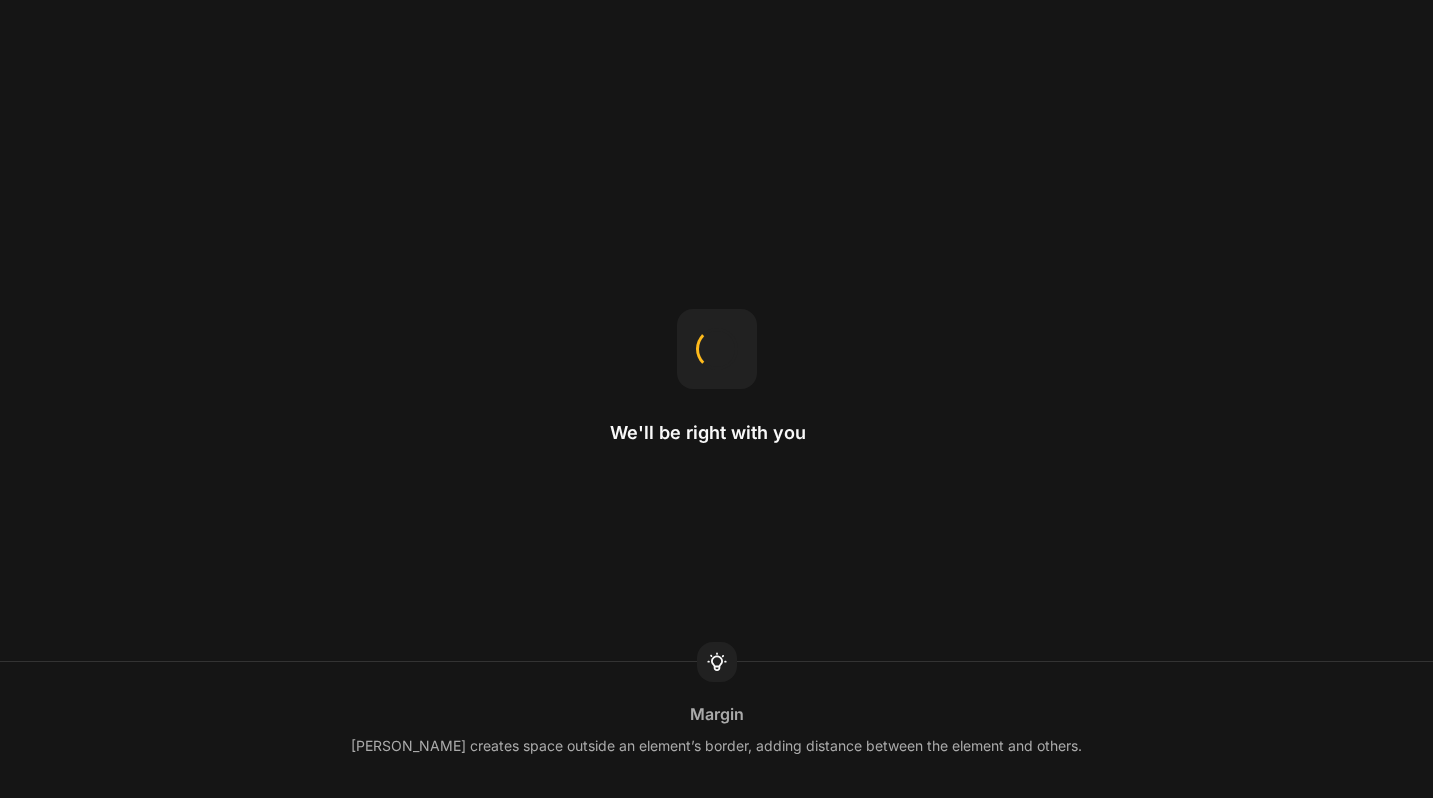 scroll, scrollTop: 0, scrollLeft: 0, axis: both 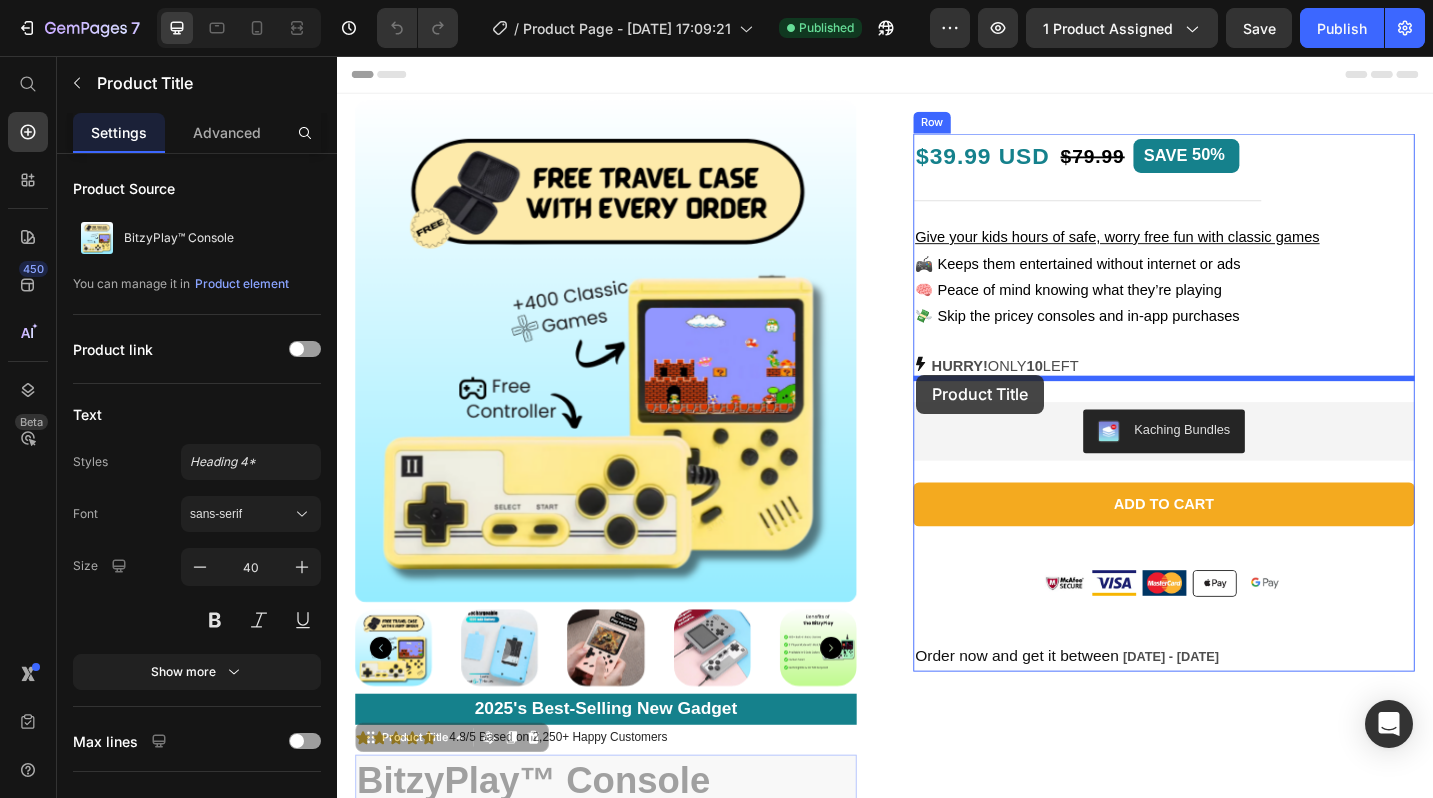 drag, startPoint x: 762, startPoint y: 816, endPoint x: 971, endPoint y: 405, distance: 461.08783 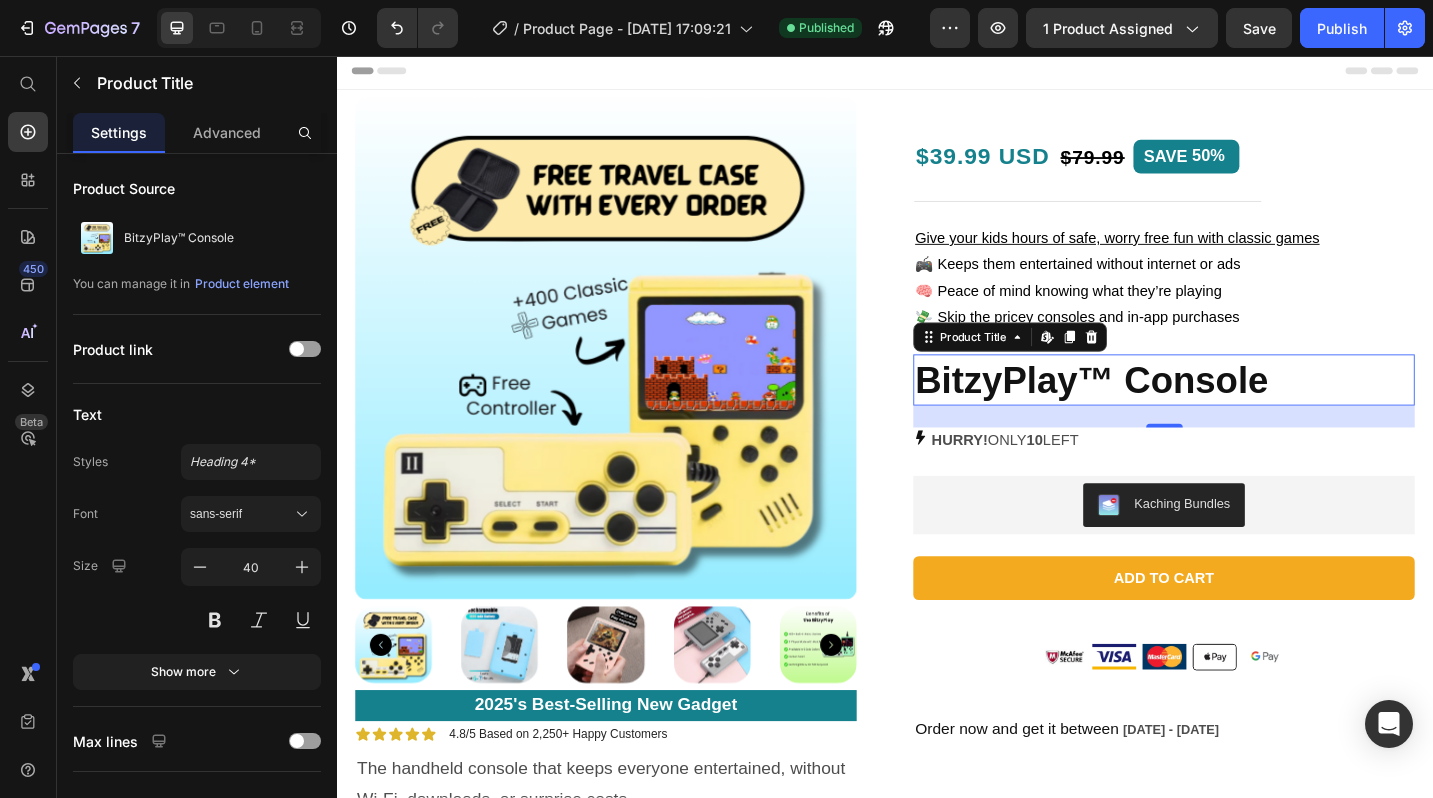 scroll, scrollTop: 3, scrollLeft: 0, axis: vertical 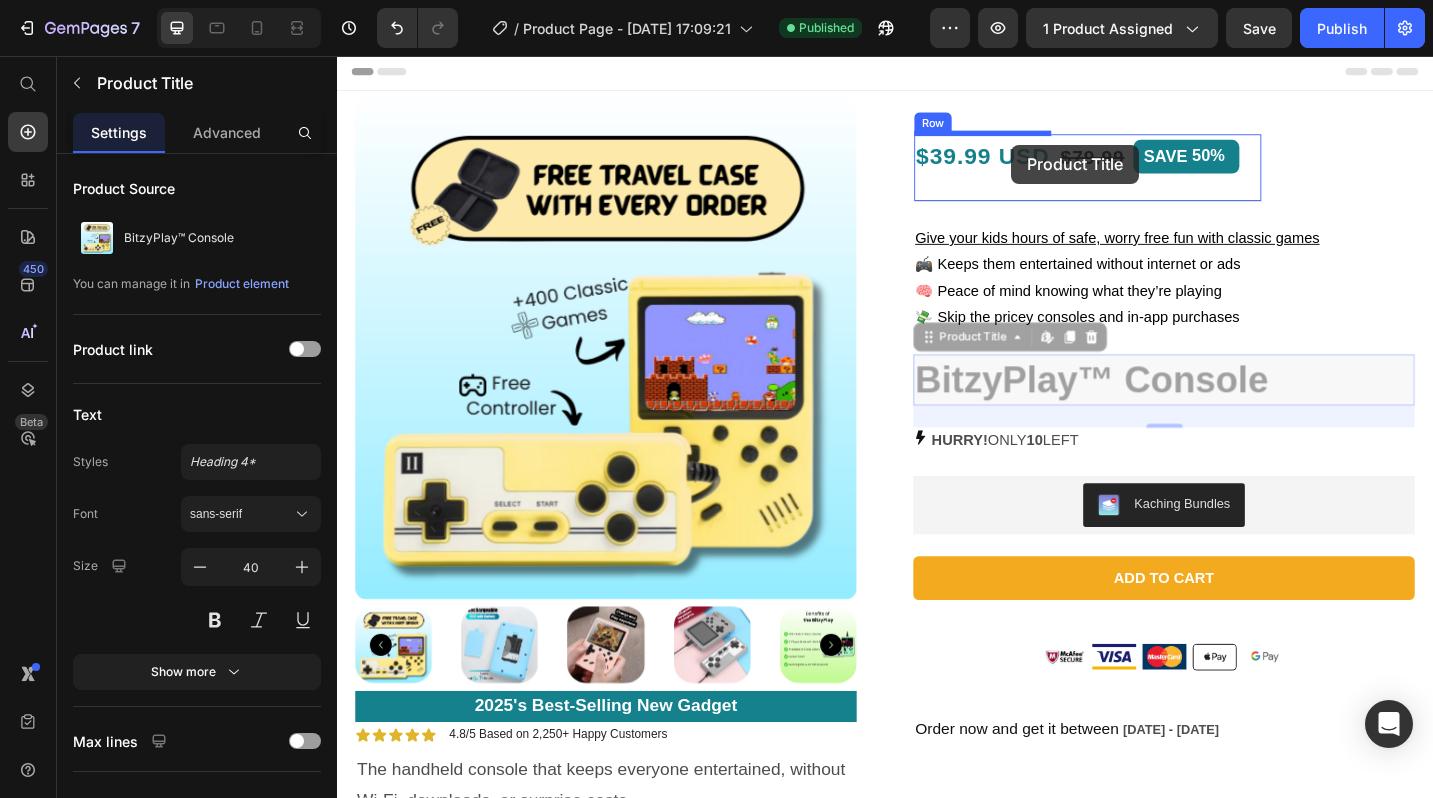 drag, startPoint x: 1072, startPoint y: 408, endPoint x: 1076, endPoint y: 155, distance: 253.03162 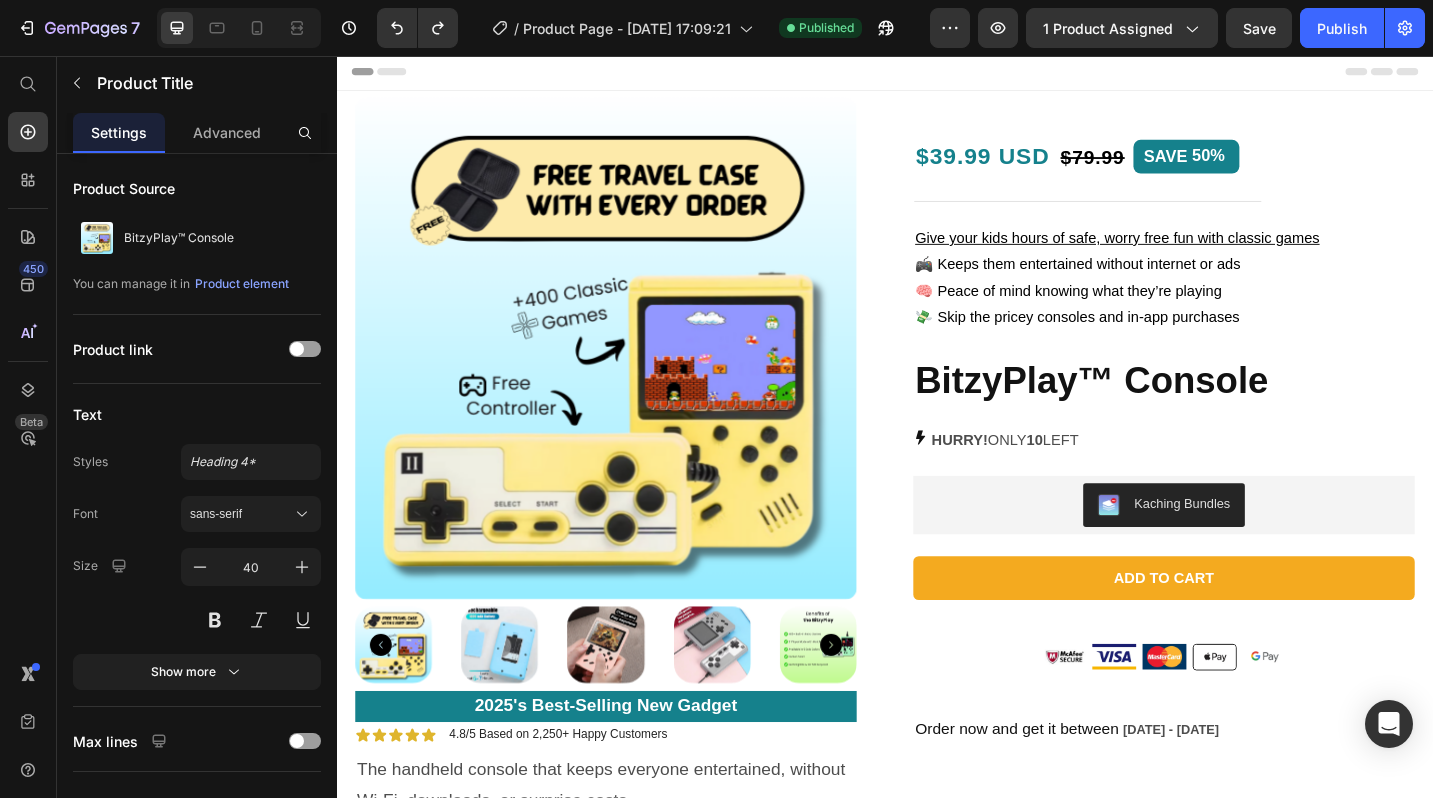 click on "BitzyPlay™ Console" at bounding box center [1242, 410] 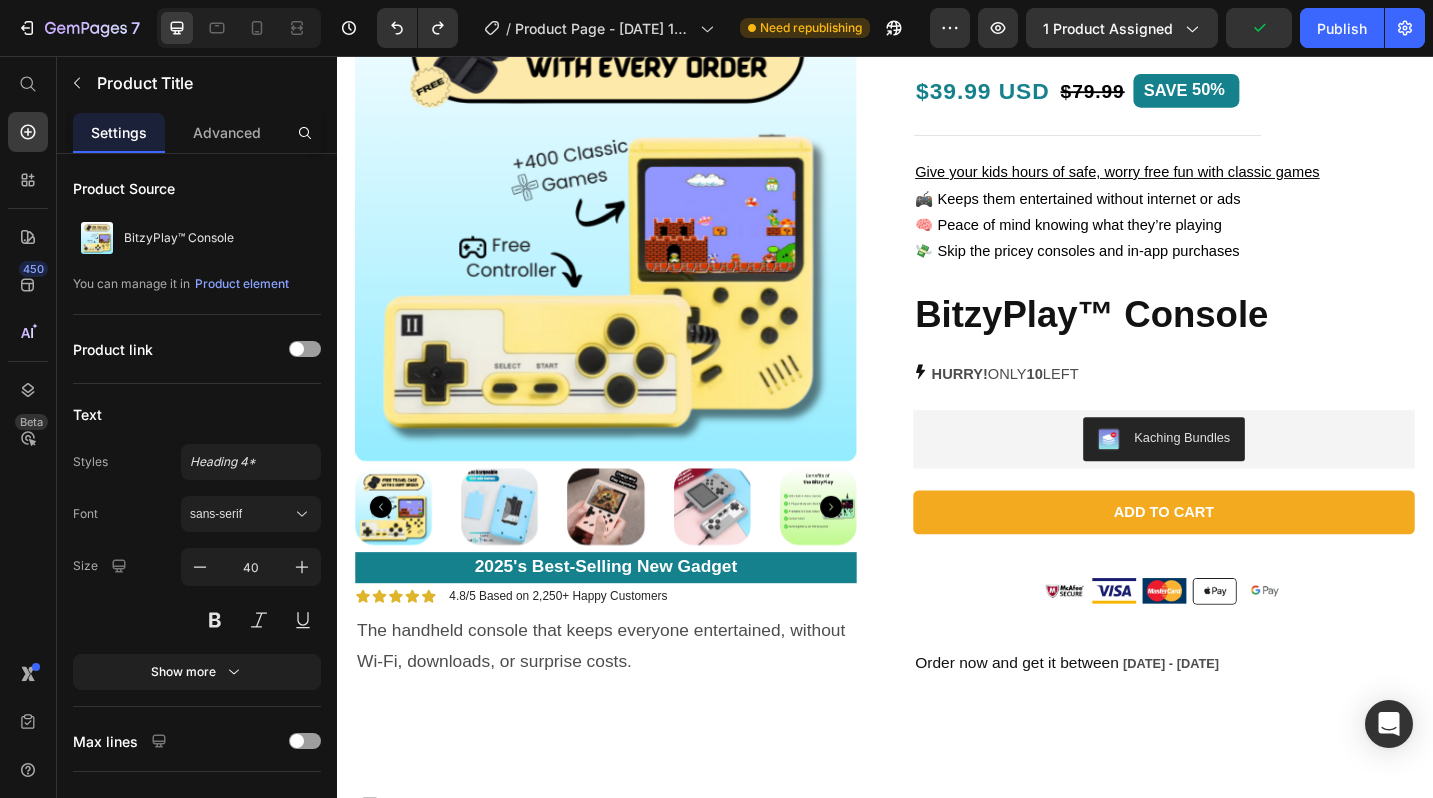 scroll, scrollTop: 0, scrollLeft: 0, axis: both 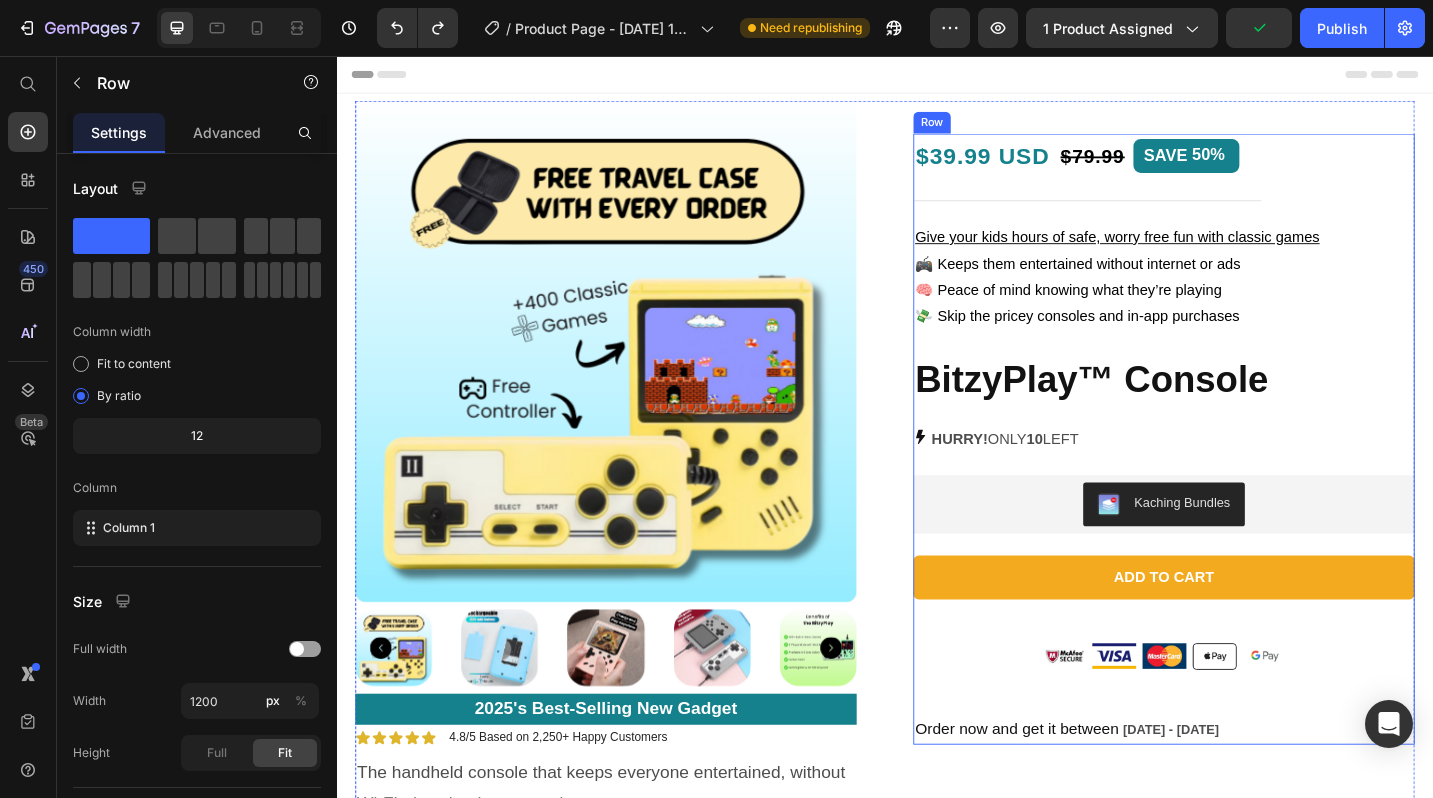 click on "$39.99 USD Text Block $79.99 Product Price SAVE 50% Discount Tag Row Give your kids hours of safe, worry free fun with classic games 🎮 Keeps them entertained without internet or ads 🧠 Peace of mind knowing what they’re playing 💸 Skip the pricey consoles and in-app purchases Text Block BitzyPlay™ Console Product Title   HURRY!  ONLY  10  LEFT Stock Counter Kaching Bundles Kaching Bundles Add to cart Add to Cart Image Image Image Image Image Row
Order now and get it between
[DATE] - [DATE]
Delivery Date" at bounding box center [1242, 475] 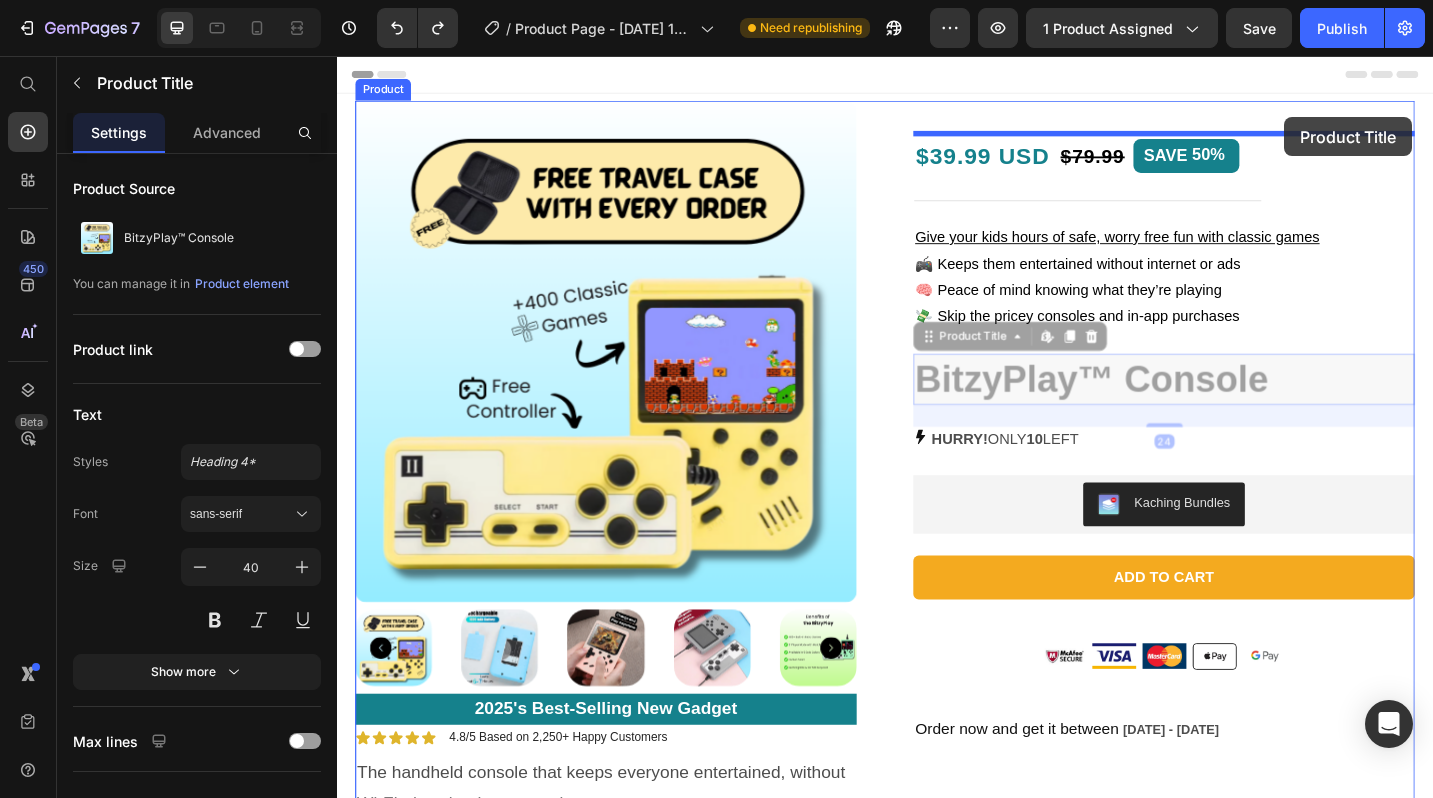 drag, startPoint x: 1080, startPoint y: 406, endPoint x: 1376, endPoint y: 129, distance: 405.39487 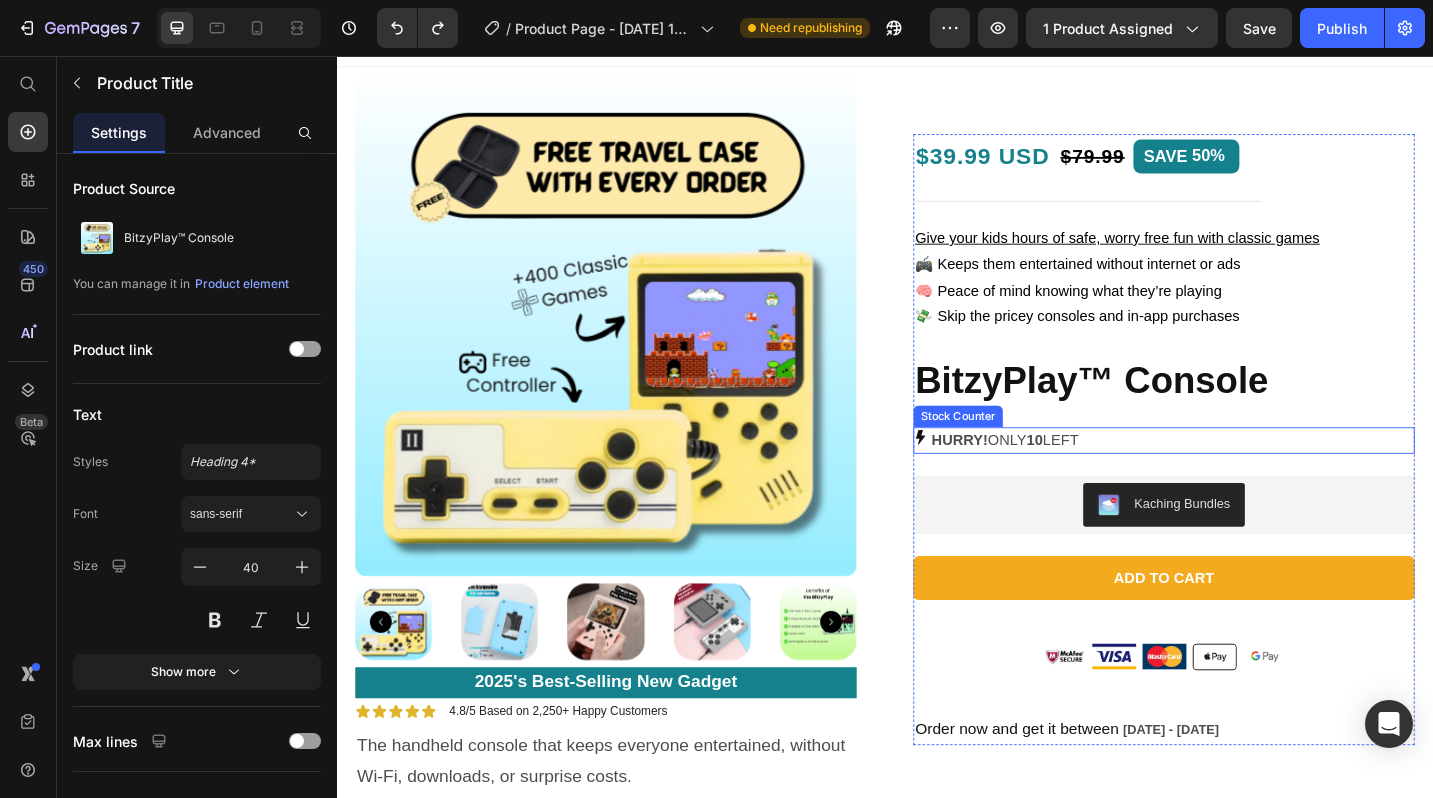 scroll, scrollTop: 0, scrollLeft: 0, axis: both 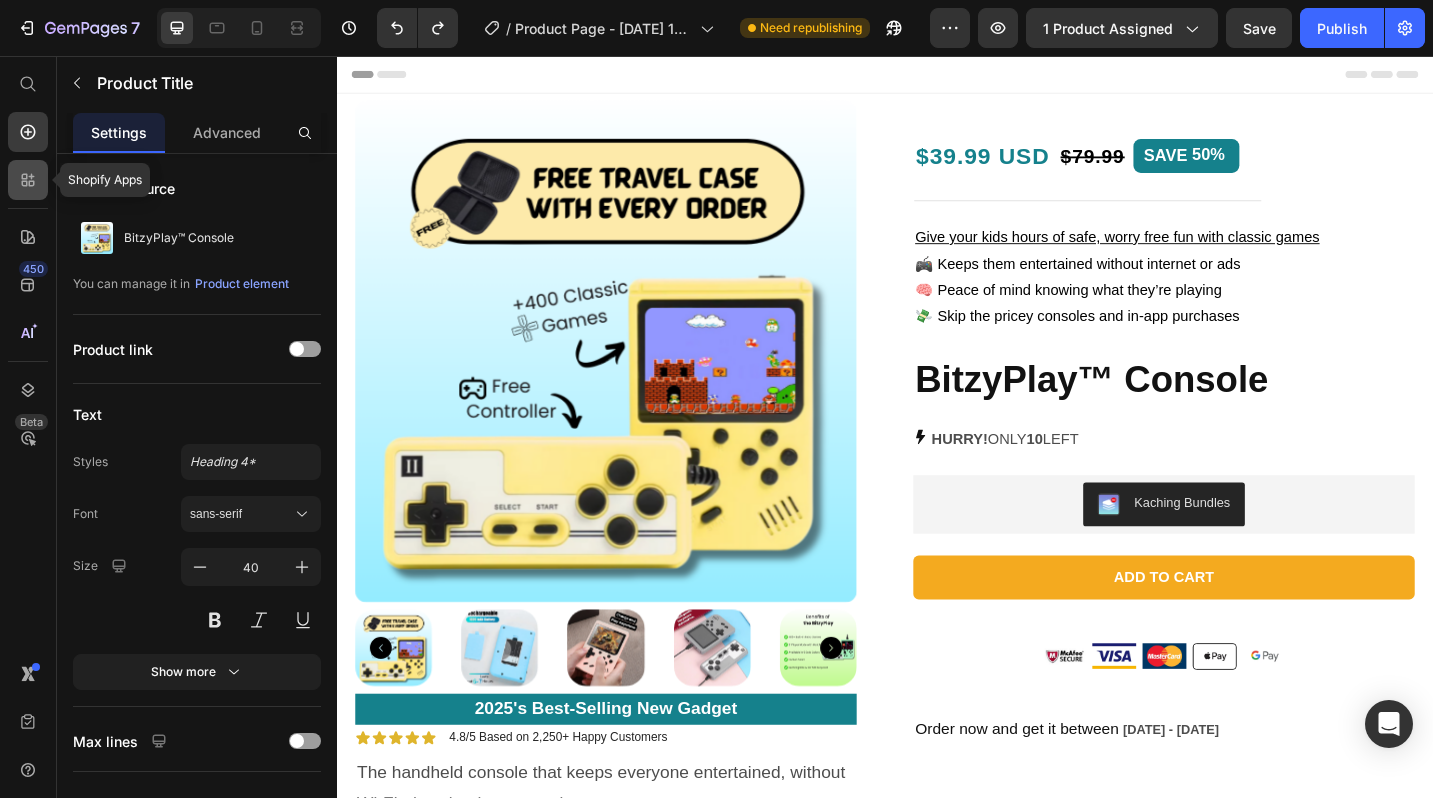 click 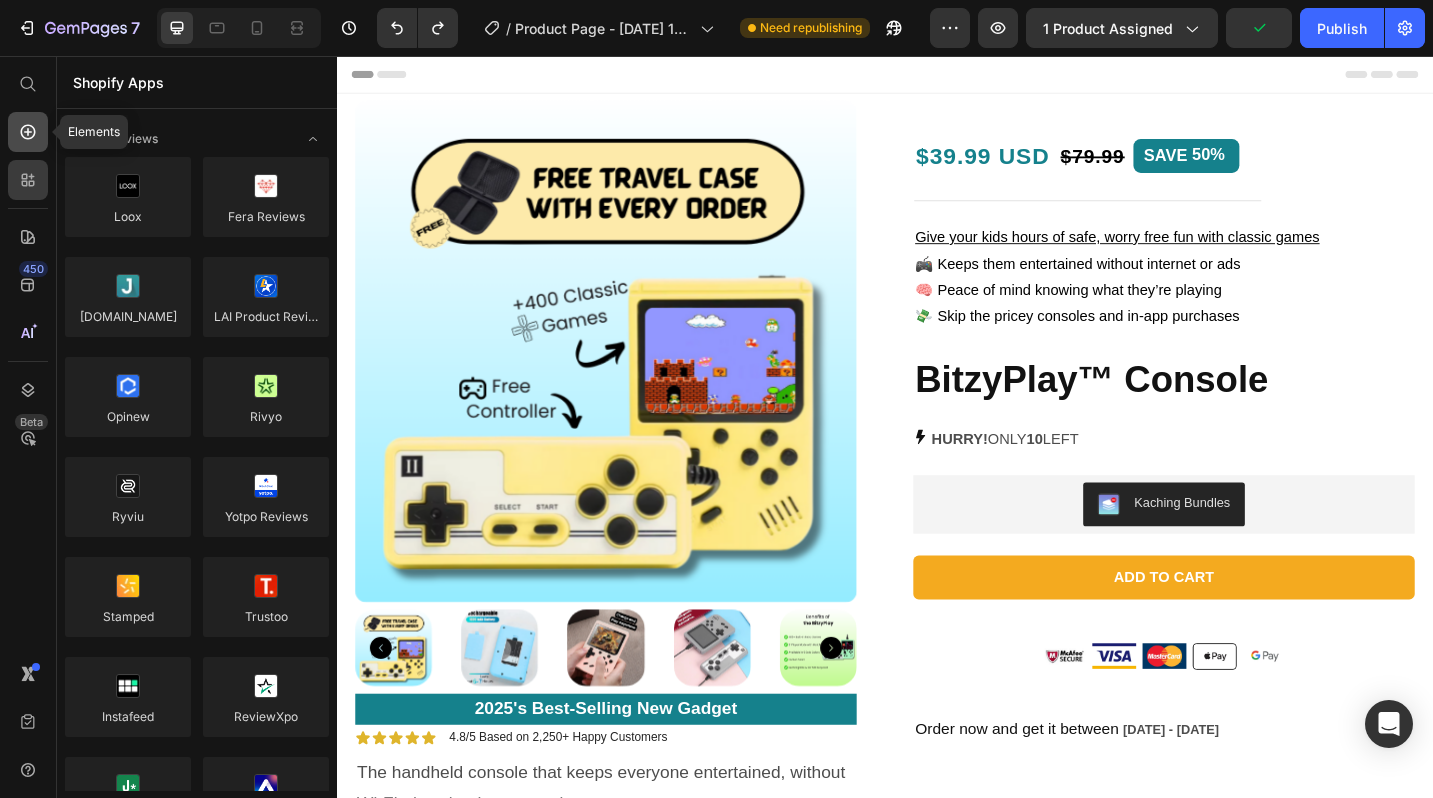 click 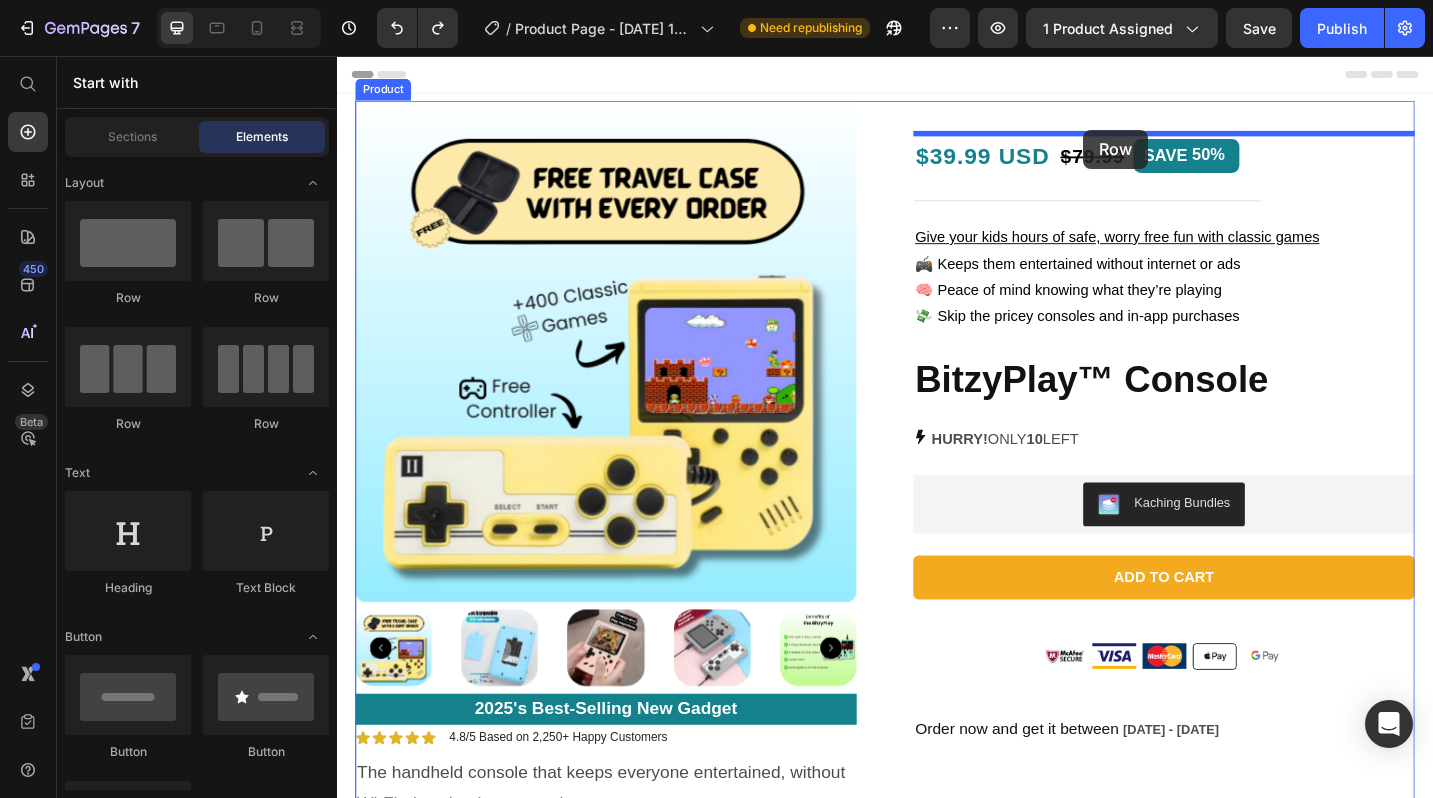 drag, startPoint x: 484, startPoint y: 329, endPoint x: 1154, endPoint y: 139, distance: 696.41943 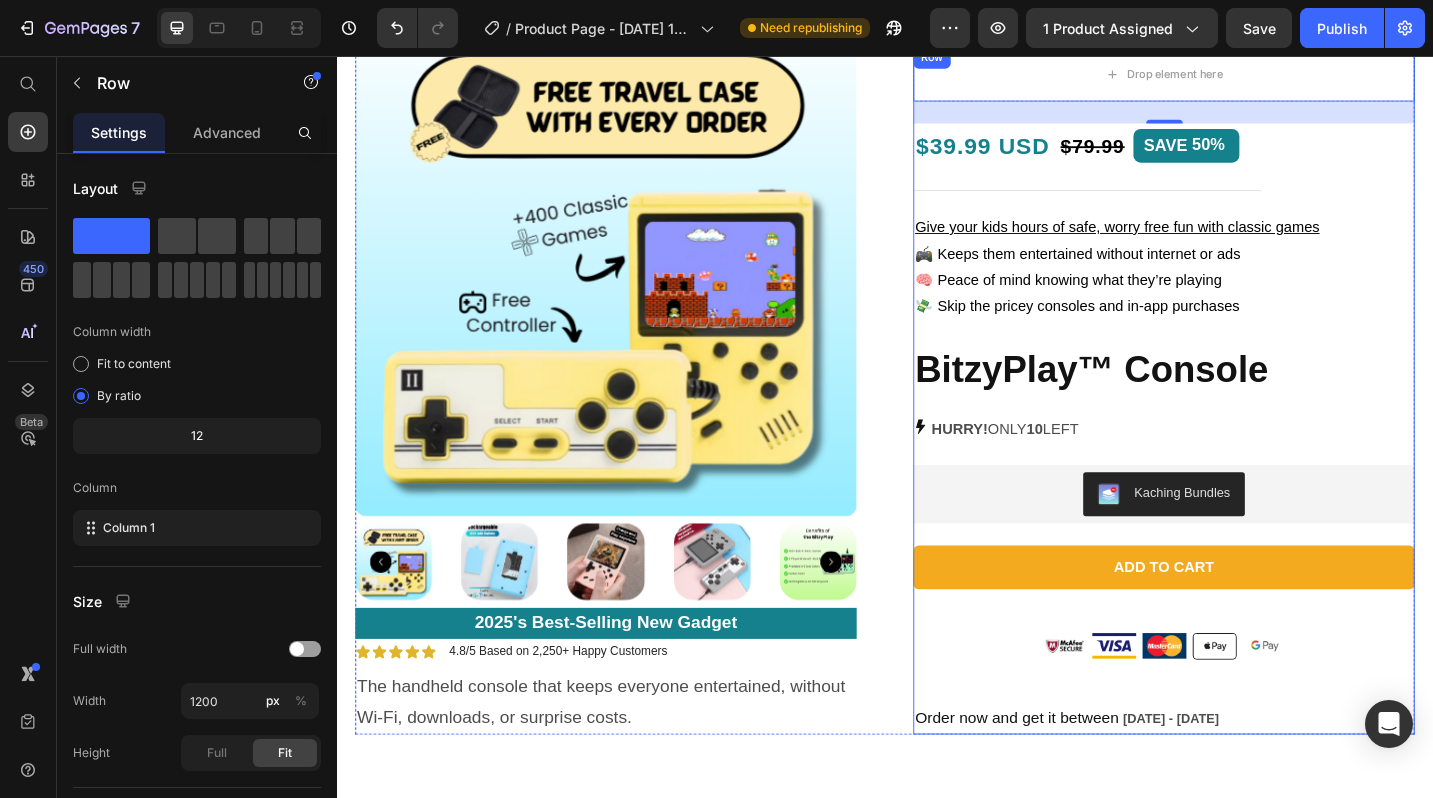 scroll, scrollTop: 0, scrollLeft: 0, axis: both 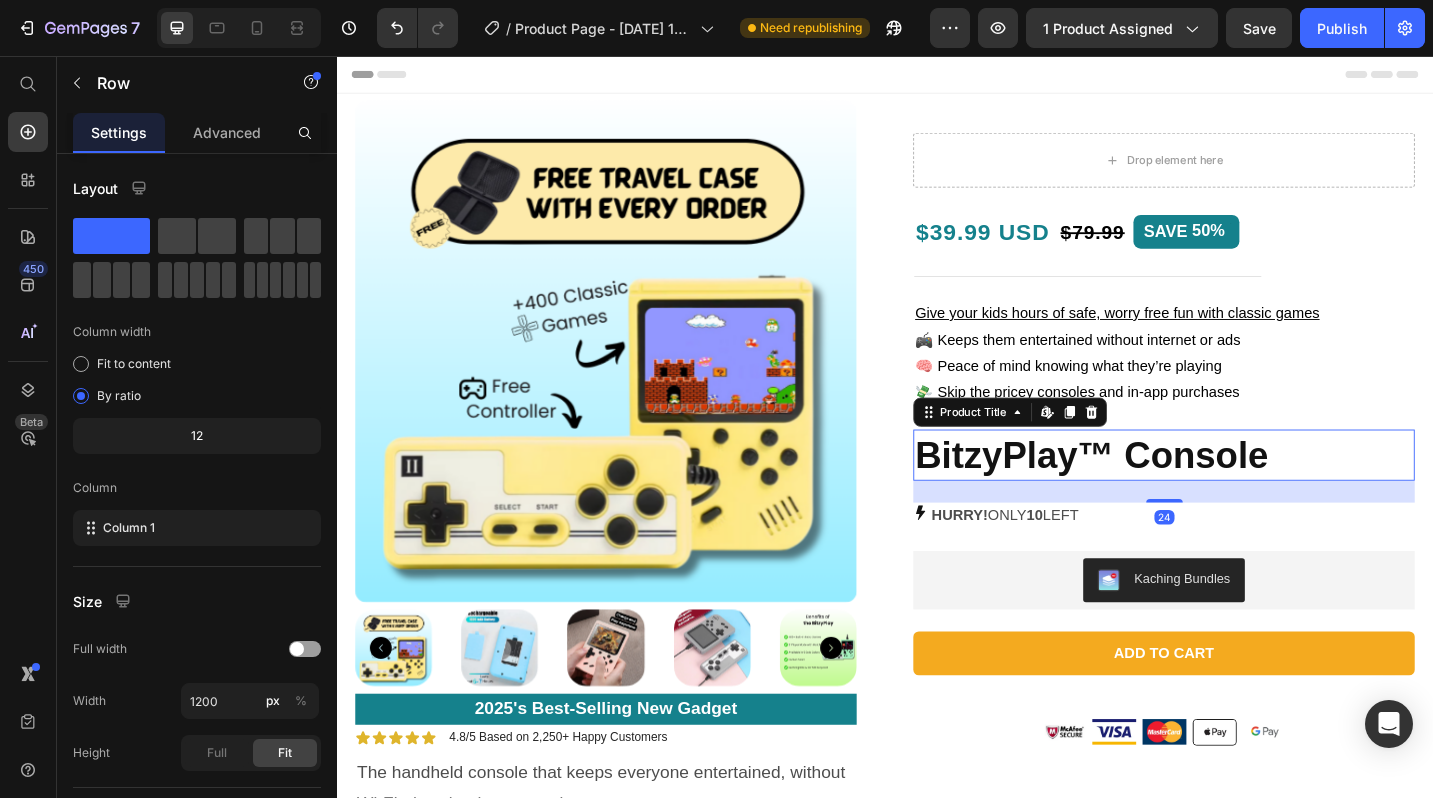 click on "BitzyPlay™ Console" at bounding box center (1242, 493) 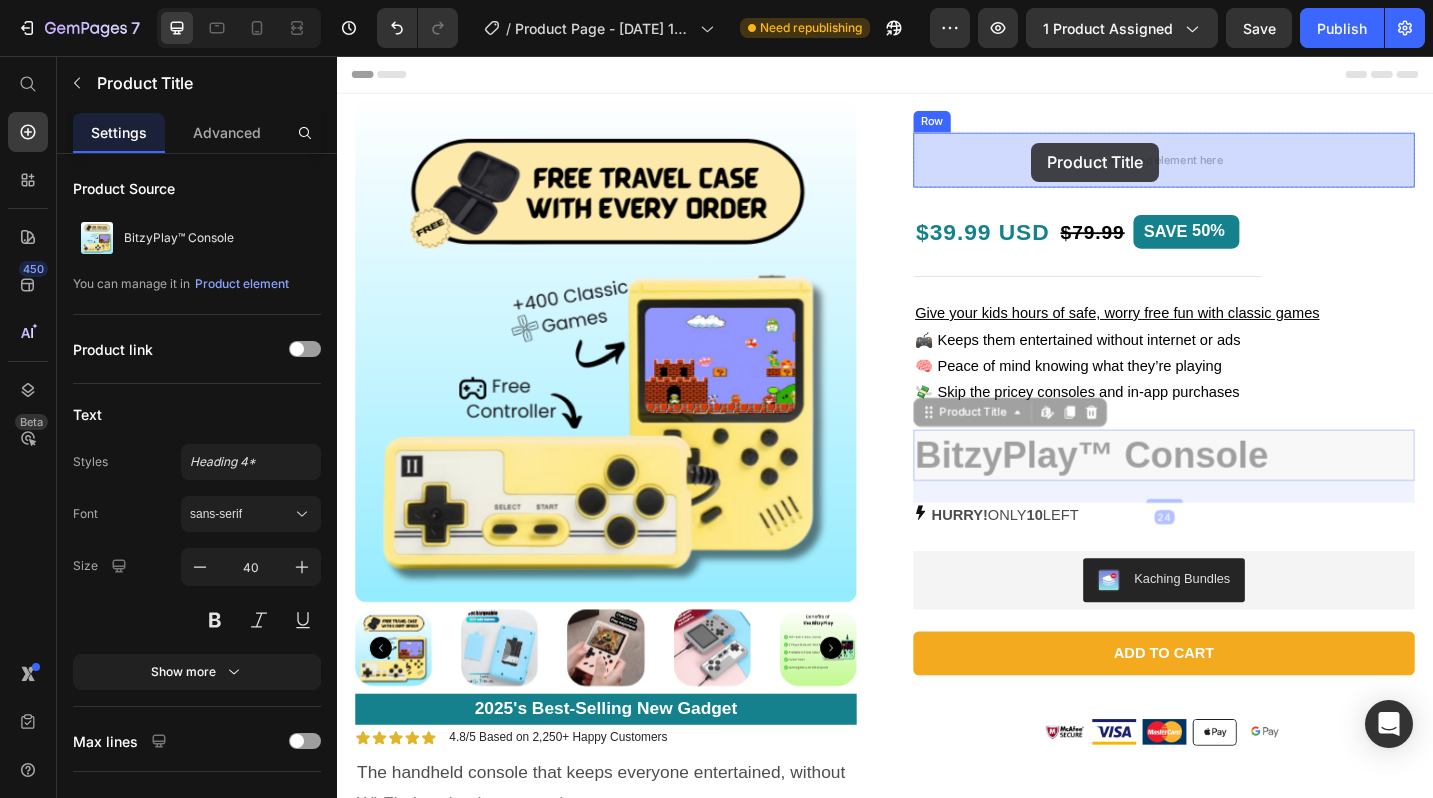 drag, startPoint x: 1107, startPoint y: 488, endPoint x: 1097, endPoint y: 153, distance: 335.14923 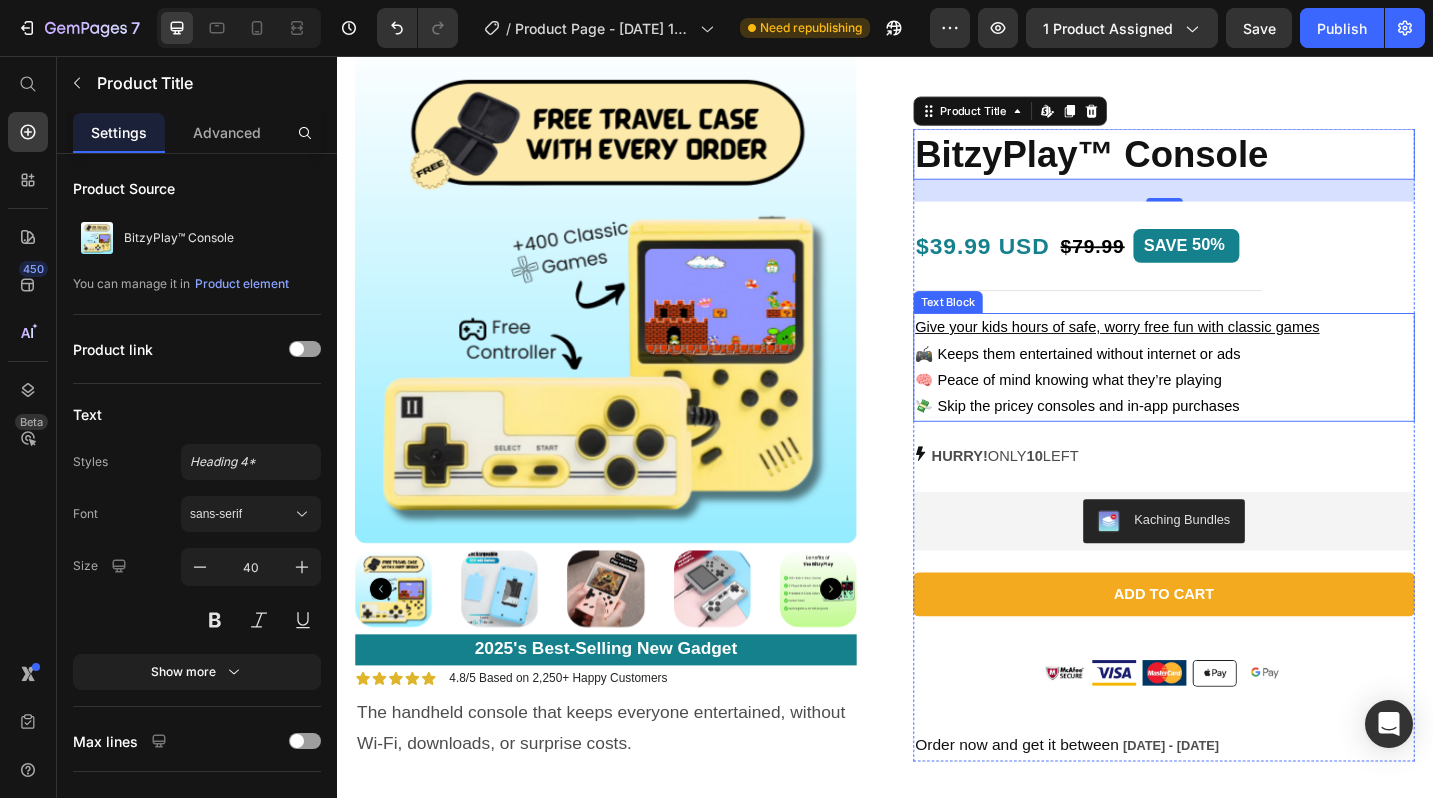 scroll, scrollTop: 55, scrollLeft: 0, axis: vertical 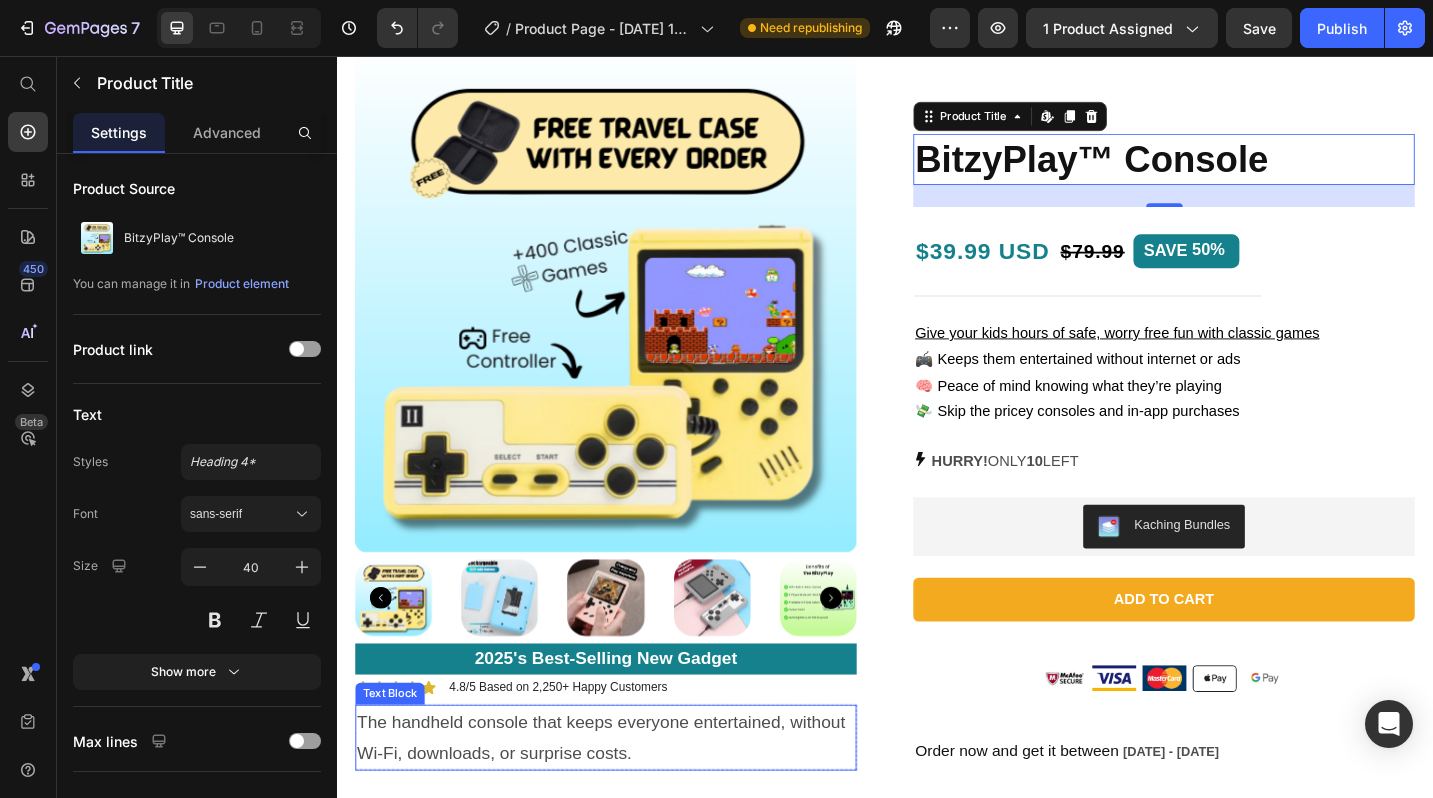 click on "The handheld console that keeps everyone entertained, without Wi-Fi, downloads, or surprise costs." at bounding box center (631, 802) 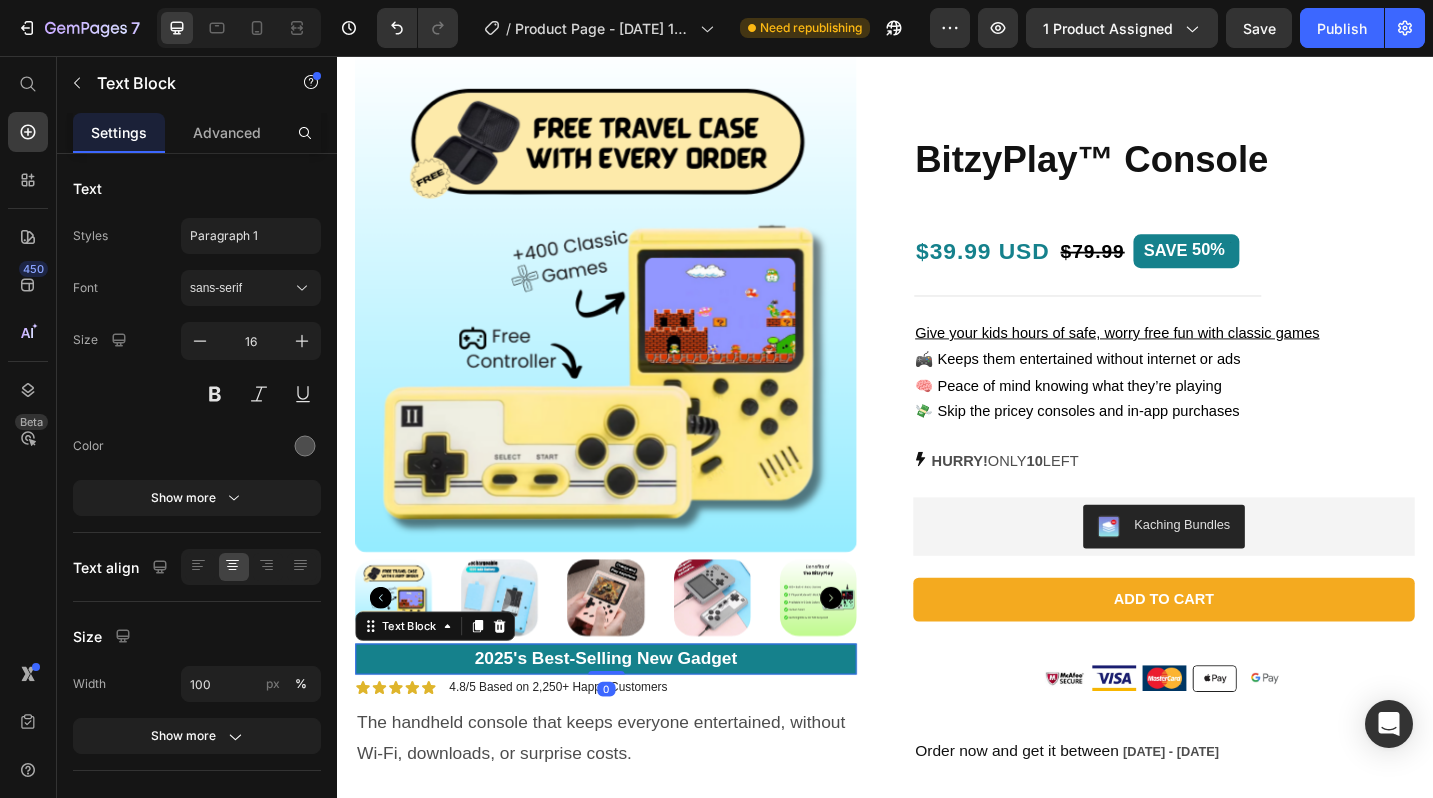 click on "2025's Best-Selling New Gadget" at bounding box center [632, 714] 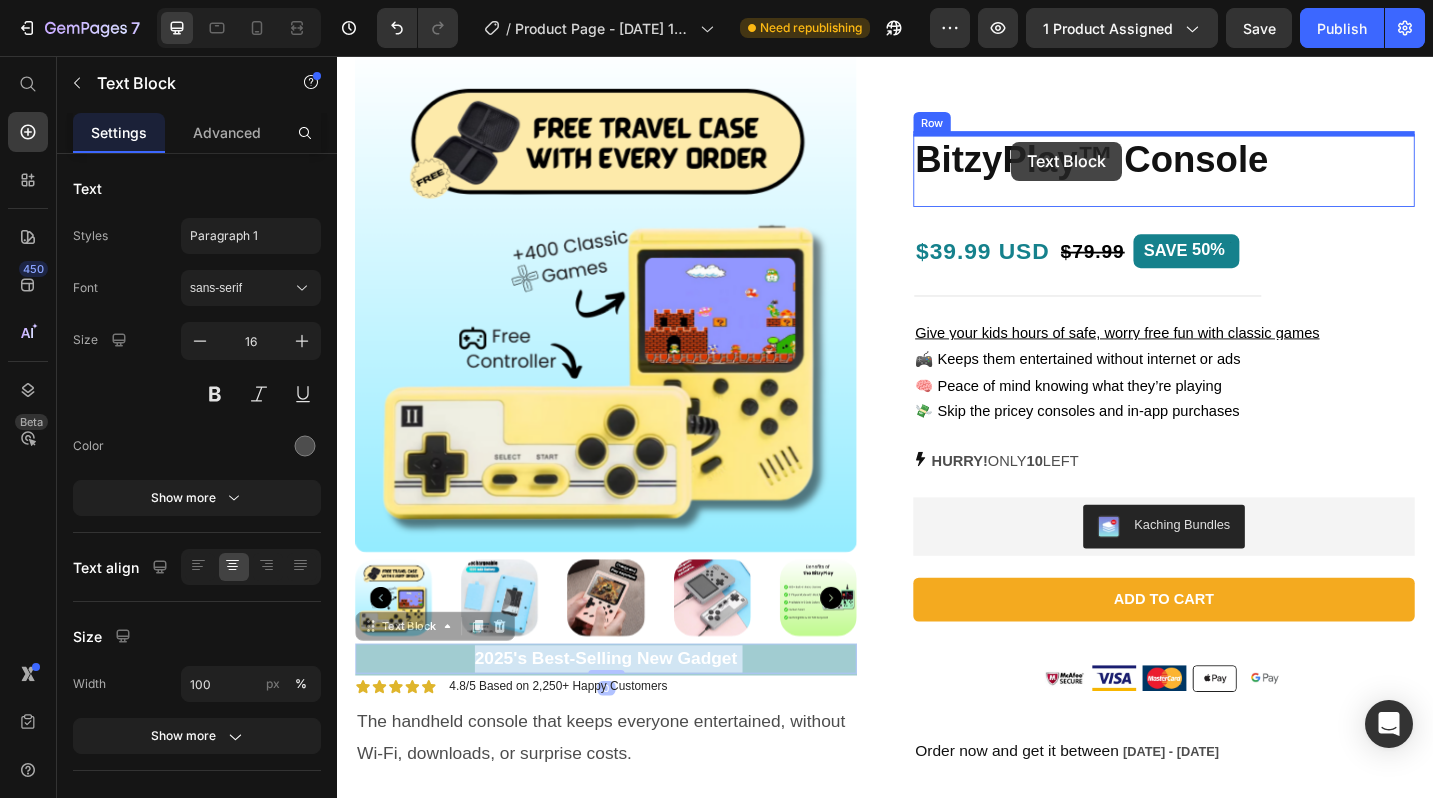 drag, startPoint x: 804, startPoint y: 710, endPoint x: 1074, endPoint y: 151, distance: 620.79065 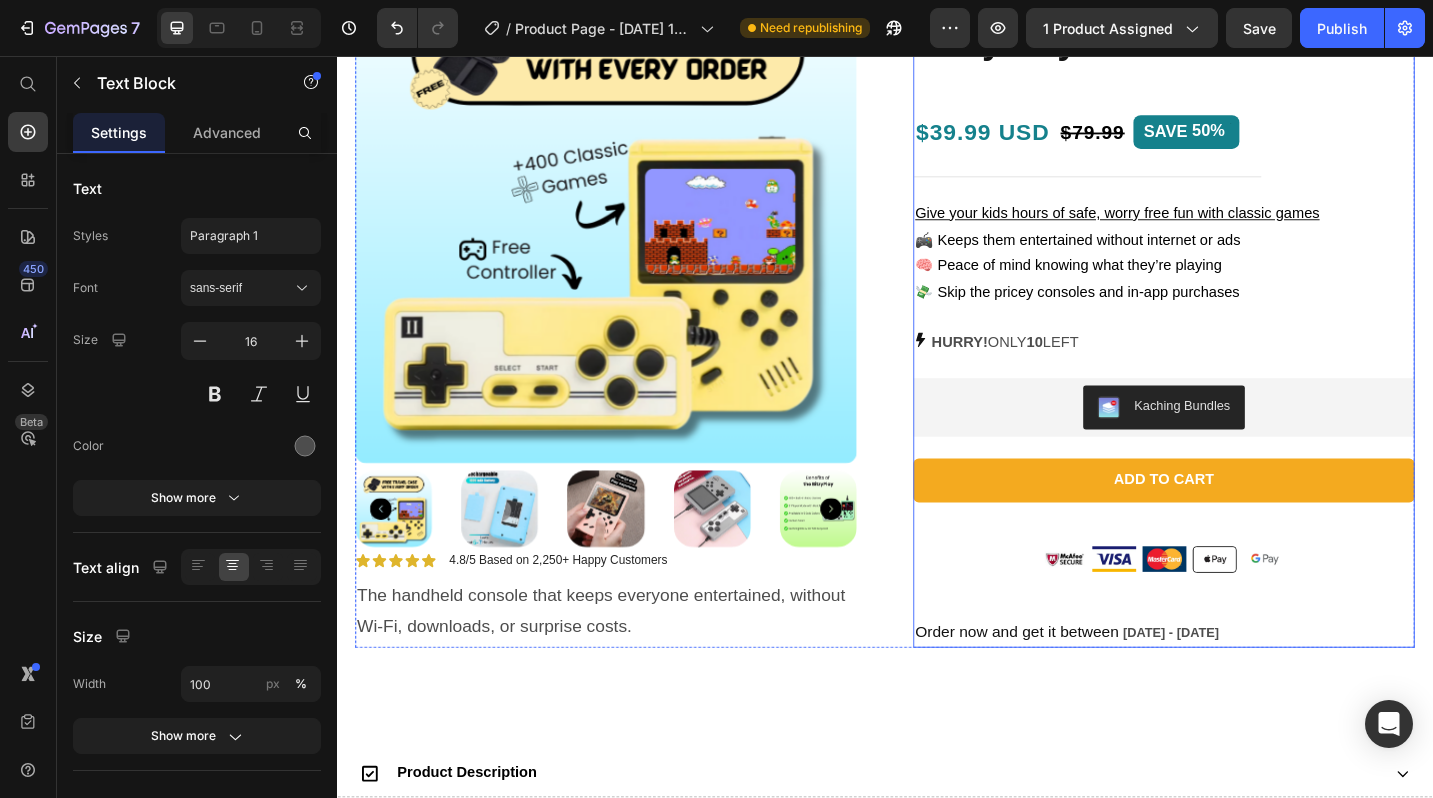 scroll, scrollTop: 0, scrollLeft: 0, axis: both 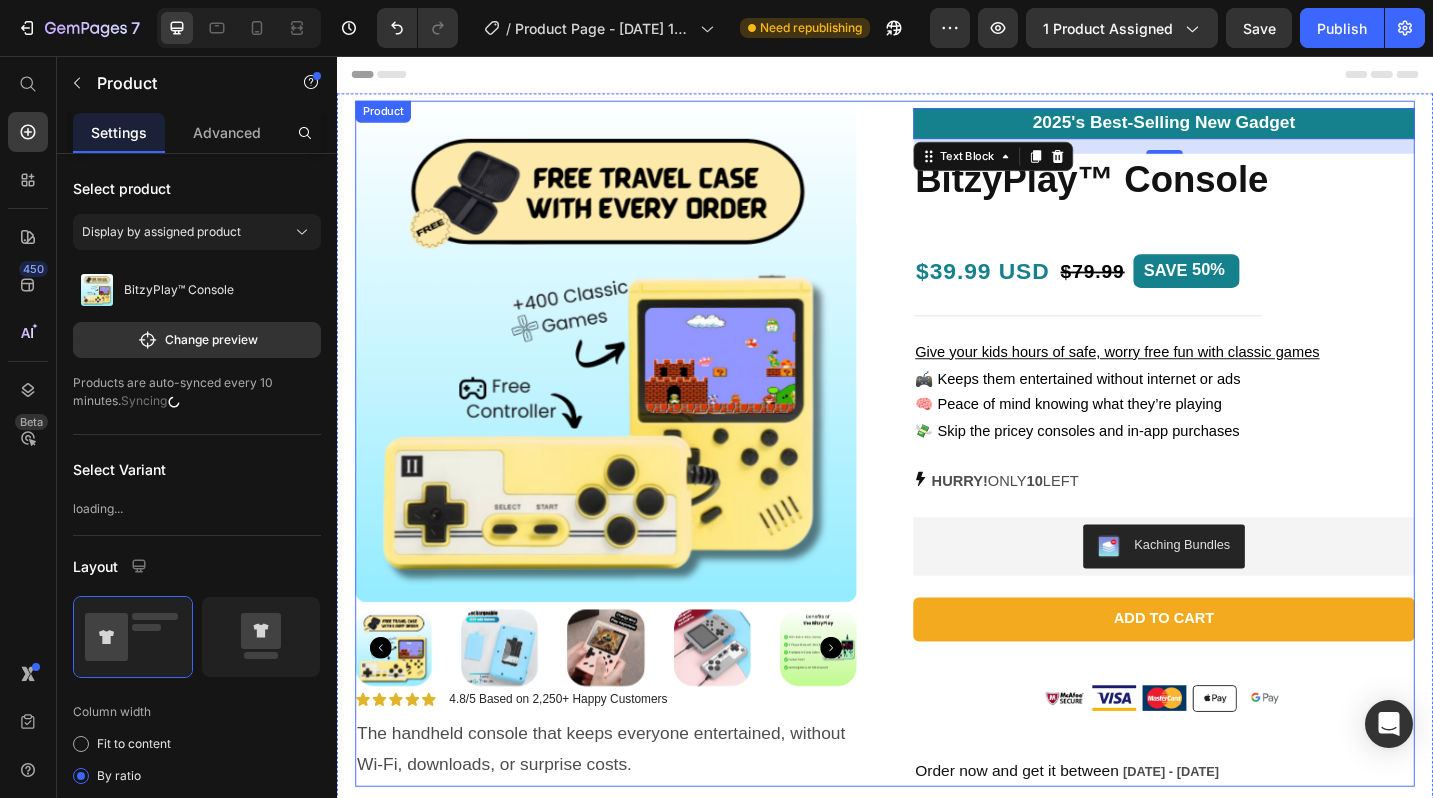 click on "Product Images
Icon
Icon
Icon
Icon
Icon Icon List 4.8/5 Based on 2,250+ Happy Customers Text Block Row The handheld console that keeps everyone entertained, without Wi-Fi, downloads, or surprise costs. Text Block Row 2025's Best-Selling New Gadget Text Block   16 BitzyPlay™ Console Product Title Row $39.99 USD Text Block $79.99 Product Price SAVE 50% Discount Tag Row Give your kids hours of safe, worry free fun with classic games 🎮 Keeps them entertained without internet or ads 🧠 Peace of mind knowing what they’re playing 💸 Skip the pricey consoles and in-app purchases Text Block   HURRY!  ONLY  10  LEFT Stock Counter Kaching Bundles Kaching Bundles Add to cart Add to Cart Image Image Image Image Image Row
Order now and get it between
[DATE] - [DATE]
Delivery Date Row Product" at bounding box center (937, 480) 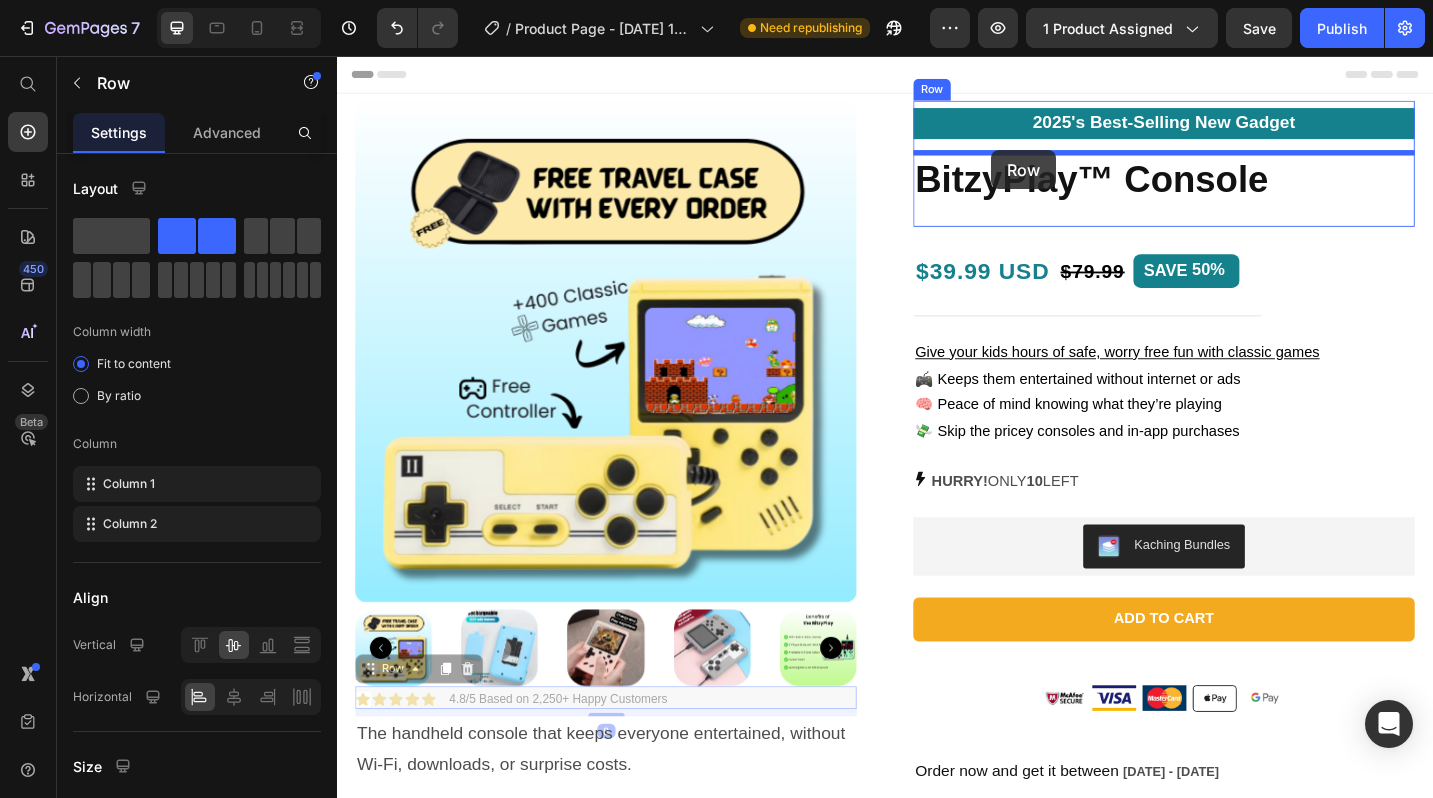 drag, startPoint x: 720, startPoint y: 755, endPoint x: 1051, endPoint y: 161, distance: 679.9978 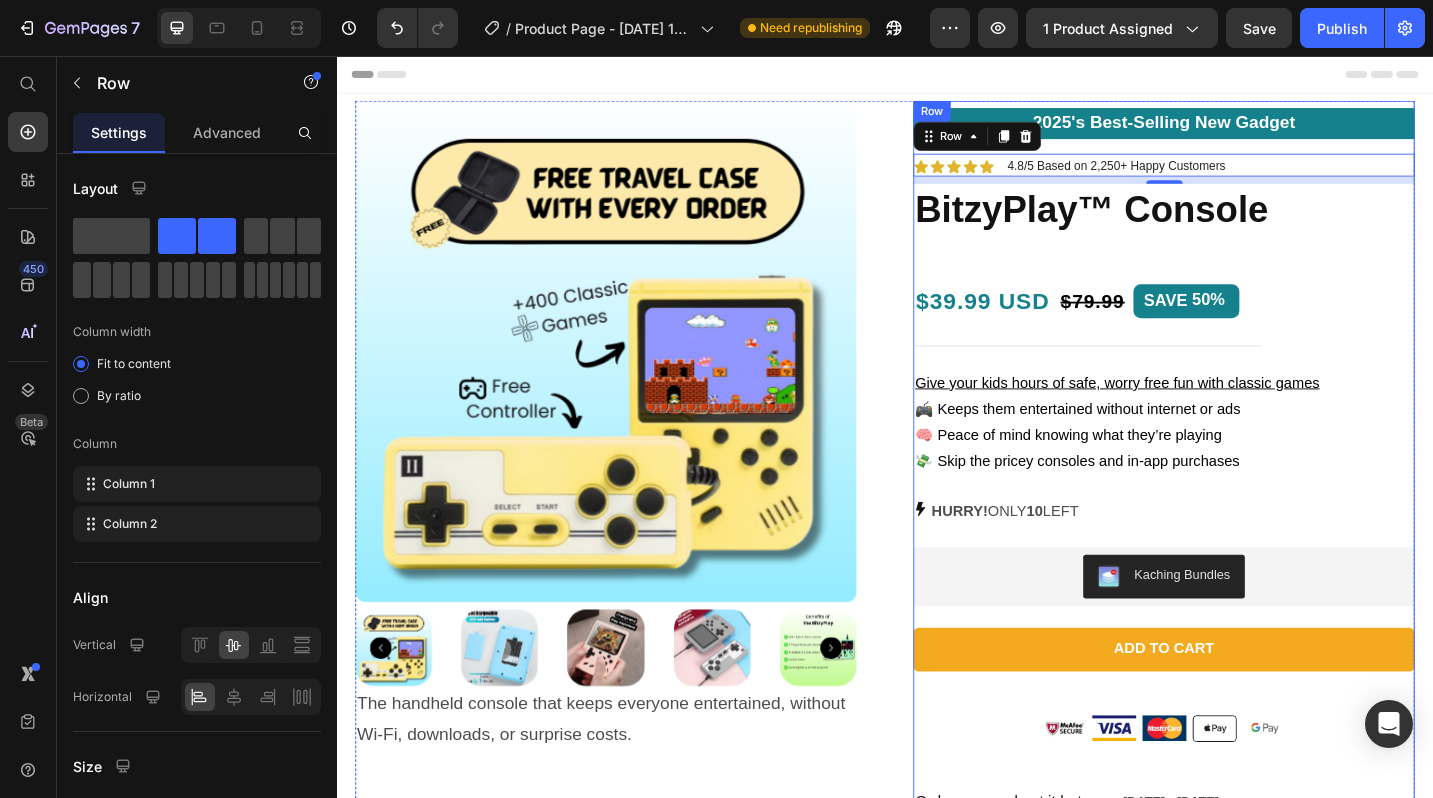 click on "2025's Best-Selling New Gadget Text Block
Icon
Icon
Icon
Icon
Icon Icon List 4.8/5 Based on 2,250+ Happy Customers Text Block Row   8 BitzyPlay™ Console Product Title Row $39.99 USD Text Block $79.99 Product Price SAVE 50% Discount Tag Row Give your kids hours of safe, worry free fun with classic games 🎮 Keeps them entertained without internet or ads 🧠 Peace of mind knowing what they’re playing 💸 Skip the pricey consoles and in-app purchases Text Block   HURRY!  ONLY  10  LEFT Stock Counter Kaching Bundles Kaching Bundles Add to cart Add to Cart Image Image Image Image Image Row
Order now and get it between
[DATE] - [DATE]
Delivery Date" at bounding box center (1242, 497) 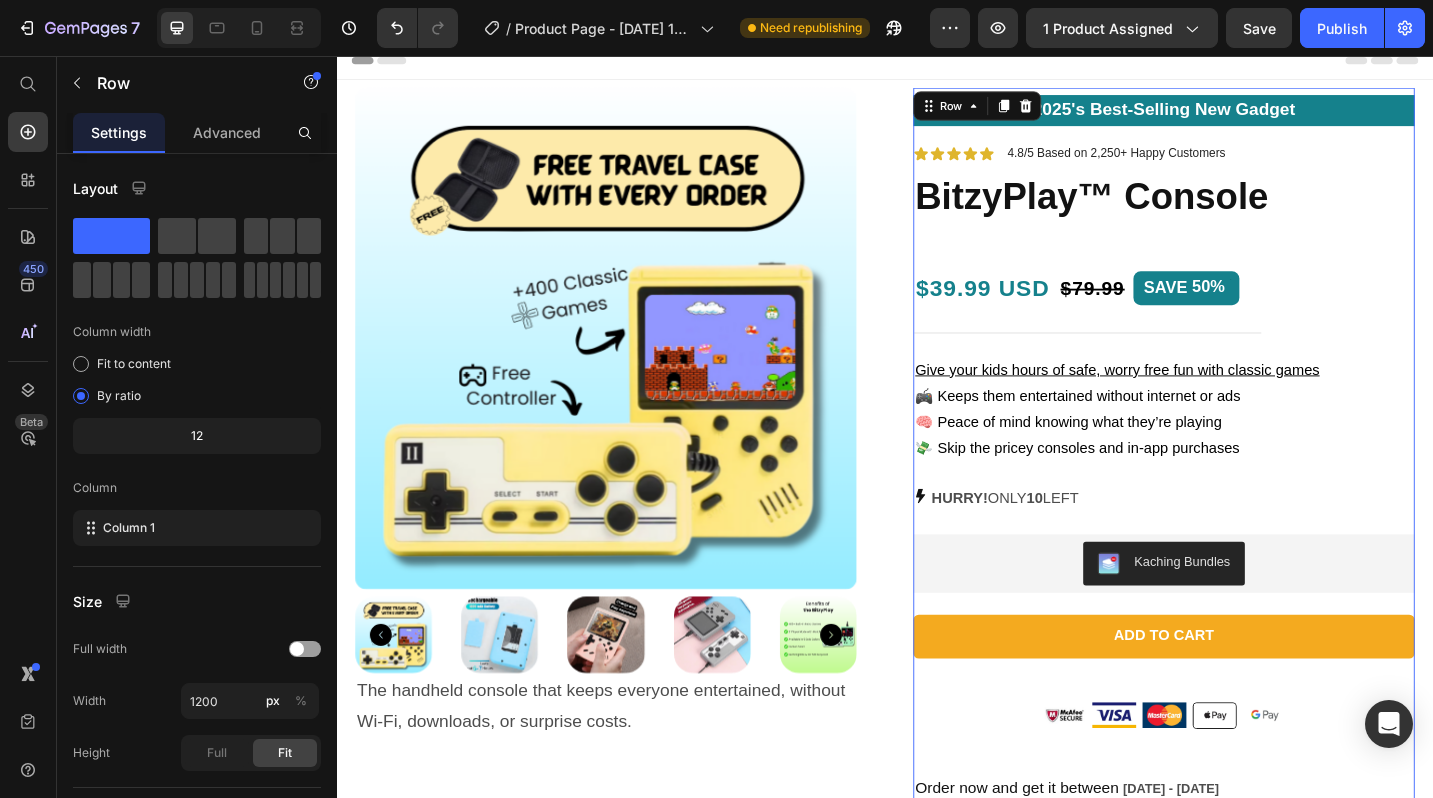 scroll, scrollTop: 20, scrollLeft: 0, axis: vertical 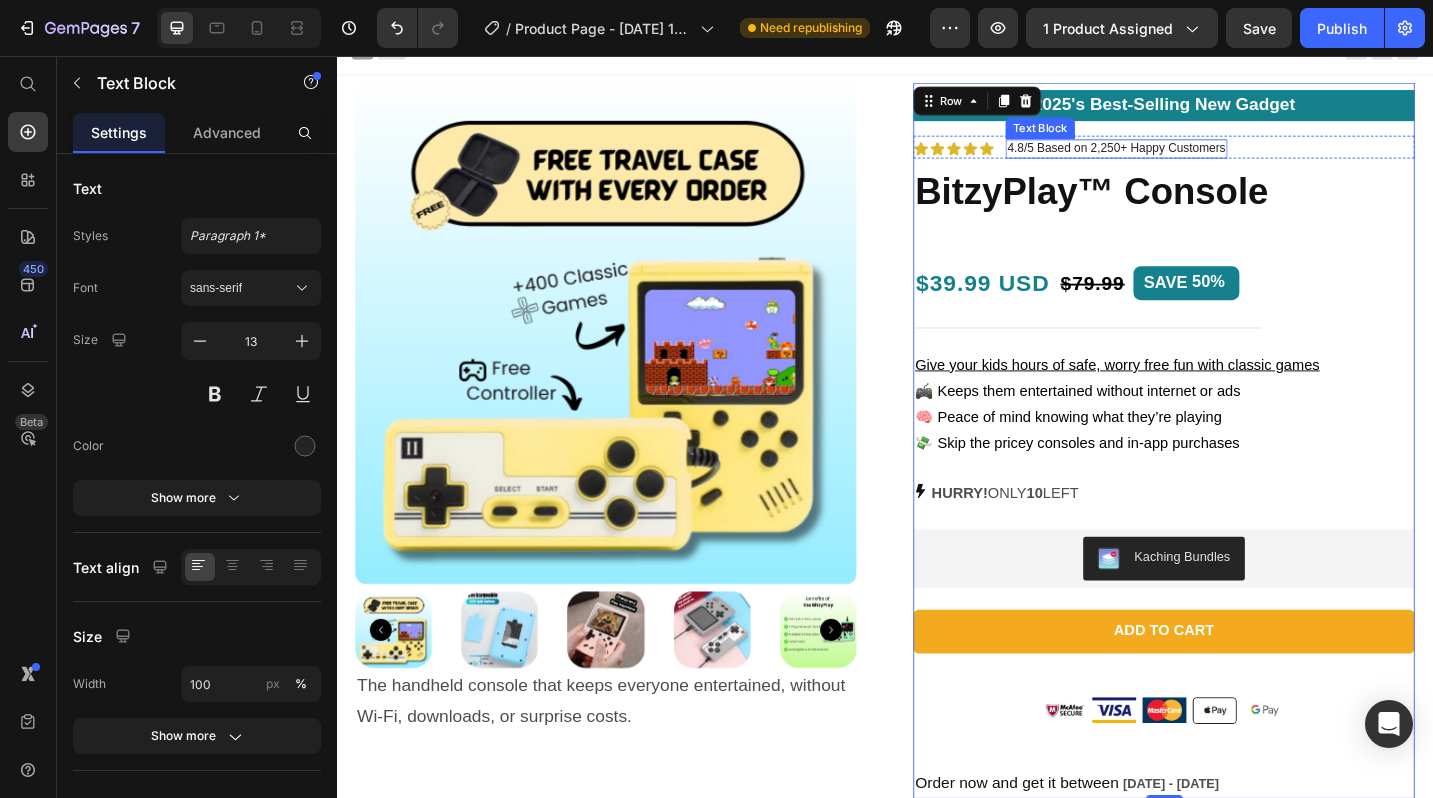 click on "4.8/5 Based on 2,250+ Happy Customers" at bounding box center [1190, 157] 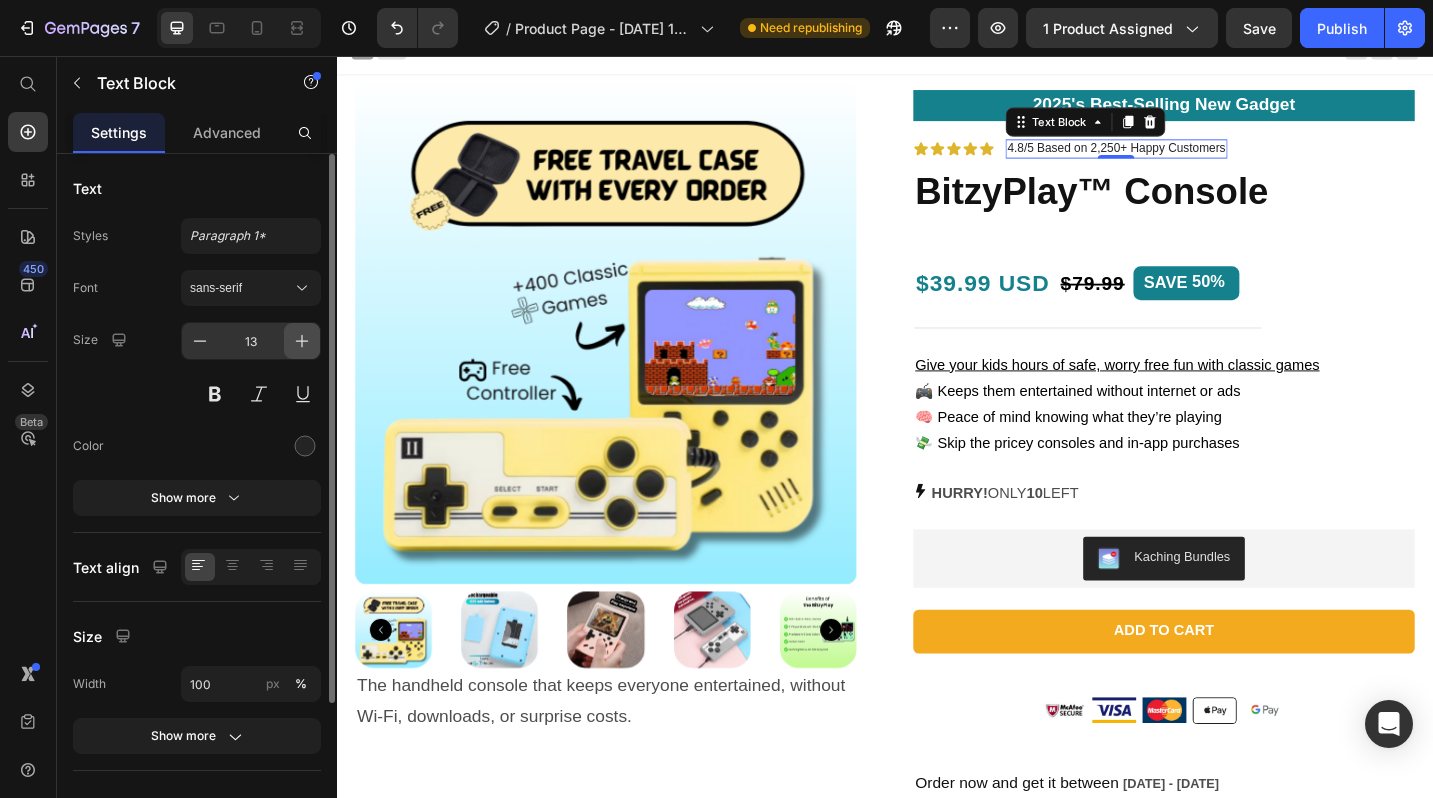 click 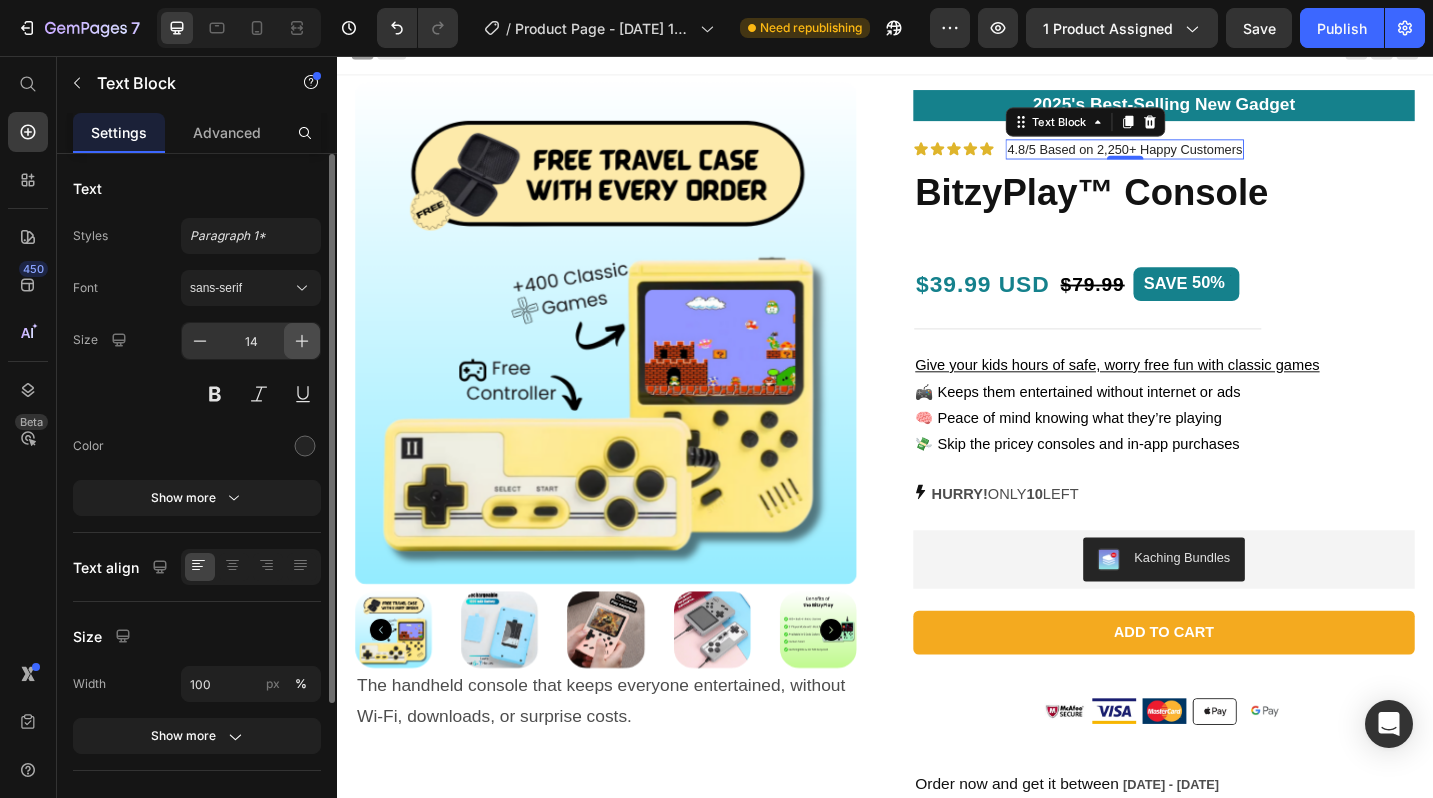 click 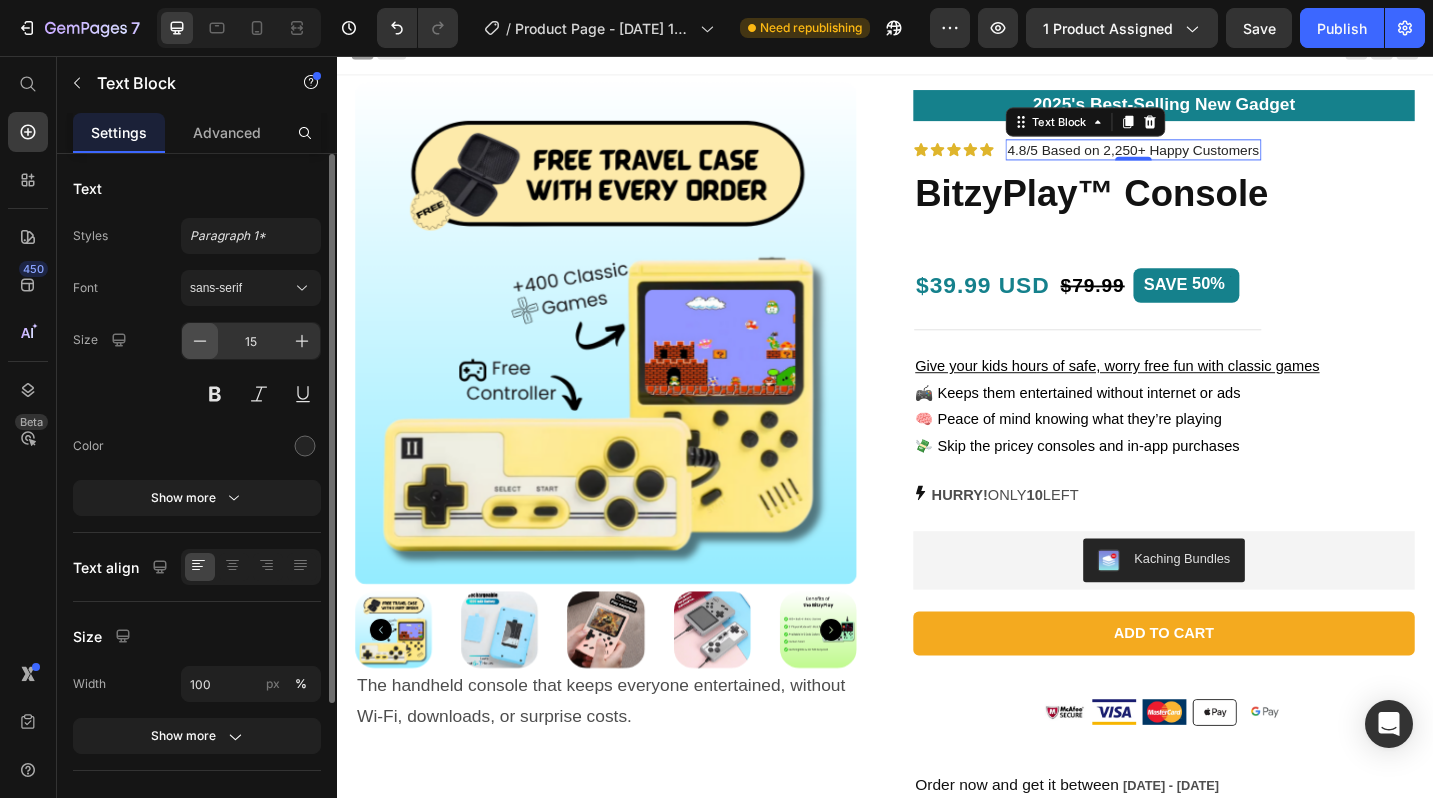 click 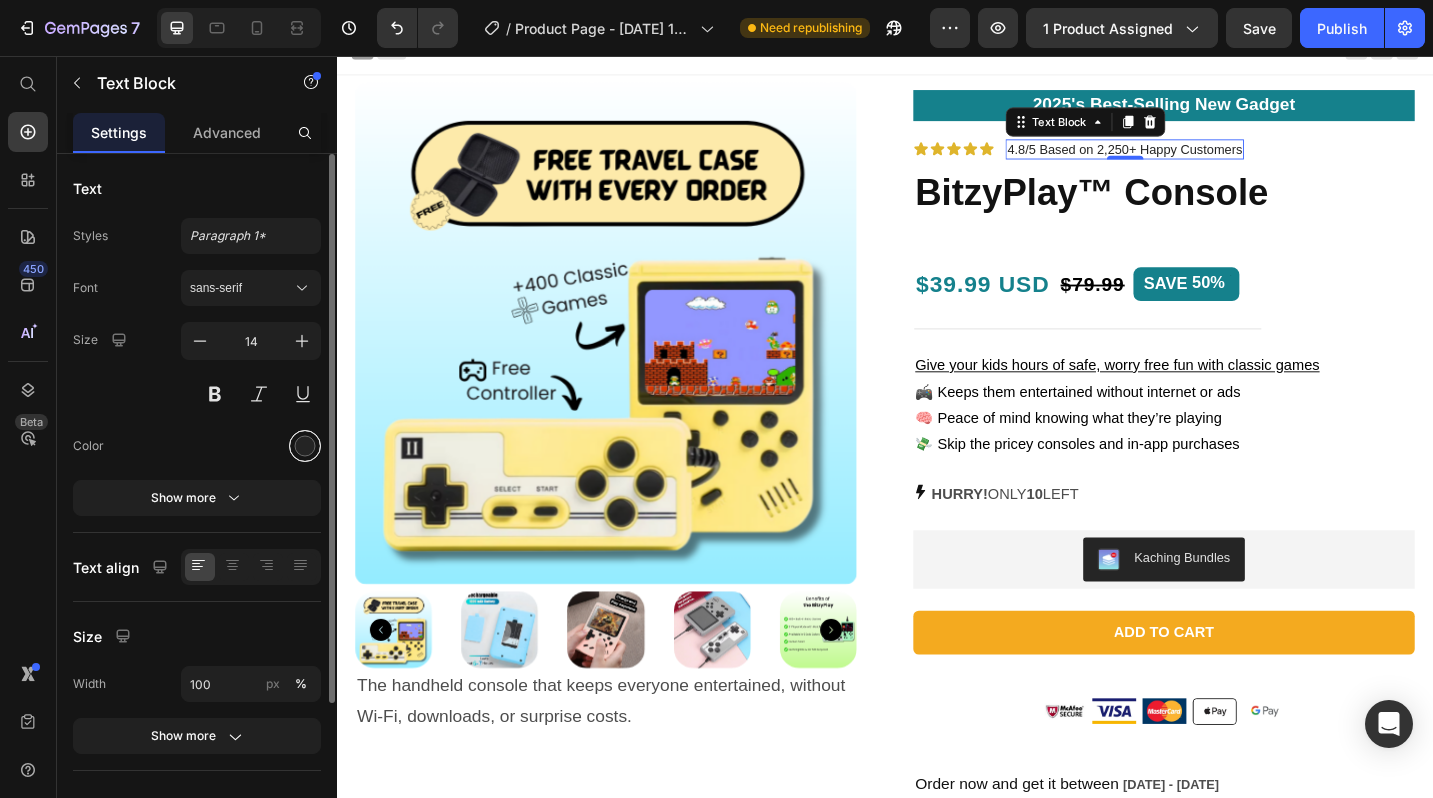 click at bounding box center [305, 446] 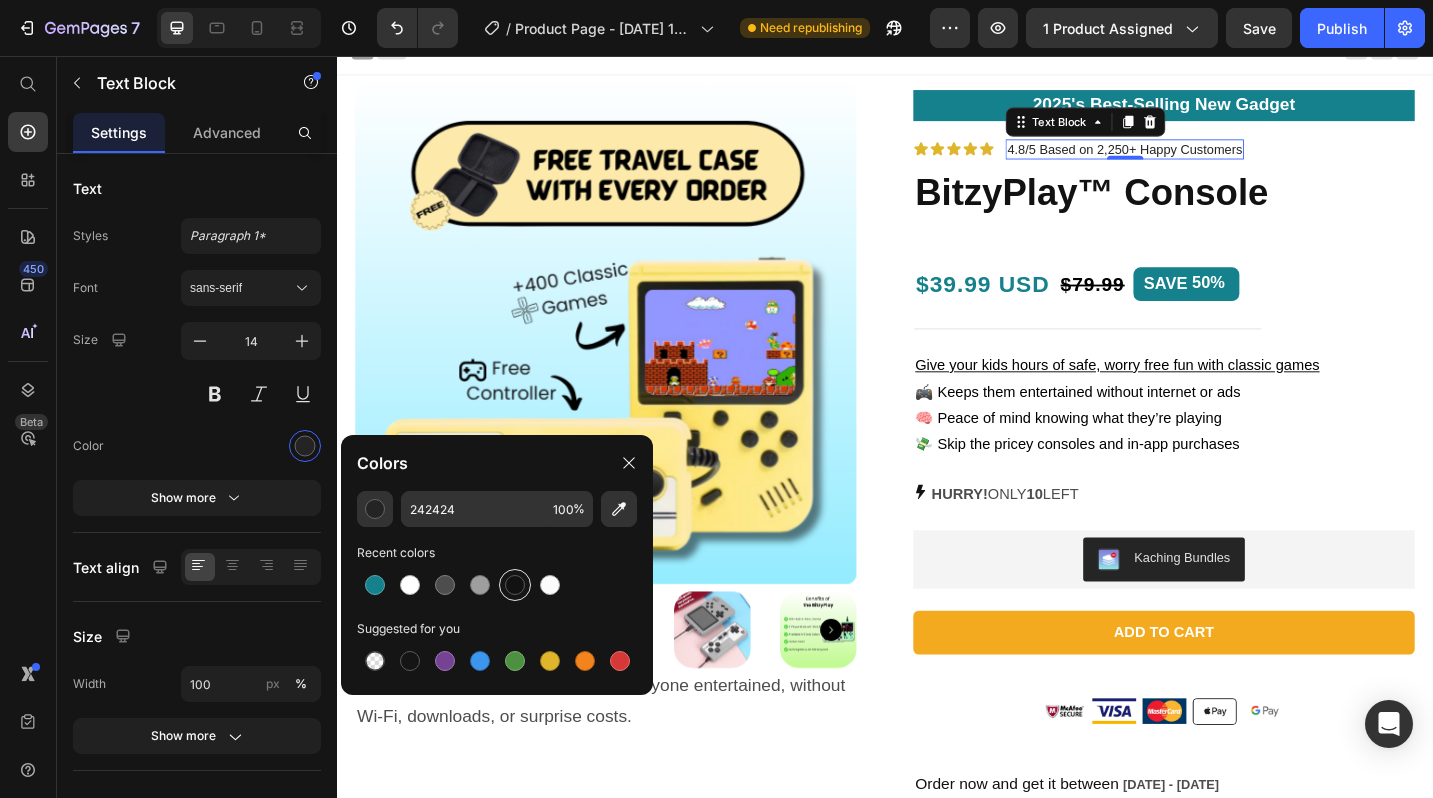 click at bounding box center [515, 585] 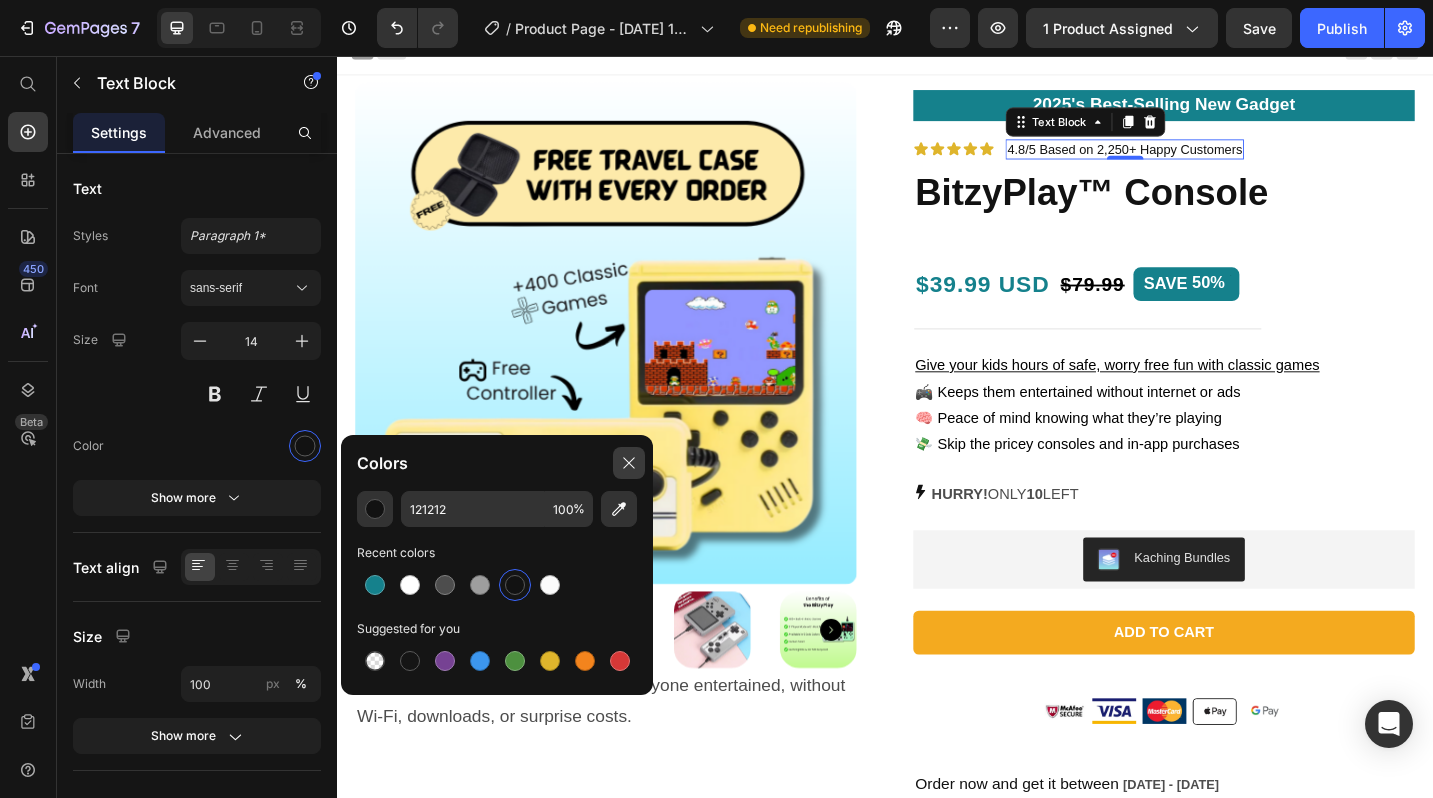 click 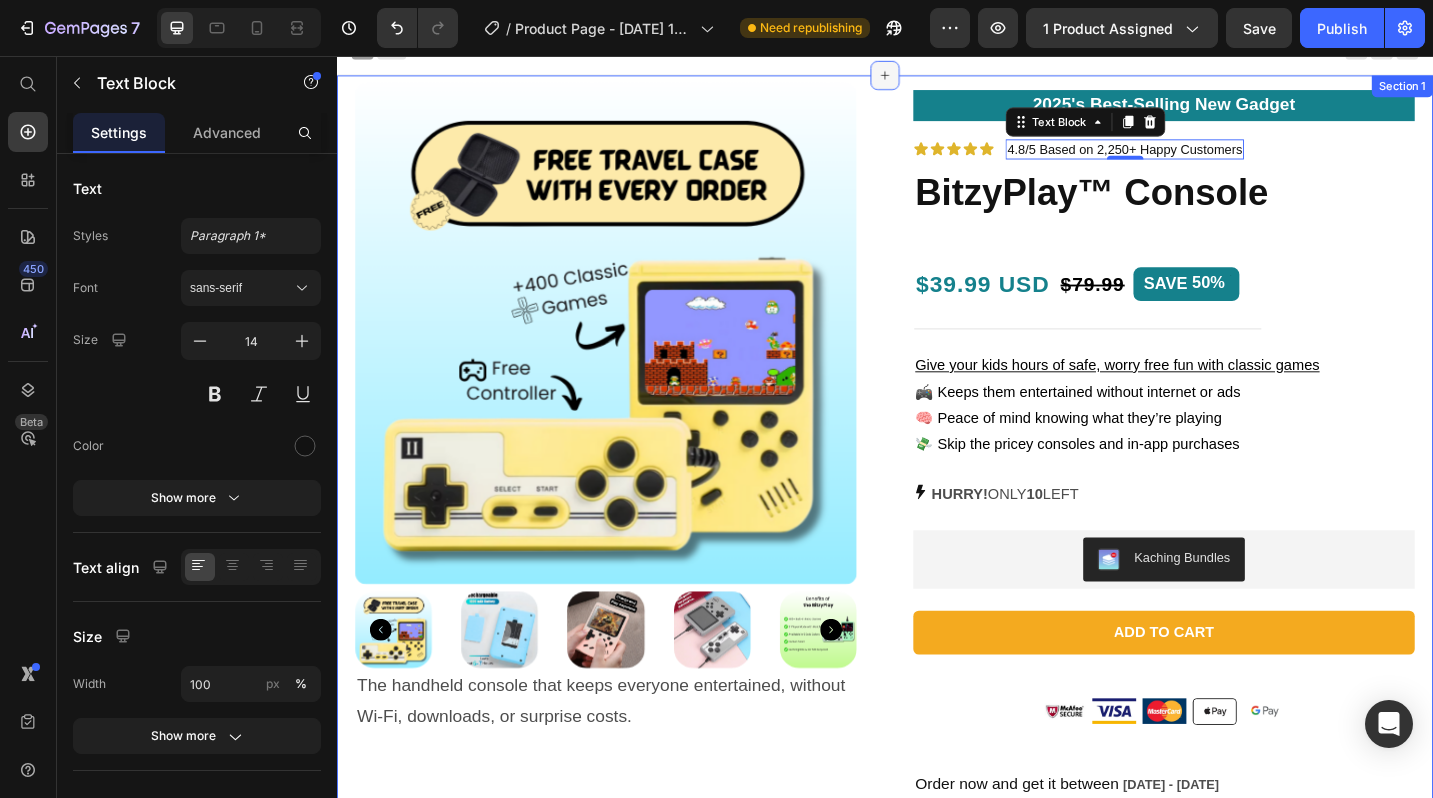 click at bounding box center (937, 77) 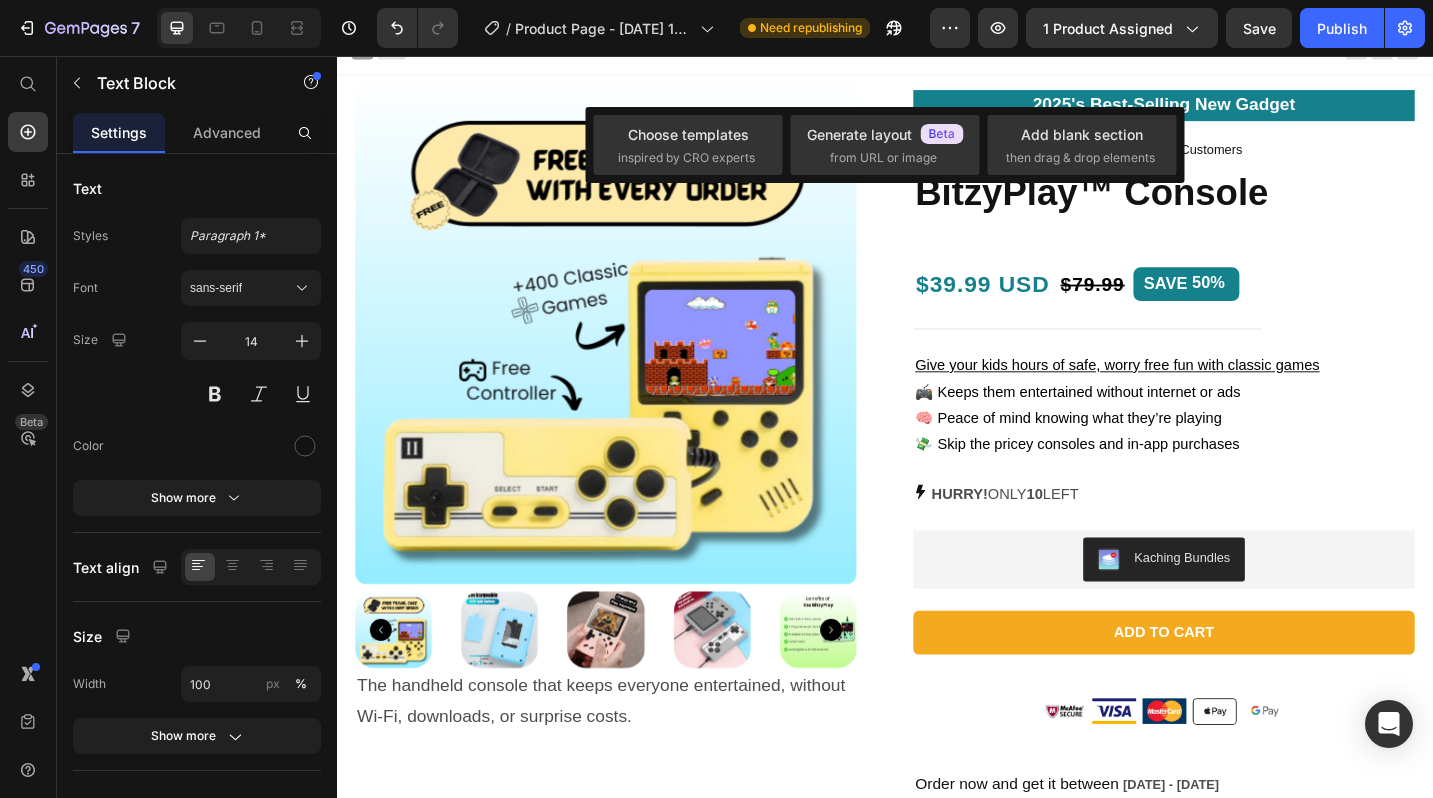click on "Header" at bounding box center (937, 56) 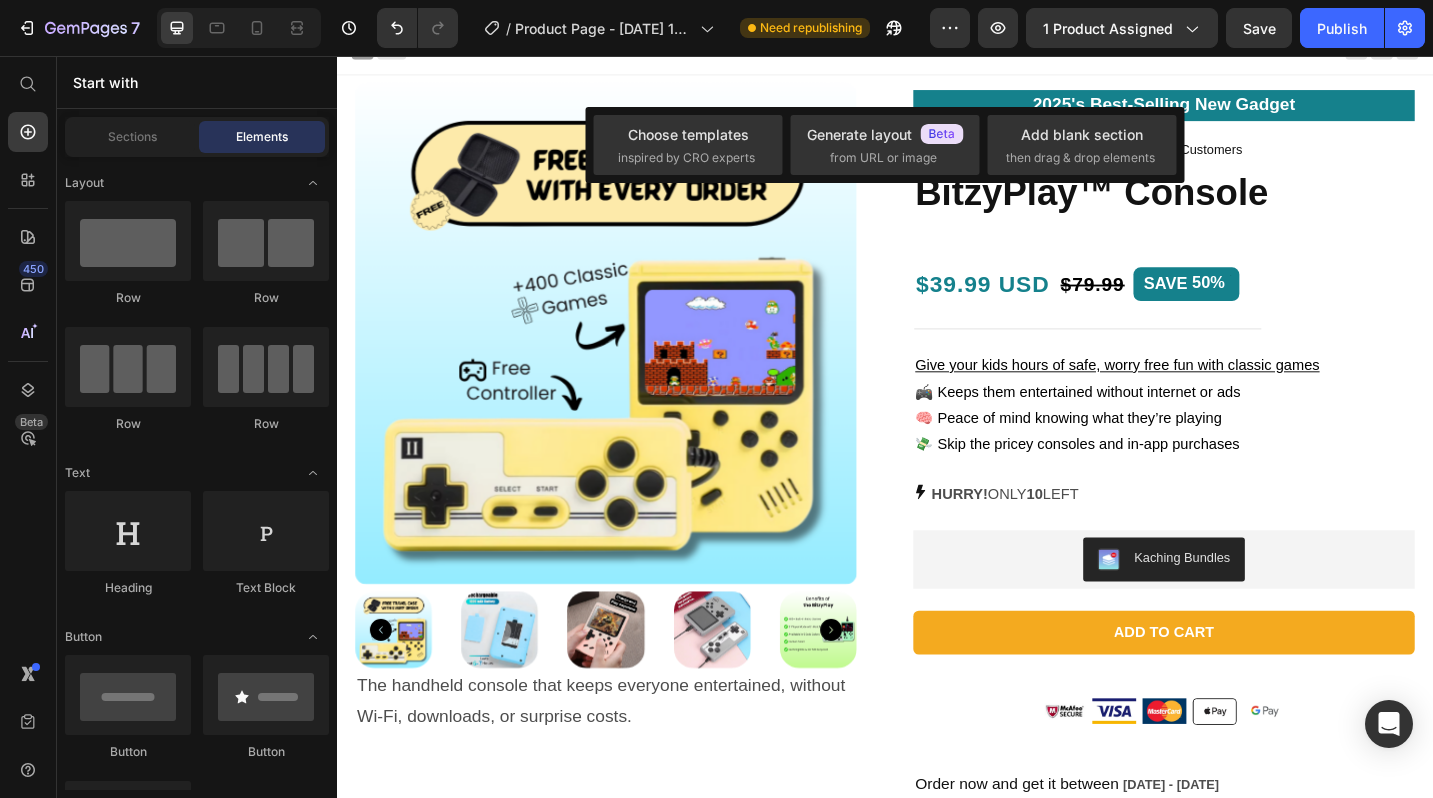 click at bounding box center [631, 359] 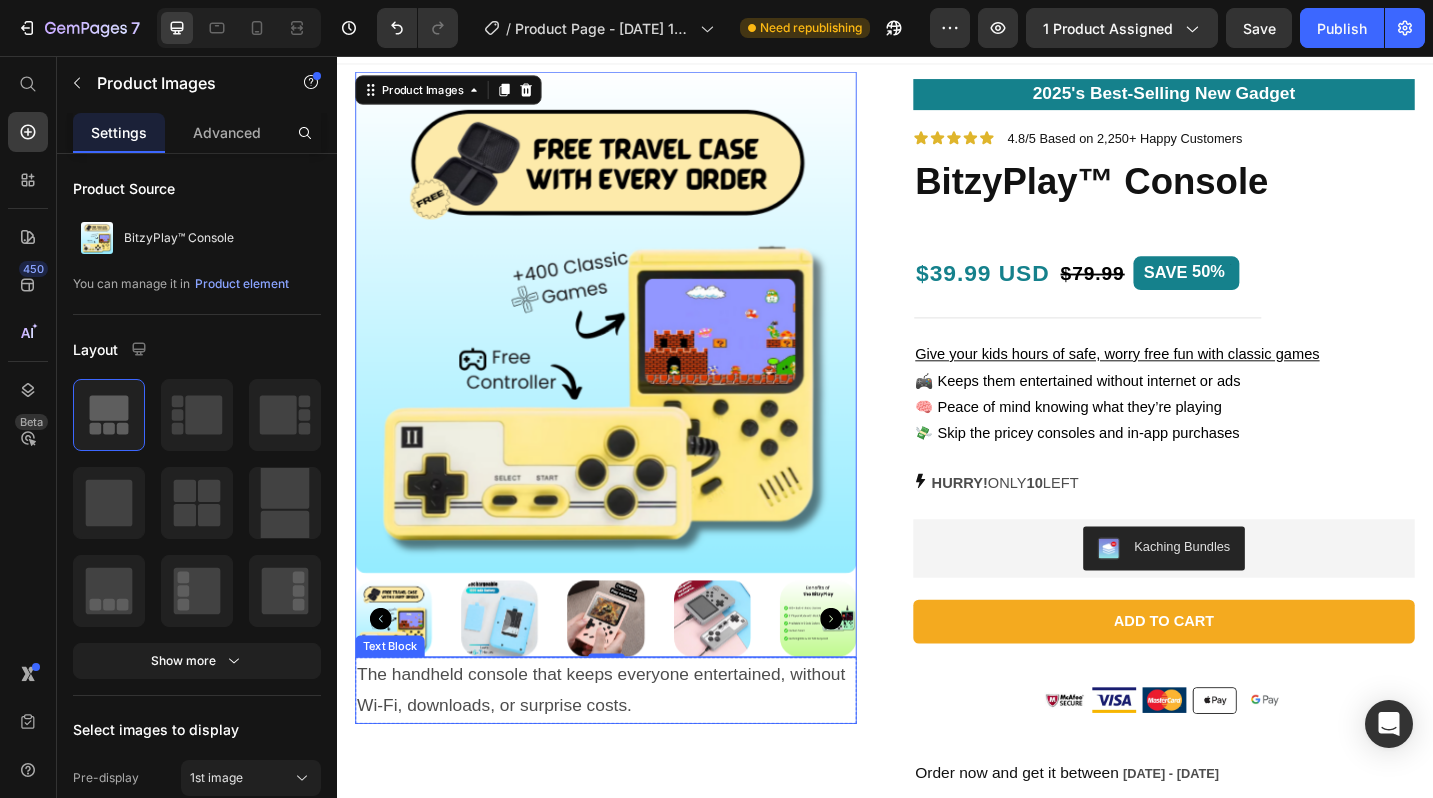 scroll, scrollTop: 31, scrollLeft: 0, axis: vertical 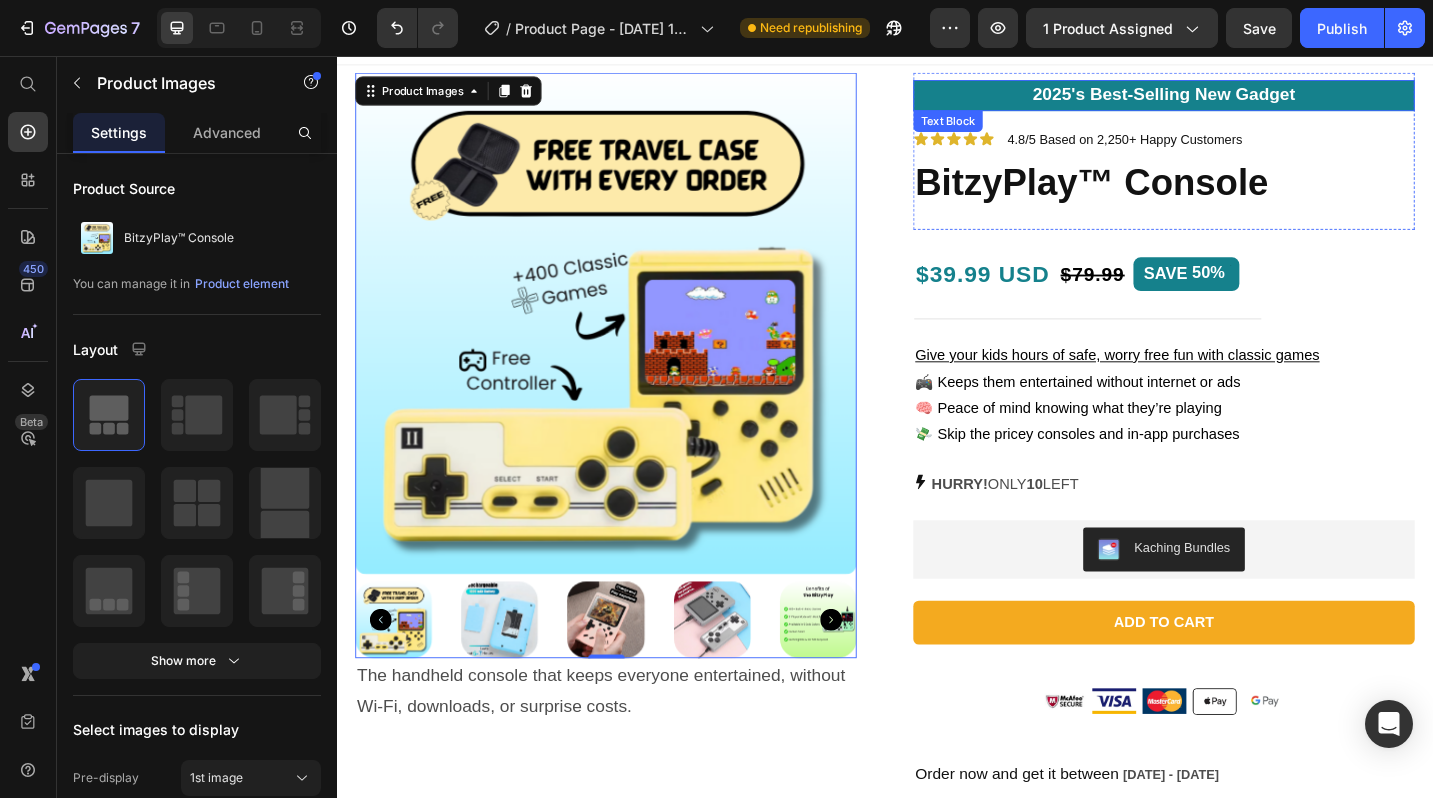 click on "2025's Best-Selling New Gadget" at bounding box center [1242, 99] 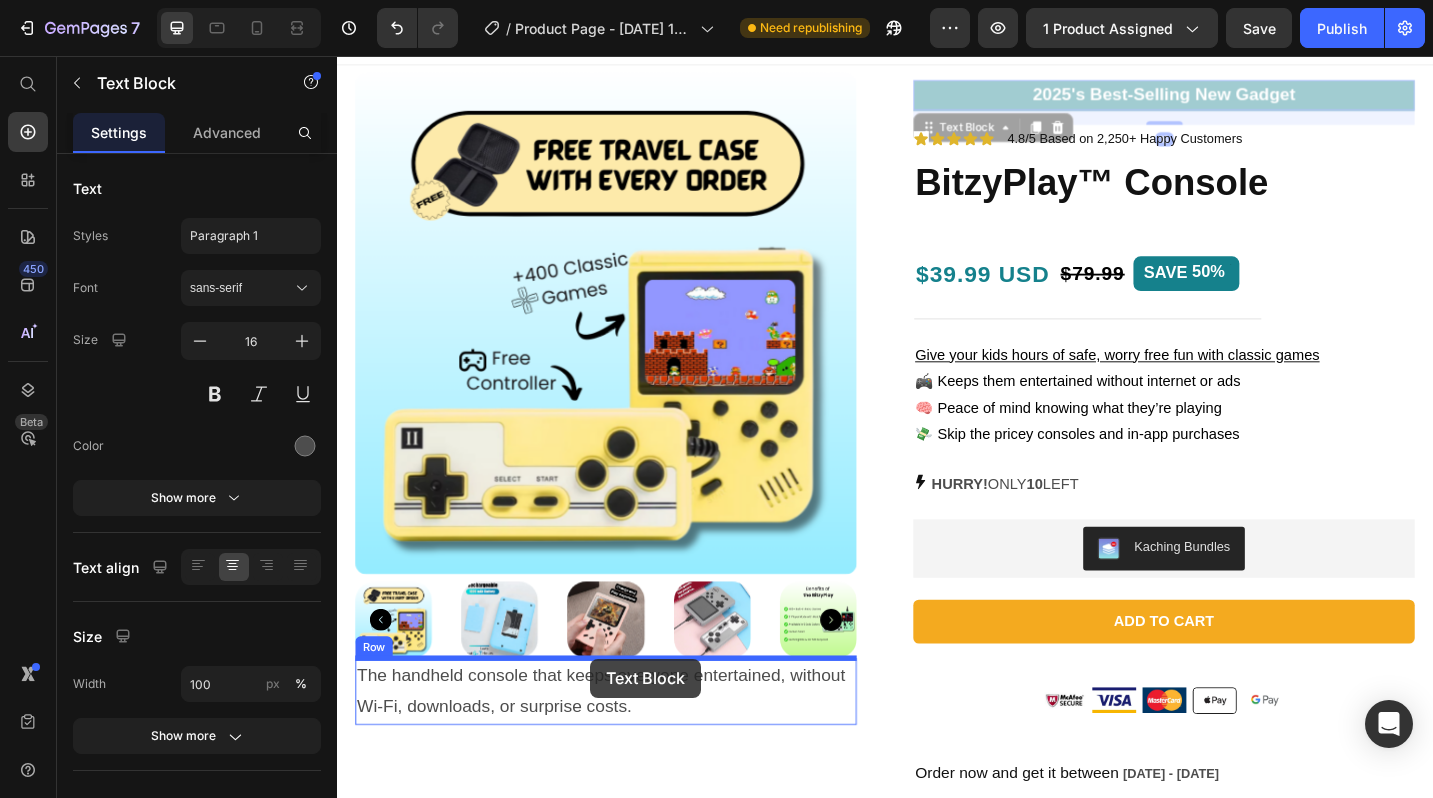 drag, startPoint x: 1059, startPoint y: 101, endPoint x: 614, endPoint y: 716, distance: 759.1113 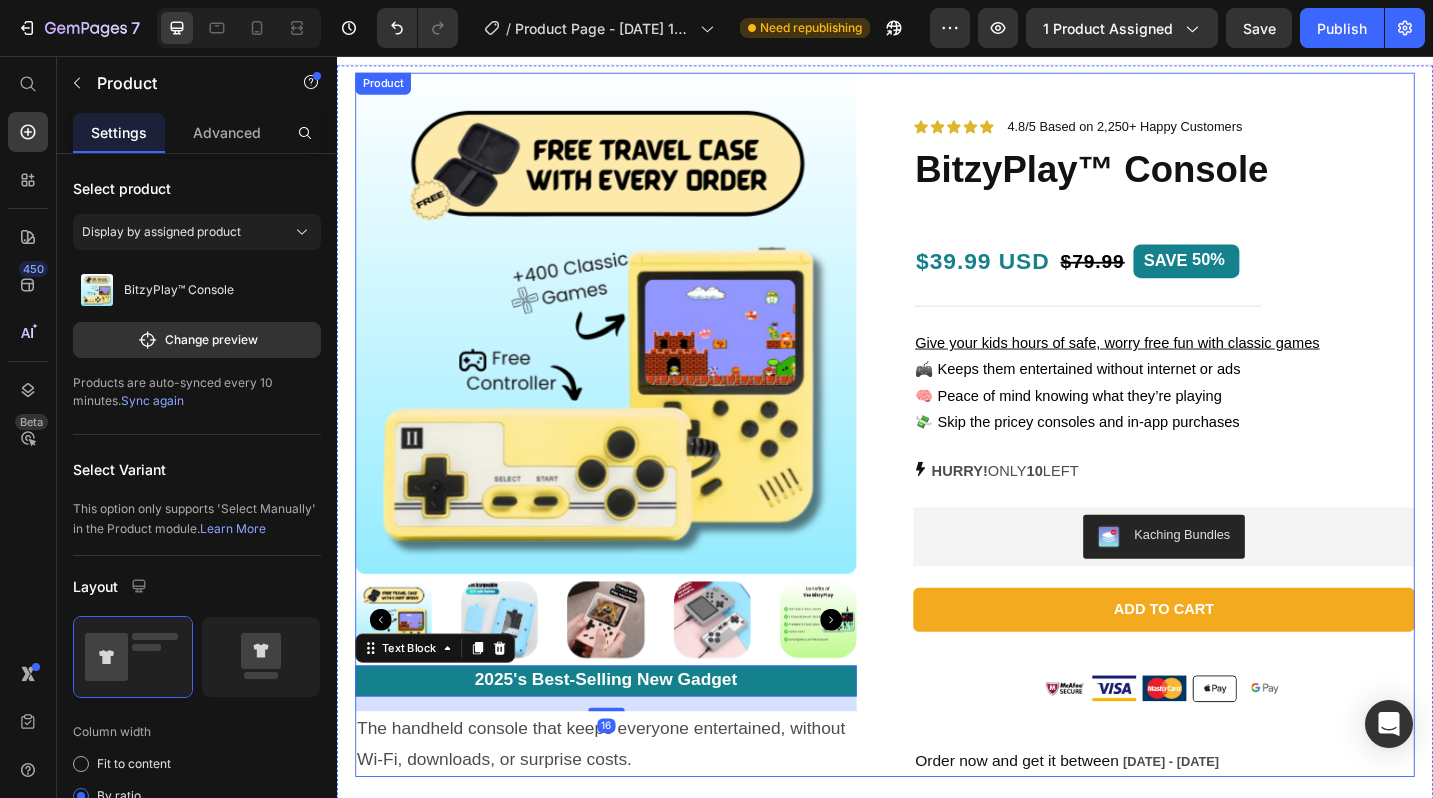 click on "Product Images 2025's Best-Selling New Gadget Text Block   16 The handheld console that keeps everyone entertained, without Wi-Fi, downloads, or surprise costs. Text Block Row
Icon
Icon
Icon
Icon
Icon Icon List 4.8/5 Based on 2,250+ Happy Customers Text Block Row BitzyPlay™ Console Product Title Row $39.99 USD Text Block $79.99 Product Price SAVE 50% Discount Tag Row Give your kids hours of safe, worry free fun with classic games 🎮 Keeps them entertained without internet or ads 🧠 Peace of mind knowing what they’re playing 💸 Skip the pricey consoles and in-app purchases Text Block   HURRY!  ONLY  10  LEFT Stock Counter Kaching Bundles Kaching Bundles Add to cart Add to Cart Image Image Image Image Image Row
Order now and get it between
[DATE] - [DATE]
Delivery Date Row Product" at bounding box center [937, 459] 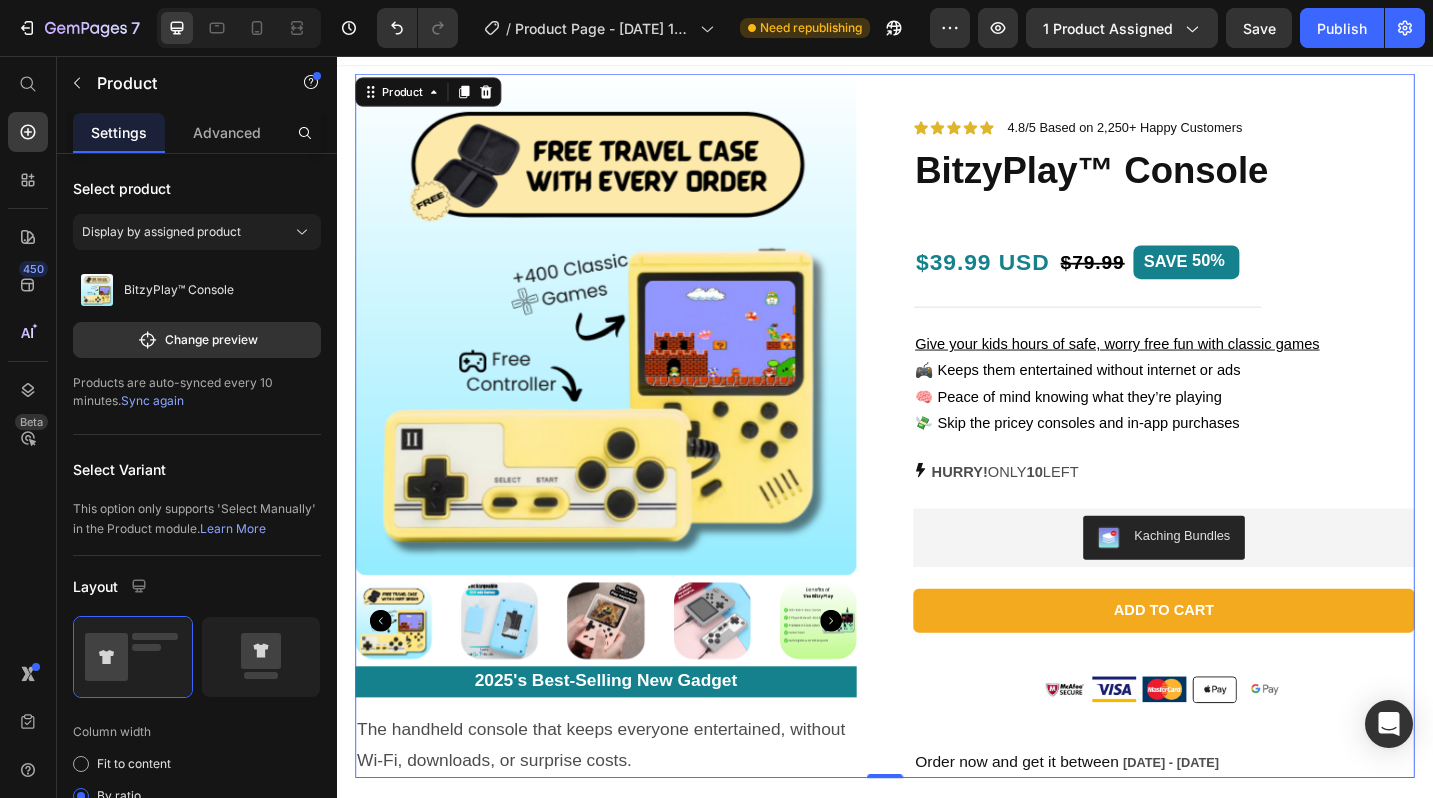 scroll, scrollTop: 34, scrollLeft: 0, axis: vertical 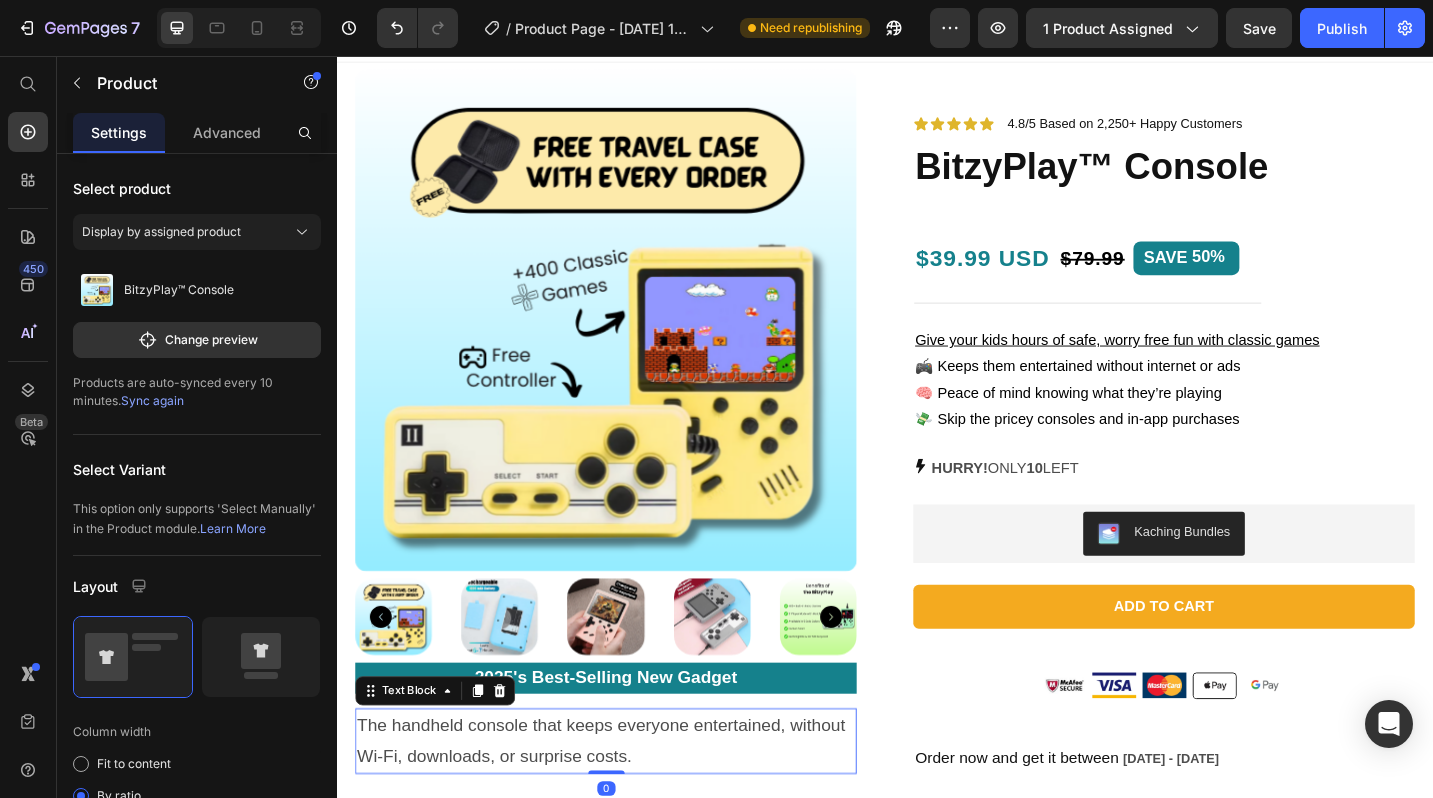 click on "The handheld console that keeps everyone entertained, without Wi-Fi, downloads, or surprise costs." at bounding box center (631, 806) 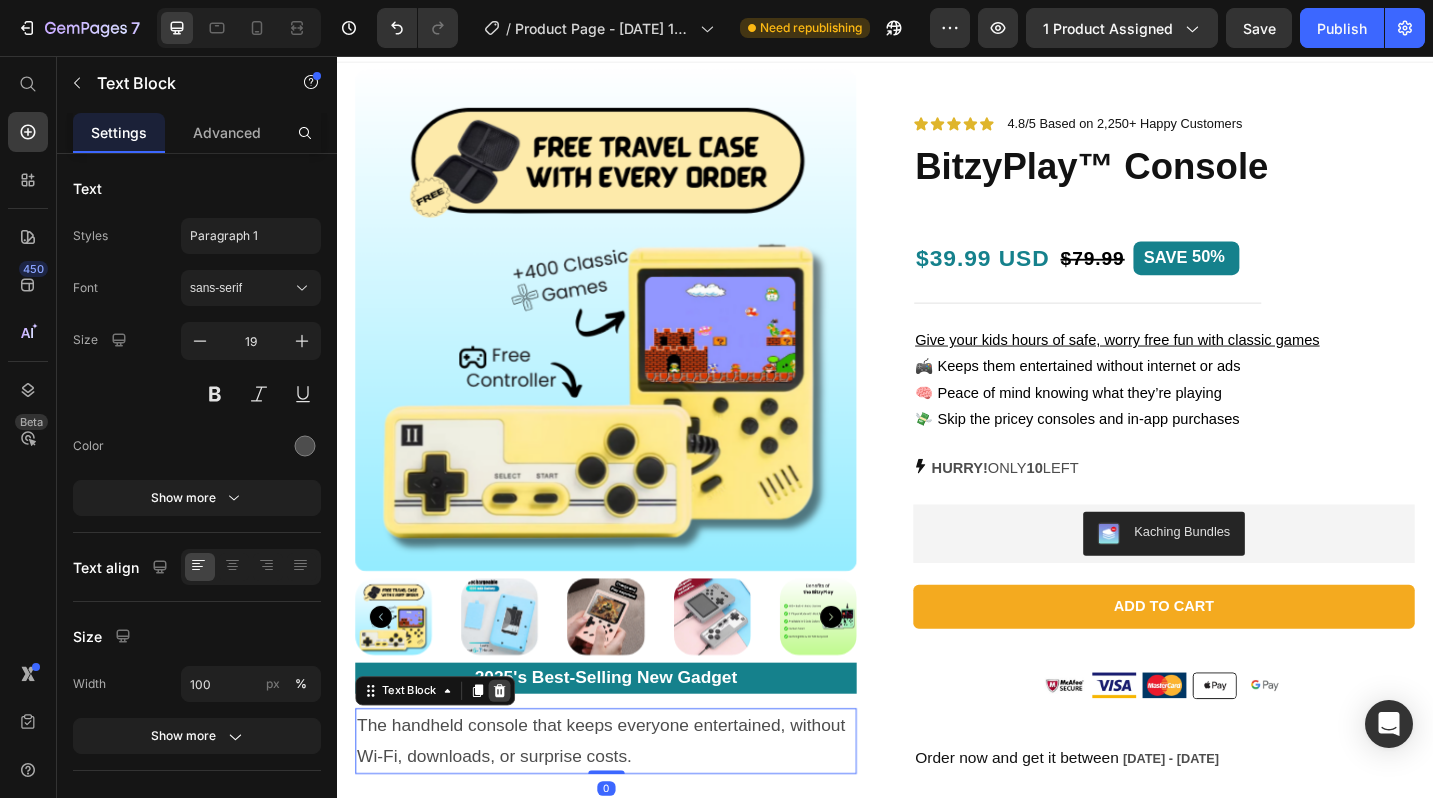 click 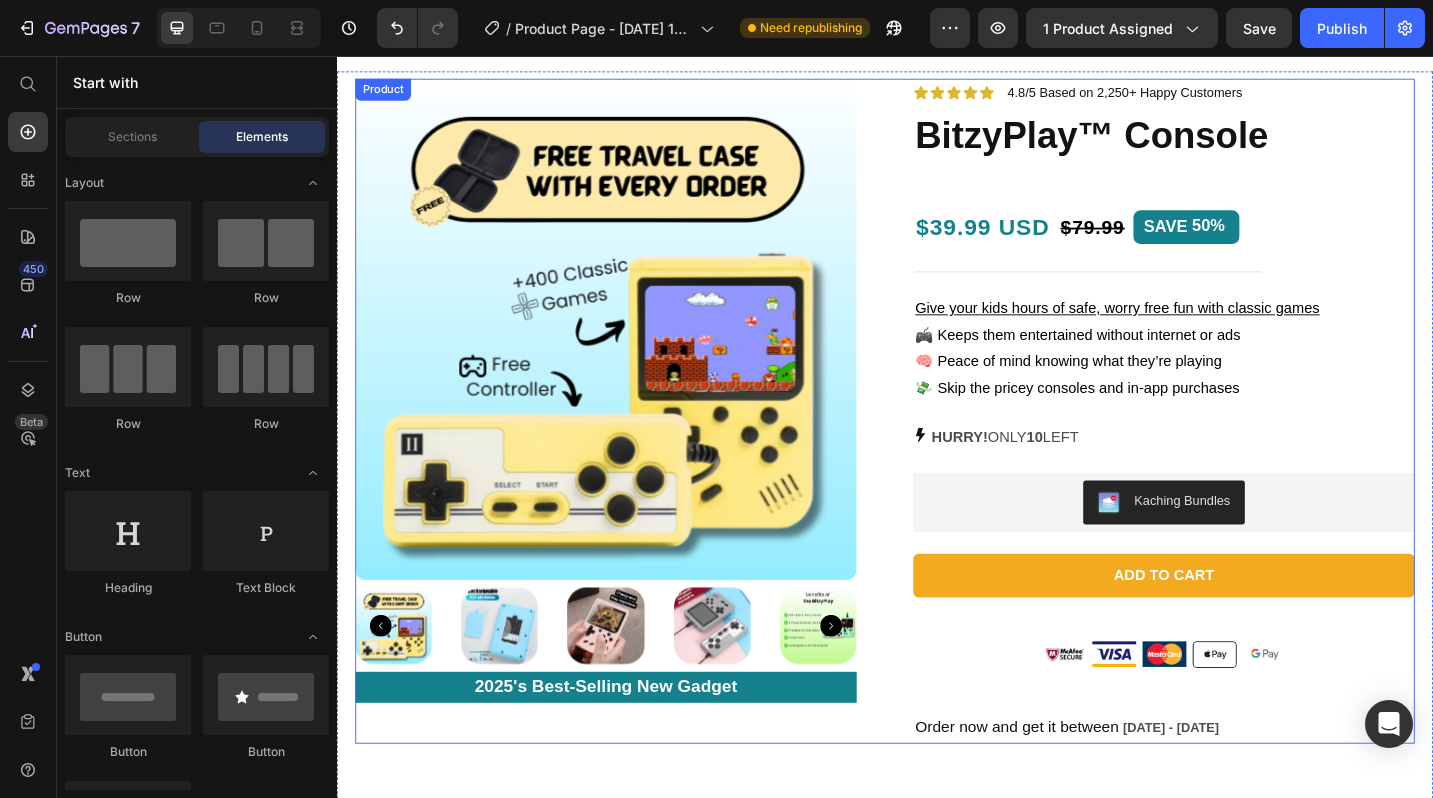 scroll, scrollTop: 0, scrollLeft: 0, axis: both 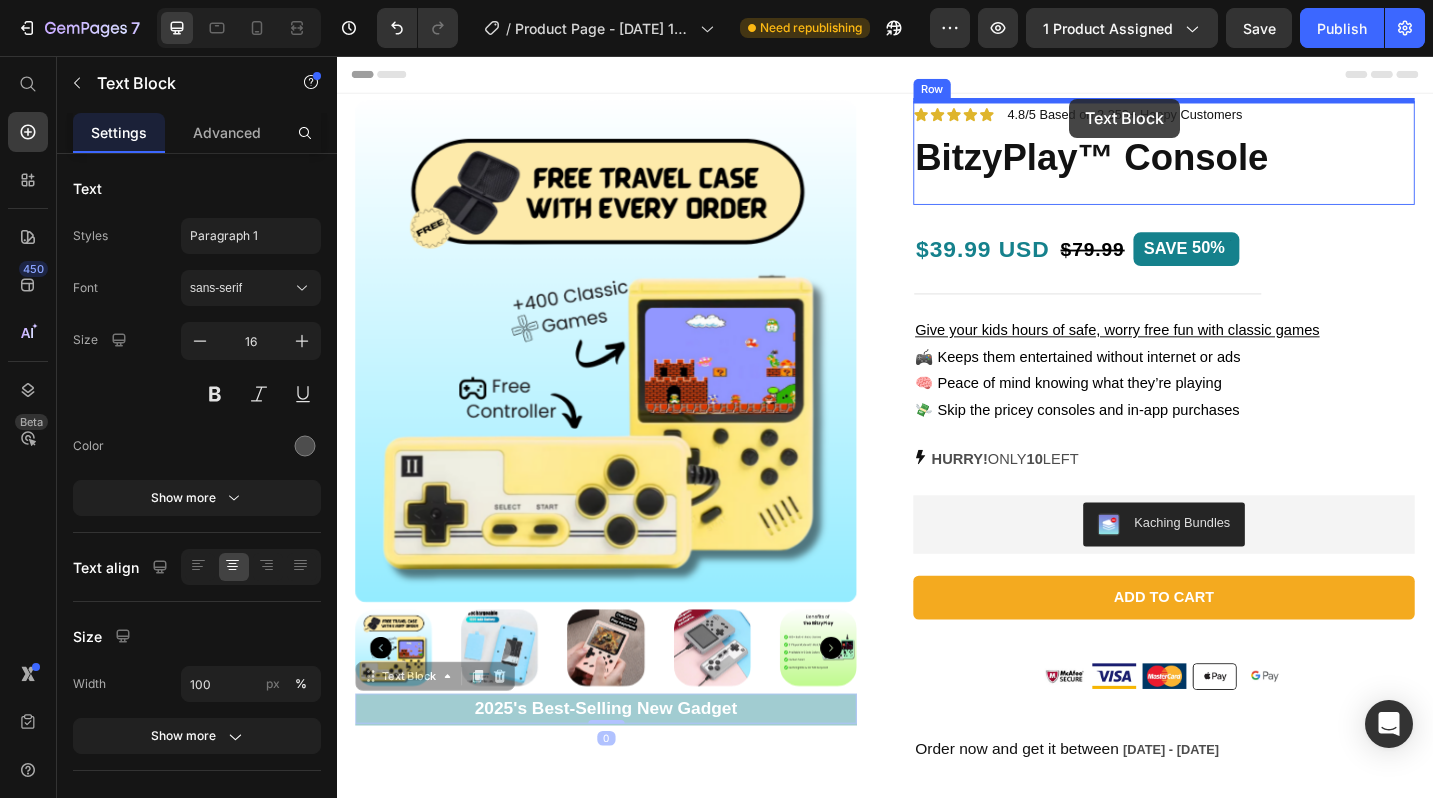 drag, startPoint x: 823, startPoint y: 768, endPoint x: 1141, endPoint y: 103, distance: 737.12213 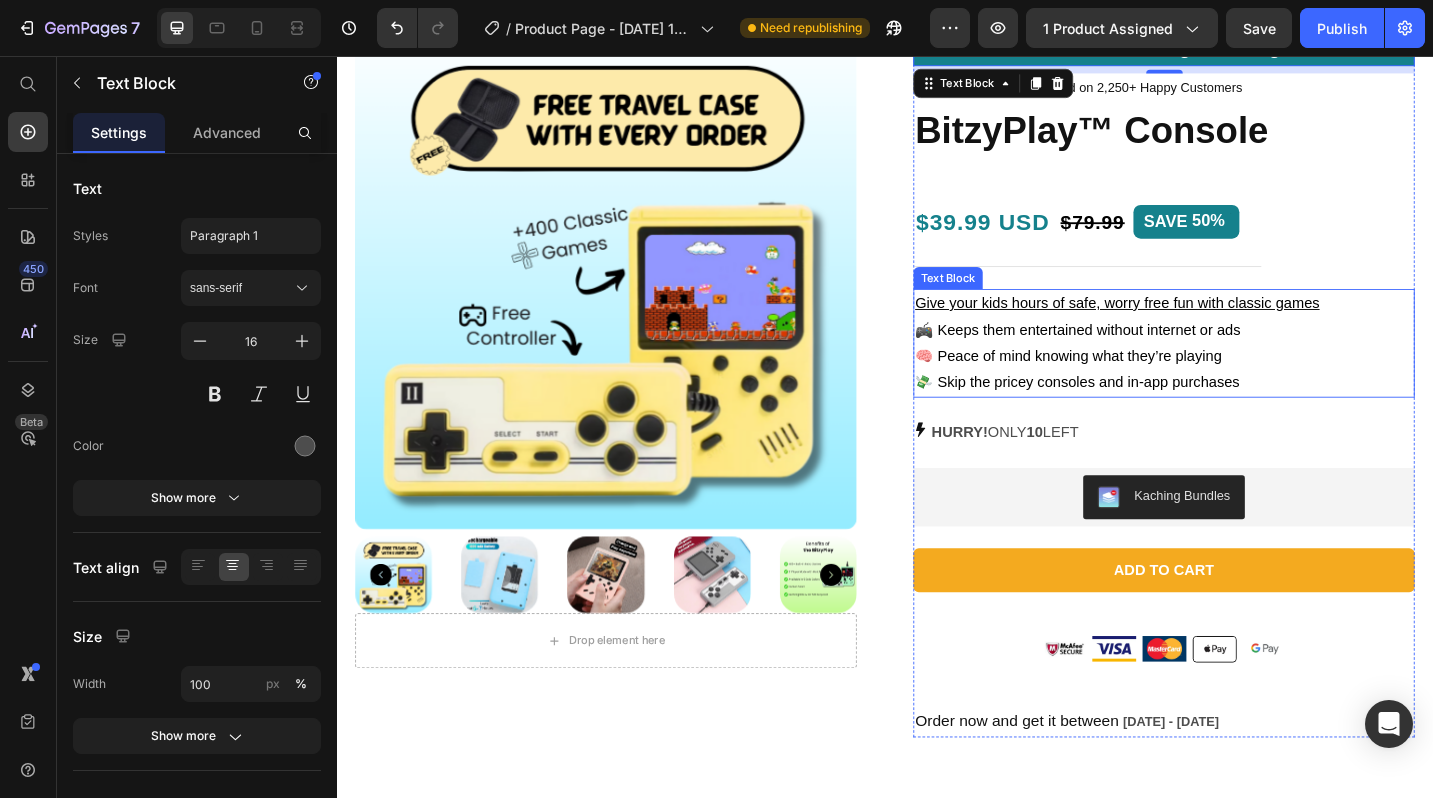 scroll, scrollTop: 0, scrollLeft: 0, axis: both 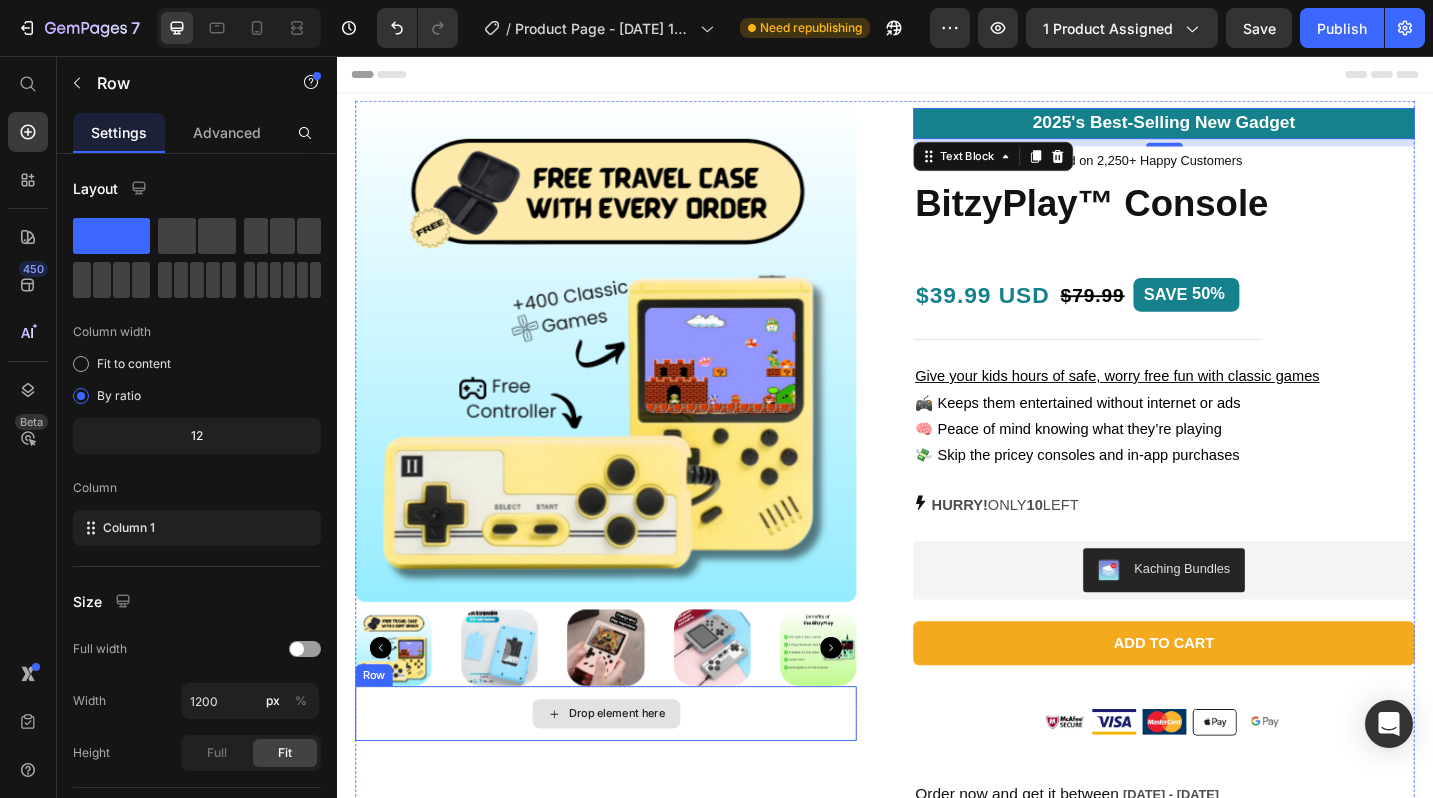 click on "Drop element here" at bounding box center [631, 776] 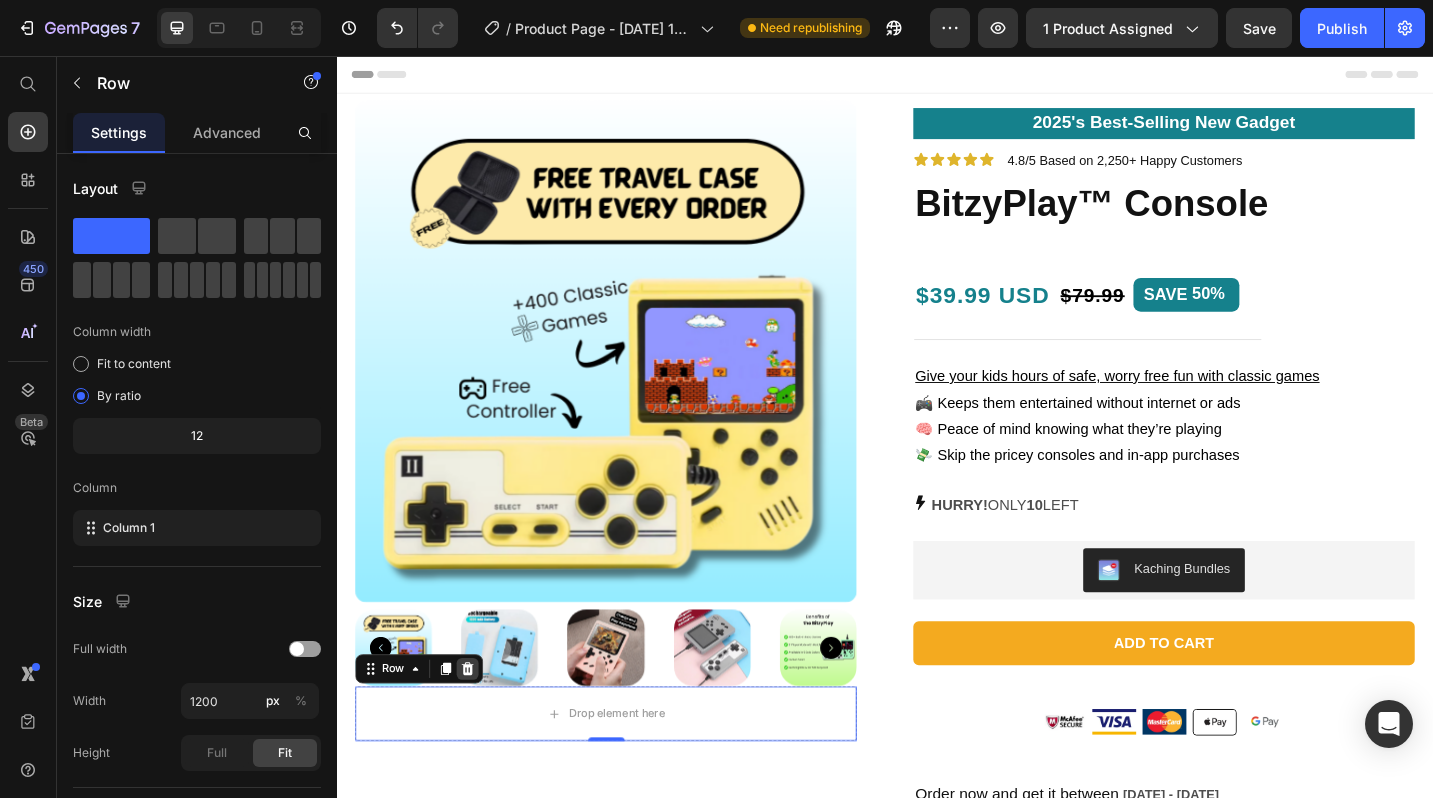 click 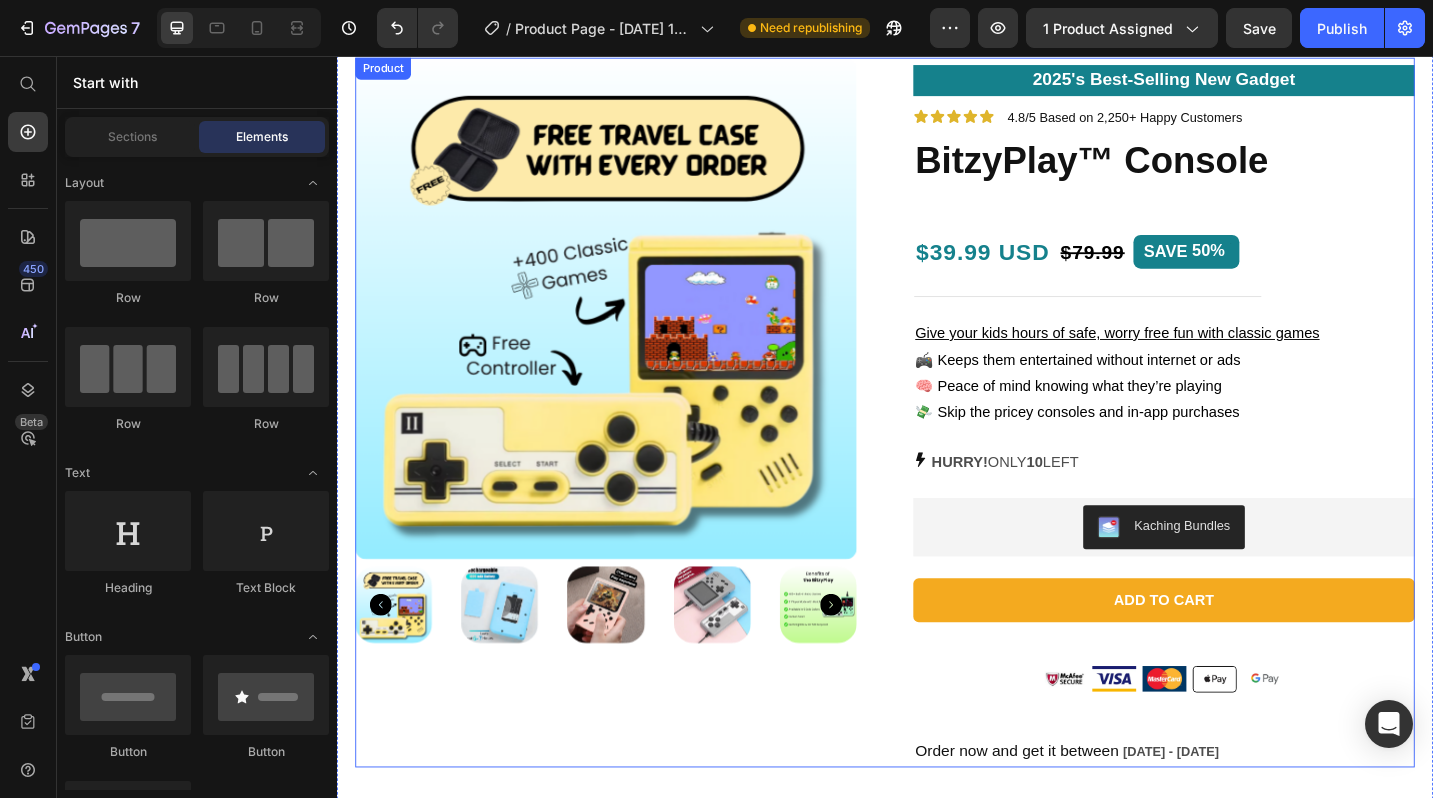 scroll, scrollTop: 0, scrollLeft: 0, axis: both 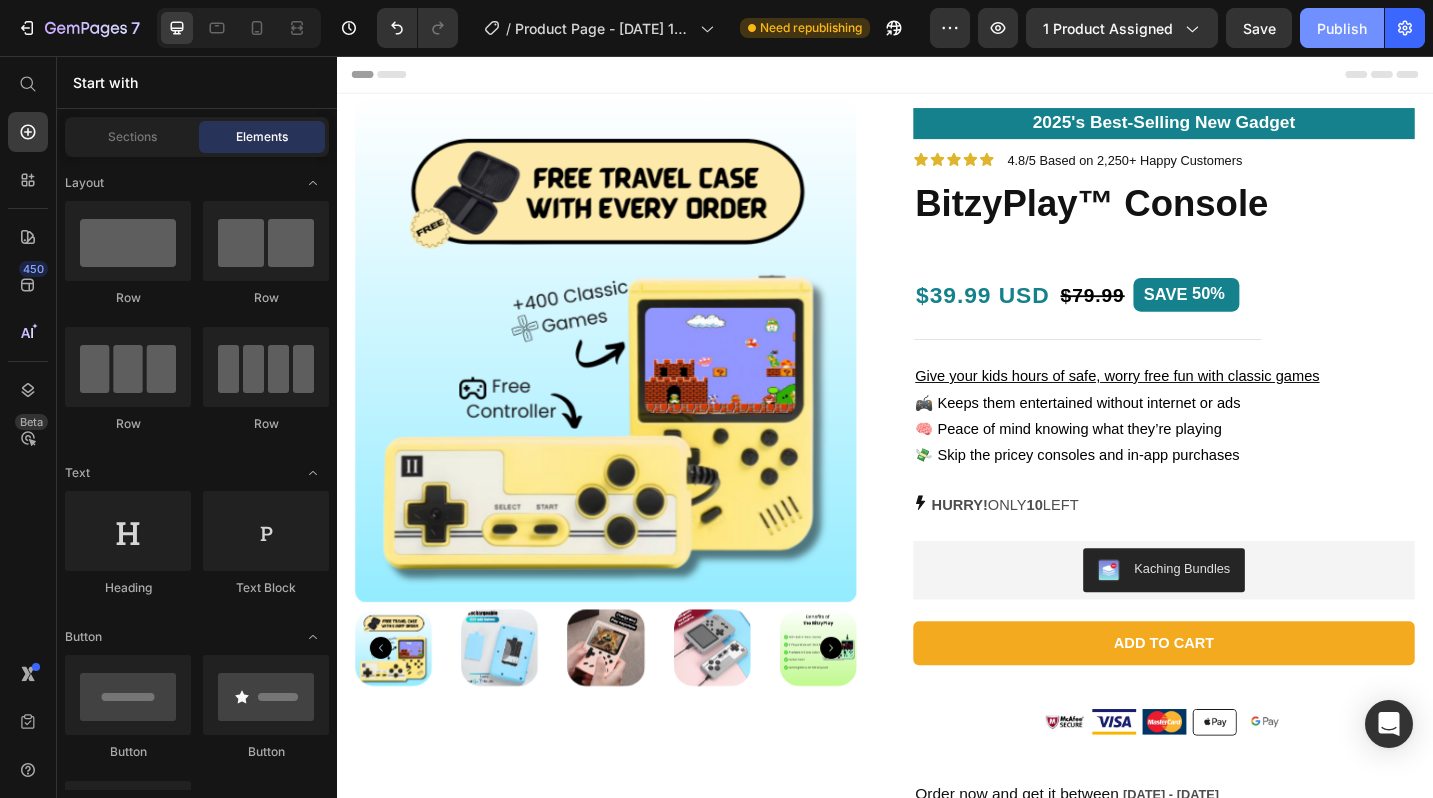 click on "Publish" at bounding box center (1342, 28) 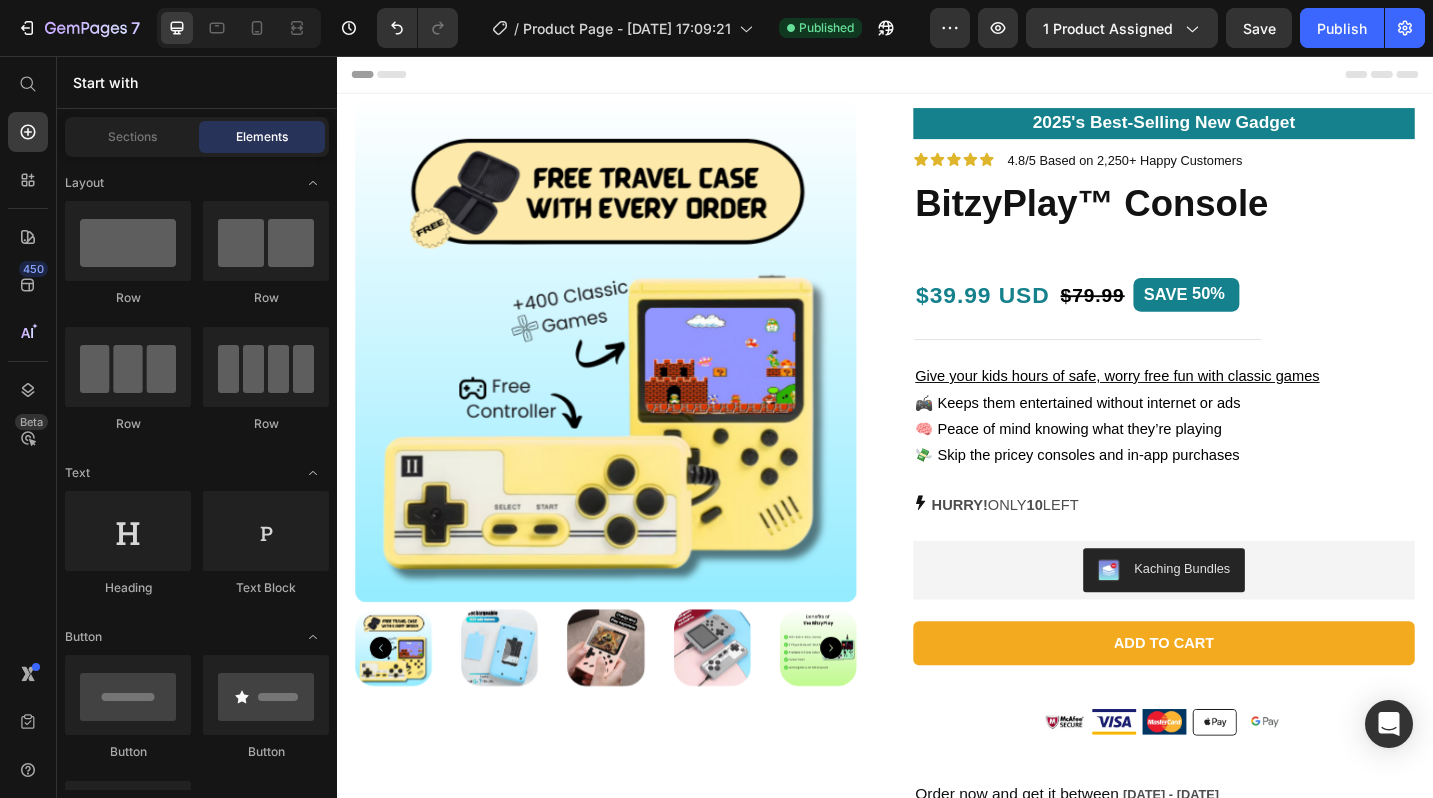 type 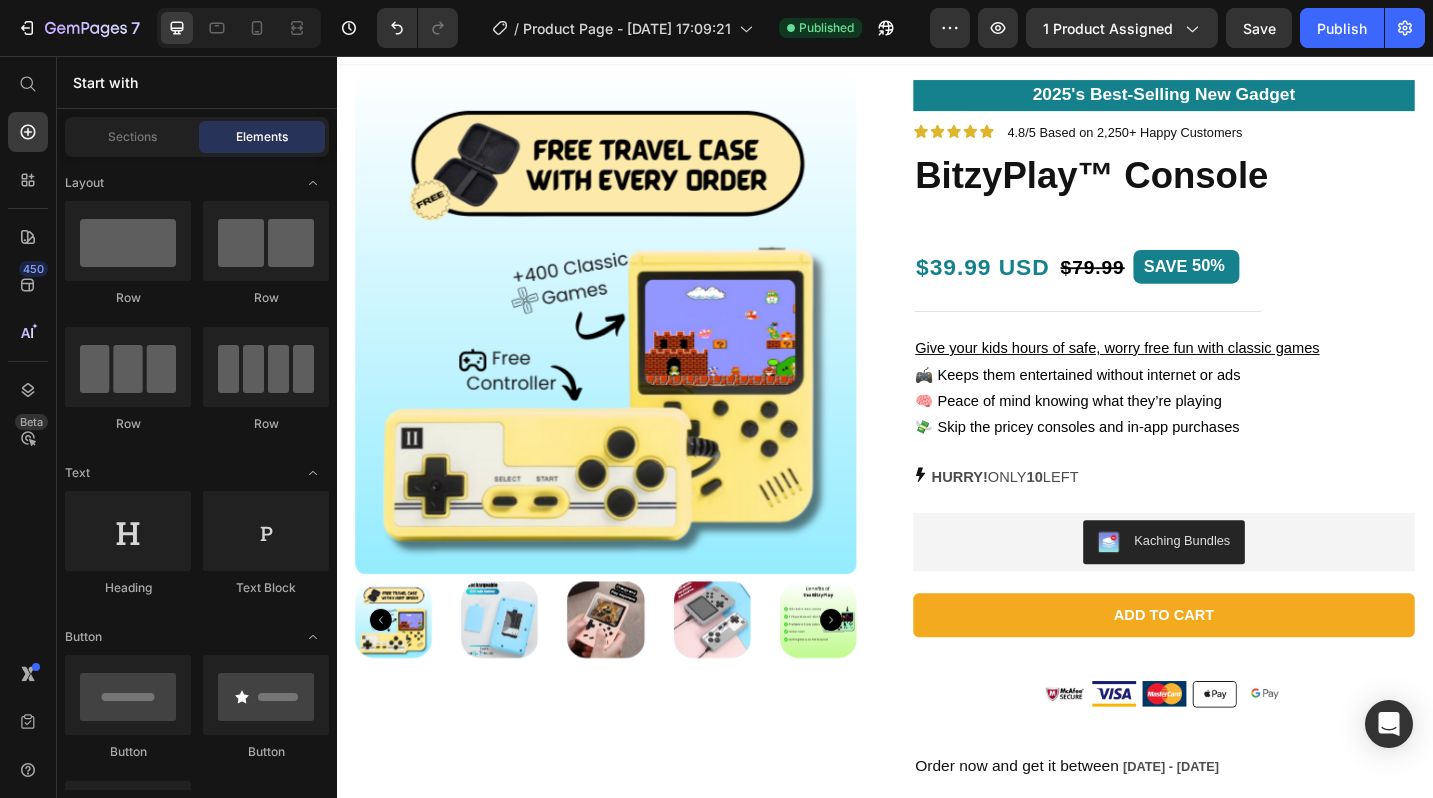 scroll, scrollTop: 0, scrollLeft: 0, axis: both 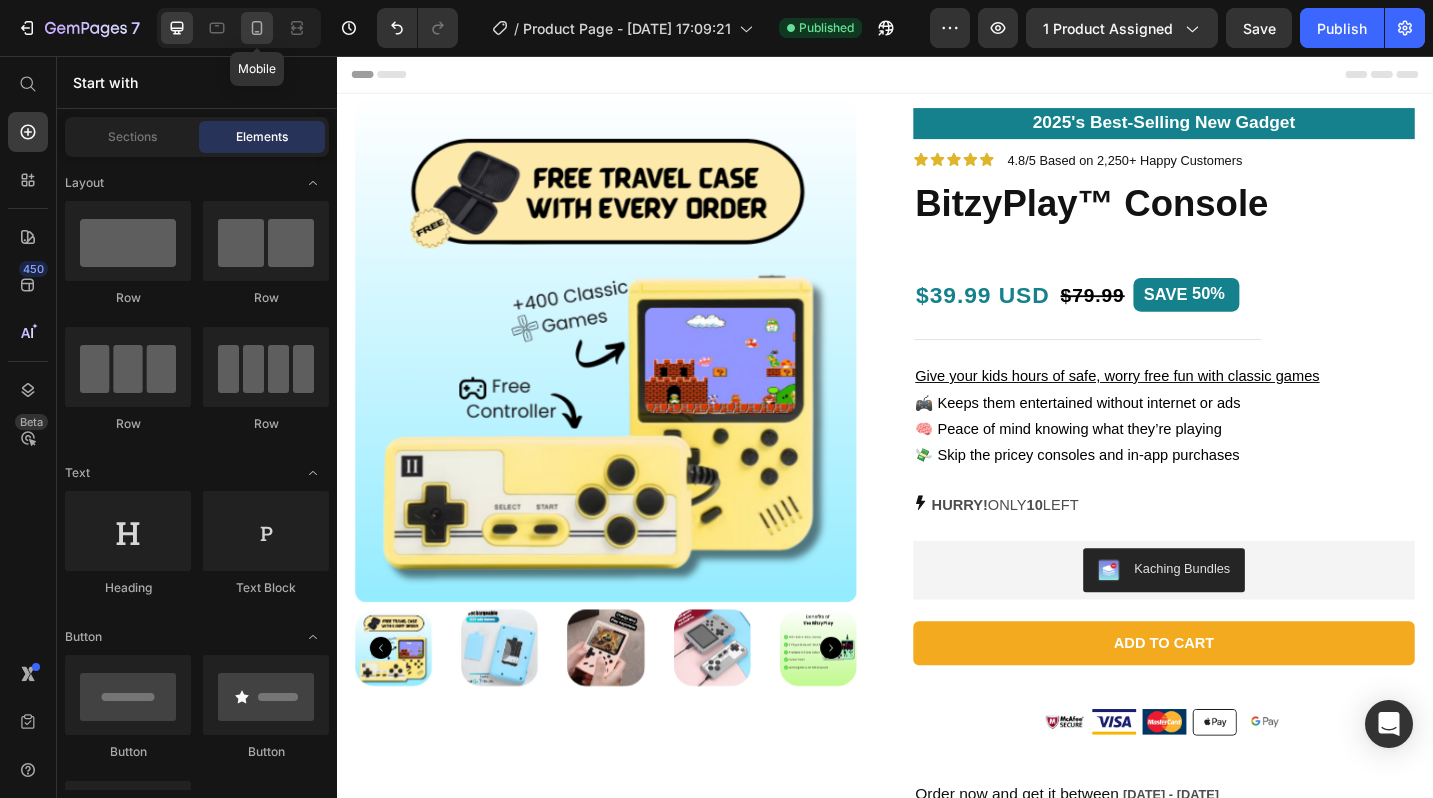 click 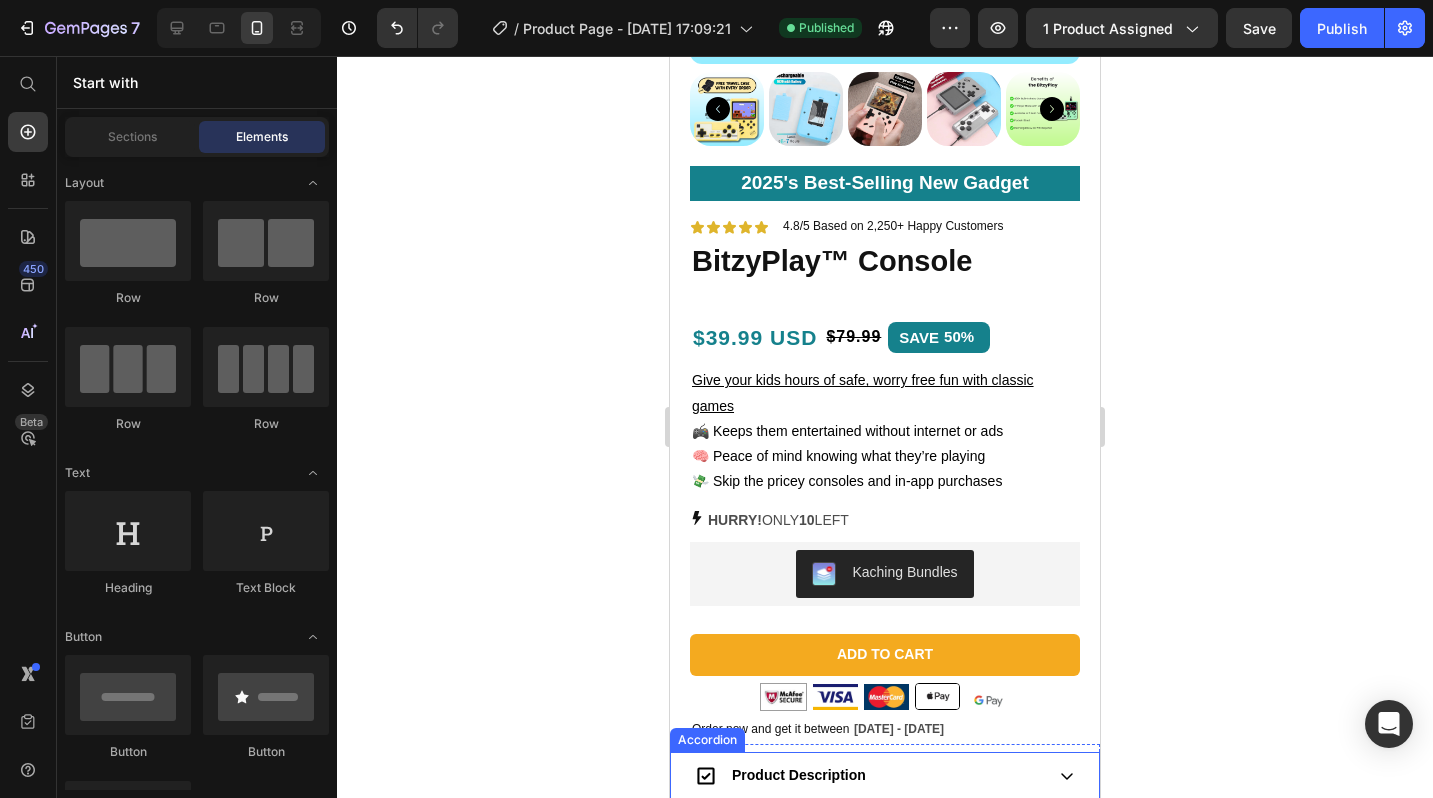 scroll, scrollTop: 0, scrollLeft: 0, axis: both 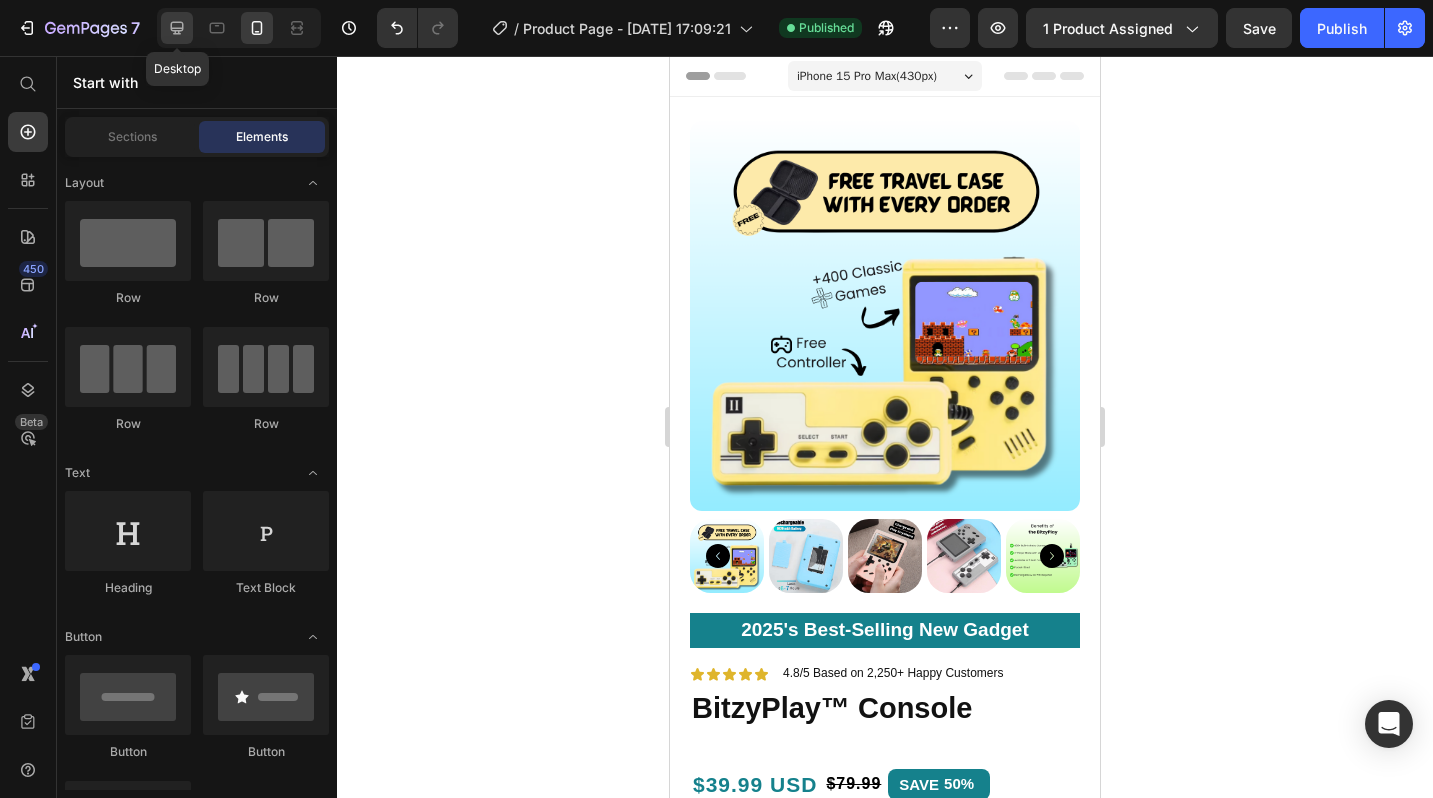click 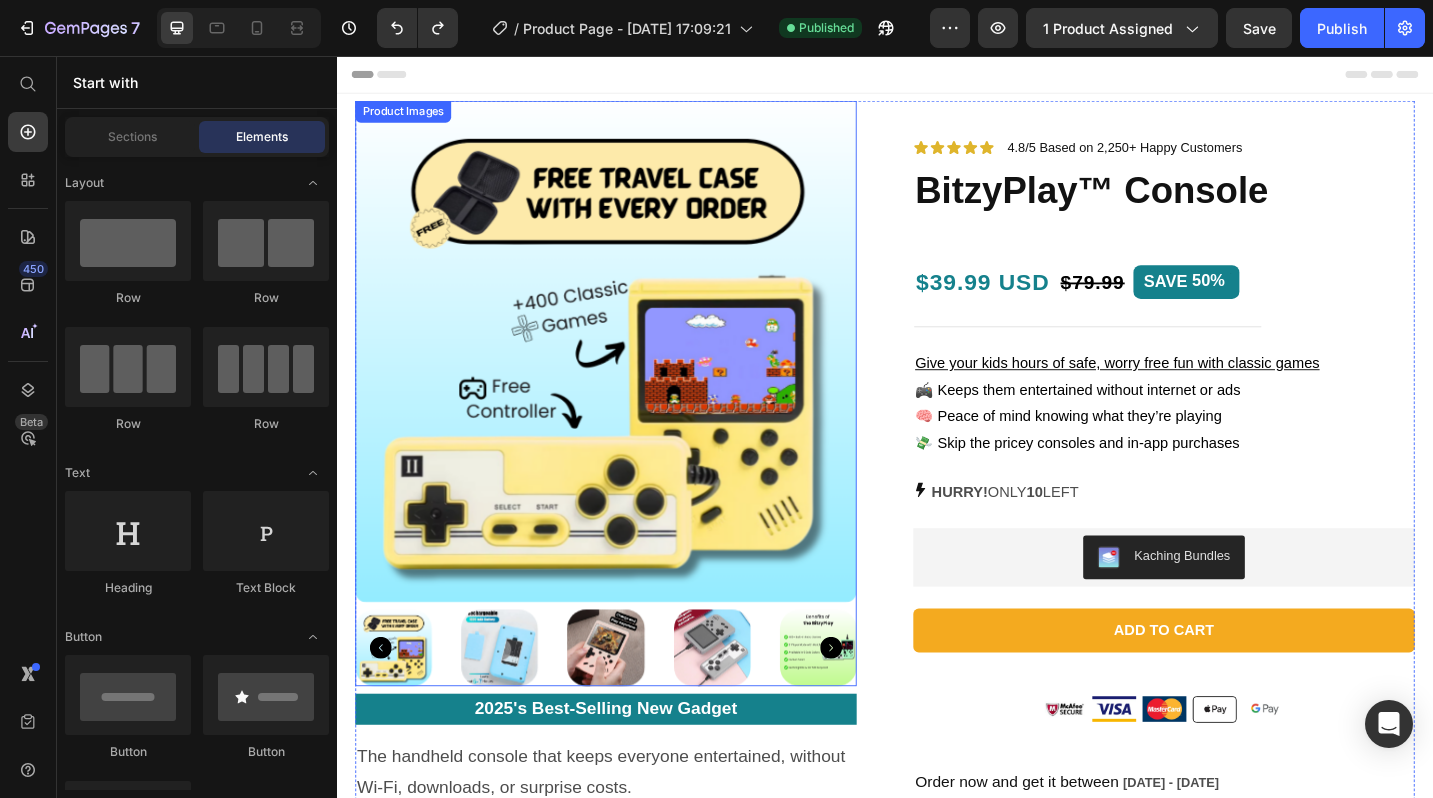 scroll, scrollTop: 13, scrollLeft: 0, axis: vertical 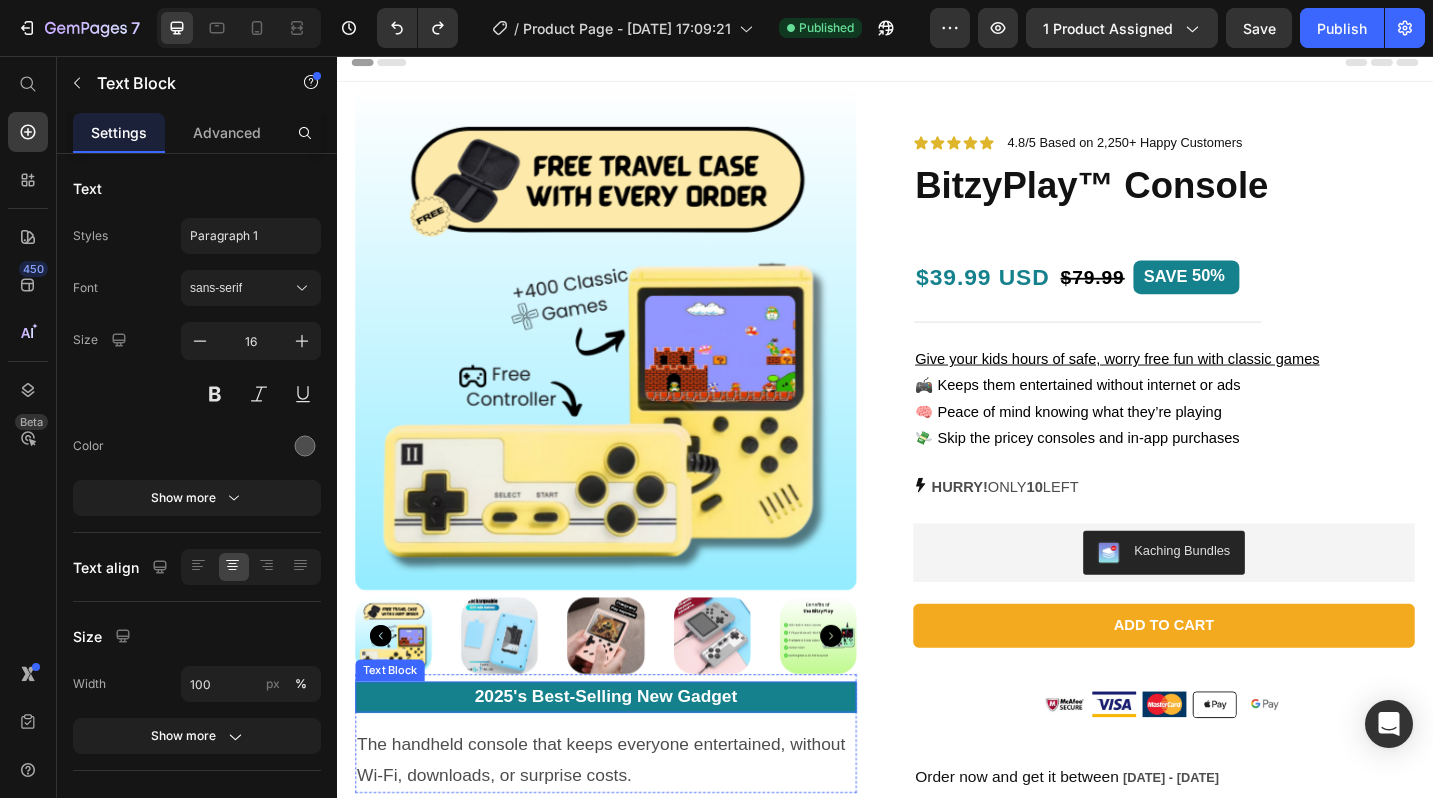 click on "2025's Best-Selling New Gadget" at bounding box center (632, 756) 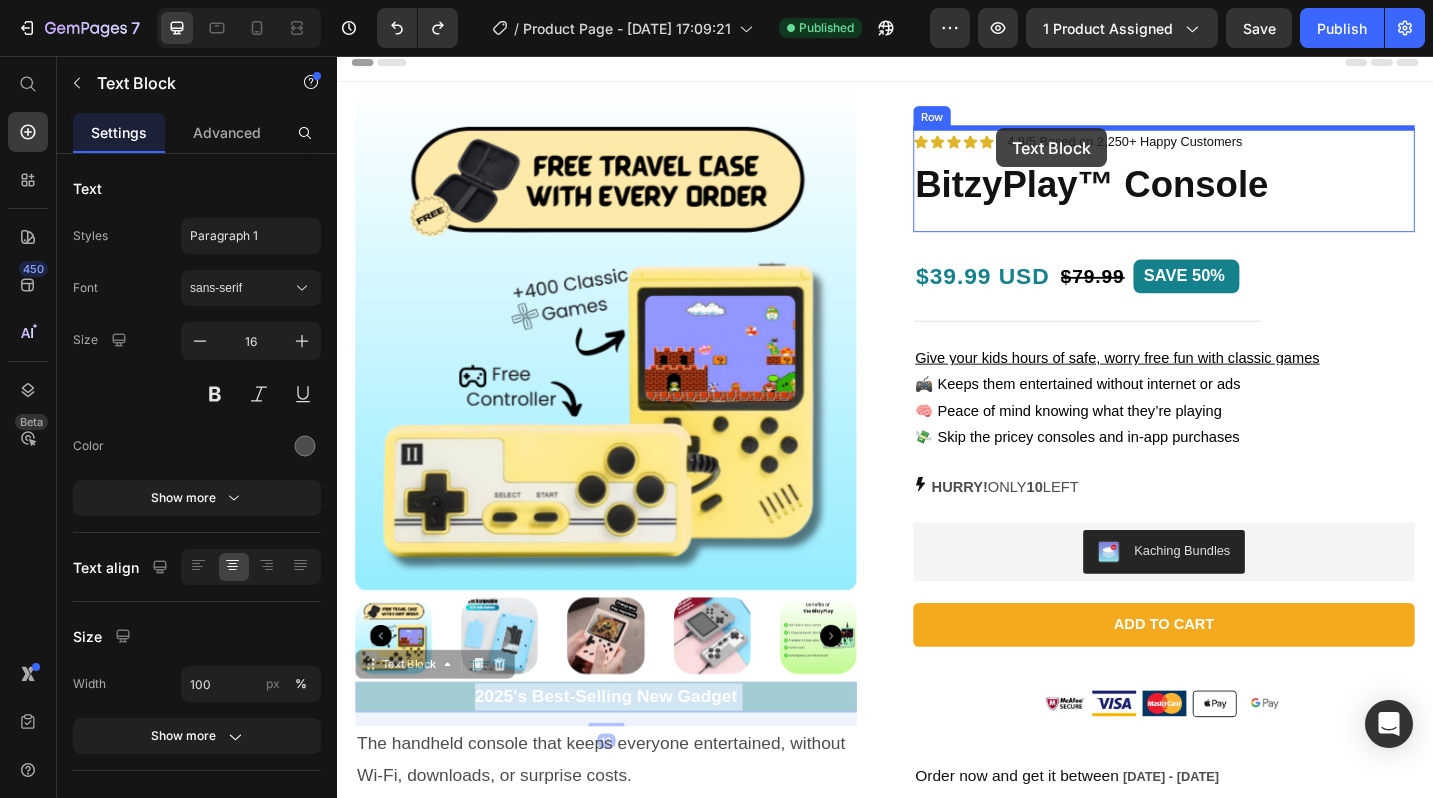 drag, startPoint x: 797, startPoint y: 759, endPoint x: 1060, endPoint y: 135, distance: 677.1595 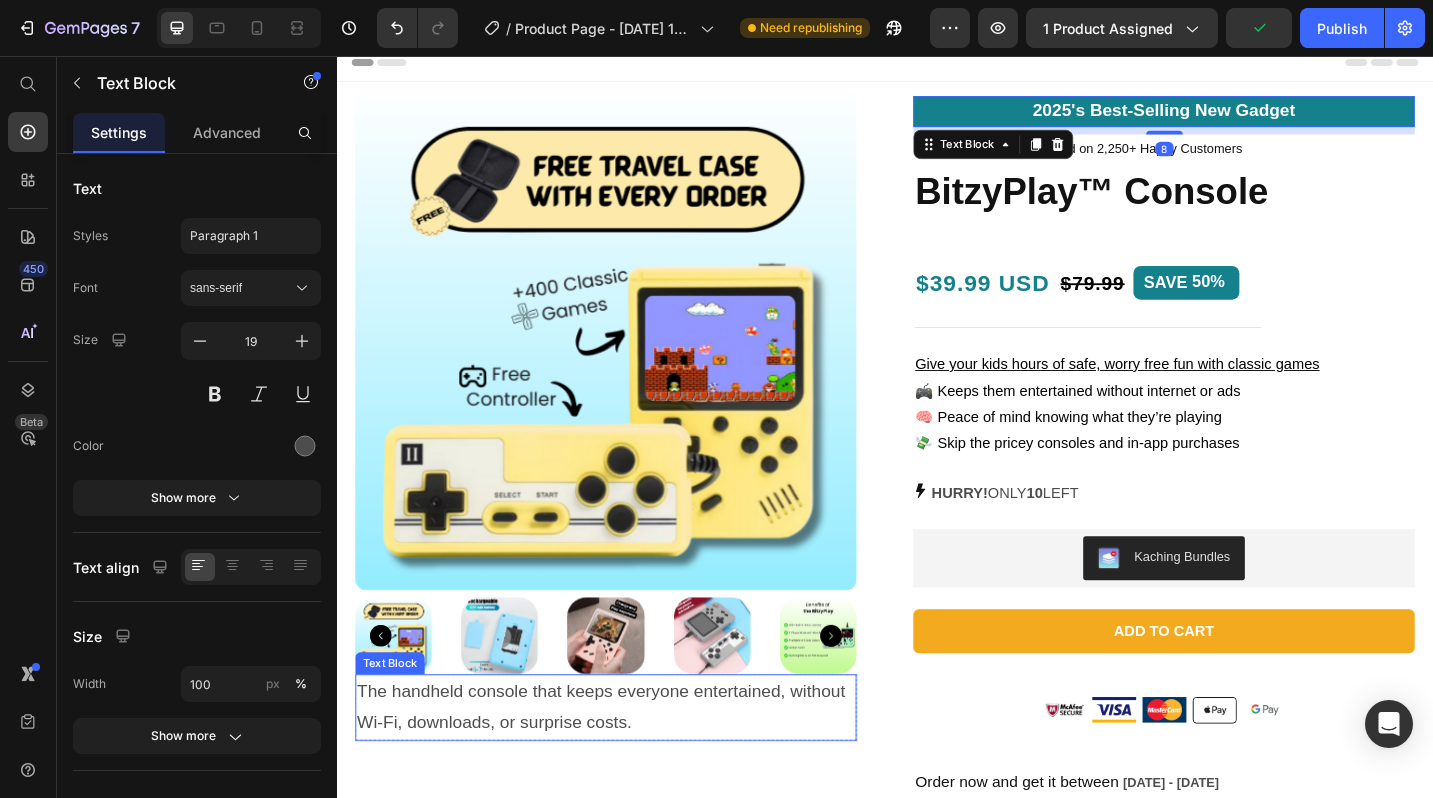 click on "The handheld console that keeps everyone entertained, without Wi-Fi, downloads, or surprise costs." at bounding box center (631, 769) 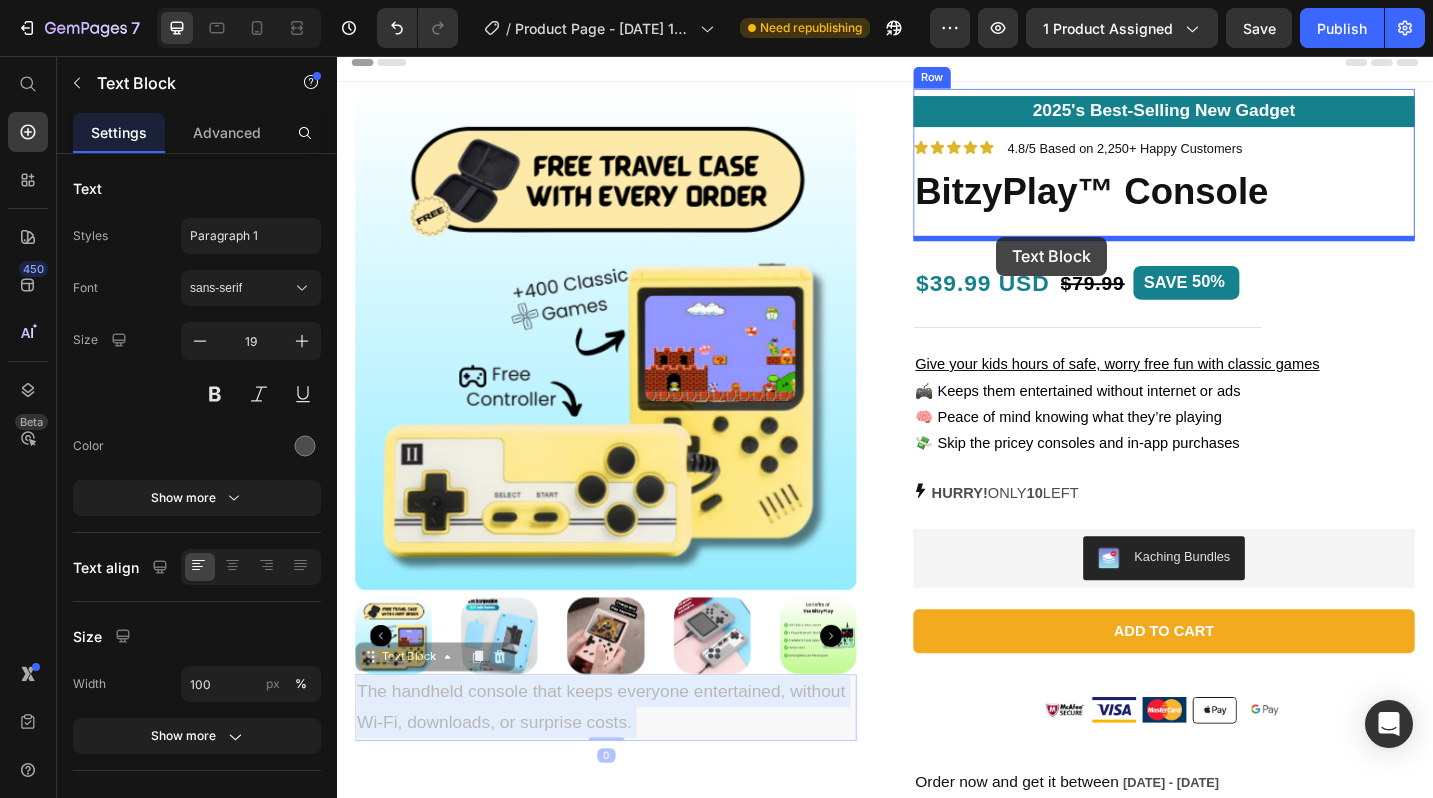 drag, startPoint x: 710, startPoint y: 781, endPoint x: 1059, endPoint y: 254, distance: 632.08386 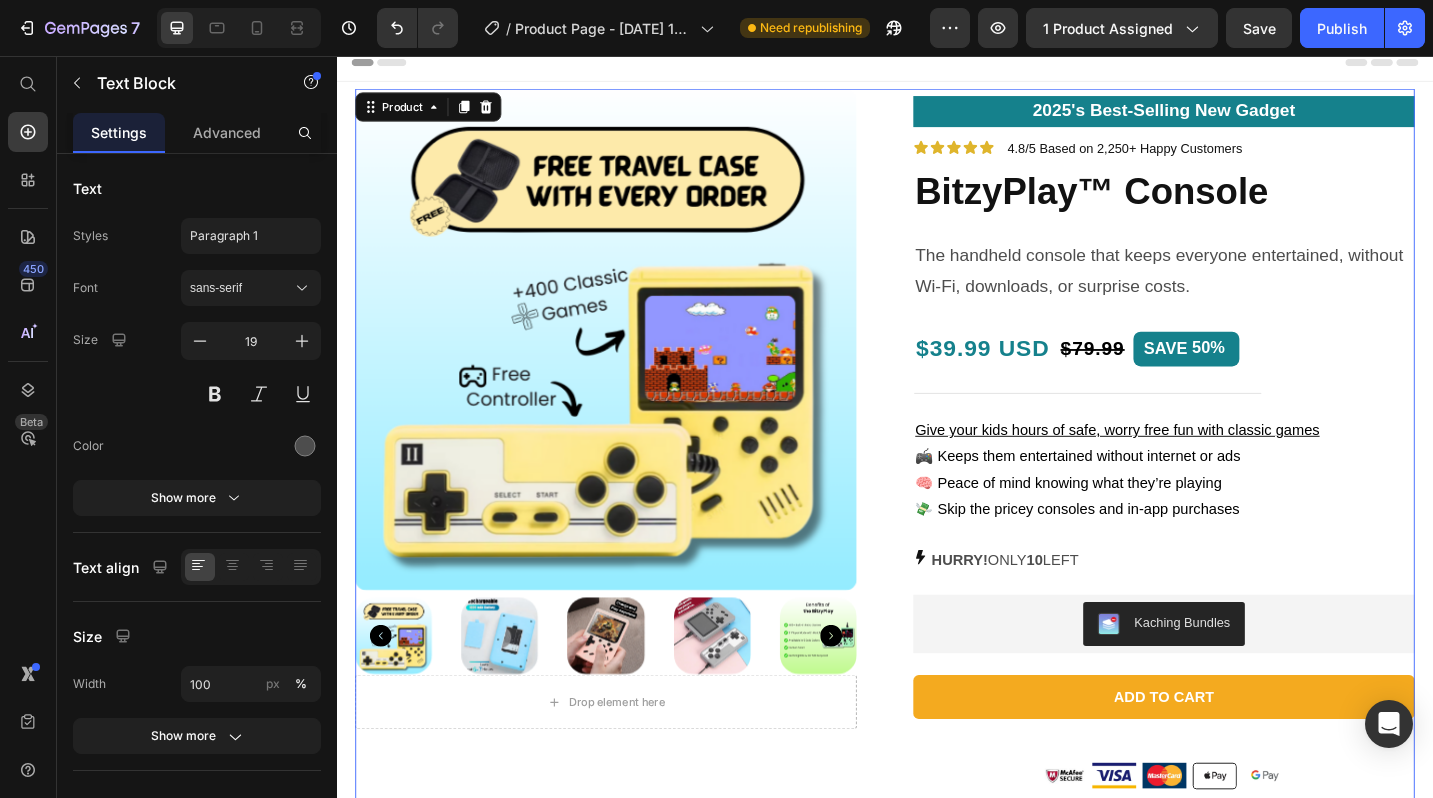 click on "Product Images
Drop element here Row 2025's Best-Selling New Gadget Text Block
Icon
Icon
Icon
Icon
Icon Icon List 4.8/5 Based on 2,250+ Happy Customers Text Block Row BitzyPlay™ Console Product Title The handheld console that keeps everyone entertained, without Wi-Fi, downloads, or surprise costs. Text Block Row $39.99 USD Text Block $79.99 Product Price SAVE 50% Discount Tag Row Give your kids hours of safe, worry free fun with classic games 🎮 Keeps them entertained without internet or ads 🧠 Peace of mind knowing what they’re playing 💸 Skip the pricey consoles and in-app purchases Text Block   HURRY!  ONLY  10  LEFT Stock Counter Kaching Bundles Kaching Bundles Add to cart Add to Cart Image Image Image Image Image Row
Order now and get it between
[DATE] - [DATE]
Delivery Date Row Product   0" at bounding box center [937, 517] 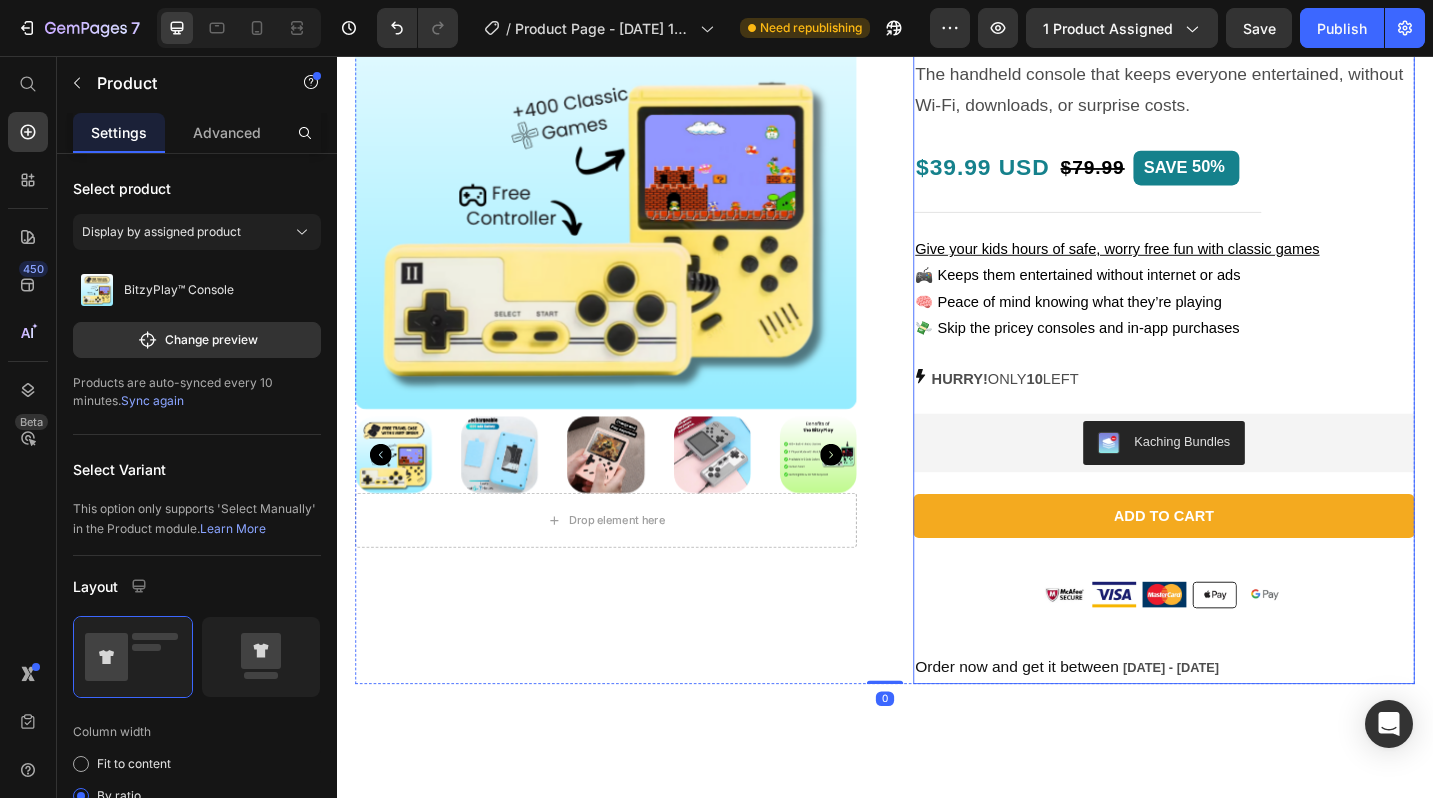 scroll, scrollTop: 257, scrollLeft: 0, axis: vertical 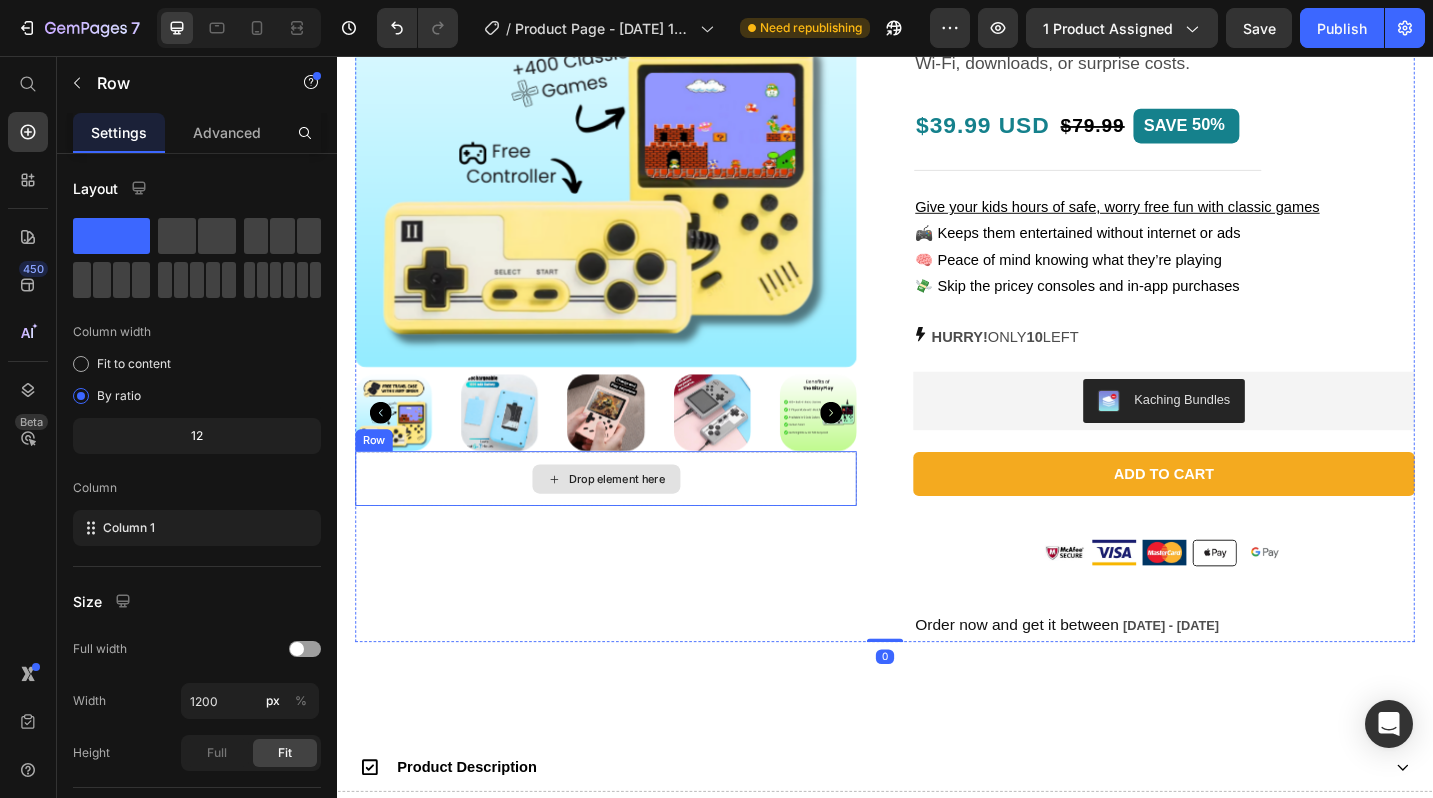 click on "Drop element here" at bounding box center [631, 519] 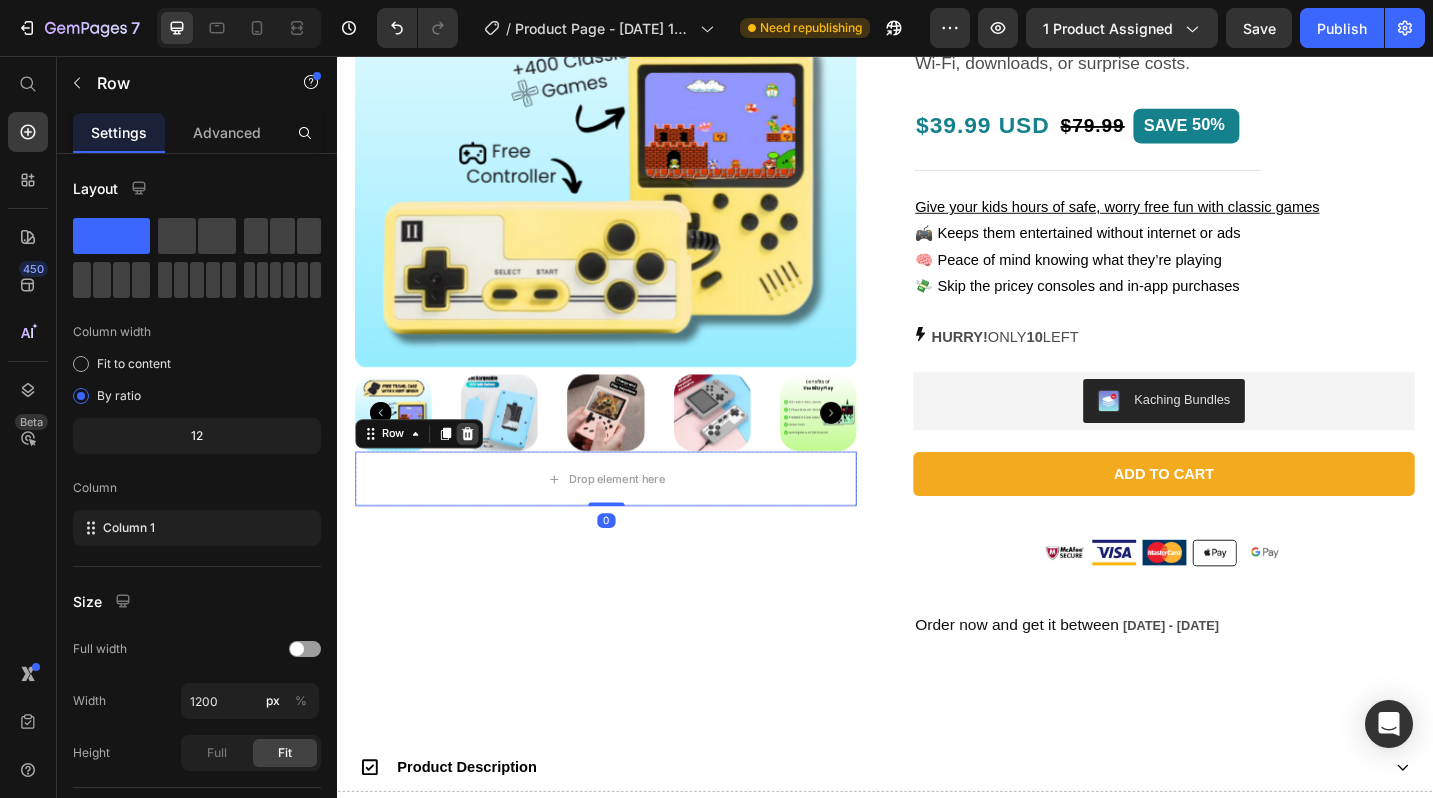 click at bounding box center (480, 470) 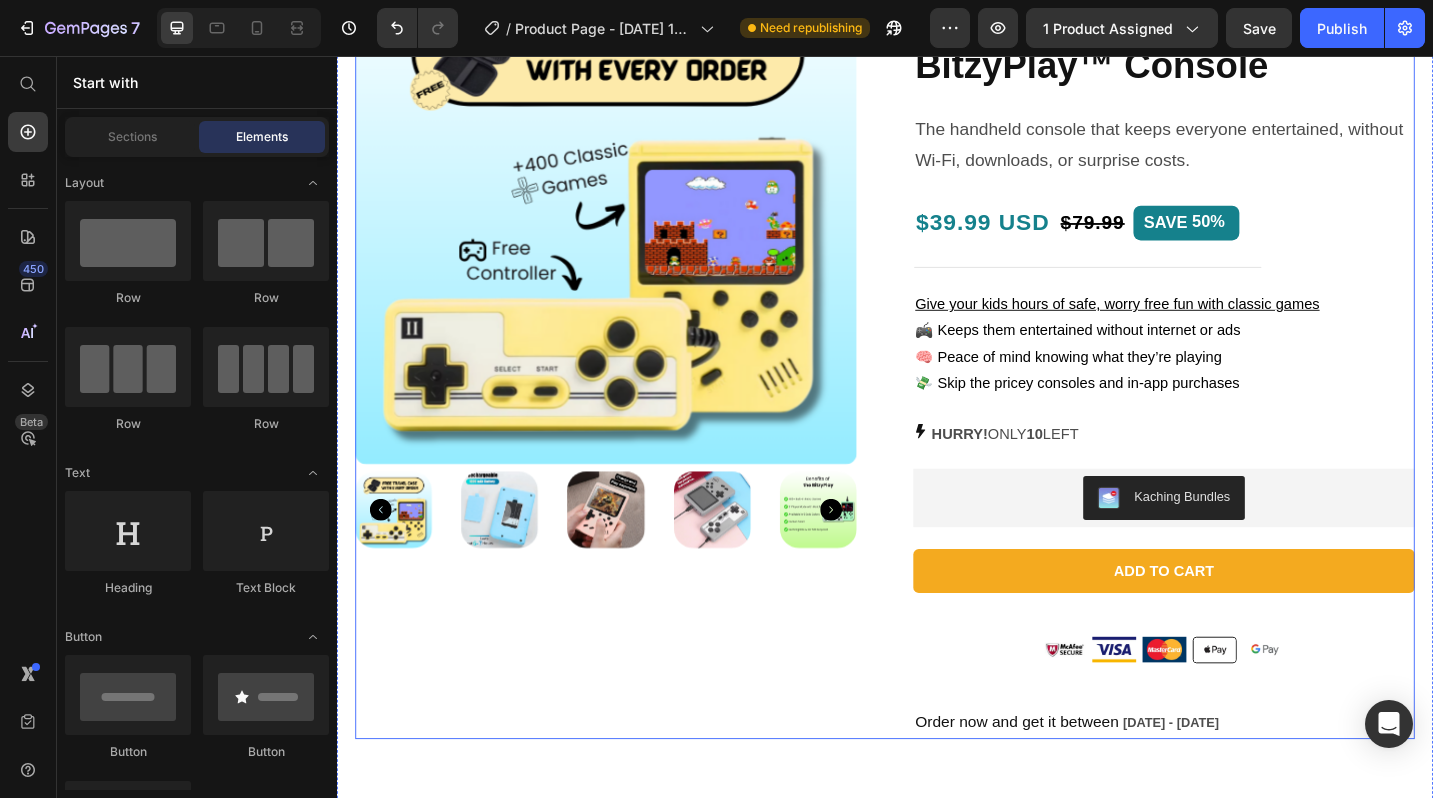 scroll, scrollTop: 0, scrollLeft: 0, axis: both 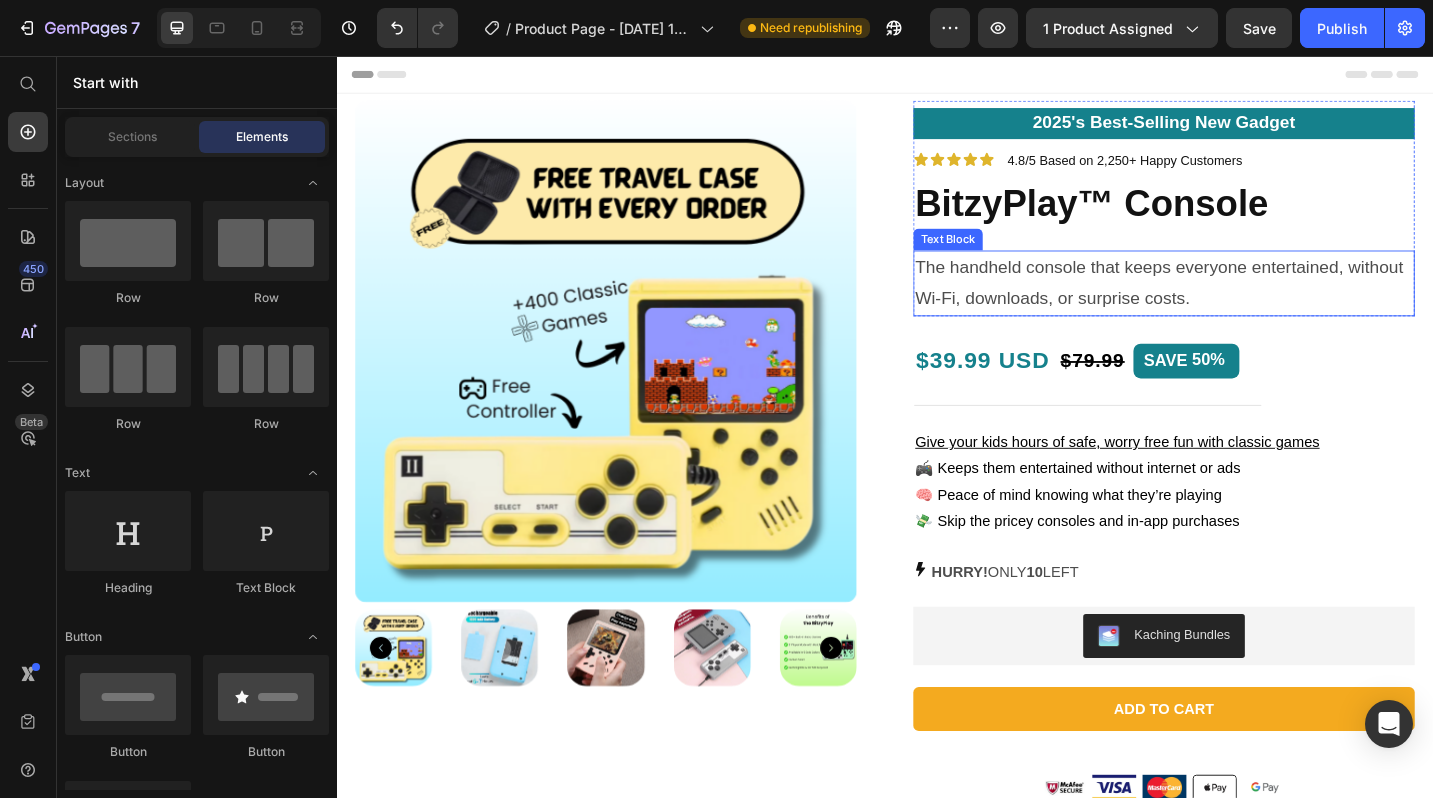 click on "The handheld console that keeps everyone entertained, without Wi-Fi, downloads, or surprise costs." at bounding box center [1242, 305] 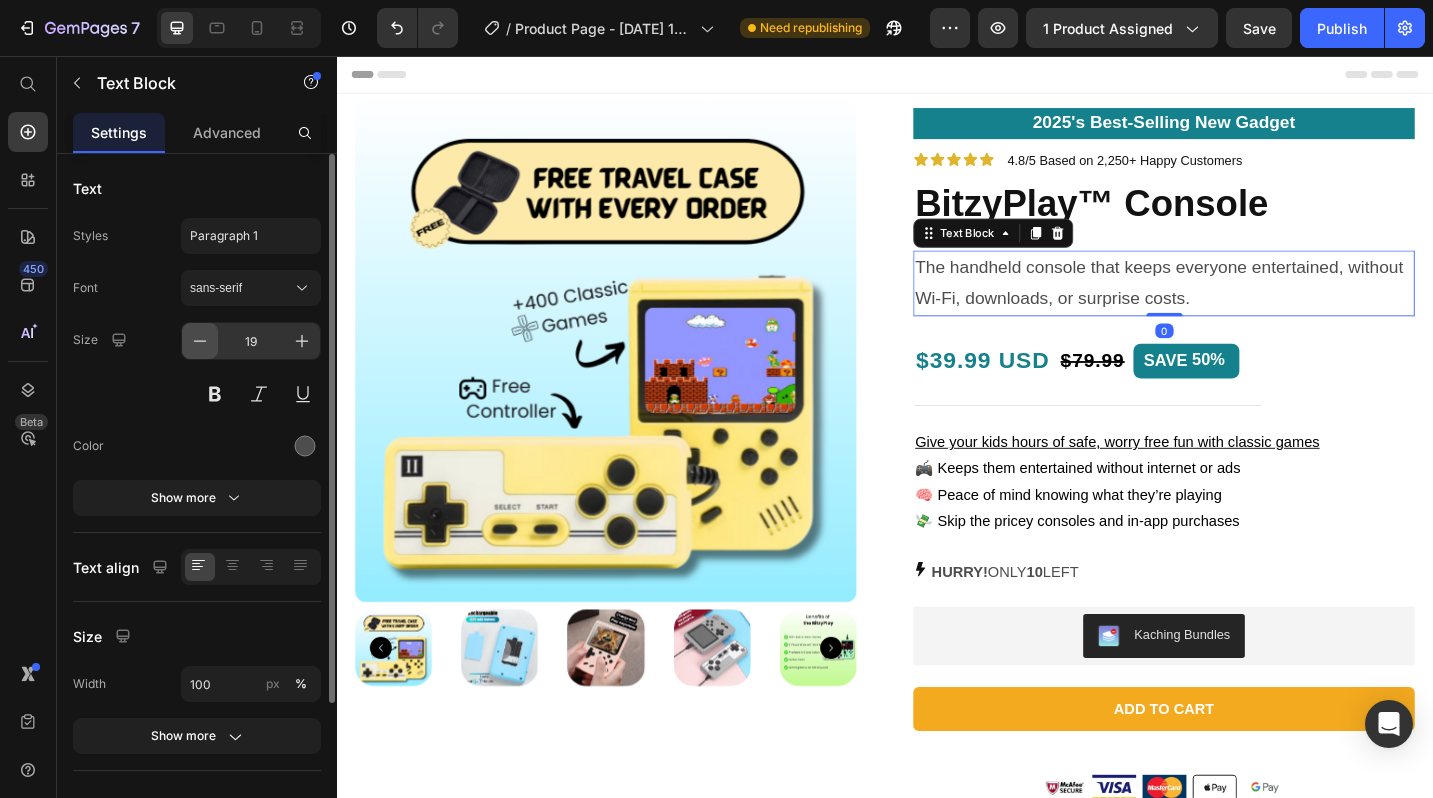click 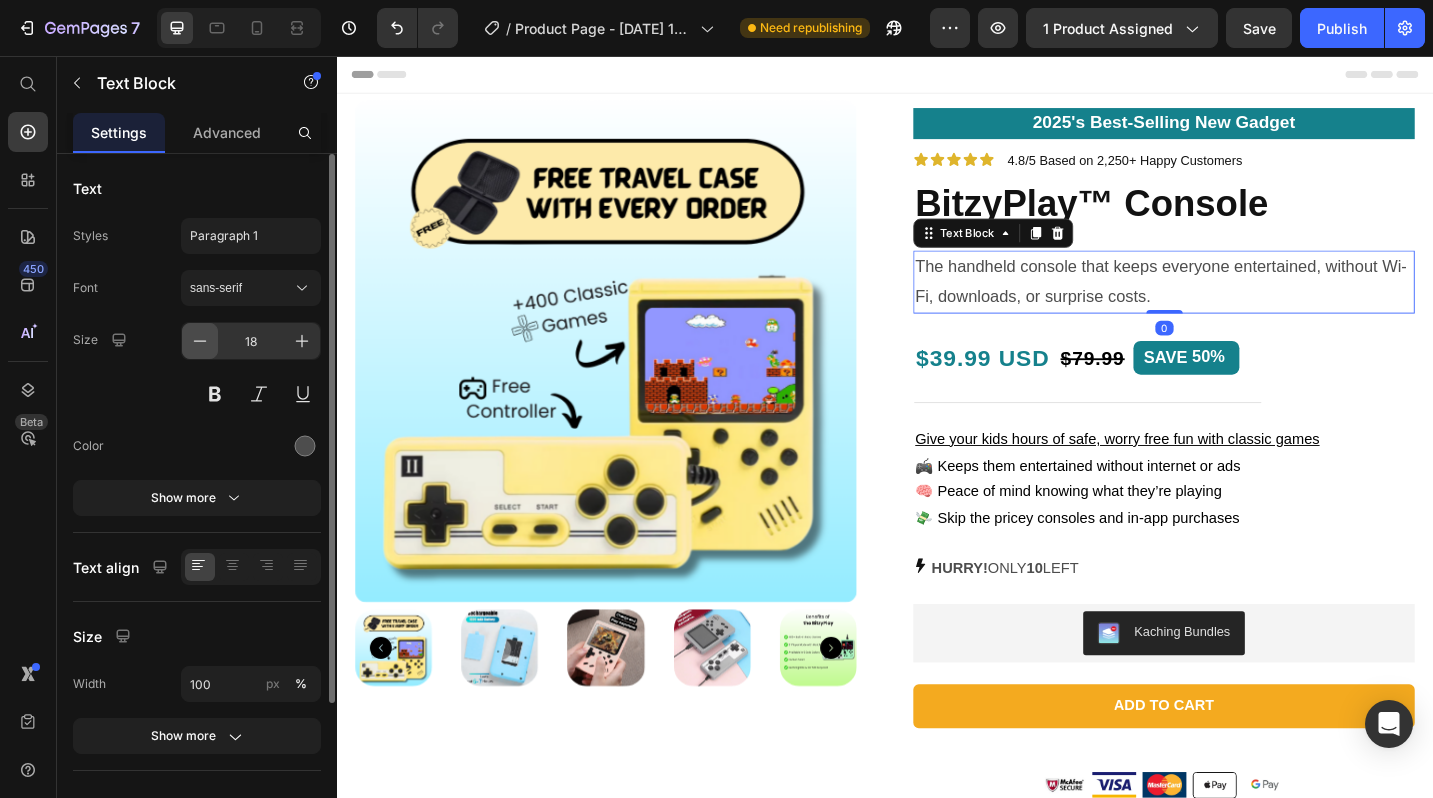 click 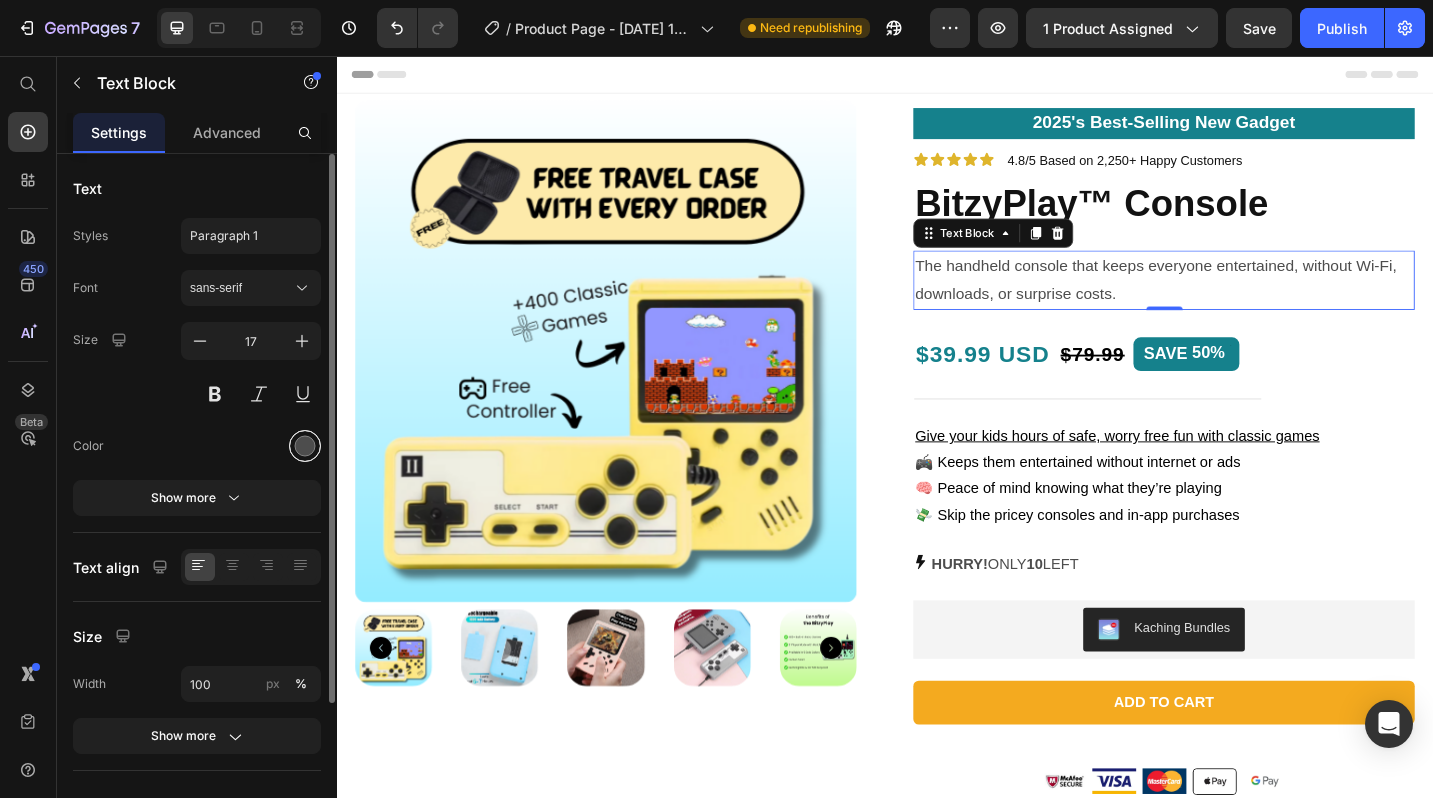 click at bounding box center [305, 446] 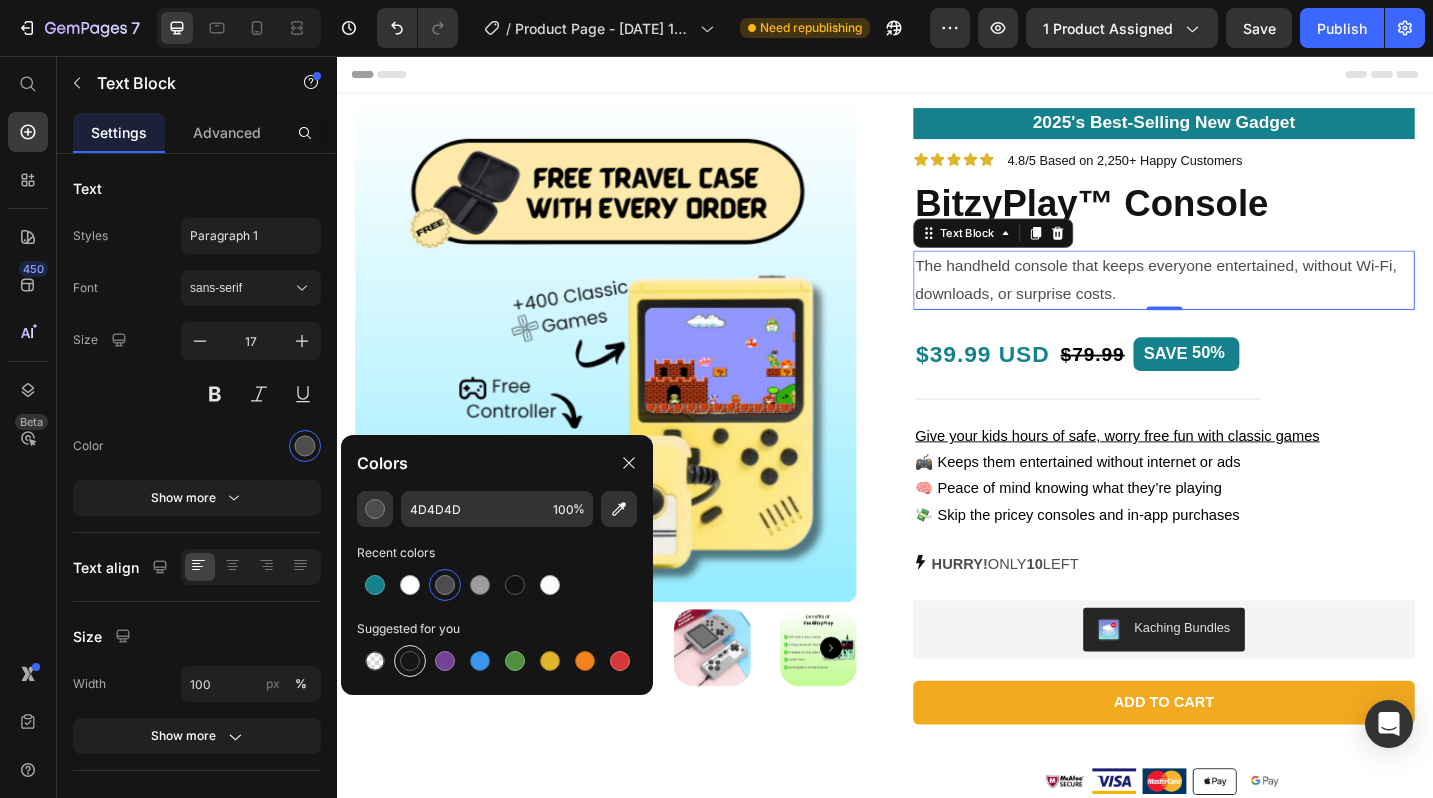 click at bounding box center (410, 661) 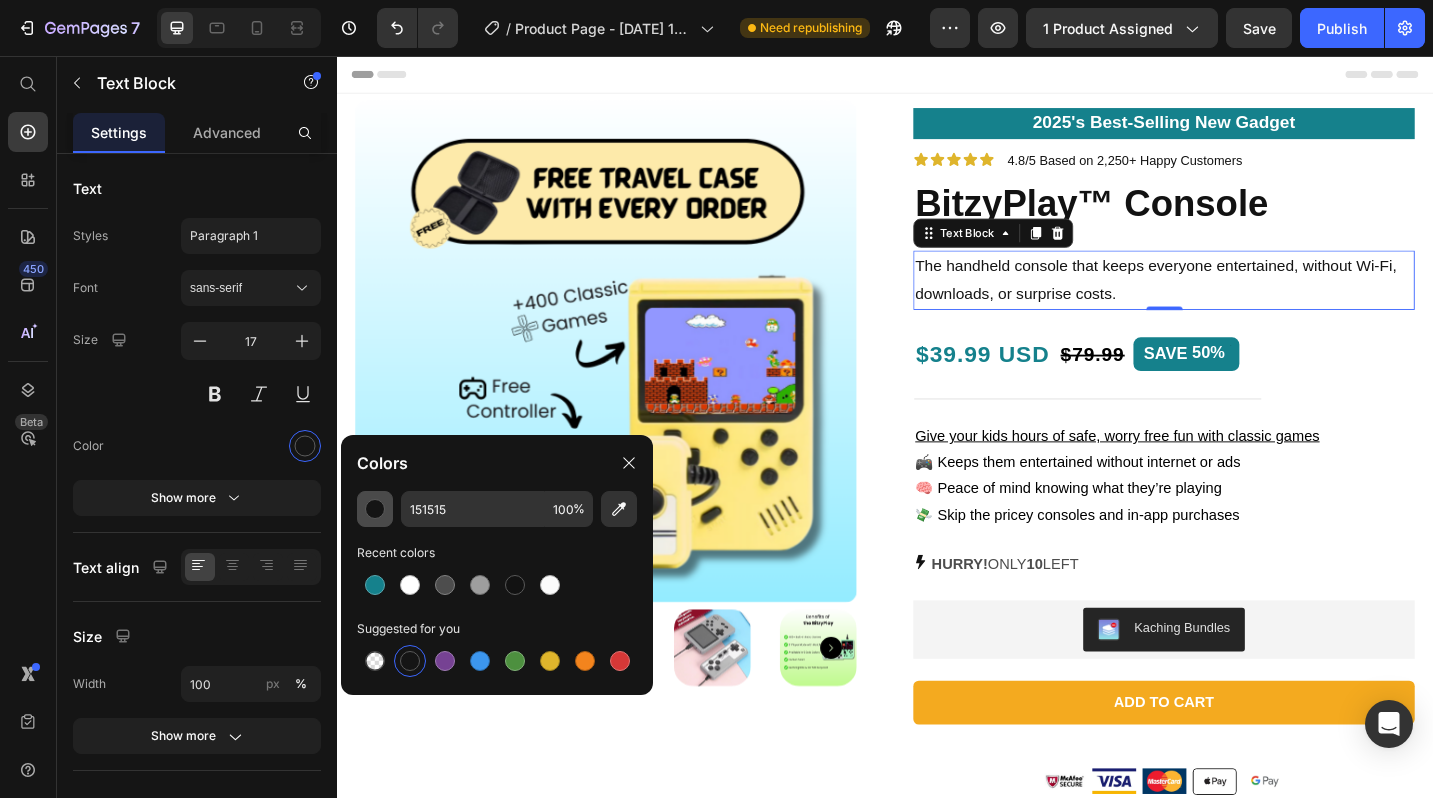 click at bounding box center (375, 509) 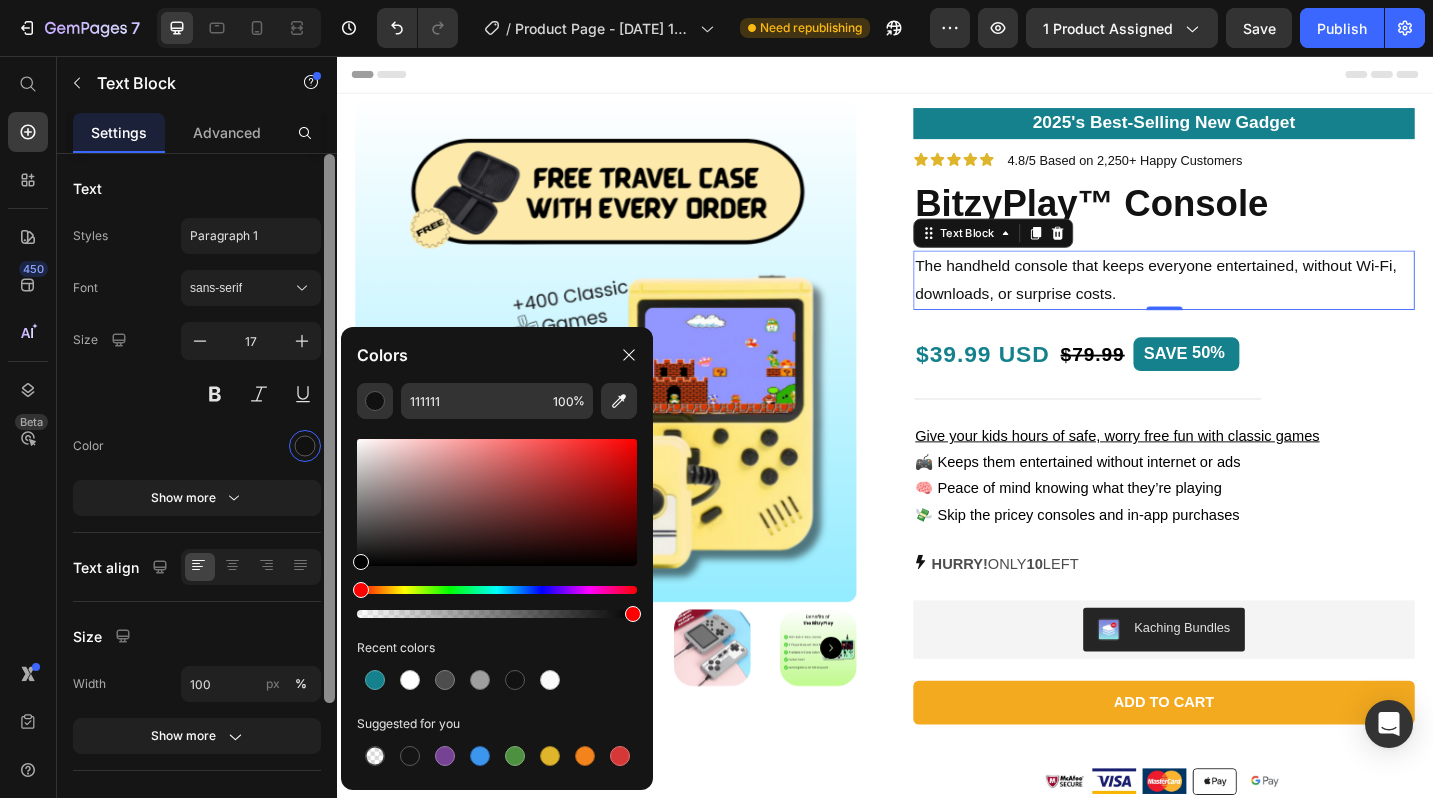 drag, startPoint x: 362, startPoint y: 557, endPoint x: 328, endPoint y: 632, distance: 82.346825 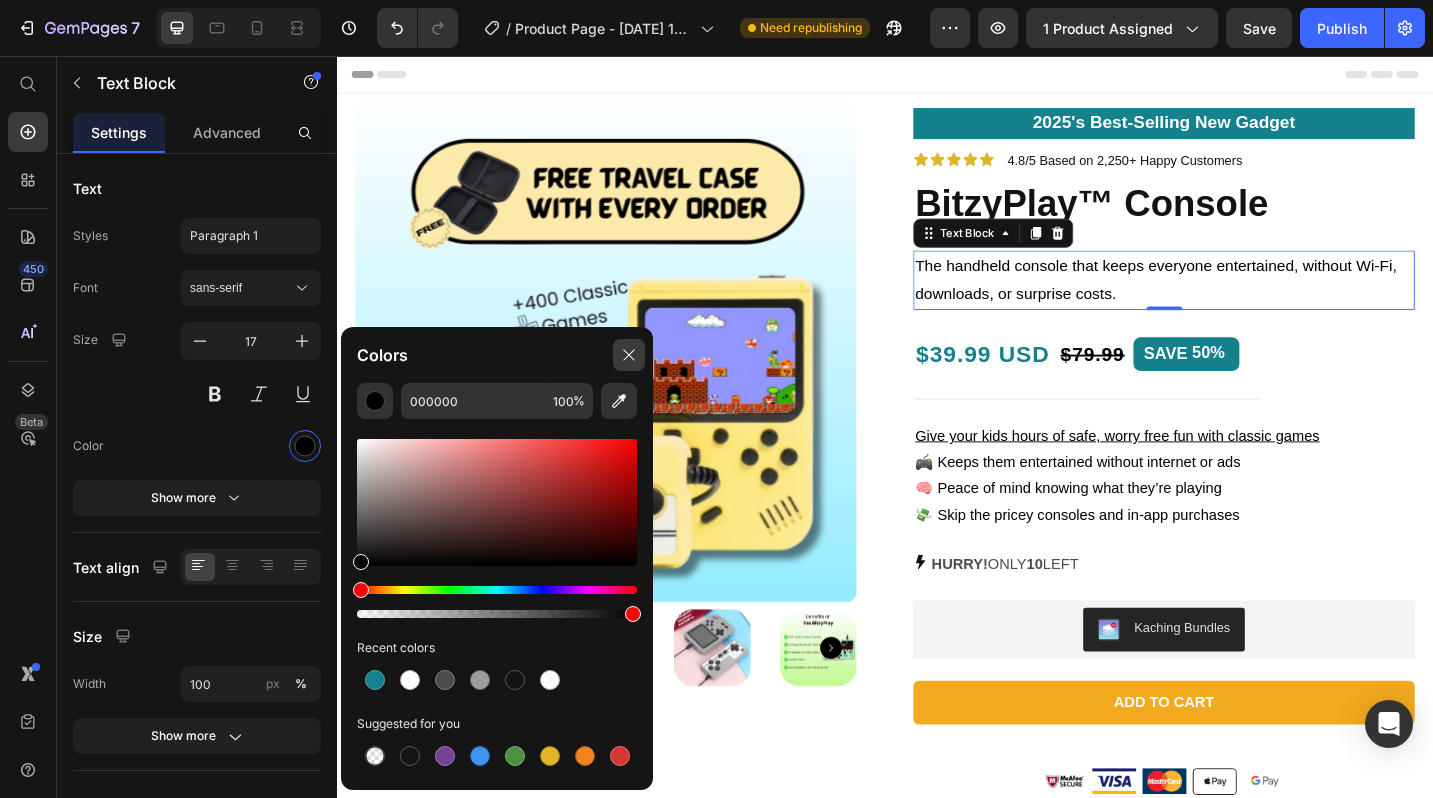 click 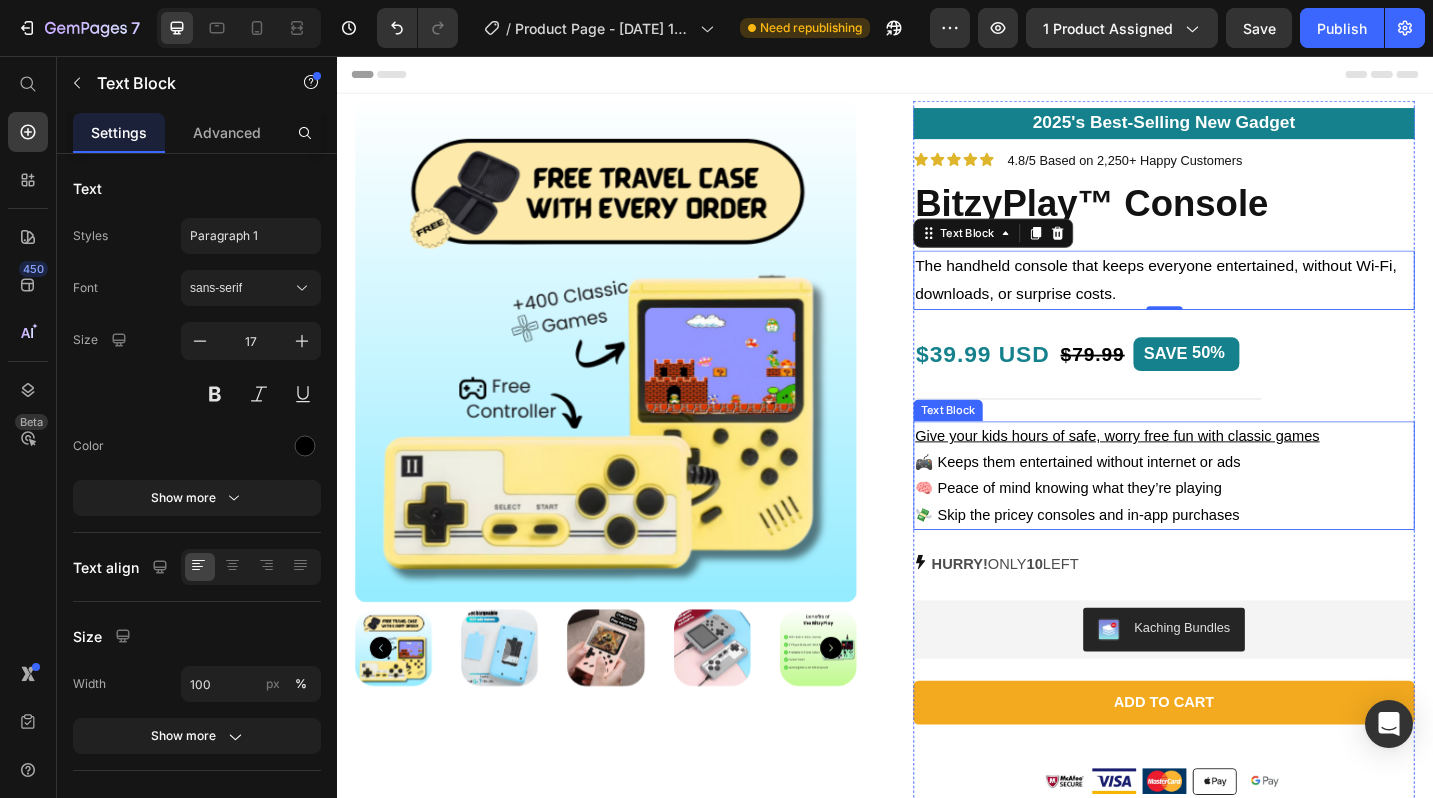 click on "🎮 Keeps them entertained without internet or ads" at bounding box center [1242, 501] 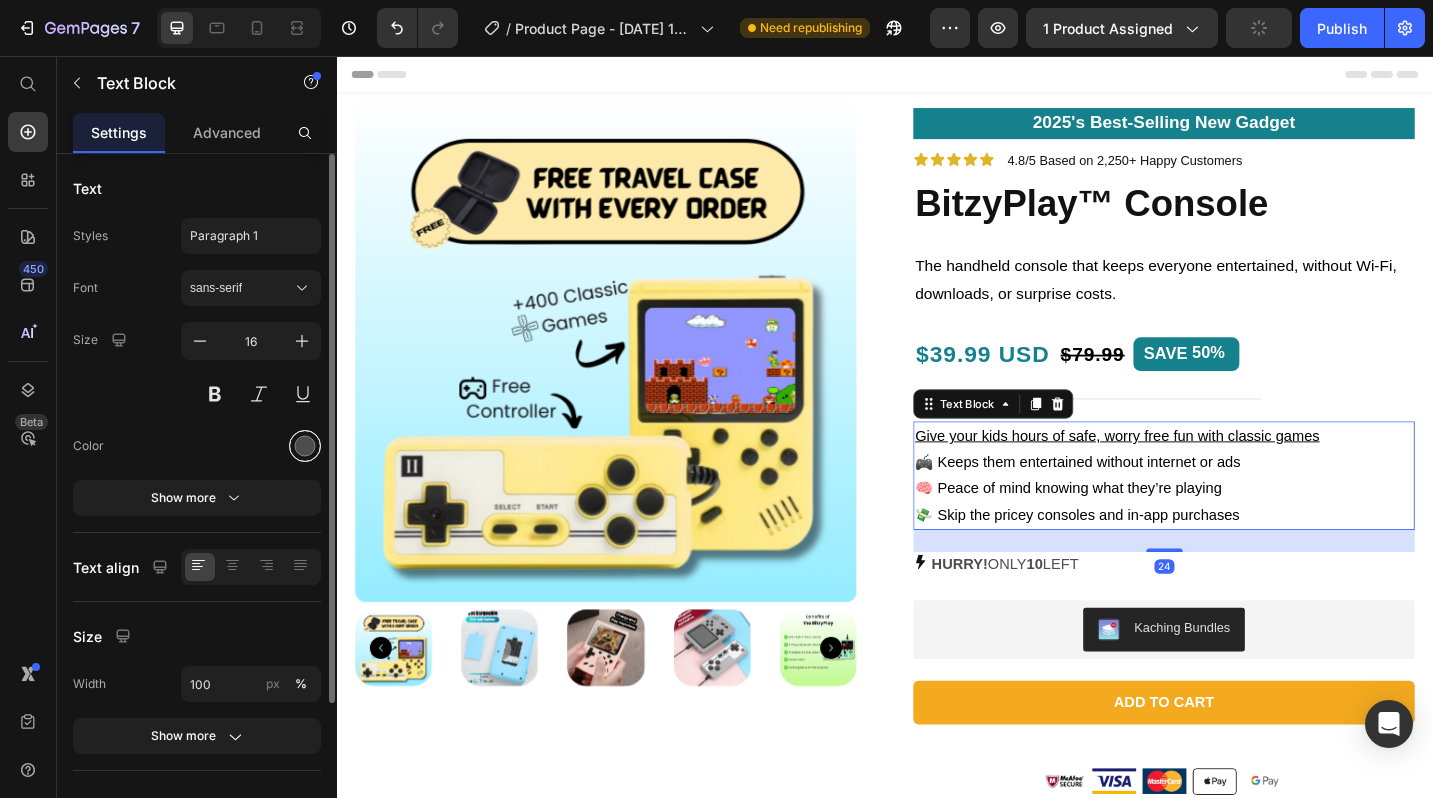 click at bounding box center [305, 446] 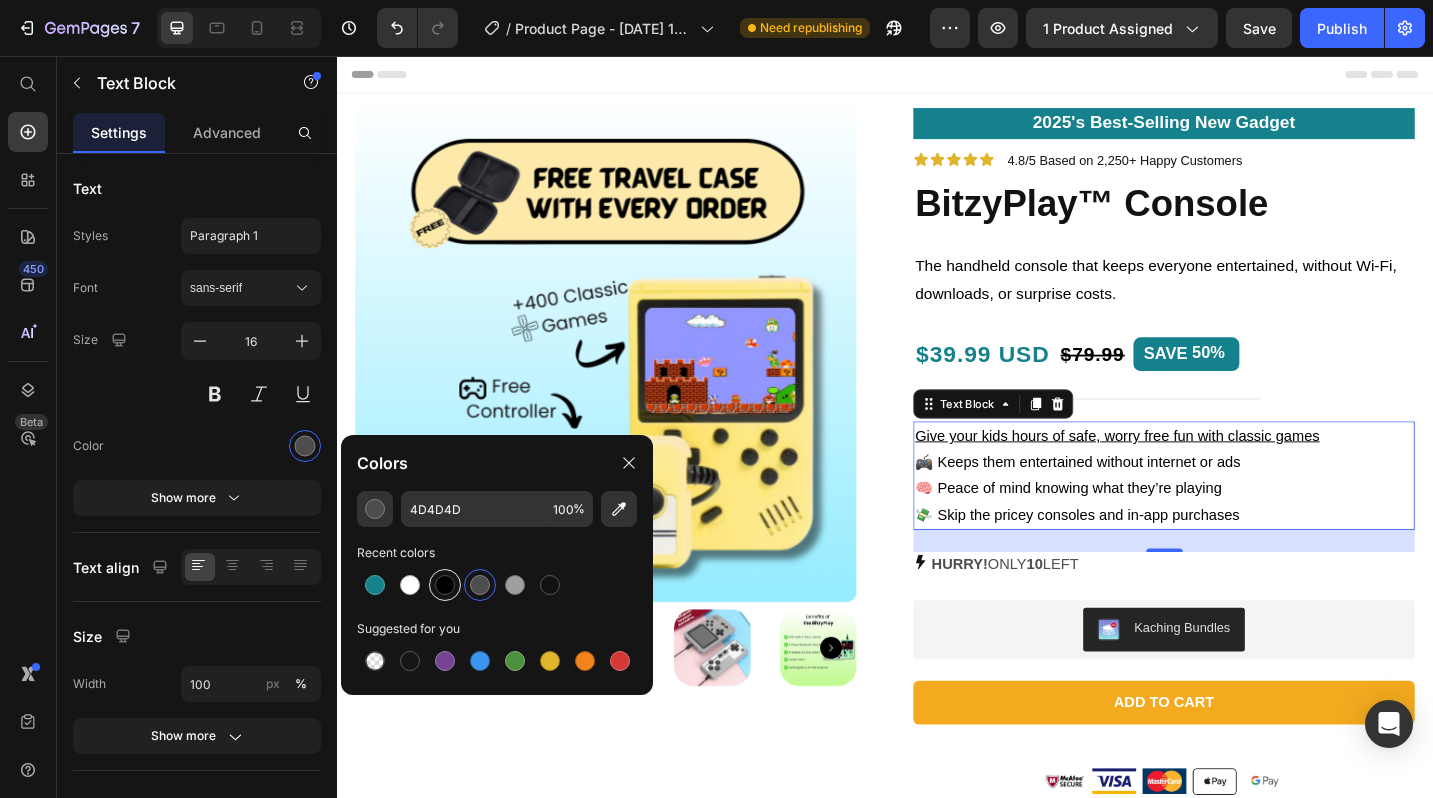 click at bounding box center (445, 585) 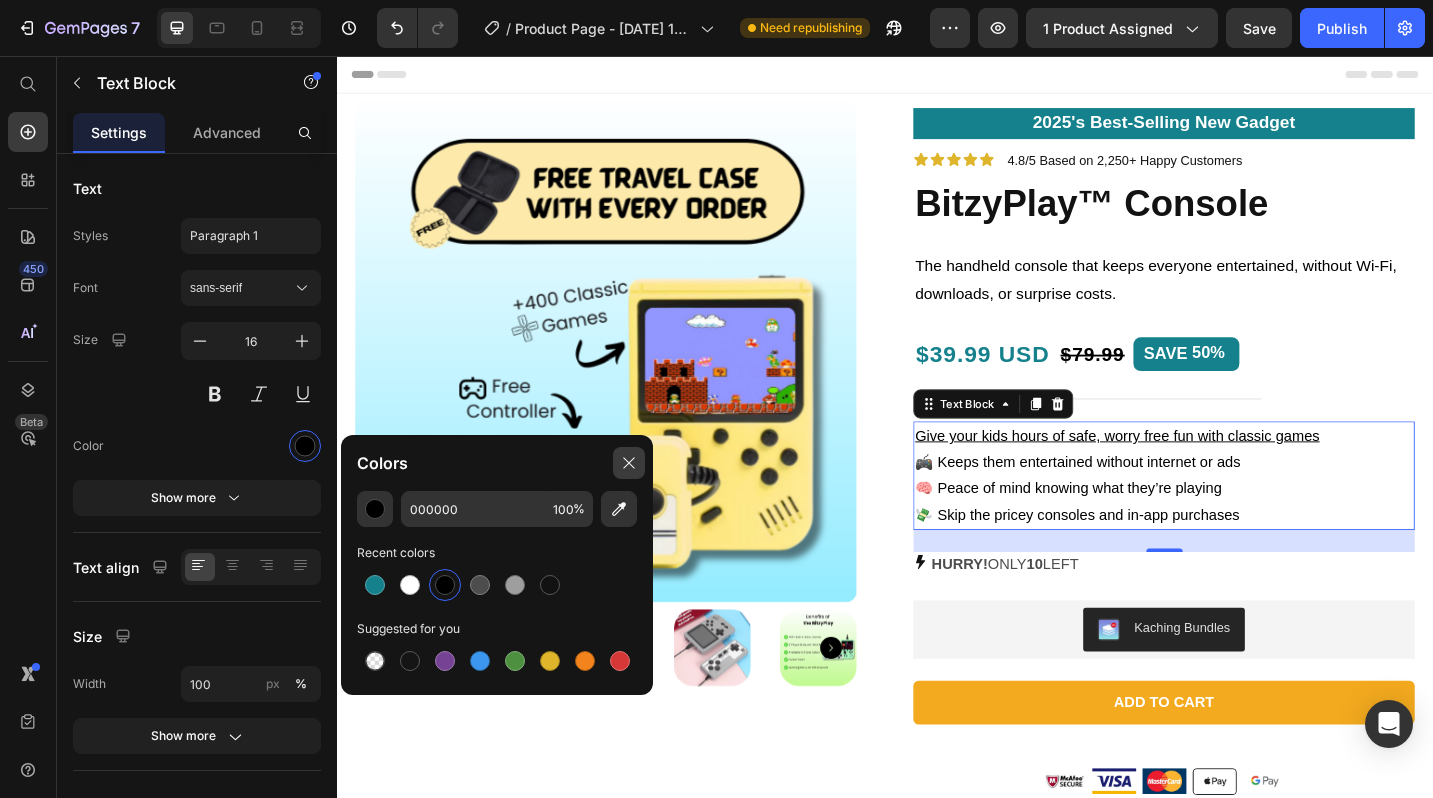 click 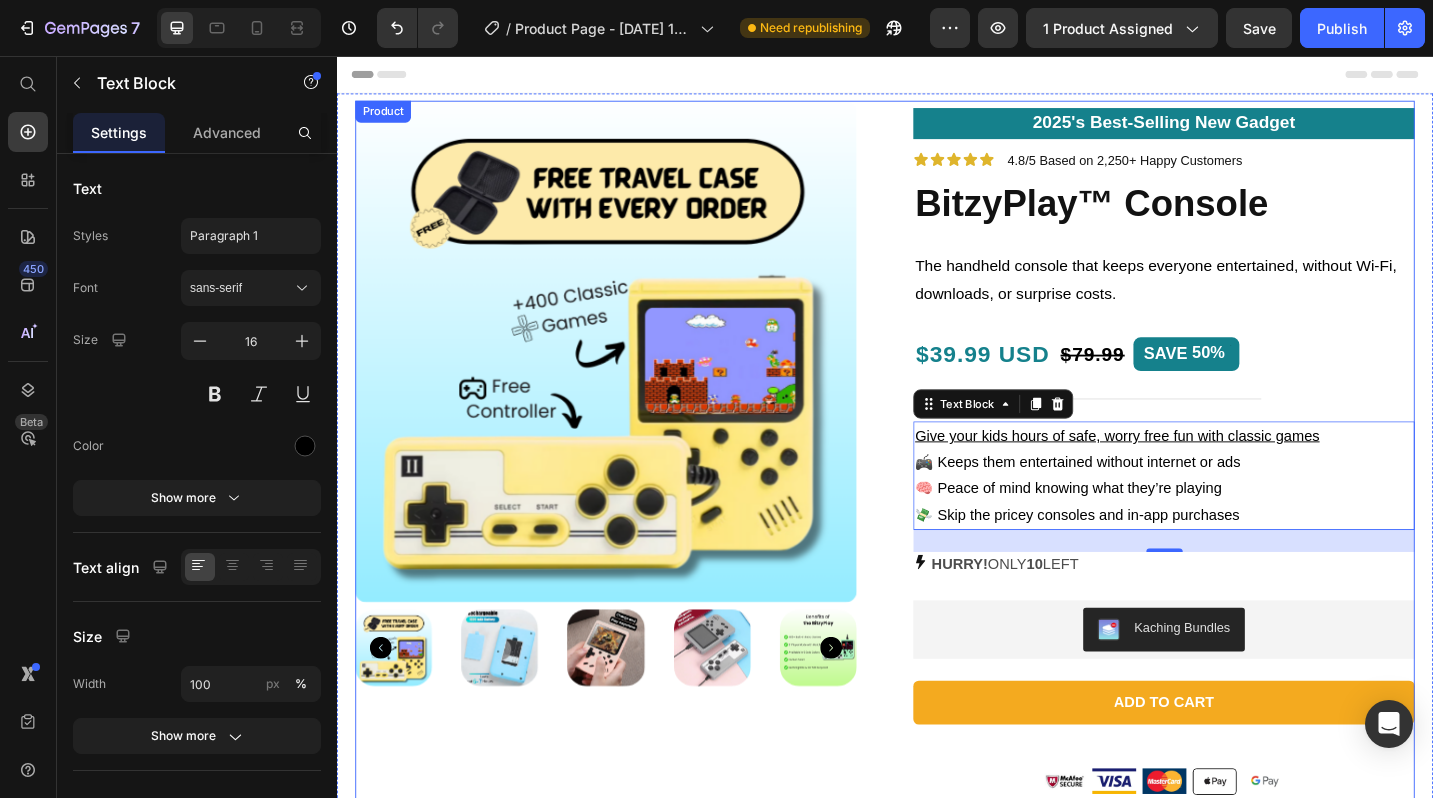 click on "Product Images 2025's Best-Selling New Gadget Text Block
Icon
Icon
Icon
Icon
Icon Icon List 4.8/5 Based on 2,250+ Happy Customers Text Block Row BitzyPlay™ Console Product Title The handheld console that keeps everyone entertained, without Wi-Fi, downloads, or surprise costs. Text Block Row $39.99 USD Text Block $79.99 Product Price SAVE 50% Discount Tag Row Give your kids hours of safe, worry free fun with classic games 🎮 Keeps them entertained without internet or ads 🧠 Peace of mind knowing what they’re playing 💸 Skip the pricey consoles and in-app purchases Text Block   24   HURRY!  ONLY  10  LEFT Stock Counter Kaching Bundles Kaching Bundles Add to cart Add to Cart Image Image Image Image Image Row
Order now and get it between
[DATE] - [DATE]
Delivery Date Row Product" at bounding box center [937, 526] 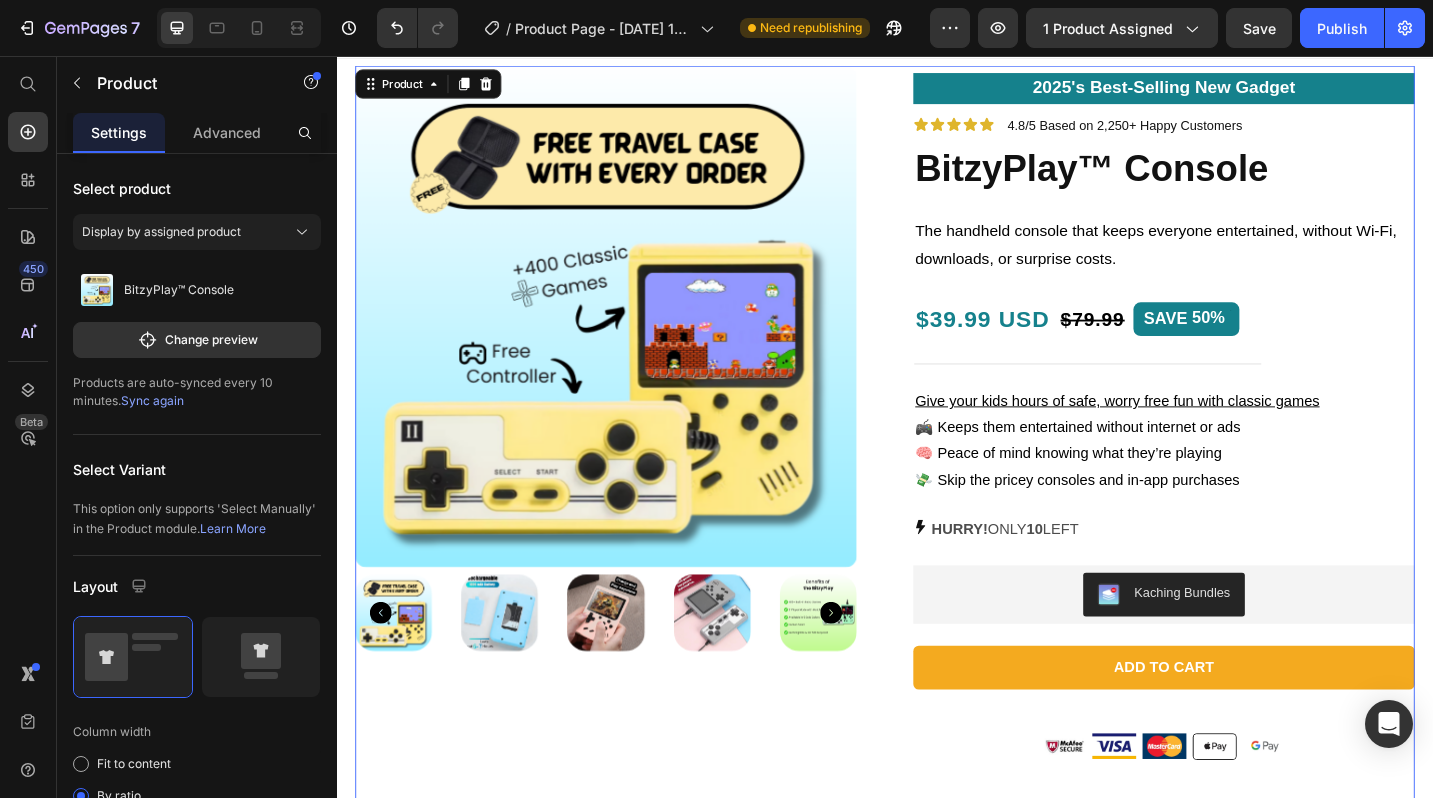 scroll, scrollTop: 0, scrollLeft: 0, axis: both 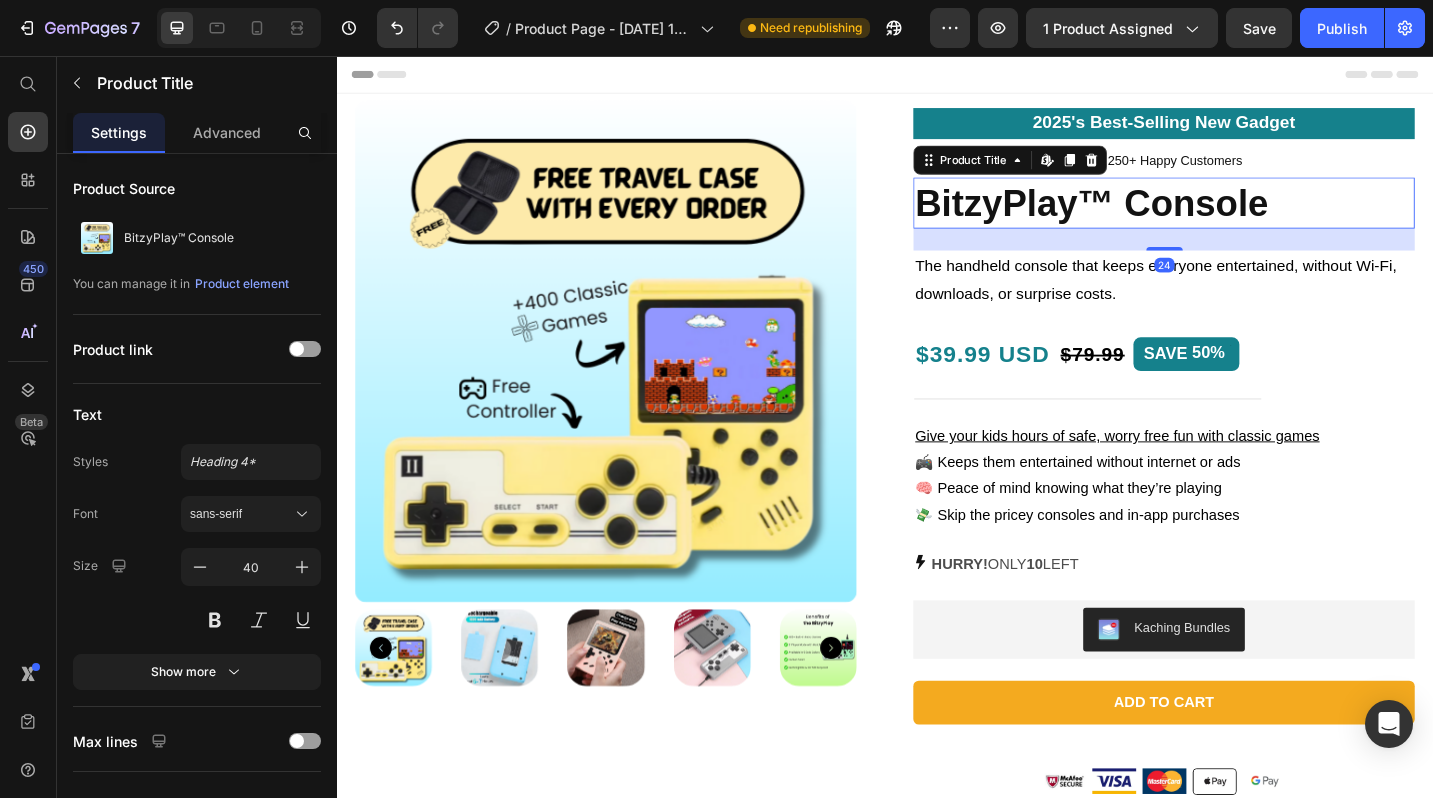 click on "BitzyPlay™ Console" at bounding box center (1242, 217) 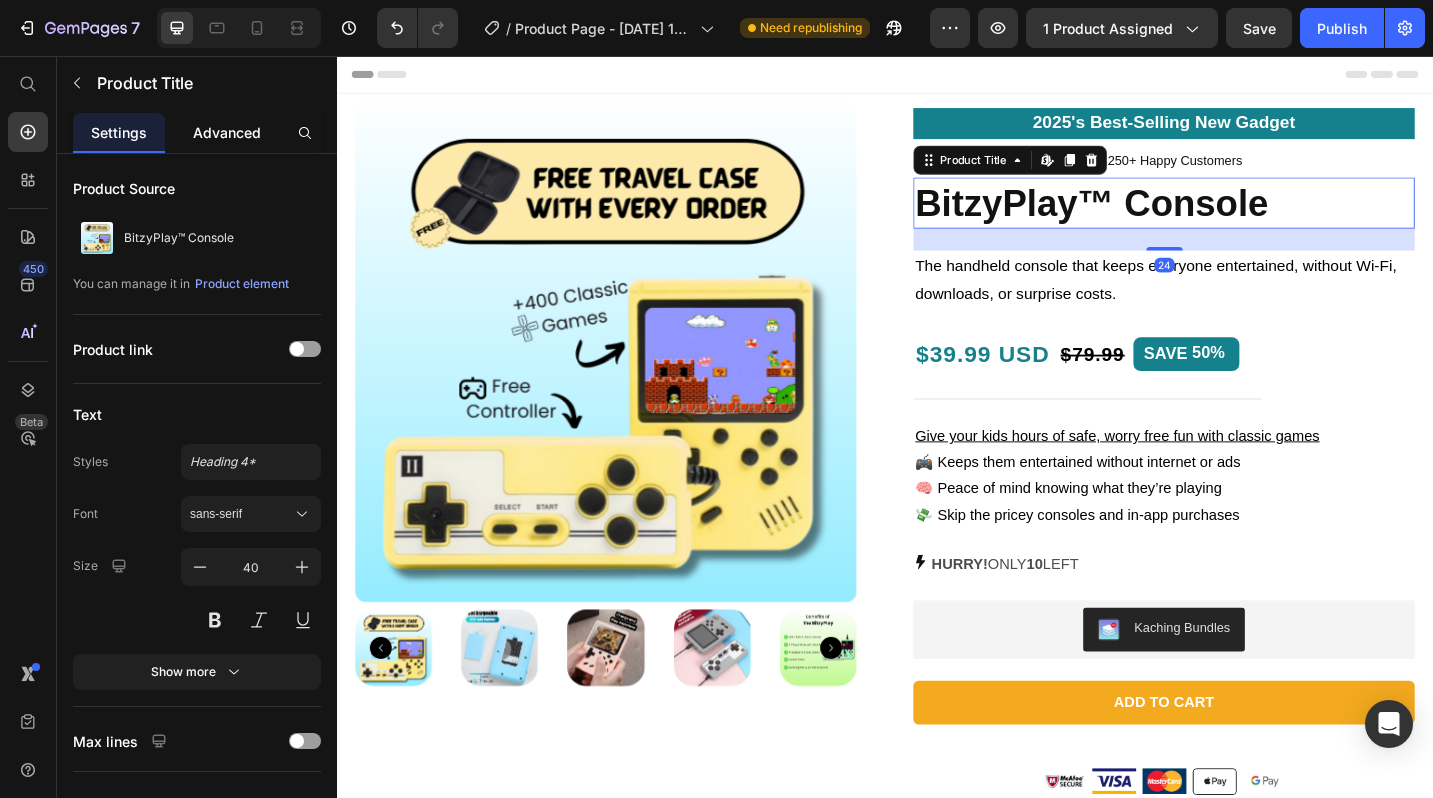 click on "Advanced" at bounding box center [227, 132] 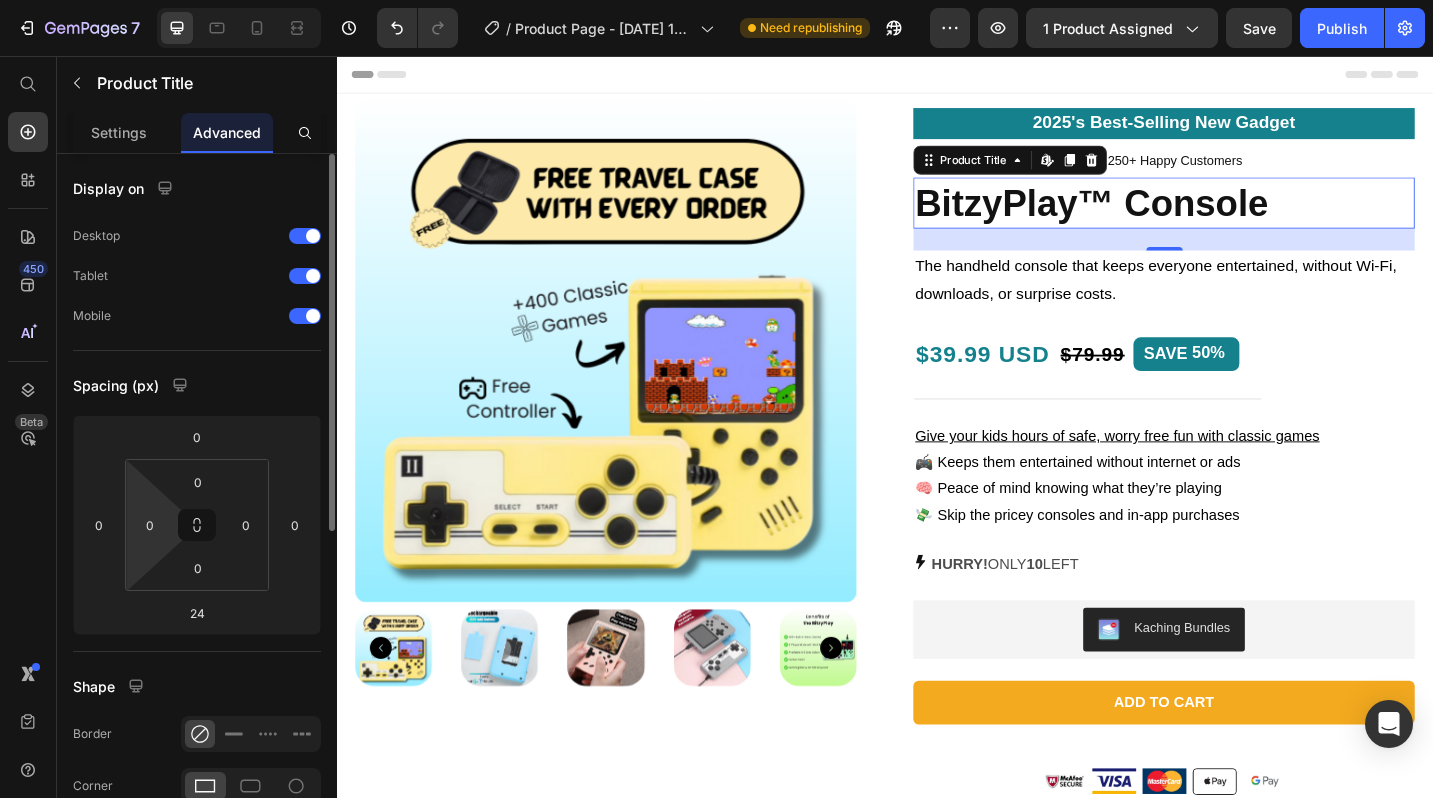 scroll, scrollTop: 14, scrollLeft: 0, axis: vertical 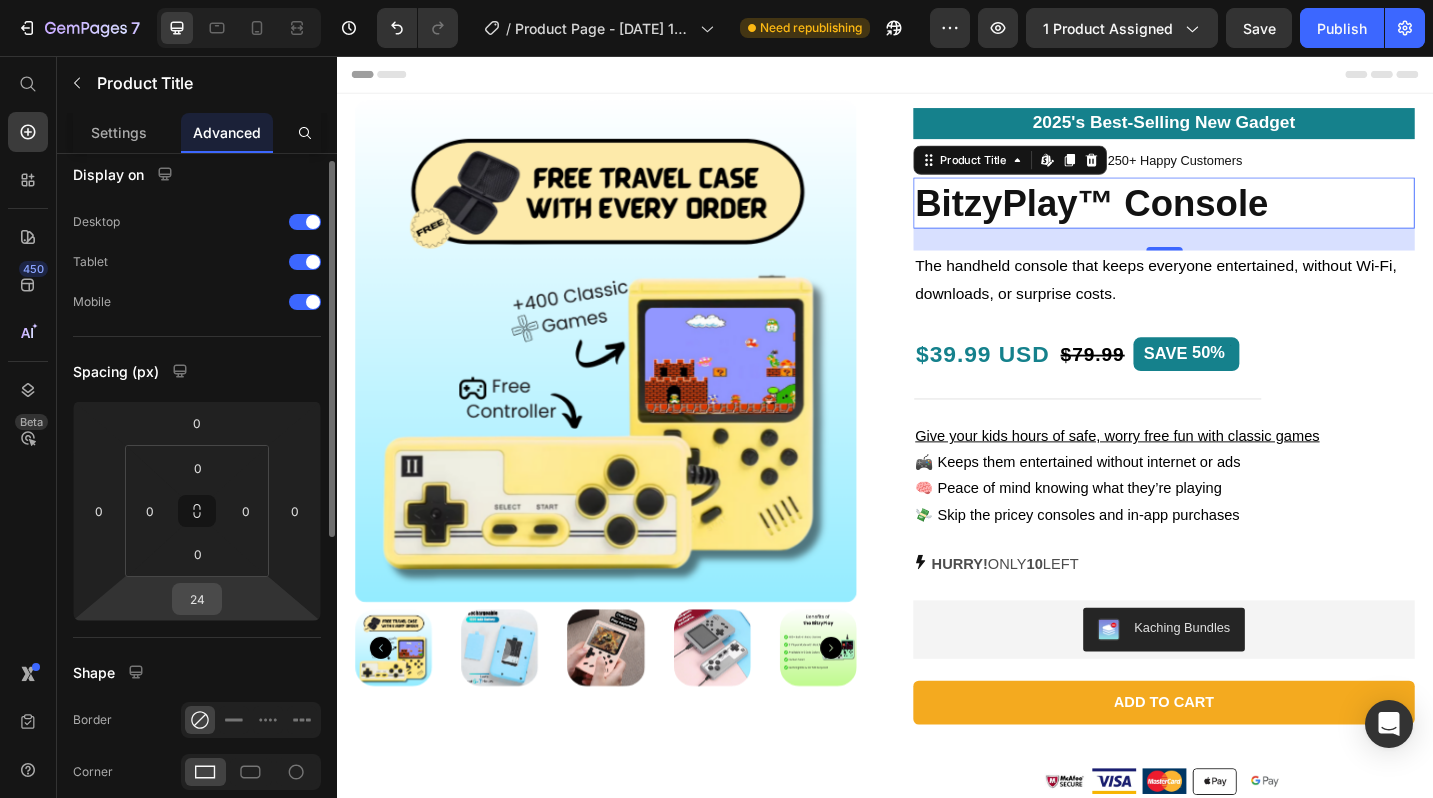 click on "24" at bounding box center (197, 599) 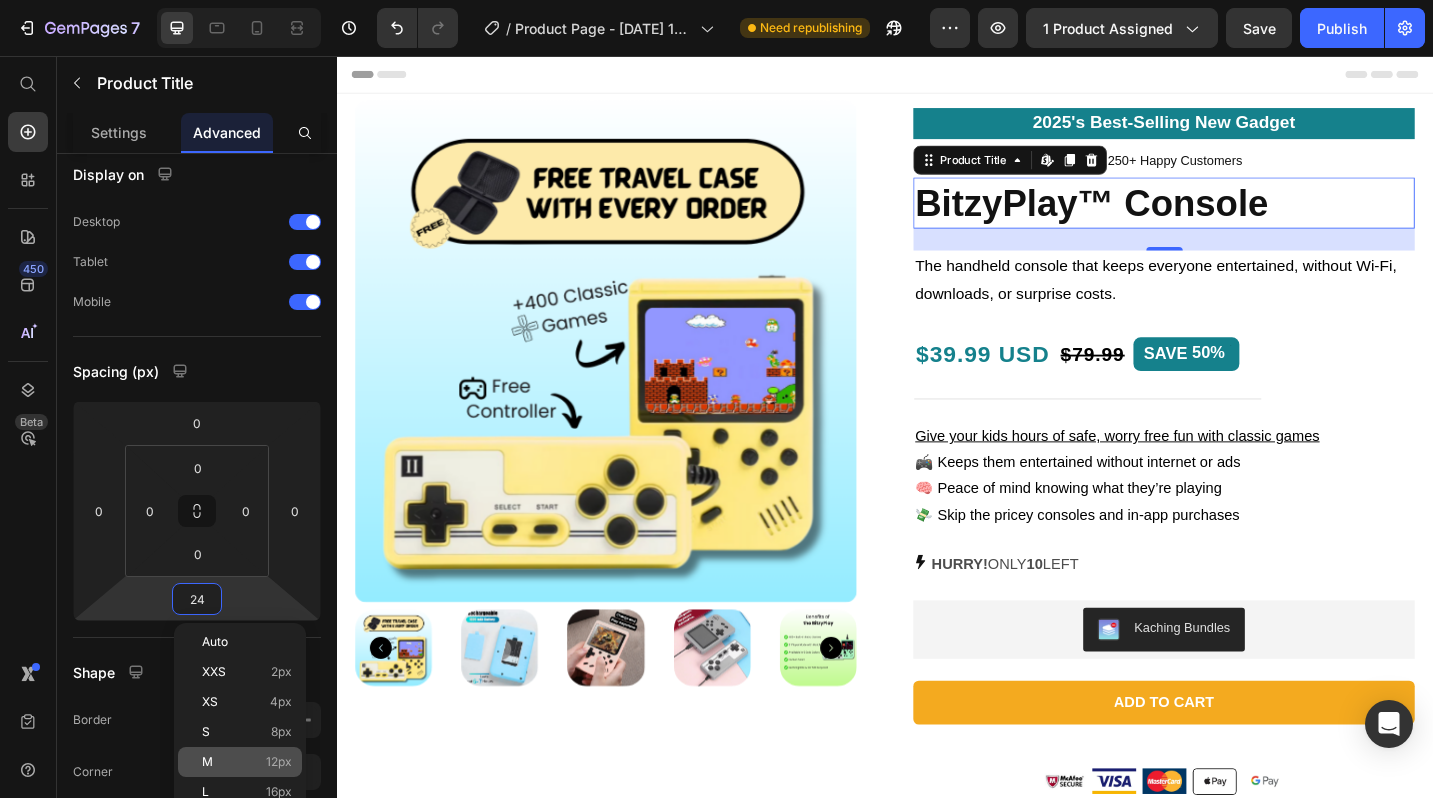 click on "M 12px" at bounding box center (247, 762) 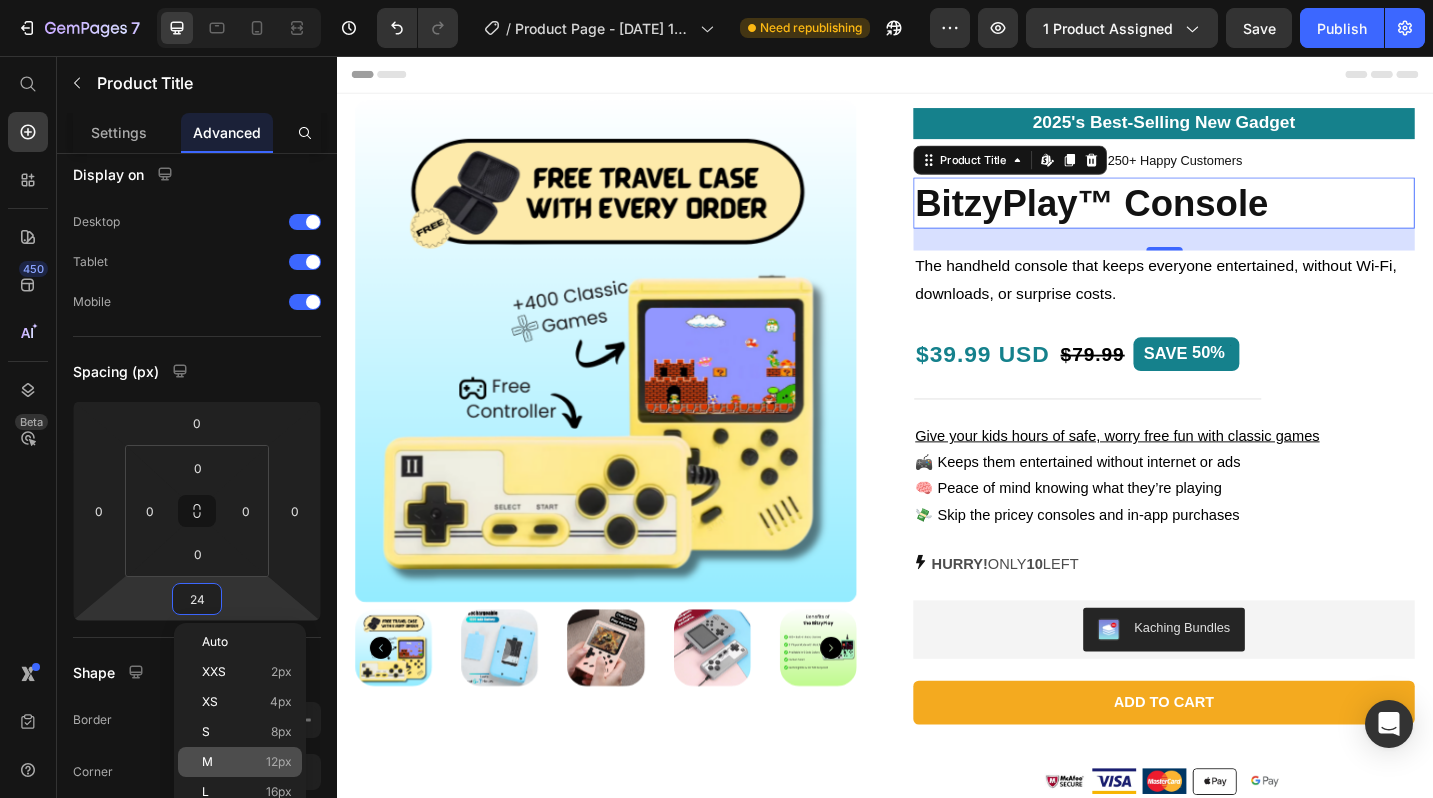 type on "12" 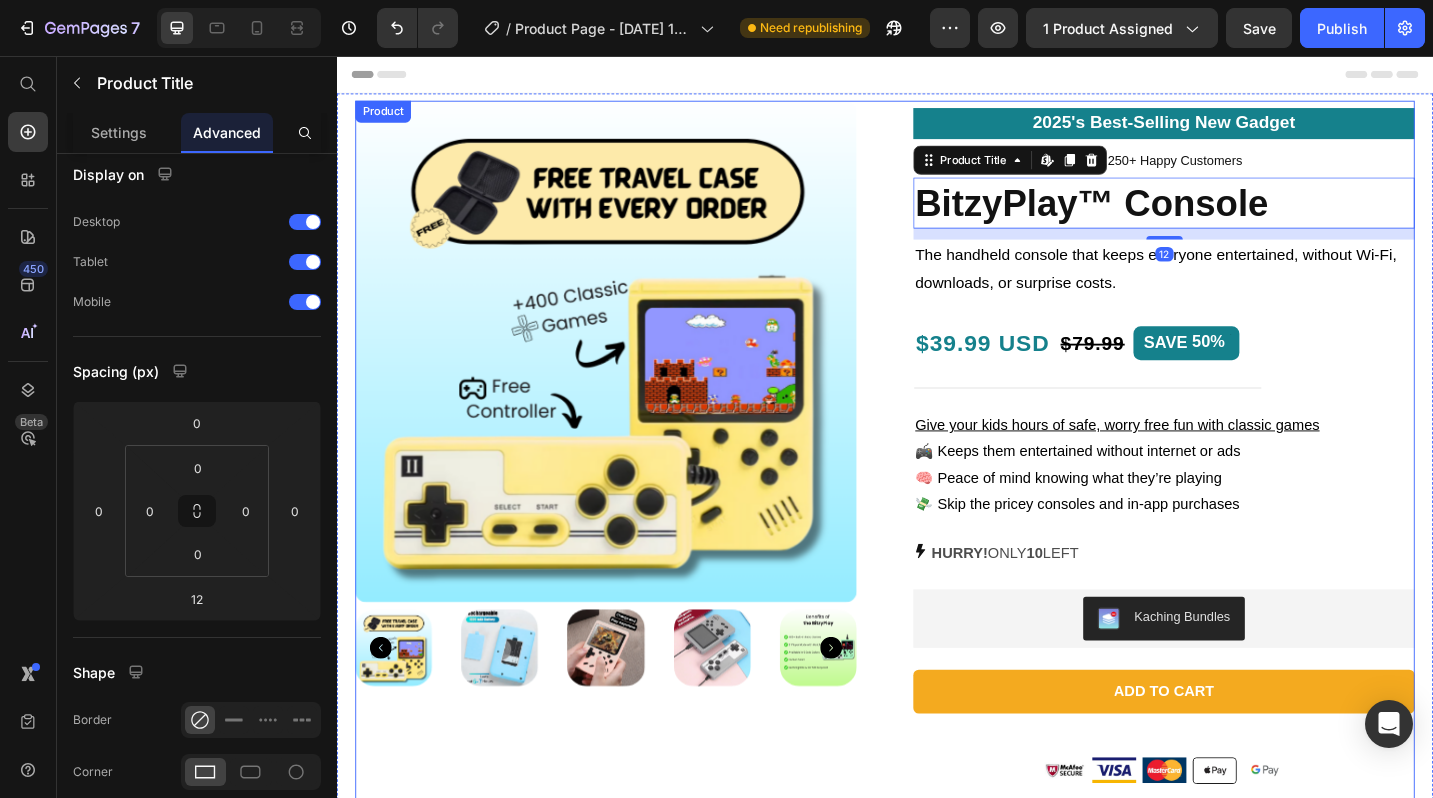 click on "Product Images 2025's Best-Selling New Gadget Text Block
Icon
Icon
Icon
Icon
Icon Icon List 4.8/5 Based on 2,250+ Happy Customers Text Block Row BitzyPlay™ Console Product Title   Edit content in Shopify 12 The handheld console that keeps everyone entertained, without Wi-Fi, downloads, or surprise costs. Text Block Row $39.99 USD Text Block $79.99 Product Price SAVE 50% Discount Tag Row Give your kids hours of safe, worry free fun with classic games 🎮 Keeps them entertained without internet or ads 🧠 Peace of mind knowing what they’re playing 💸 Skip the pricey consoles and in-app purchases Text Block   HURRY!  ONLY  10  LEFT Stock Counter Kaching Bundles Kaching Bundles Add to cart Add to Cart Image Image Image Image Image Row
Order now and get it between
[DATE] - [DATE]
Delivery Date Row Product" at bounding box center [937, 520] 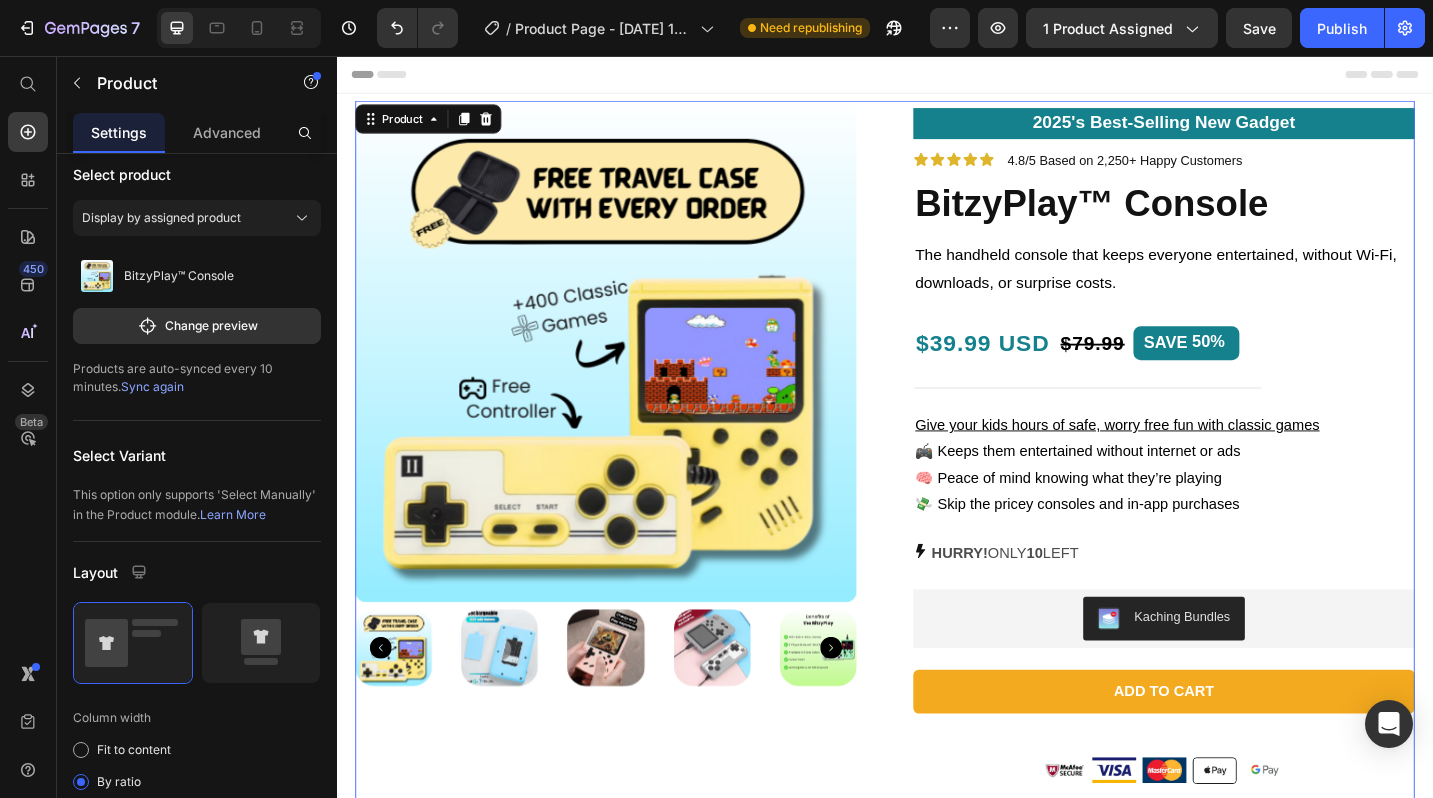 scroll, scrollTop: 0, scrollLeft: 0, axis: both 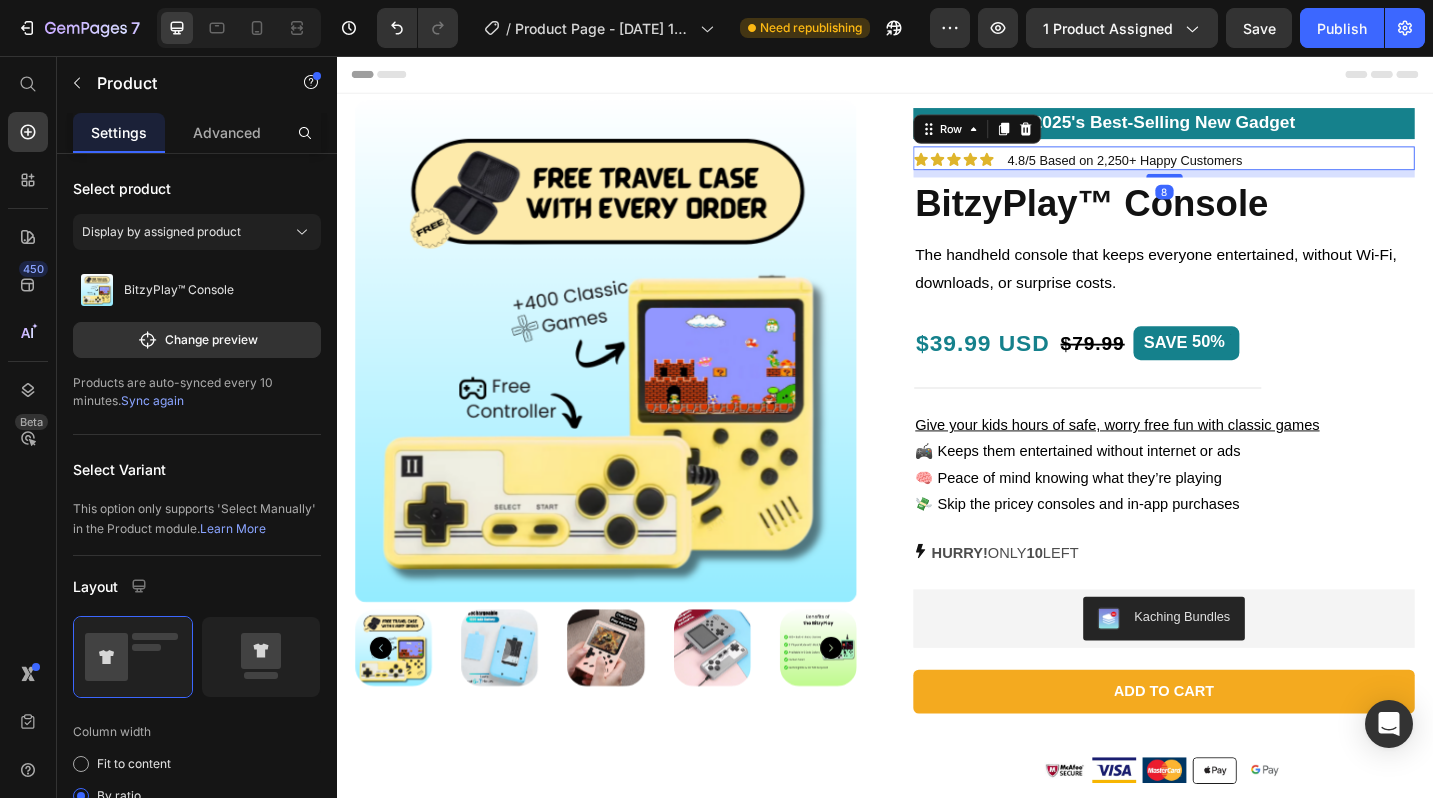 click on "Icon
Icon
Icon
Icon
Icon Icon List 4.8/5 Based on 2,250+ Happy Customers Text Block Row   8" at bounding box center [1242, 168] 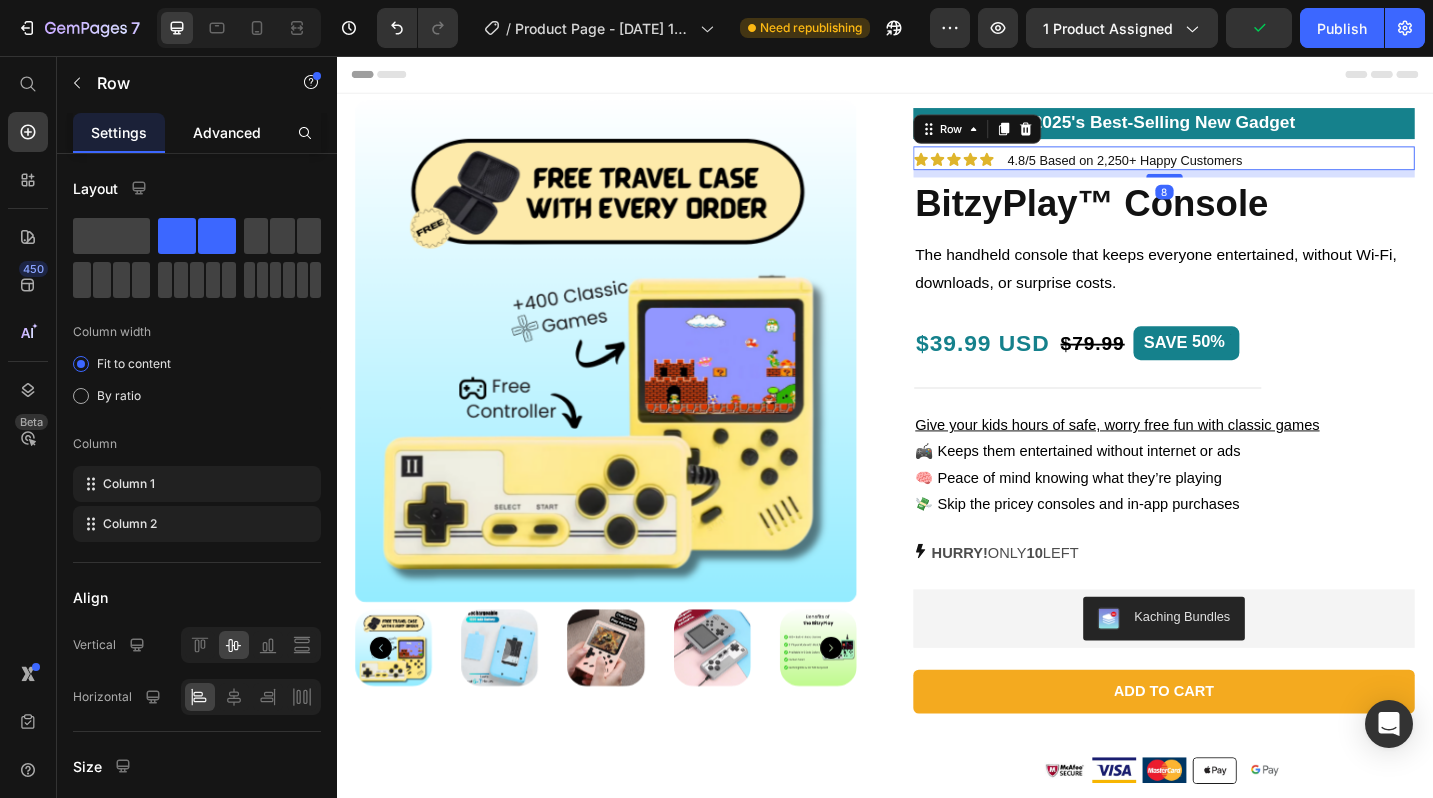 click on "Advanced" at bounding box center [227, 132] 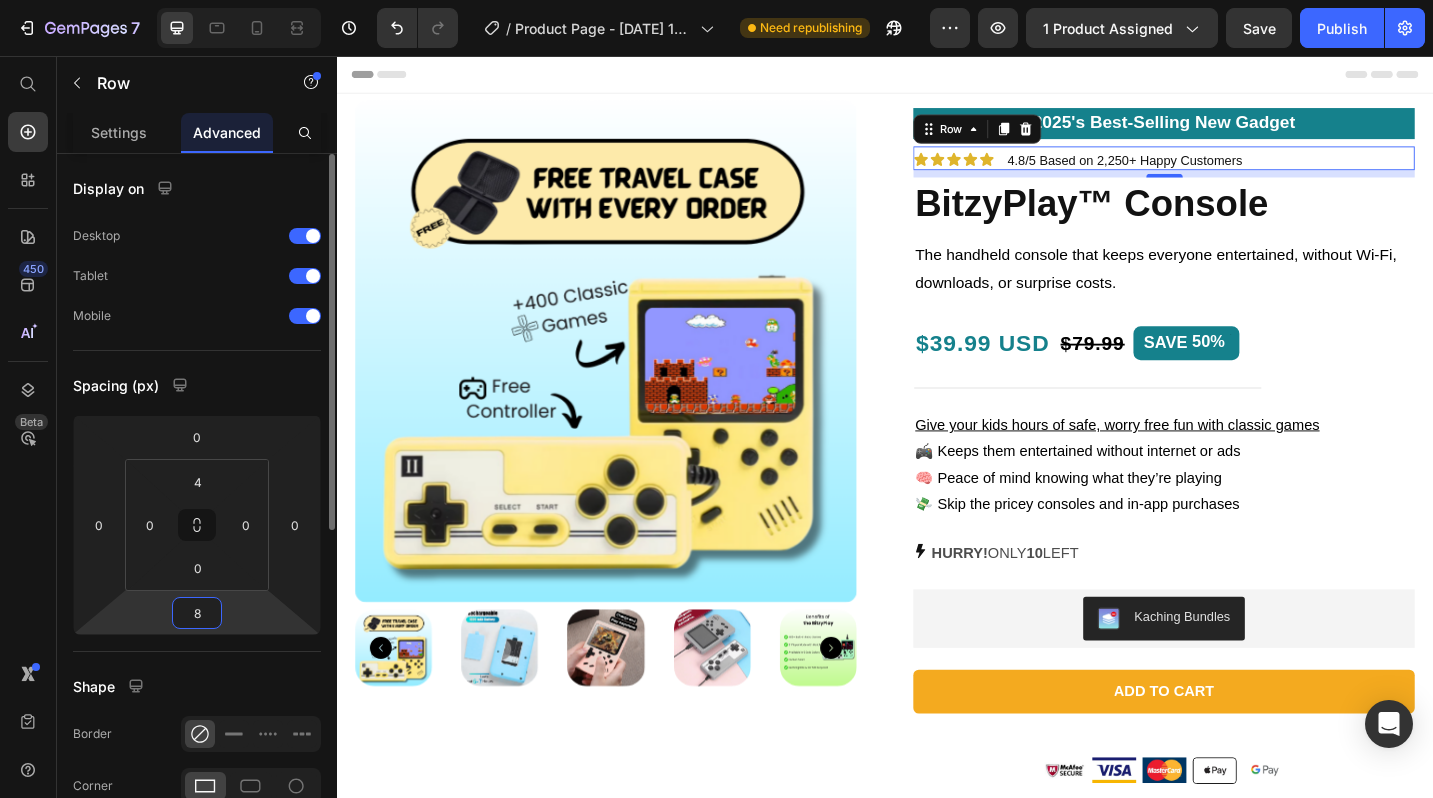 click on "8" at bounding box center (197, 613) 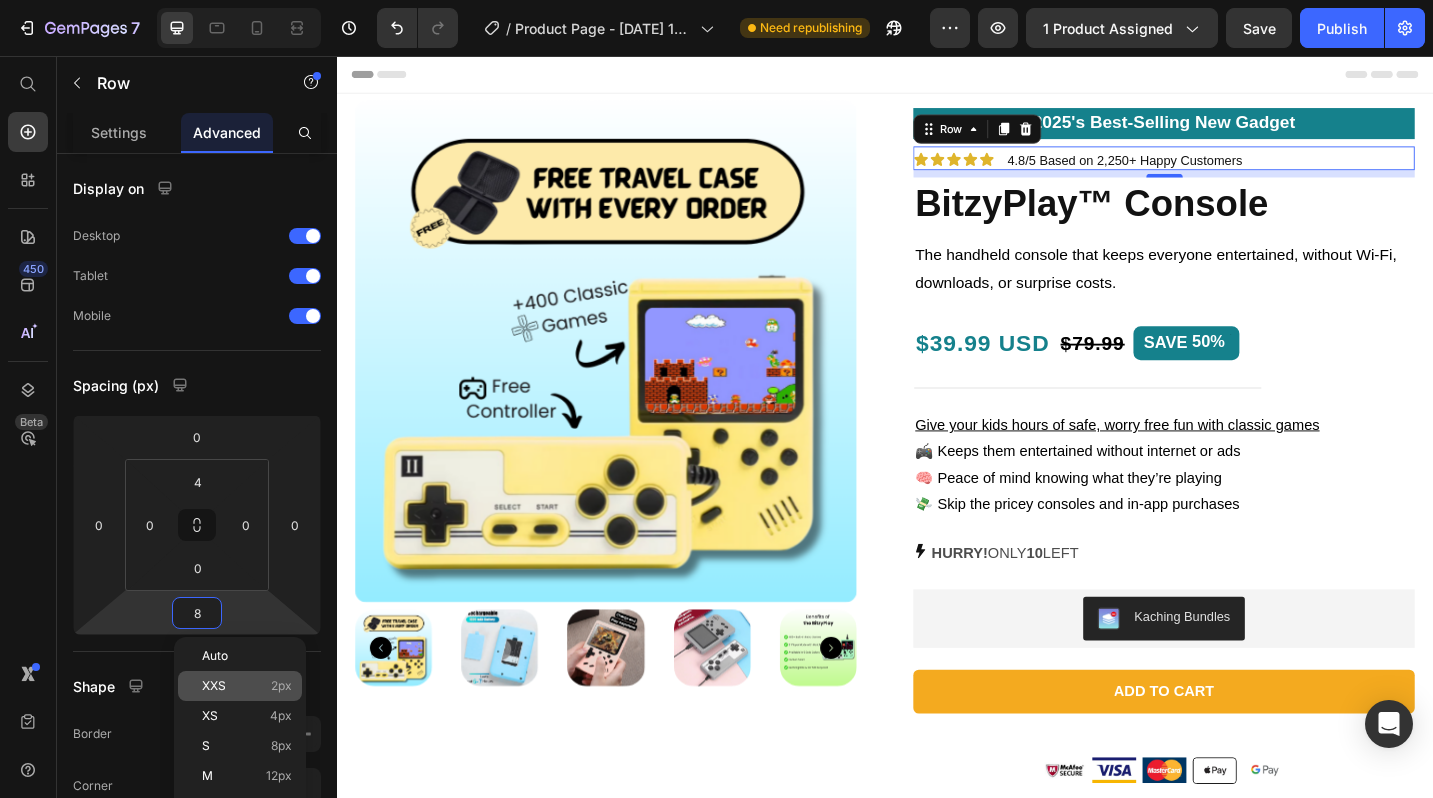 click on "XXS" at bounding box center [214, 686] 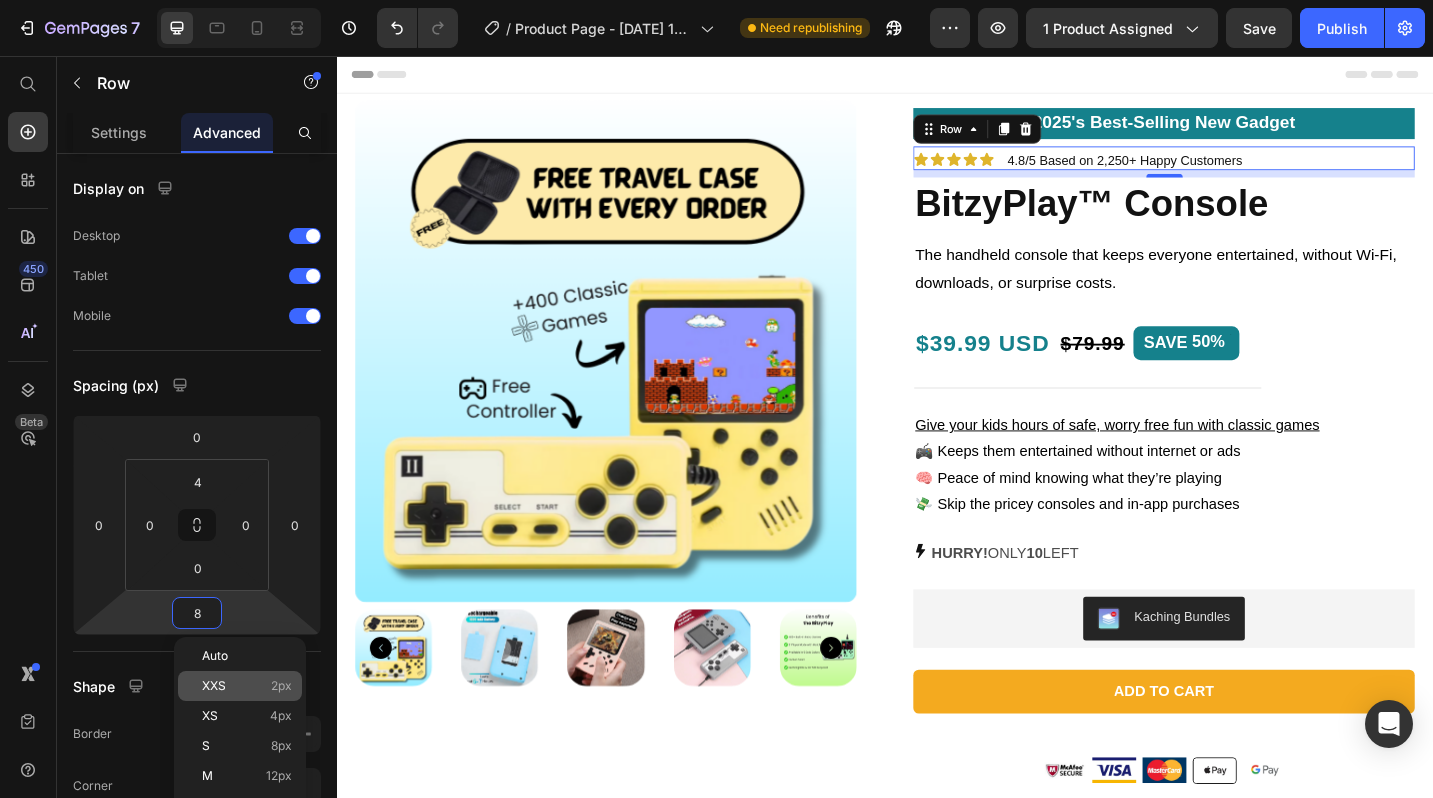 type on "2" 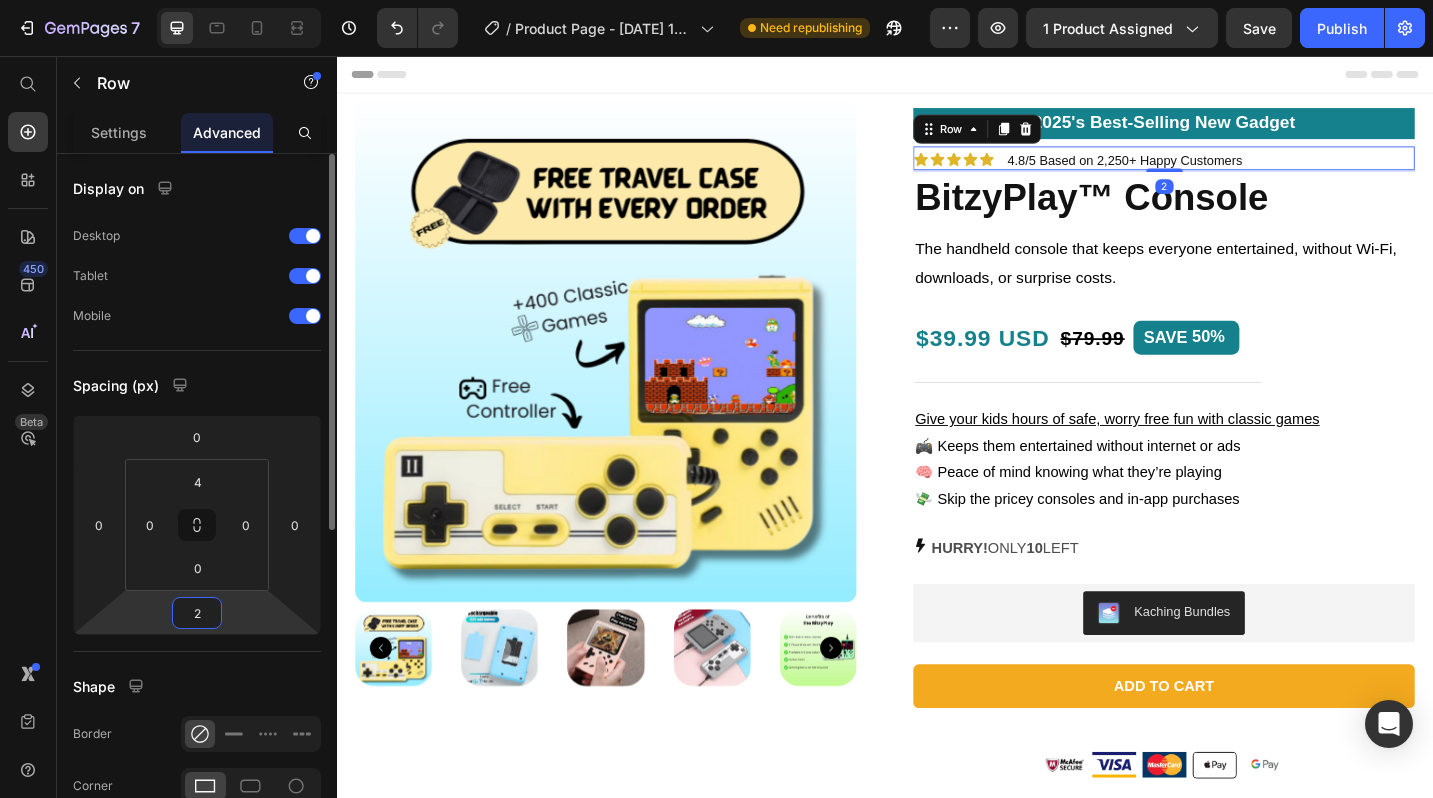 click on "2" at bounding box center (197, 613) 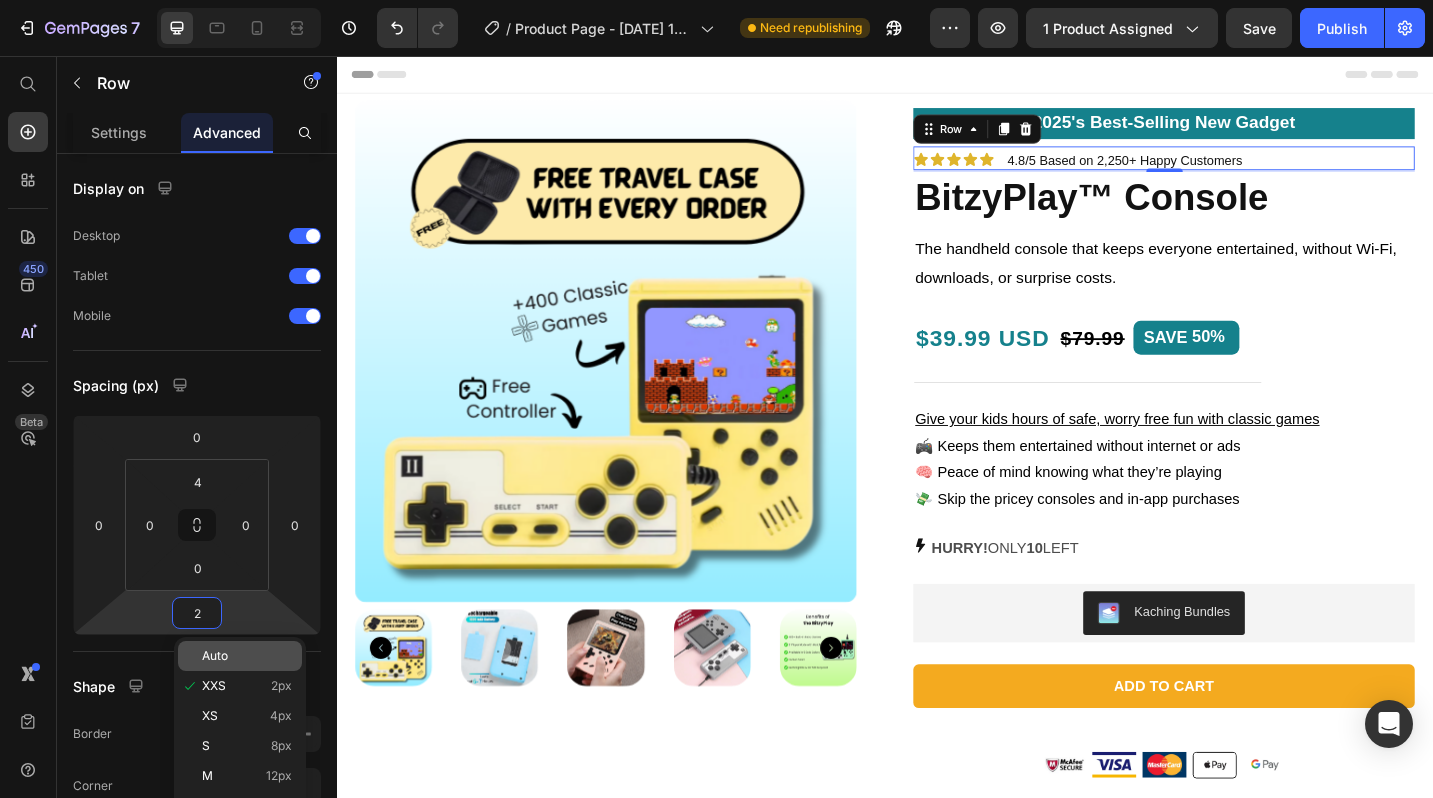 click on "Auto" 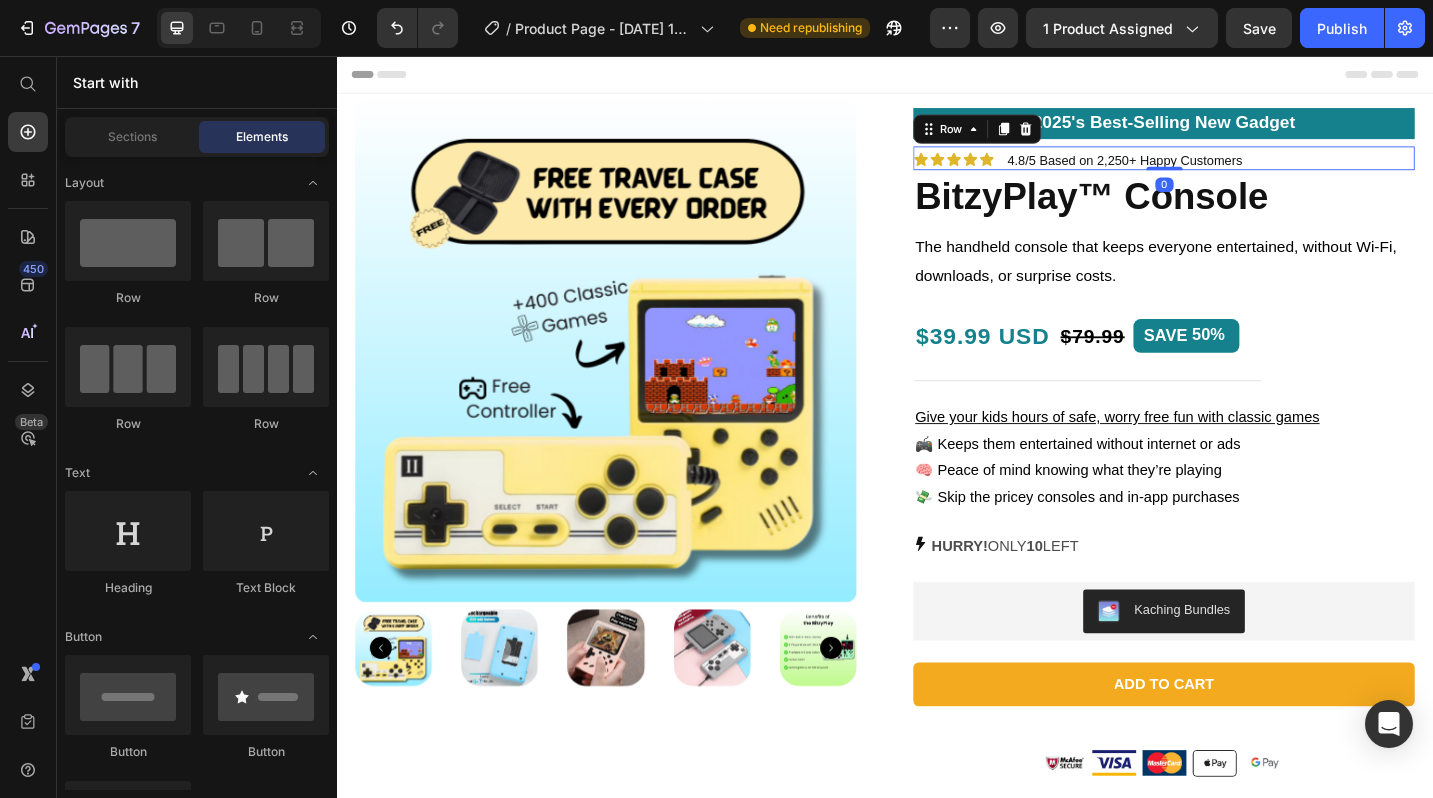 click on "Header" at bounding box center (937, 76) 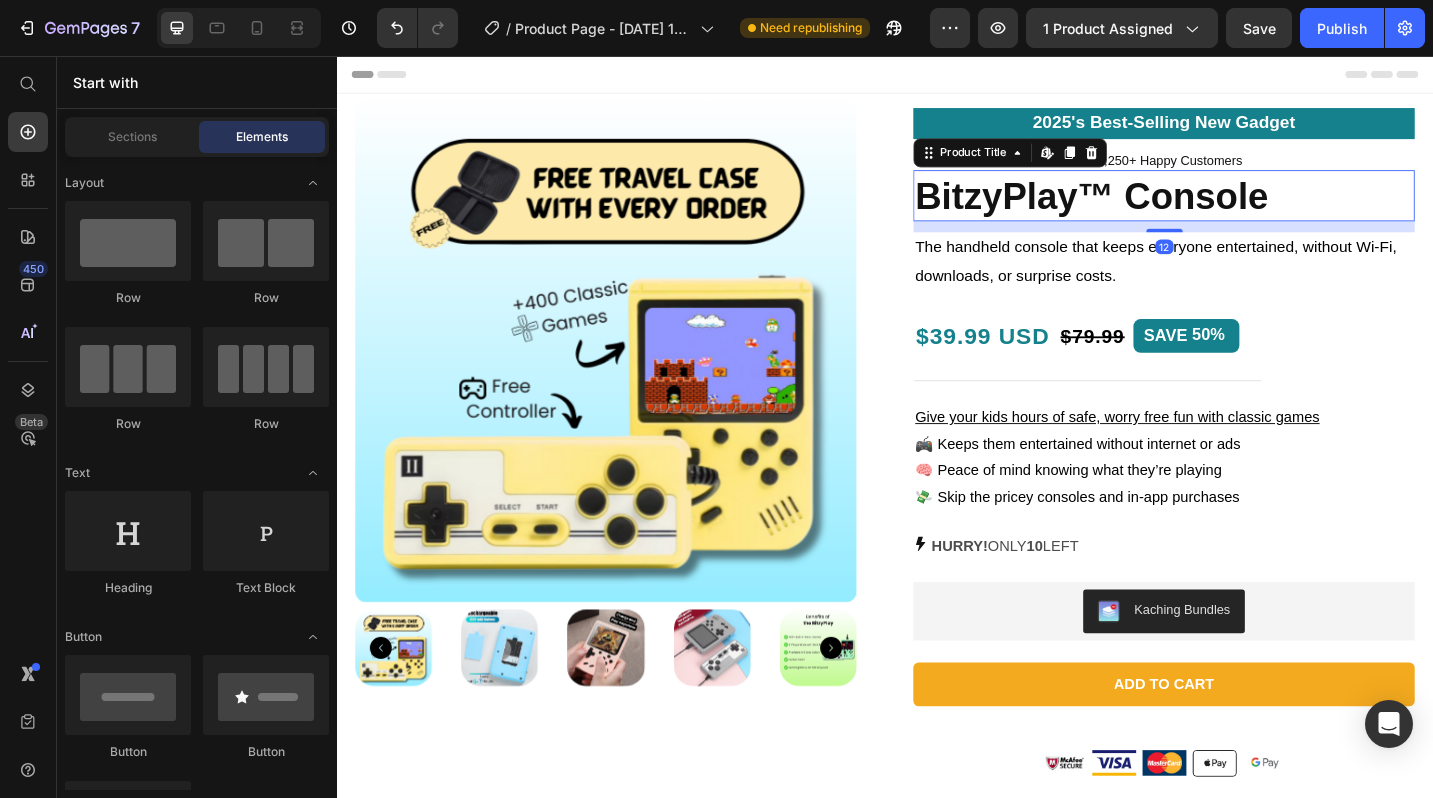 click on "BitzyPlay™ Console" at bounding box center (1242, 209) 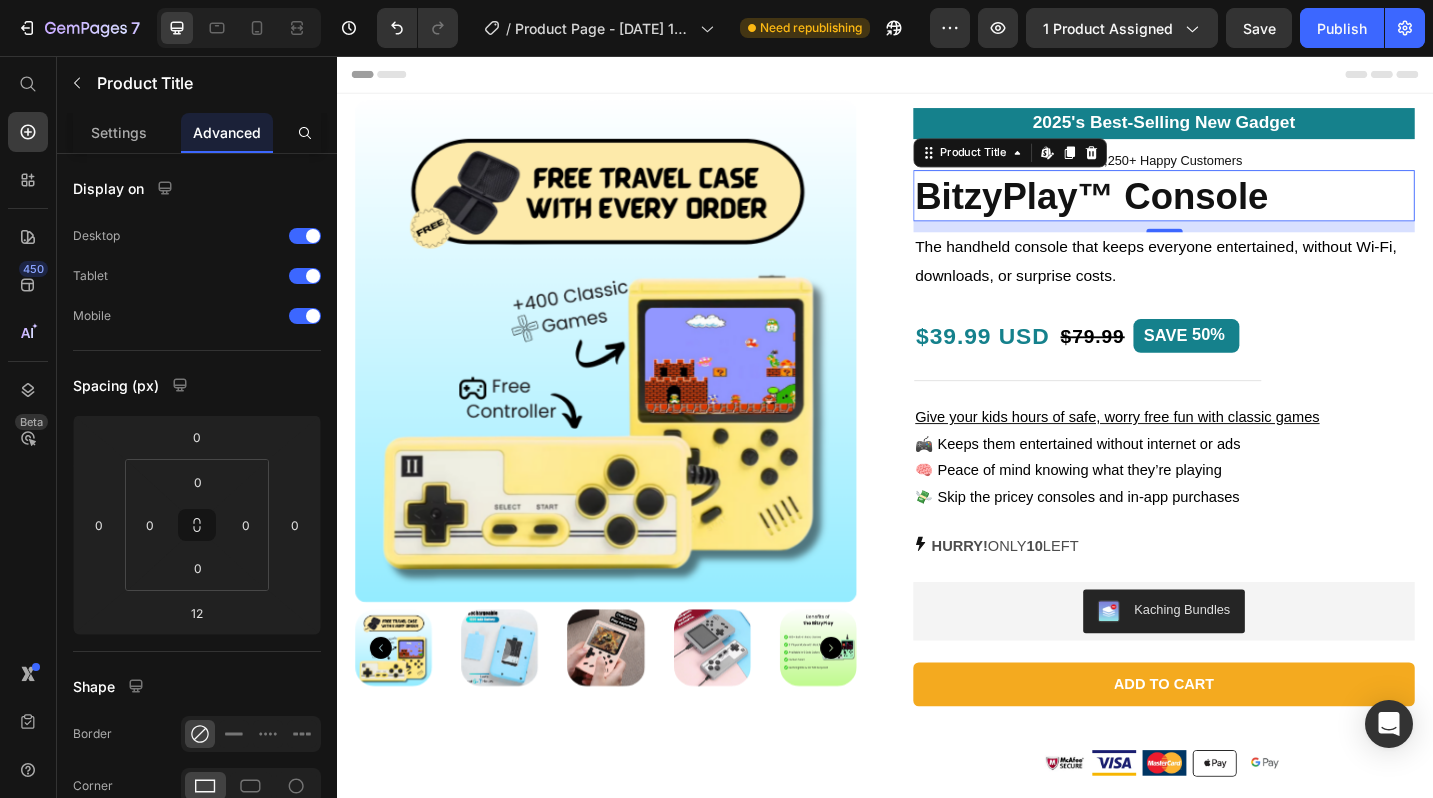 click on "Header" at bounding box center (937, 76) 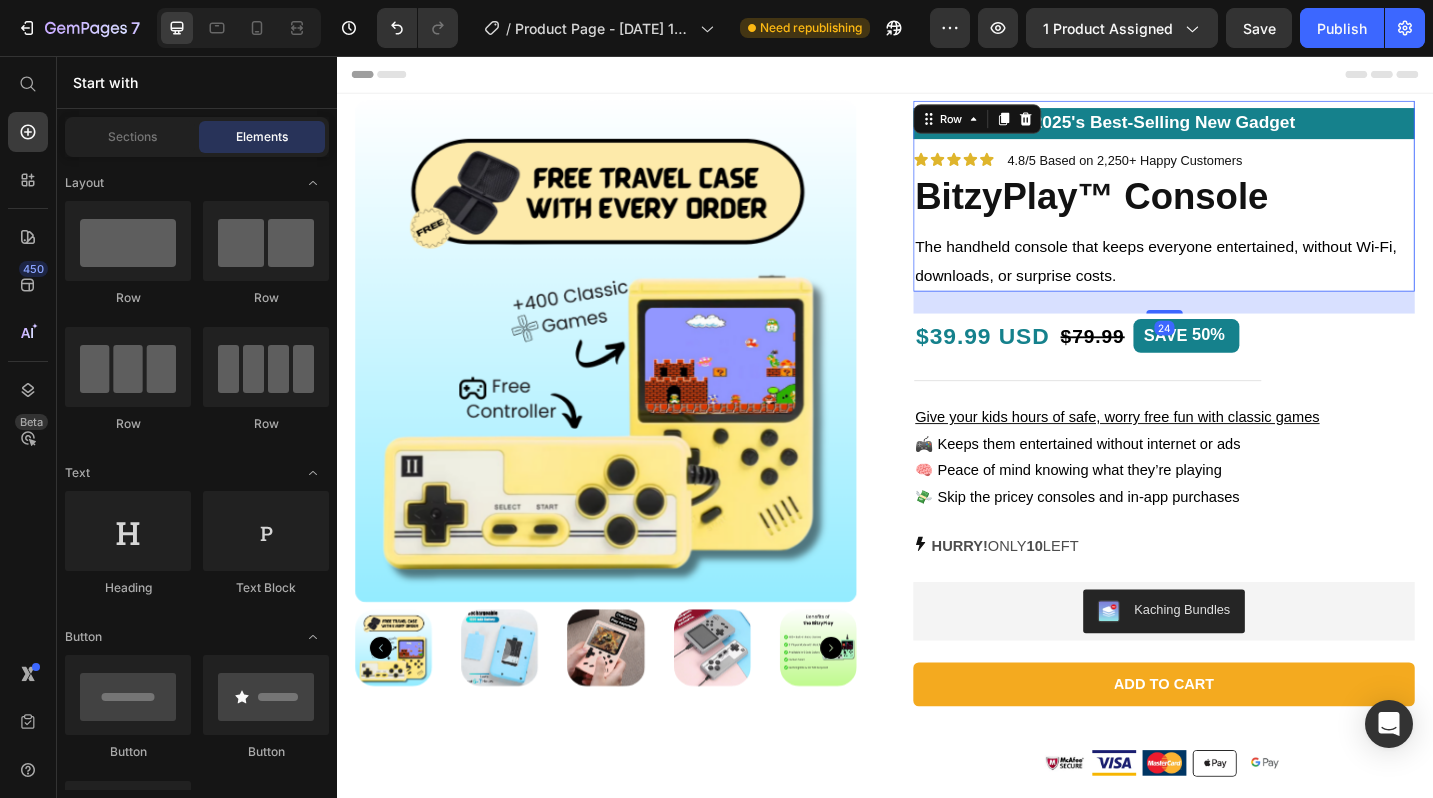 click on "2025's Best-Selling New Gadget Text Block
Icon
Icon
Icon
Icon
Icon Icon List 4.8/5 Based on 2,250+ Happy Customers Text Block Row BitzyPlay™ Console Product Title The handheld console that keeps everyone entertained, without Wi-Fi, downloads, or surprise costs. Text Block" at bounding box center [1242, 209] 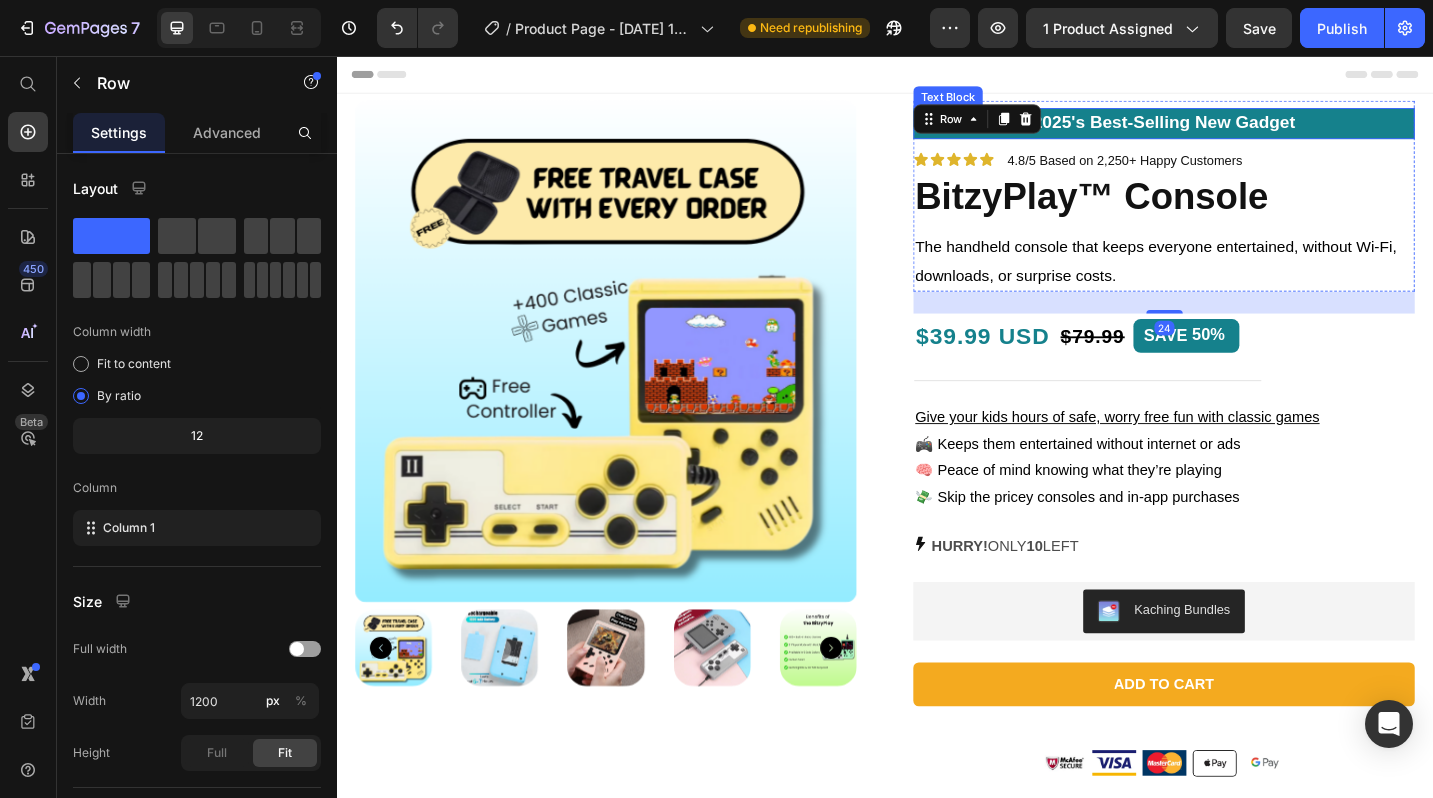 click on "2025's Best-Selling New Gadget" at bounding box center [1243, 128] 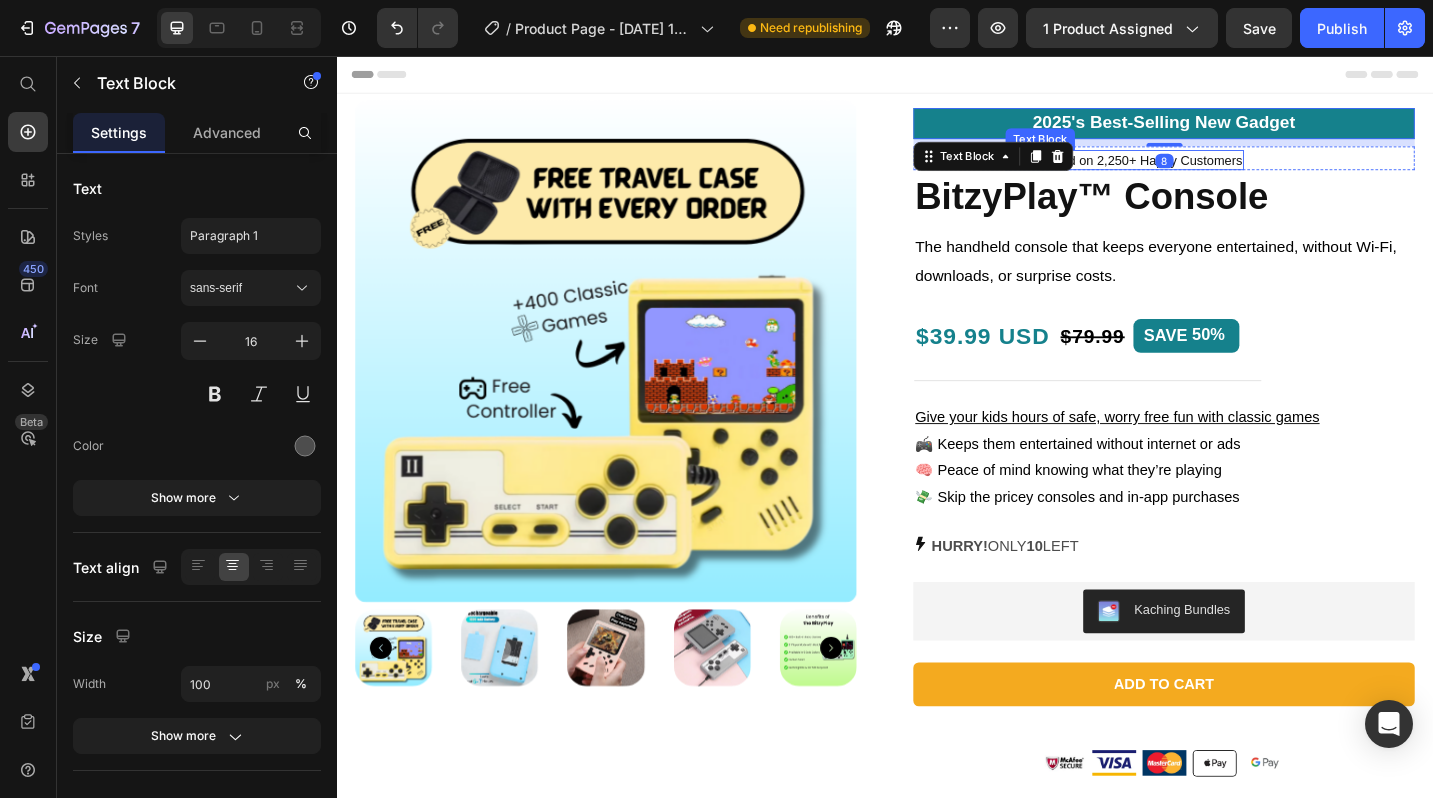 click on "4.8/5 Based on 2,250+ Happy Customers" at bounding box center (1199, 170) 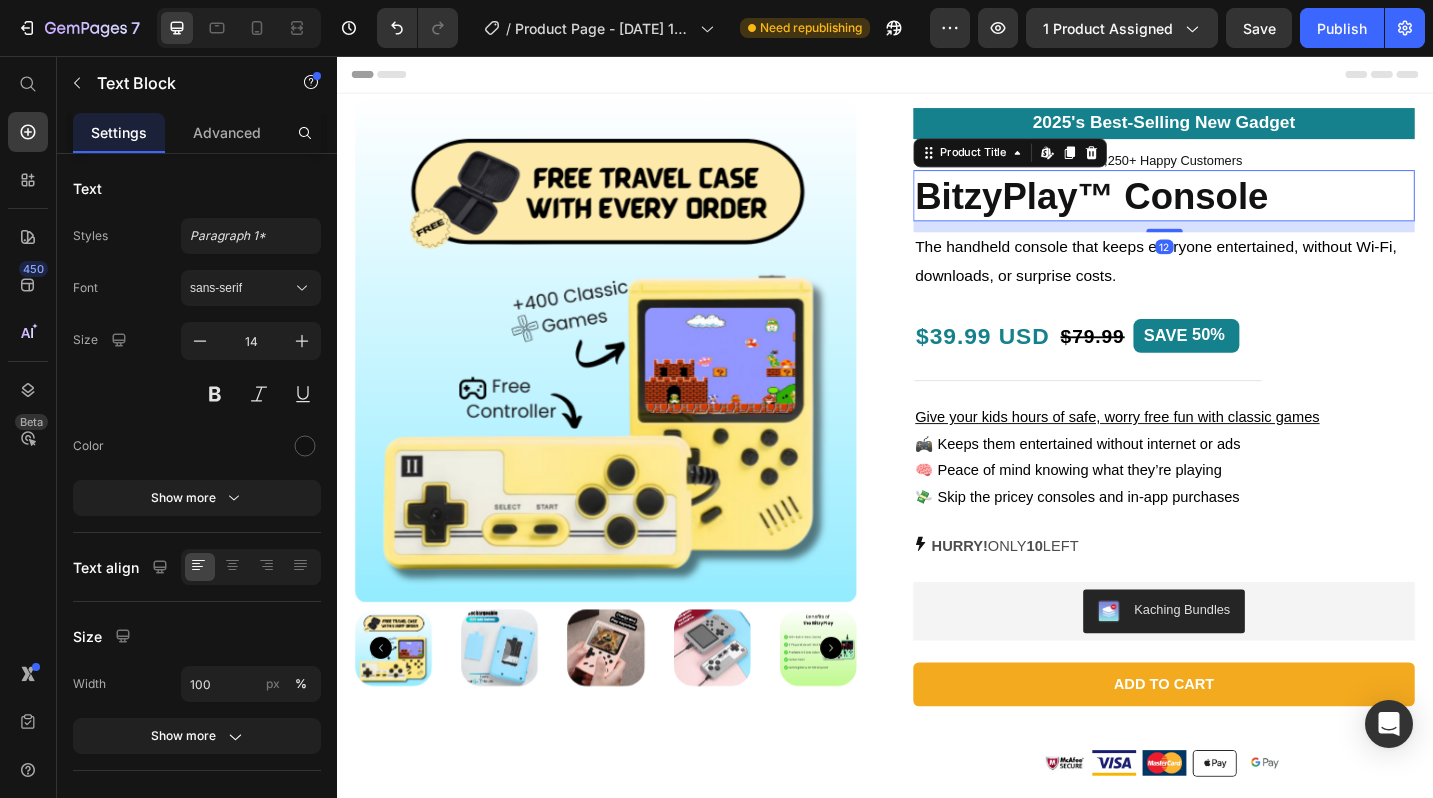 click on "BitzyPlay™ Console" at bounding box center (1242, 209) 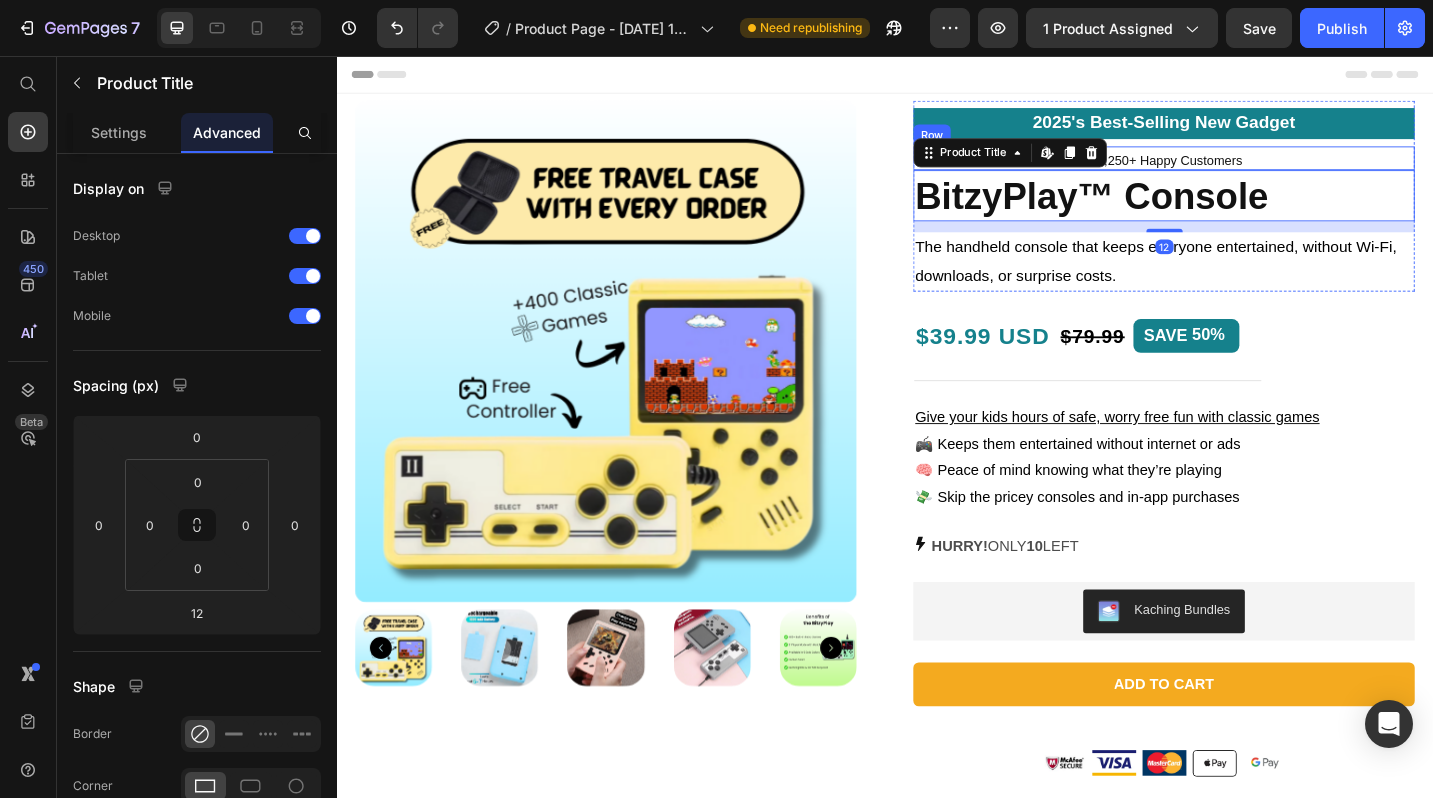 click on "Icon
Icon
Icon
Icon
Icon Icon List 4.8/5 Based on 2,250+ Happy Customers Text Block Row" at bounding box center (1242, 168) 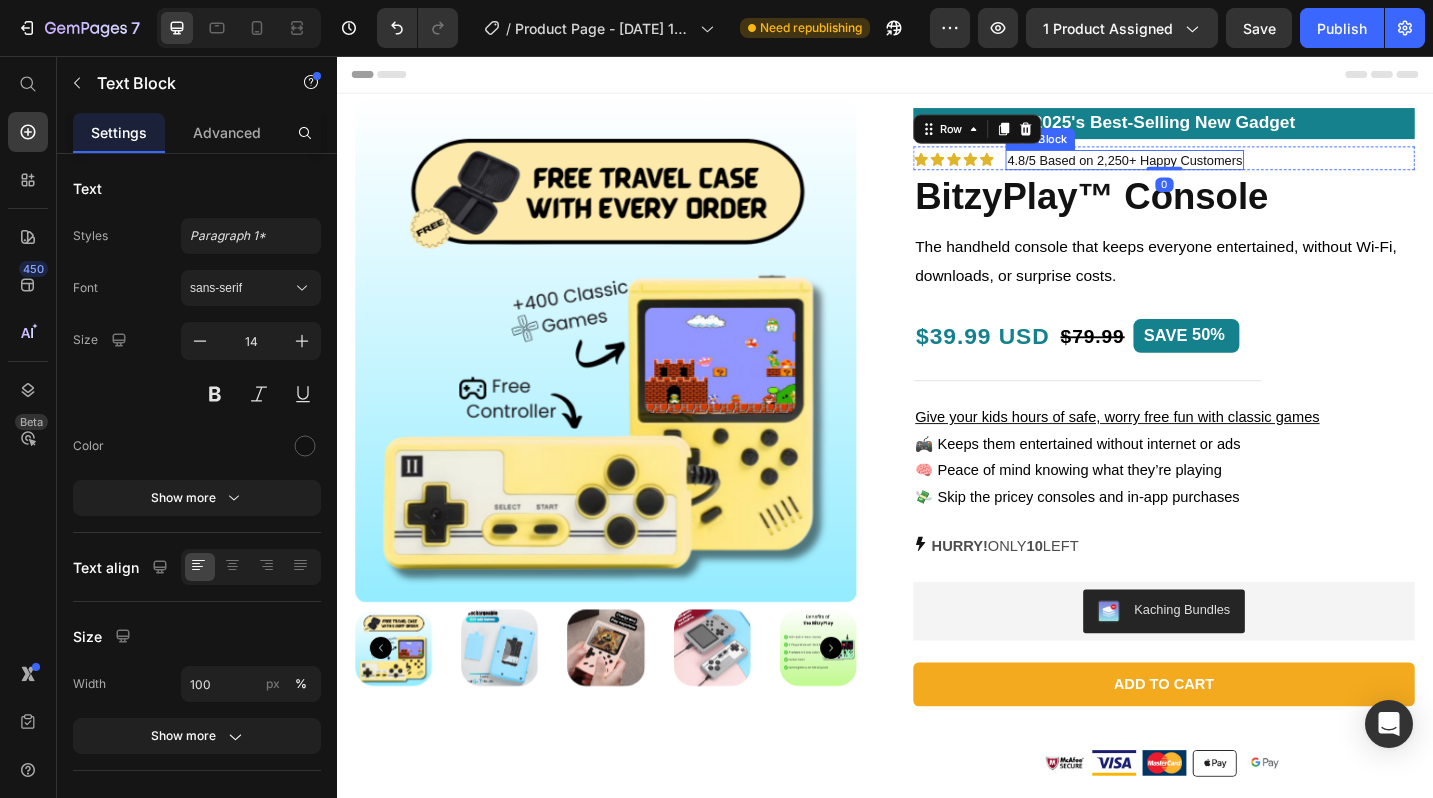 click on "4.8/5 Based on 2,250+ Happy Customers" at bounding box center [1199, 170] 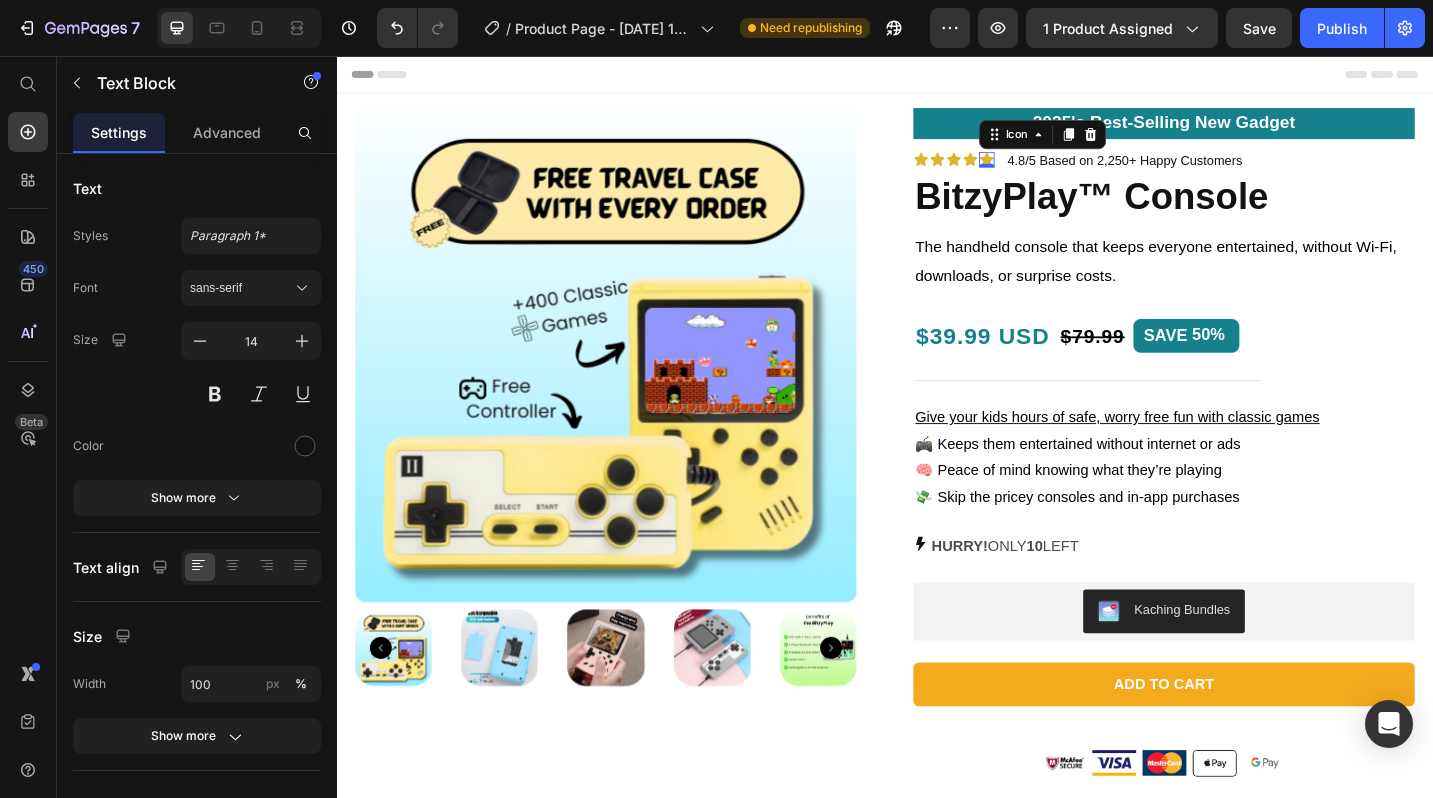 click on "Icon   0" at bounding box center (1048, 169) 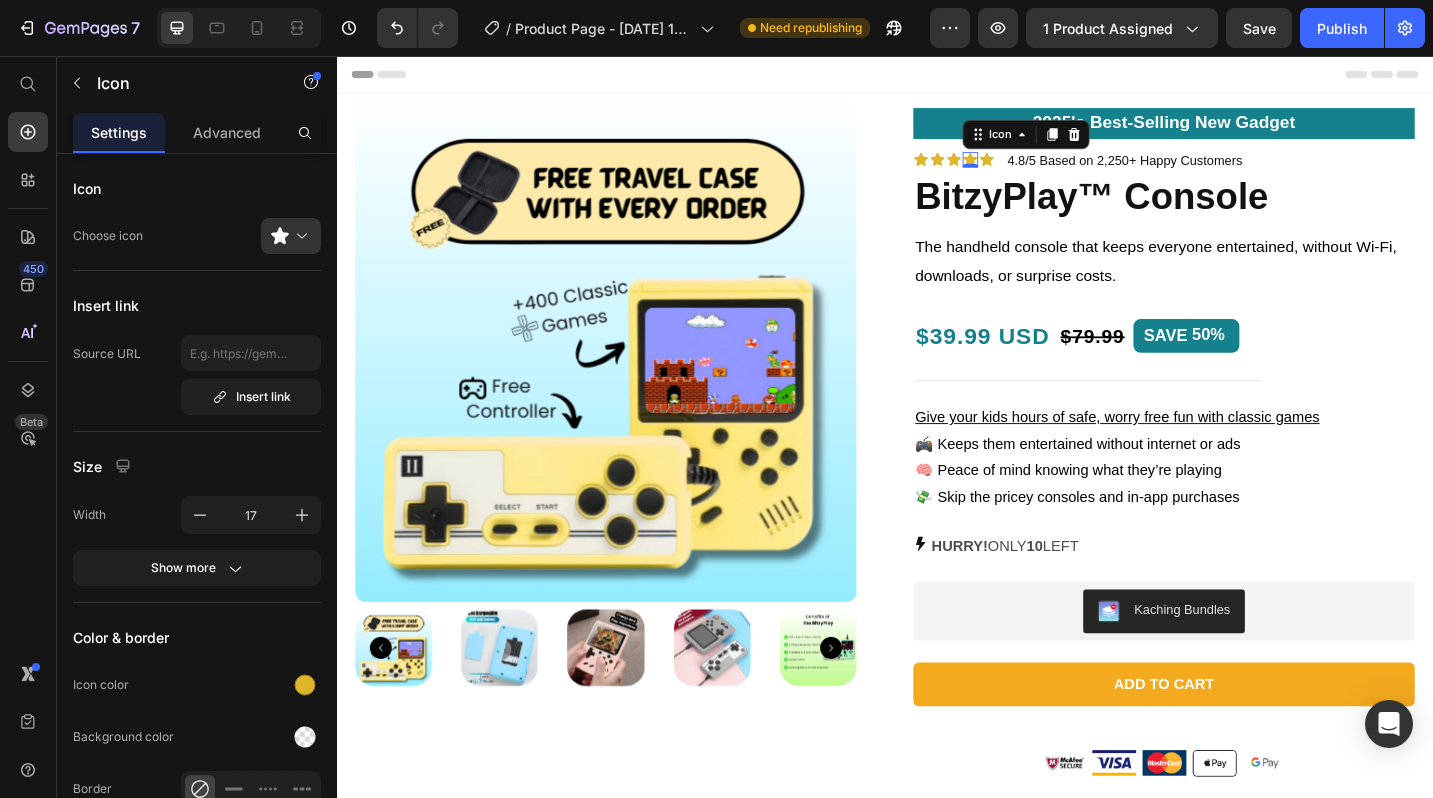 click on "Icon   0" at bounding box center (1030, 169) 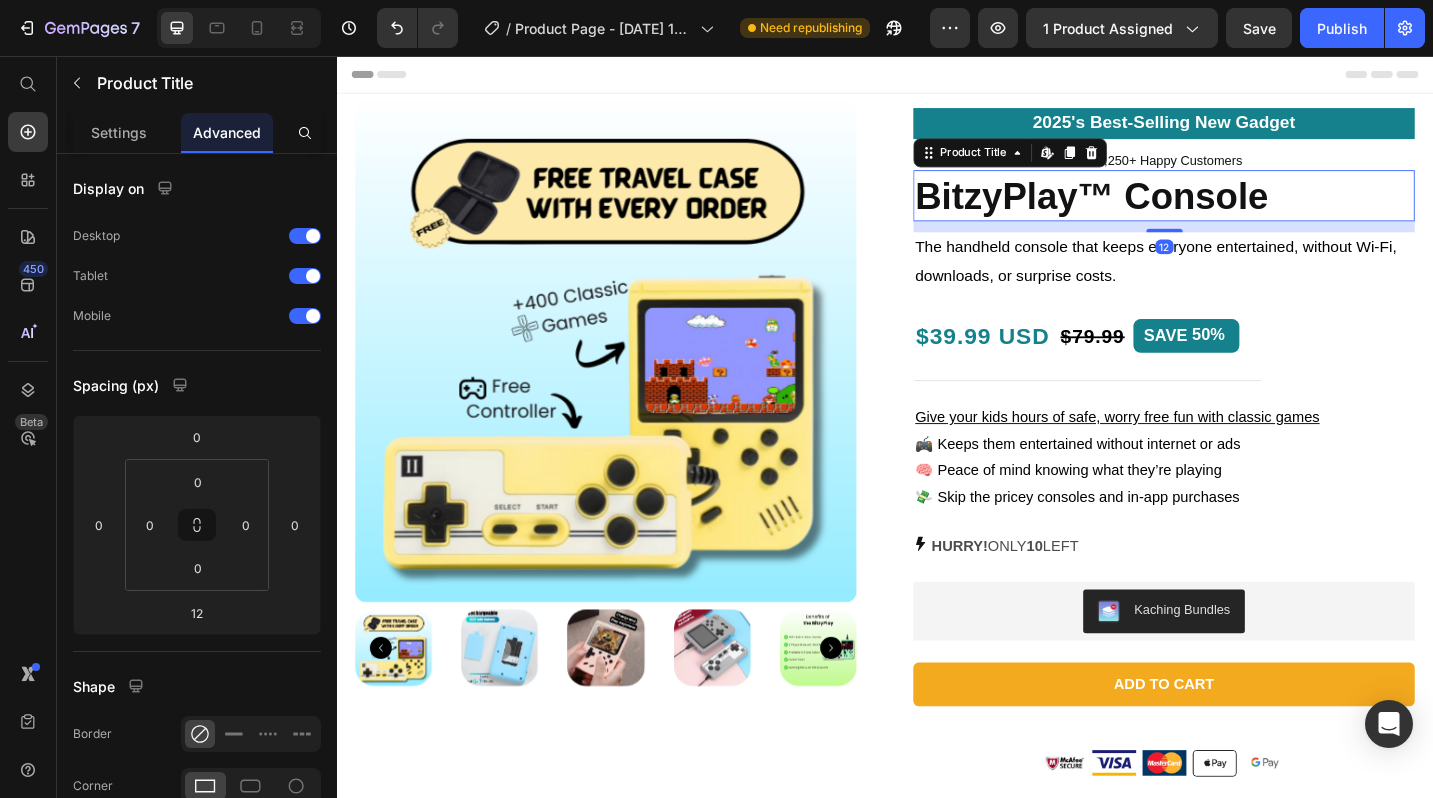 click on "BitzyPlay™ Console" at bounding box center [1242, 209] 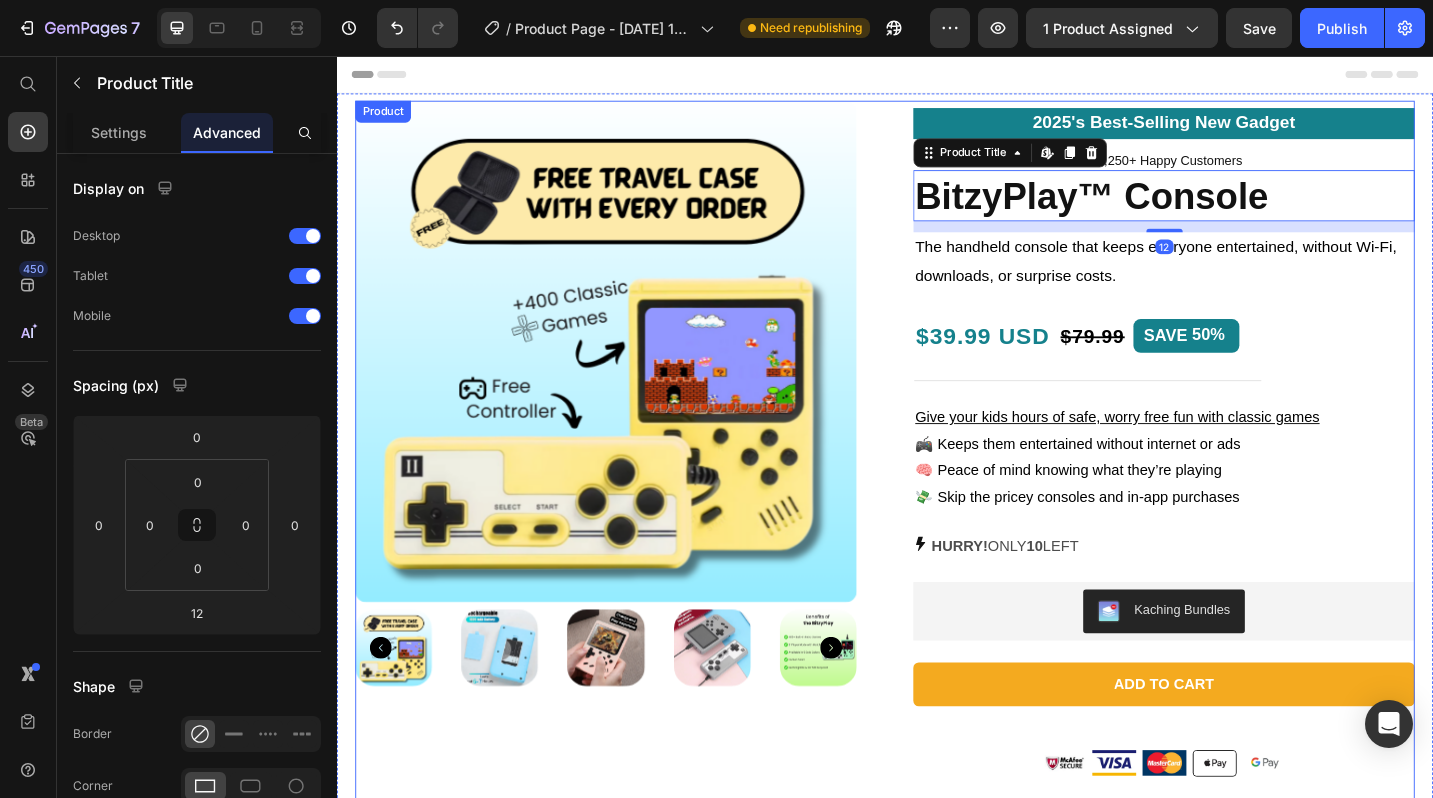 click on "Product Images 2025's Best-Selling New Gadget Text Block
Icon
Icon
Icon
Icon
Icon Icon List 4.8/5 Based on 2,250+ Happy Customers Text Block Row BitzyPlay™ Console Product Title   Edit content in Shopify 12 The handheld console that keeps everyone entertained, without Wi-Fi, downloads, or surprise costs. Text Block Row $39.99 USD Text Block $79.99 Product Price SAVE 50% Discount Tag Row Give your kids hours of safe, worry free fun with classic games 🎮 Keeps them entertained without internet or ads 🧠 Peace of mind knowing what they’re playing 💸 Skip the pricey consoles and in-app purchases Text Block   HURRY!  ONLY  10  LEFT Stock Counter Kaching Bundles Kaching Bundles Add to cart Add to Cart Image Image Image Image Image Row
Order now and get it between
[DATE] - [DATE]
Delivery Date Row Product" at bounding box center (937, 516) 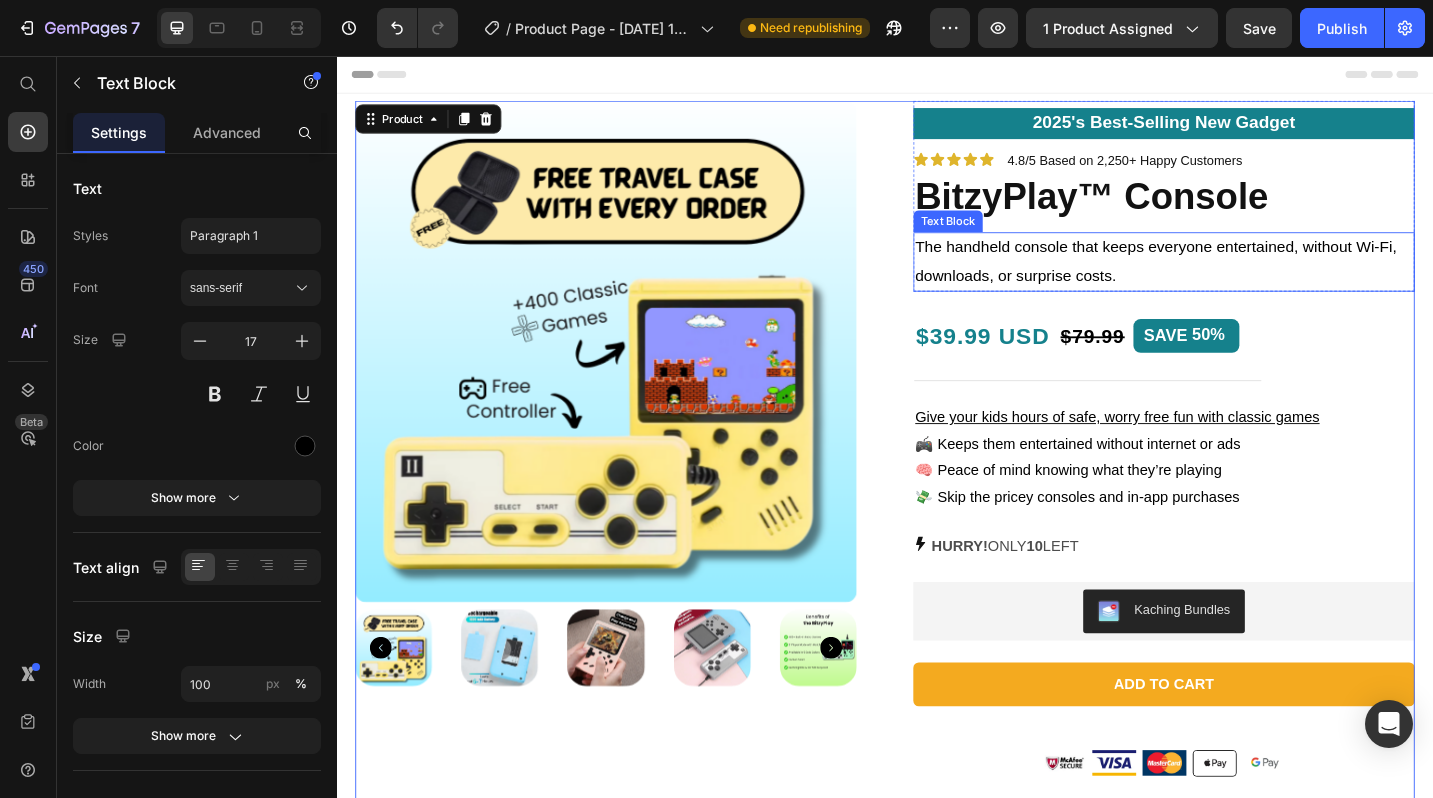 click on "The handheld console that keeps everyone entertained, without Wi-Fi, downloads, or surprise costs." at bounding box center (1242, 281) 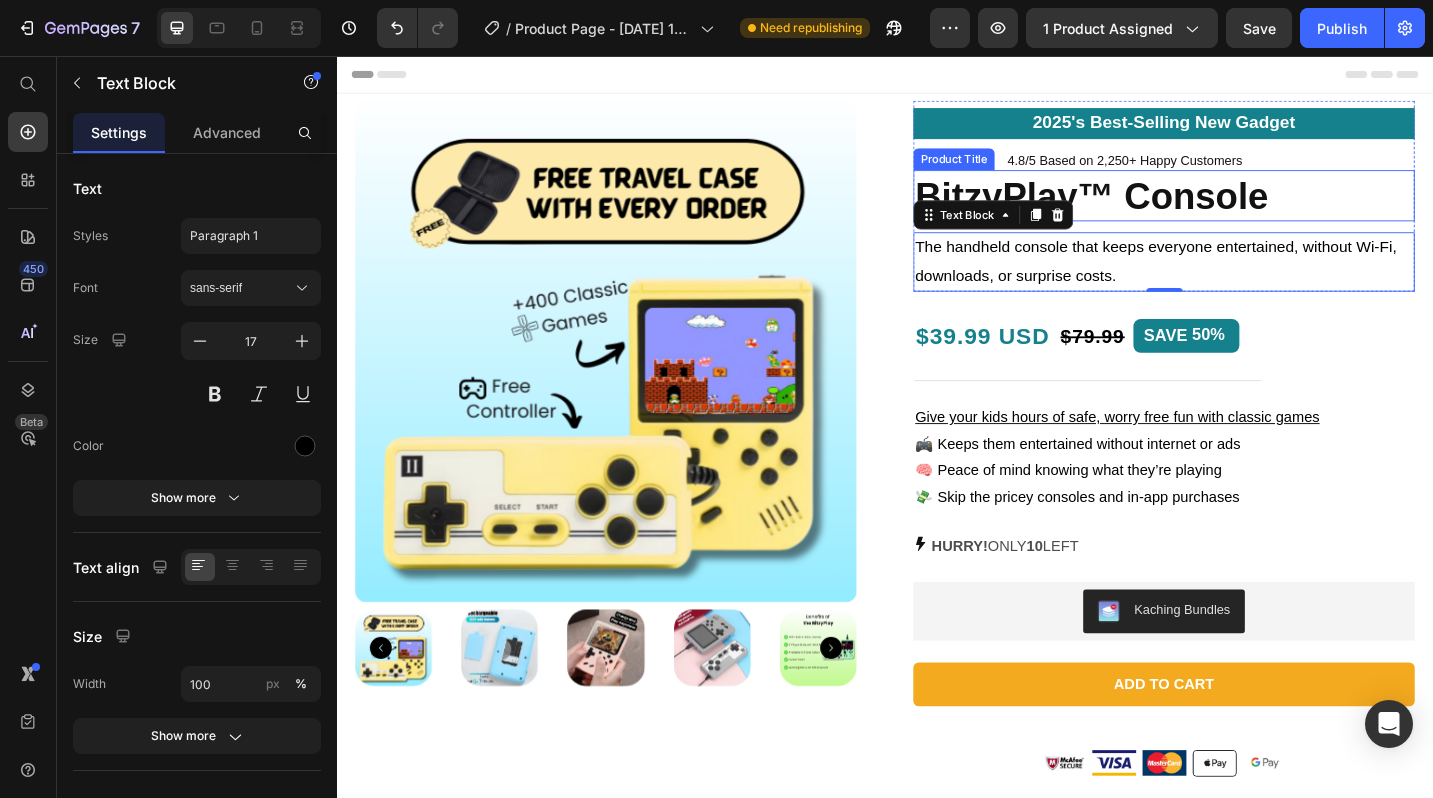 click on "BitzyPlay™ Console" at bounding box center [1242, 209] 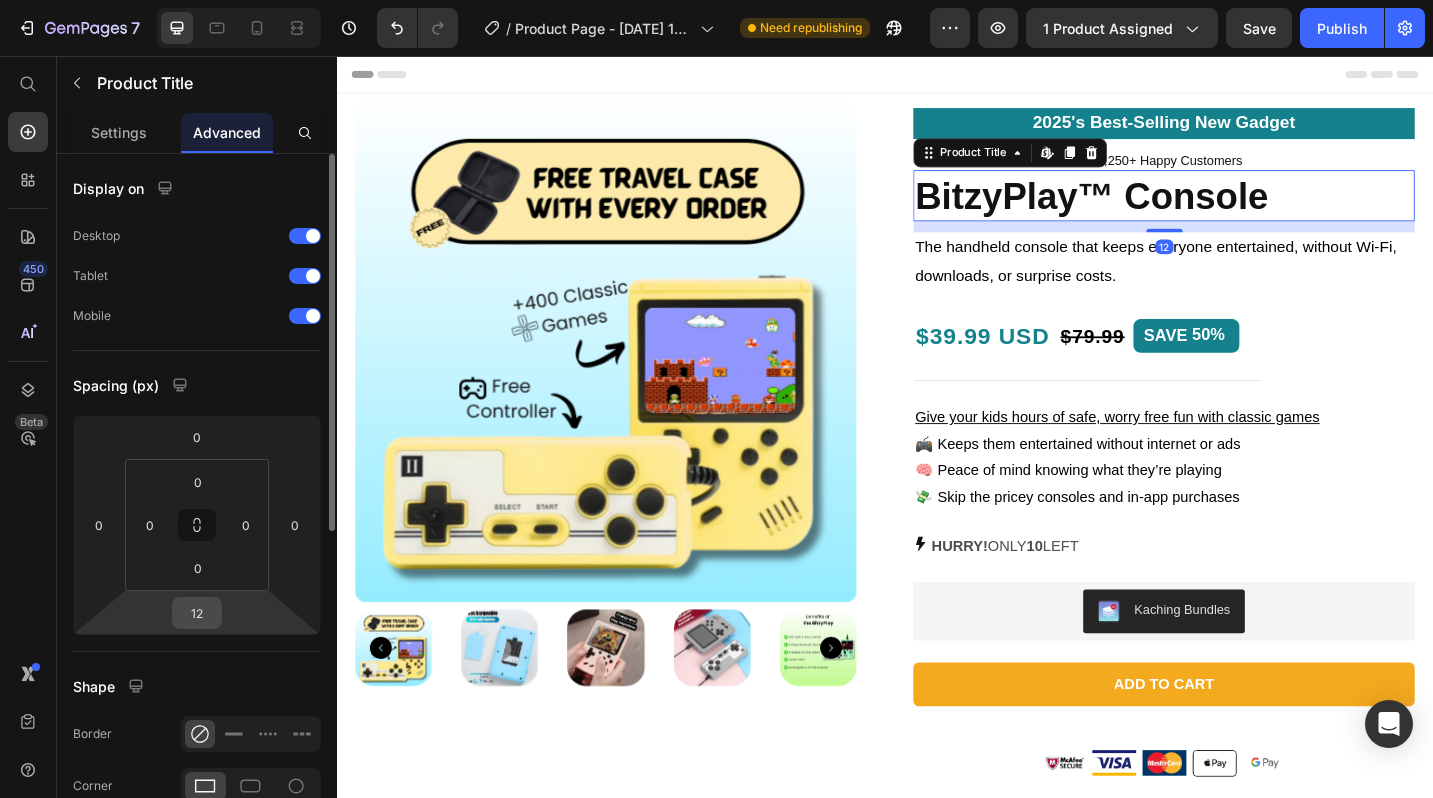 click on "12" at bounding box center [197, 613] 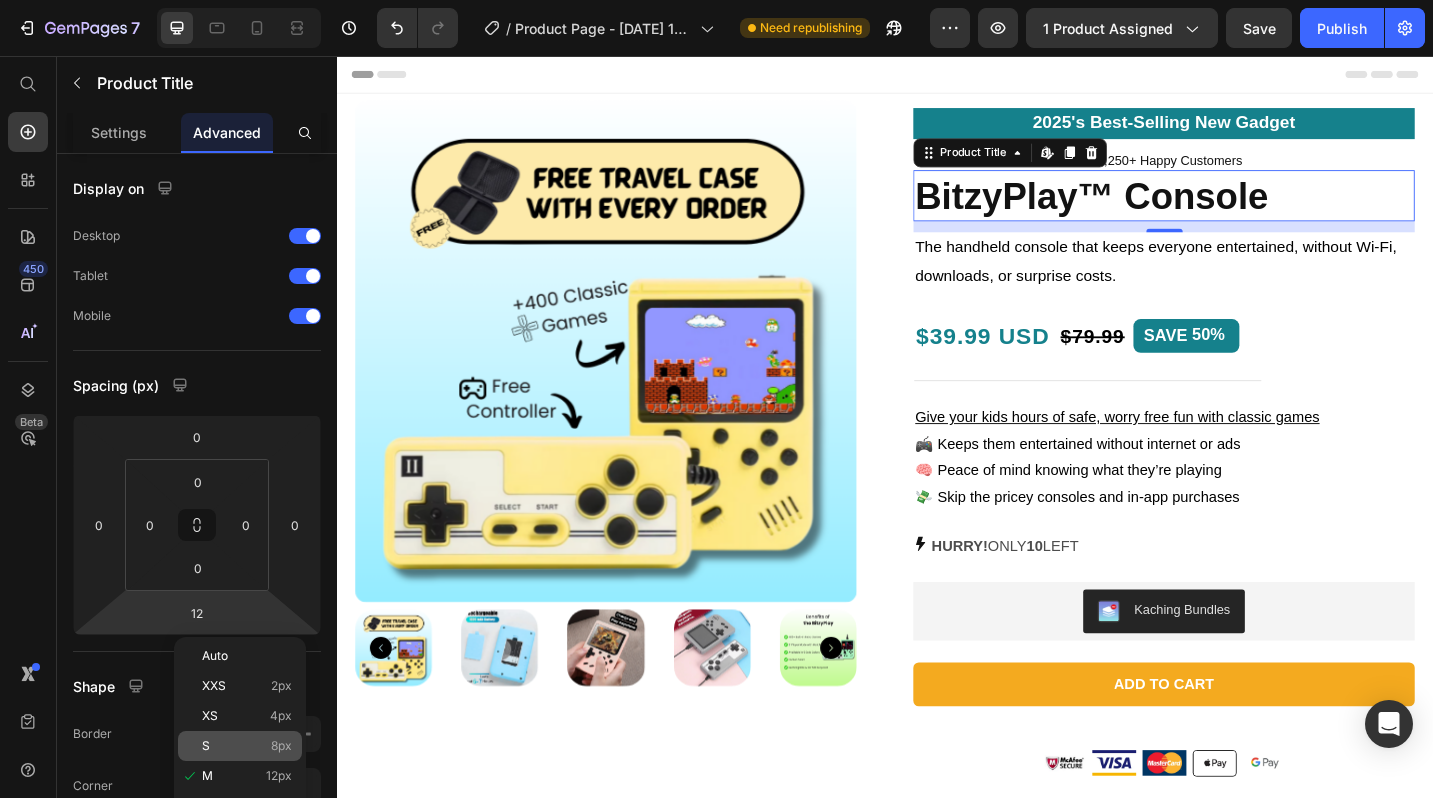 click on "S 8px" at bounding box center [247, 746] 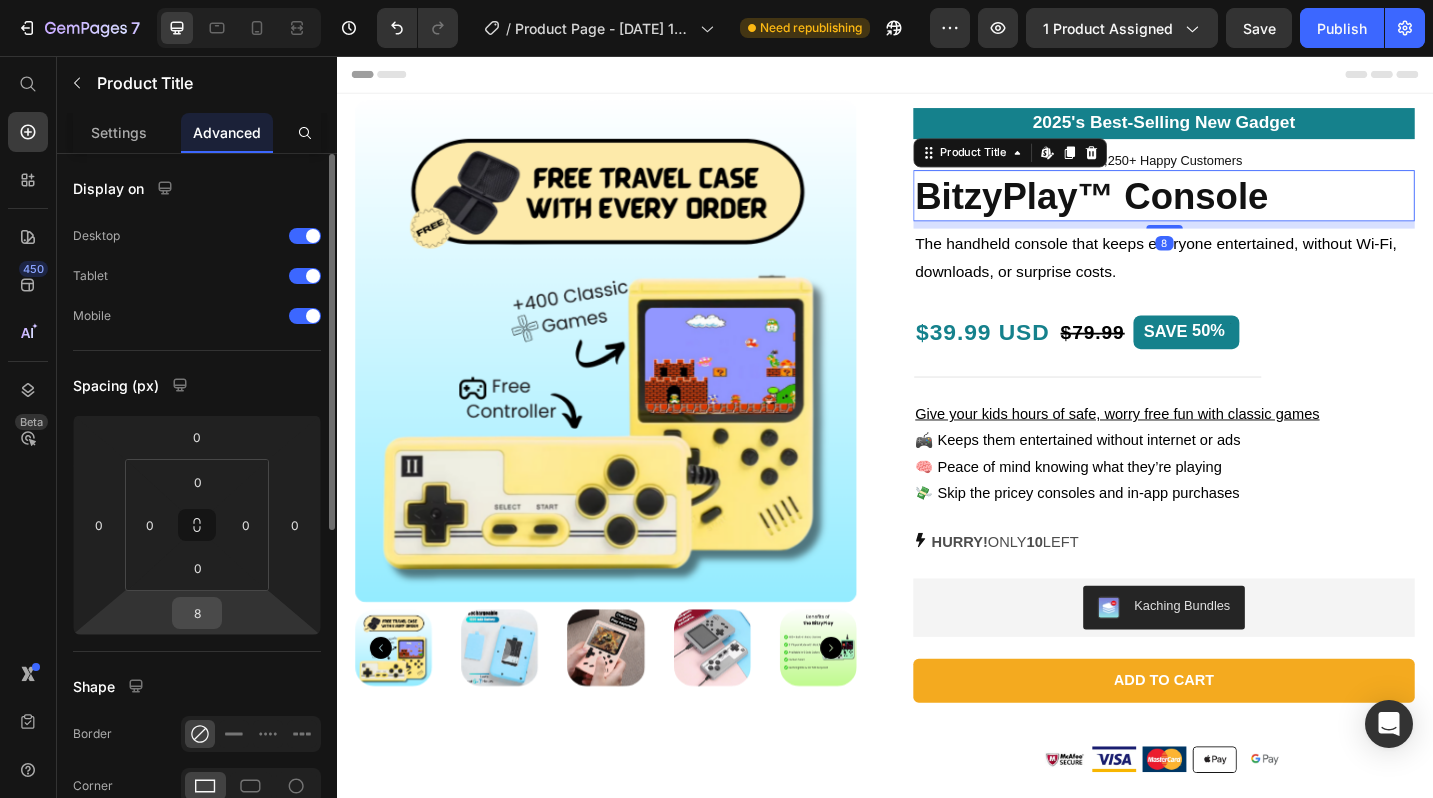 click on "8" at bounding box center (197, 613) 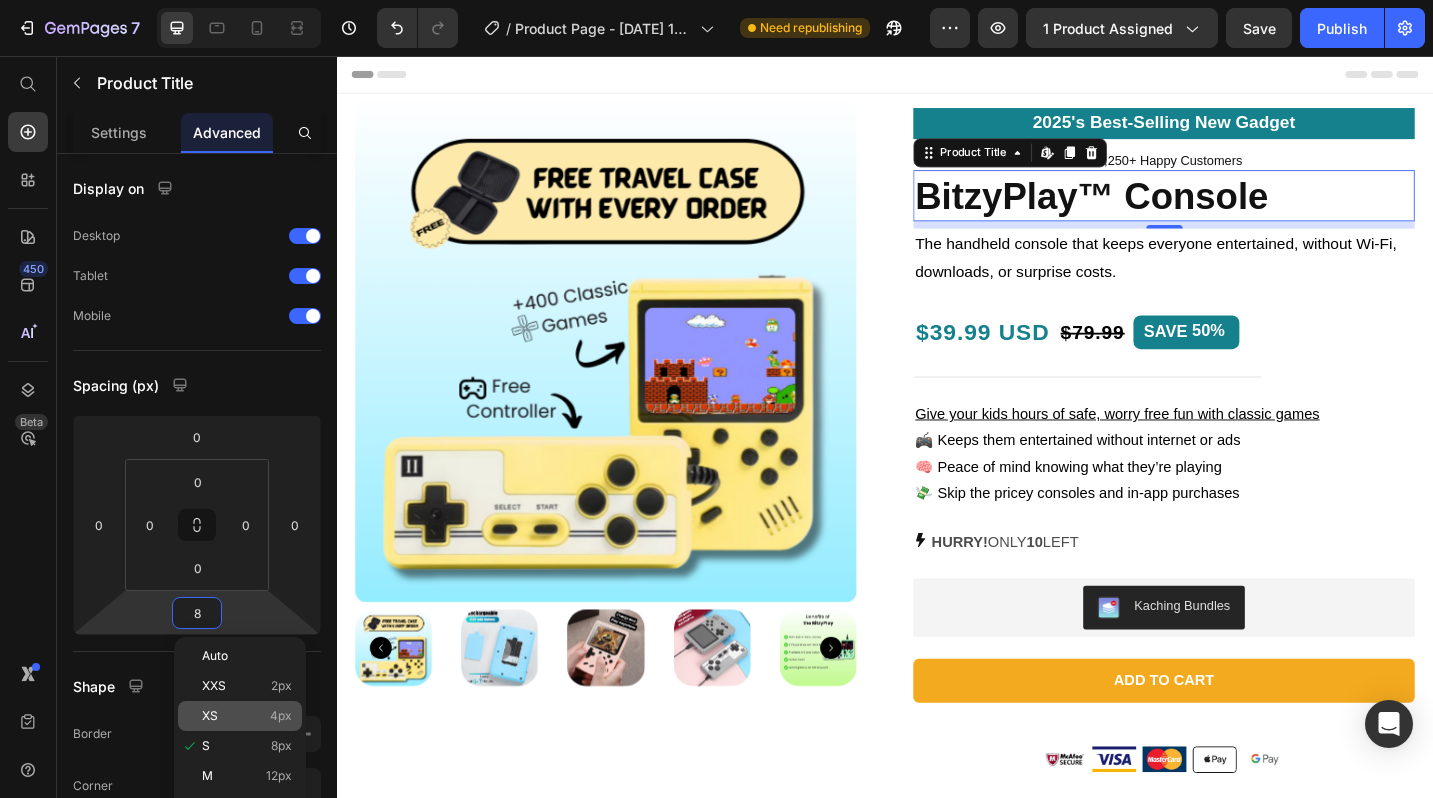 click on "XS 4px" at bounding box center (247, 716) 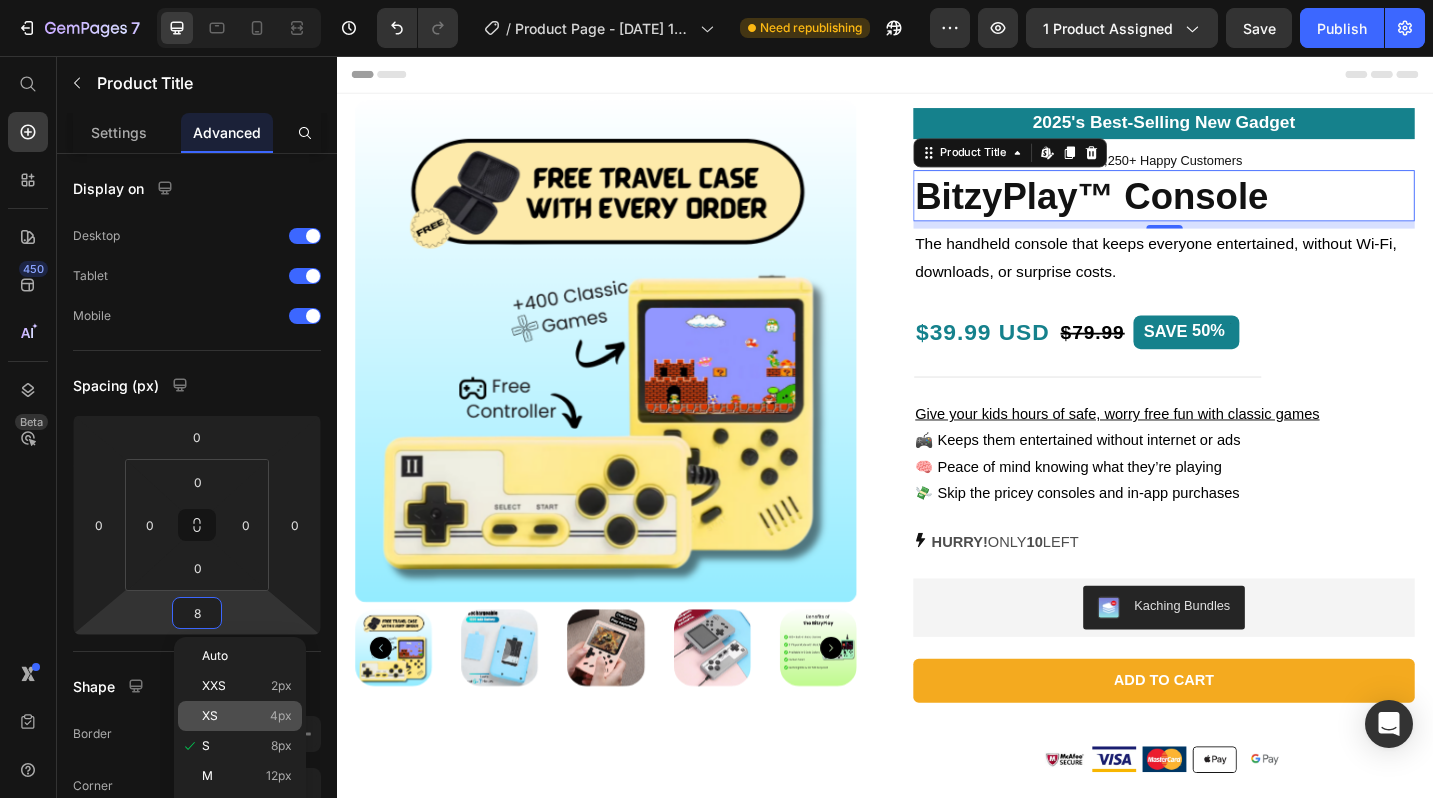 type on "4" 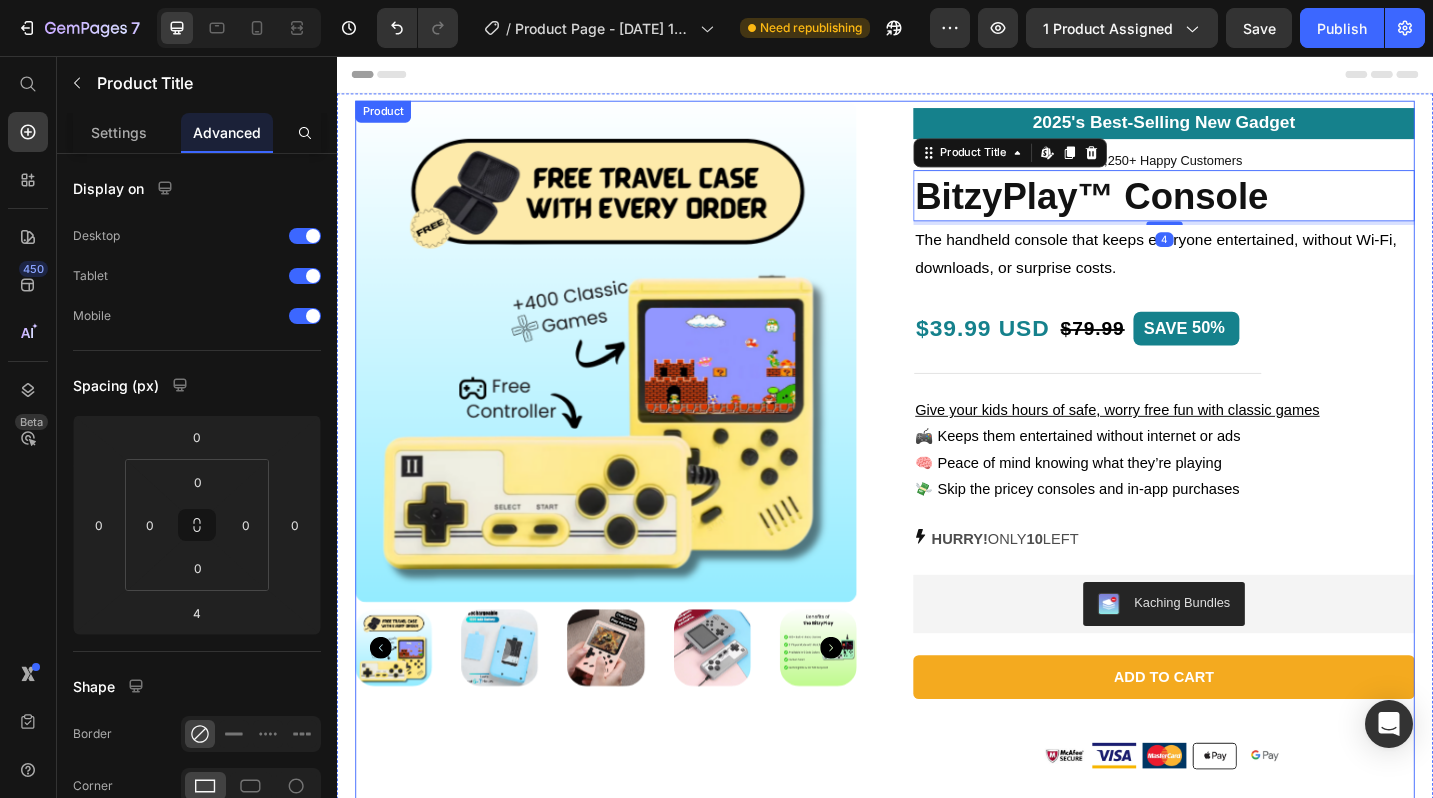click on "Product Images 2025's Best-Selling New Gadget Text Block
Icon
Icon
Icon
Icon
Icon Icon List 4.8/5 Based on 2,250+ Happy Customers Text Block Row BitzyPlay™ Console Product Title   Edit content in Shopify 4 The handheld console that keeps everyone entertained, without Wi-Fi, downloads, or surprise costs. Text Block Row $39.99 USD Text Block $79.99 Product Price SAVE 50% Discount Tag Row Give your kids hours of safe, worry free fun with classic games 🎮 Keeps them entertained without internet or ads 🧠 Peace of mind knowing what they’re playing 💸 Skip the pricey consoles and in-app purchases Text Block   HURRY!  ONLY  10  LEFT Stock Counter Kaching Bundles Kaching Bundles Add to cart Add to Cart Image Image Image Image Image Row
Order now and get it between
[DATE] - [DATE]
Delivery Date Row Product" at bounding box center [937, 512] 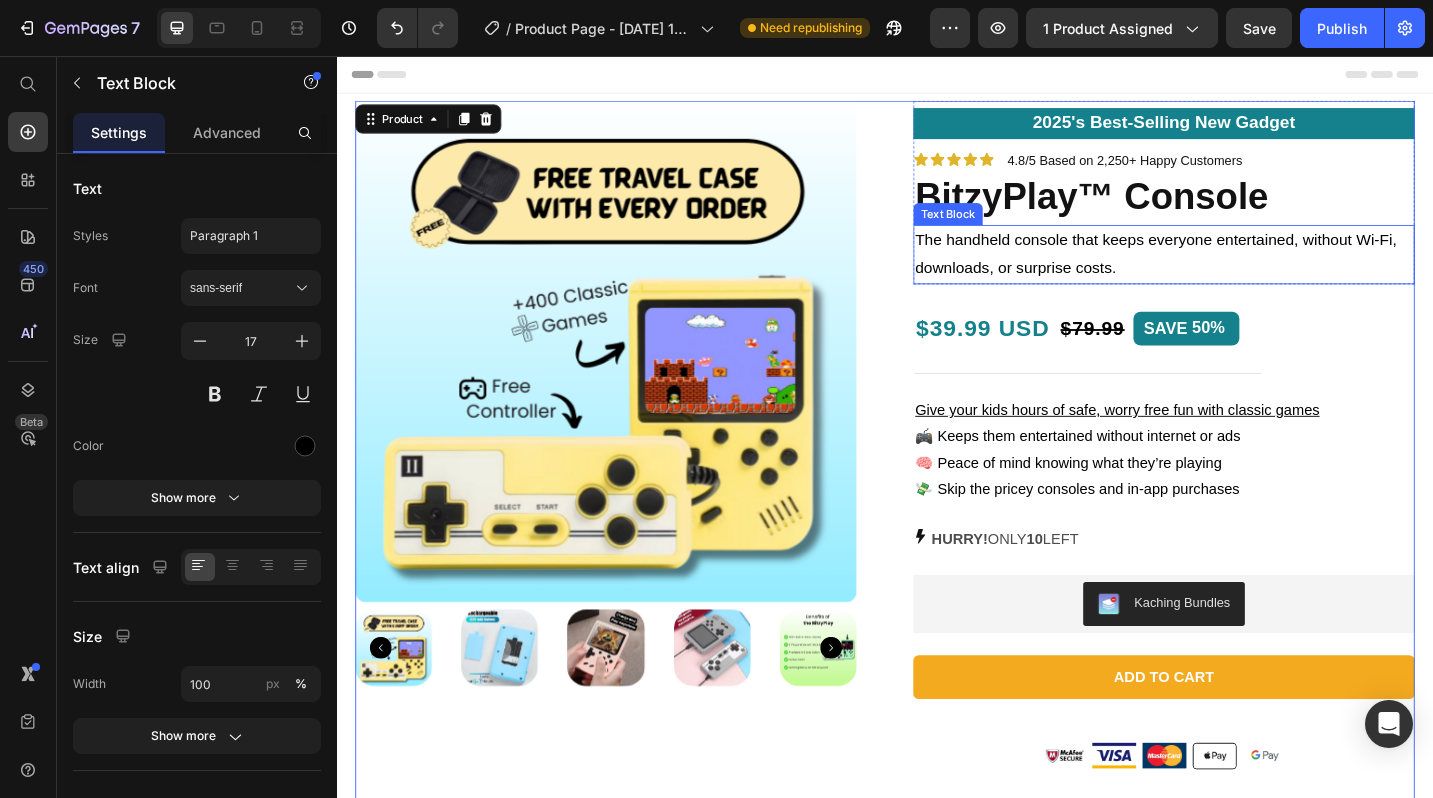 click on "The handheld console that keeps everyone entertained, without Wi-Fi, downloads, or surprise costs." at bounding box center (1242, 273) 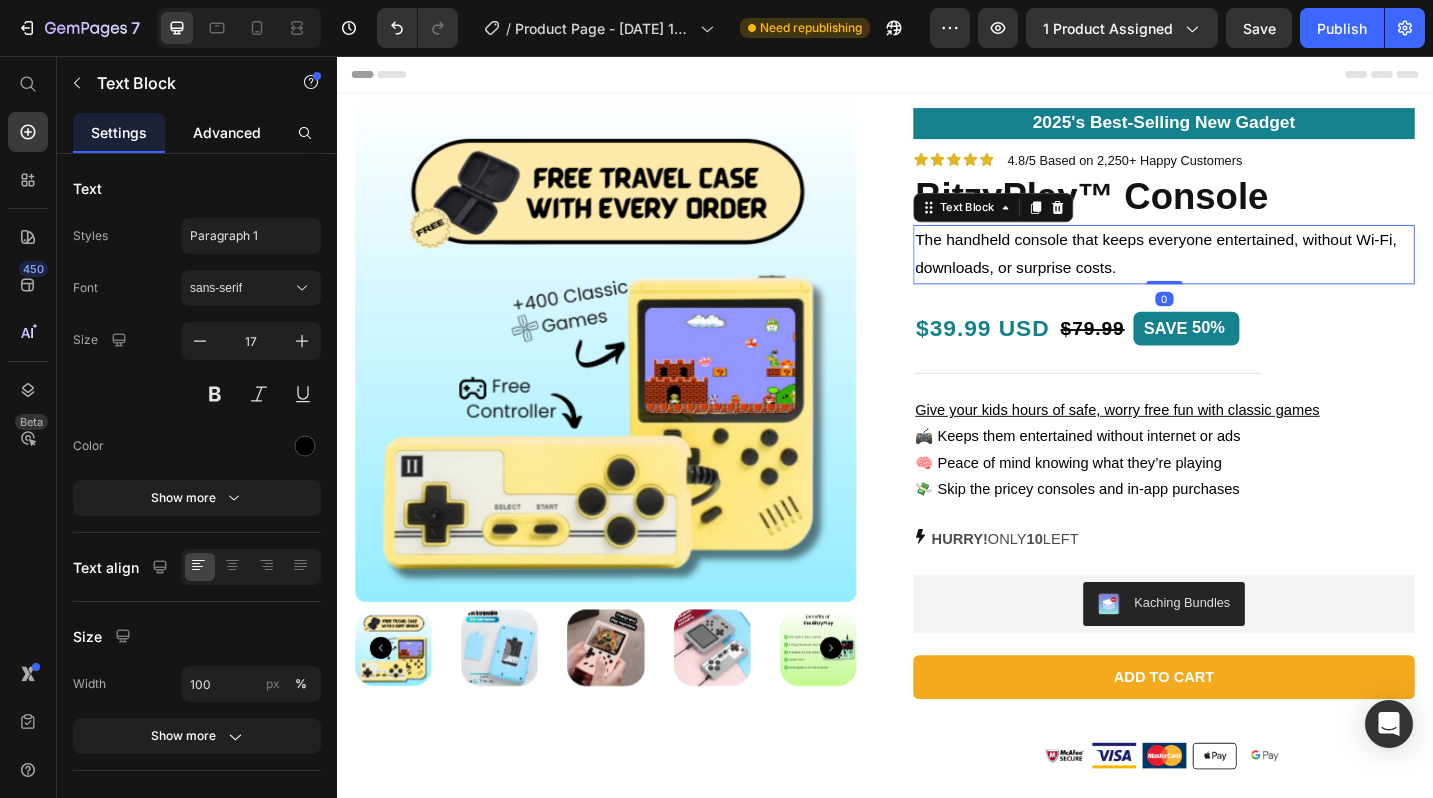 click on "Advanced" at bounding box center [227, 132] 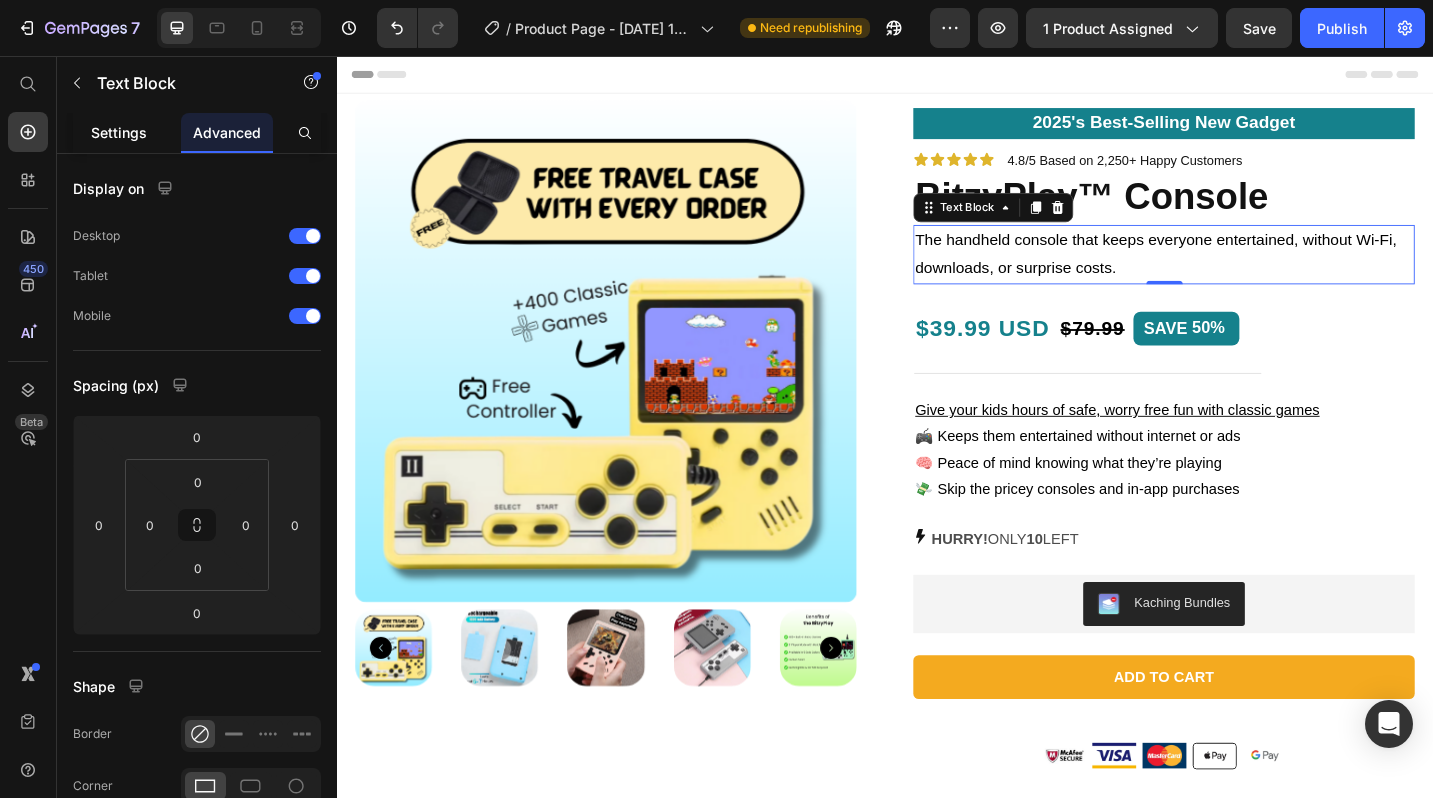 click on "Settings" at bounding box center [119, 132] 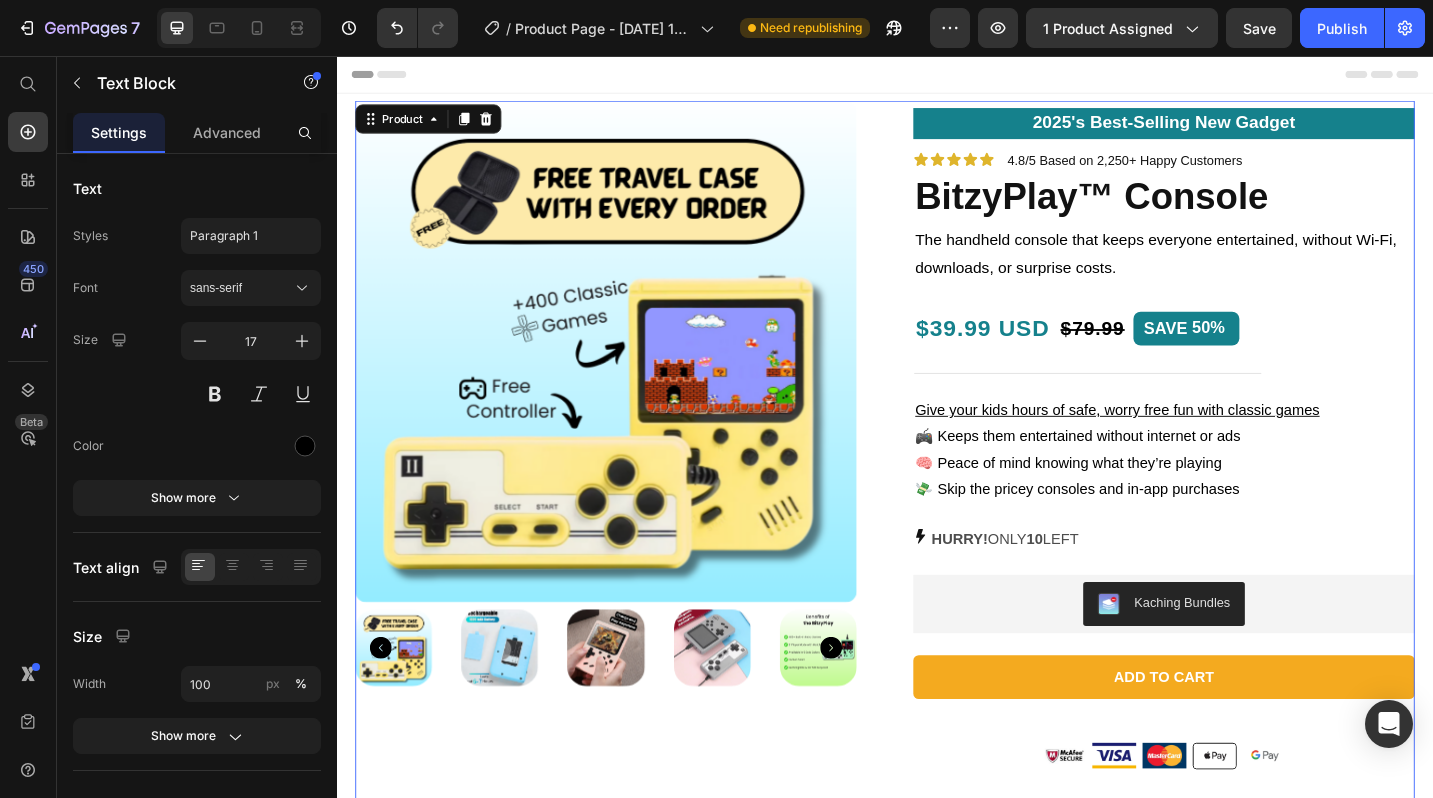 click on "Product Images 2025's Best-Selling New Gadget Text Block
Icon
Icon
Icon
Icon
Icon Icon List 4.8/5 Based on 2,250+ Happy Customers Text Block Row BitzyPlay™ Console Product Title The handheld console that keeps everyone entertained, without Wi-Fi, downloads, or surprise costs. Text Block Row $39.99 USD Text Block $79.99 Product Price SAVE 50% Discount Tag Row Give your kids hours of safe, worry free fun with classic games 🎮 Keeps them entertained without internet or ads 🧠 Peace of mind knowing what they’re playing 💸 Skip the pricey consoles and in-app purchases Text Block   HURRY!  ONLY  10  LEFT Stock Counter Kaching Bundles Kaching Bundles Add to cart Add to Cart Image Image Image Image Image Row
Order now and get it between
[DATE] - [DATE]
Delivery Date Row Product   0" at bounding box center [937, 512] 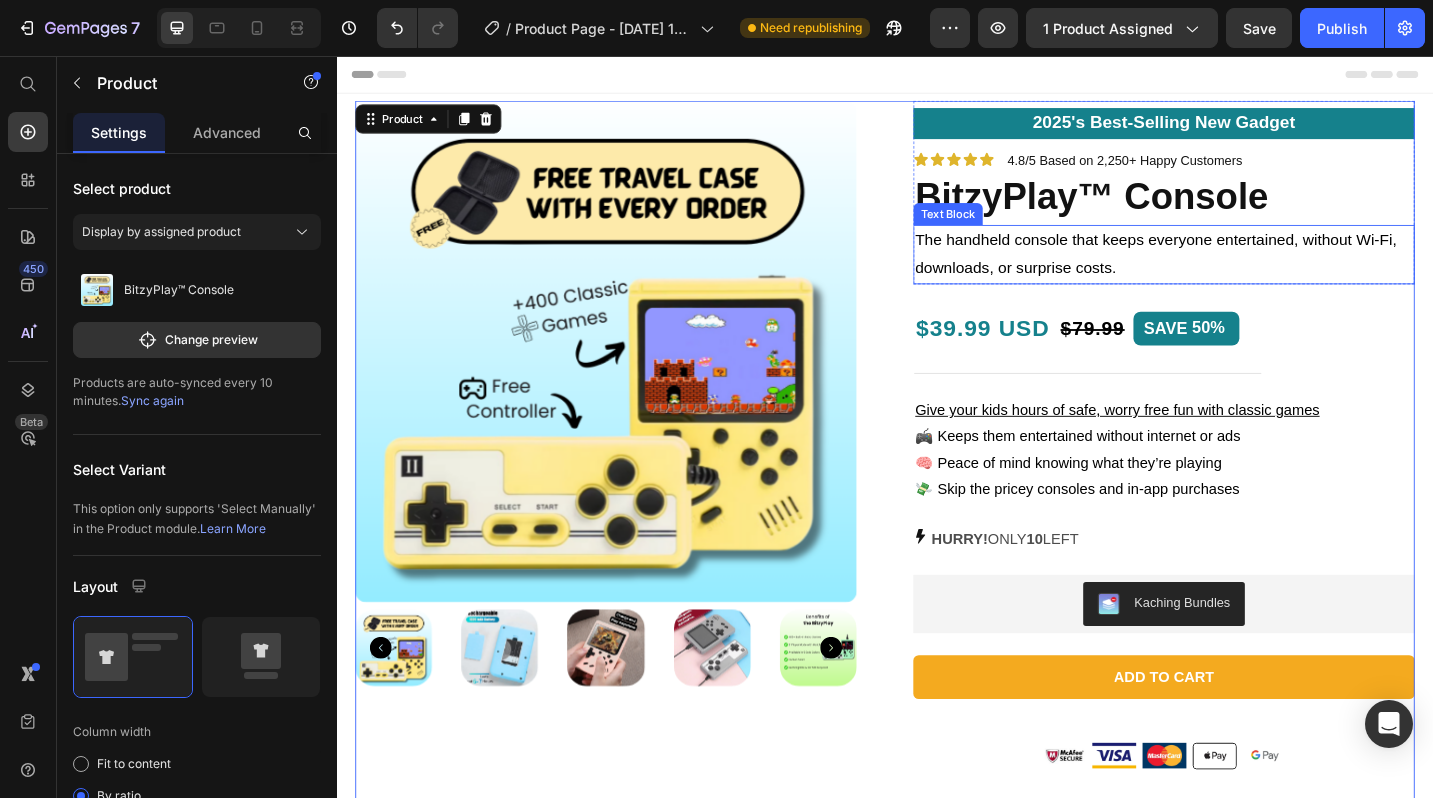click on "The handheld console that keeps everyone entertained, without Wi-Fi, downloads, or surprise costs." at bounding box center [1242, 273] 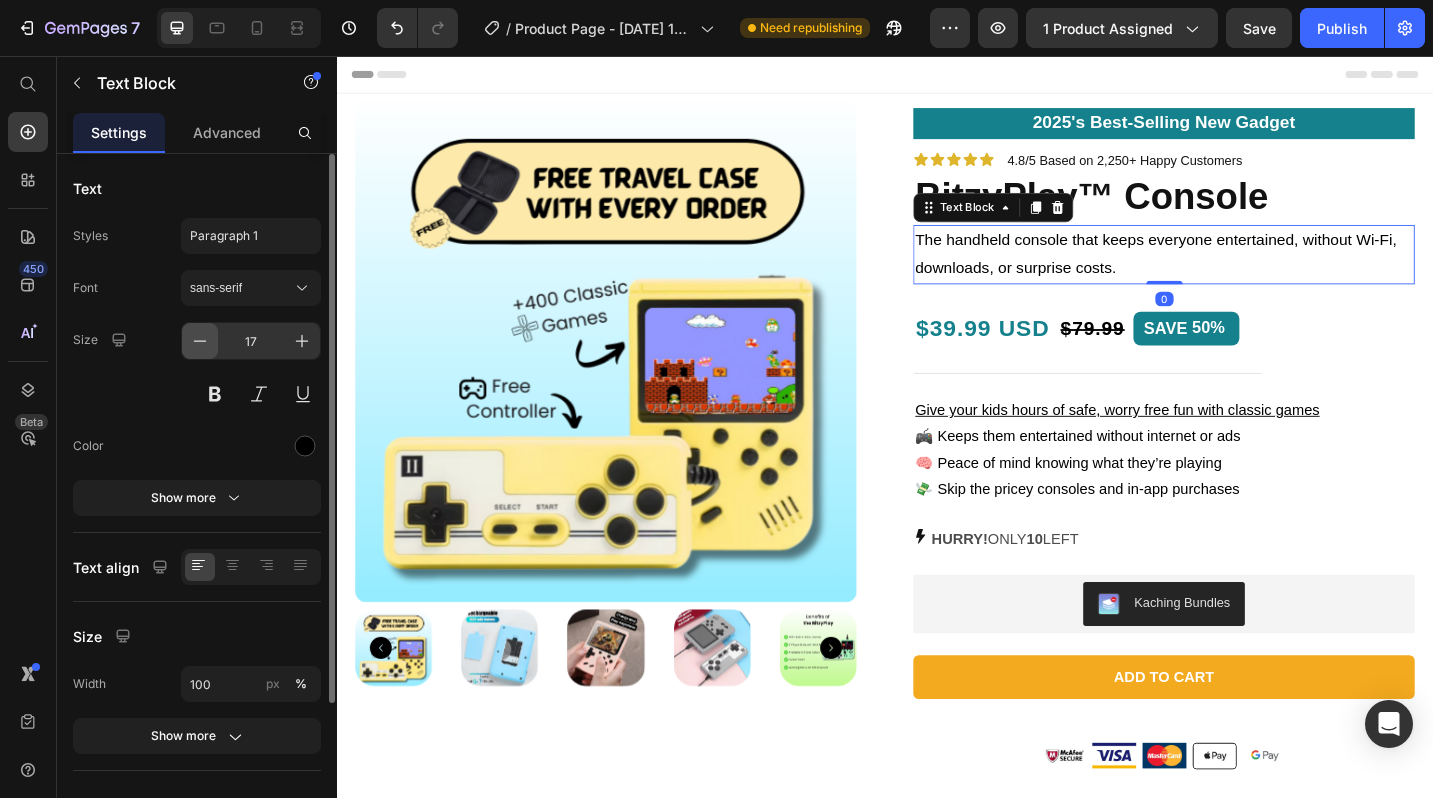 click 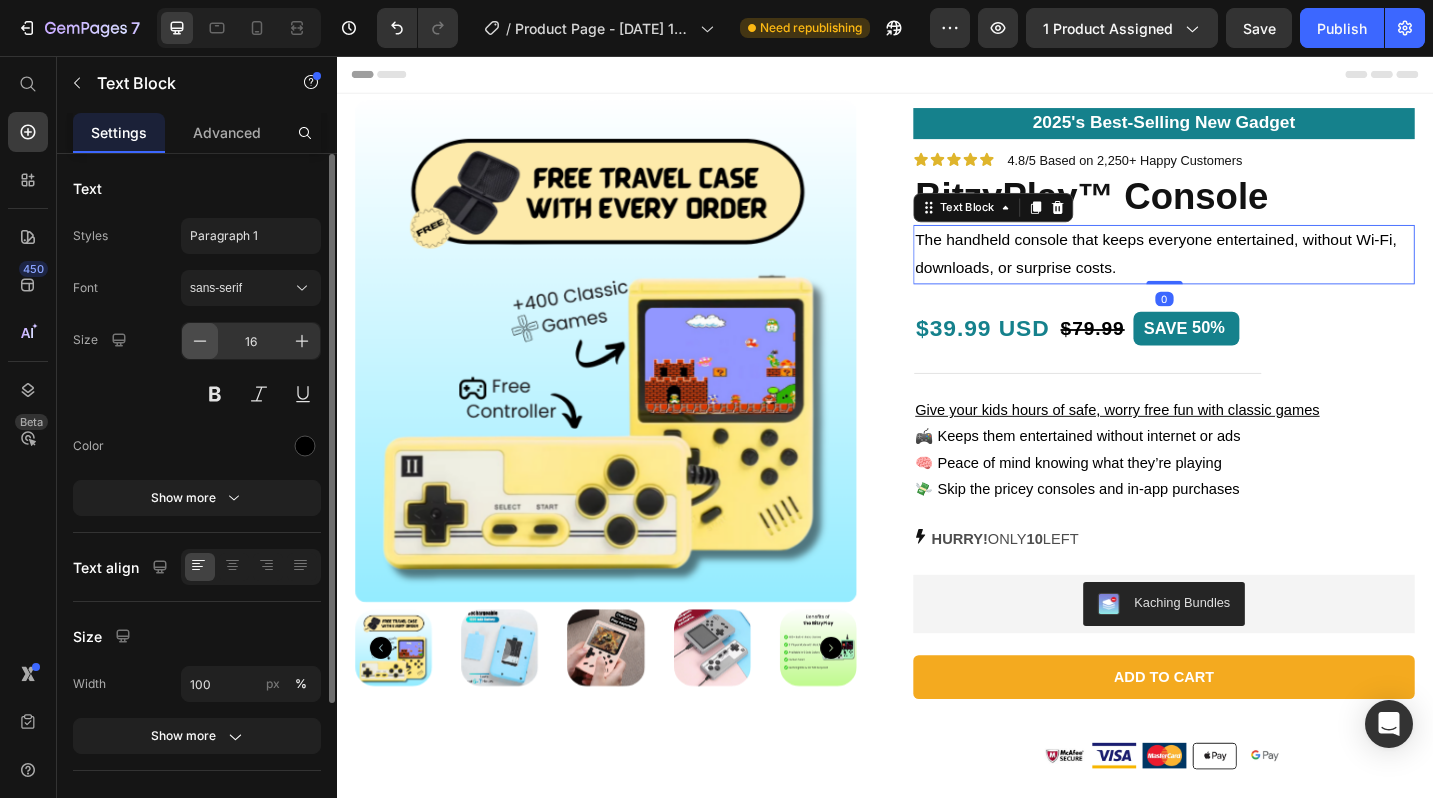 click 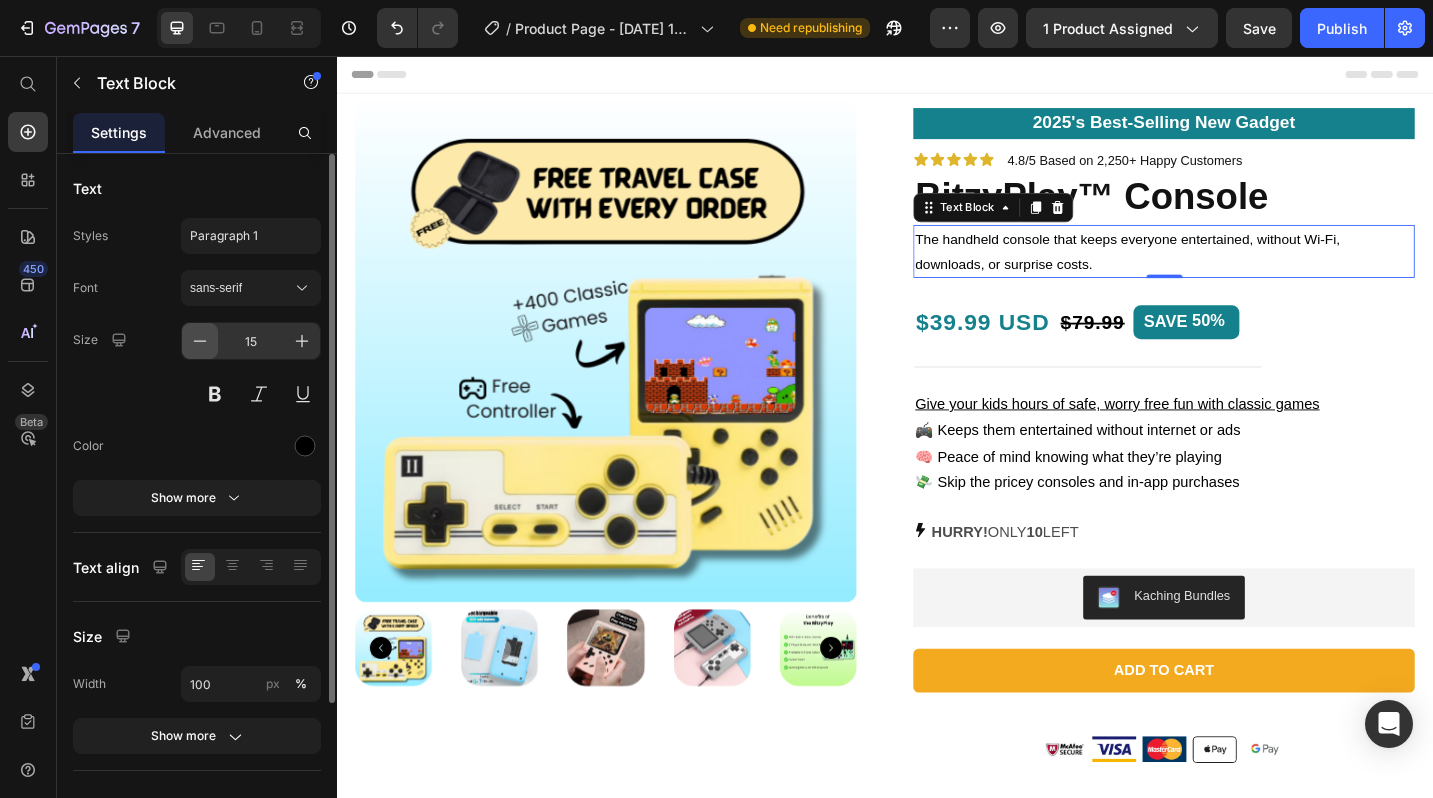 click 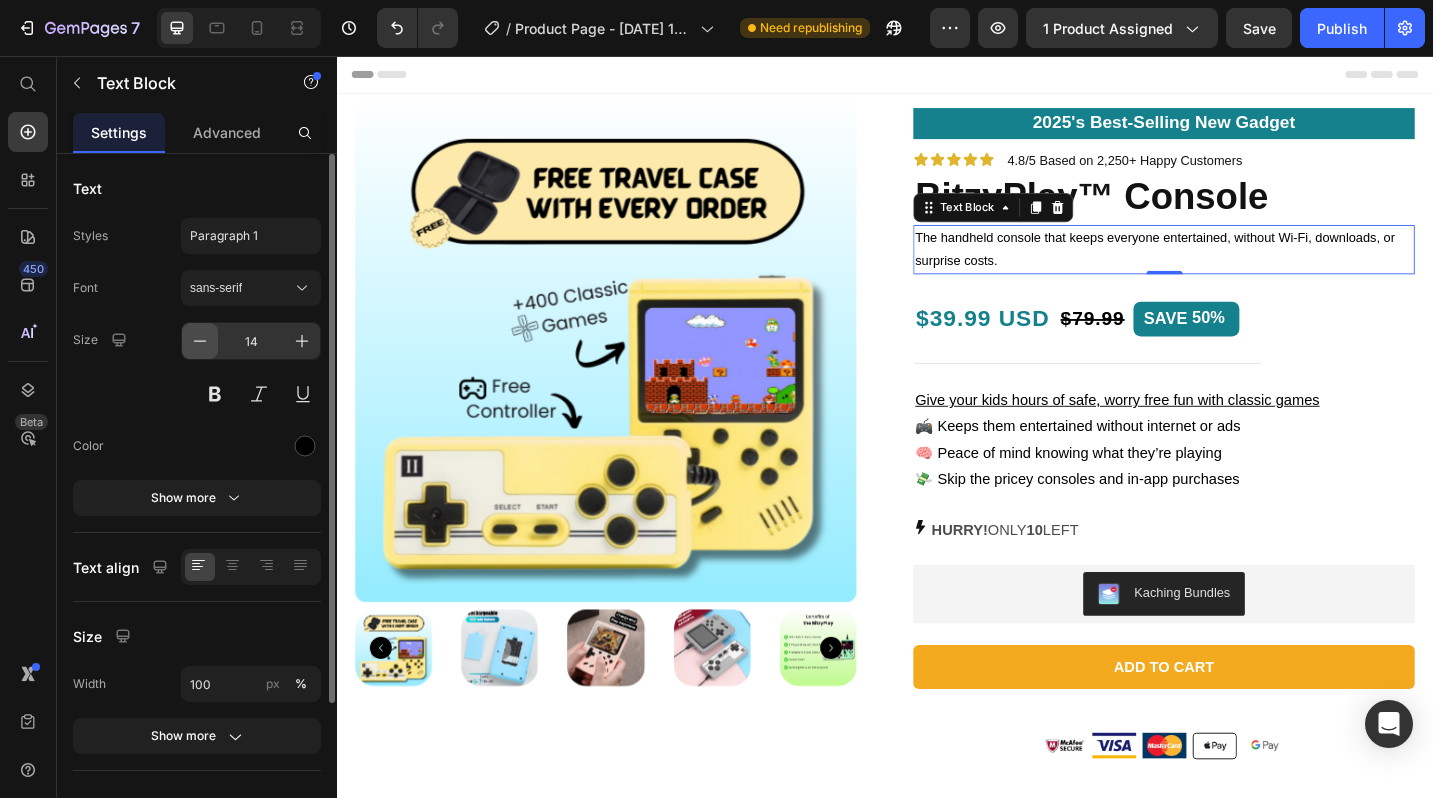click 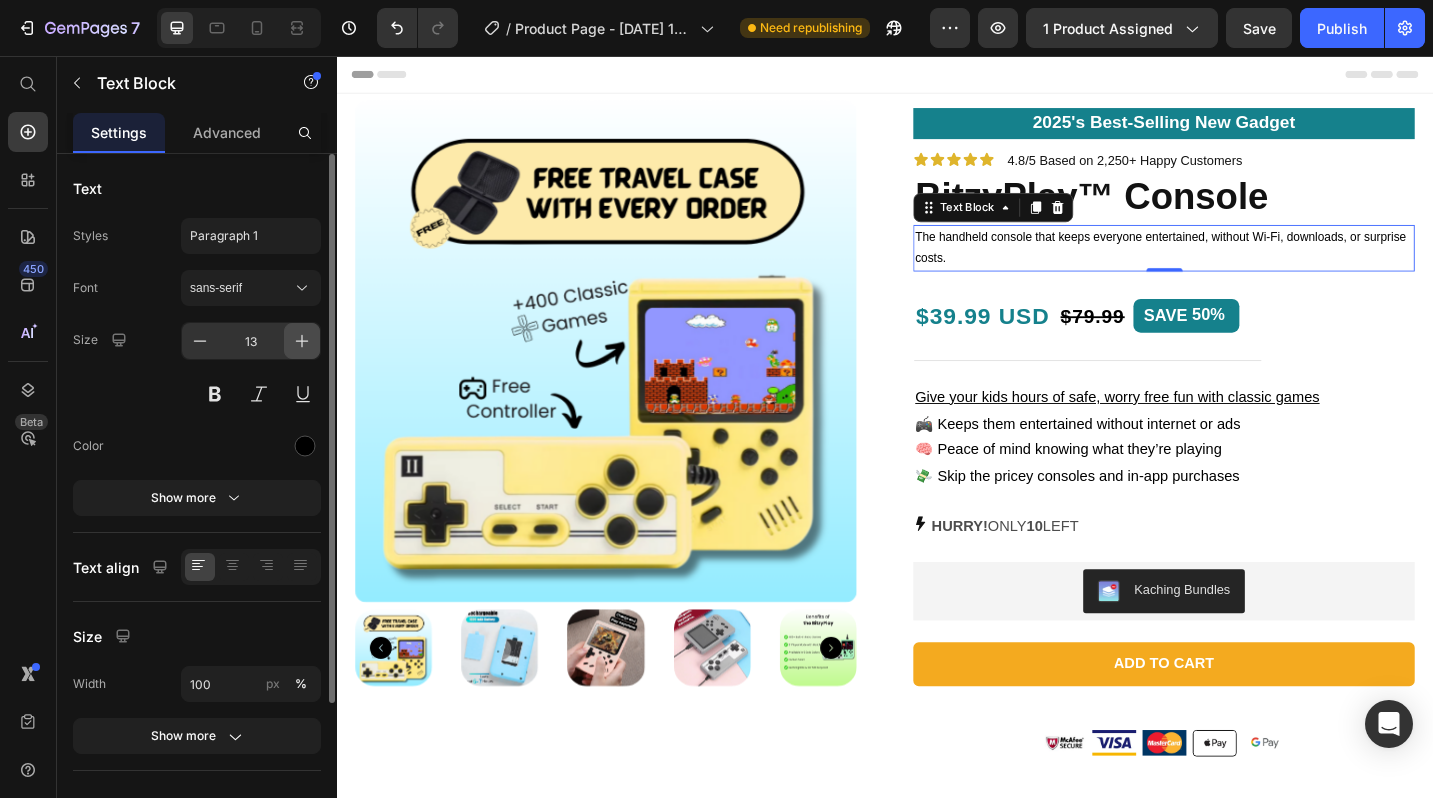 click 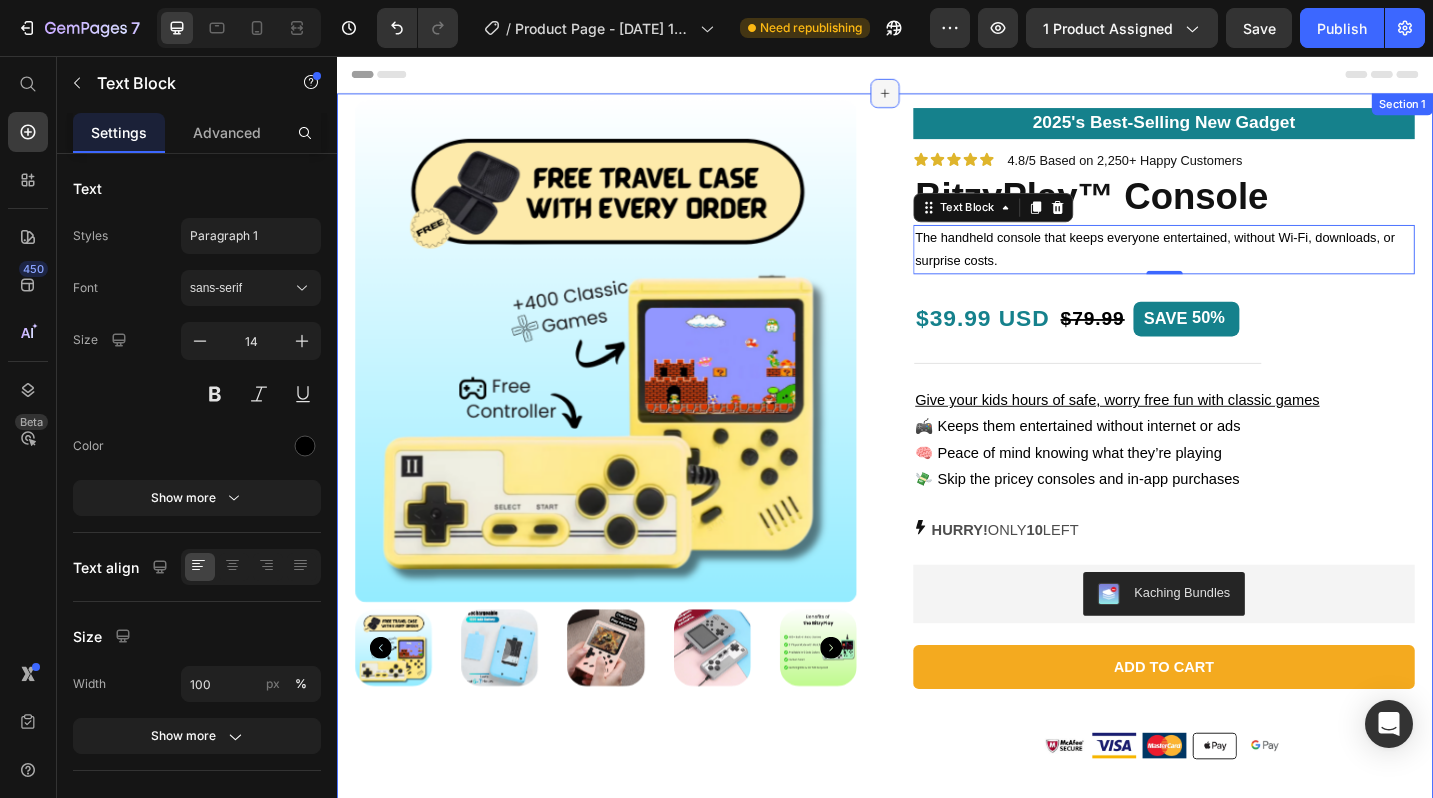 click at bounding box center (937, 97) 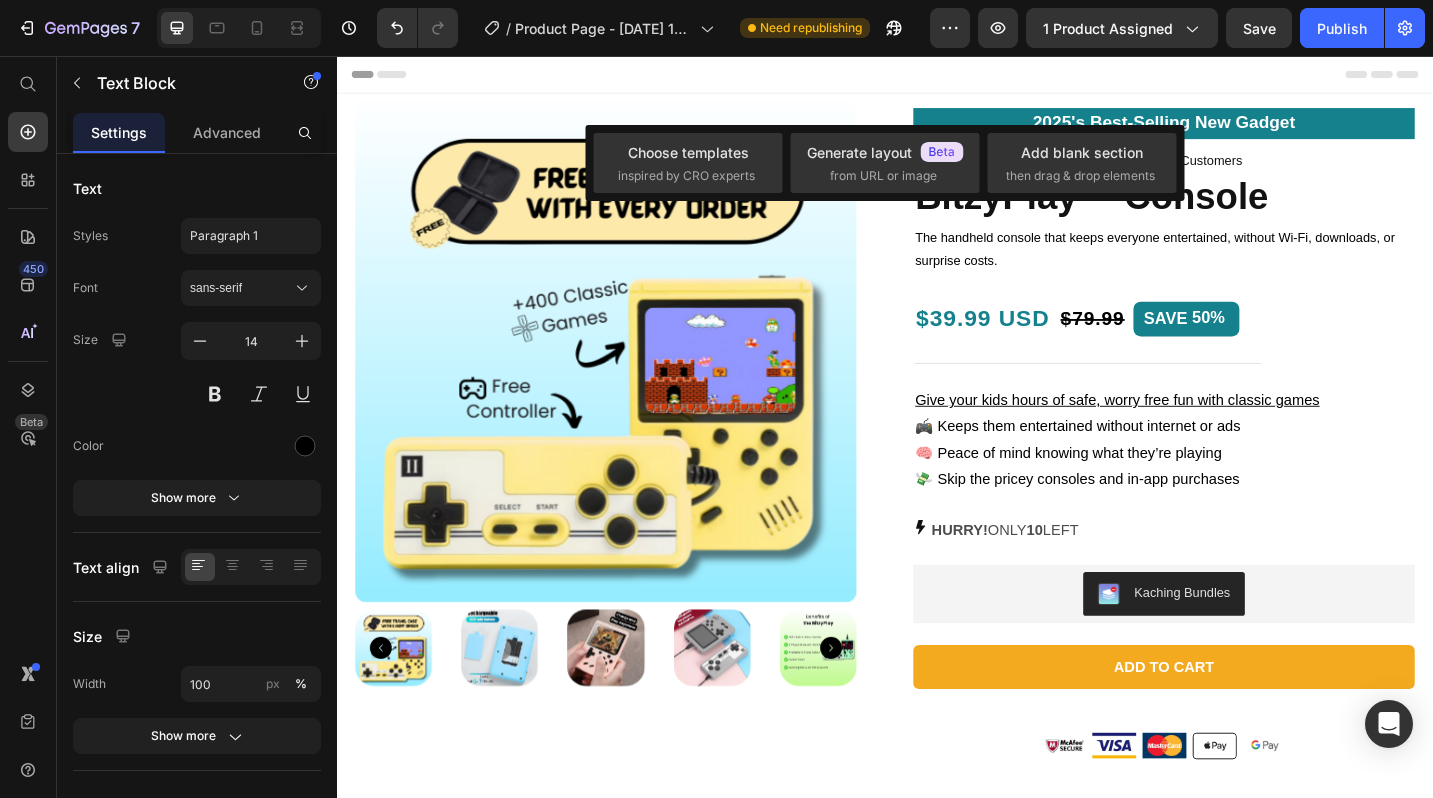 click on "Header" at bounding box center (937, 76) 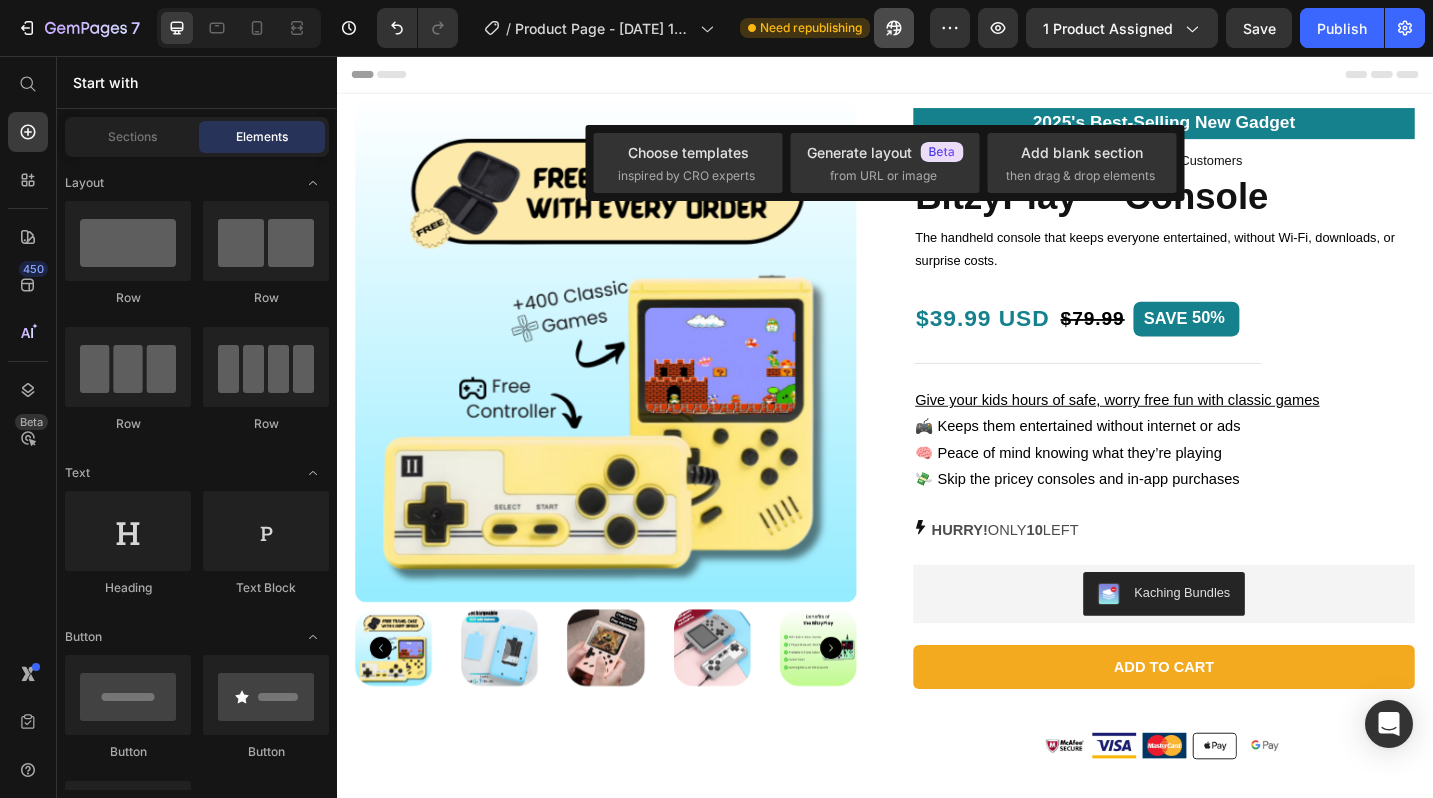 click 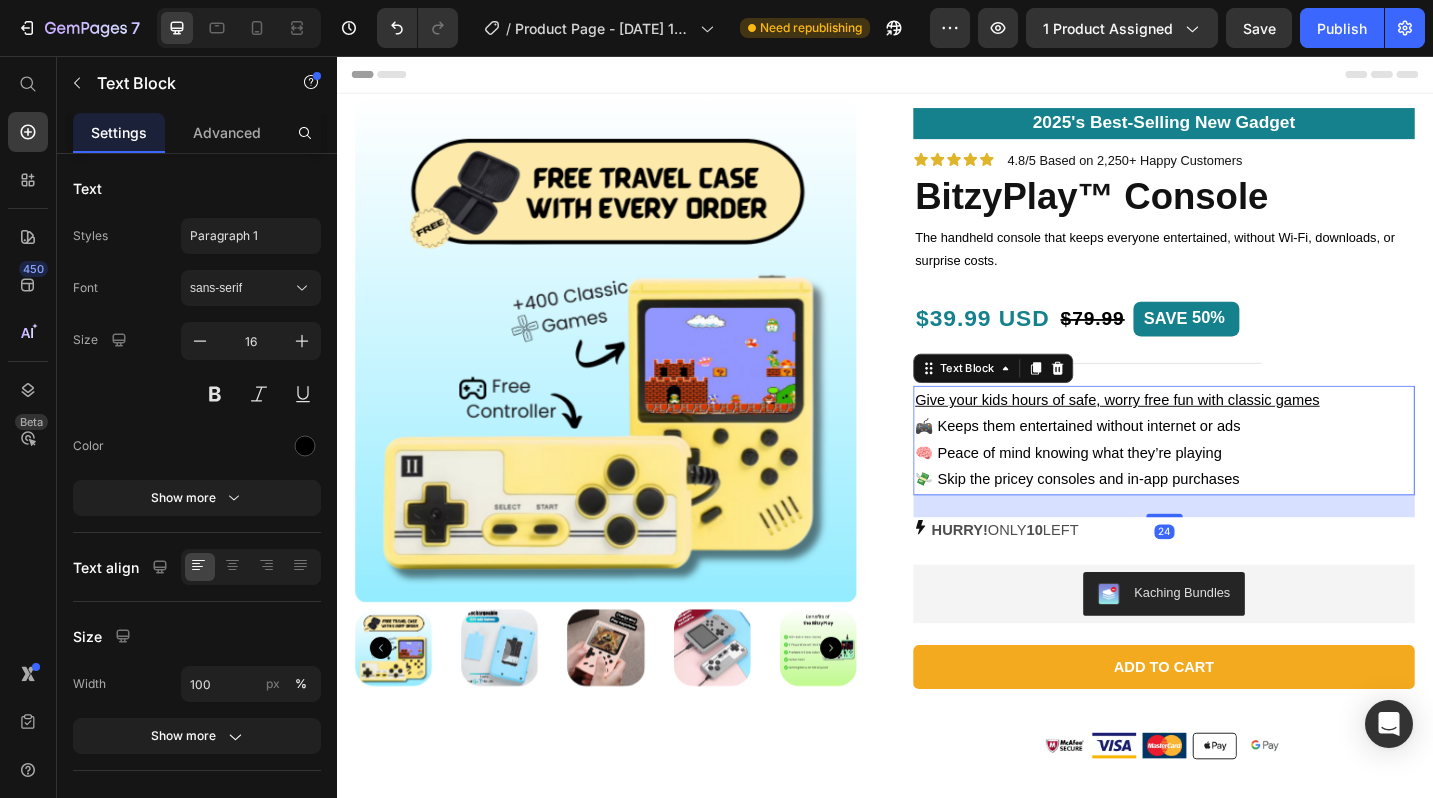 click on "🎮 Keeps them entertained without internet or ads" at bounding box center [1148, 461] 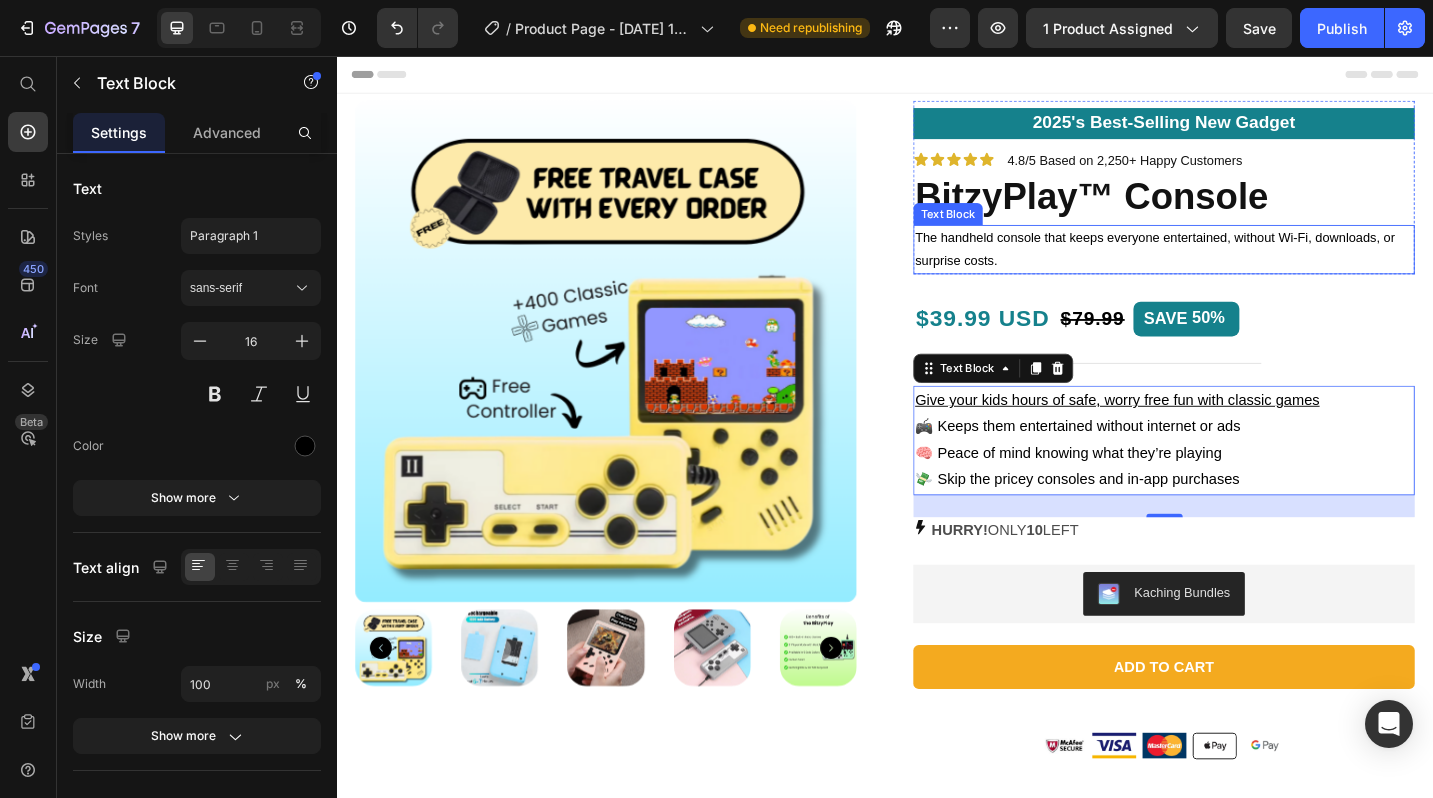 click on "The handheld console that keeps everyone entertained, without Wi-Fi, downloads, or surprise costs." at bounding box center (1242, 268) 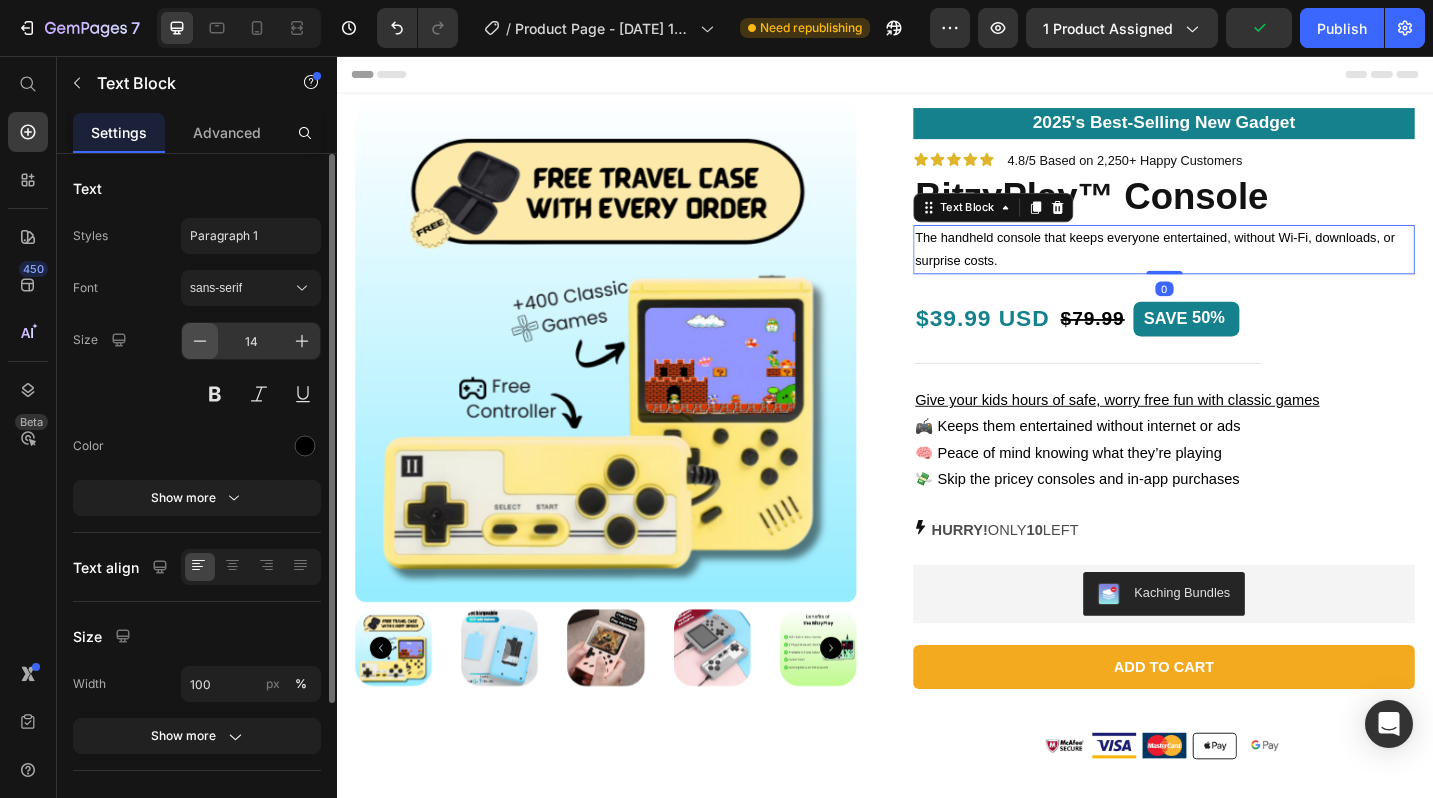 click at bounding box center (200, 341) 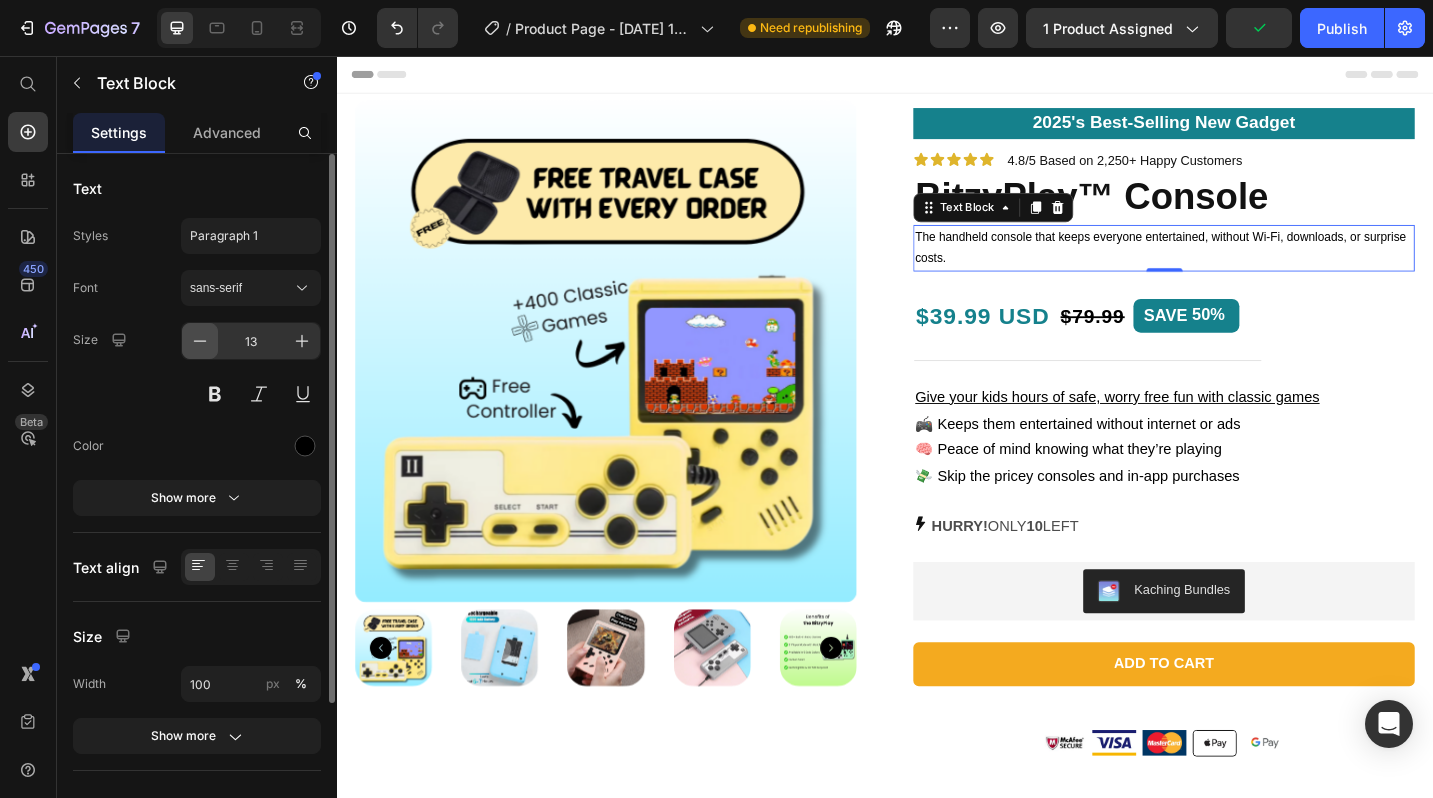 click at bounding box center (200, 341) 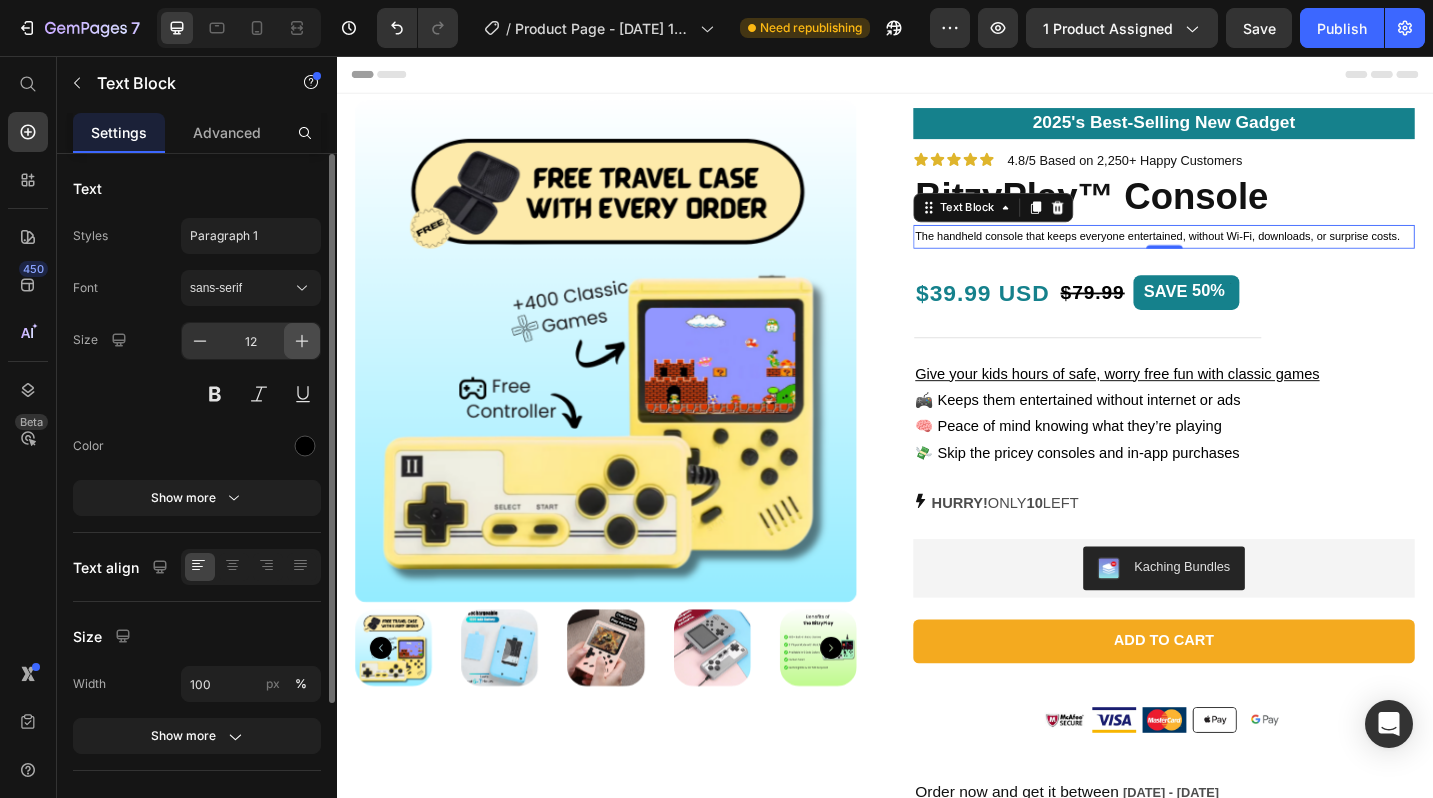 click 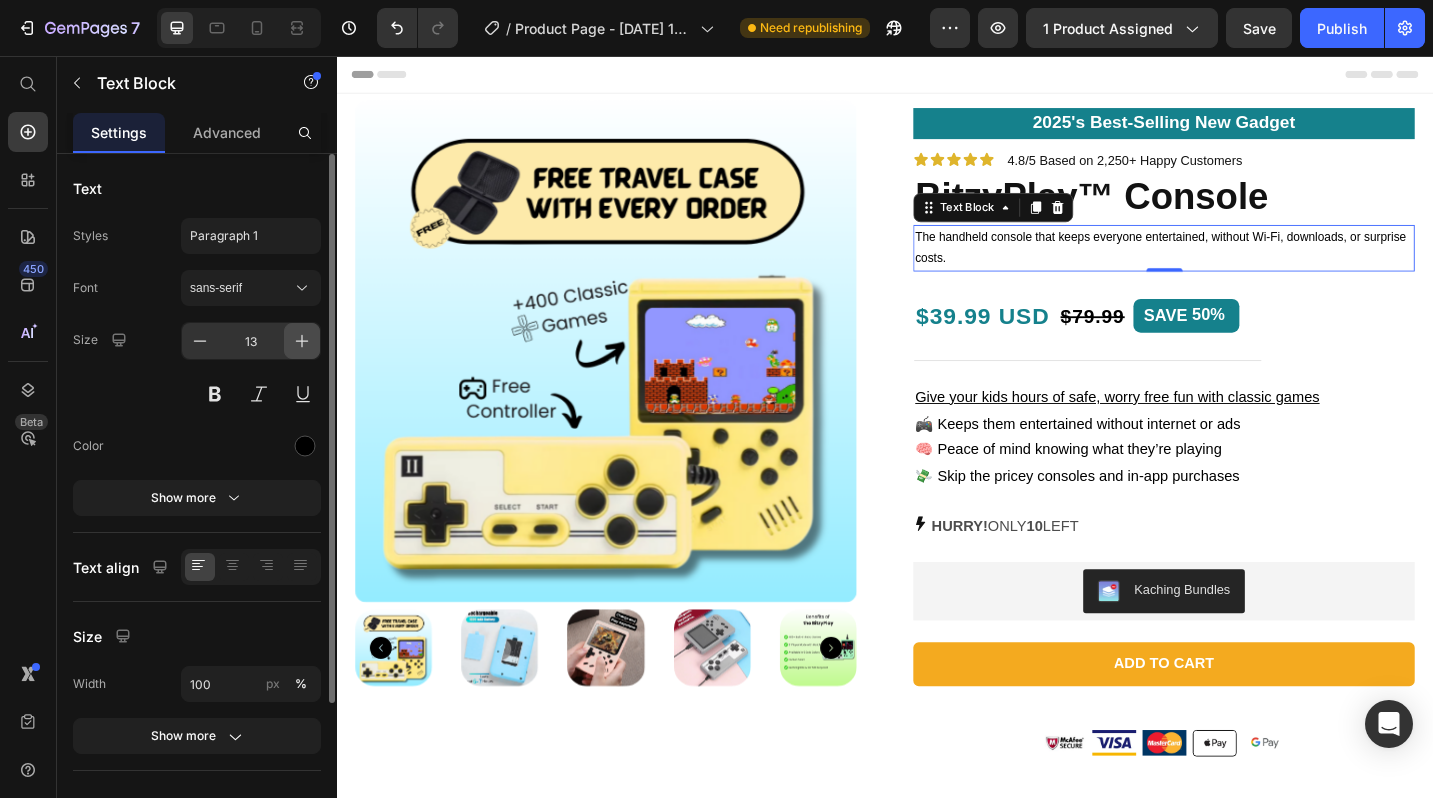click 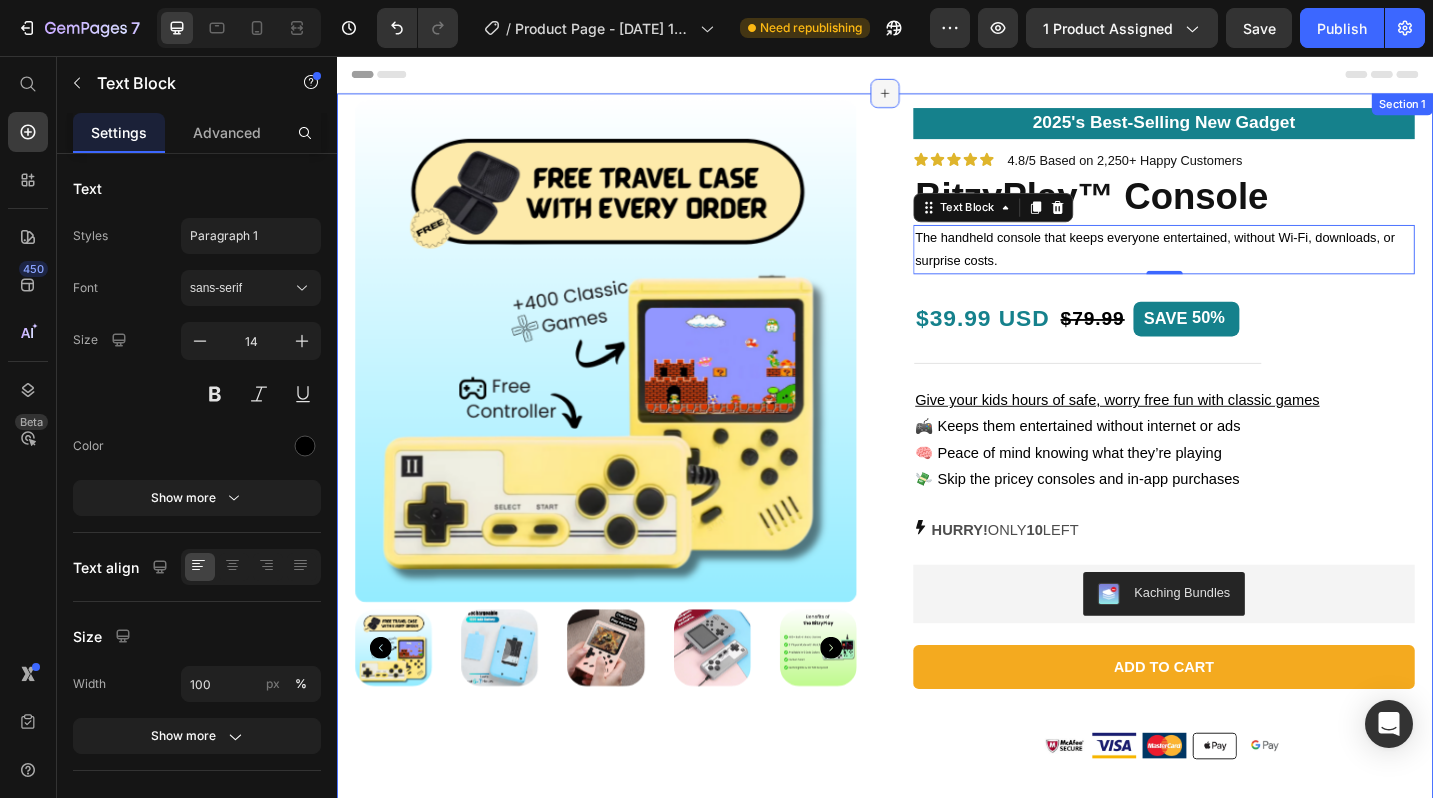 click at bounding box center (937, 97) 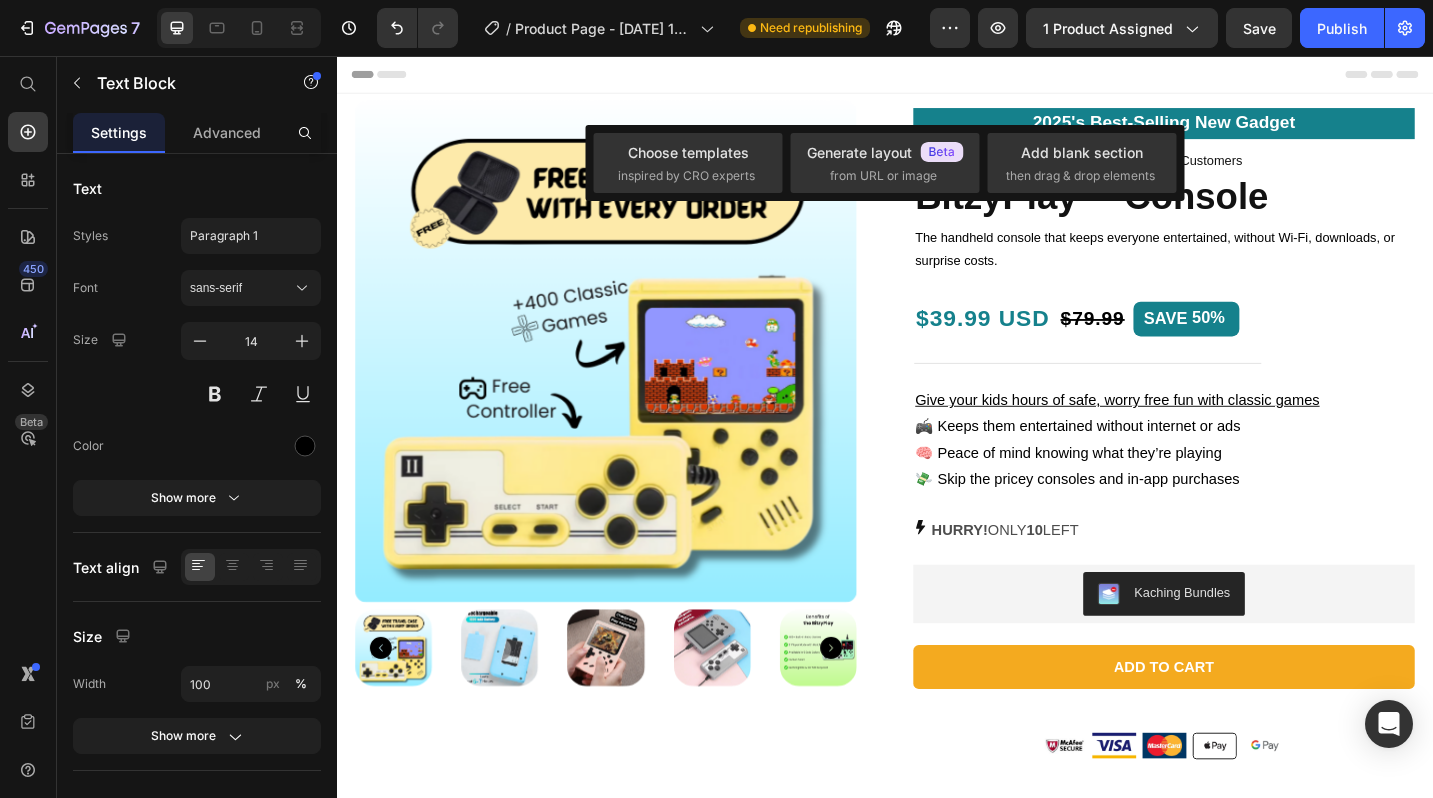 click on "Header" at bounding box center (937, 76) 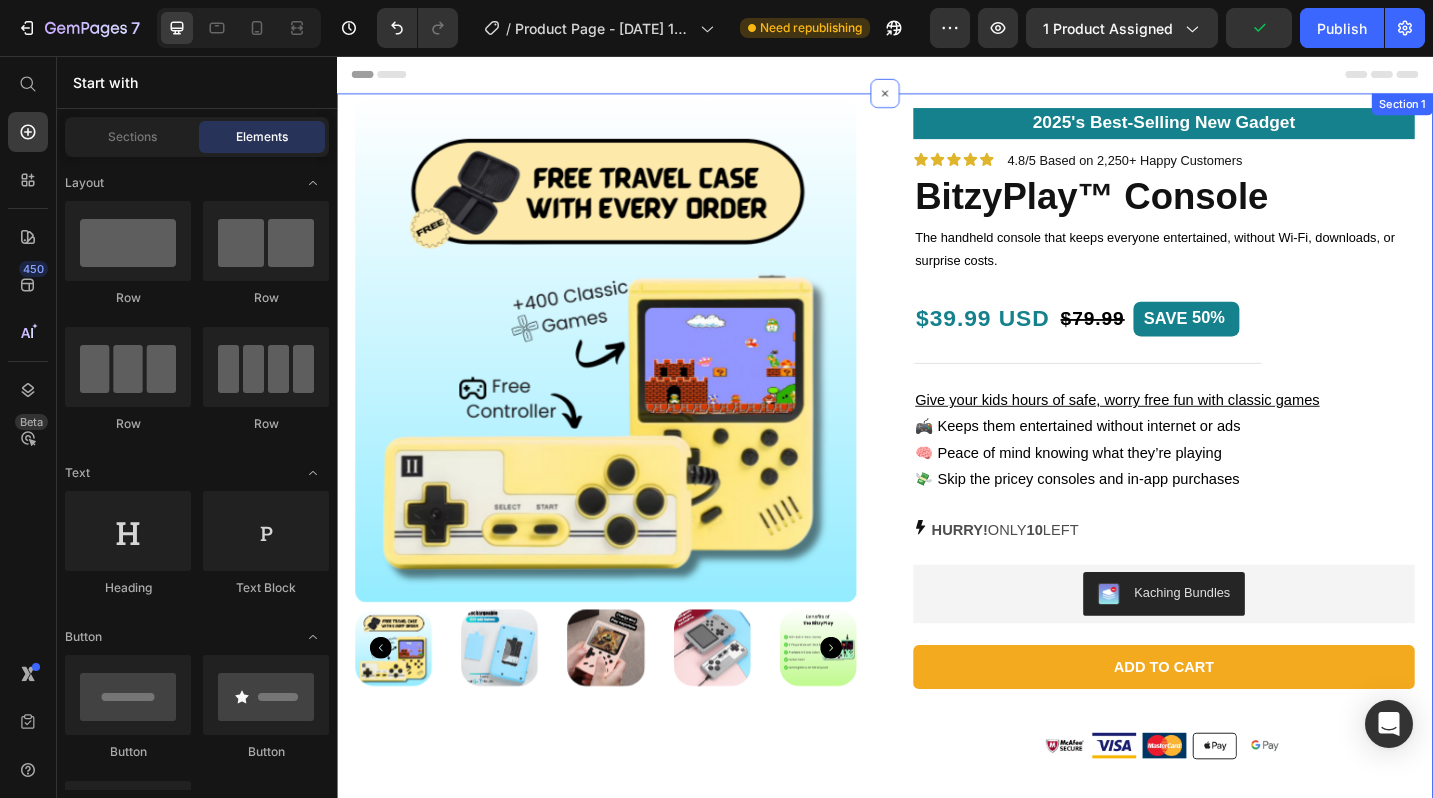 click on "Header" at bounding box center [937, 76] 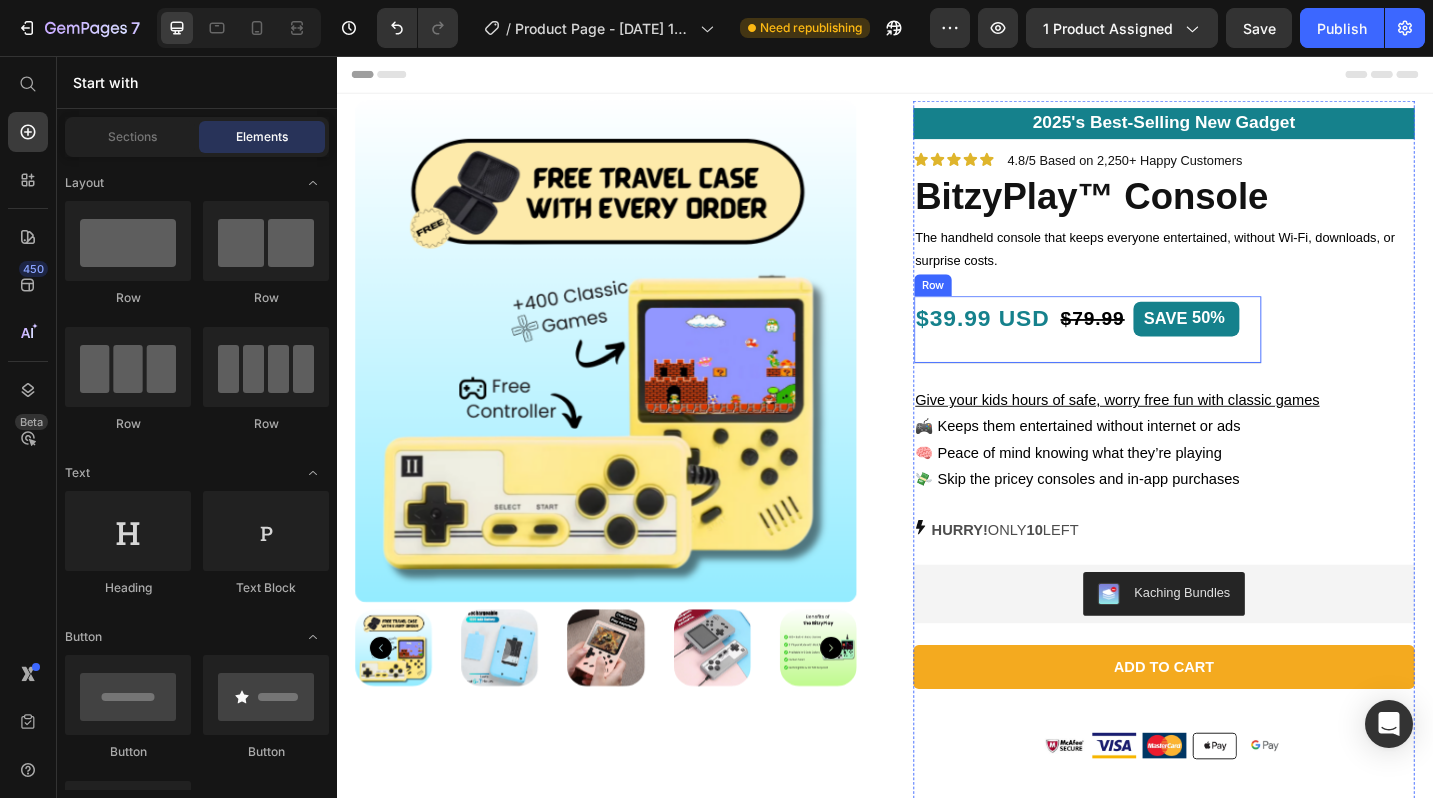 click on "$39.99 USD Text Block $79.99 Product Price SAVE 50% Discount Tag Row" at bounding box center [1159, 356] 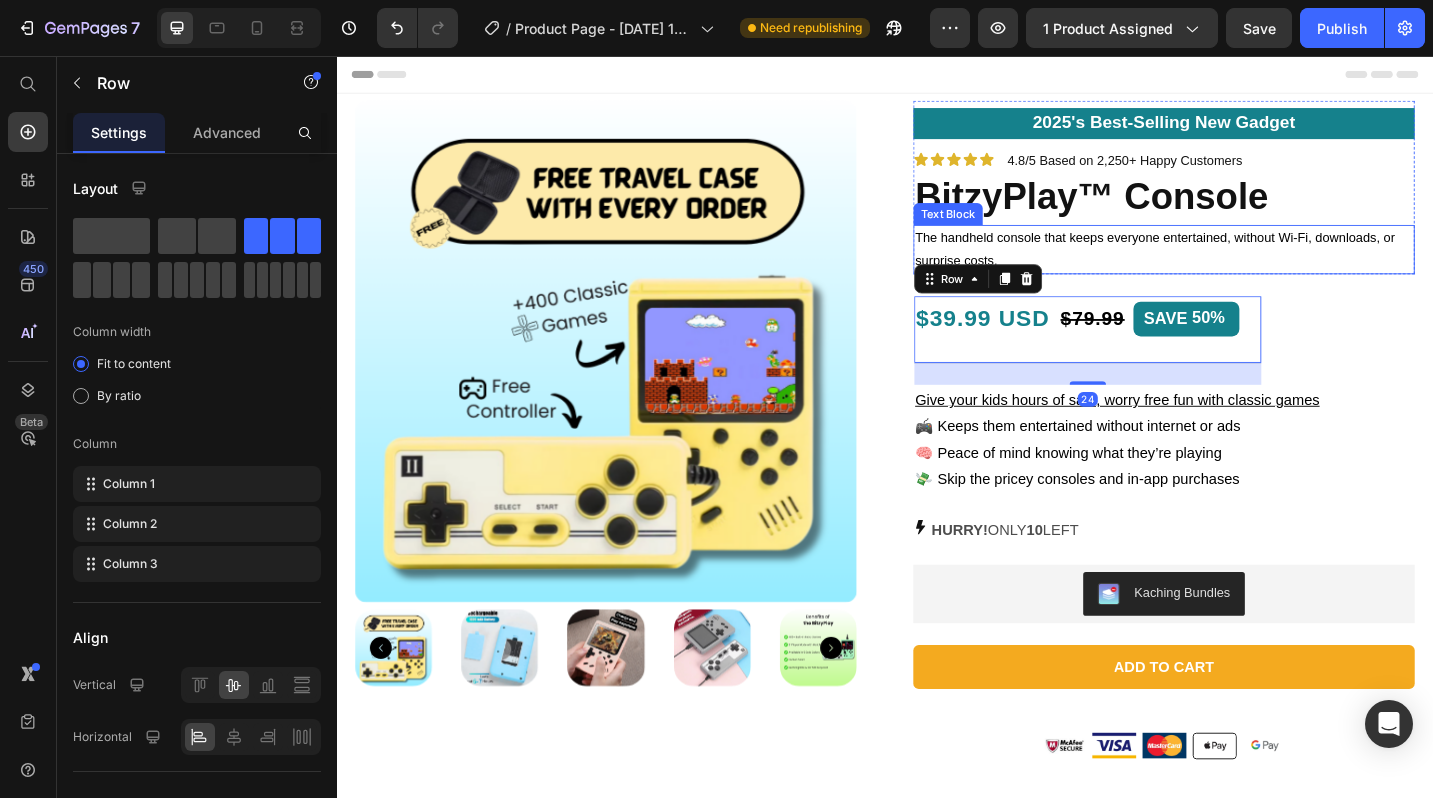 click on "The handheld console that keeps everyone entertained, without Wi-Fi, downloads, or surprise costs." at bounding box center (1242, 268) 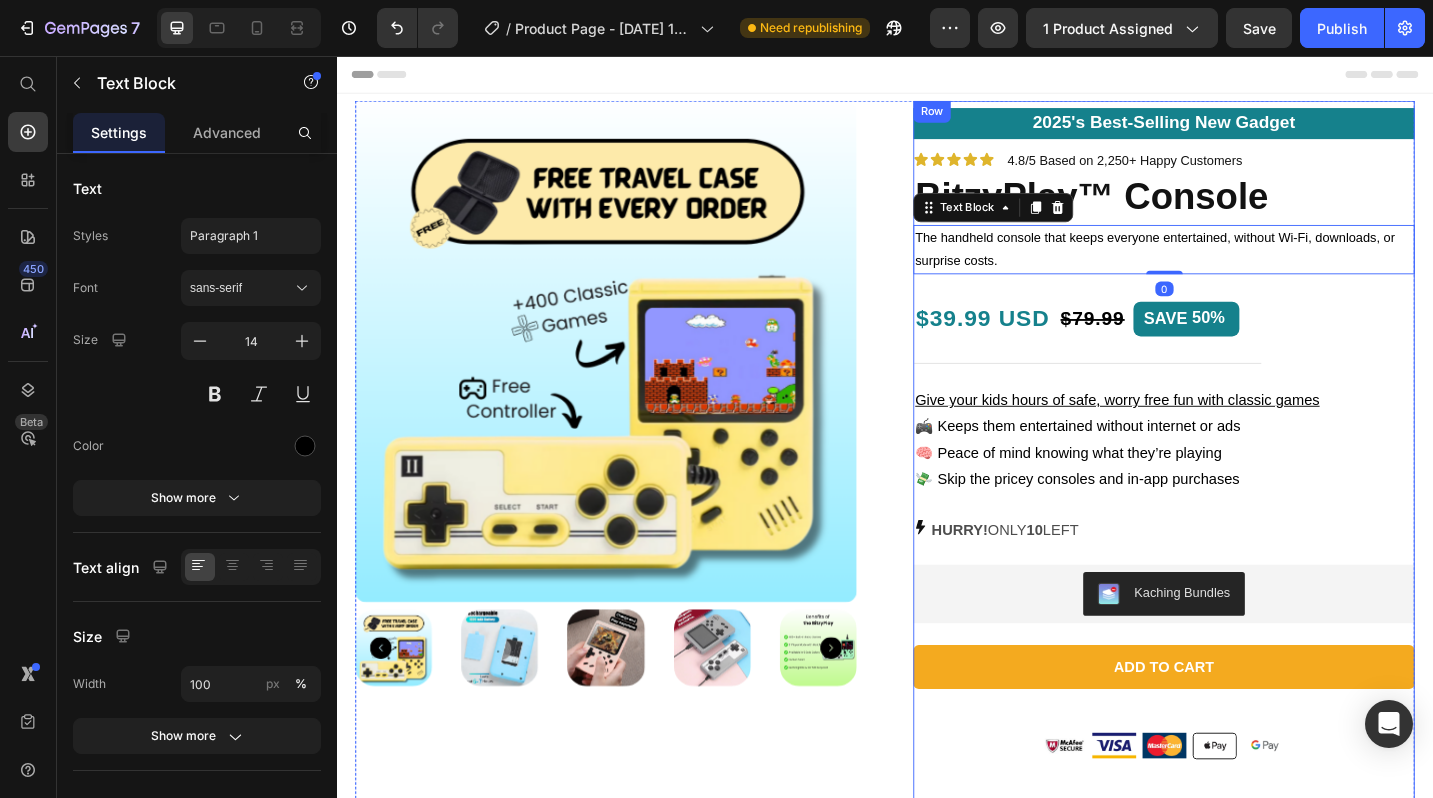 click on "2025's Best-Selling New Gadget Text Block
Icon
Icon
Icon
Icon
Icon Icon List 4.8/5 Based on 2,250+ Happy Customers Text Block Row BitzyPlay™ Console Product Title The handheld console that keeps everyone entertained, without Wi-Fi, downloads, or surprise costs. Text Block   0 Row $39.99 USD Text Block $79.99 Product Price SAVE 50% Discount Tag Row Give your kids hours of safe, worry free fun with classic games 🎮 Keeps them entertained without internet or ads 🧠 Peace of mind knowing what they’re playing 💸 Skip the pricey consoles and in-app purchases Text Block   HURRY!  ONLY  10  LEFT Stock Counter Kaching Bundles Kaching Bundles Add to cart Add to Cart Image Image Image Image Image Row
Order now and get it between
[DATE] - [DATE]
Delivery Date" at bounding box center (1242, 507) 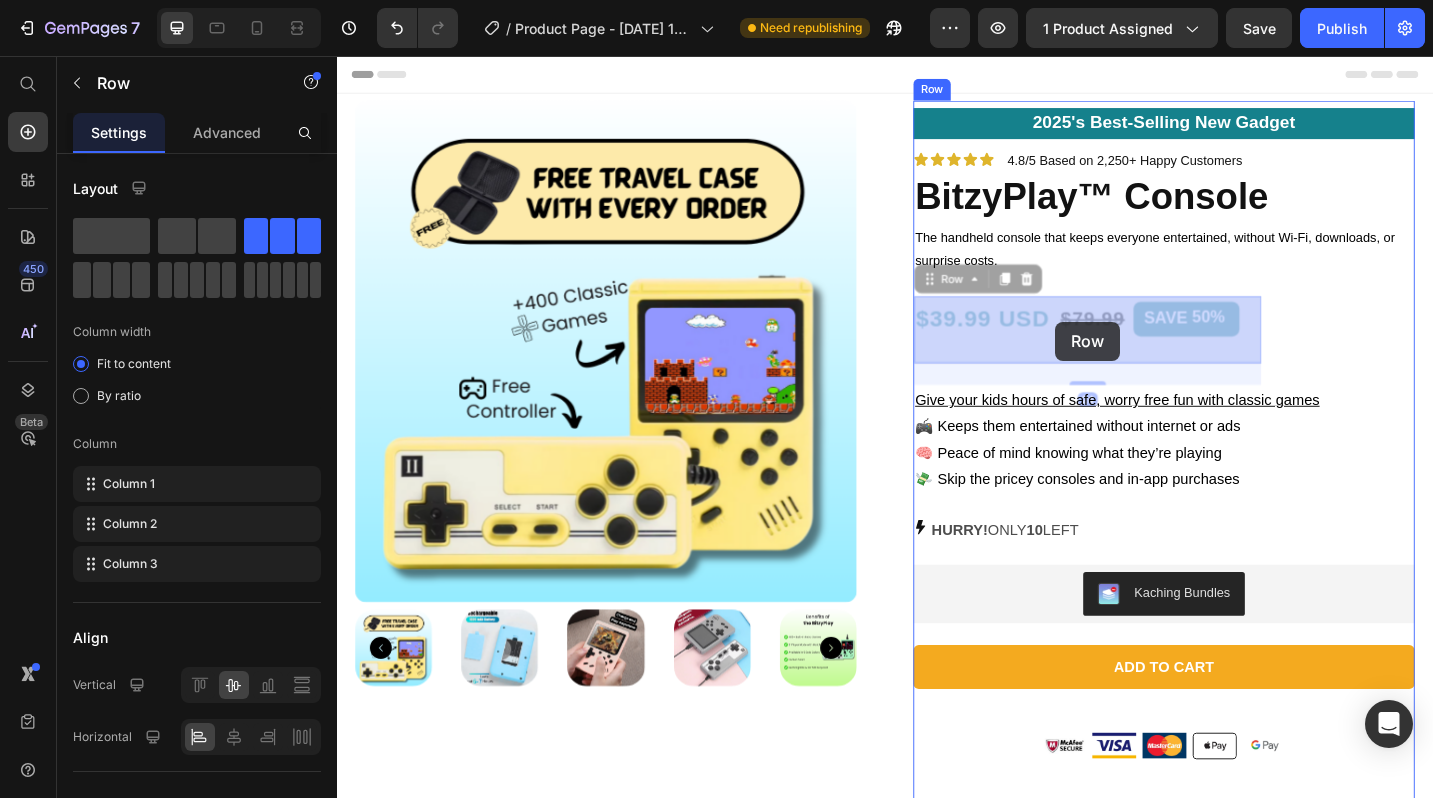 drag, startPoint x: 1127, startPoint y: 359, endPoint x: 1122, endPoint y: 346, distance: 13.928389 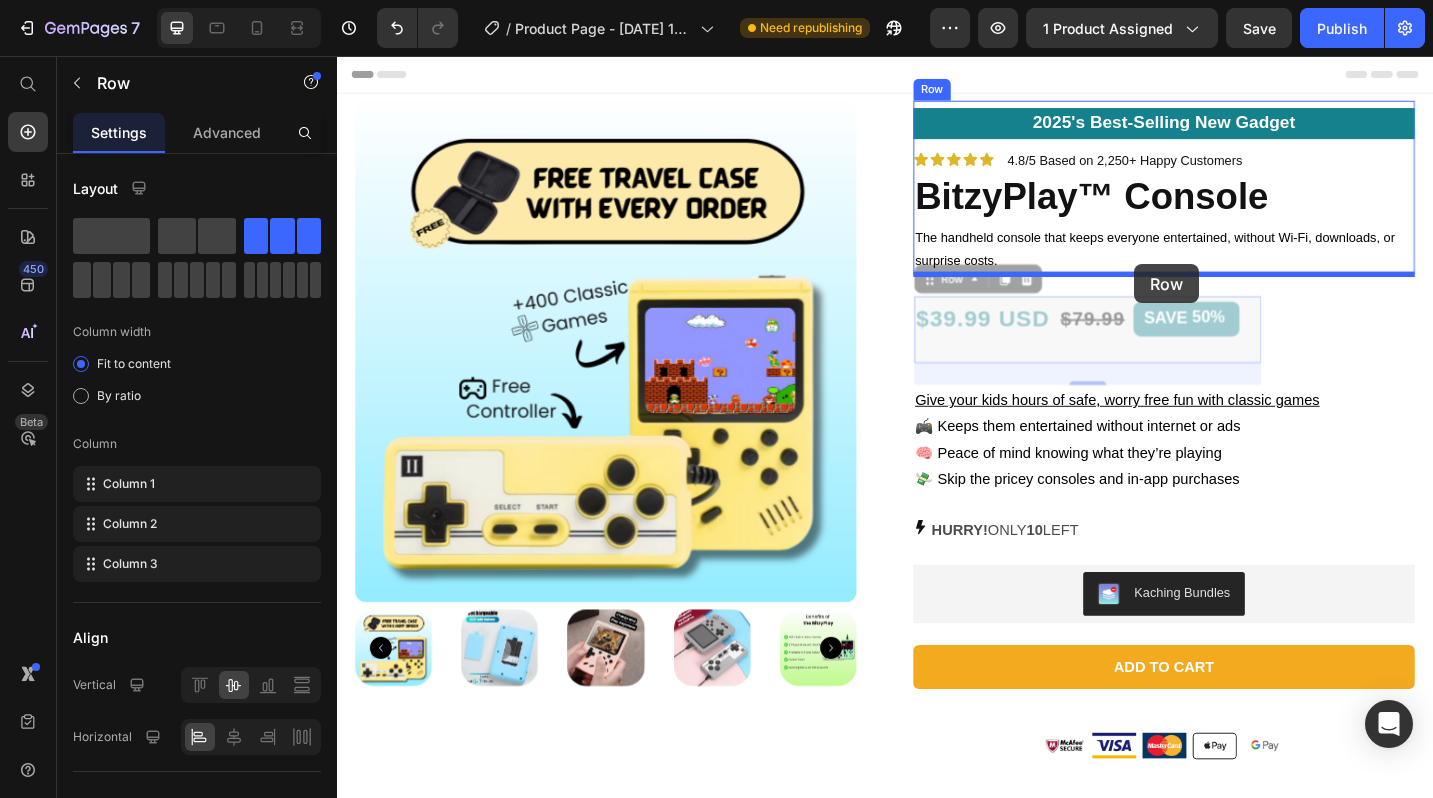 drag, startPoint x: 1124, startPoint y: 330, endPoint x: 1211, endPoint y: 286, distance: 97.49359 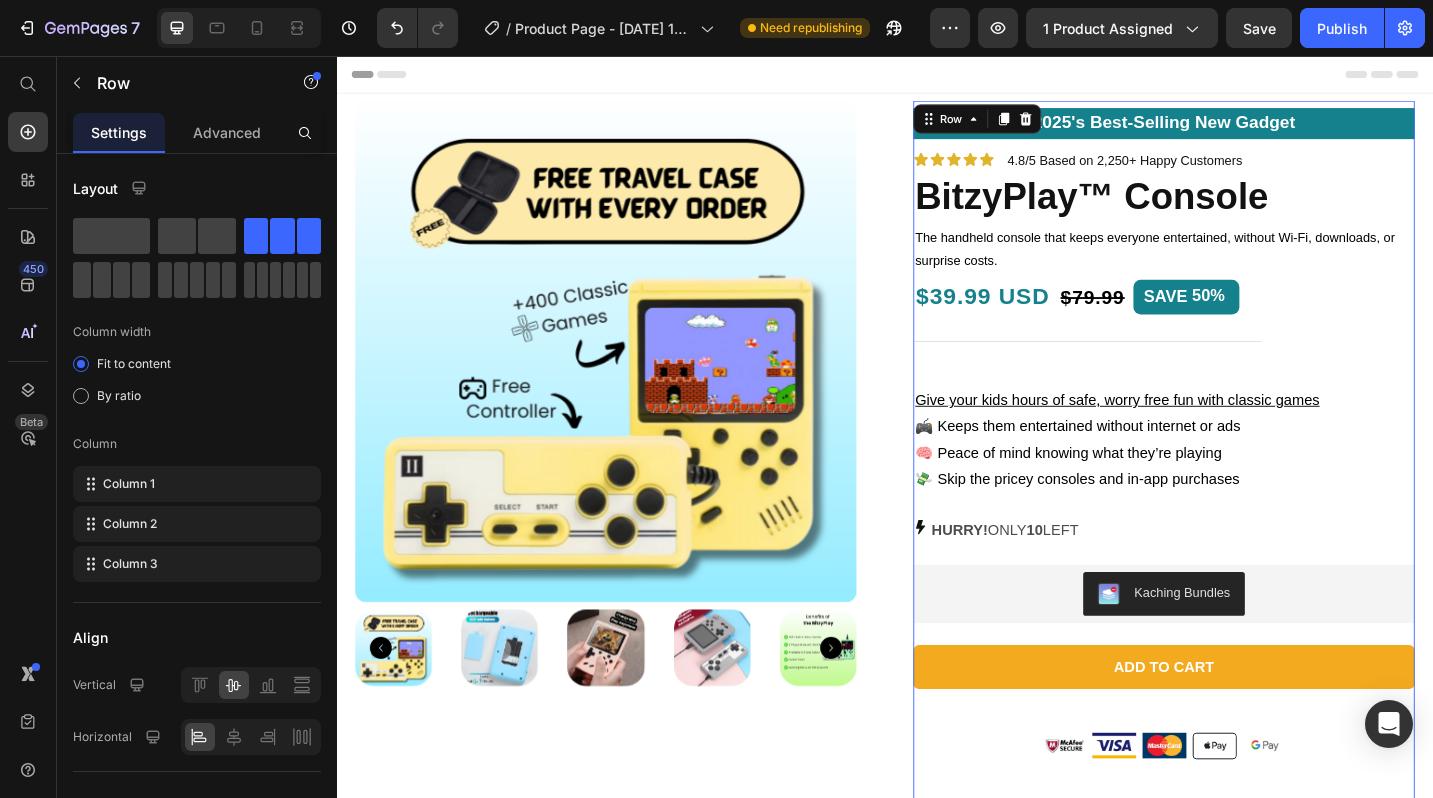 click on "2025's Best-Selling New Gadget Text Block
Icon
Icon
Icon
Icon
Icon Icon List 4.8/5 Based on 2,250+ Happy Customers Text Block Row BitzyPlay™ Console Product Title The handheld console that keeps everyone entertained, without Wi-Fi, downloads, or surprise costs. Text Block $39.99 USD Text Block $79.99 Product Price SAVE 50% Discount Tag Row Row Give your kids hours of safe, worry free fun with classic games 🎮 Keeps them entertained without internet or ads 🧠 Peace of mind knowing what they’re playing 💸 Skip the pricey consoles and in-app purchases Text Block   HURRY!  ONLY  10  LEFT Stock Counter Kaching Bundles Kaching Bundles Add to cart Add to Cart Image Image Image Image Image Row
Order now and get it between
[DATE] - [DATE]
Delivery Date" at bounding box center (1242, 507) 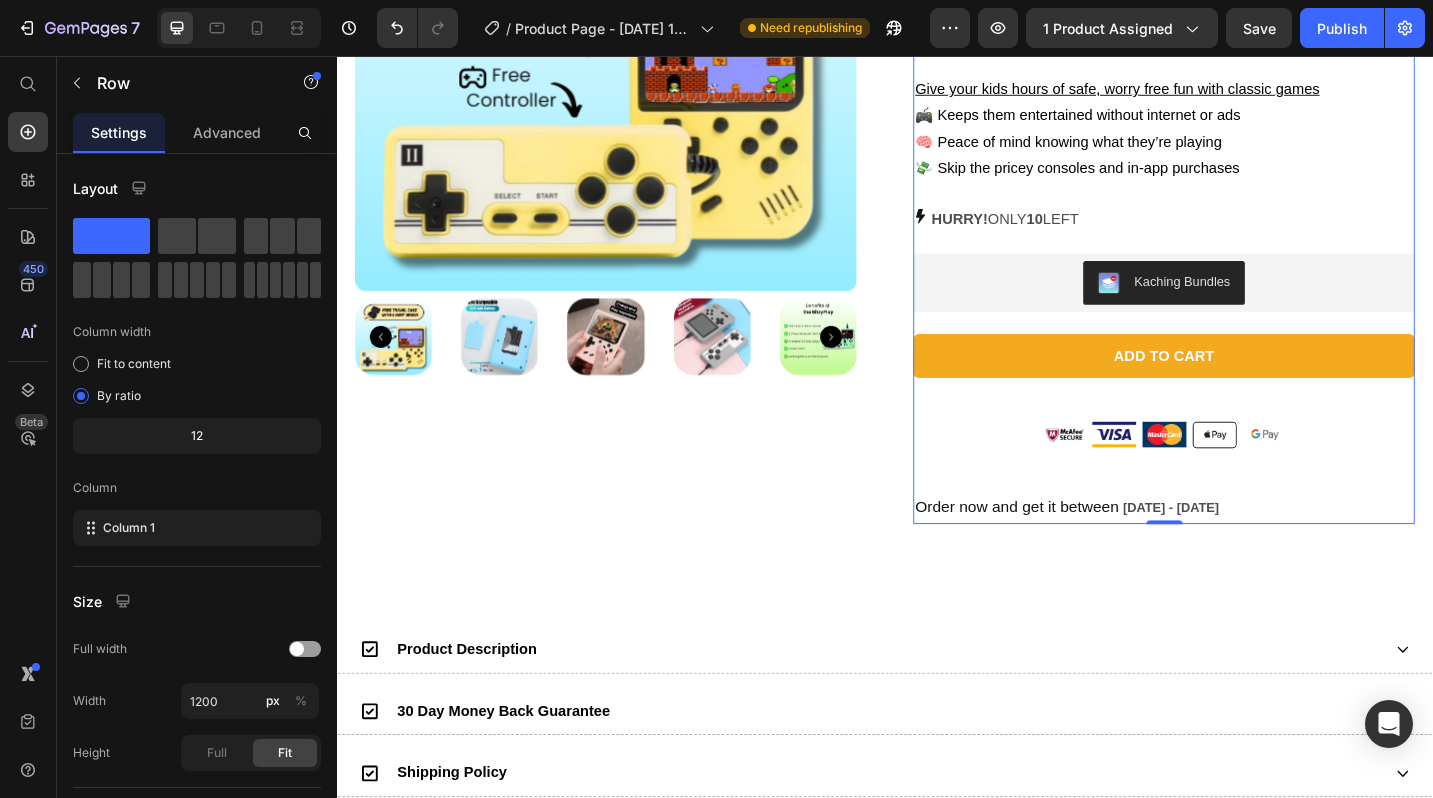 scroll, scrollTop: 0, scrollLeft: 0, axis: both 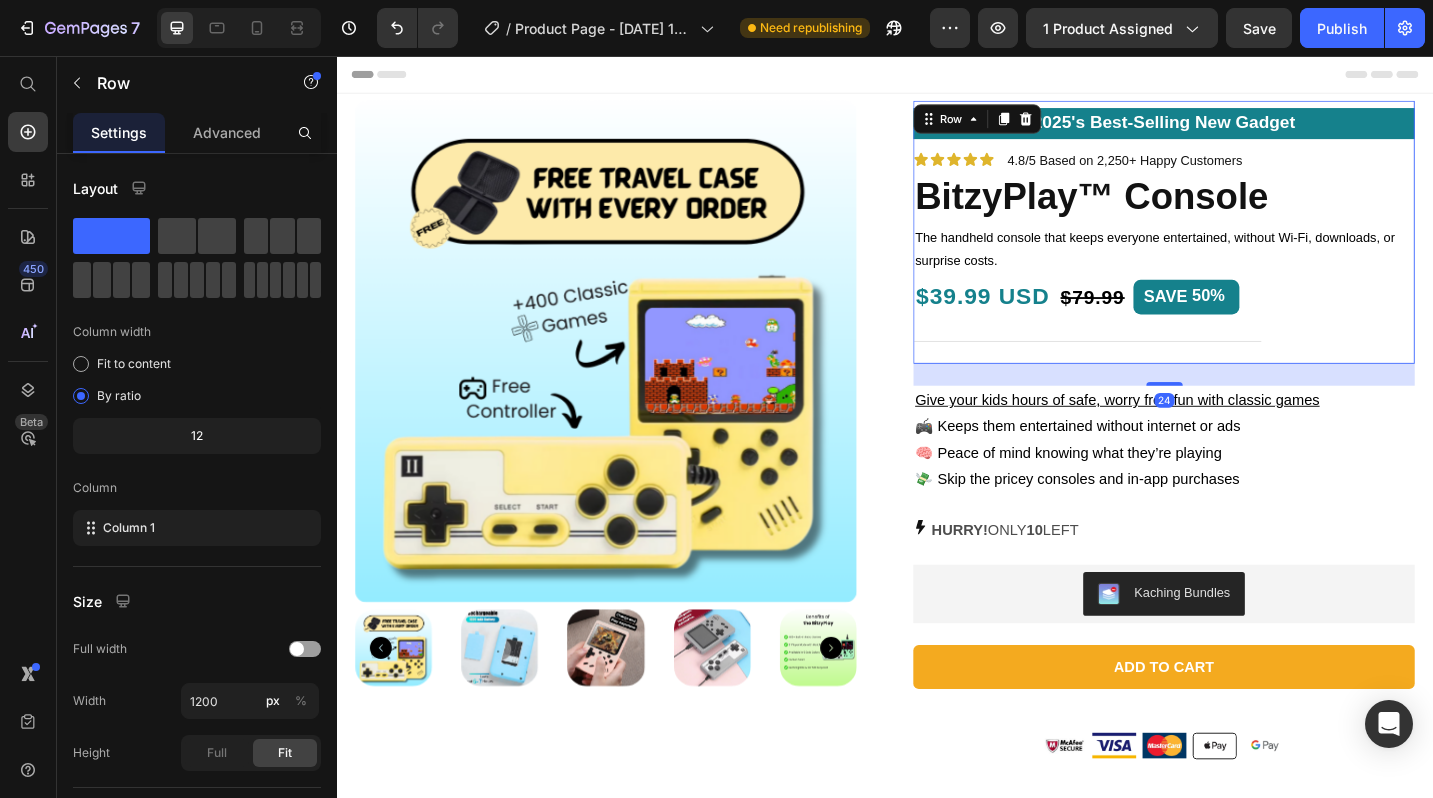 click on "2025's Best-Selling New Gadget Text Block
Icon
Icon
Icon
Icon
Icon Icon List 4.8/5 Based on 2,250+ Happy Customers Text Block Row BitzyPlay™ Console Product Title The handheld console that keeps everyone entertained, without Wi-Fi, downloads, or surprise costs. Text Block $39.99 USD Text Block $79.99 Product Price SAVE 50% Discount Tag Row" at bounding box center [1242, 249] 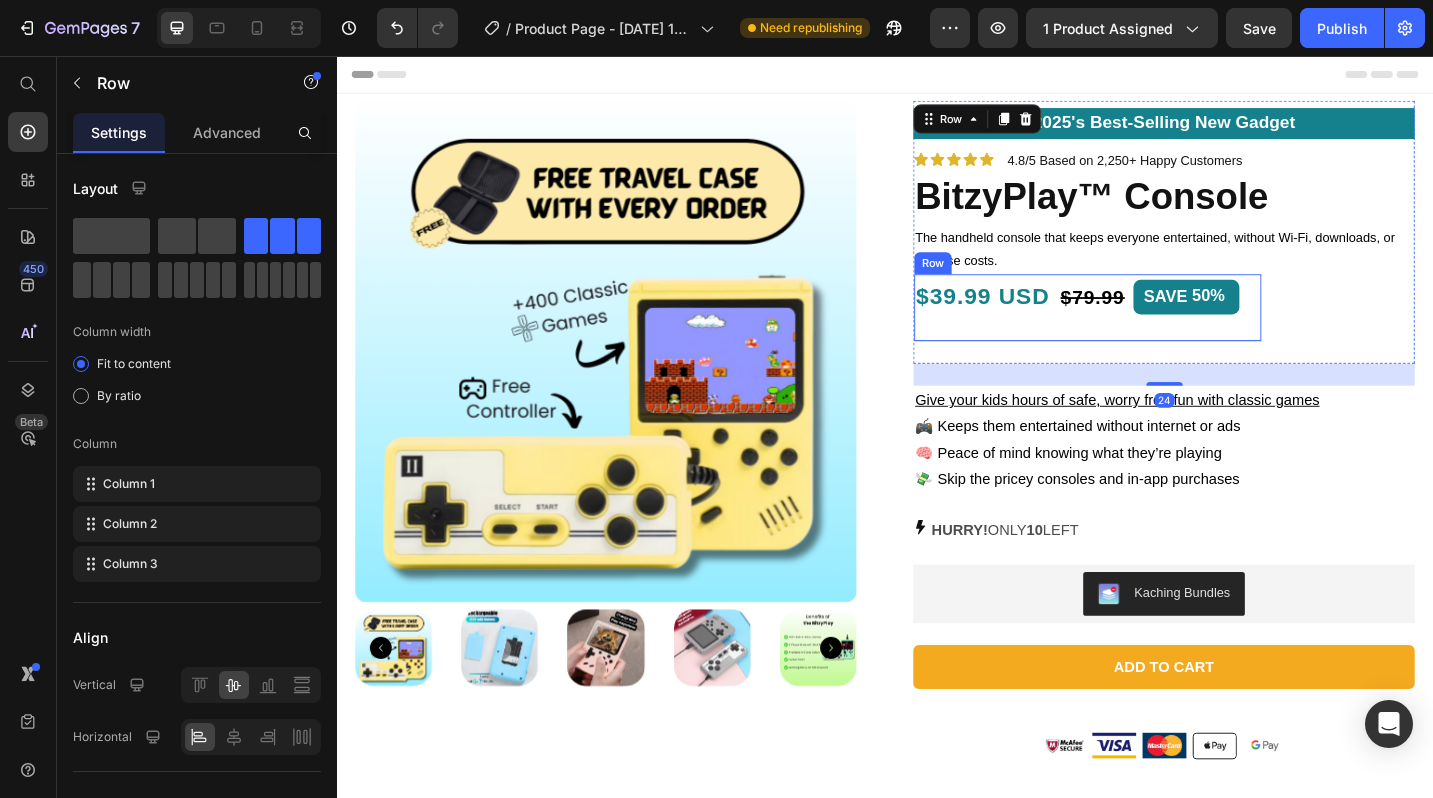 click on "$39.99 USD Text Block $79.99 Product Price SAVE 50% Discount Tag Row" at bounding box center (1159, 332) 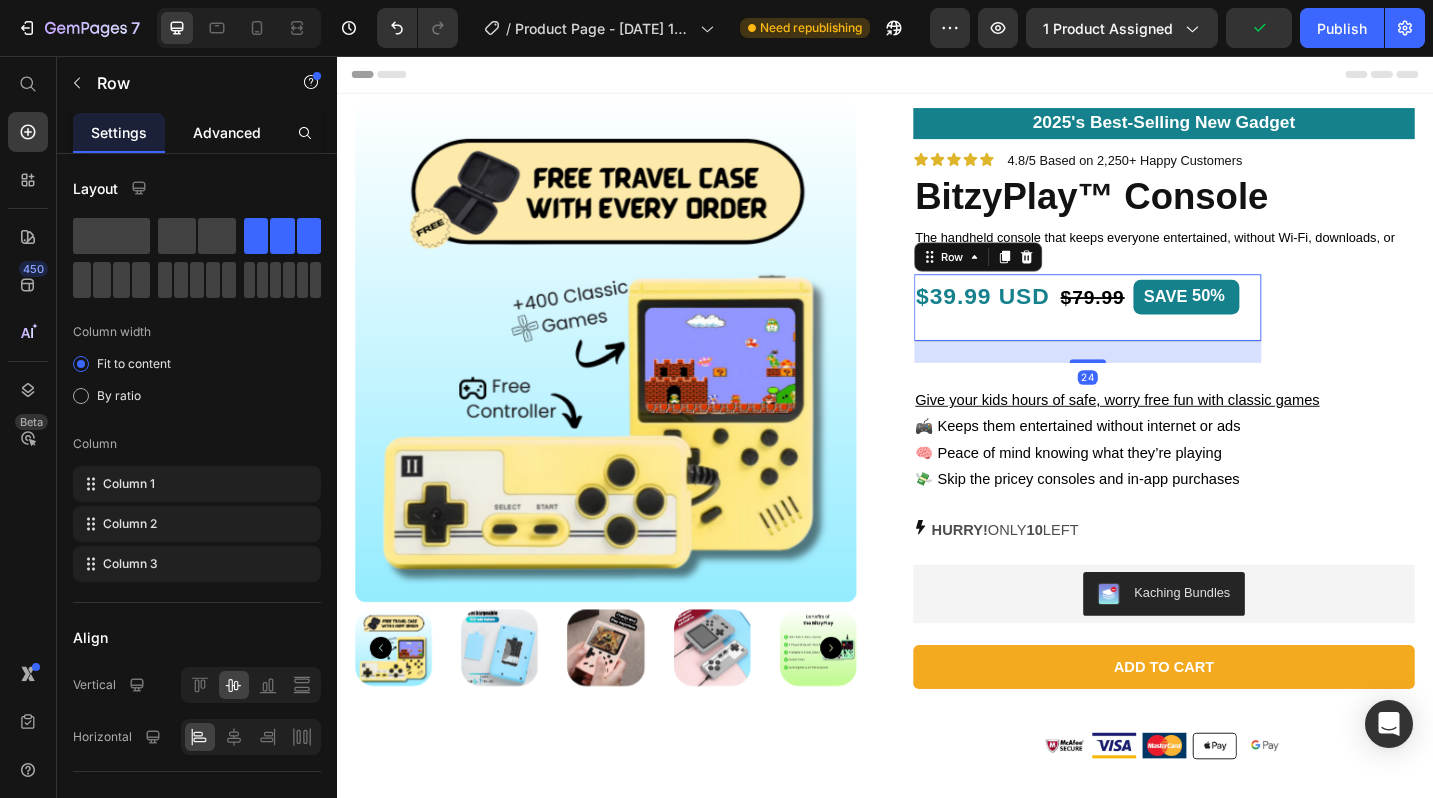 click on "Advanced" at bounding box center (227, 132) 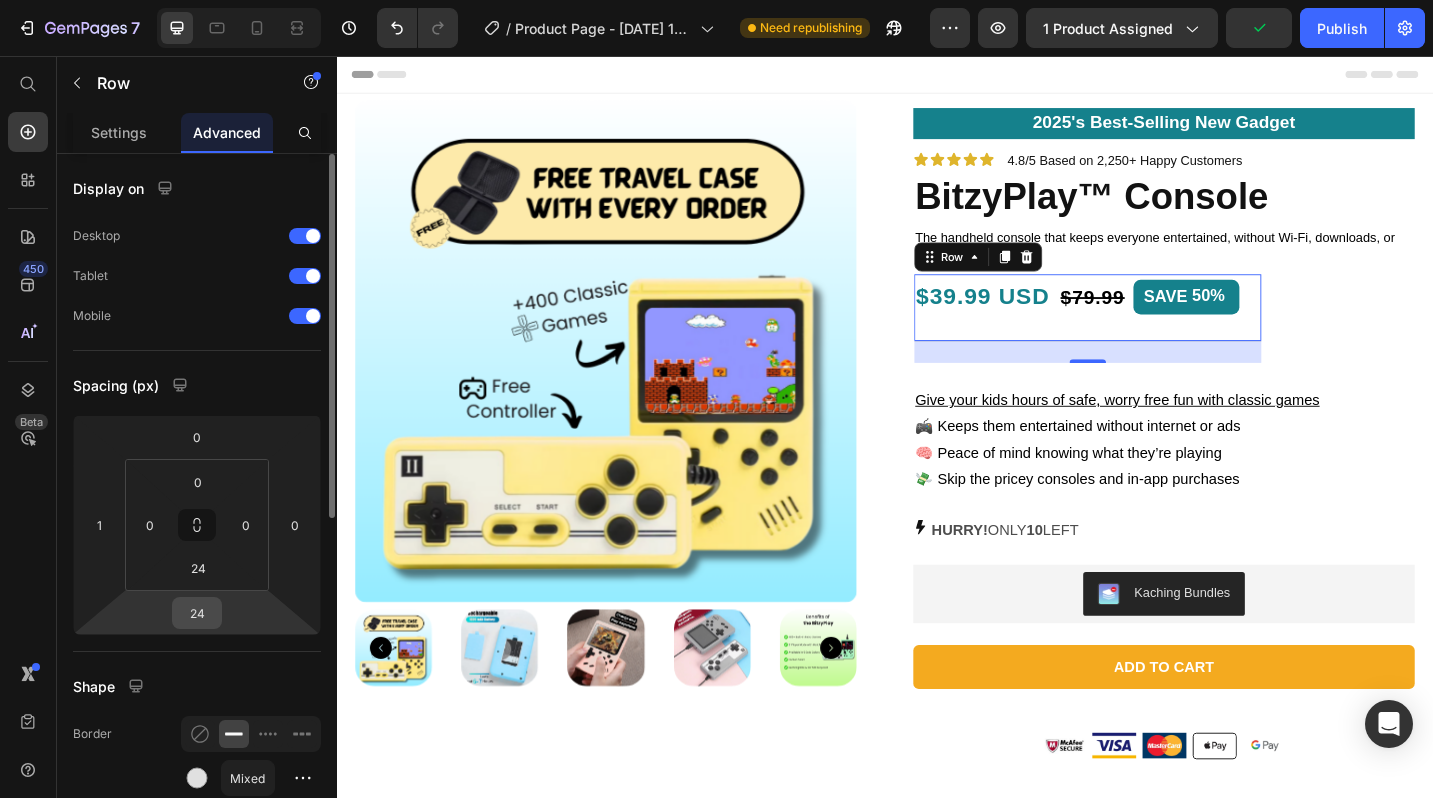 click on "24" at bounding box center (197, 613) 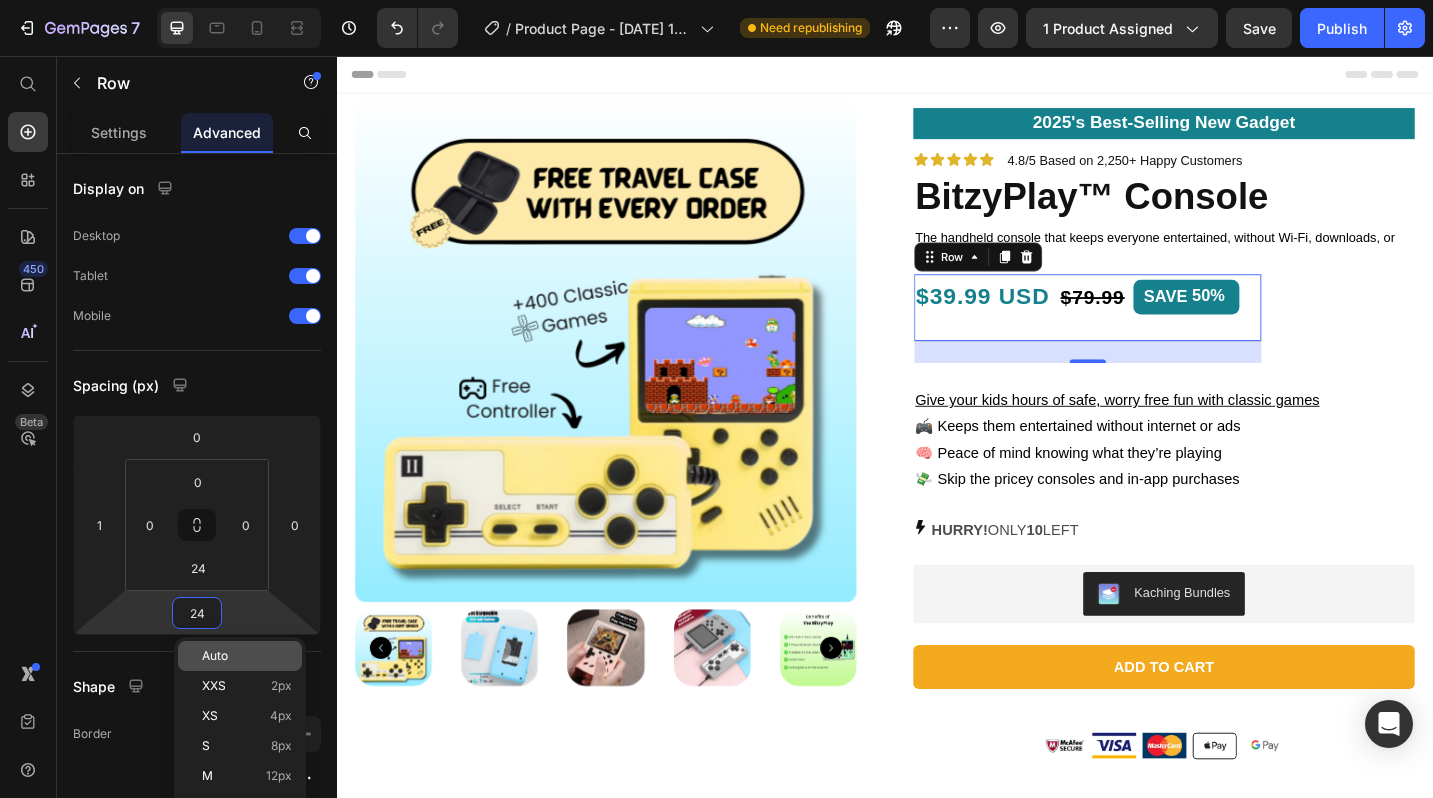 click on "Auto" at bounding box center (215, 656) 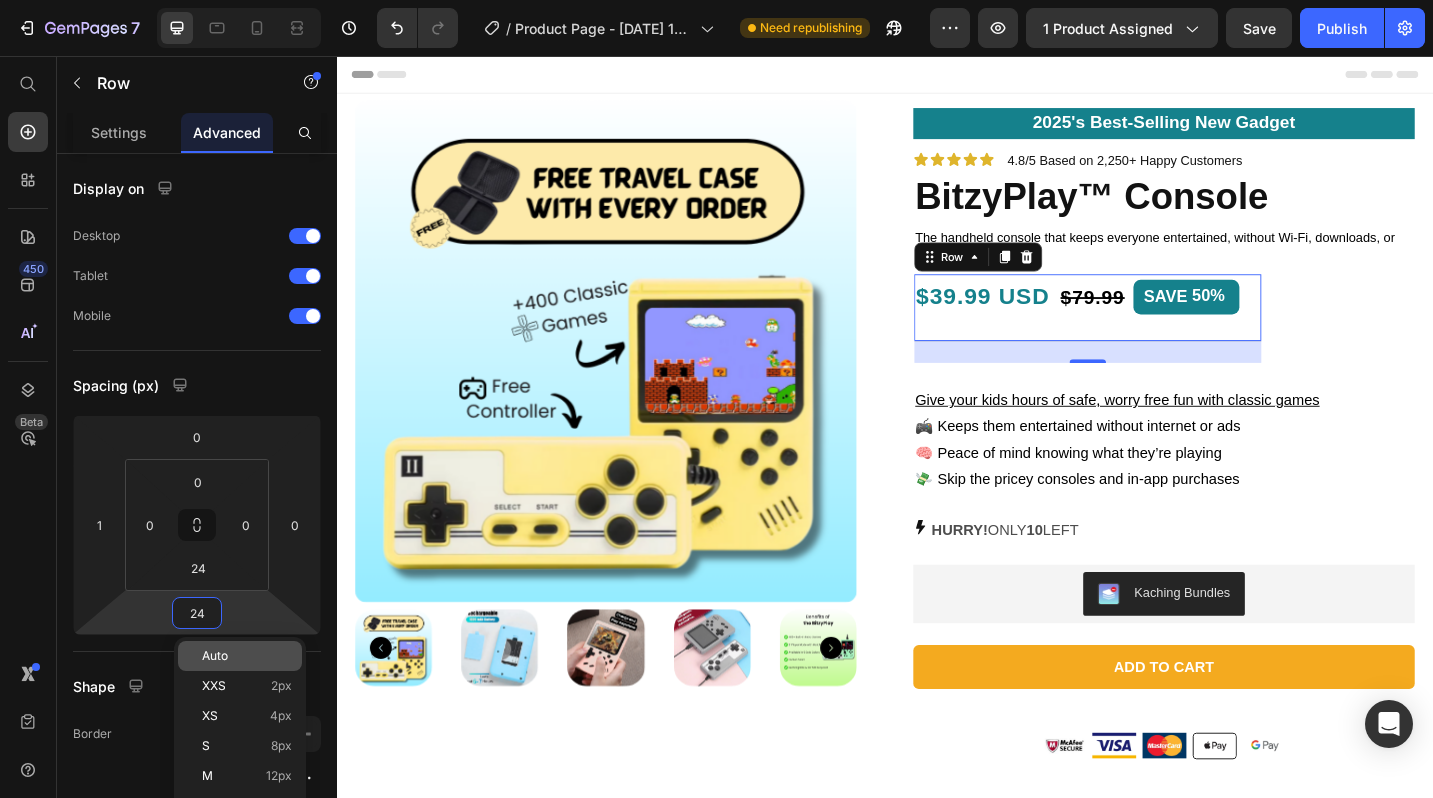 type 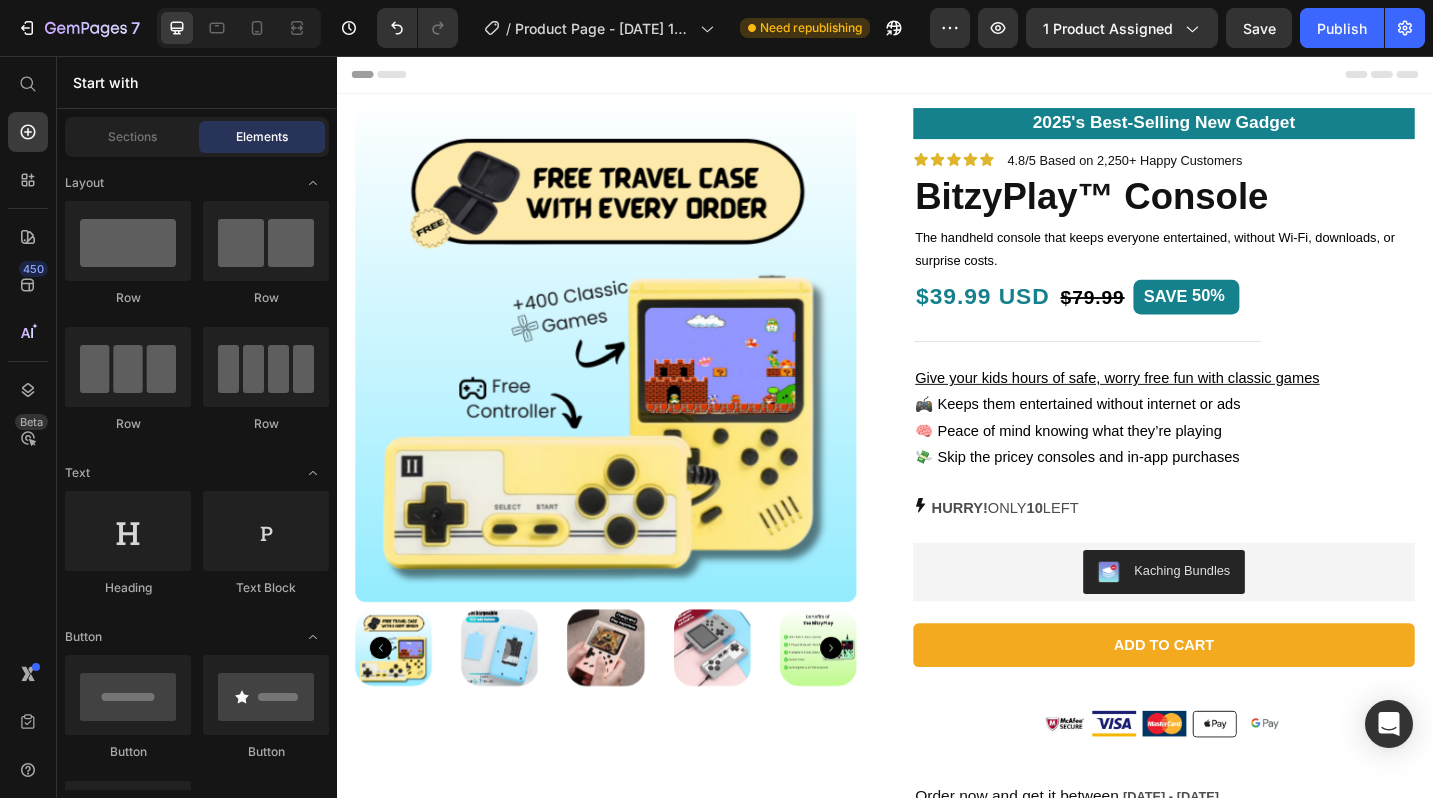 click on "Header" at bounding box center (937, 76) 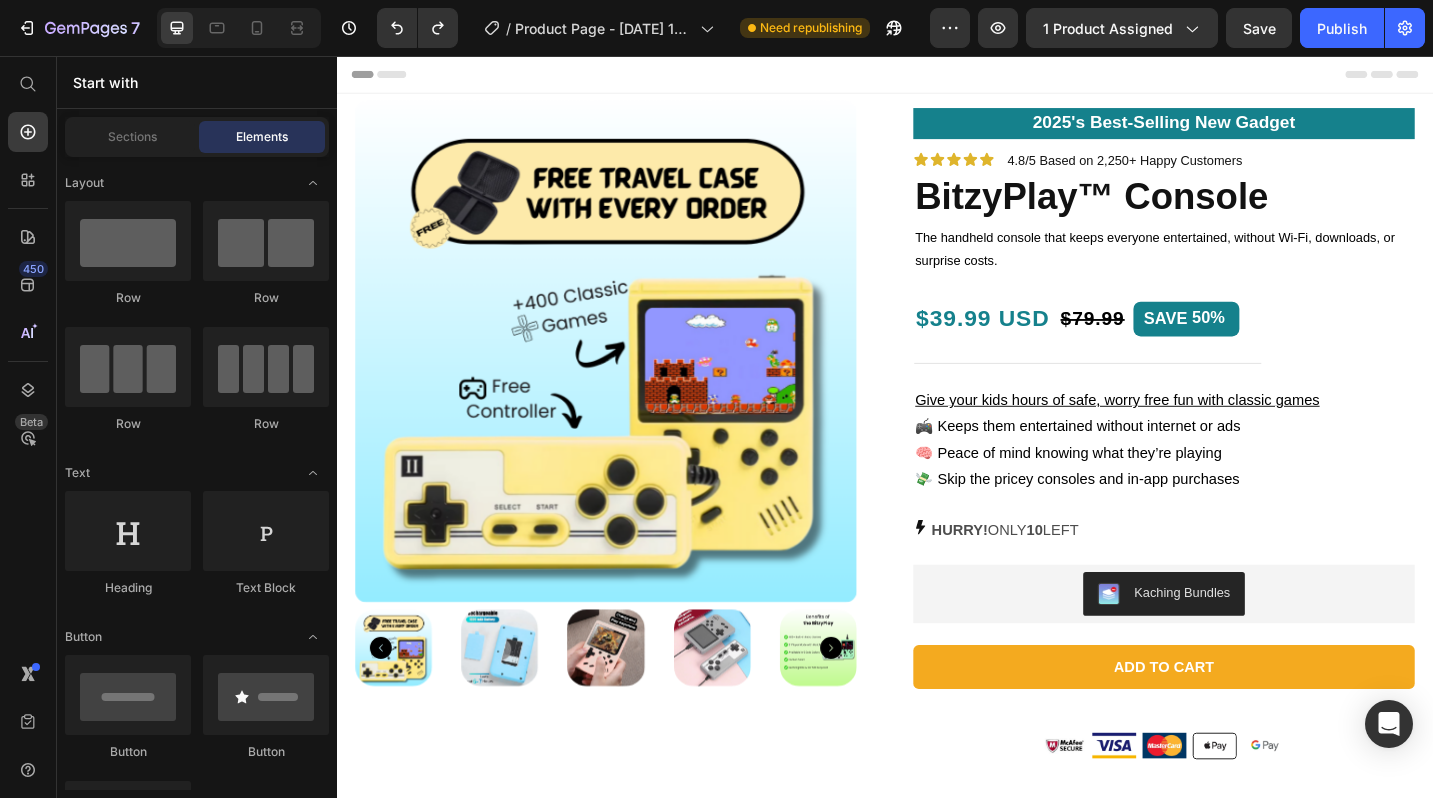 click on "Header" at bounding box center (937, 76) 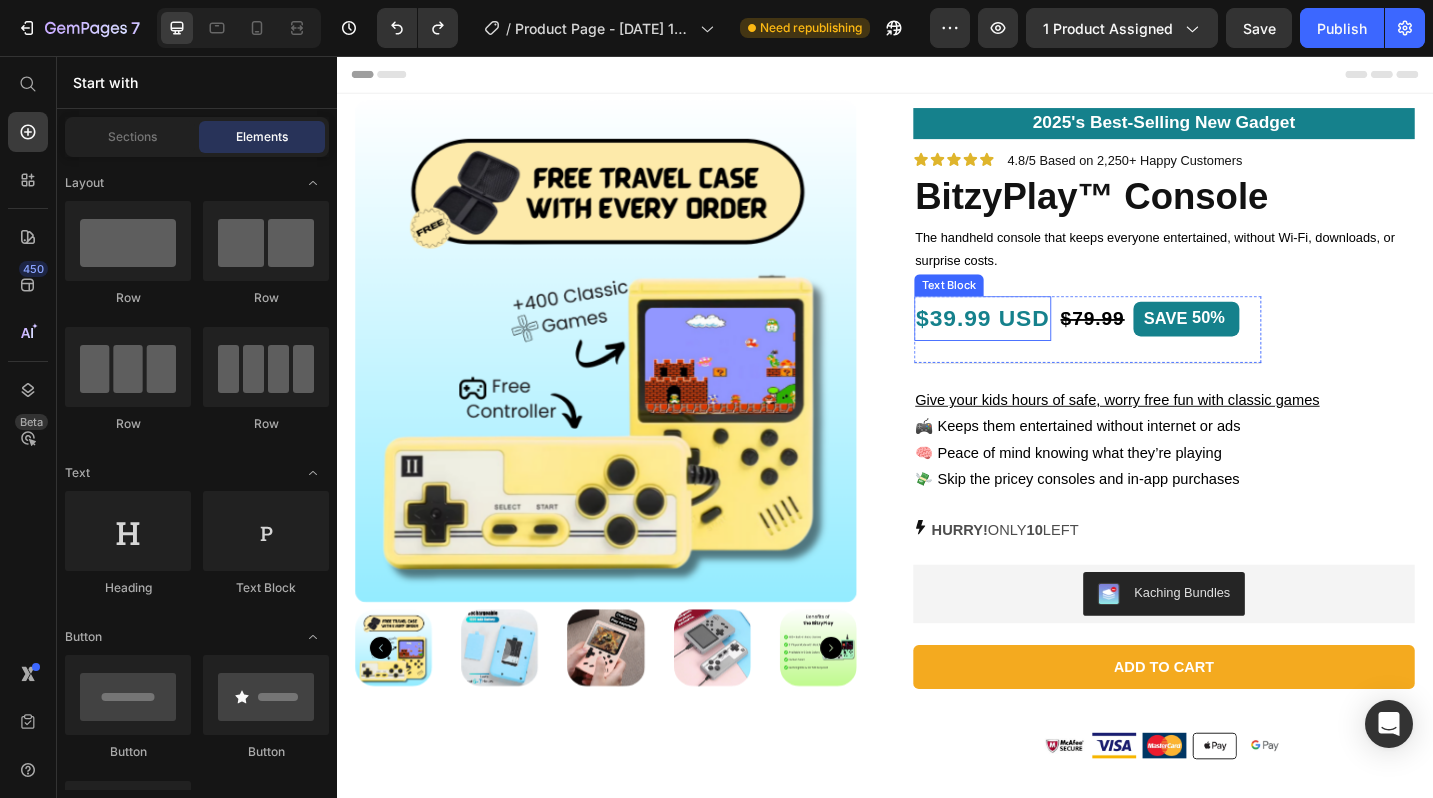 click on "$39.99 USD Text Block" at bounding box center [1044, 343] 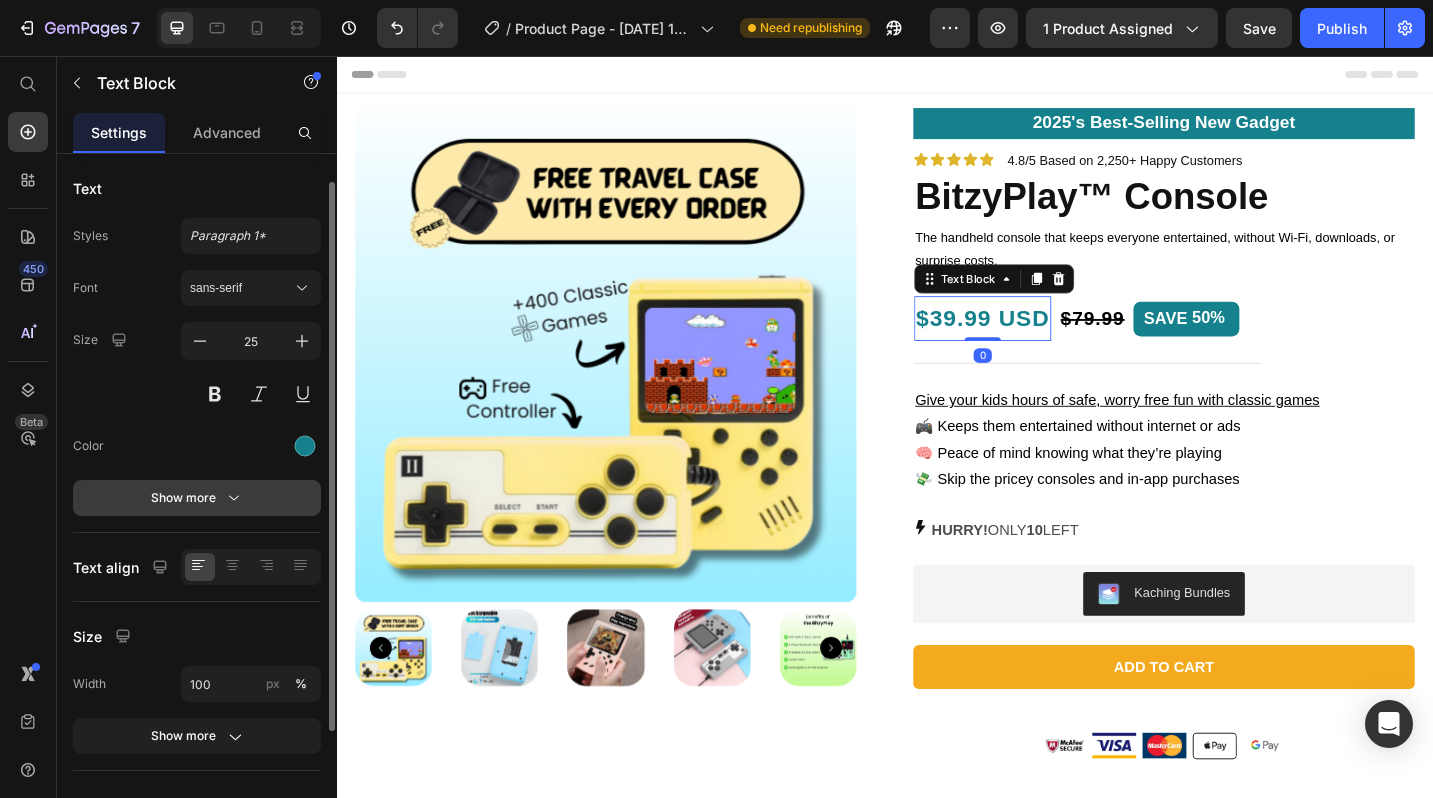 scroll, scrollTop: 194, scrollLeft: 0, axis: vertical 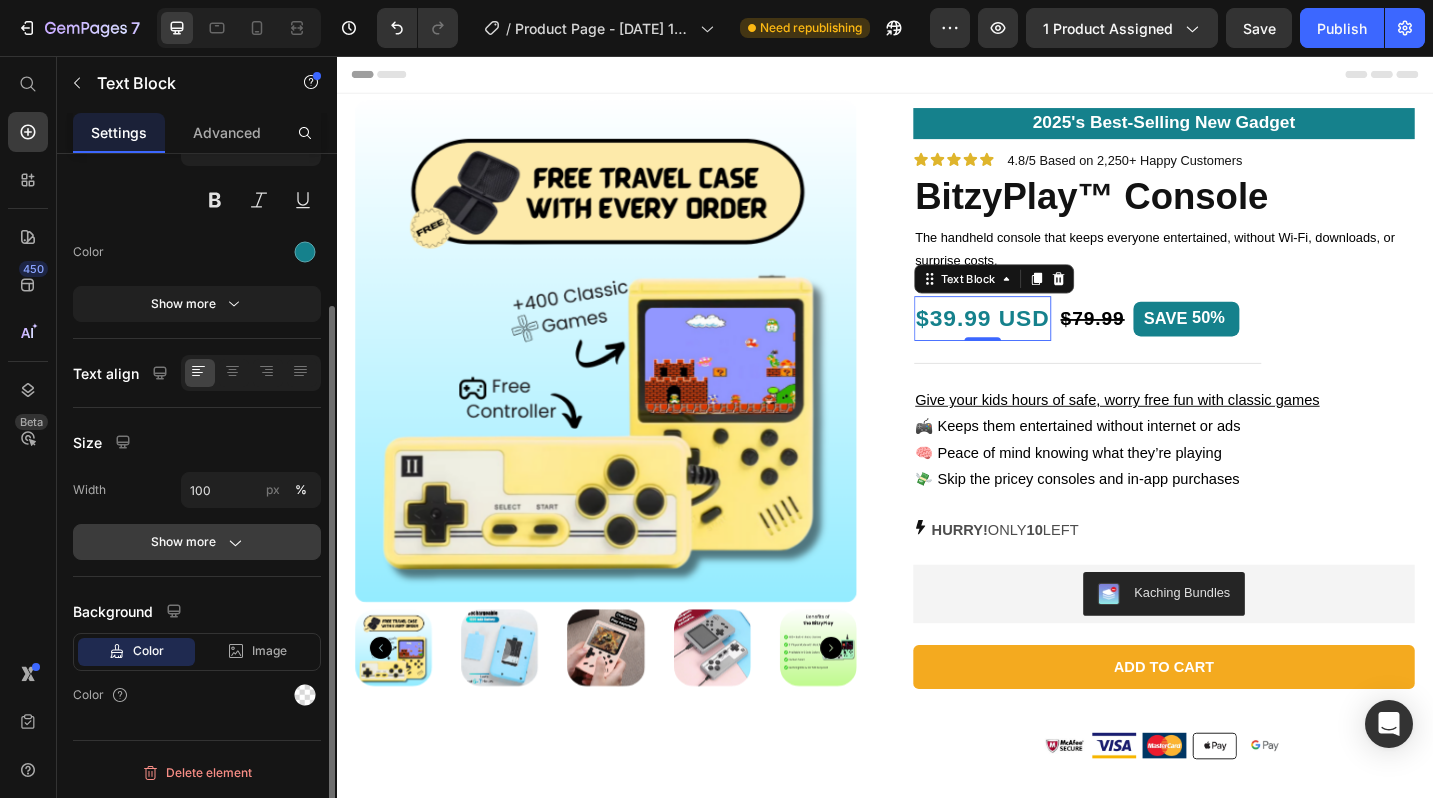 click on "Show more" at bounding box center (197, 542) 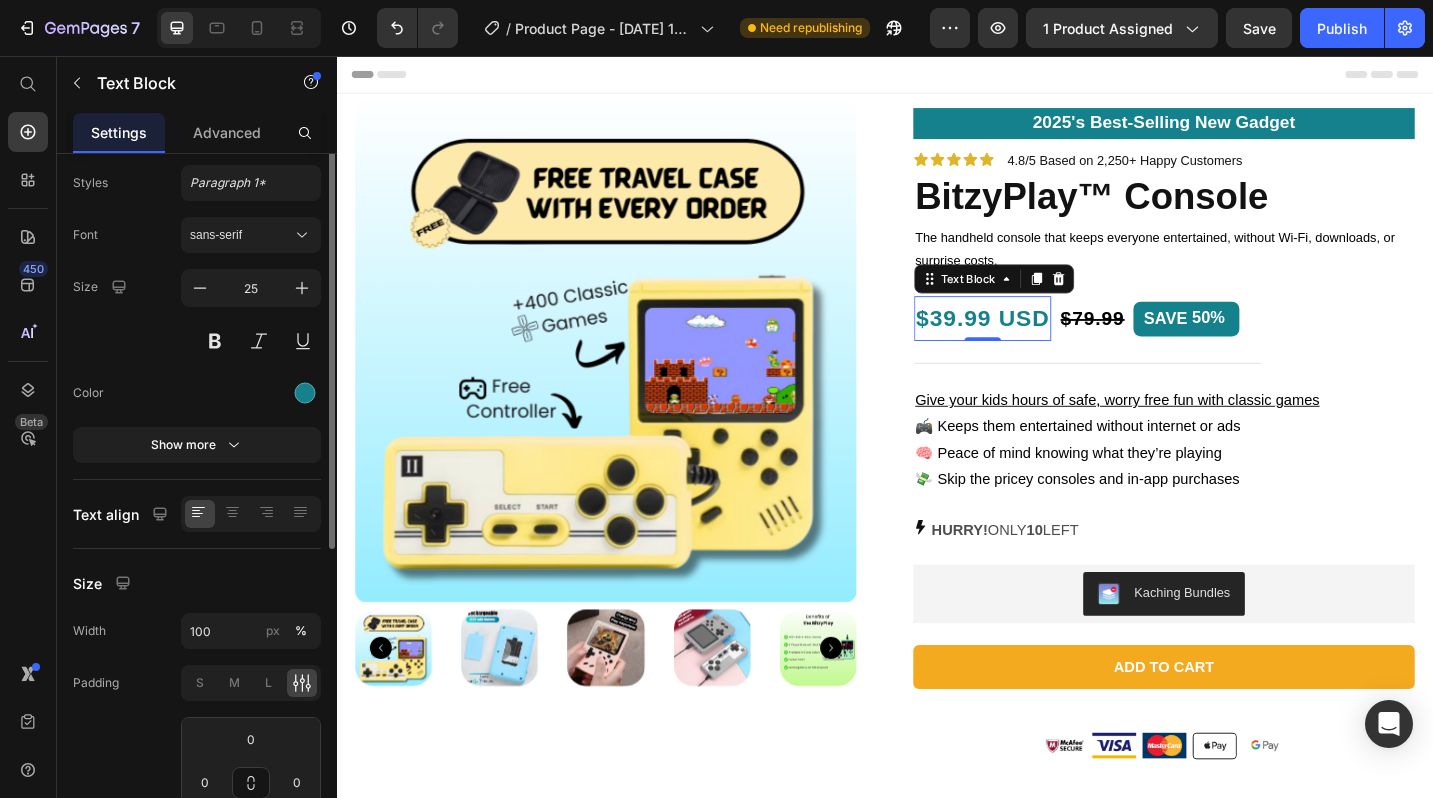 scroll, scrollTop: 0, scrollLeft: 0, axis: both 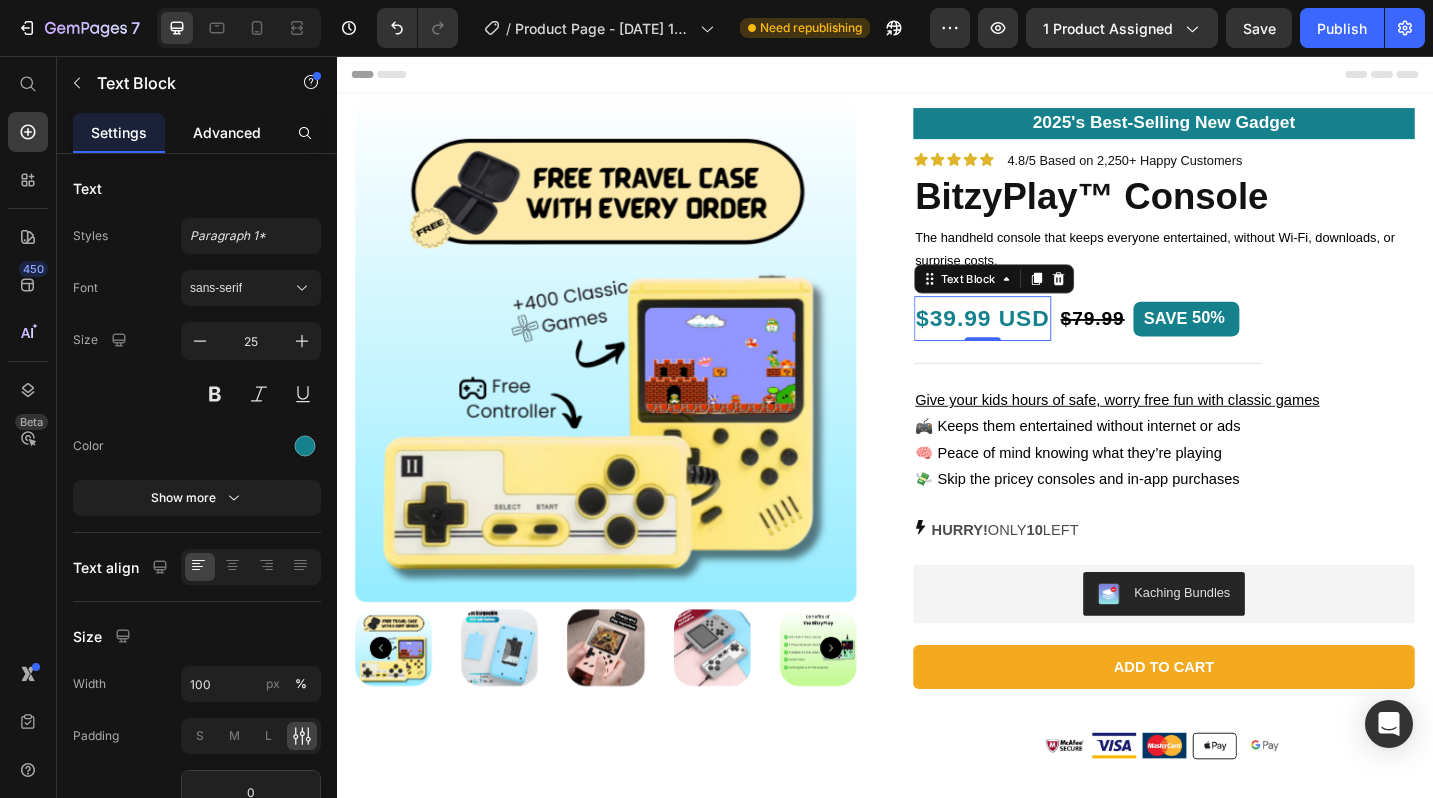 click on "Advanced" at bounding box center [227, 132] 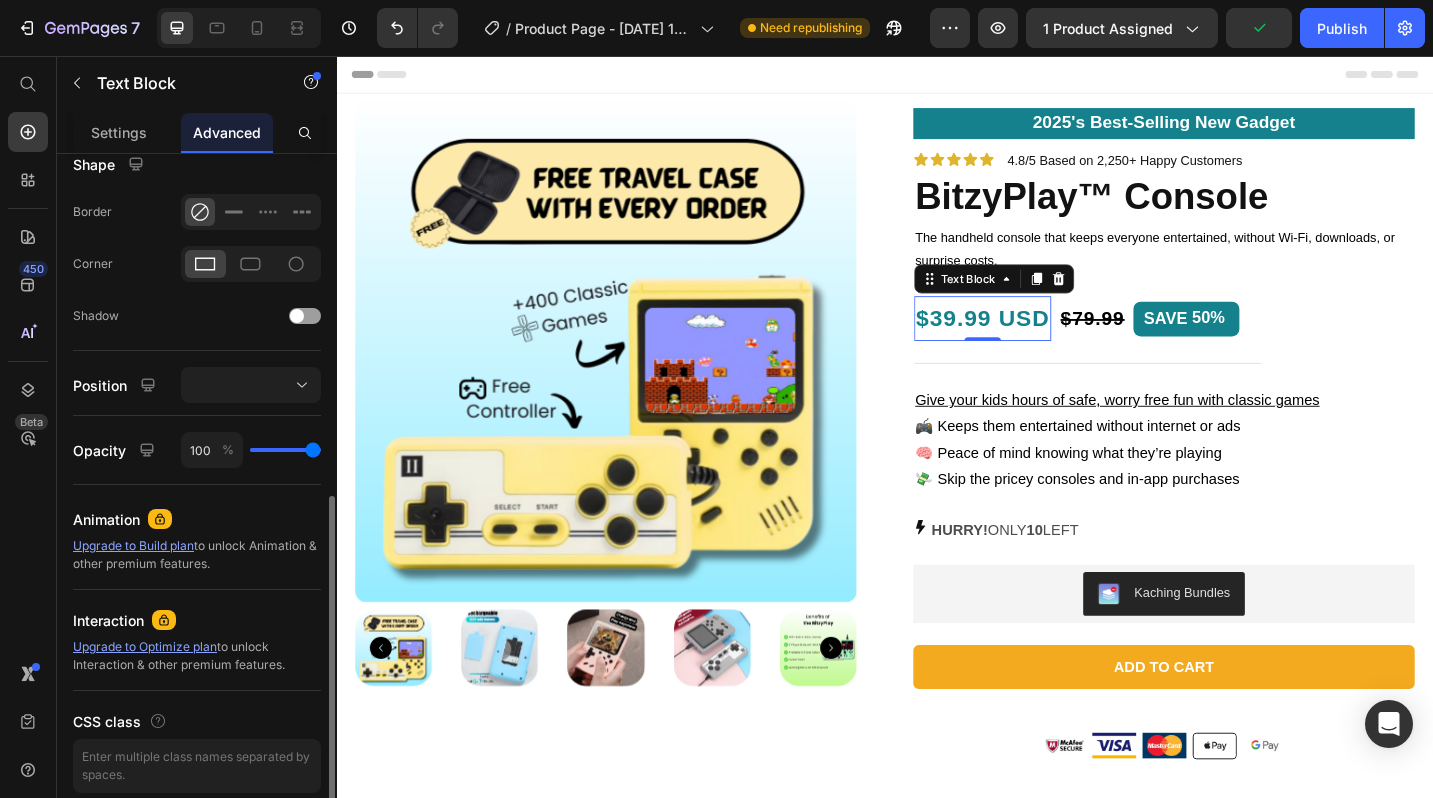 scroll, scrollTop: 579, scrollLeft: 0, axis: vertical 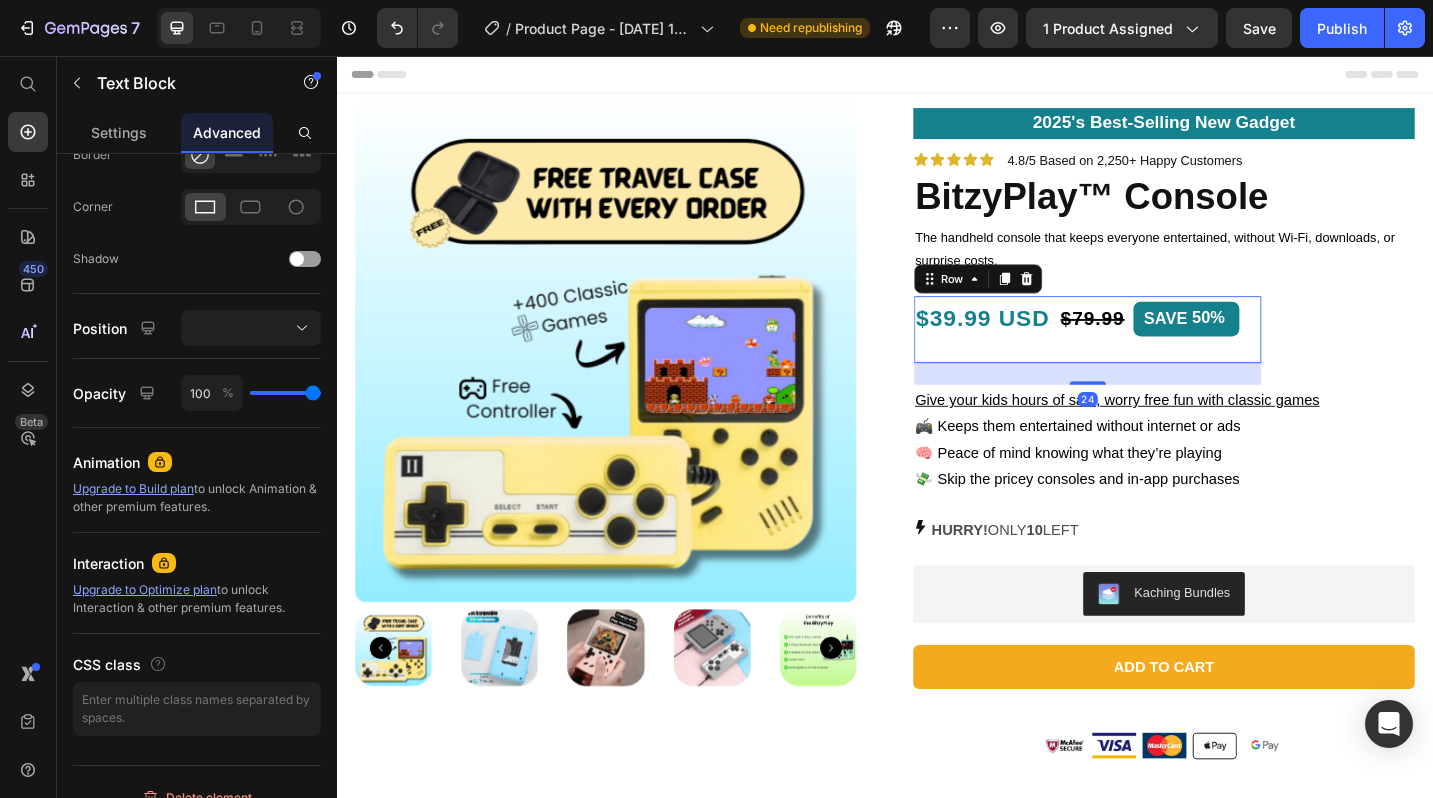 click on "$39.99 USD Text Block $79.99 Product Price SAVE 50% Discount Tag Row   24" at bounding box center (1159, 356) 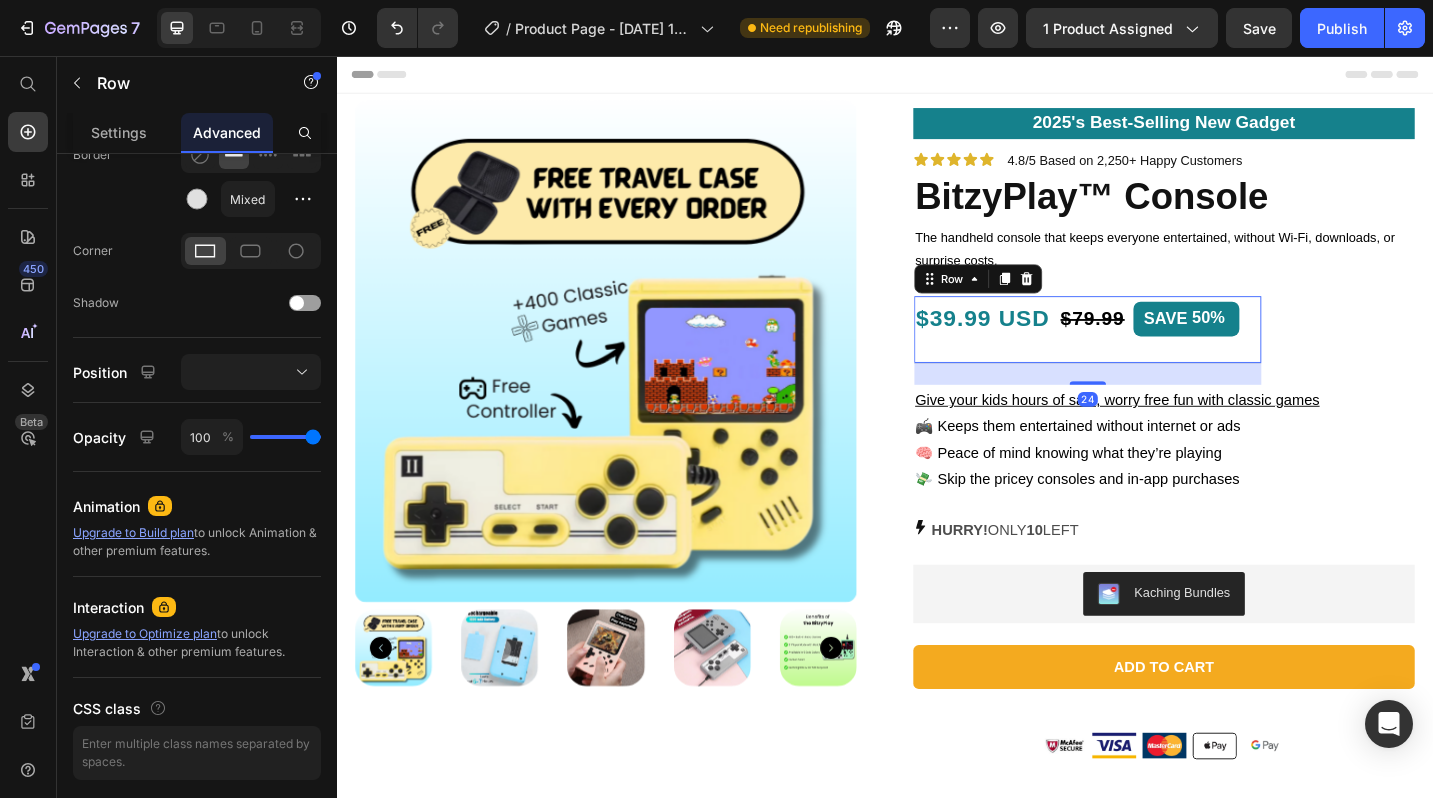 scroll, scrollTop: 0, scrollLeft: 0, axis: both 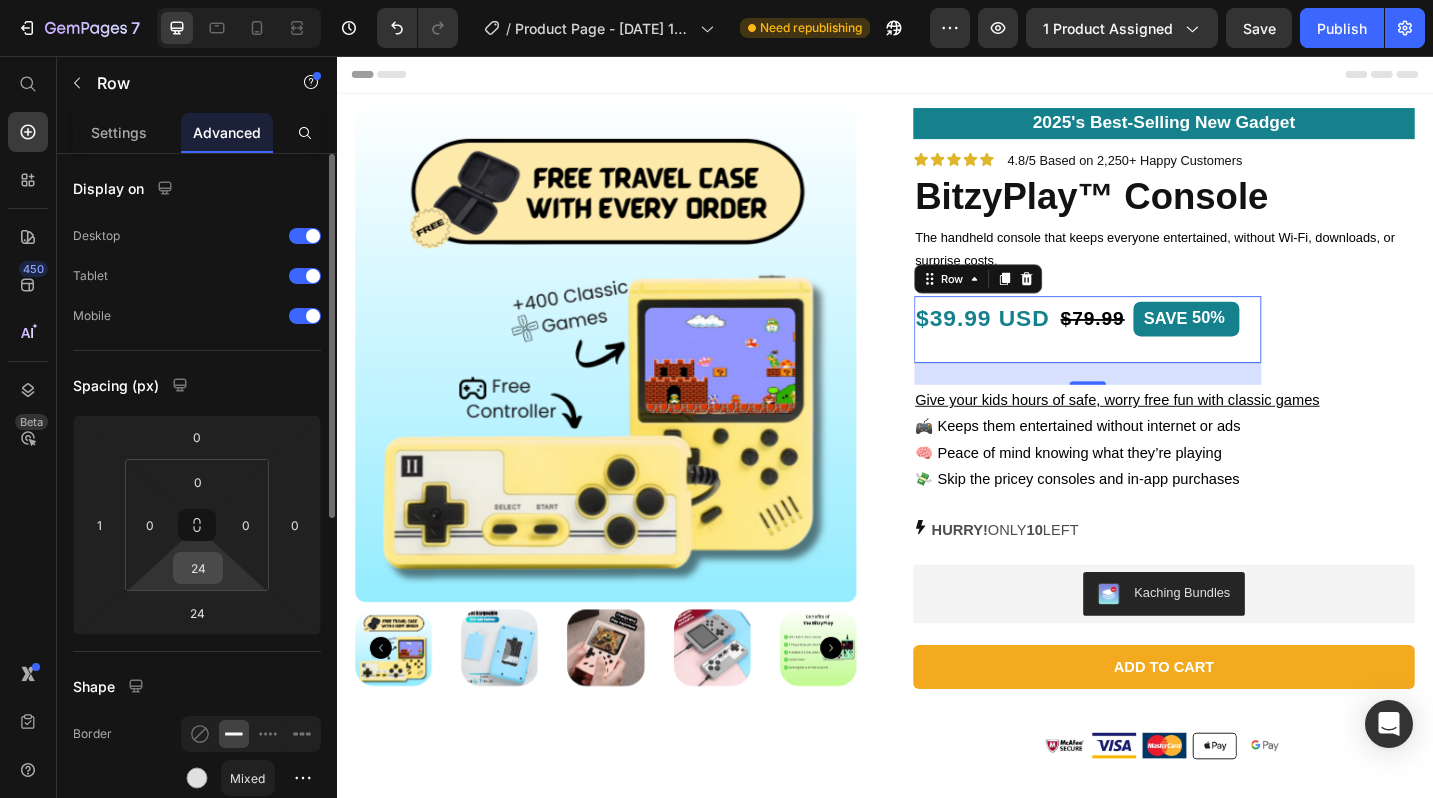 click on "24" at bounding box center (198, 568) 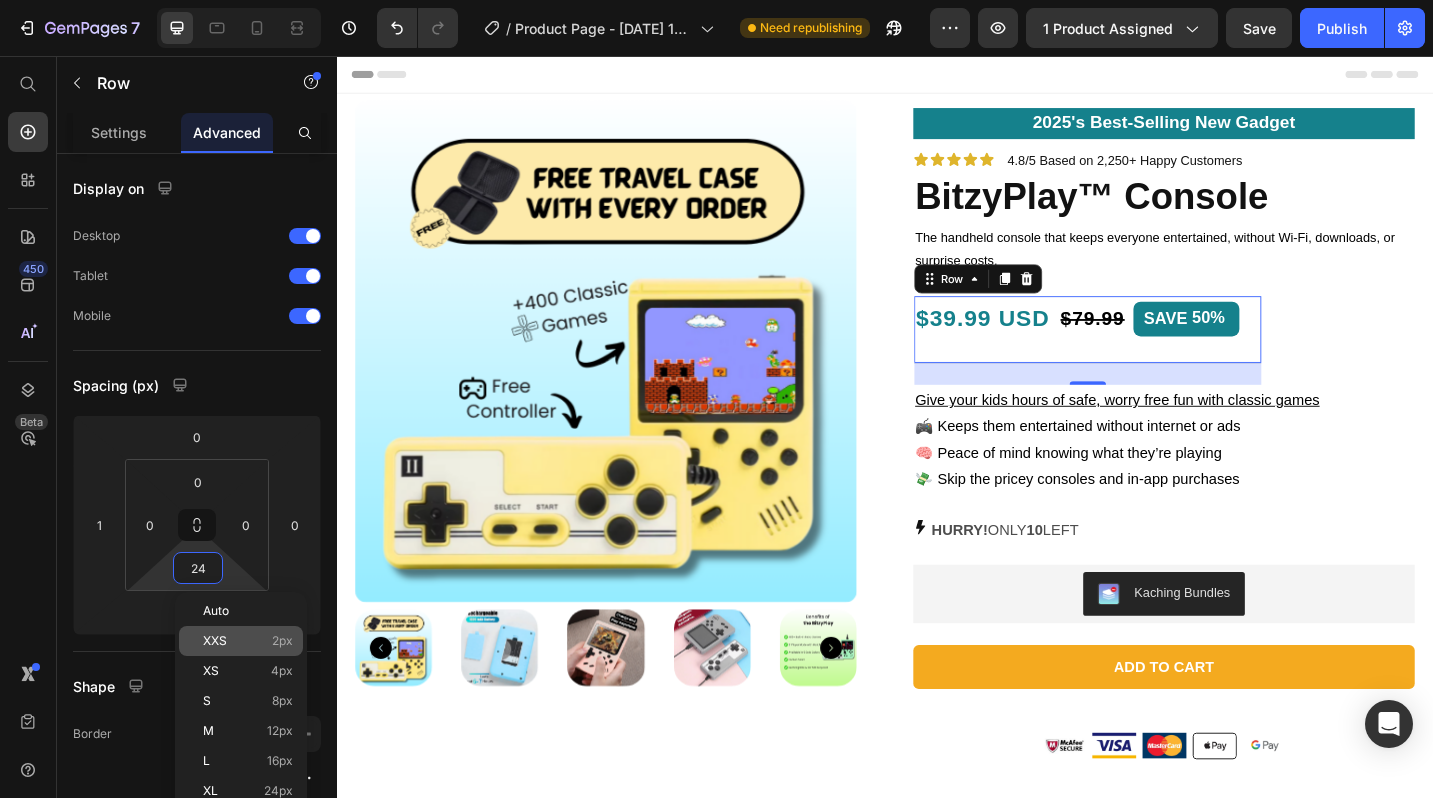 click on "XXS 2px" 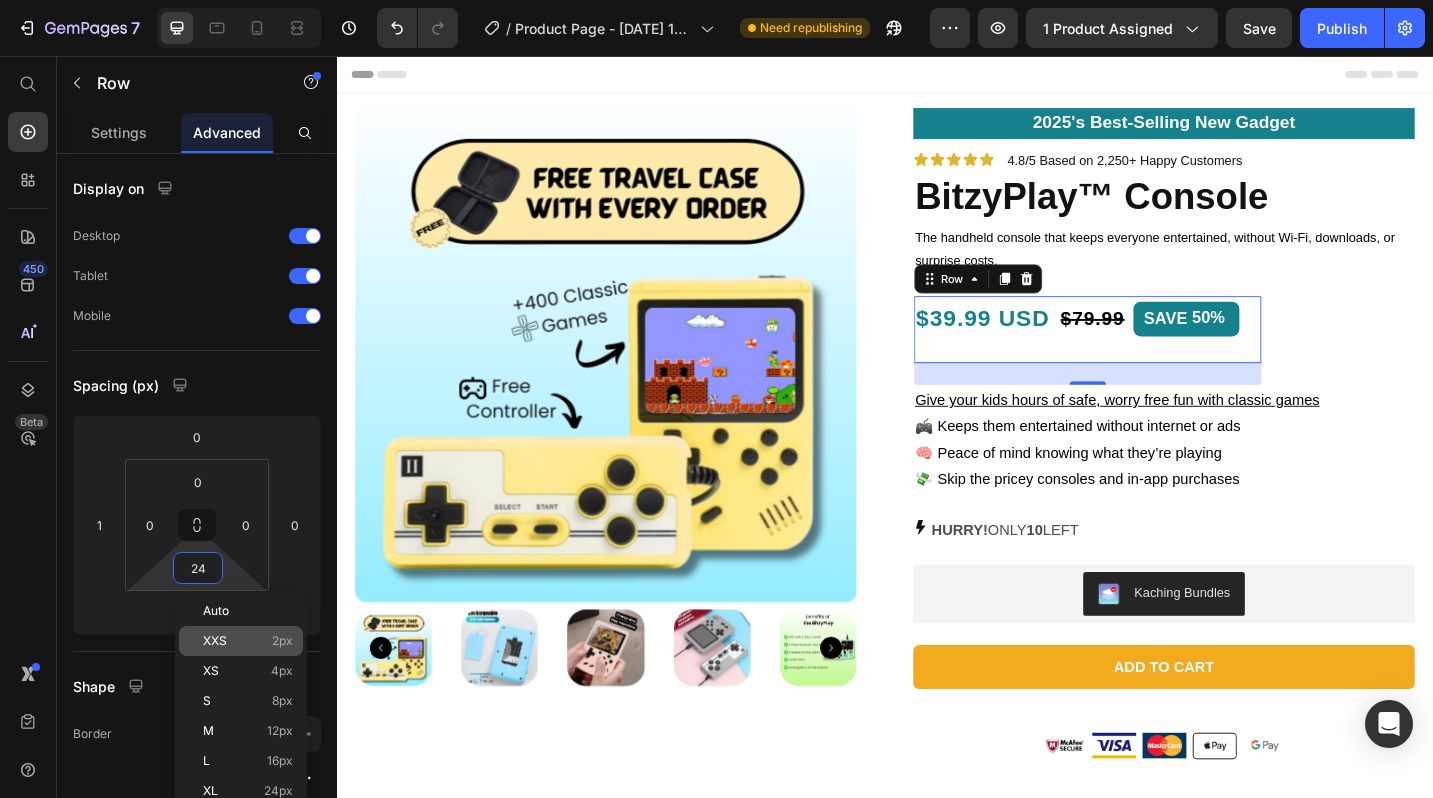type on "2" 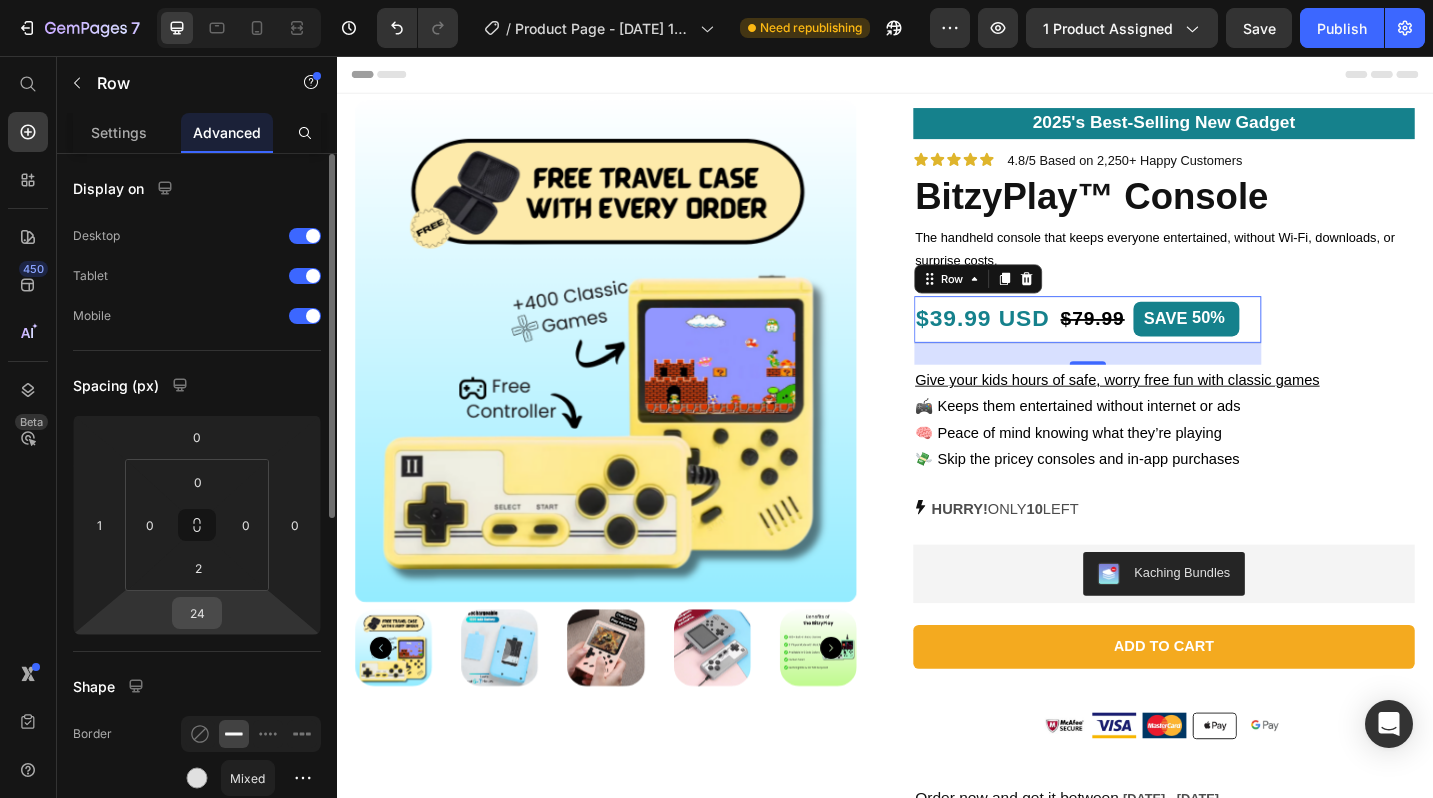 click on "24" at bounding box center [197, 613] 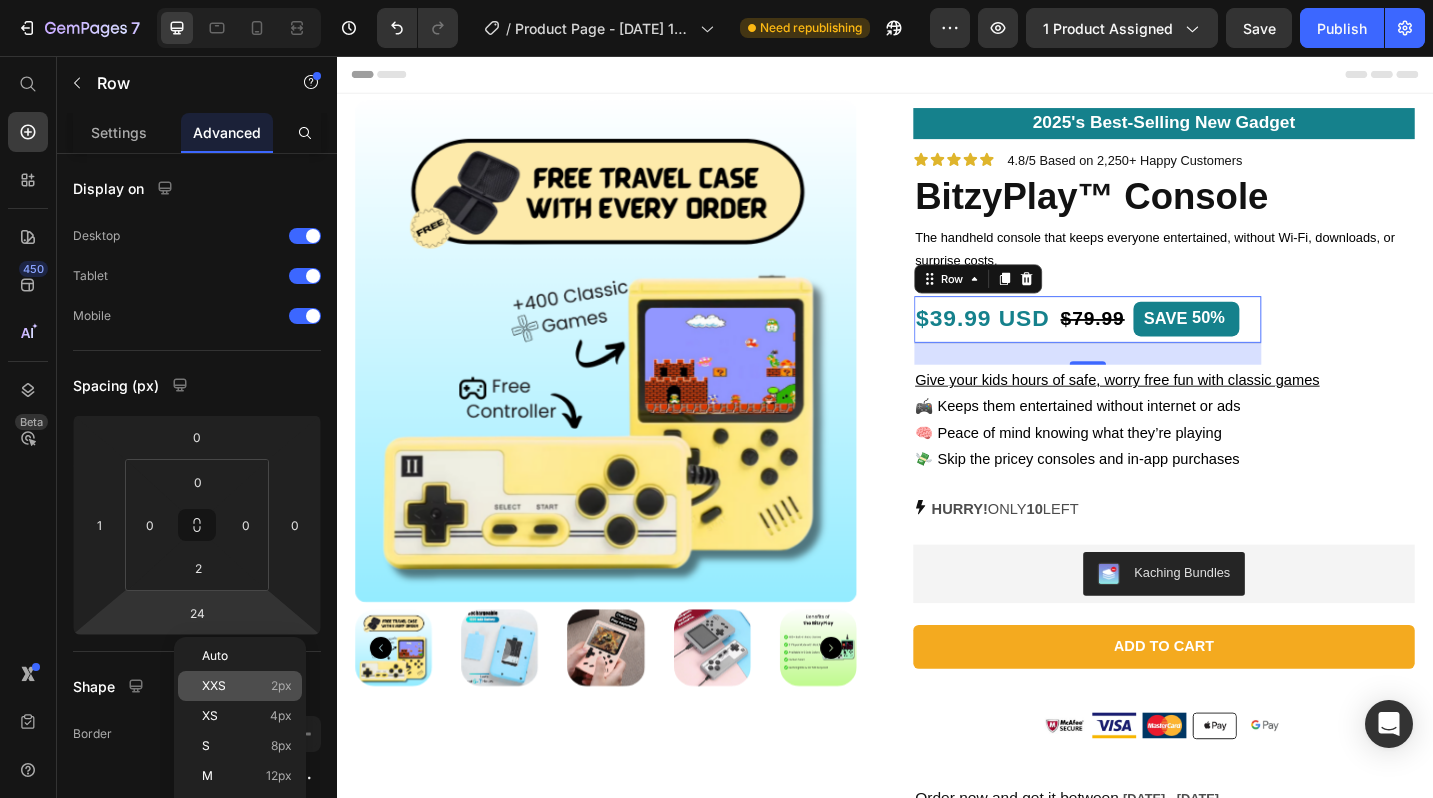 click on "XXS" at bounding box center (214, 686) 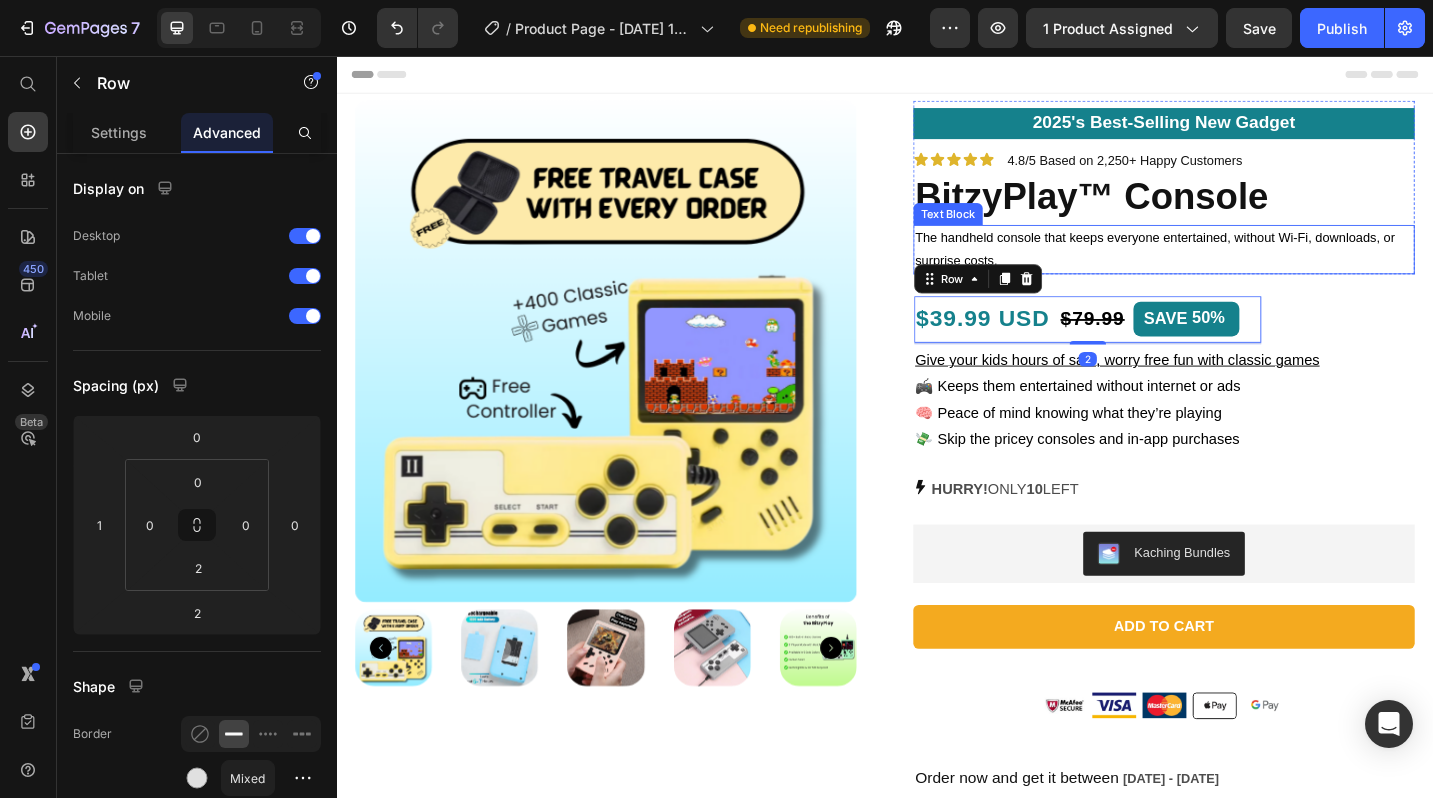 click on "The handheld console that keeps everyone entertained, without Wi-Fi, downloads, or surprise costs." at bounding box center (1242, 268) 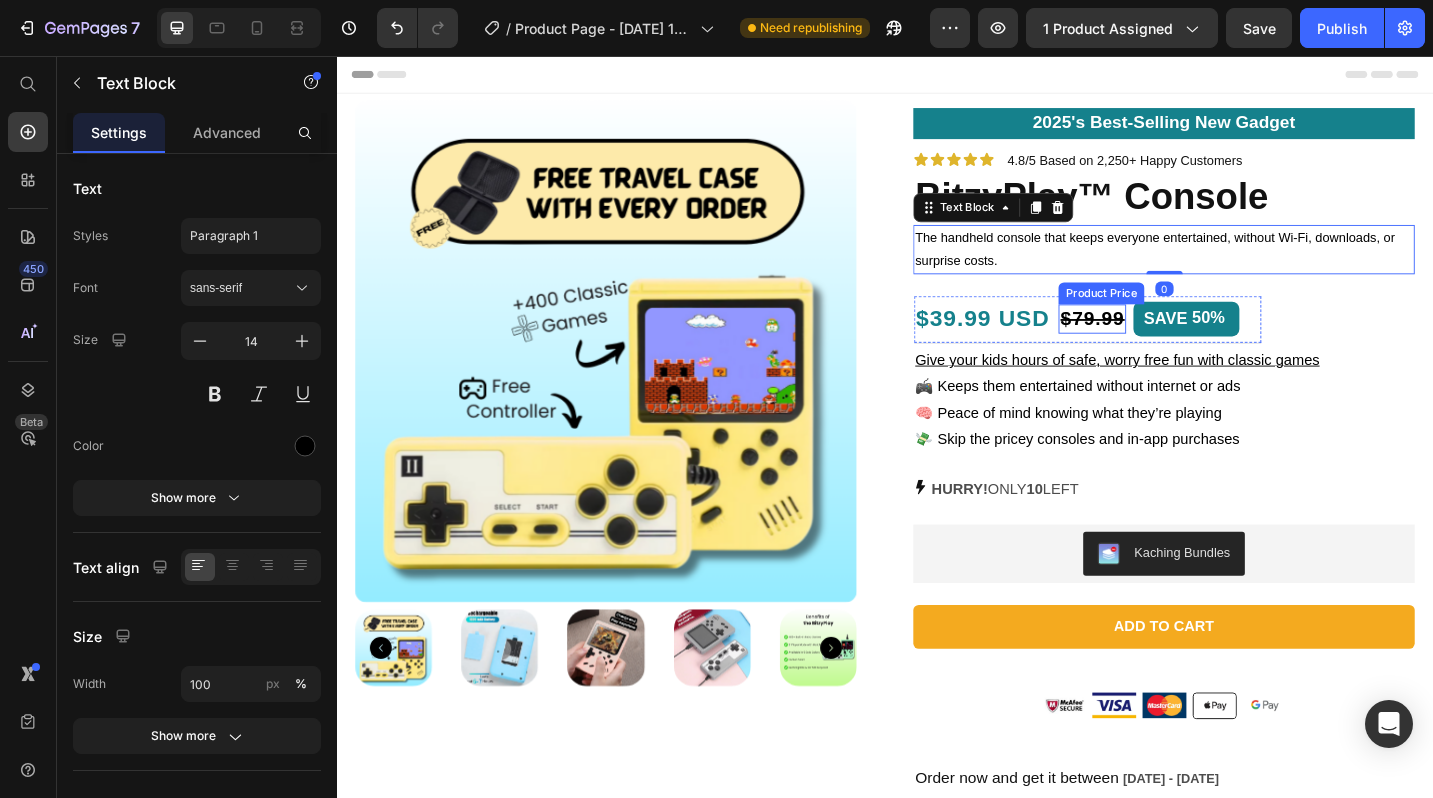 click on "$79.99" at bounding box center (1164, 343) 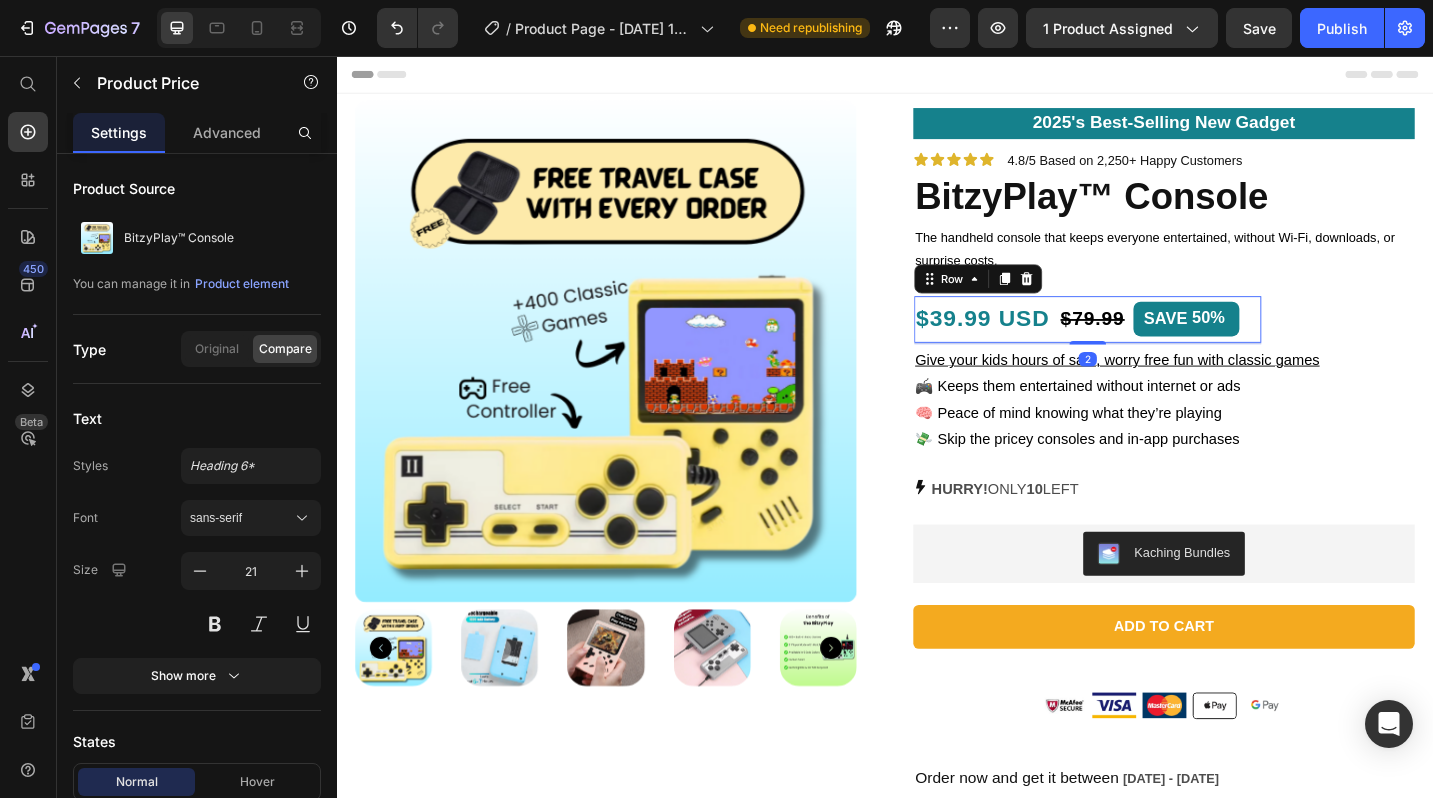 click on "$39.99 USD Text Block $79.99 Product Price SAVE 50% Discount Tag Row   2" at bounding box center (1159, 345) 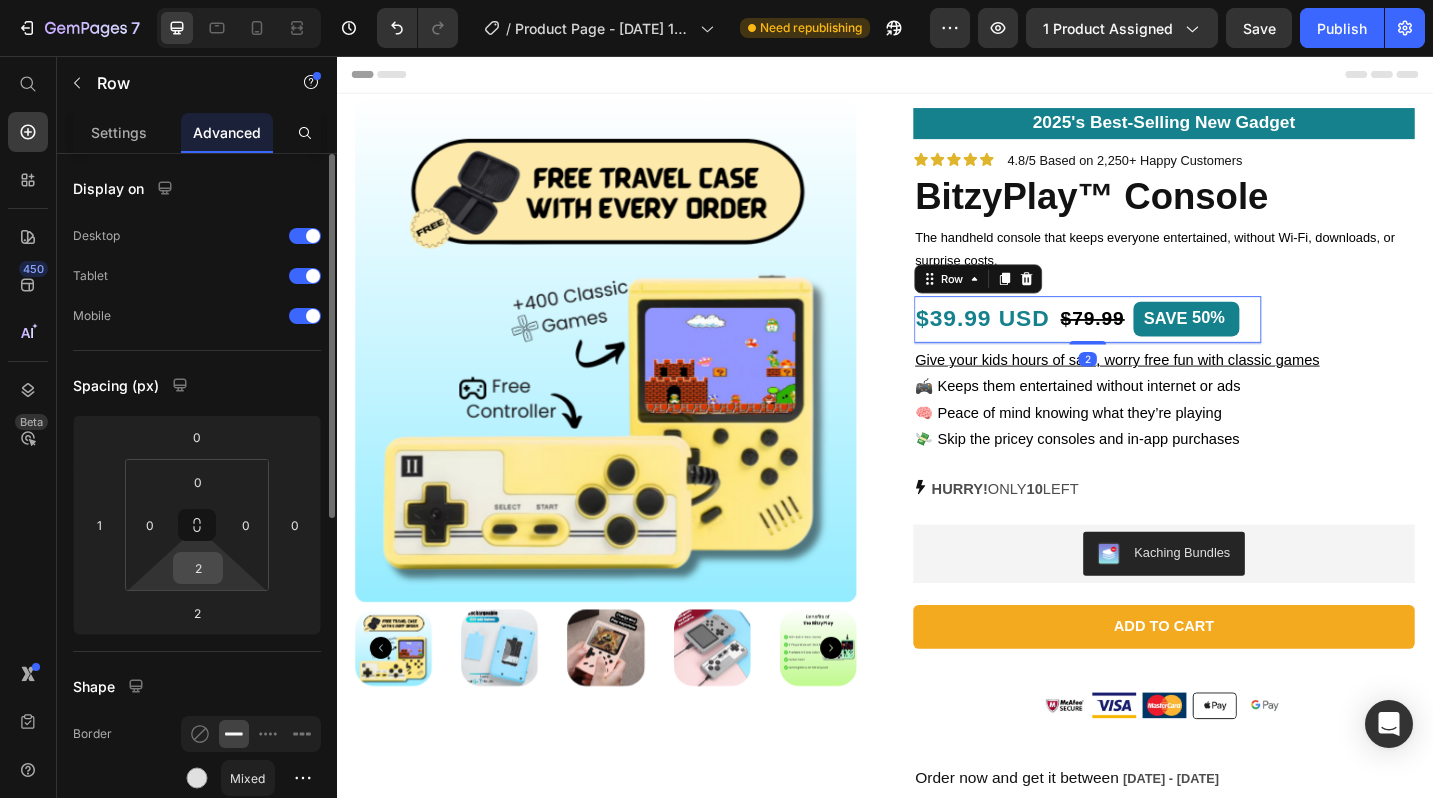 click on "2" at bounding box center [198, 568] 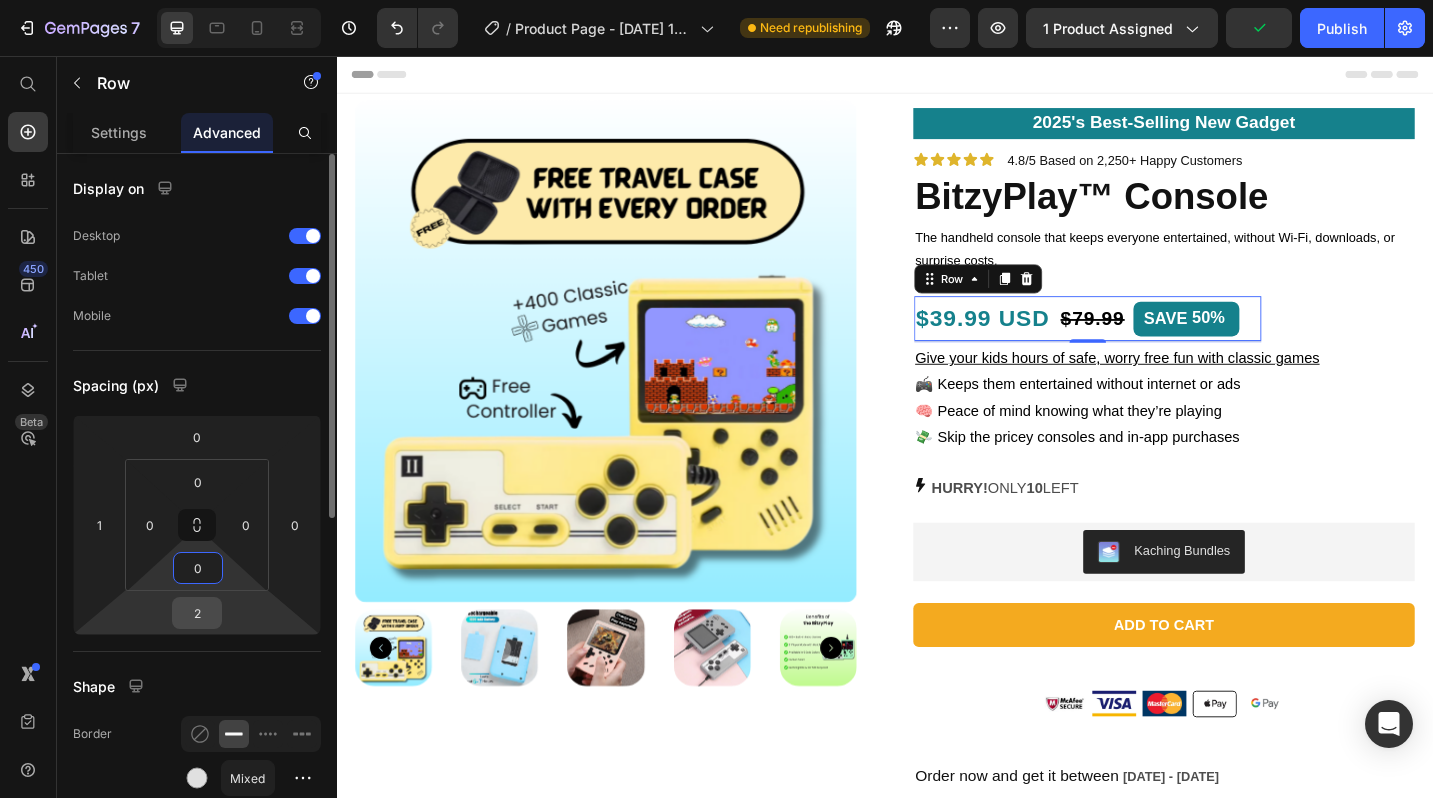 type on "0" 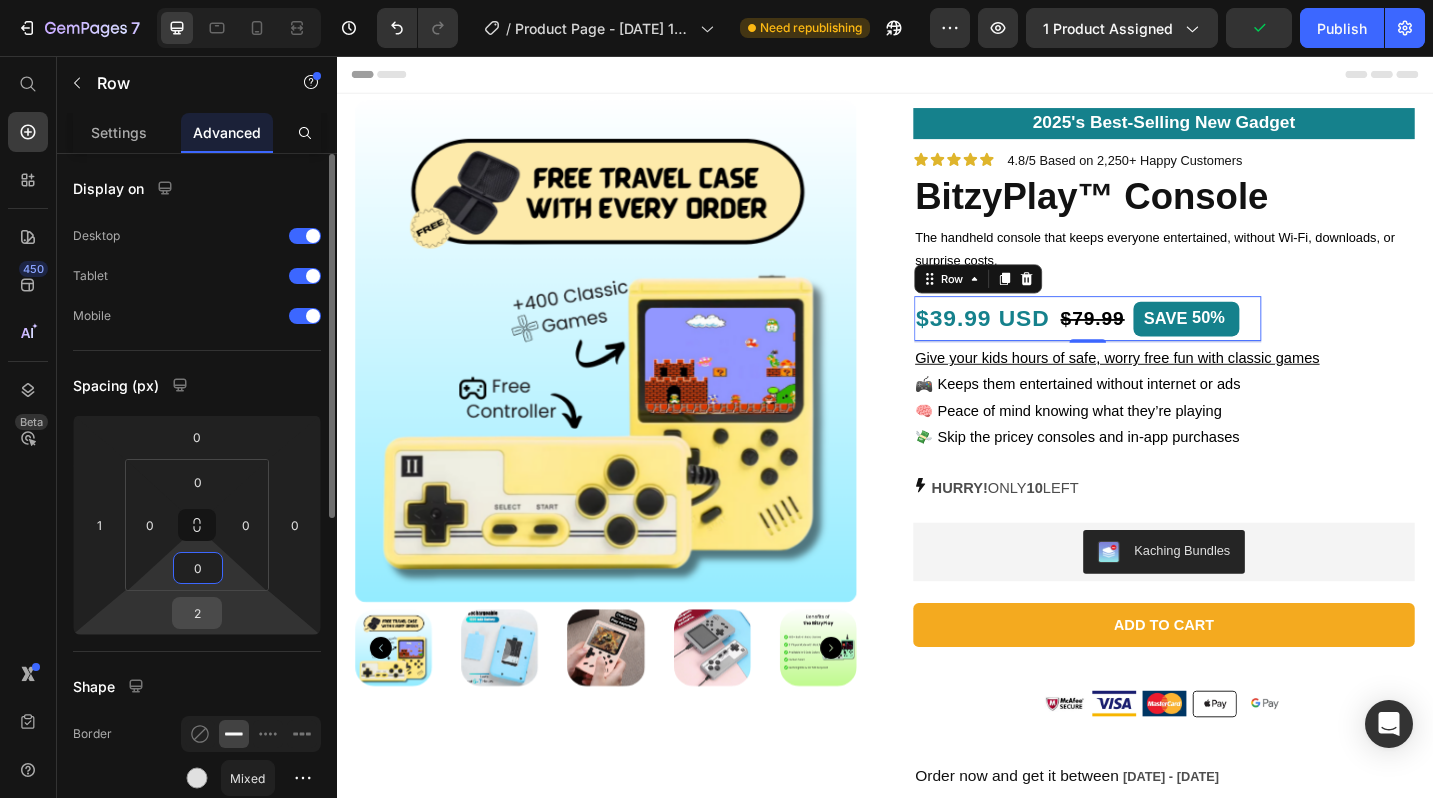 click on "2" at bounding box center [197, 613] 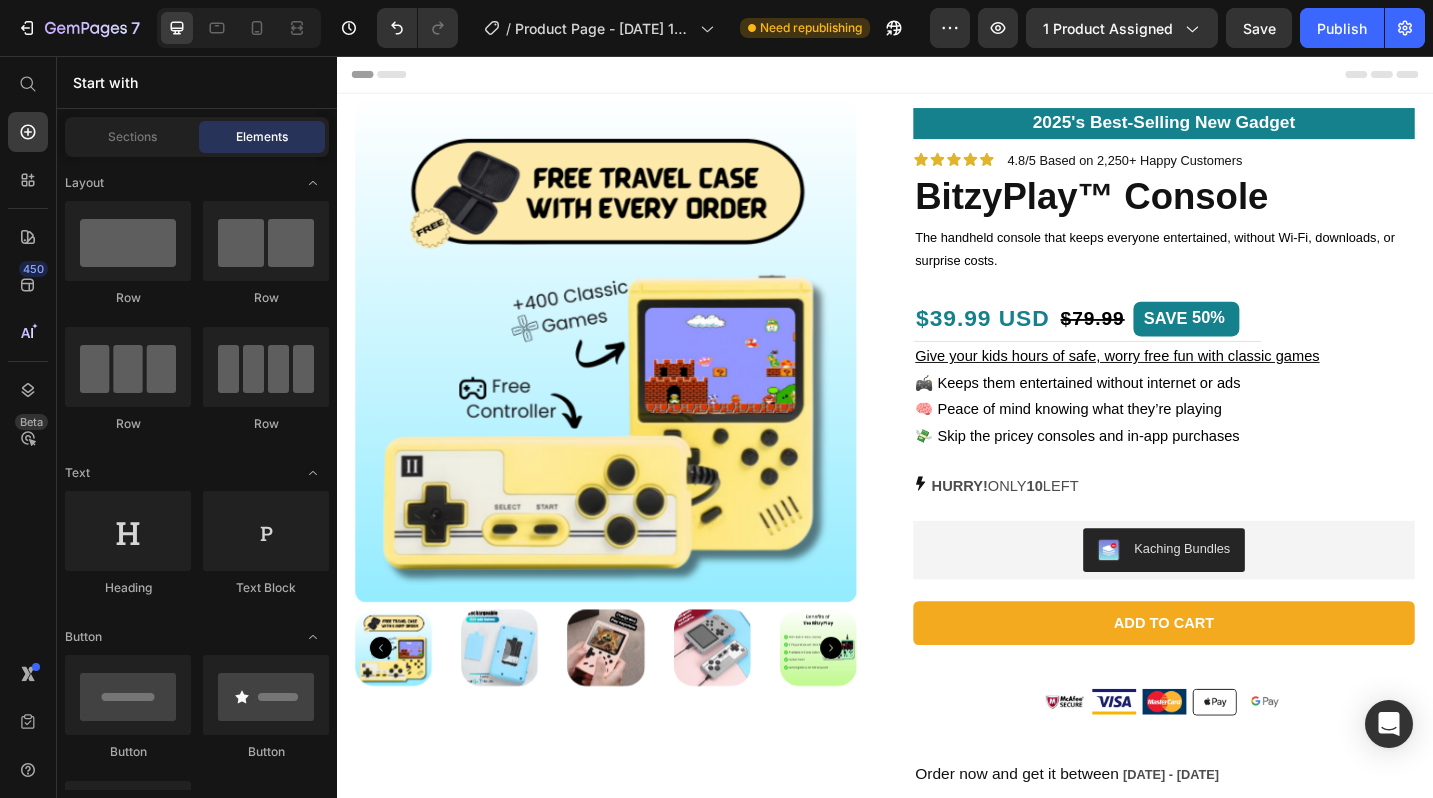 click on "Header" at bounding box center [937, 76] 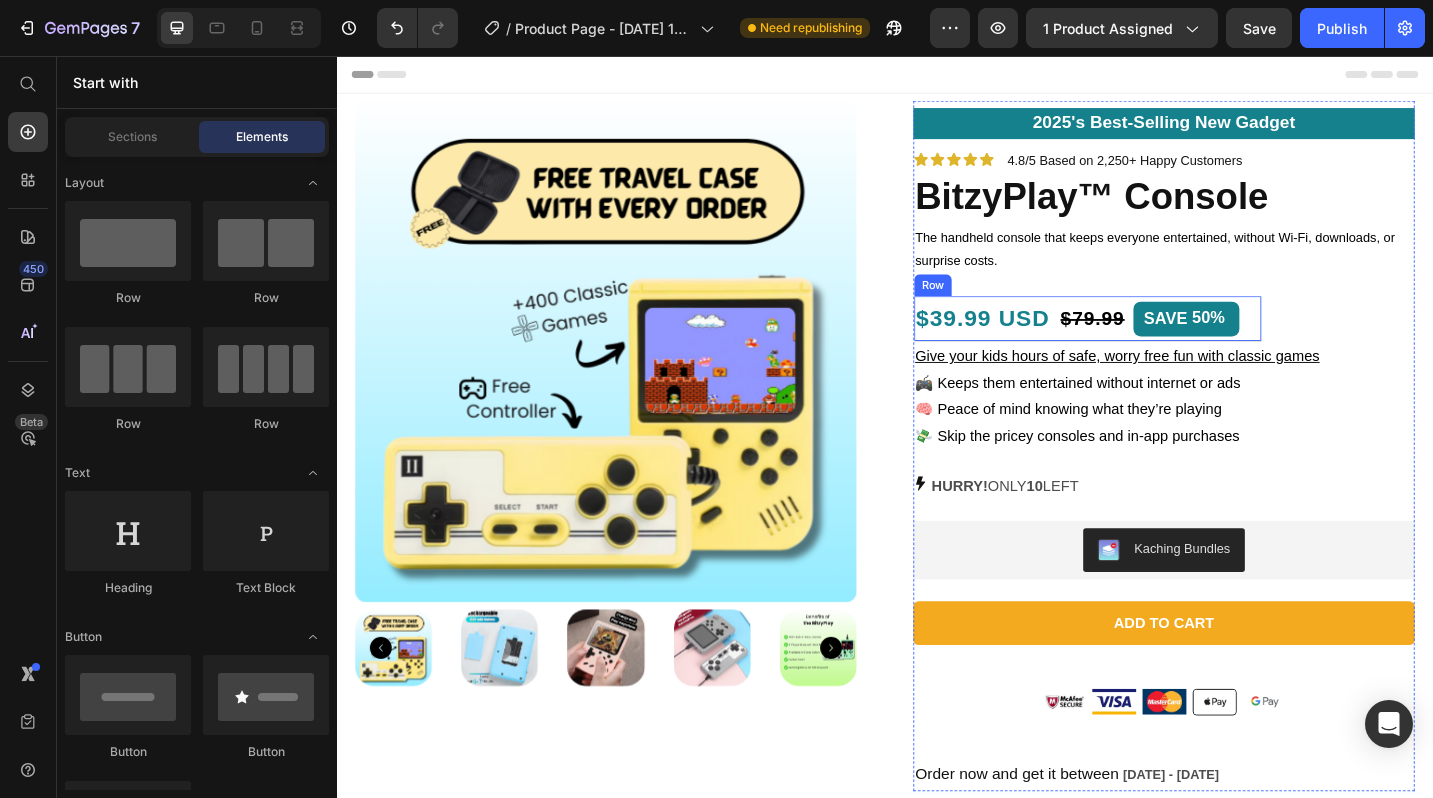 click on "$79.99 Product Price" at bounding box center (1164, 343) 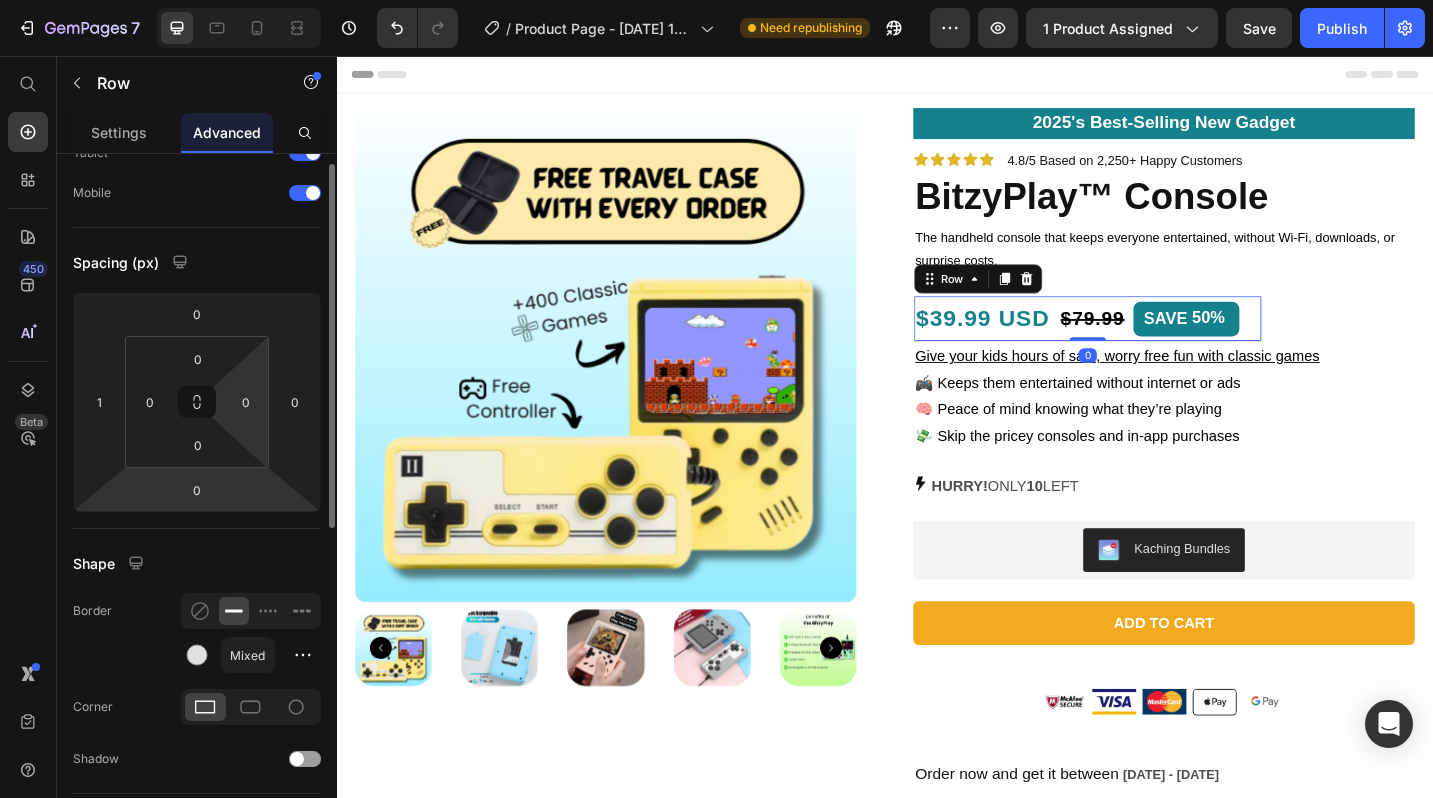 scroll, scrollTop: 177, scrollLeft: 0, axis: vertical 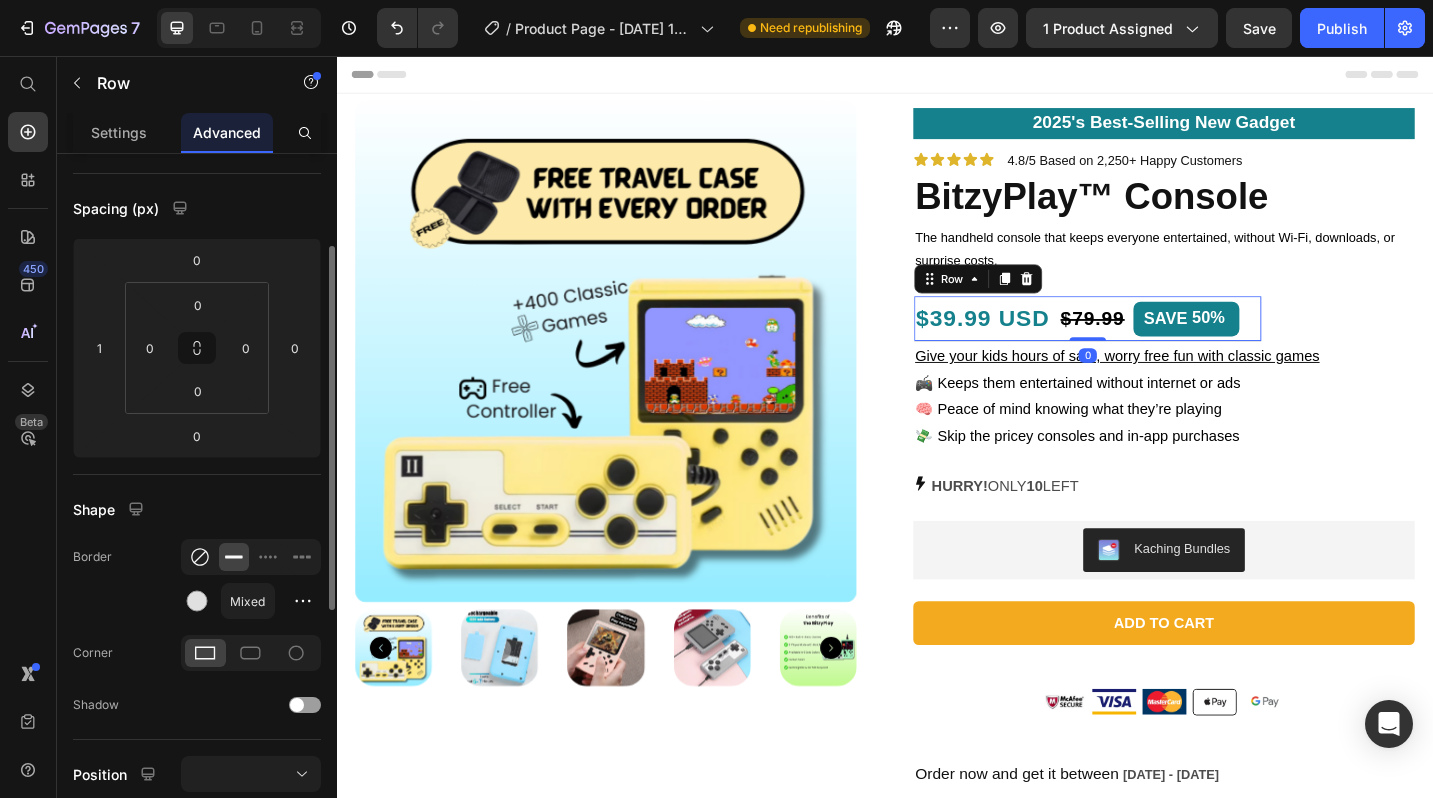 click 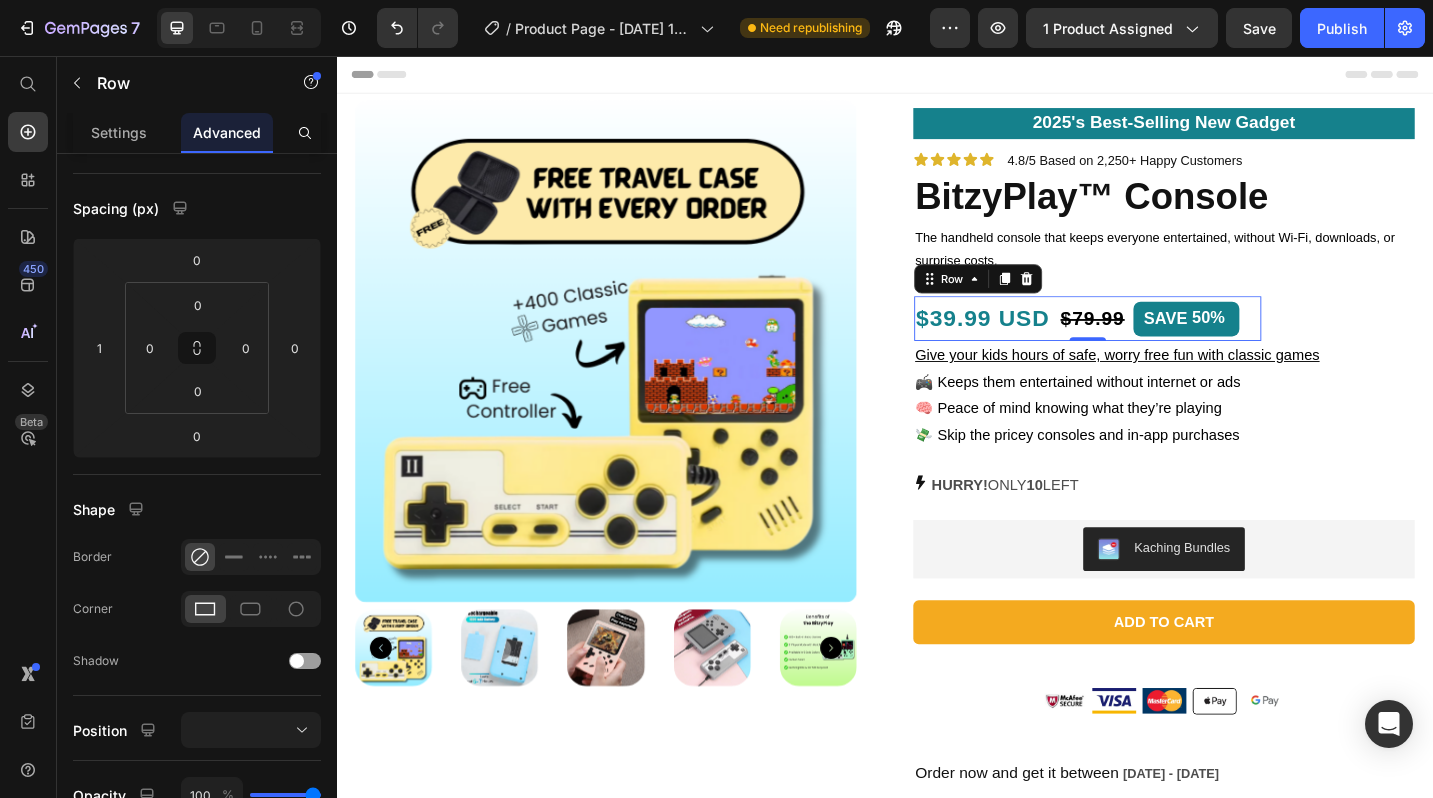 click on "Header" at bounding box center (937, 76) 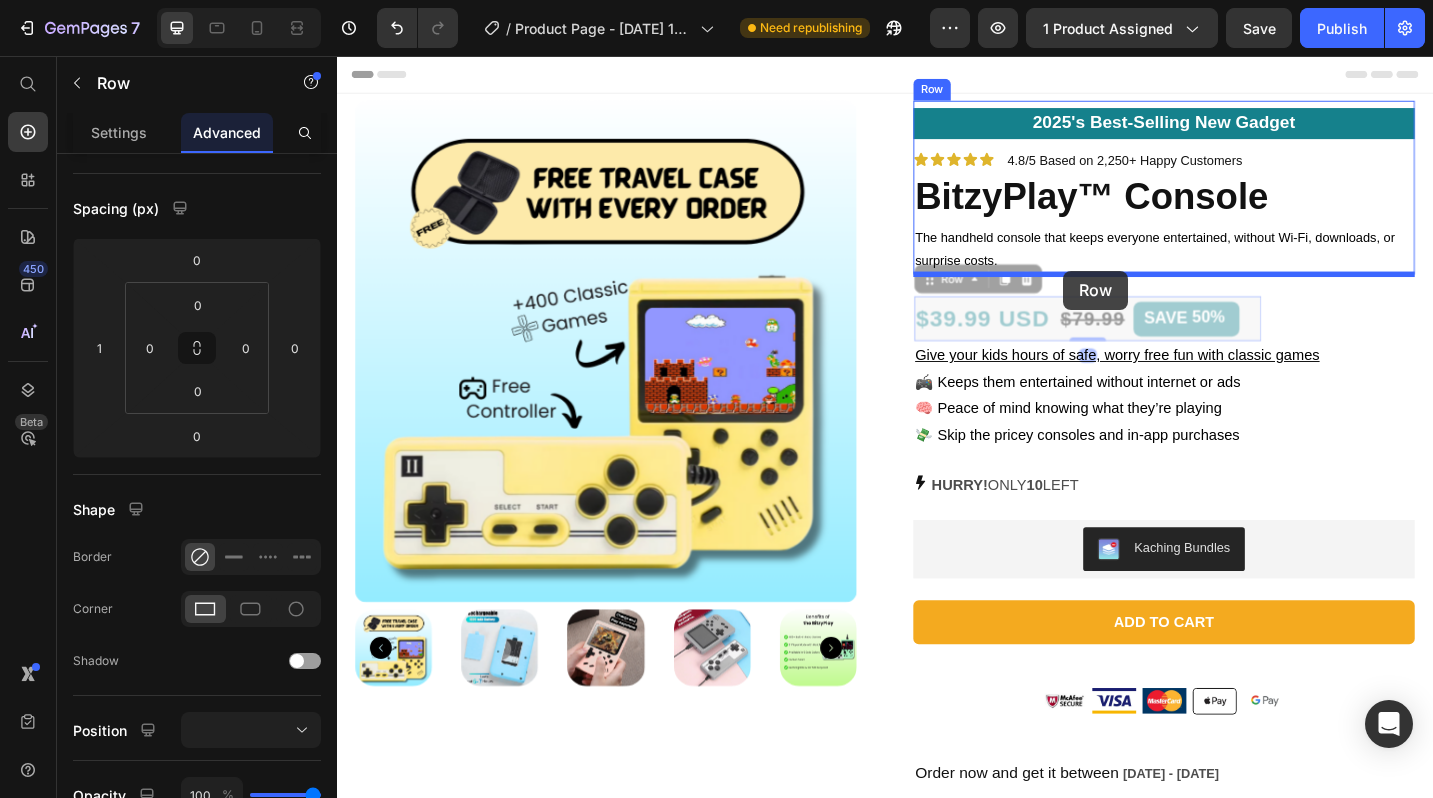 drag, startPoint x: 1121, startPoint y: 325, endPoint x: 1132, endPoint y: 291, distance: 35.735138 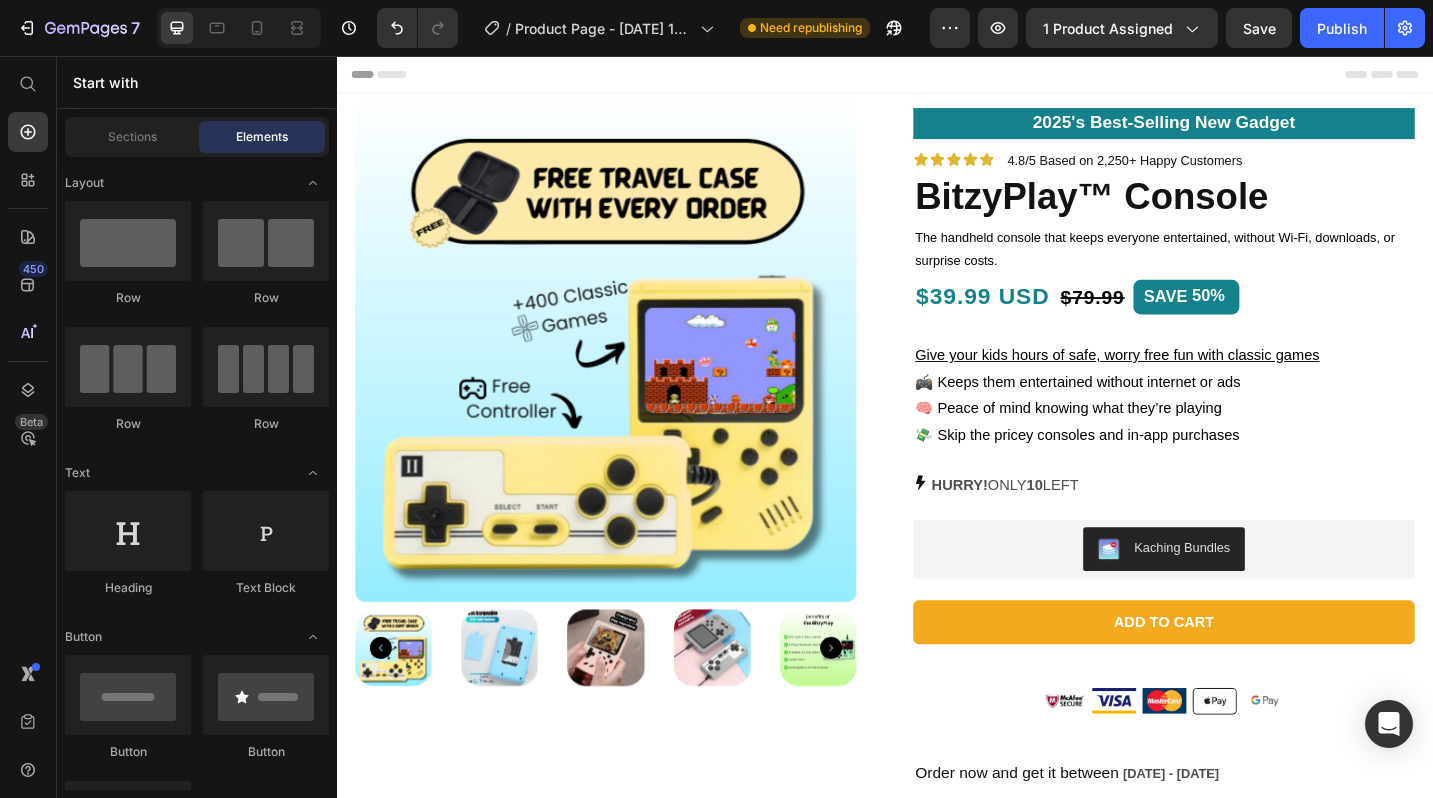 click on "Header" at bounding box center (937, 76) 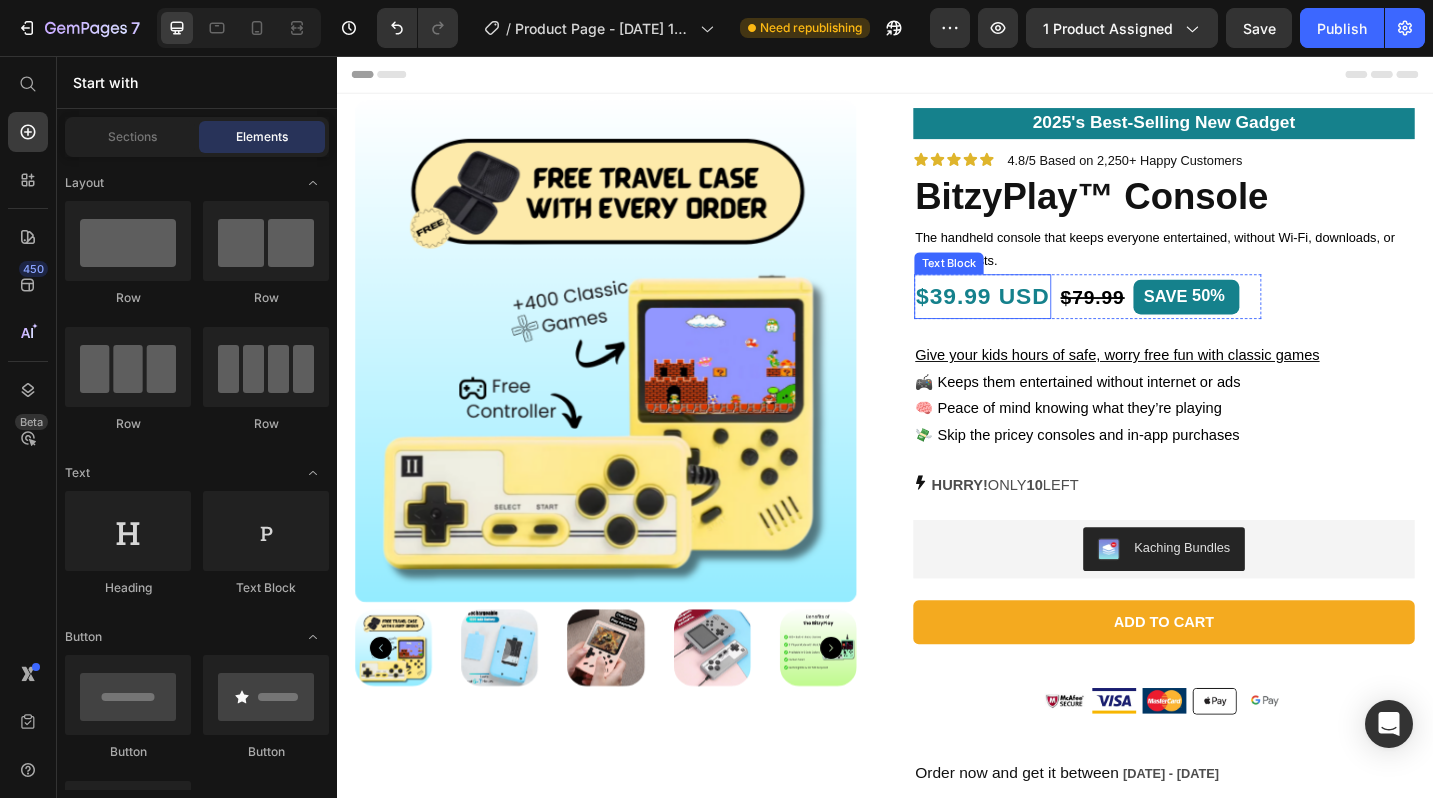 click on "$39.99 USD Text Block" at bounding box center (1044, 319) 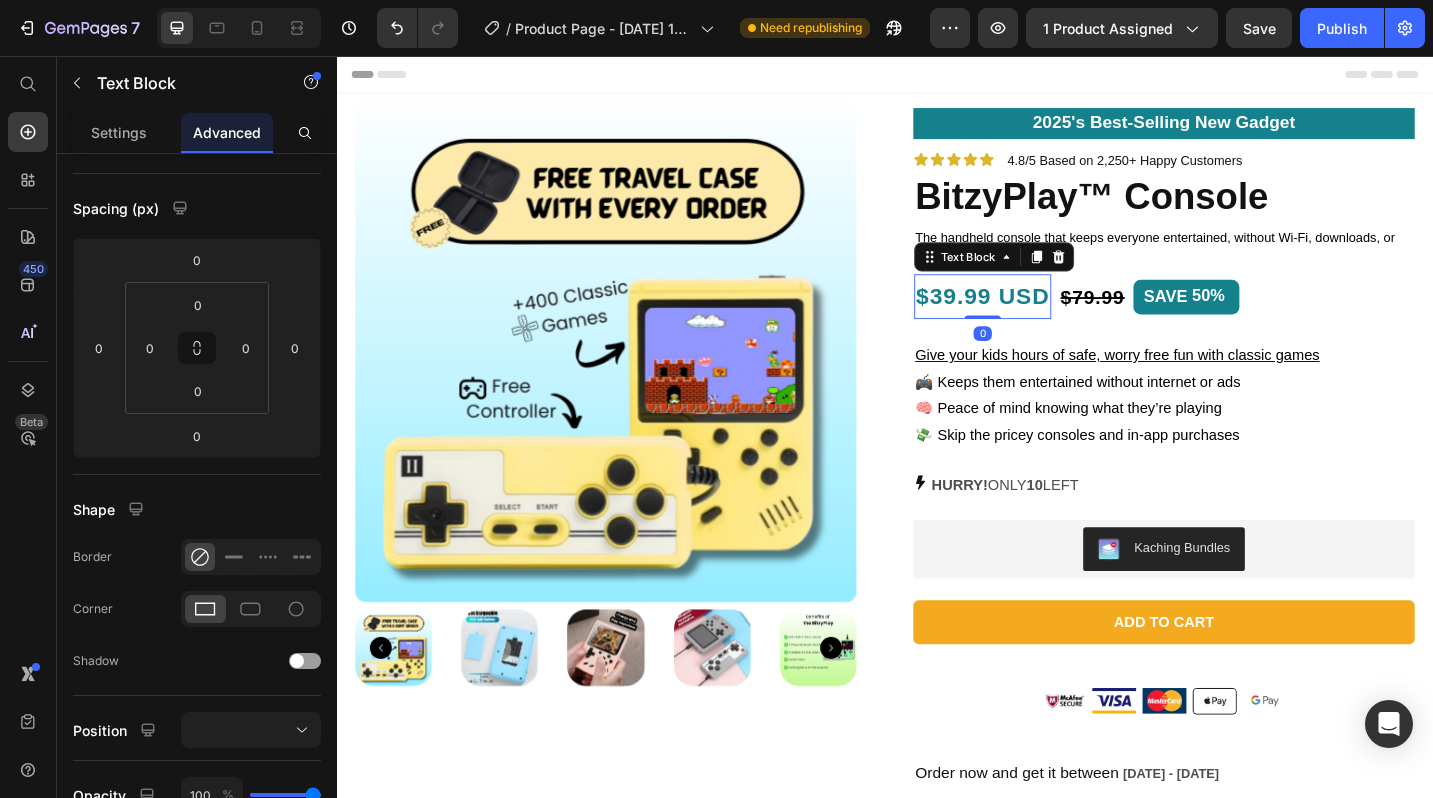 scroll, scrollTop: 0, scrollLeft: 0, axis: both 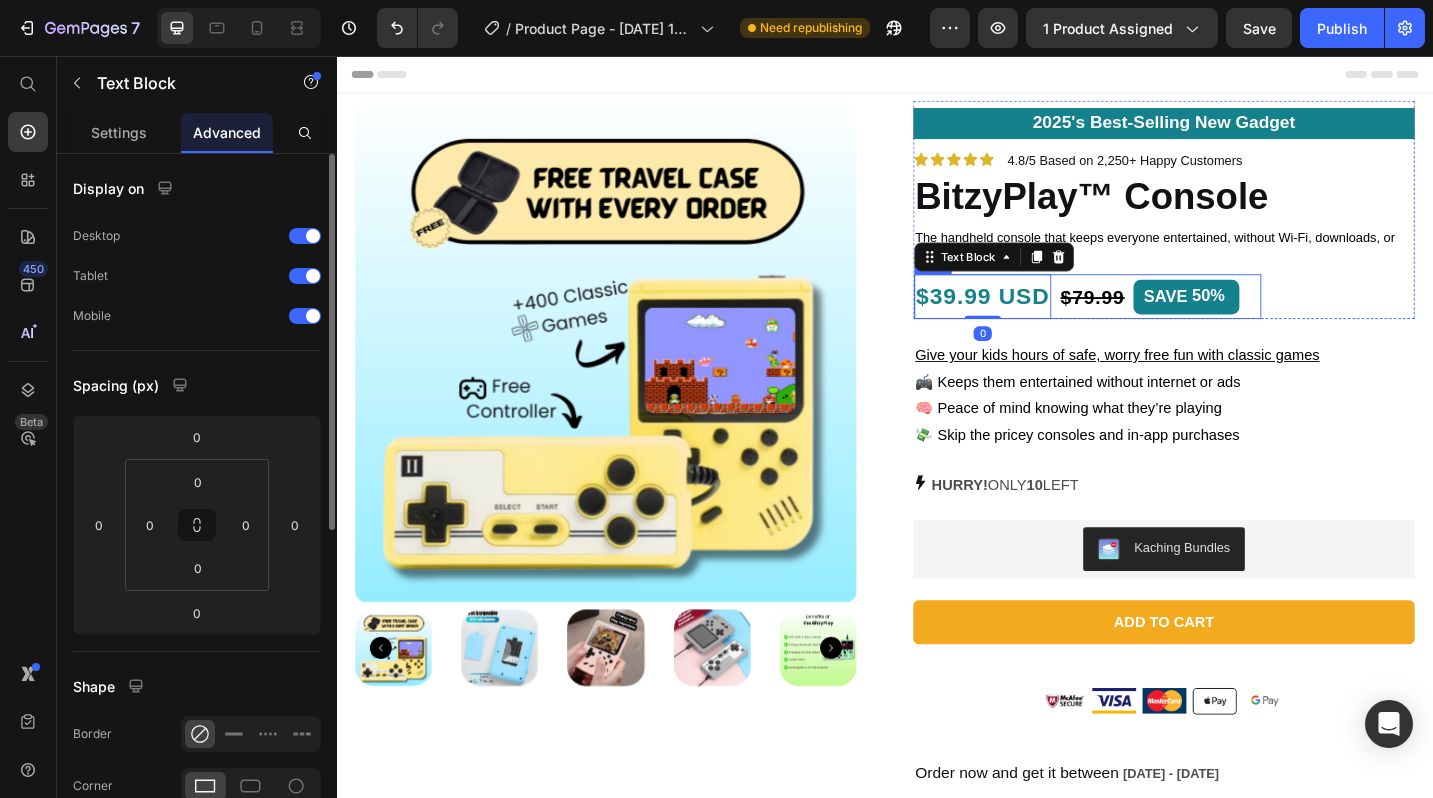 click on "$79.99 Product Price" at bounding box center [1164, 319] 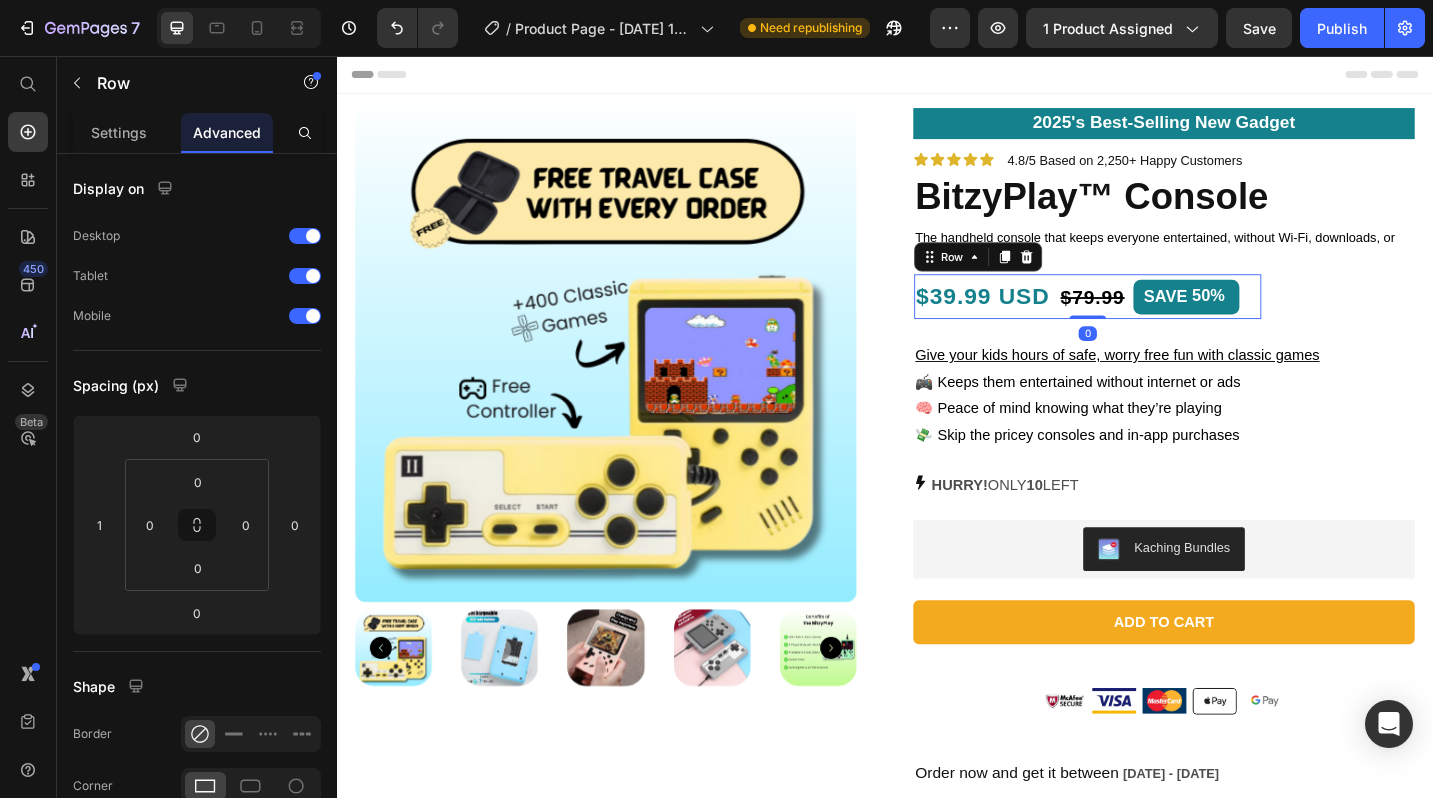 click on "Header" at bounding box center (937, 76) 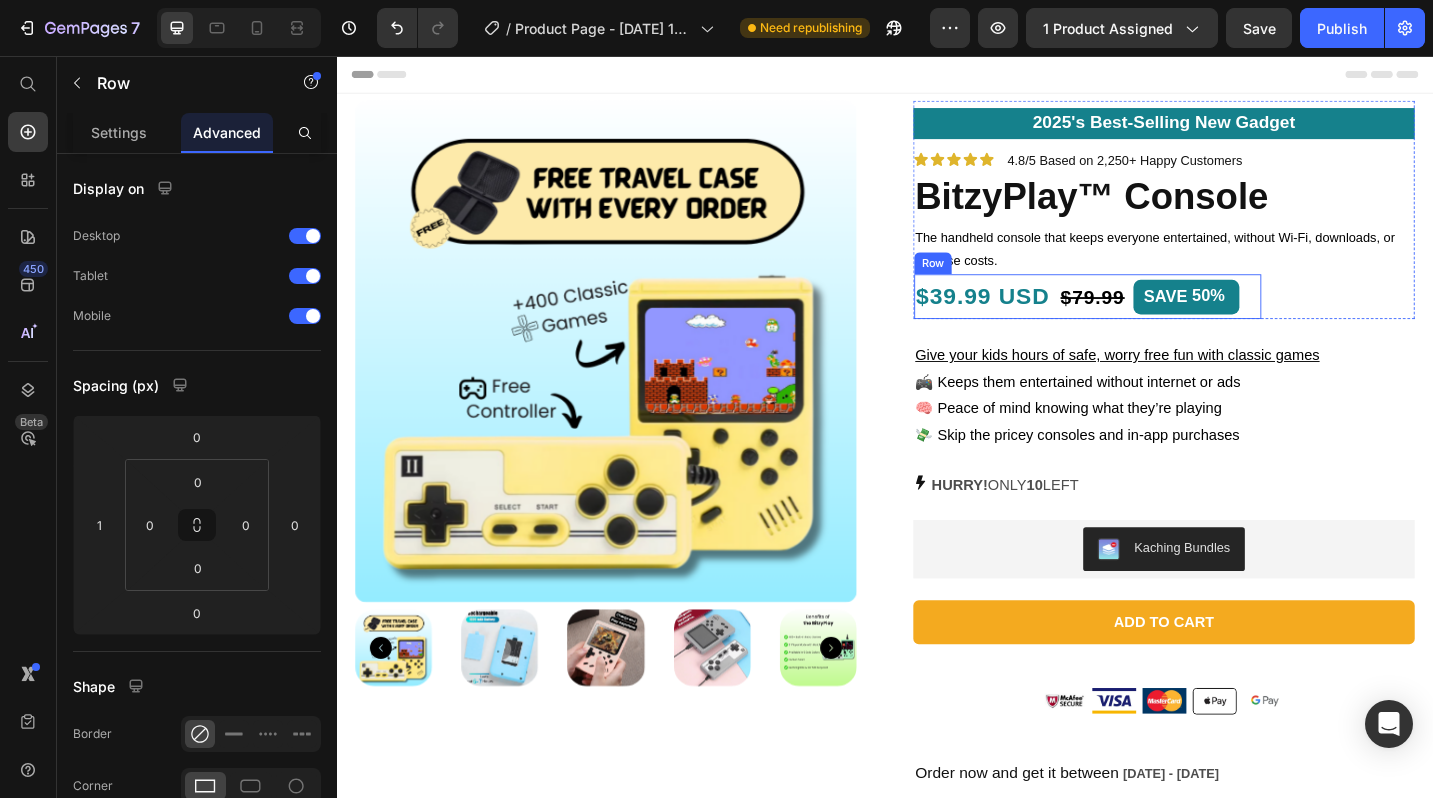 click on "$39.99 USD Text Block $79.99 Product Price SAVE 50% Discount Tag Row" at bounding box center (1159, 319) 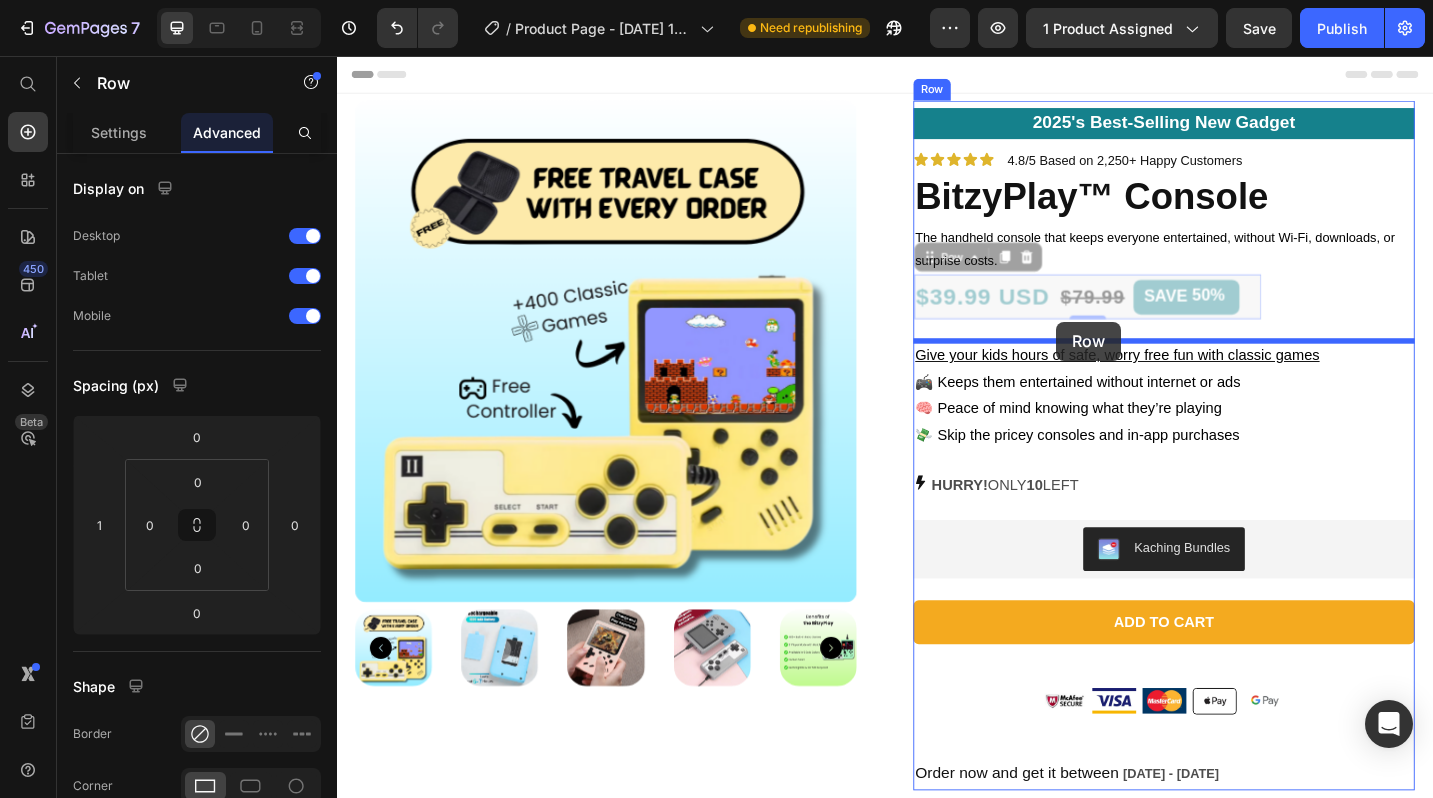 drag, startPoint x: 1124, startPoint y: 301, endPoint x: 1124, endPoint y: 347, distance: 46 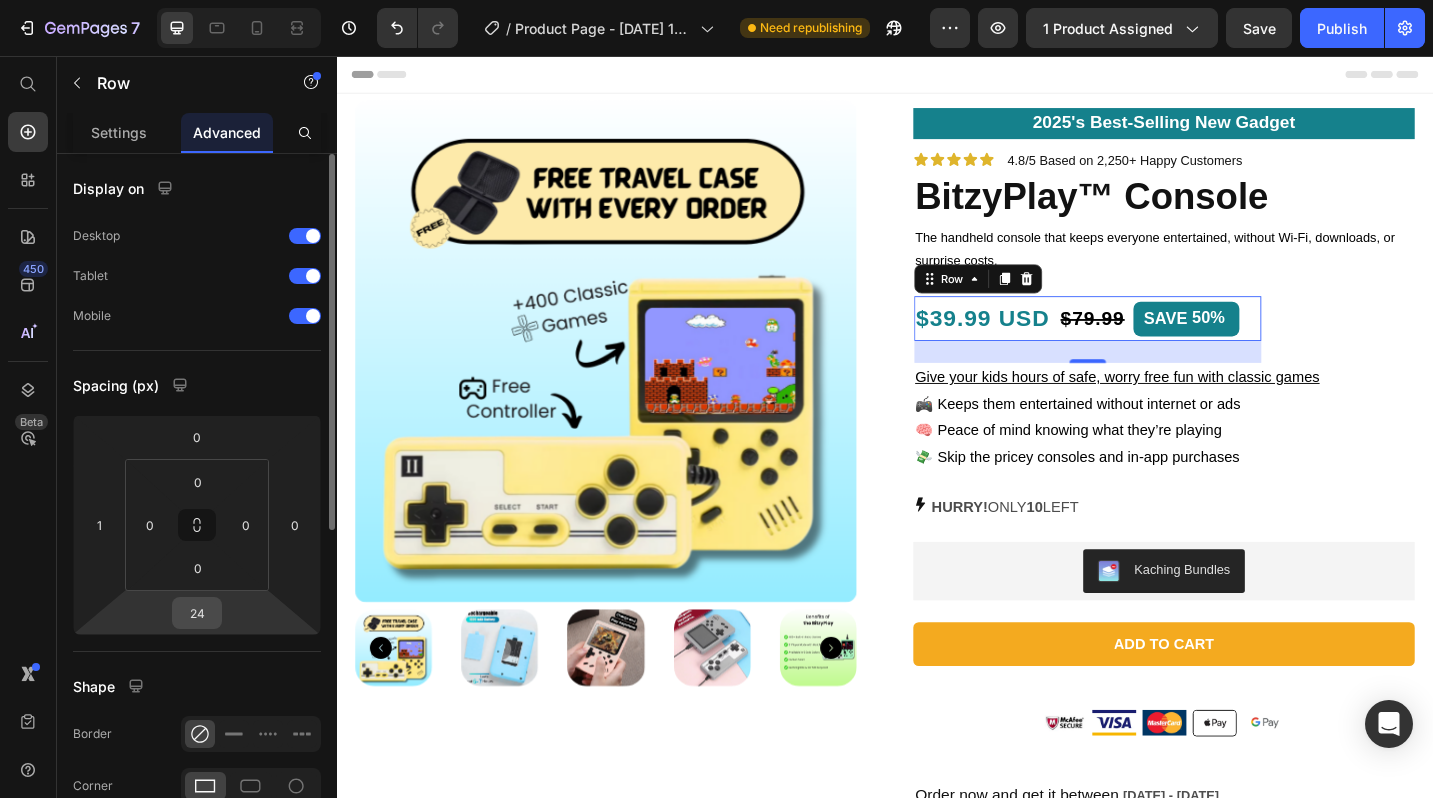 click on "24" at bounding box center (197, 613) 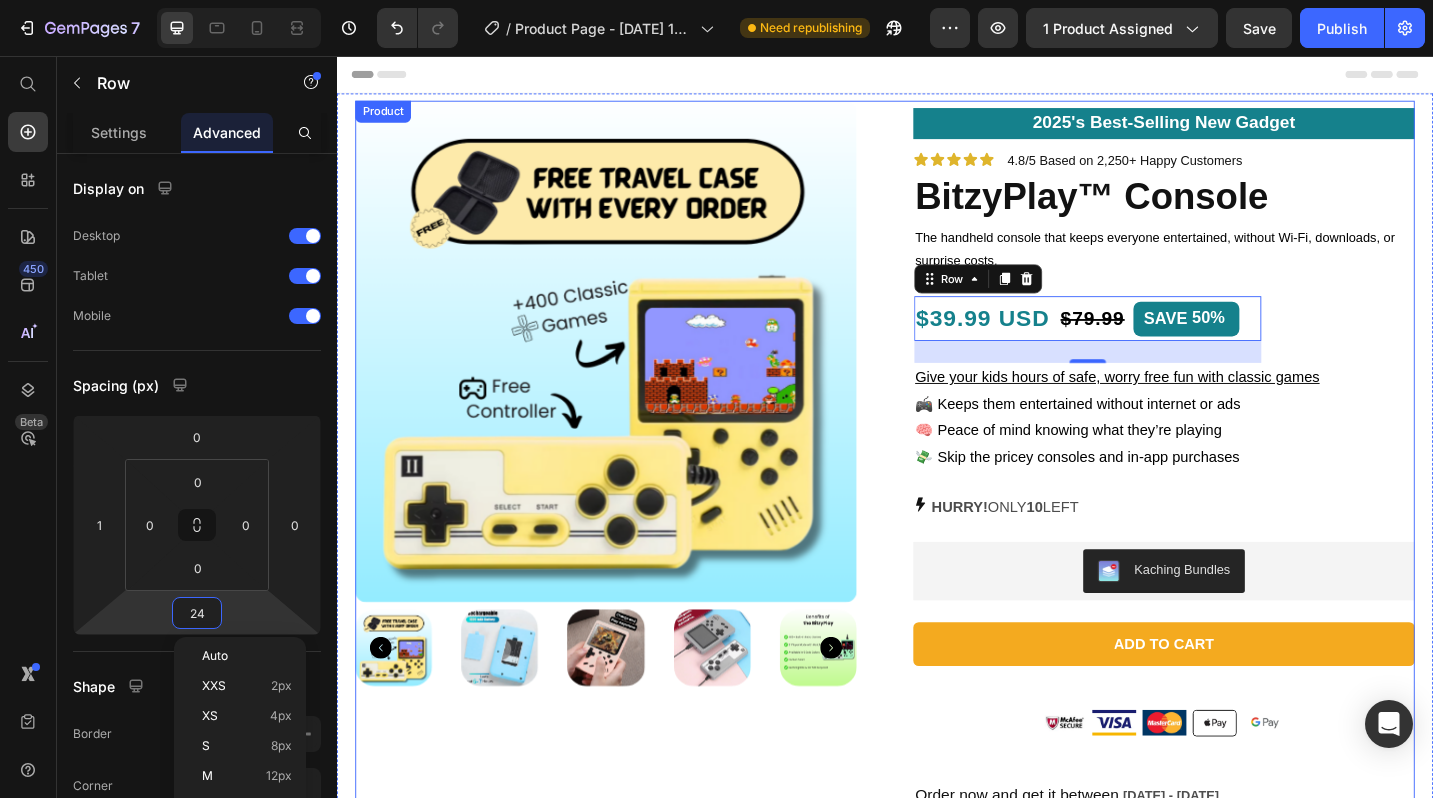 type on "0" 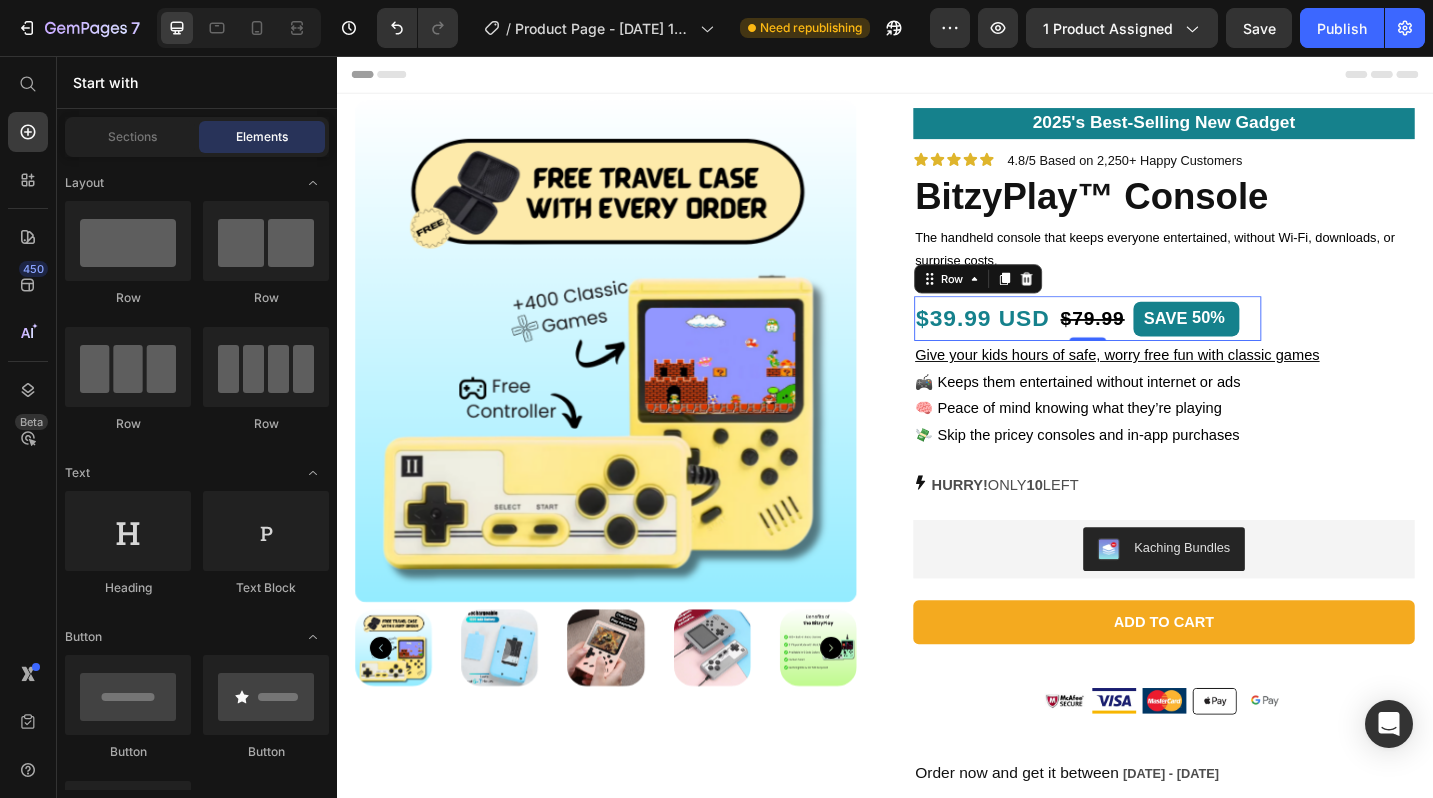 click on "Header" at bounding box center (937, 76) 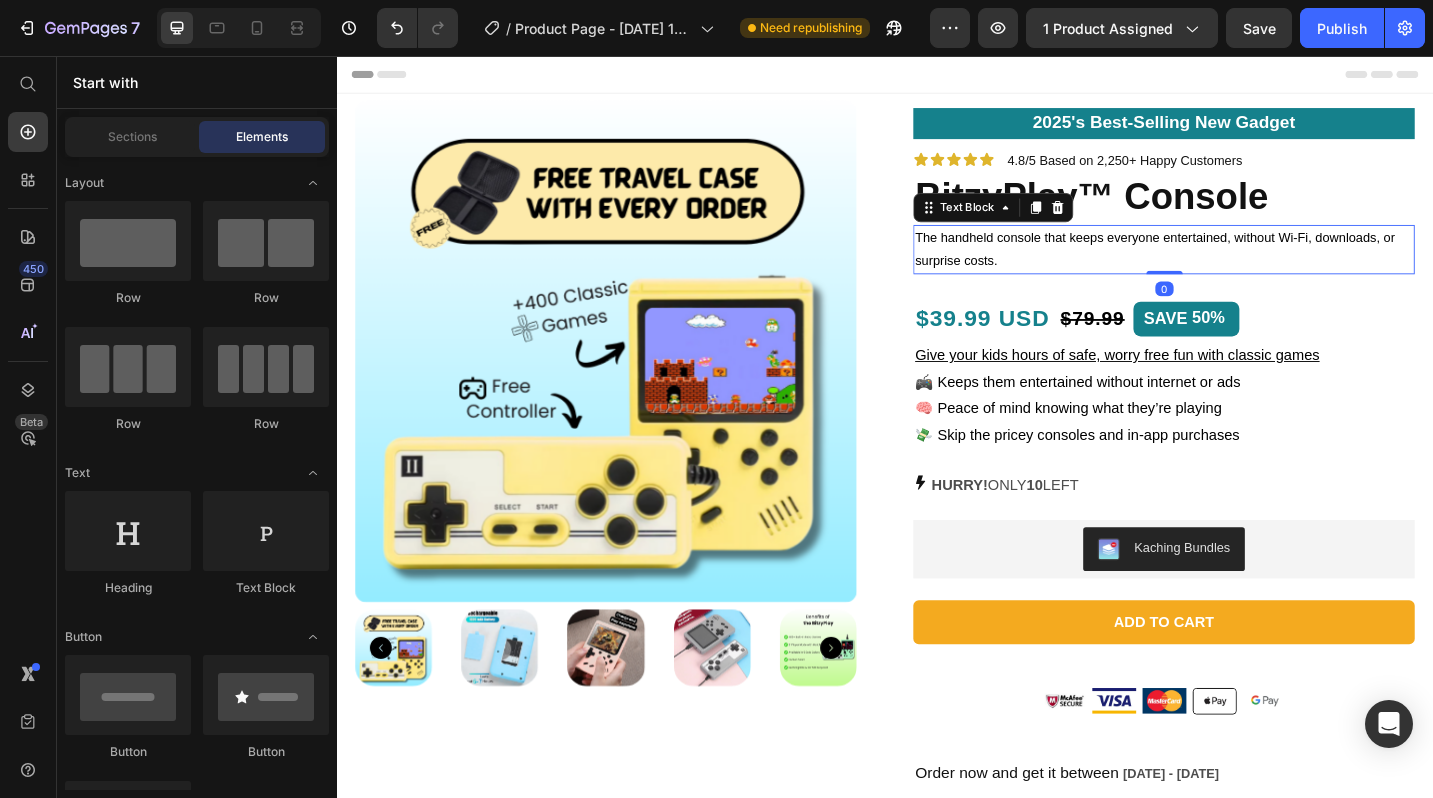 click on "The handheld console that keeps everyone entertained, without Wi-Fi, downloads, or surprise costs." at bounding box center (1242, 268) 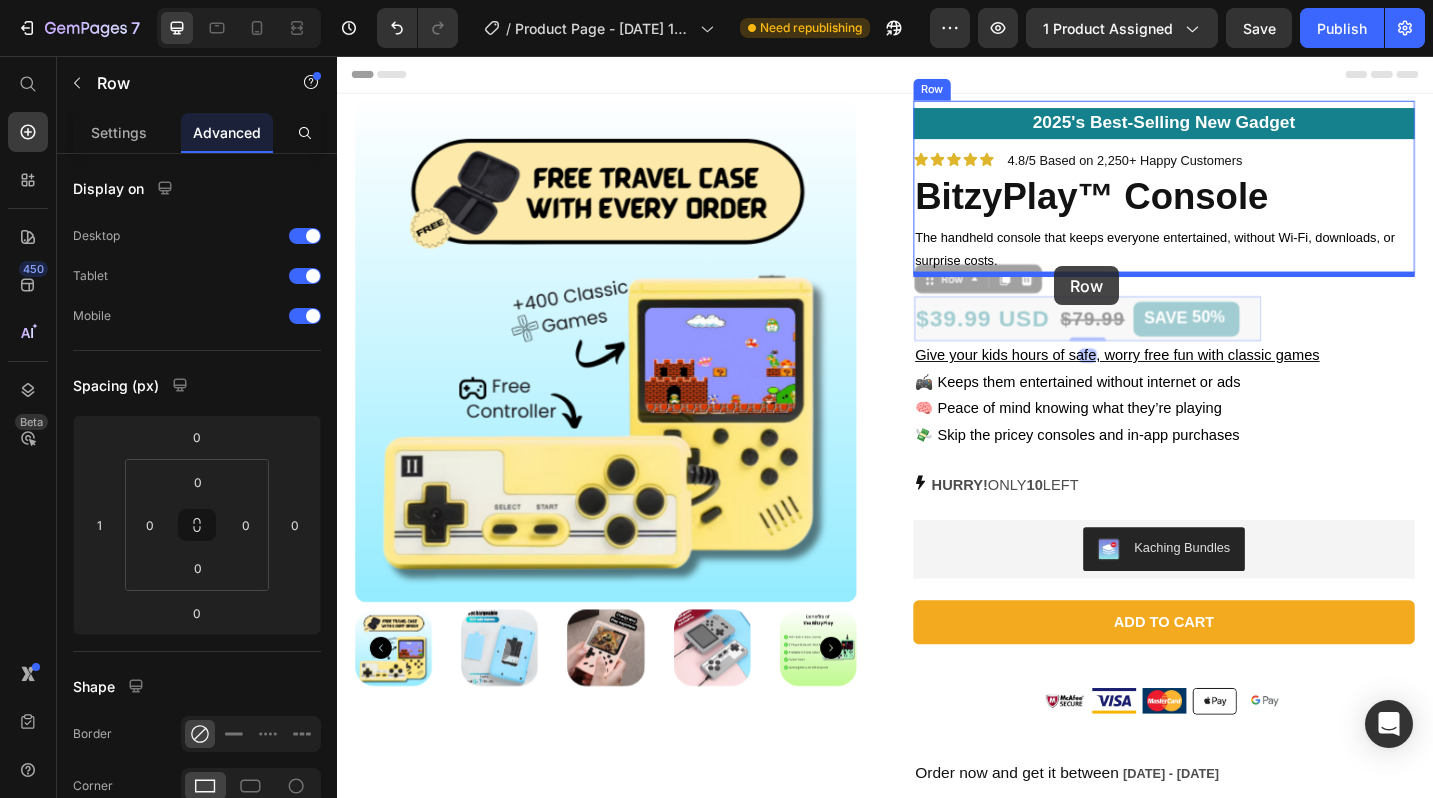 drag, startPoint x: 1123, startPoint y: 325, endPoint x: 1122, endPoint y: 288, distance: 37.01351 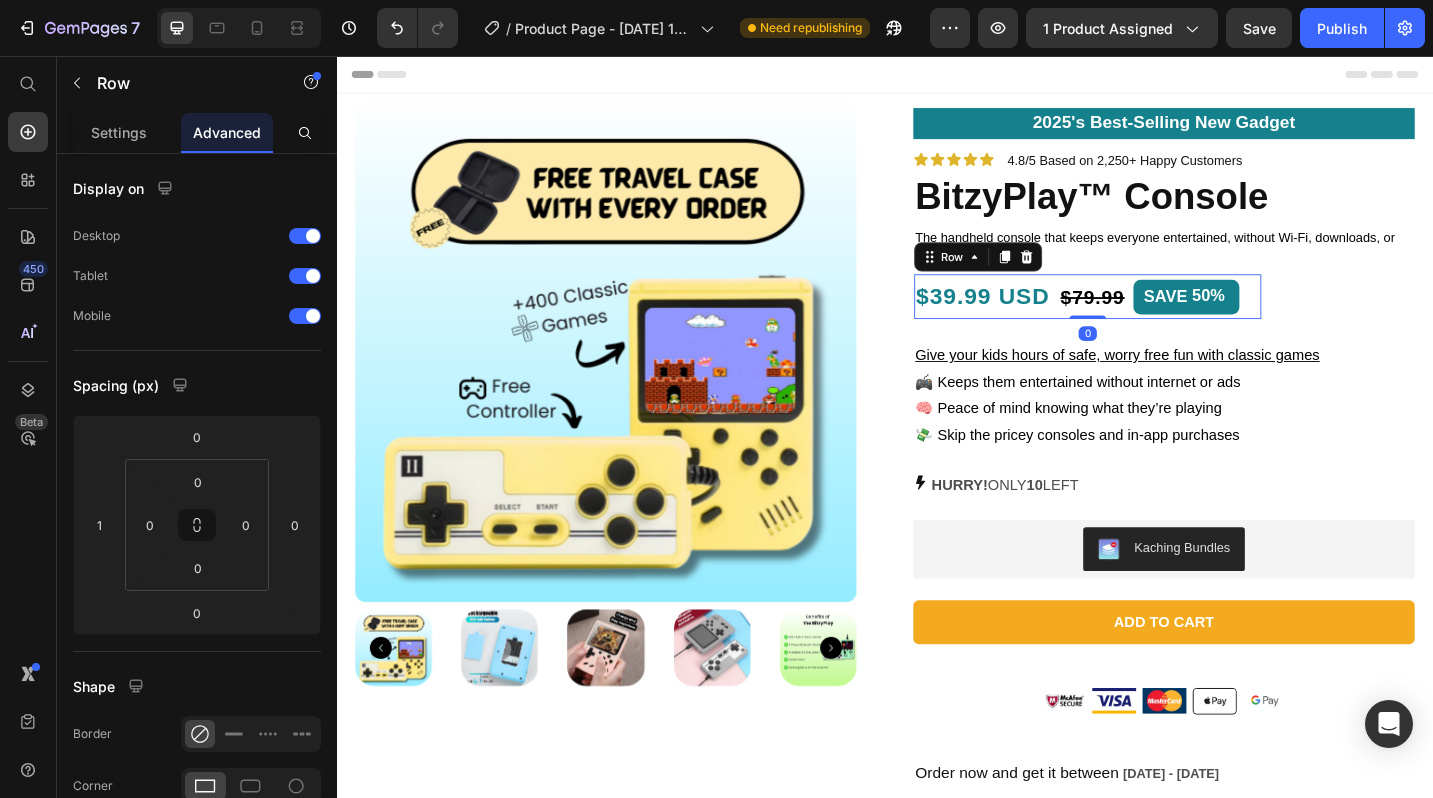 click on "Header" at bounding box center [937, 76] 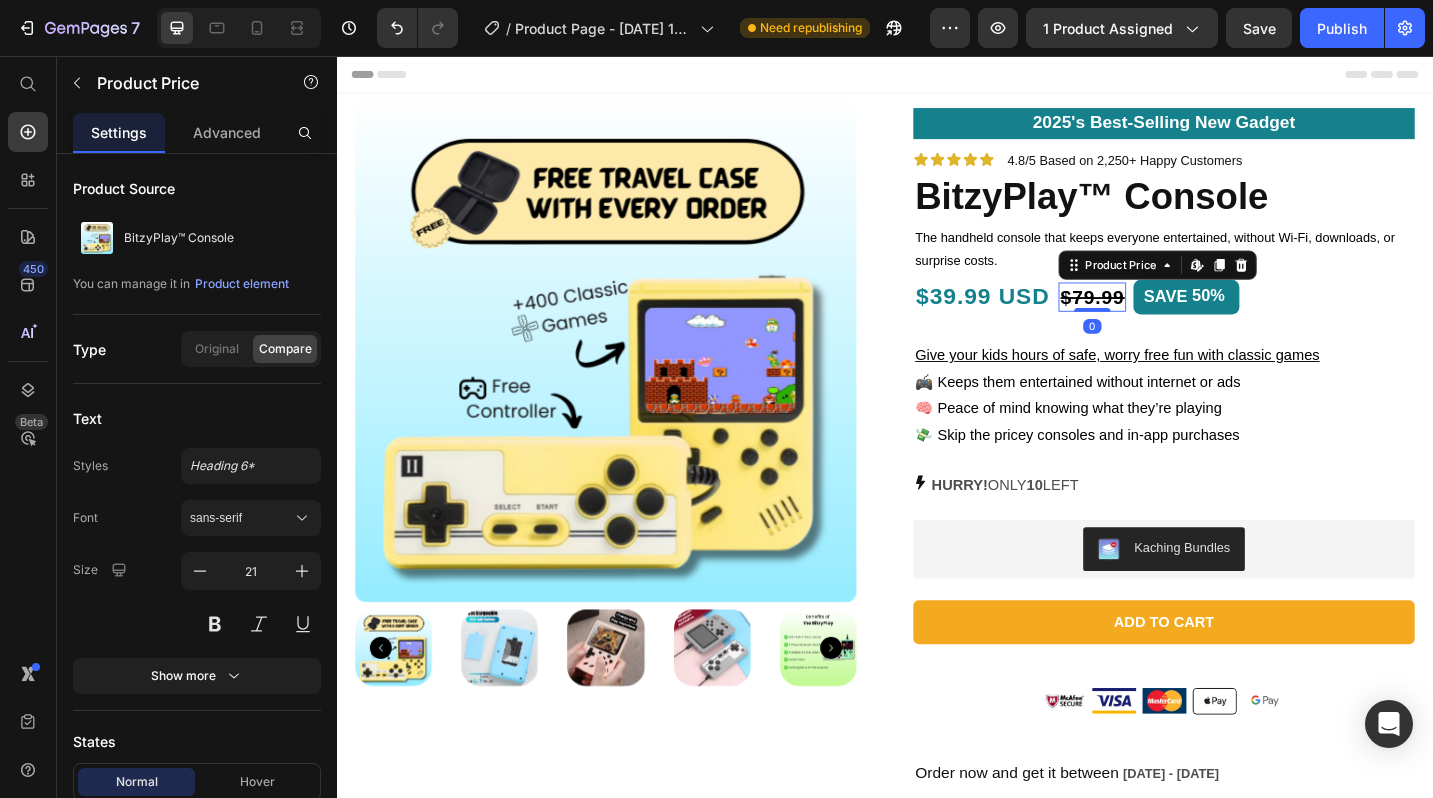 click on "$79.99 Product Price   Edit content in Shopify 0" at bounding box center [1164, 319] 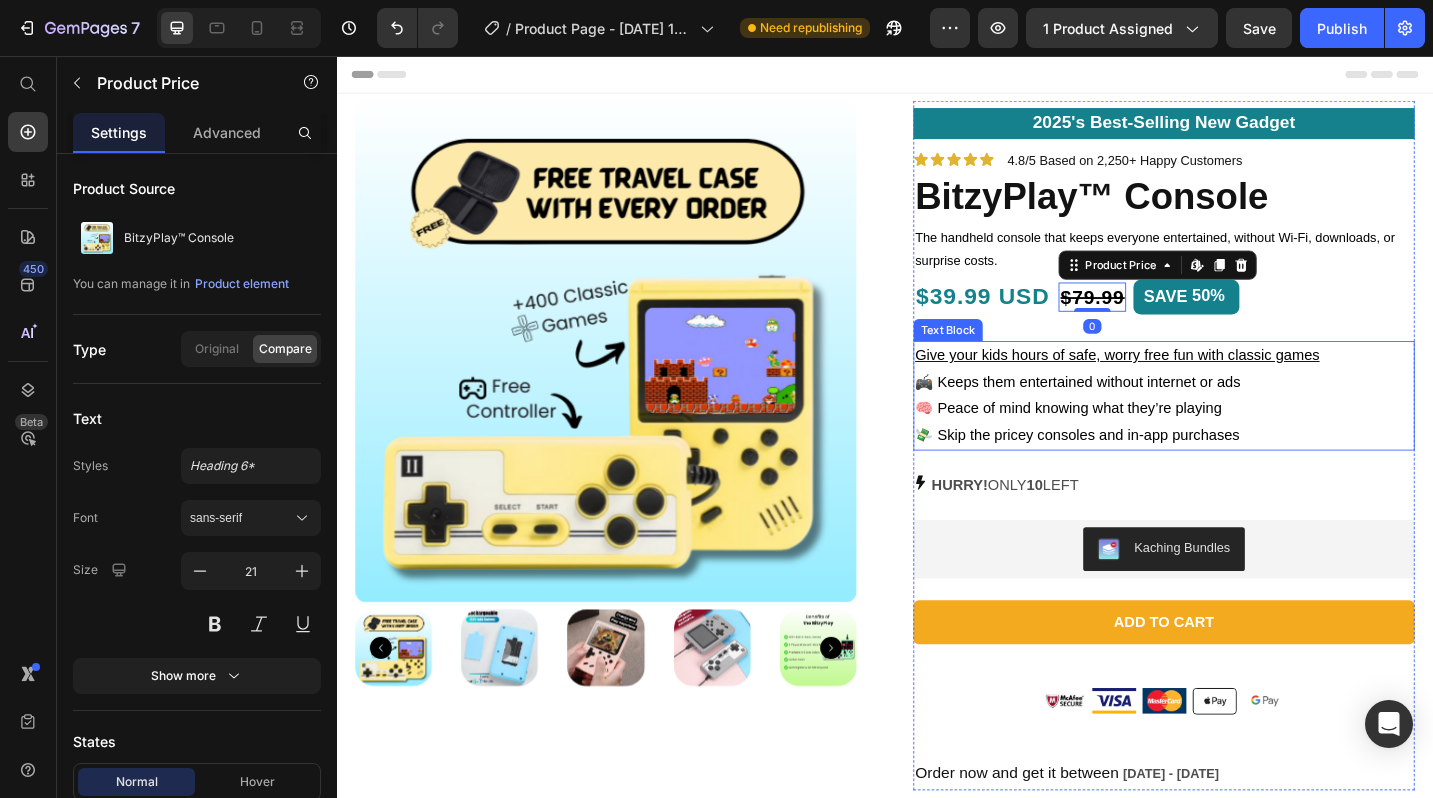 click on "Give your kids hours of safe, worry free fun with classic games" at bounding box center (1191, 383) 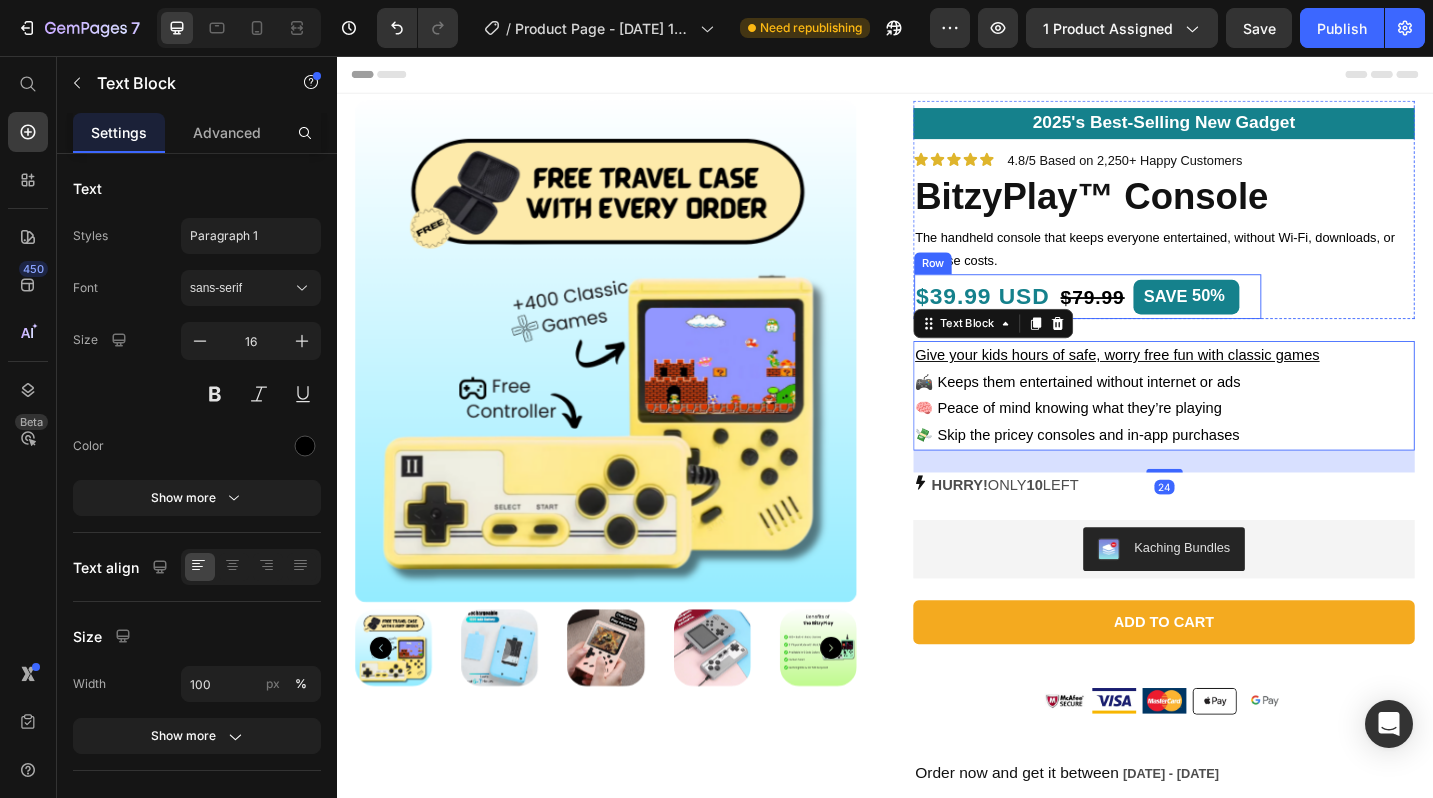 click on "$79.99 Product Price" at bounding box center (1164, 319) 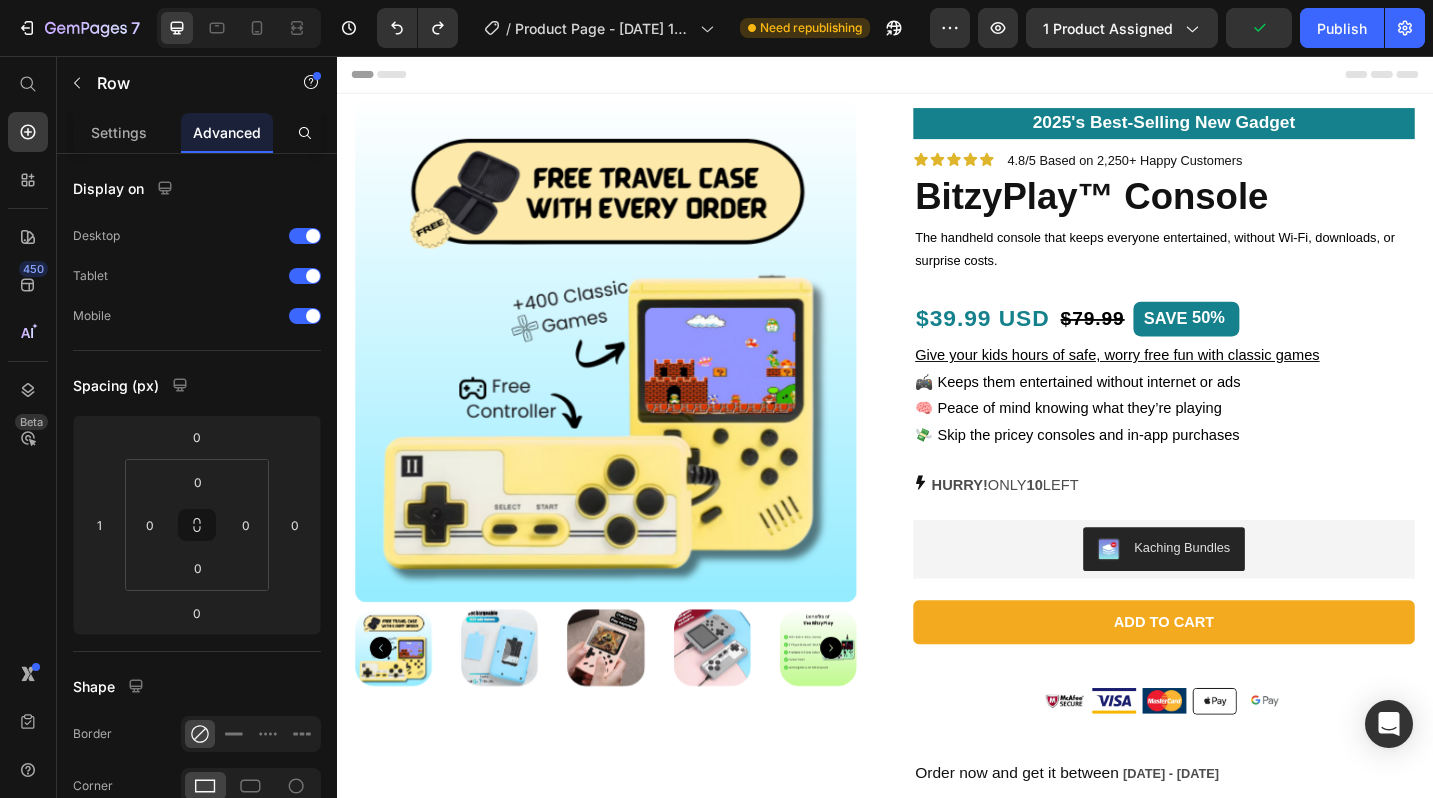 click on "$39.99 USD Text Block $79.99 Product Price SAVE 50% Discount Tag Row" at bounding box center (1159, 343) 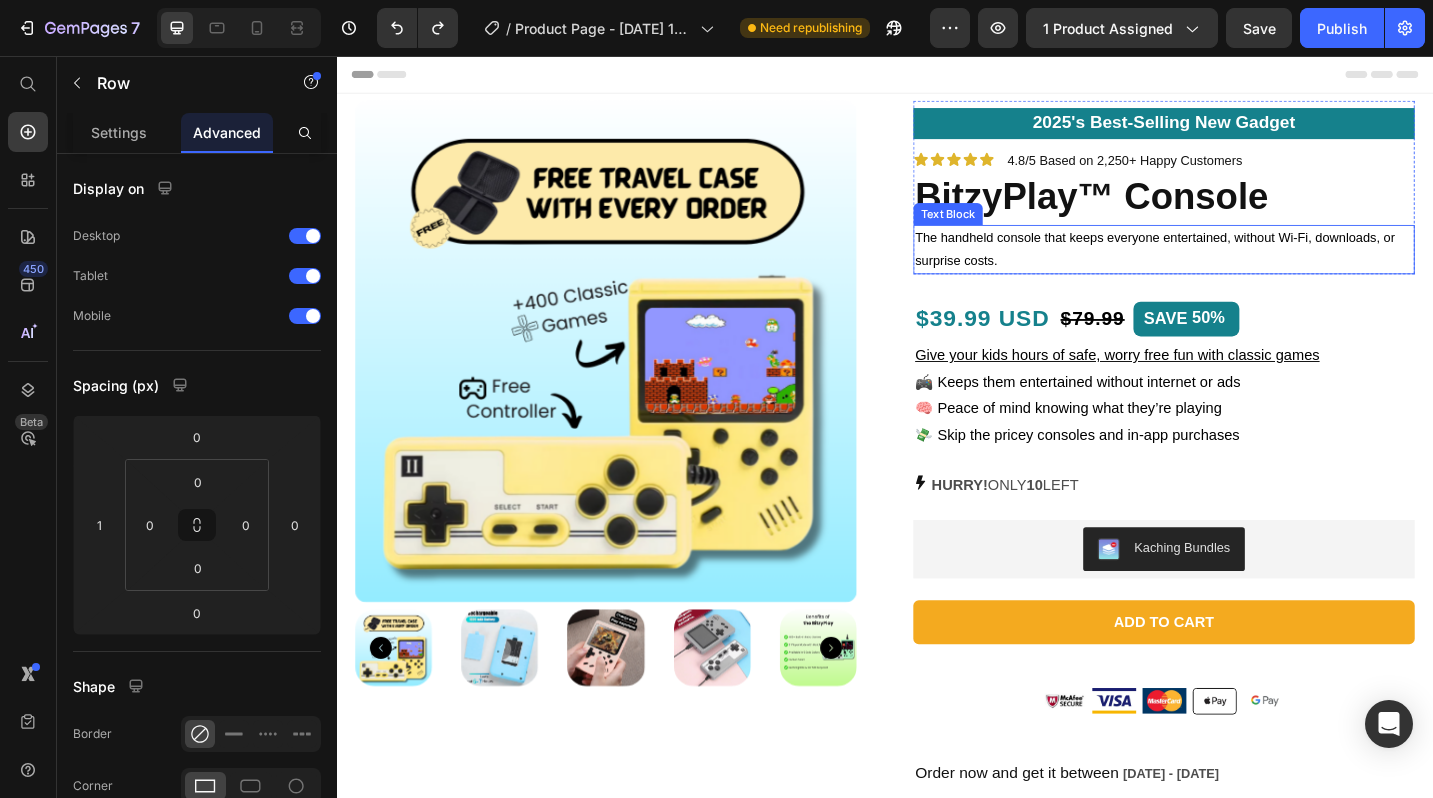 click on "The handheld console that keeps everyone entertained, without Wi-Fi, downloads, or surprise costs." at bounding box center (1242, 268) 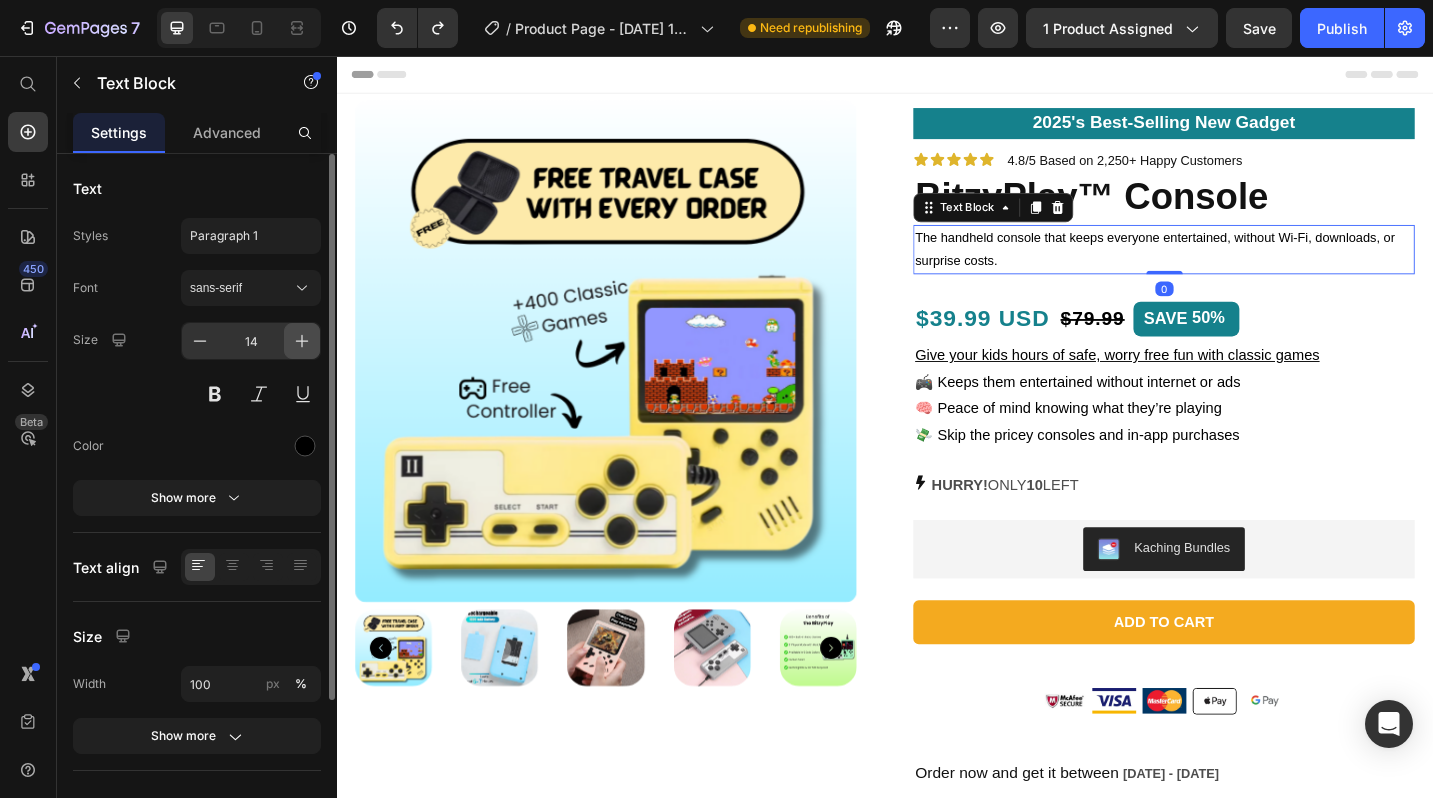 click 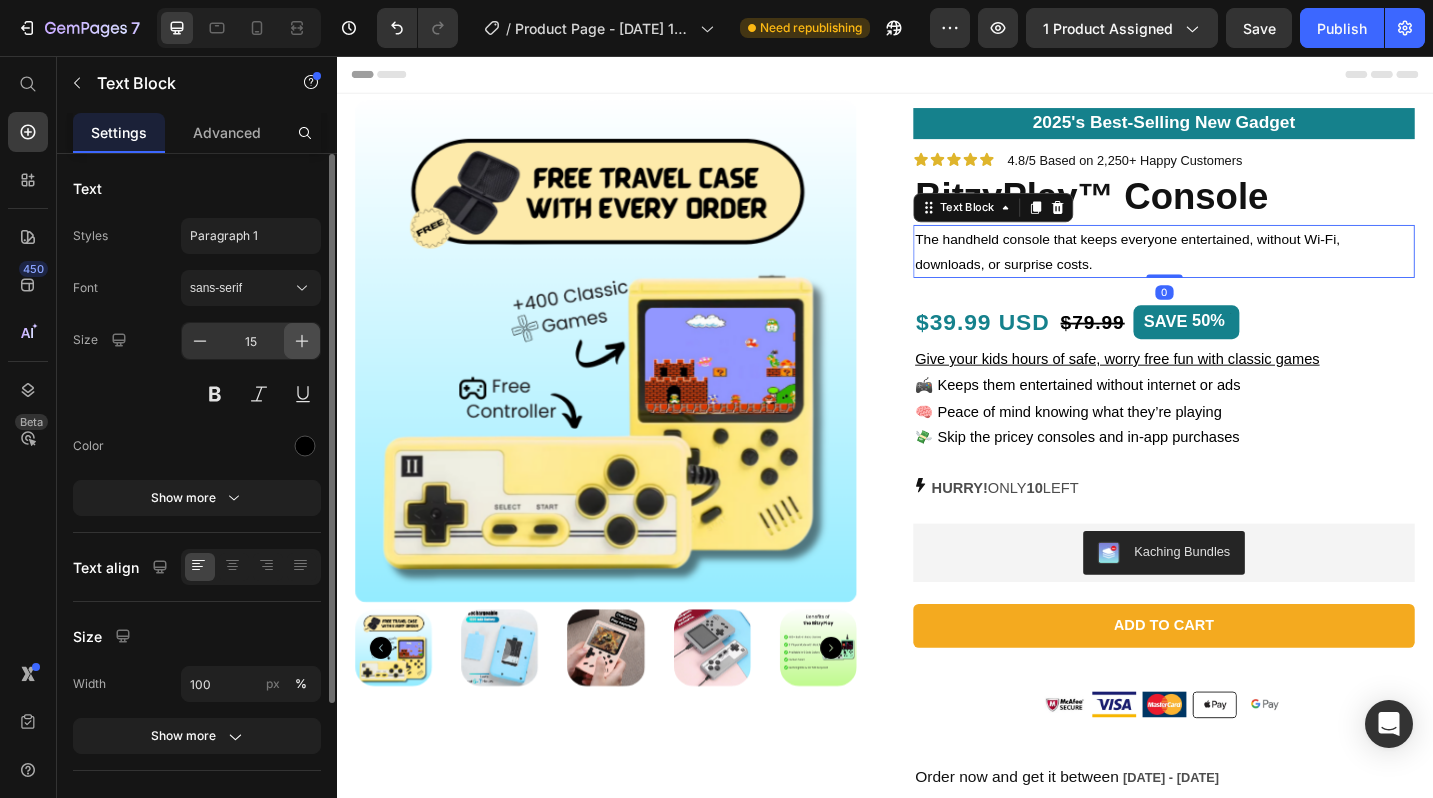 click 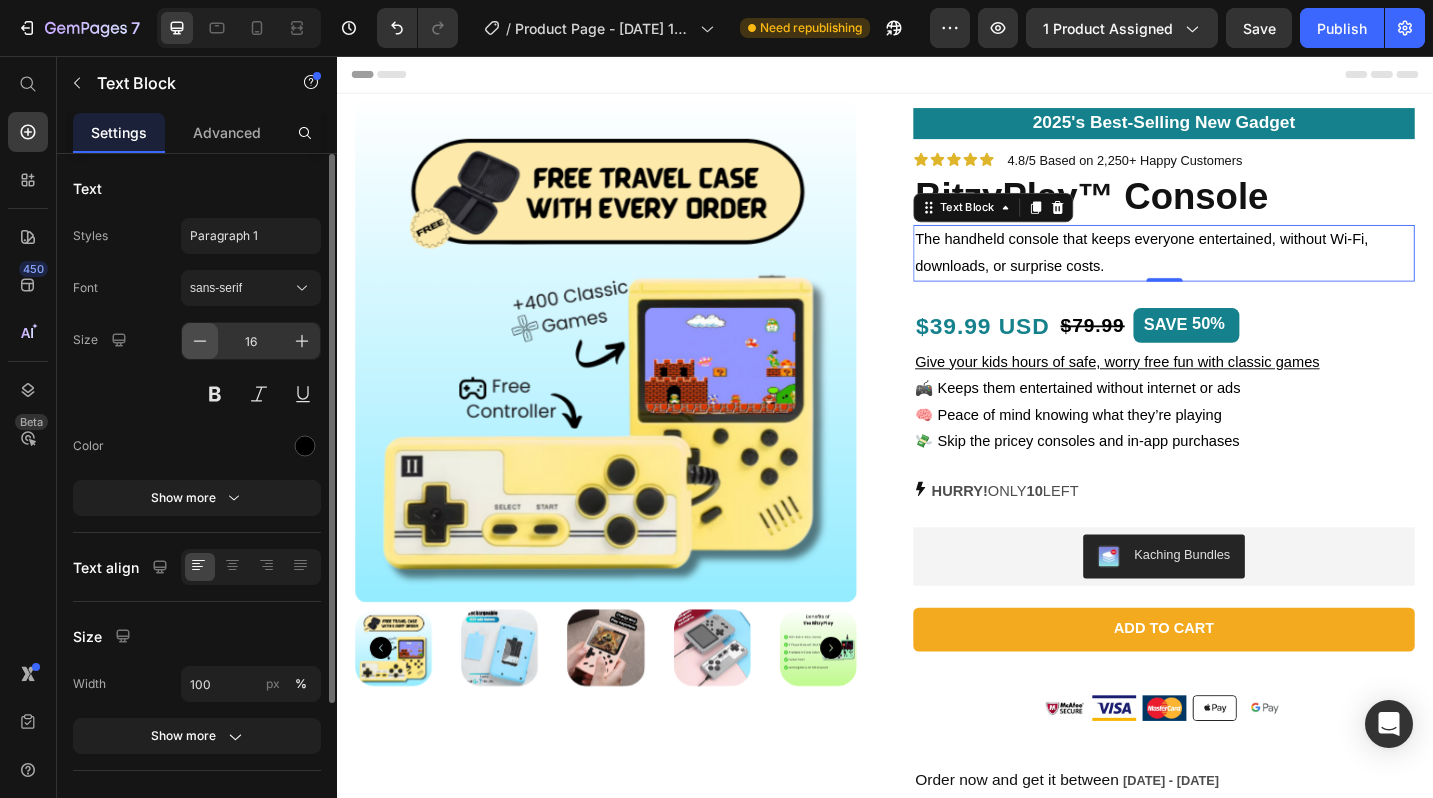 click 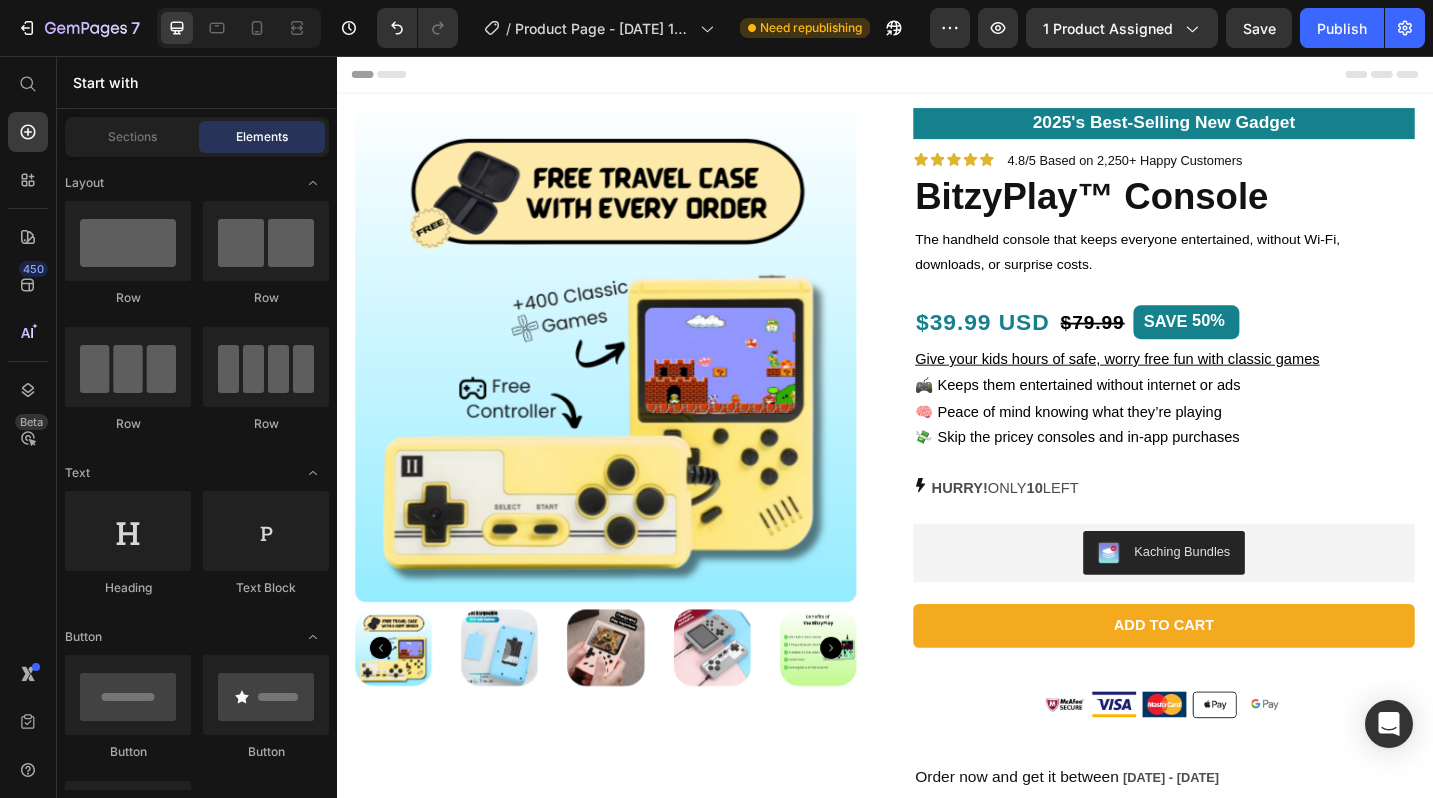 click on "Header" at bounding box center (937, 76) 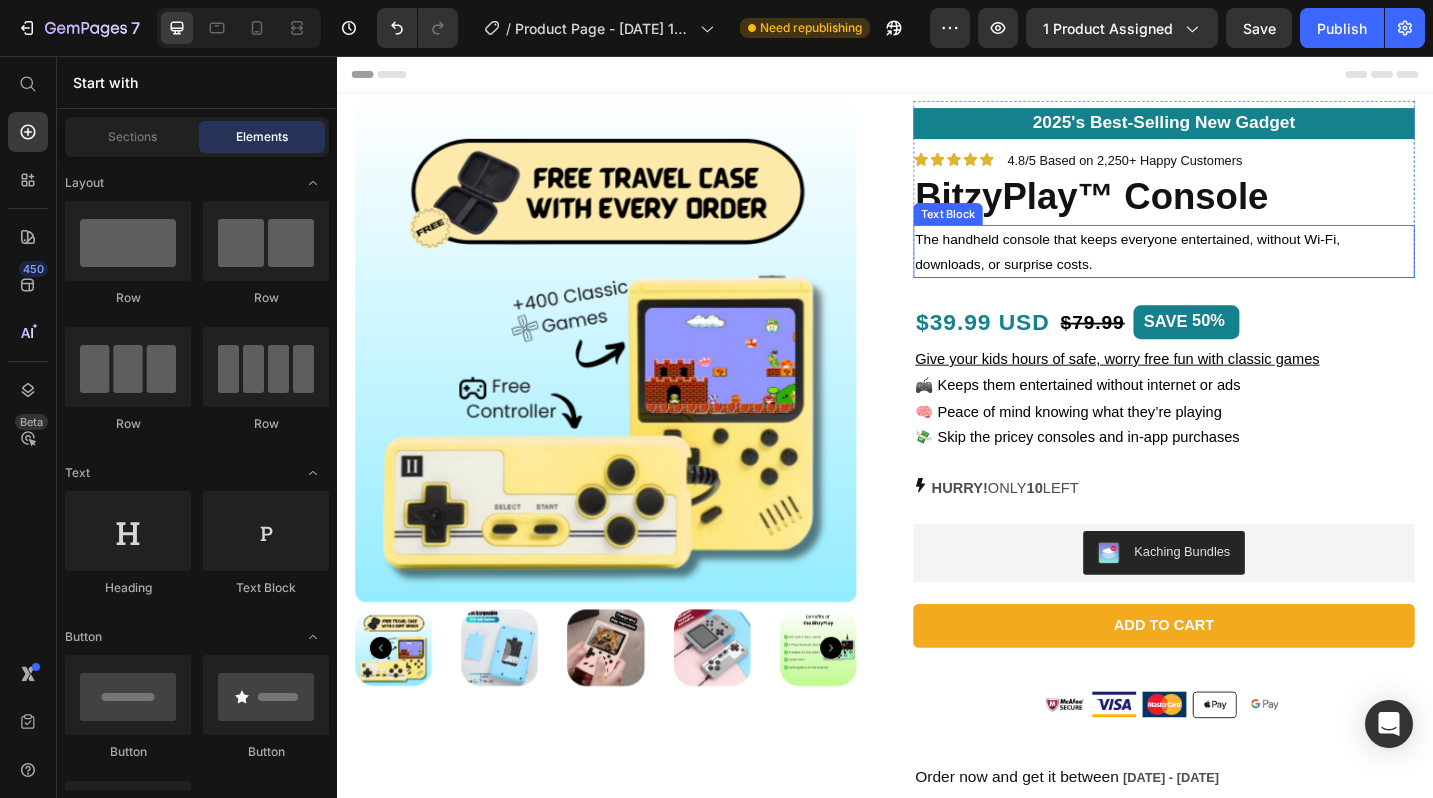 click on "The handheld console that keeps everyone entertained, without Wi-Fi, downloads, or surprise costs." at bounding box center (1242, 270) 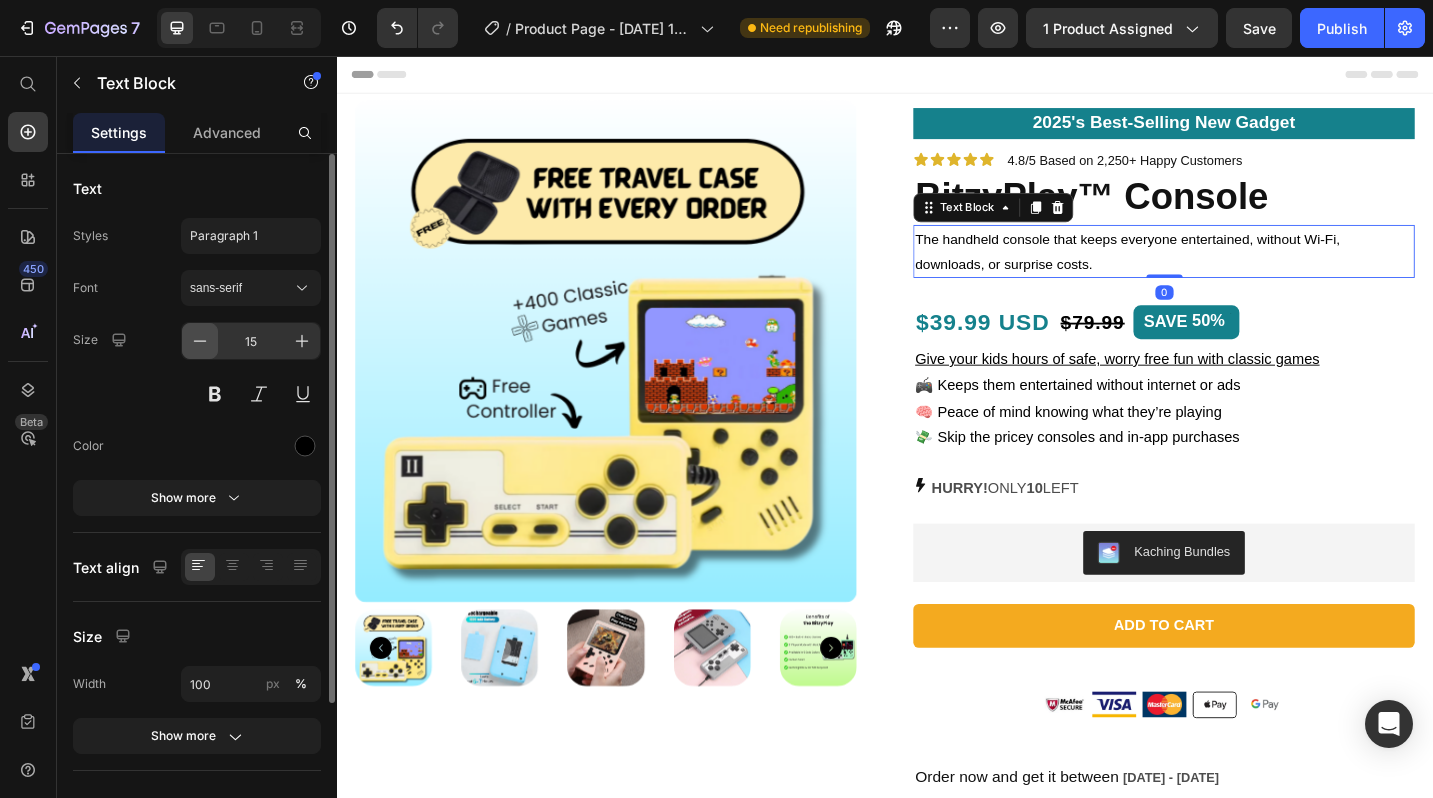 click 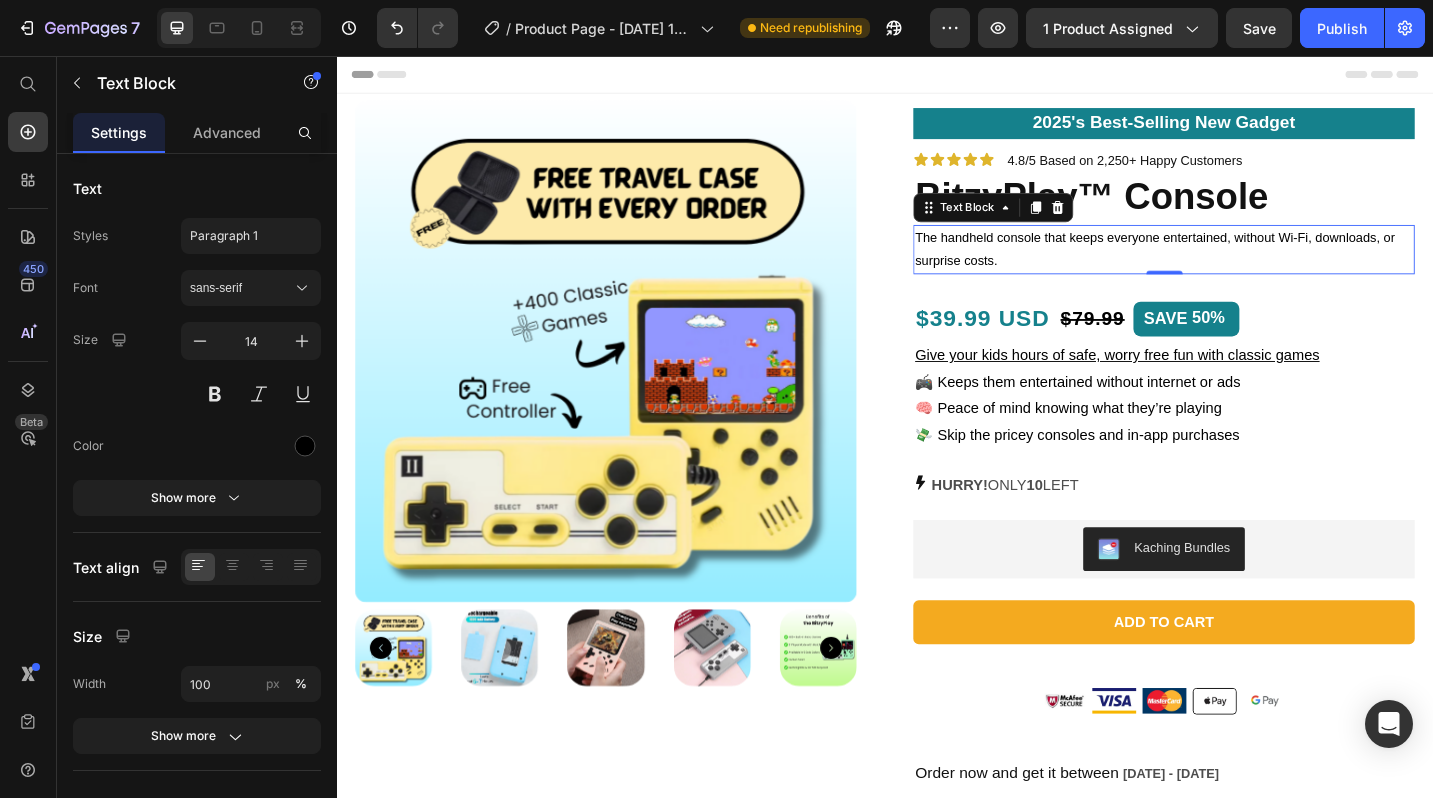 click on "Header" at bounding box center [937, 76] 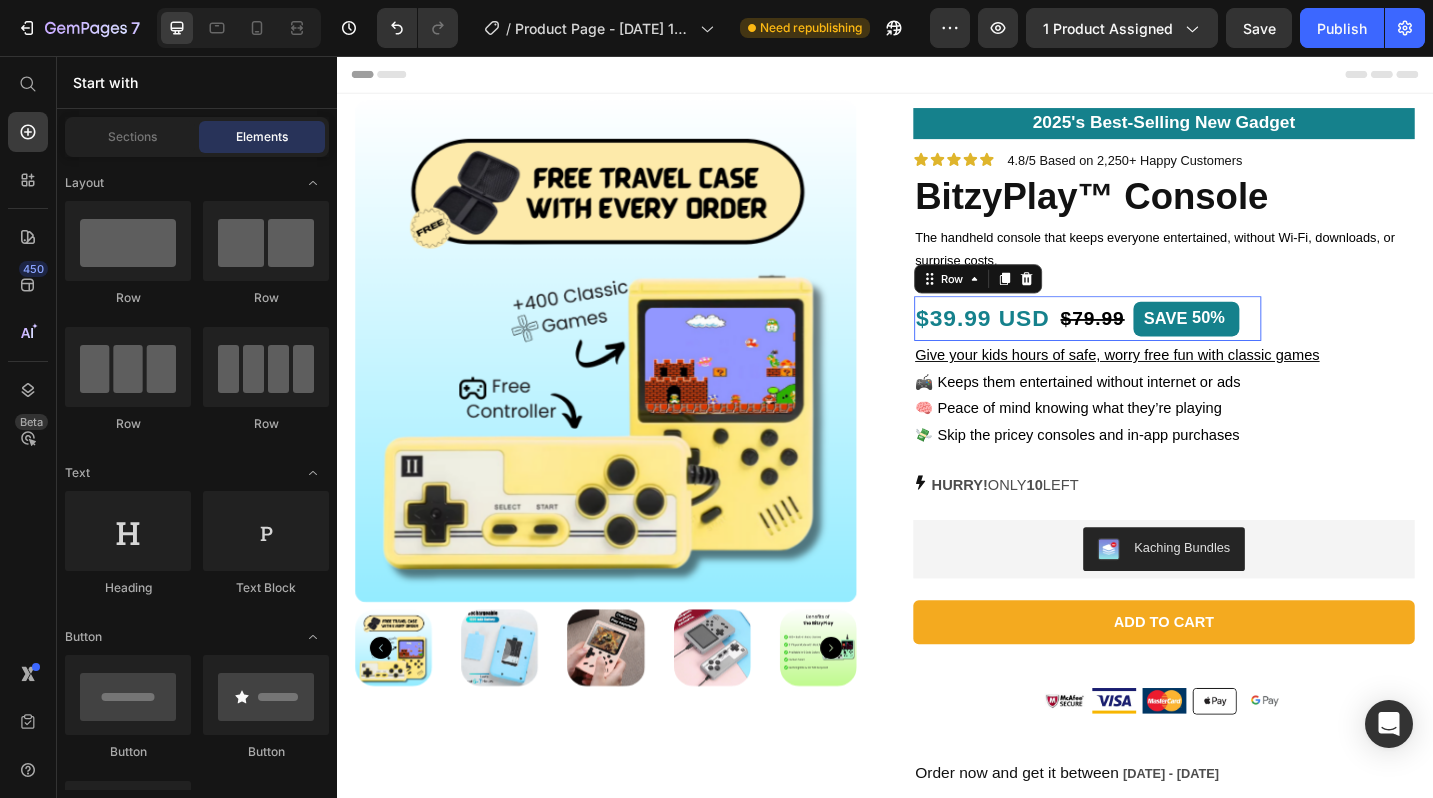 click on "$39.99 USD Text Block $79.99 Product Price SAVE 50% Discount Tag Row   0" at bounding box center (1159, 343) 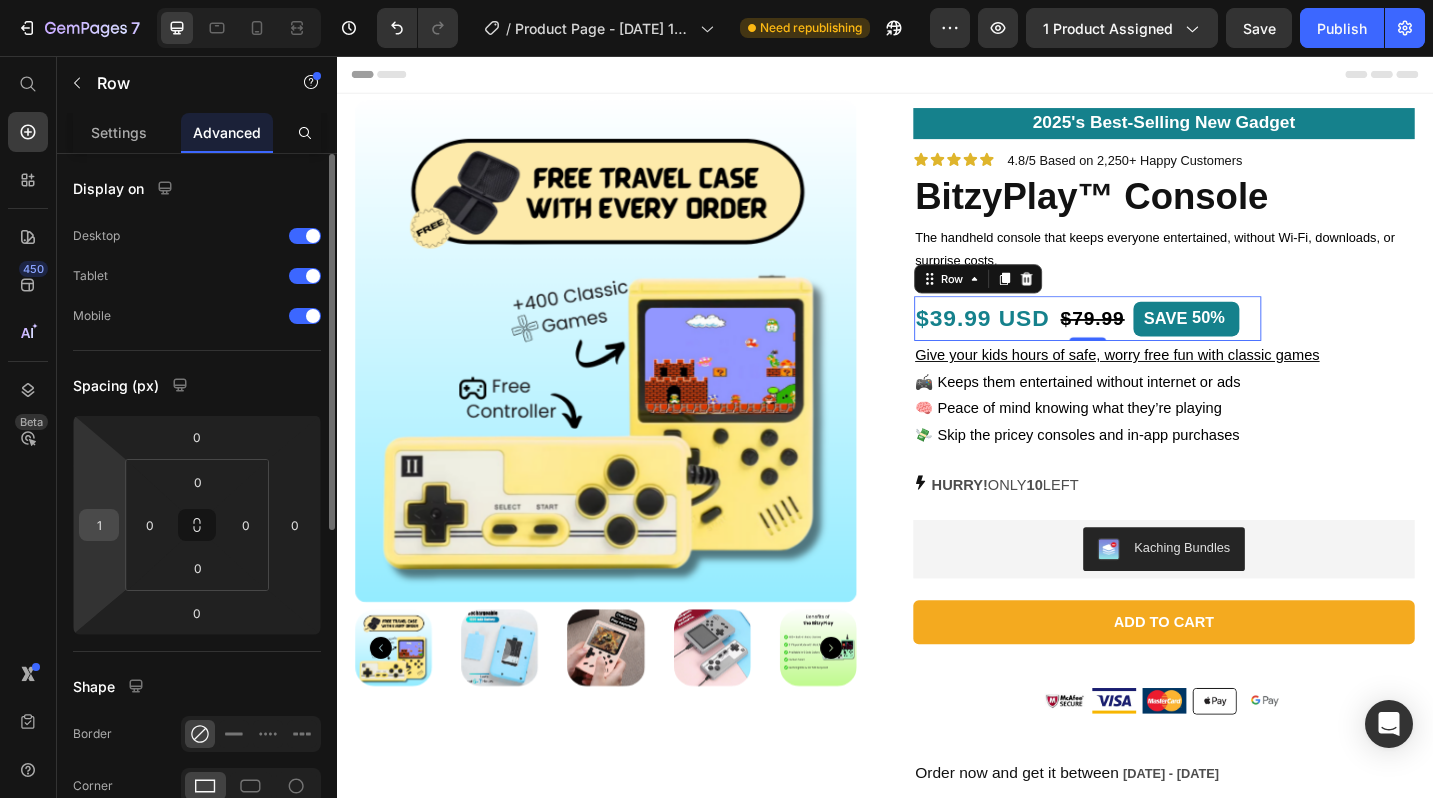 click on "1" at bounding box center (99, 525) 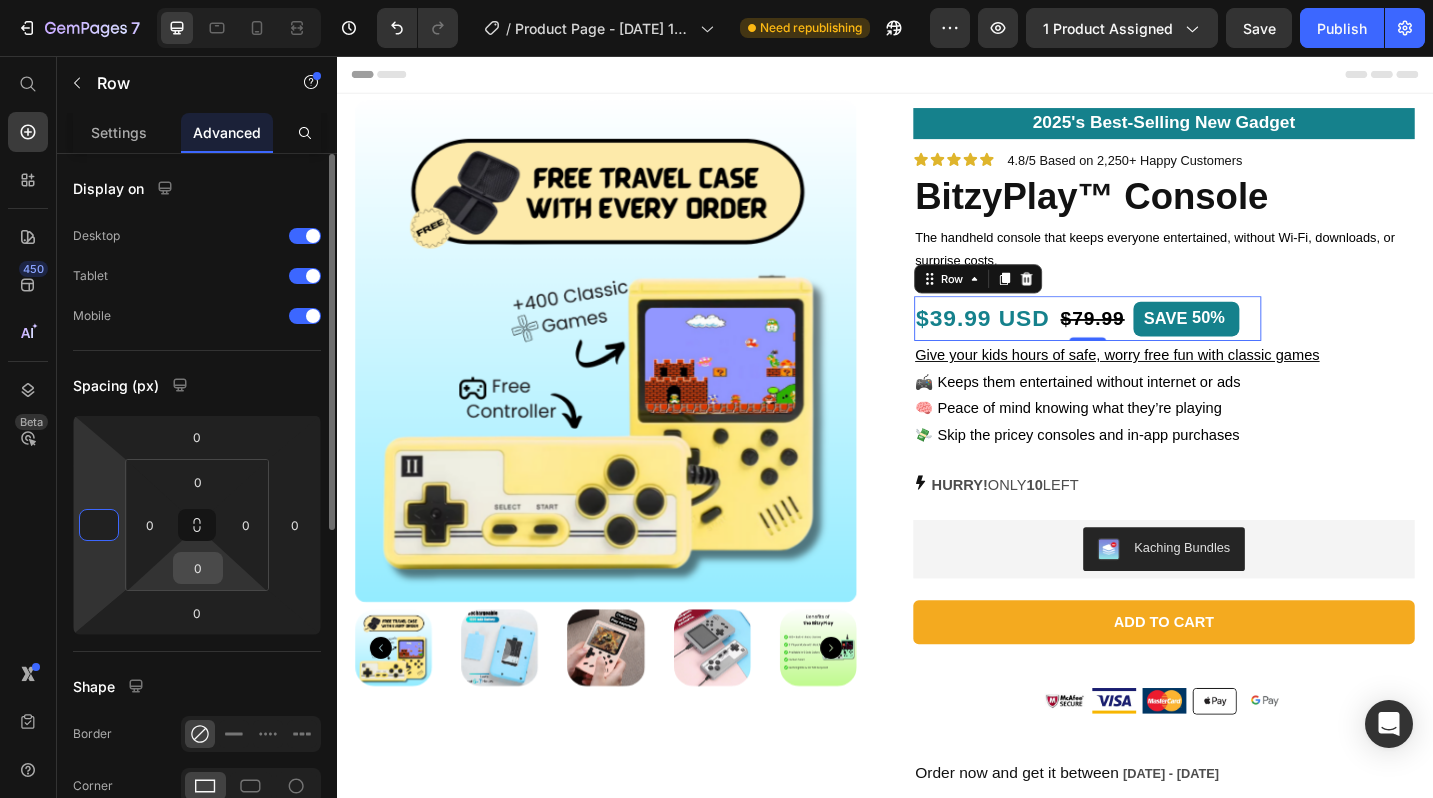 type on "0" 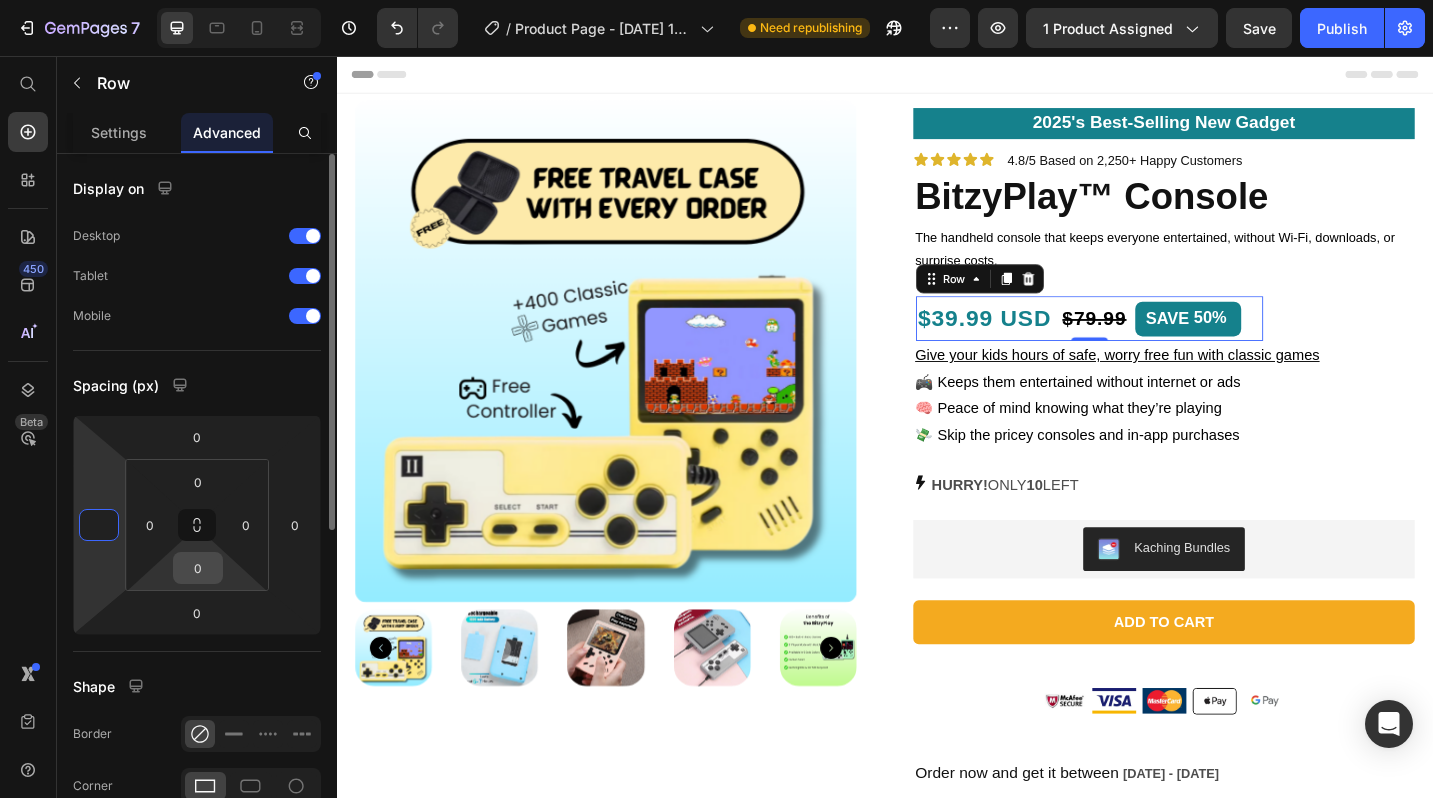 type on "1" 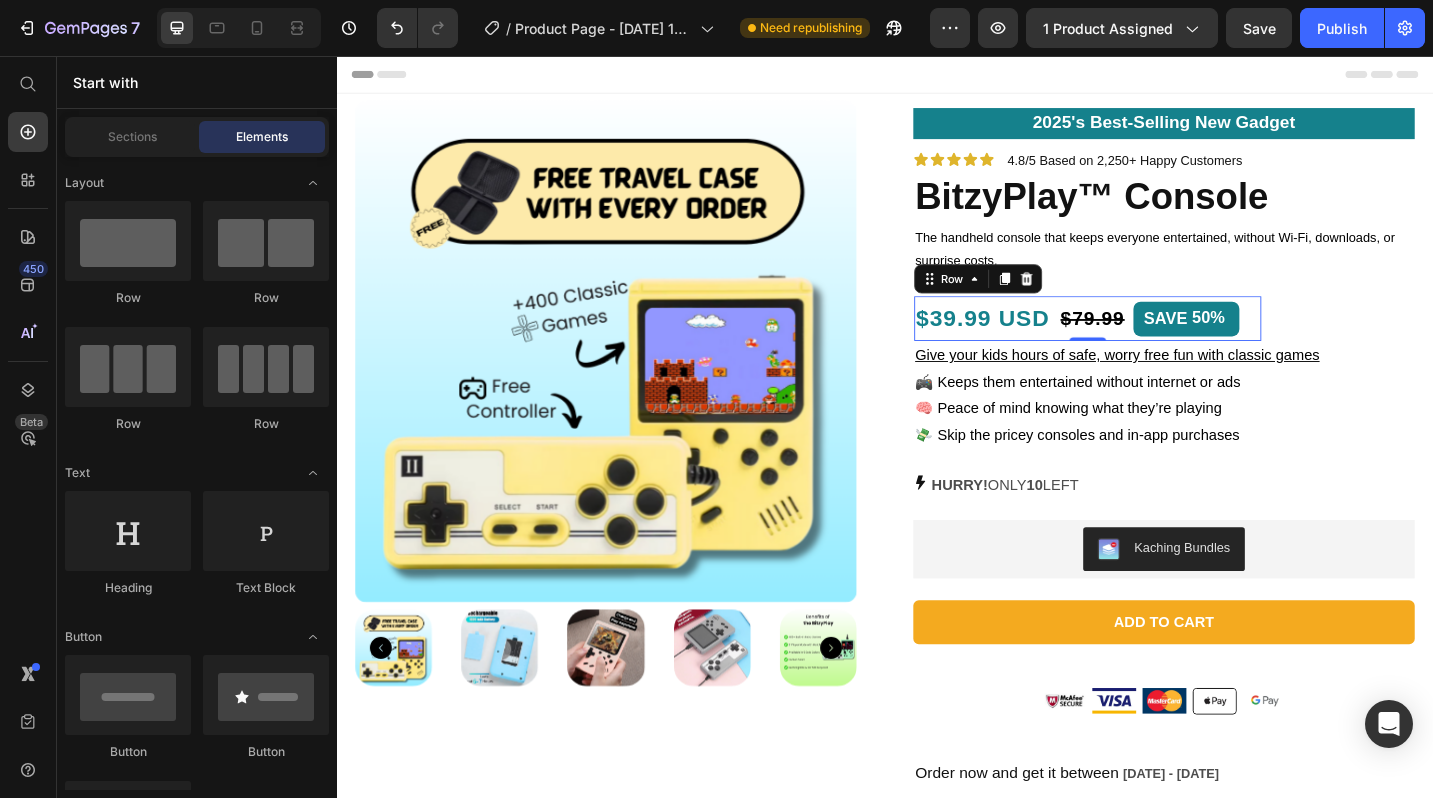 click on "Header" at bounding box center [937, 76] 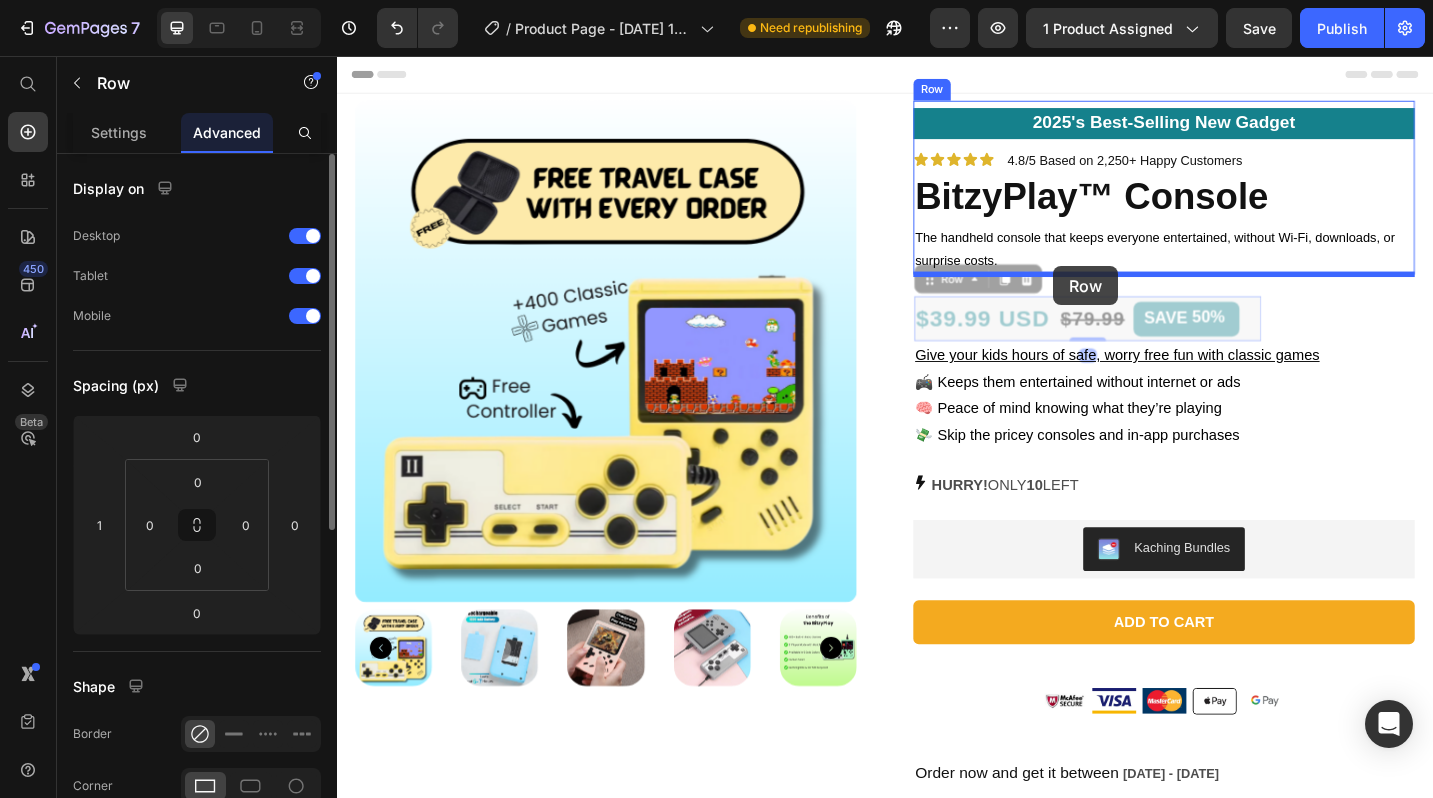 drag, startPoint x: 1126, startPoint y: 323, endPoint x: 1121, endPoint y: 287, distance: 36.345562 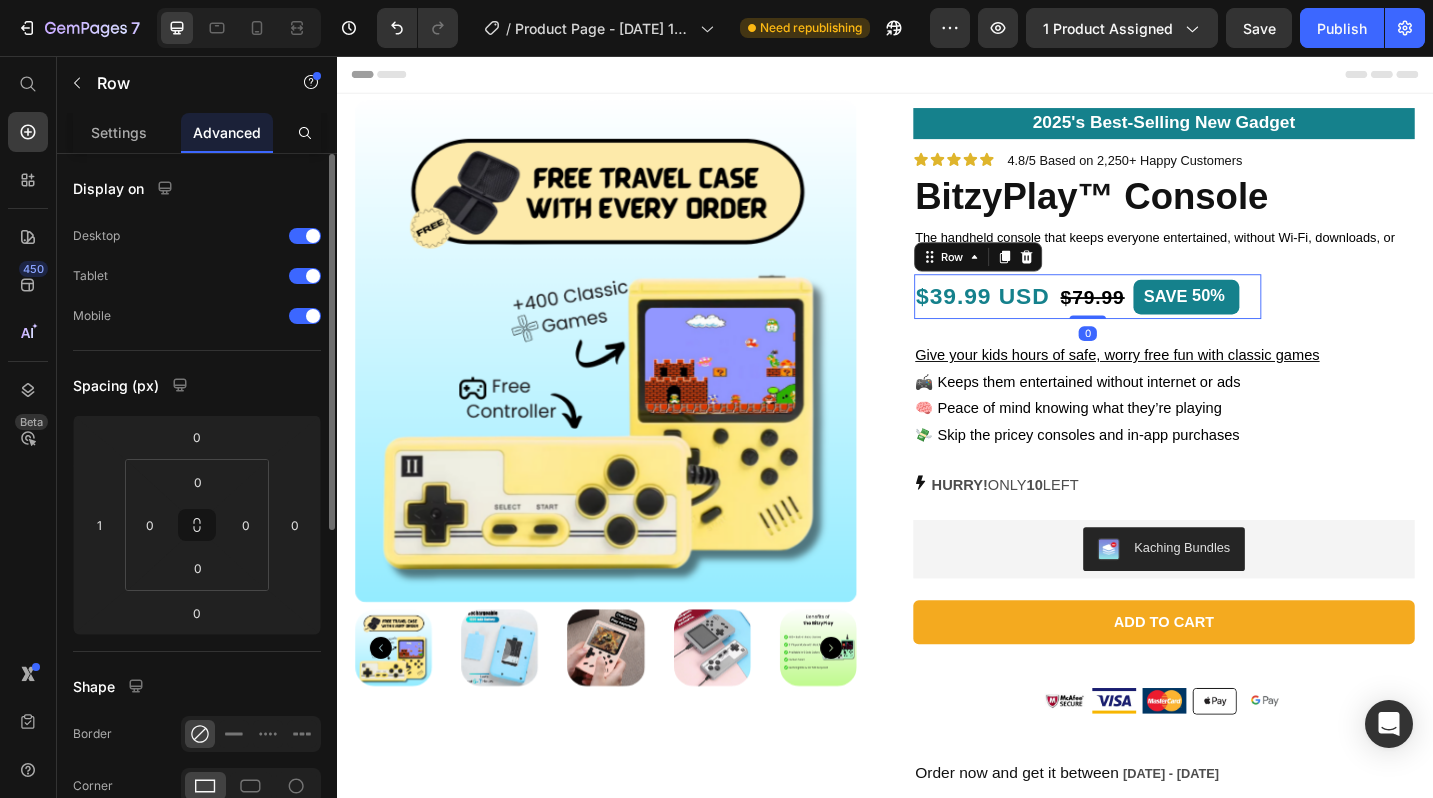 click on "Header" at bounding box center [937, 76] 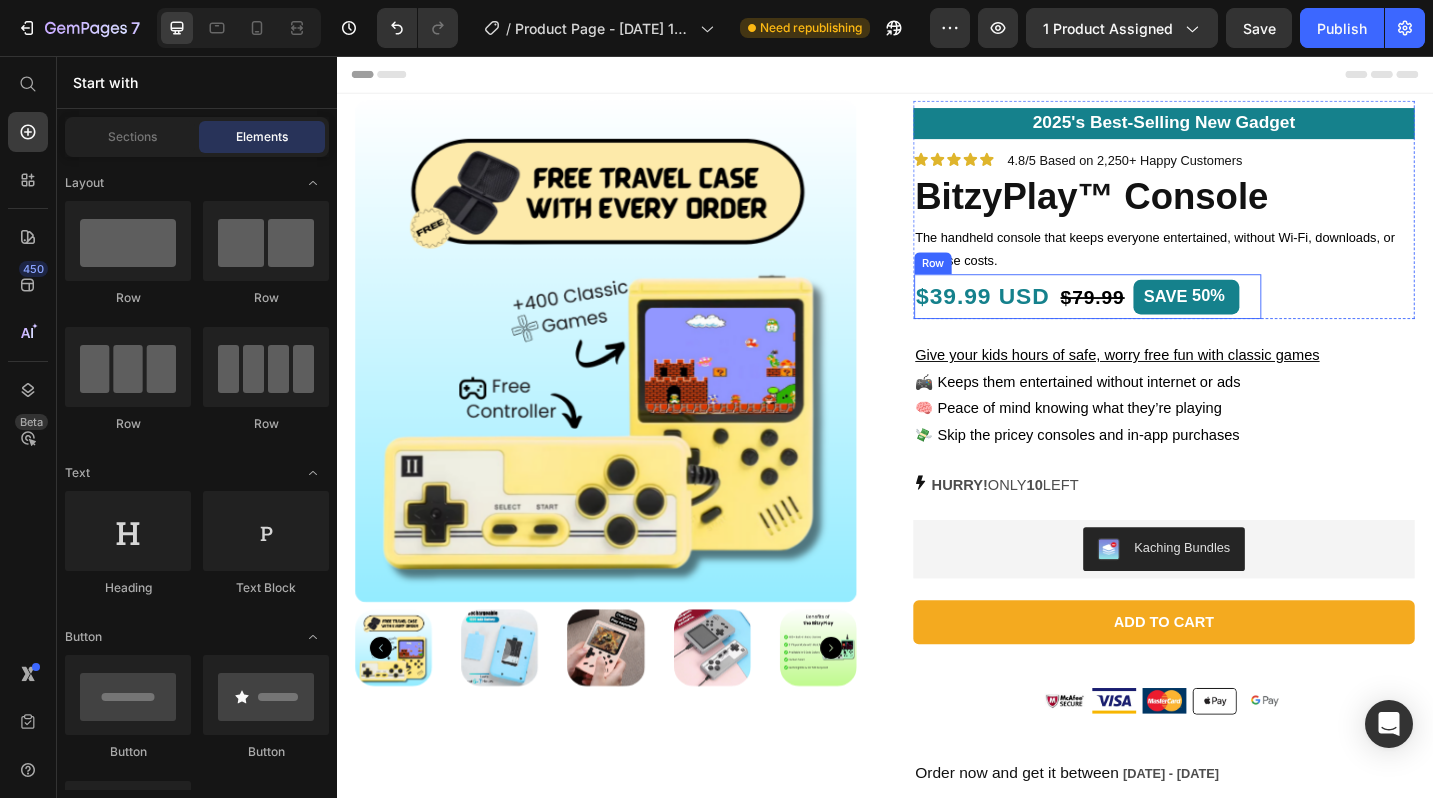 click on "$39.99 USD Text Block $79.99 Product Price SAVE 50% Discount Tag Row" at bounding box center [1159, 319] 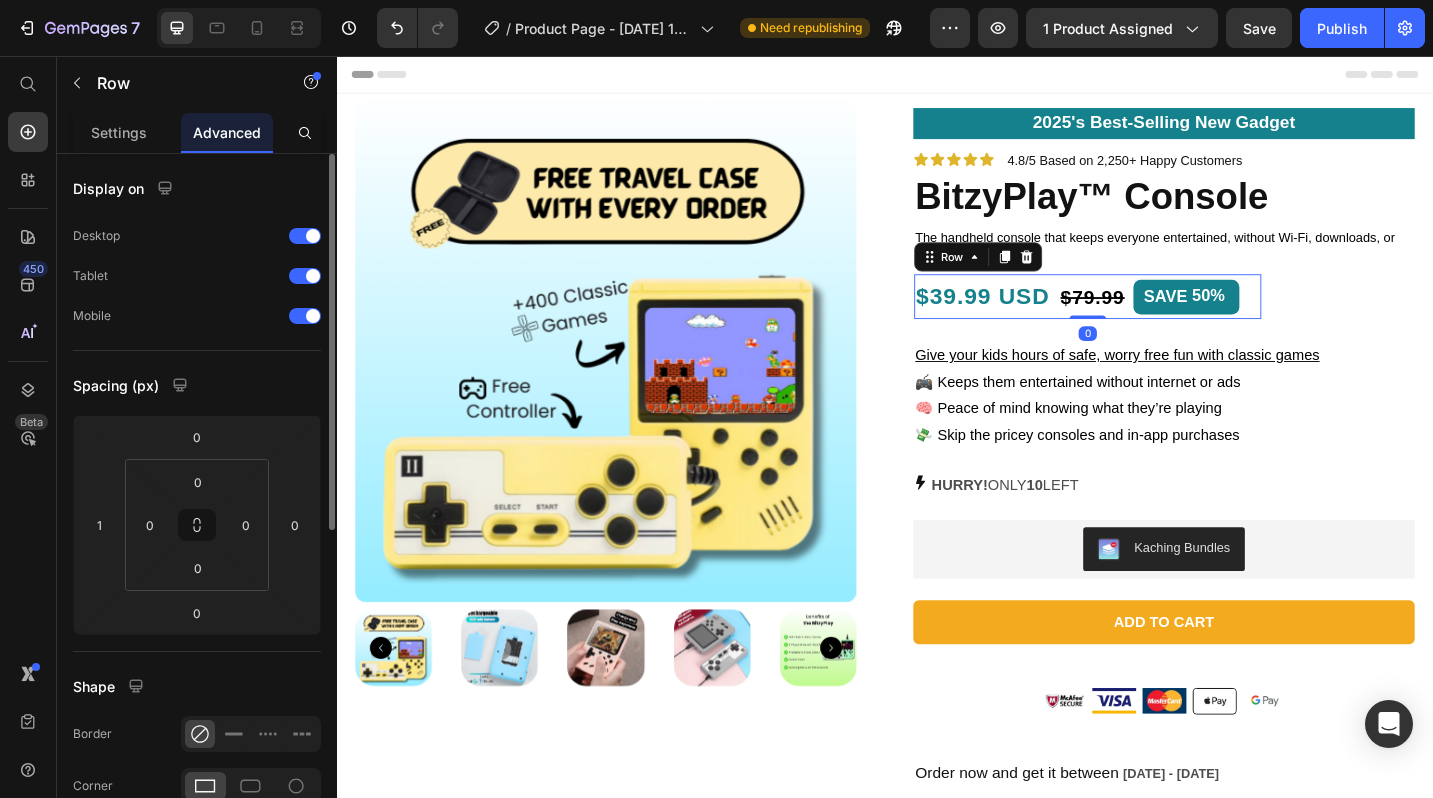 drag, startPoint x: 1159, startPoint y: 339, endPoint x: 1126, endPoint y: 331, distance: 33.955853 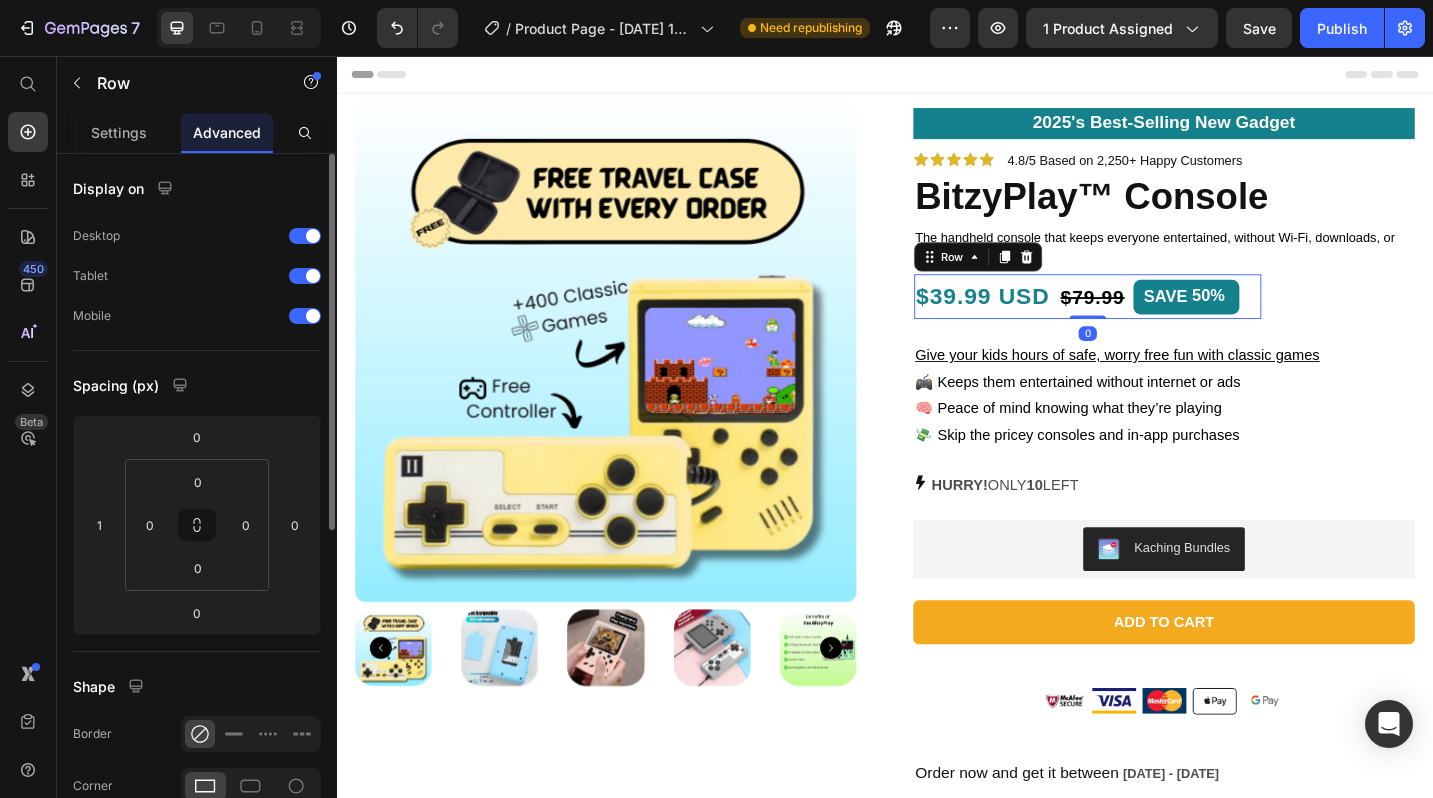click on "$39.99 USD Text Block $79.99 Product Price SAVE 50% Discount Tag Row   0" at bounding box center [1159, 319] 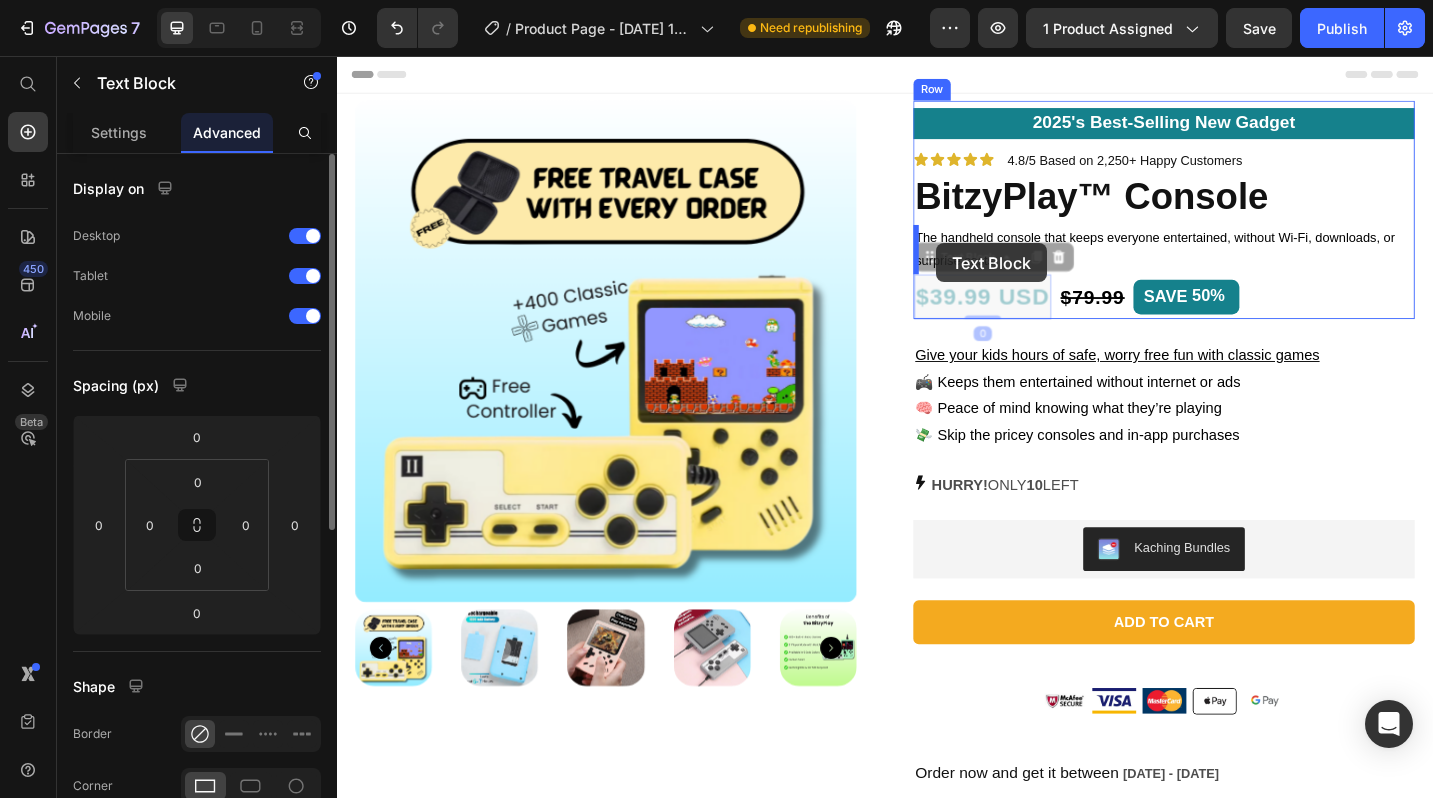 drag, startPoint x: 994, startPoint y: 294, endPoint x: 993, endPoint y: 262, distance: 32.01562 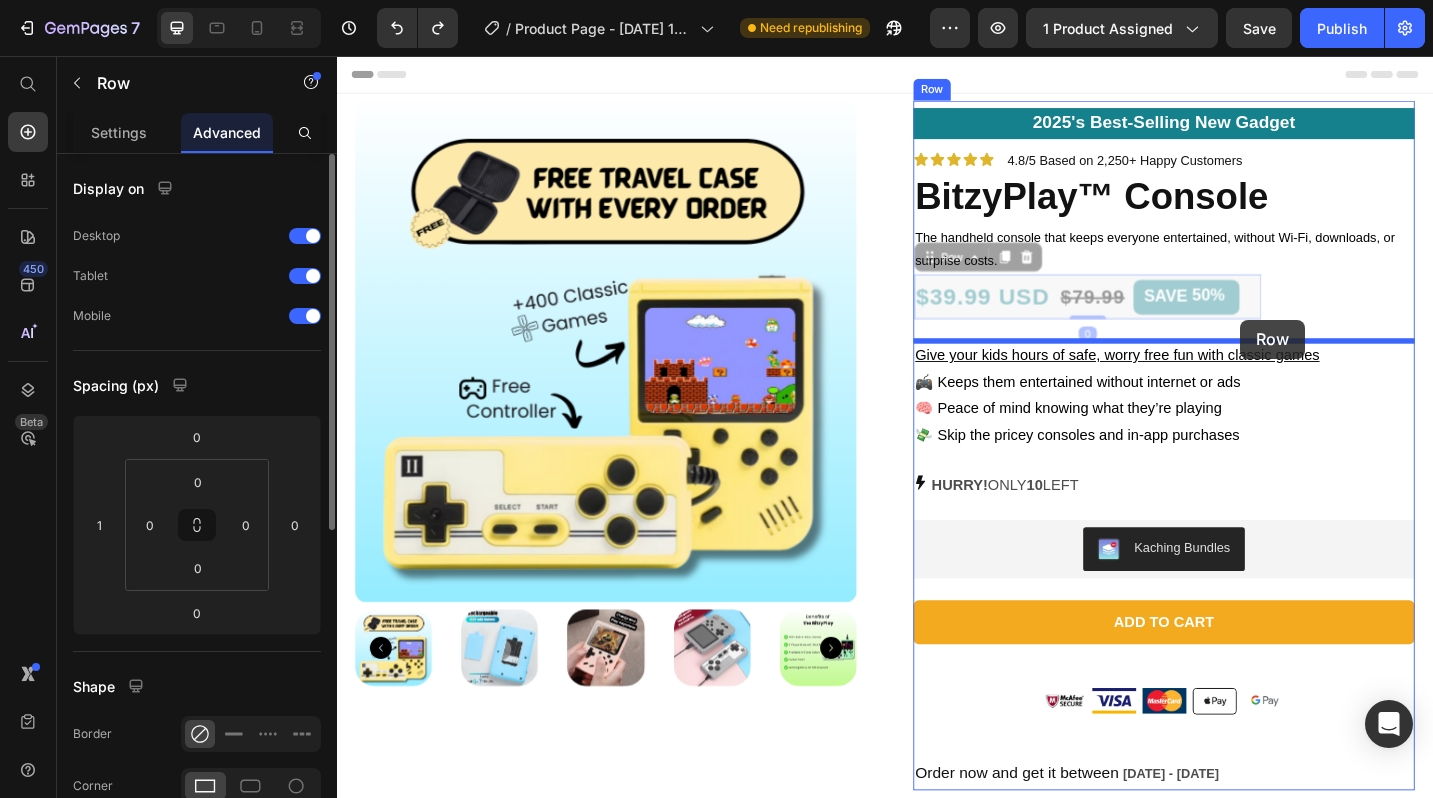 drag, startPoint x: 1330, startPoint y: 309, endPoint x: 1327, endPoint y: 346, distance: 37.12142 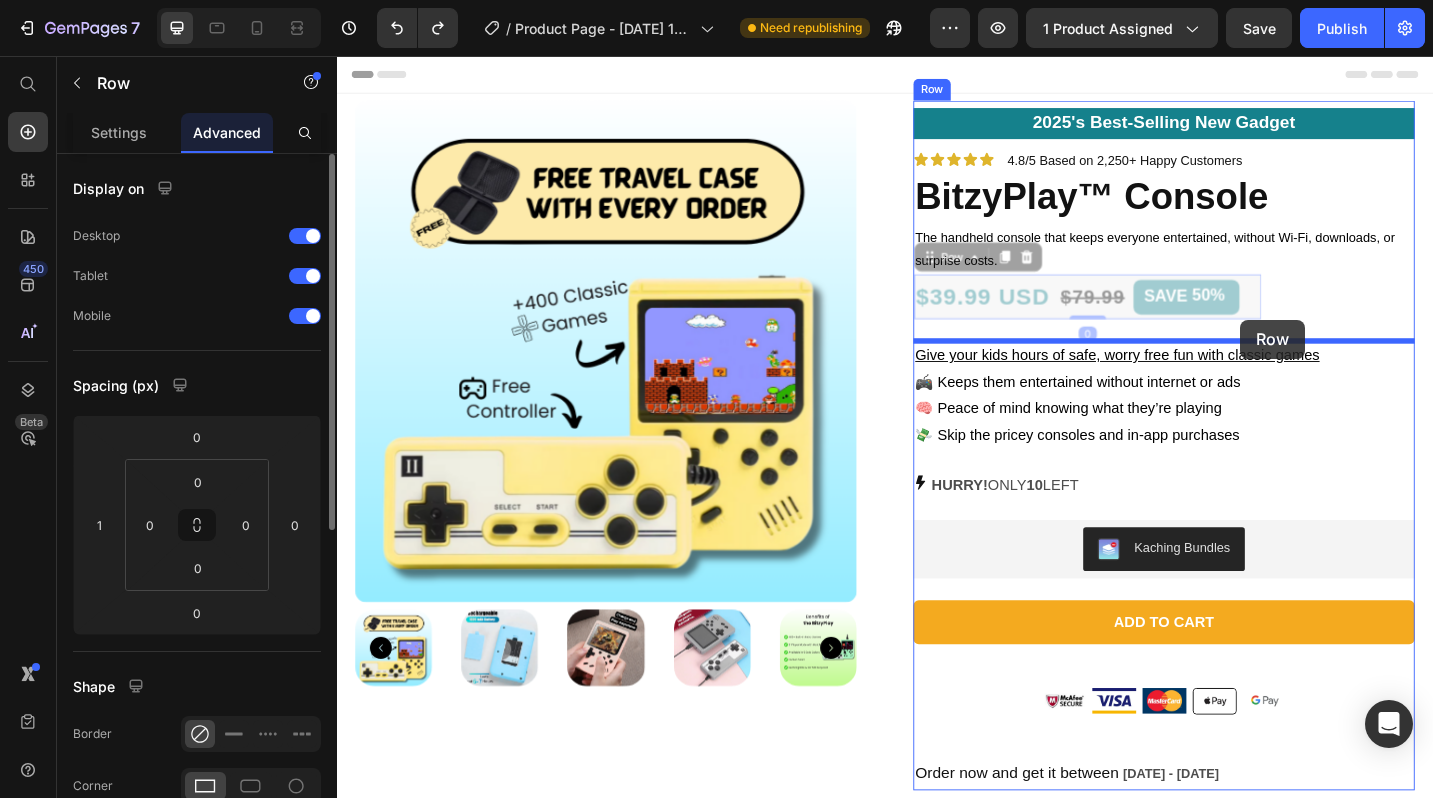 type on "24" 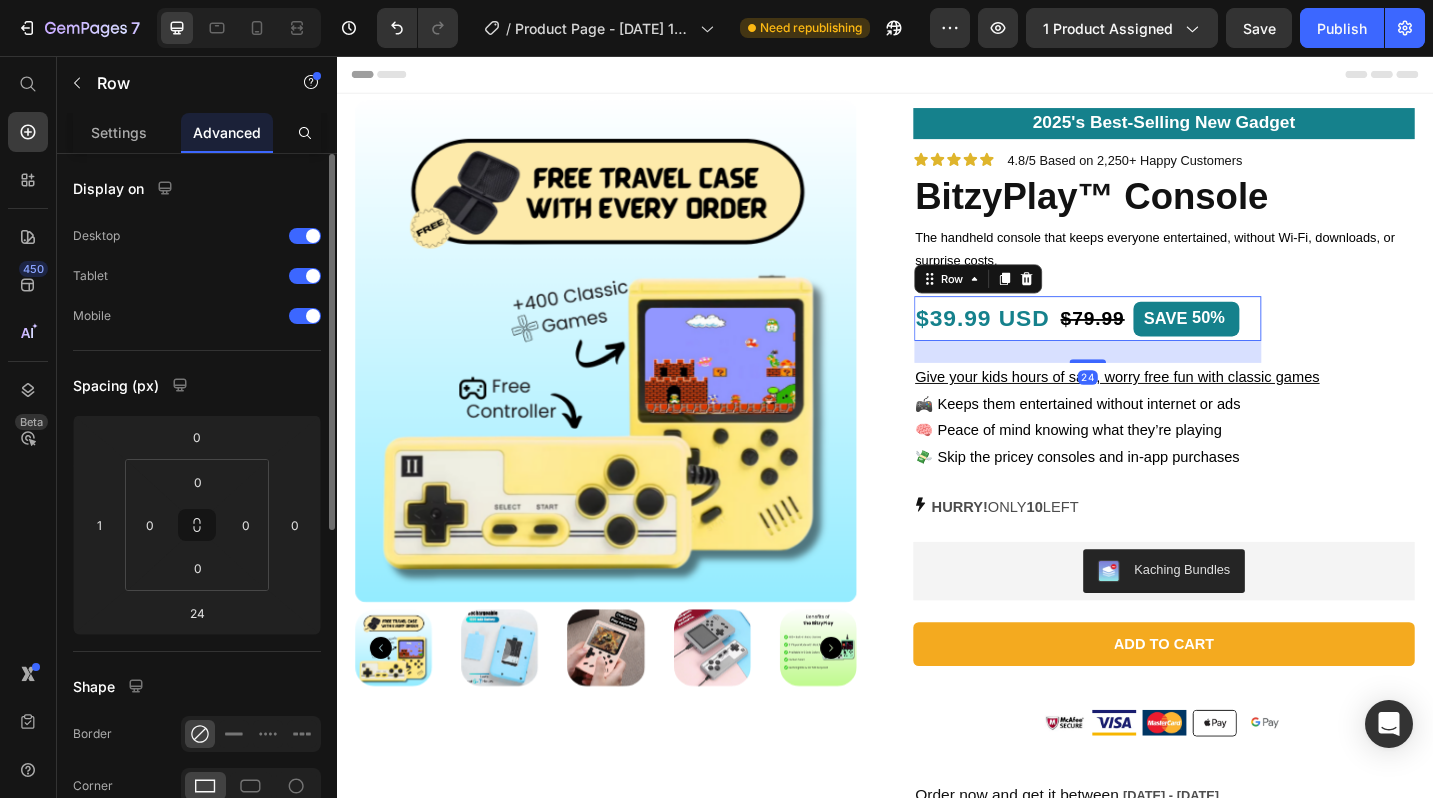 click on "Header" at bounding box center (937, 76) 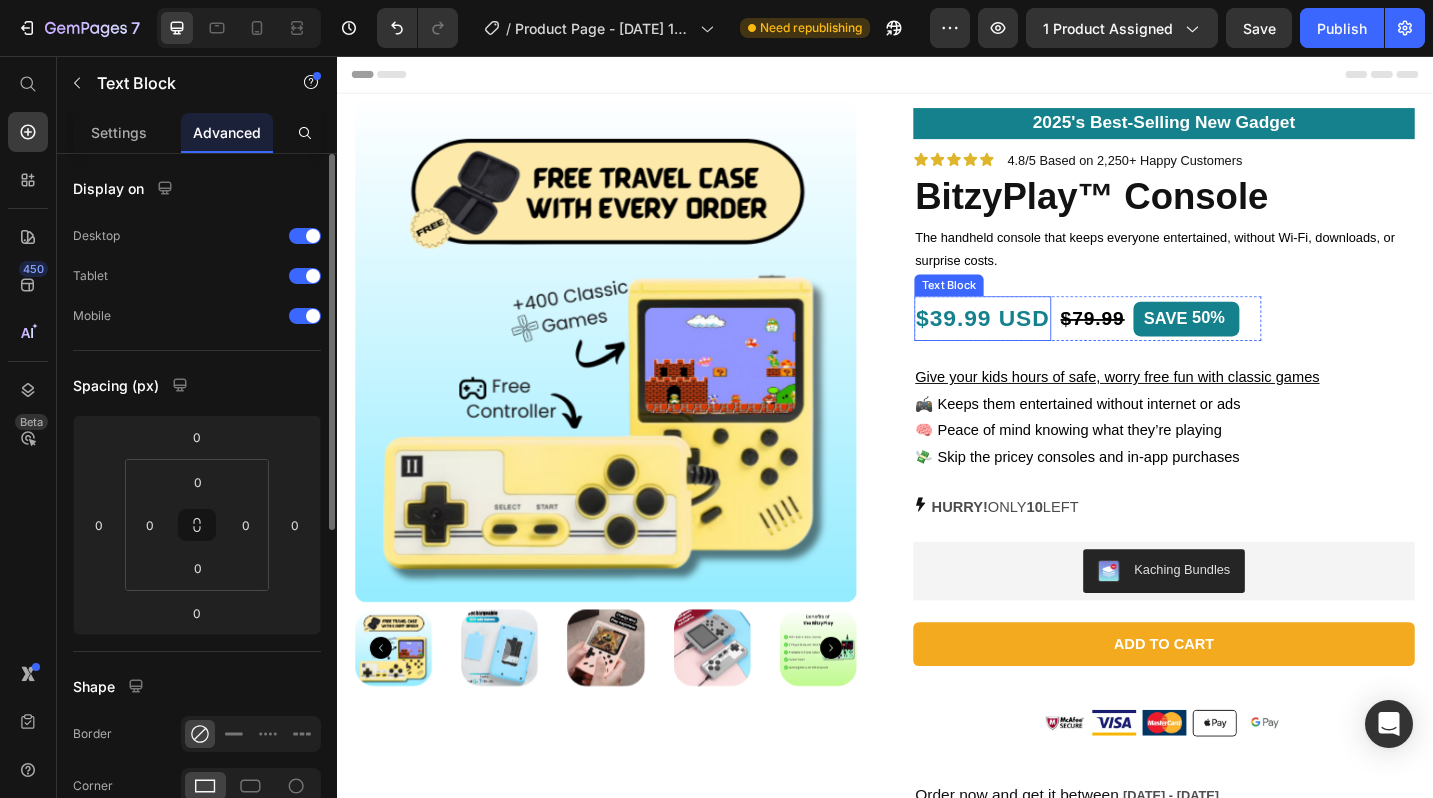 click on "$39.99 USD" at bounding box center [1044, 343] 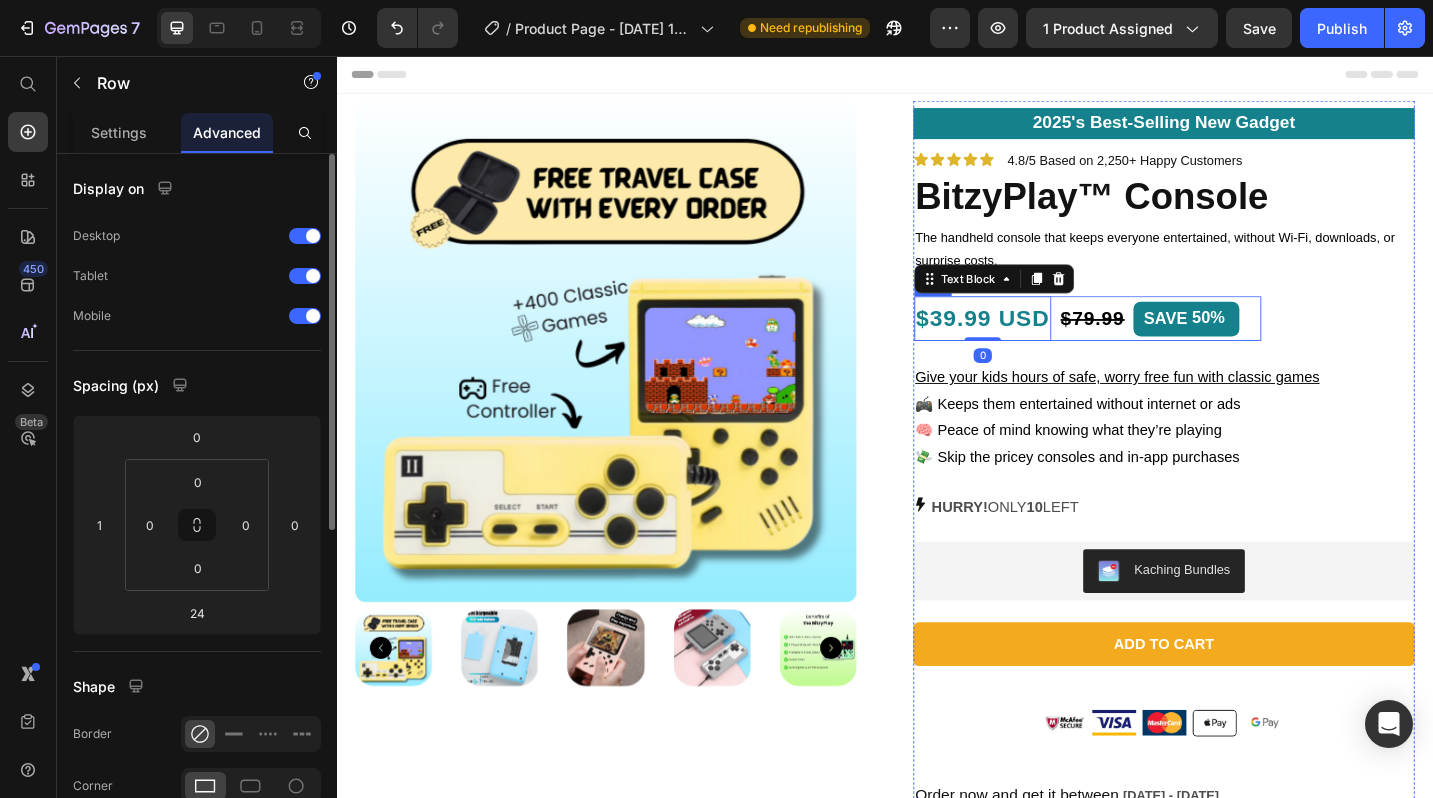 click on "$39.99 USD Text Block   0 $79.99 Product Price SAVE 50% Discount Tag Row" at bounding box center [1159, 343] 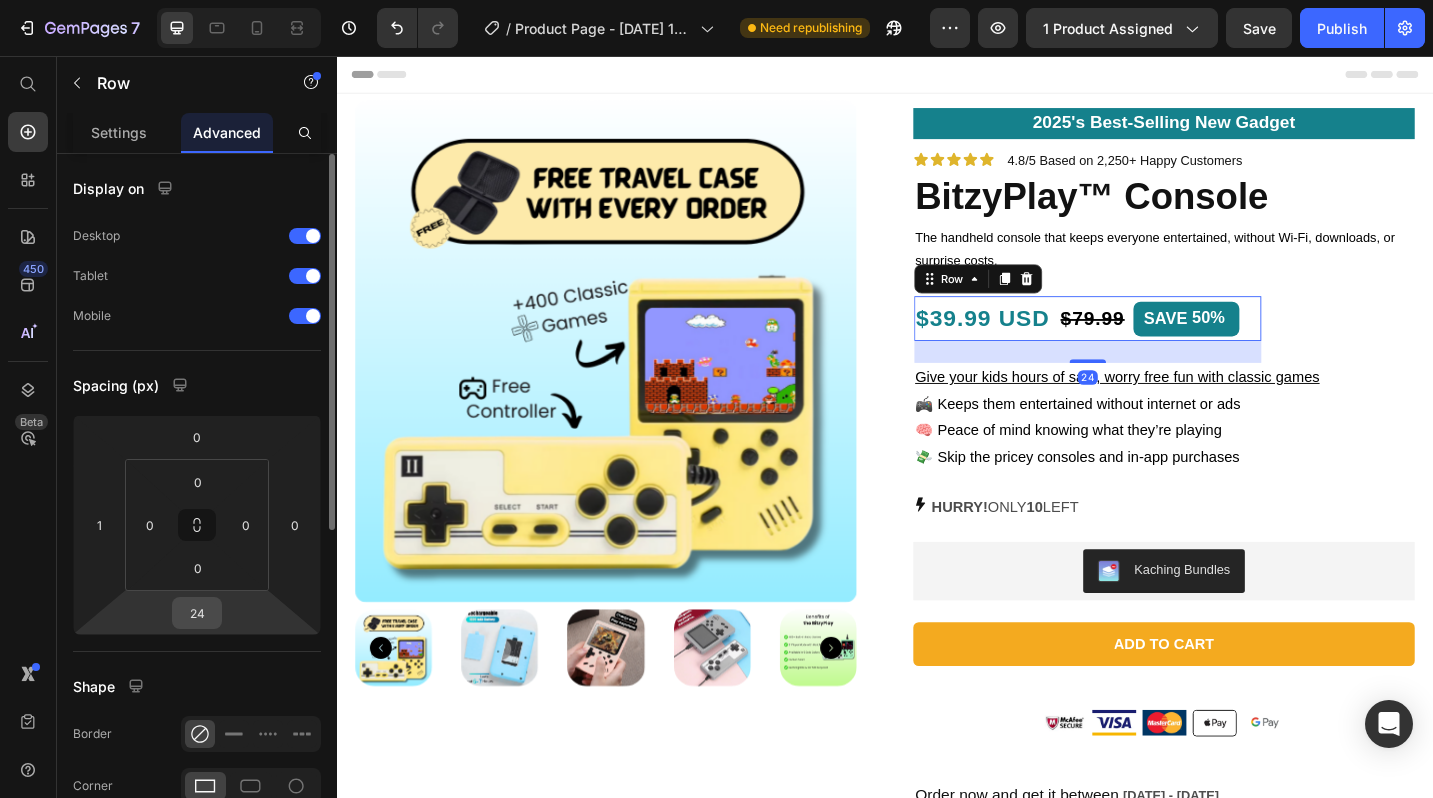 click on "24" at bounding box center (197, 613) 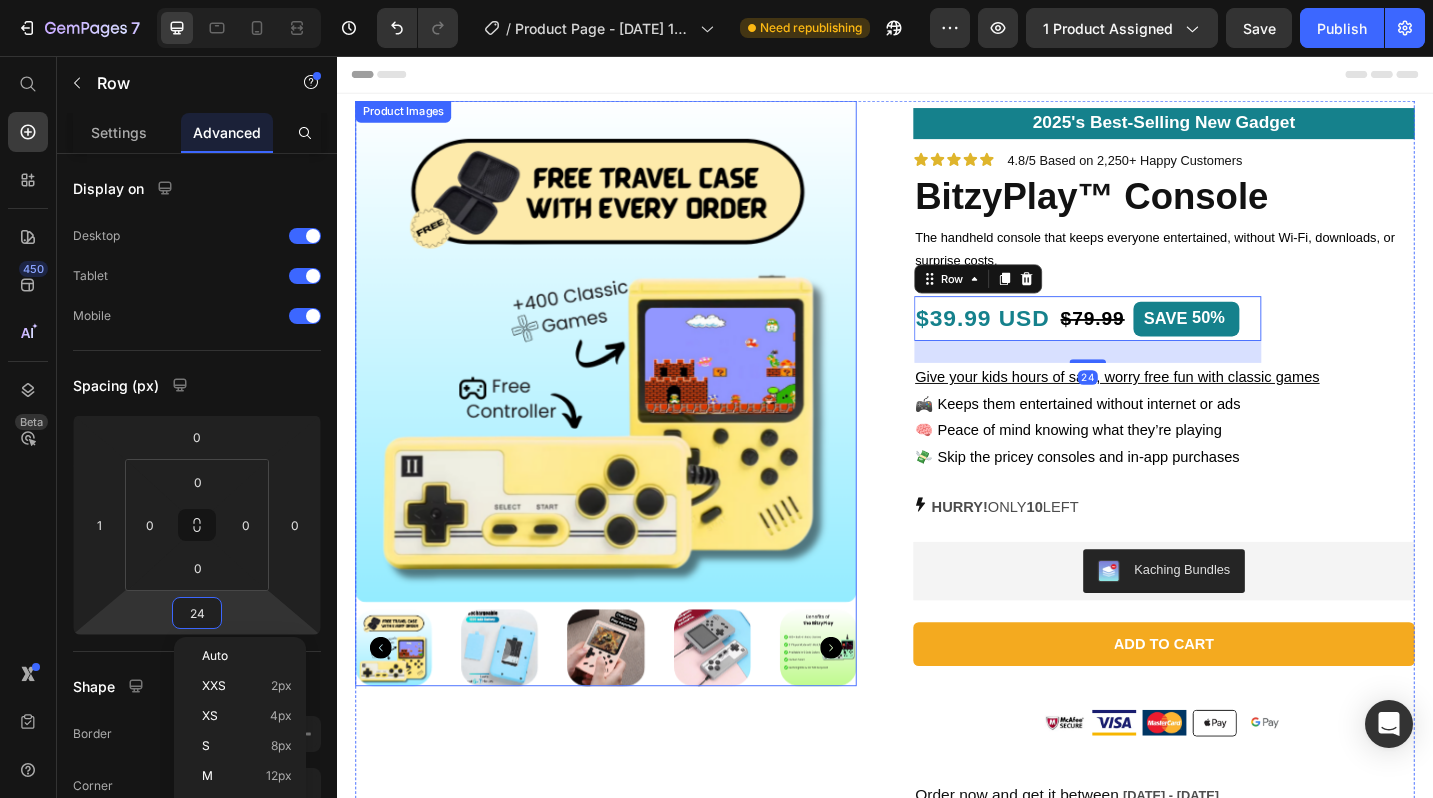 type on "0" 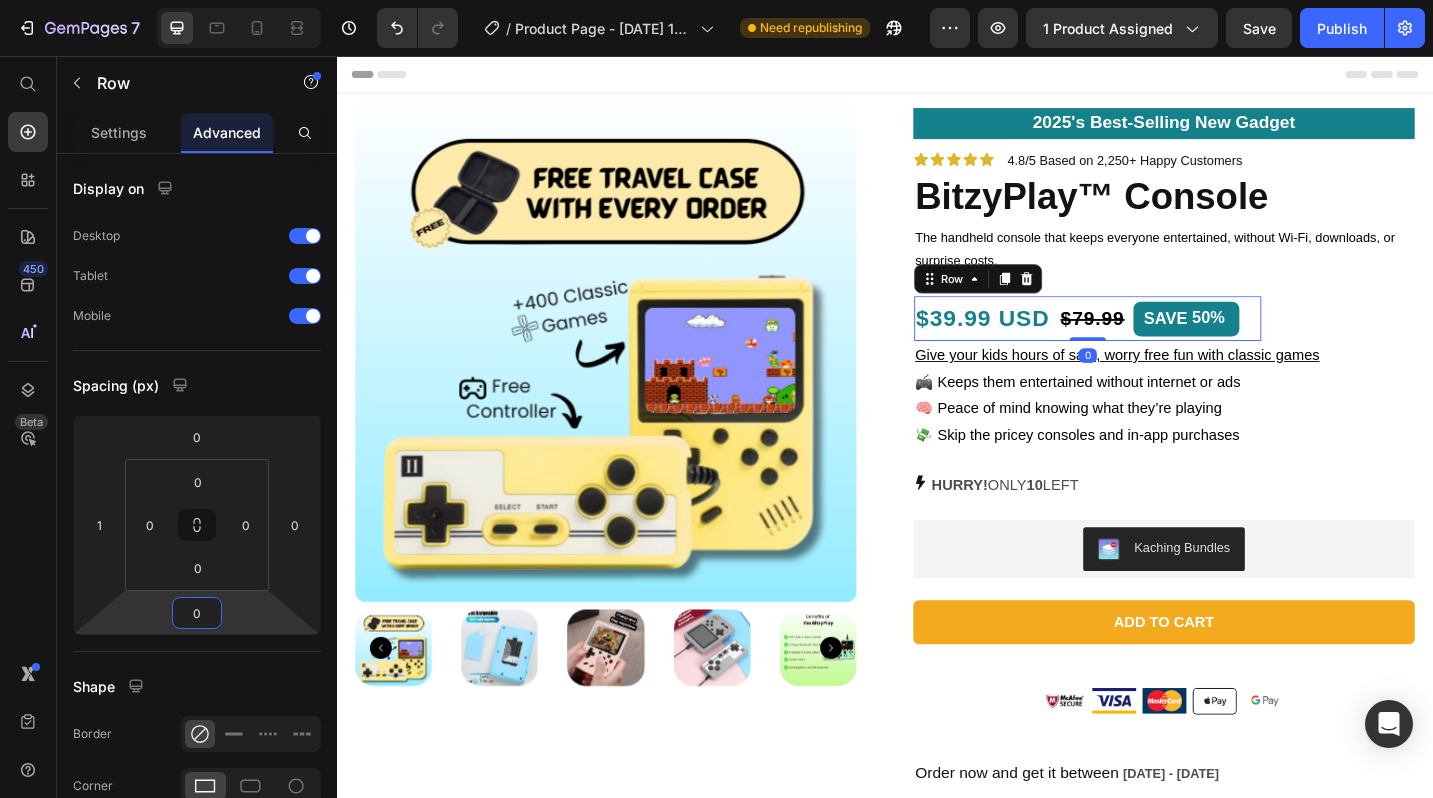 click on "Header" at bounding box center [937, 76] 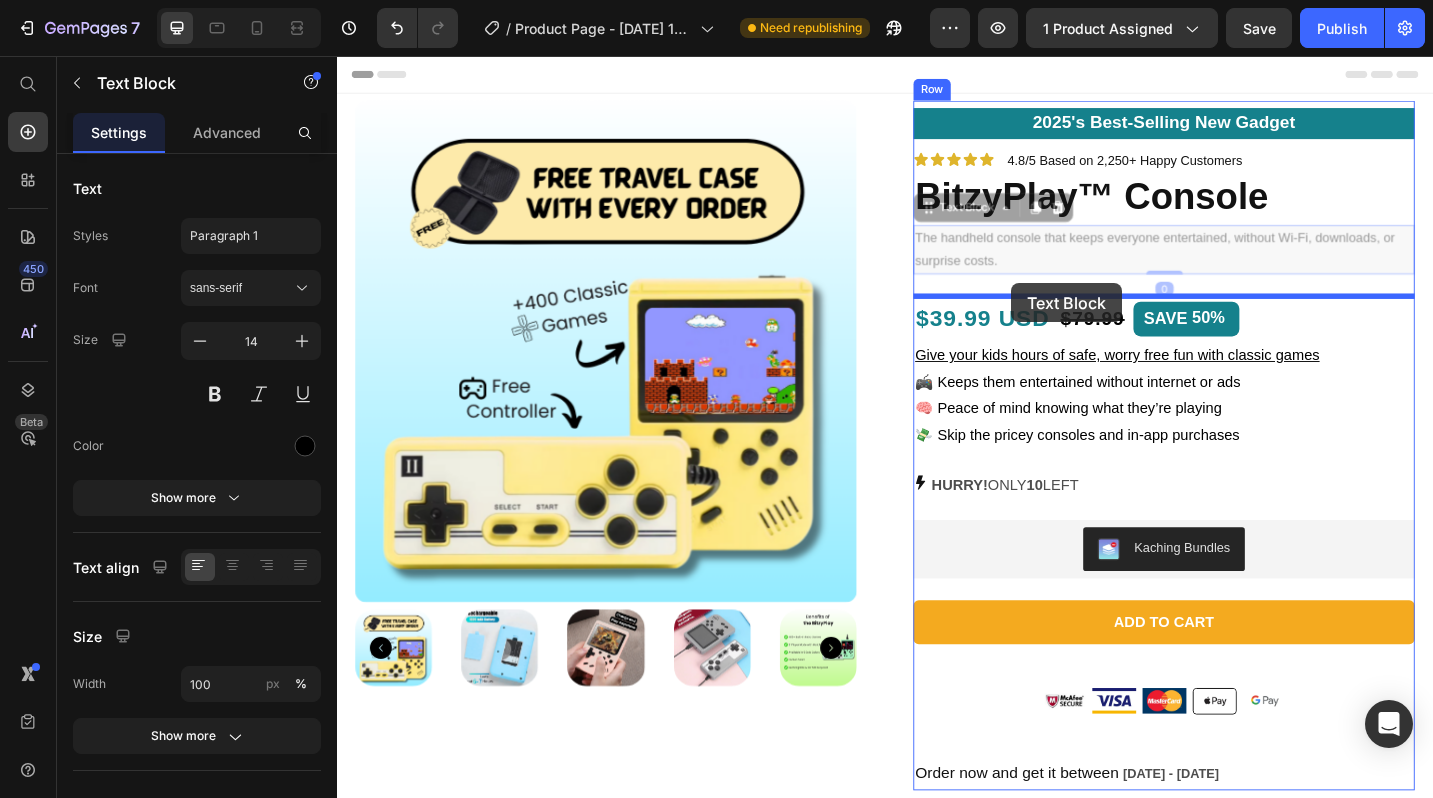 drag, startPoint x: 1075, startPoint y: 269, endPoint x: 1075, endPoint y: 305, distance: 36 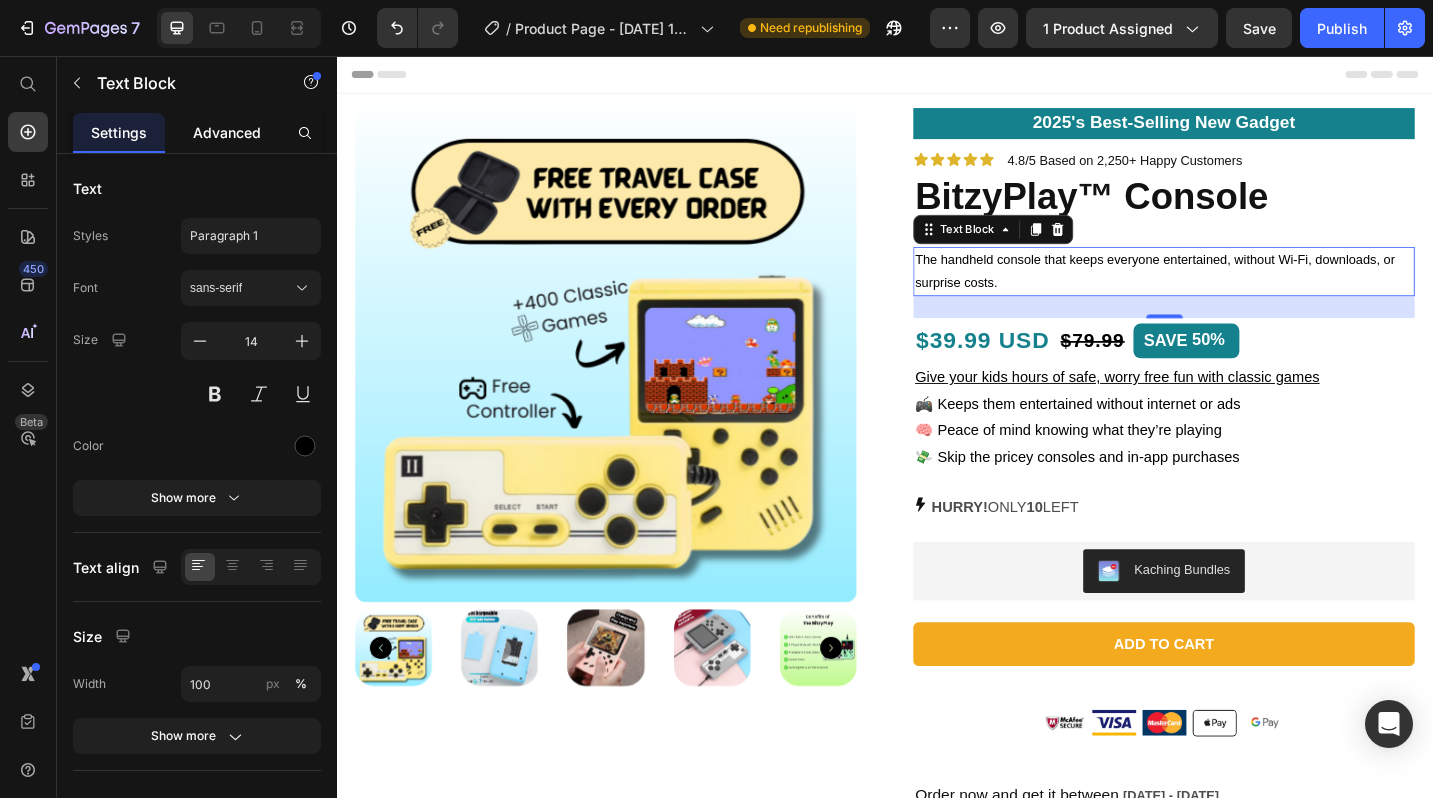 click on "Advanced" at bounding box center (227, 132) 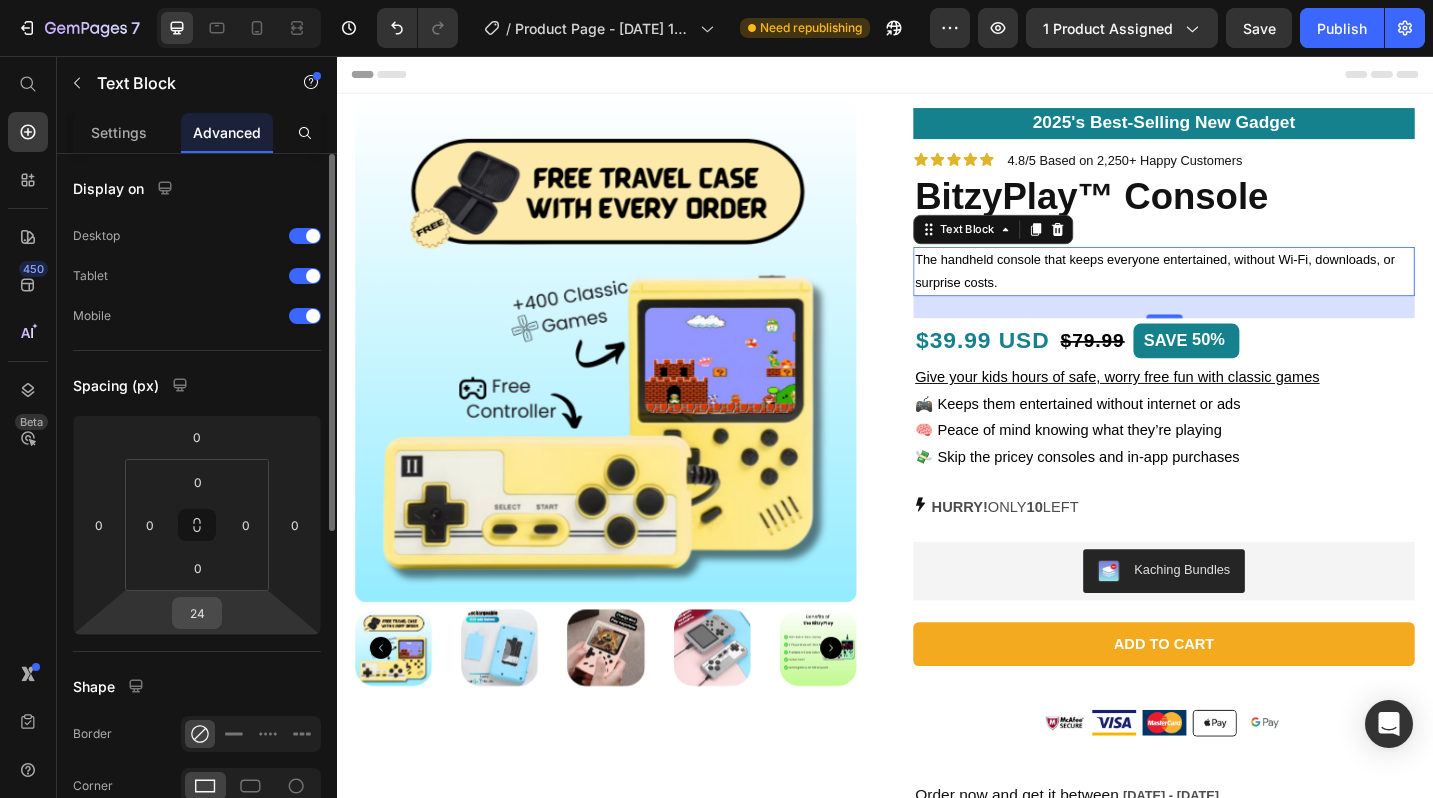 click on "24" at bounding box center (197, 613) 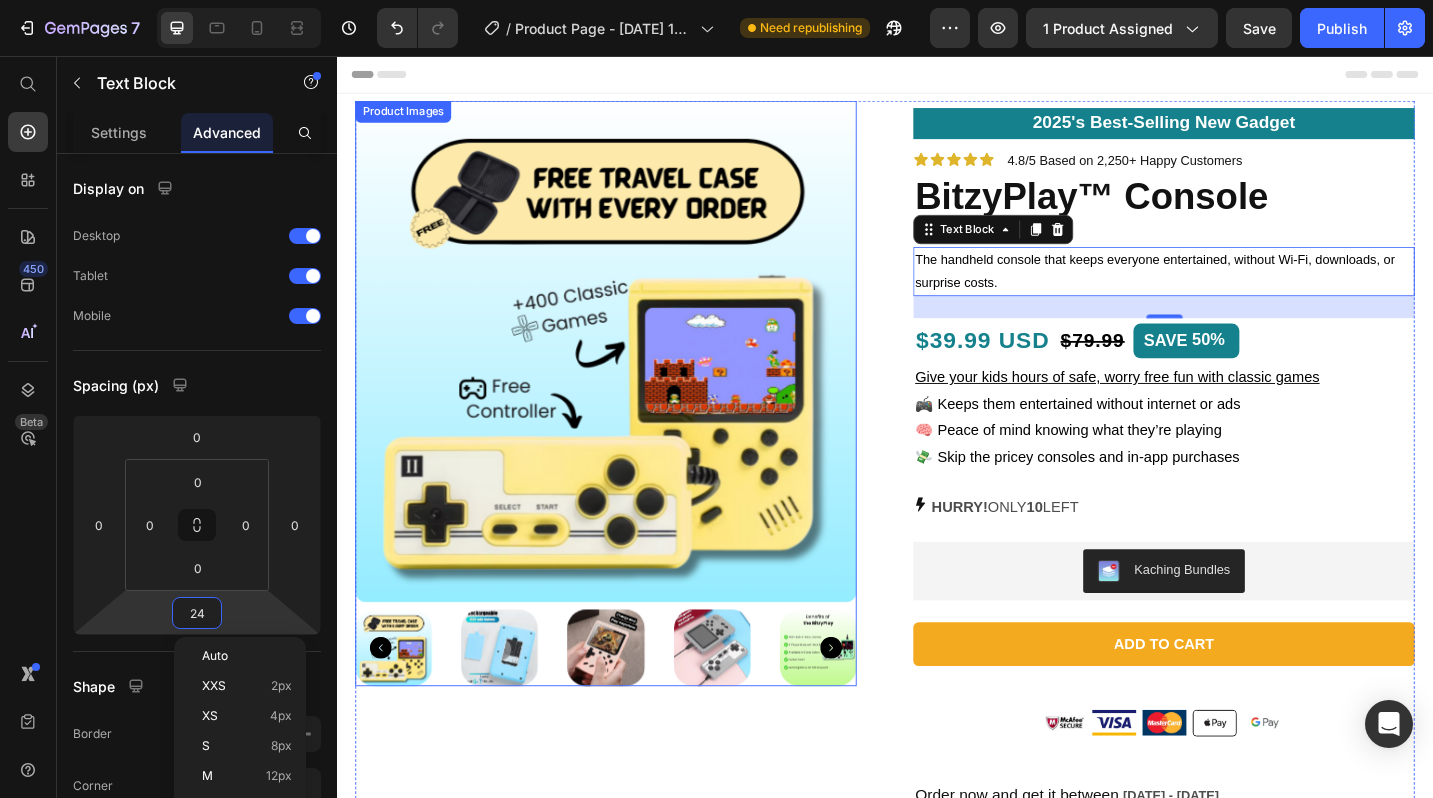 type on "0" 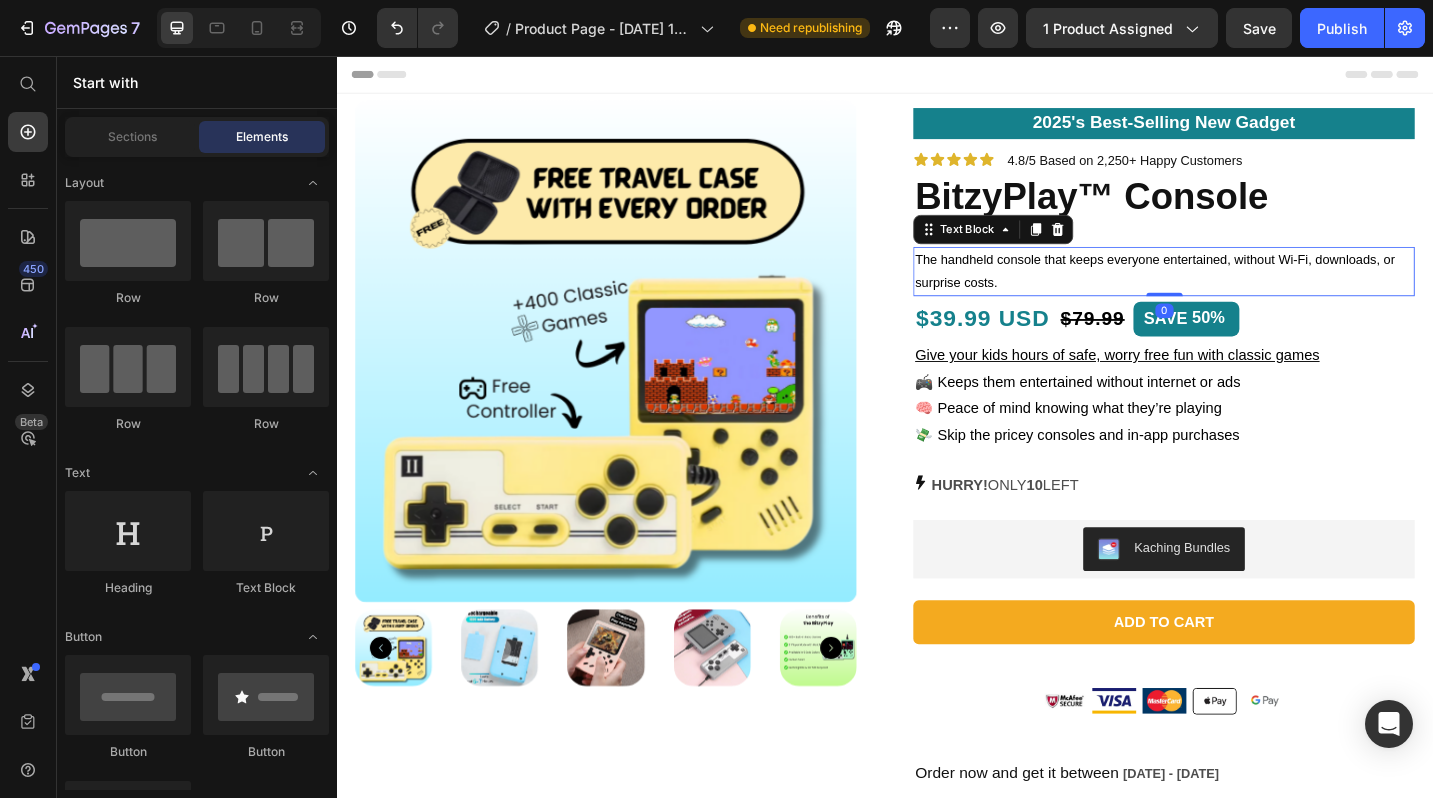 click on "Header" at bounding box center (937, 76) 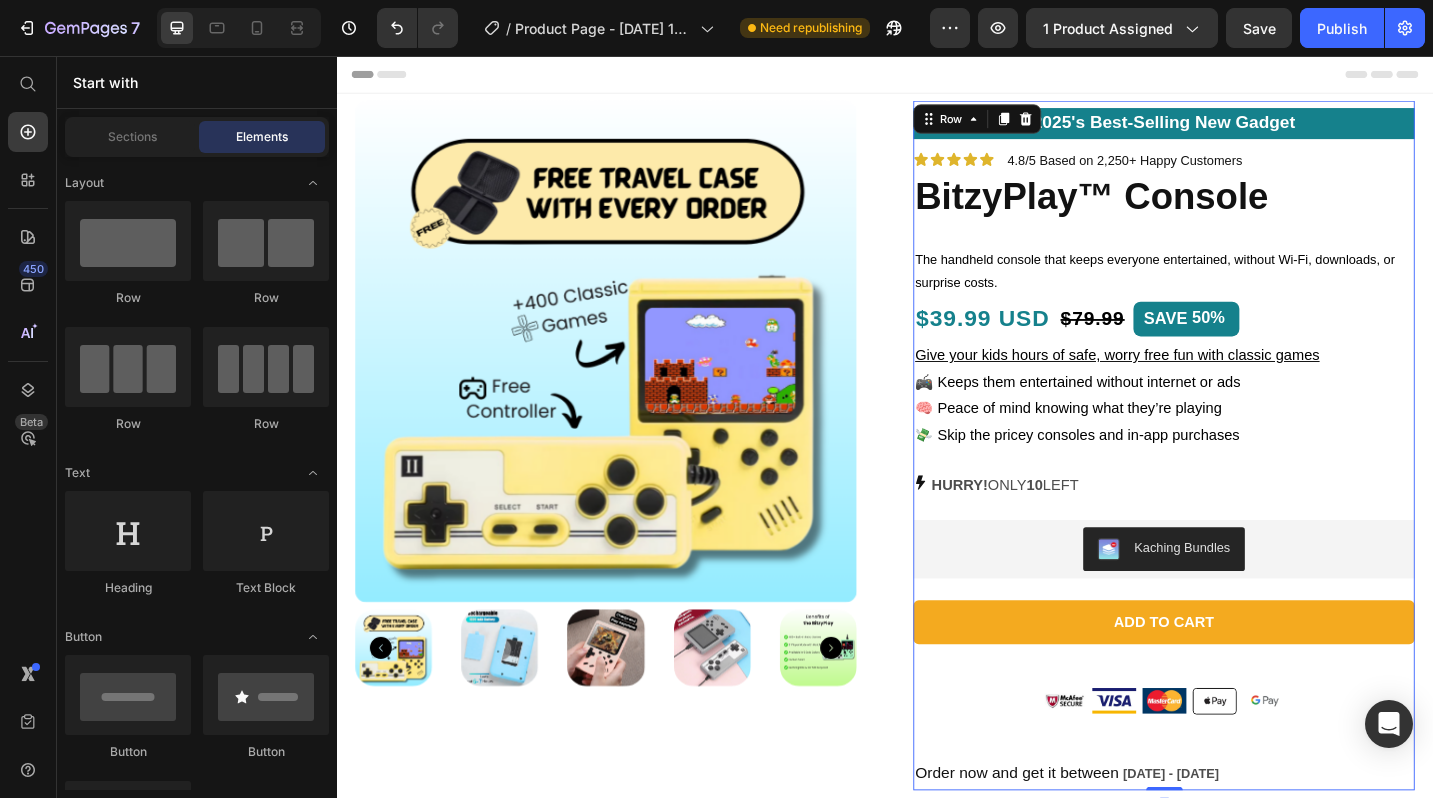 click on "2025's Best-Selling New Gadget Text Block
Icon
Icon
Icon
Icon
Icon Icon List 4.8/5 Based on 2,250+ Happy Customers Text Block Row BitzyPlay™ Console Product Title Row The handheld console that keeps everyone entertained, without Wi-Fi, downloads, or surprise costs. Text Block $39.99 USD Text Block $79.99 Product Price SAVE 50% Discount Tag Row Give your kids hours of safe, worry free fun with classic games 🎮 Keeps them entertained without internet or ads 🧠 Peace of mind knowing what they’re playing 💸 Skip the pricey consoles and in-app purchases Text Block   HURRY!  ONLY  10  LEFT Stock Counter Kaching Bundles Kaching Bundles Add to cart Add to Cart Image Image Image Image Image Row
Order now and get it between
[DATE] - [DATE]
Delivery Date" at bounding box center (1242, 482) 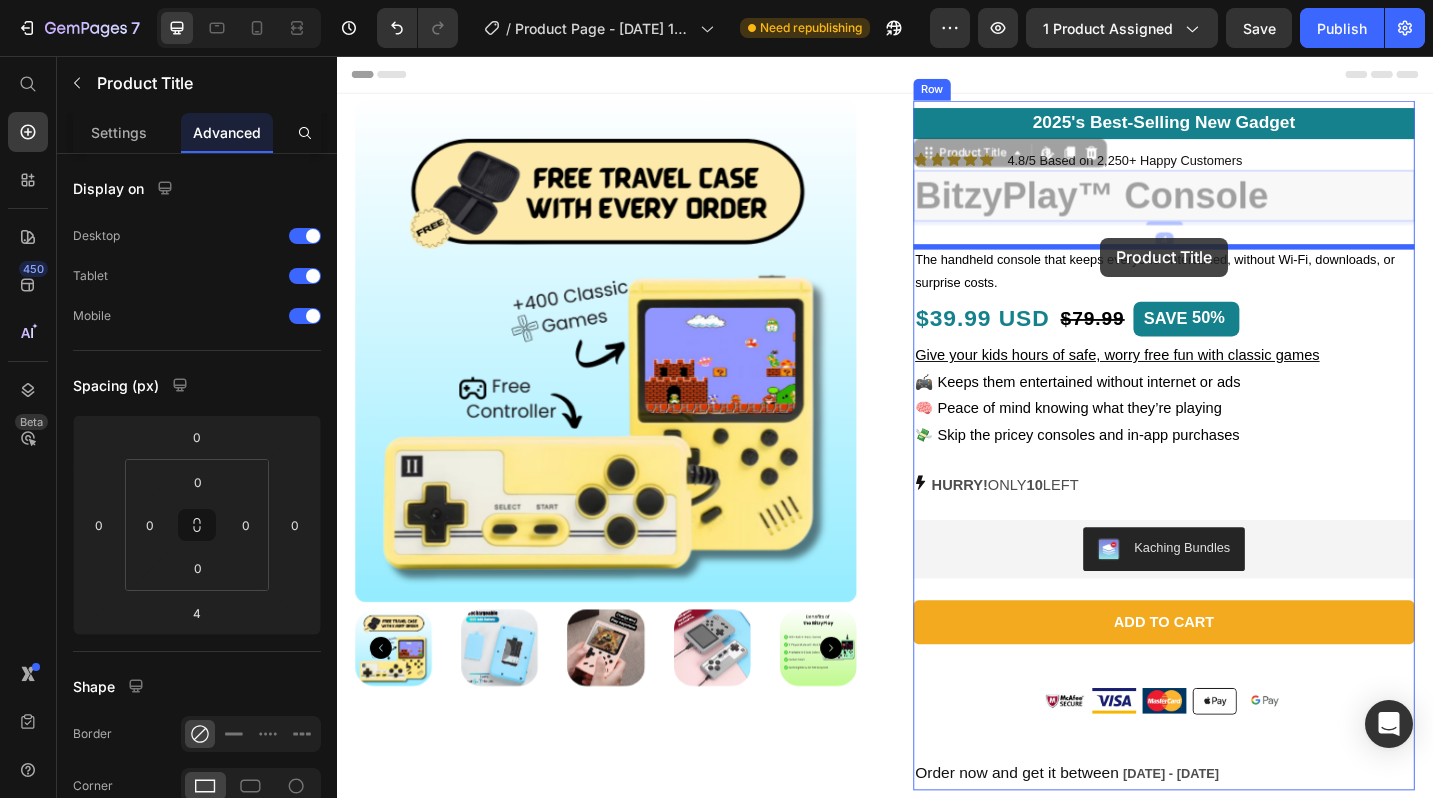 drag, startPoint x: 1172, startPoint y: 217, endPoint x: 1171, endPoint y: 255, distance: 38.013157 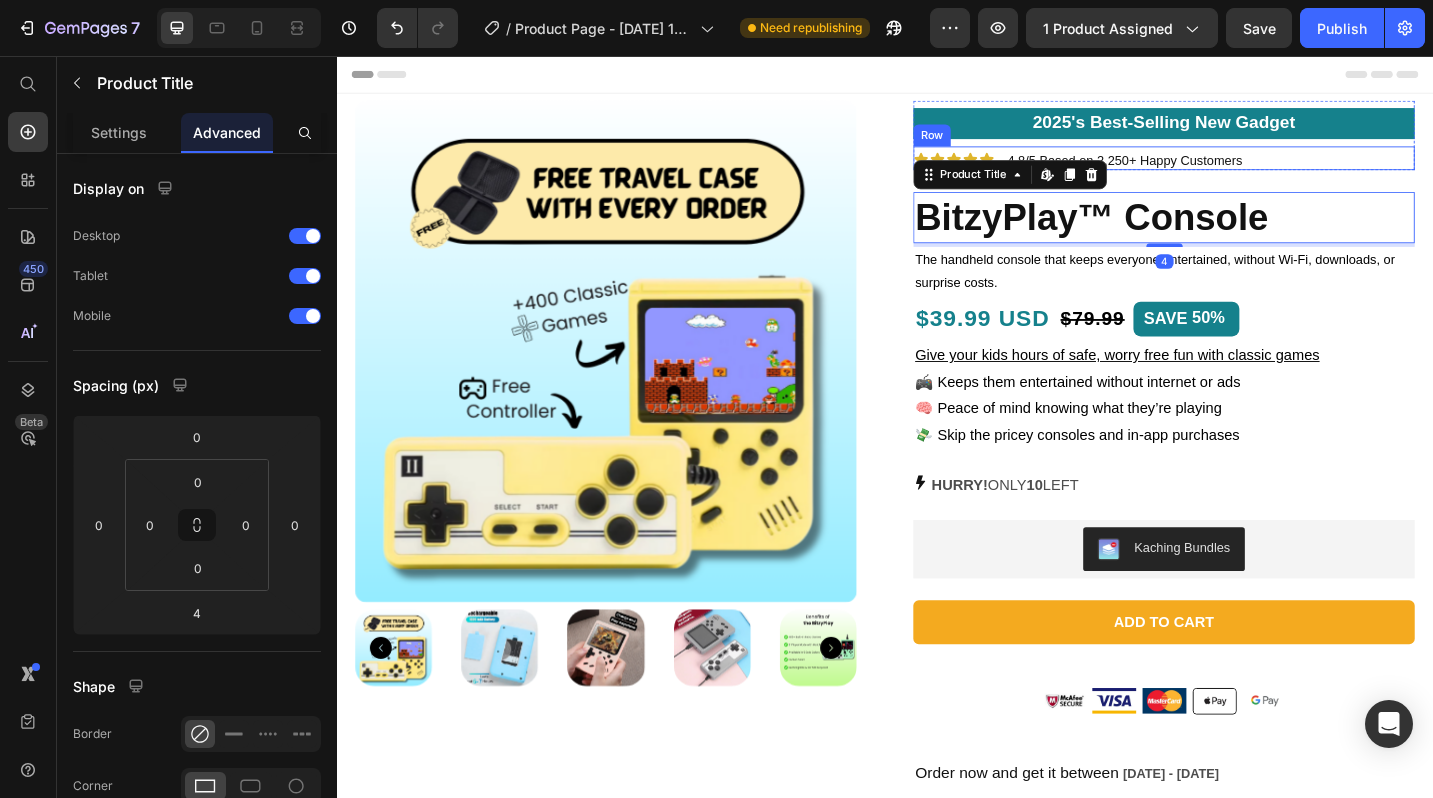 click on "Icon
Icon
Icon
Icon
Icon Icon List 4.8/5 Based on 2,250+ Happy Customers Text Block Row" at bounding box center [1242, 168] 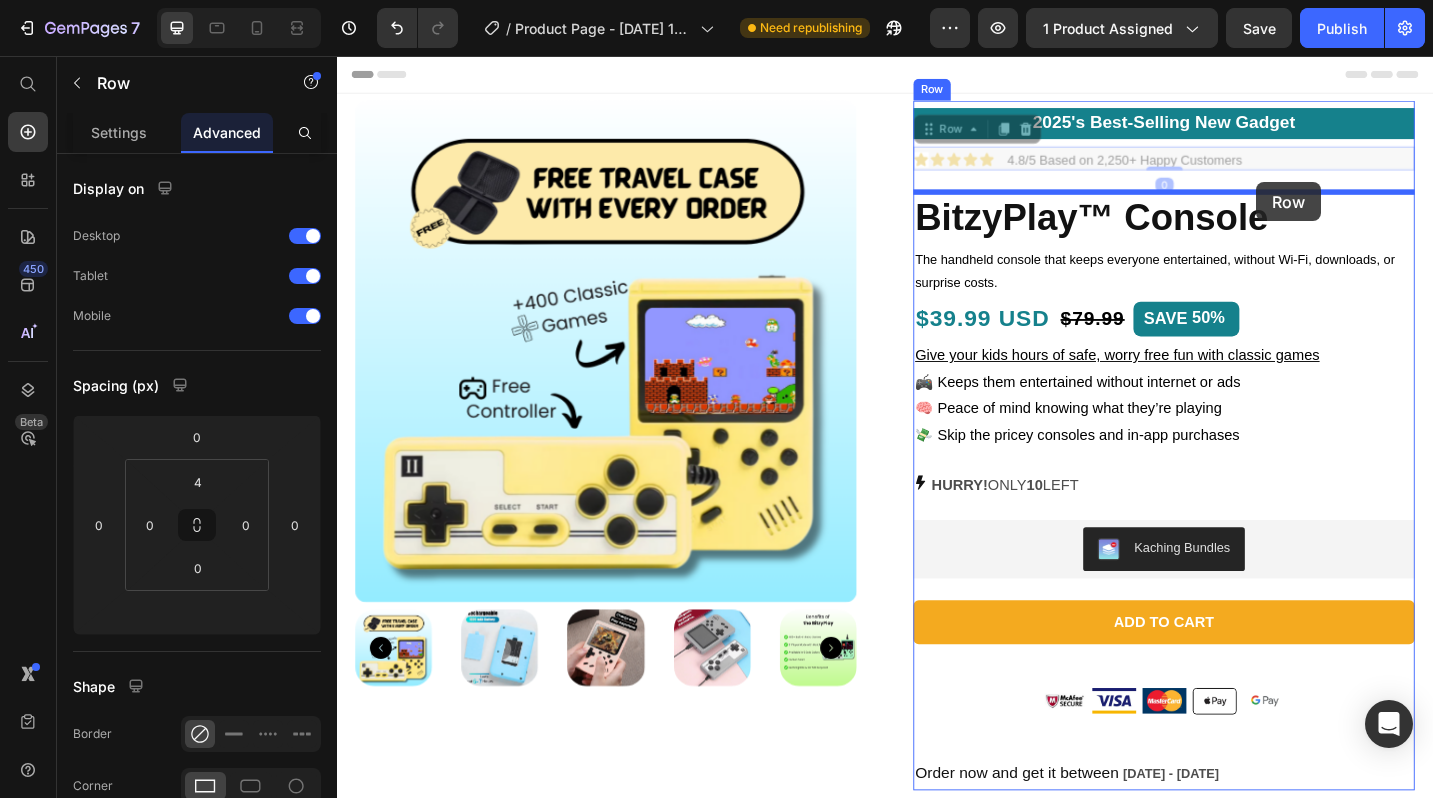 drag, startPoint x: 1343, startPoint y: 169, endPoint x: 1343, endPoint y: 194, distance: 25 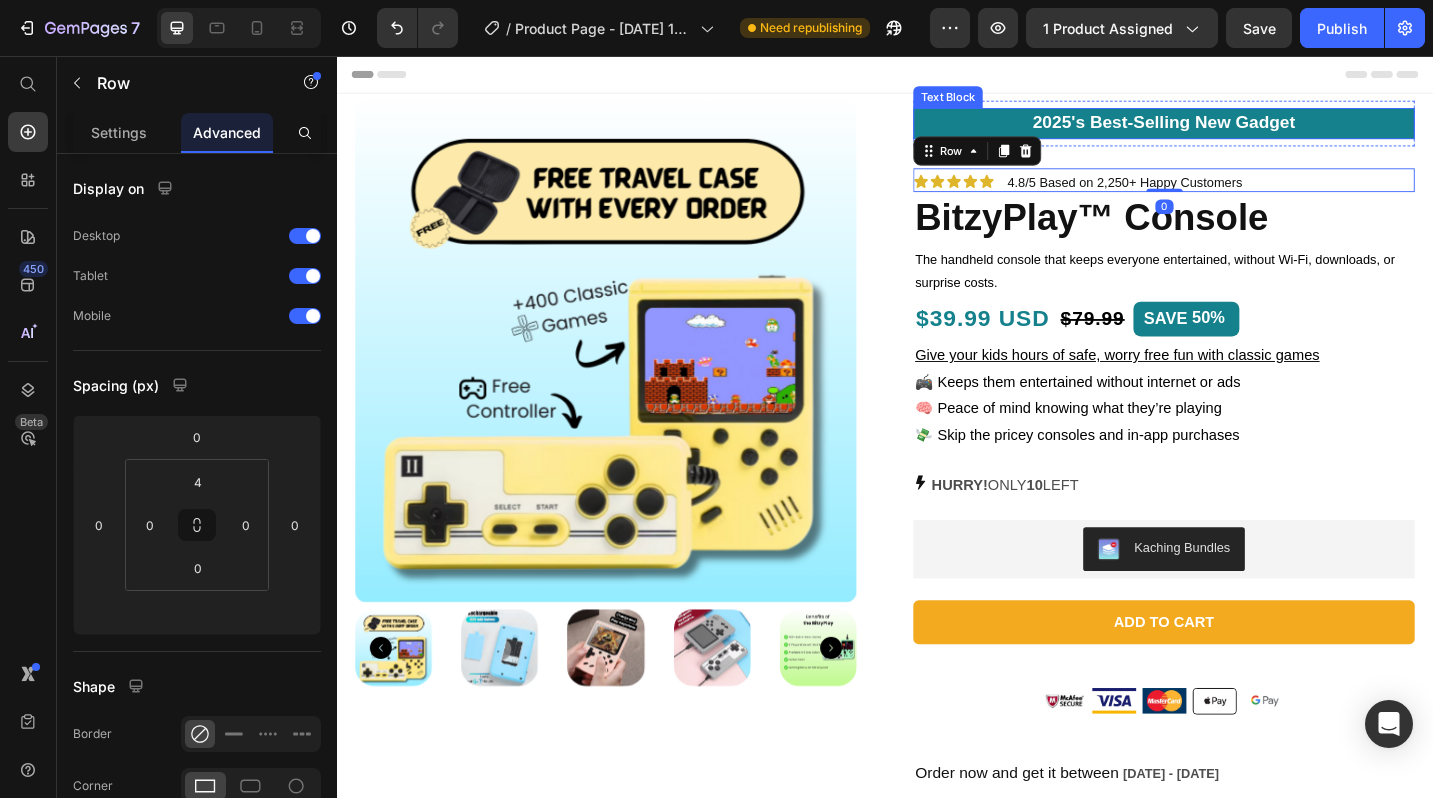 click on "2025's Best-Selling New Gadget" at bounding box center (1242, 130) 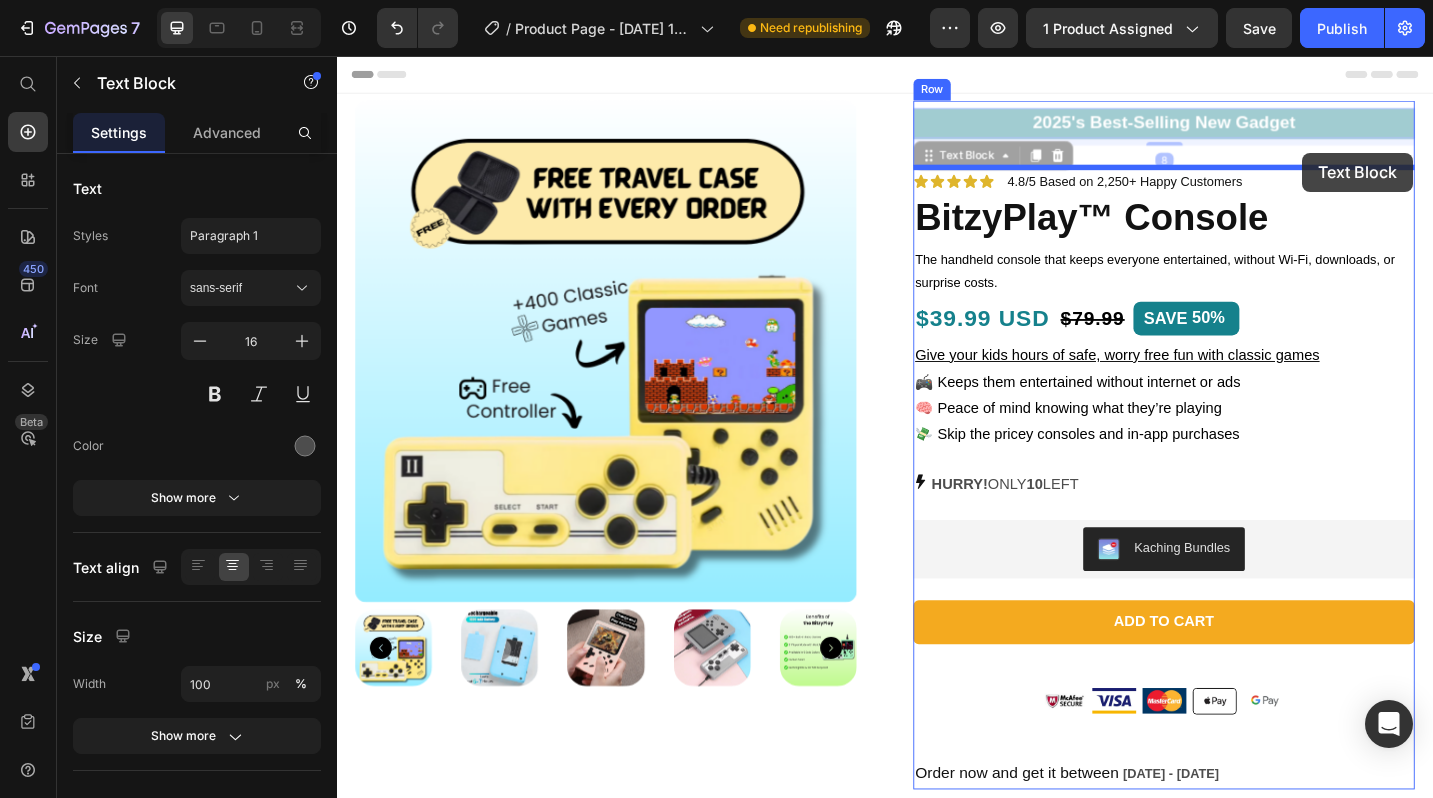 drag, startPoint x: 1392, startPoint y: 127, endPoint x: 1394, endPoint y: 162, distance: 35.057095 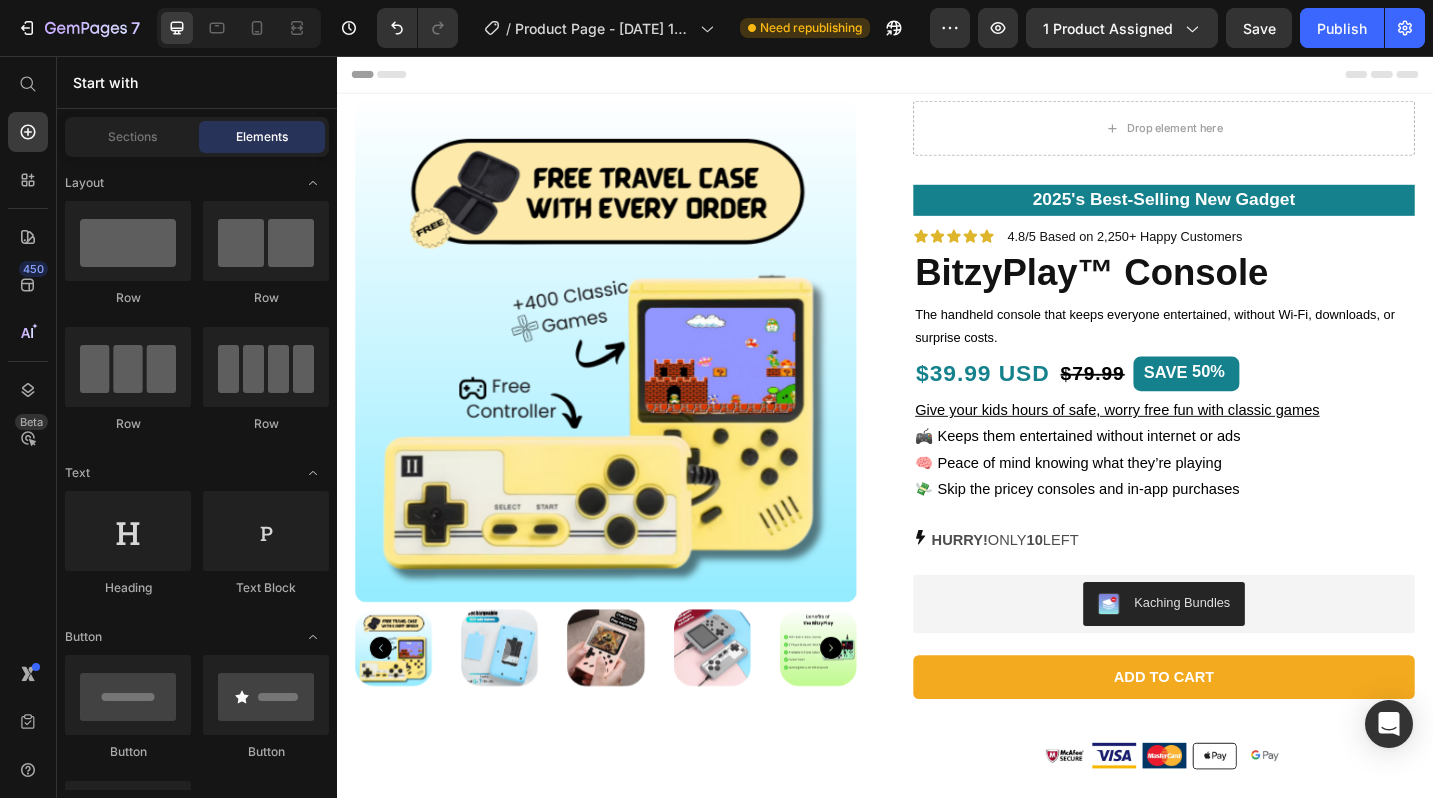 click on "Header" at bounding box center [937, 76] 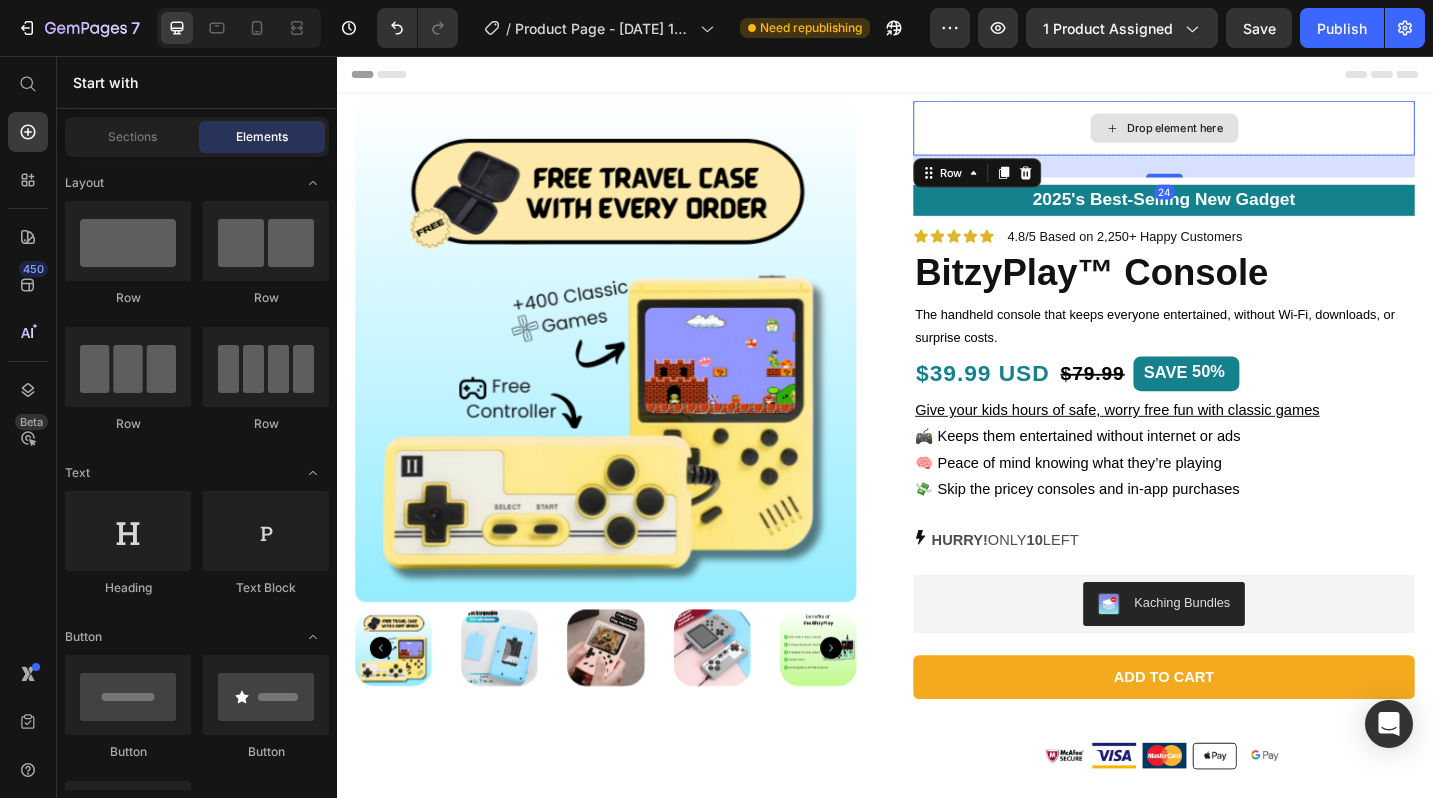 click on "Drop element here" at bounding box center [1242, 135] 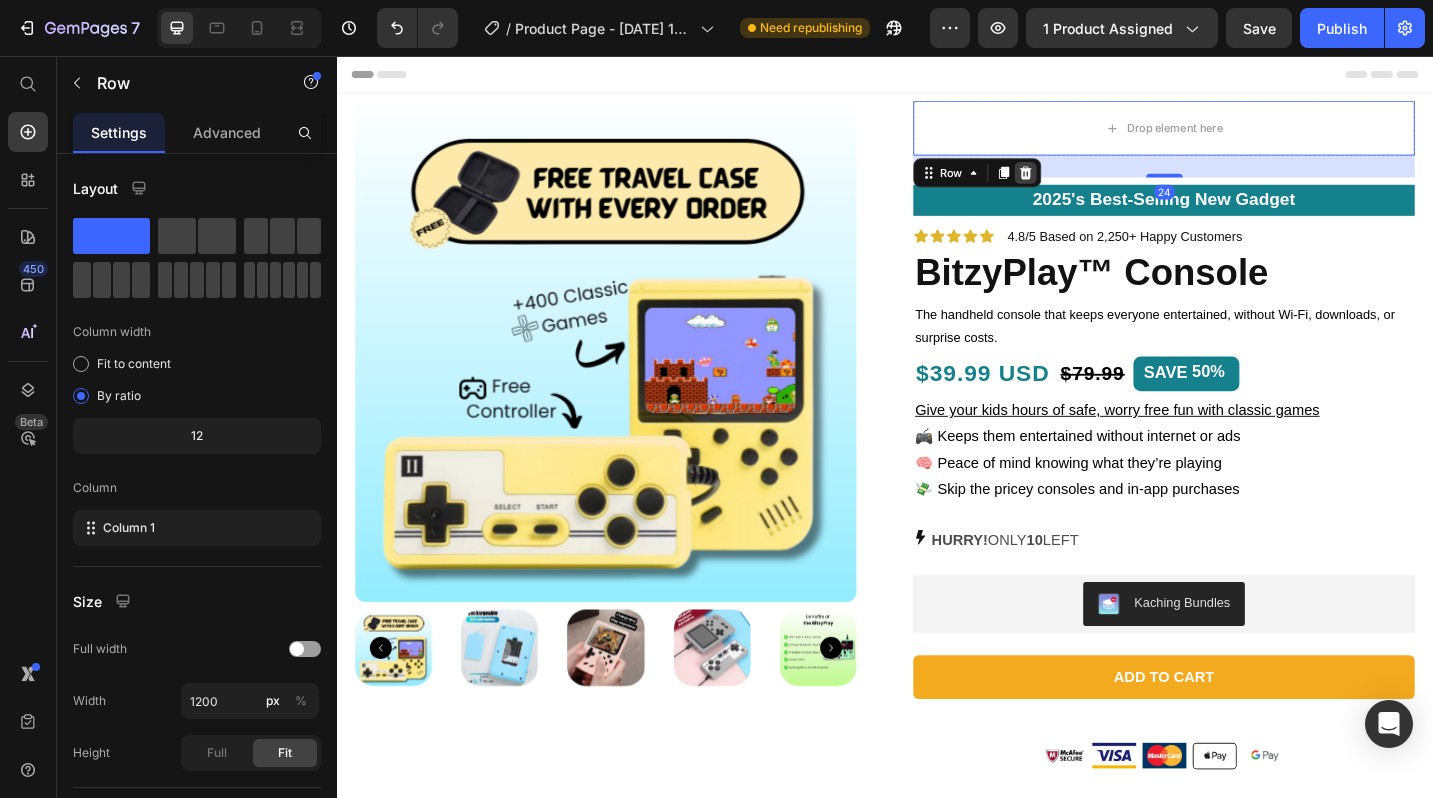 click 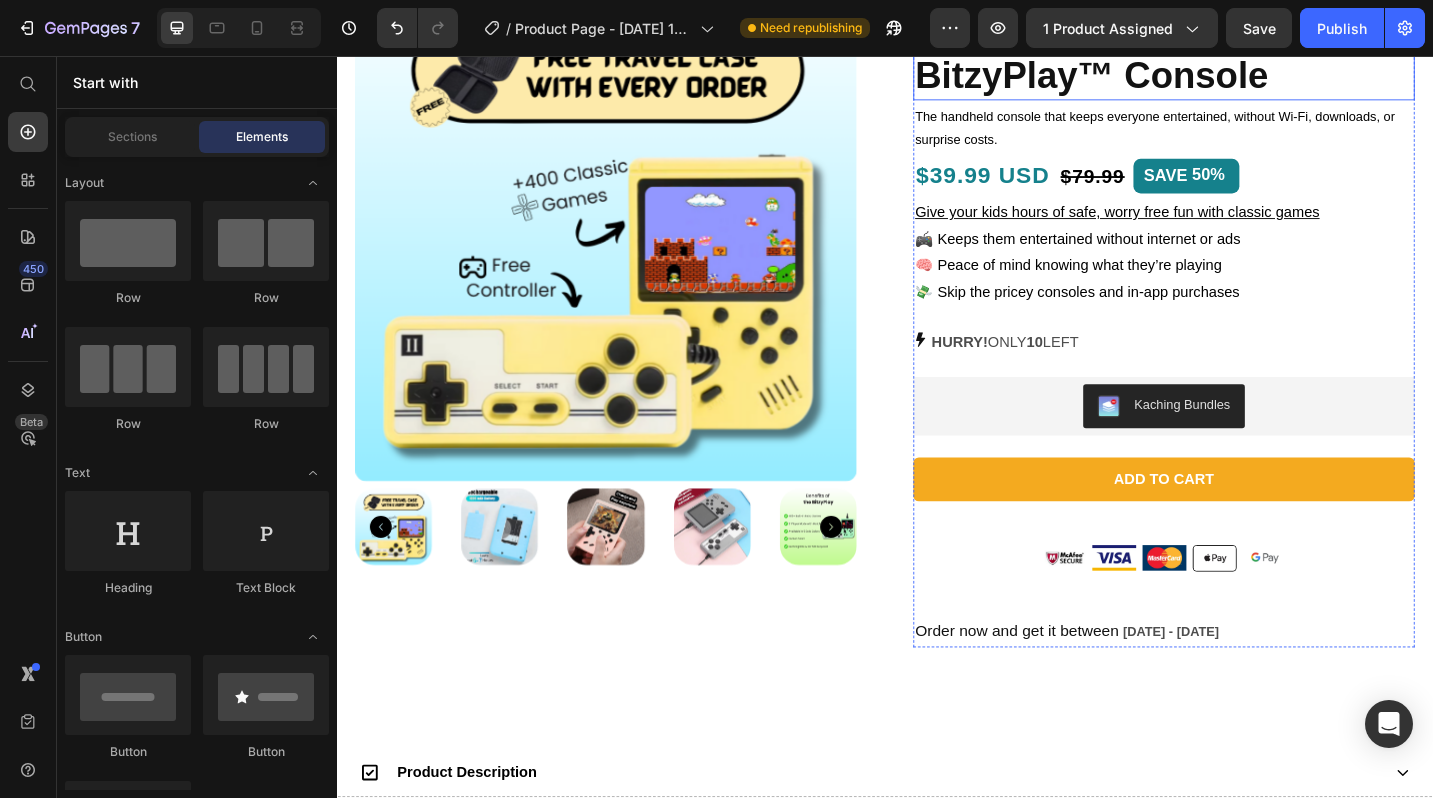 scroll, scrollTop: 0, scrollLeft: 0, axis: both 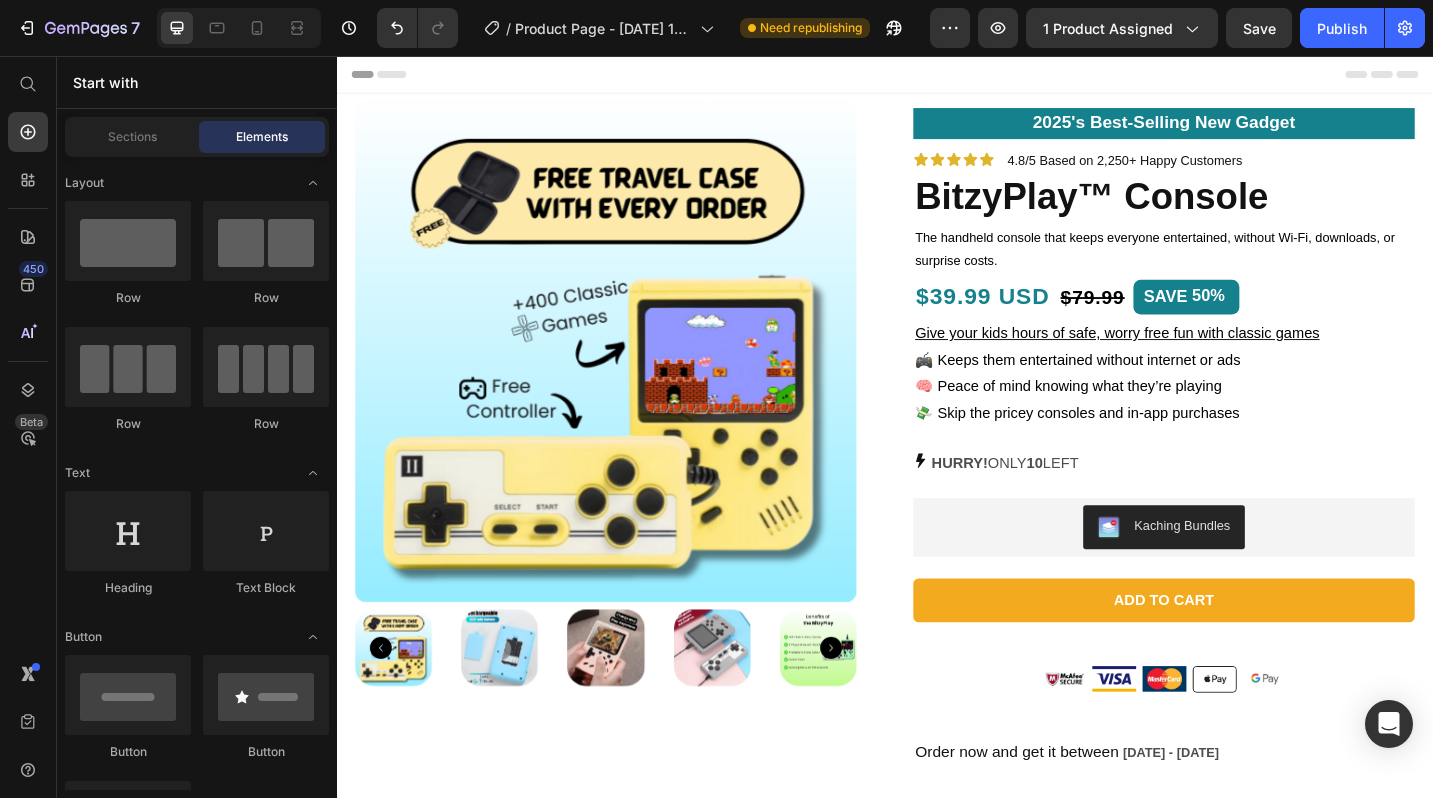 click on "Header" at bounding box center [937, 76] 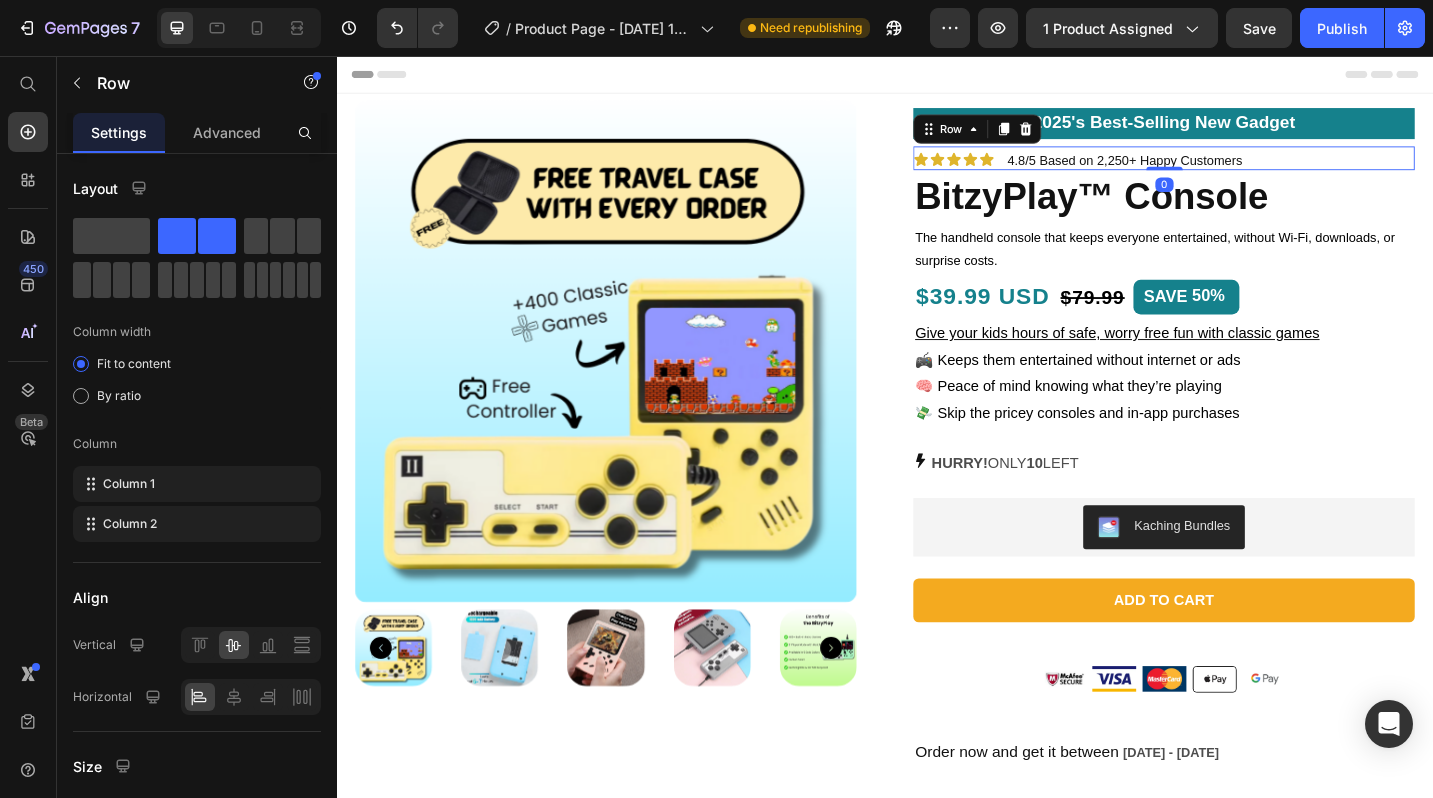 click on "Icon
Icon
Icon
Icon
Icon Icon List 4.8/5 Based on 2,250+ Happy Customers Text Block Row   0" at bounding box center [1242, 168] 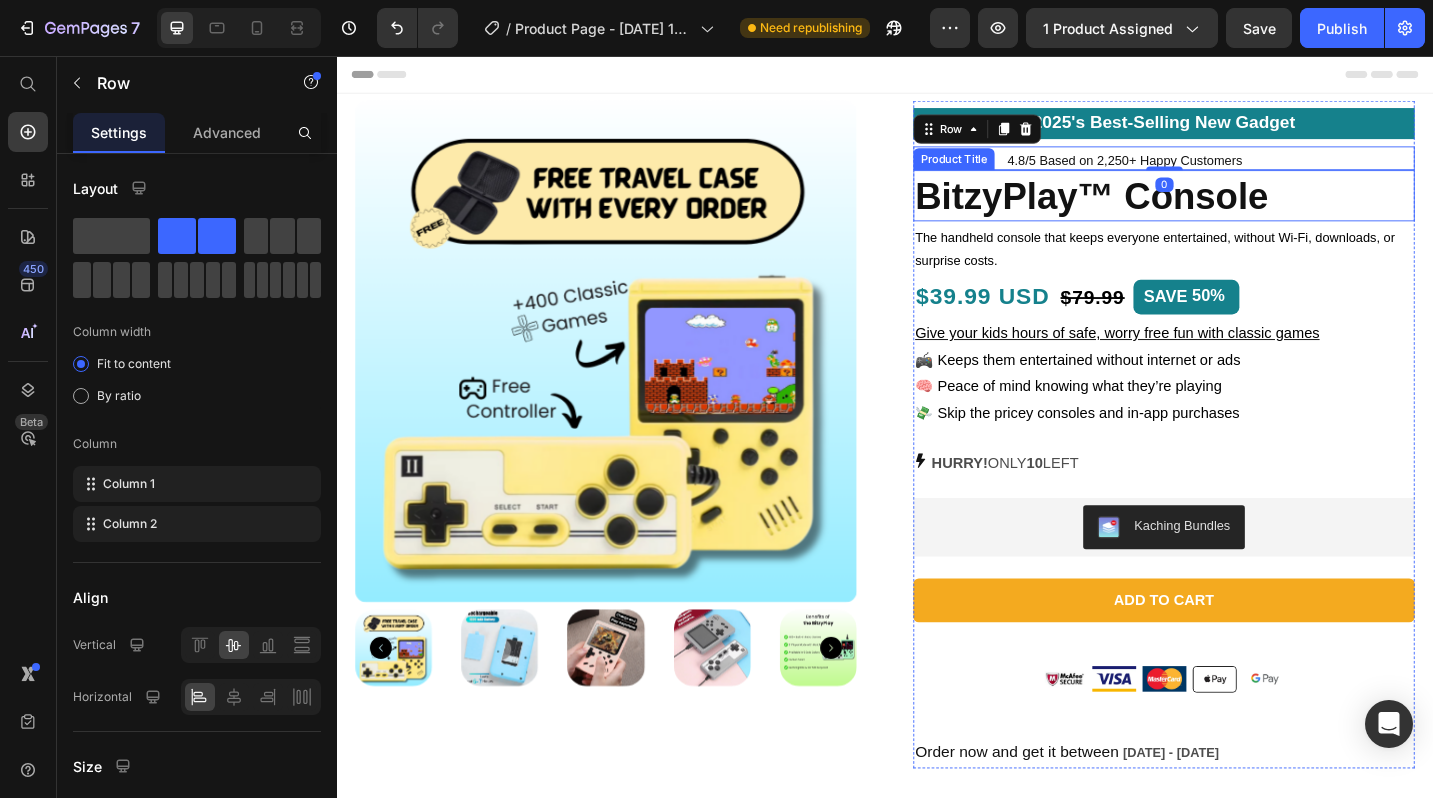 click on "BitzyPlay™ Console" at bounding box center (1242, 209) 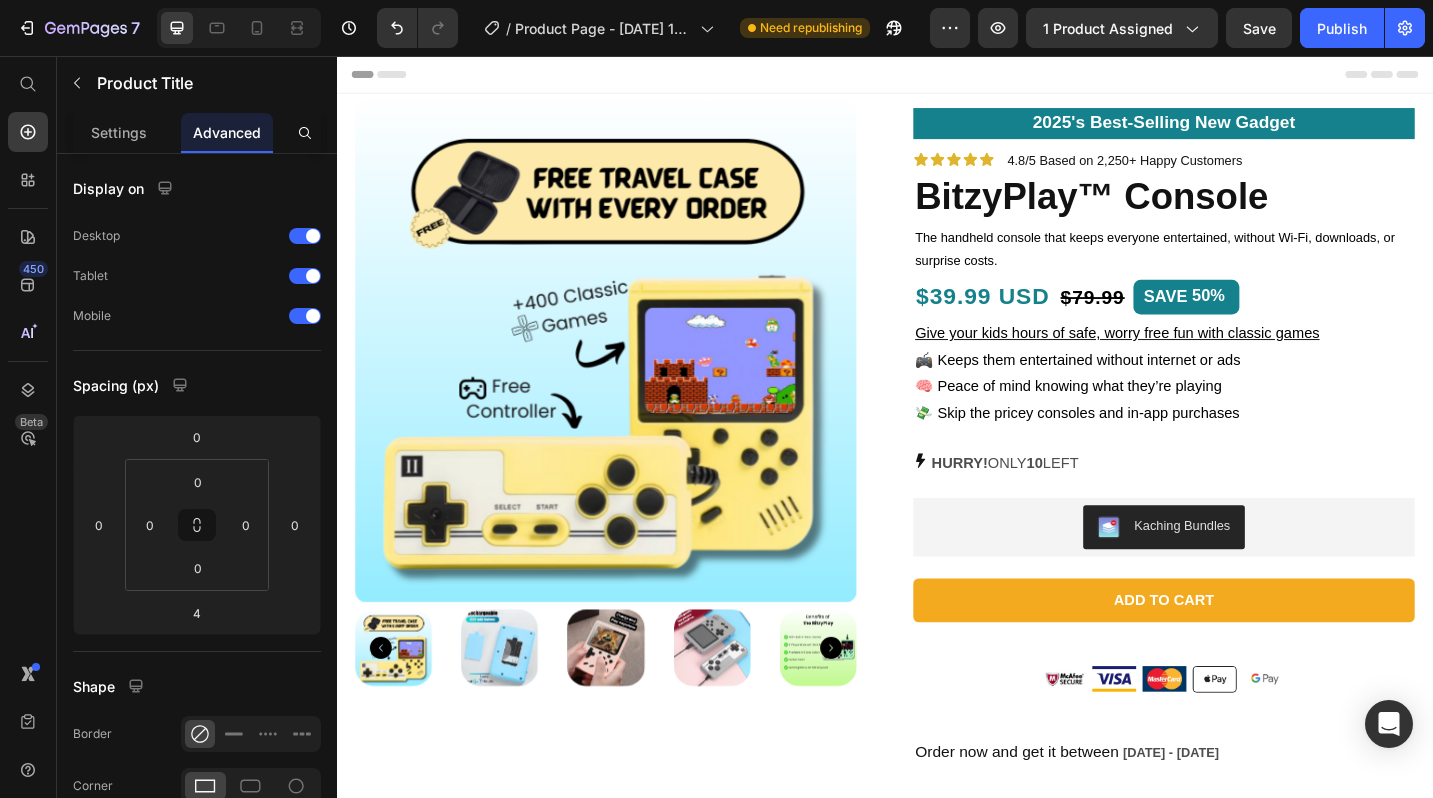 click on "Header" at bounding box center (937, 76) 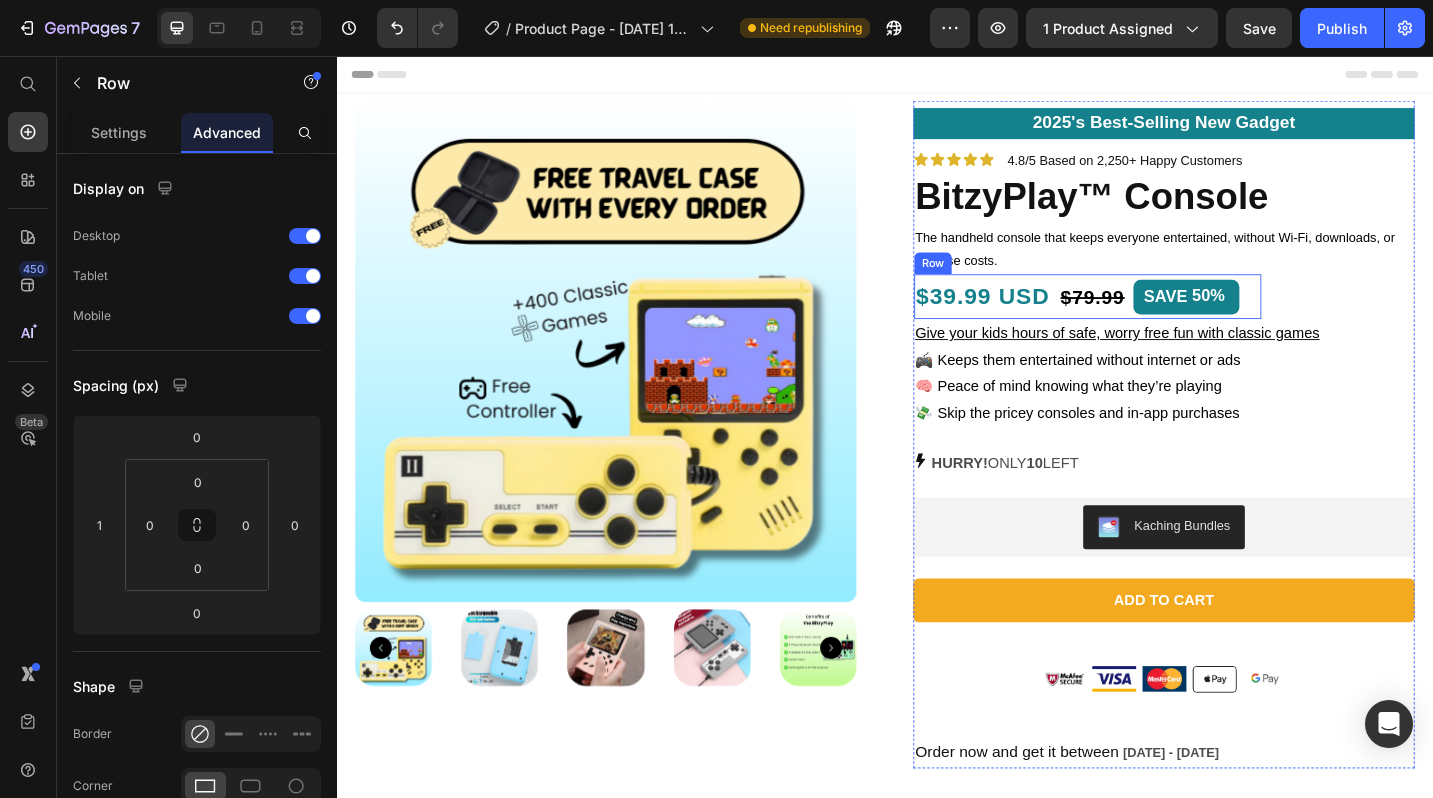 click on "$39.99 USD Text Block $79.99 Product Price SAVE 50% Discount Tag Row" at bounding box center (1159, 319) 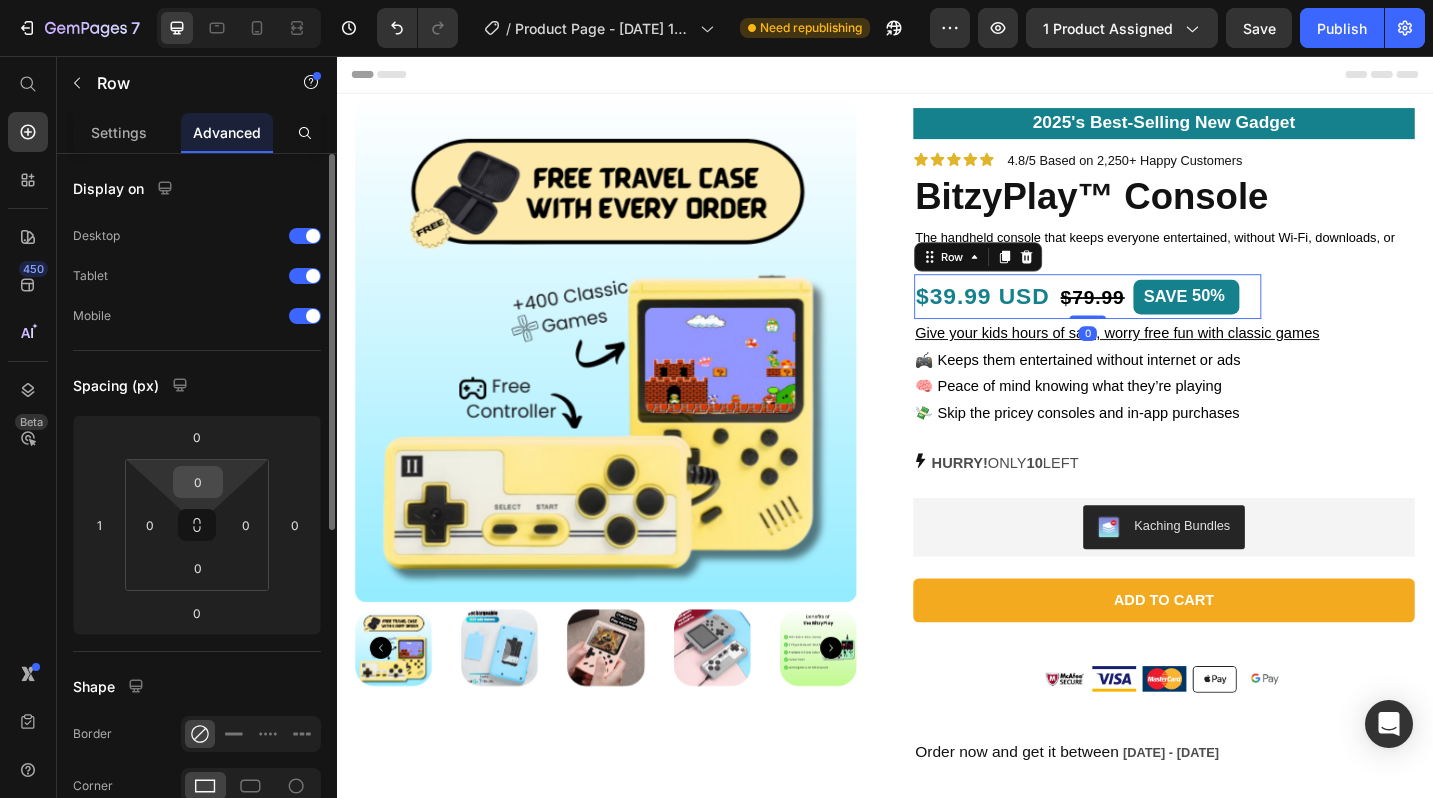 click on "0" at bounding box center (198, 482) 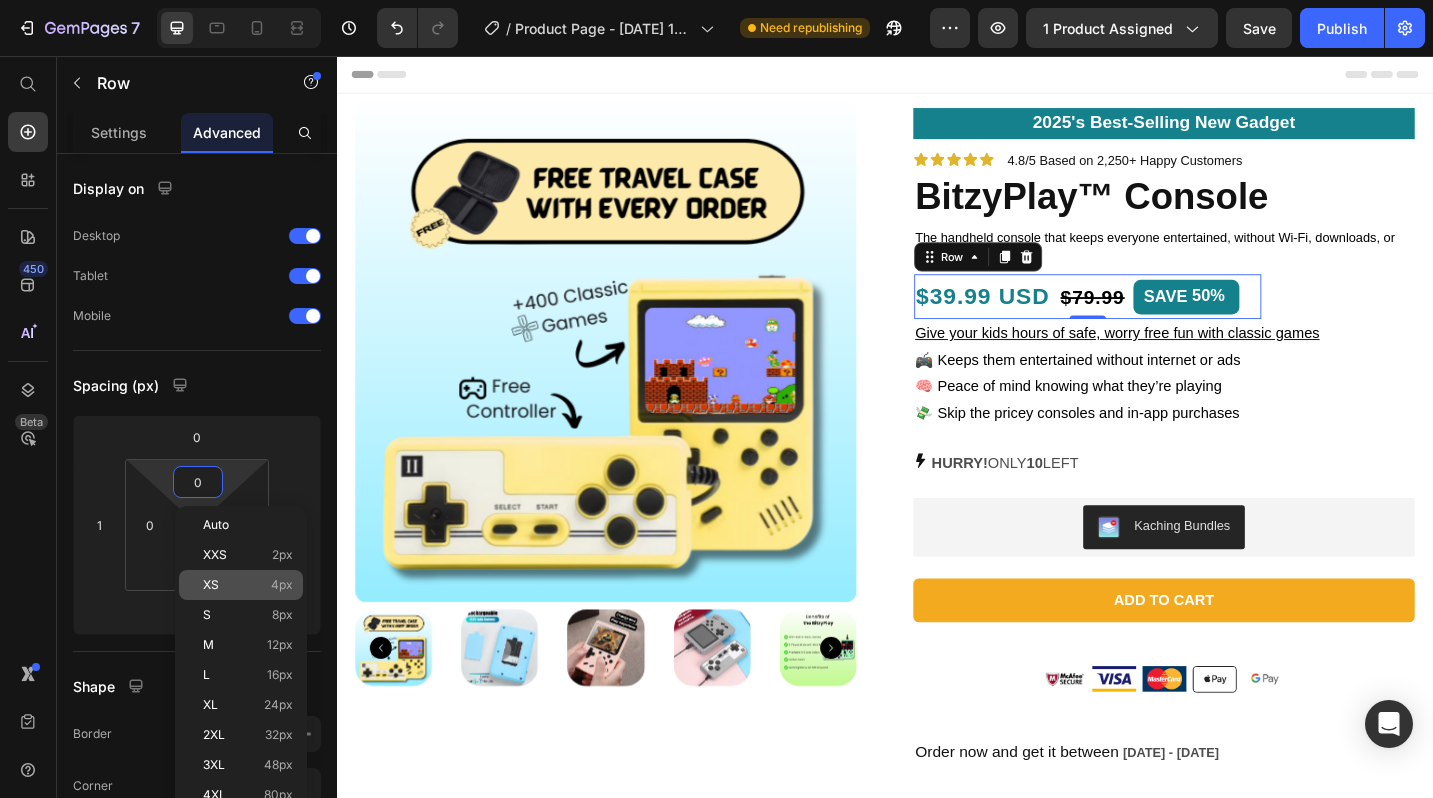 click on "XS 4px" at bounding box center [248, 585] 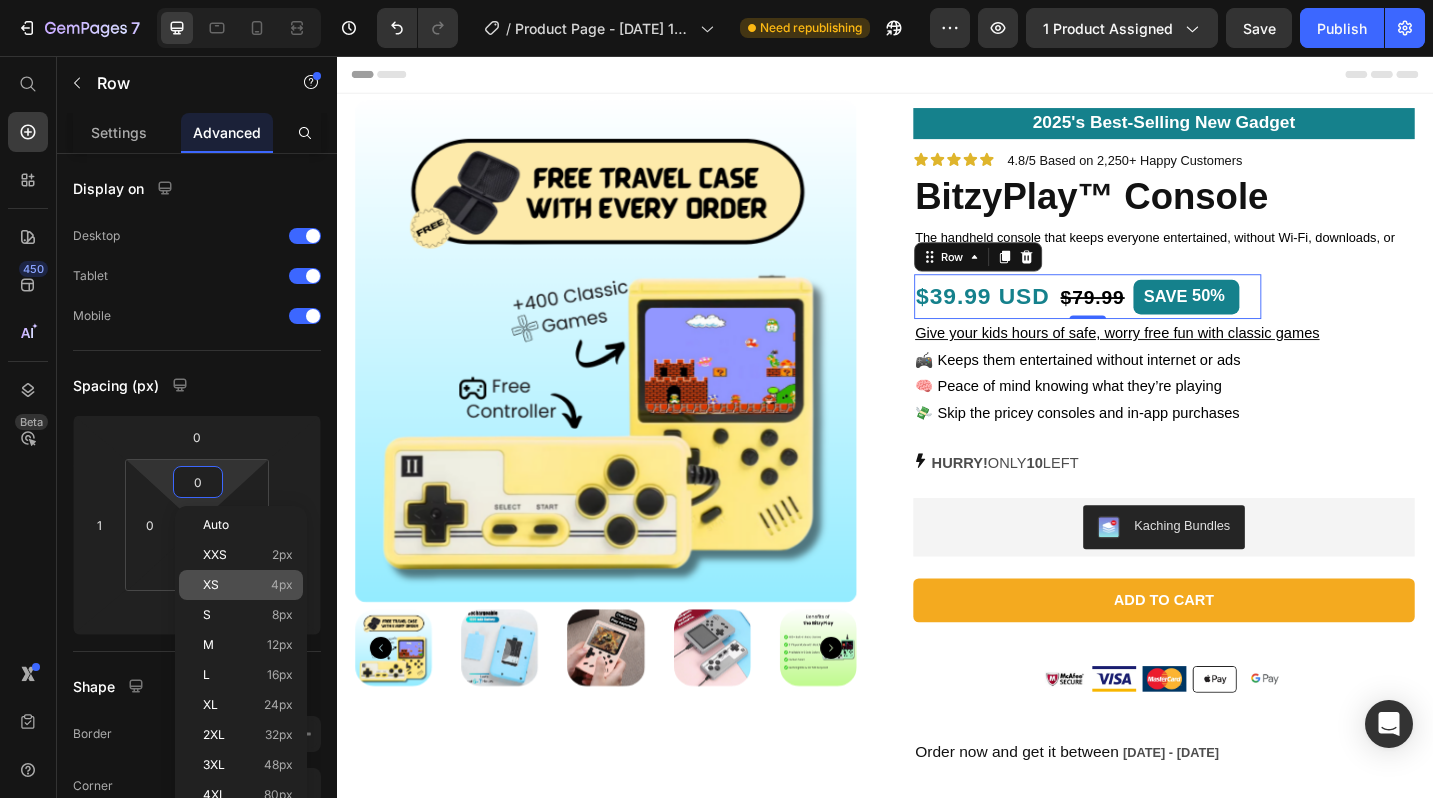 type on "4" 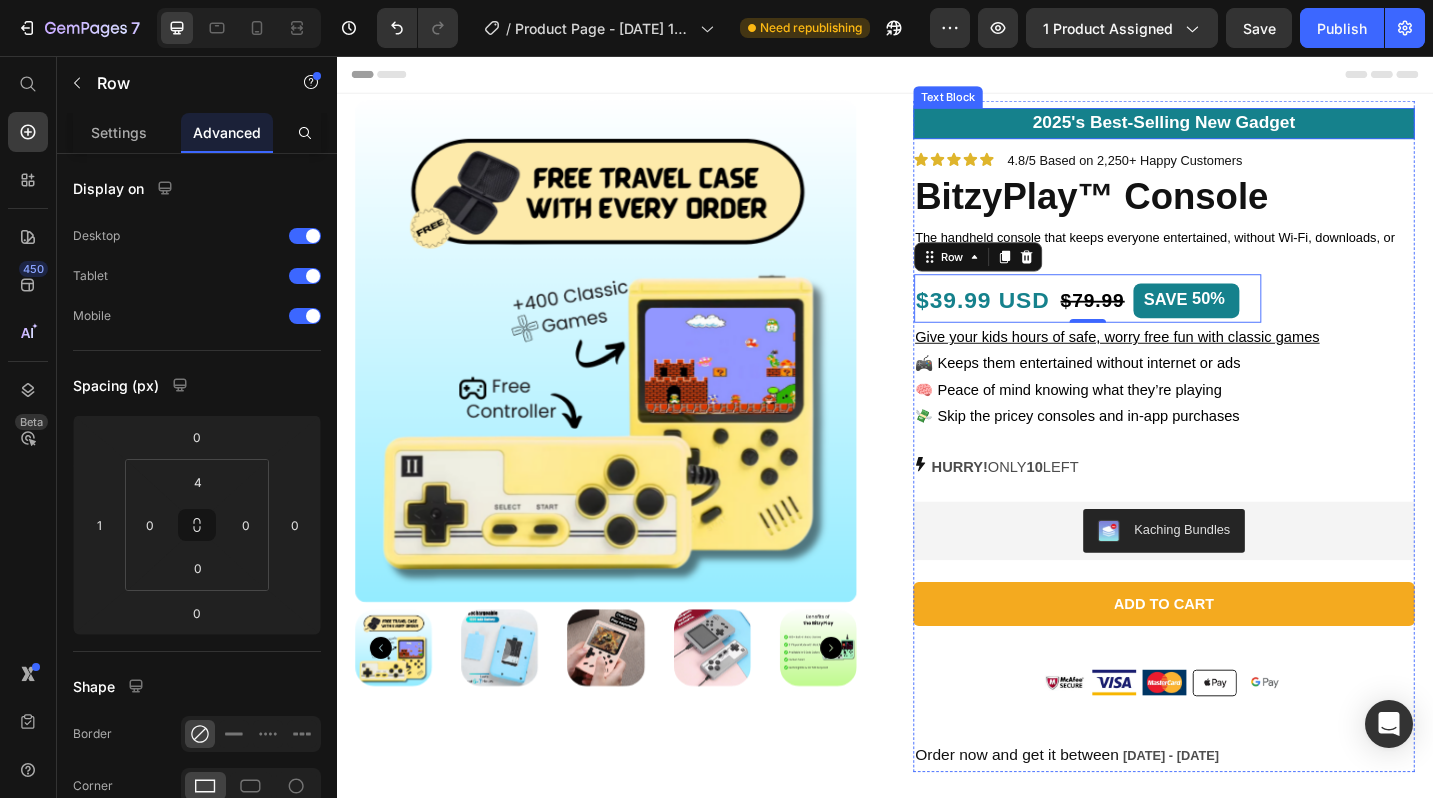 click on "Header
Product Images 2025's Best-Selling New Gadget Text Block
Icon
Icon
Icon
Icon
Icon Icon List 4.8/5 Based on 2,250+ Happy Customers Text Block Row BitzyPlay™ Console Product Title The handheld console that keeps everyone entertained, without Wi-Fi, downloads, or surprise costs. Text Block $39.99 USD Text Block $79.99 Product Price SAVE 50% Discount Tag Row   0 Give your kids hours of safe, worry free fun with classic games 🎮 Keeps them entertained without internet or ads 🧠 Peace of mind knowing what they’re playing 💸 Skip the pricey consoles and in-app purchases Text Block   HURRY!  ONLY  10  LEFT Stock Counter Kaching Bundles Kaching Bundles Add to cart Add to Cart Image Image Image Image Image Row
Order now and get it between
[DATE] - [DATE]
Delivery Date Row Product Section 1
Product Description Row" at bounding box center [937, 1127] 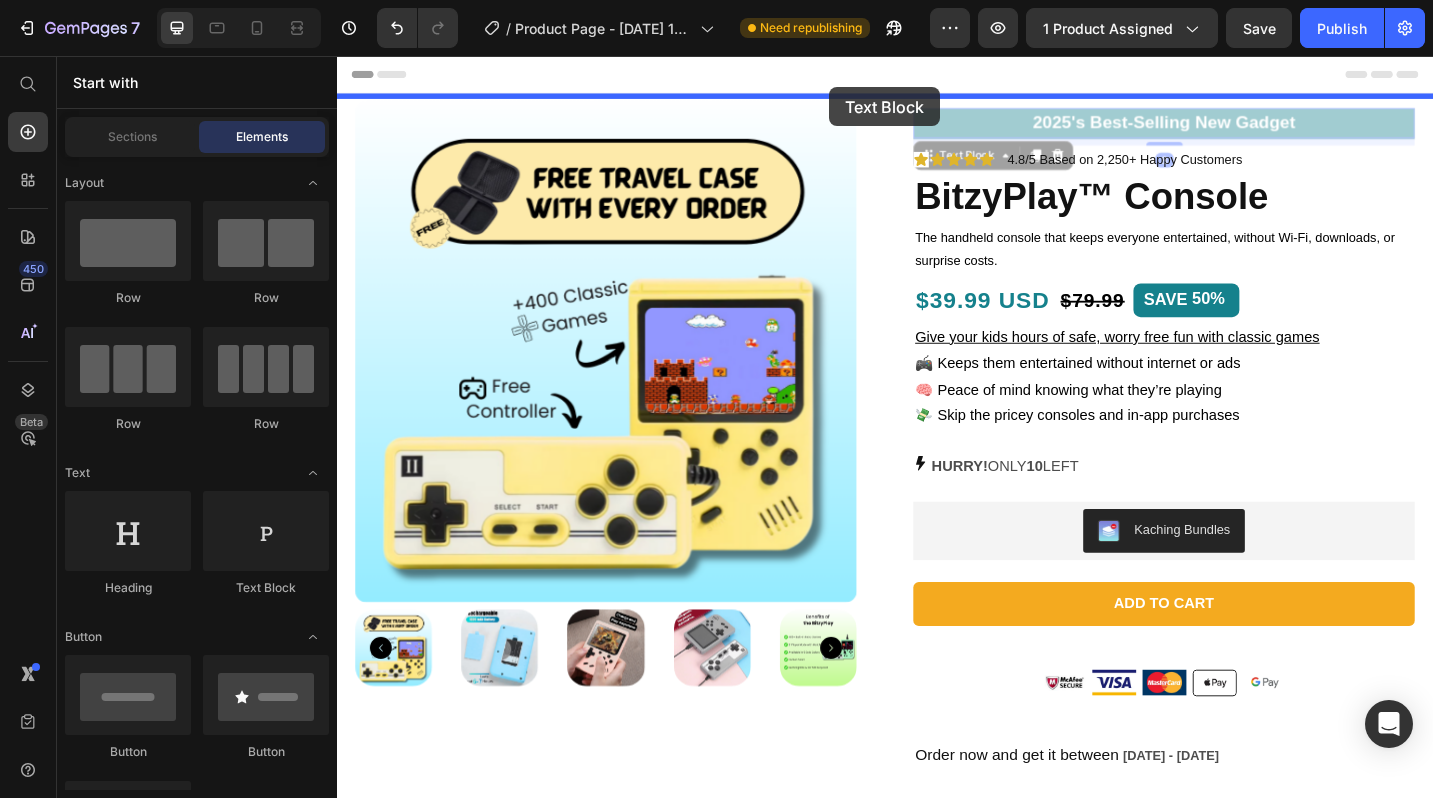 click at bounding box center [937, 1127] 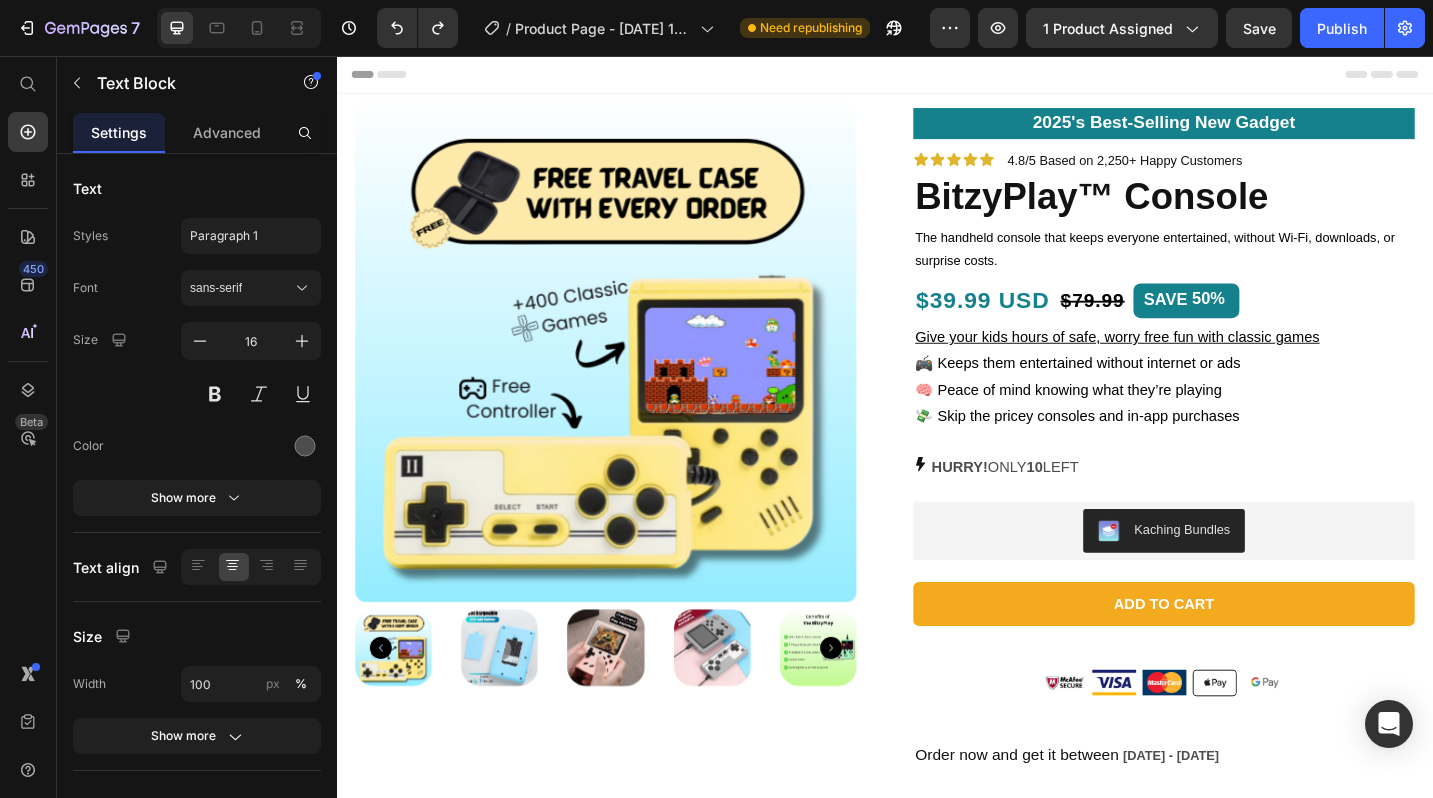 click on "2025's Best-Selling New Gadget" at bounding box center [1242, 130] 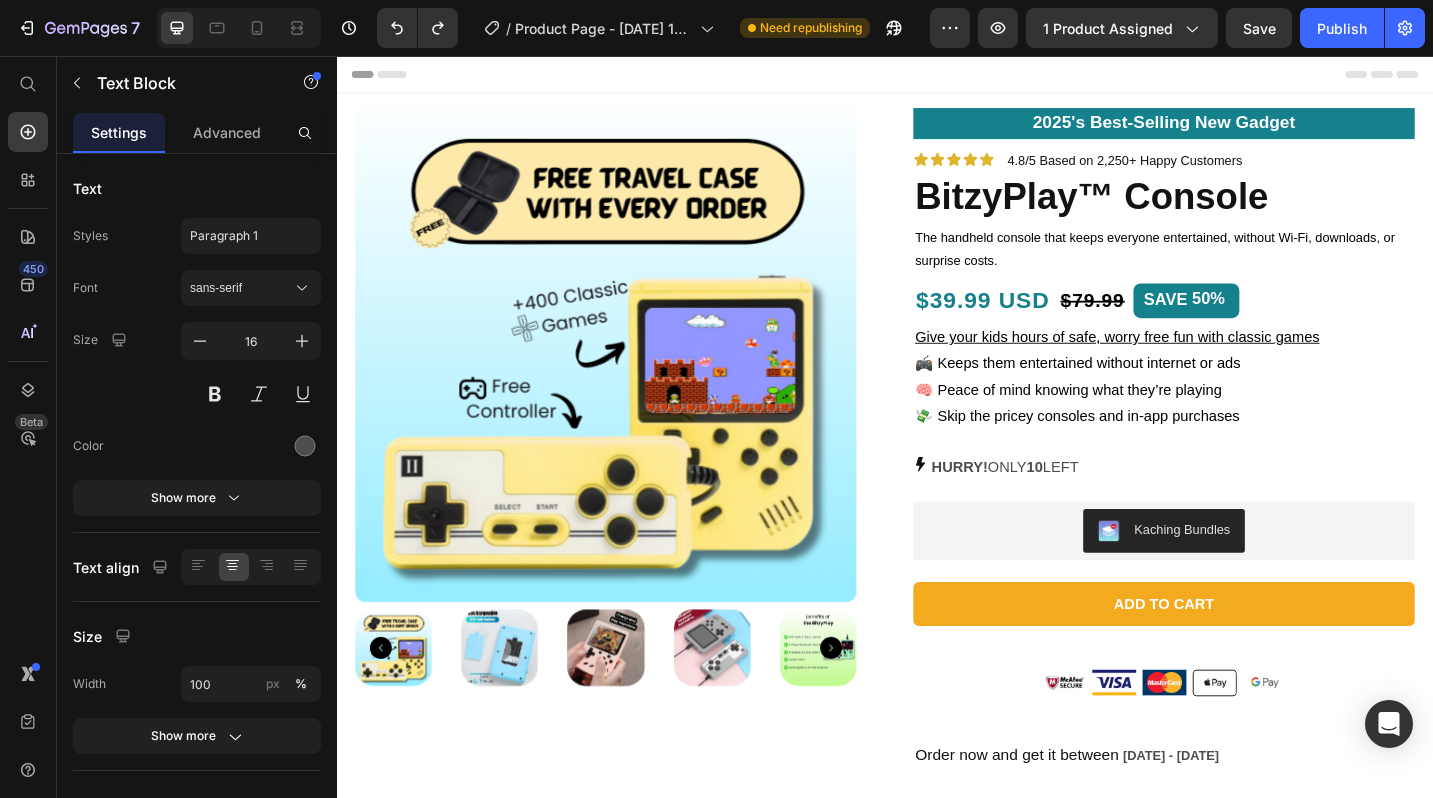 click on "2025's Best-Selling New Gadget" at bounding box center [1242, 130] 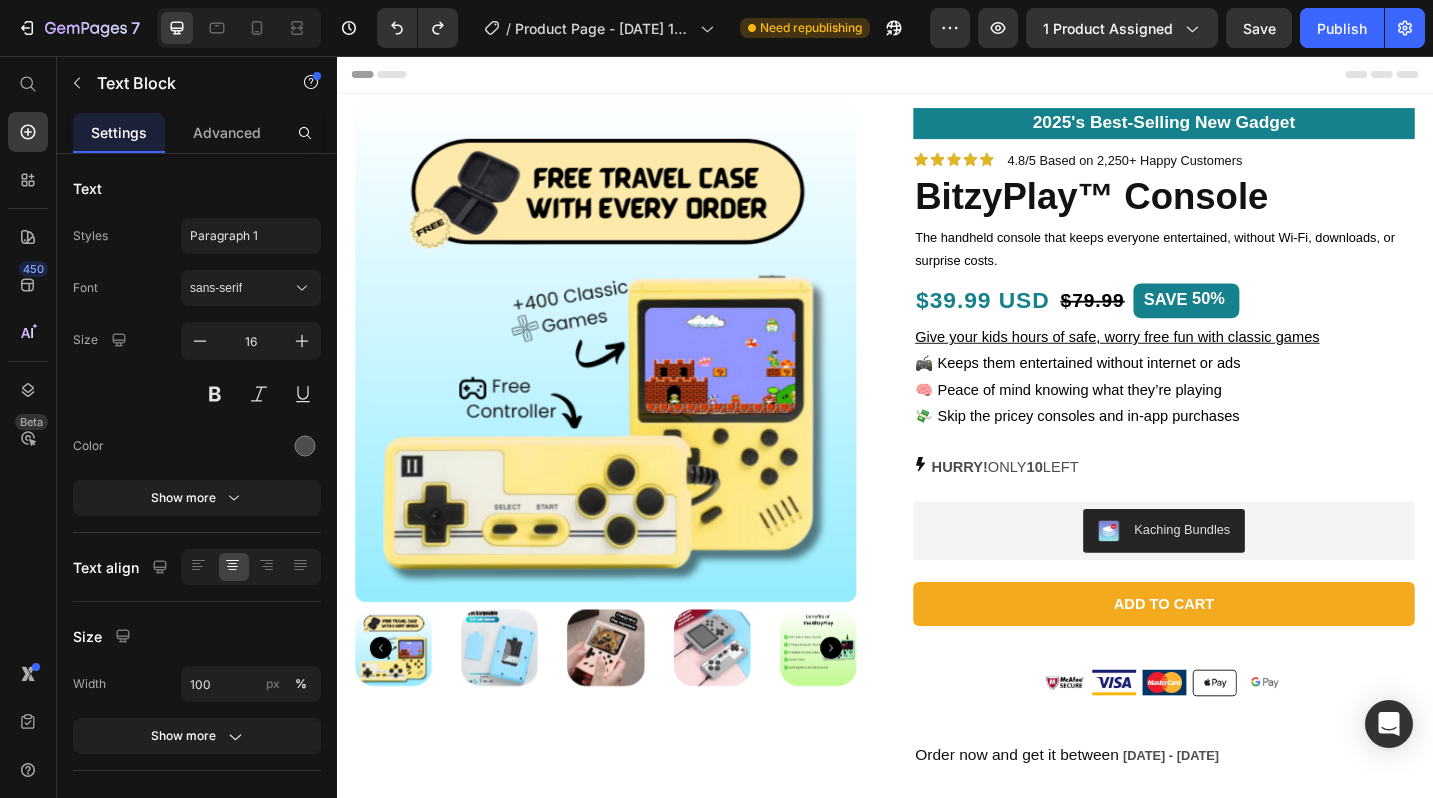click on "2025's Best-Selling New Gadget" at bounding box center [1243, 128] 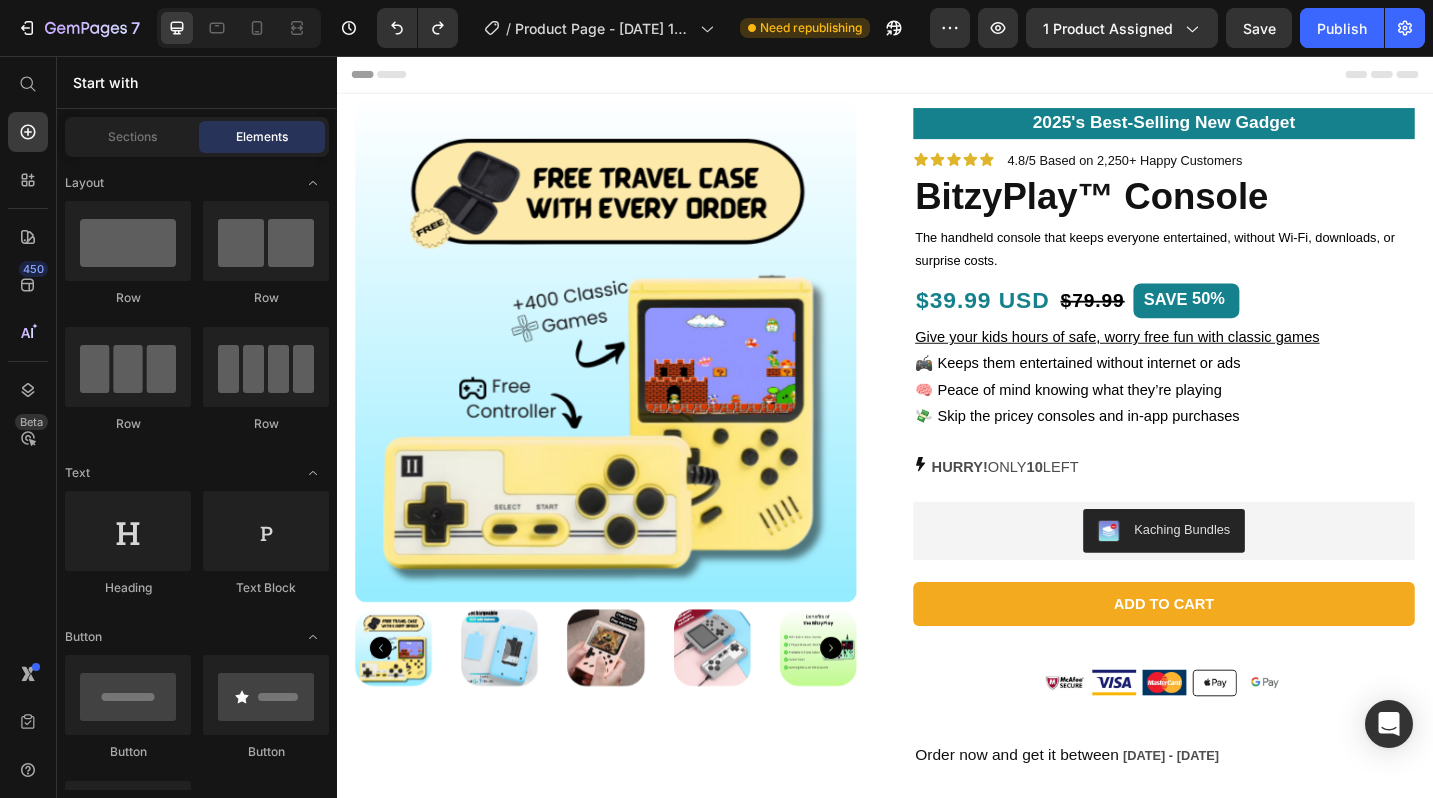click on "Header" at bounding box center (937, 76) 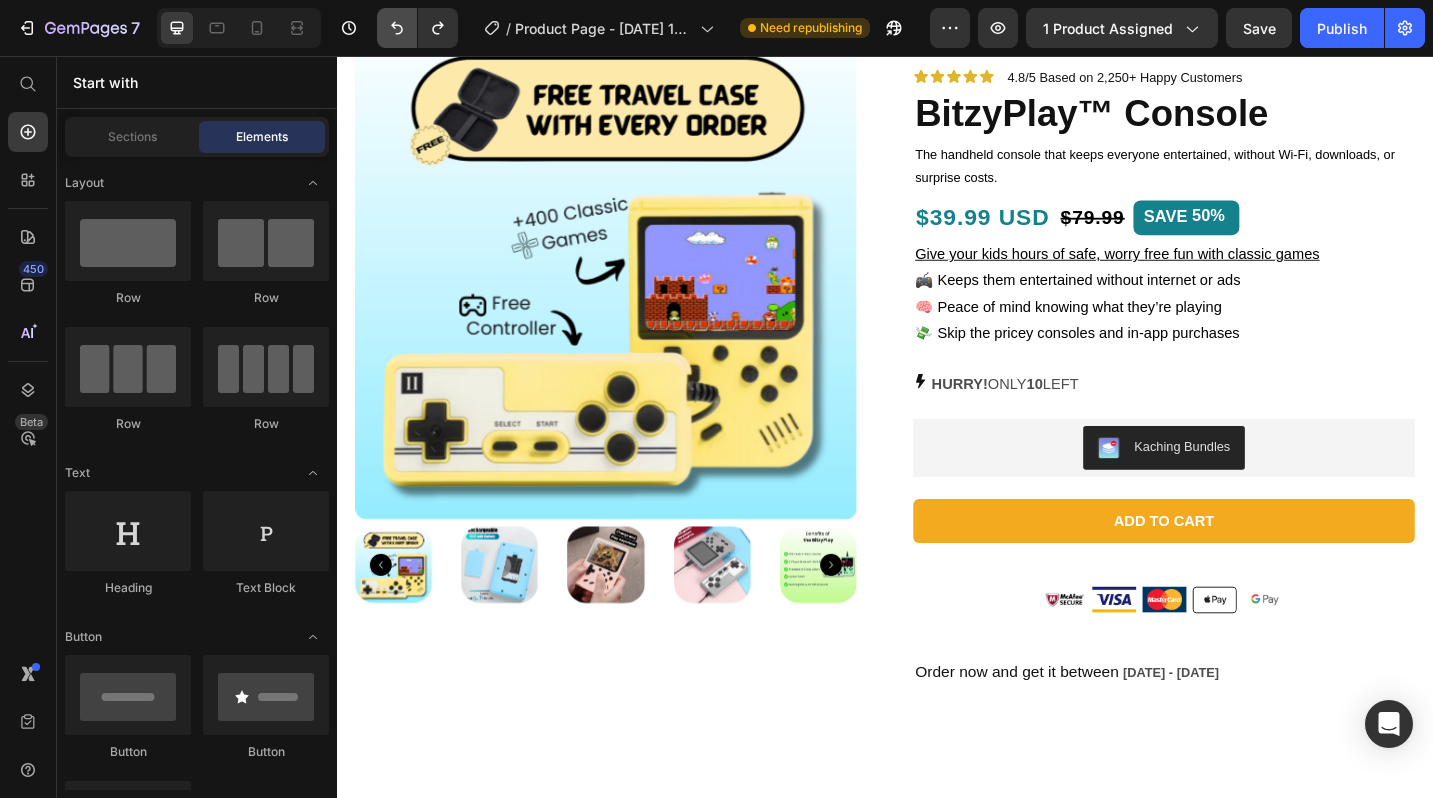 scroll, scrollTop: 0, scrollLeft: 0, axis: both 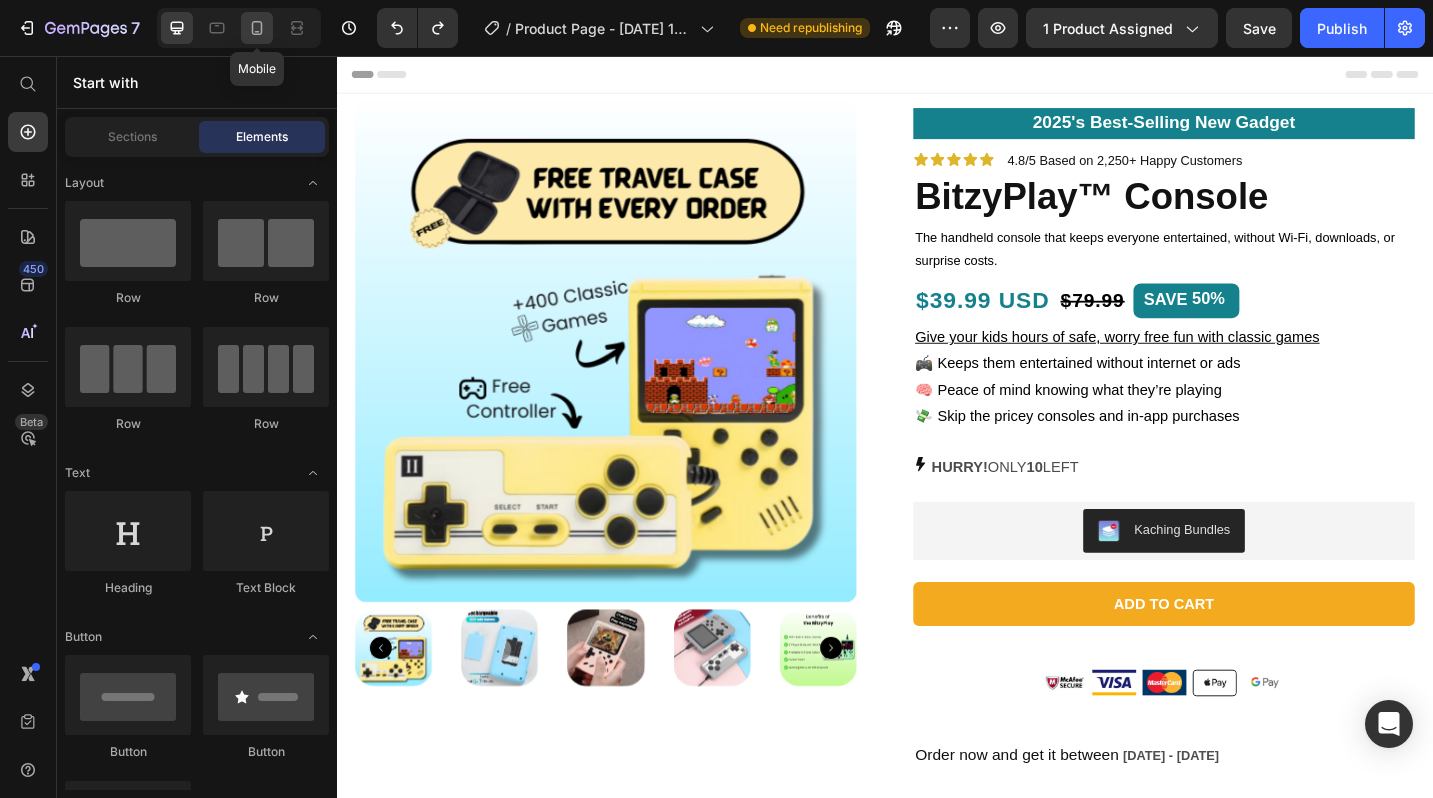 click 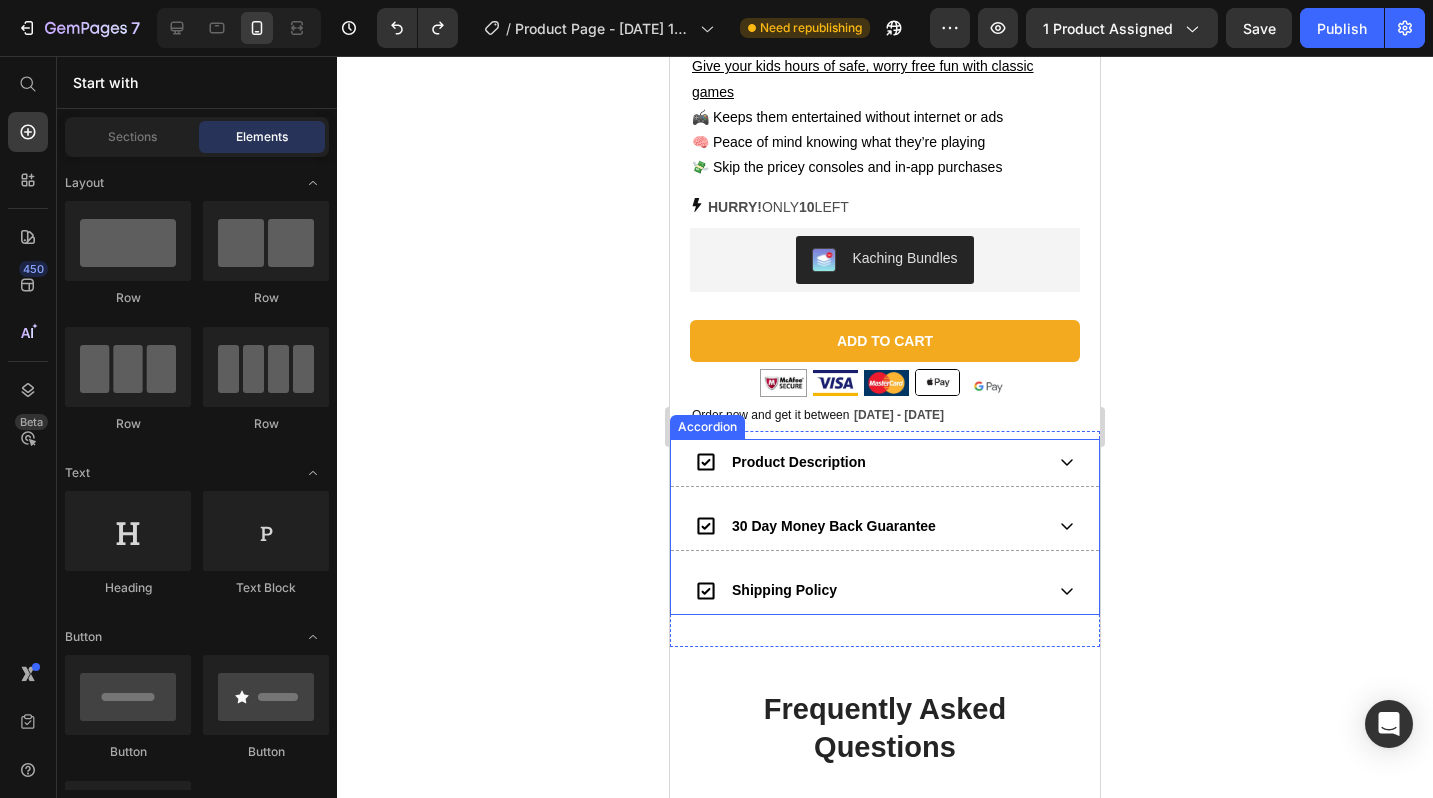 scroll, scrollTop: 338, scrollLeft: 0, axis: vertical 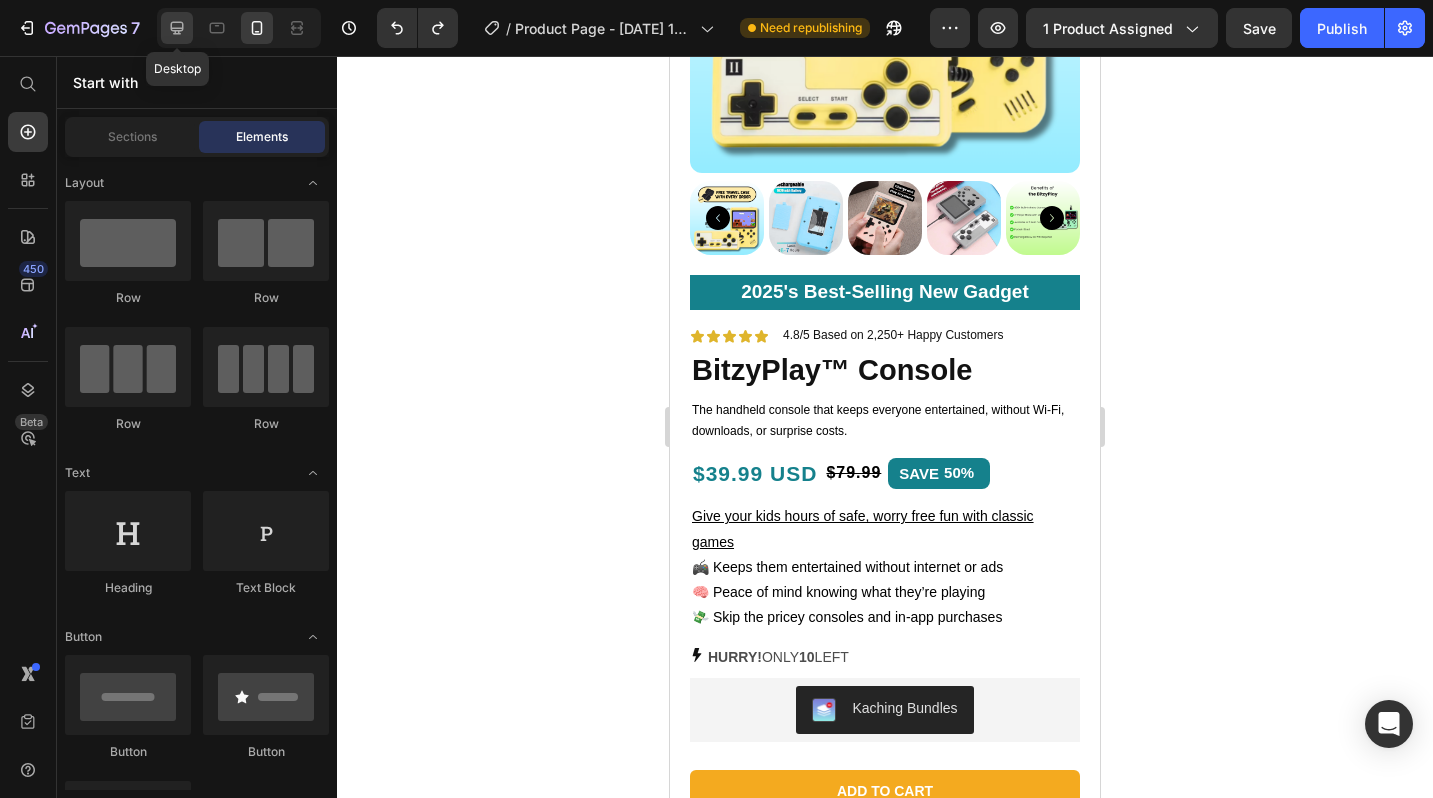 click 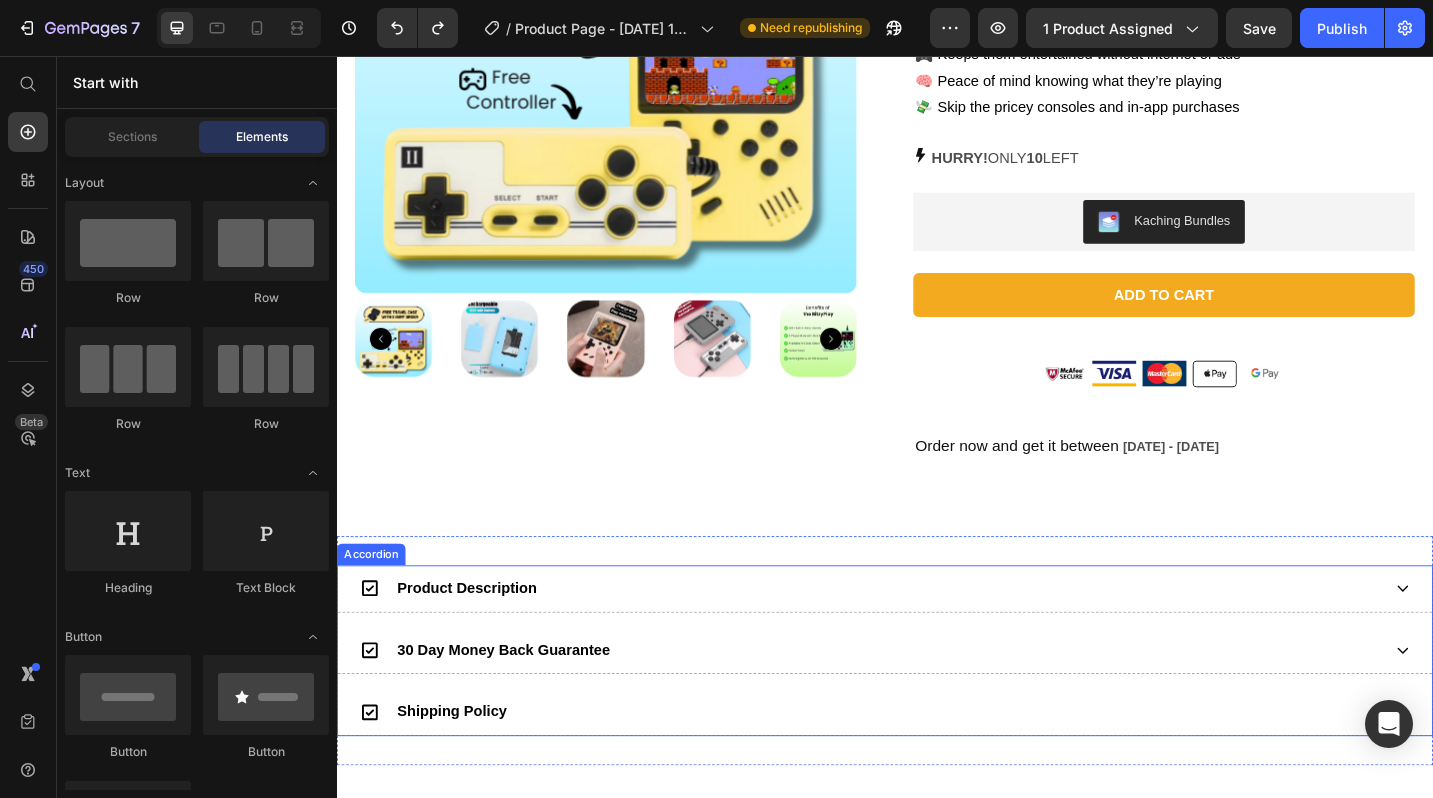 scroll, scrollTop: 0, scrollLeft: 0, axis: both 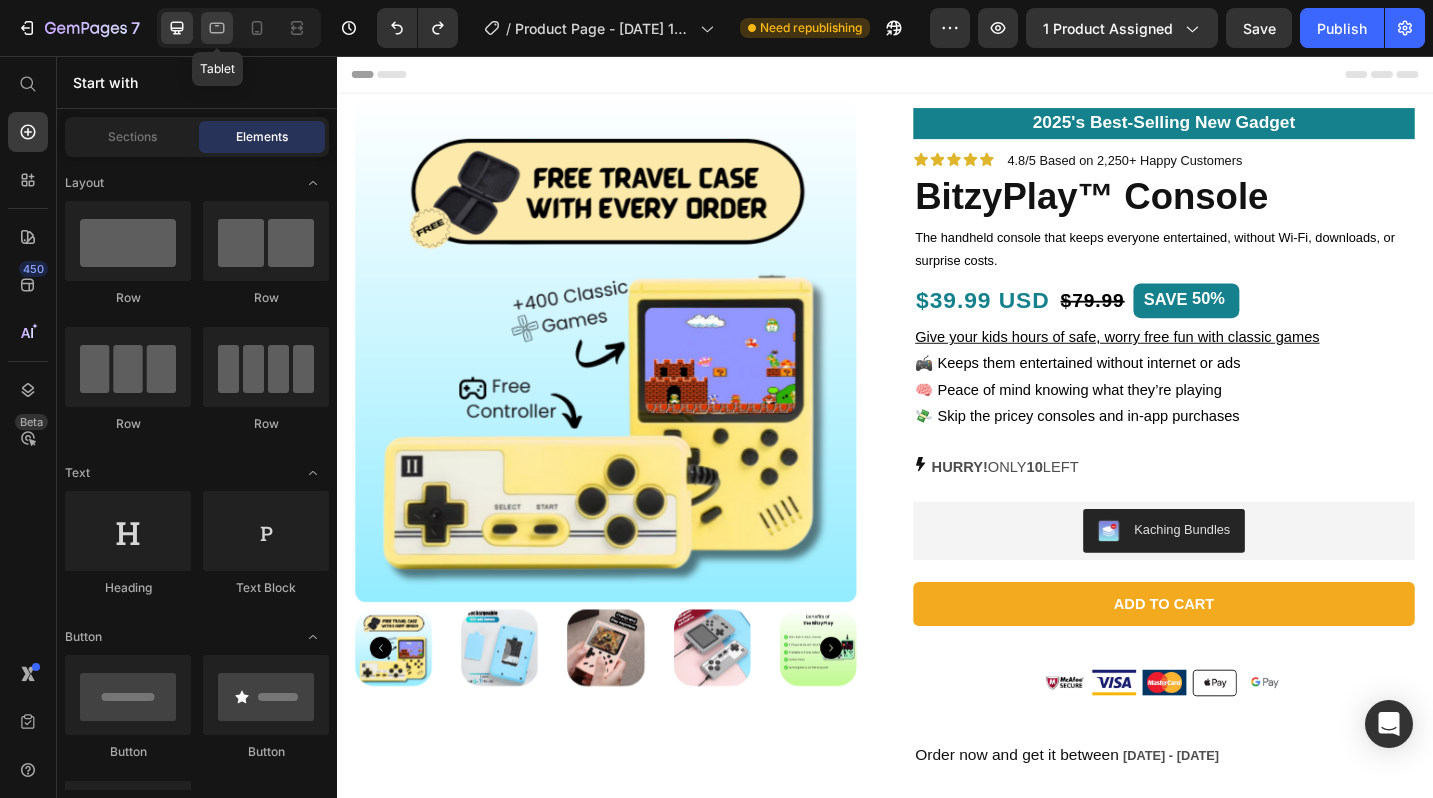 click 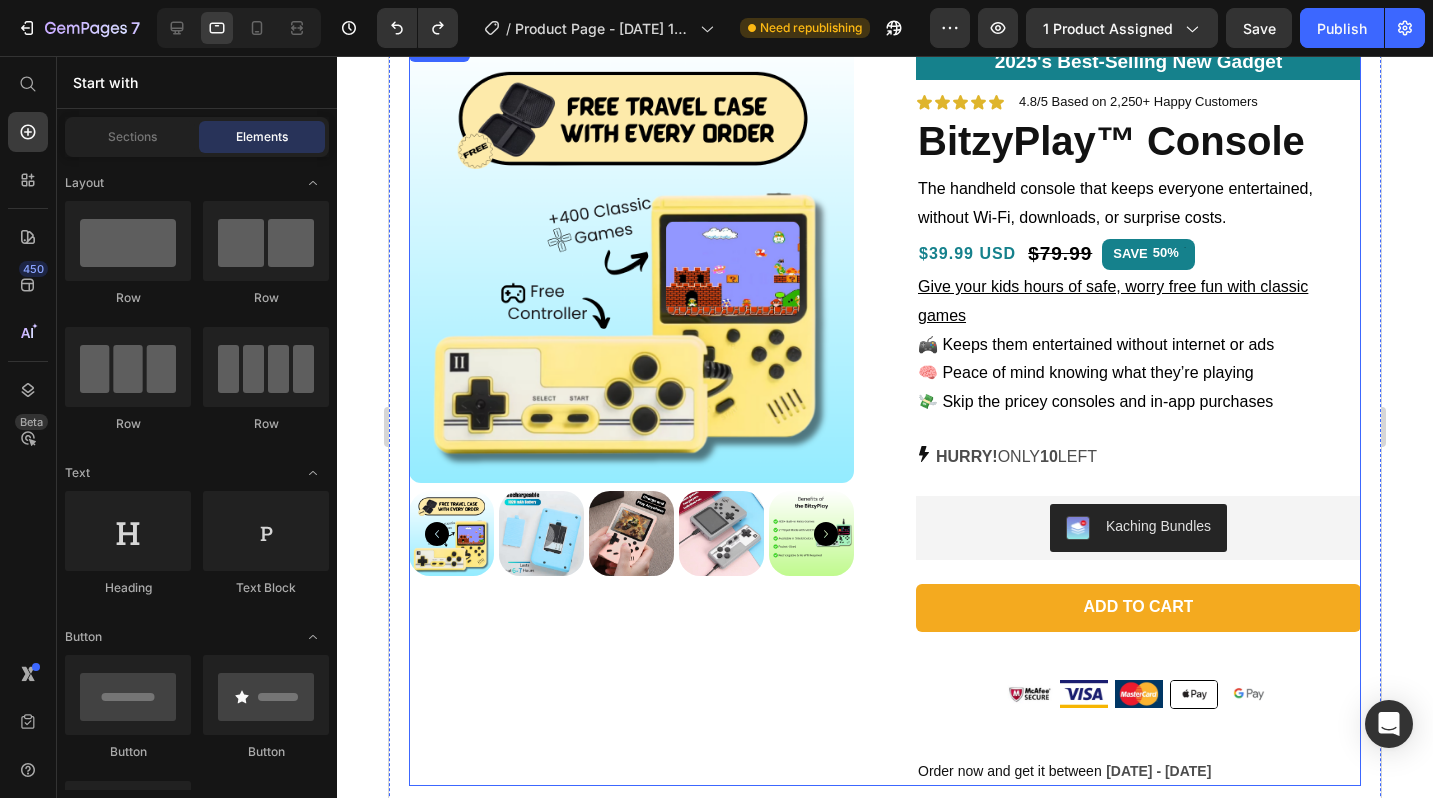 scroll, scrollTop: 0, scrollLeft: 0, axis: both 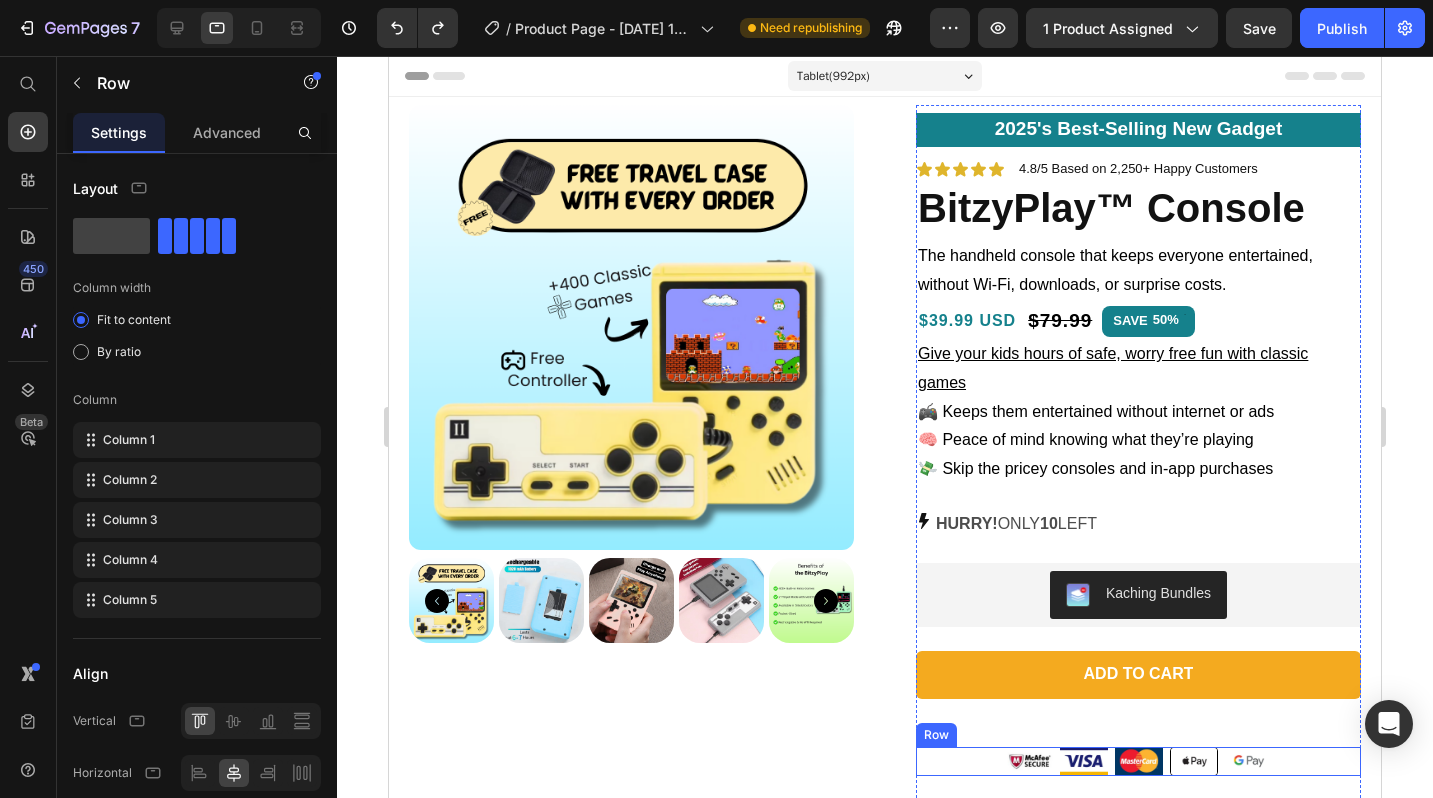 click on "Image Image Image Image Image Row" at bounding box center (1138, 761) 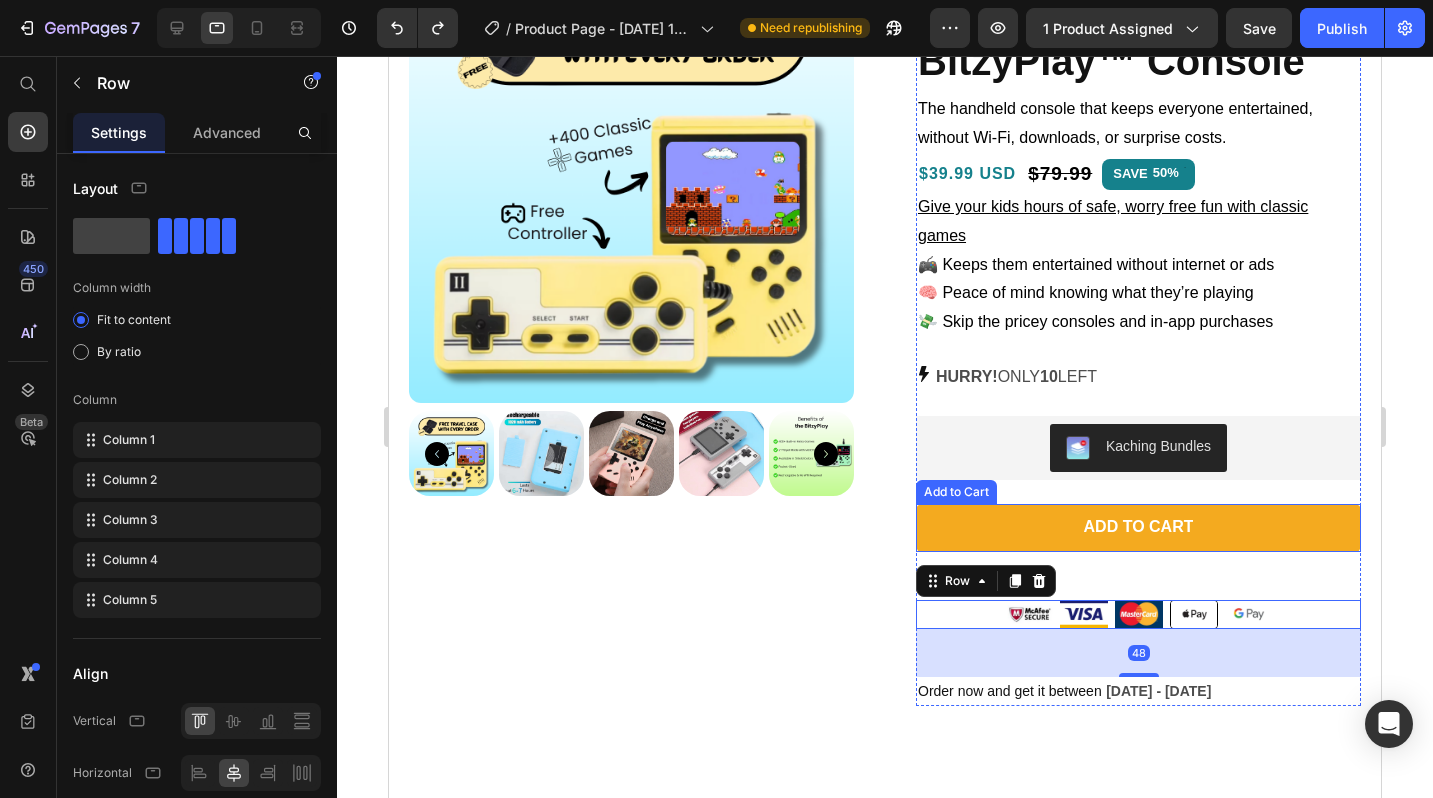 scroll, scrollTop: 248, scrollLeft: 0, axis: vertical 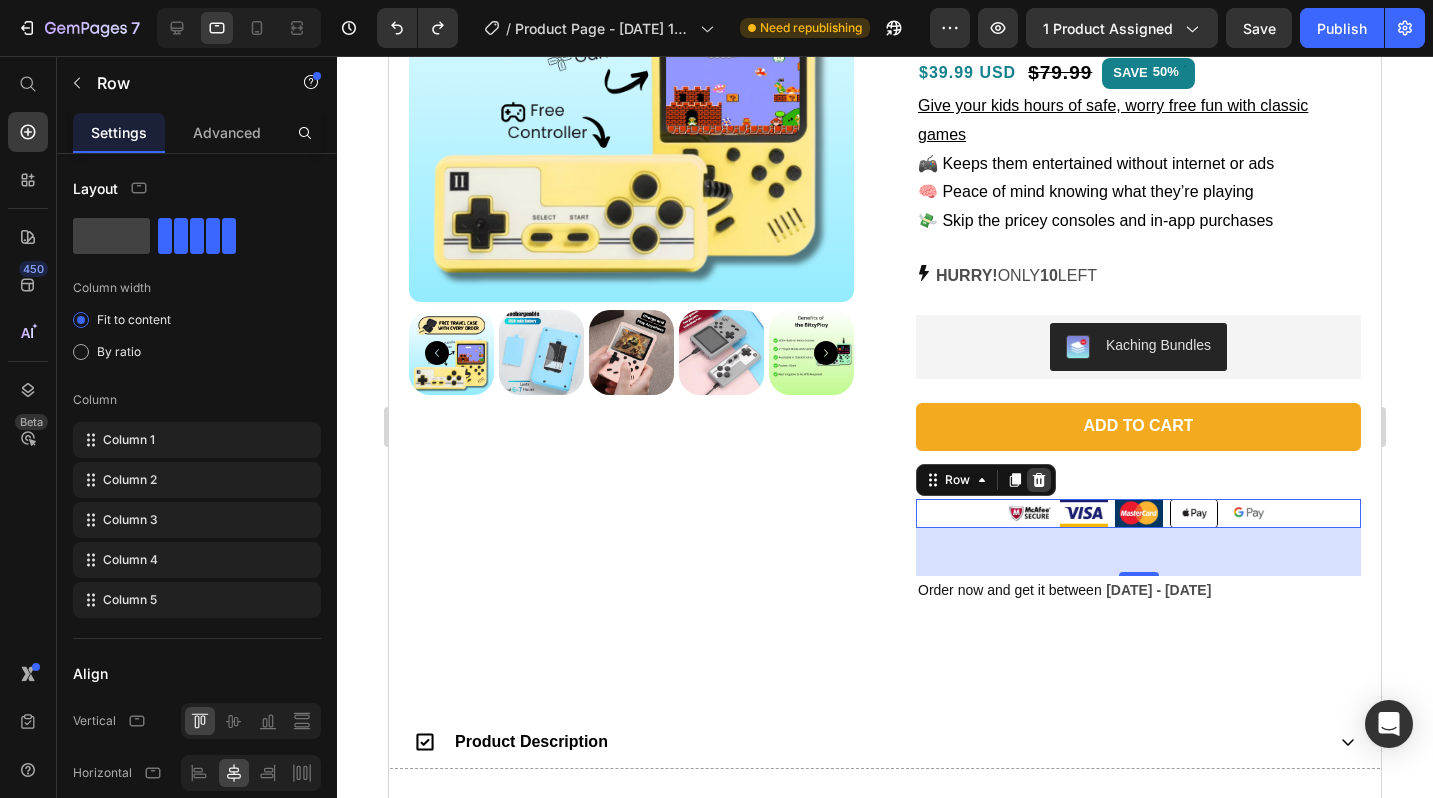 click 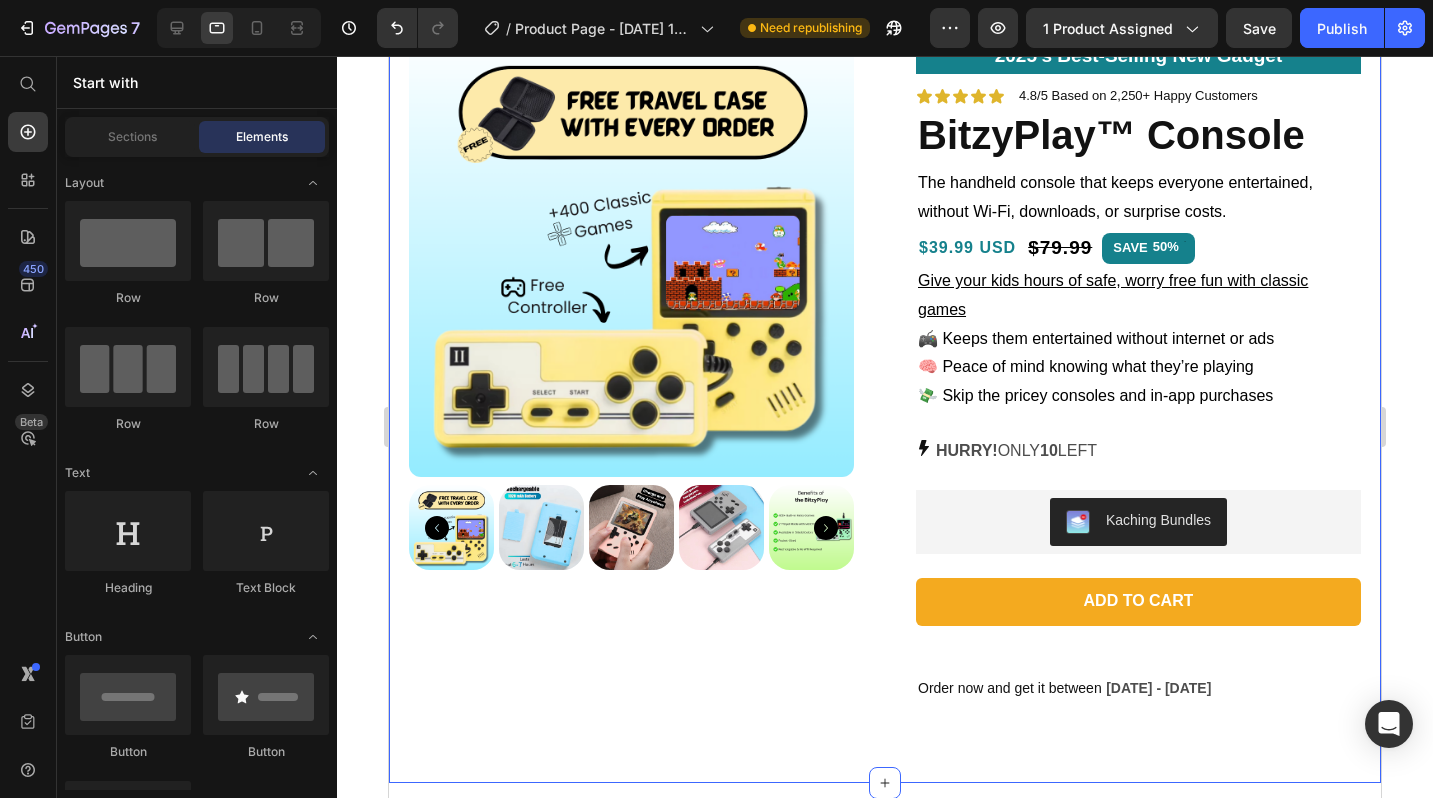scroll, scrollTop: 46, scrollLeft: 0, axis: vertical 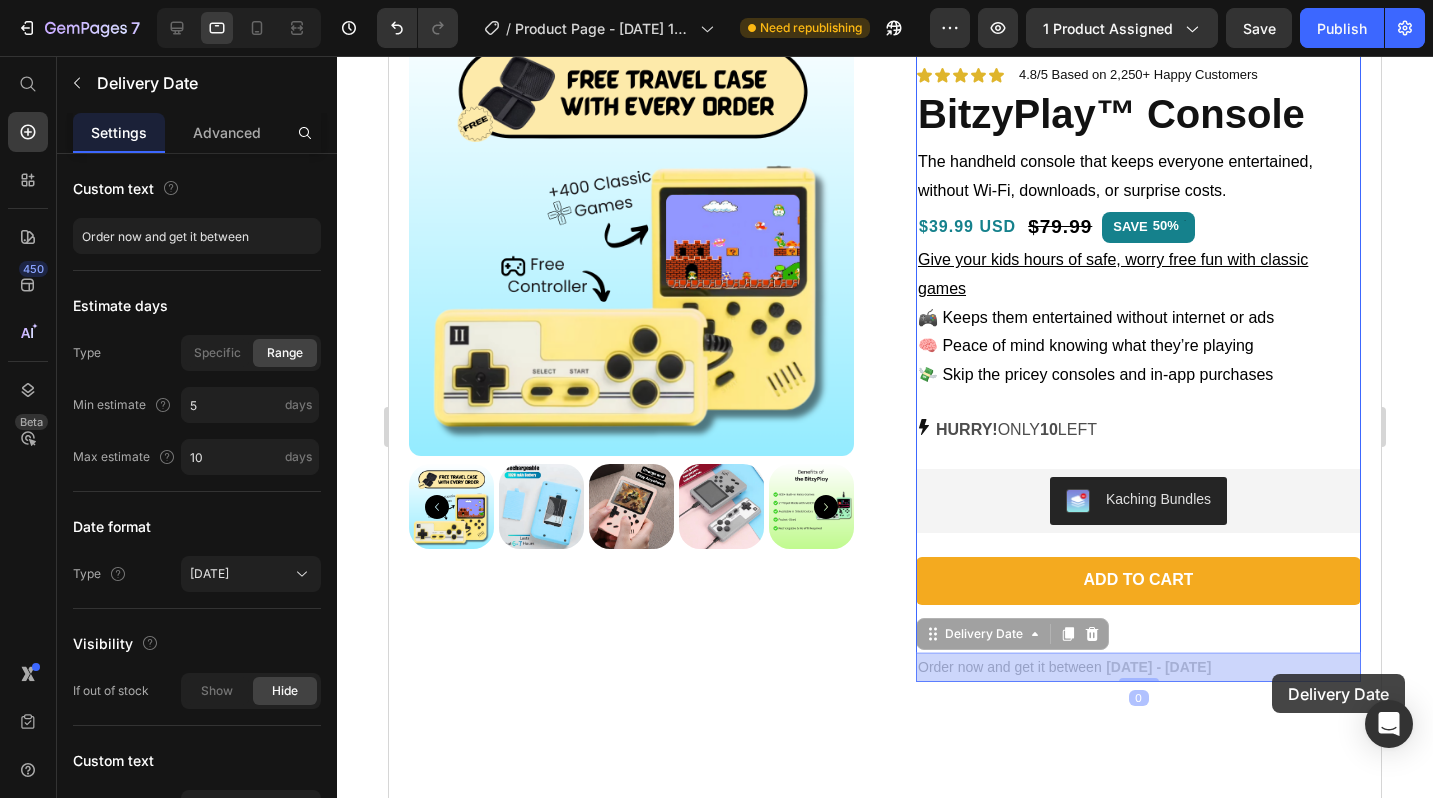 drag, startPoint x: 1287, startPoint y: 723, endPoint x: 1272, endPoint y: 676, distance: 49.335587 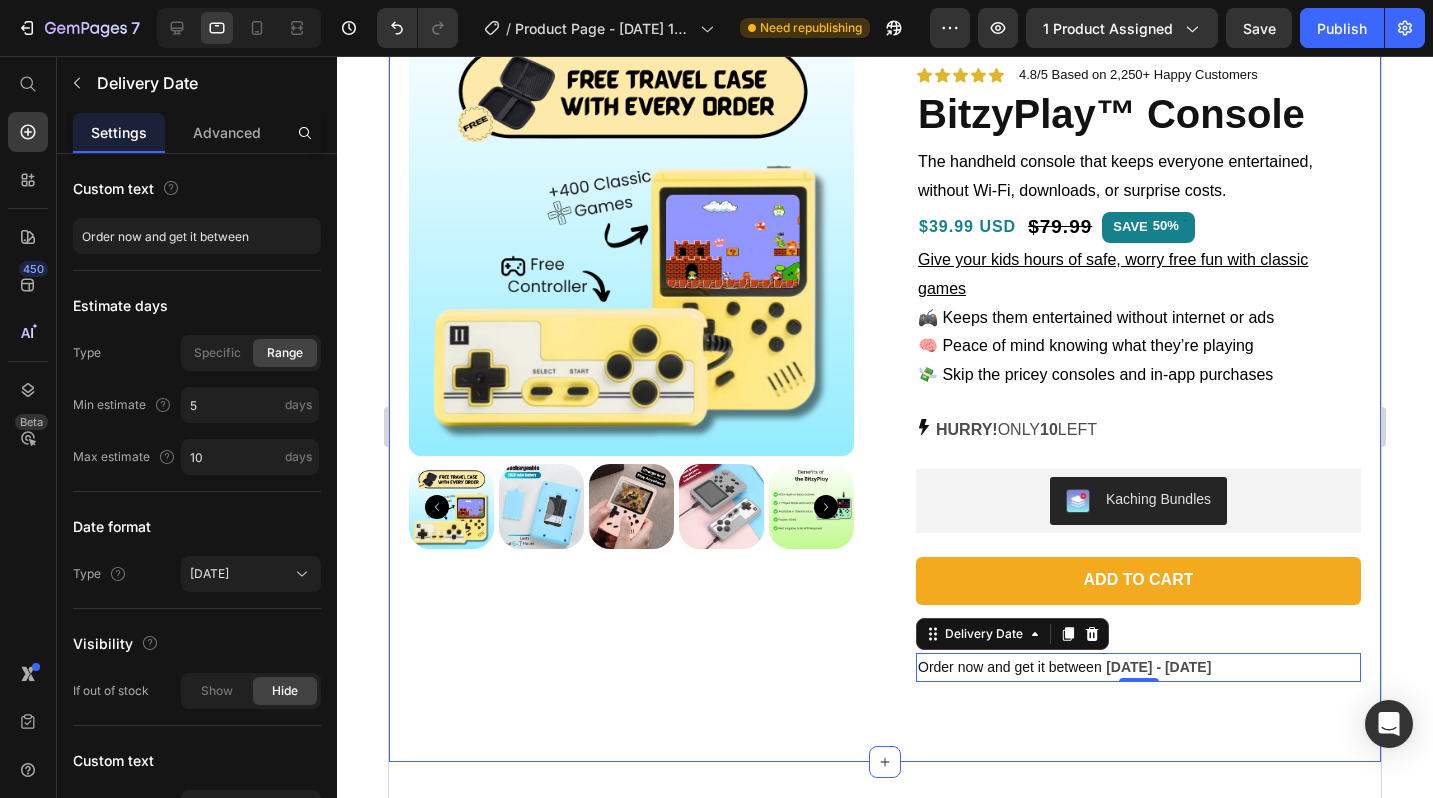 scroll, scrollTop: 0, scrollLeft: 0, axis: both 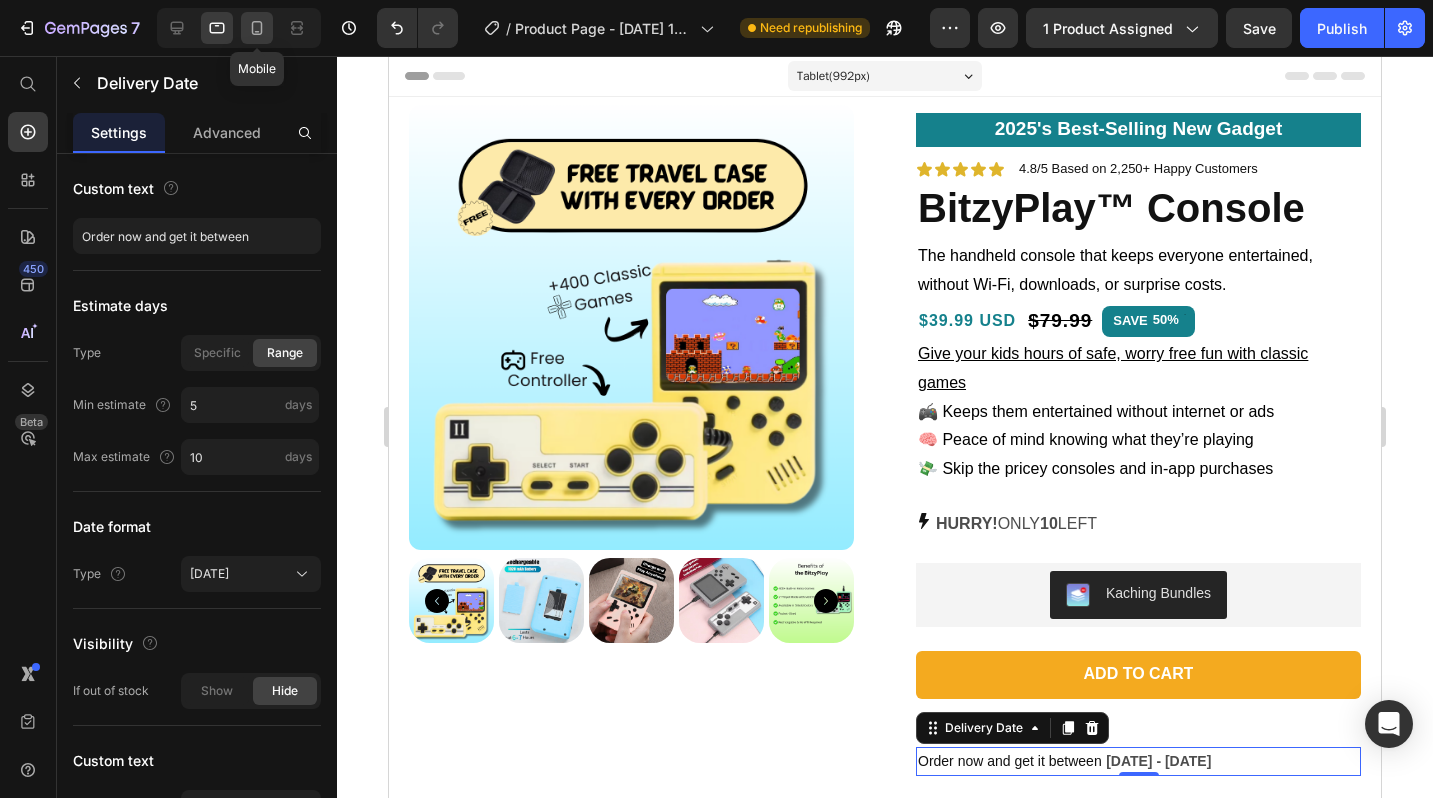 click 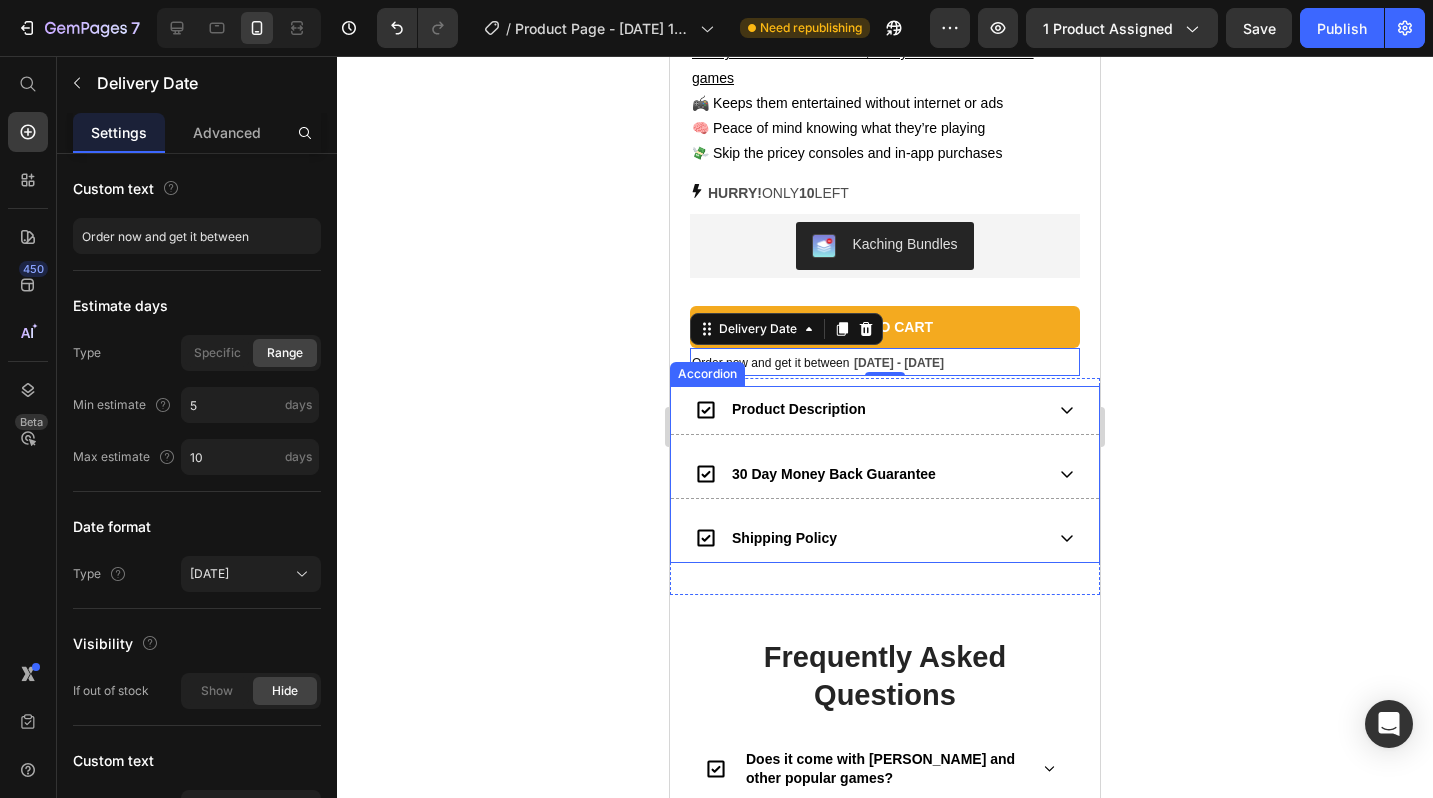scroll, scrollTop: 741, scrollLeft: 0, axis: vertical 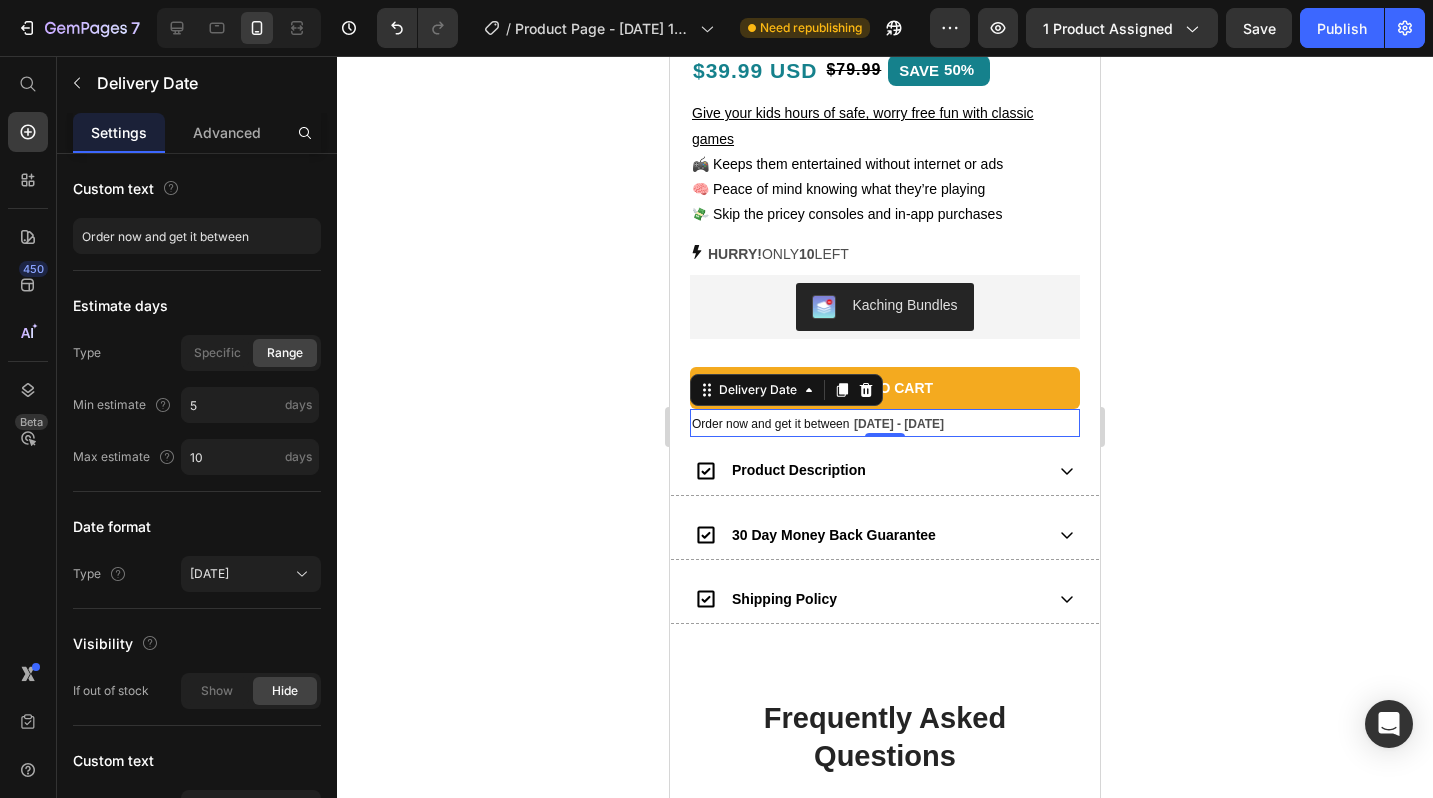 click 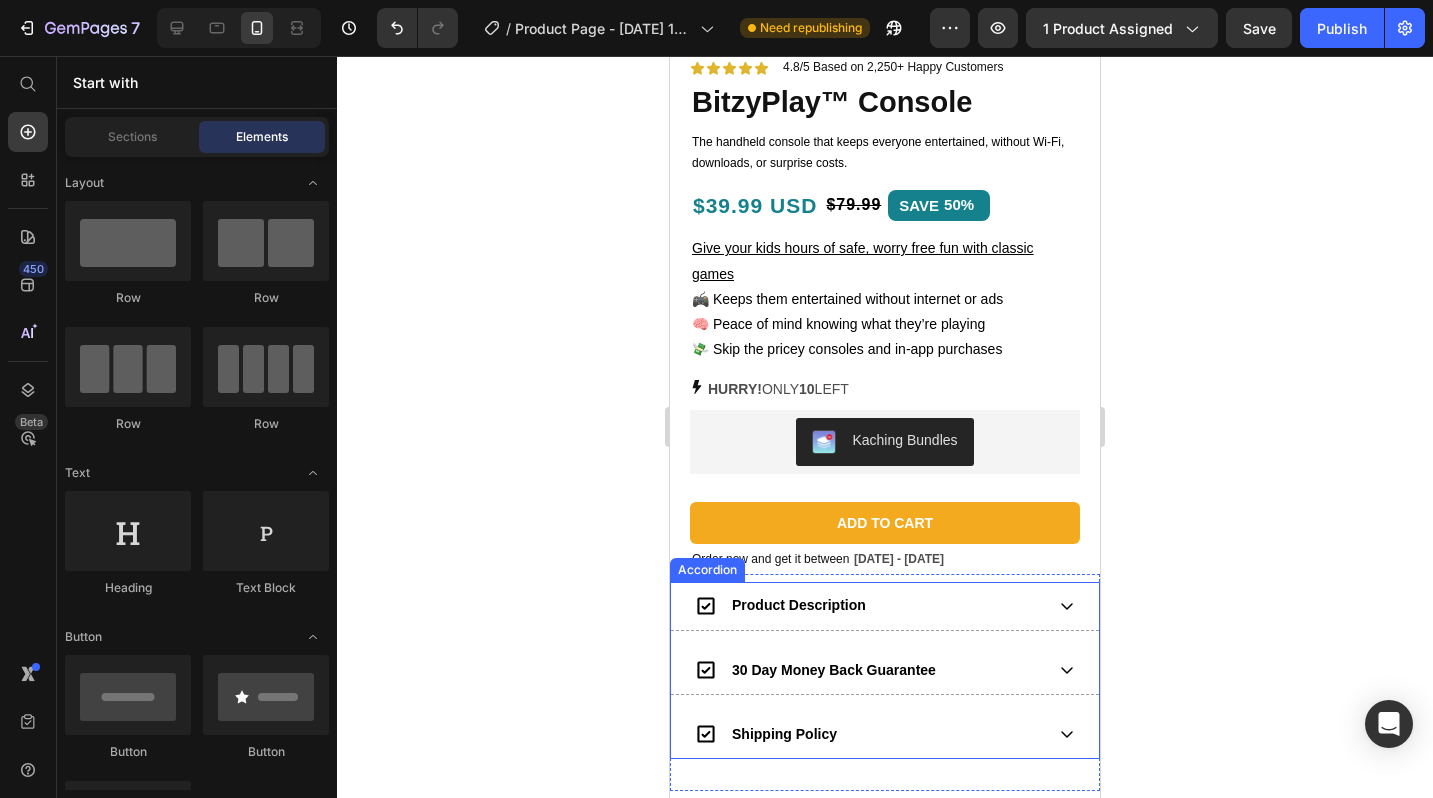 scroll, scrollTop: 566, scrollLeft: 0, axis: vertical 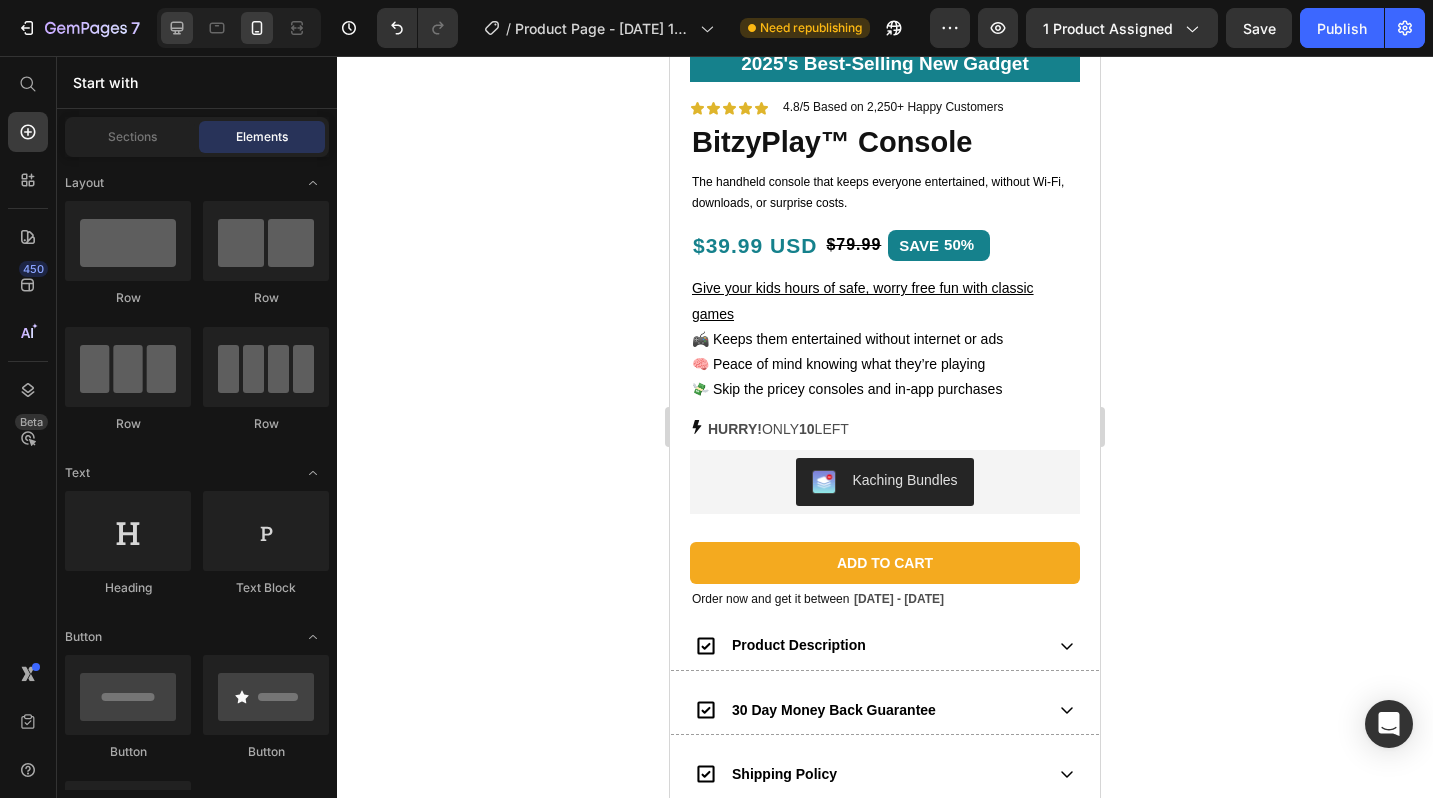 click 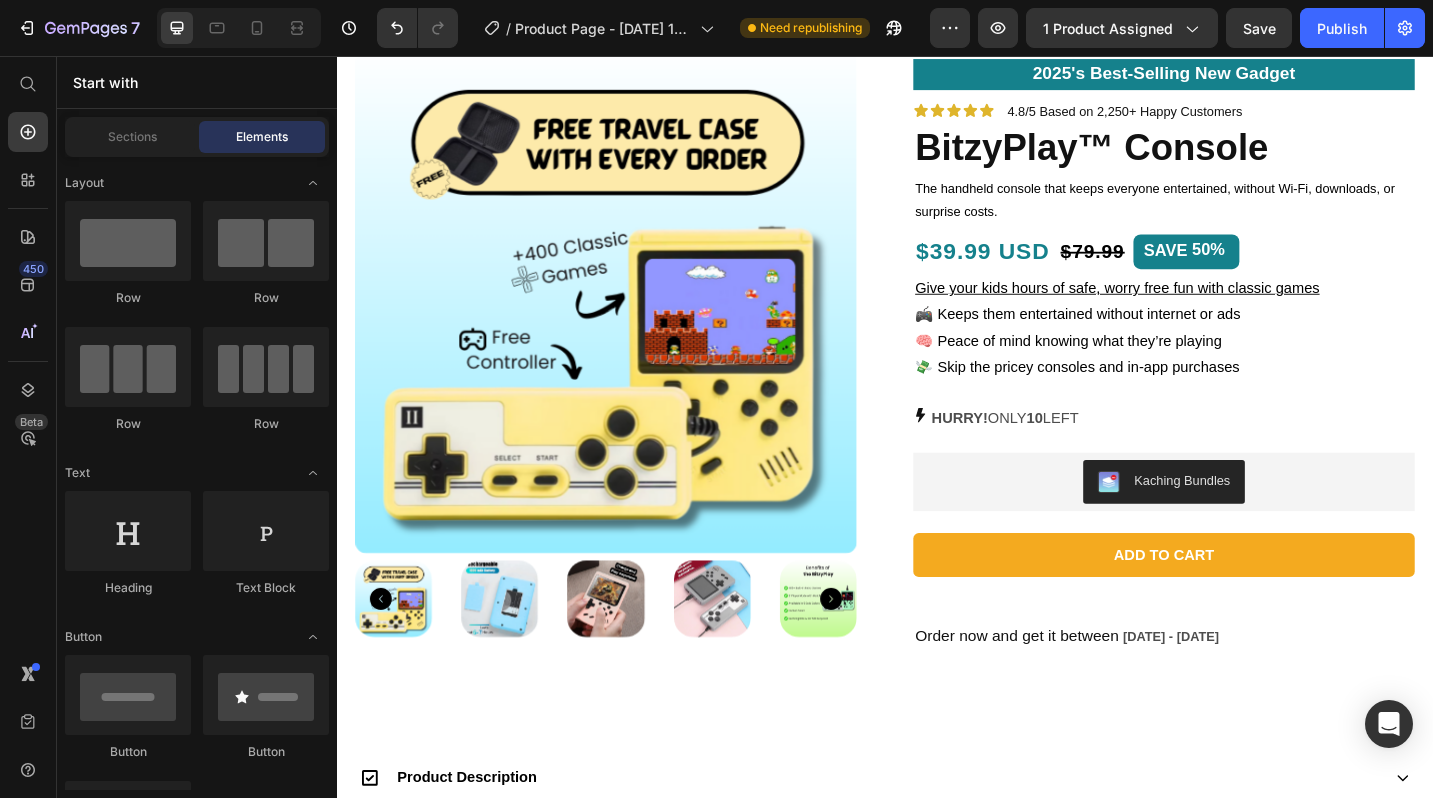 scroll, scrollTop: 0, scrollLeft: 0, axis: both 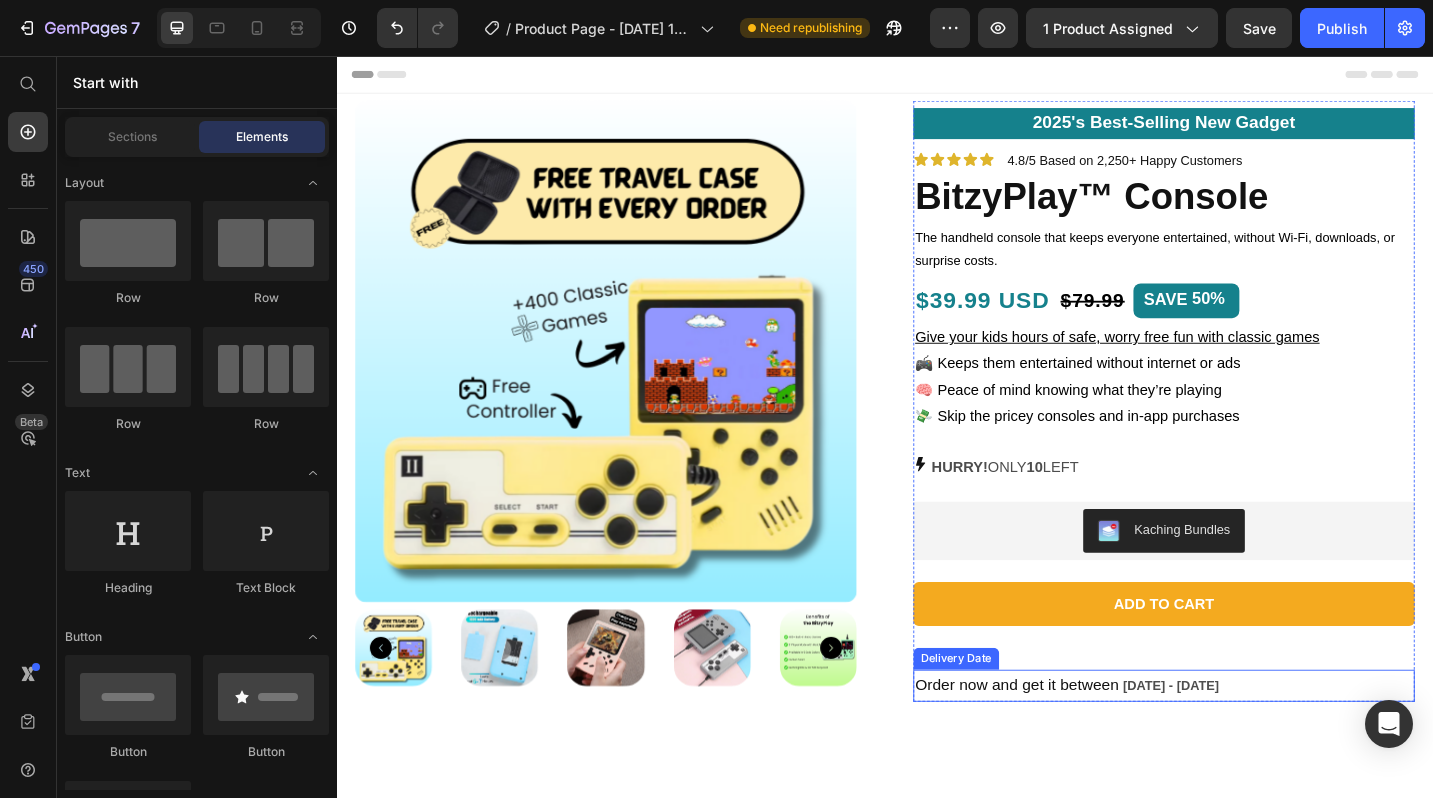 click on "[DATE] - [DATE]" at bounding box center [1249, 745] 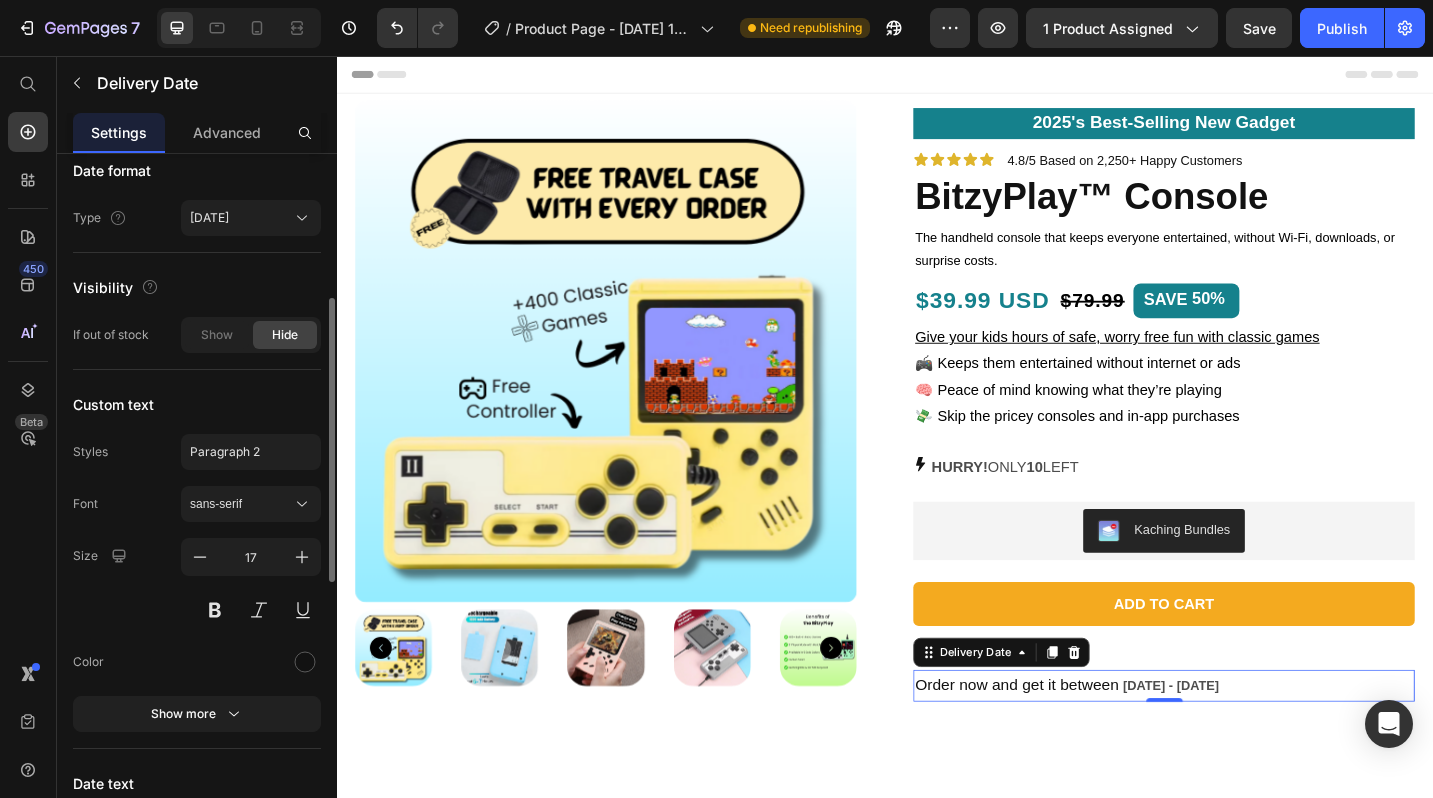 scroll, scrollTop: 343, scrollLeft: 0, axis: vertical 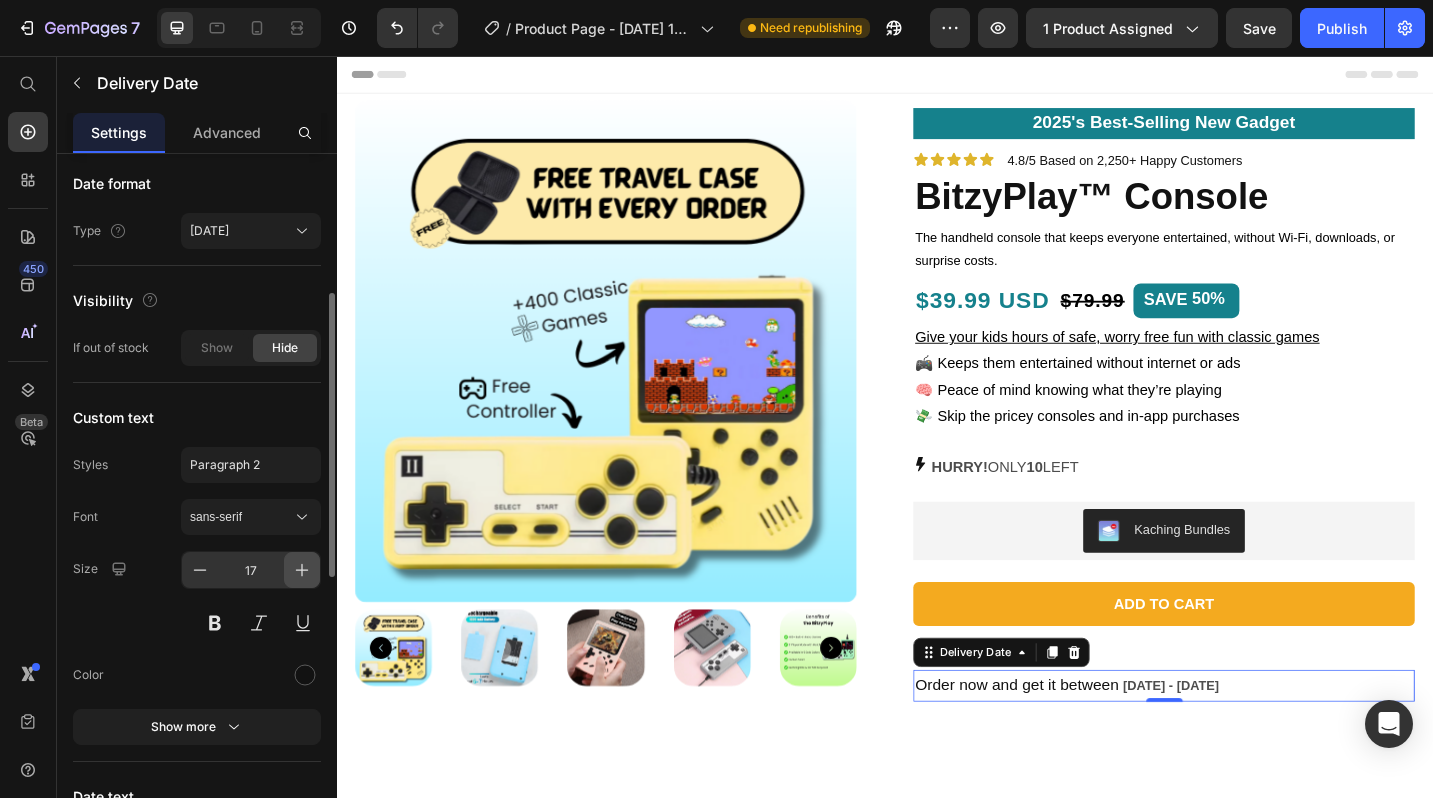 click 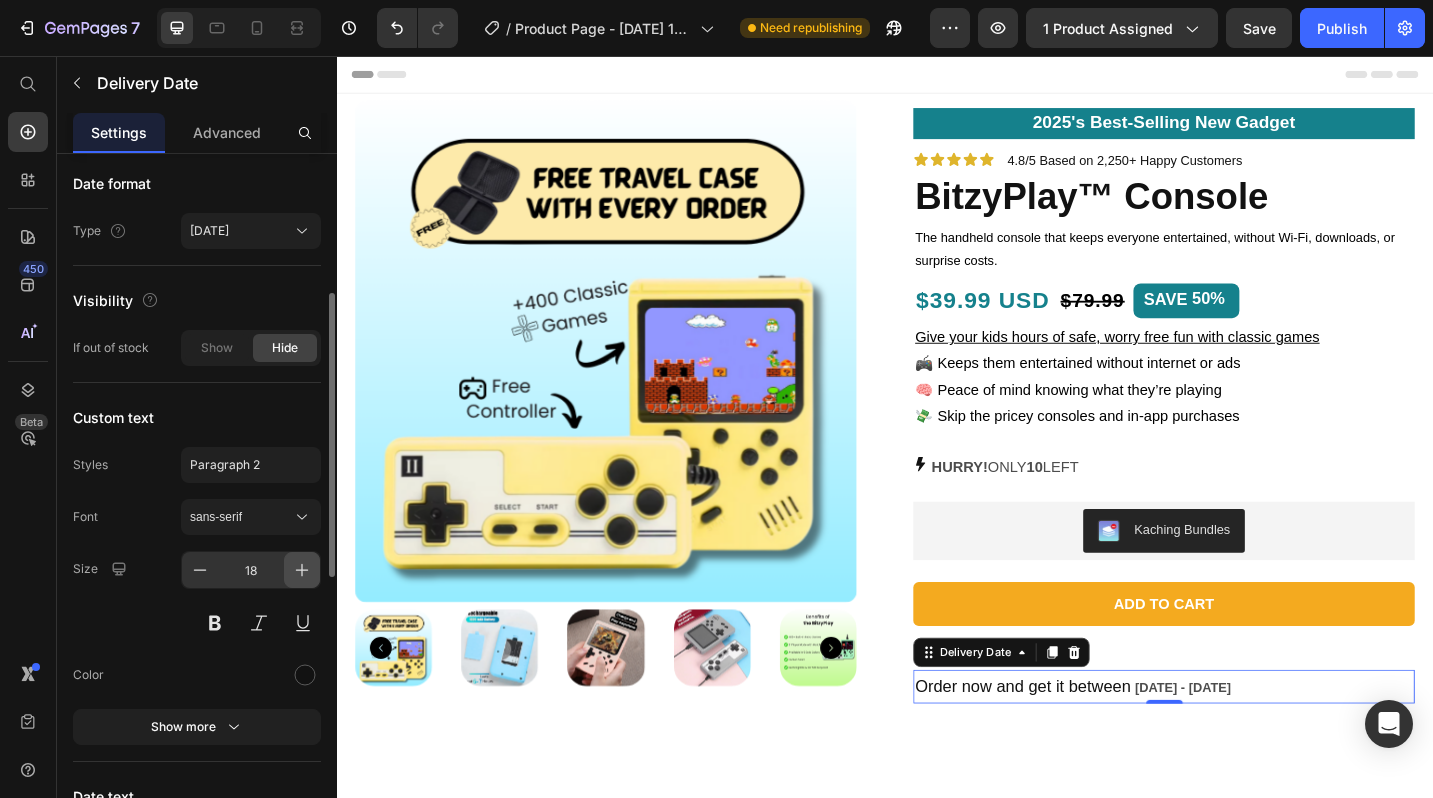 click 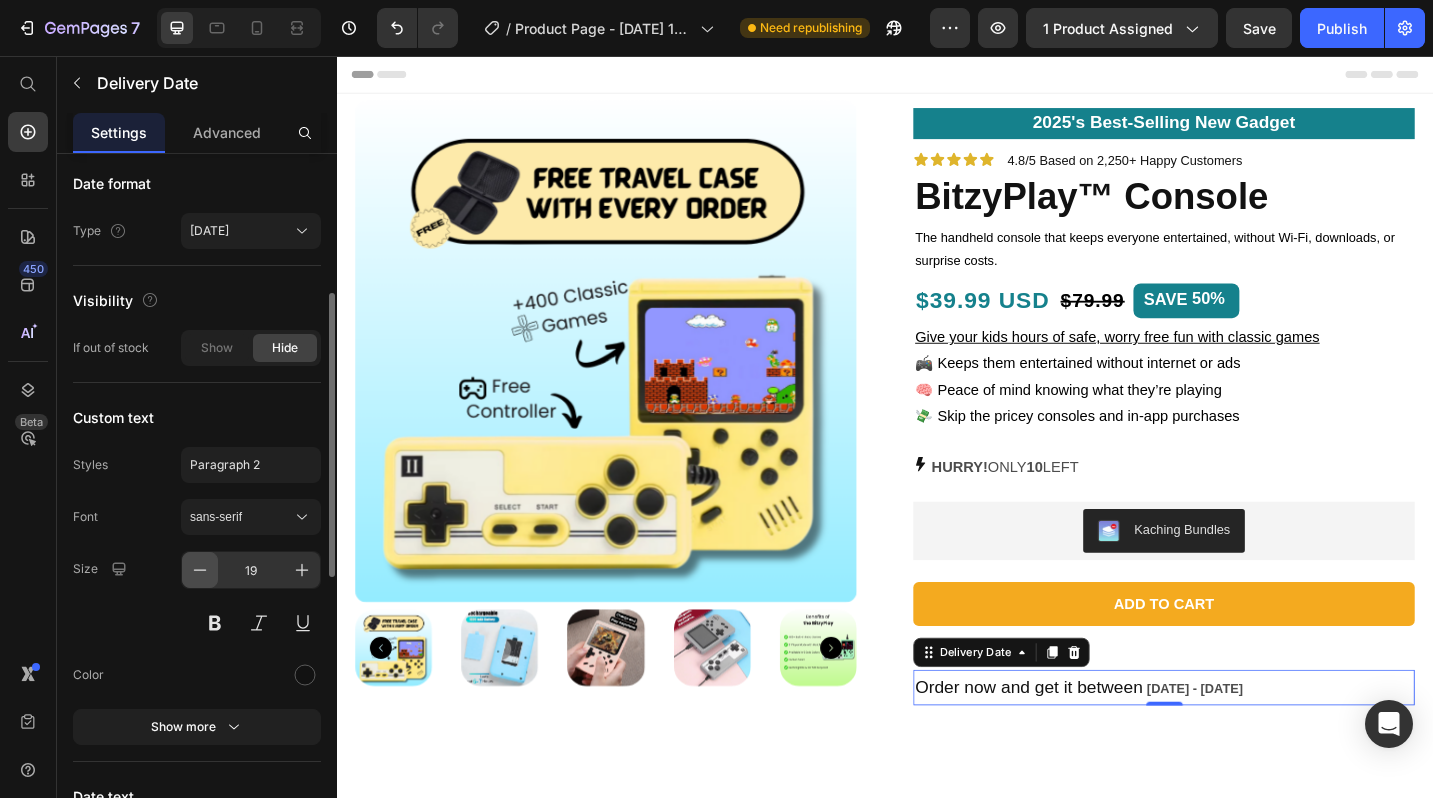click 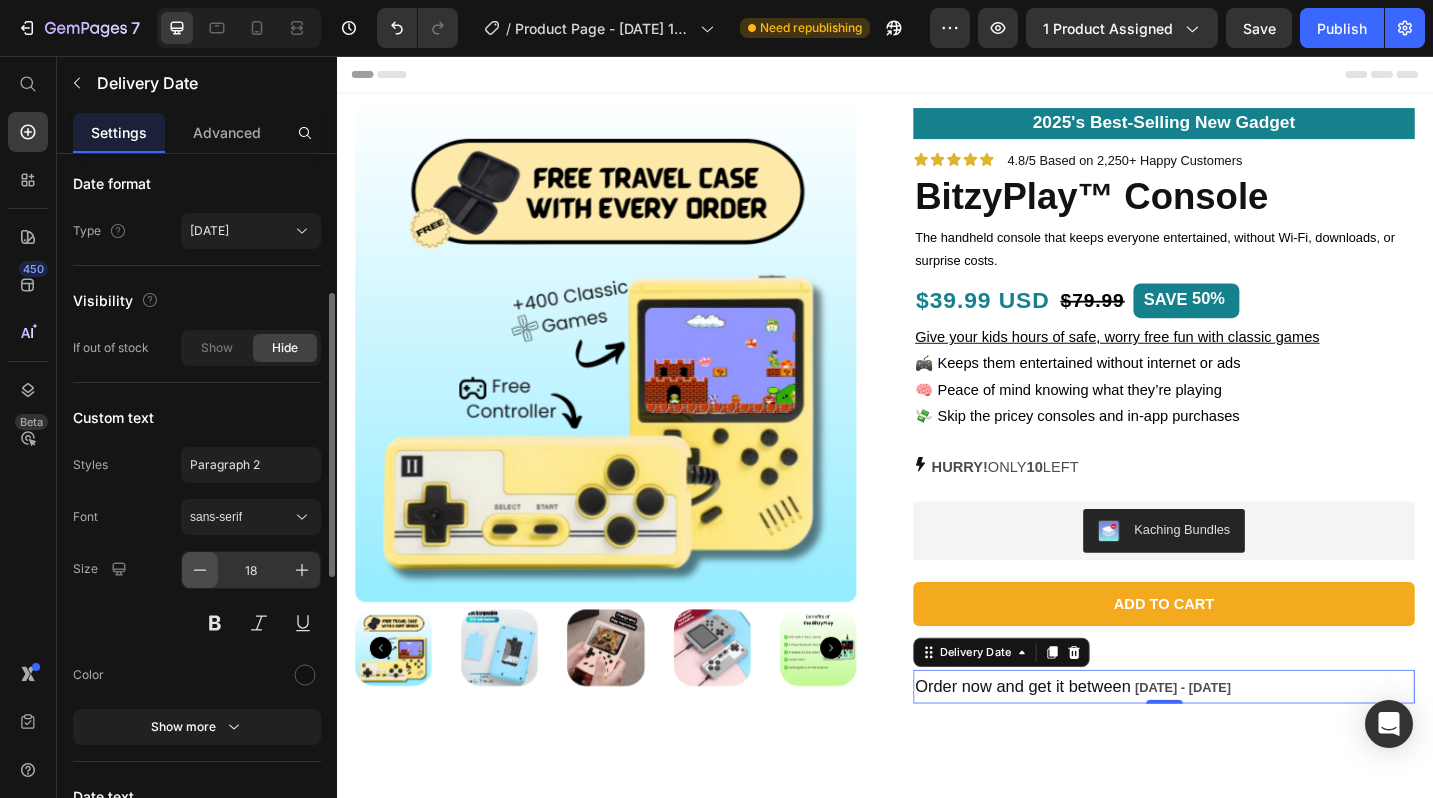 click 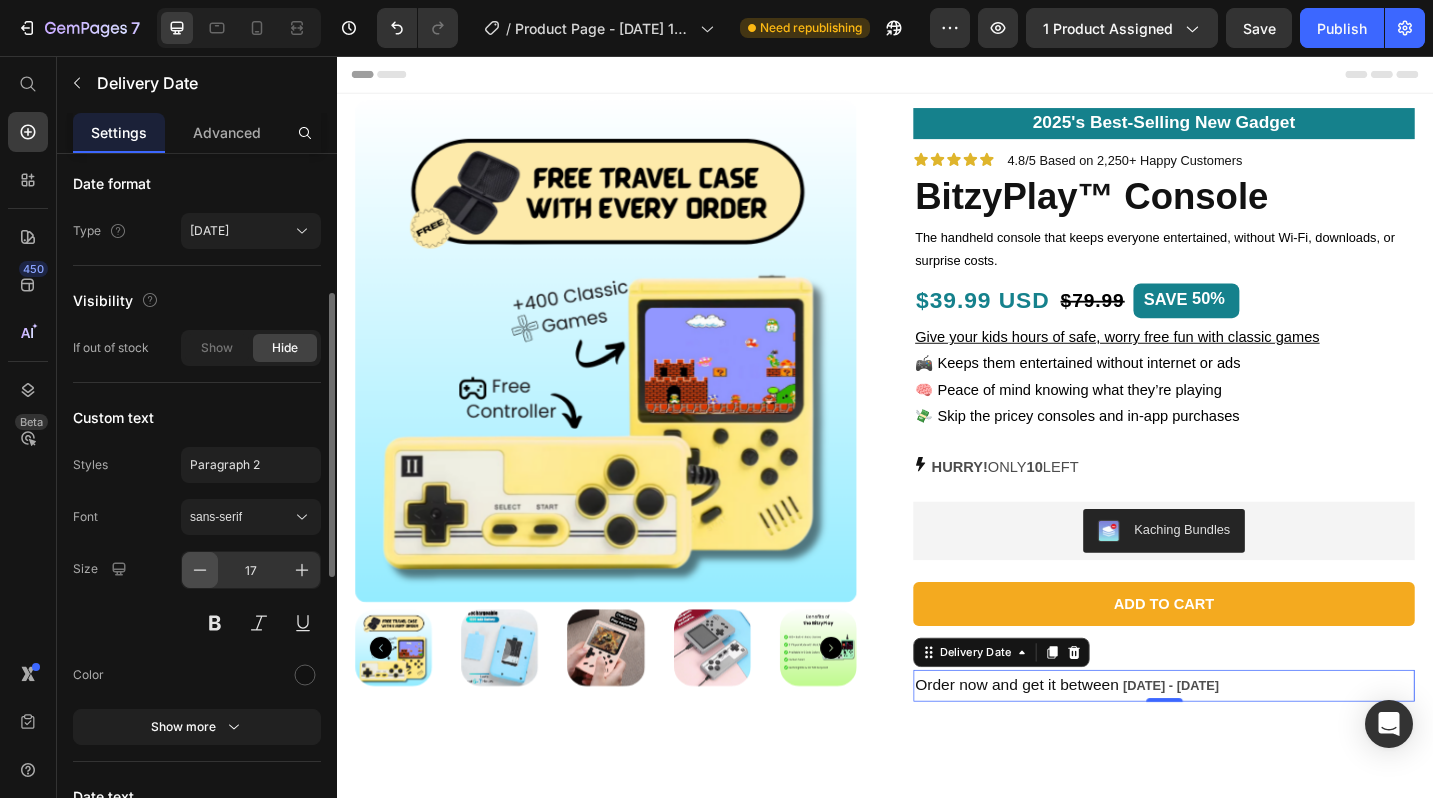 click 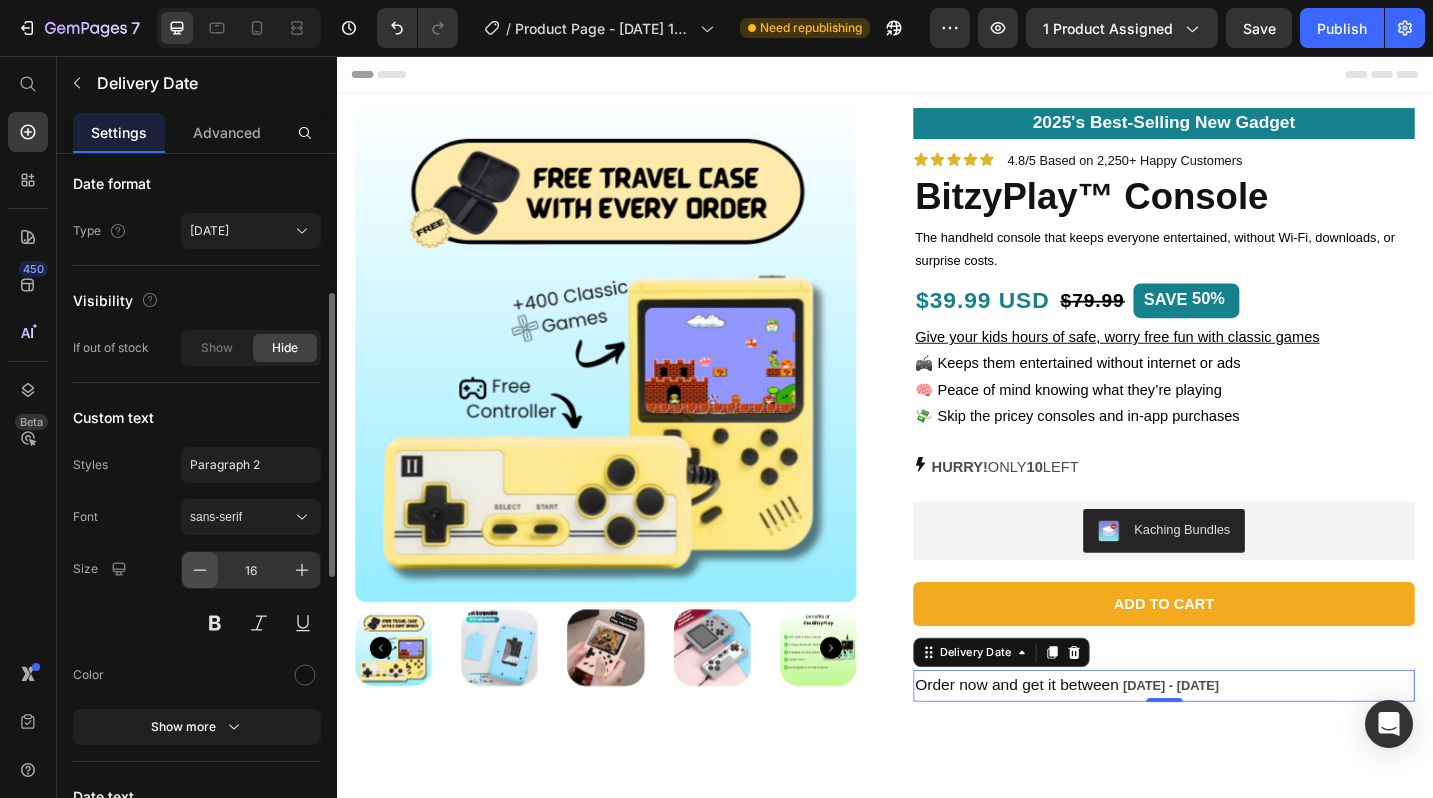 click 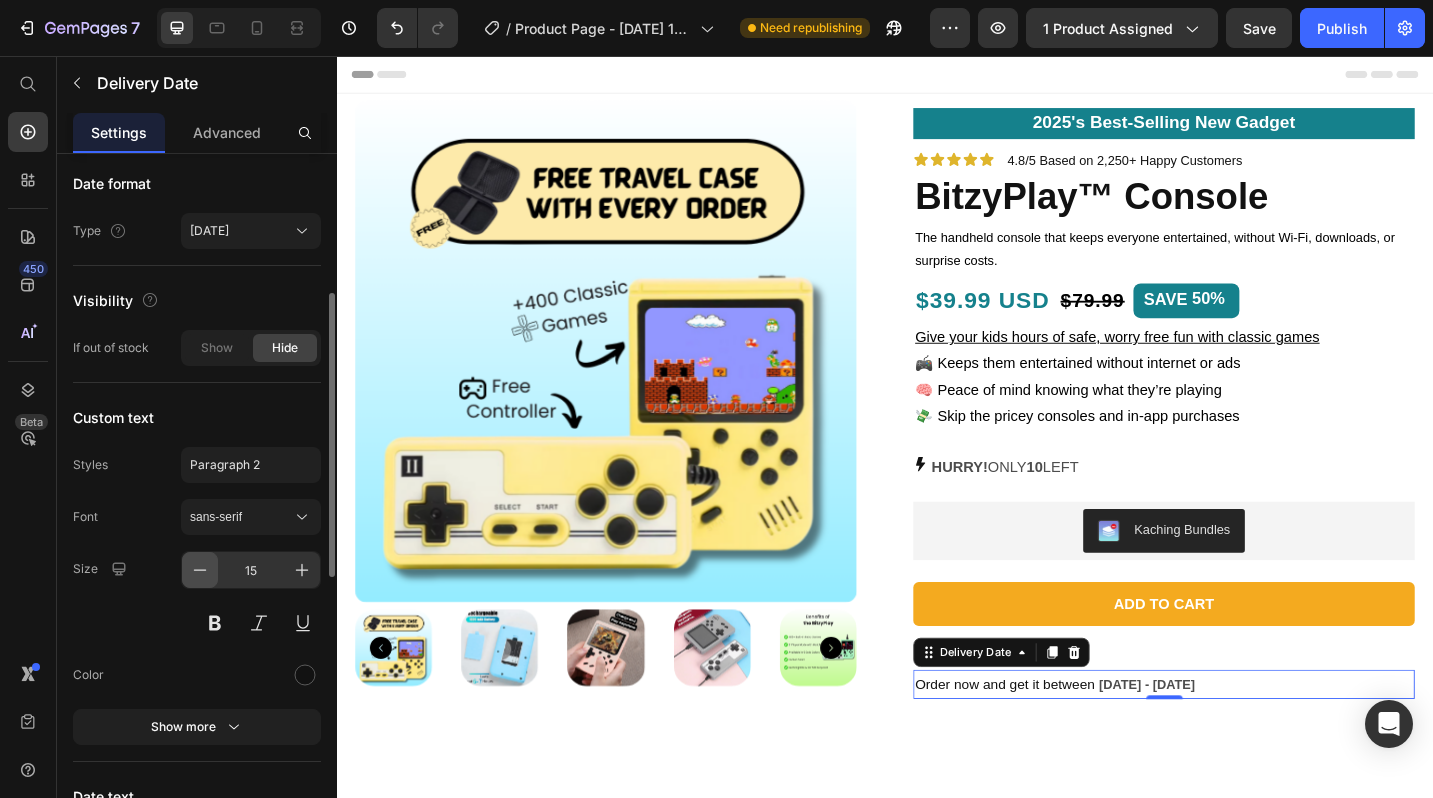 click 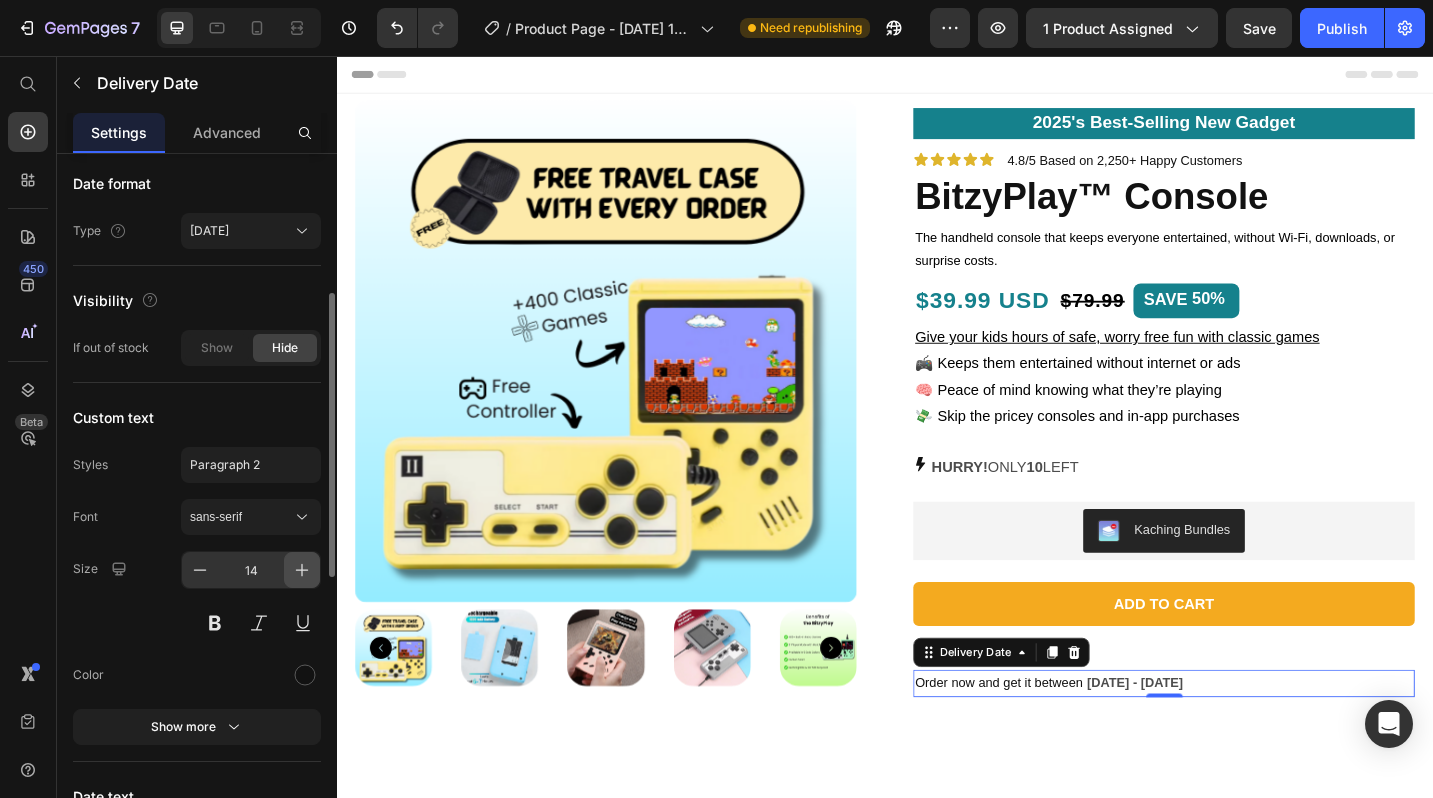 click 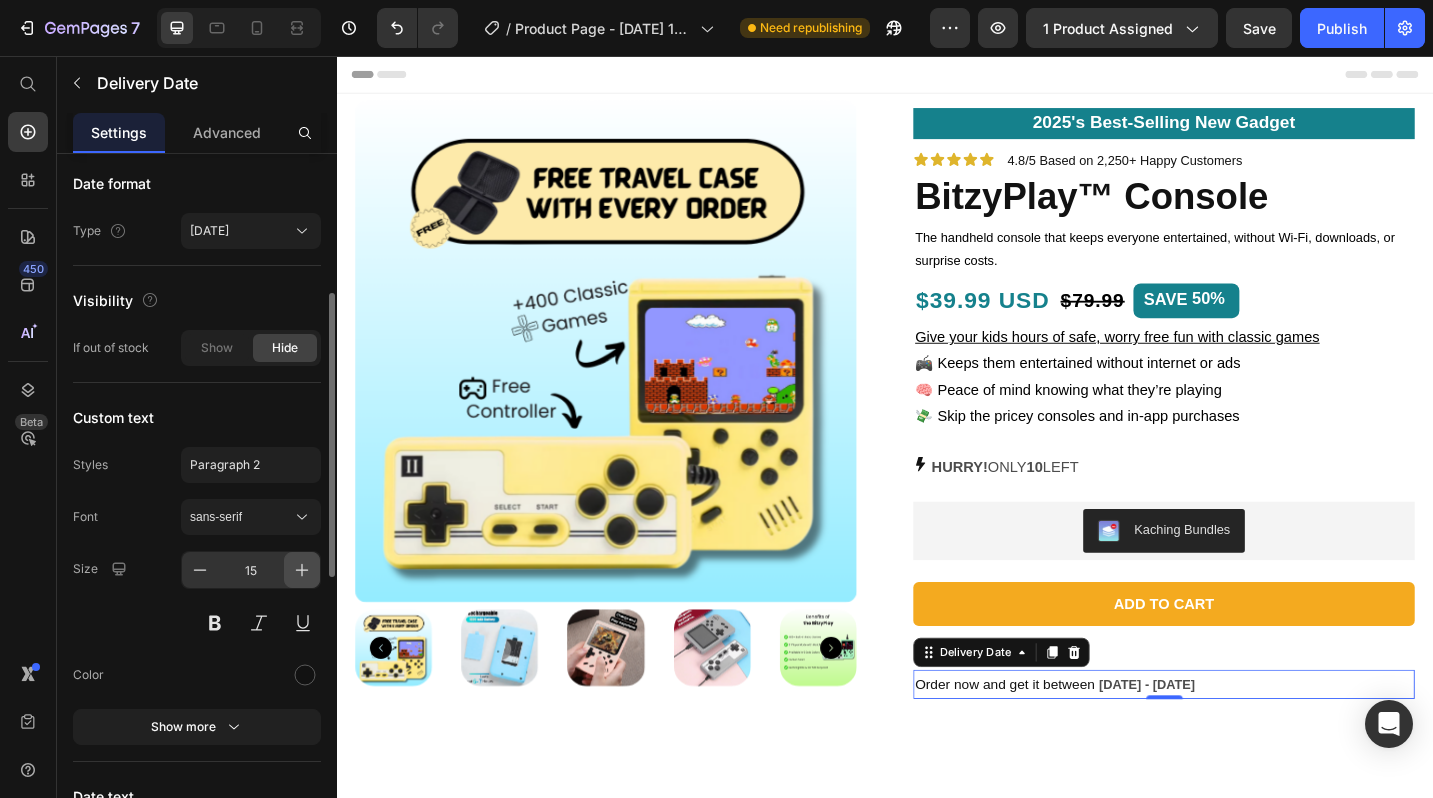 click 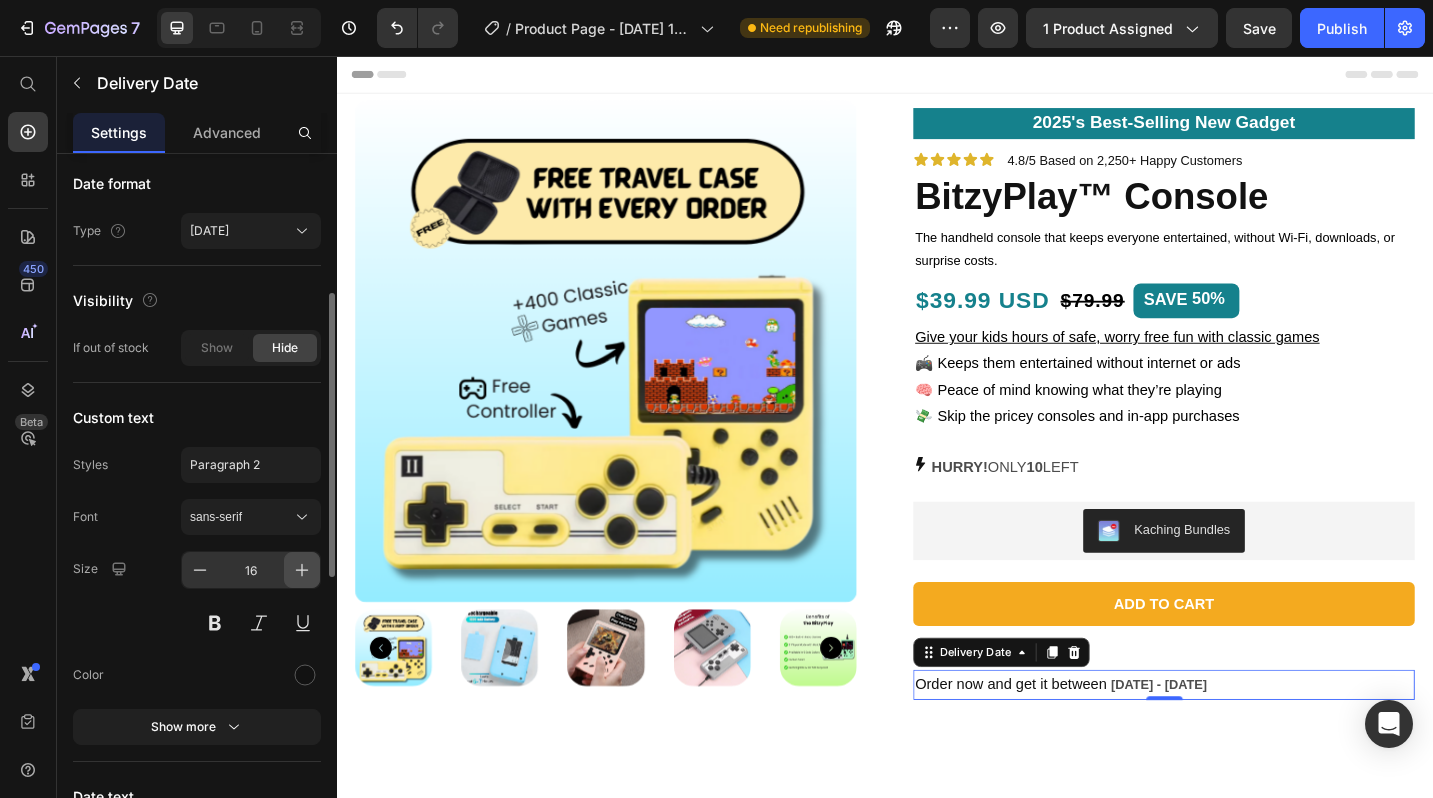 click 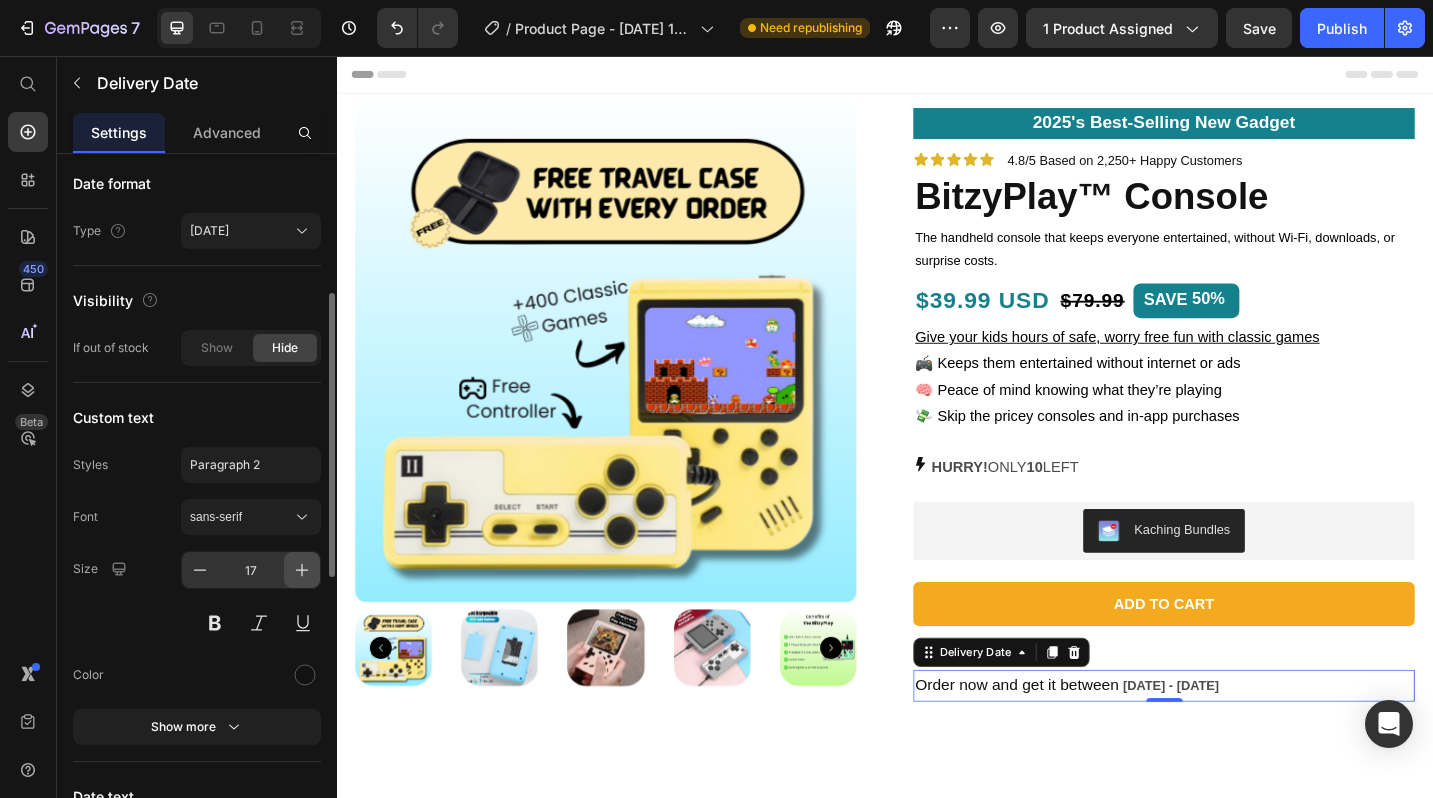 click 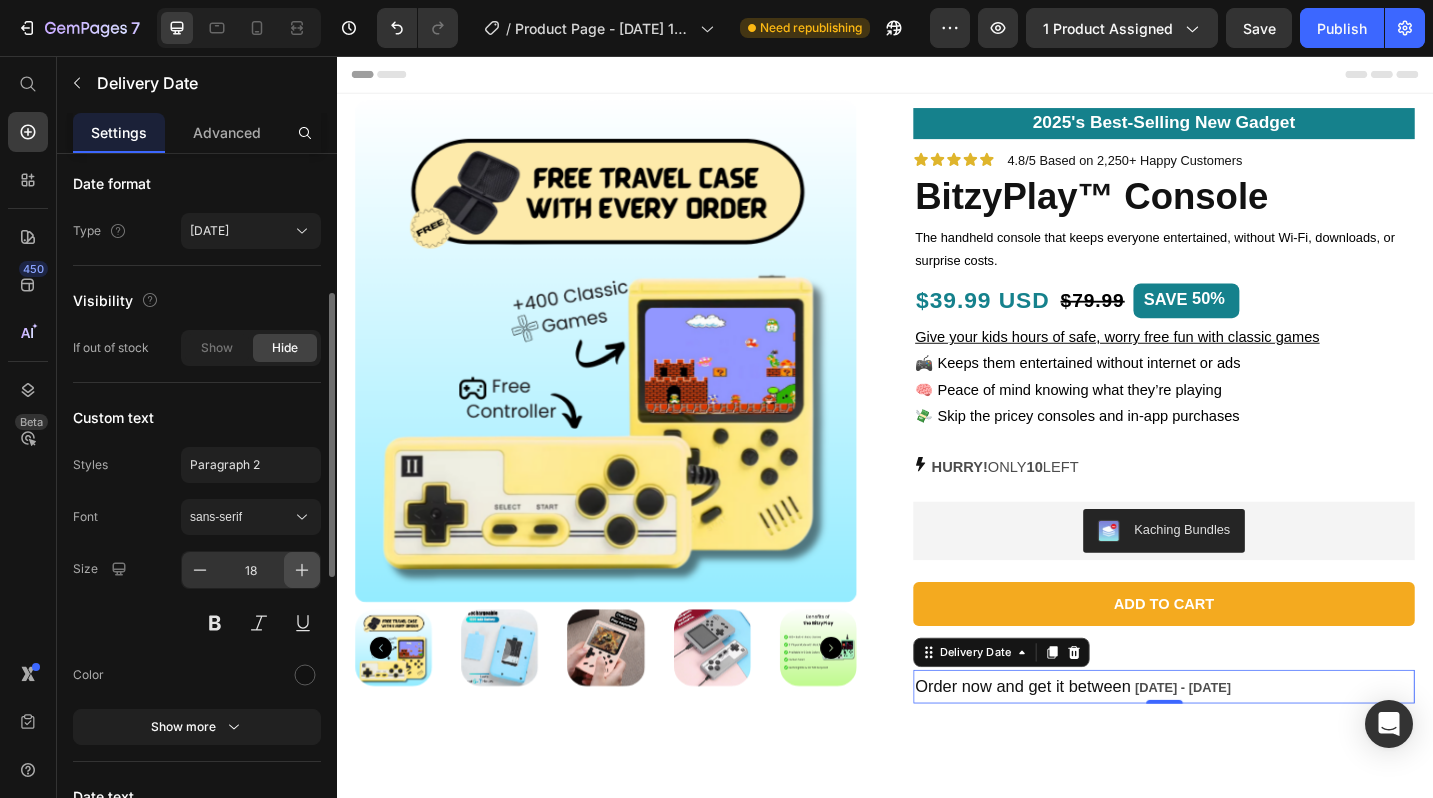 click 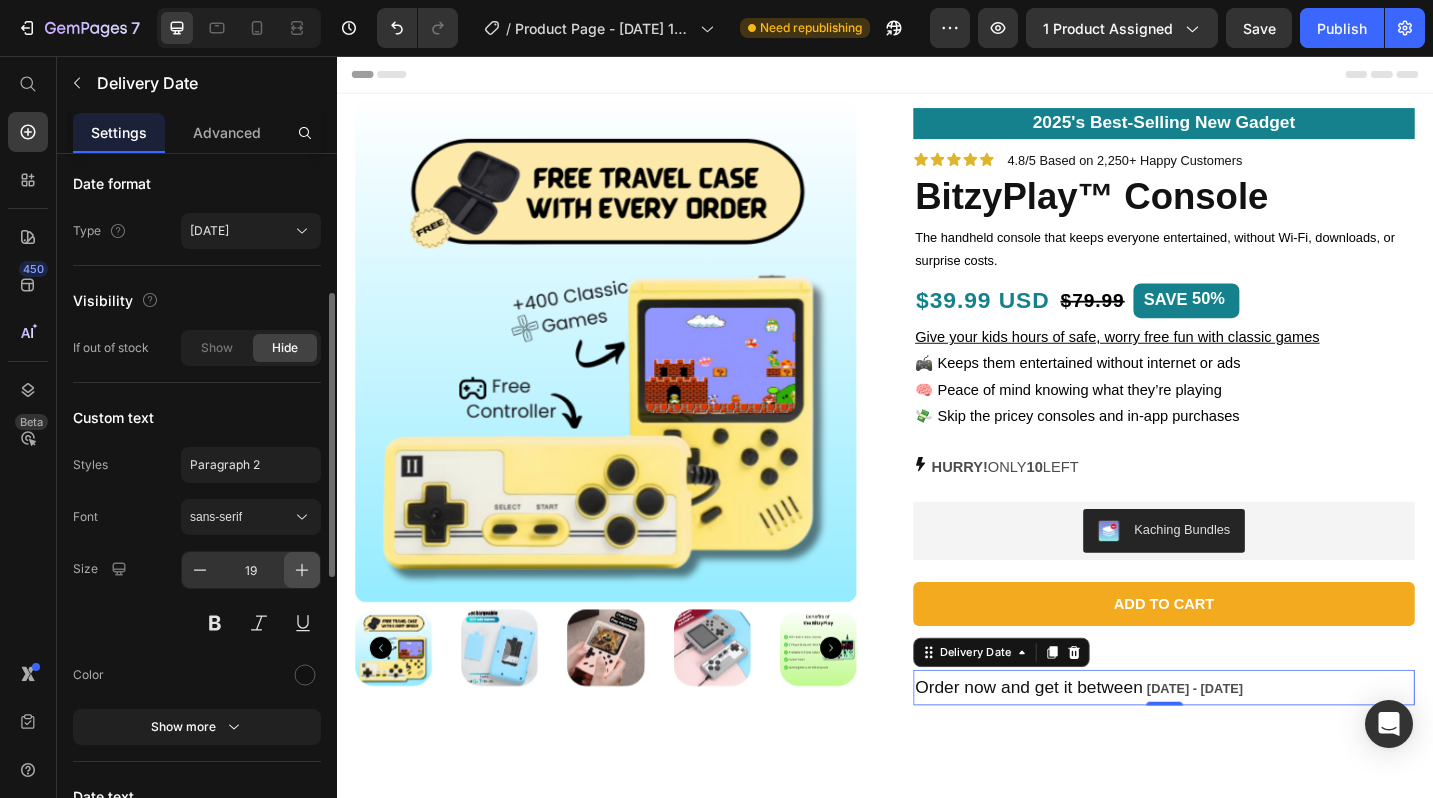 click 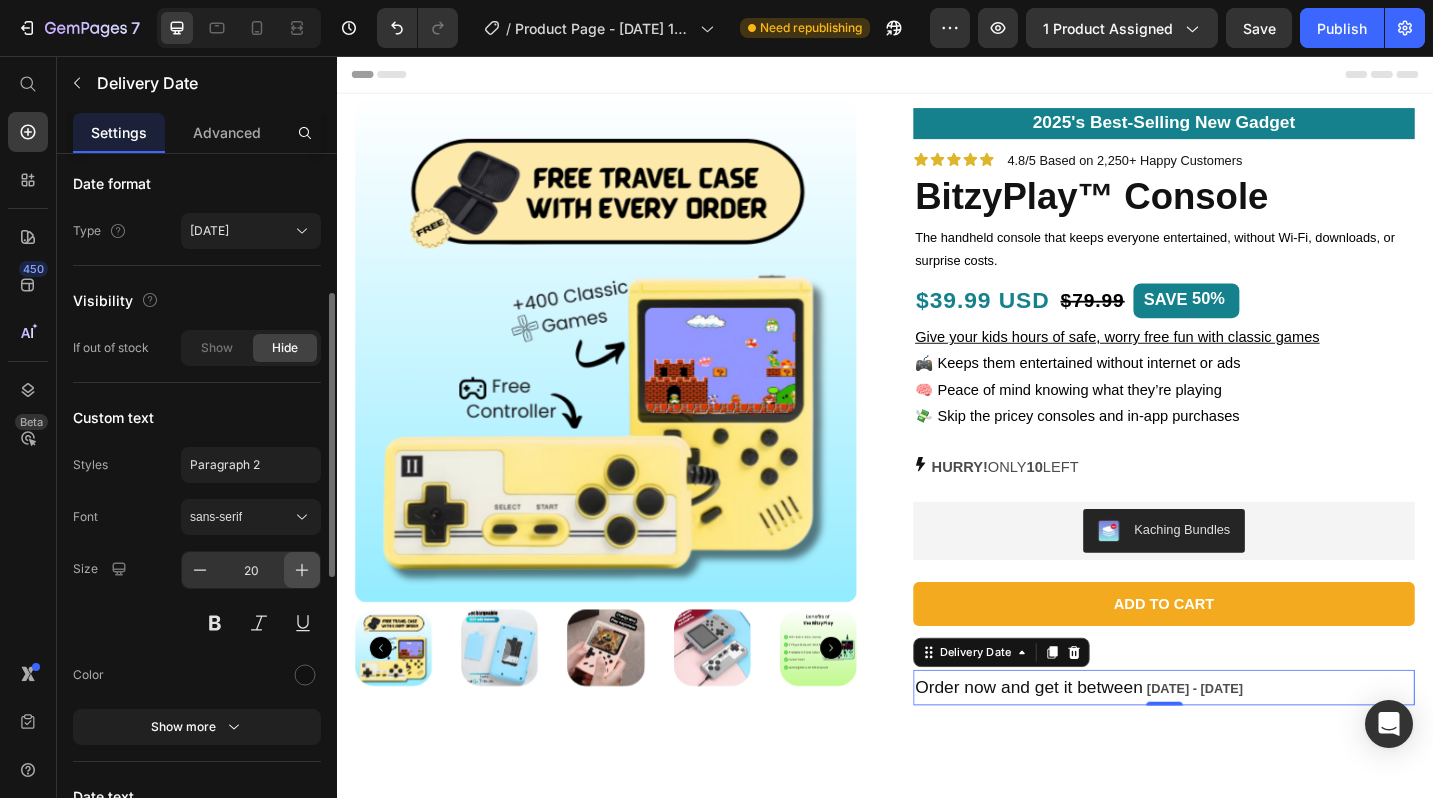 click 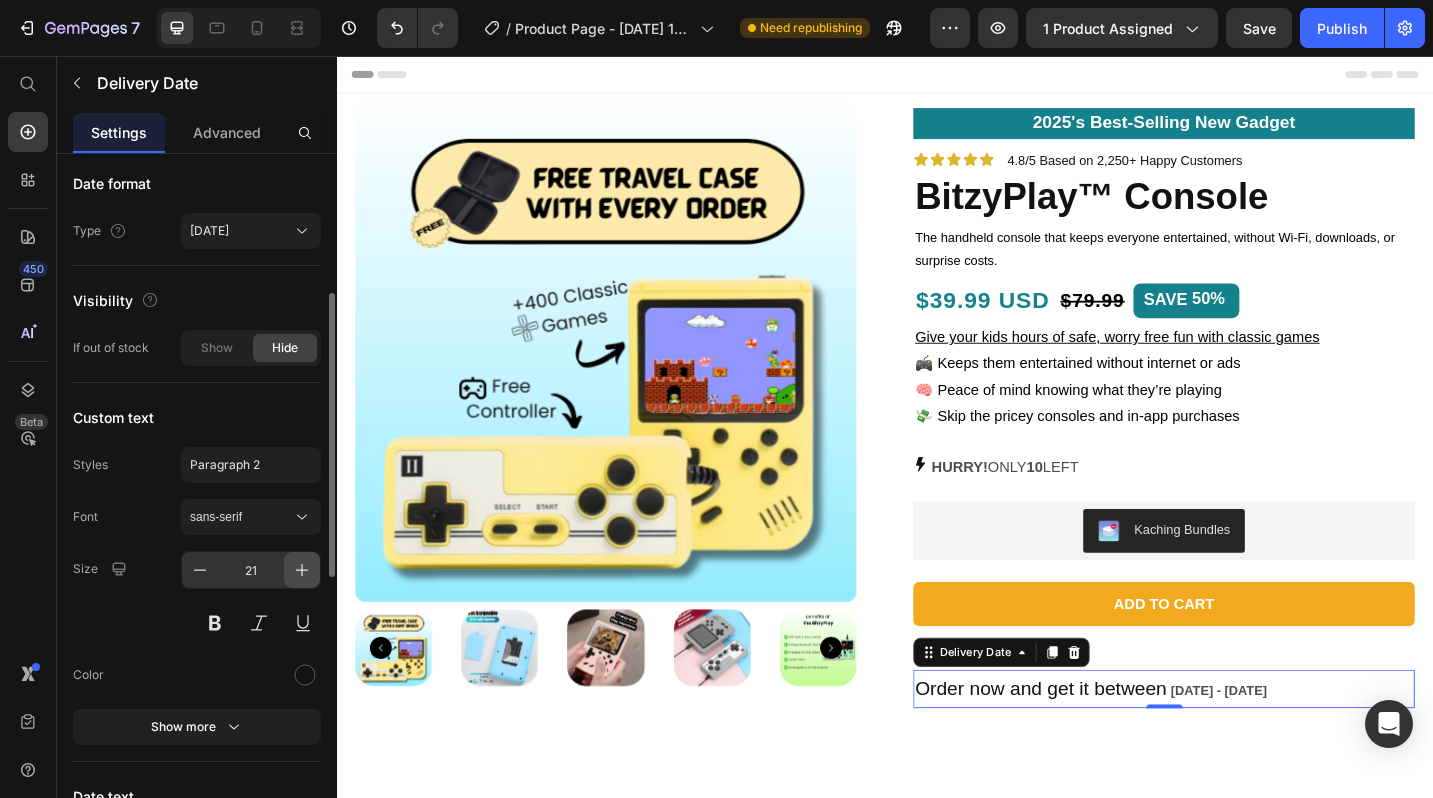 click 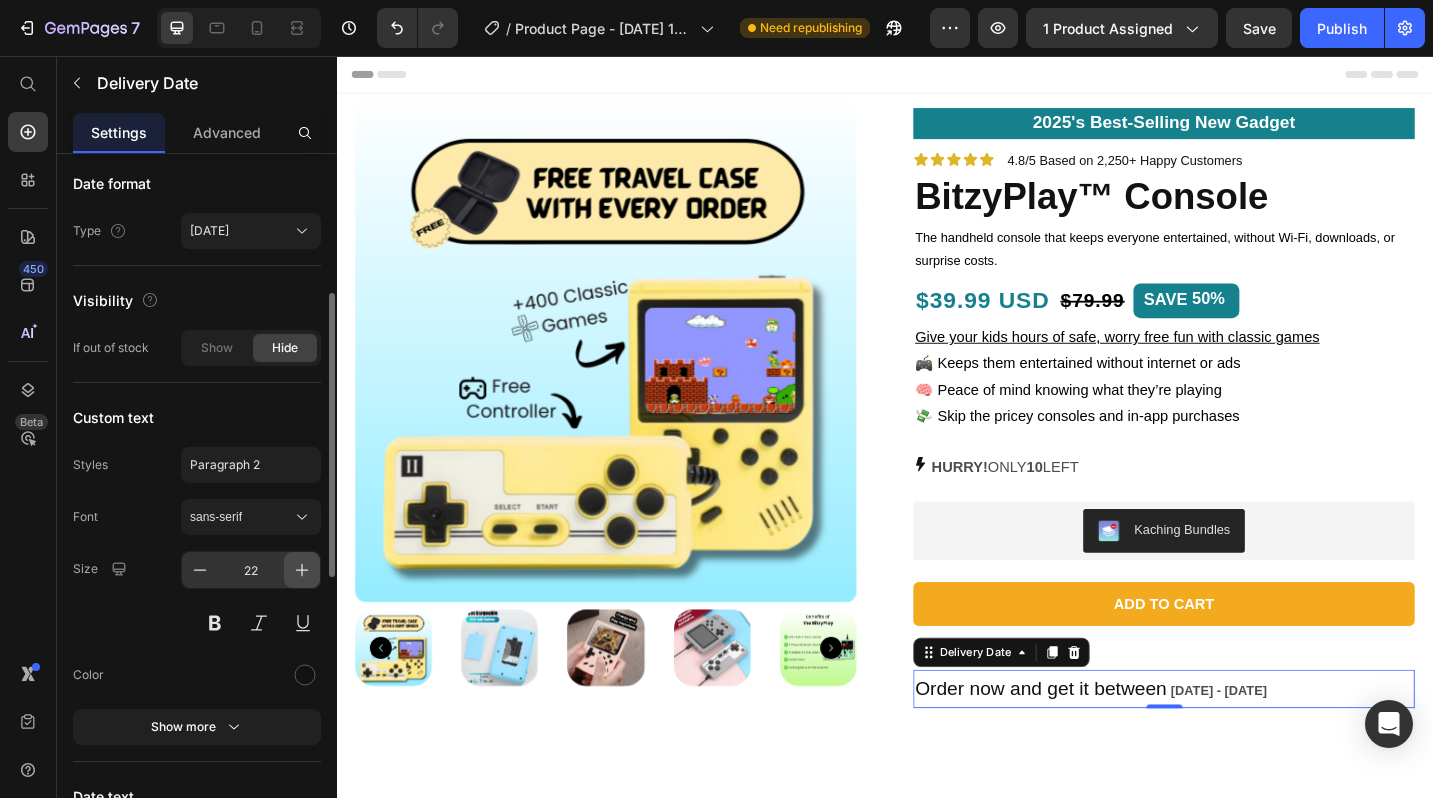 click 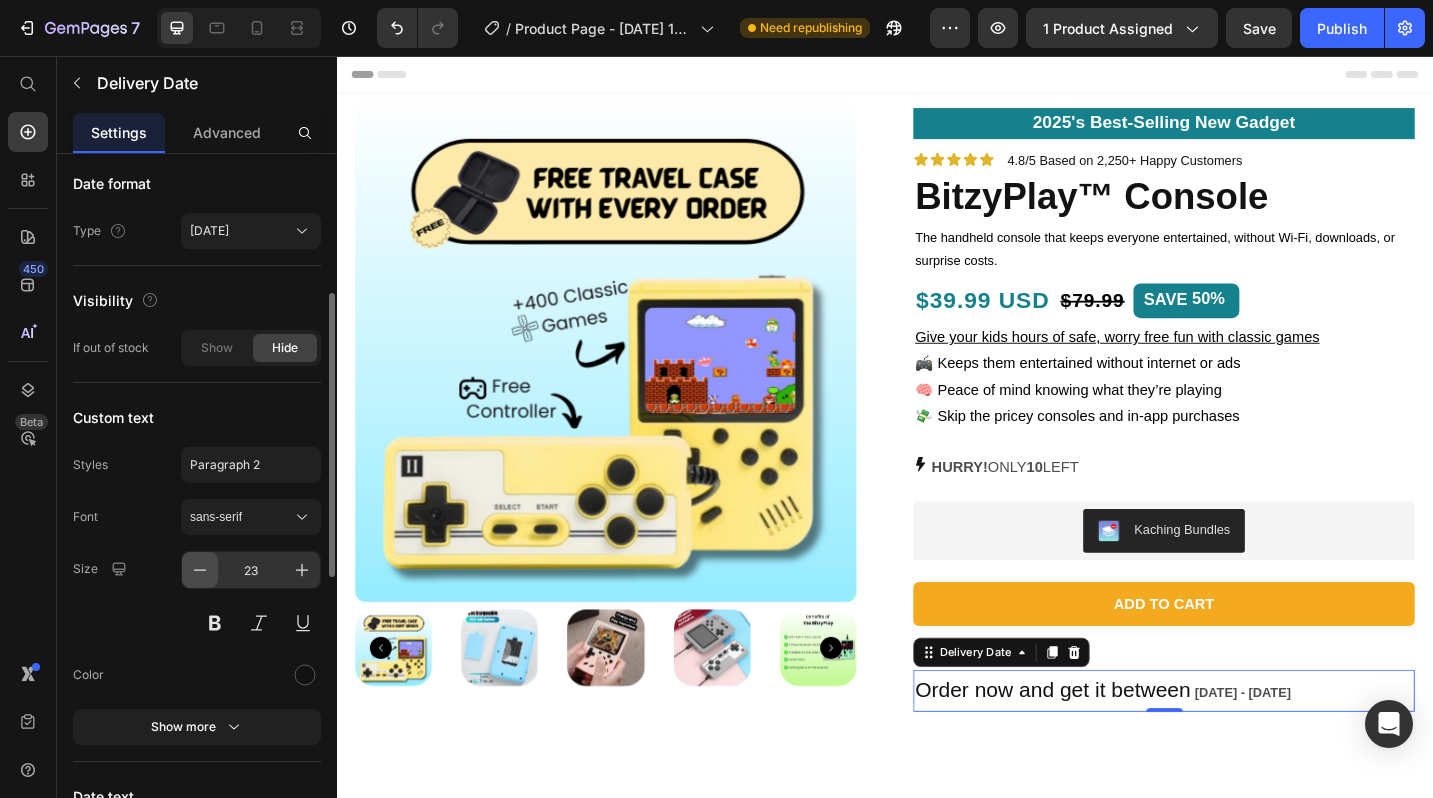 click 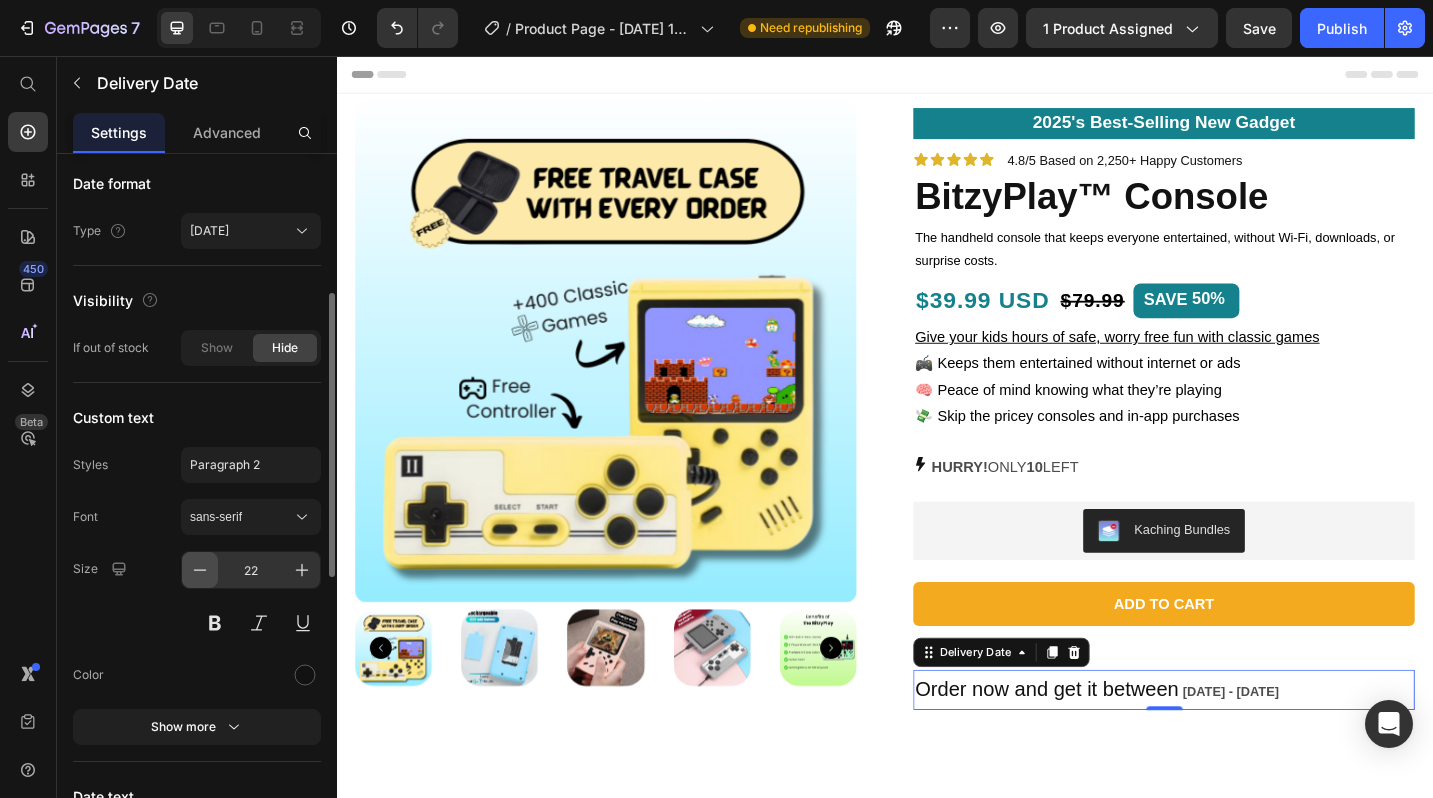 click 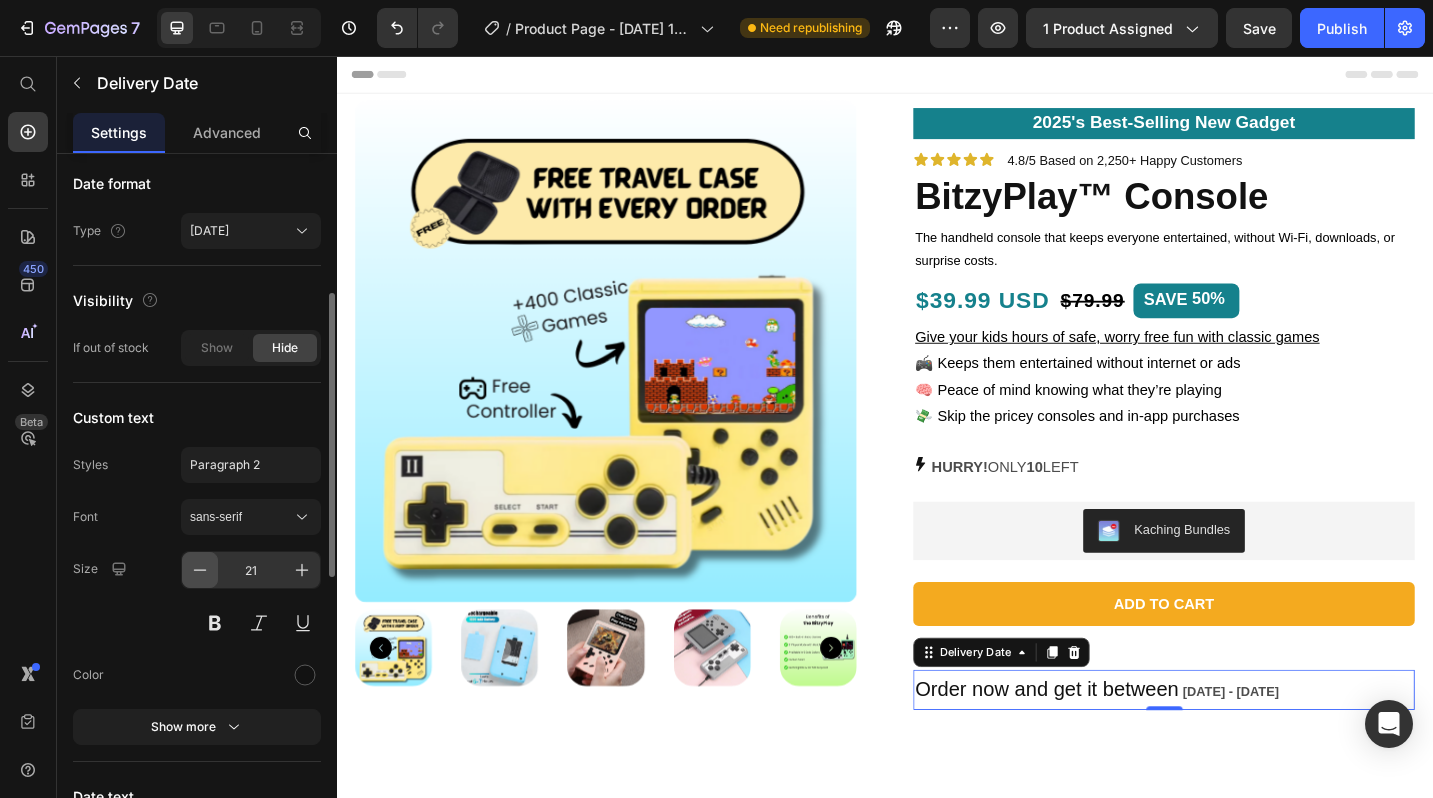 click 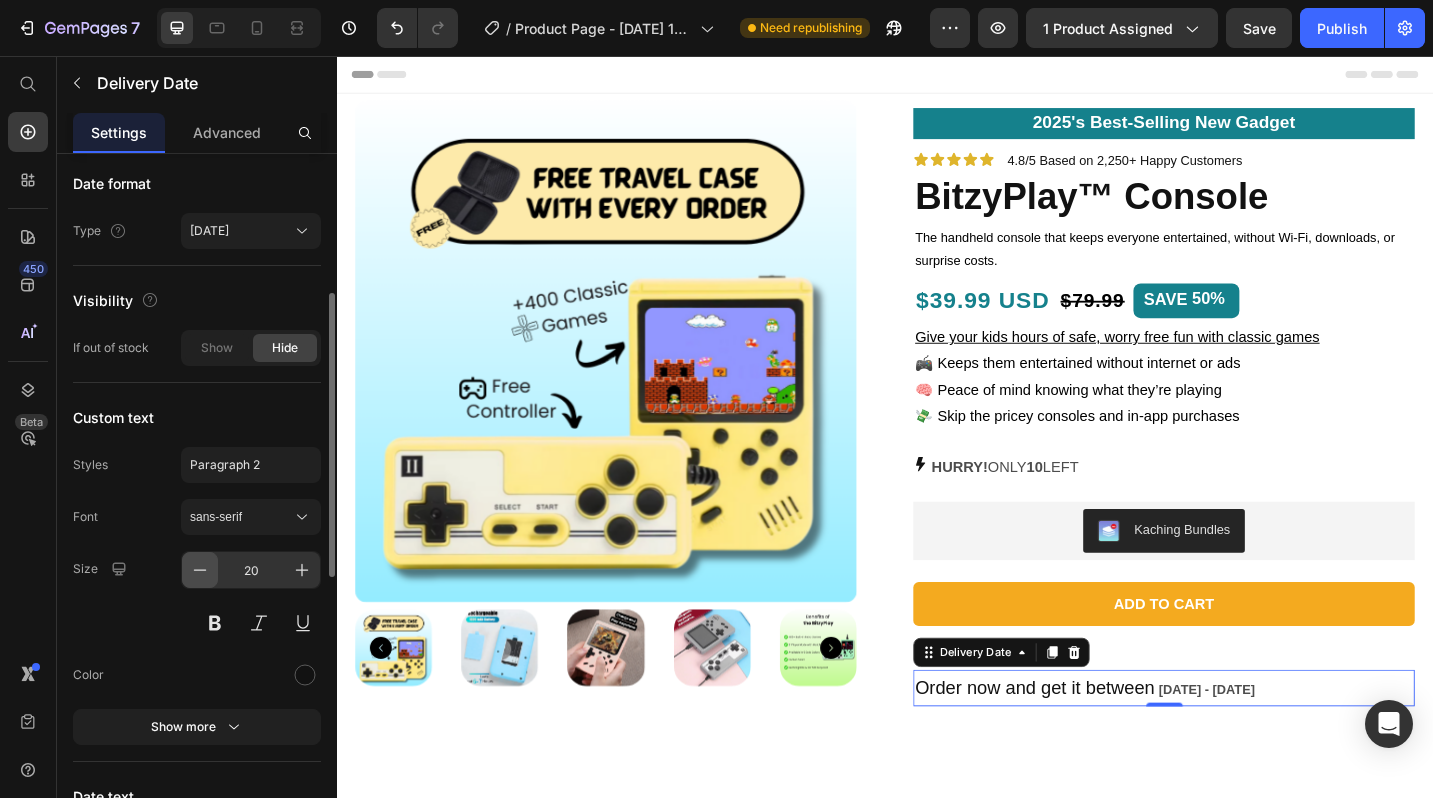 click 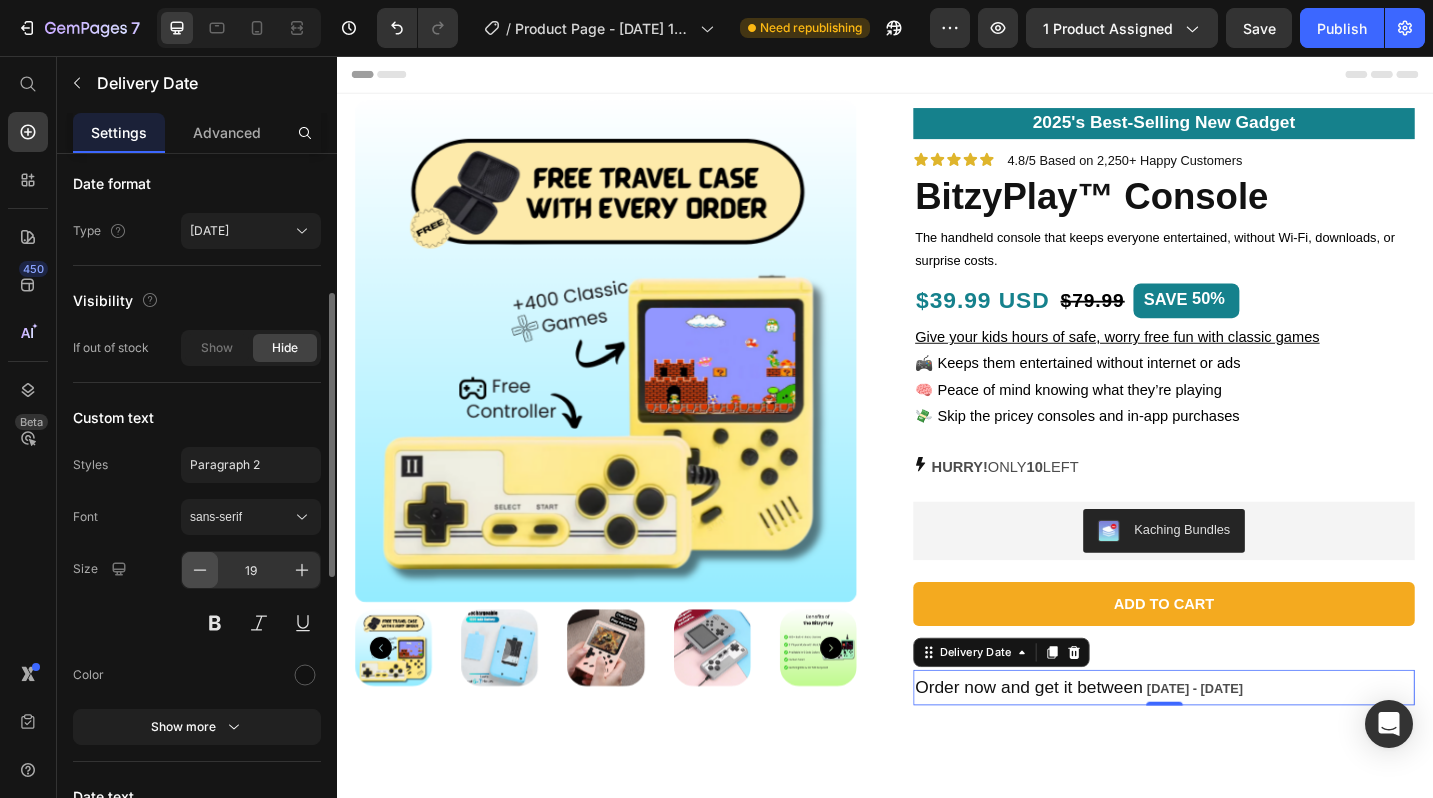 click 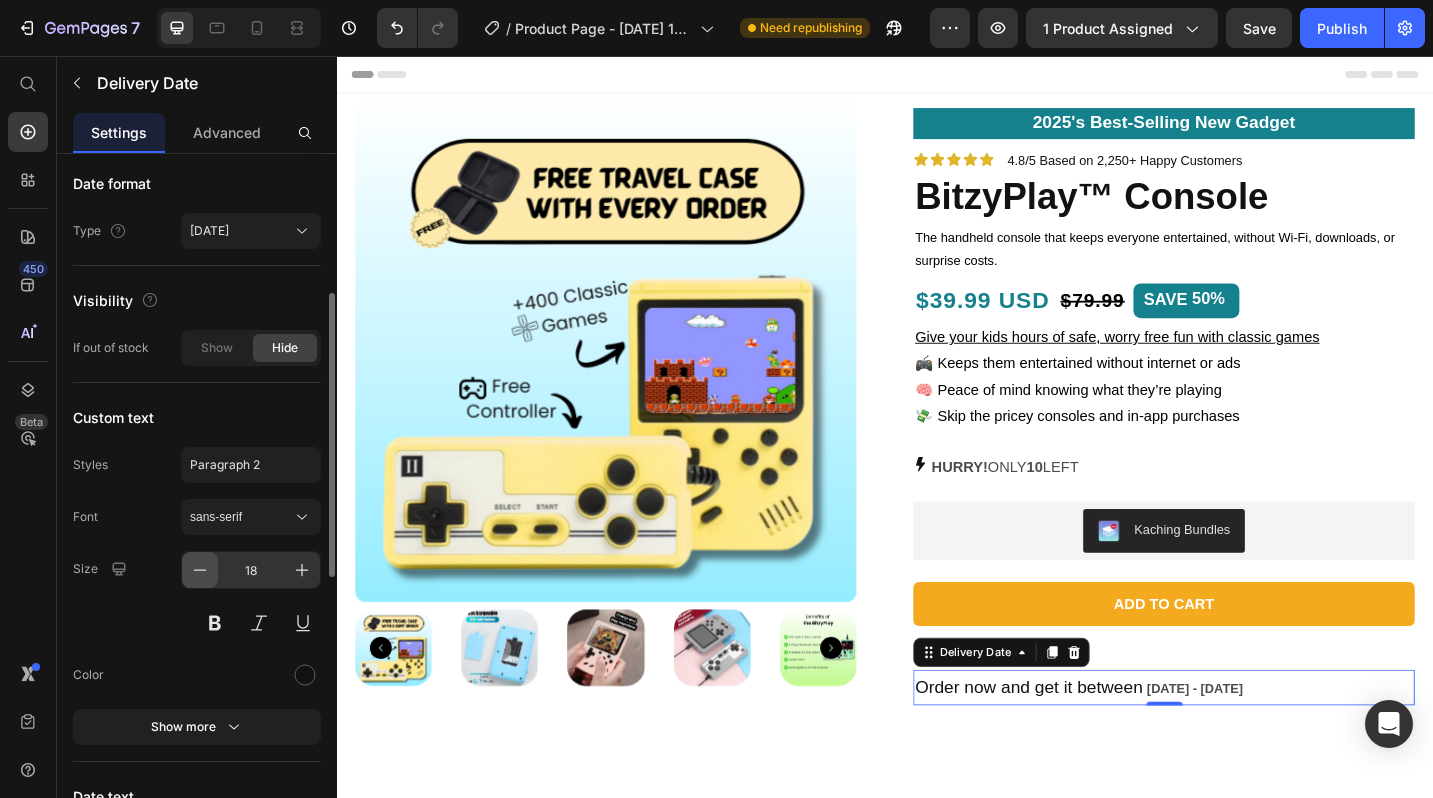 click 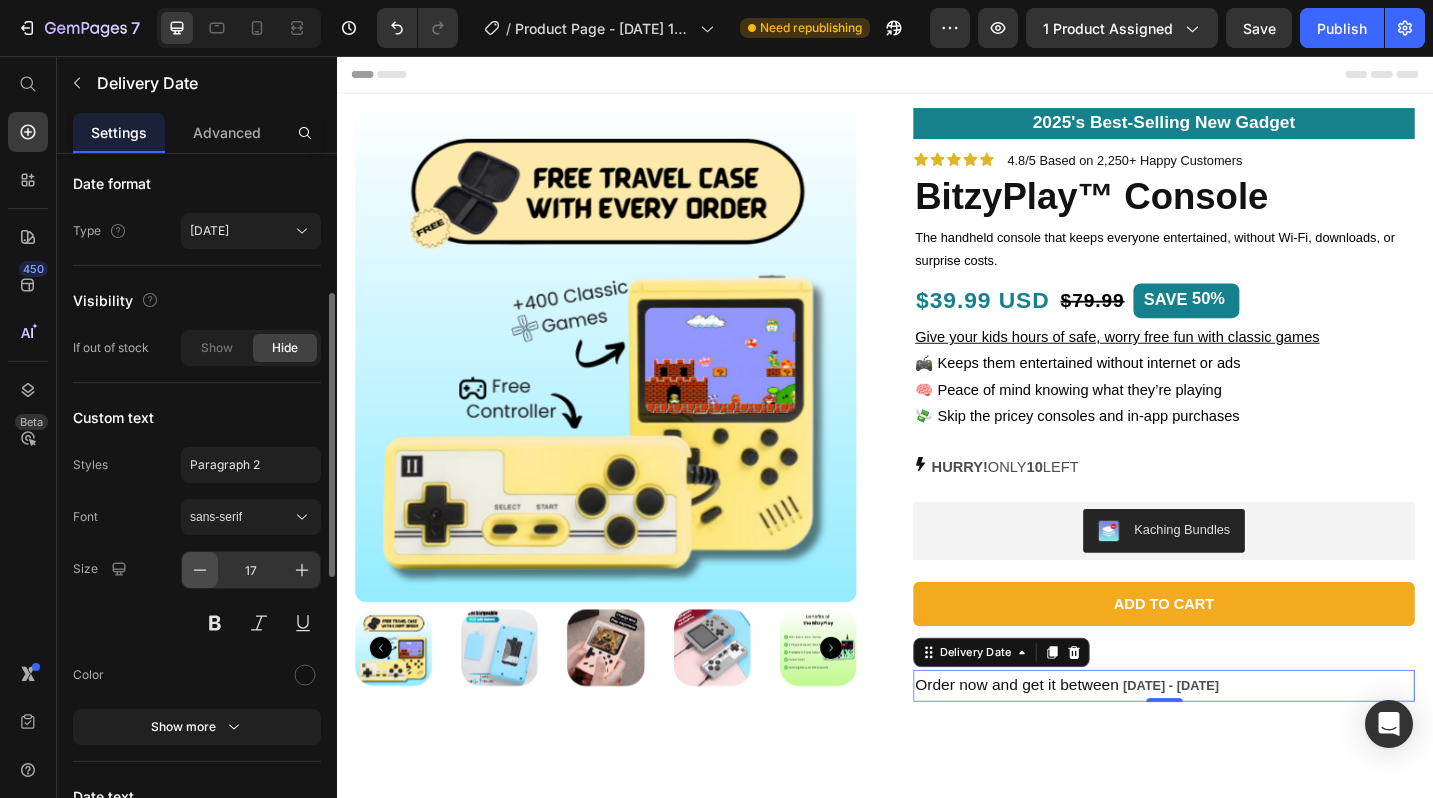 click 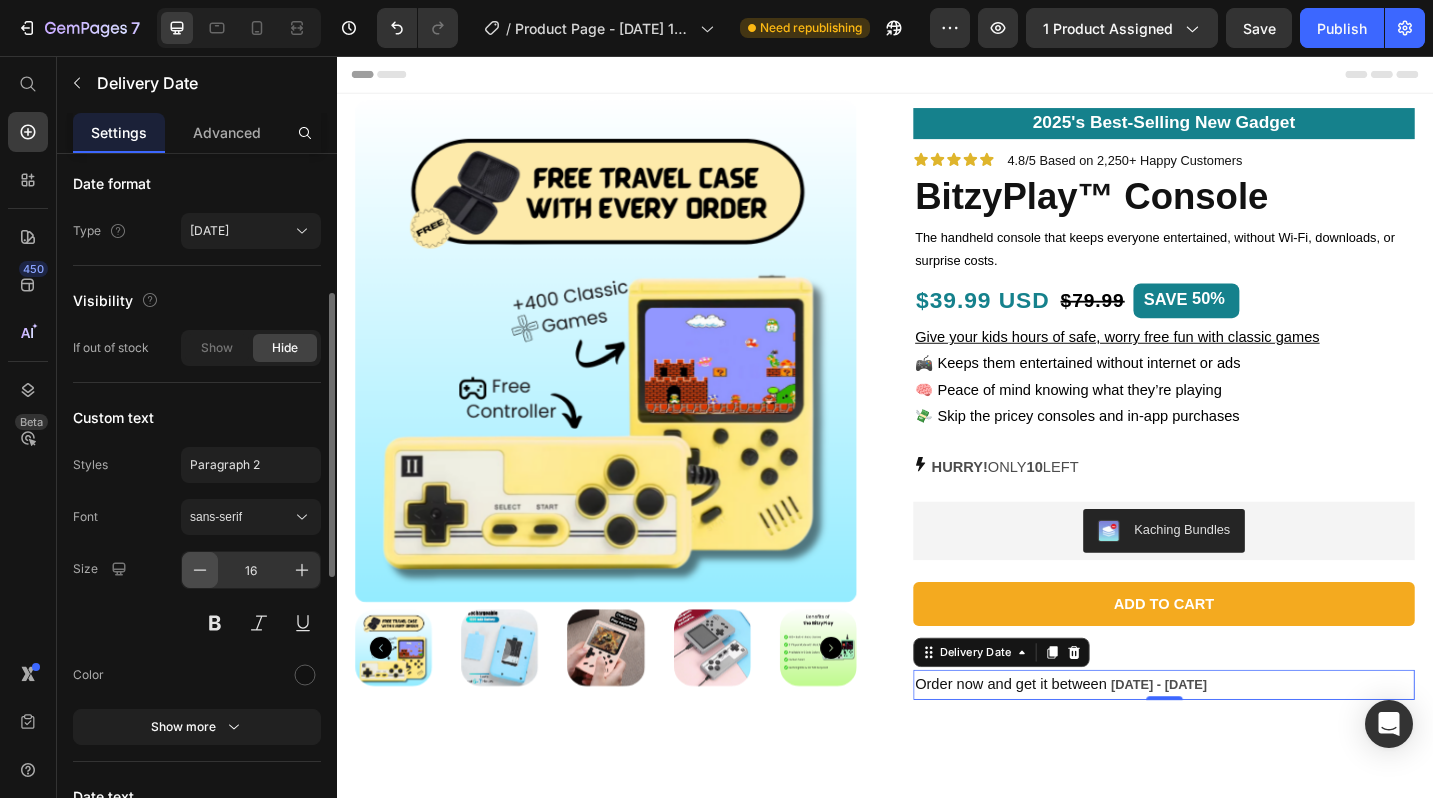 click 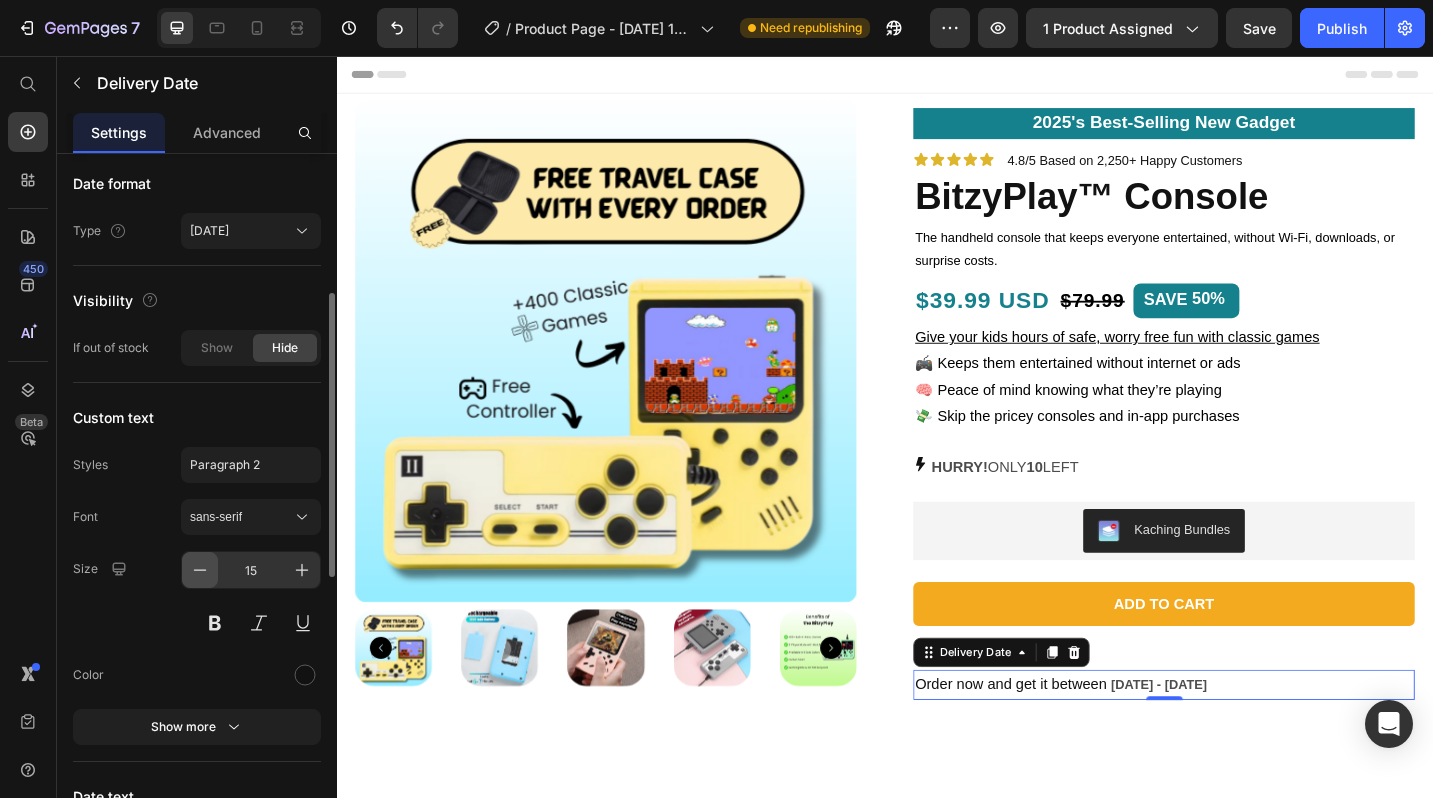 click 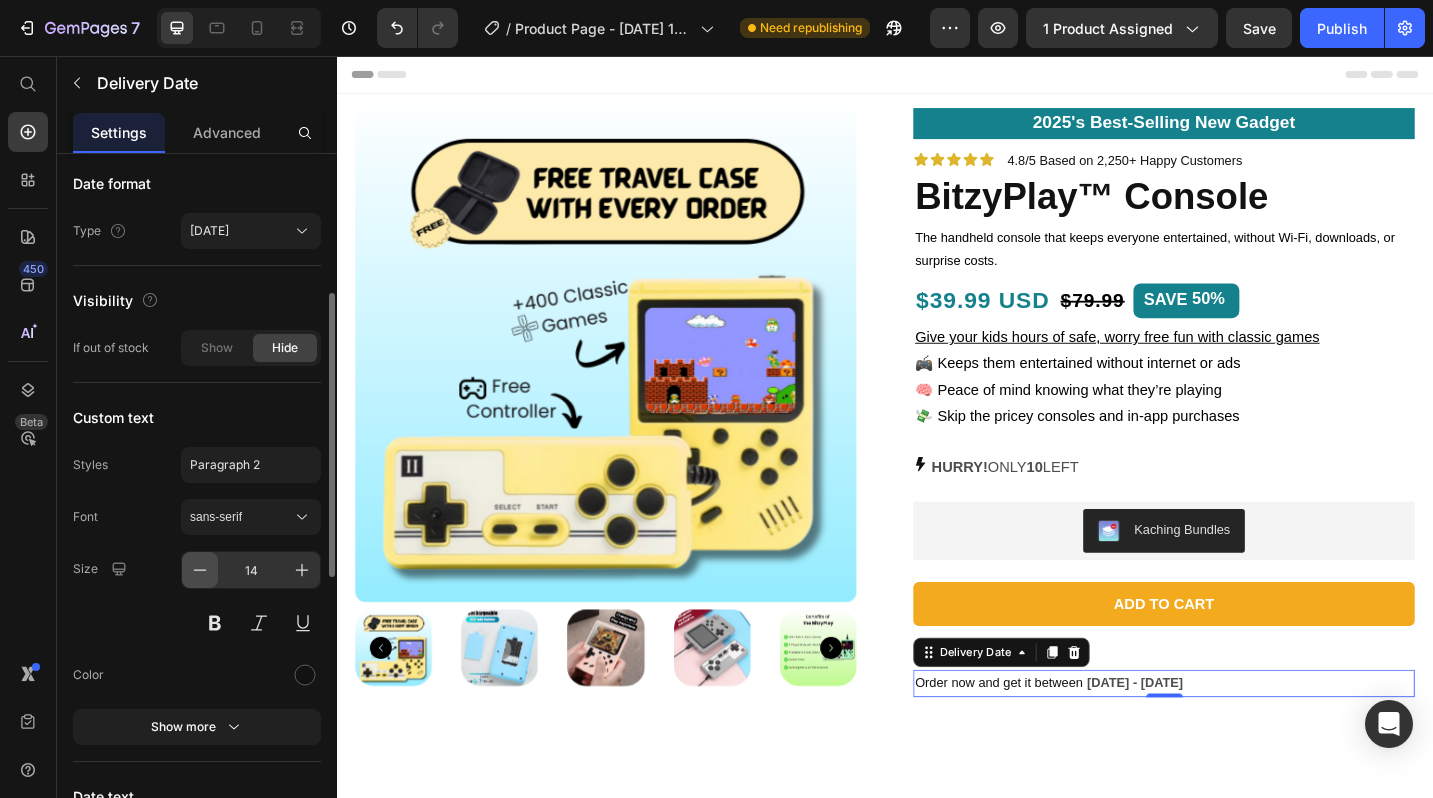 click 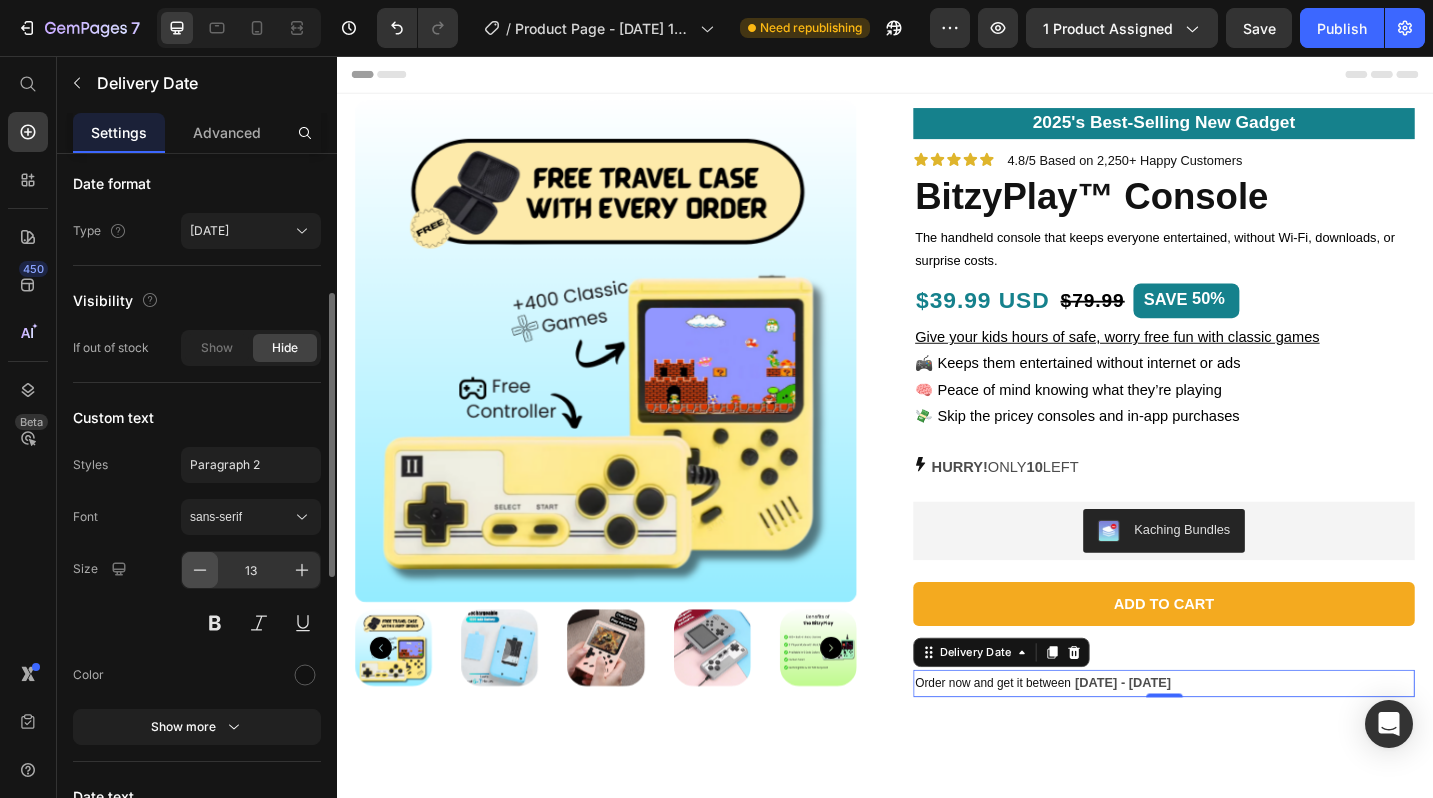 click 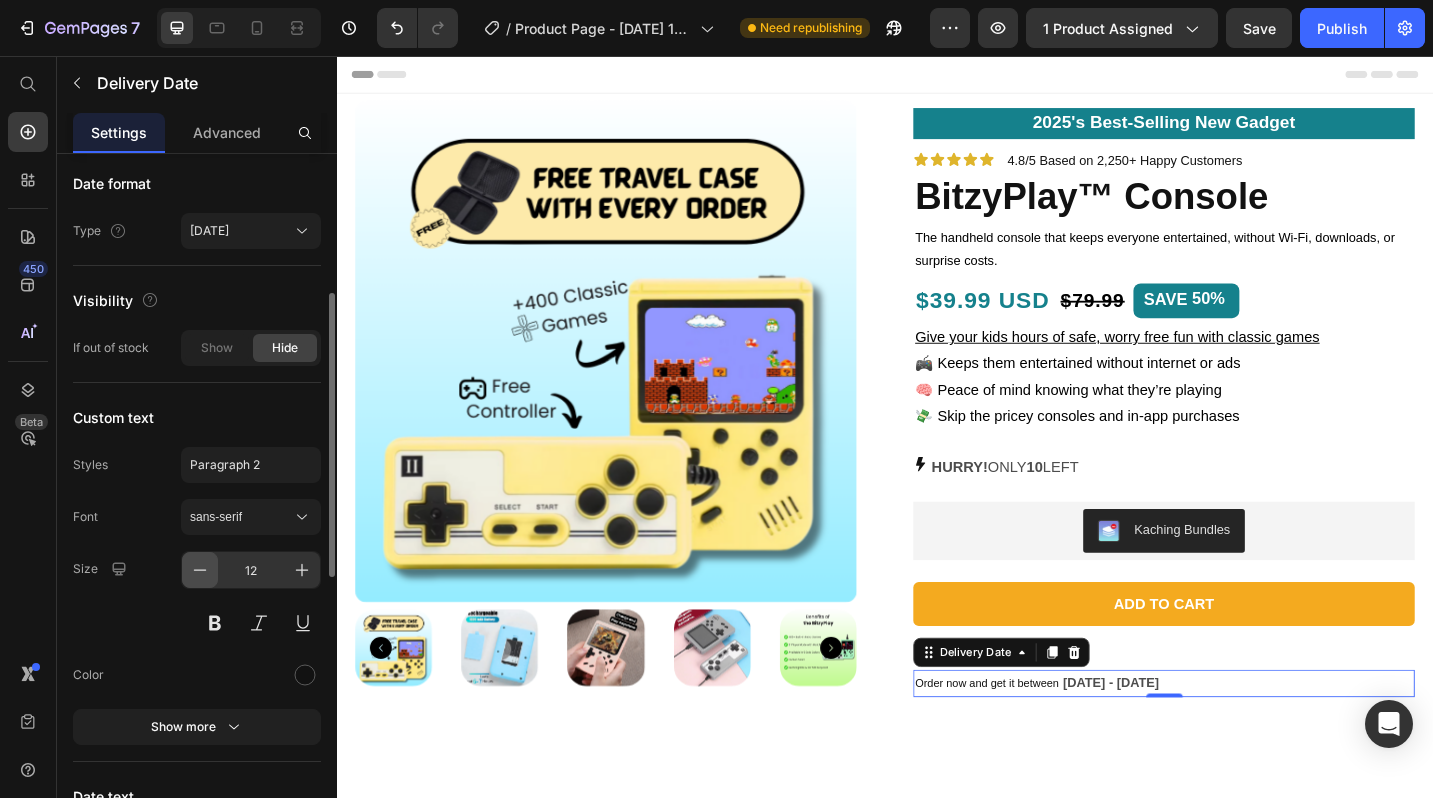 click 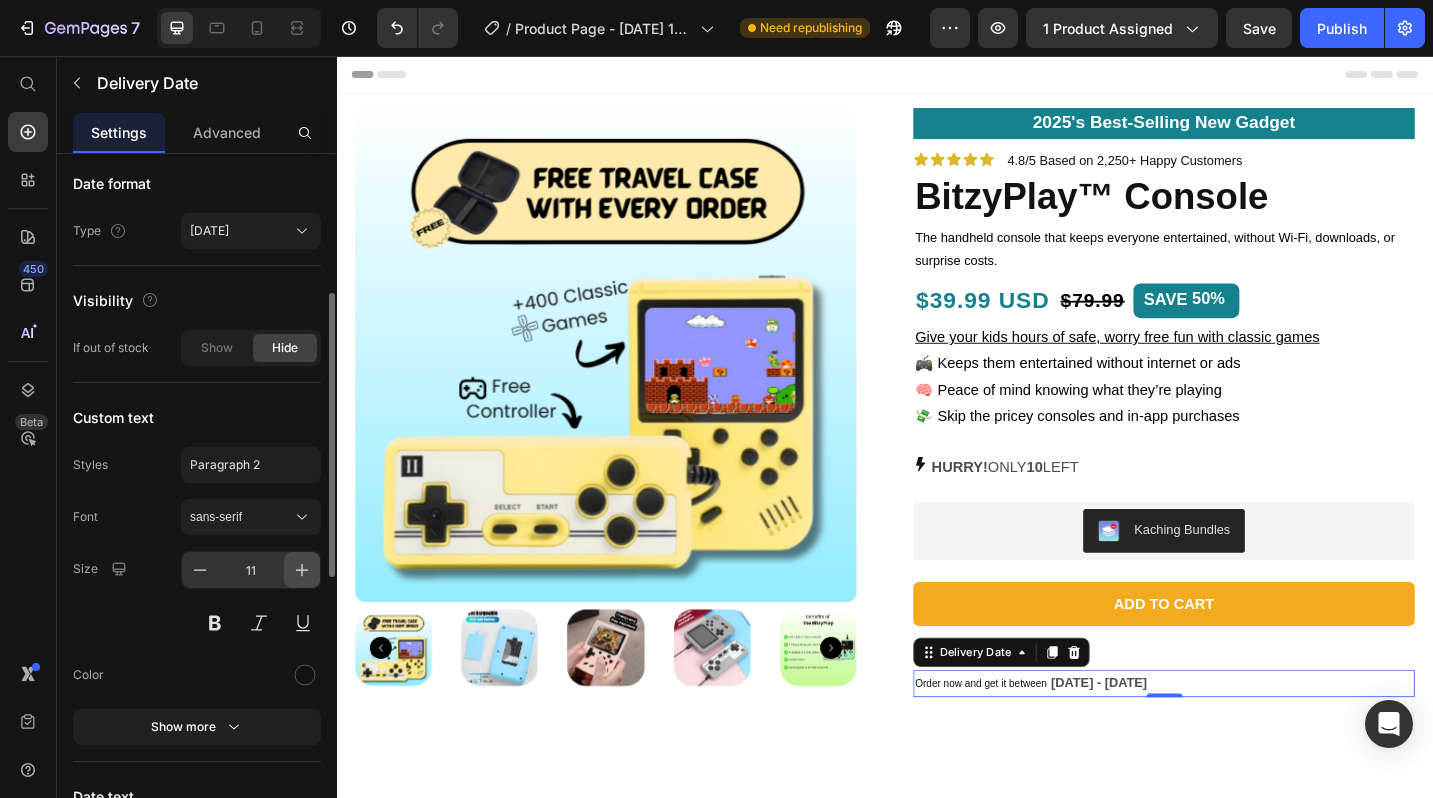 click at bounding box center (302, 570) 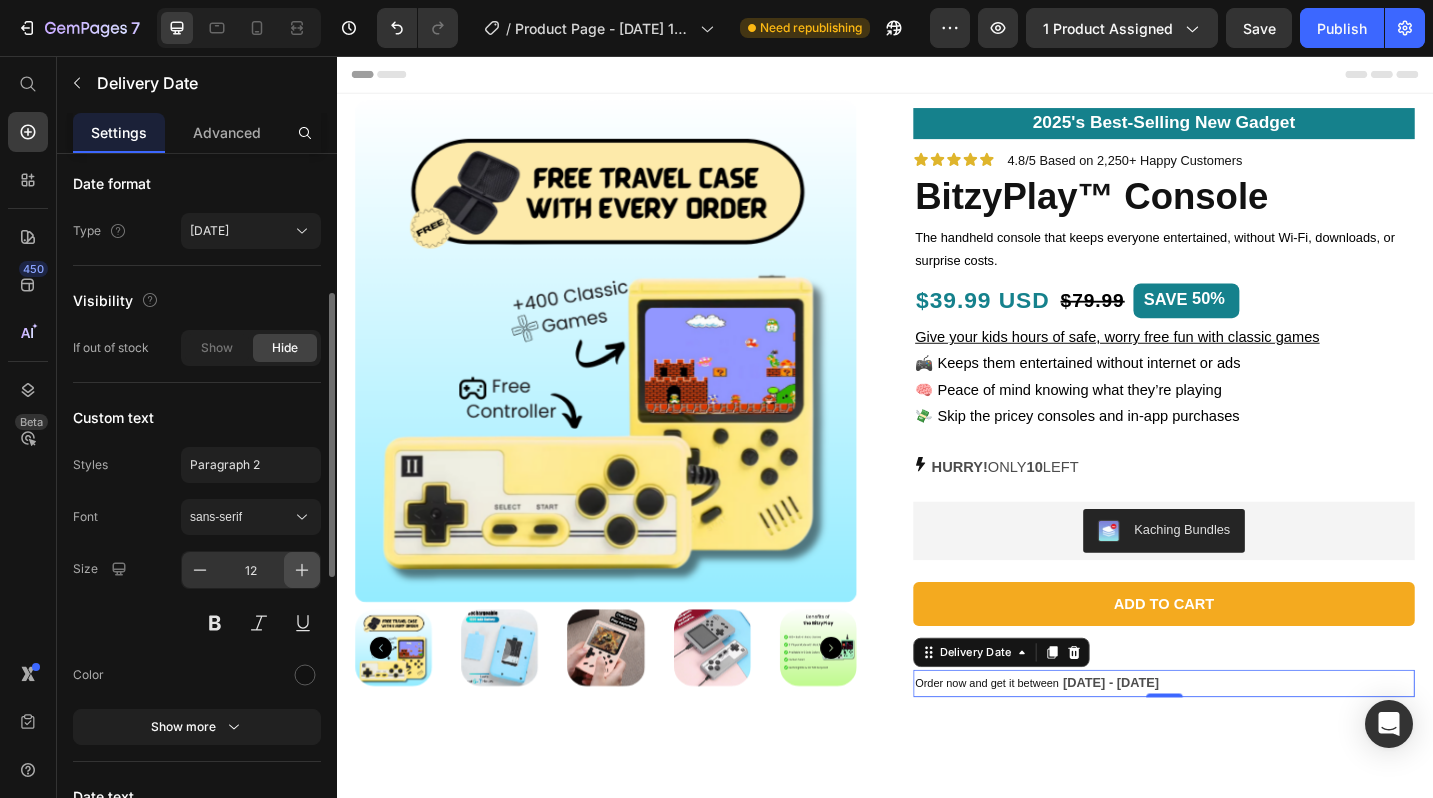 click at bounding box center (302, 570) 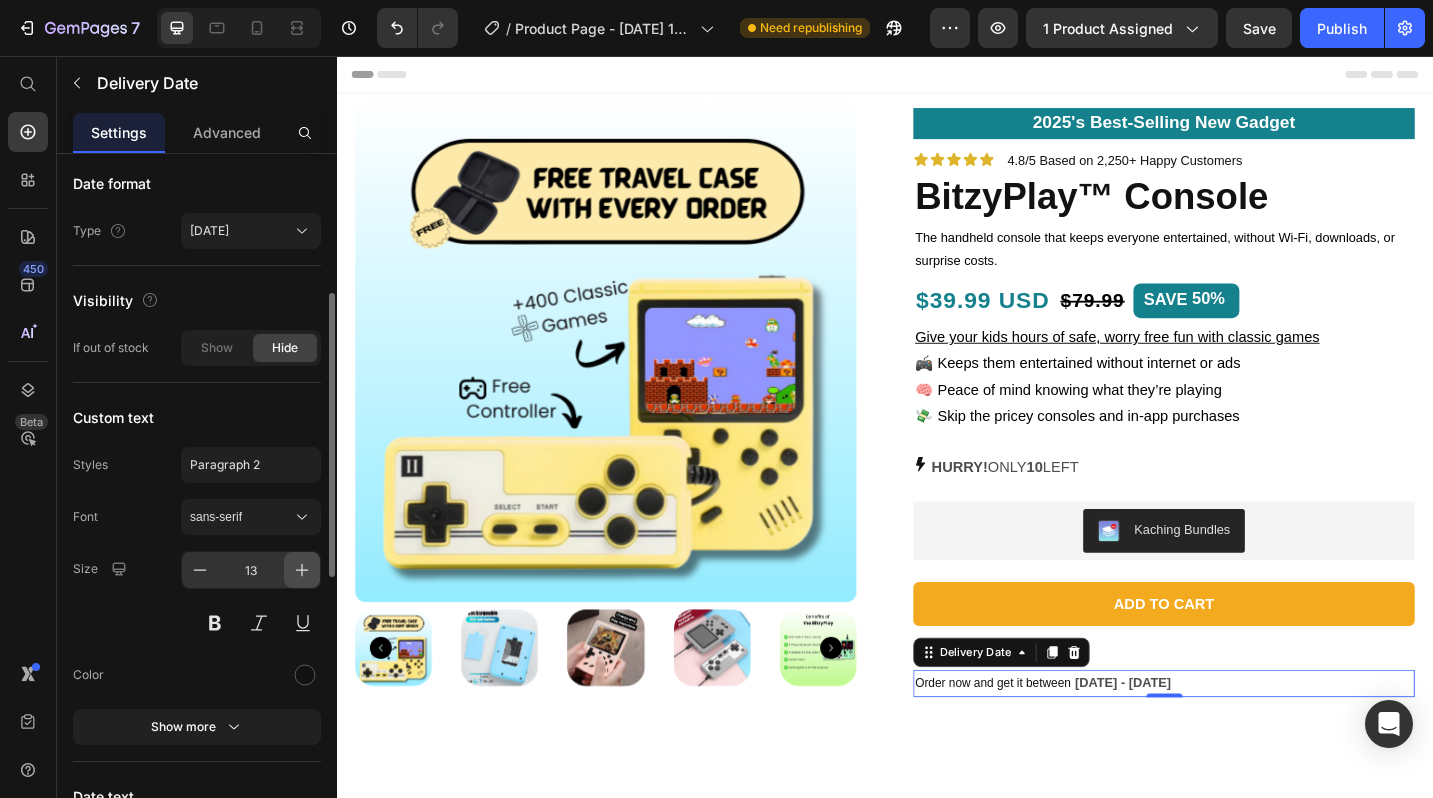 click at bounding box center (302, 570) 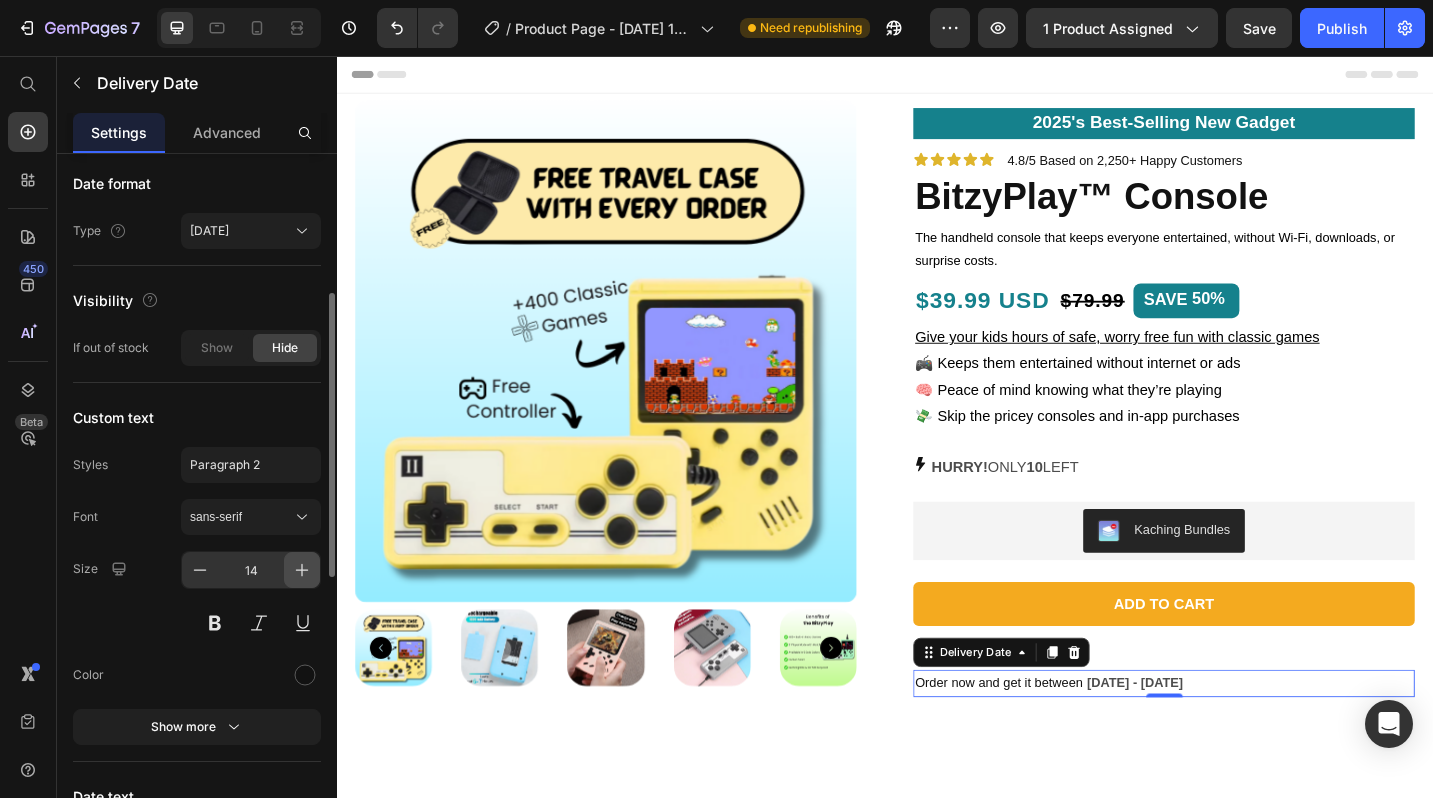 click at bounding box center (302, 570) 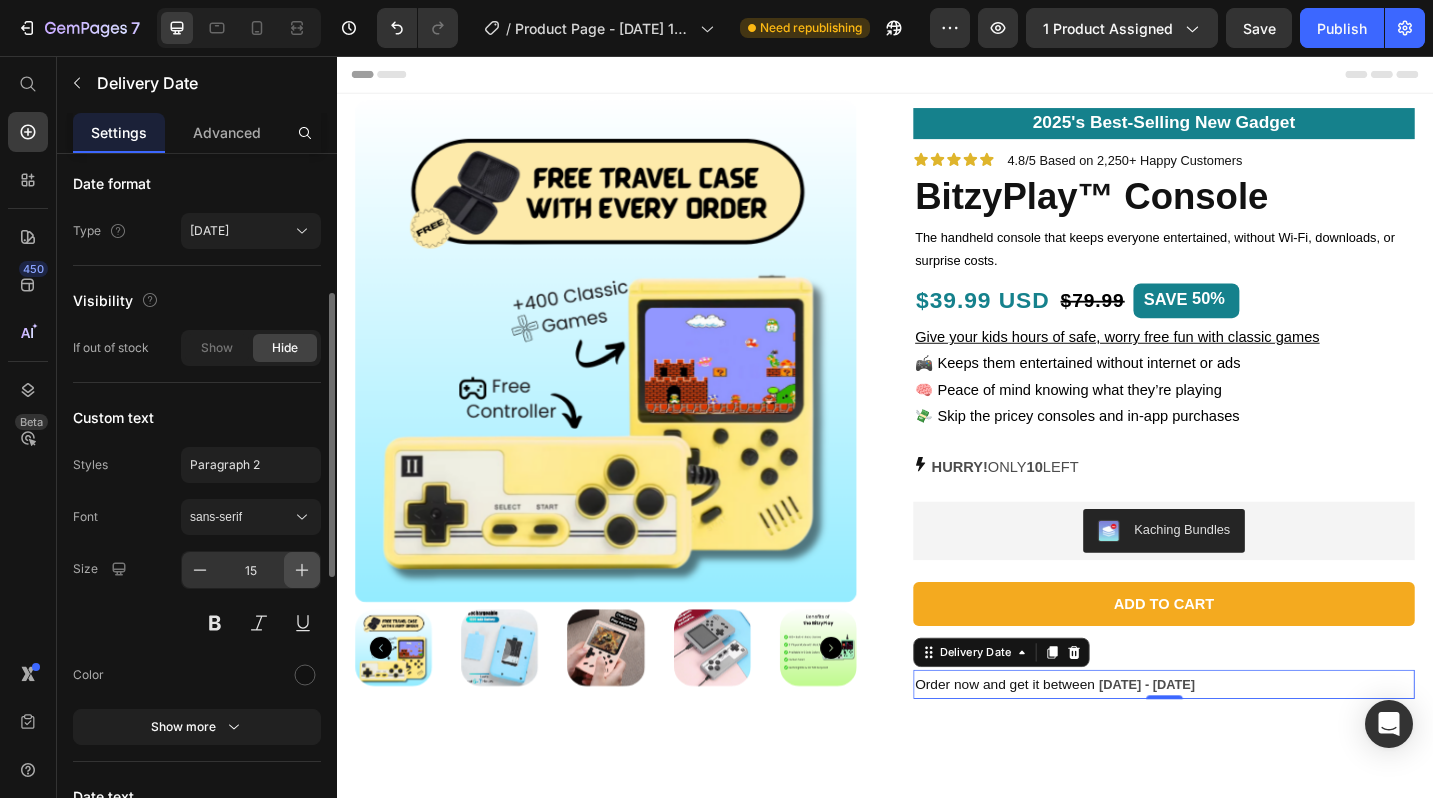 click at bounding box center [302, 570] 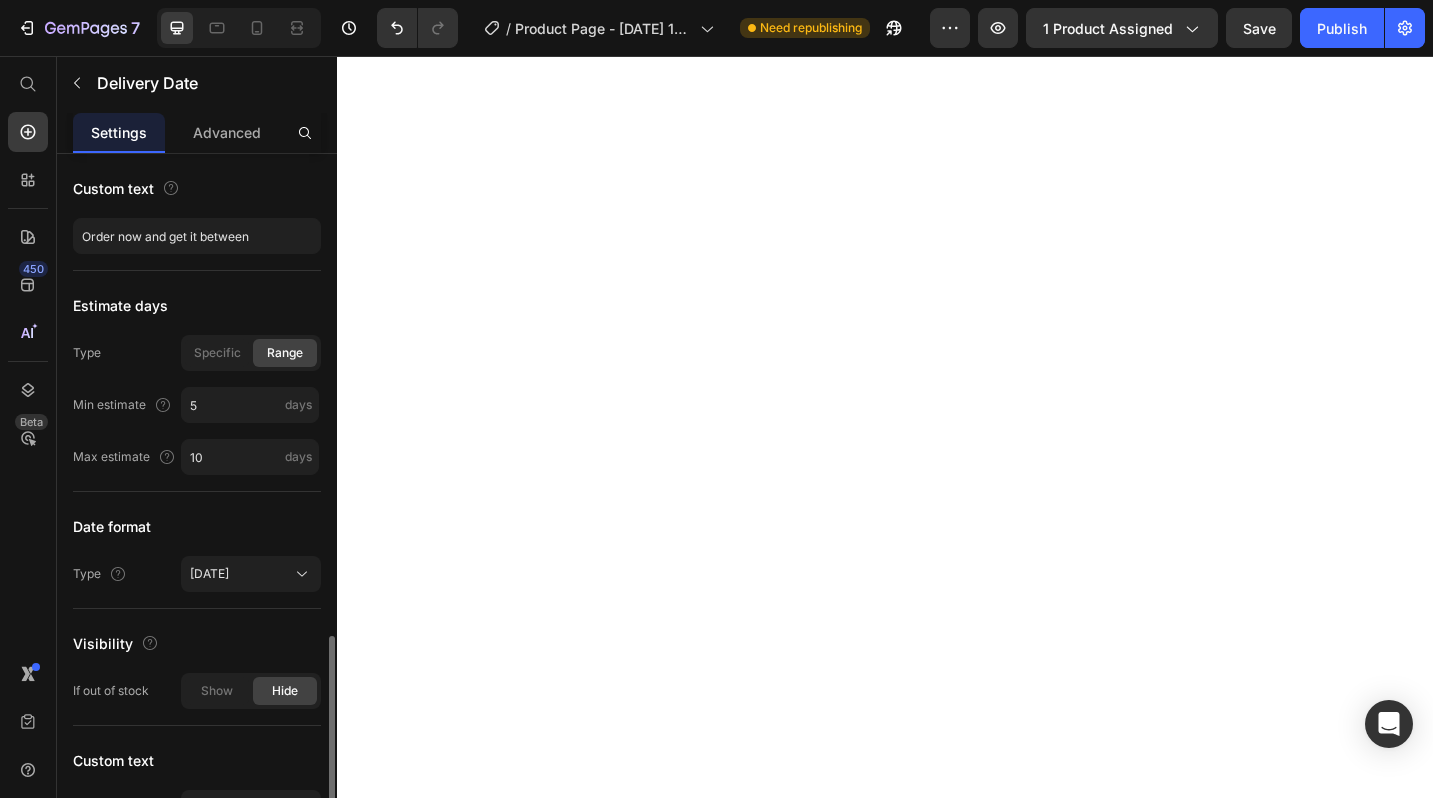scroll, scrollTop: 0, scrollLeft: 0, axis: both 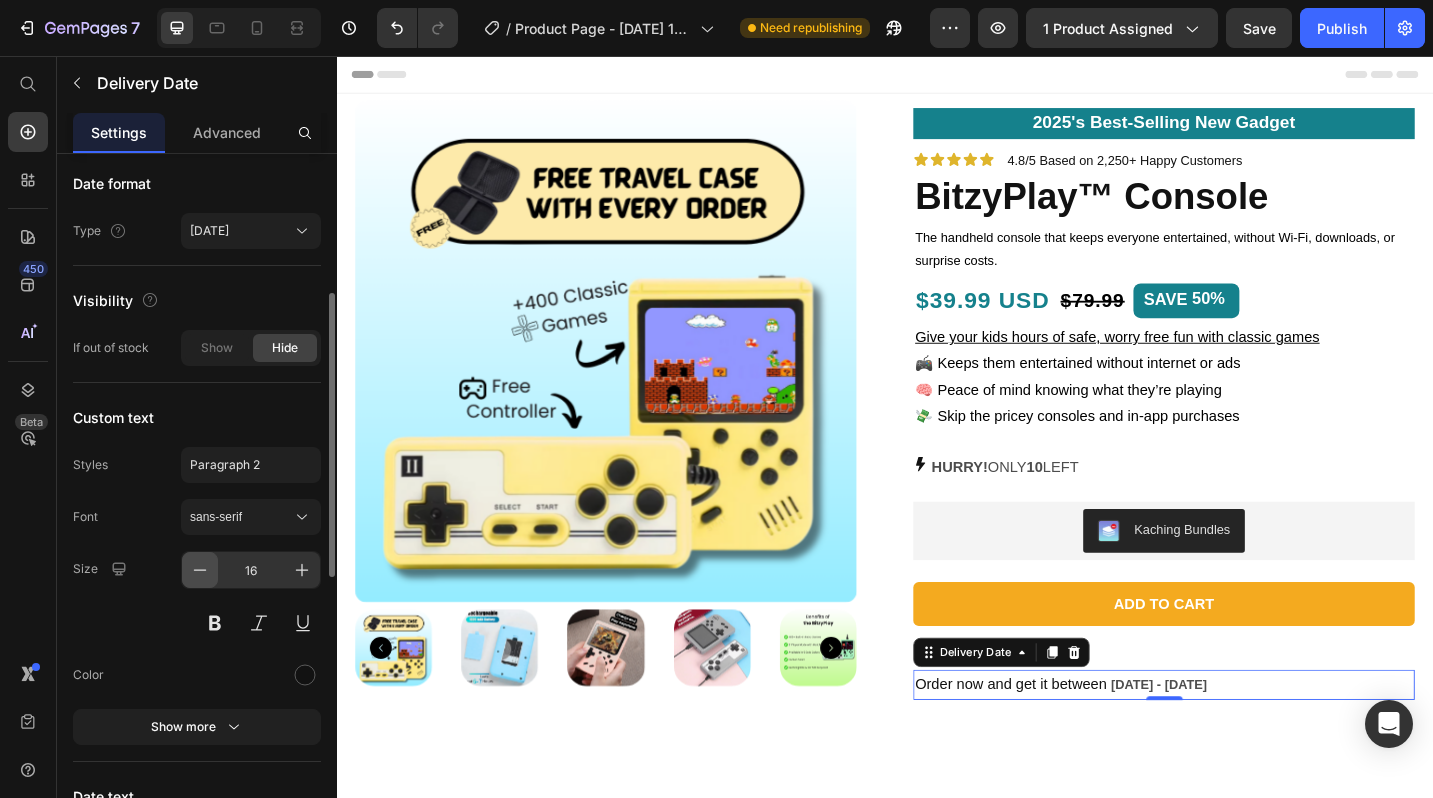 click at bounding box center (200, 570) 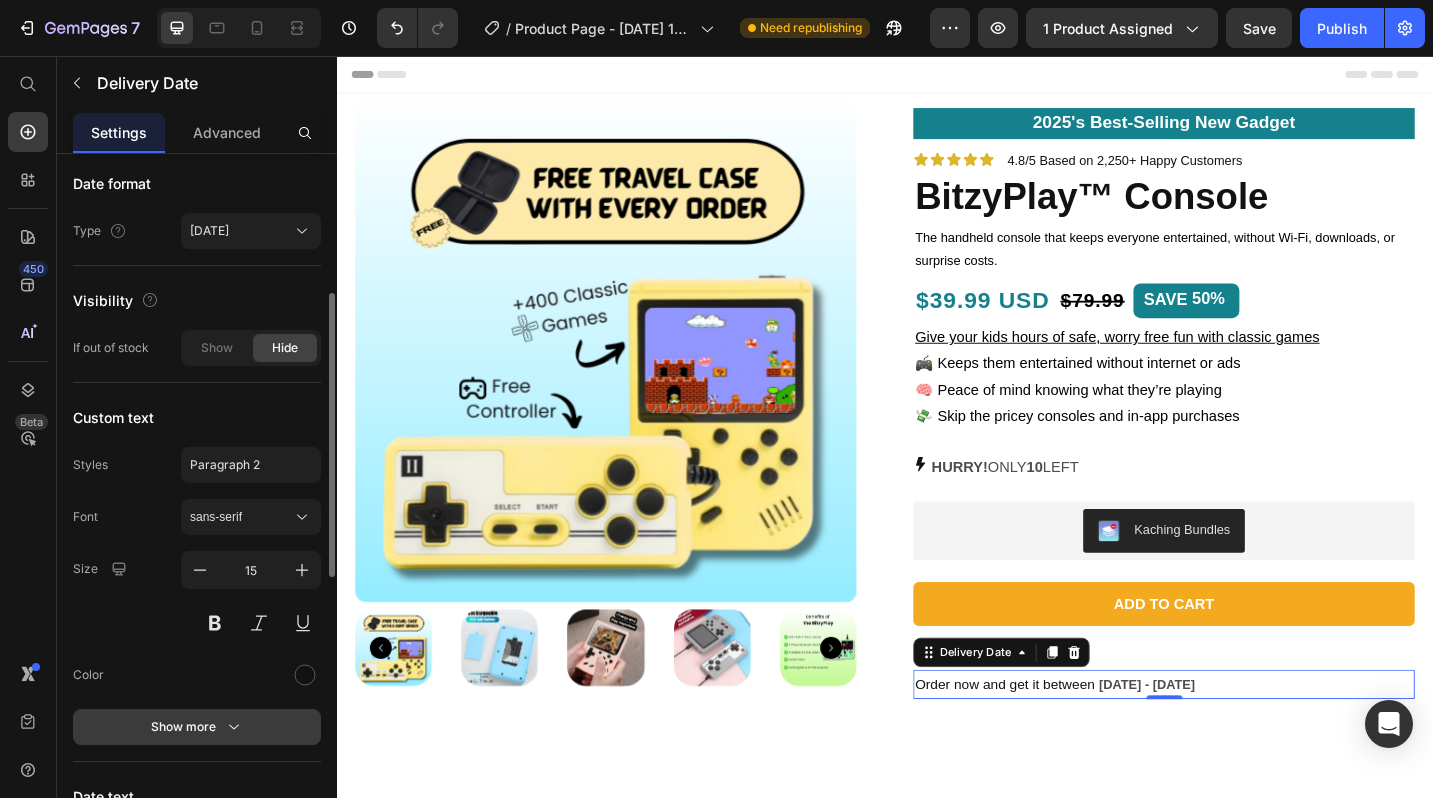 click on "Show more" at bounding box center (197, 727) 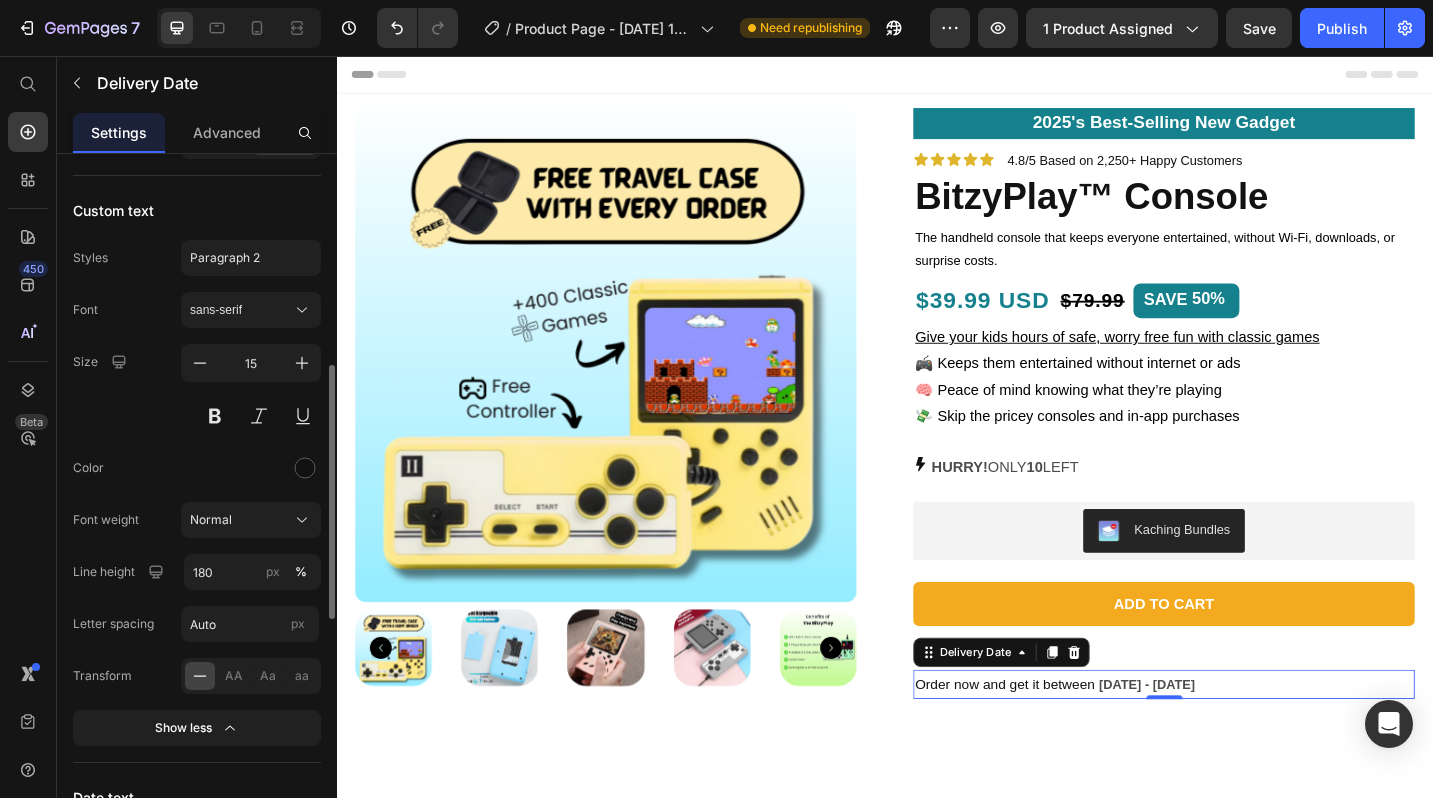 scroll, scrollTop: 564, scrollLeft: 0, axis: vertical 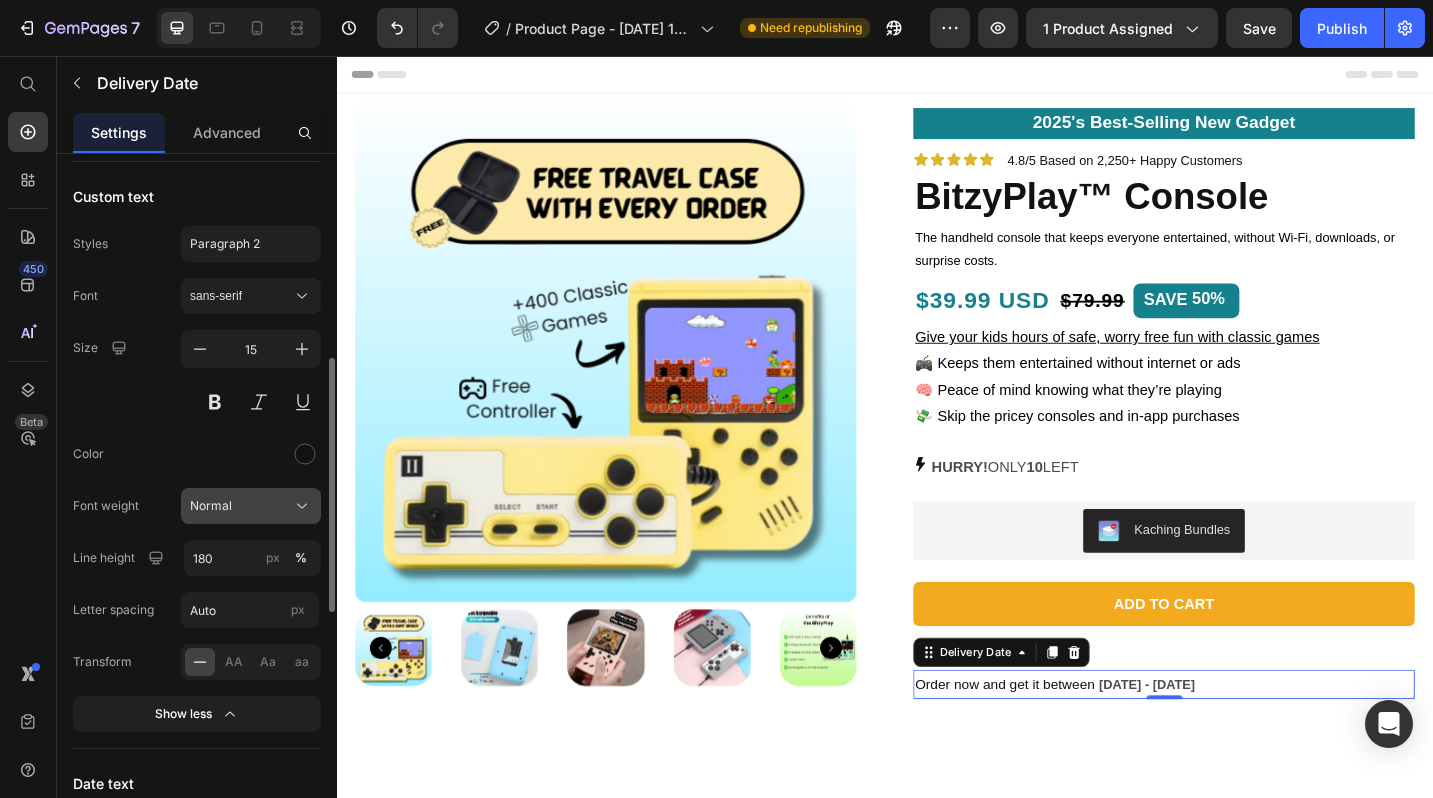 click on "Normal" at bounding box center (211, 506) 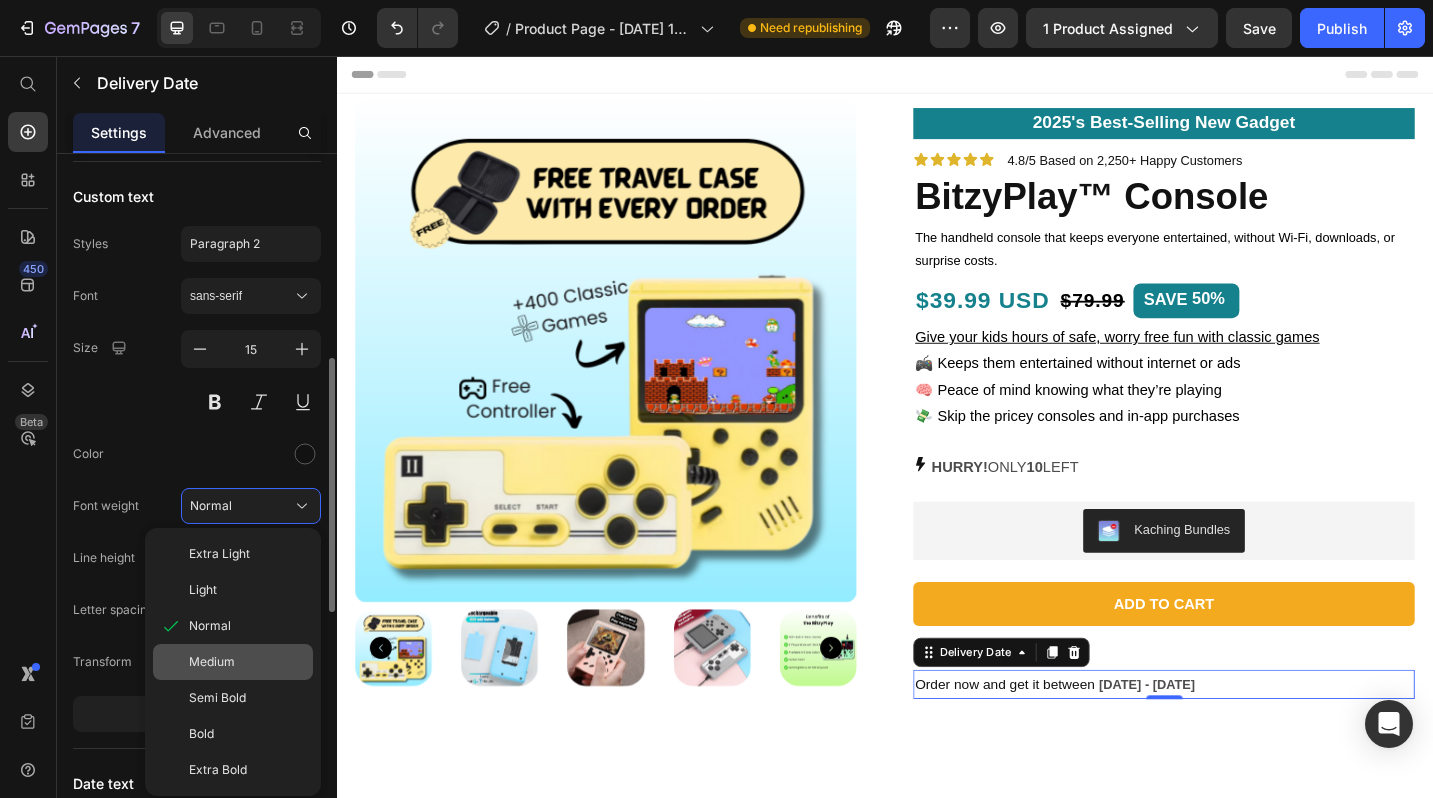 click on "Medium" at bounding box center (212, 662) 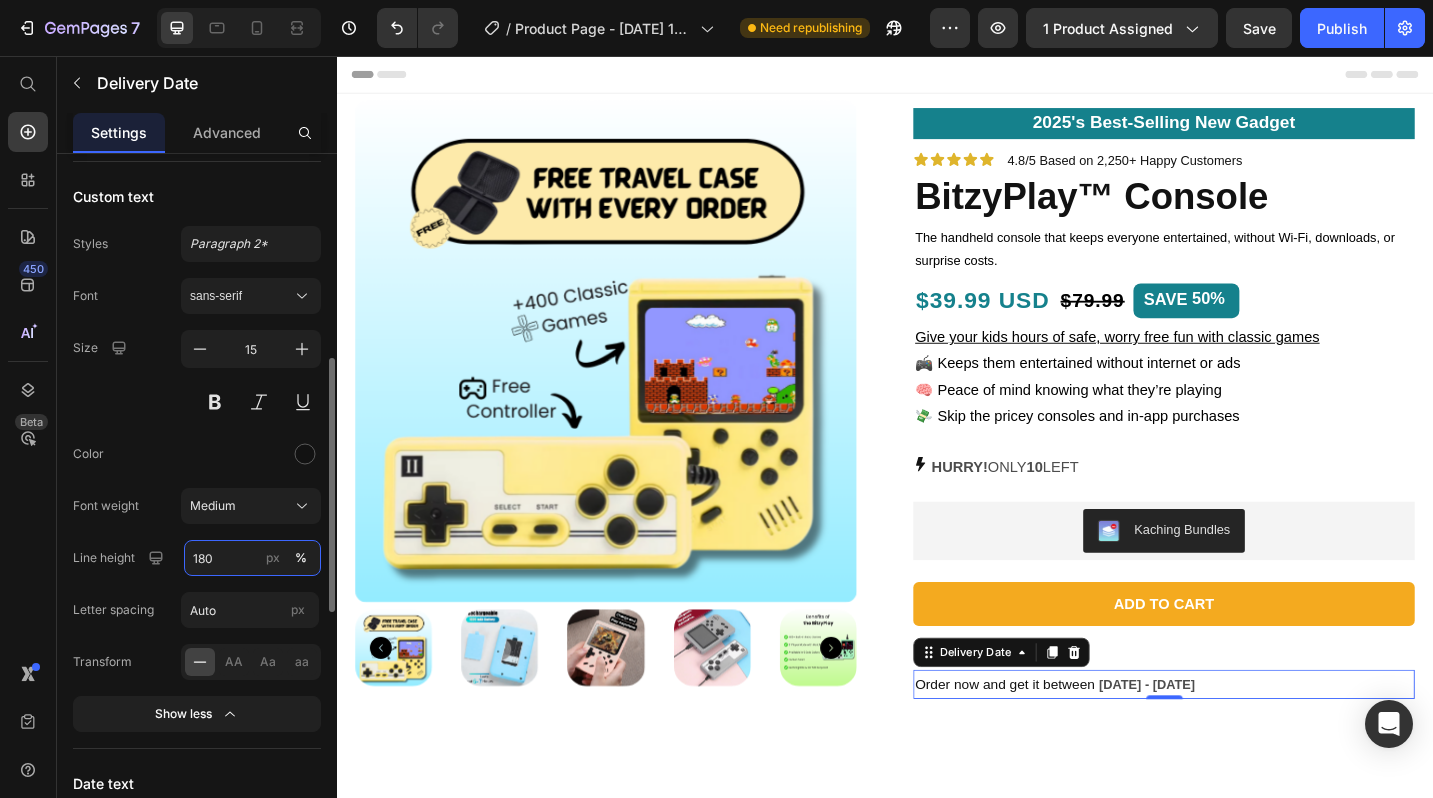 click on "180" at bounding box center (252, 558) 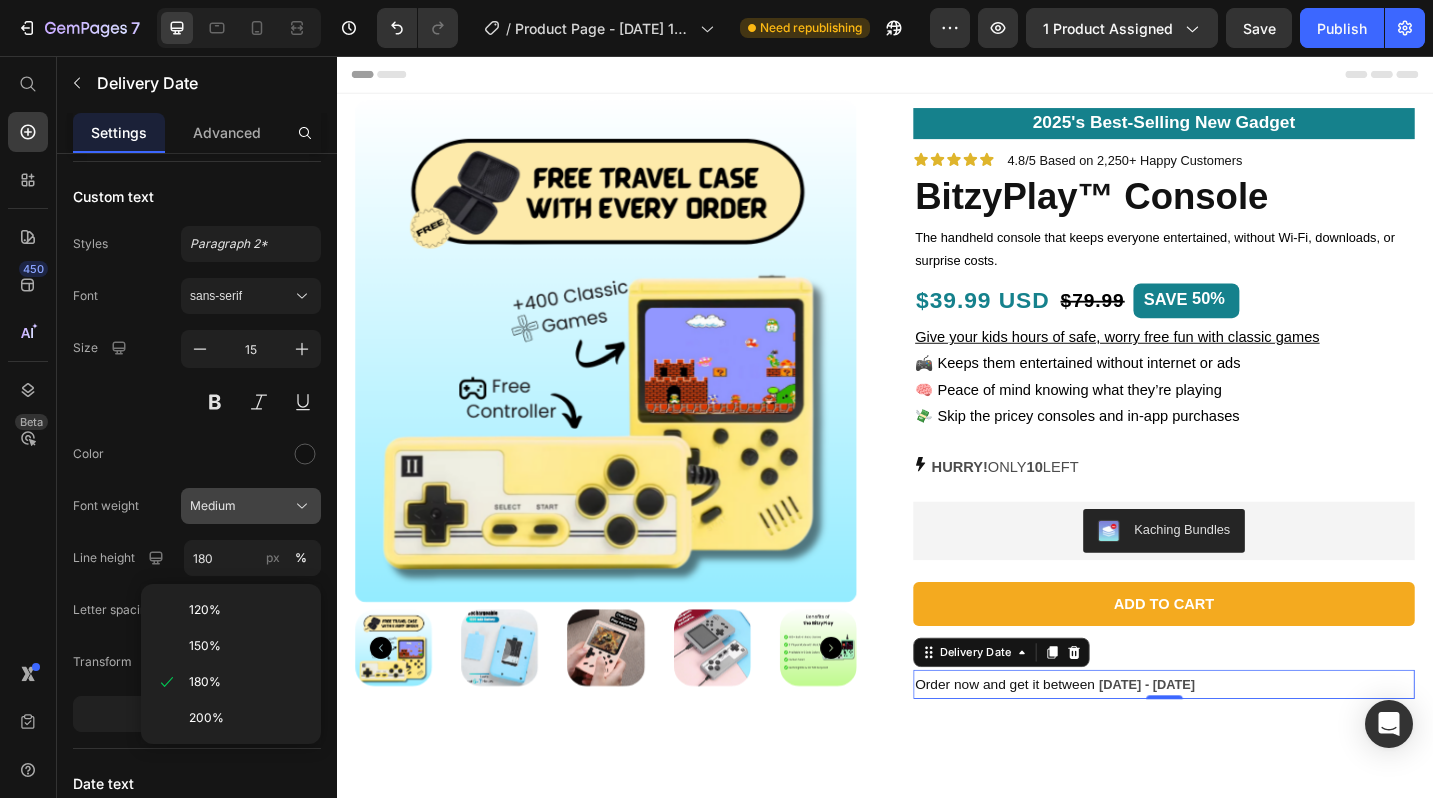 click on "Medium" at bounding box center (213, 506) 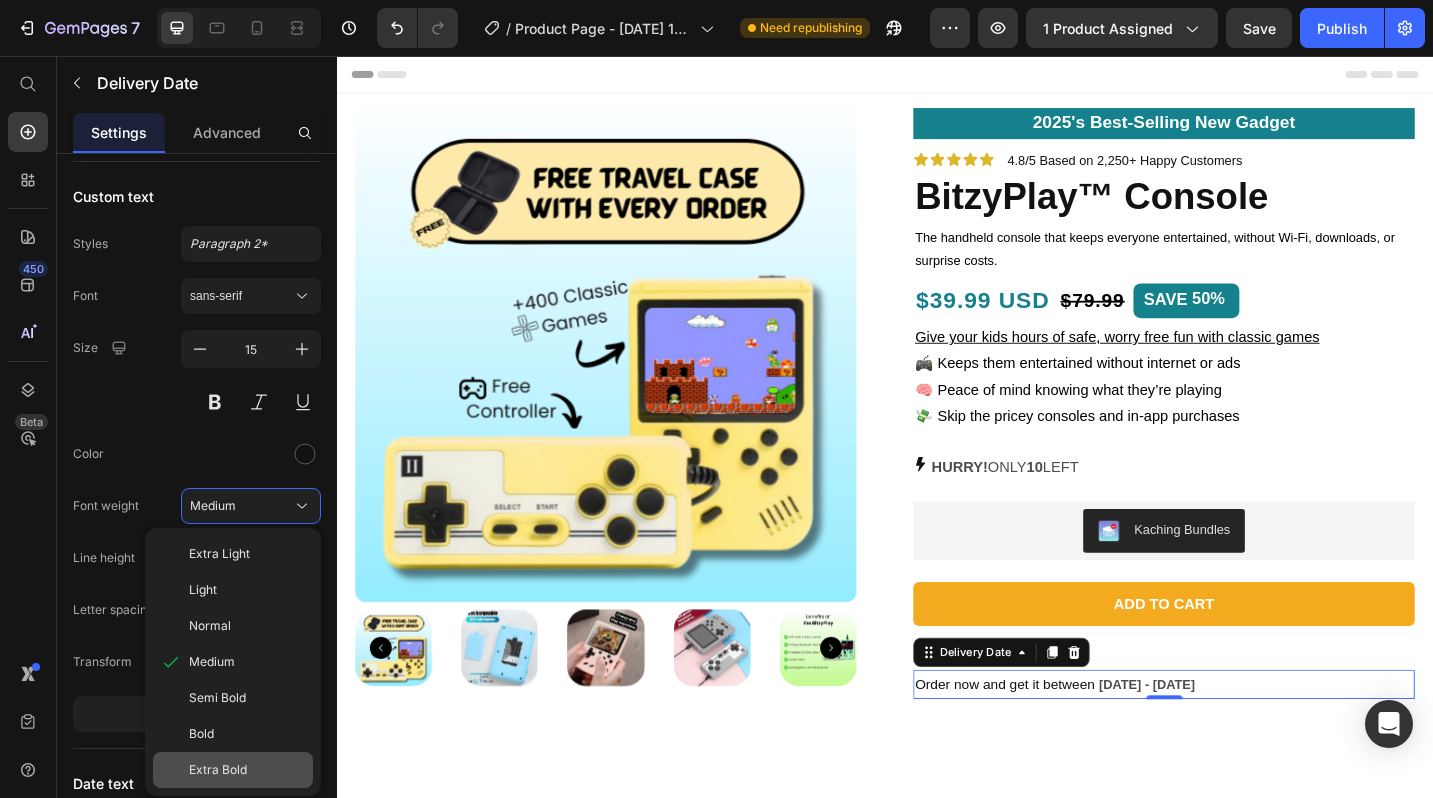 click on "Extra Bold" 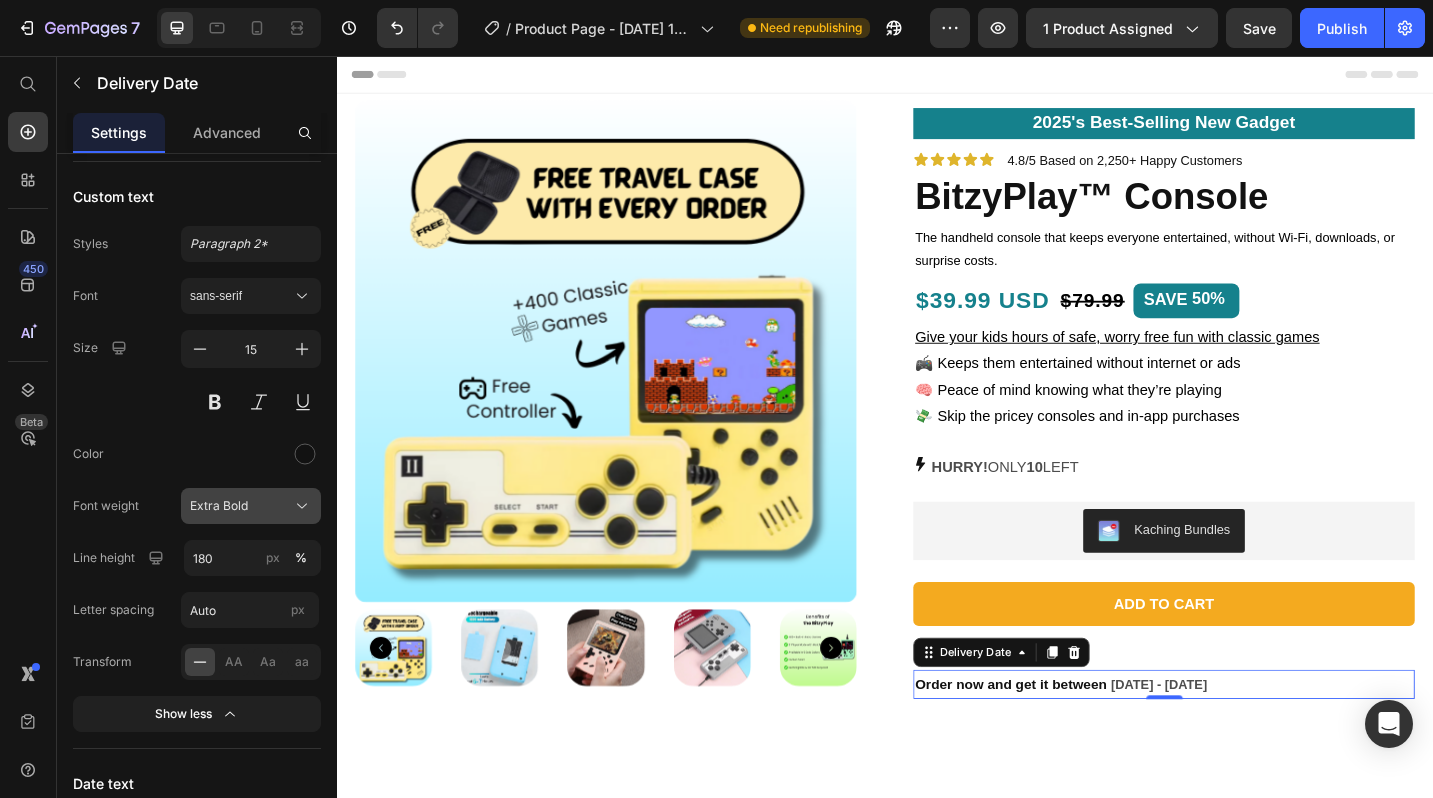 click on "Extra Bold" 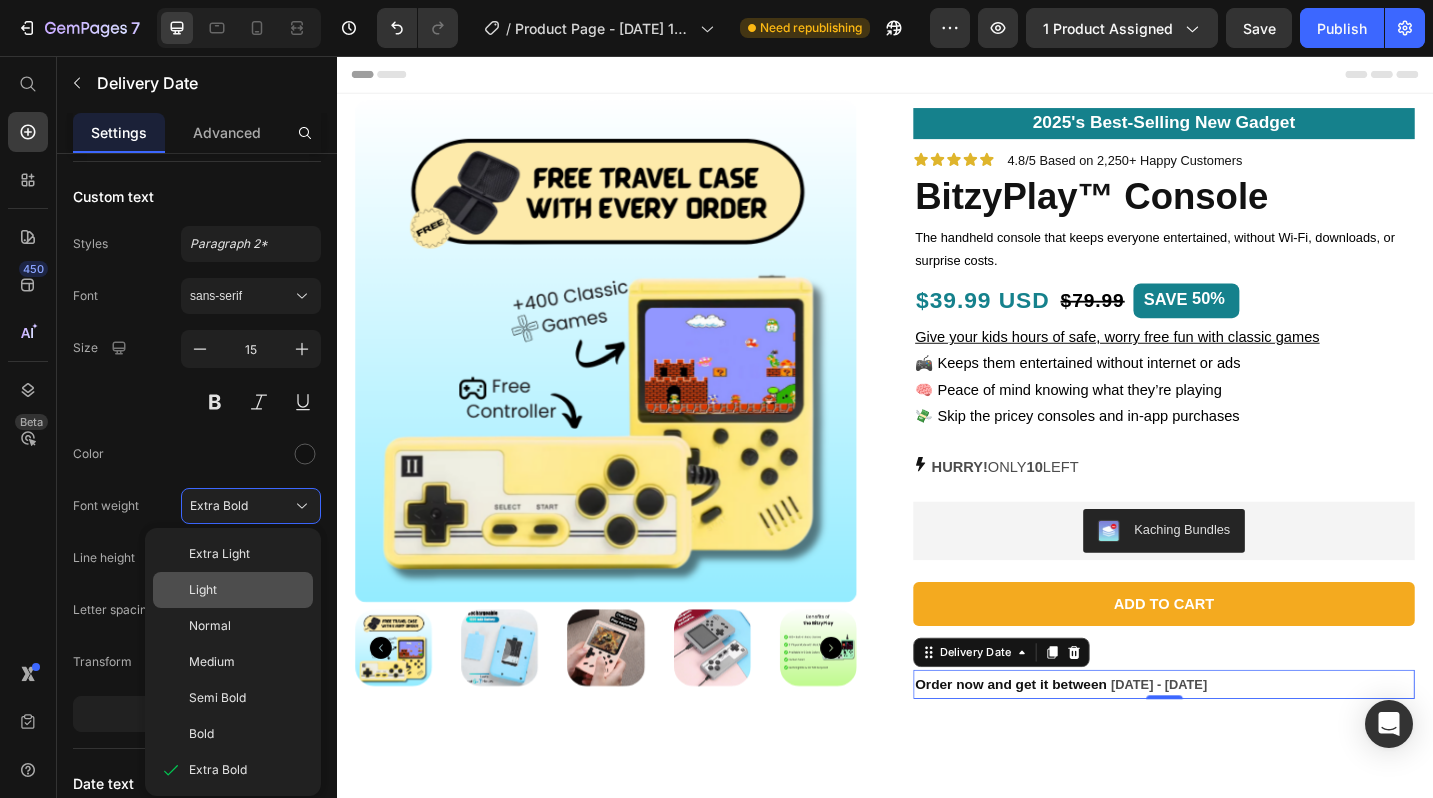 click on "Light" at bounding box center [247, 590] 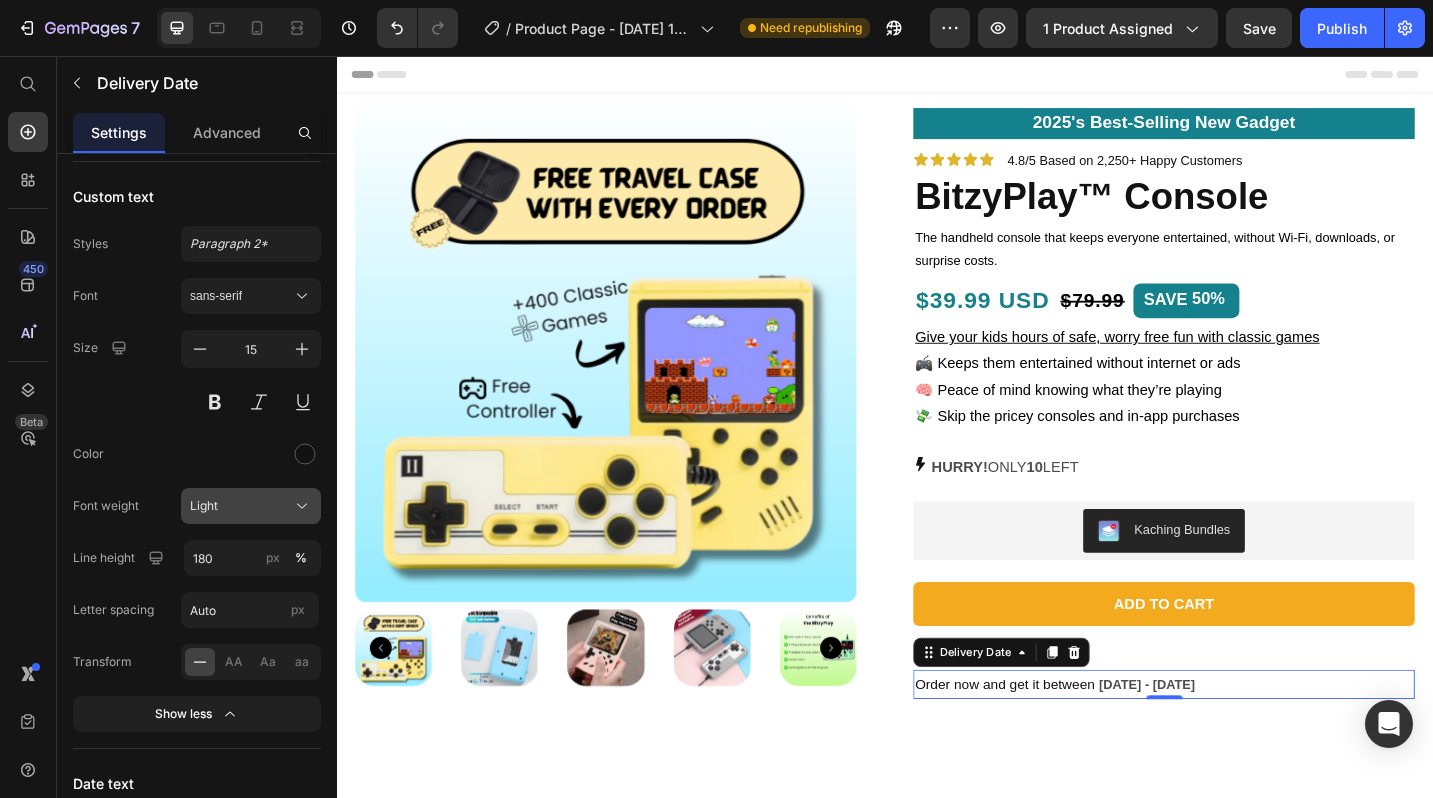 click on "Light" 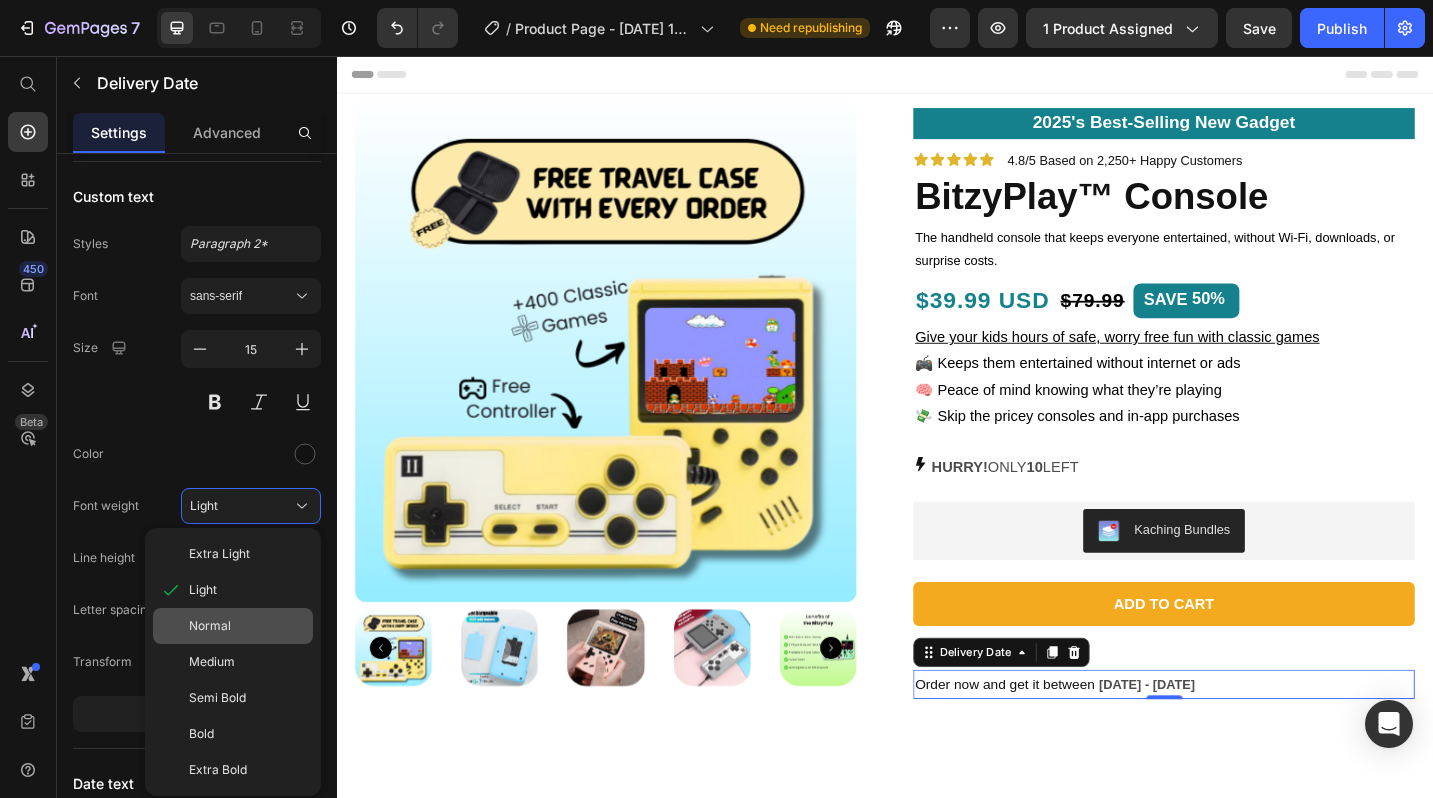 click on "Normal" at bounding box center [247, 626] 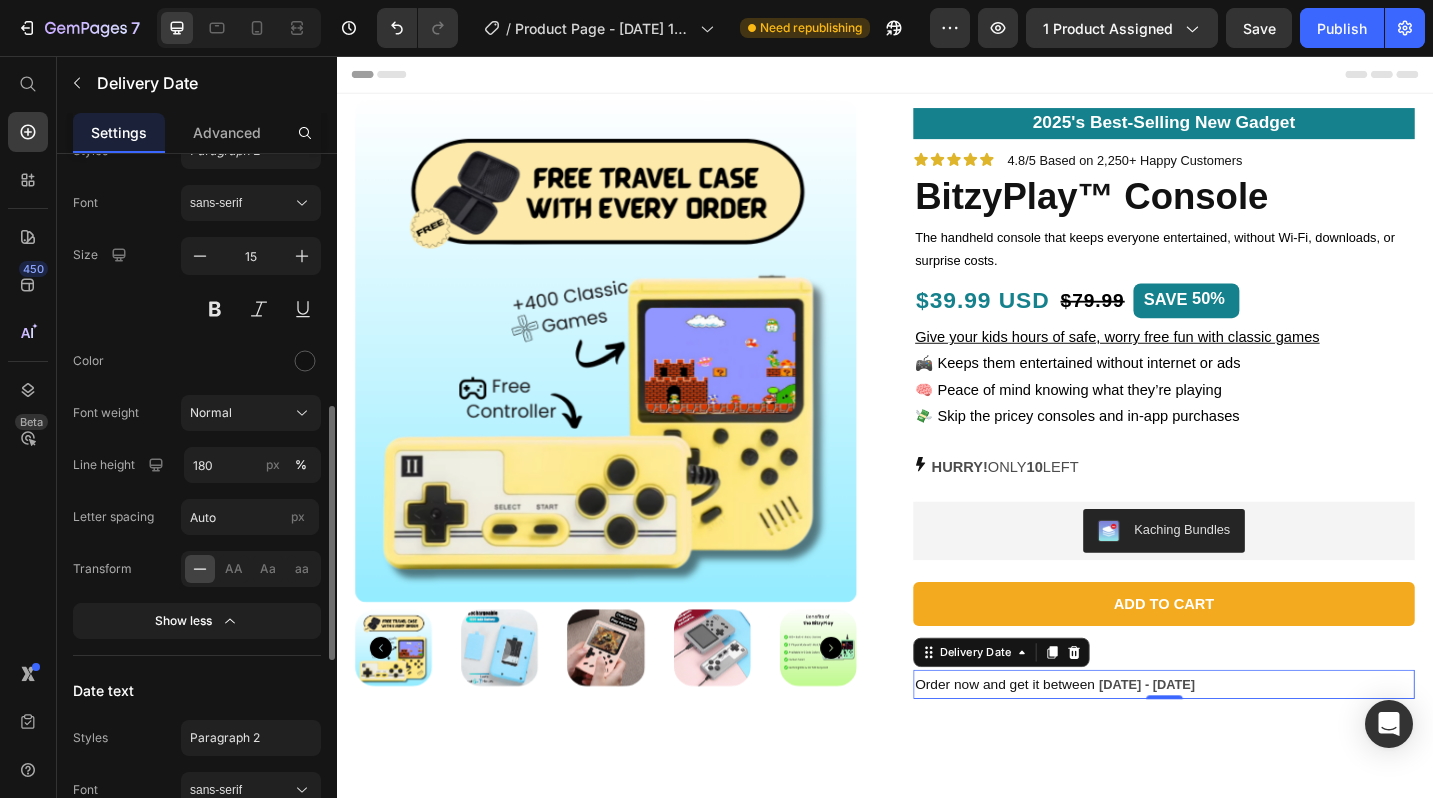 scroll, scrollTop: 667, scrollLeft: 0, axis: vertical 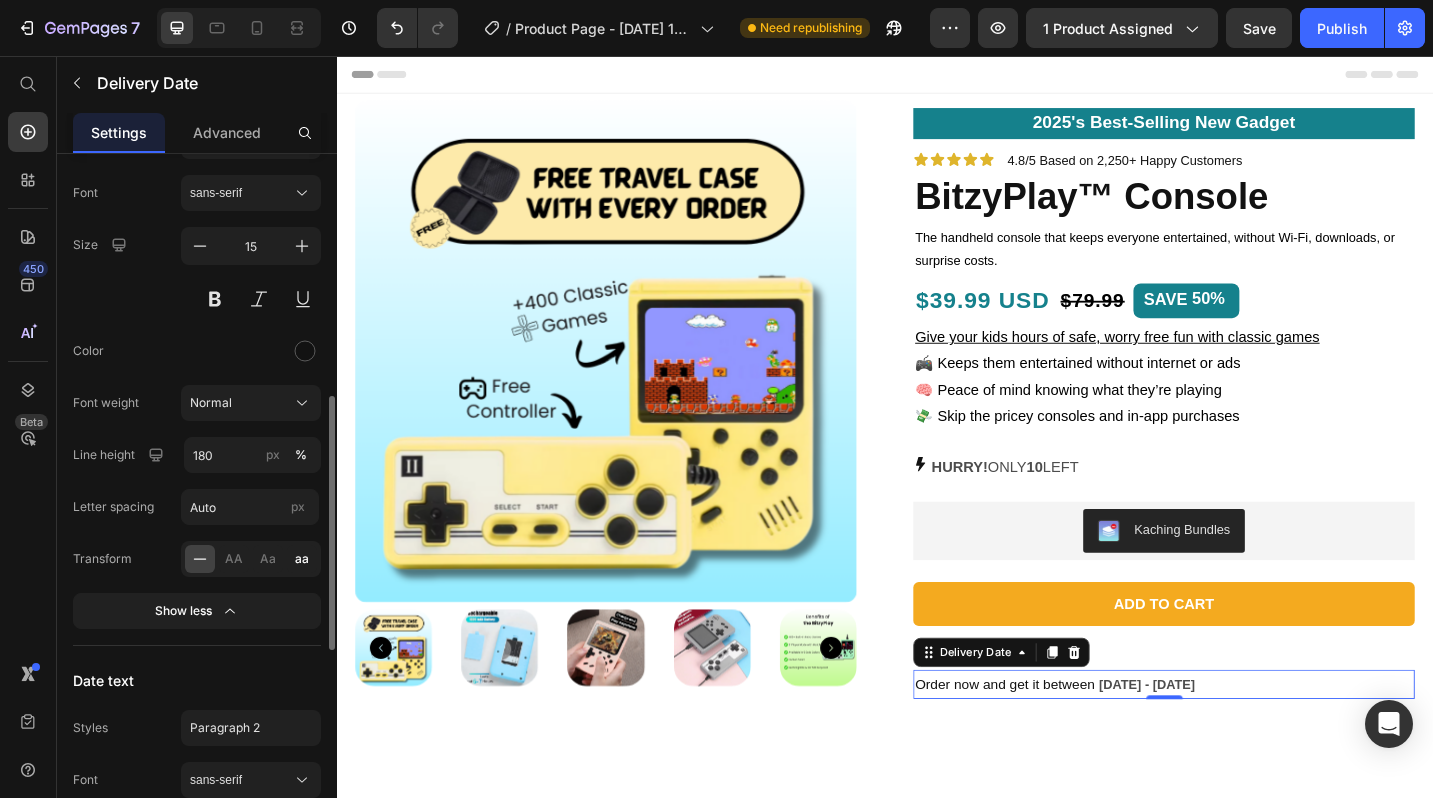 click on "aa" 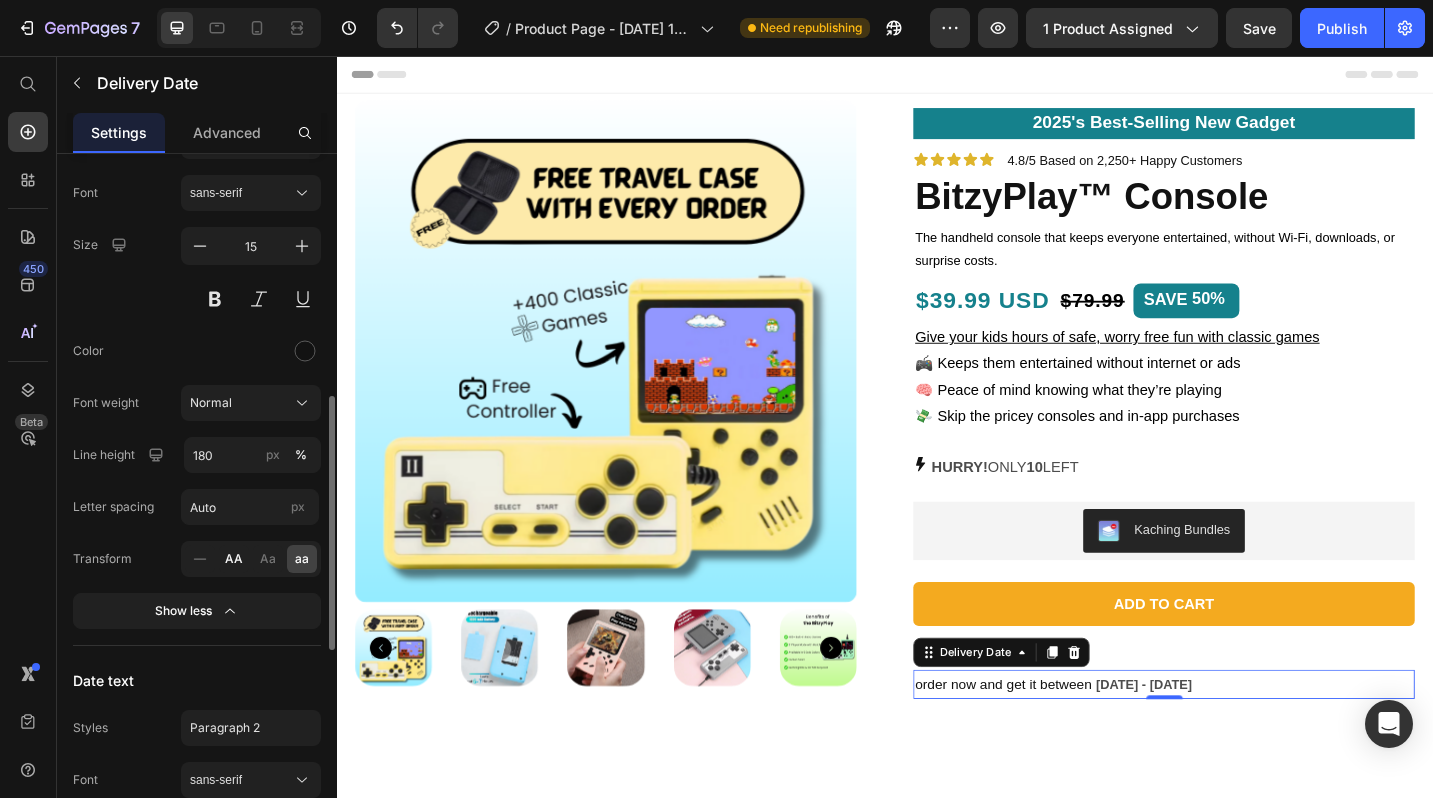 click on "AA" 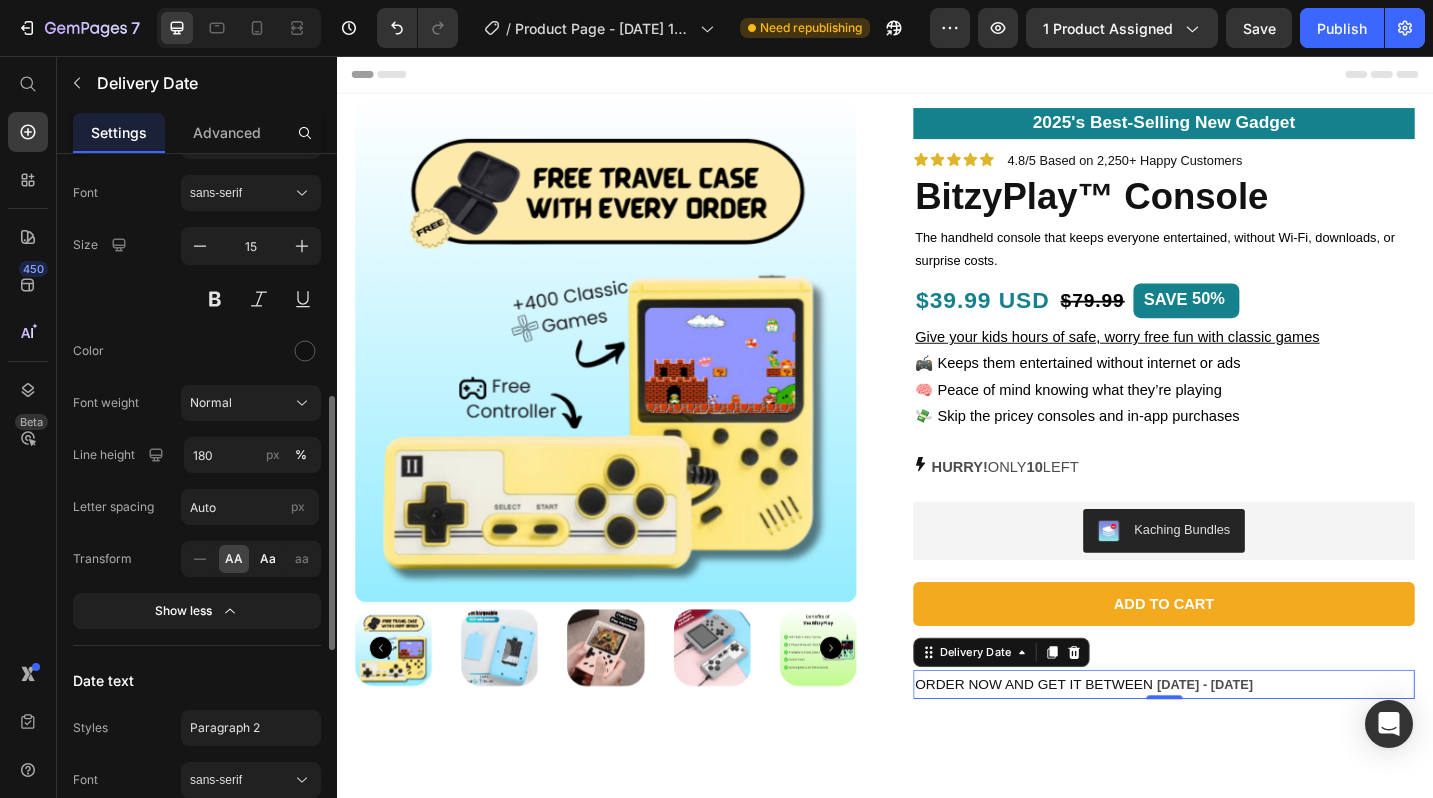 click on "Aa" 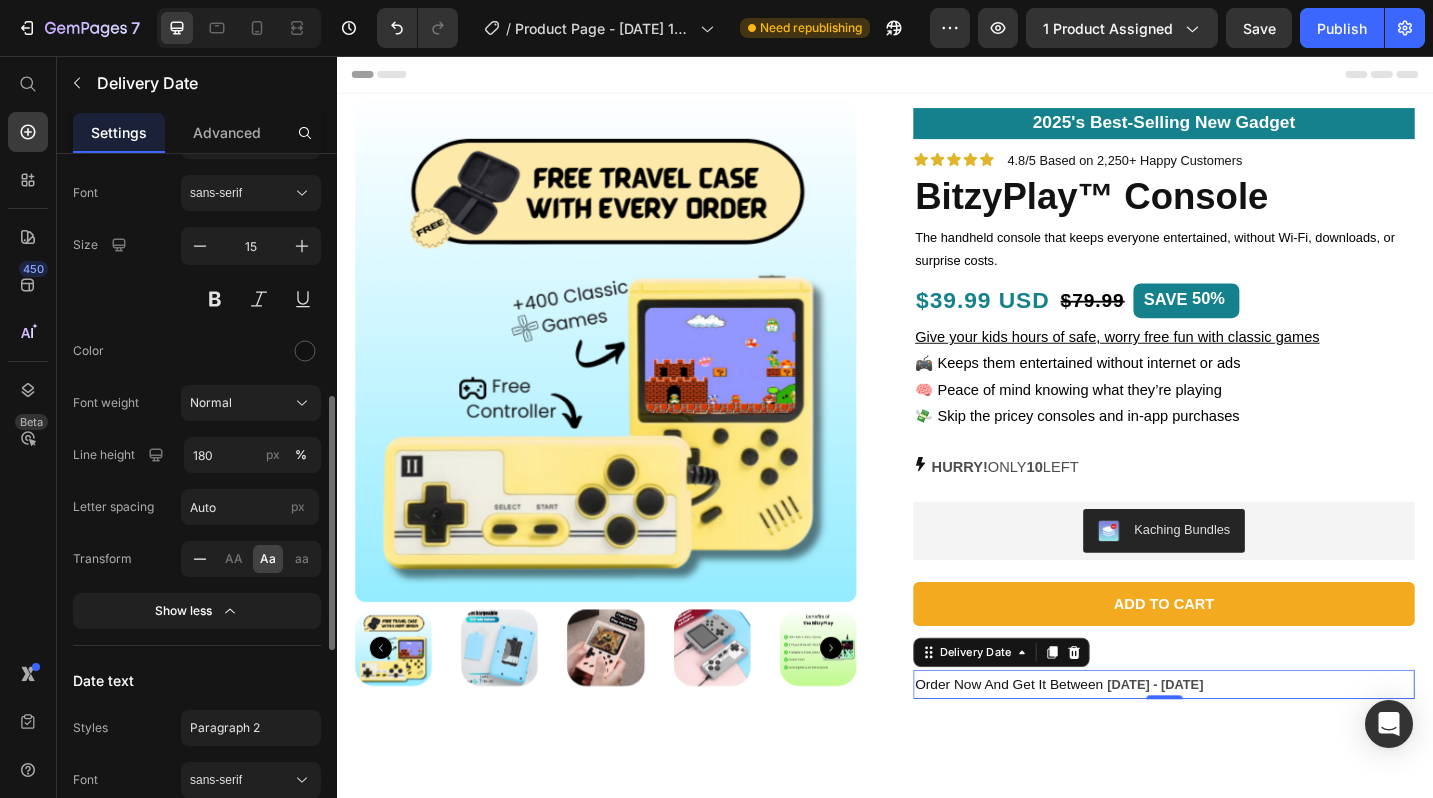 click 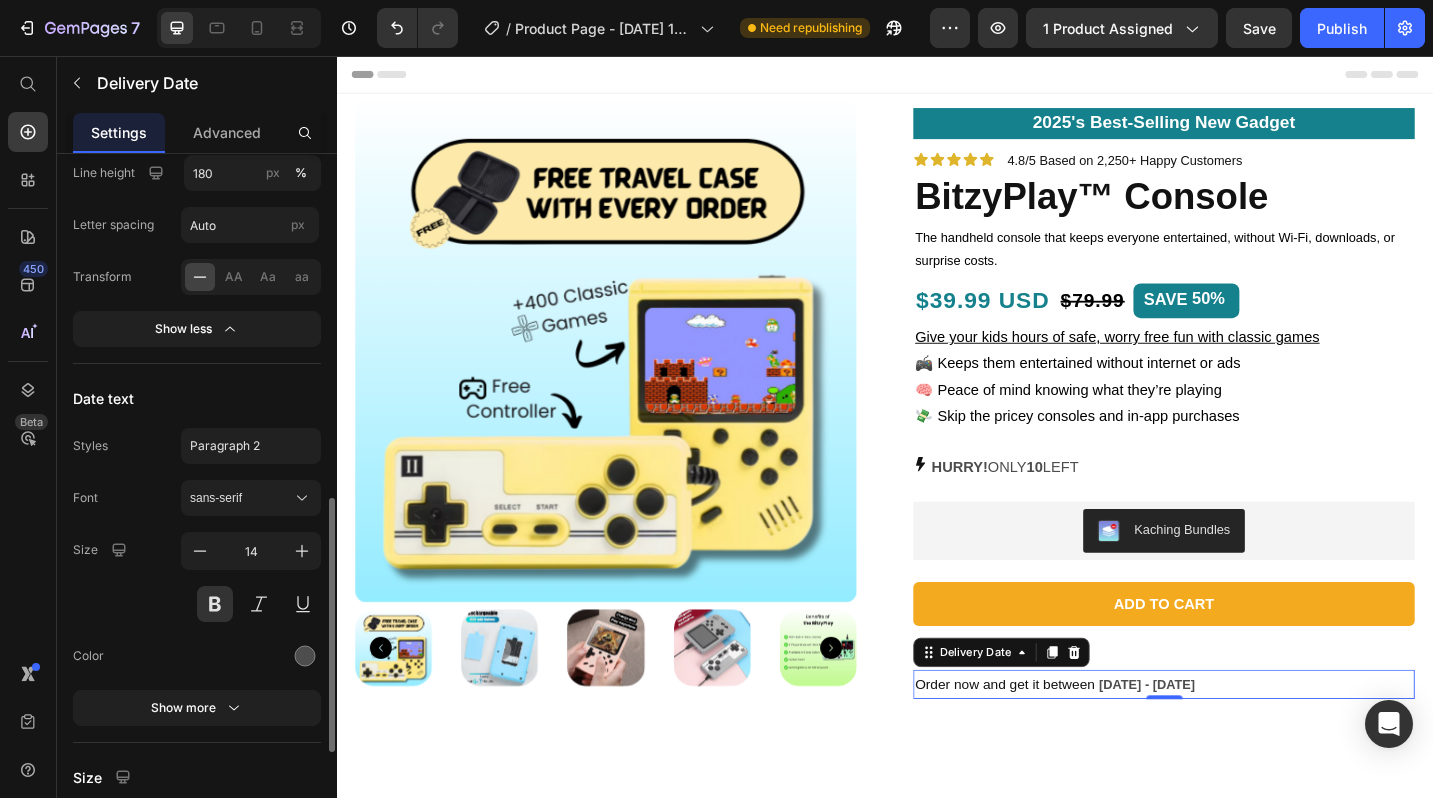 scroll, scrollTop: 956, scrollLeft: 0, axis: vertical 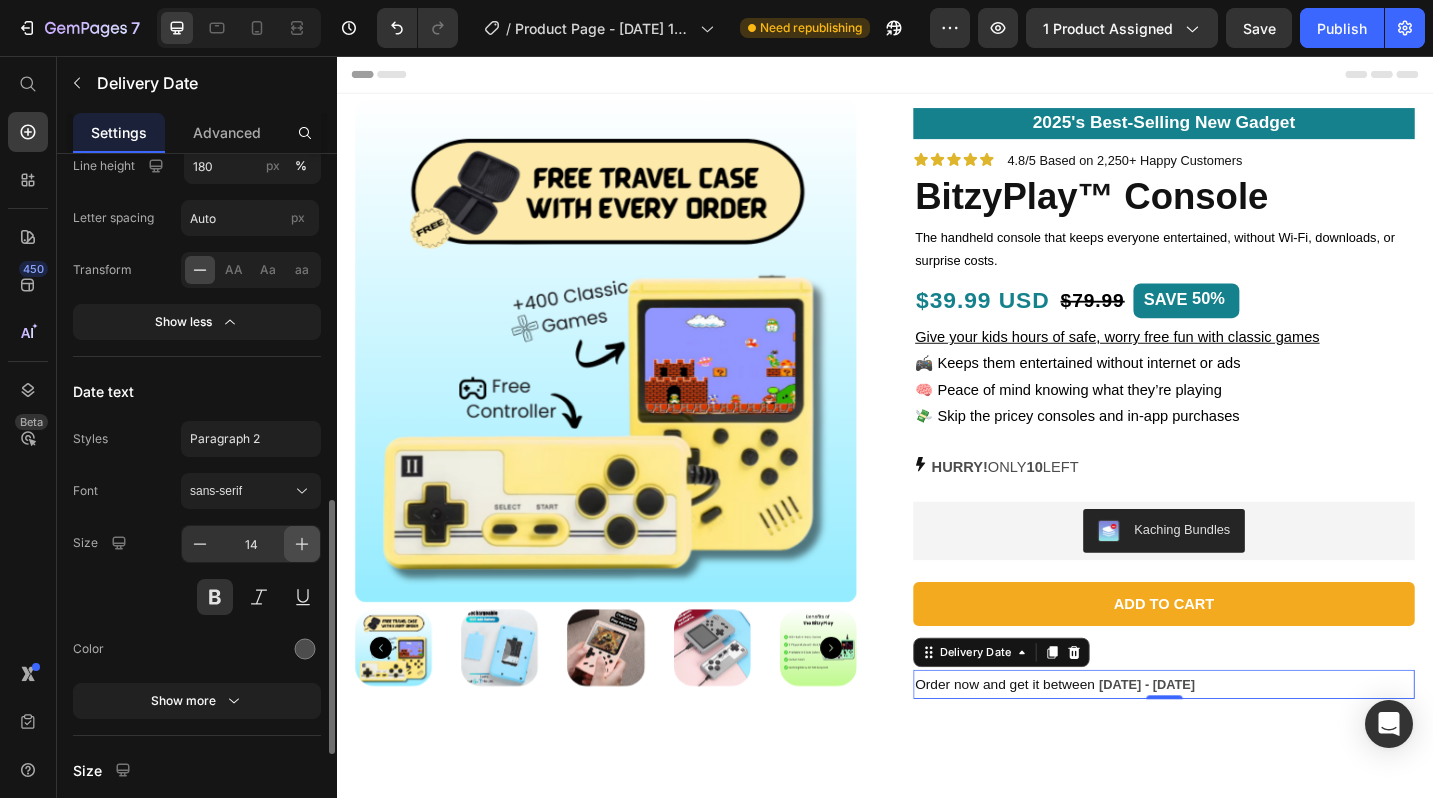 click 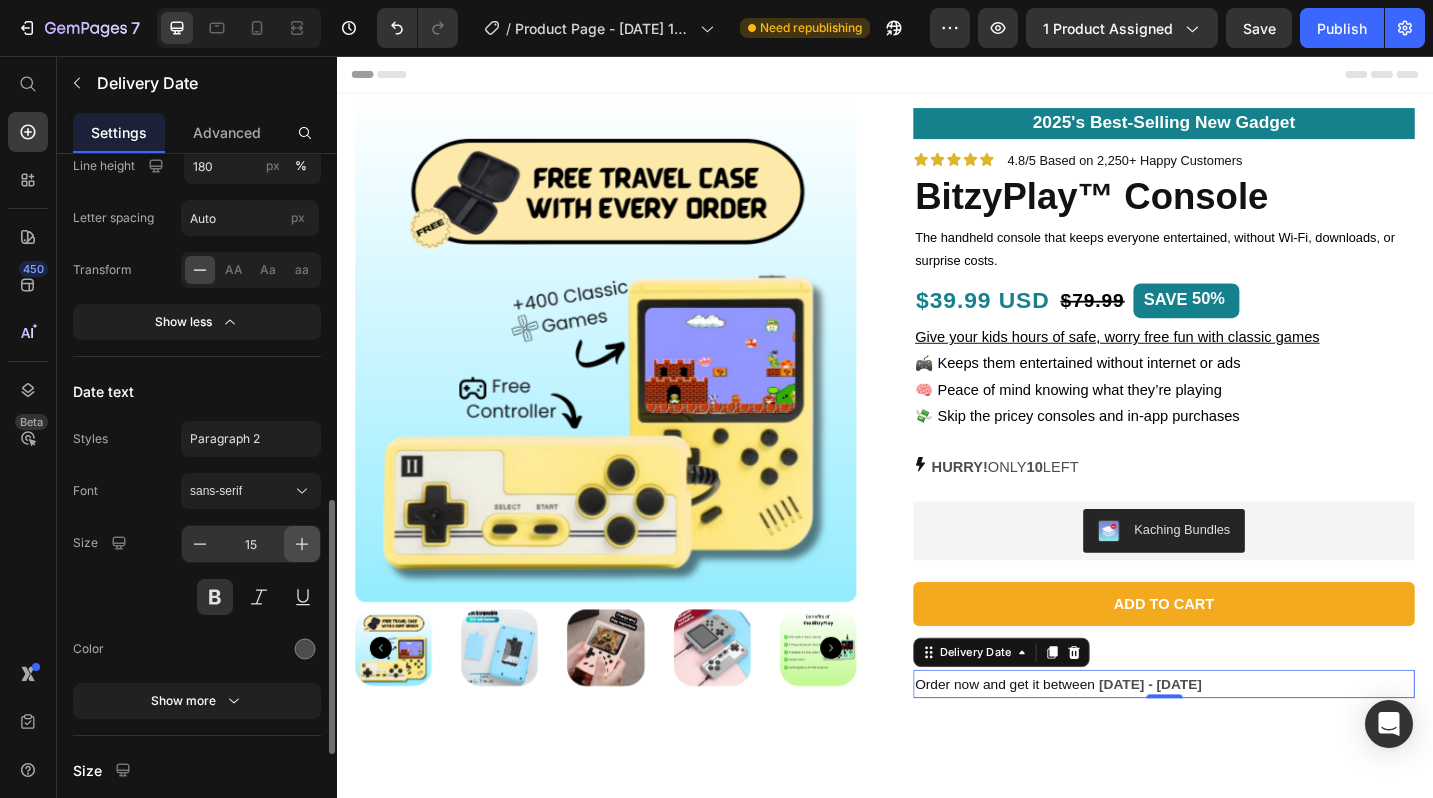 click 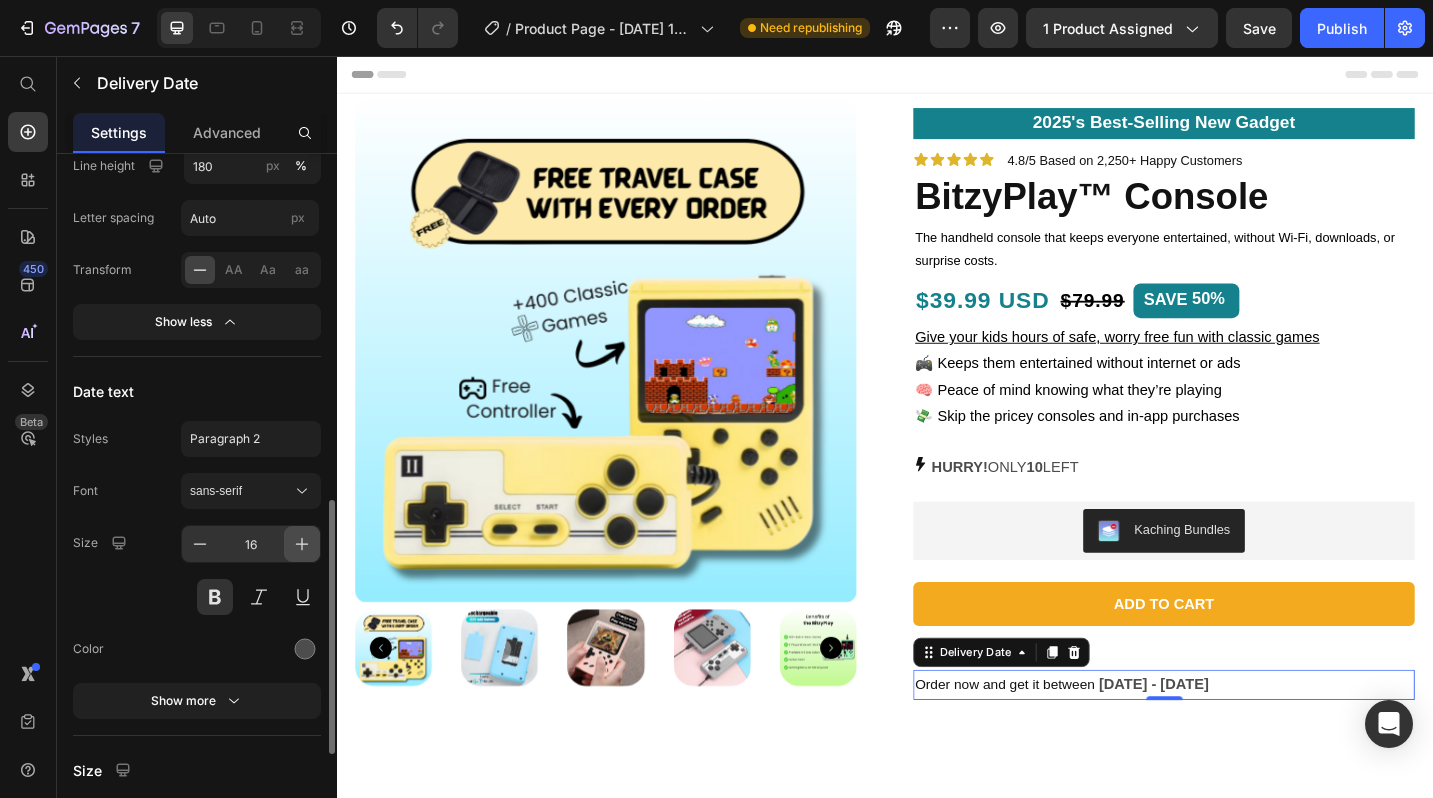 click 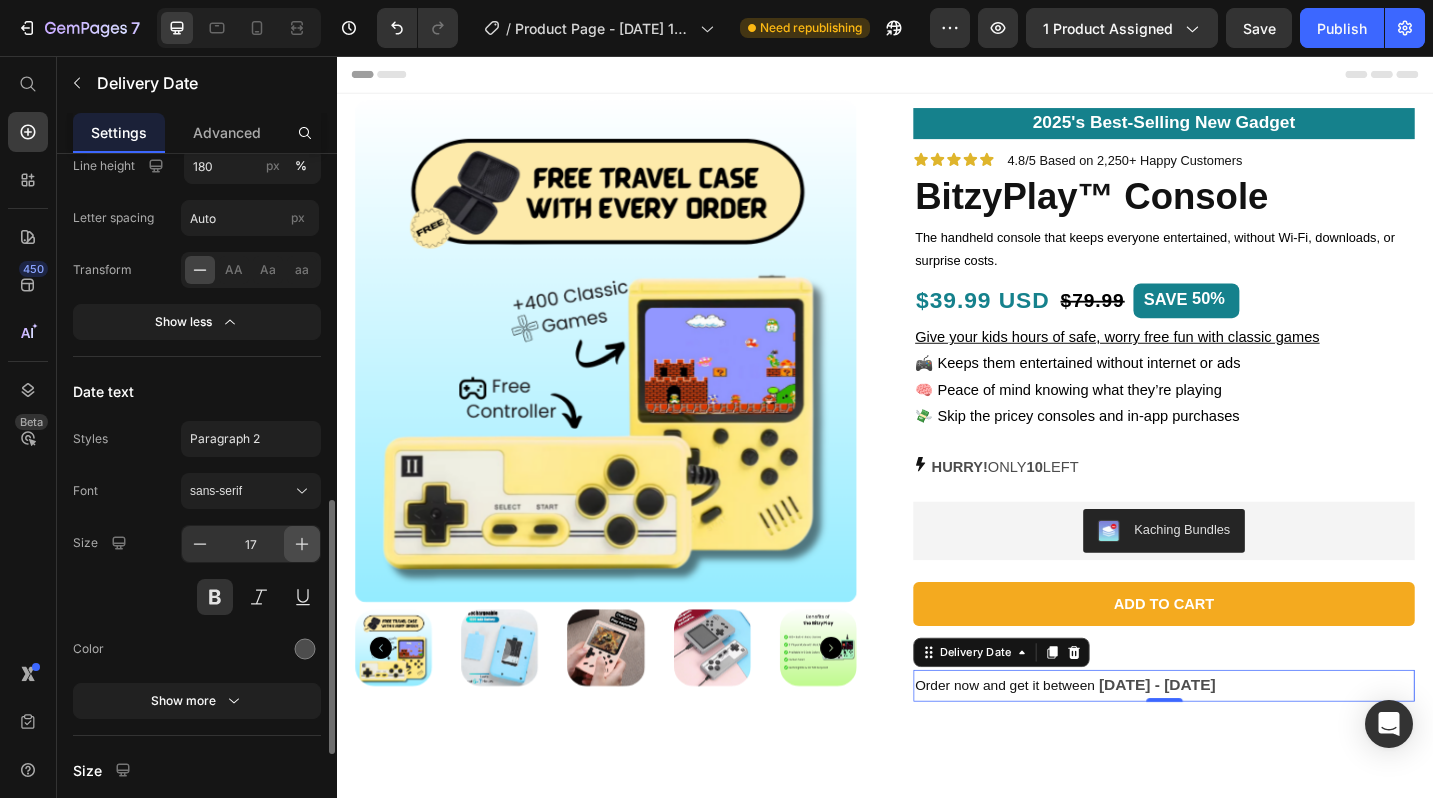 click 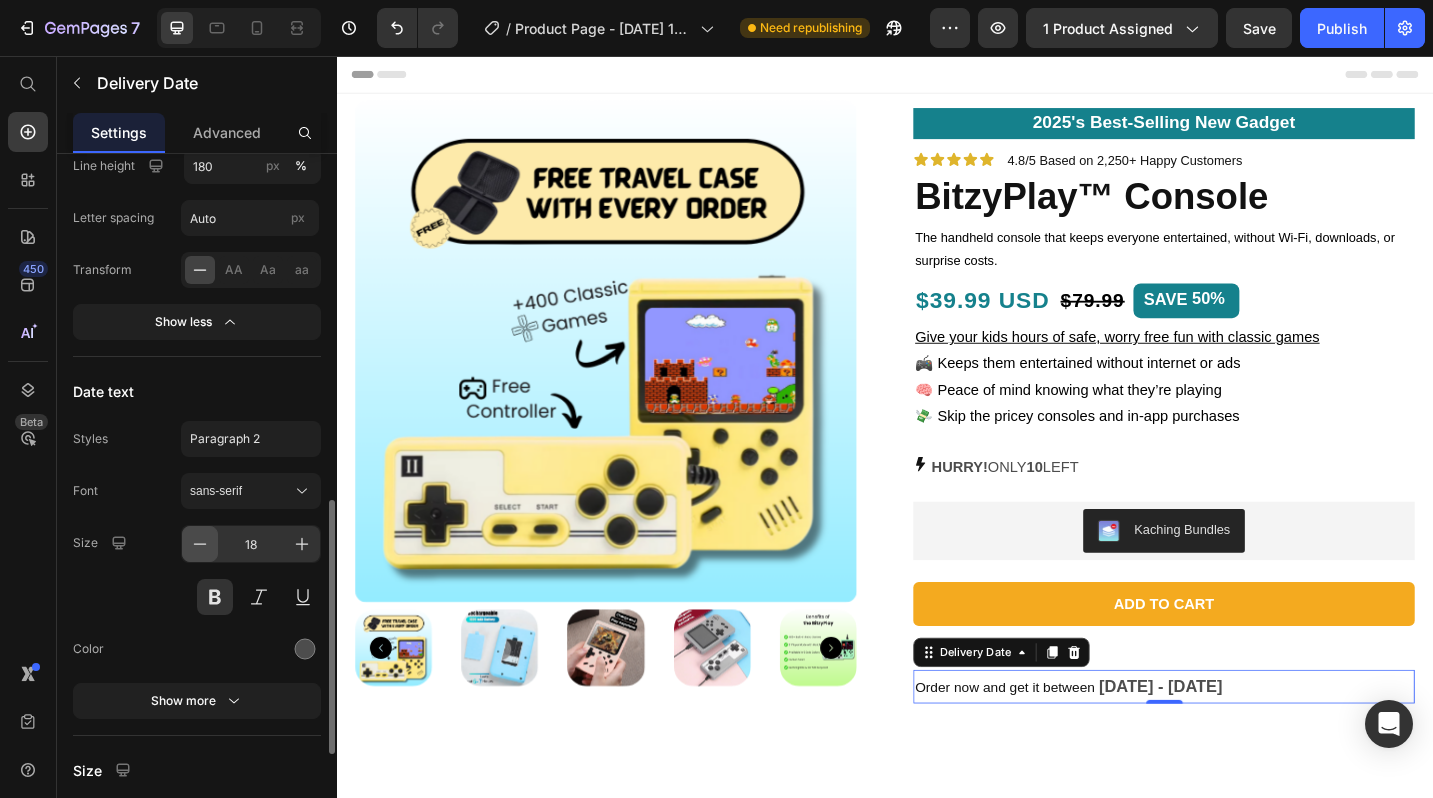 click 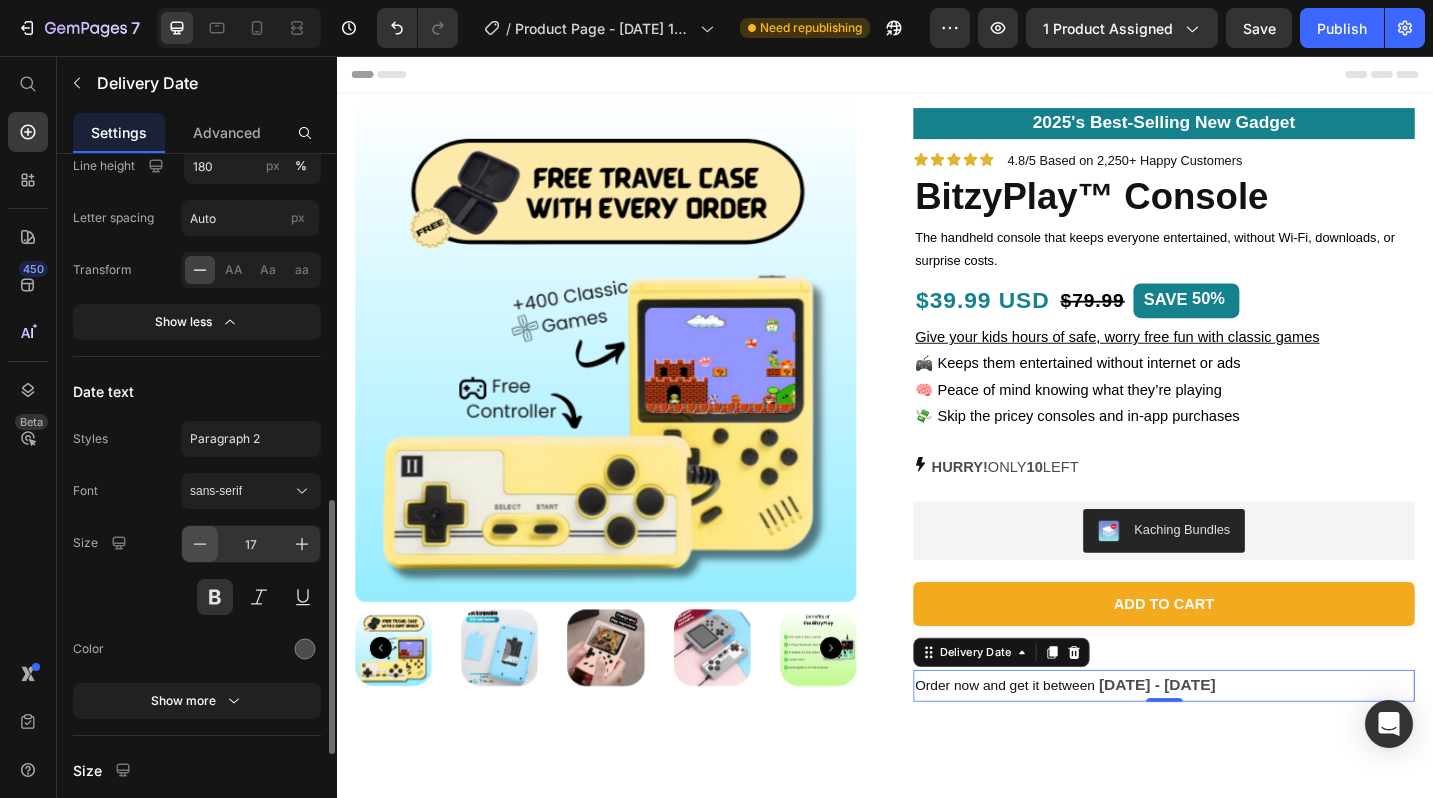 click 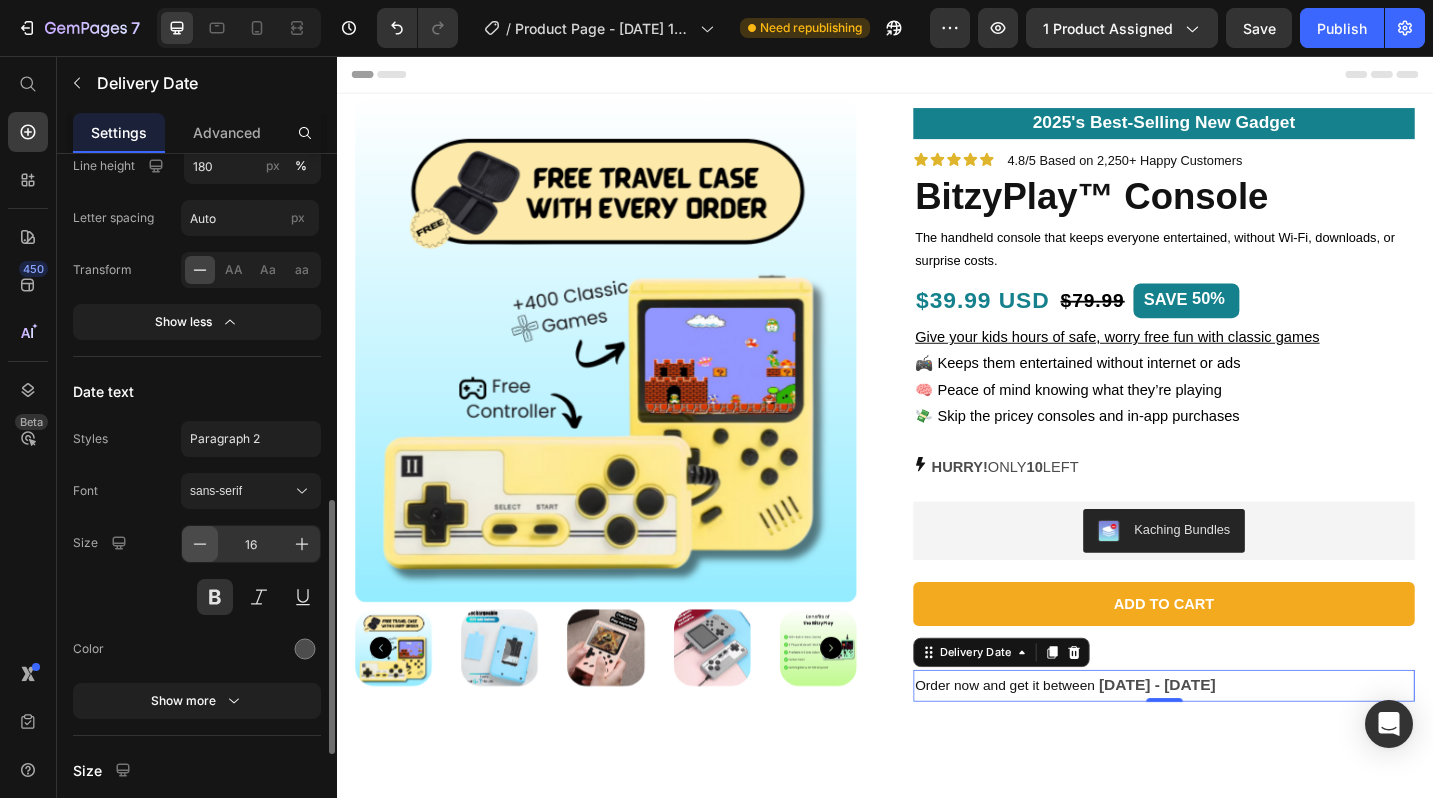 click 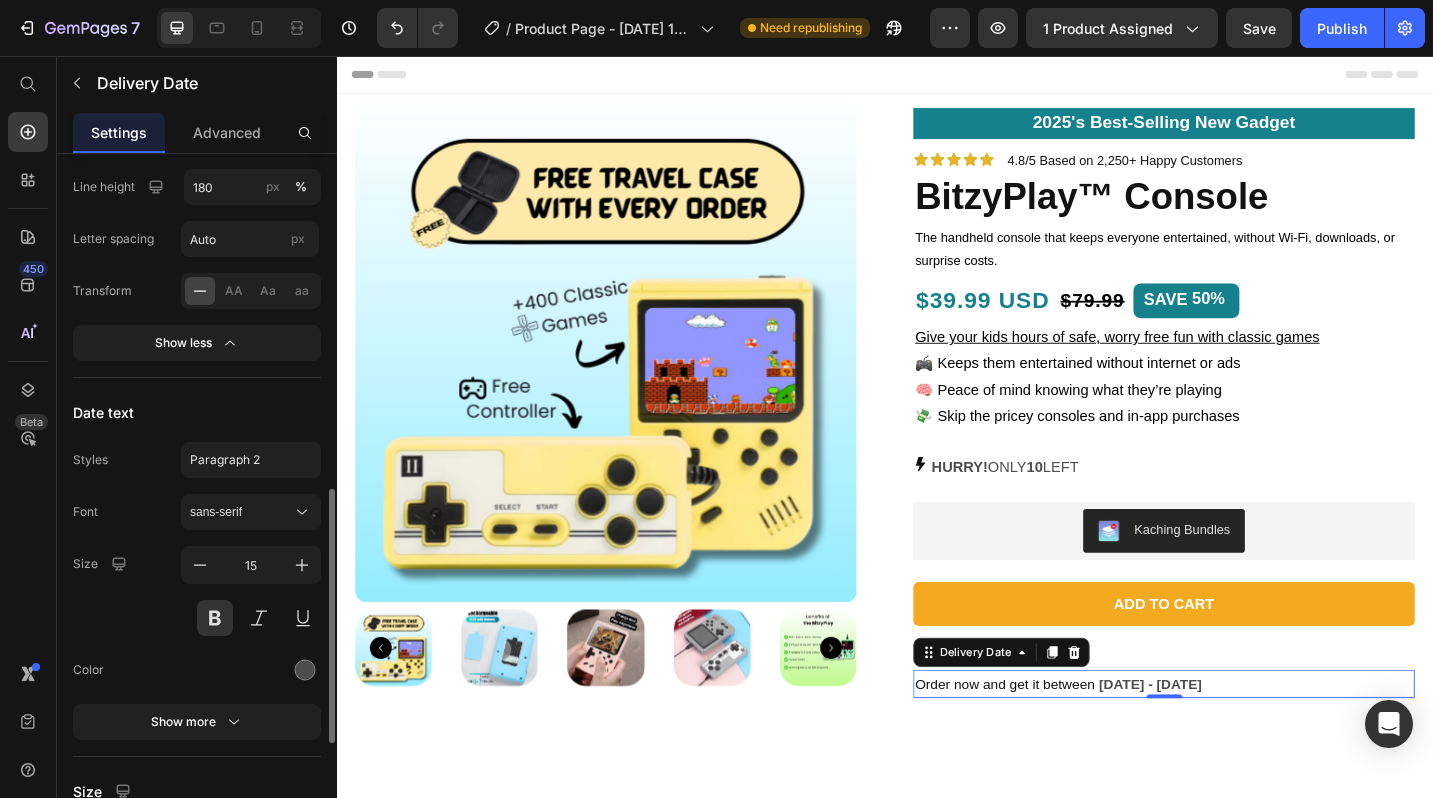 scroll, scrollTop: 932, scrollLeft: 0, axis: vertical 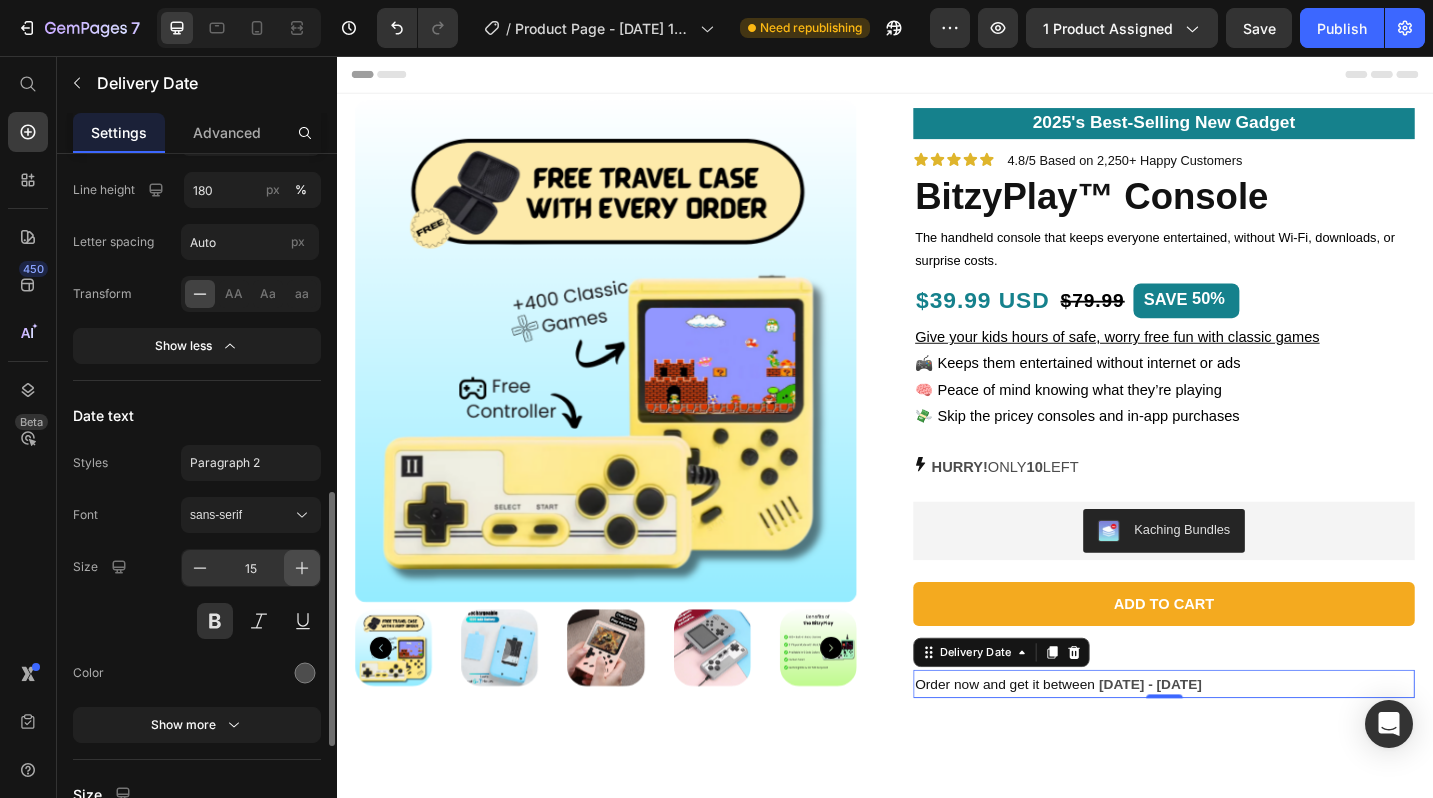 click 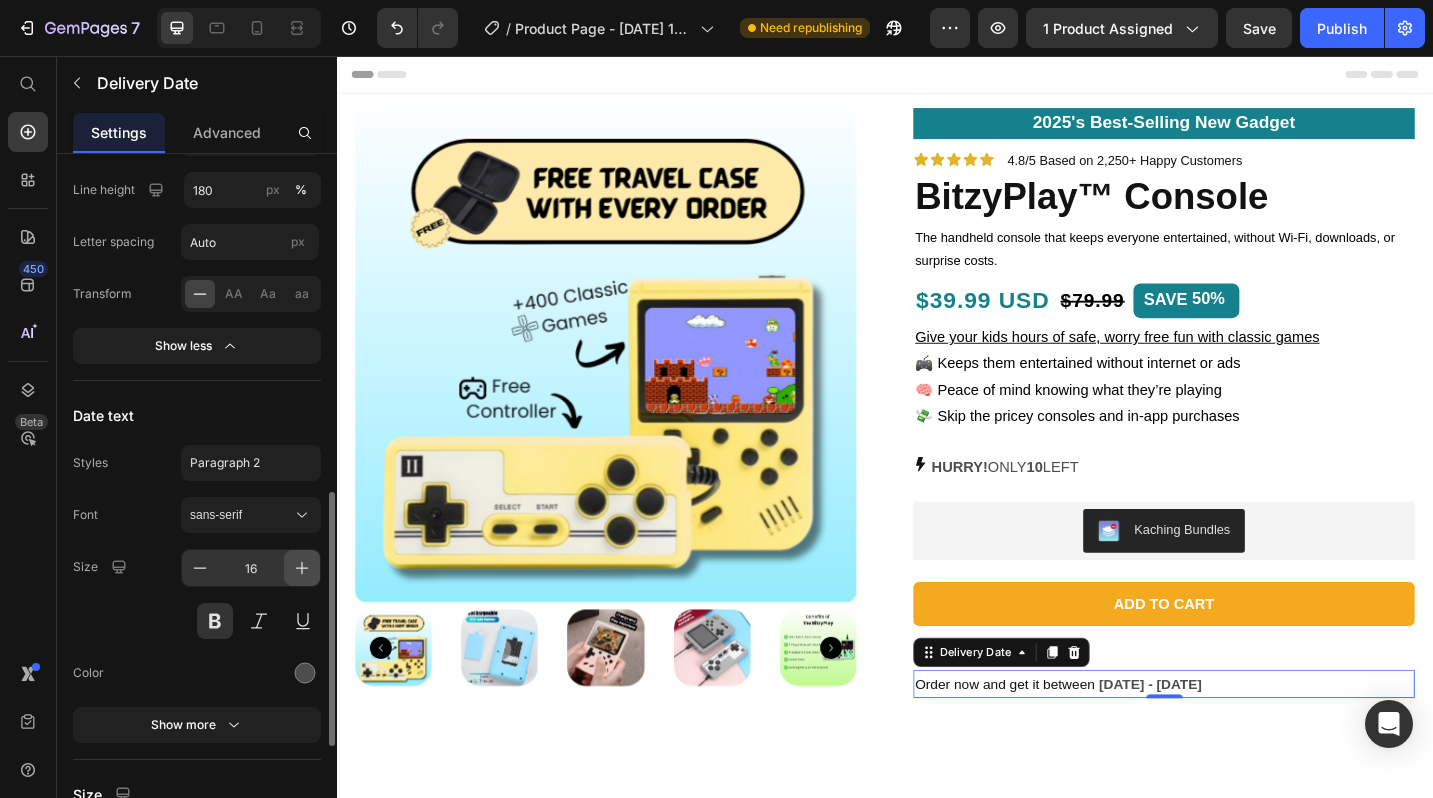 click 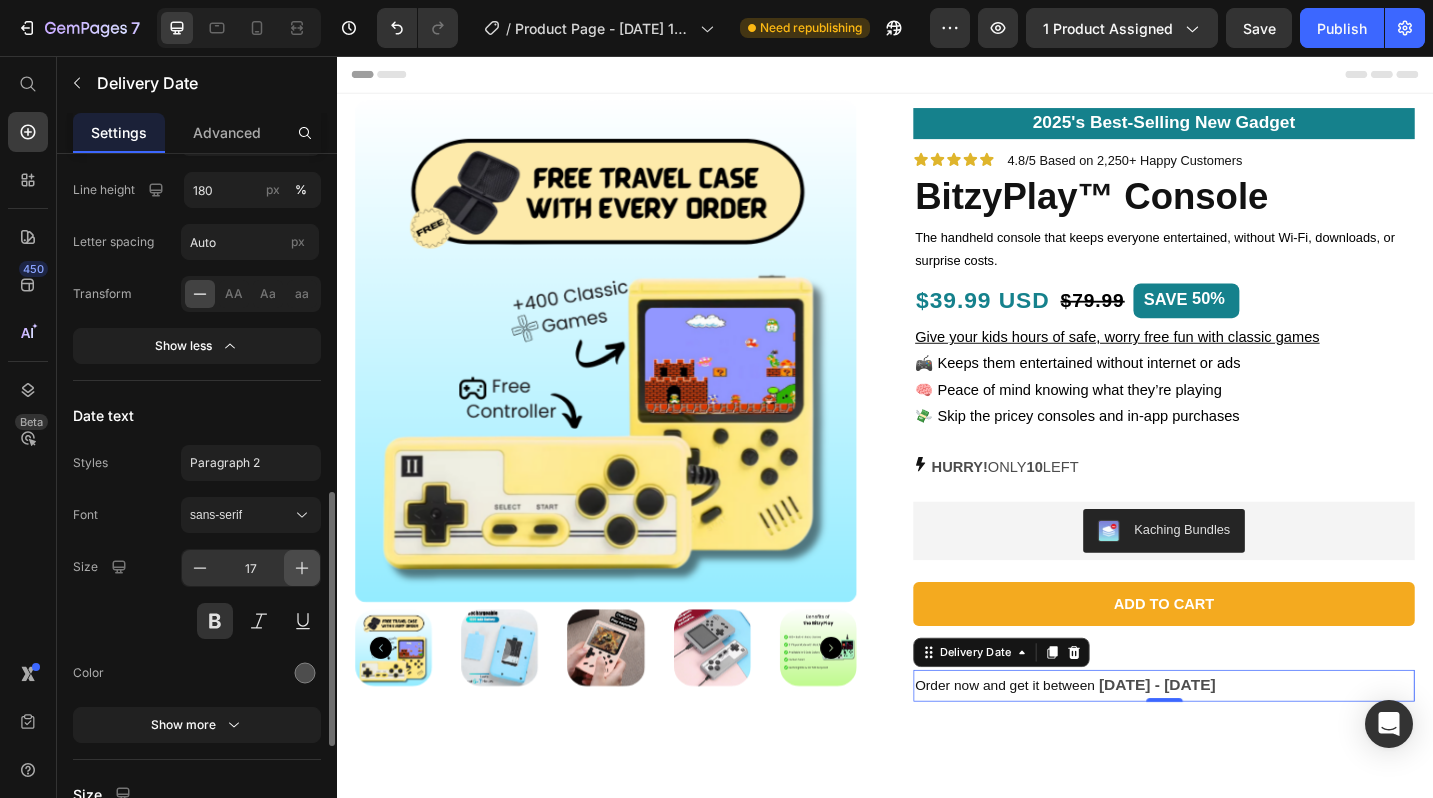 click 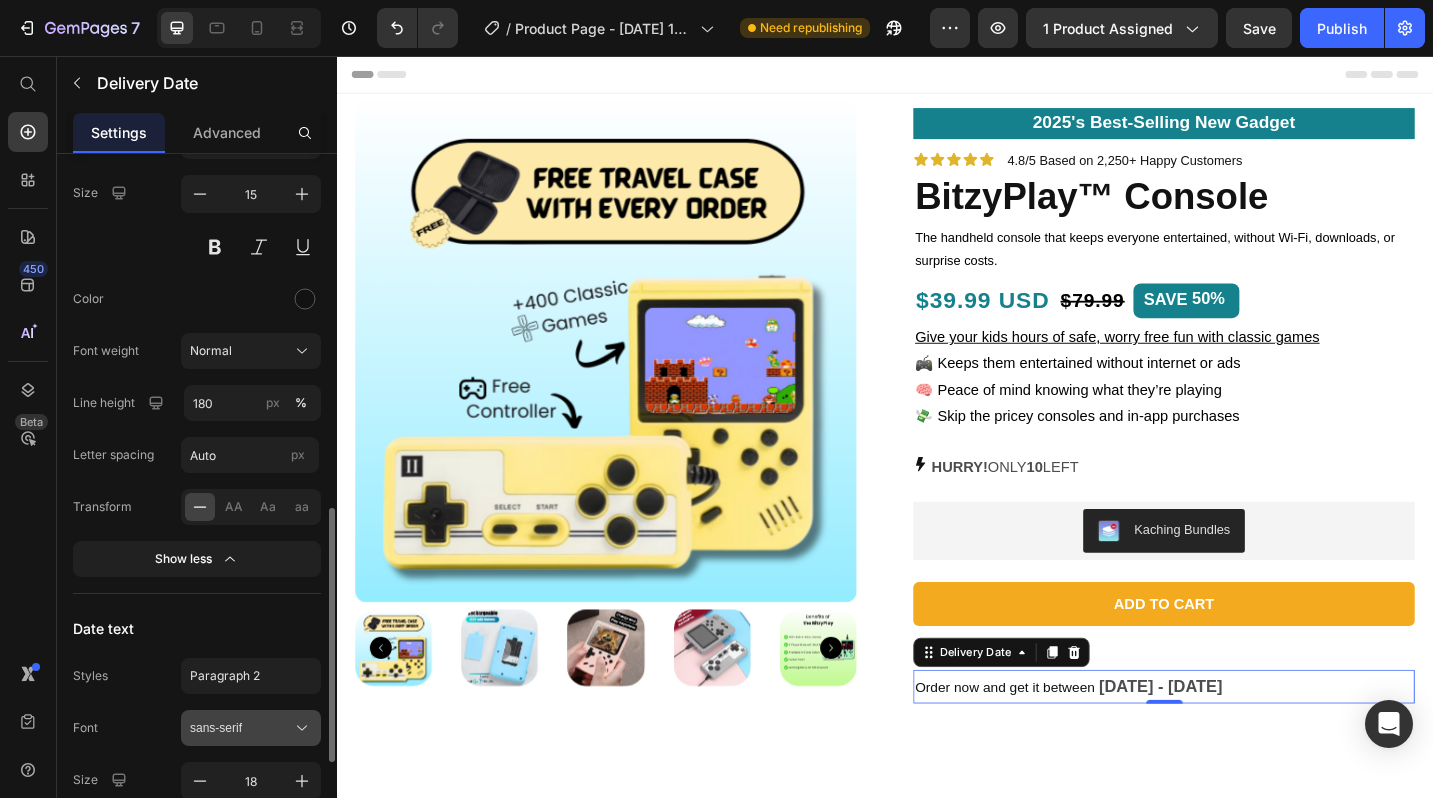 scroll, scrollTop: 959, scrollLeft: 0, axis: vertical 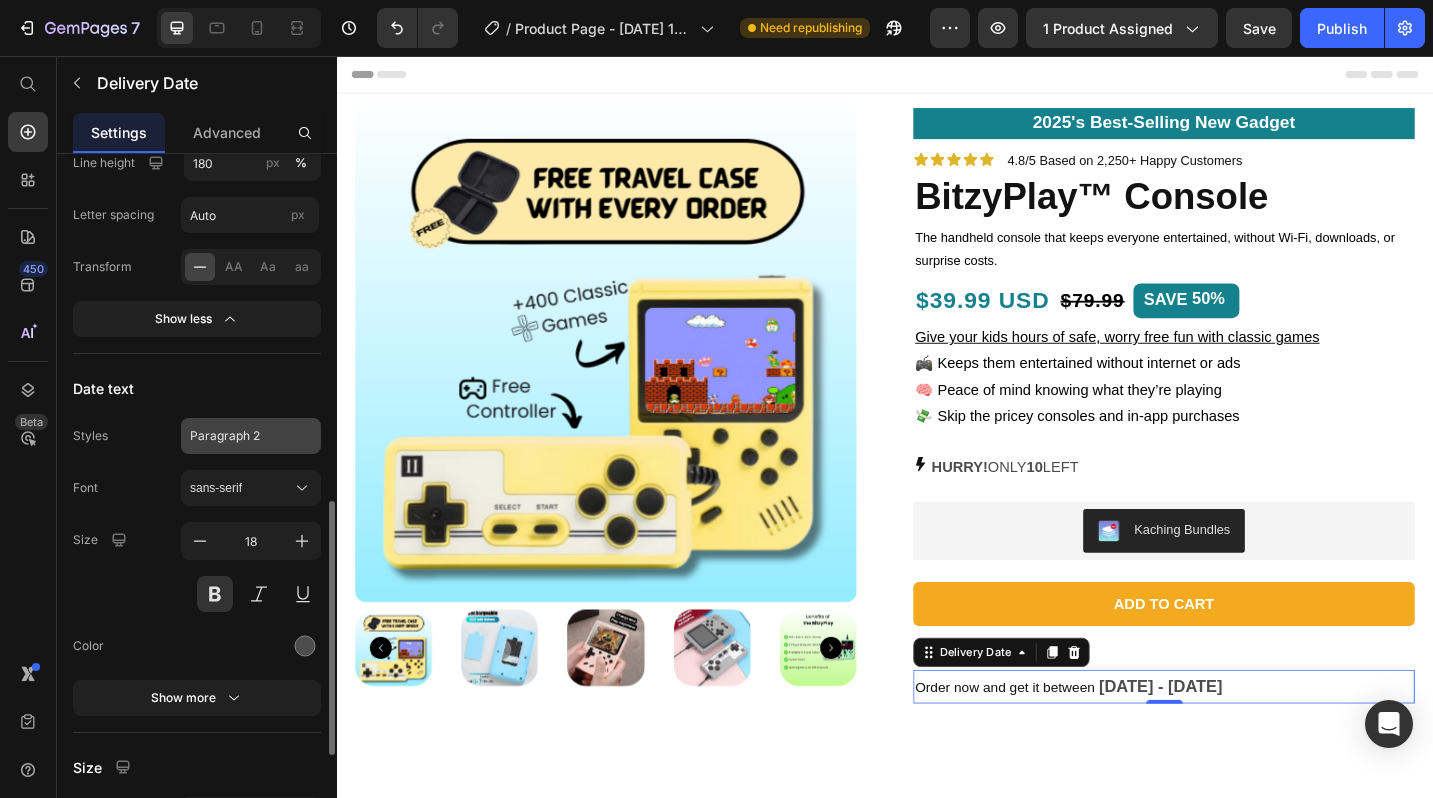 click on "Paragraph 2" 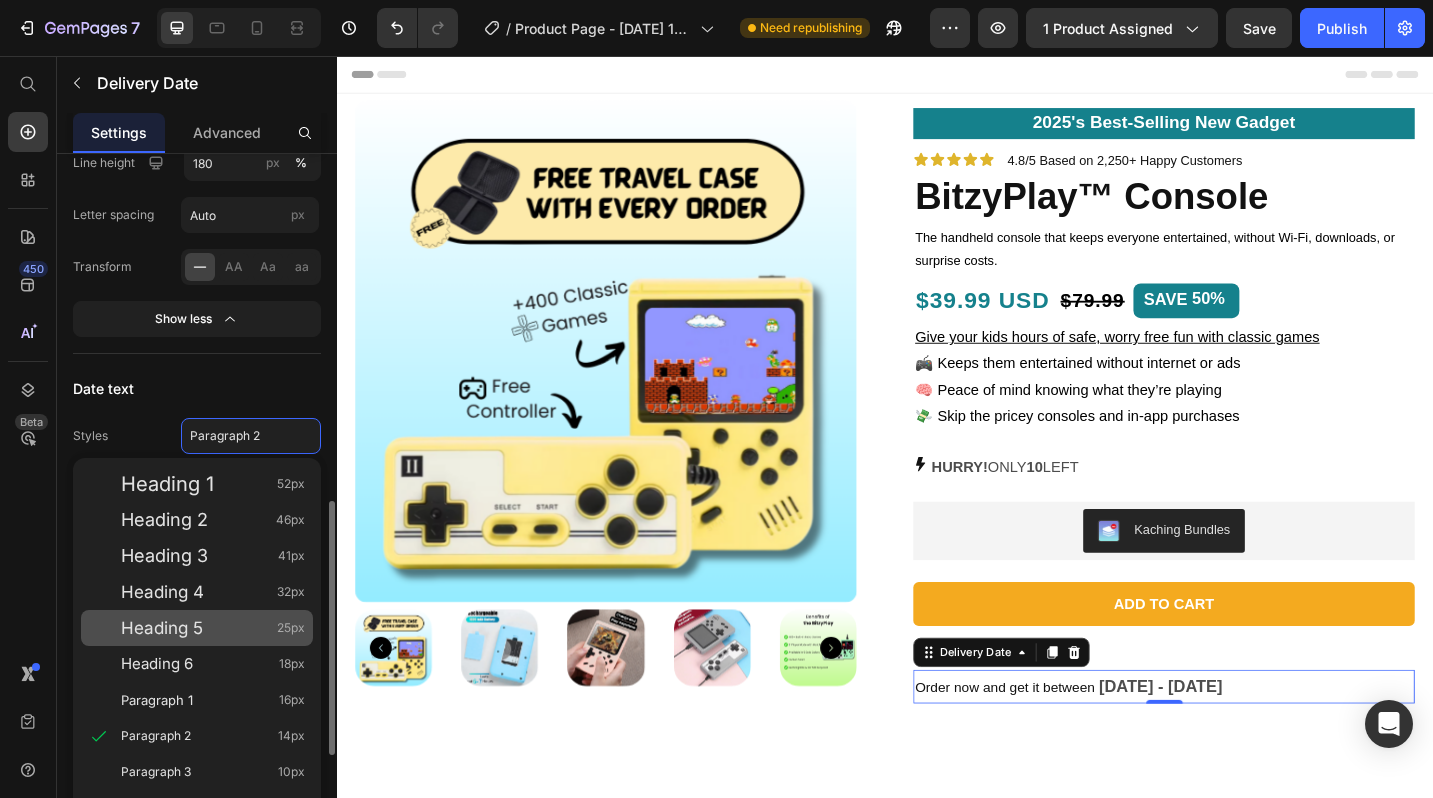 click on "Heading 5 25px" 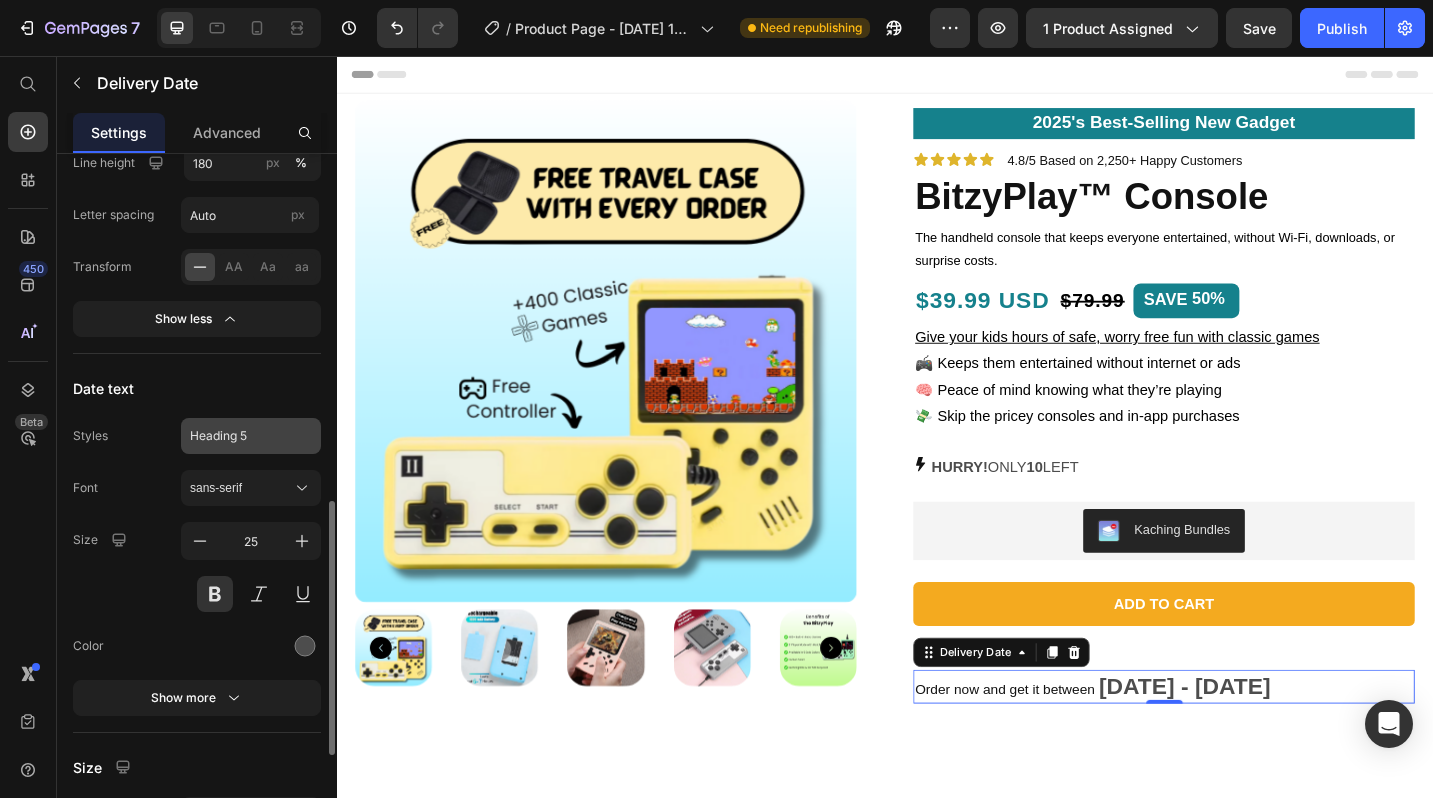 click on "Heading 5" 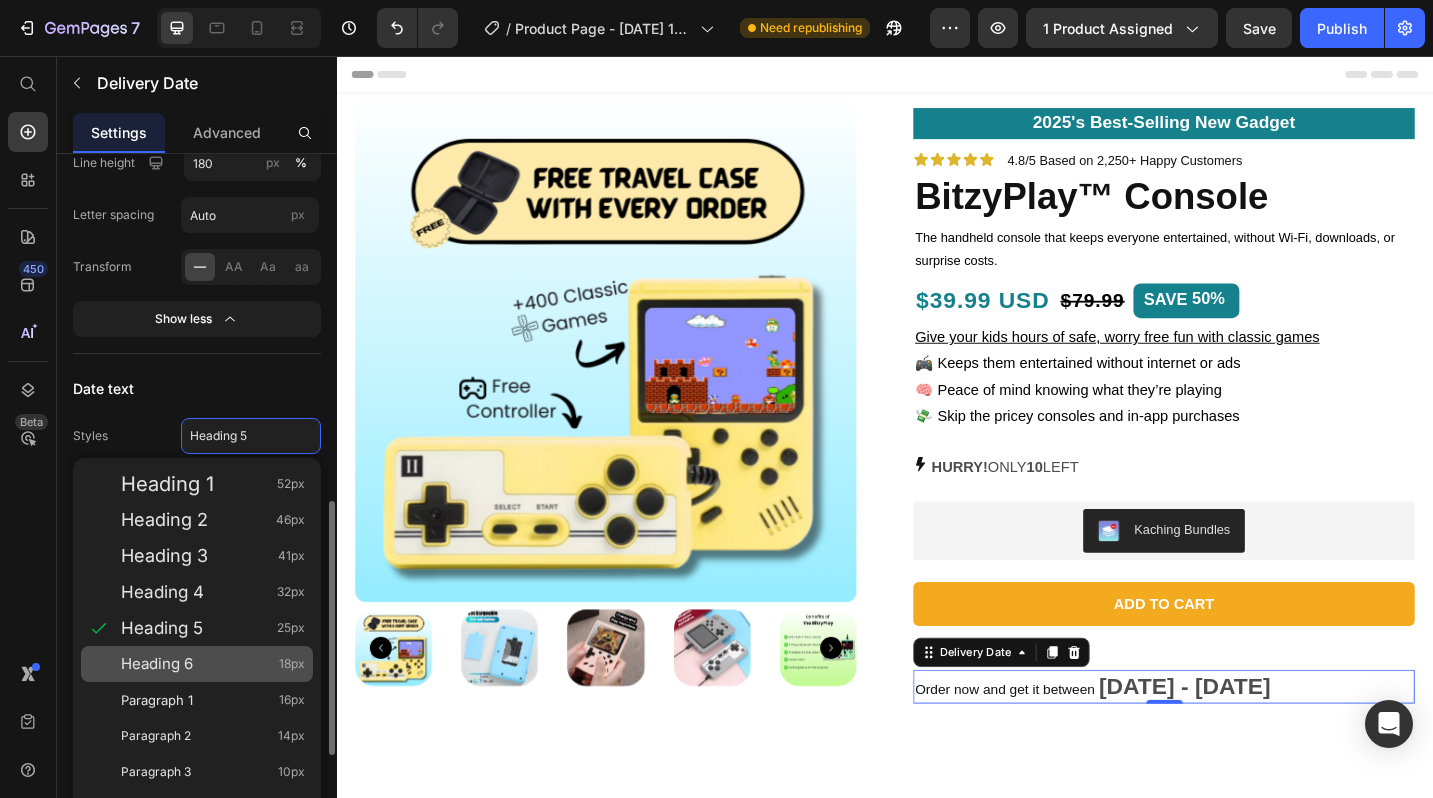 click on "Heading 6" at bounding box center (157, 664) 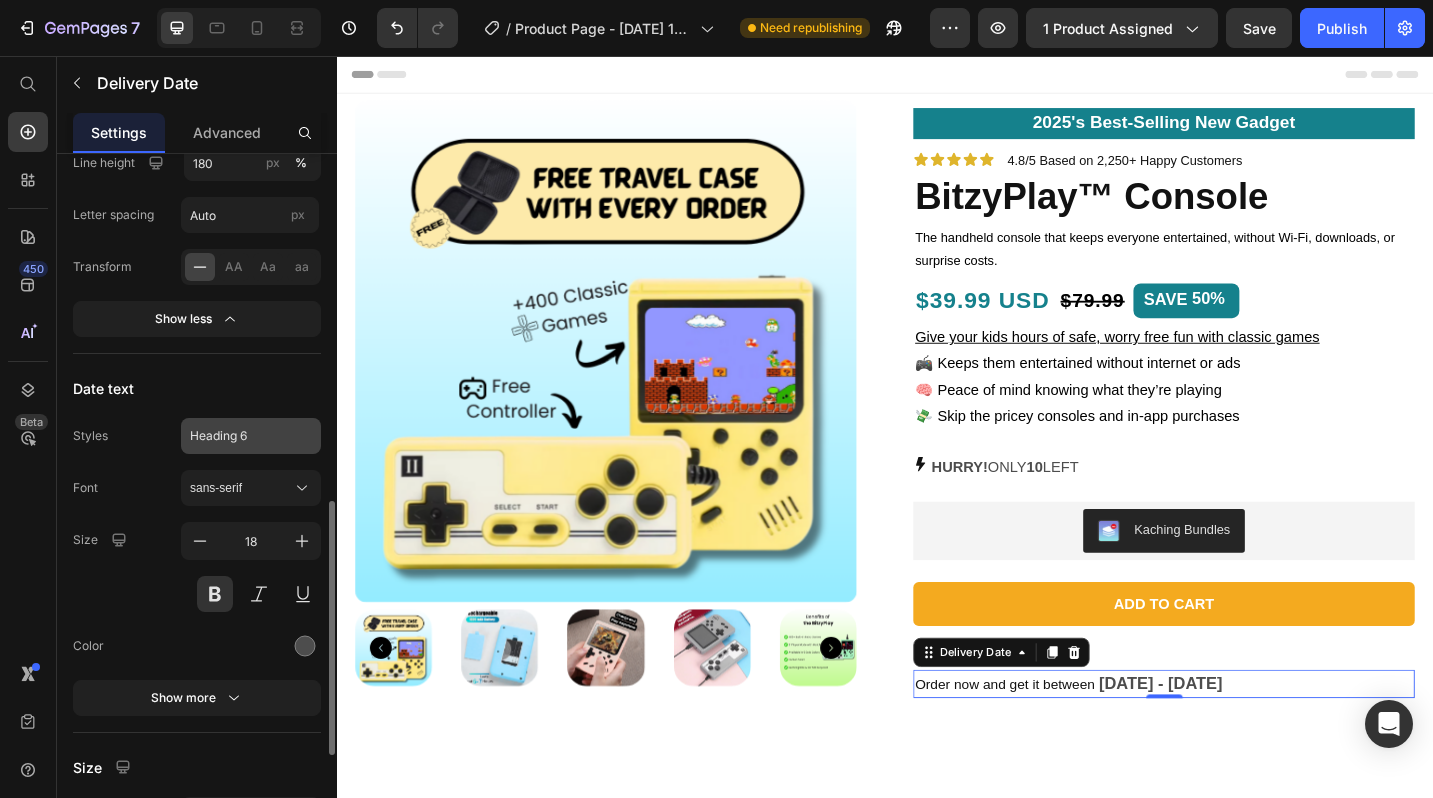 click on "Heading 6" at bounding box center (251, 436) 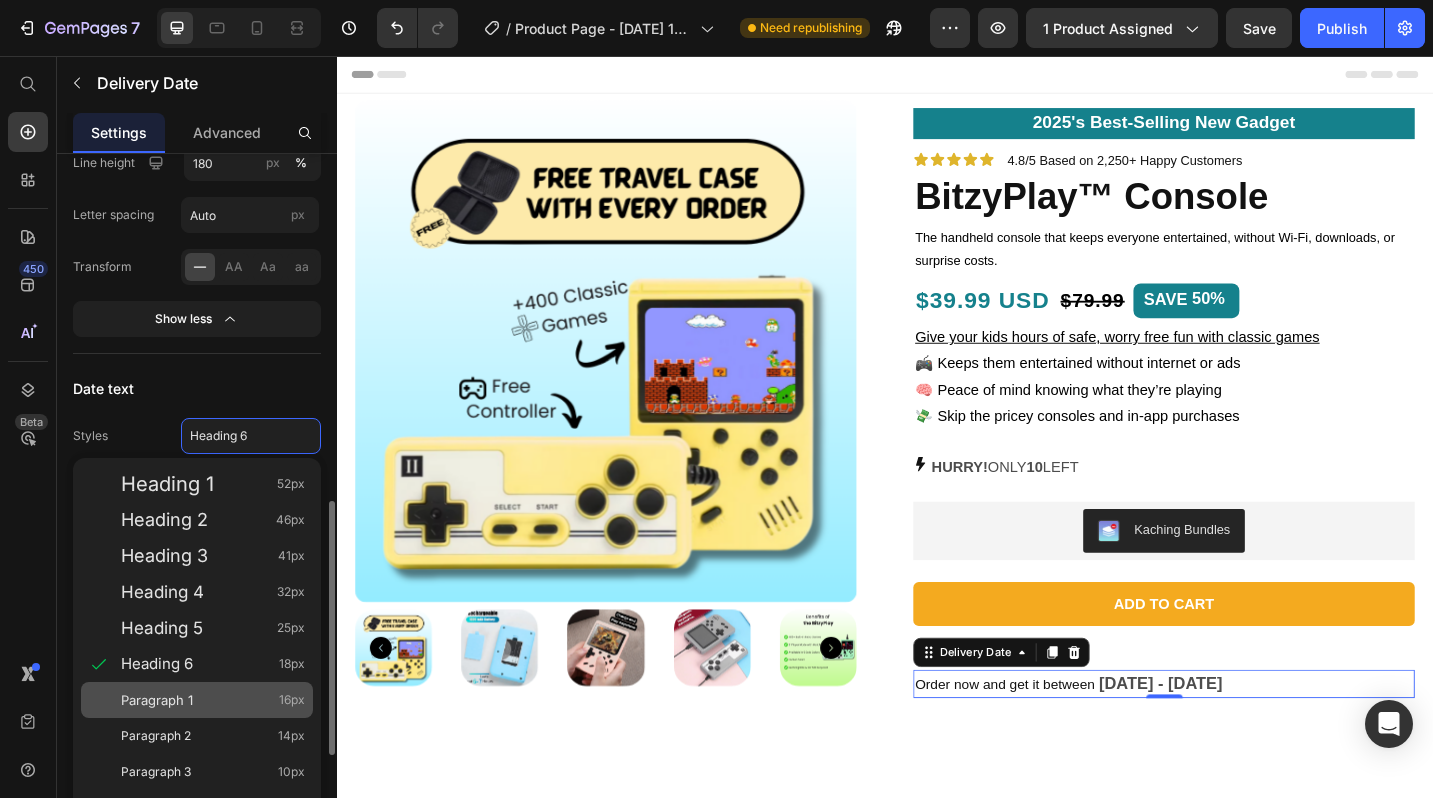 click on "Paragraph 1 16px" at bounding box center (213, 700) 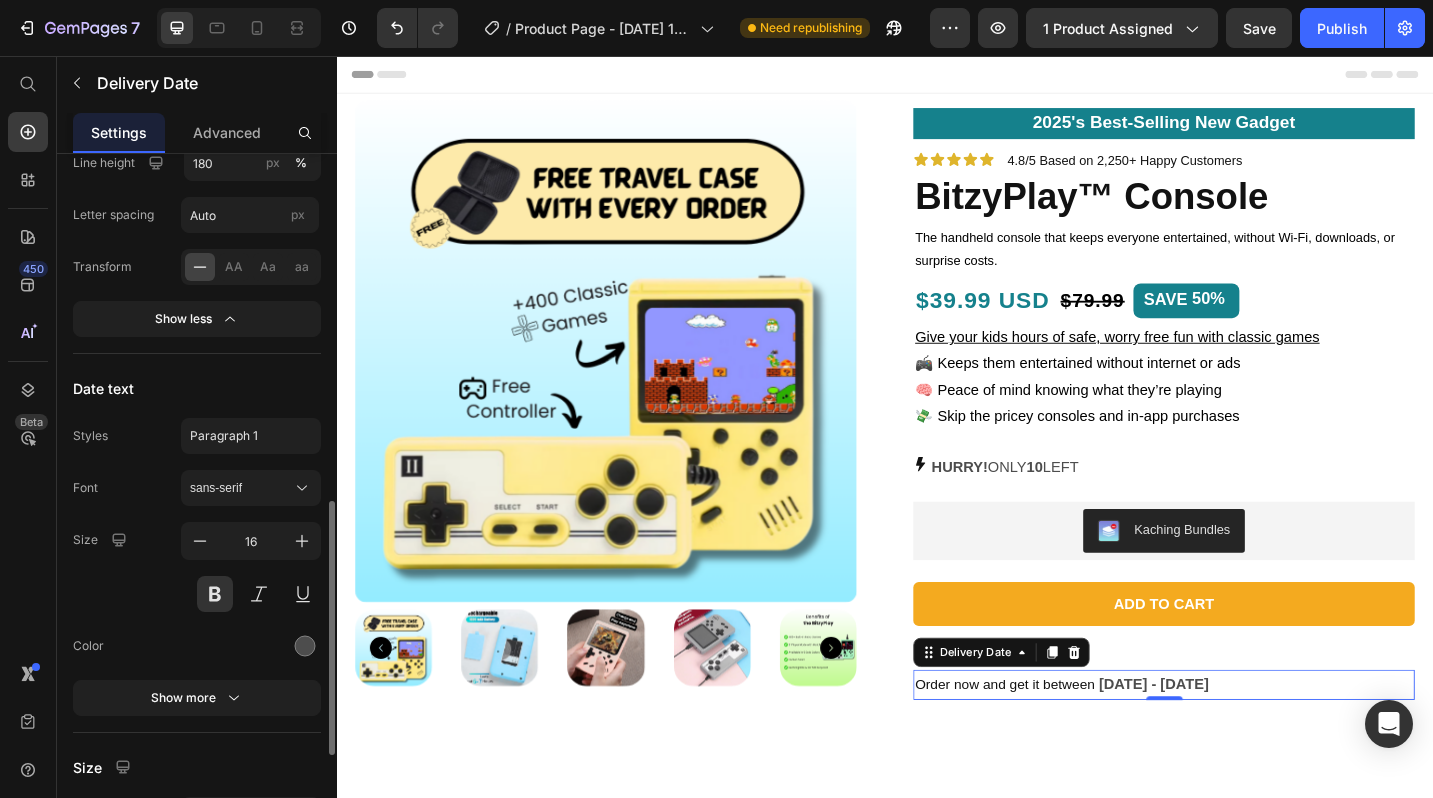 click on "Styles Paragraph 1 Font sans-serif Size 16 Color Show more" 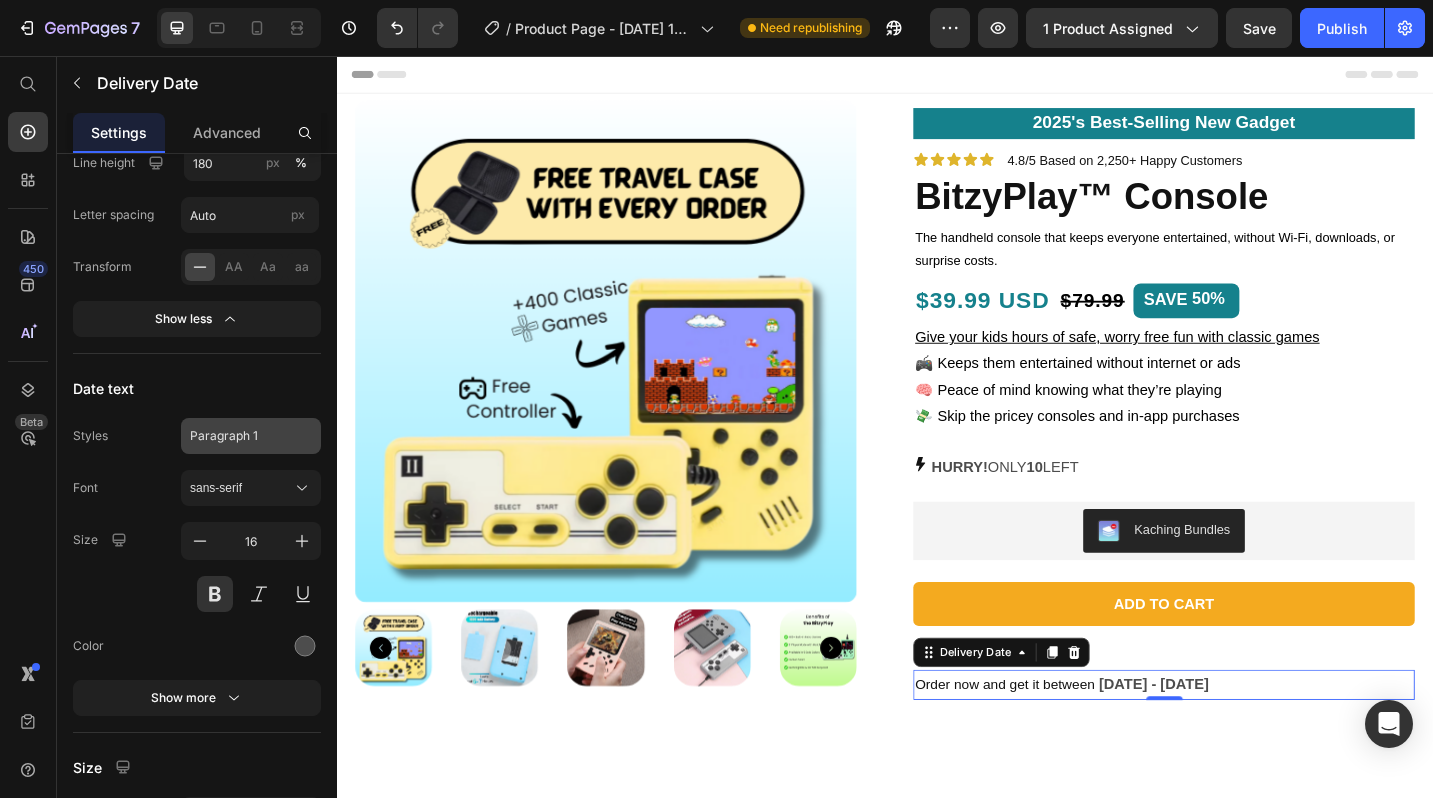 click on "Paragraph 1" 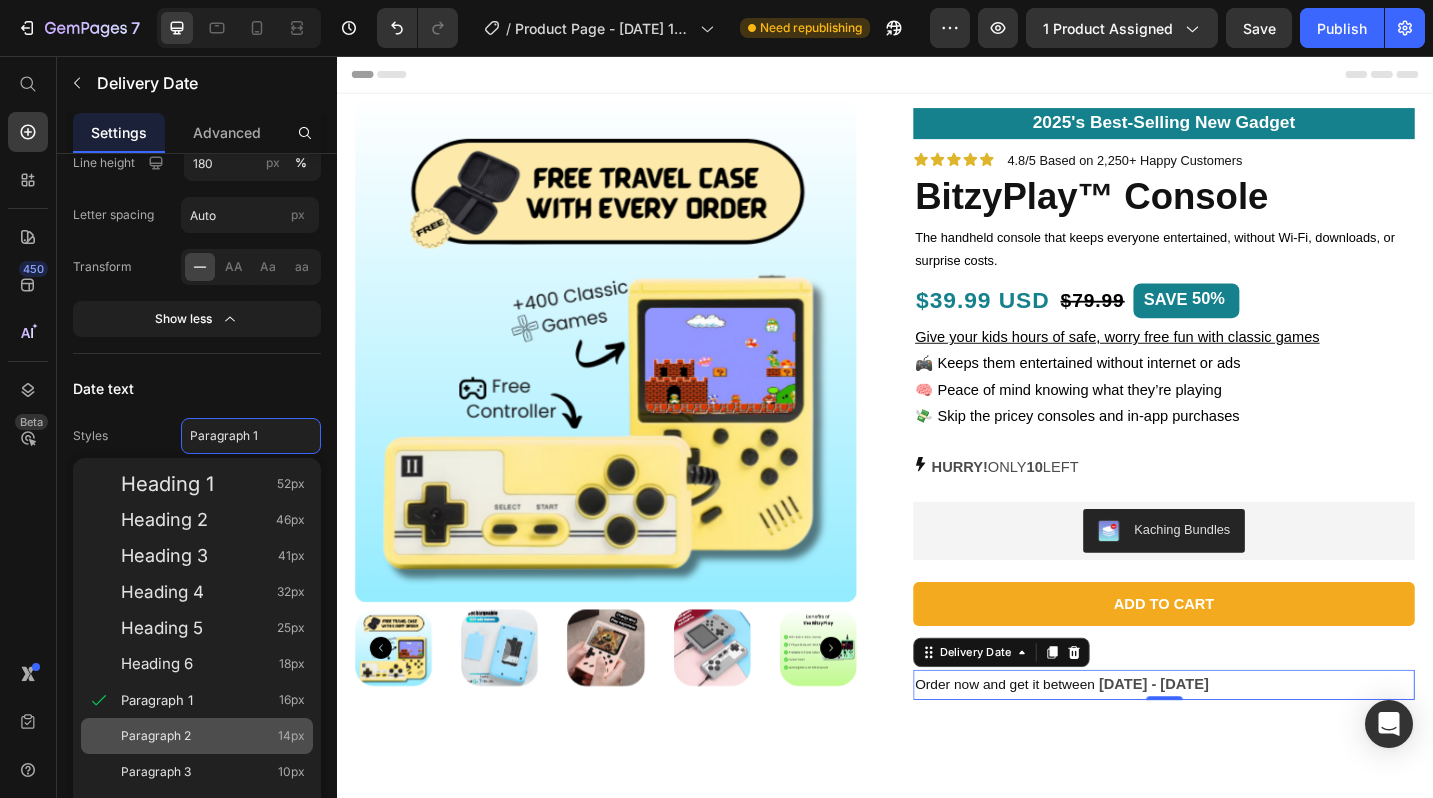 click on "Paragraph 2 14px" at bounding box center (213, 736) 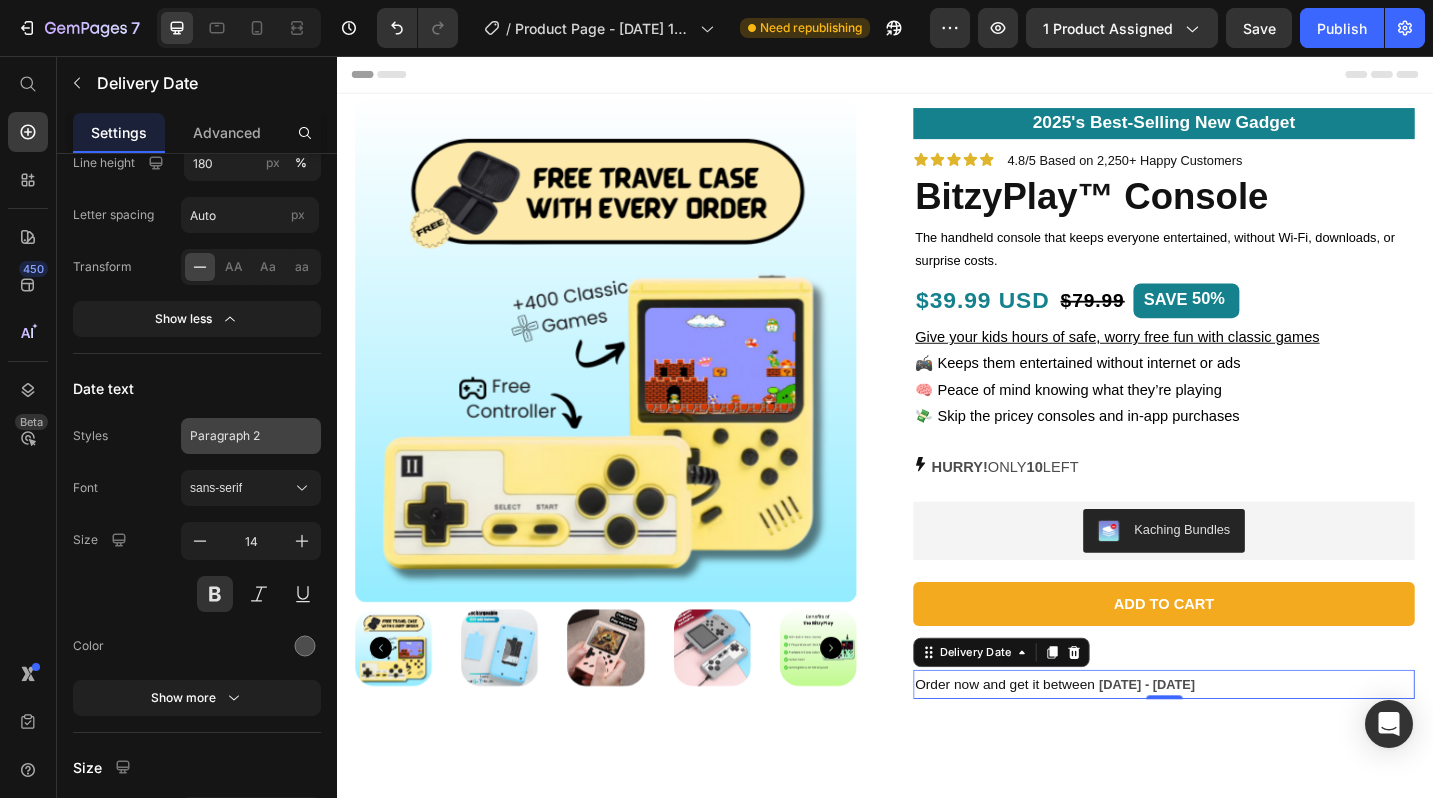 click on "Paragraph 2" 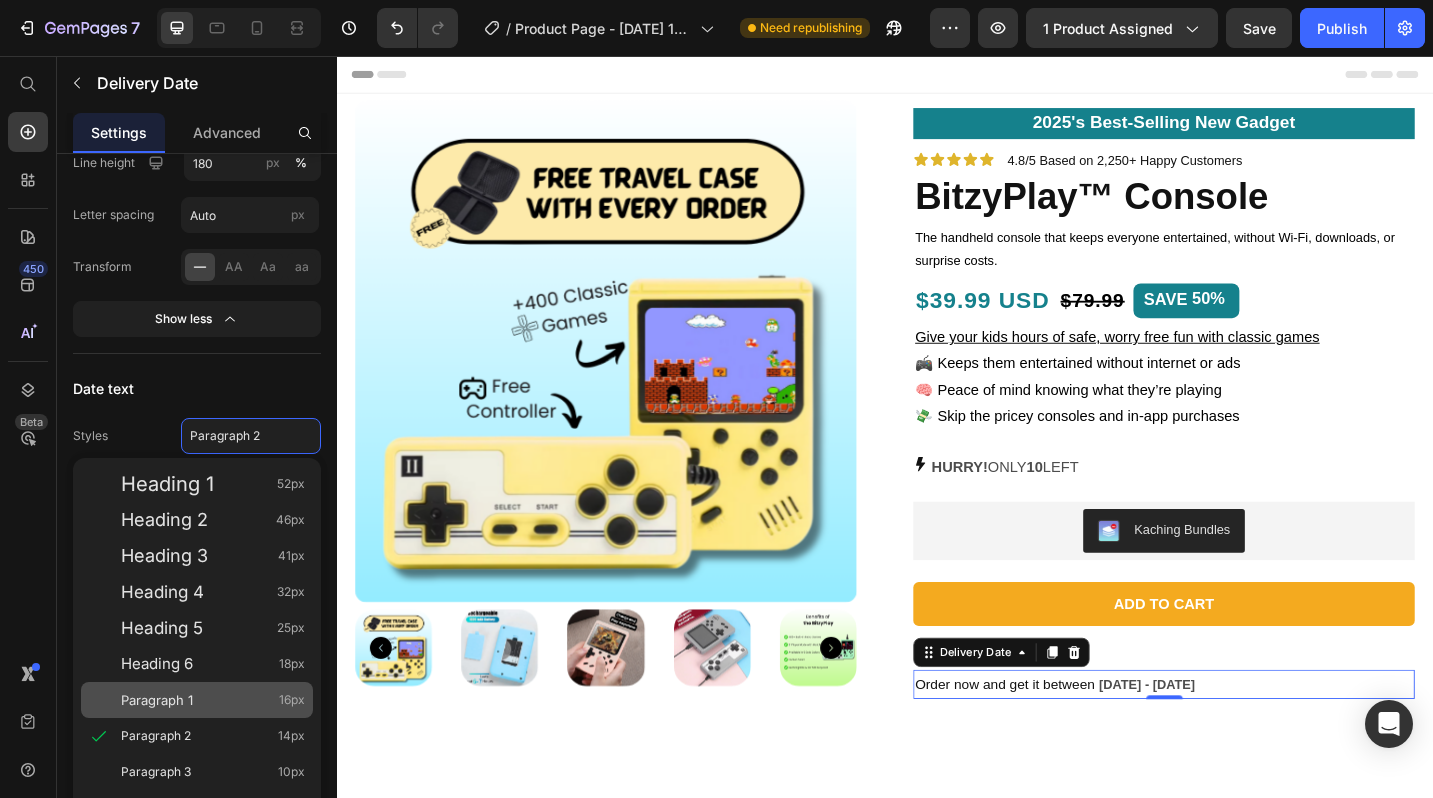 click on "Paragraph 1" at bounding box center [157, 700] 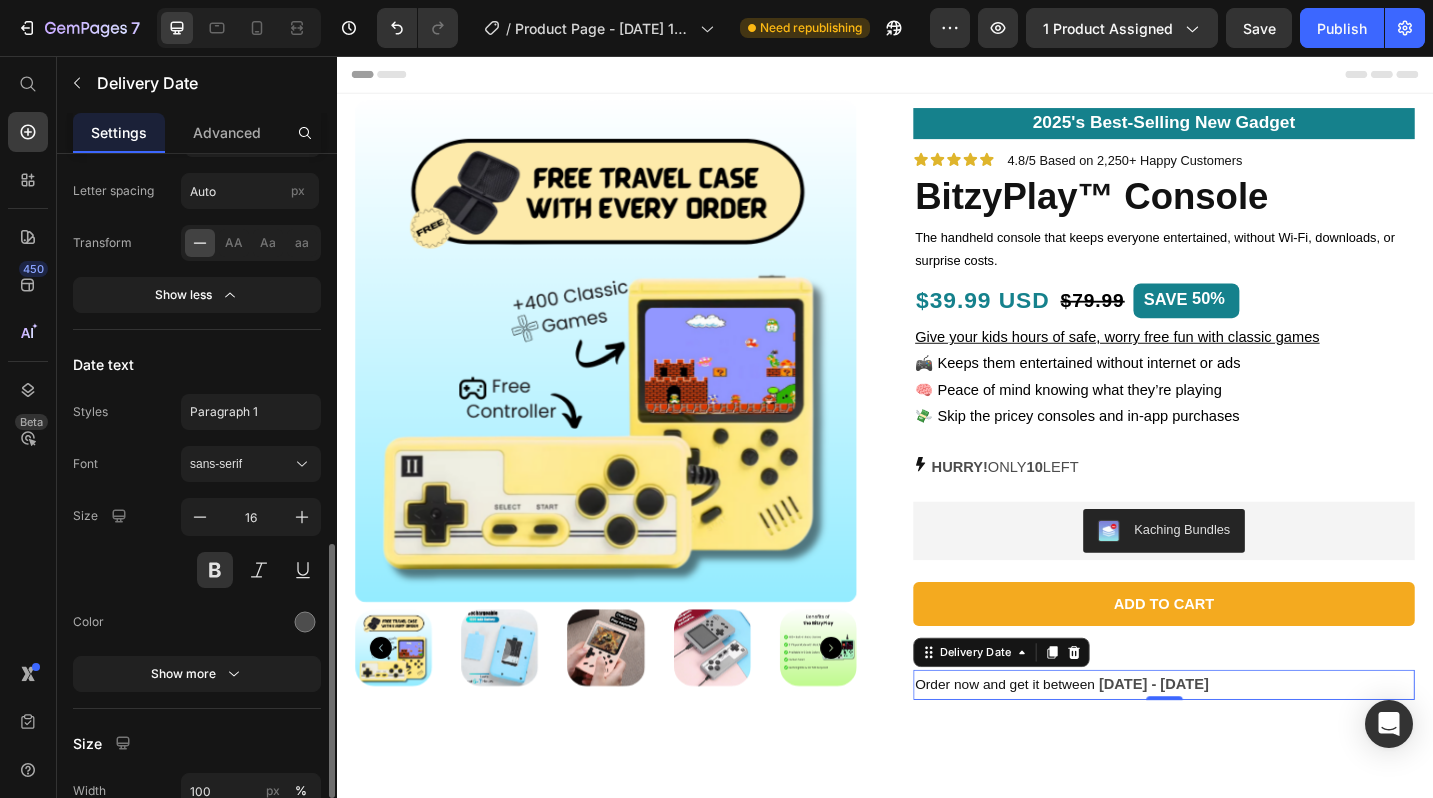scroll, scrollTop: 1013, scrollLeft: 0, axis: vertical 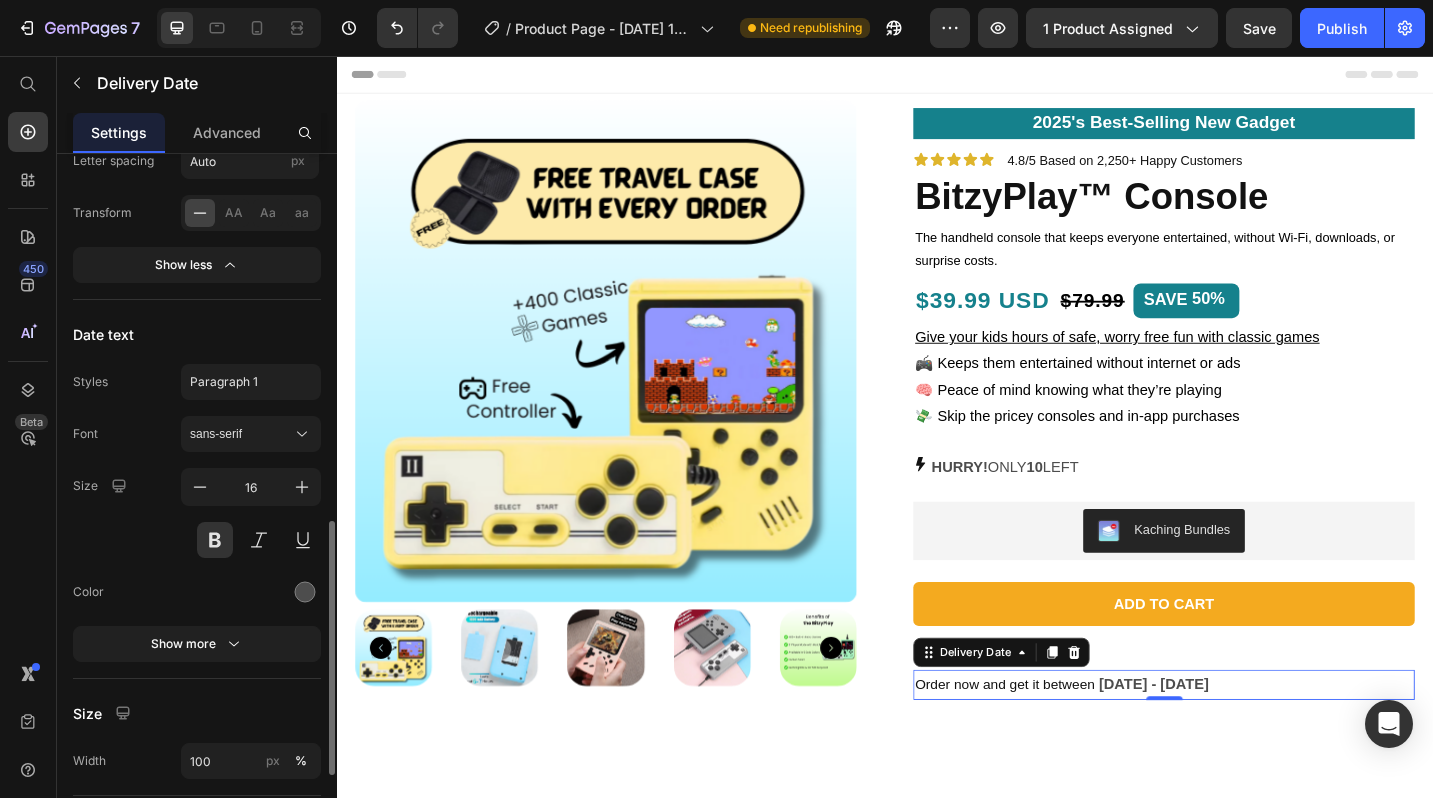 click on "Font sans-serif Size 16 Color Show more" at bounding box center [197, 539] 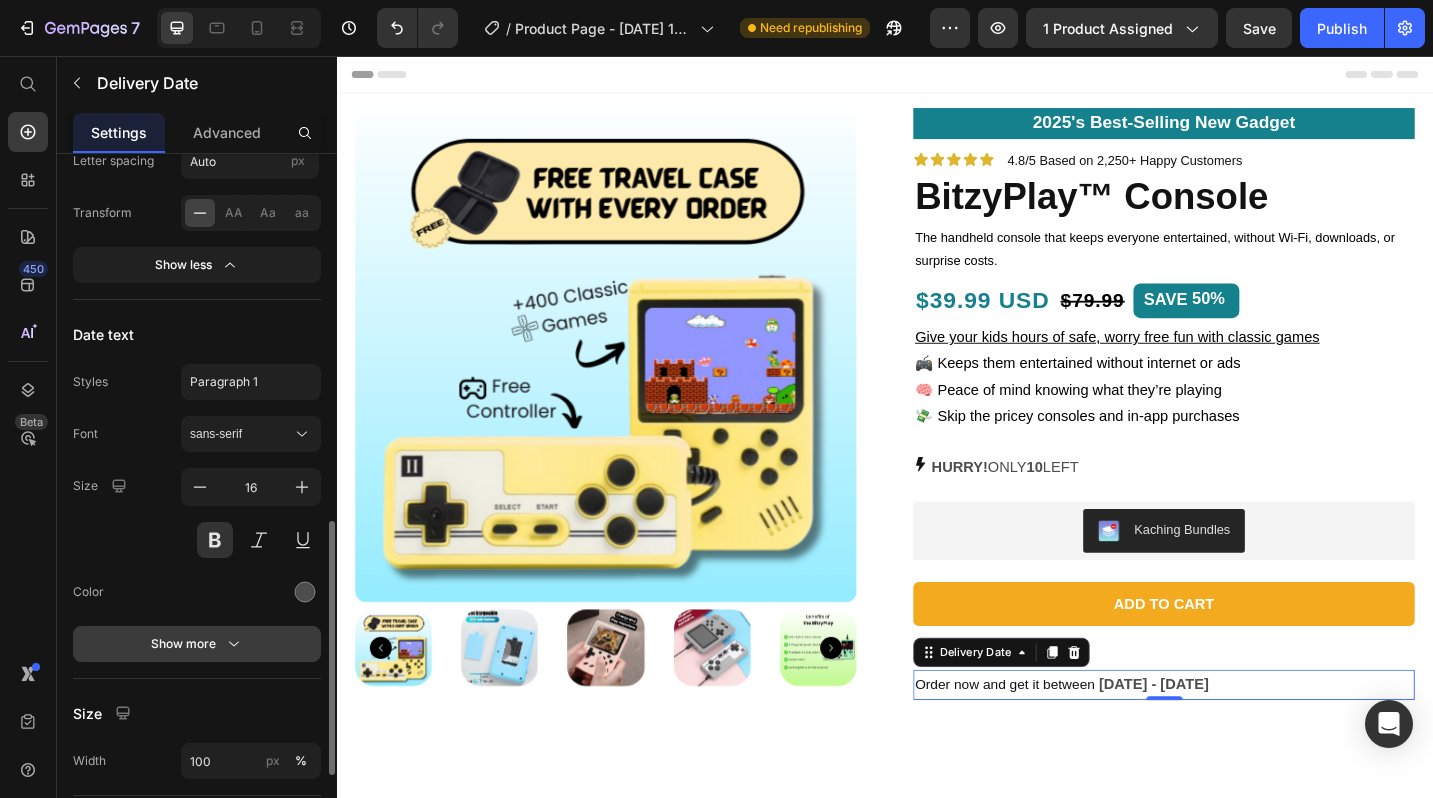 click on "Show more" at bounding box center (197, 644) 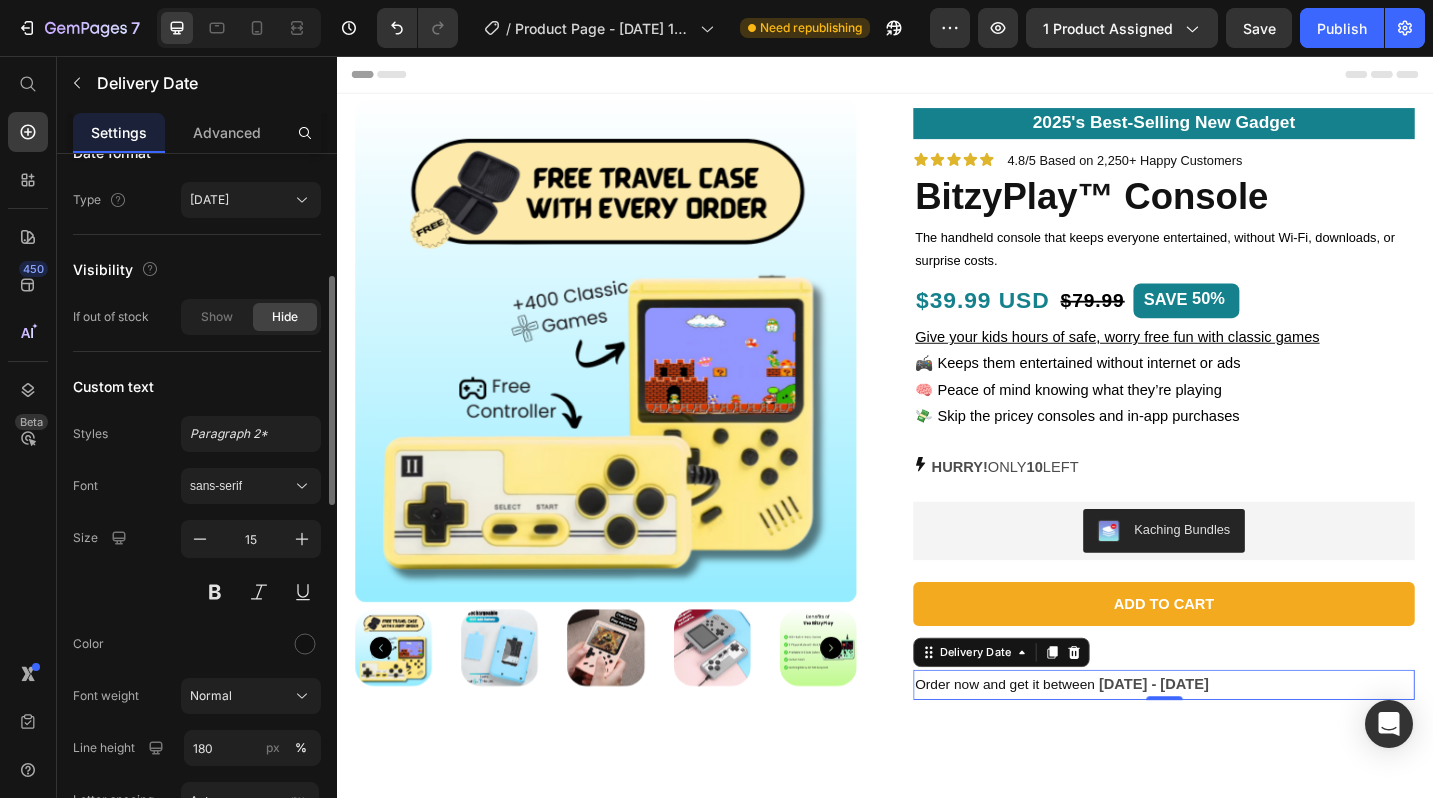 scroll, scrollTop: 369, scrollLeft: 0, axis: vertical 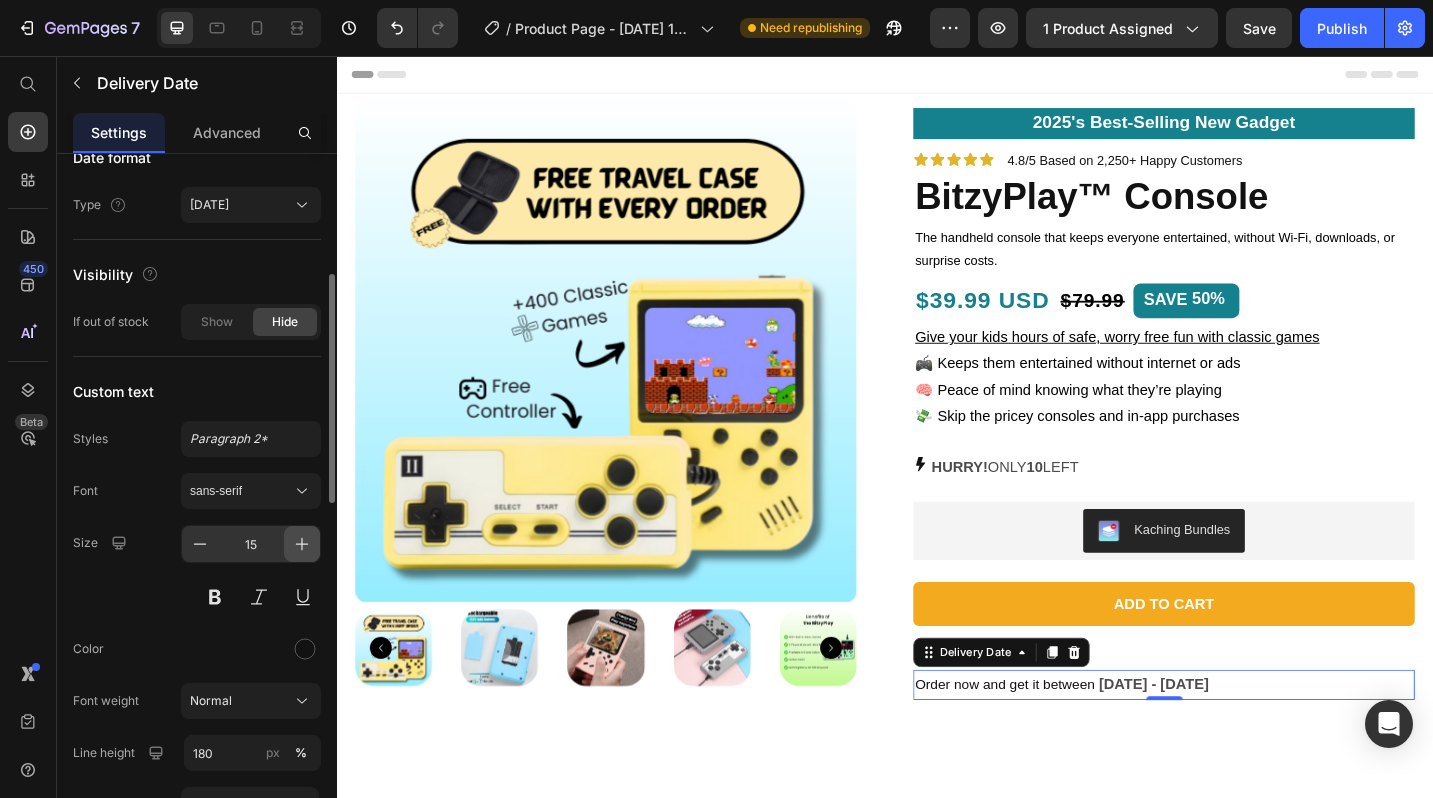 click at bounding box center (302, 544) 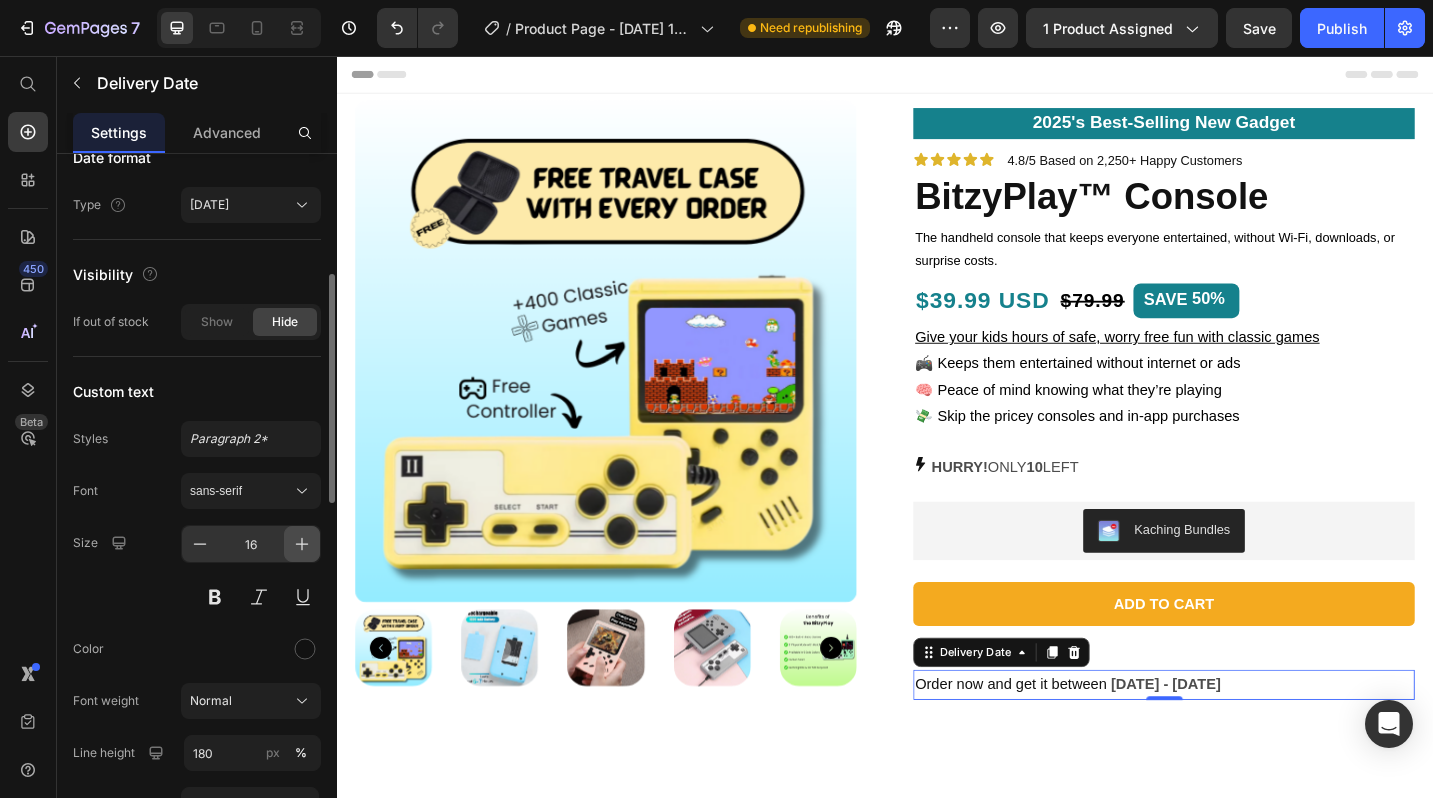 click at bounding box center (302, 544) 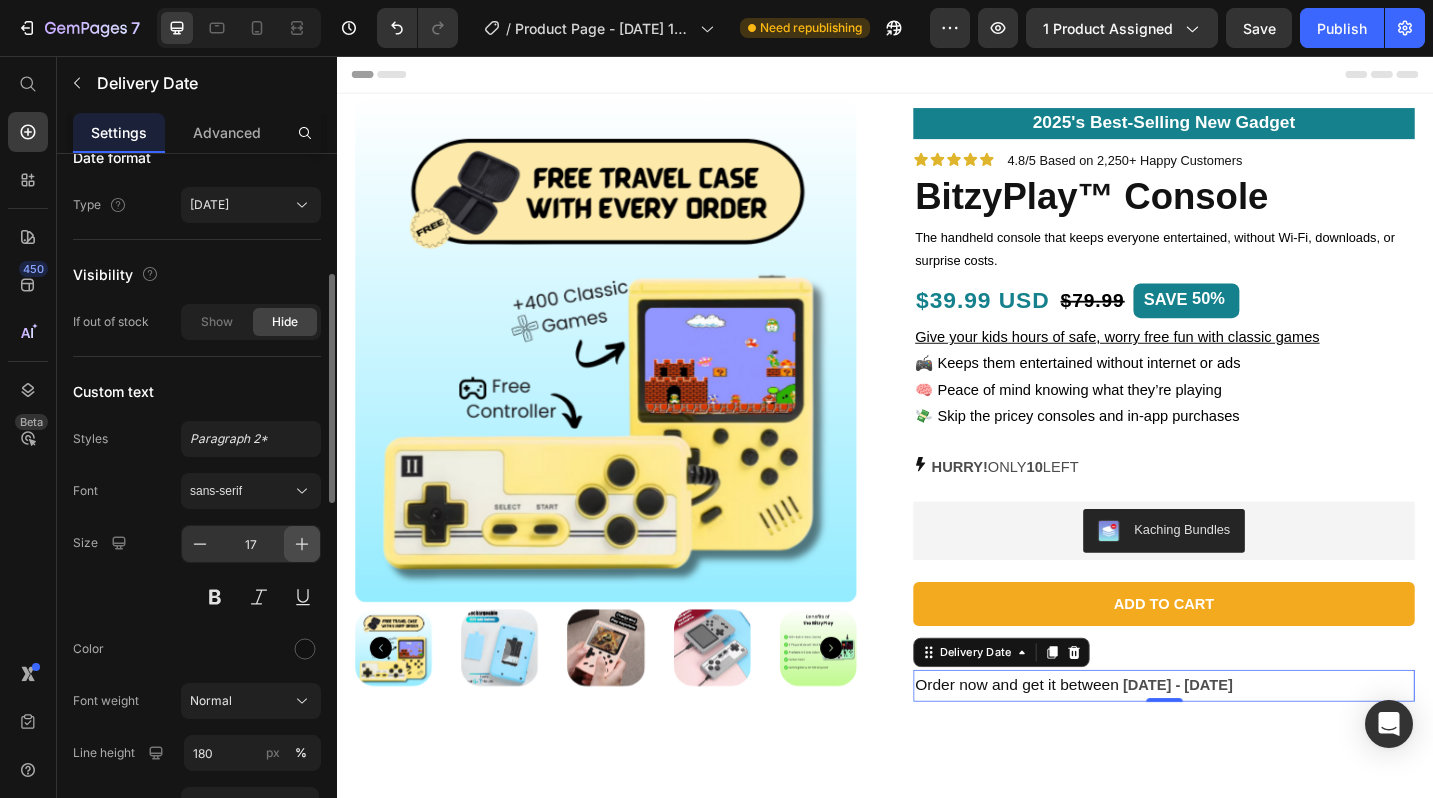 click at bounding box center [302, 544] 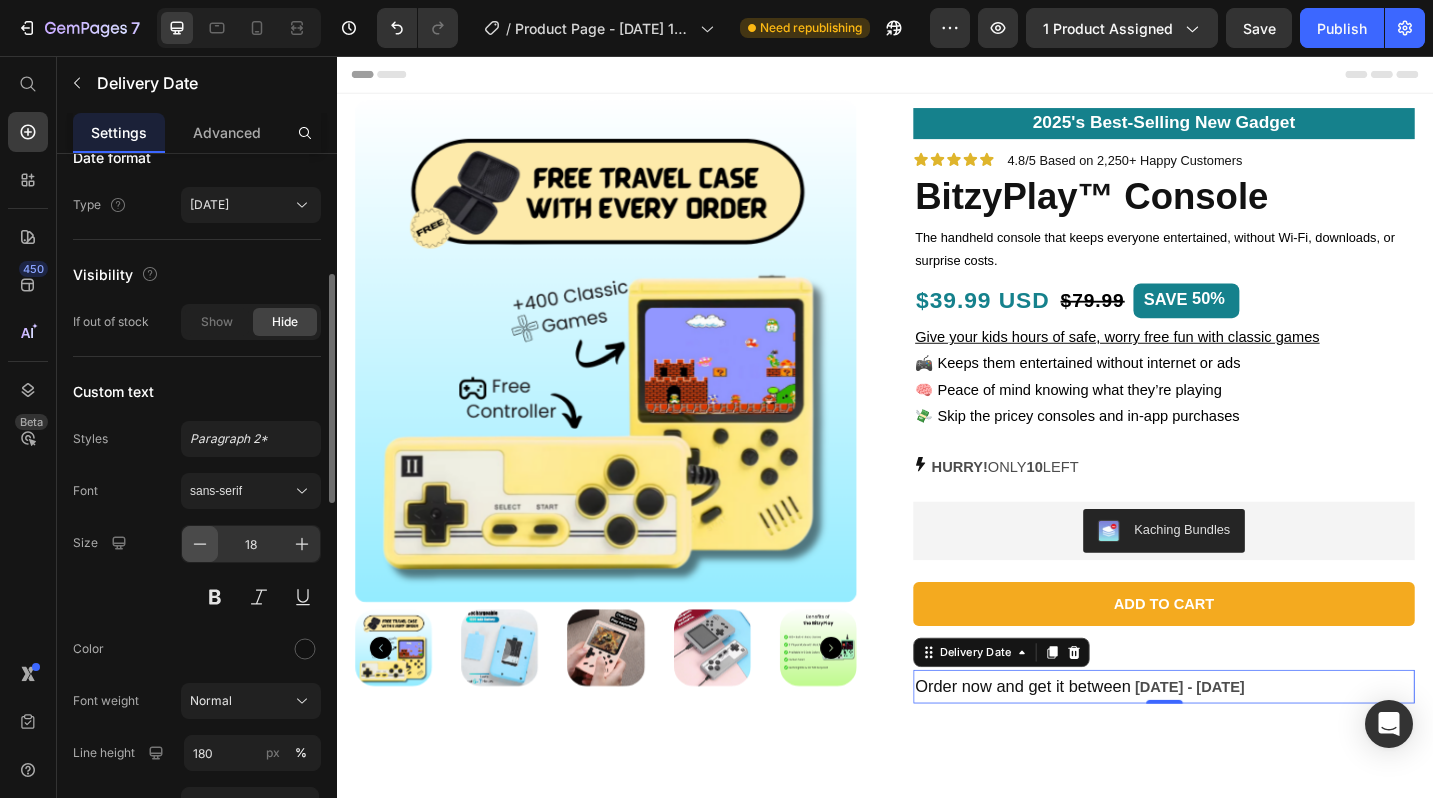 click at bounding box center [200, 544] 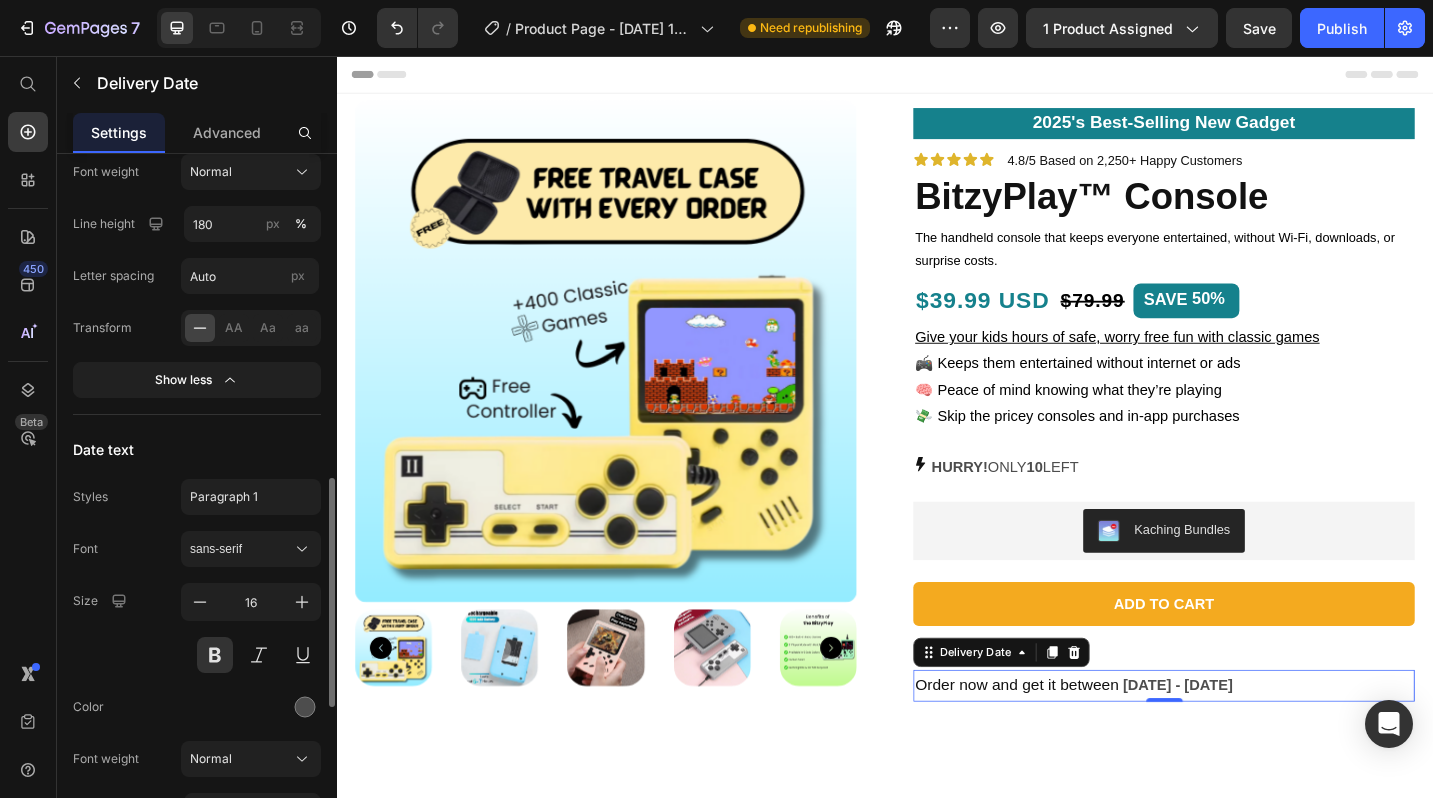 scroll, scrollTop: 925, scrollLeft: 0, axis: vertical 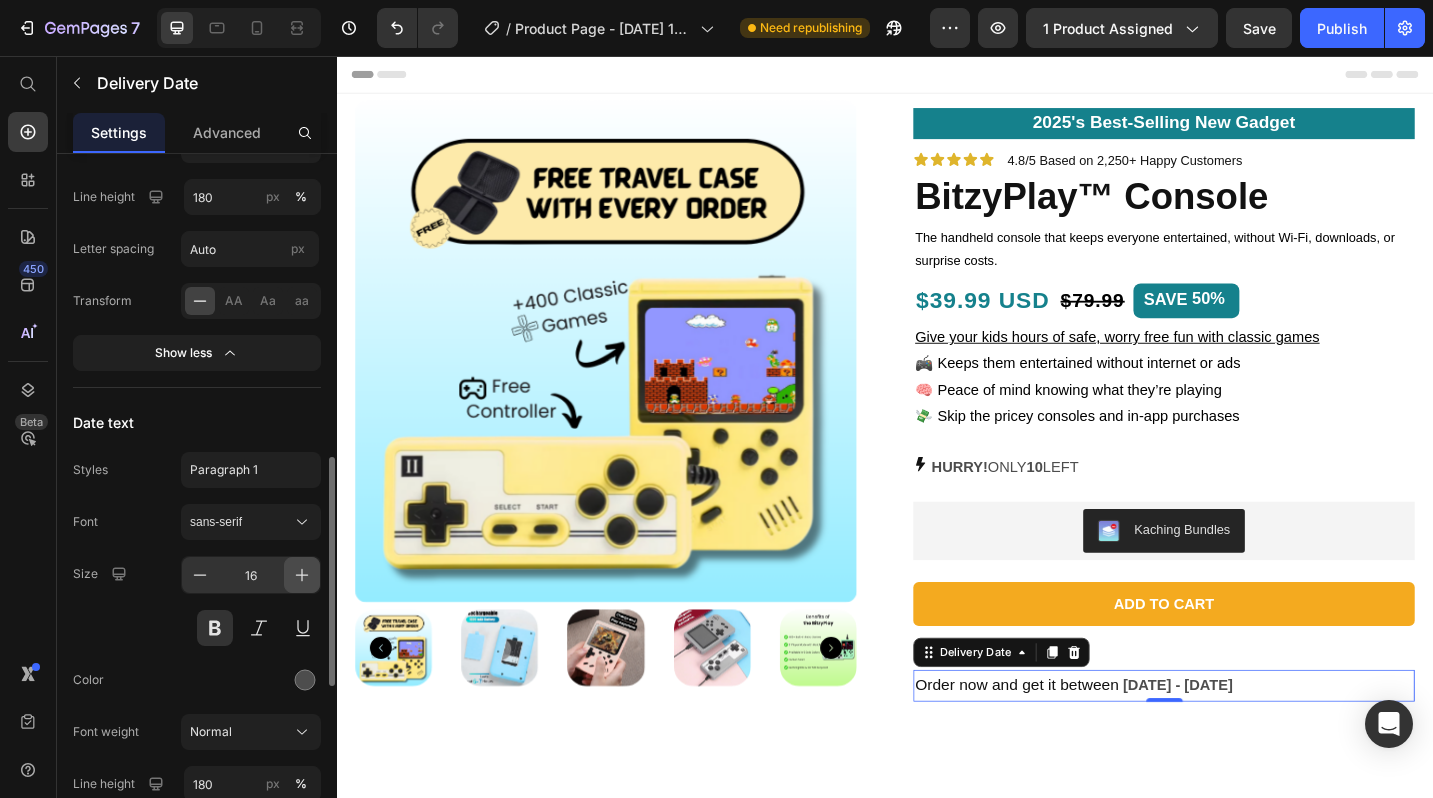 click 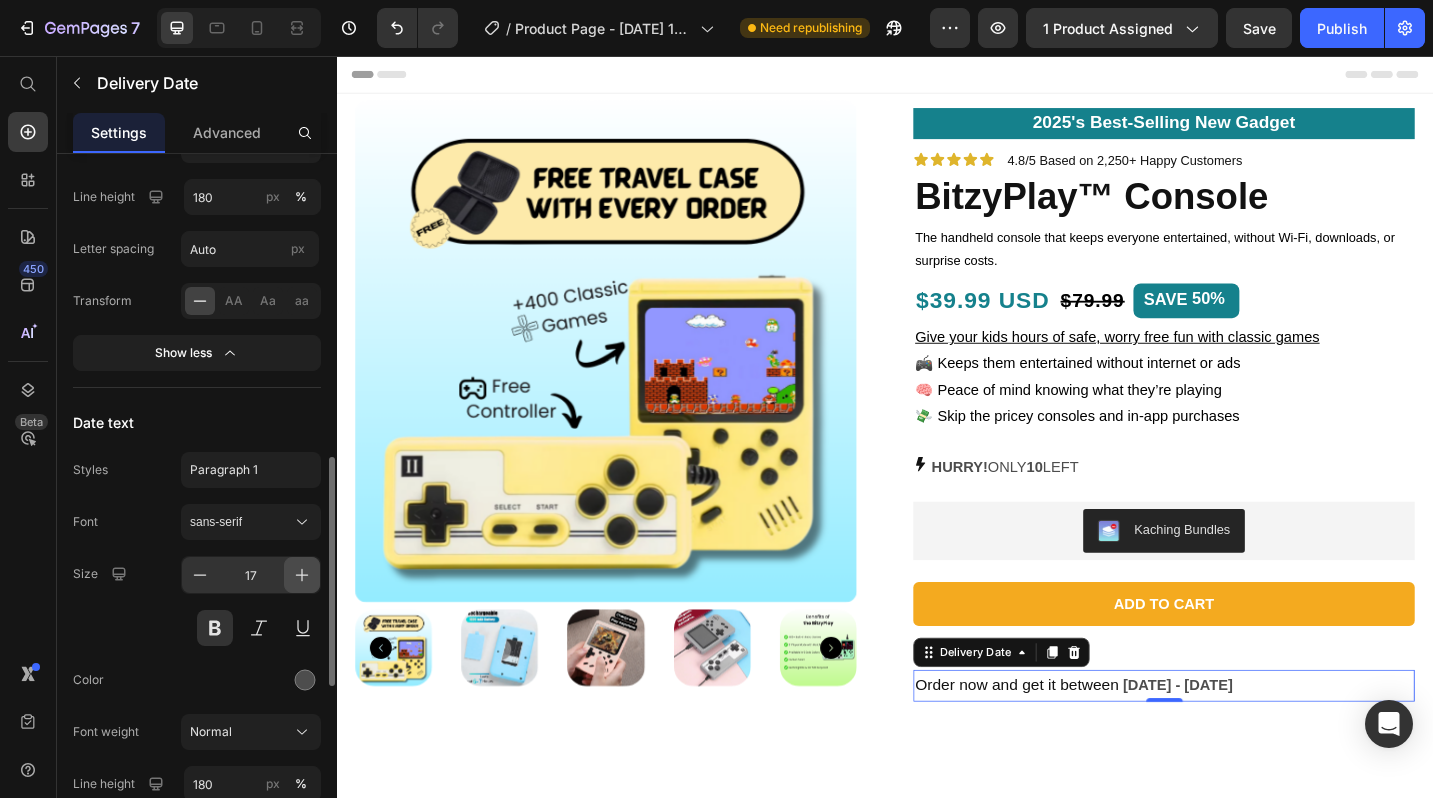 click 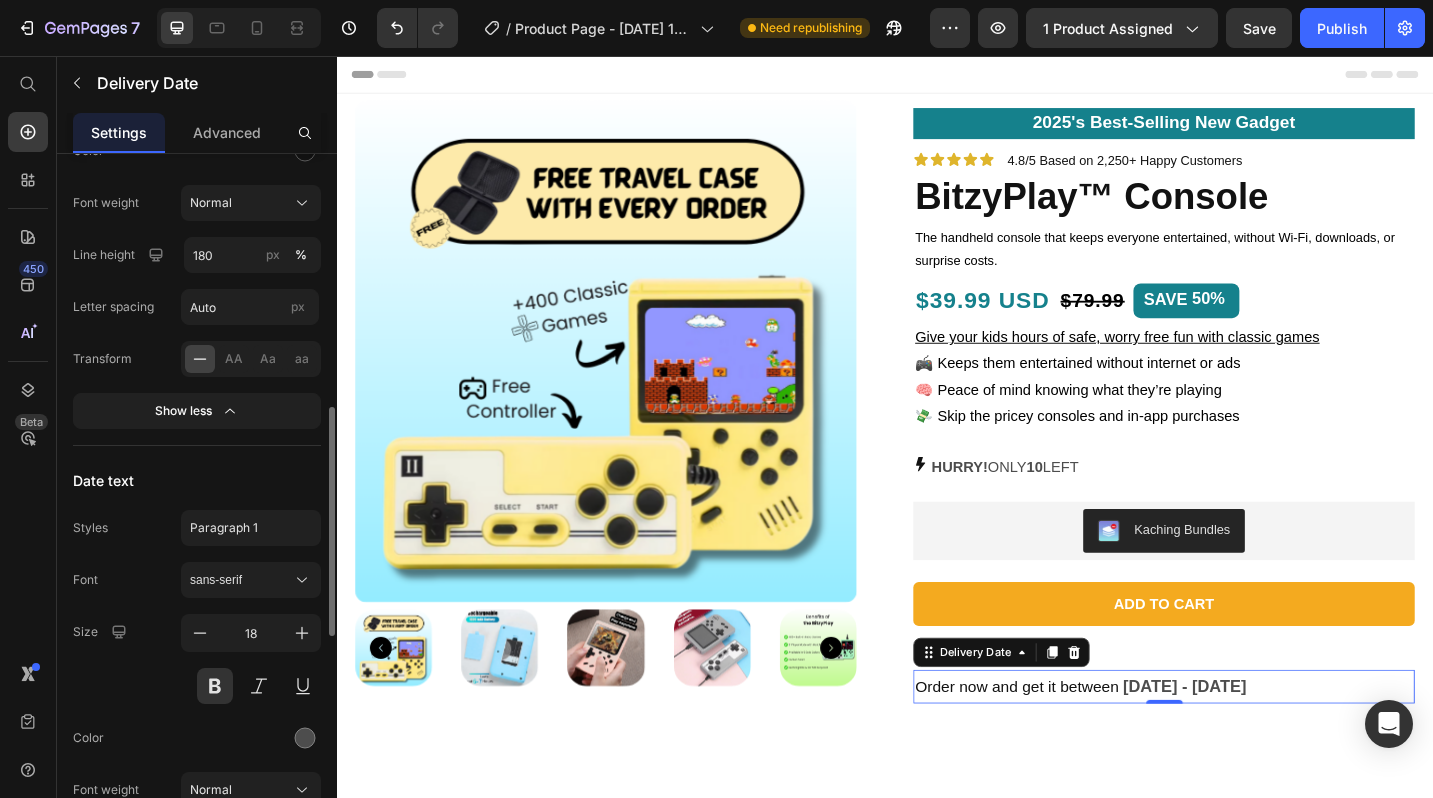 scroll, scrollTop: 1046, scrollLeft: 0, axis: vertical 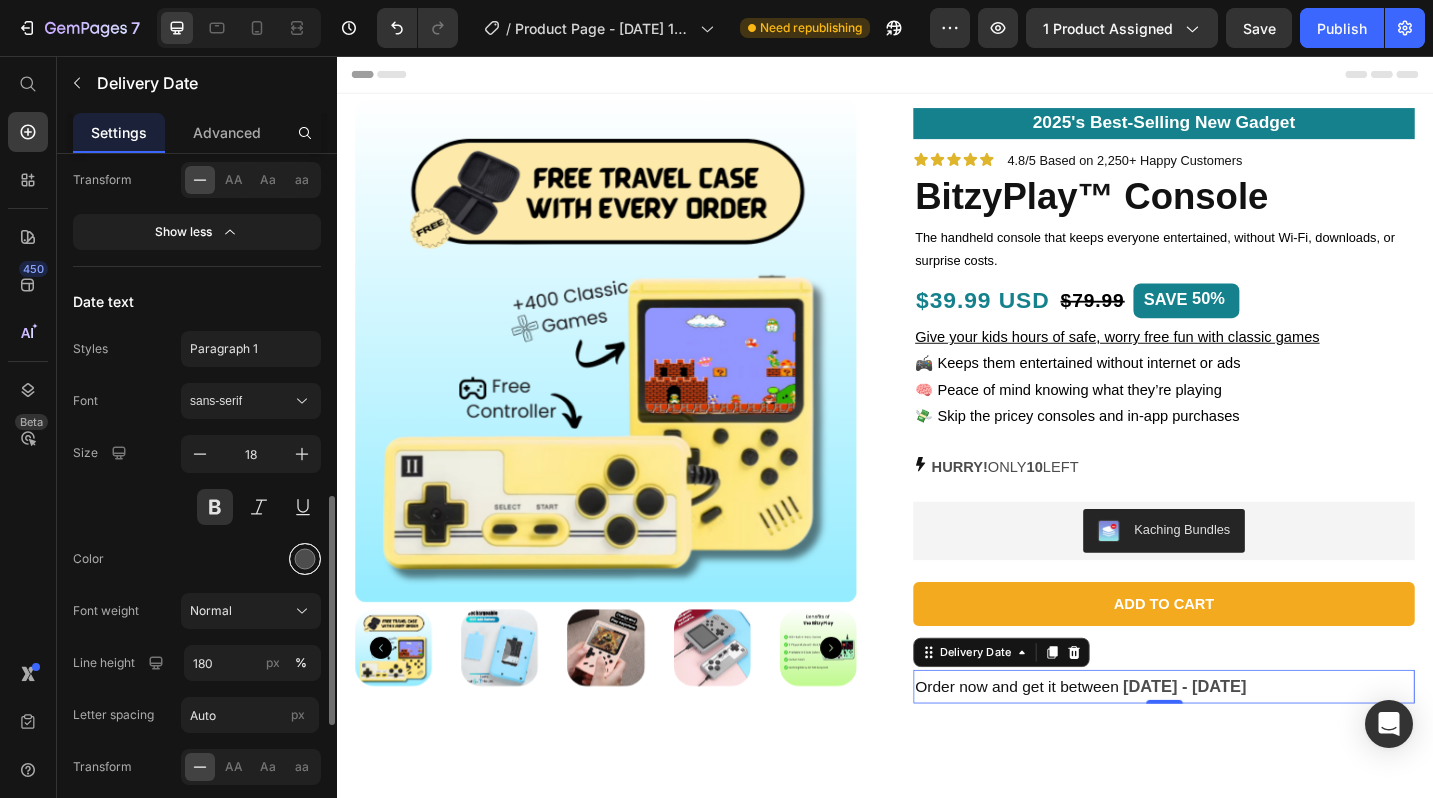 click at bounding box center (305, 559) 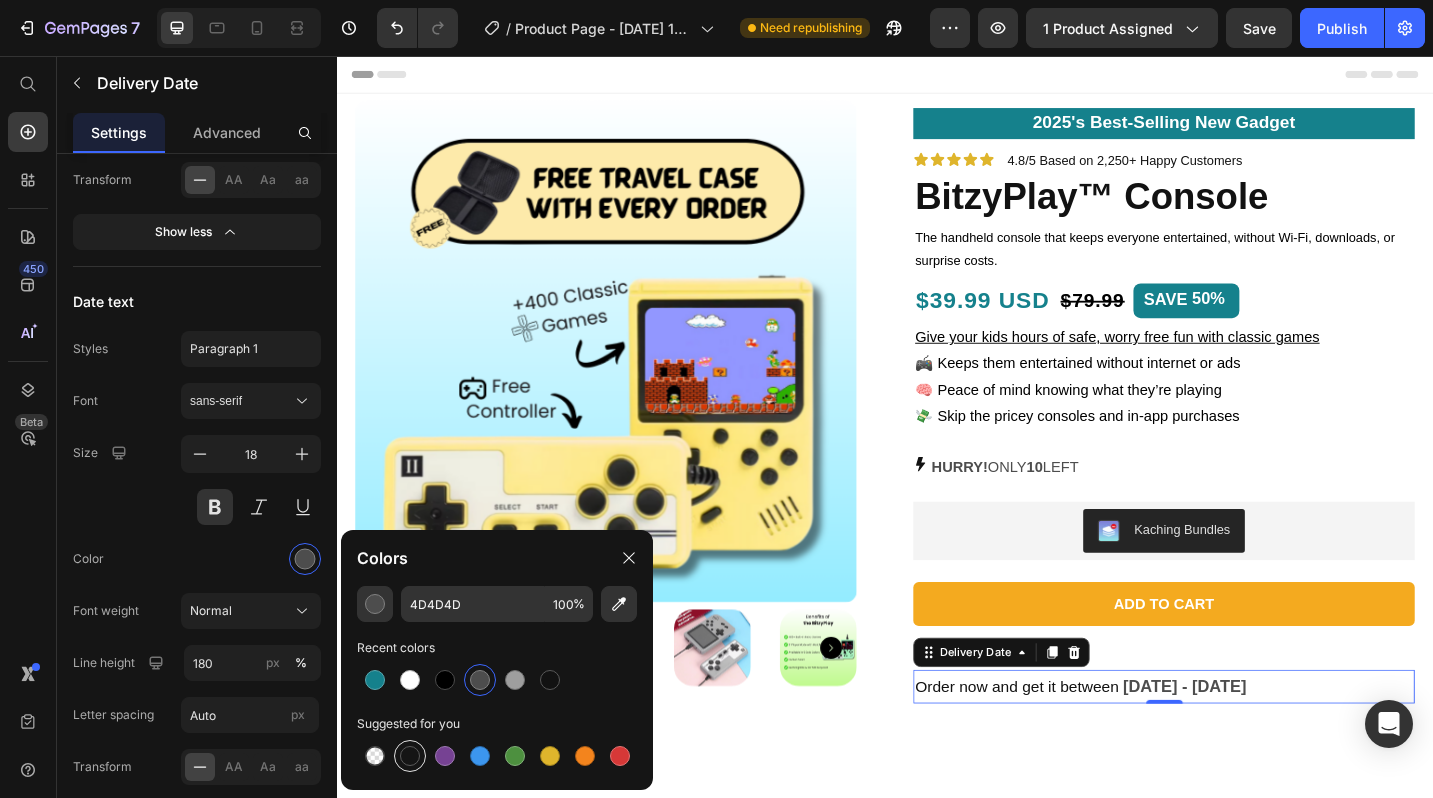 click at bounding box center (410, 756) 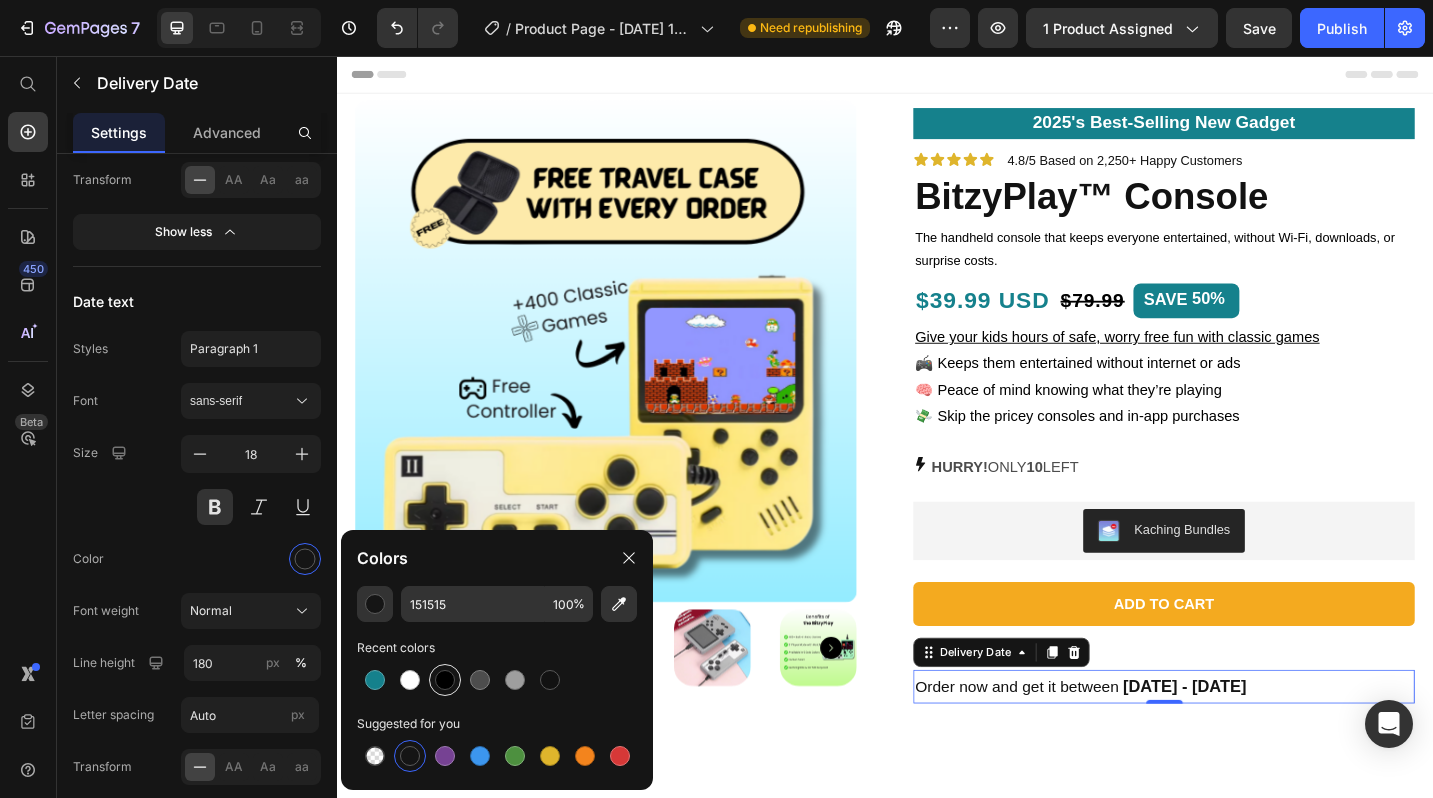click at bounding box center [445, 680] 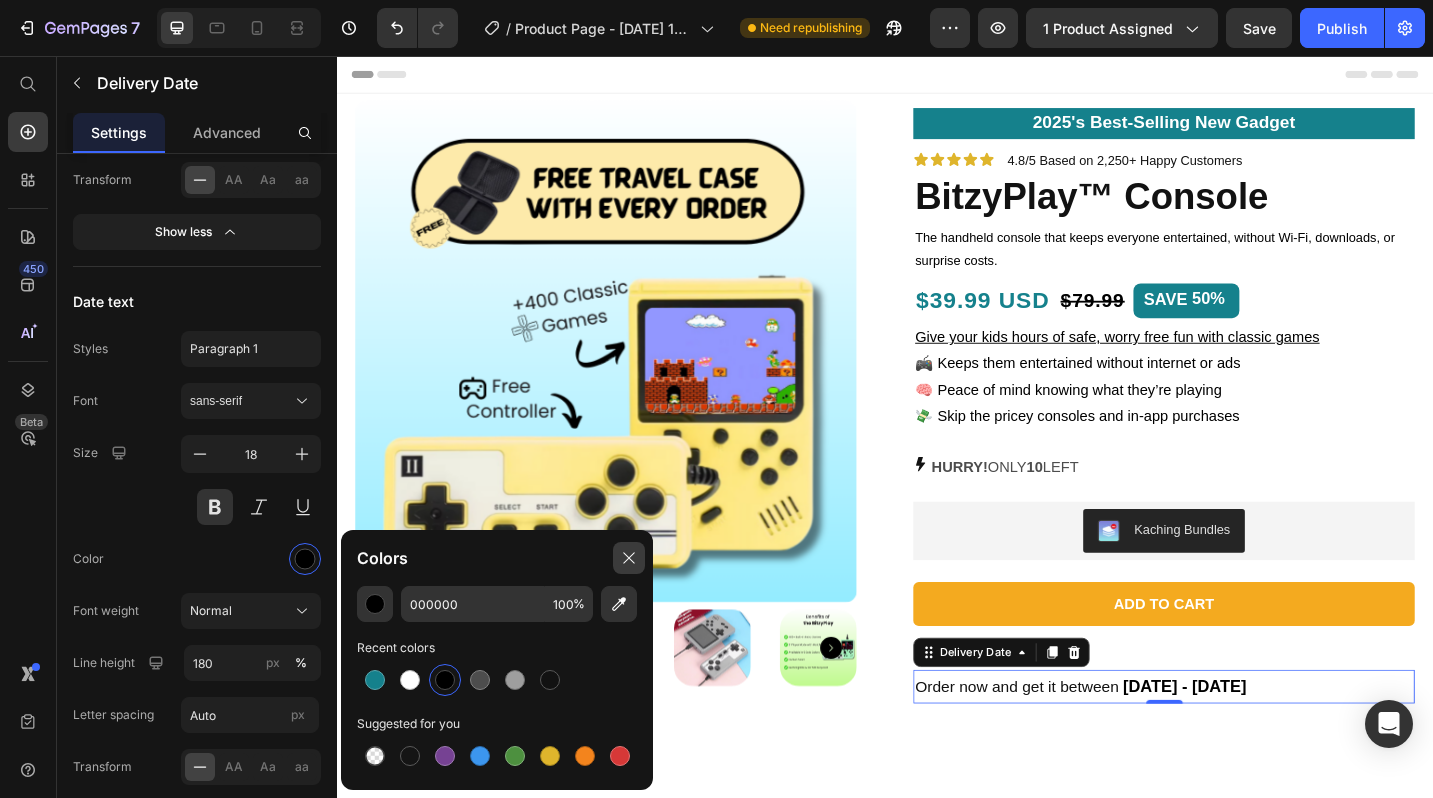 click 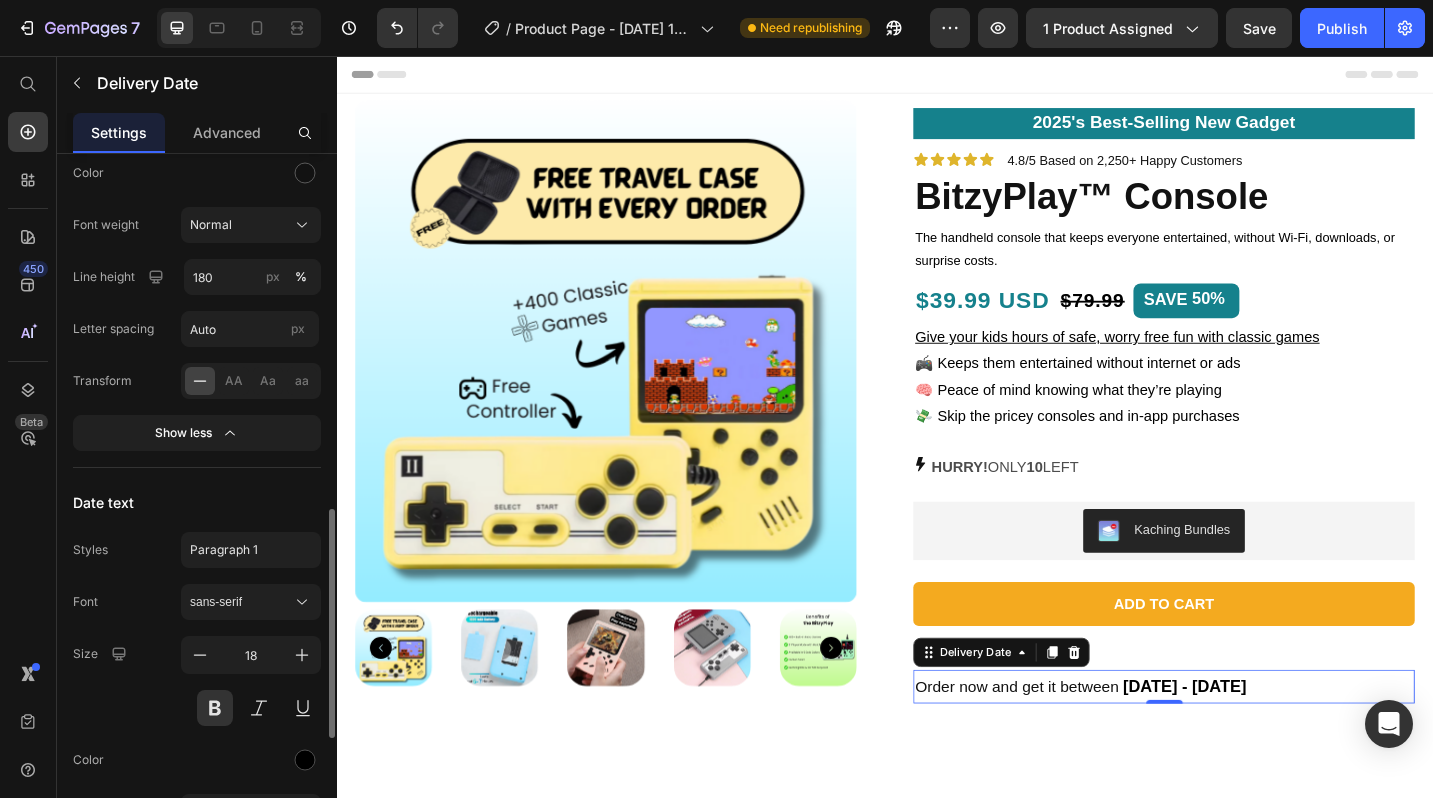 scroll, scrollTop: 758, scrollLeft: 0, axis: vertical 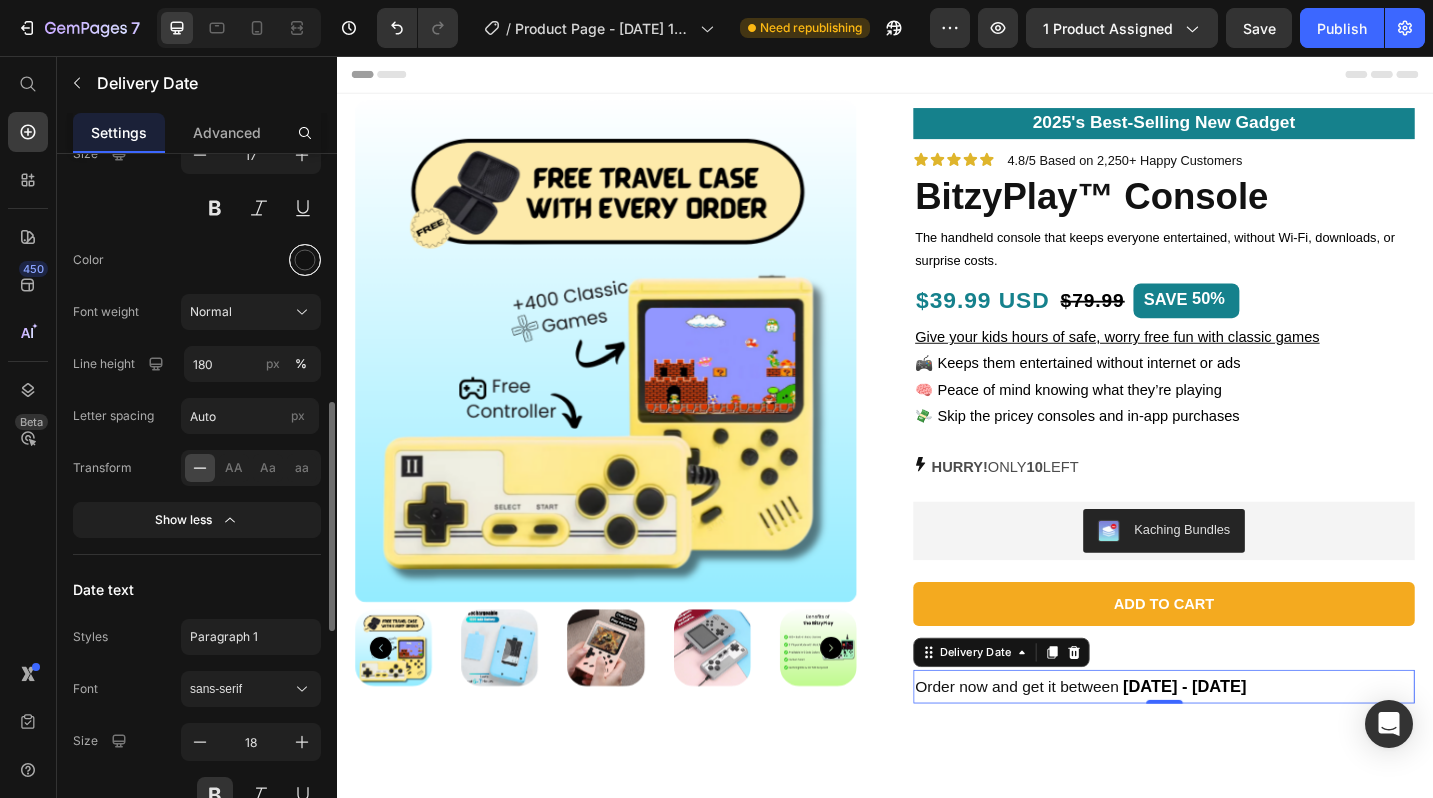 click at bounding box center [305, 260] 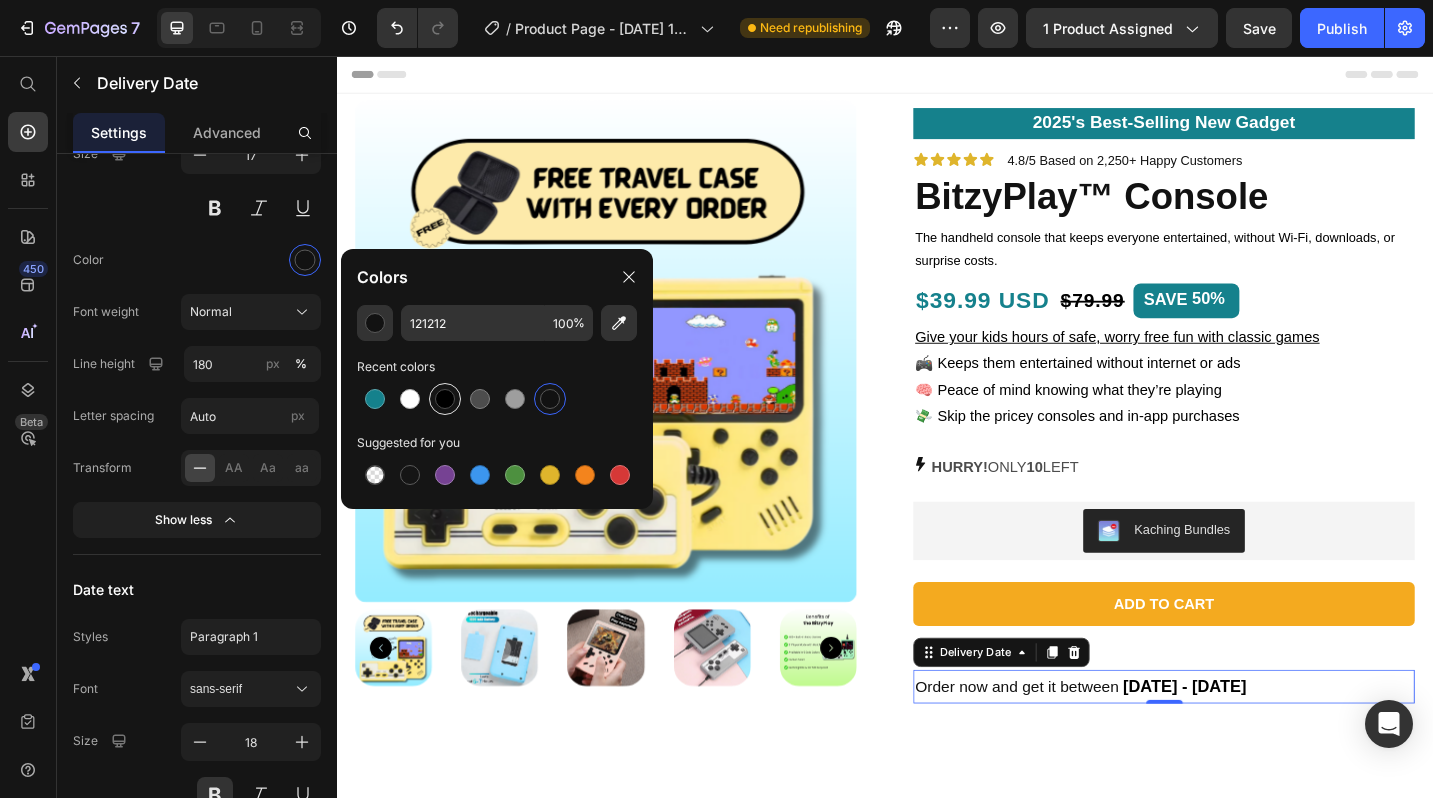 click at bounding box center [445, 399] 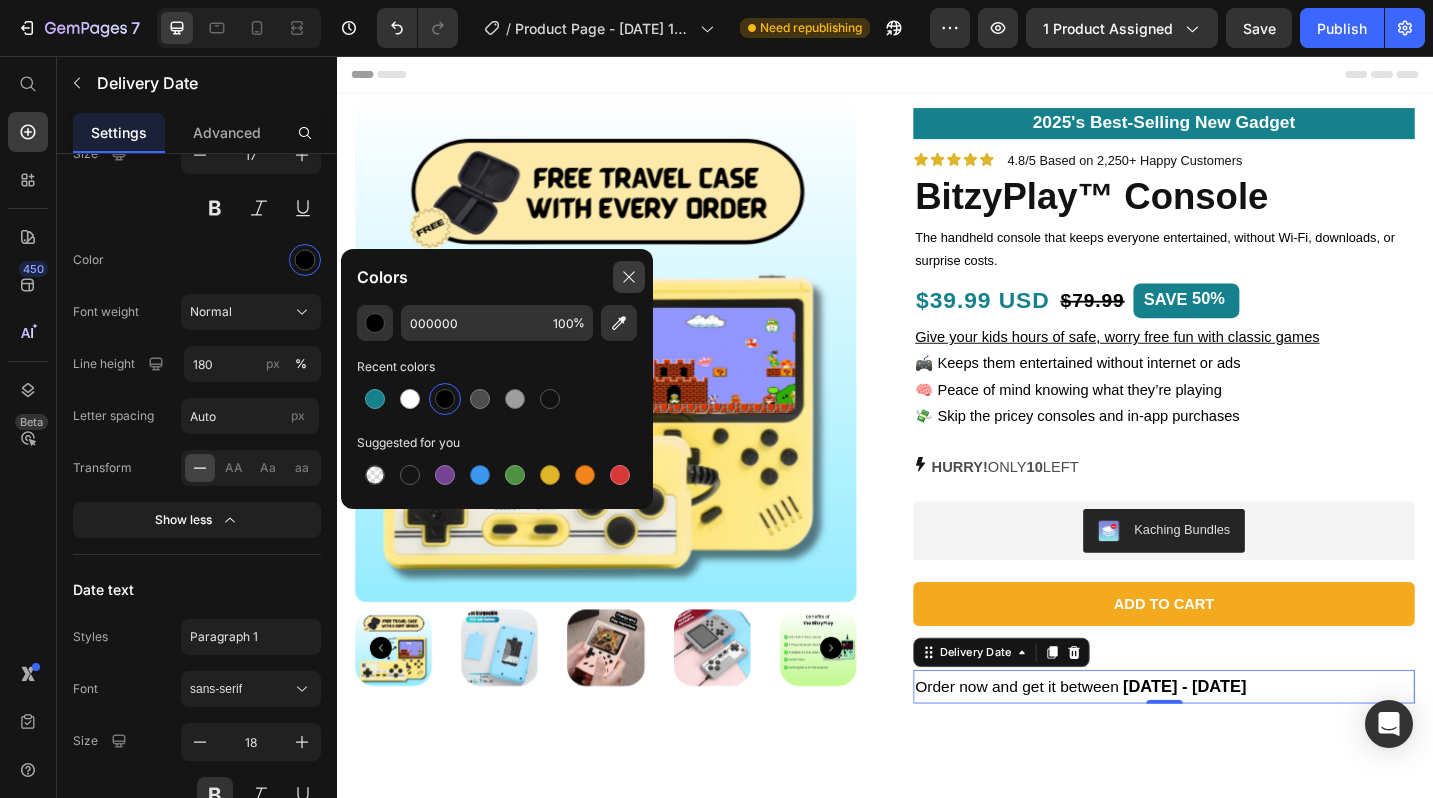 click at bounding box center [629, 277] 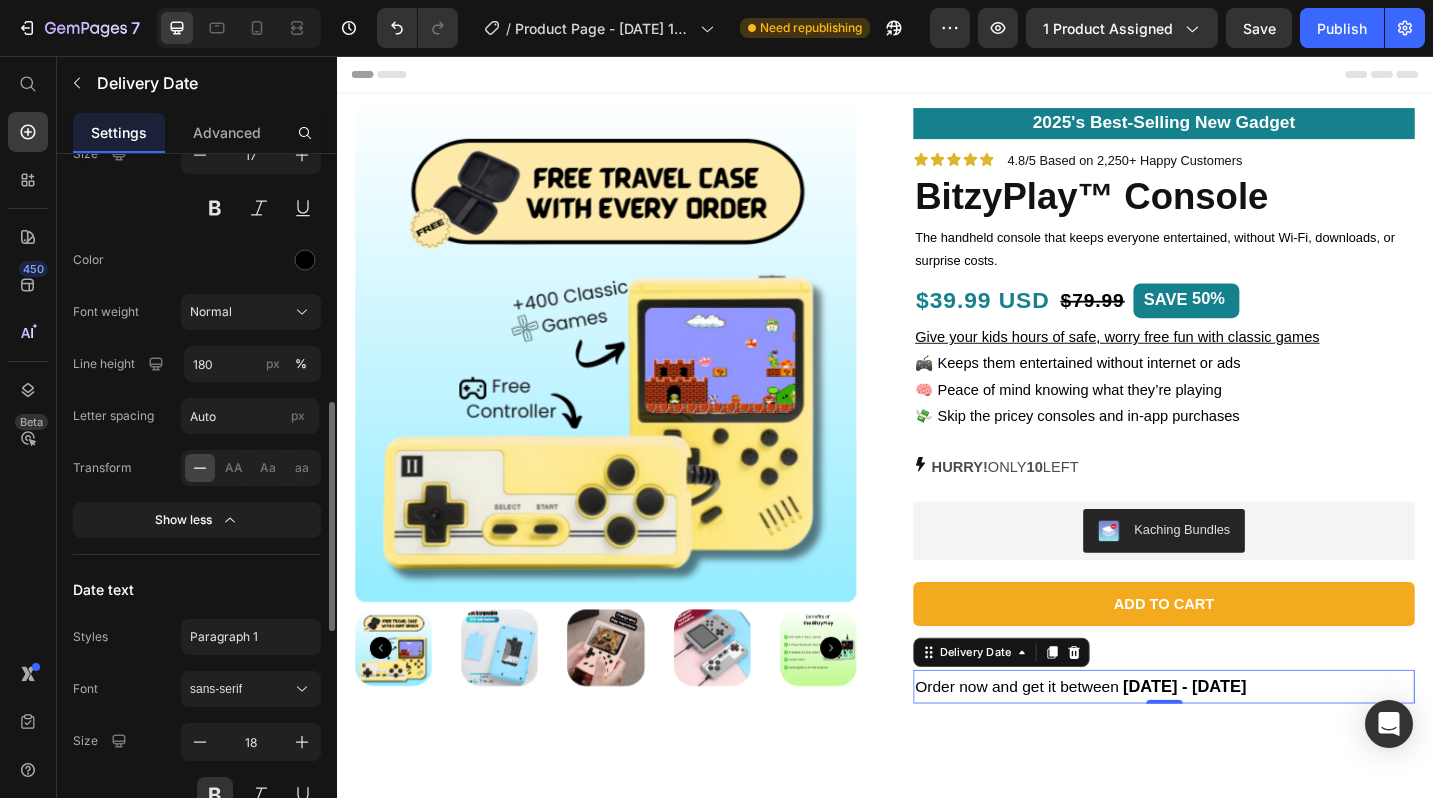 click on "Color" at bounding box center [197, 260] 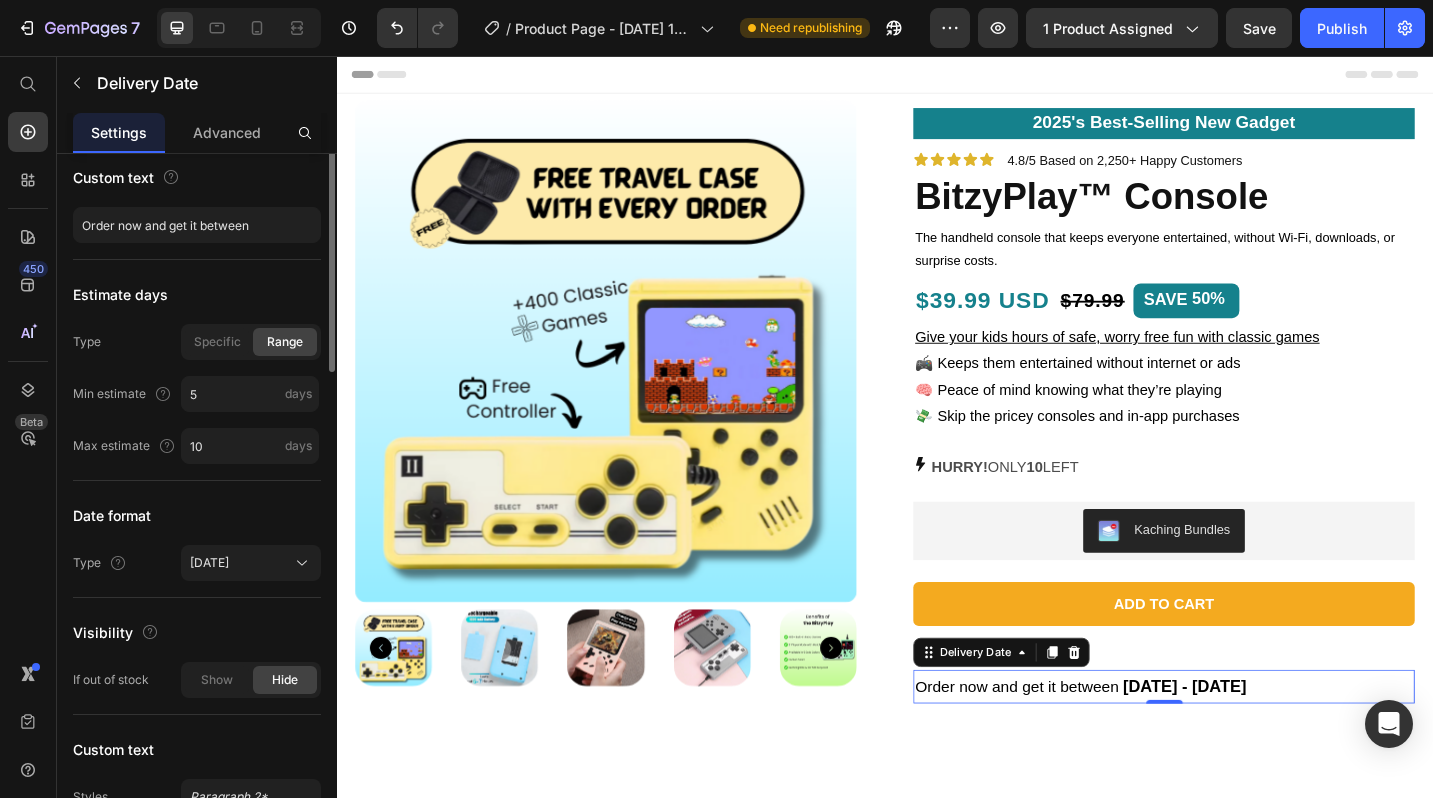 scroll, scrollTop: 0, scrollLeft: 0, axis: both 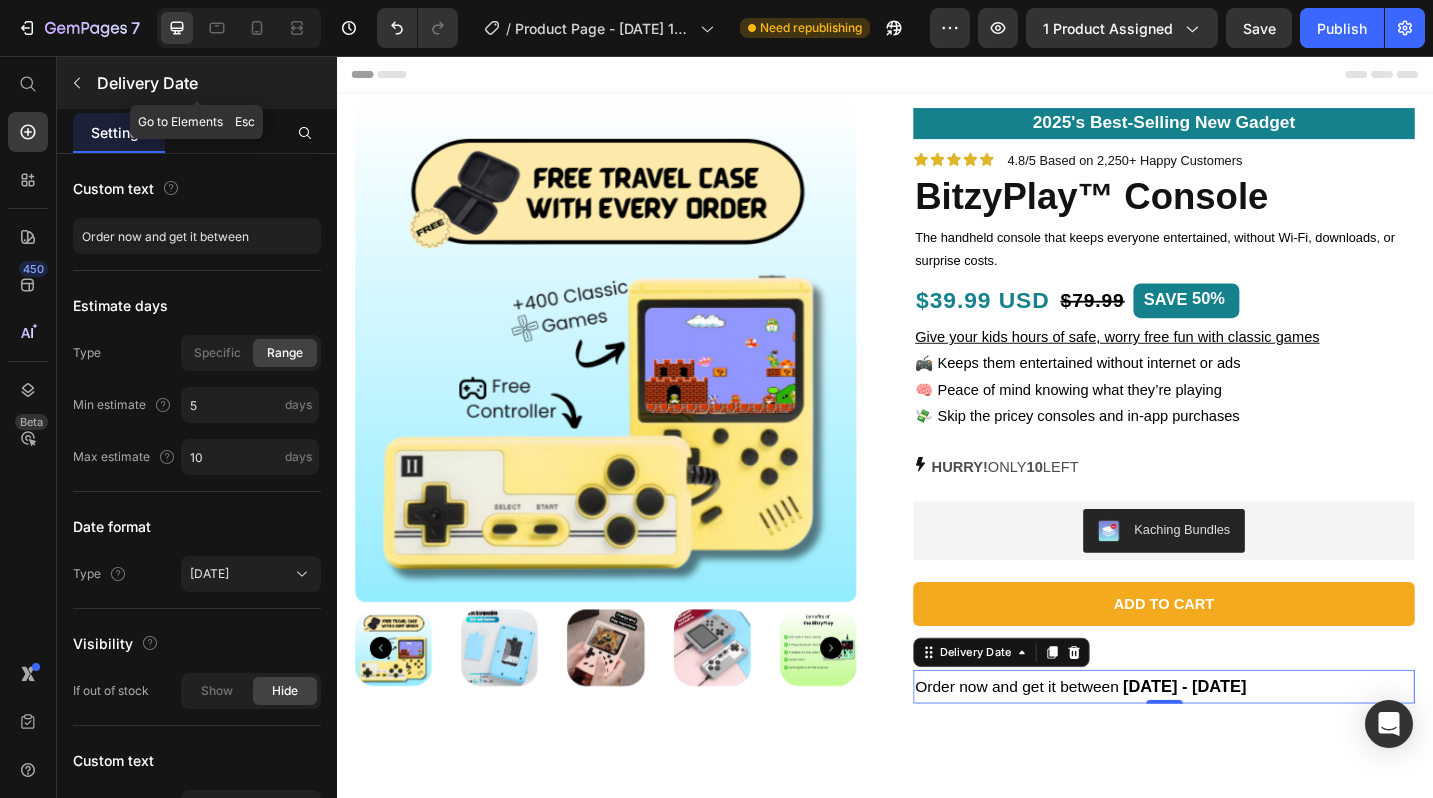 click on "Delivery Date" at bounding box center [215, 83] 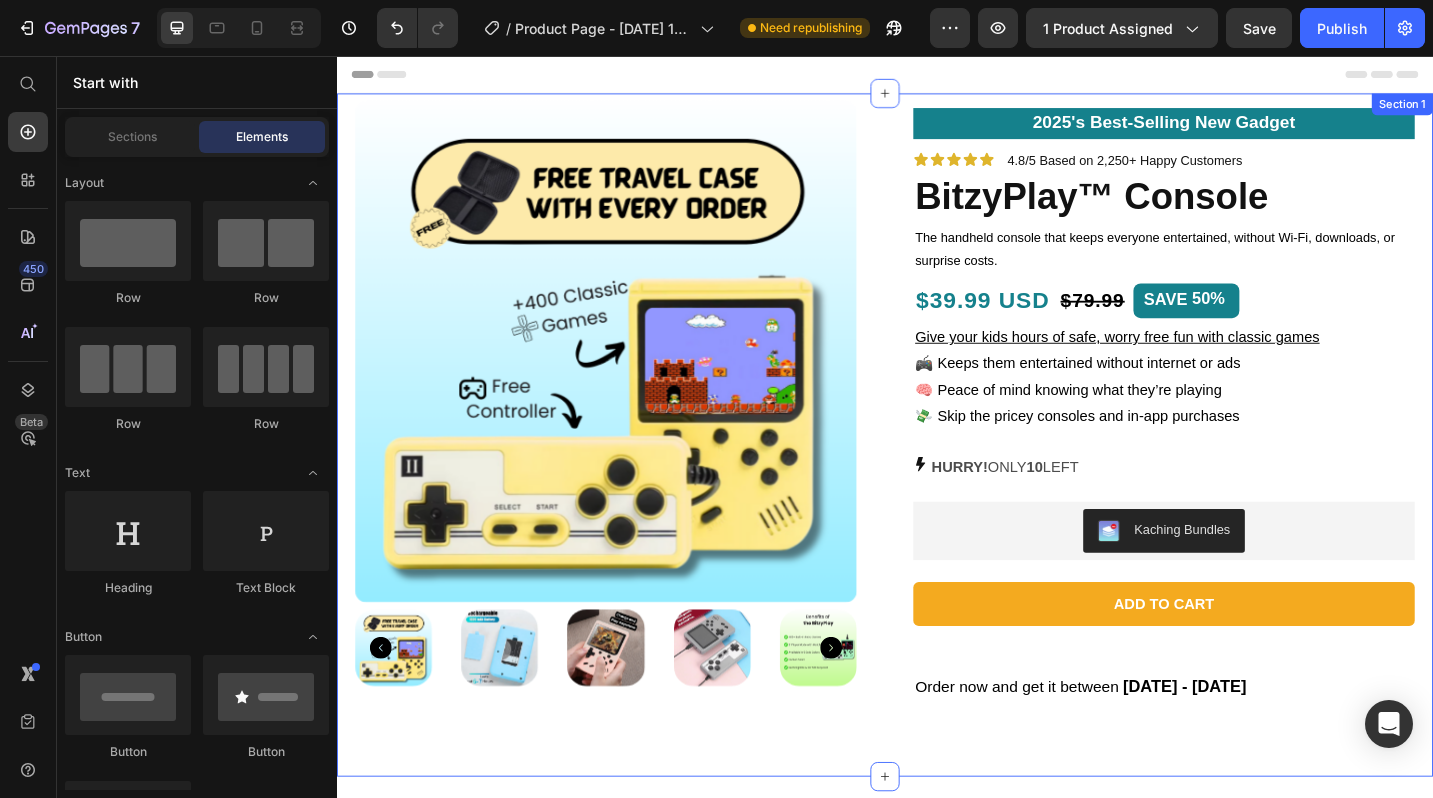 click on "Product Images 2025's Best-Selling New Gadget Text Block
Icon
Icon
Icon
Icon
Icon Icon List 4.8/5 Based on 2,250+ Happy Customers Text Block Row BitzyPlay™ Console Product Title The handheld console that keeps everyone entertained, without Wi-Fi, downloads, or surprise costs. Text Block $39.99 USD Text Block $79.99 Product Price SAVE 50% Discount Tag Row Give your kids hours of safe, worry free fun with classic games 🎮 Keeps them entertained without internet or ads 🧠 Peace of mind knowing what they’re playing 💸 Skip the pricey consoles and in-app purchases Text Block   HURRY!  ONLY  10  LEFT Stock Counter Kaching Bundles Kaching Bundles Add to cart Add to Cart
Order now and get it between
Tue, Jul 15 - Sun, Jul 20
Delivery Date Row Product Section 1" at bounding box center [937, 471] 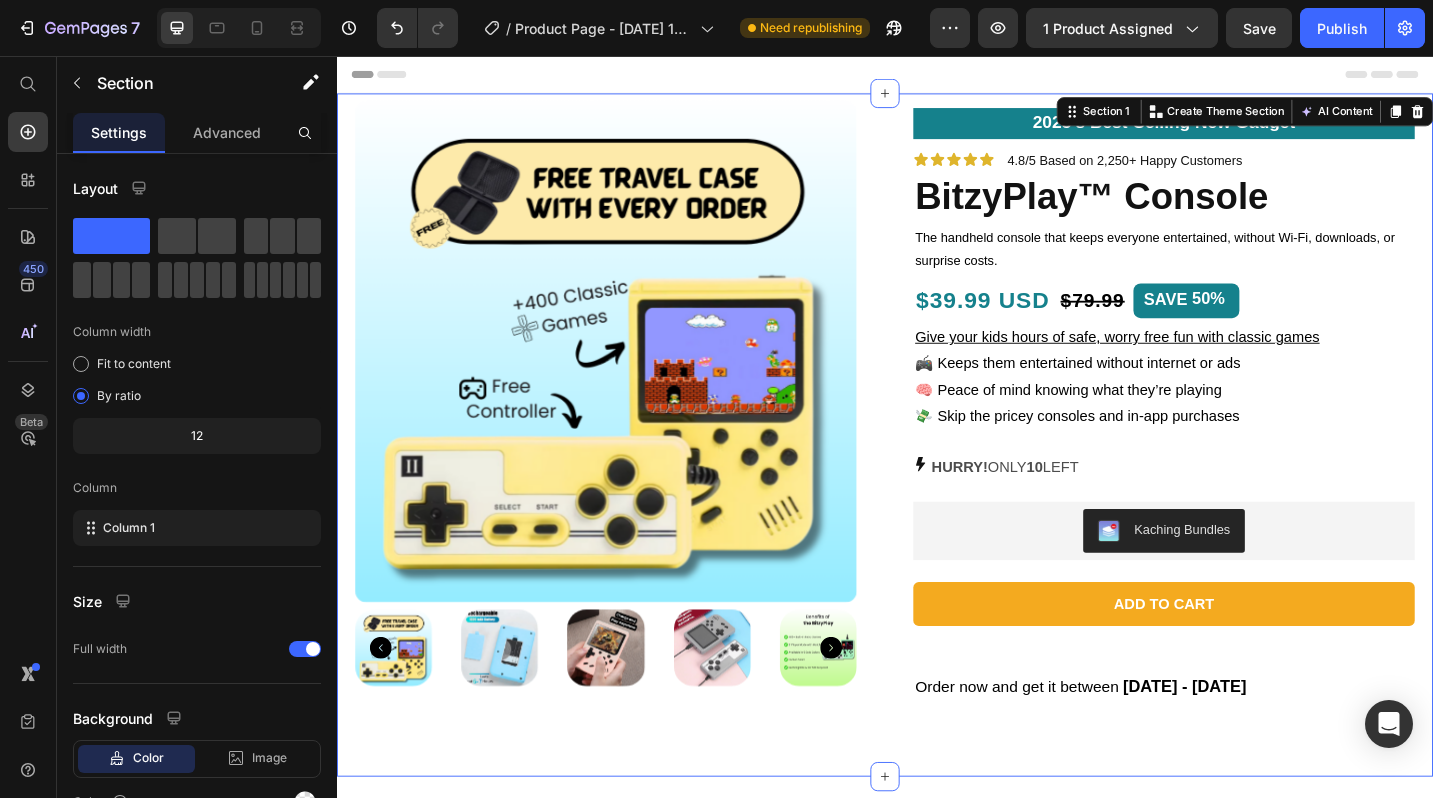 click on "Header" at bounding box center (937, 76) 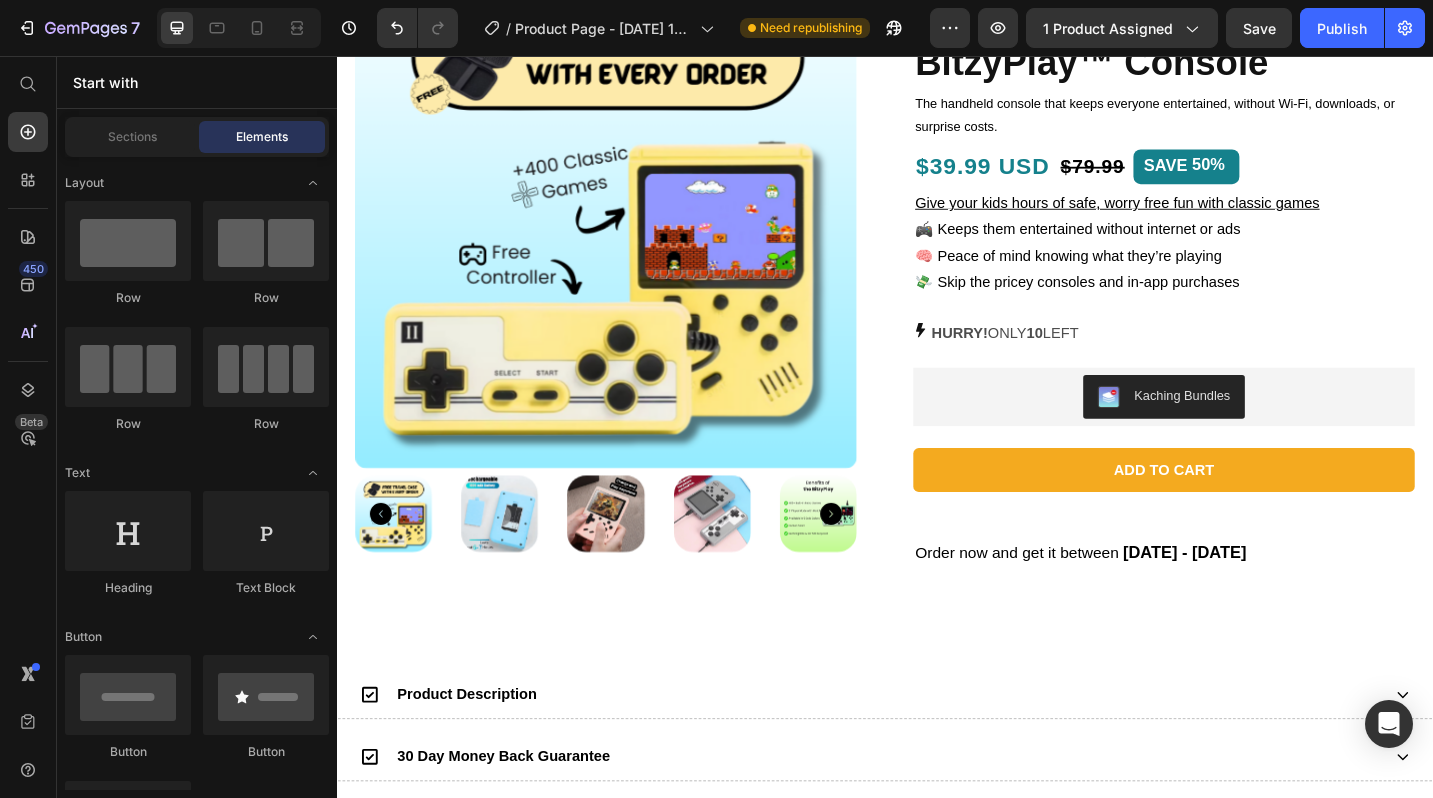 scroll, scrollTop: 0, scrollLeft: 0, axis: both 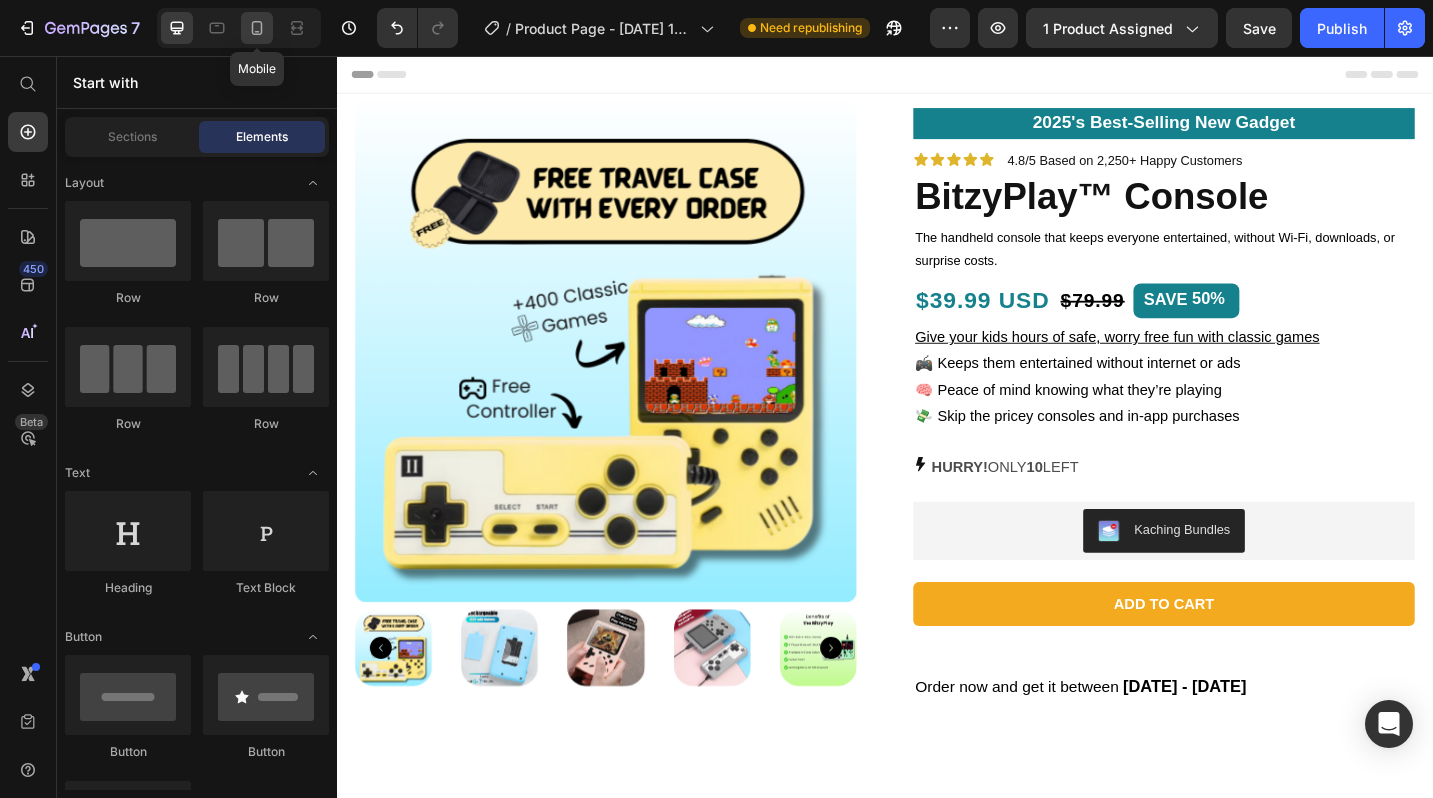 click 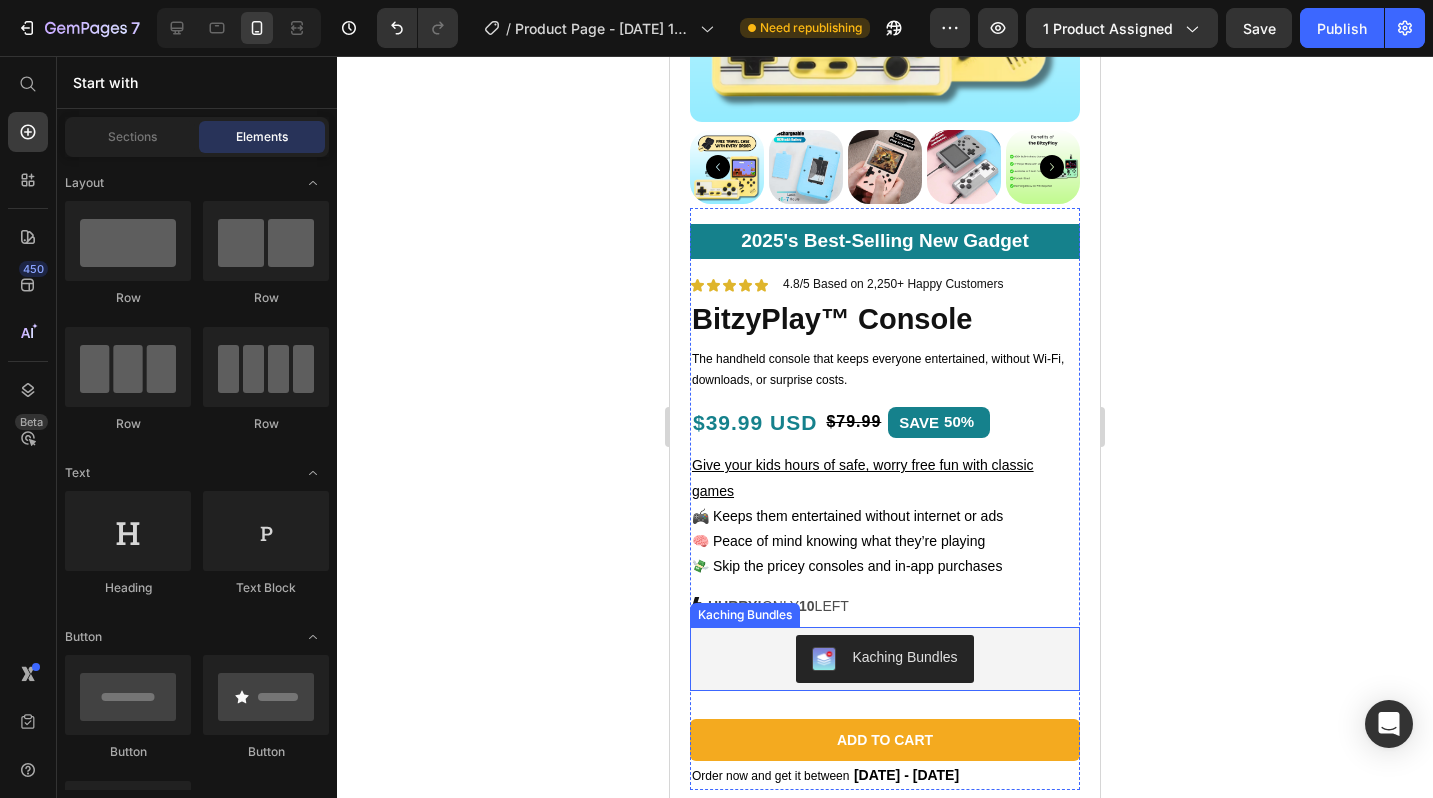 scroll, scrollTop: 432, scrollLeft: 0, axis: vertical 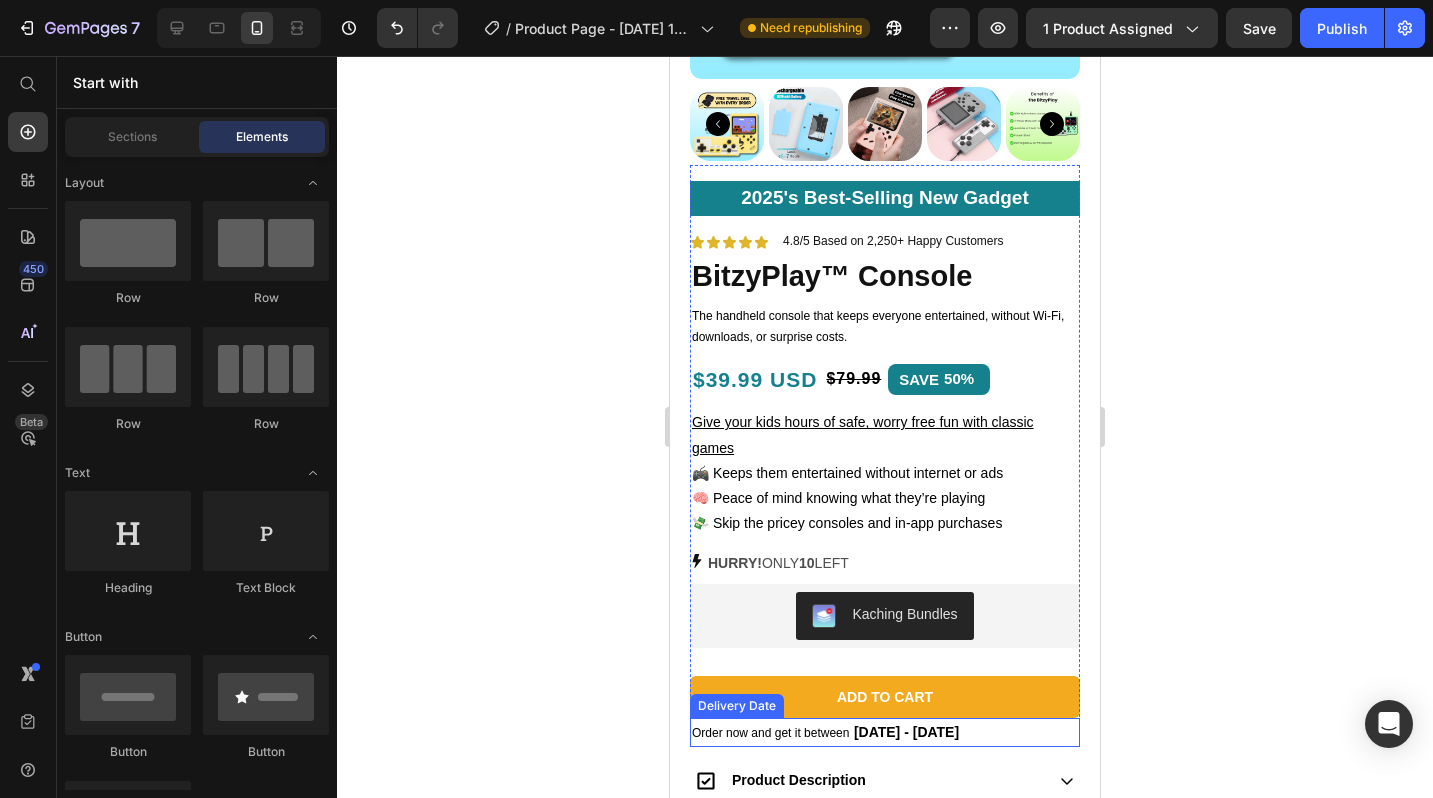 click on "Order now and get it between" at bounding box center (770, 733) 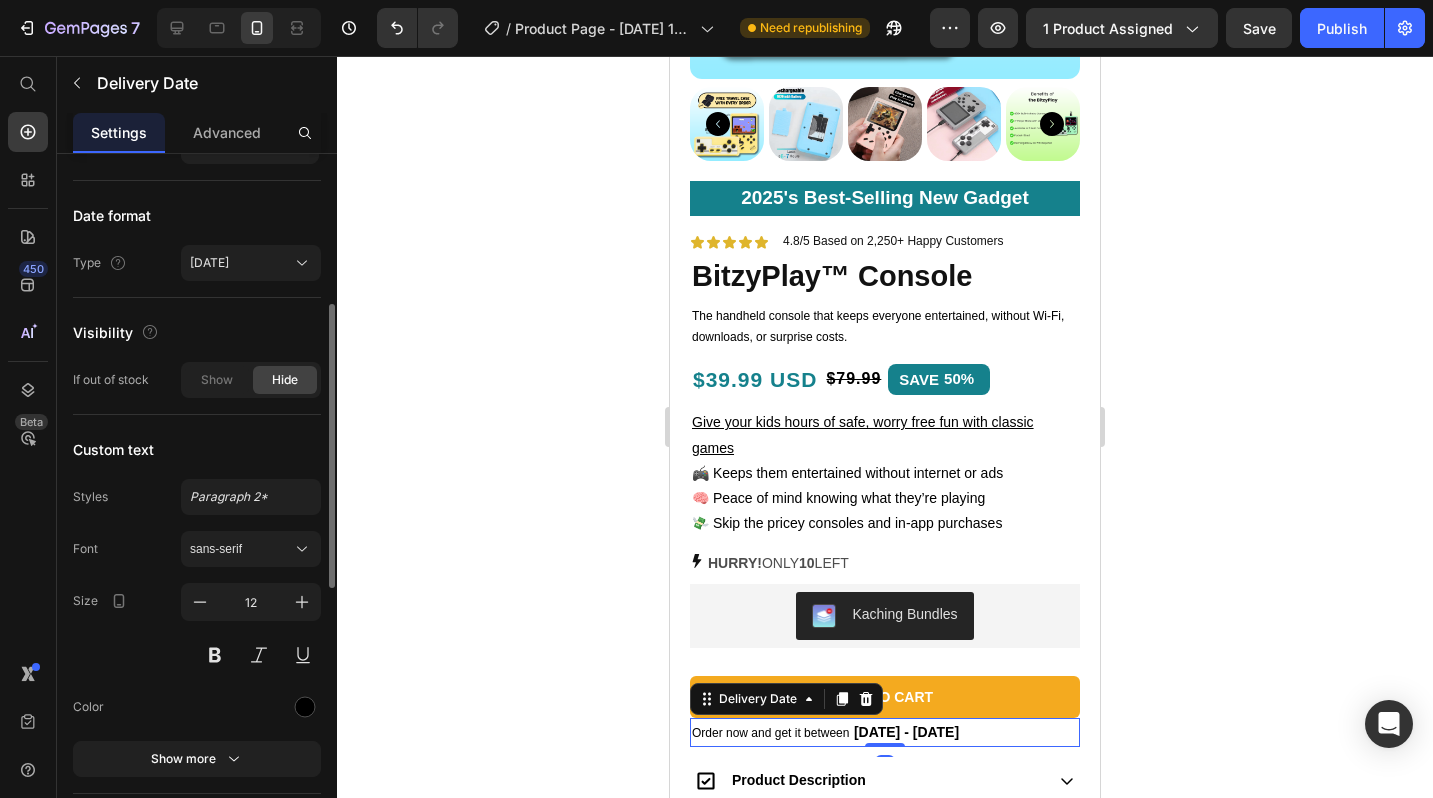 scroll, scrollTop: 328, scrollLeft: 0, axis: vertical 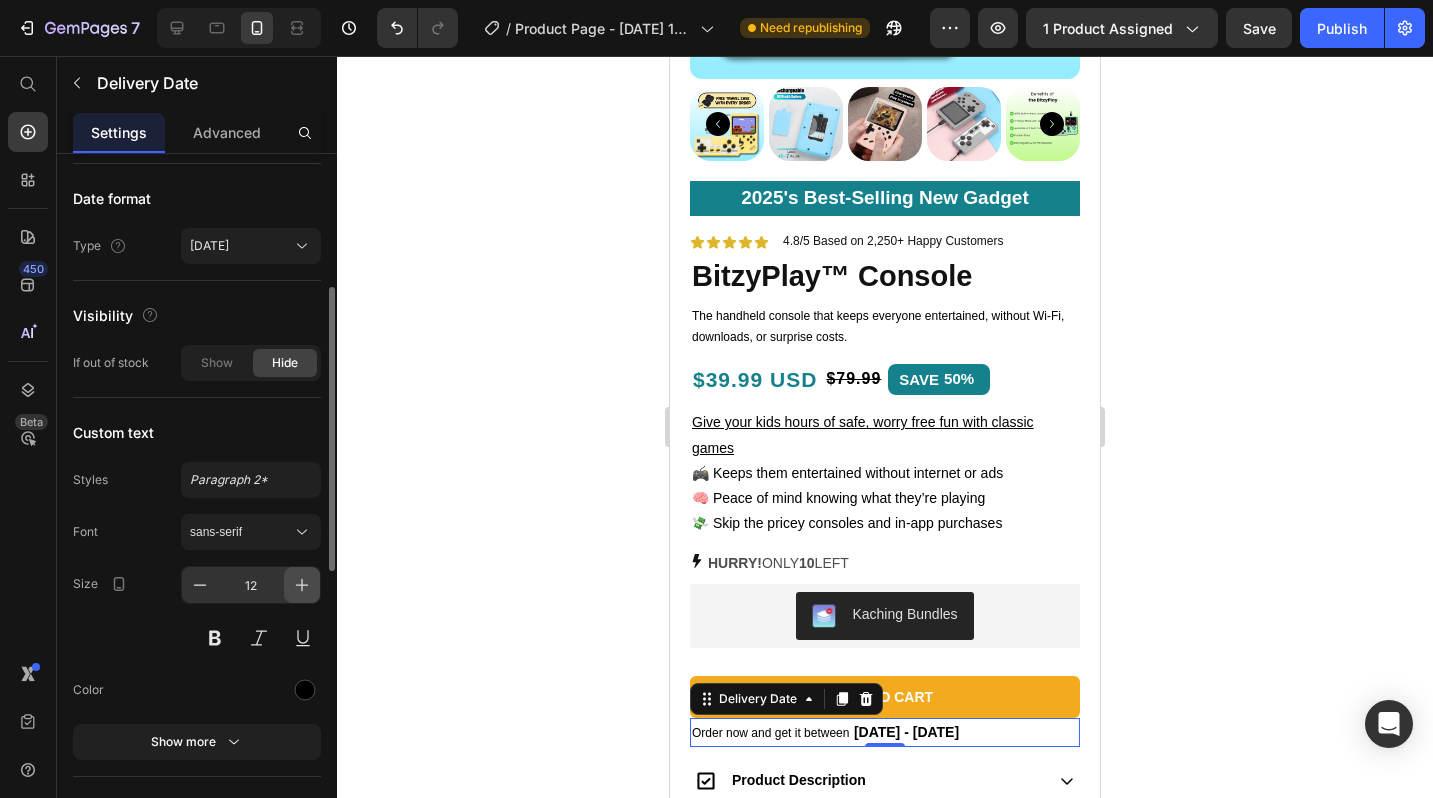 click 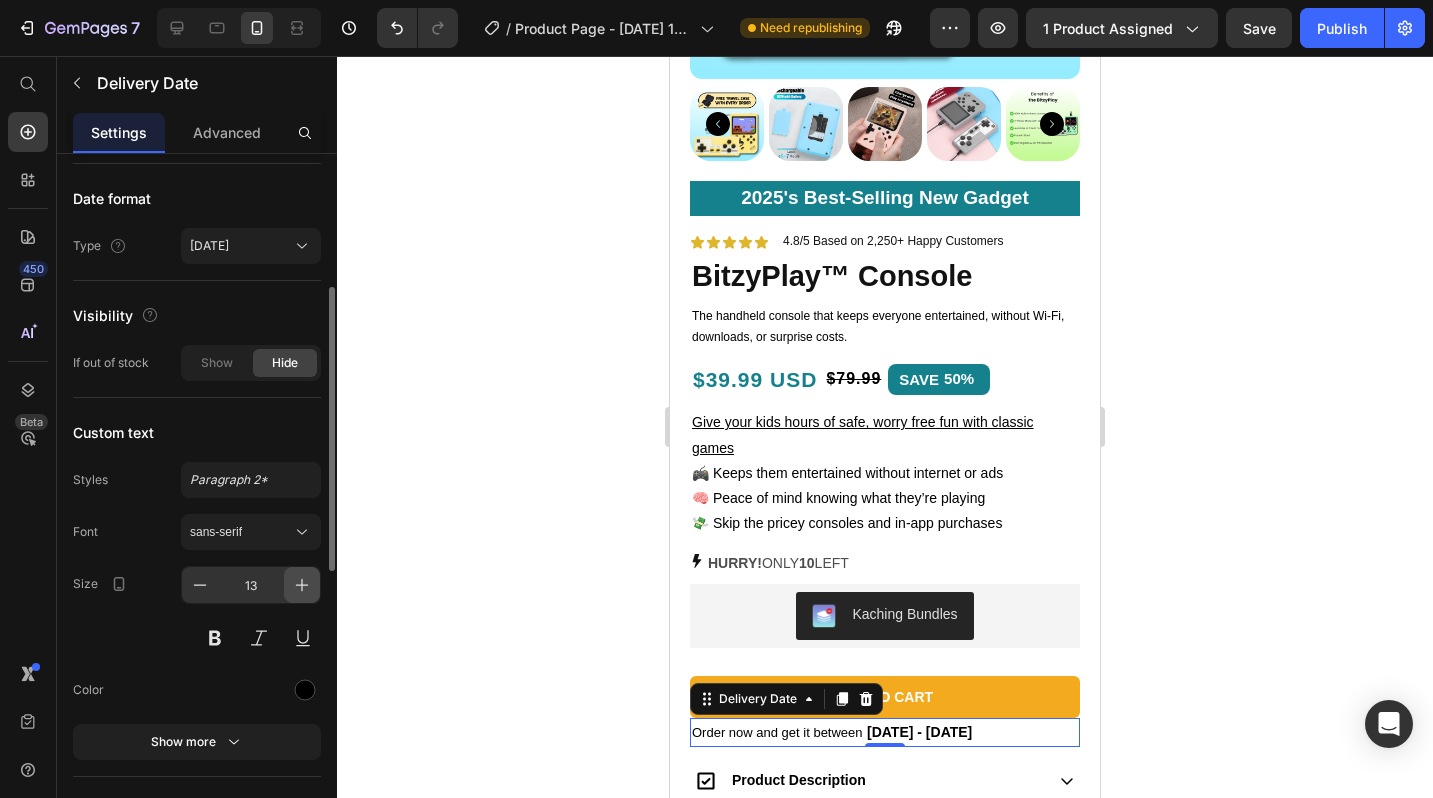 click 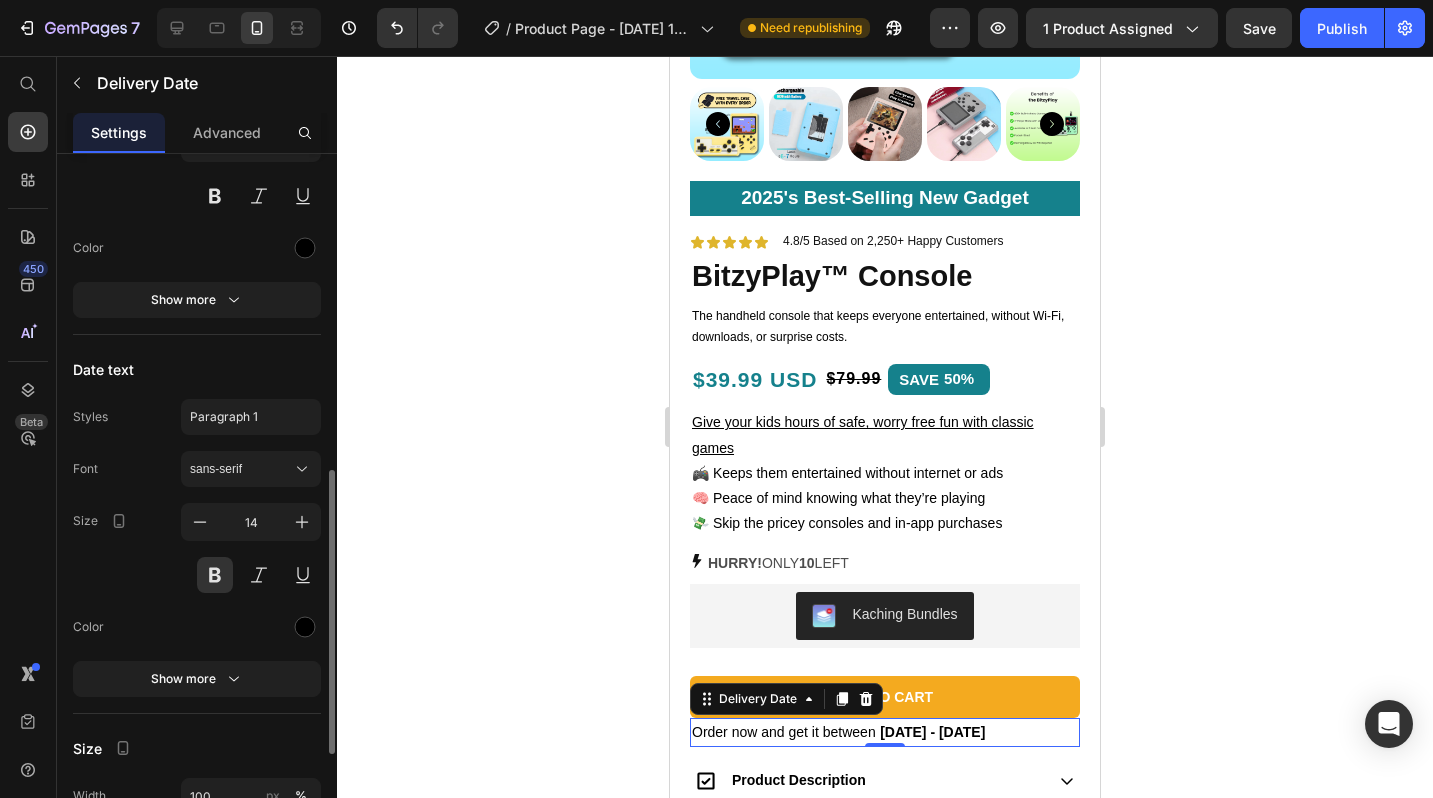 scroll, scrollTop: 772, scrollLeft: 0, axis: vertical 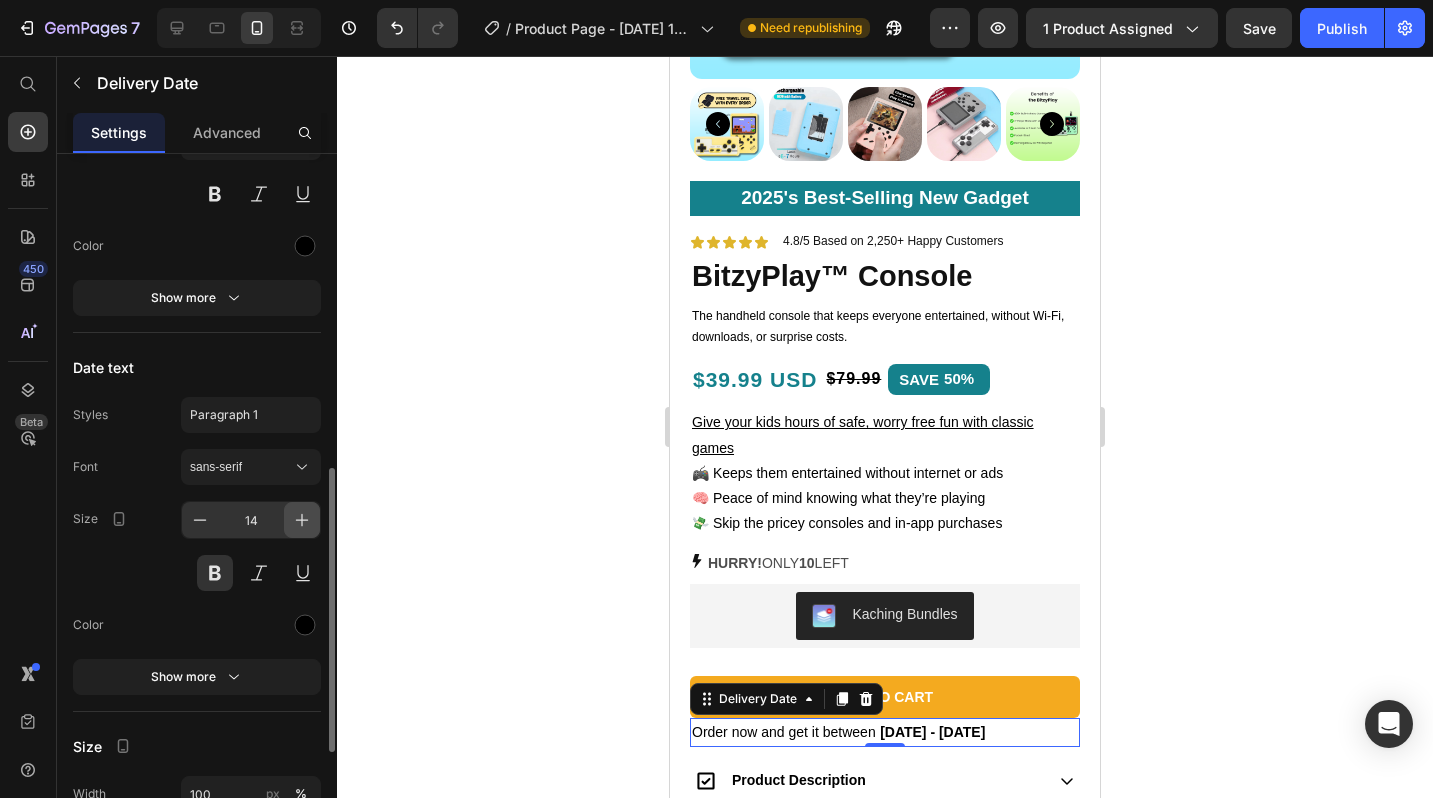 click 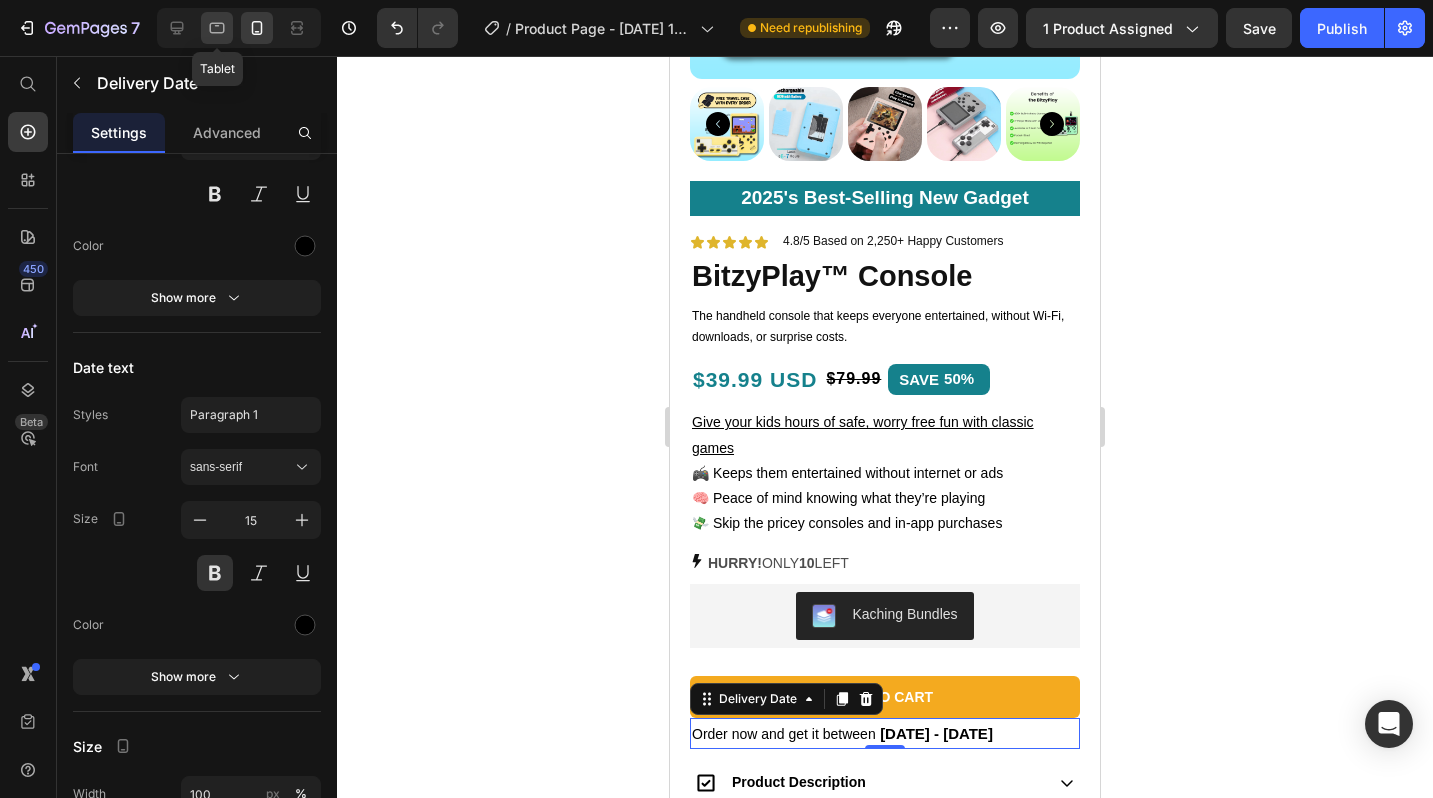 click 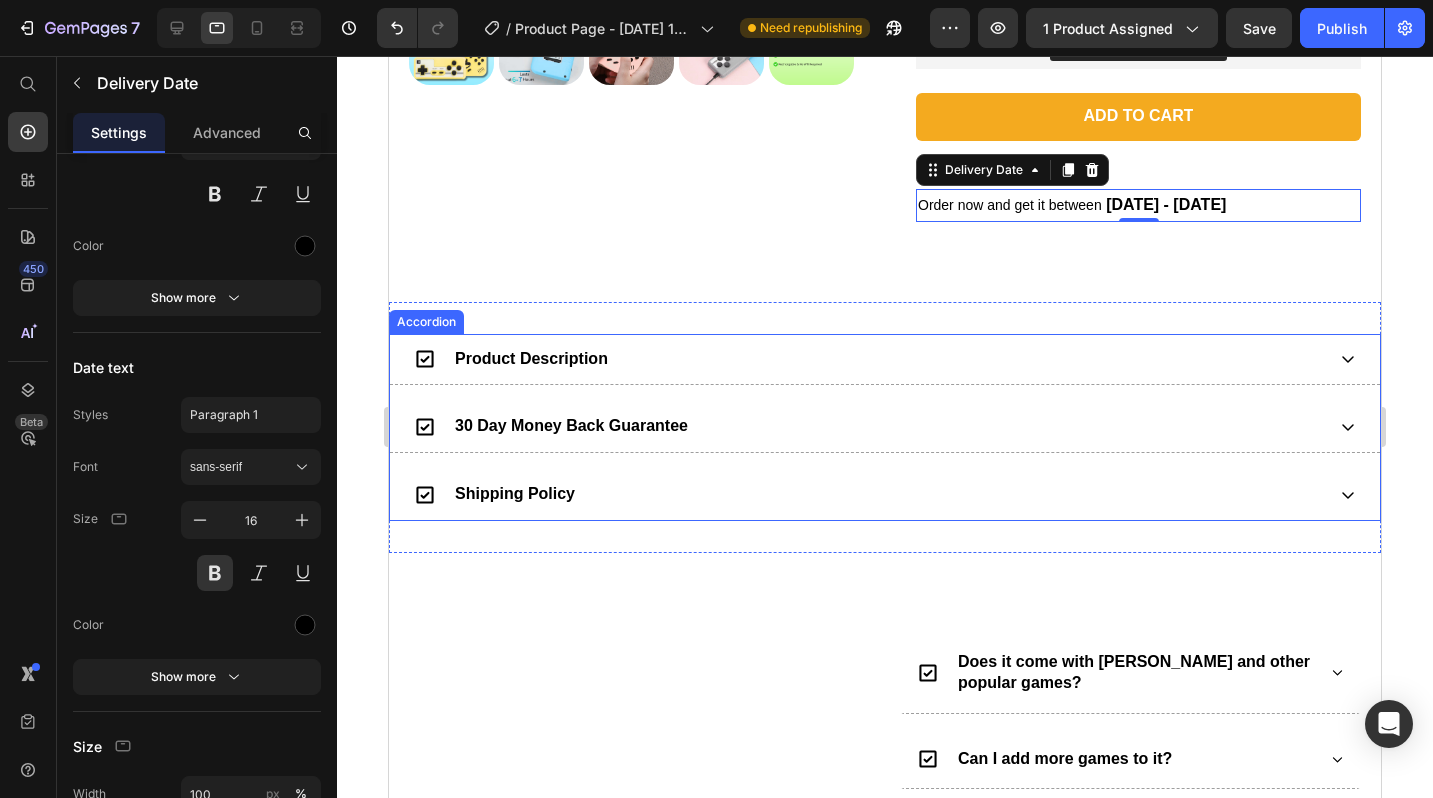 scroll, scrollTop: 530, scrollLeft: 0, axis: vertical 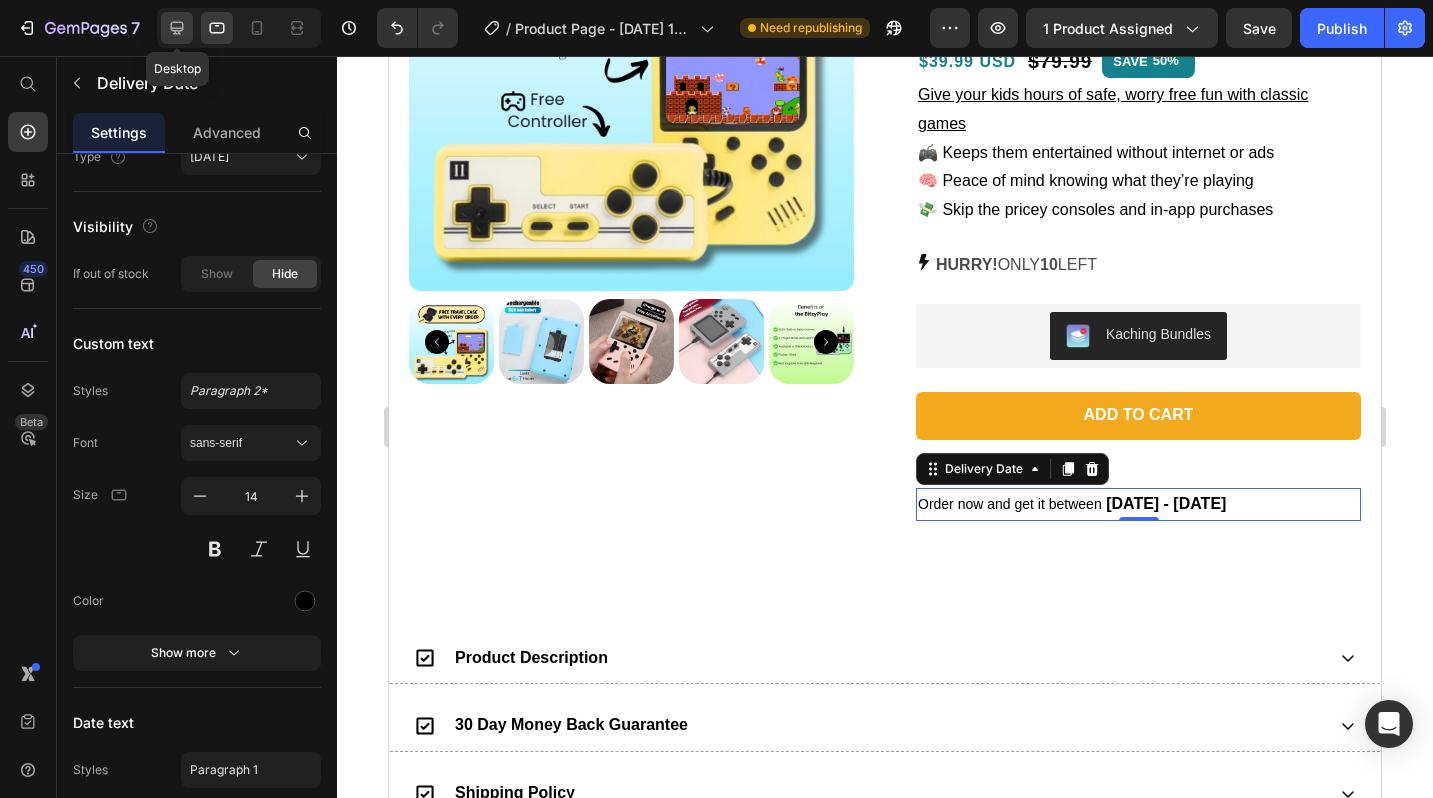 click 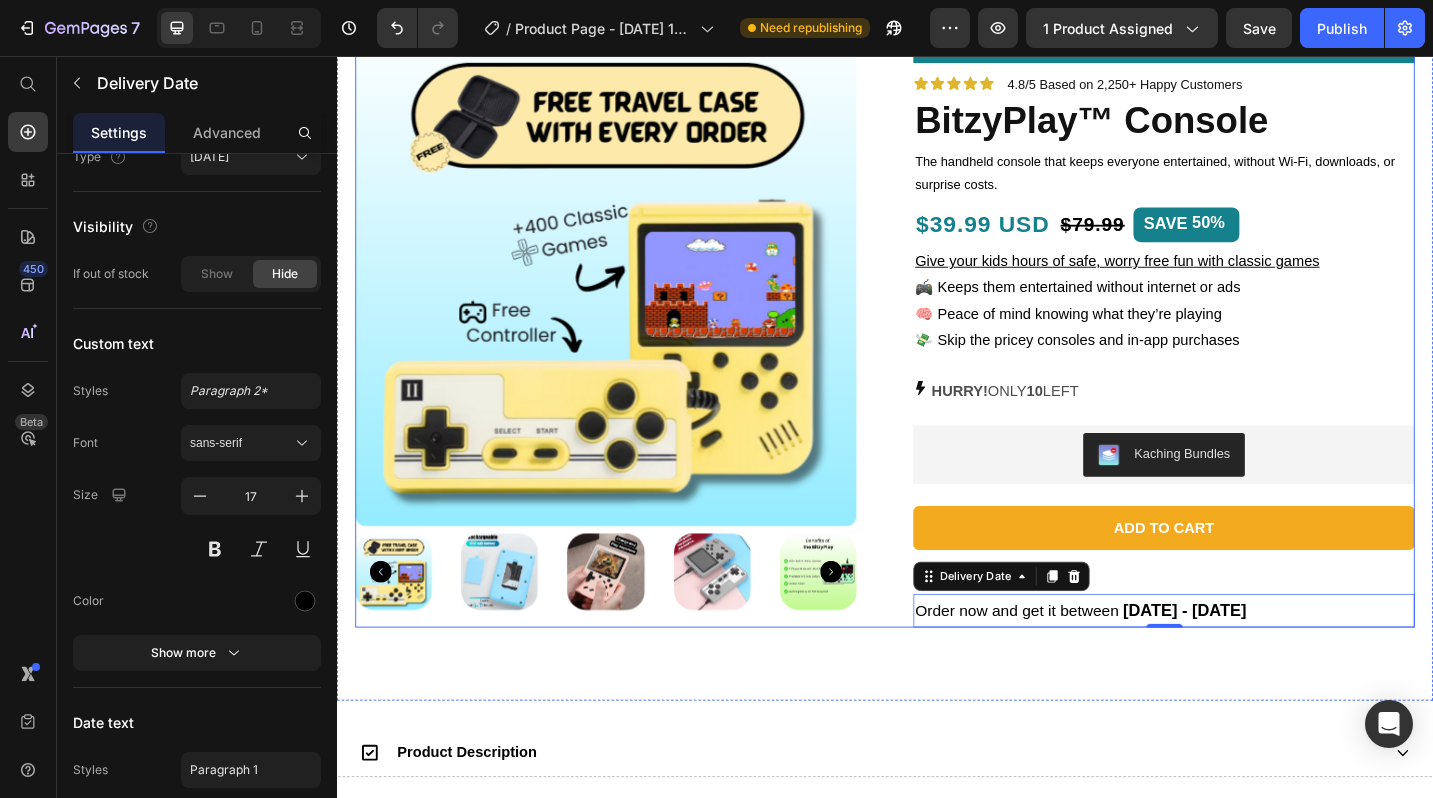 scroll, scrollTop: 0, scrollLeft: 0, axis: both 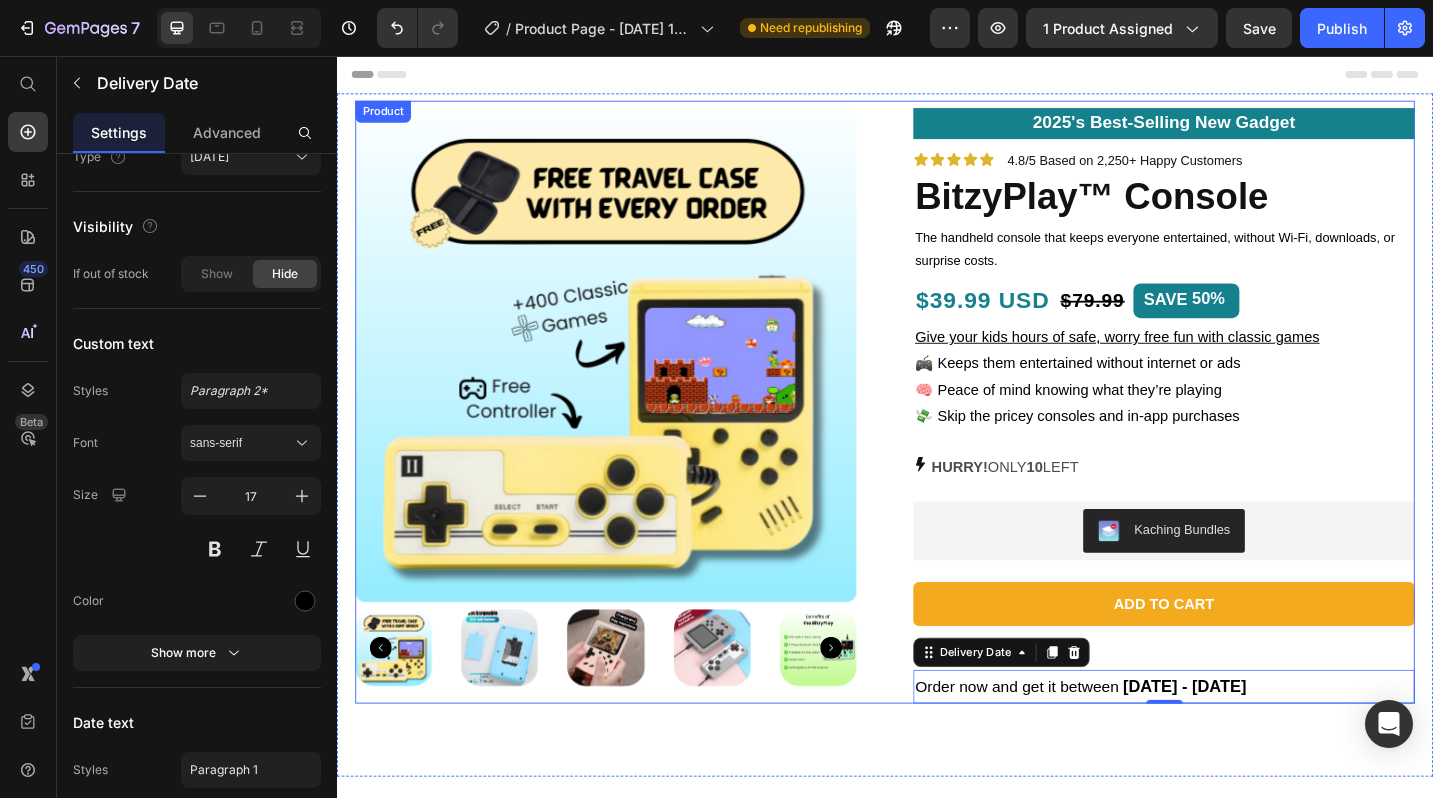 click on "Product Images 2025's Best-Selling New Gadget Text Block
Icon
Icon
Icon
Icon
Icon Icon List 4.8/5 Based on 2,250+ Happy Customers Text Block Row BitzyPlay™ Console Product Title The handheld console that keeps everyone entertained, without Wi-Fi, downloads, or surprise costs. Text Block $39.99 USD Text Block $79.99 Product Price SAVE 50% Discount Tag Row Give your kids hours of safe, worry free fun with classic games 🎮 Keeps them entertained without internet or ads 🧠 Peace of mind knowing what they’re playing 💸 Skip the pricey consoles and in-app purchases Text Block   HURRY!  ONLY  10  LEFT Stock Counter Kaching Bundles Kaching Bundles Add to cart Add to Cart
Order now and get it between
Tue, Jul 15 - Sun, Jul 20
Delivery Date   0 Row Product" at bounding box center [937, 435] 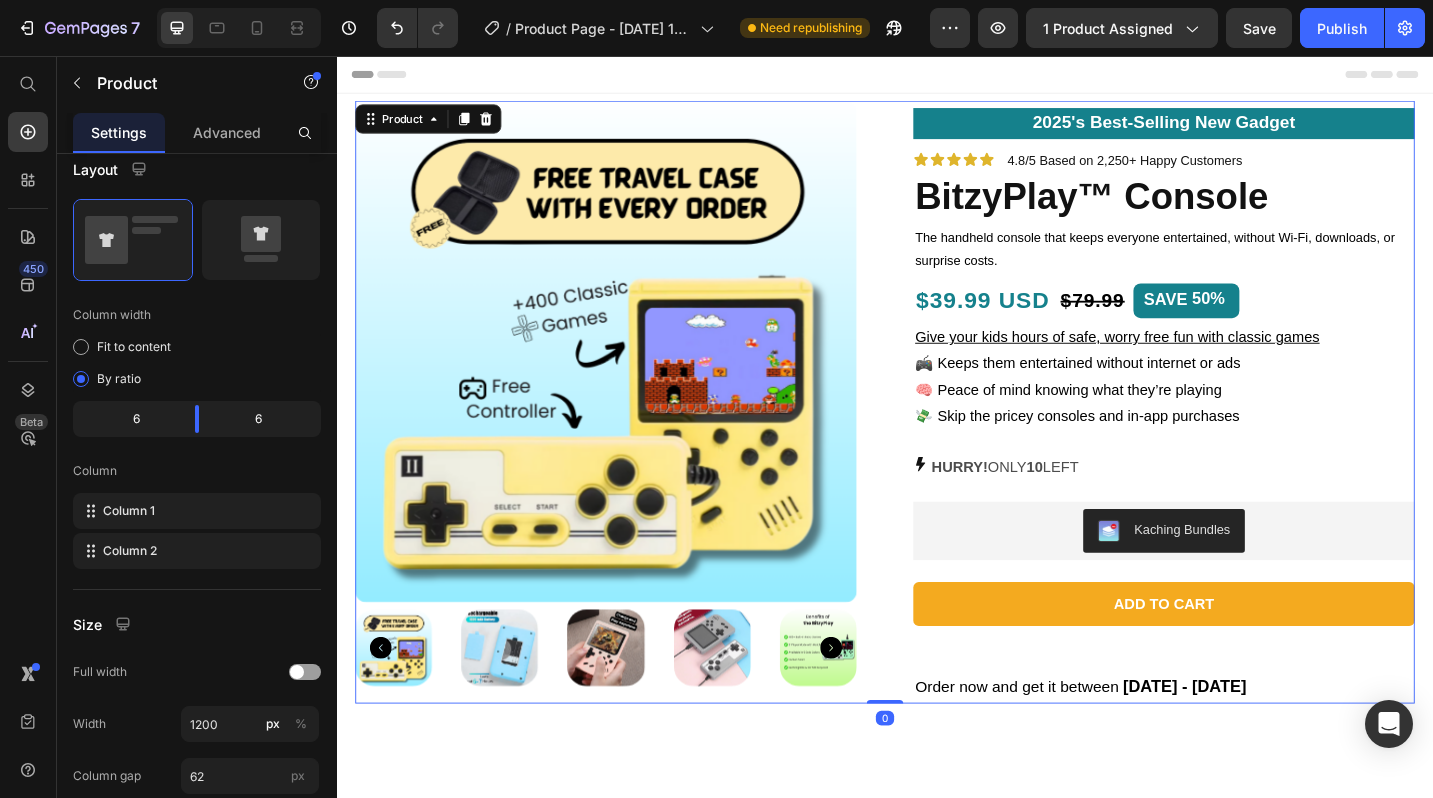 scroll, scrollTop: 0, scrollLeft: 0, axis: both 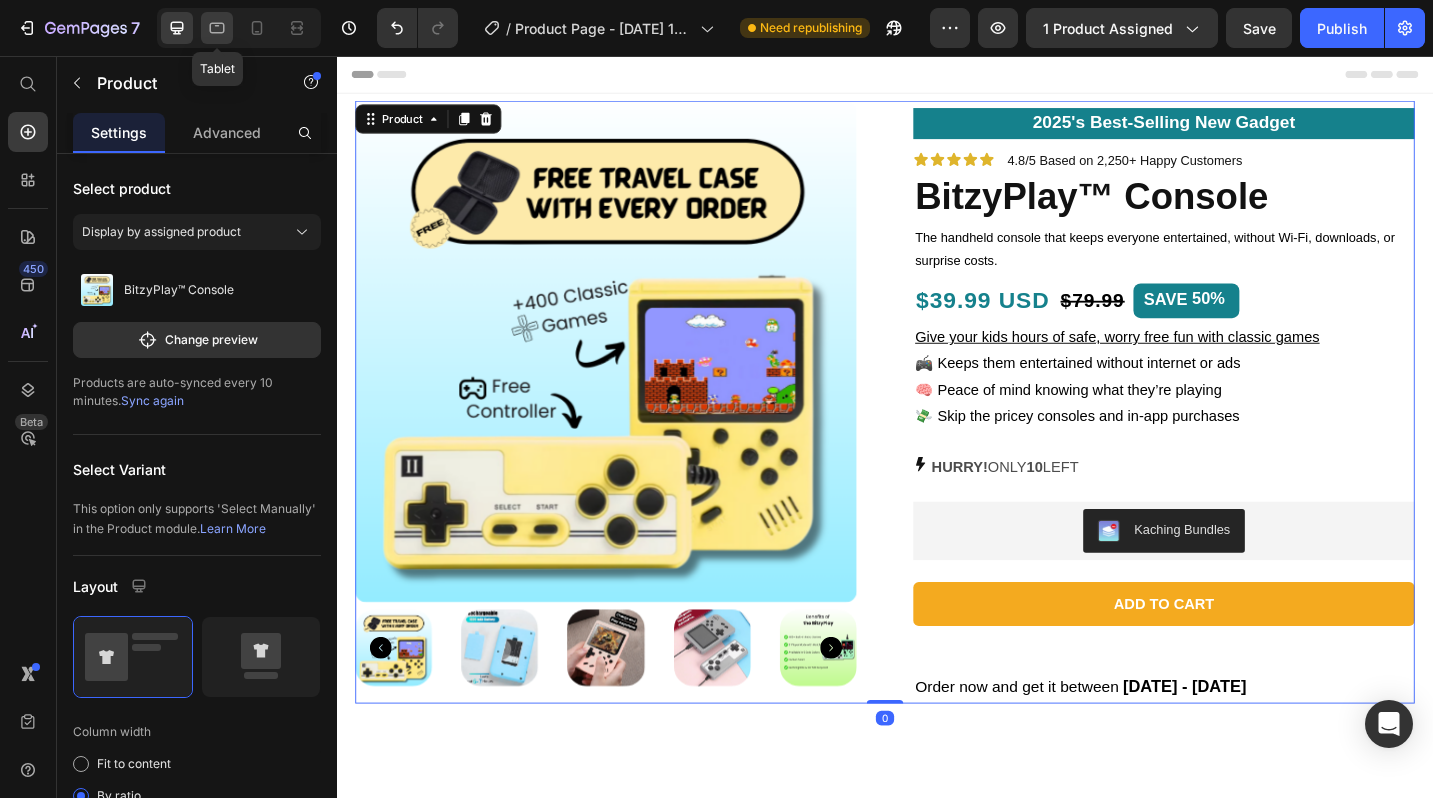 click 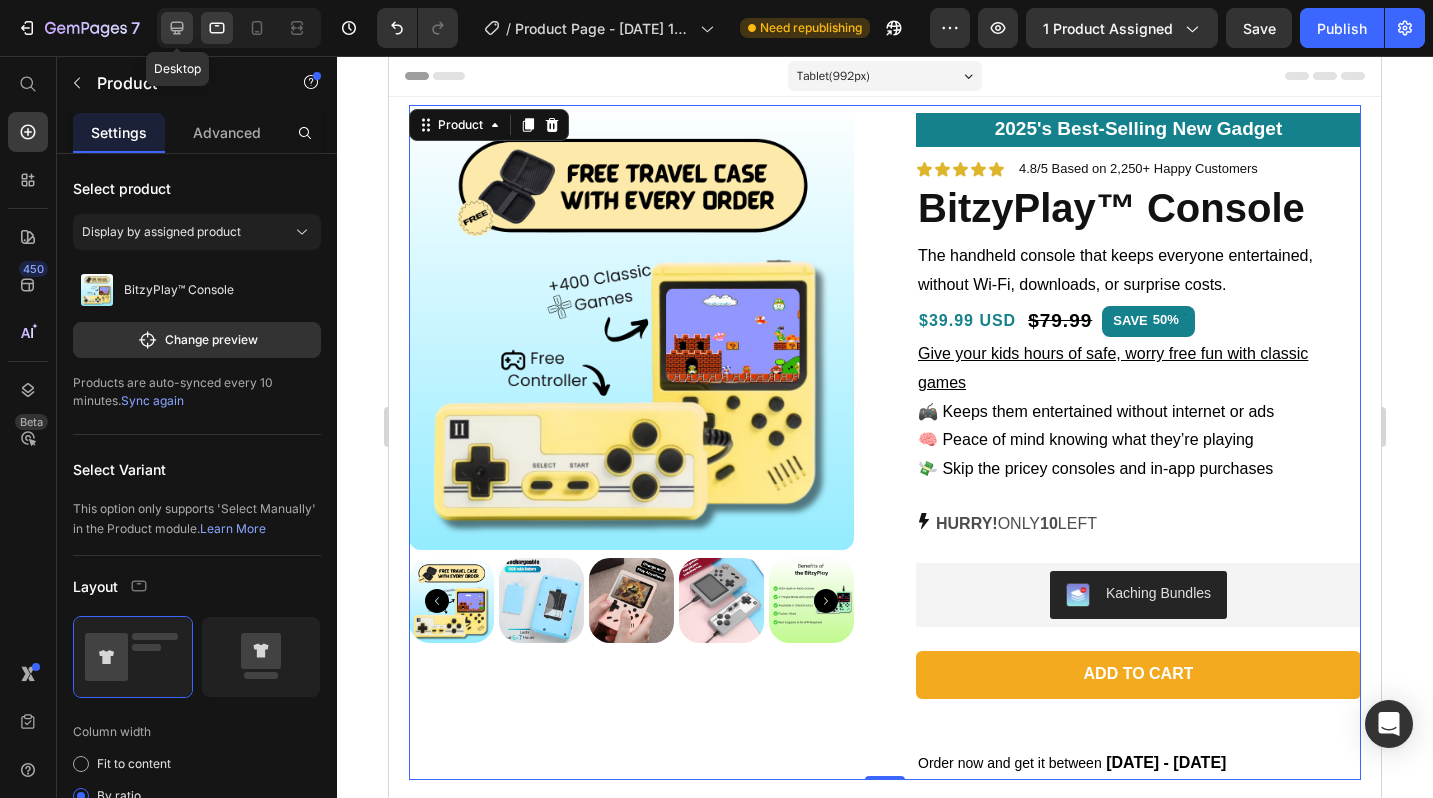 click 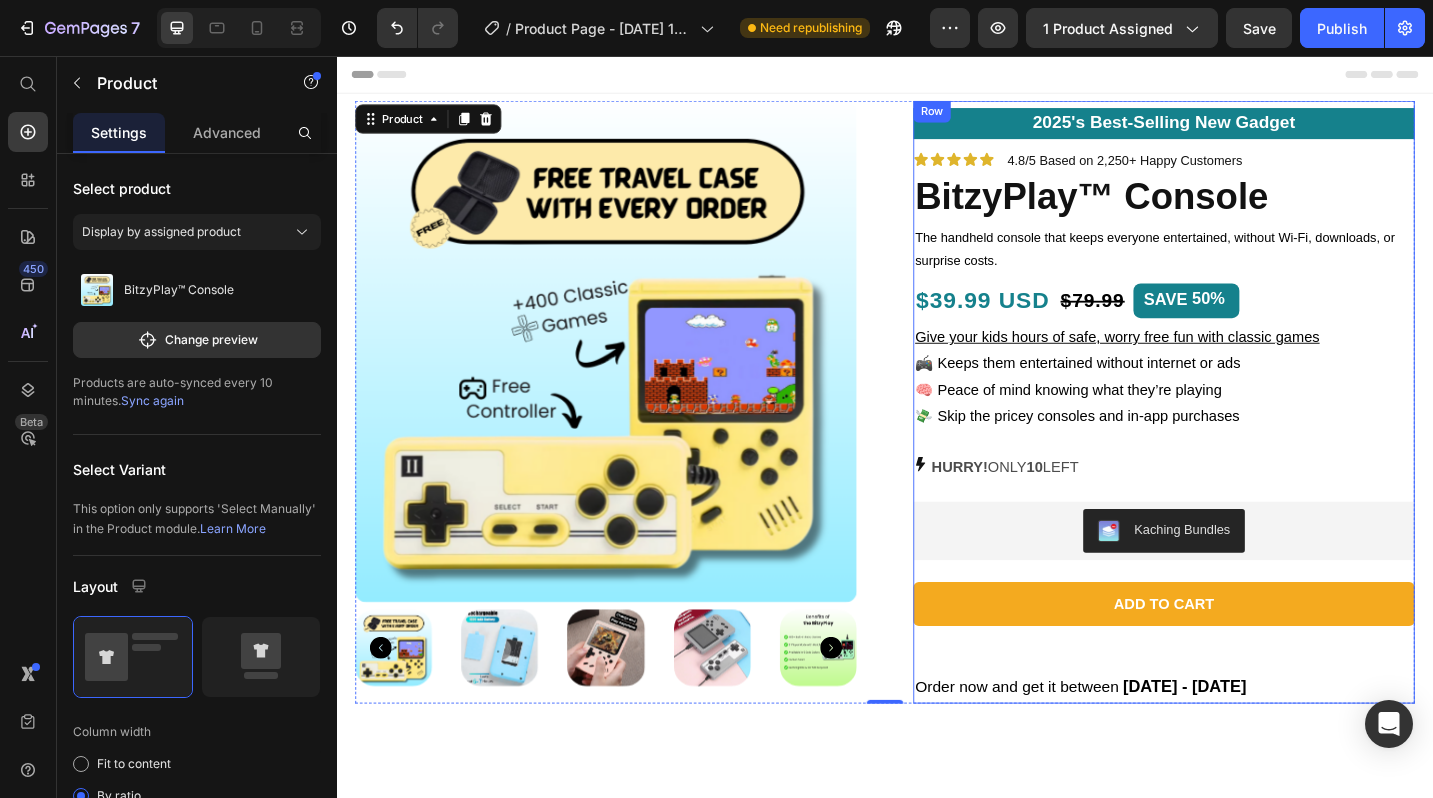 click on "2025's Best-Selling New Gadget Text Block
Icon
Icon
Icon
Icon
Icon Icon List 4.8/5 Based on 2,250+ Happy Customers Text Block Row BitzyPlay™ Console Product Title The handheld console that keeps everyone entertained, without Wi-Fi, downloads, or surprise costs. Text Block $39.99 USD Text Block $79.99 Product Price SAVE 50% Discount Tag Row Give your kids hours of safe, worry free fun with classic games 🎮 Keeps them entertained without internet or ads 🧠 Peace of mind knowing what they’re playing 💸 Skip the pricey consoles and in-app purchases Text Block   HURRY!  ONLY  10  LEFT Stock Counter Kaching Bundles Kaching Bundles Add to cart Add to Cart
Order now and get it between
Tue, Jul 15 - Sun, Jul 20
Delivery Date" at bounding box center [1242, 435] 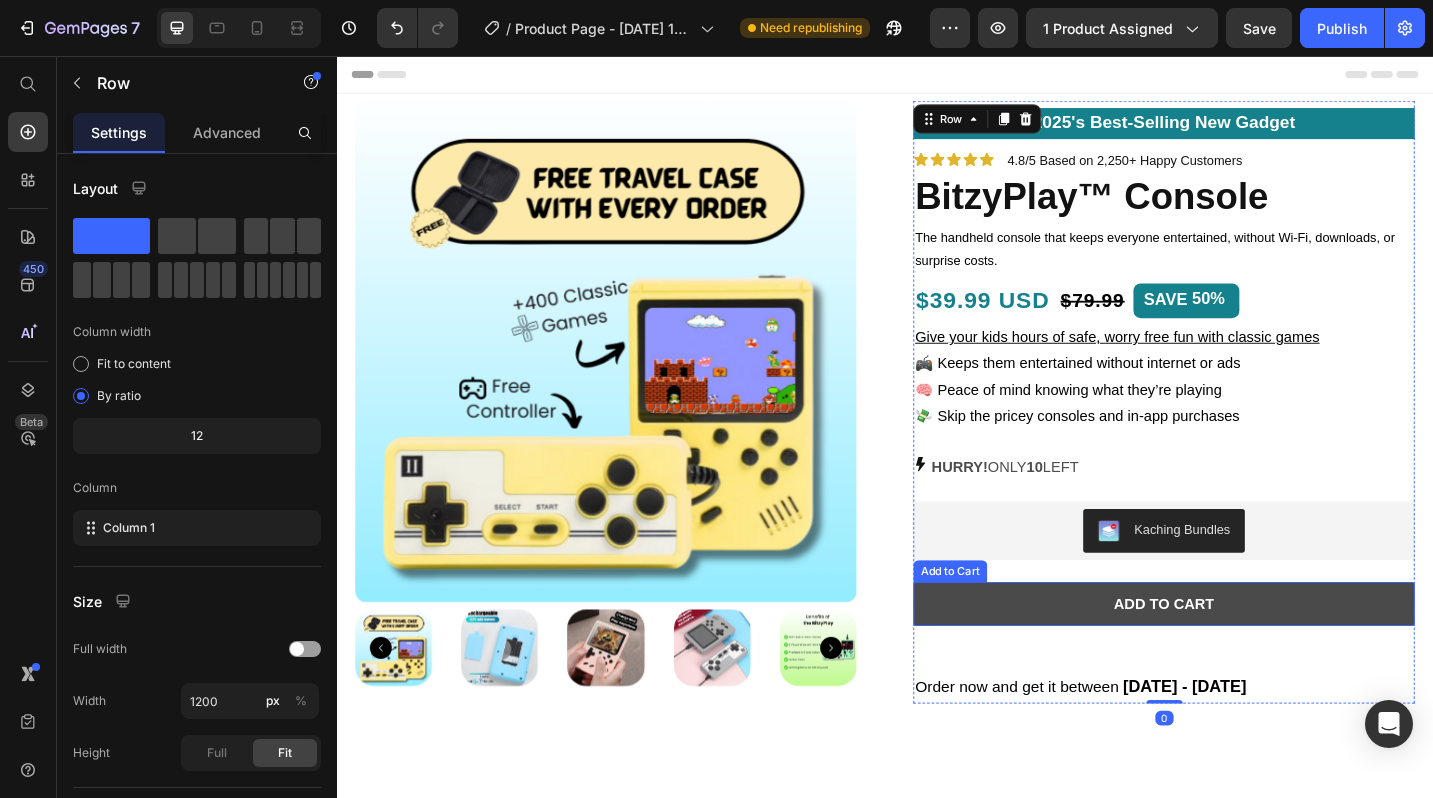 click on "Add to cart" at bounding box center (1242, 656) 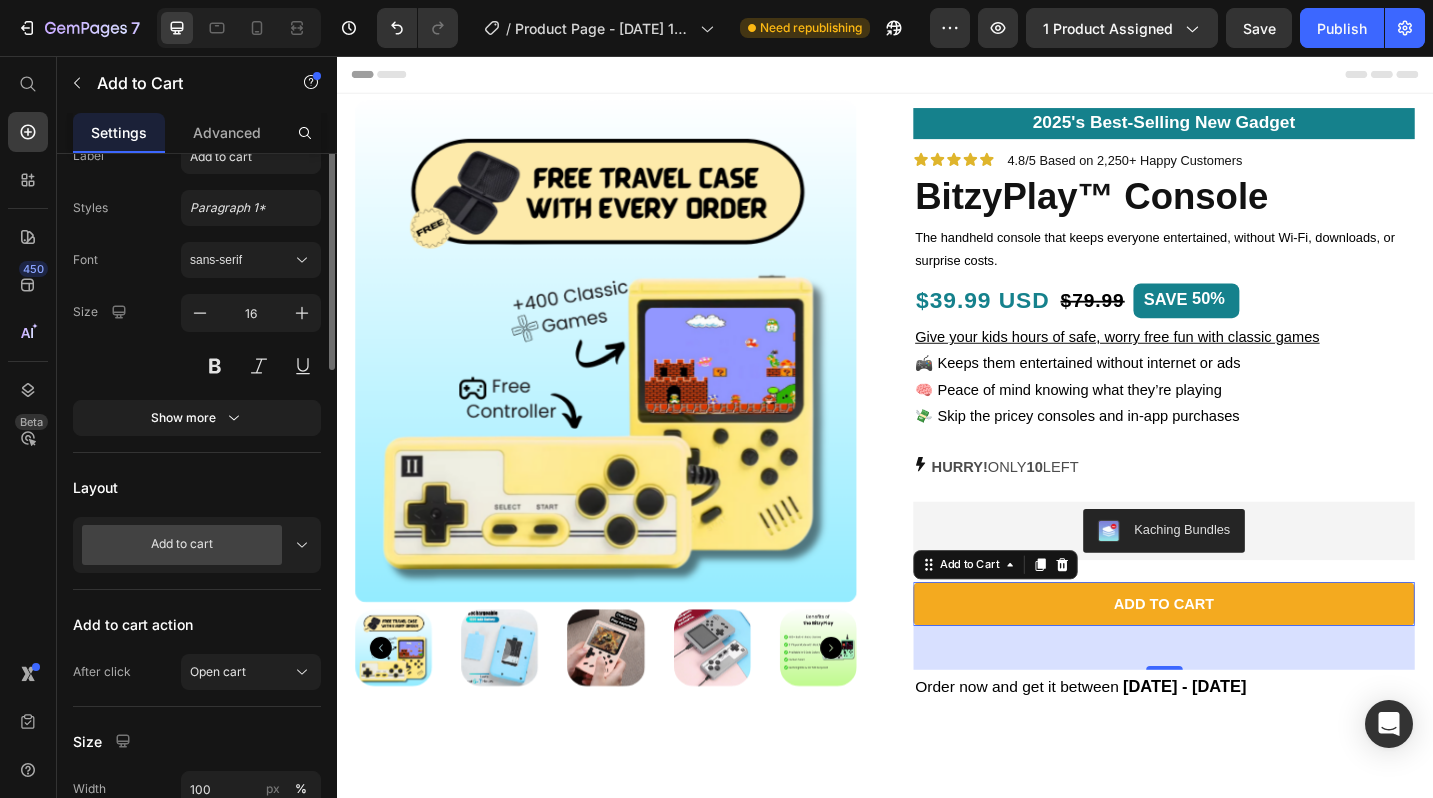 scroll, scrollTop: 0, scrollLeft: 0, axis: both 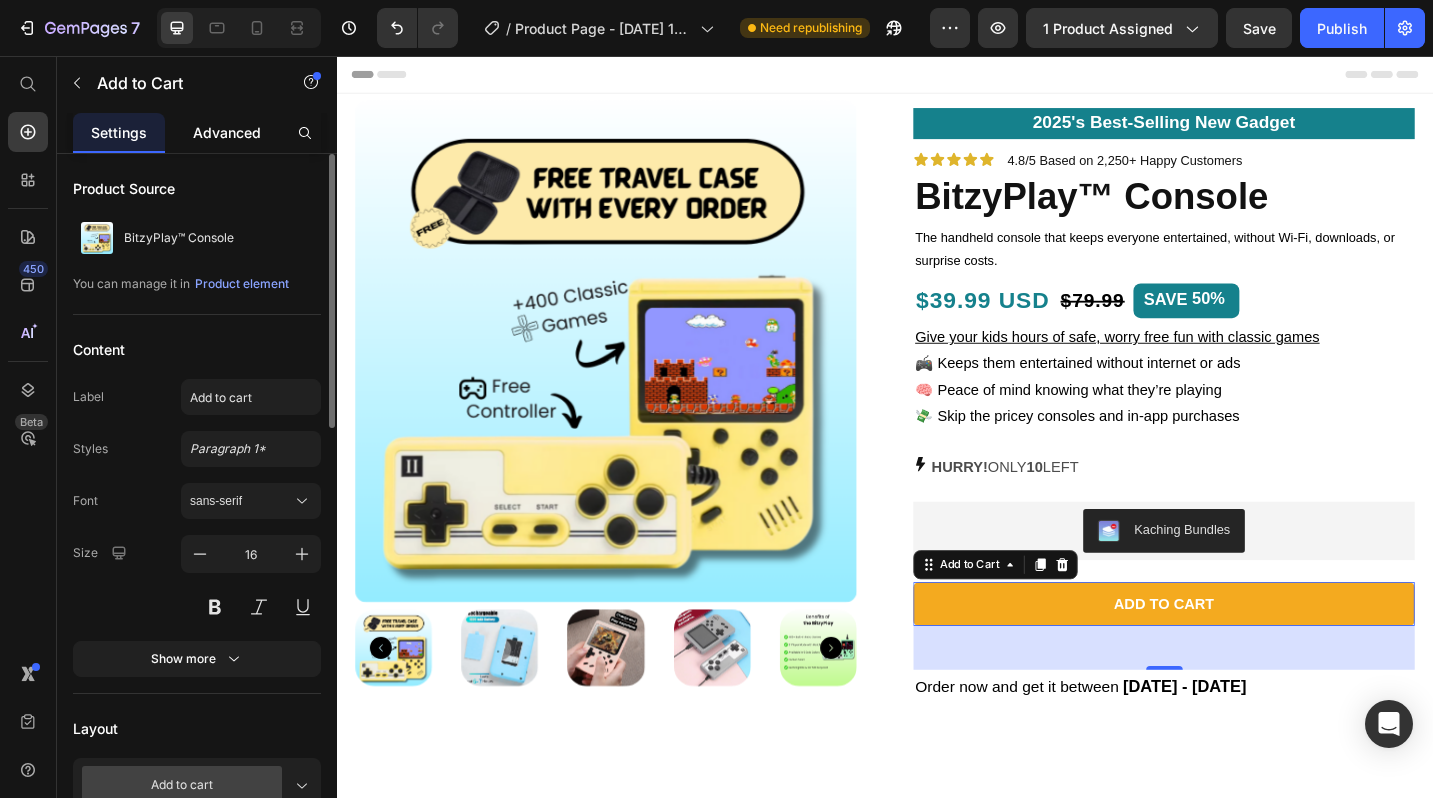 click on "Advanced" at bounding box center (227, 132) 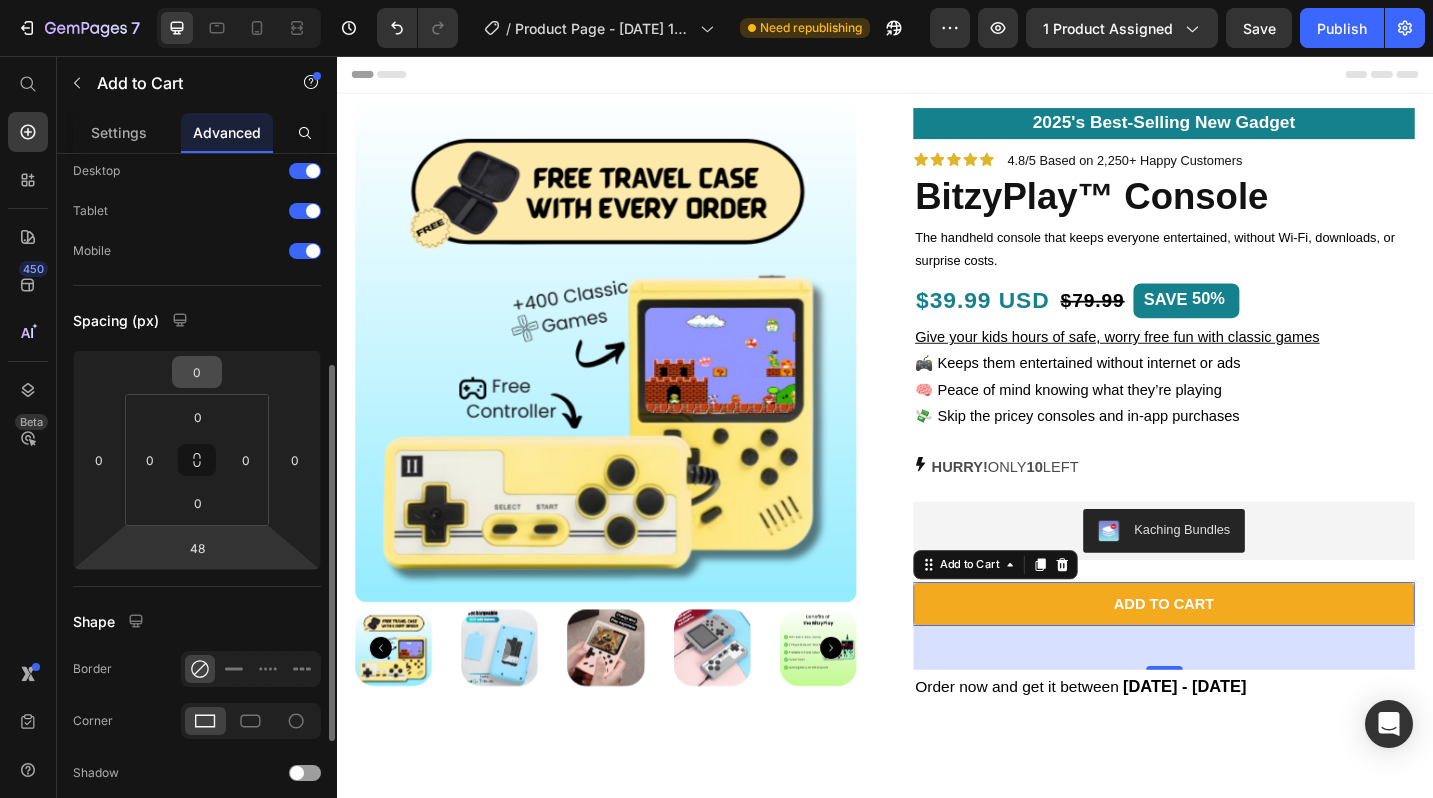 scroll, scrollTop: 203, scrollLeft: 0, axis: vertical 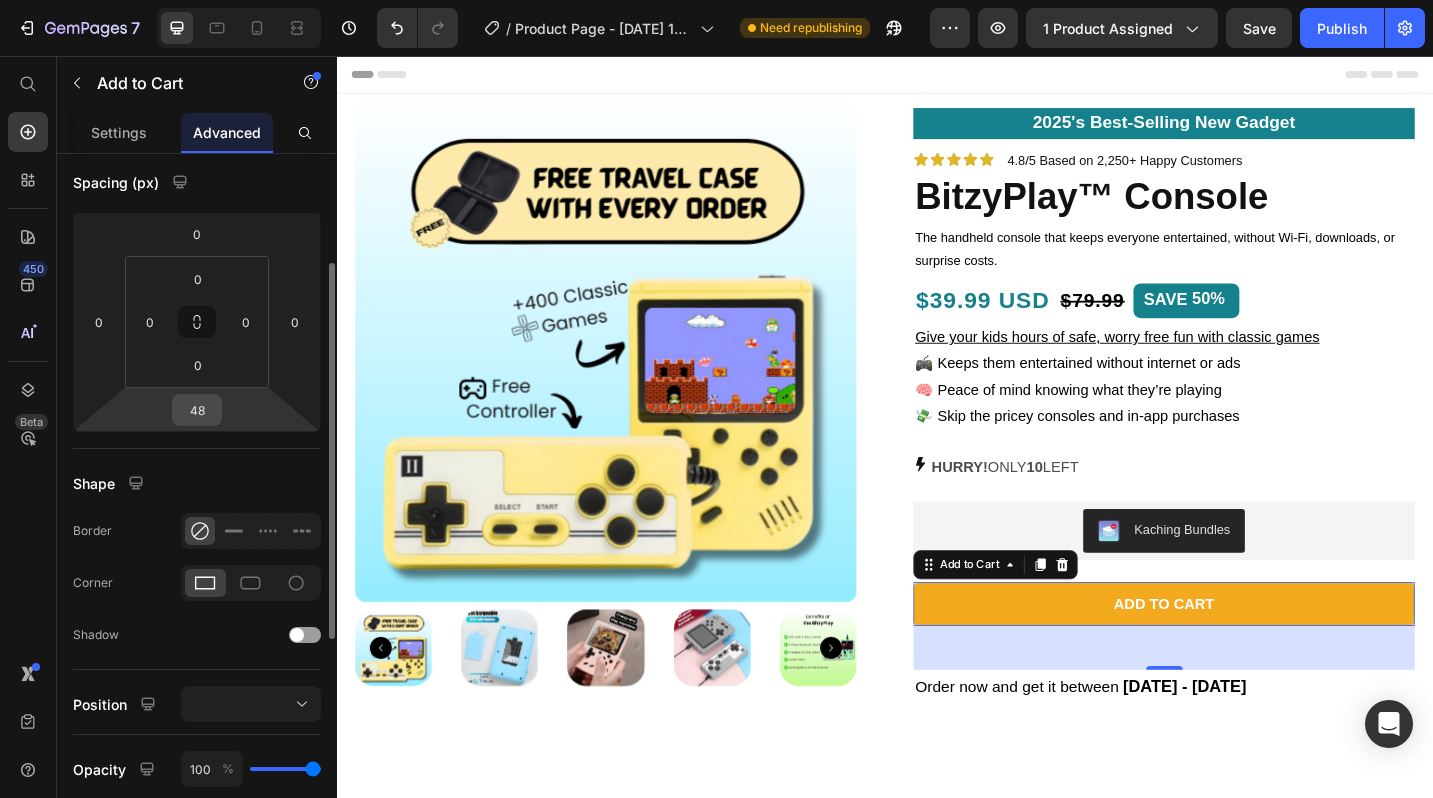 click on "48" at bounding box center [197, 410] 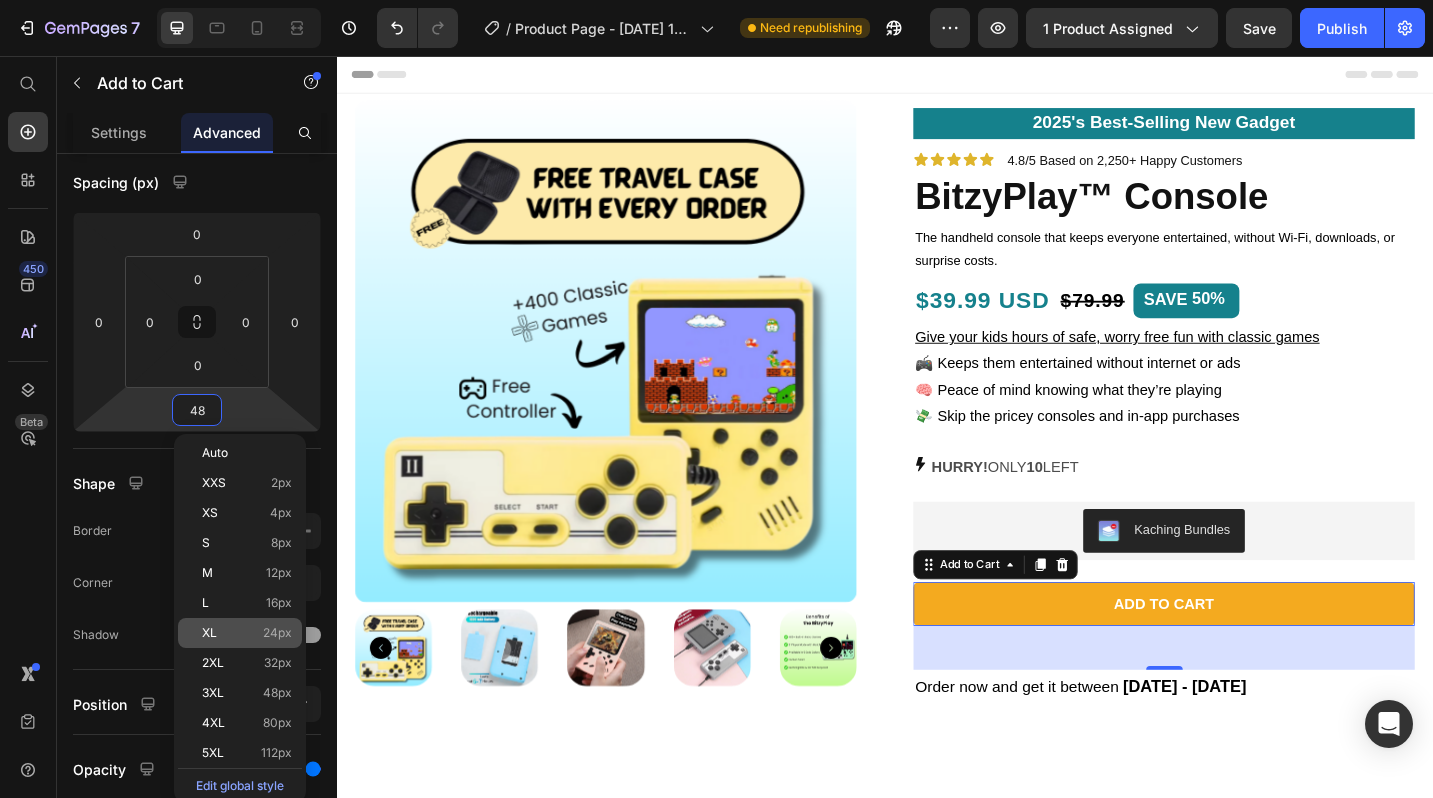 click on "XL 24px" at bounding box center (247, 633) 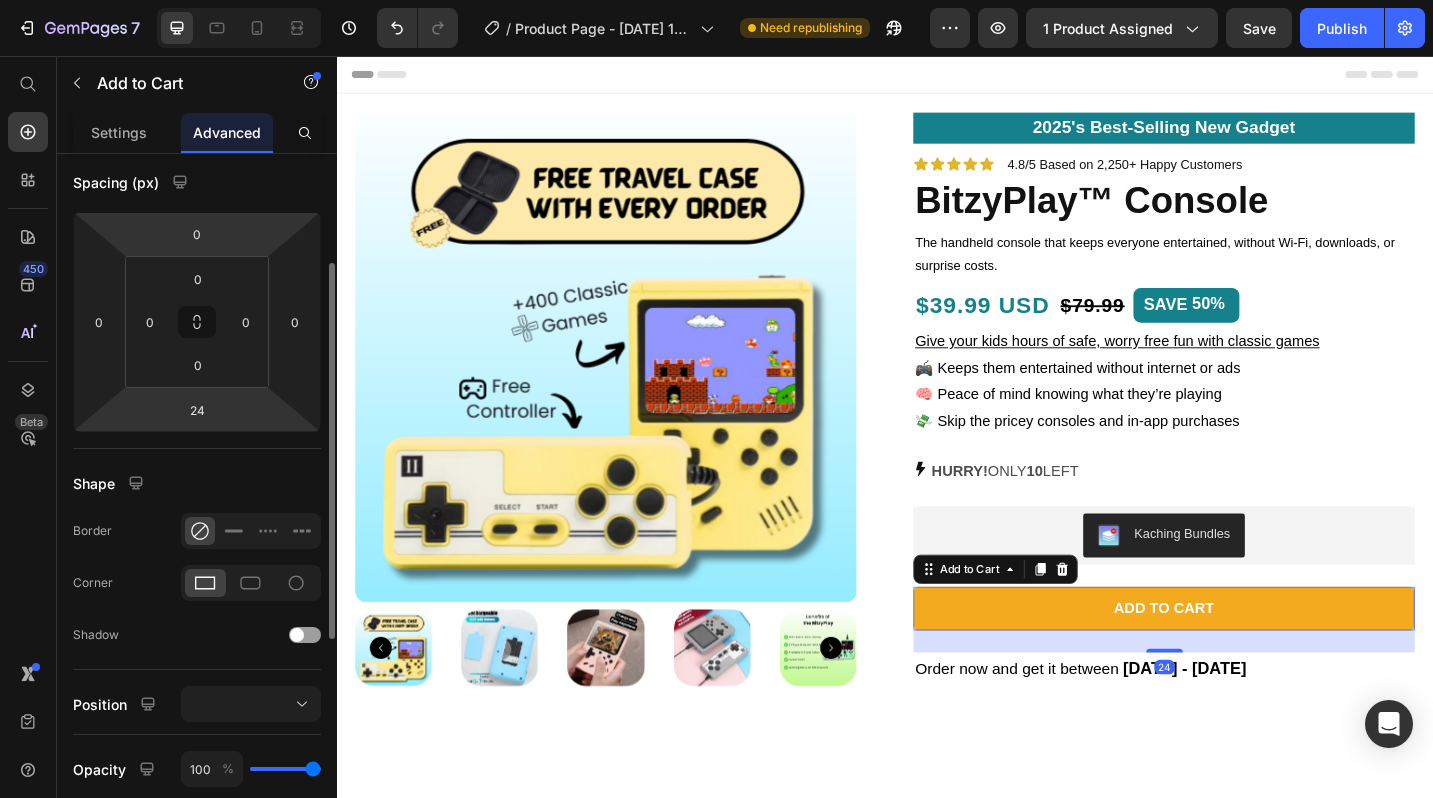 click on "Spacing (px)" at bounding box center [197, 182] 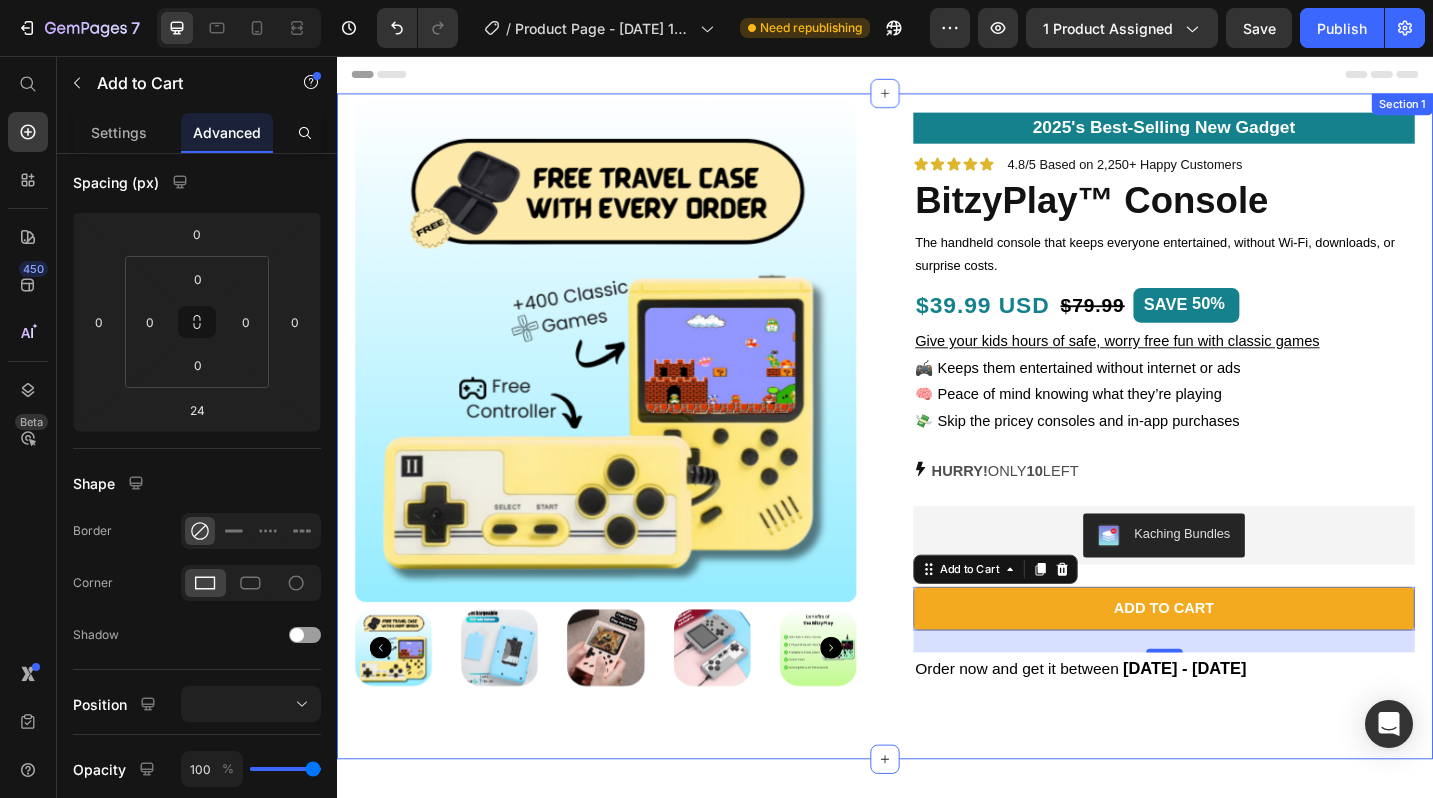 click on "Product Images 2025's Best-Selling New Gadget Text Block
Icon
Icon
Icon
Icon
Icon Icon List 4.8/5 Based on 2,250+ Happy Customers Text Block Row BitzyPlay™ Console Product Title The handheld console that keeps everyone entertained, without Wi-Fi, downloads, or surprise costs. Text Block $39.99 USD Text Block $79.99 Product Price SAVE 50% Discount Tag Row Give your kids hours of safe, worry free fun with classic games 🎮 Keeps them entertained without internet or ads 🧠 Peace of mind knowing what they’re playing 💸 Skip the pricey consoles and in-app purchases Text Block   HURRY!  ONLY  10  LEFT Stock Counter Kaching Bundles Kaching Bundles Add to cart Add to Cart   24
Order now and get it between
Tue, Jul 15 - Sun, Jul 20
Delivery Date Row Product Section 1" at bounding box center [937, 461] 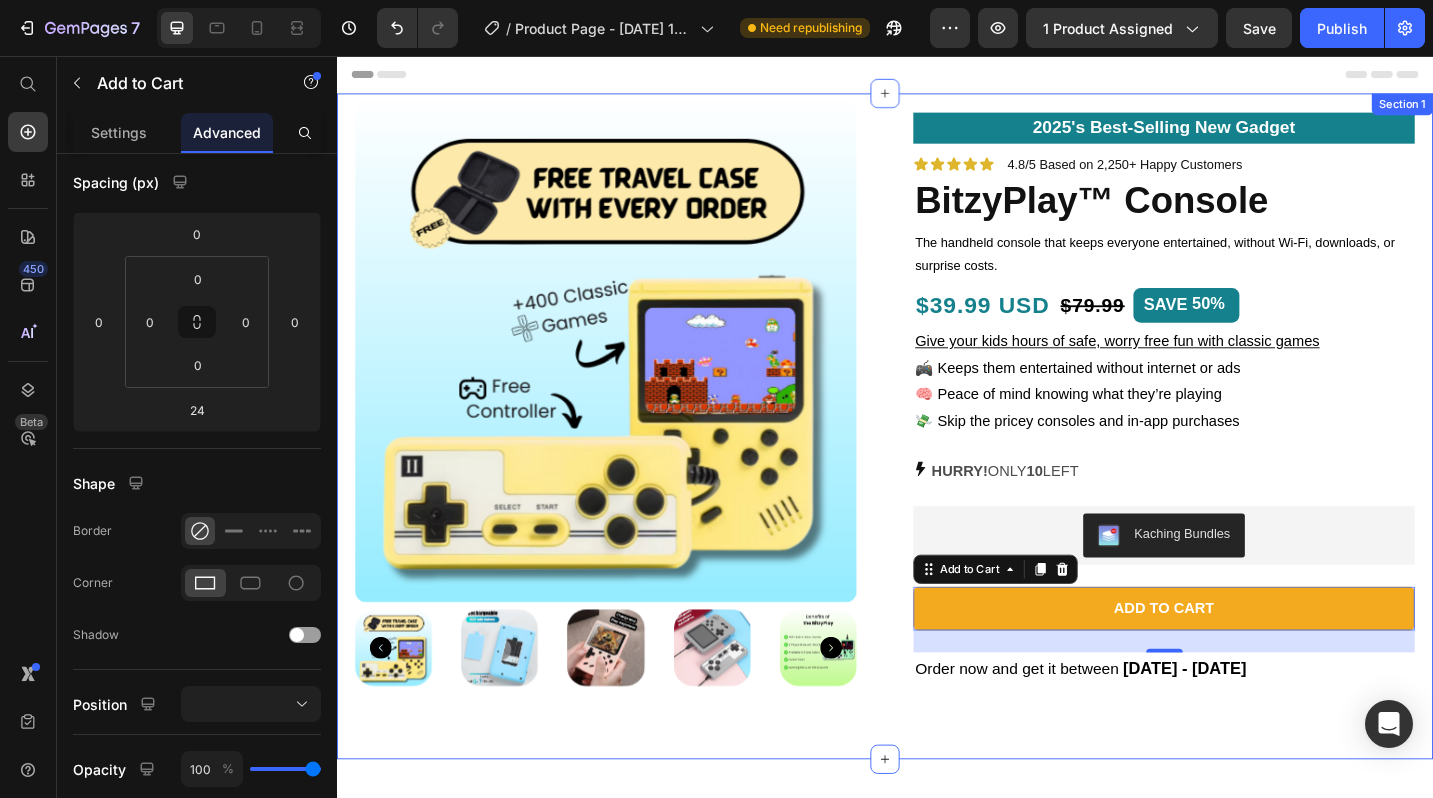 scroll, scrollTop: 0, scrollLeft: 0, axis: both 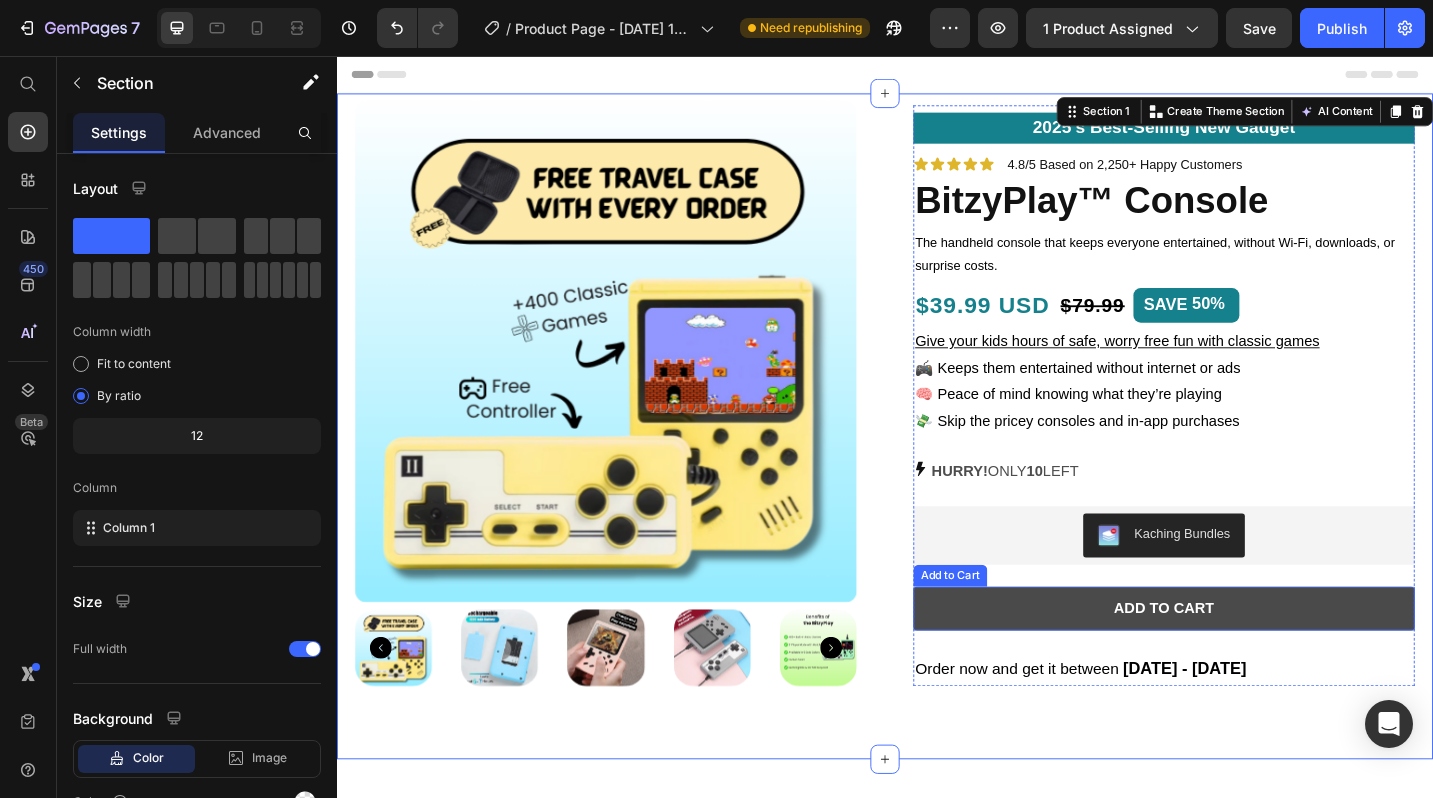 click on "Add to cart" at bounding box center [1242, 662] 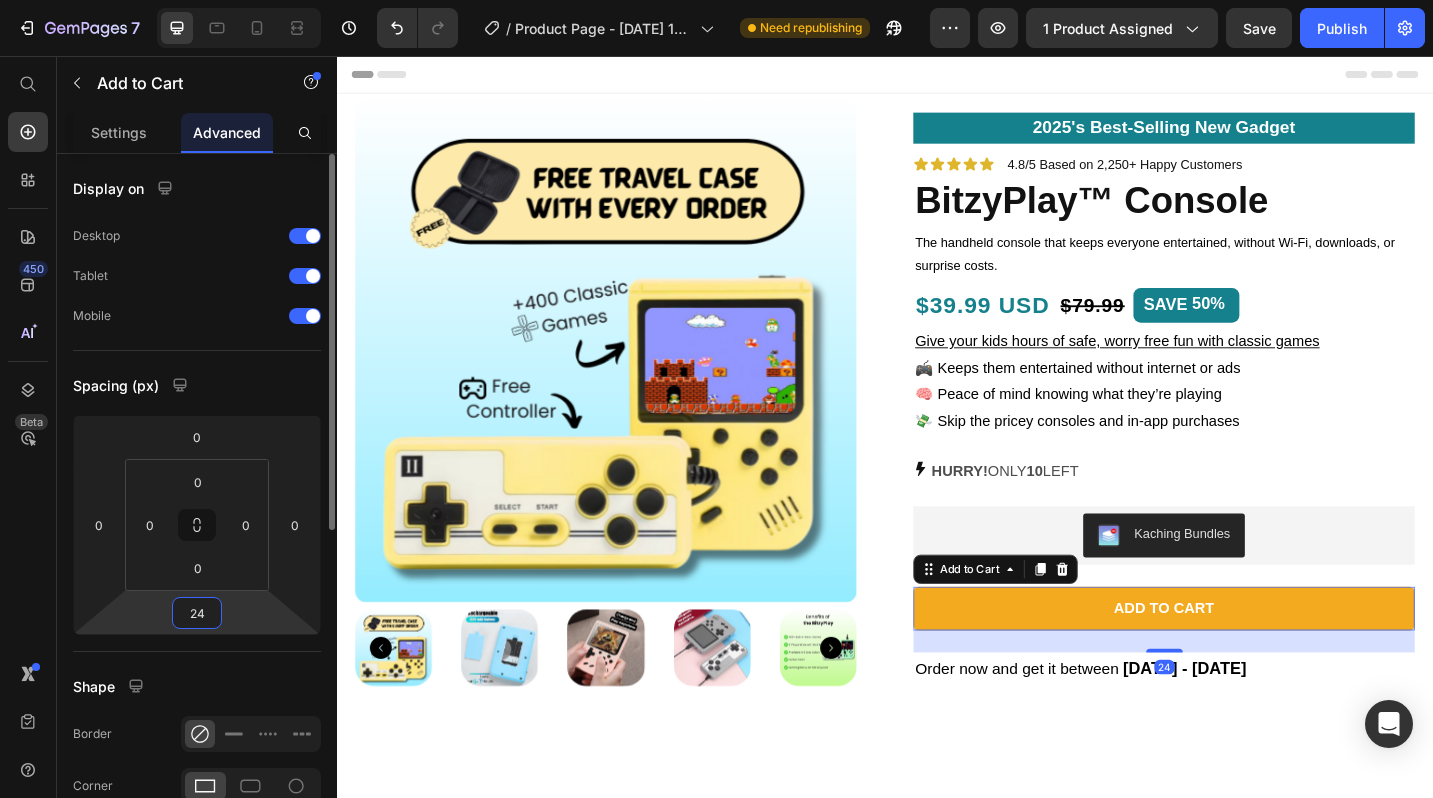click on "24" at bounding box center [197, 613] 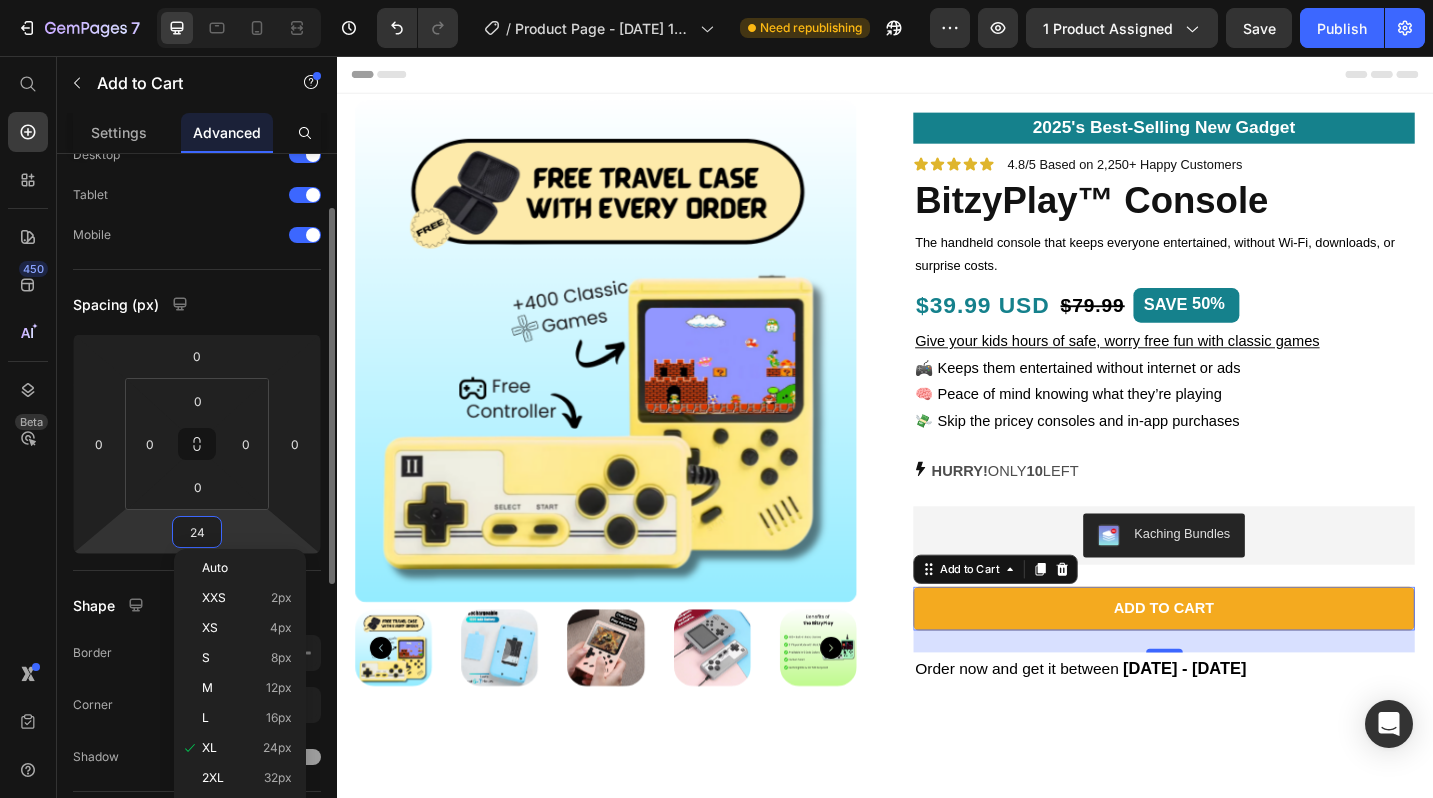 scroll, scrollTop: 91, scrollLeft: 0, axis: vertical 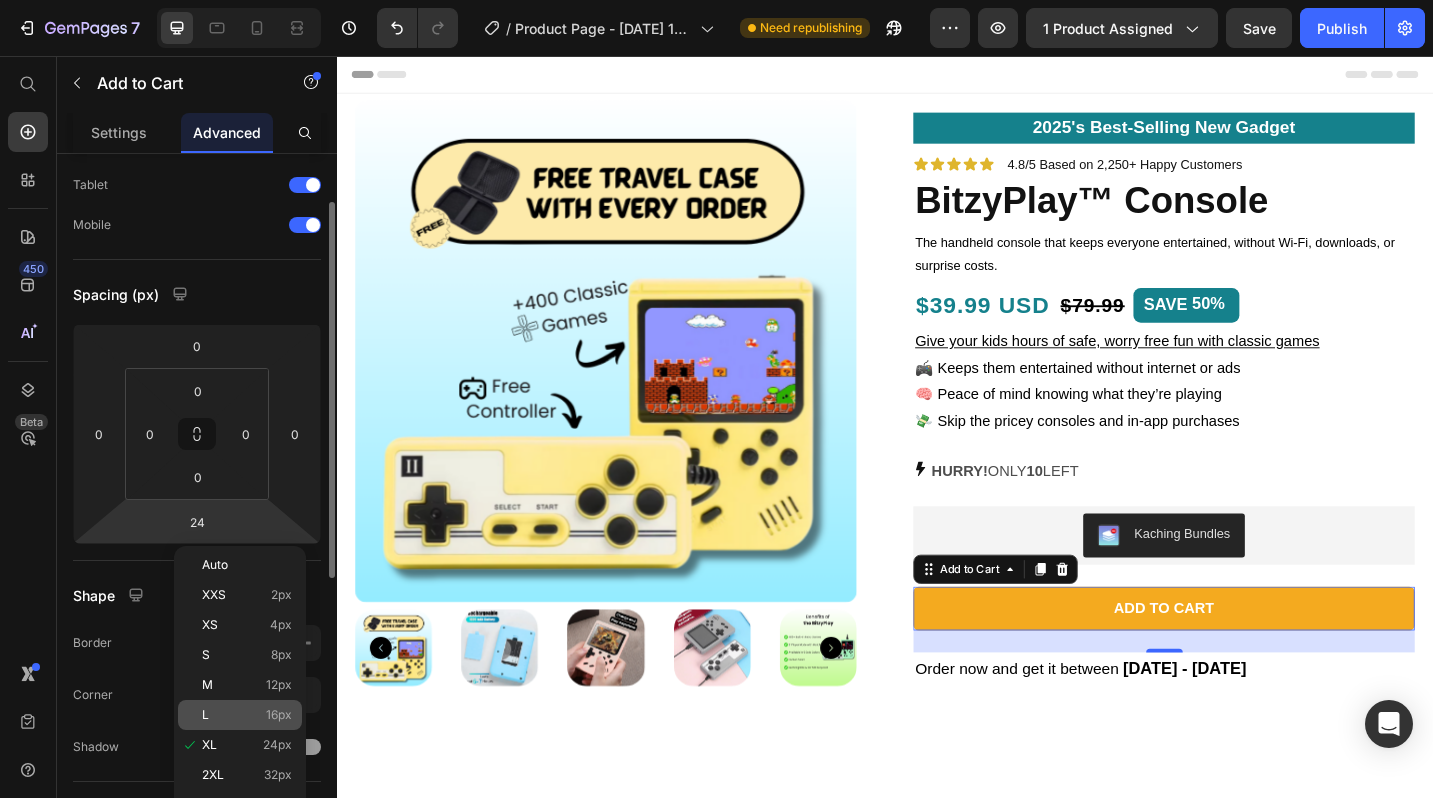 click on "L" at bounding box center [205, 715] 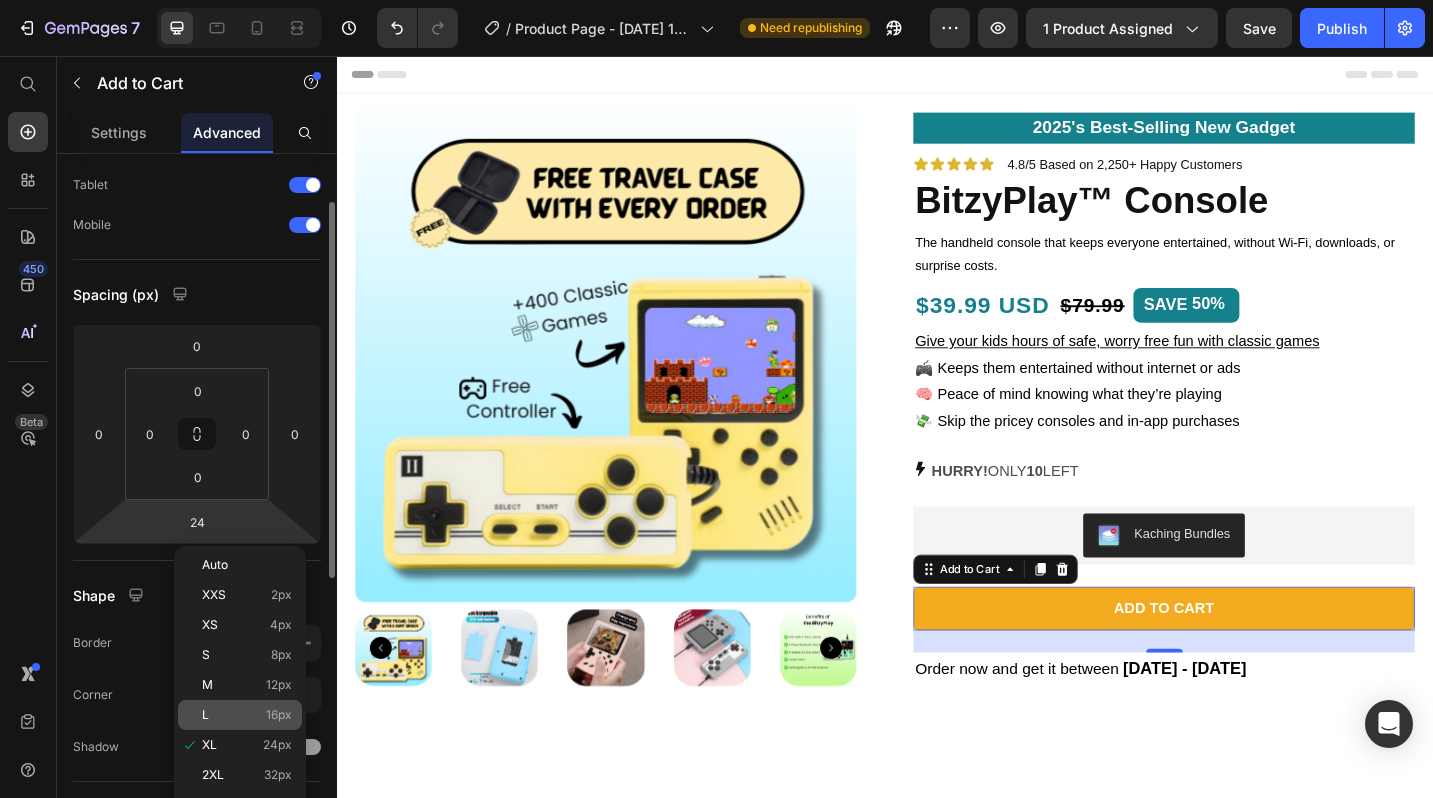 type on "16" 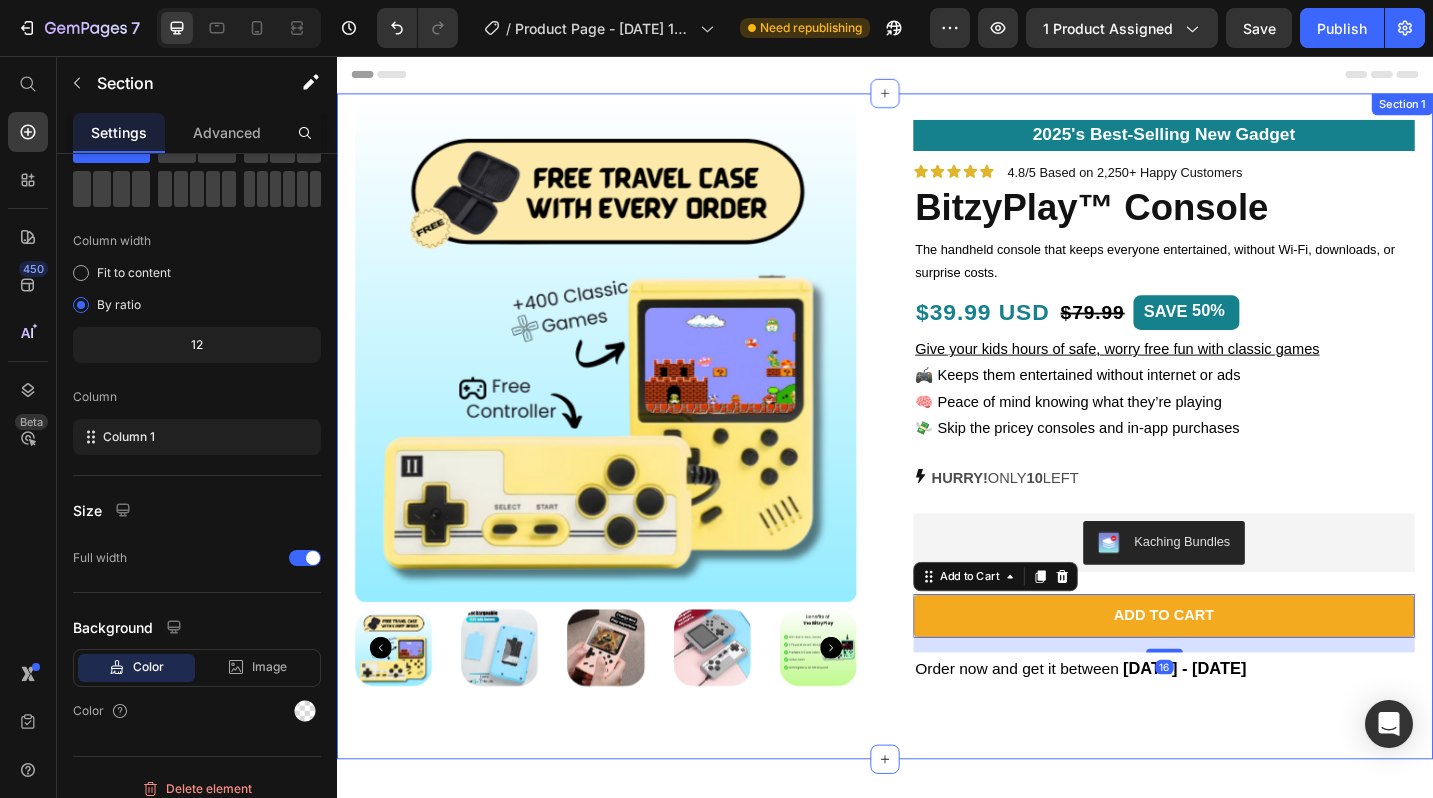 click on "Product Images 2025's Best-Selling New Gadget Text Block
Icon
Icon
Icon
Icon
Icon Icon List 4.8/5 Based on 2,250+ Happy Customers Text Block Row BitzyPlay™ Console Product Title The handheld console that keeps everyone entertained, without Wi-Fi, downloads, or surprise costs. Text Block $39.99 USD Text Block $79.99 Product Price SAVE 50% Discount Tag Row Give your kids hours of safe, worry free fun with classic games 🎮 Keeps them entertained without internet or ads 🧠 Peace of mind knowing what they’re playing 💸 Skip the pricey consoles and in-app purchases Text Block   HURRY!  ONLY  10  LEFT Stock Counter Kaching Bundles Kaching Bundles Add to cart Add to Cart   16
Order now and get it between
Tue, Jul 15 - Sun, Jul 20
Delivery Date Row Product Section 1" at bounding box center [937, 461] 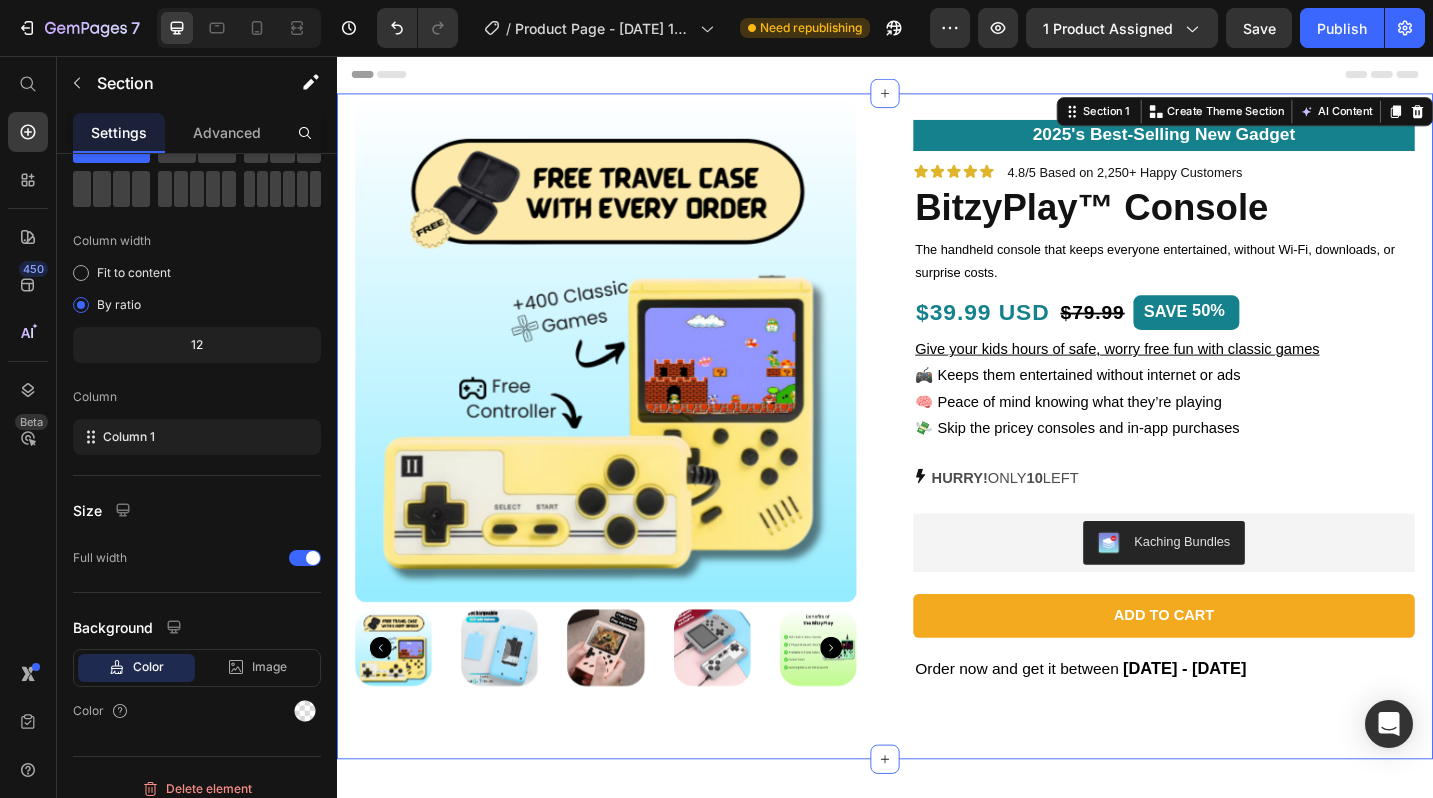 scroll, scrollTop: 0, scrollLeft: 0, axis: both 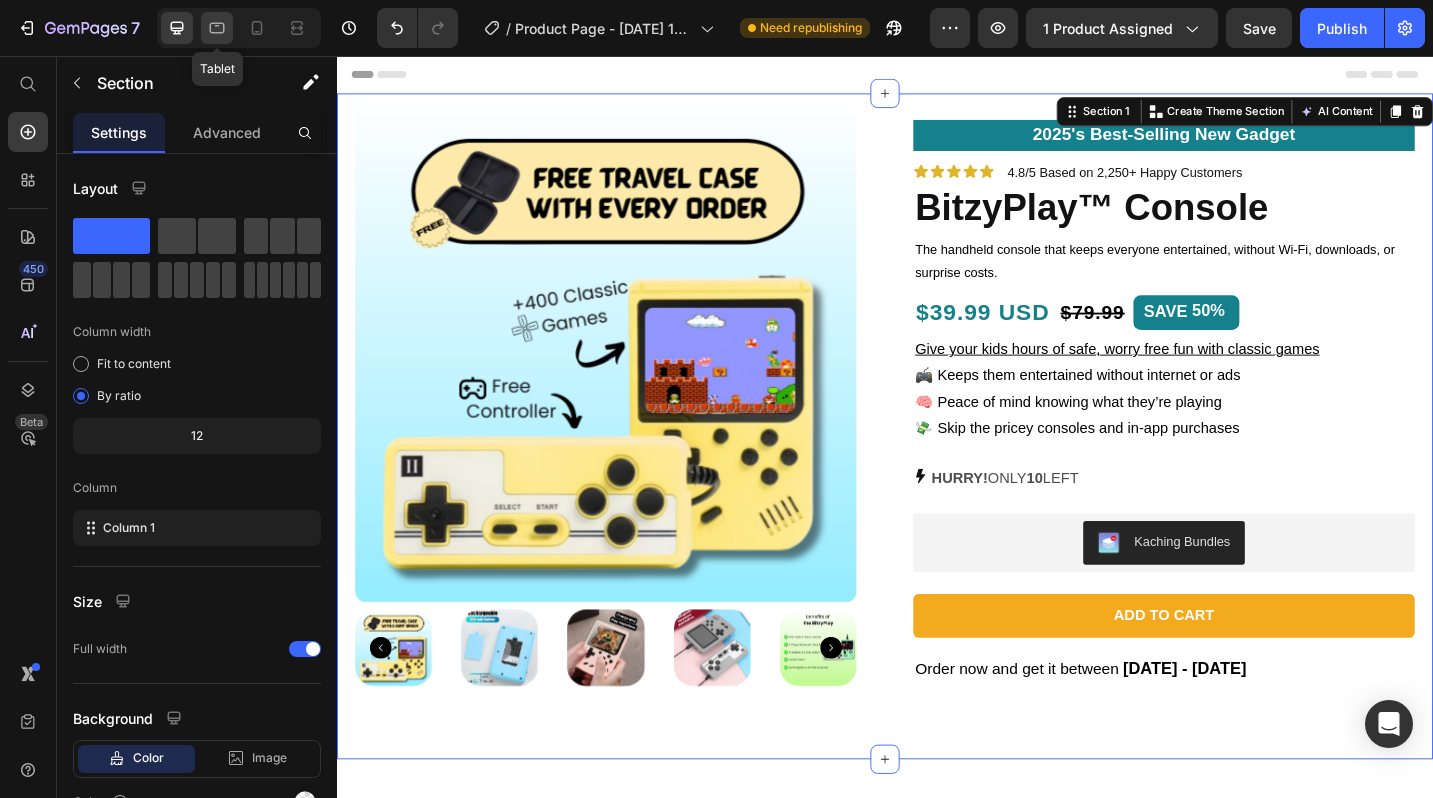 click 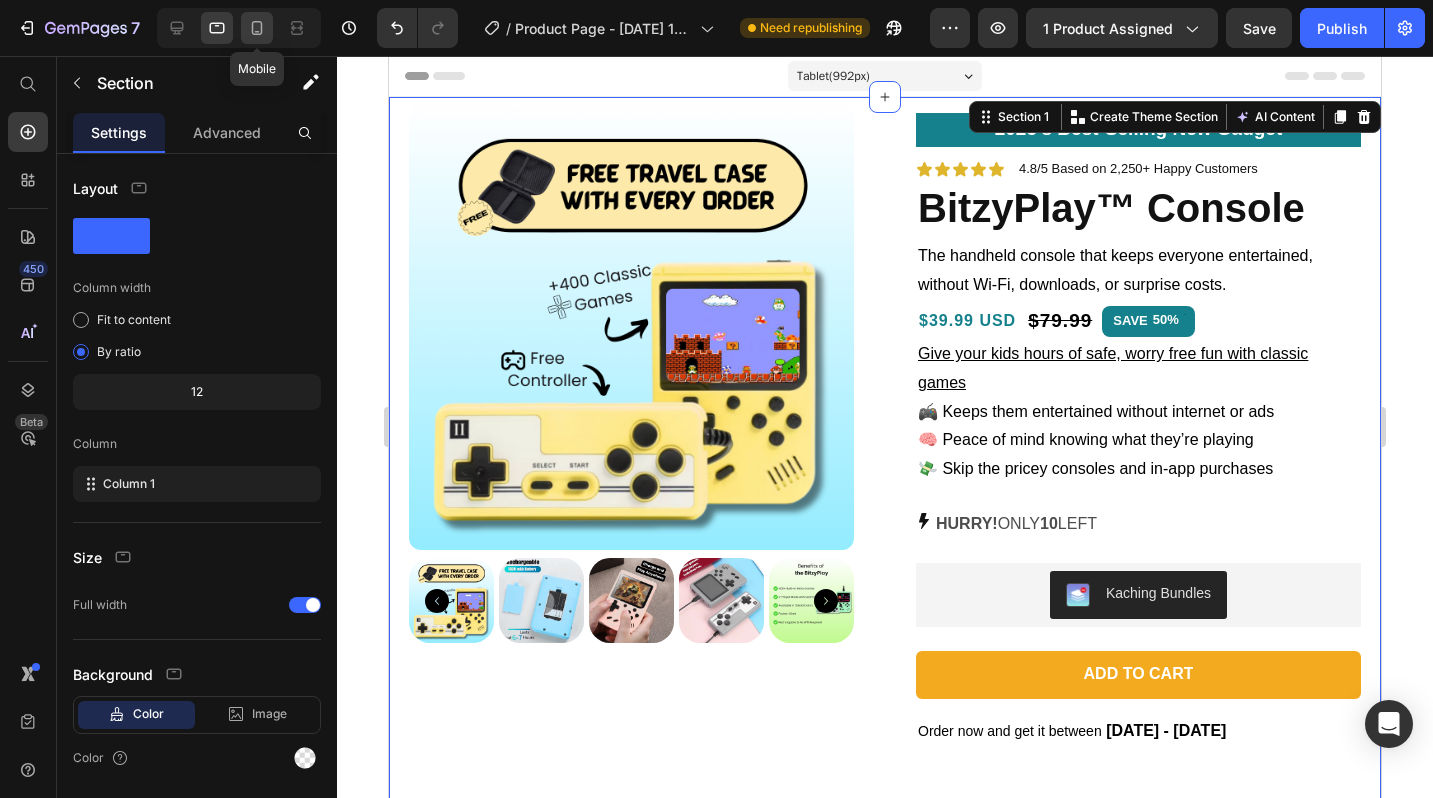 click 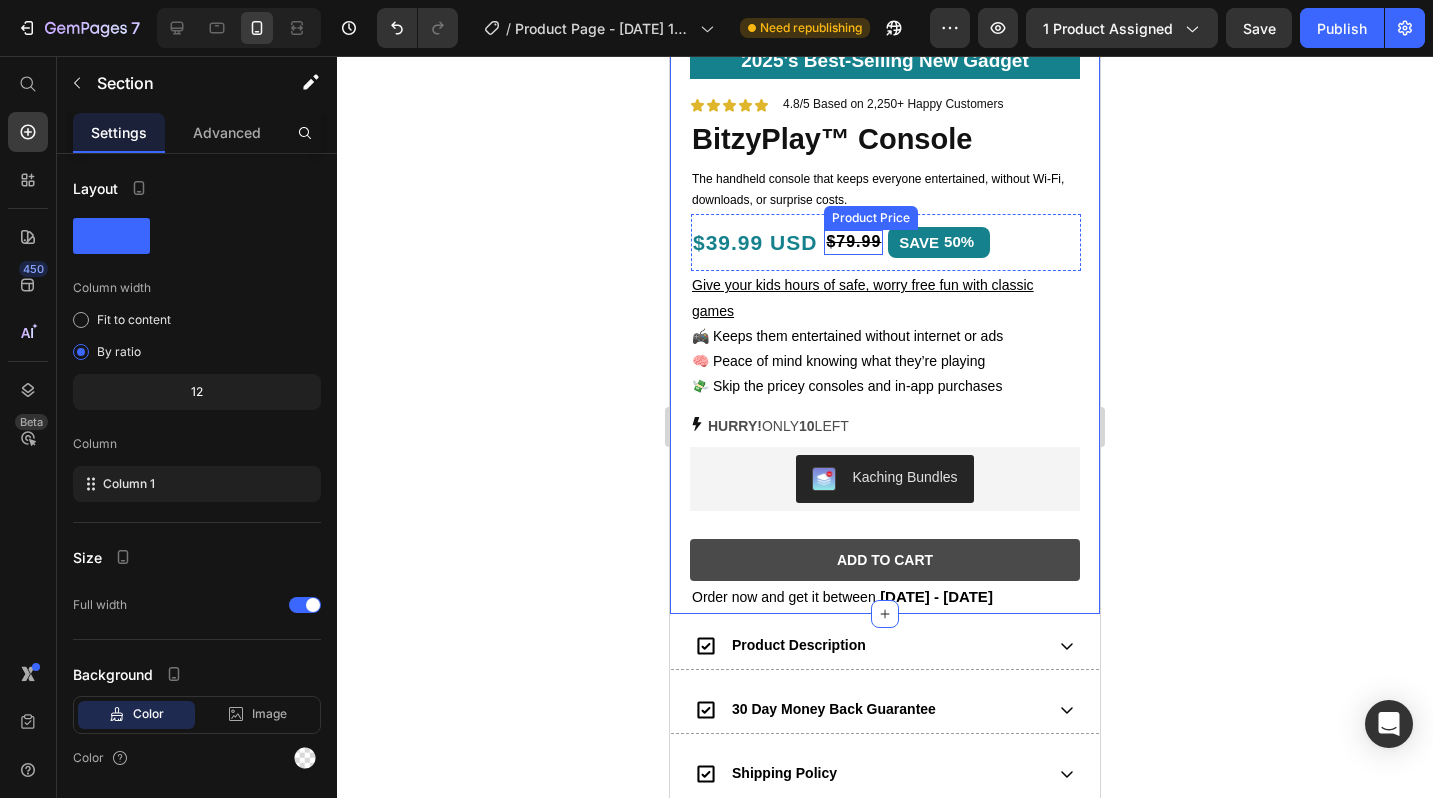 scroll, scrollTop: 603, scrollLeft: 0, axis: vertical 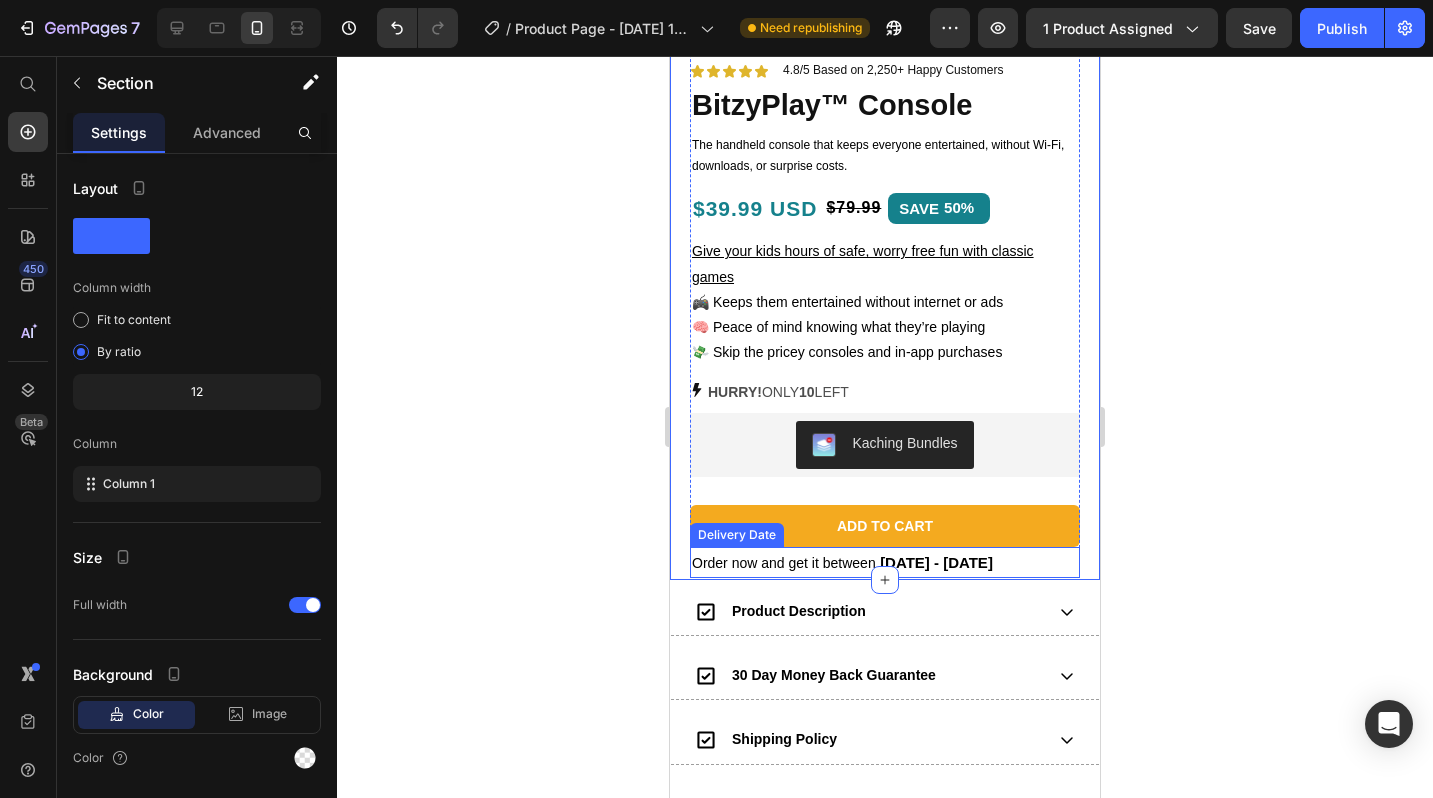 click on "Order now and get it between" at bounding box center [784, 563] 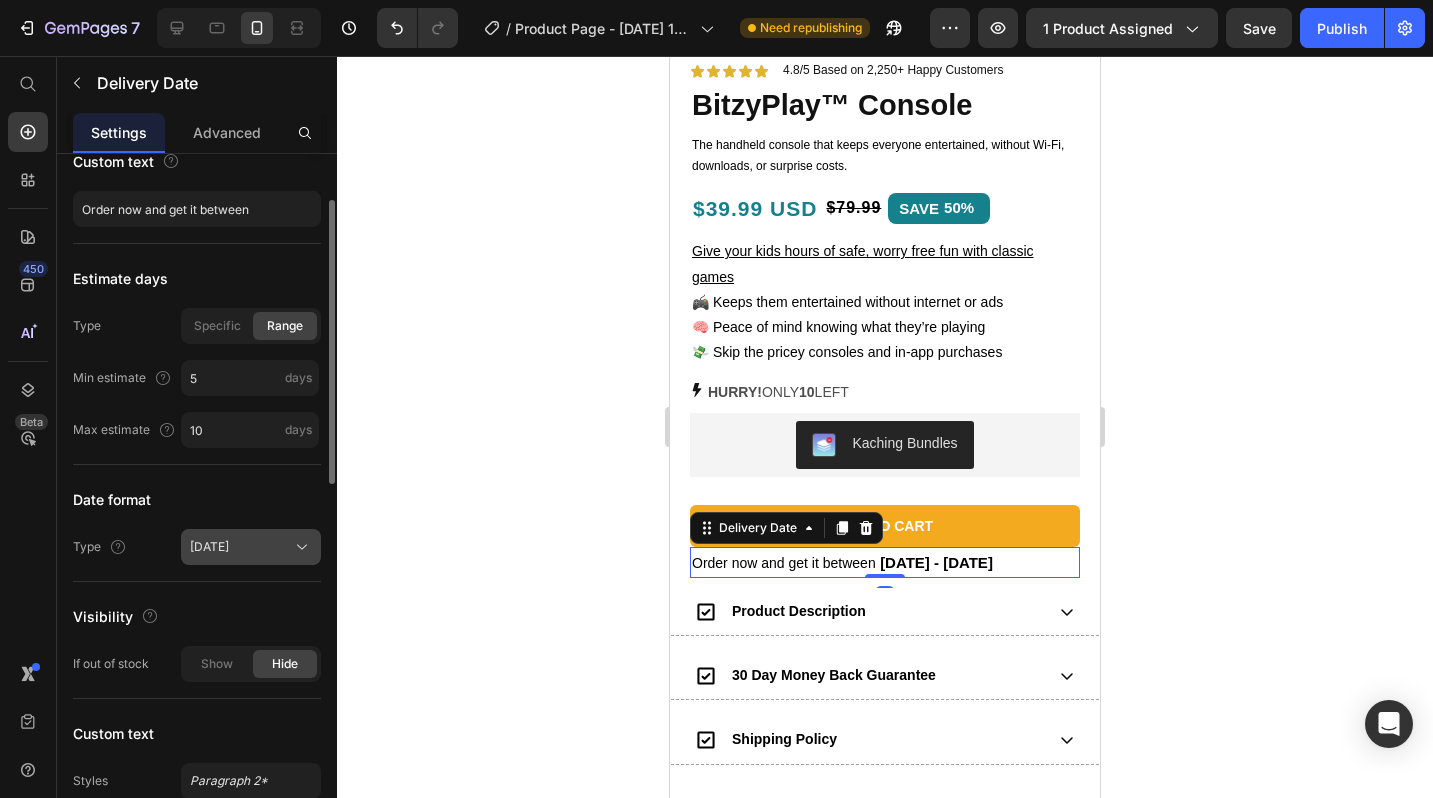 scroll, scrollTop: 61, scrollLeft: 0, axis: vertical 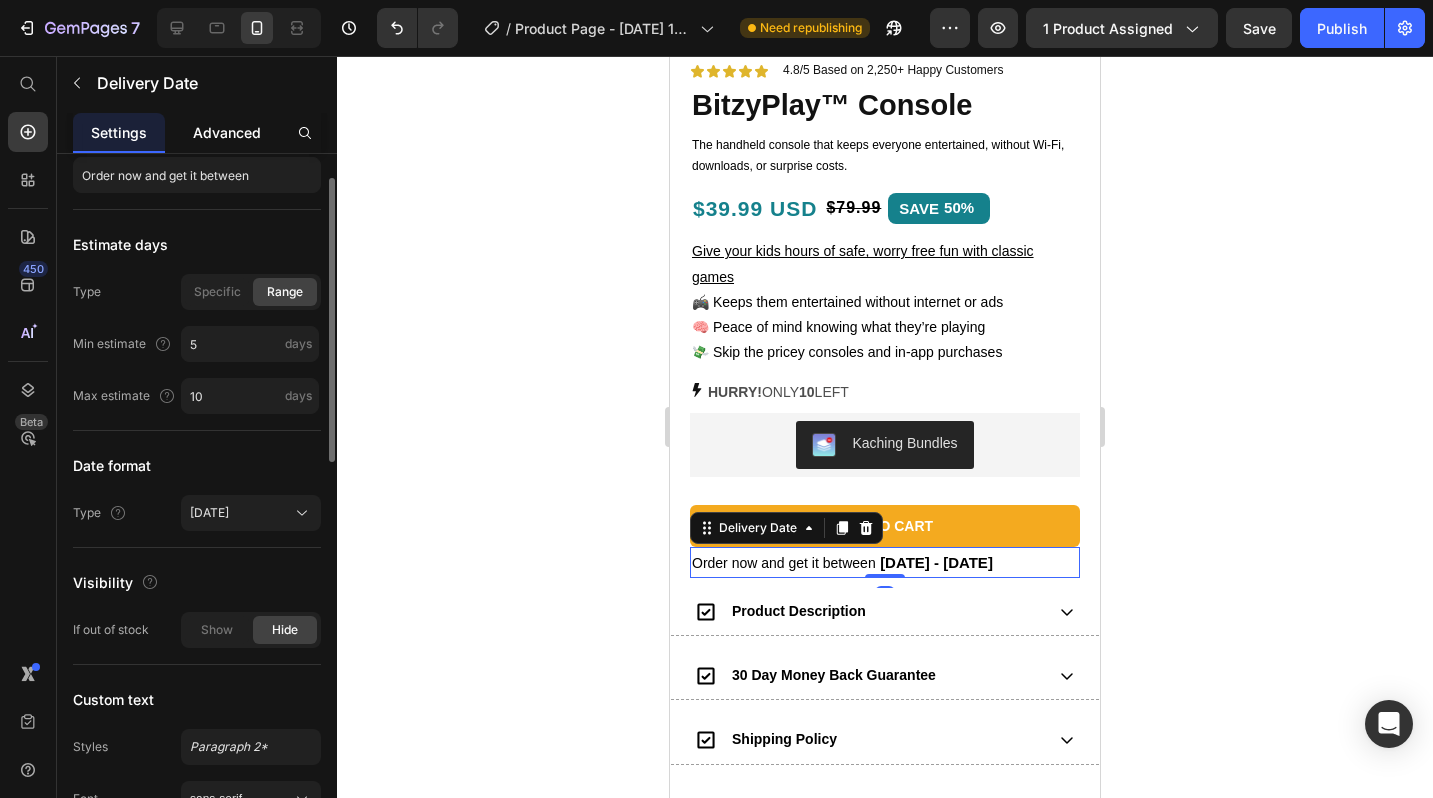 click on "Advanced" 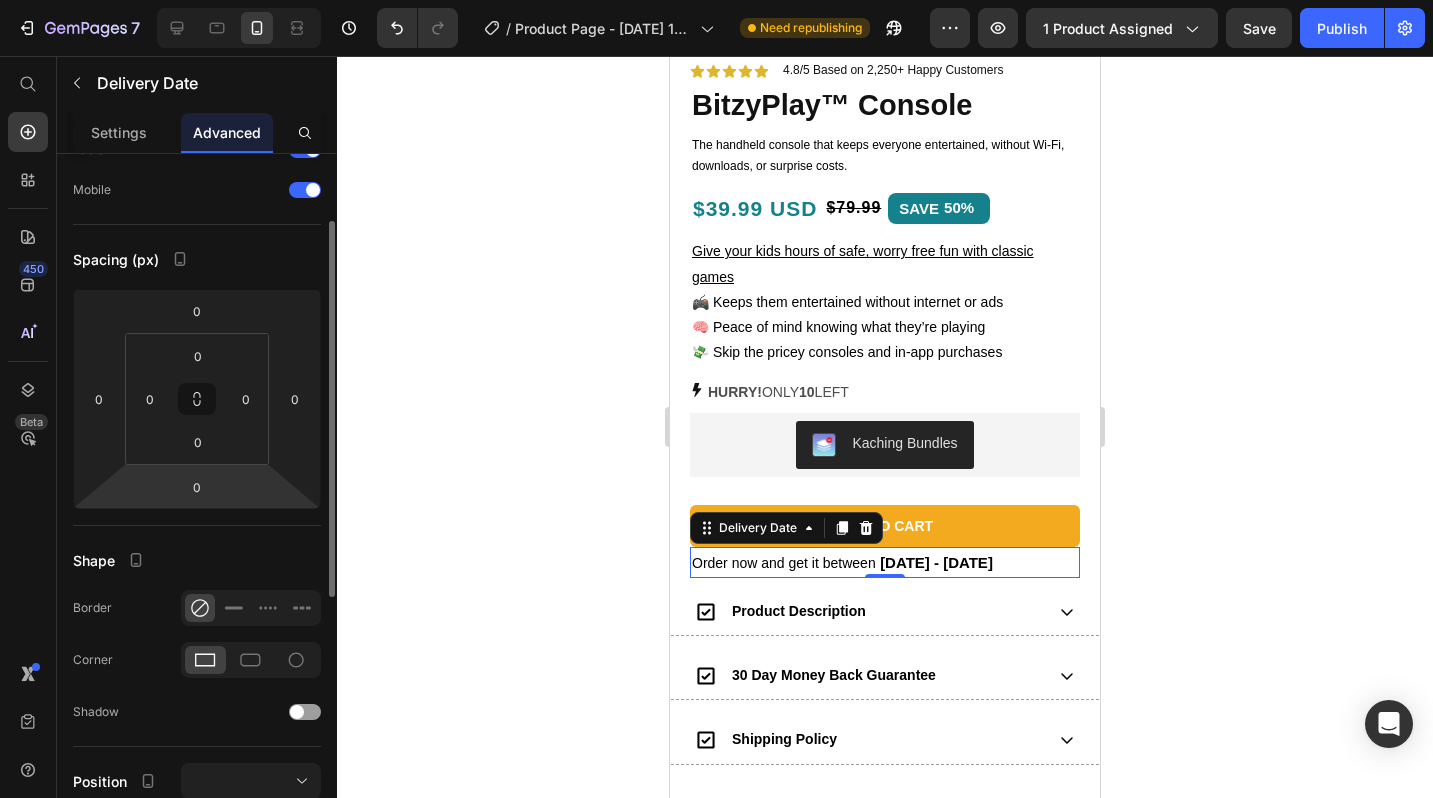 scroll, scrollTop: 0, scrollLeft: 0, axis: both 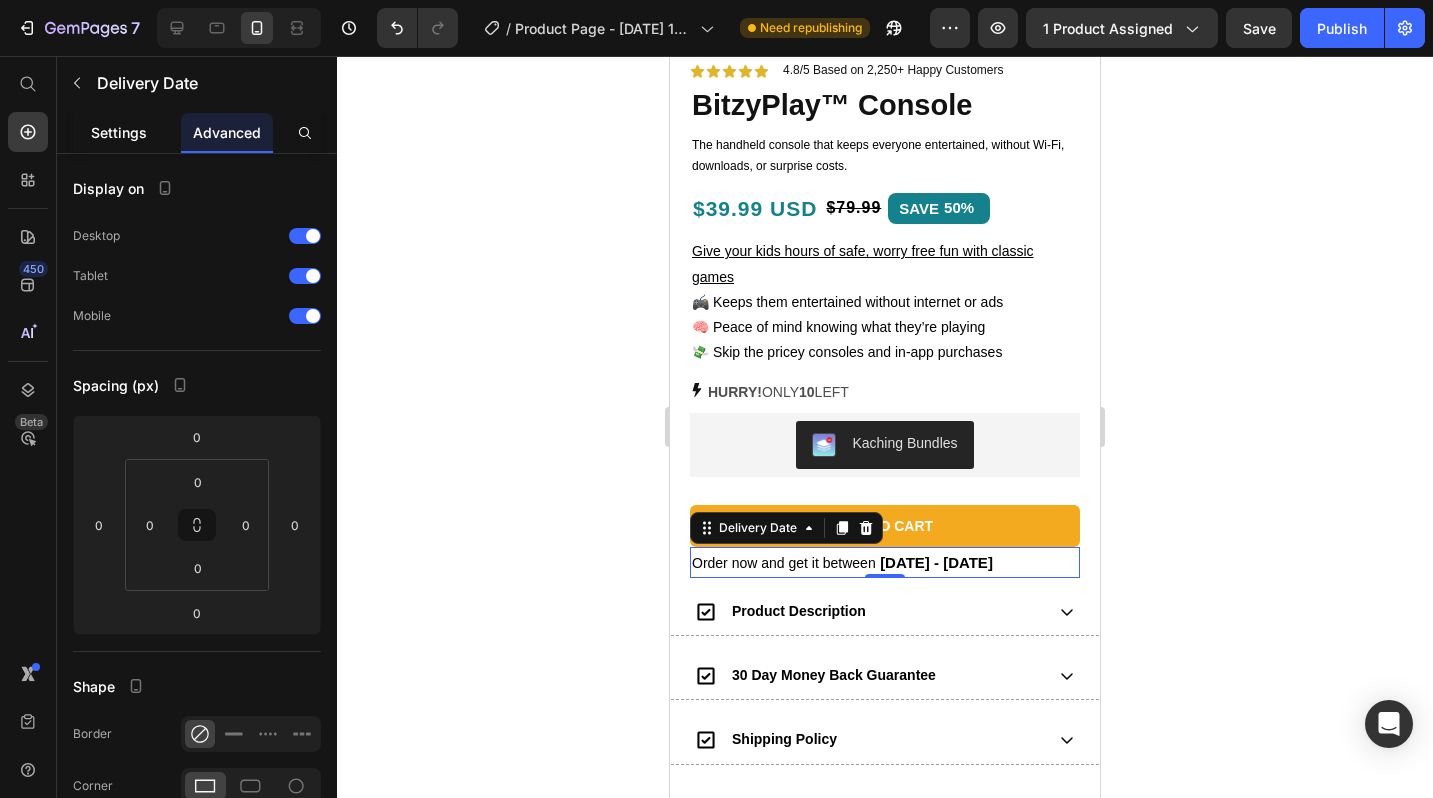 click on "Settings" 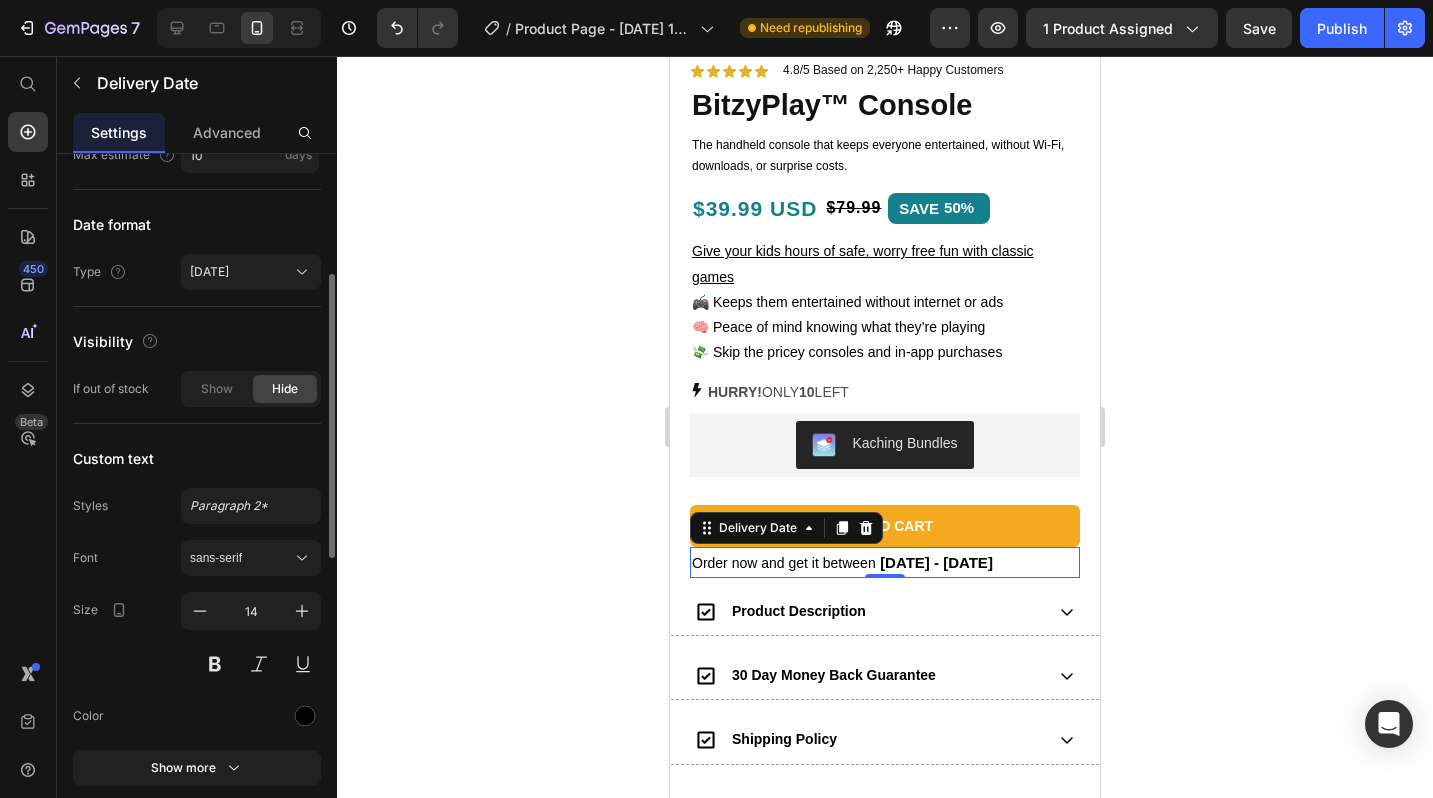 scroll, scrollTop: 303, scrollLeft: 0, axis: vertical 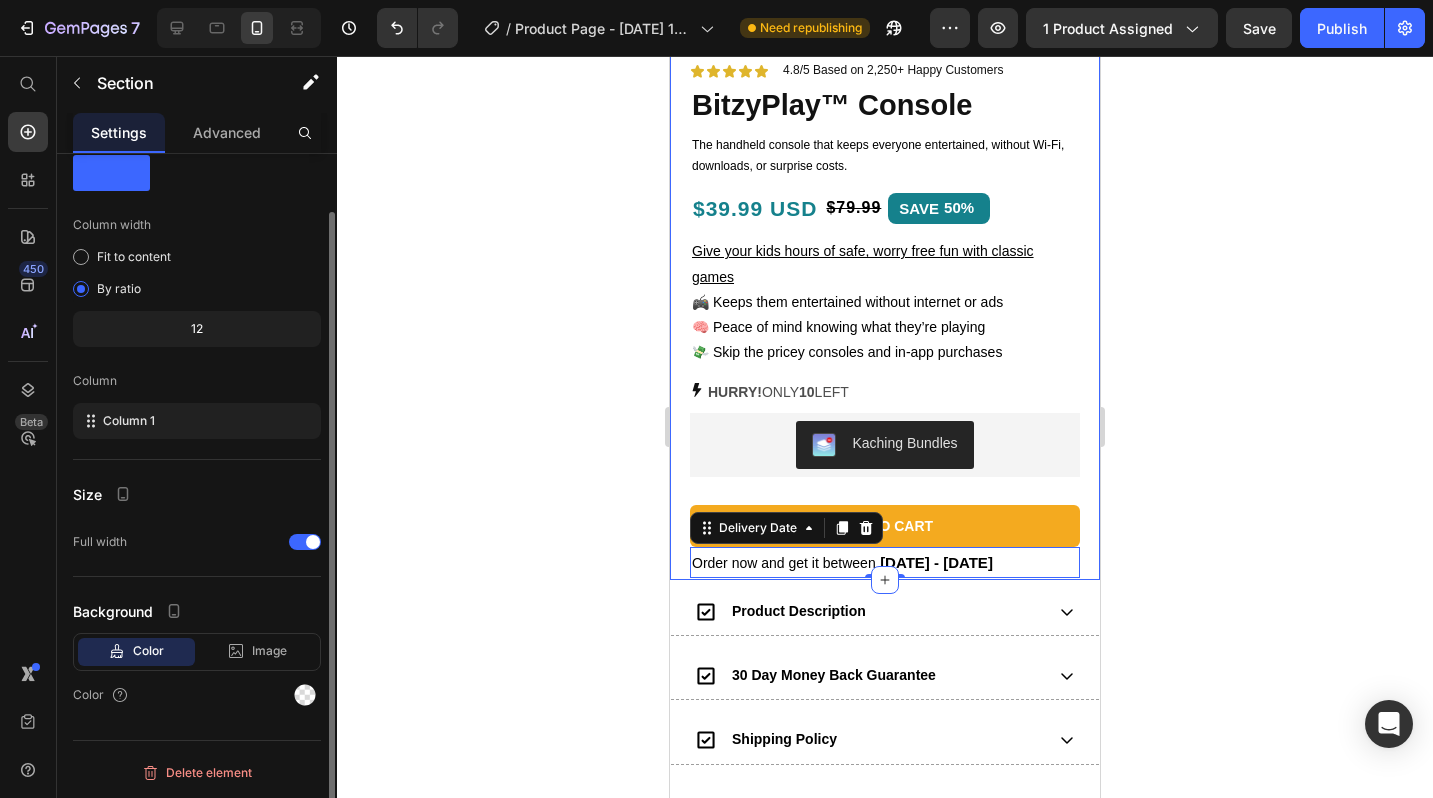 click on "Product Images 2025's Best-Selling New Gadget Text Block
Icon
Icon
Icon
Icon
Icon Icon List 4.8/5 Based on 2,250+ Happy Customers Text Block Row BitzyPlay™ Console Product Title The handheld console that keeps everyone entertained, without Wi-Fi, downloads, or surprise costs. Text Block $39.99 USD Text Block $79.99 Product Price SAVE 50% Discount Tag Row Give your kids hours of safe, worry free fun with classic games 🎮 Keeps them entertained without internet or ads 🧠 Peace of mind knowing what they’re playing 💸 Skip the pricey consoles and in-app purchases Text Block   HURRY!  ONLY  10  LEFT Stock Counter Kaching Bundles Kaching Bundles Add to cart Add to Cart
Order now and get it between
Tue, Jul 15 - Sun, Jul 20
Delivery Date   0 Row Product Section 1" at bounding box center [885, 37] 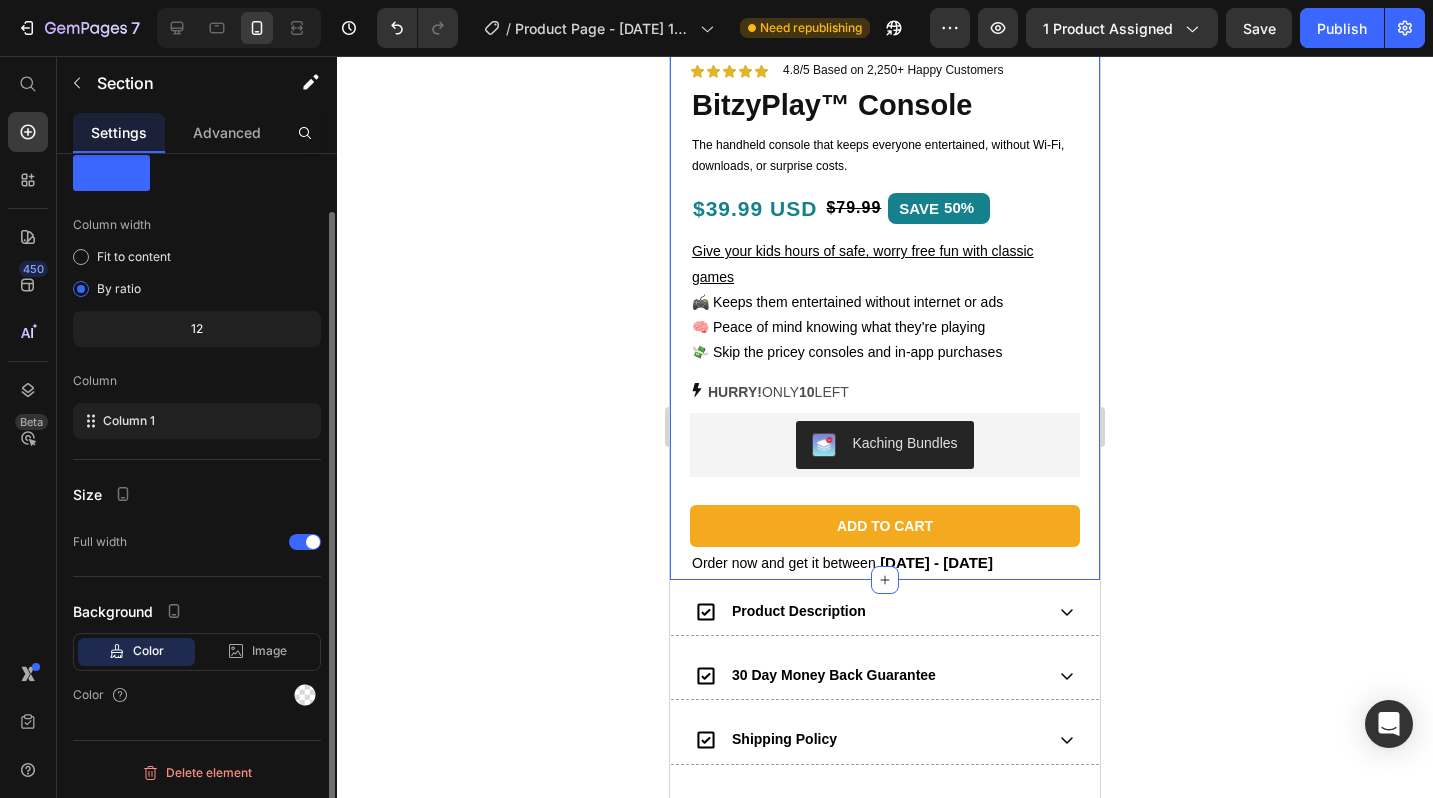 scroll, scrollTop: 0, scrollLeft: 0, axis: both 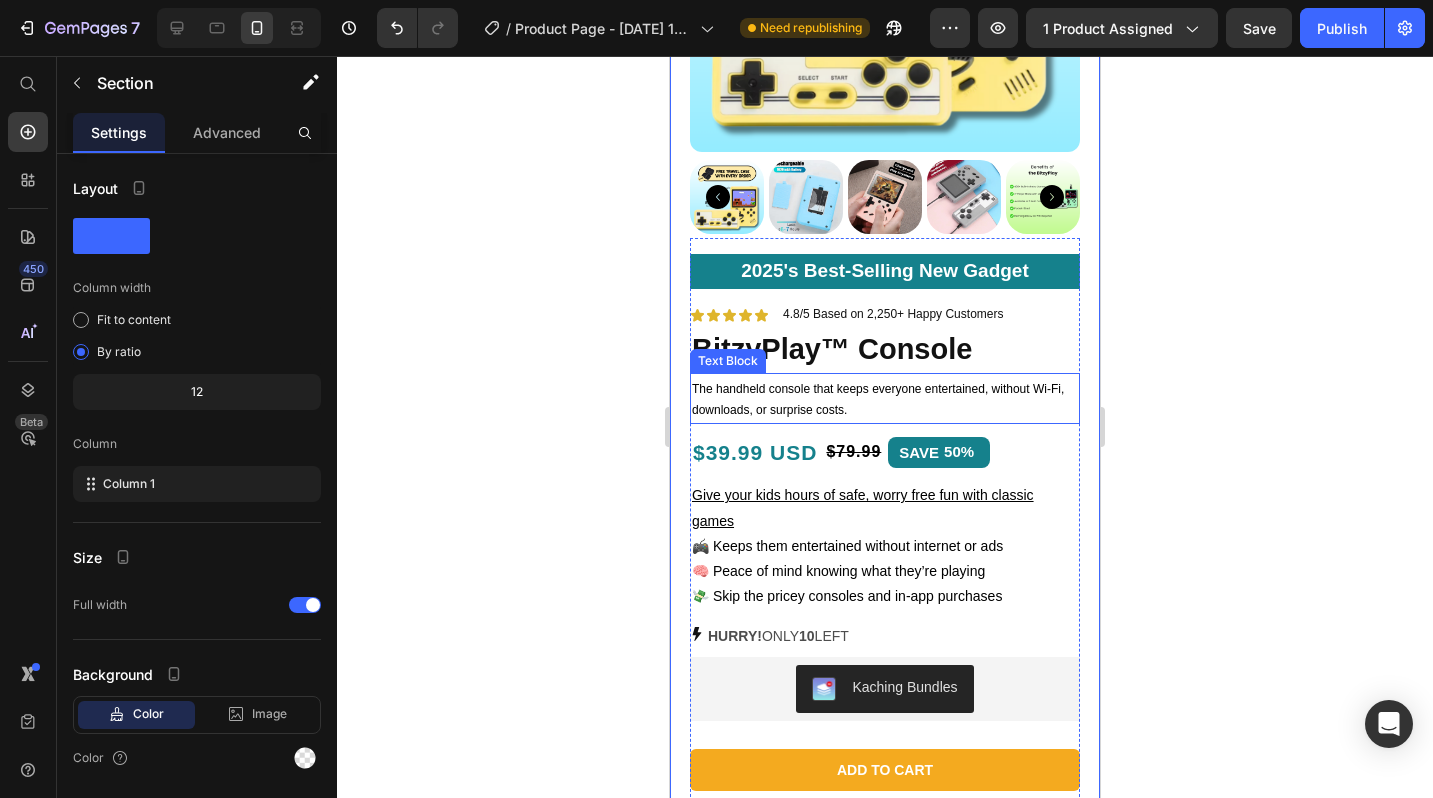 click on "The handheld console that keeps everyone entertained, without Wi-Fi, downloads, or surprise costs." at bounding box center [885, 400] 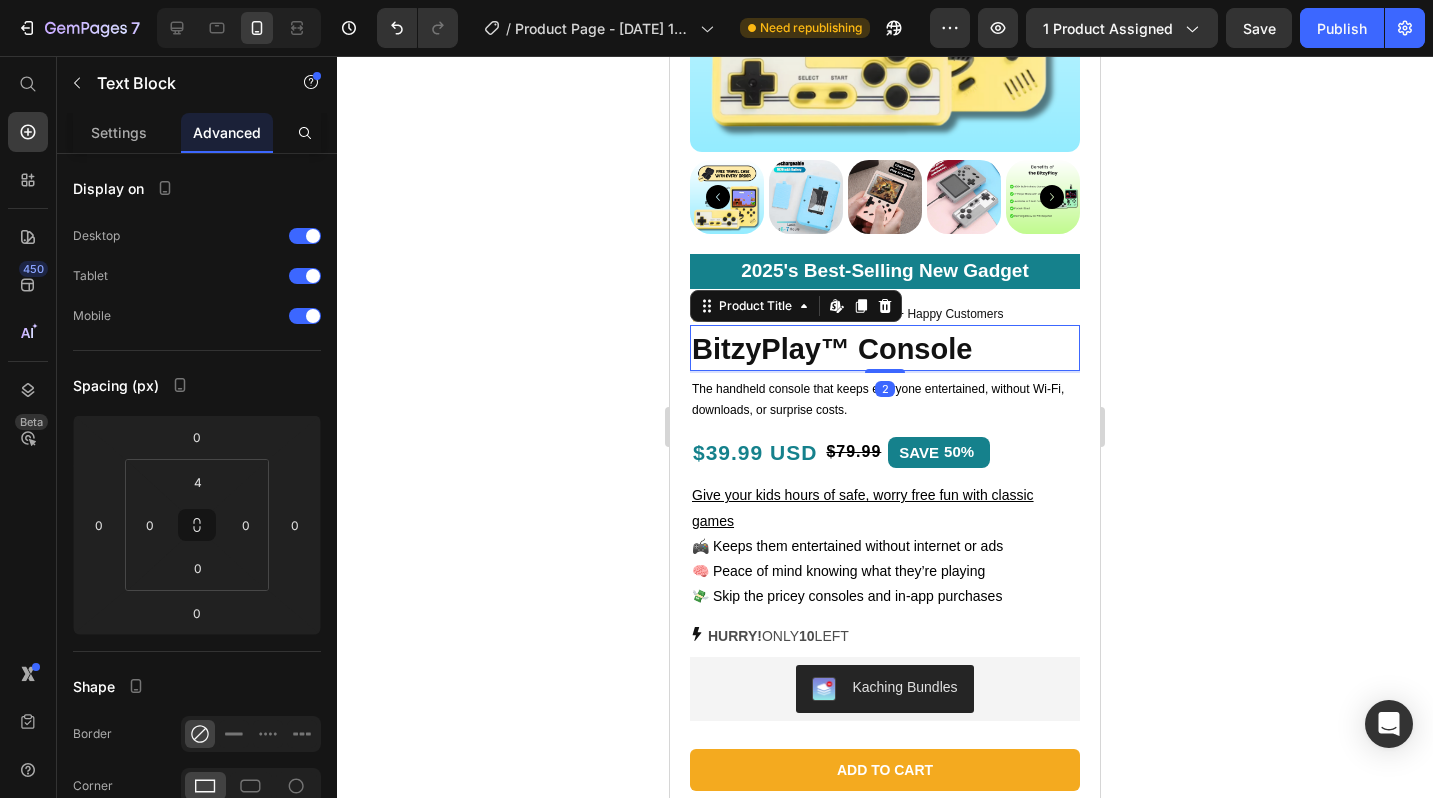 click on "BitzyPlay™ Console" at bounding box center (885, 350) 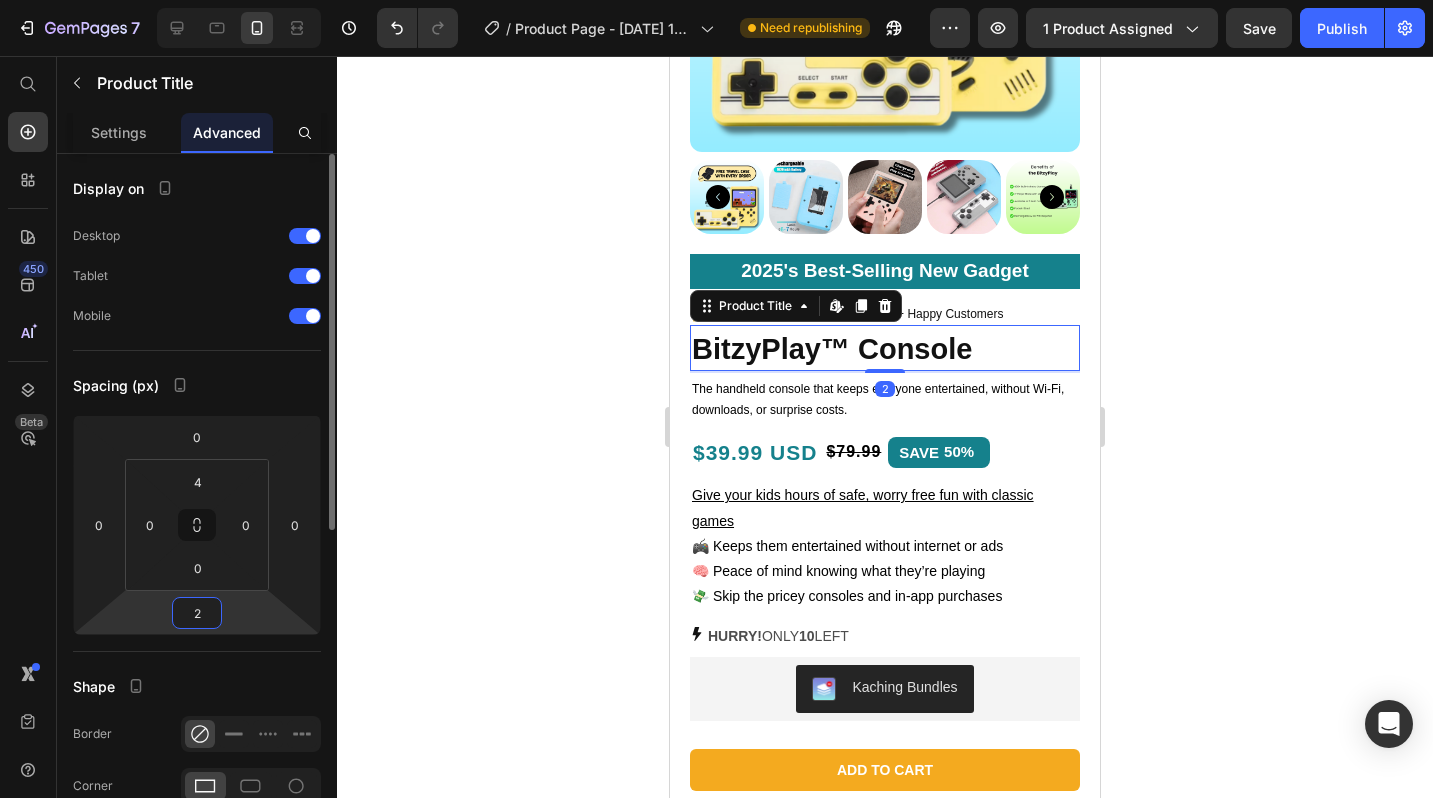 click on "2" at bounding box center [197, 613] 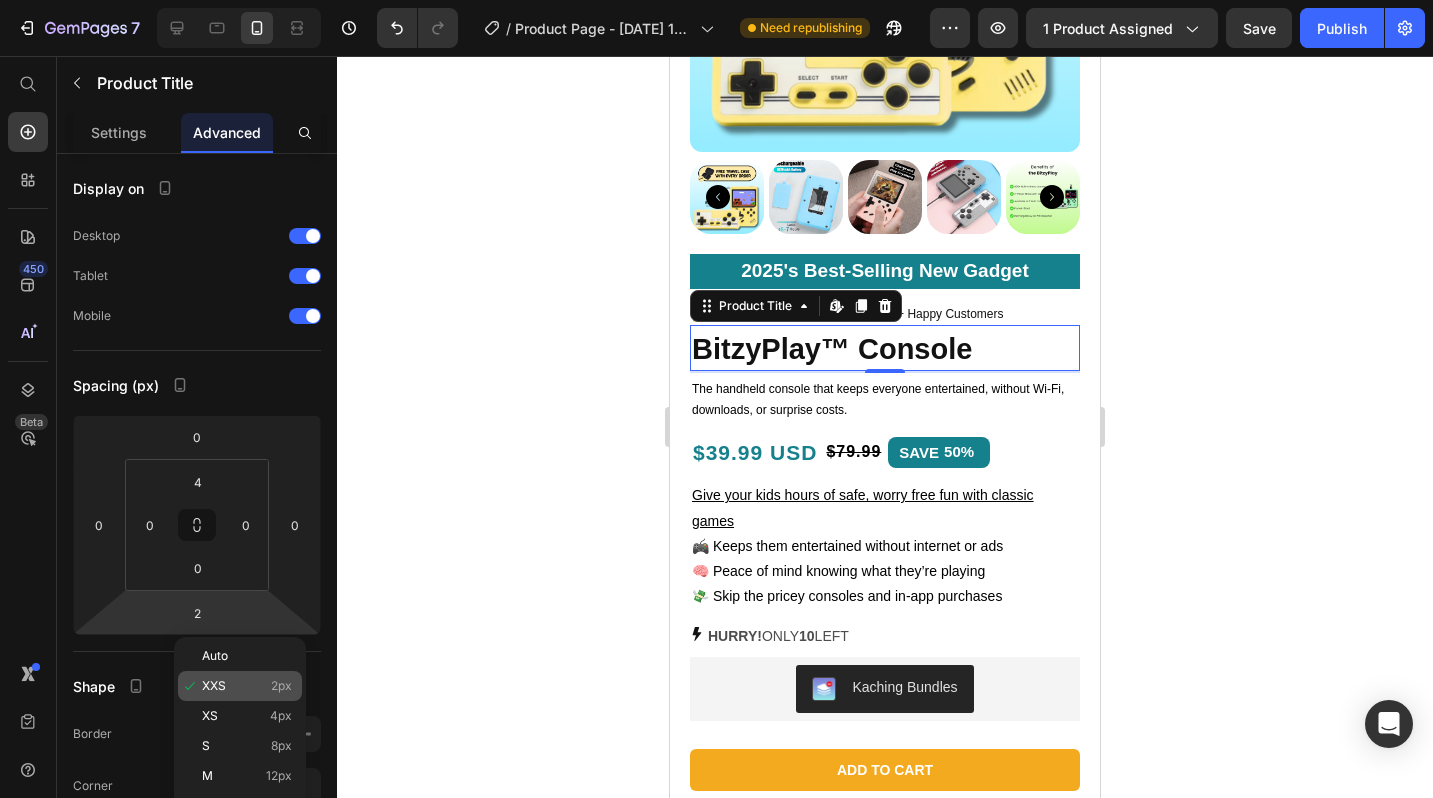 click on "XXS 2px" at bounding box center (247, 686) 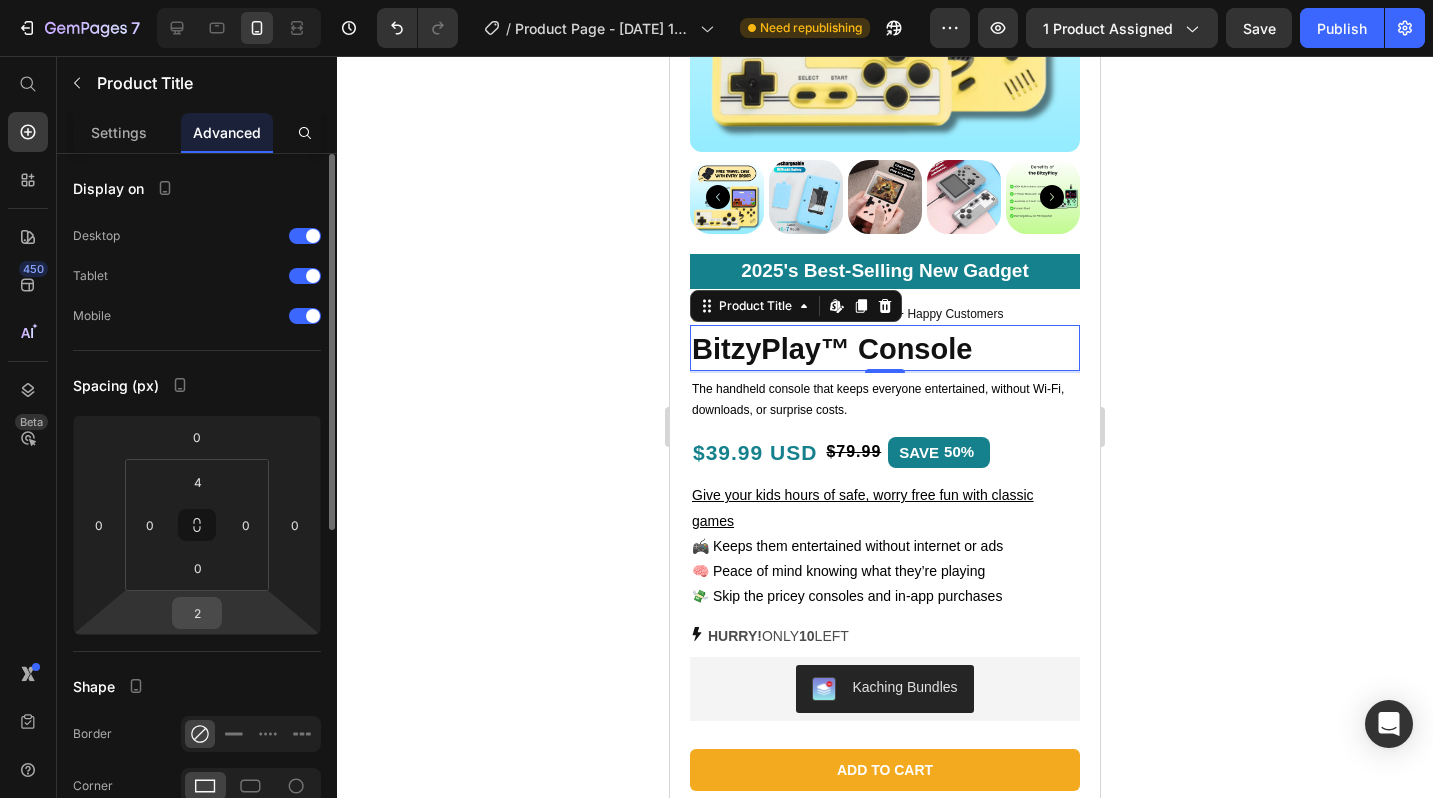 click on "2" at bounding box center [197, 613] 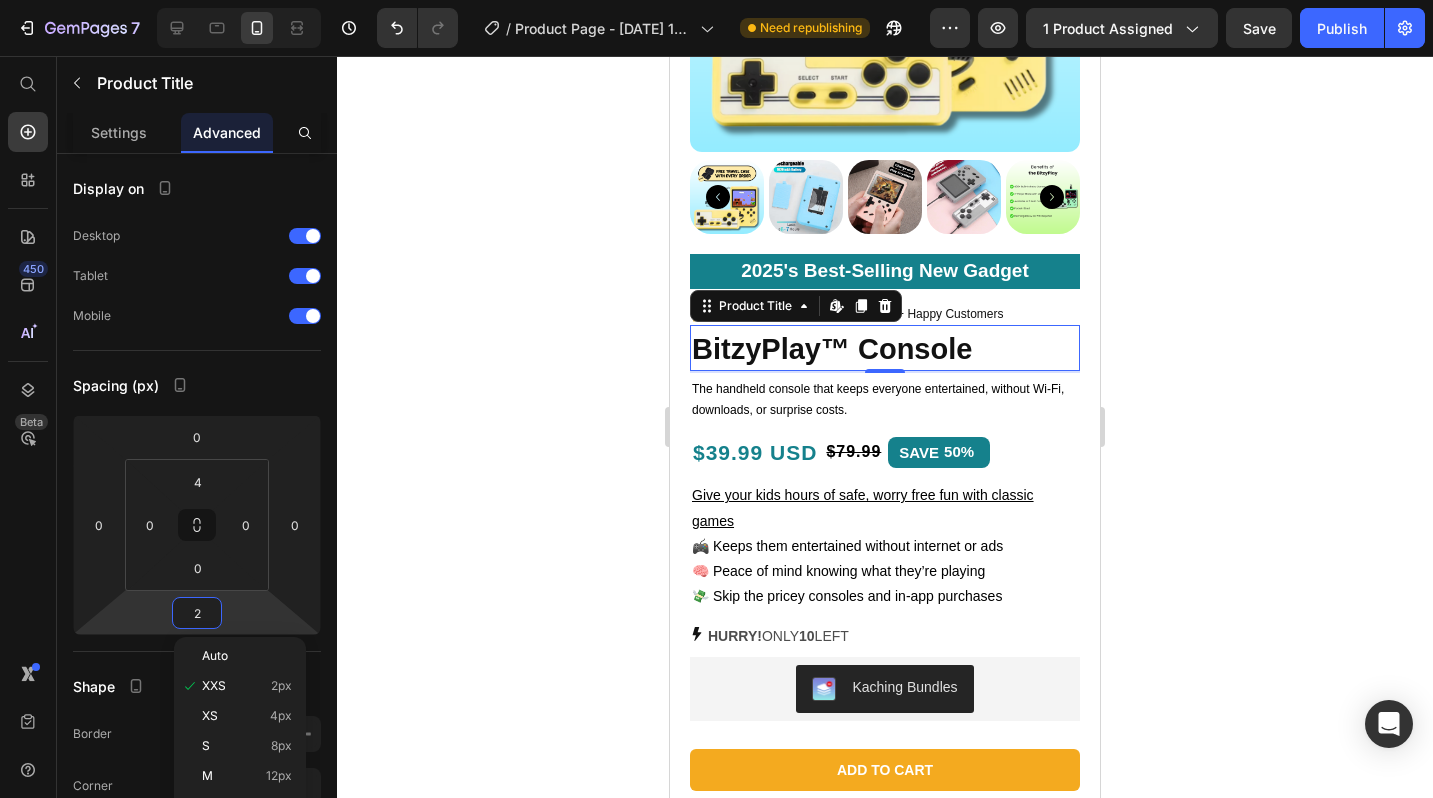 type on "0" 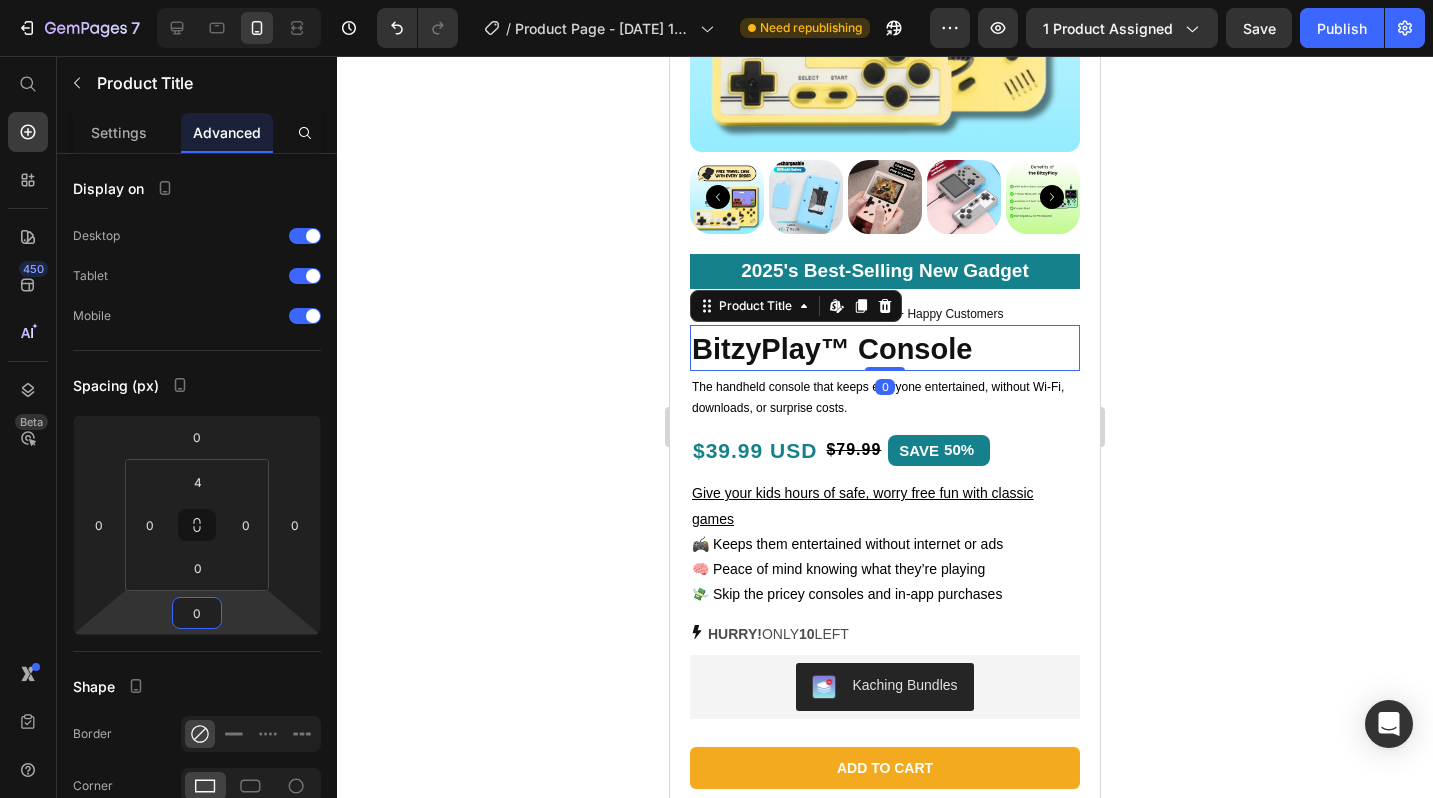 click 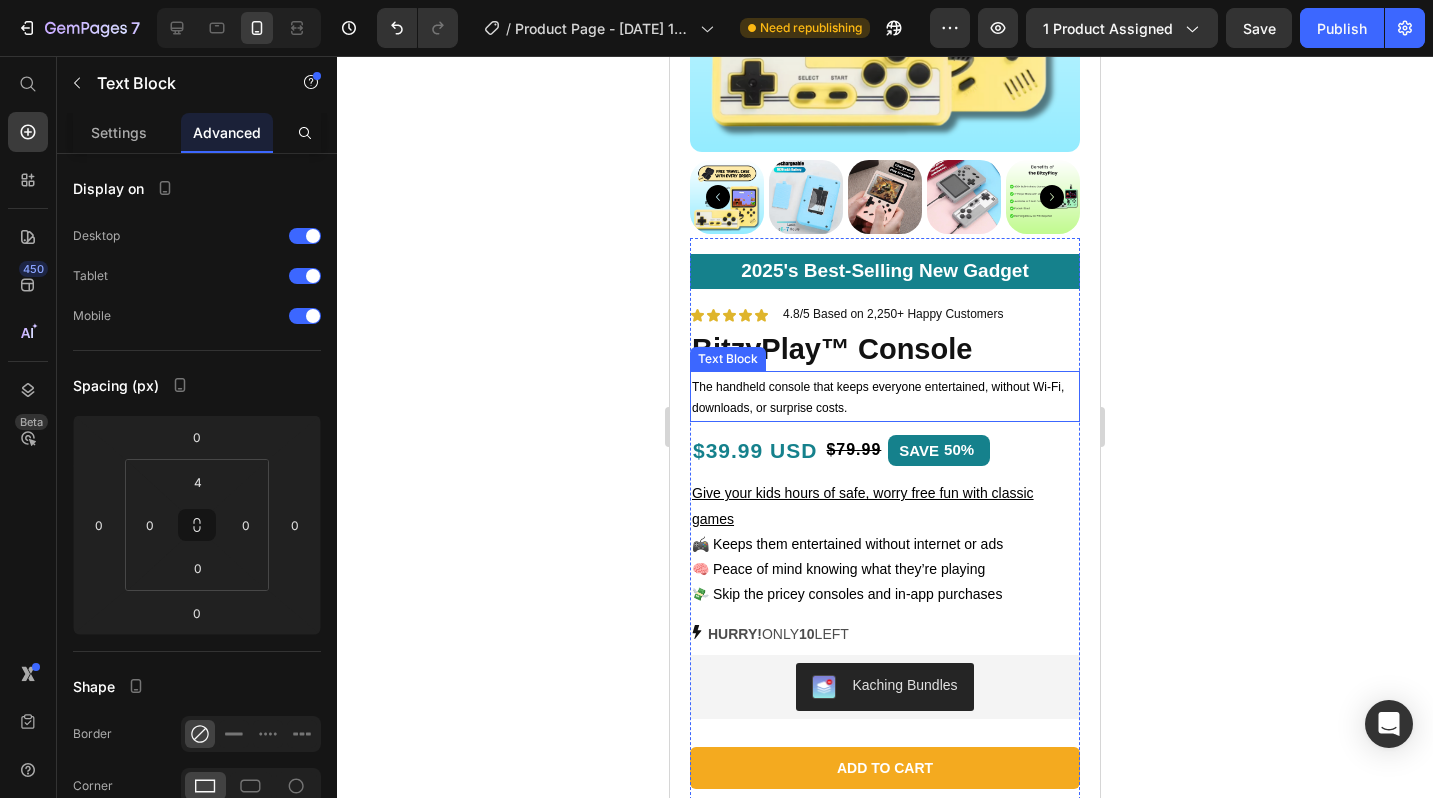 click on "The handheld console that keeps everyone entertained, without Wi-Fi, downloads, or surprise costs." at bounding box center (885, 398) 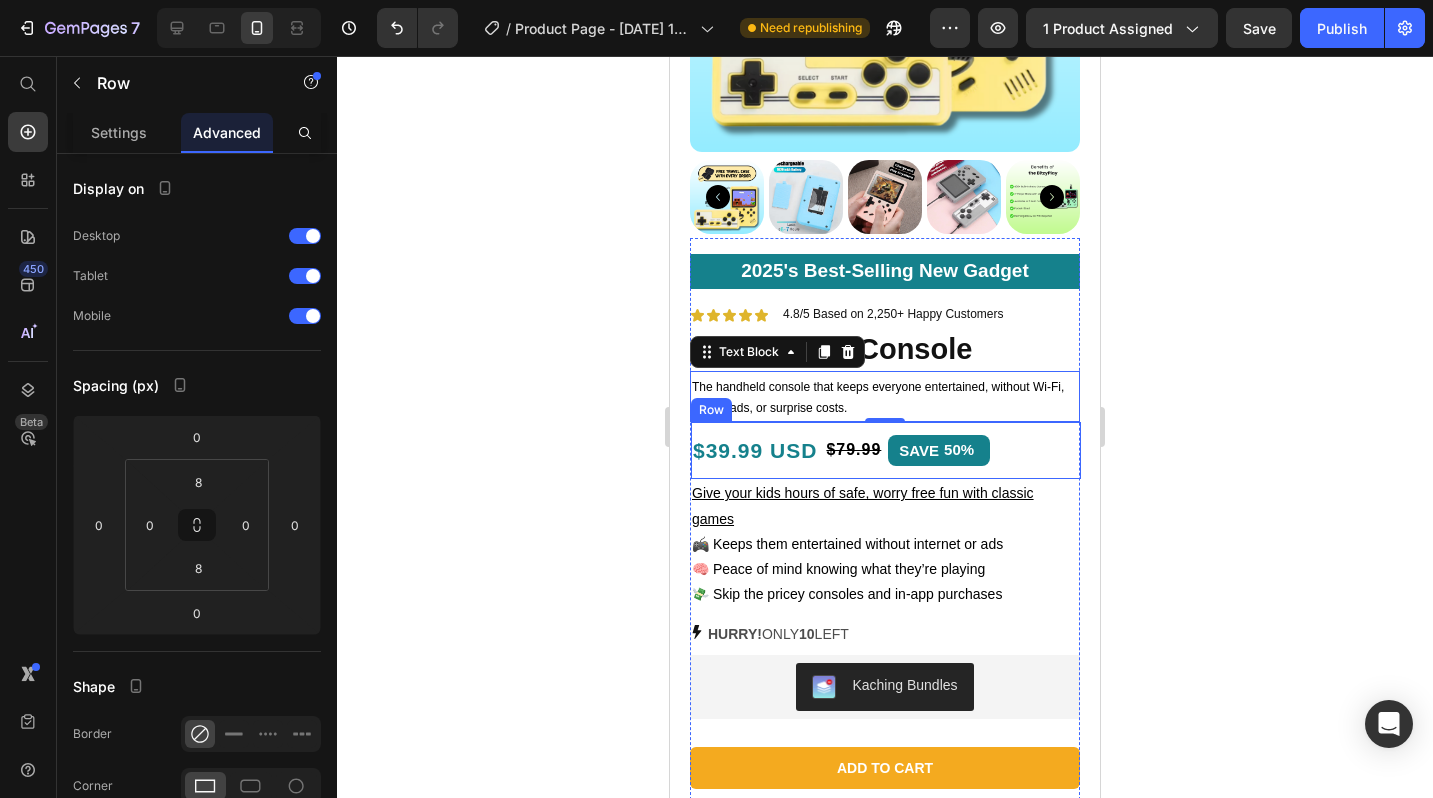 click on "$79.99 Product Price" at bounding box center (853, 451) 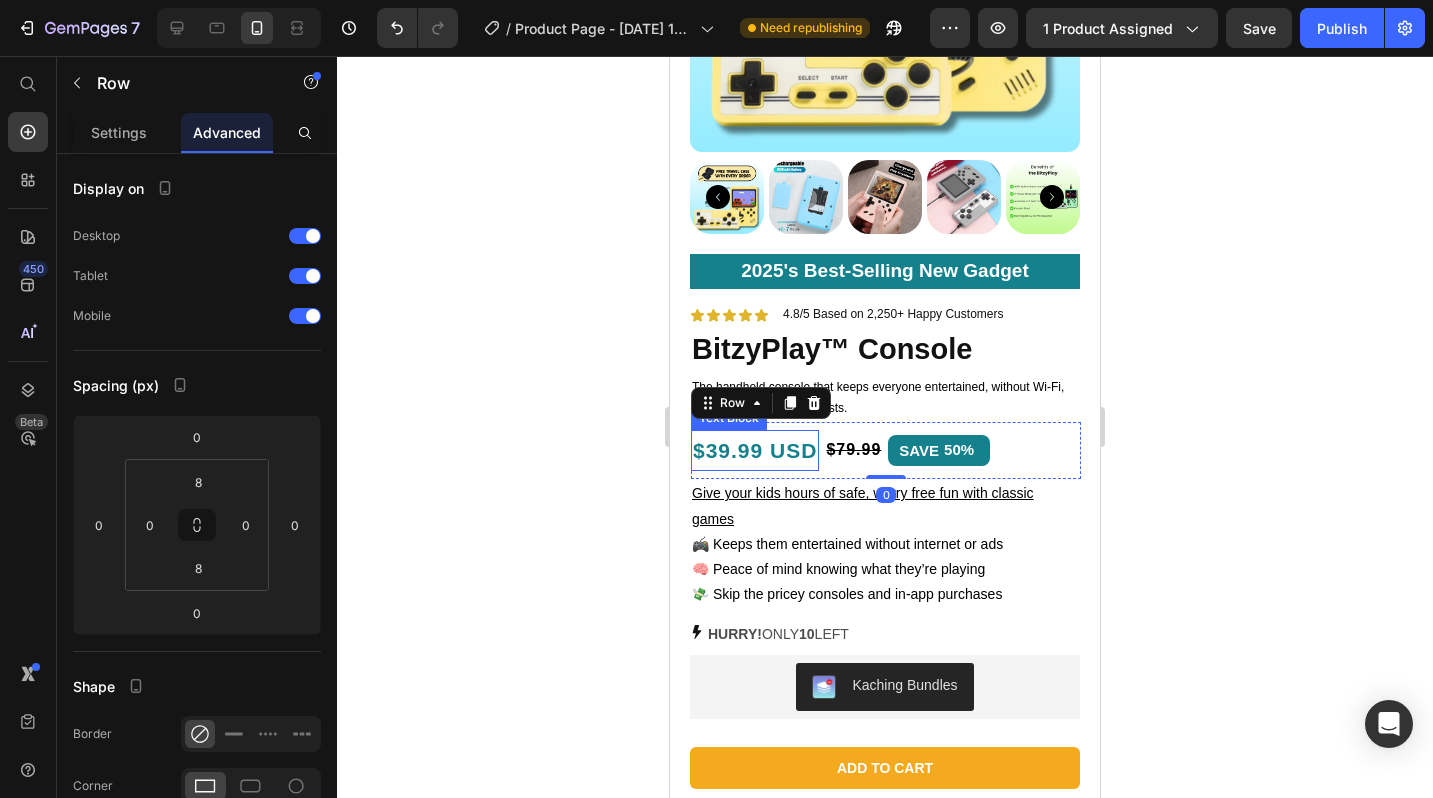 click on "$39.99 USD" at bounding box center (755, 451) 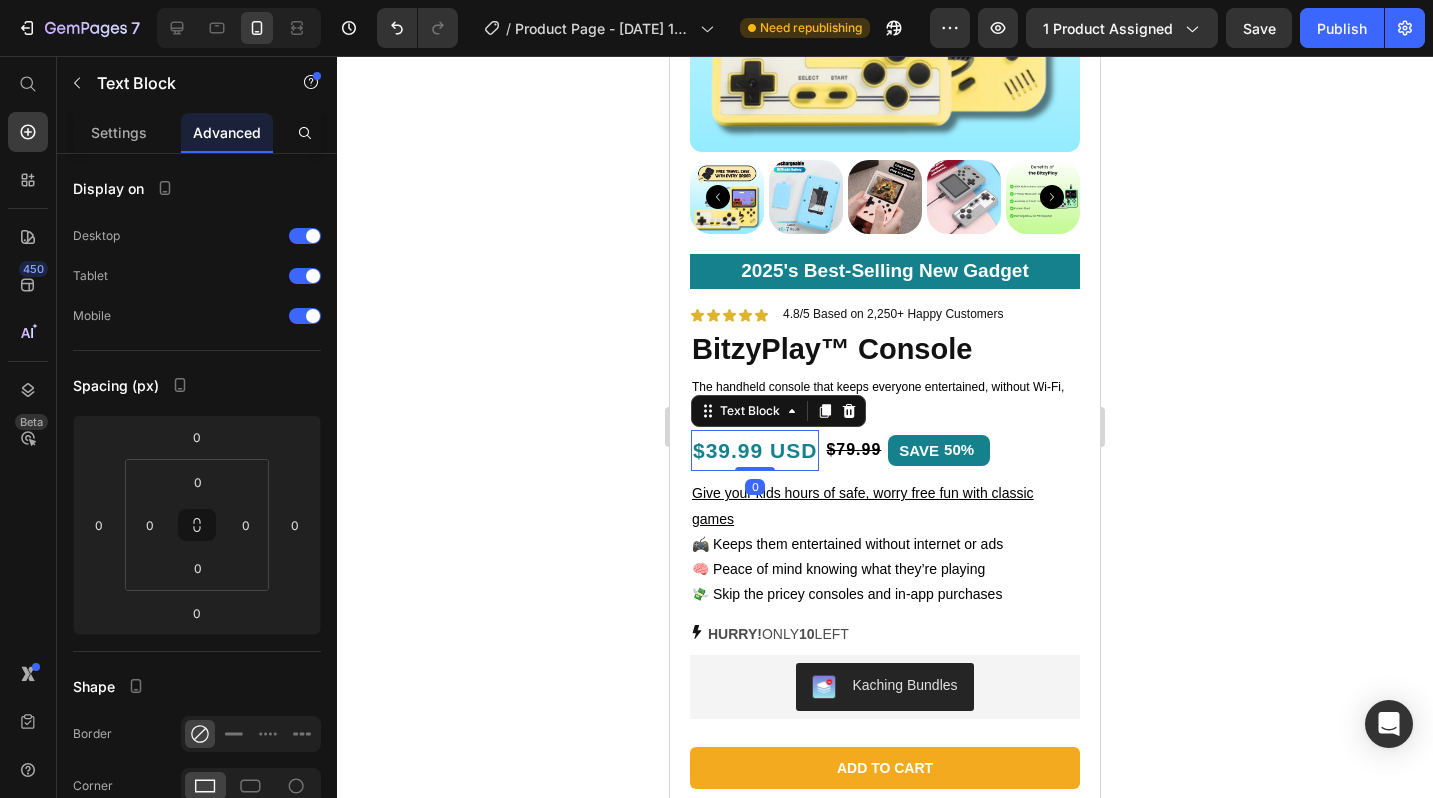 click on "$79.99" at bounding box center [853, 450] 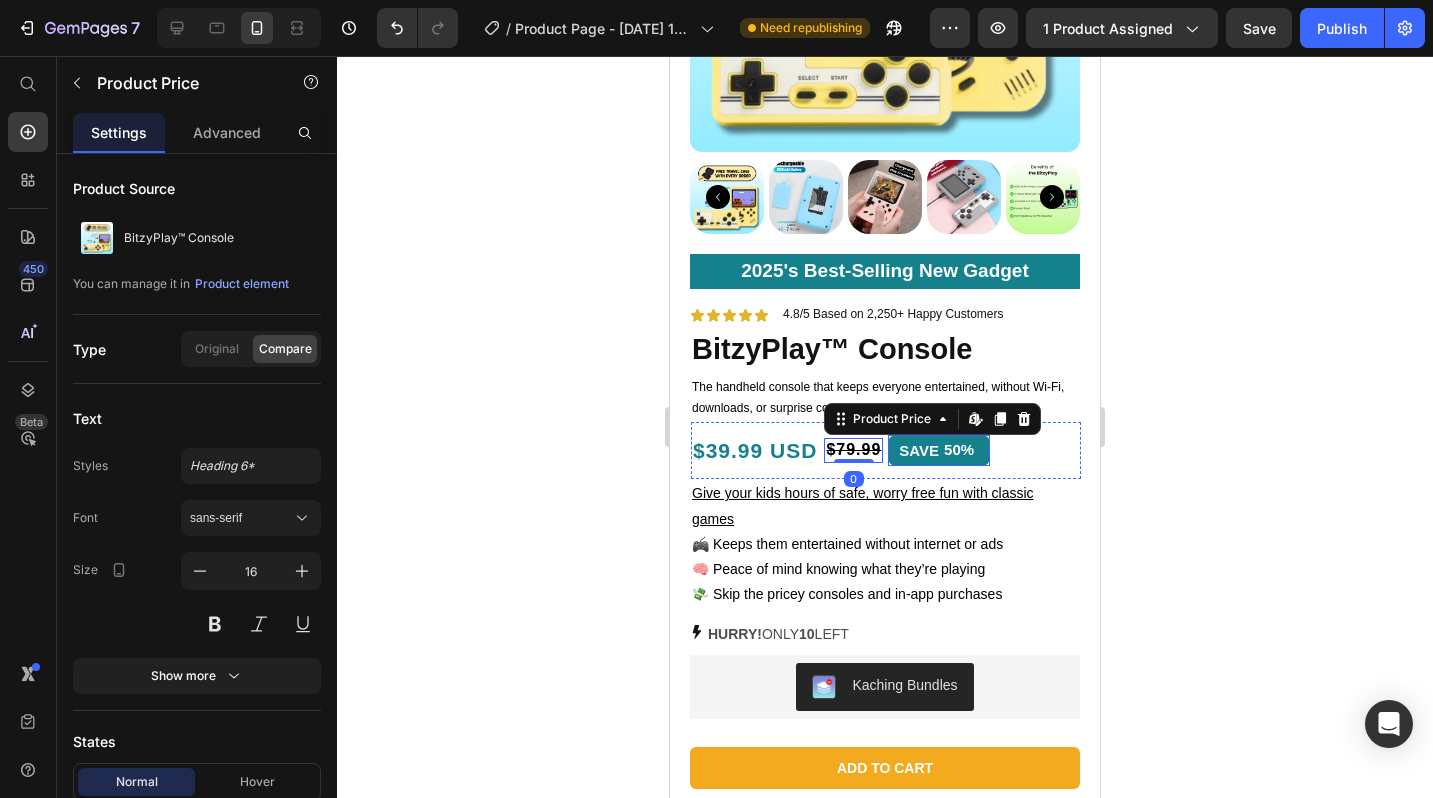 click on "SAVE" at bounding box center [919, 451] 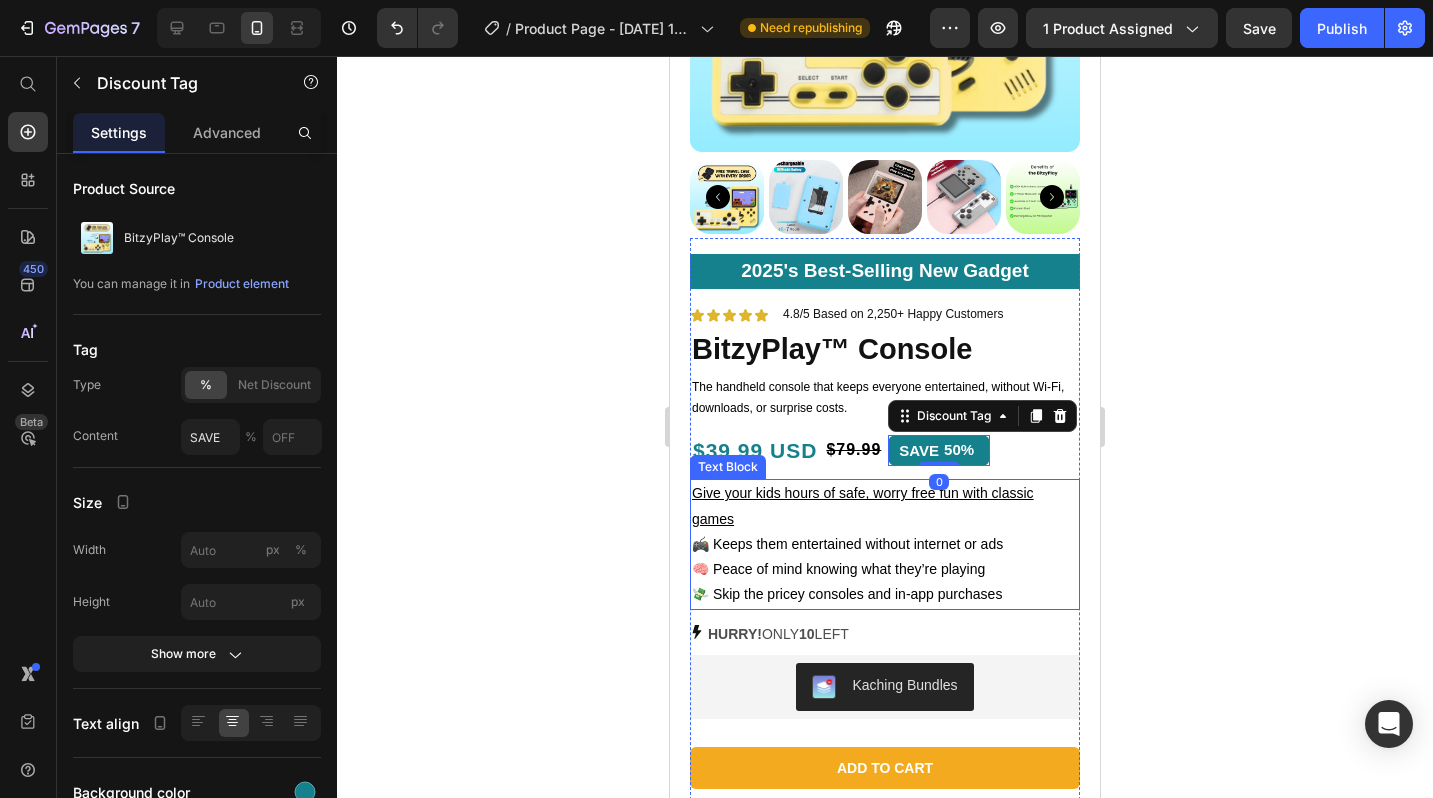 click on "Give your kids hours of safe, worry free fun with classic games" at bounding box center (863, 505) 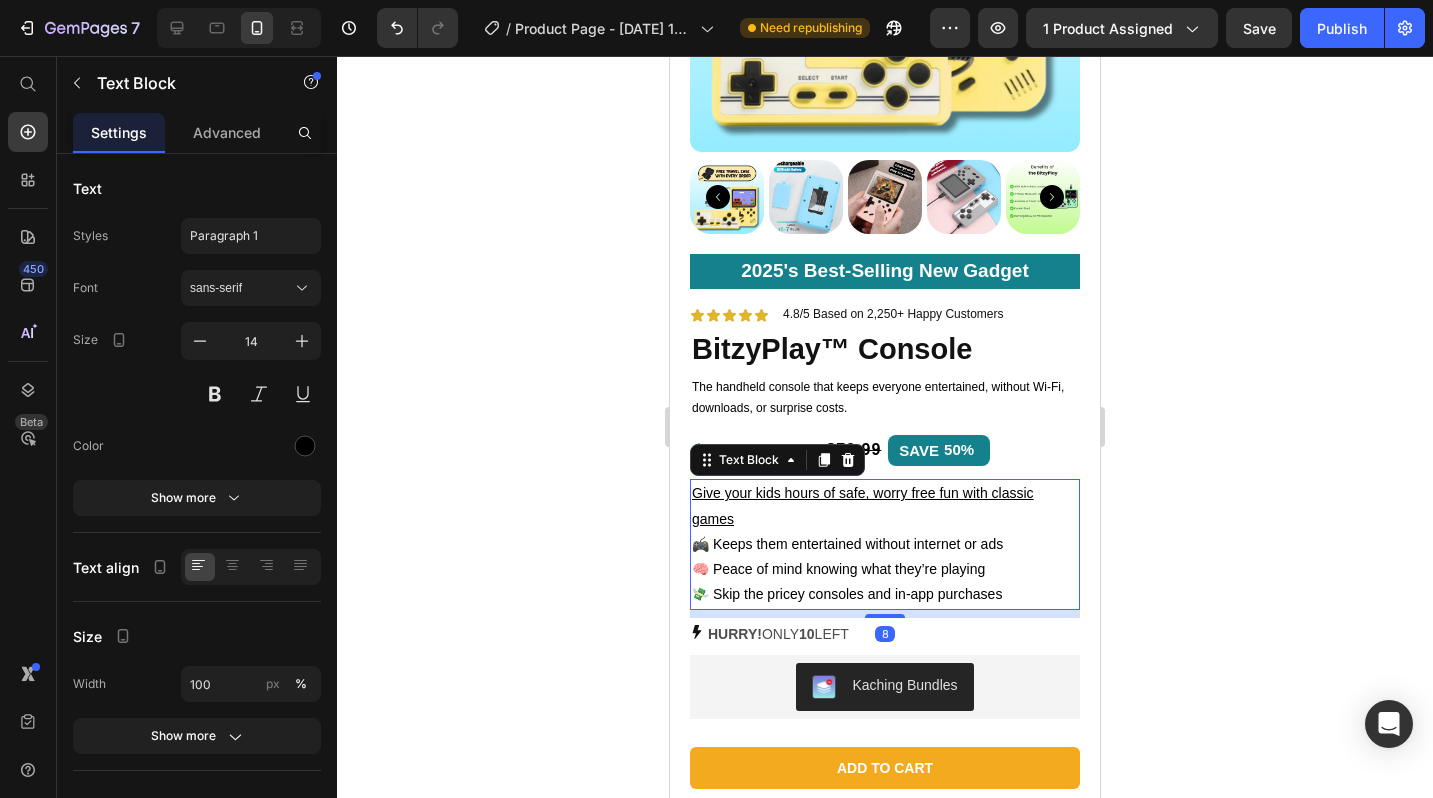 click 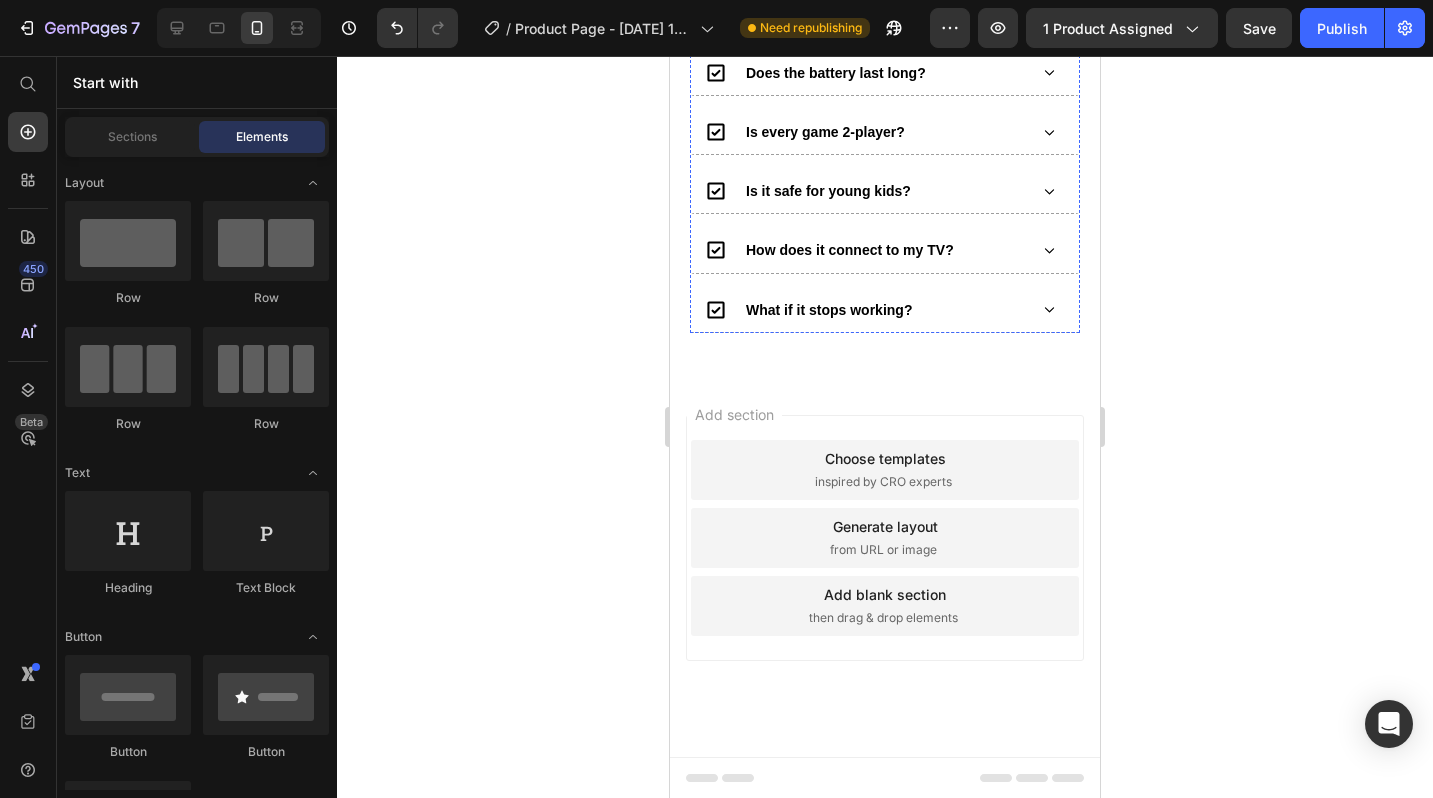 scroll, scrollTop: 624, scrollLeft: 0, axis: vertical 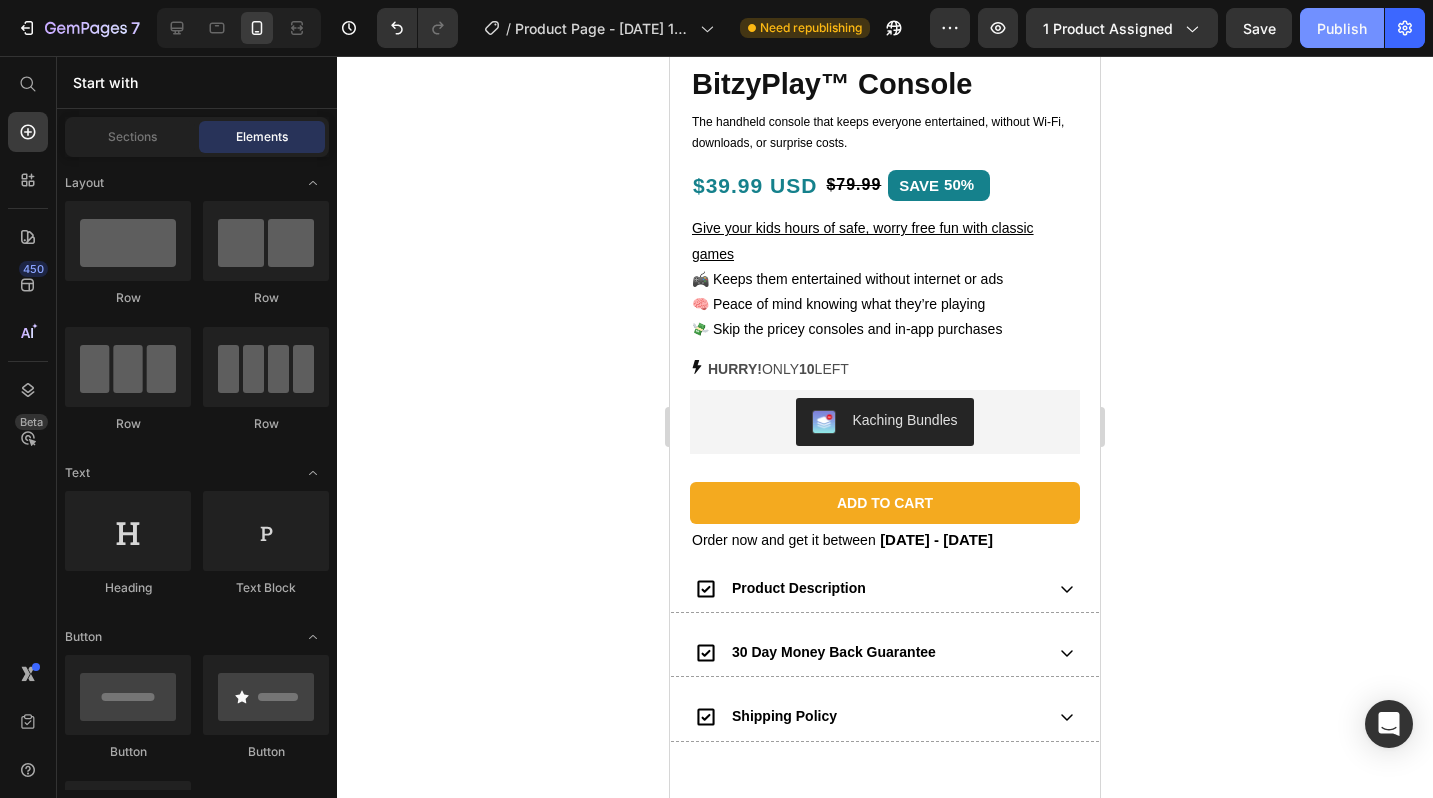 click on "Publish" at bounding box center (1342, 28) 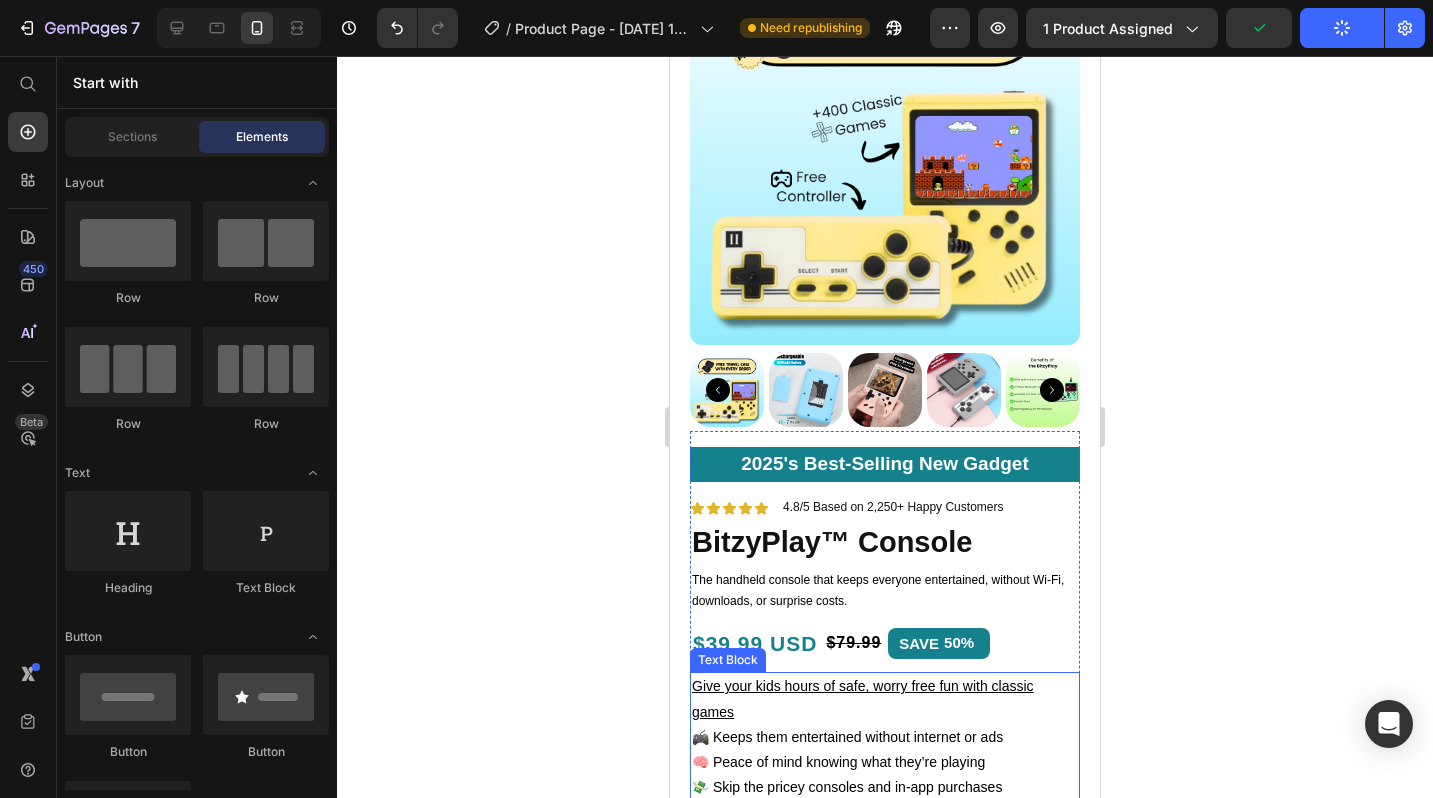 scroll, scrollTop: 0, scrollLeft: 0, axis: both 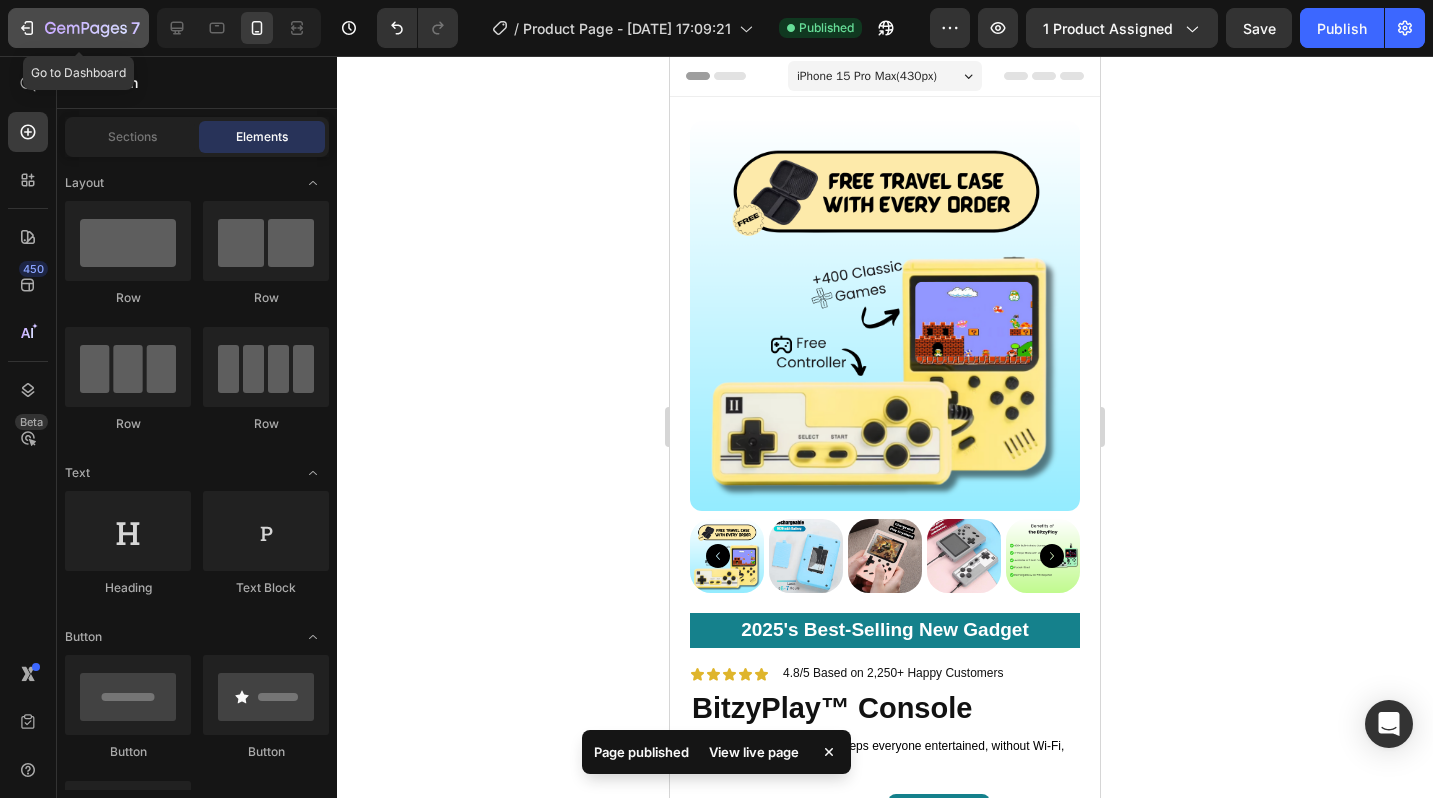 click 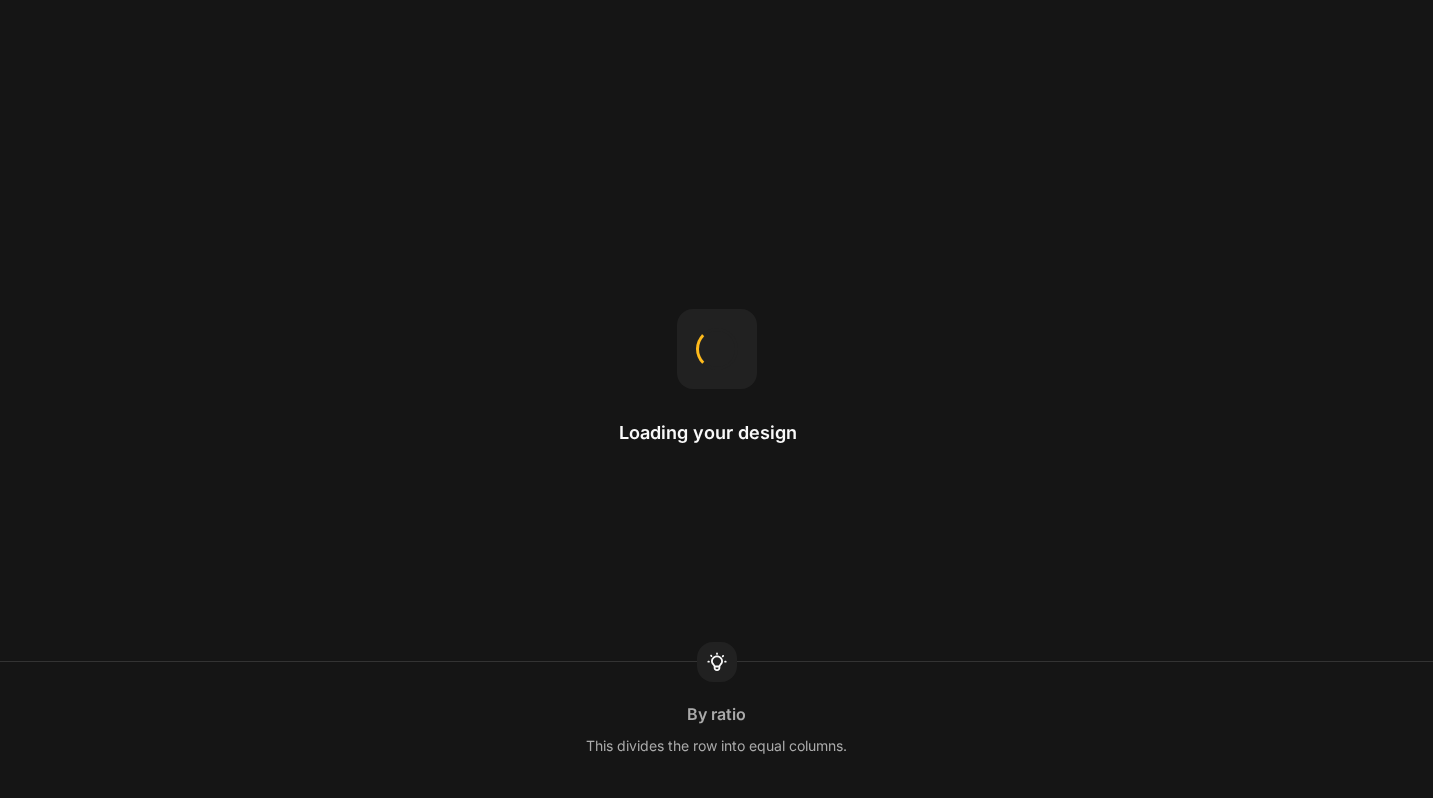 scroll, scrollTop: 0, scrollLeft: 0, axis: both 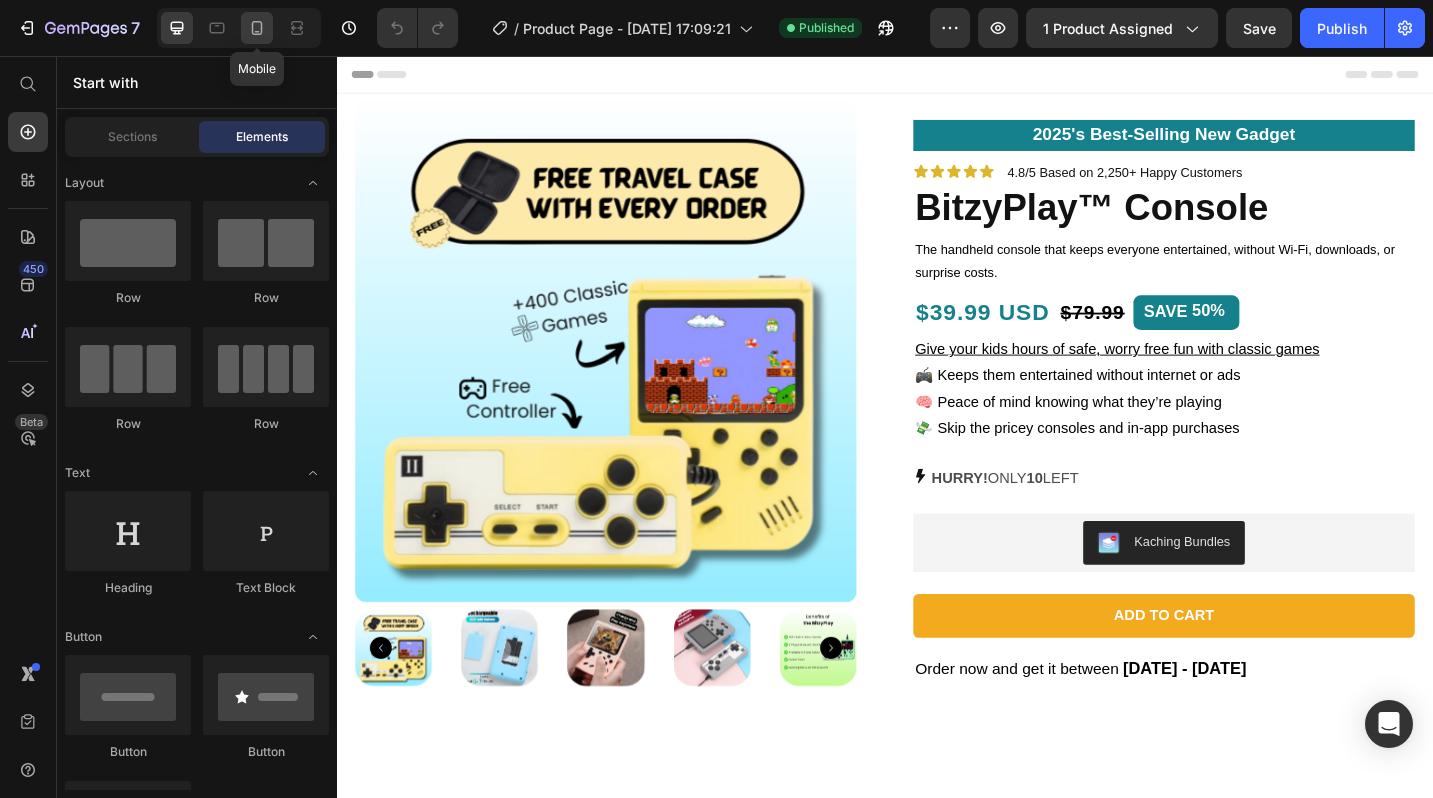 click 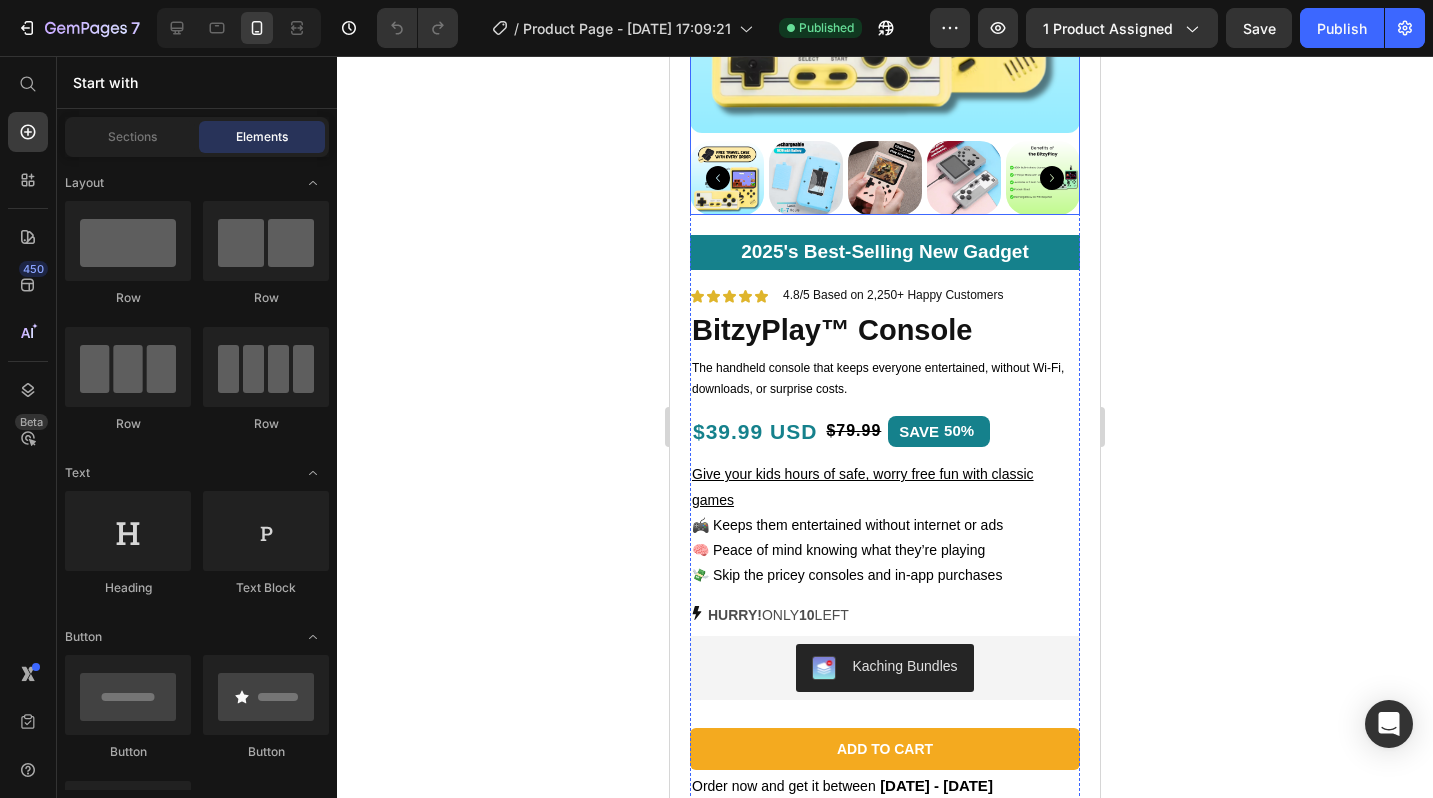 scroll, scrollTop: 537, scrollLeft: 0, axis: vertical 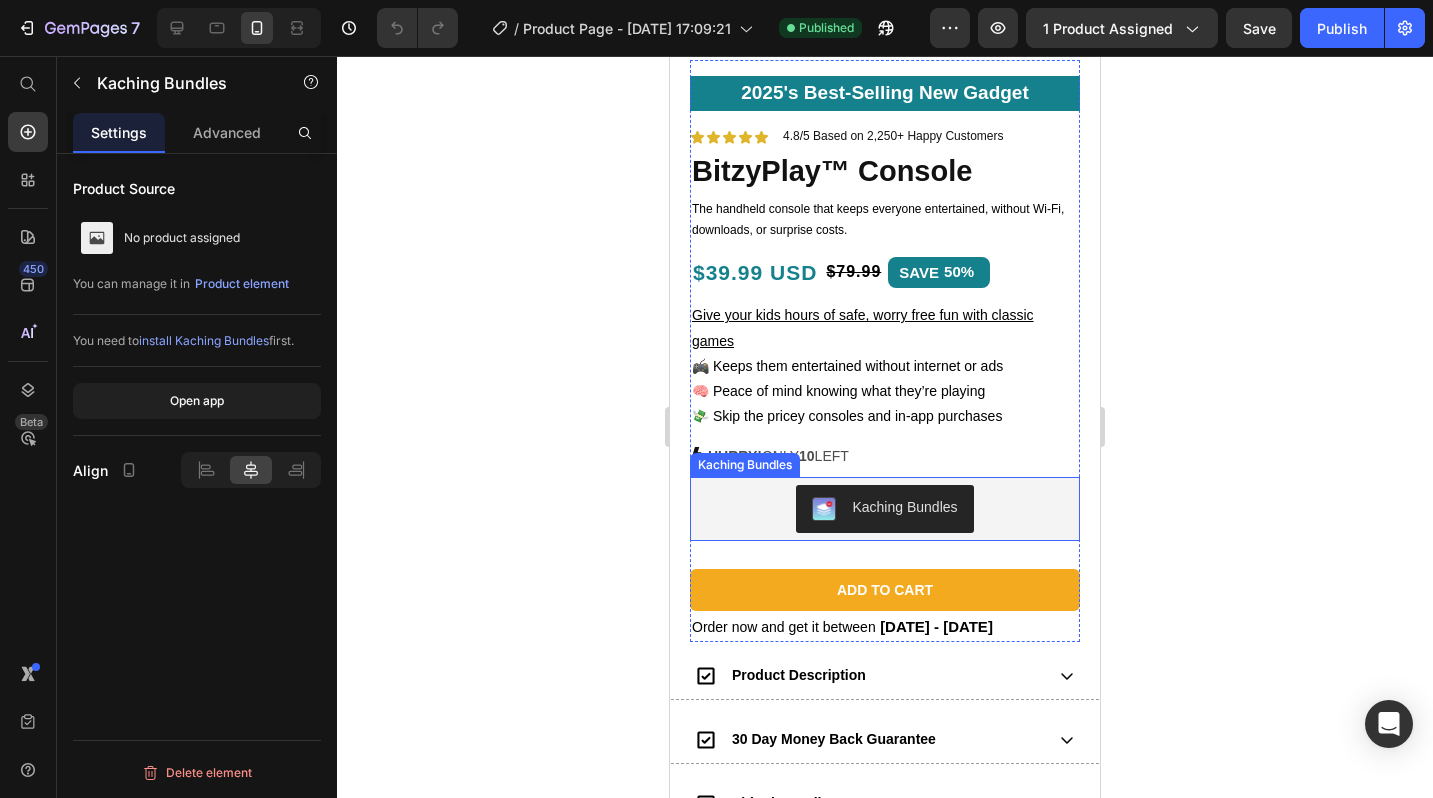 click on "Kaching Bundles" at bounding box center (885, 509) 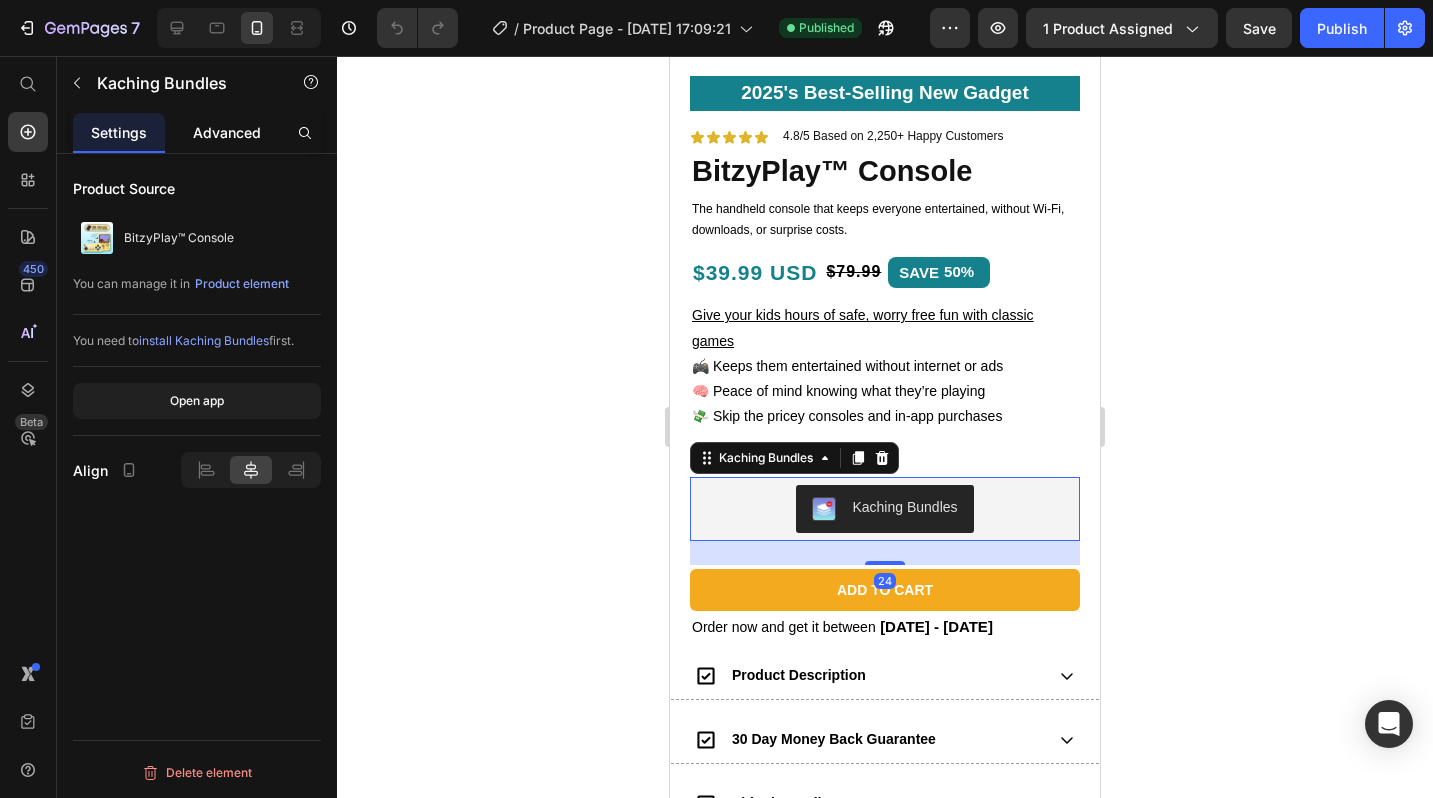 click on "Advanced" at bounding box center (227, 132) 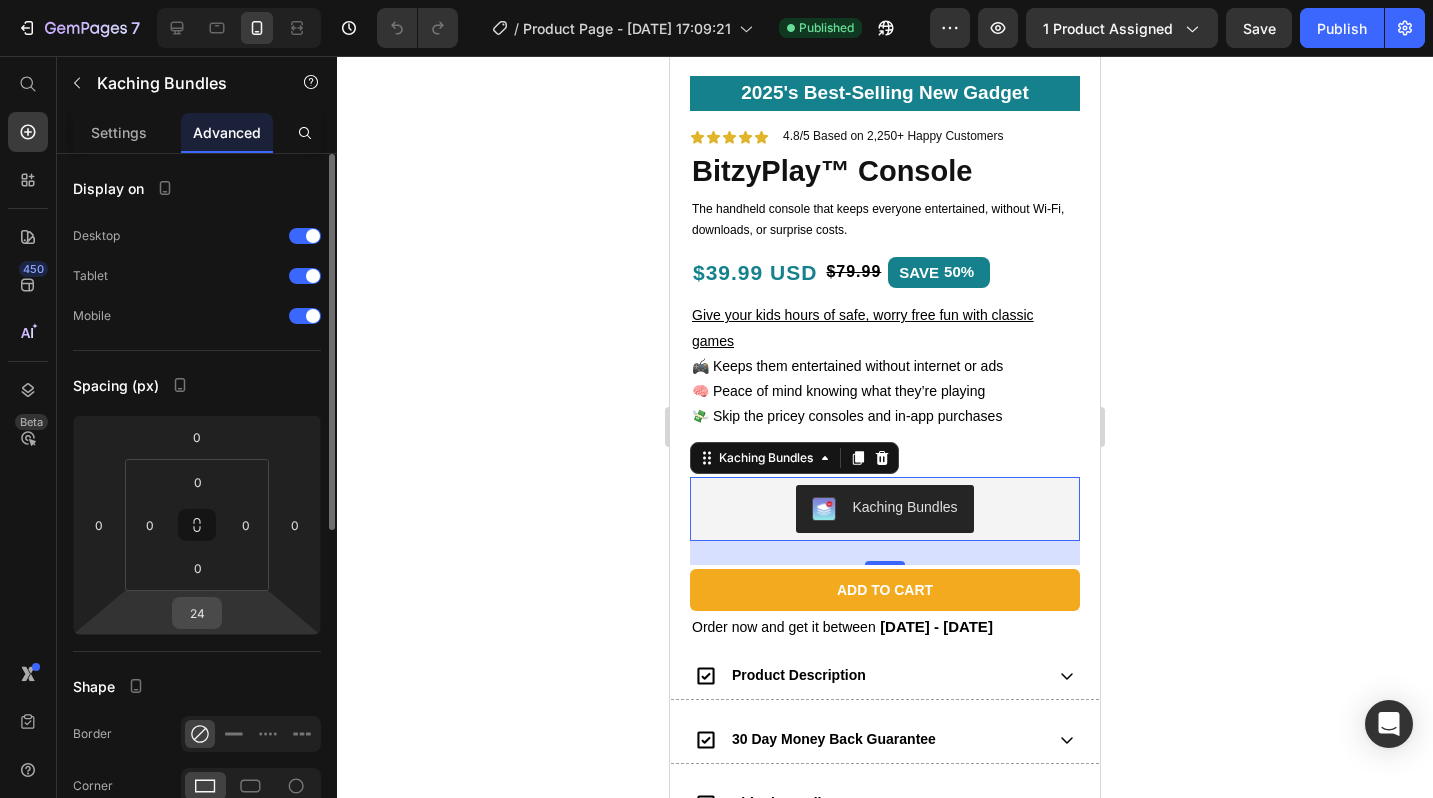 click on "24" at bounding box center [197, 613] 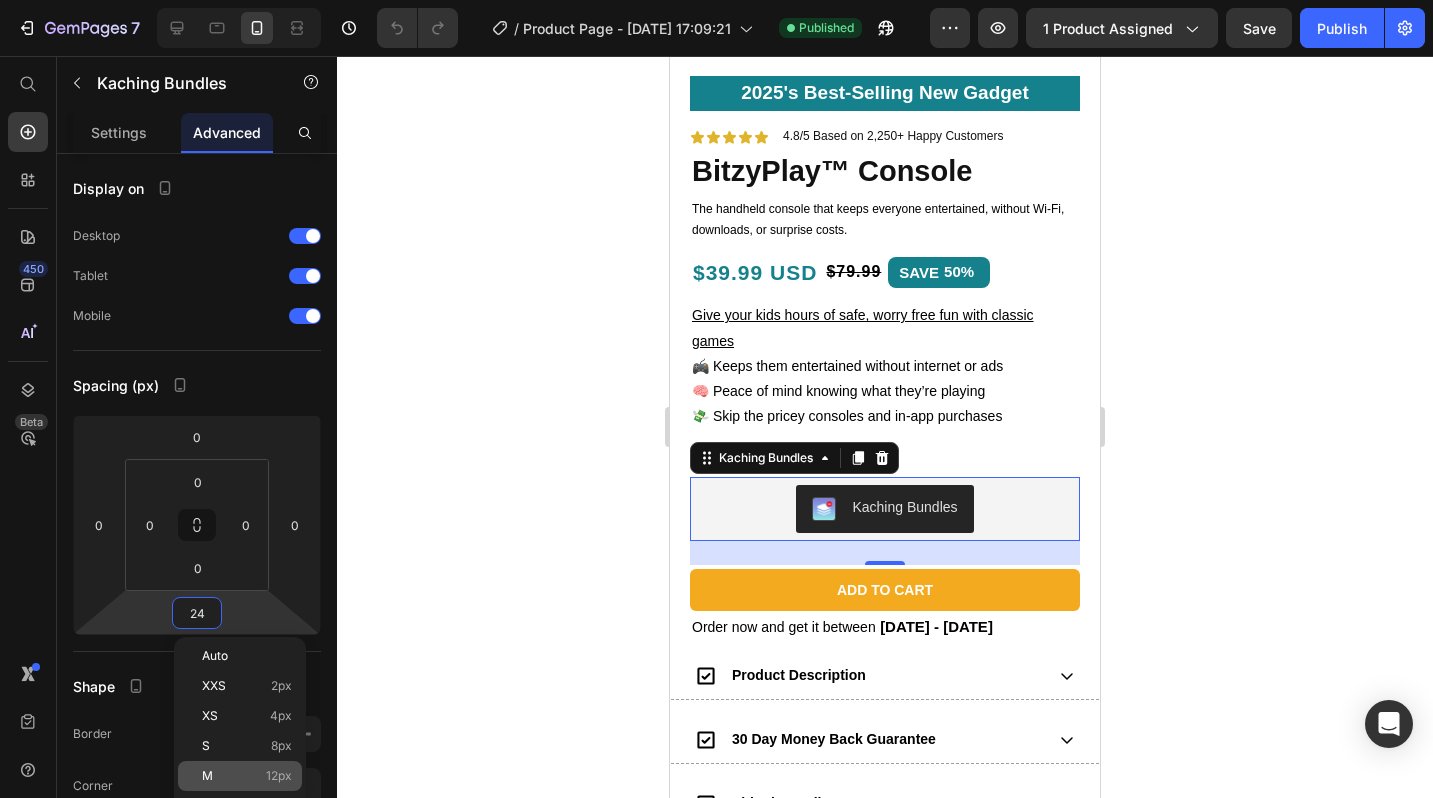 click on "M 12px" at bounding box center [247, 776] 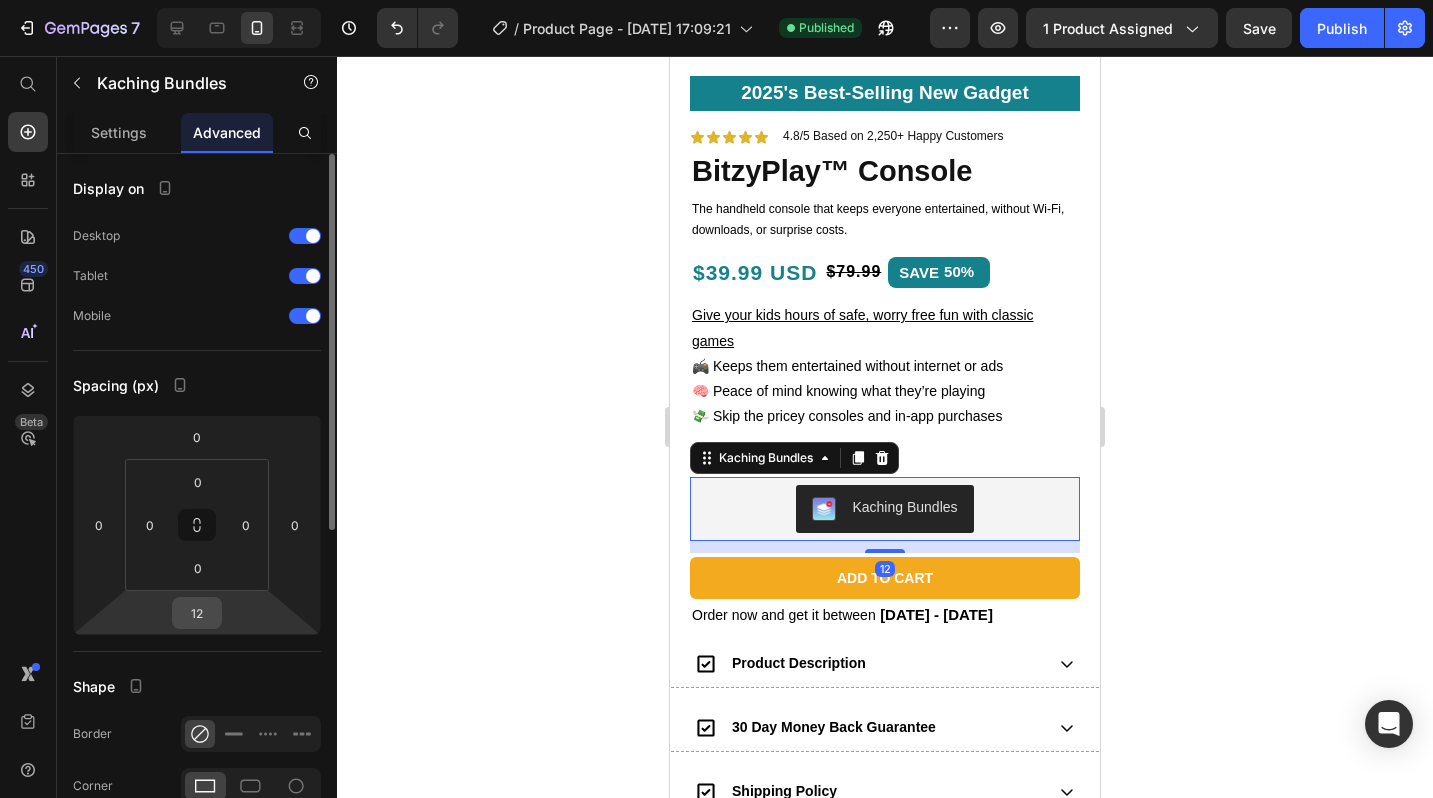 click on "12" at bounding box center [197, 613] 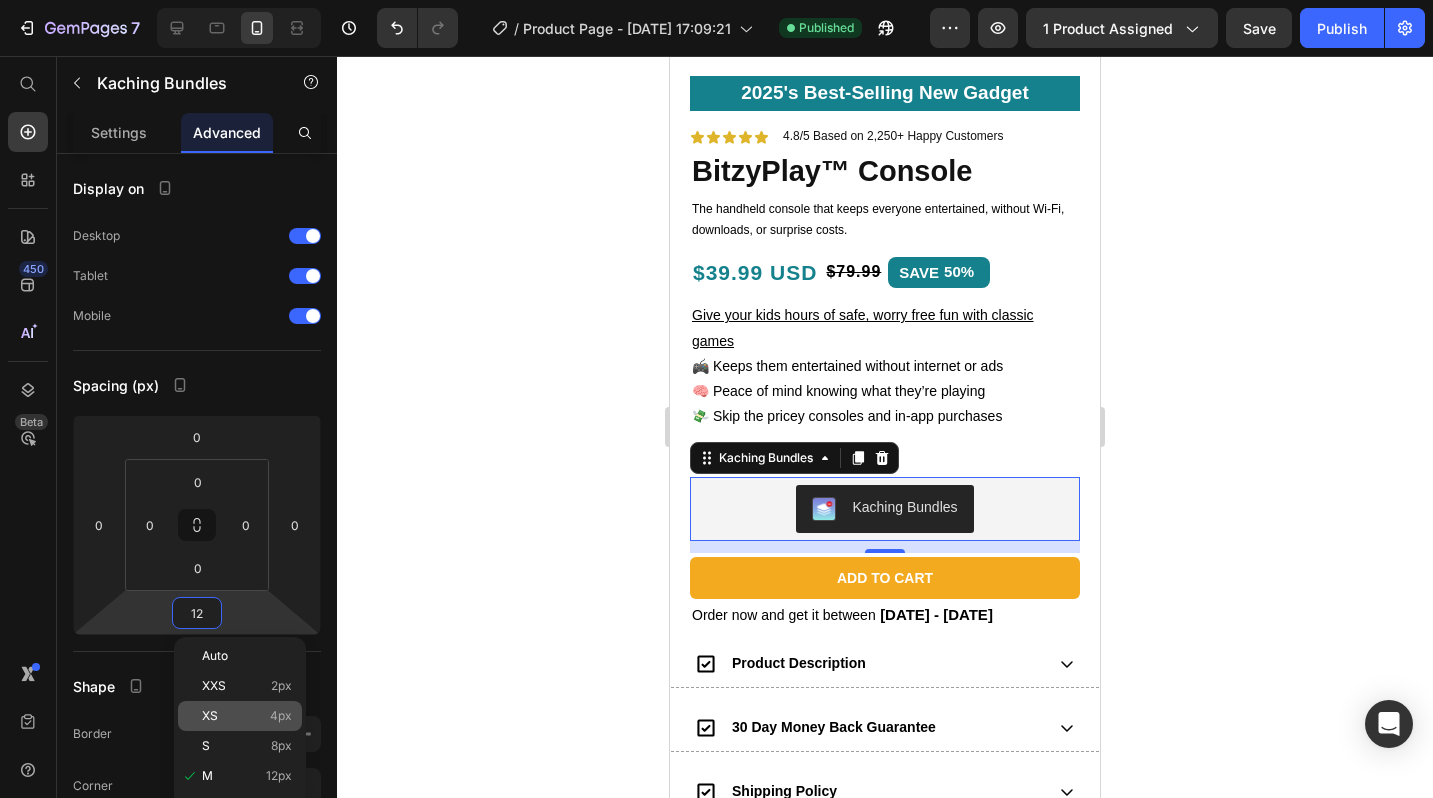 click on "XS 4px" 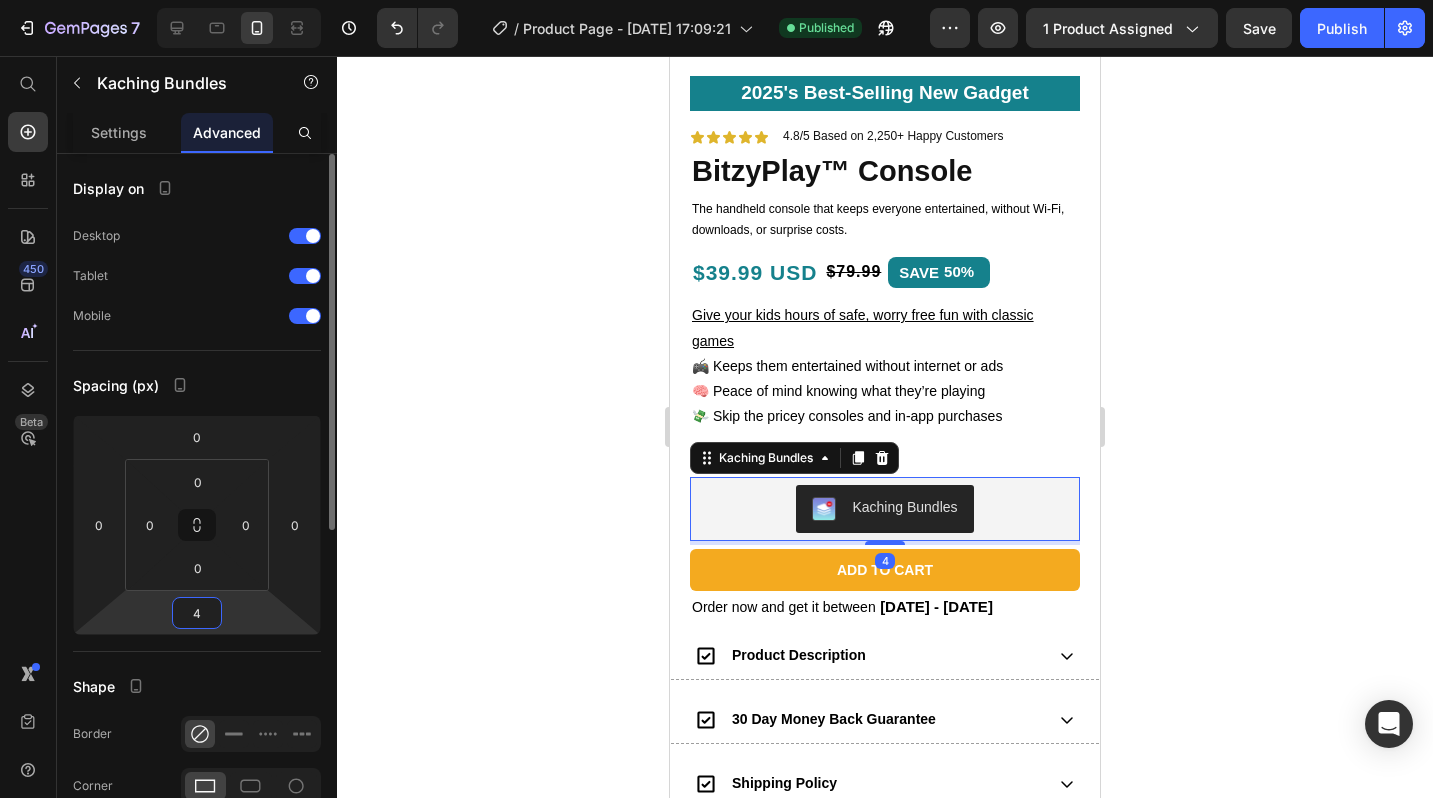 click on "4" at bounding box center [197, 613] 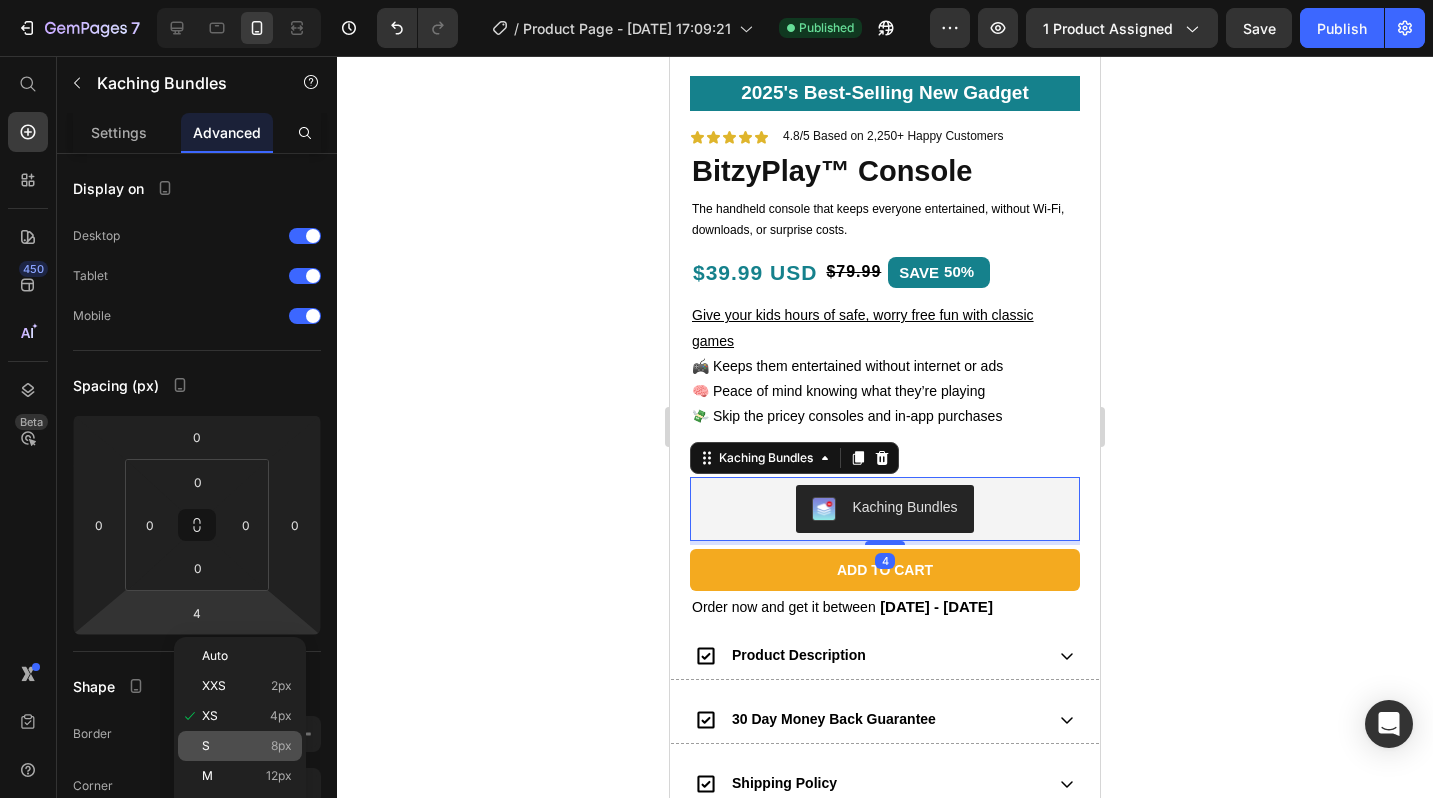 click on "S 8px" at bounding box center (247, 746) 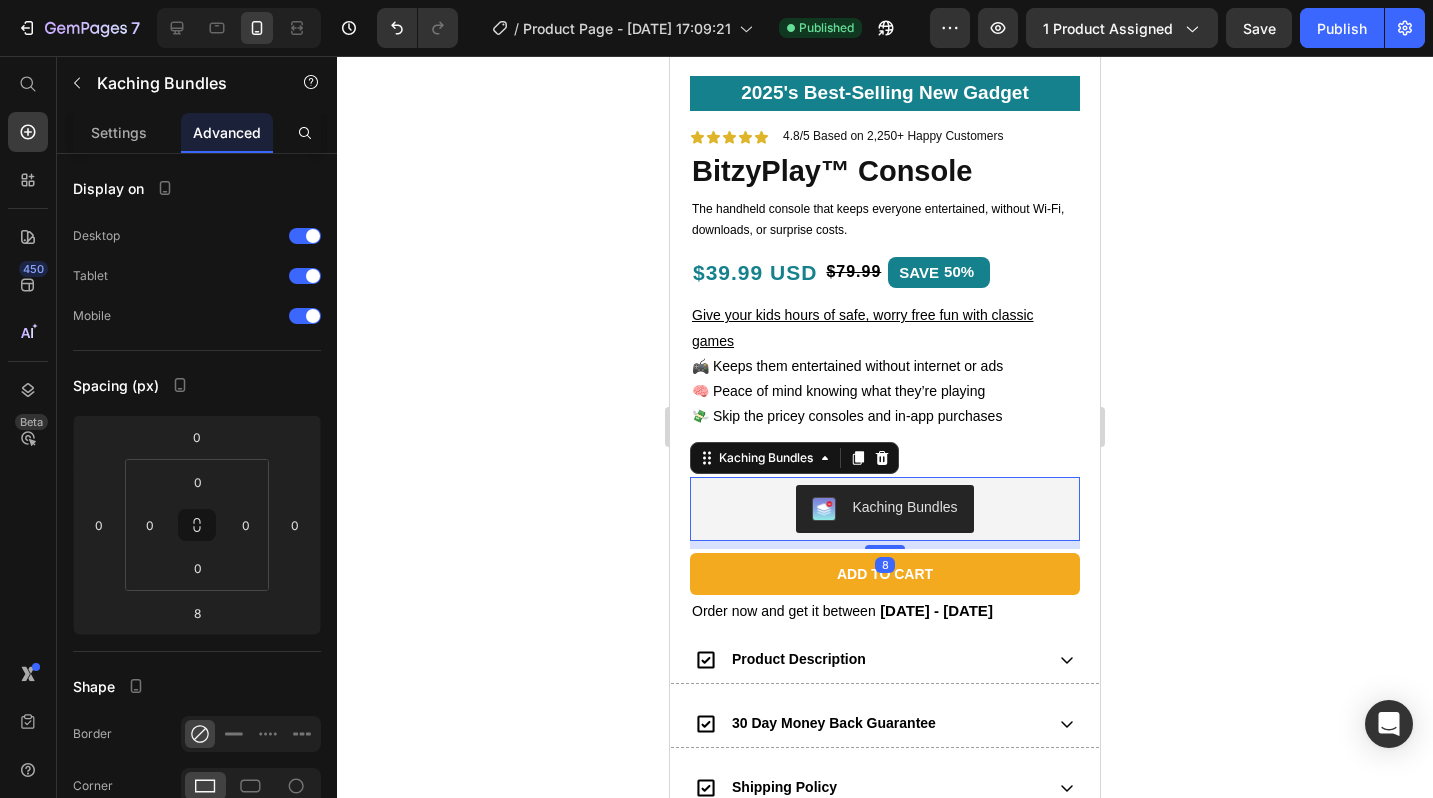 click 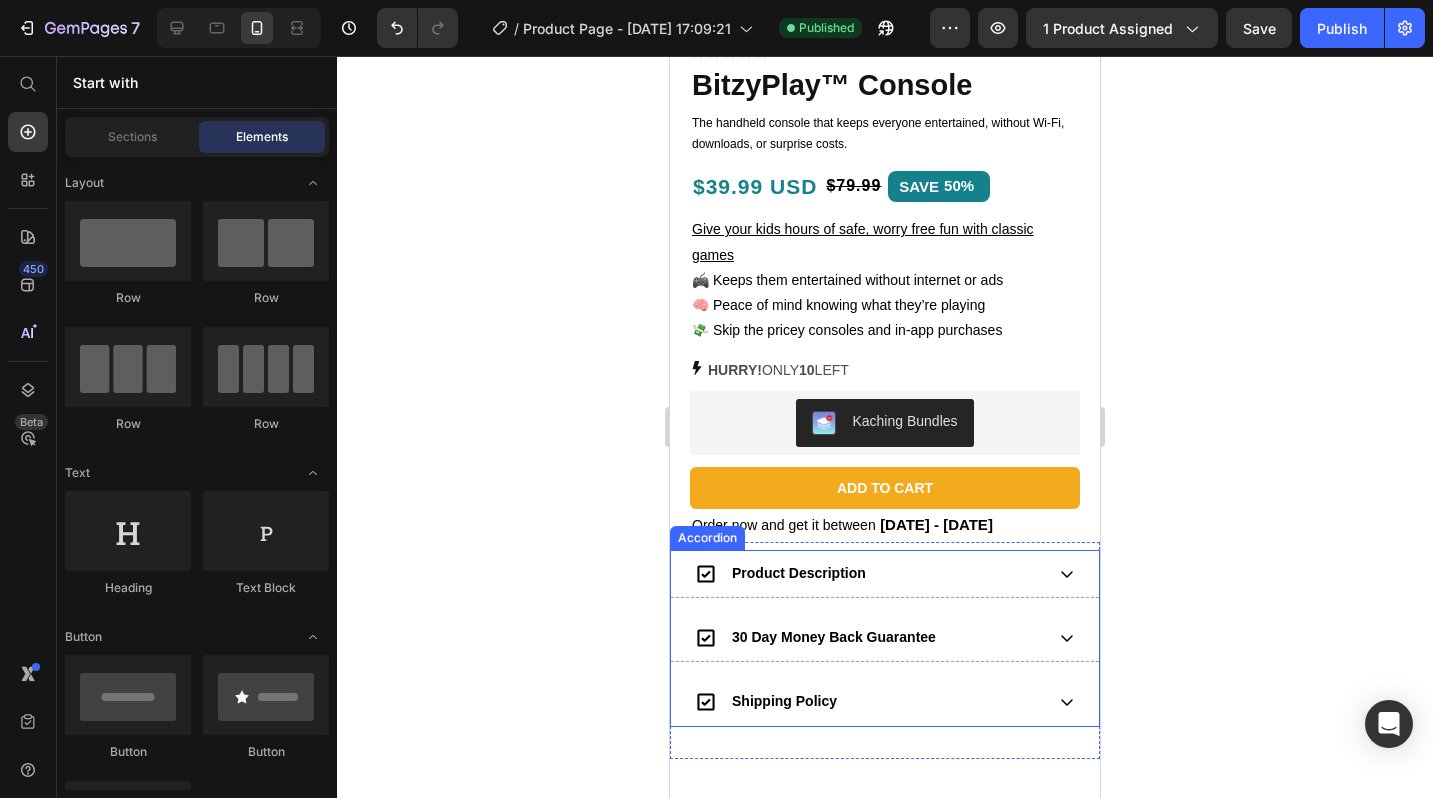 scroll, scrollTop: 636, scrollLeft: 0, axis: vertical 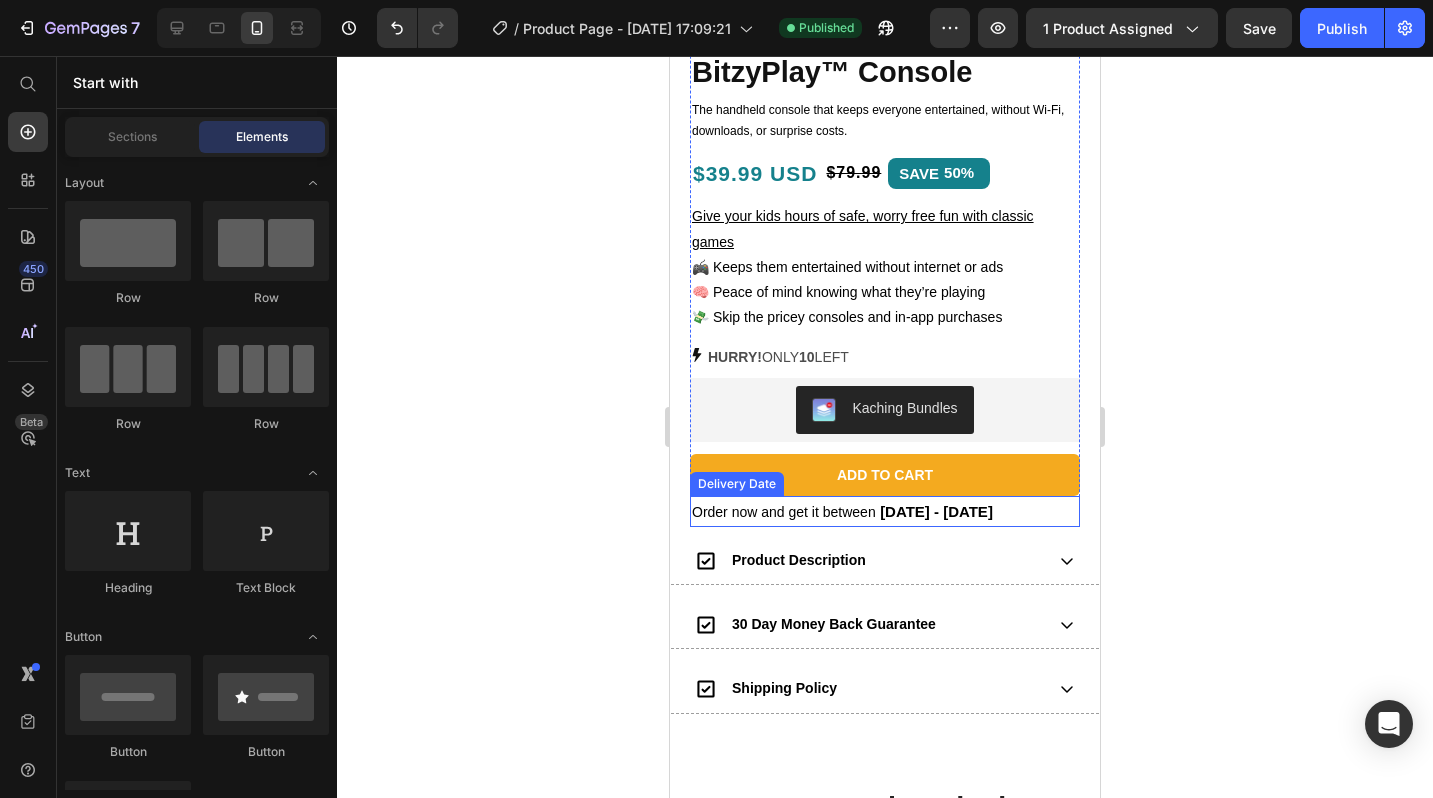 click on "Order now and get it between" at bounding box center (784, 512) 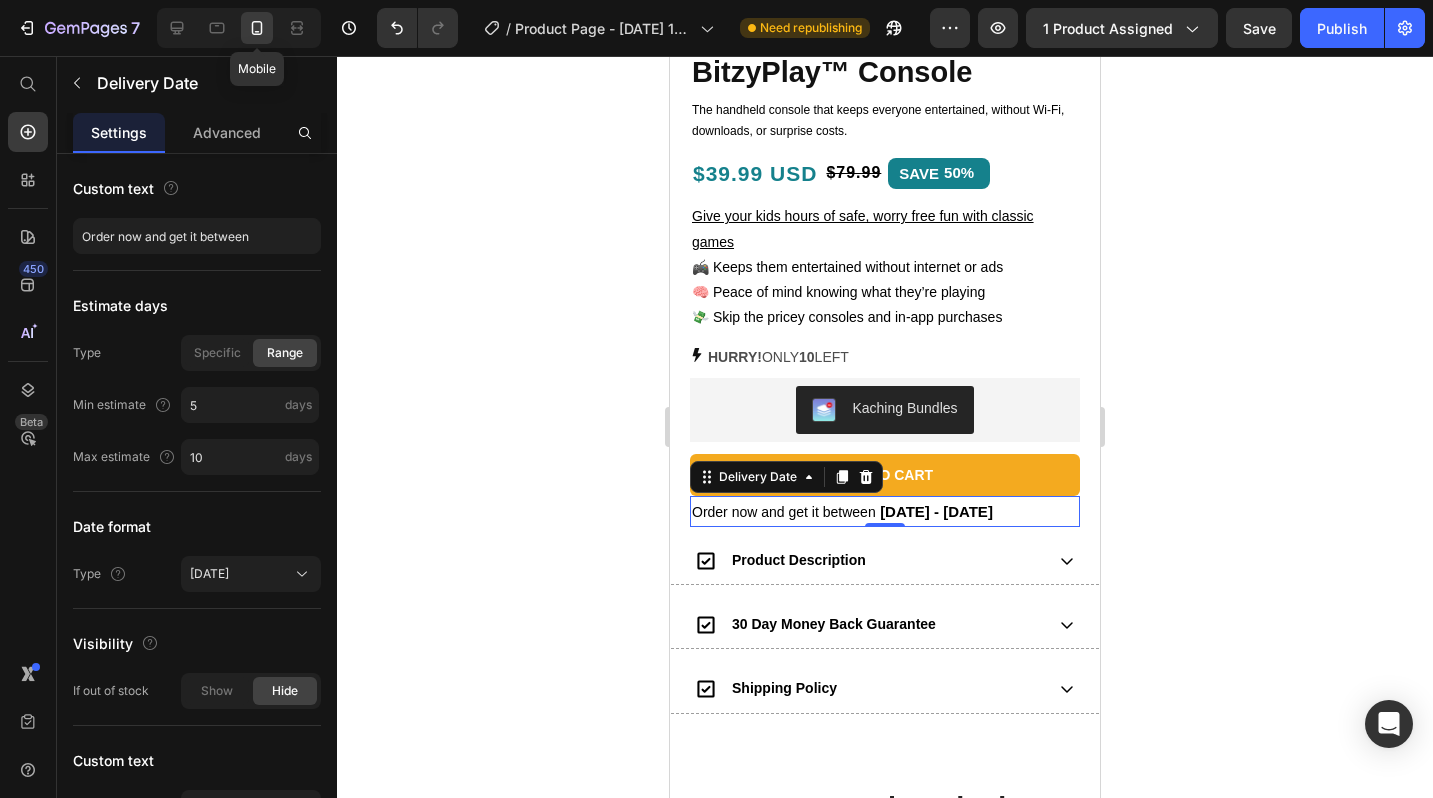 click 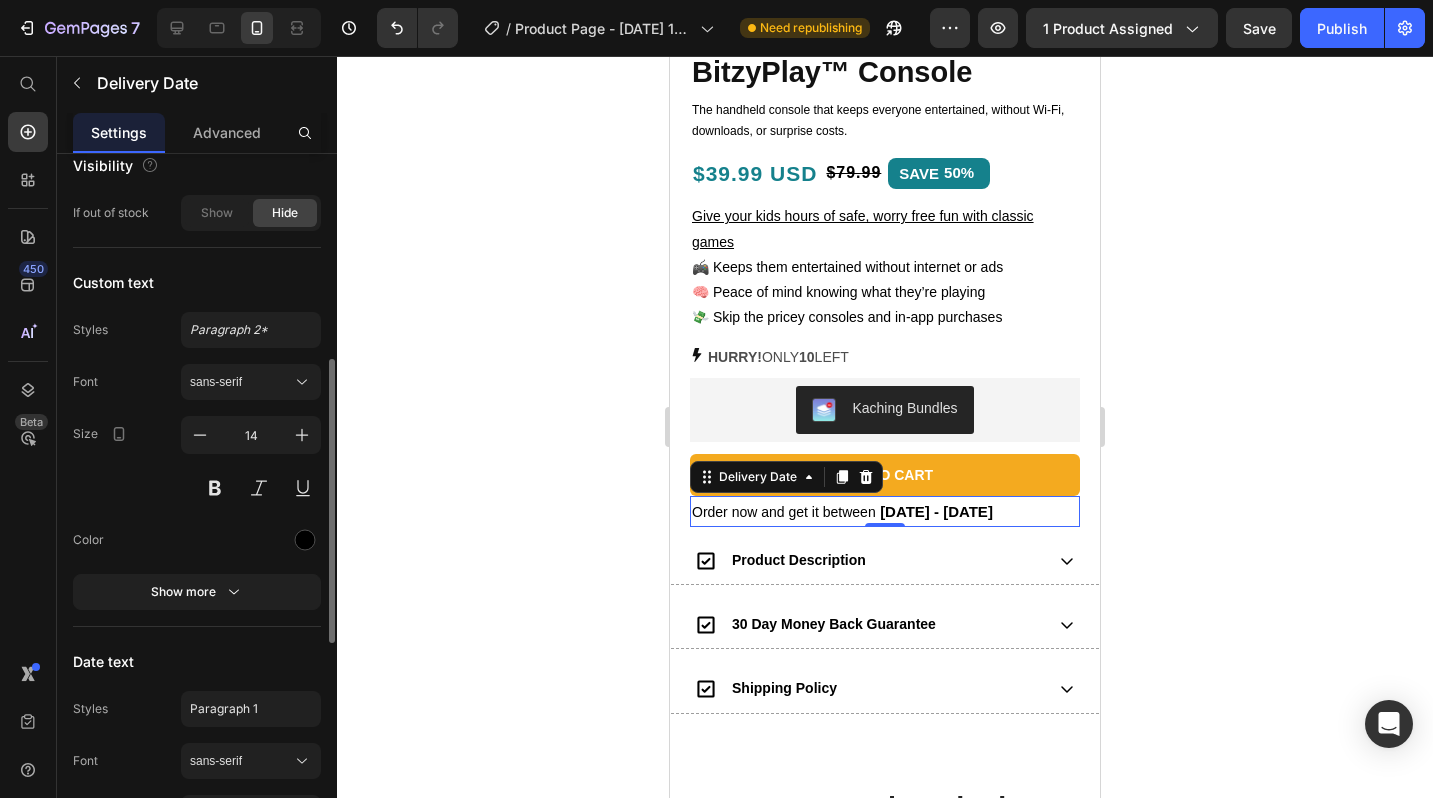 scroll, scrollTop: 496, scrollLeft: 0, axis: vertical 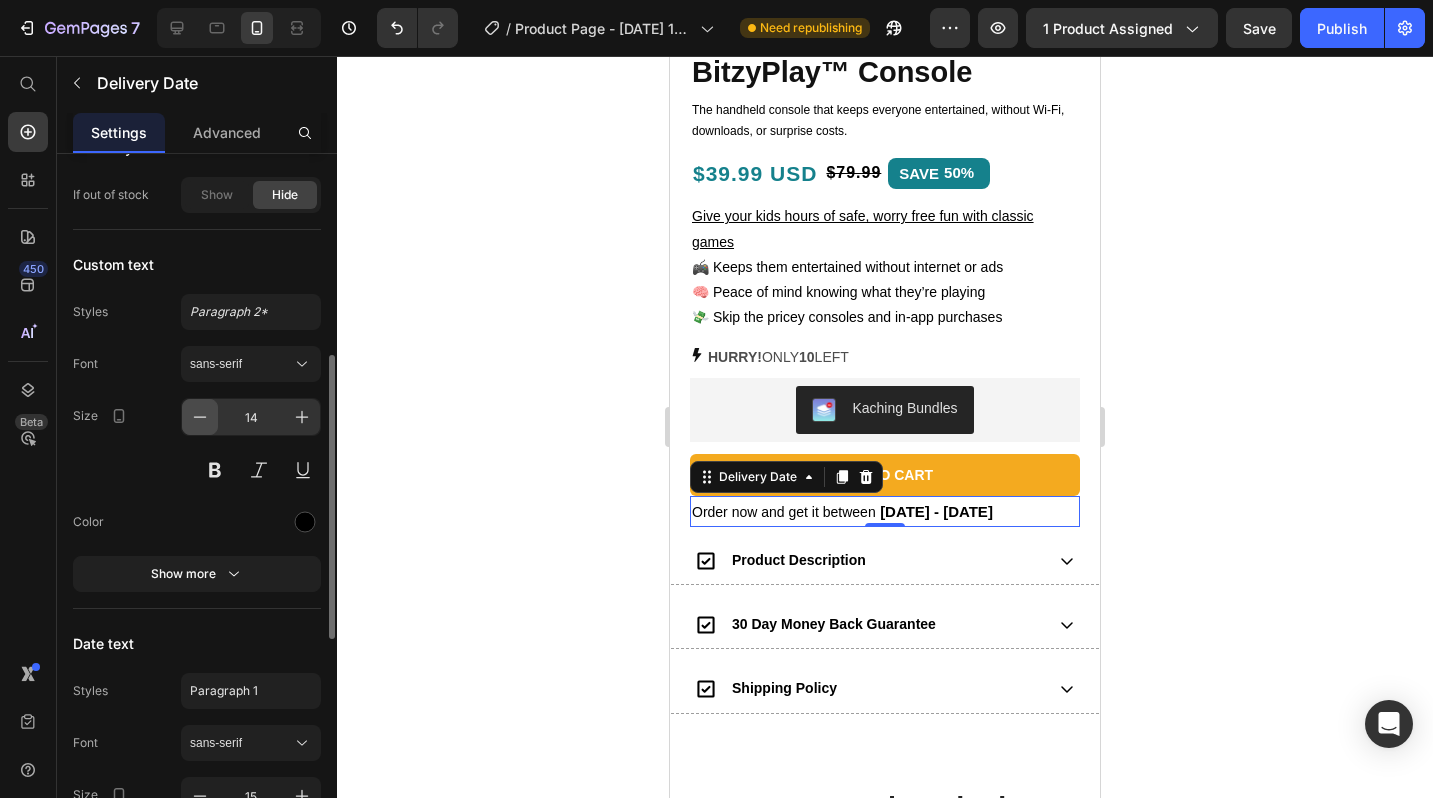 click 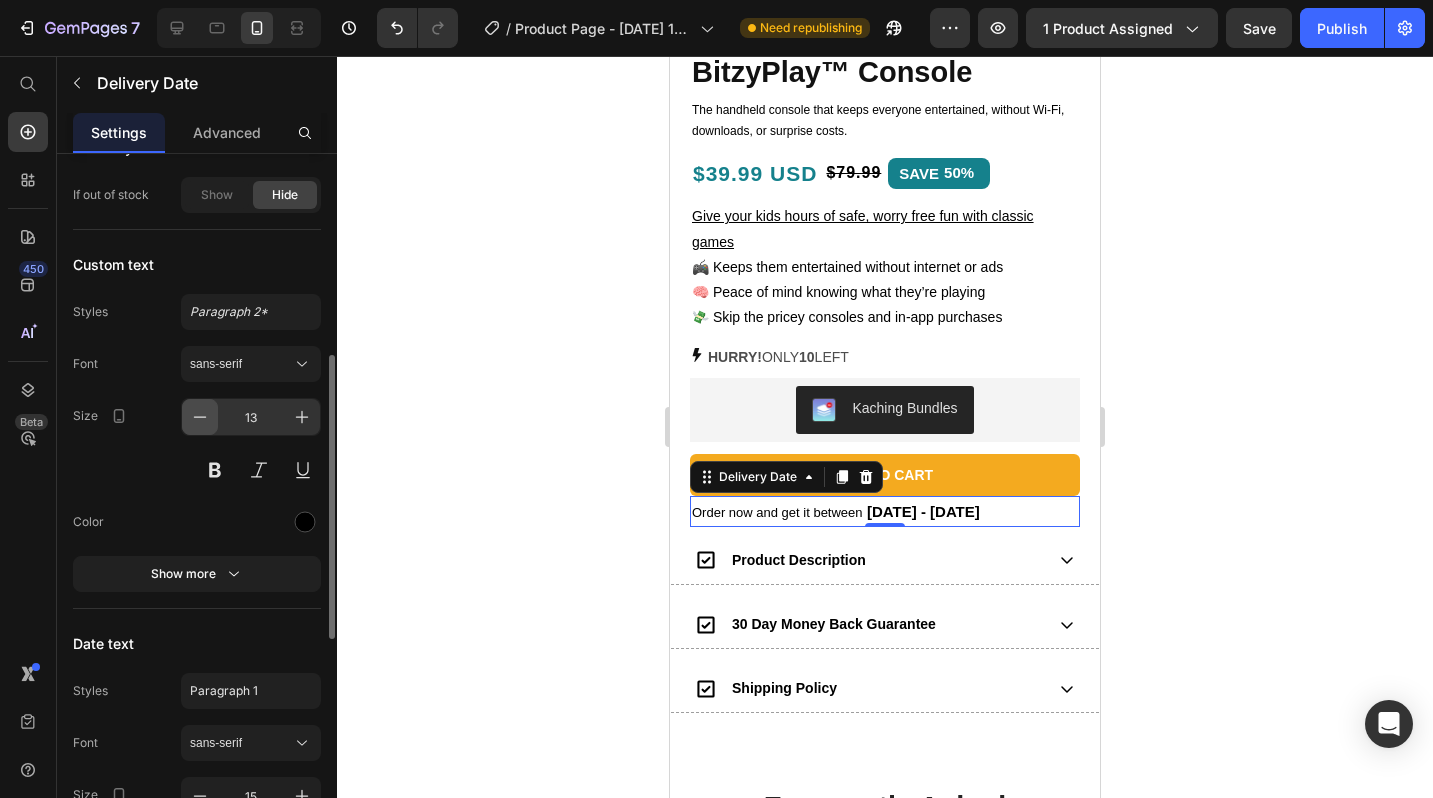 click 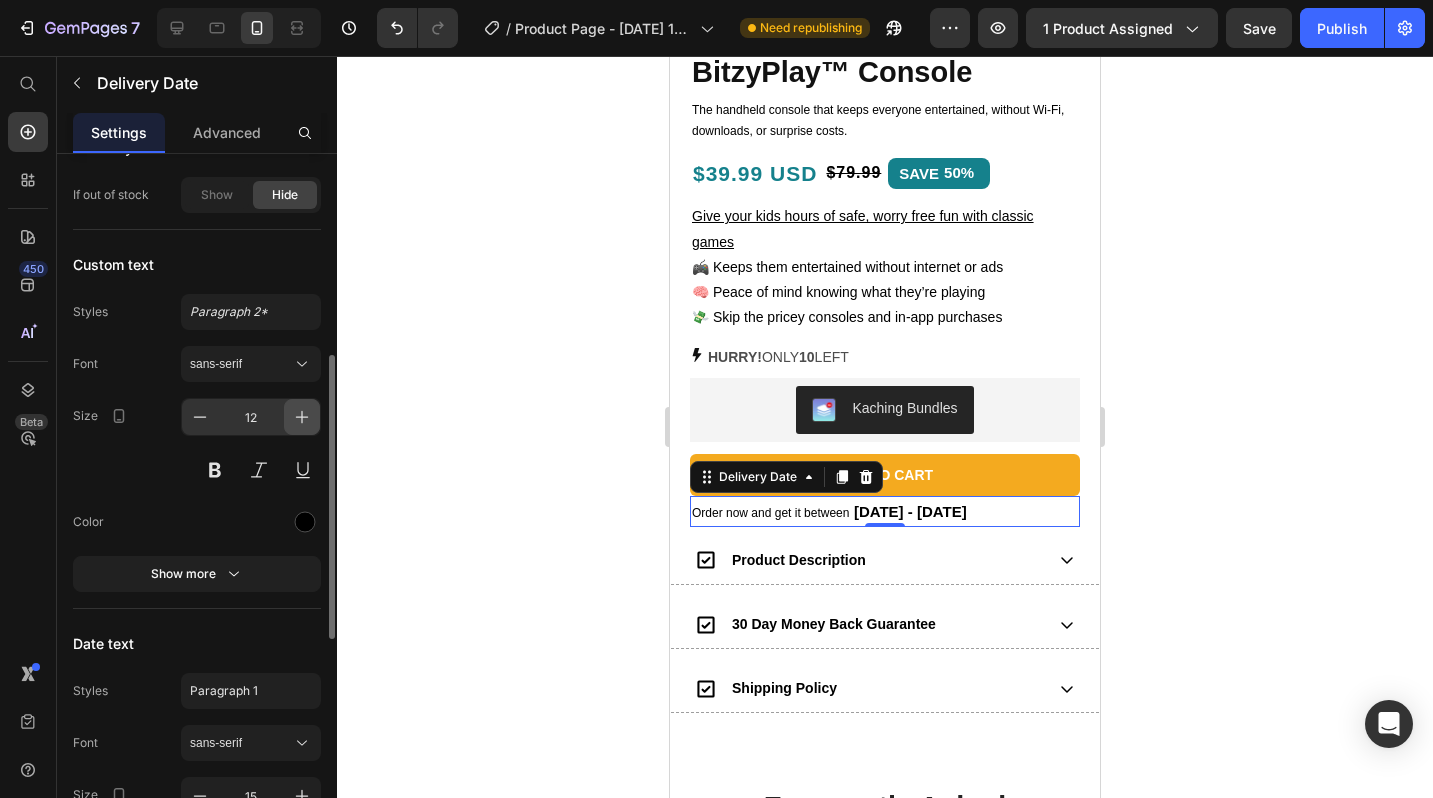 click 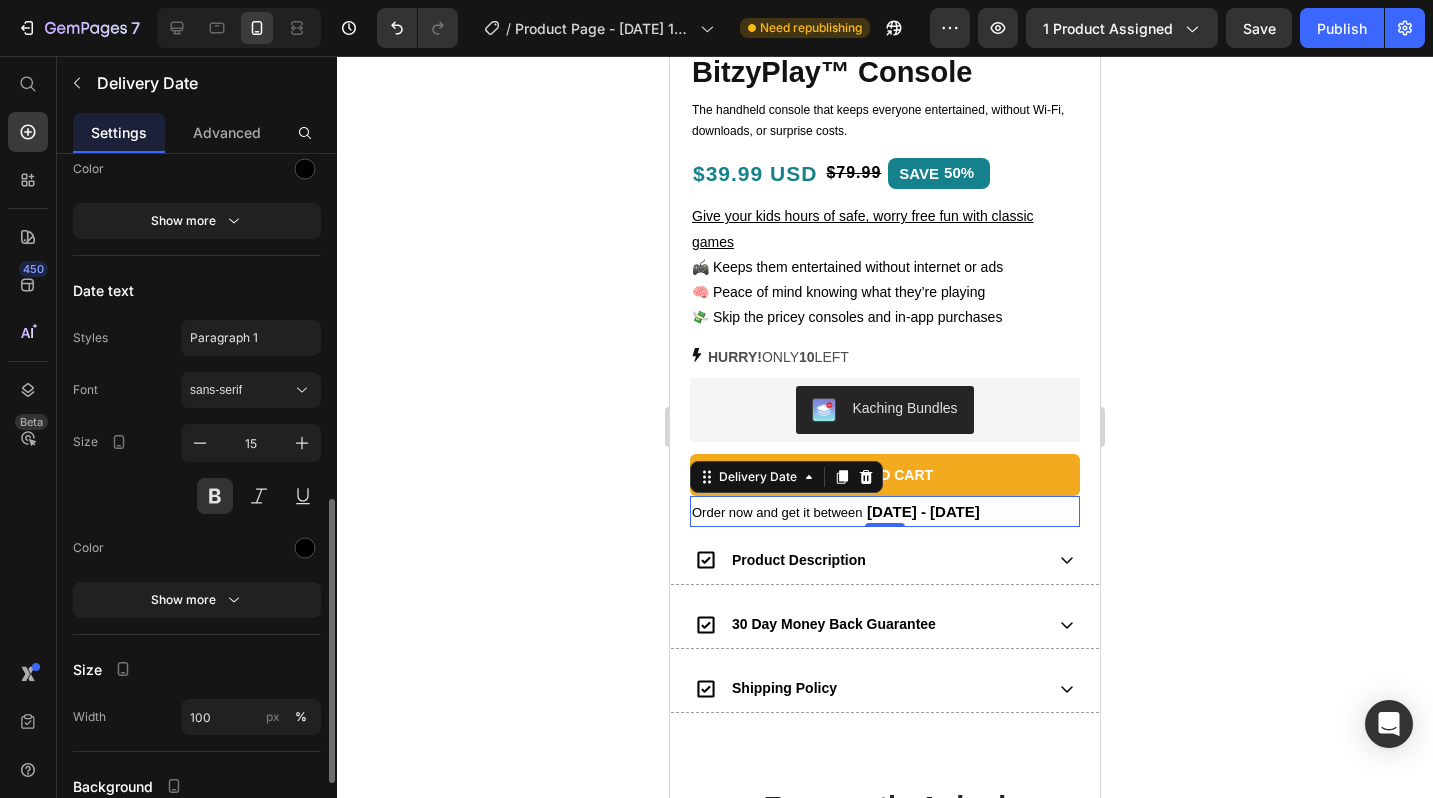scroll, scrollTop: 860, scrollLeft: 0, axis: vertical 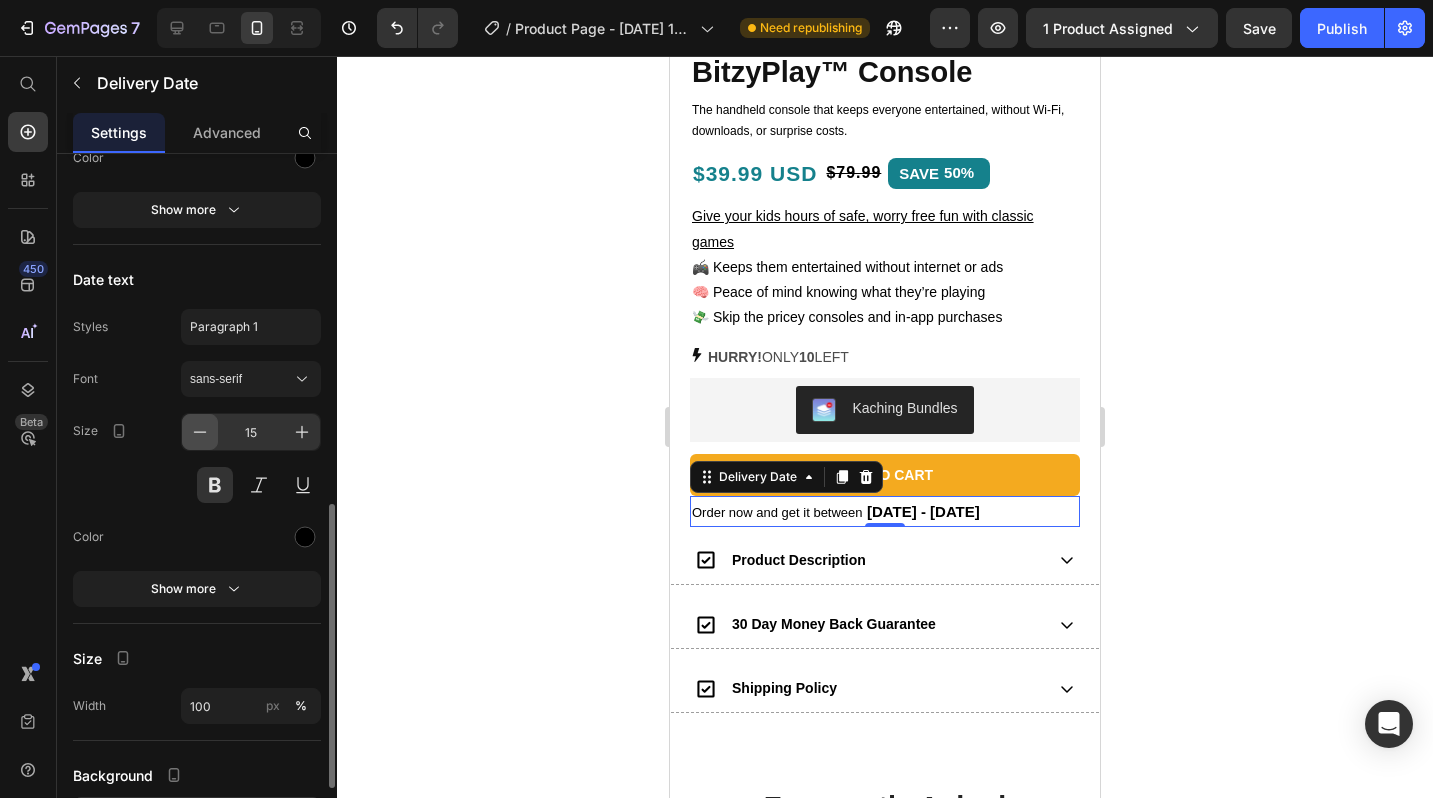 click 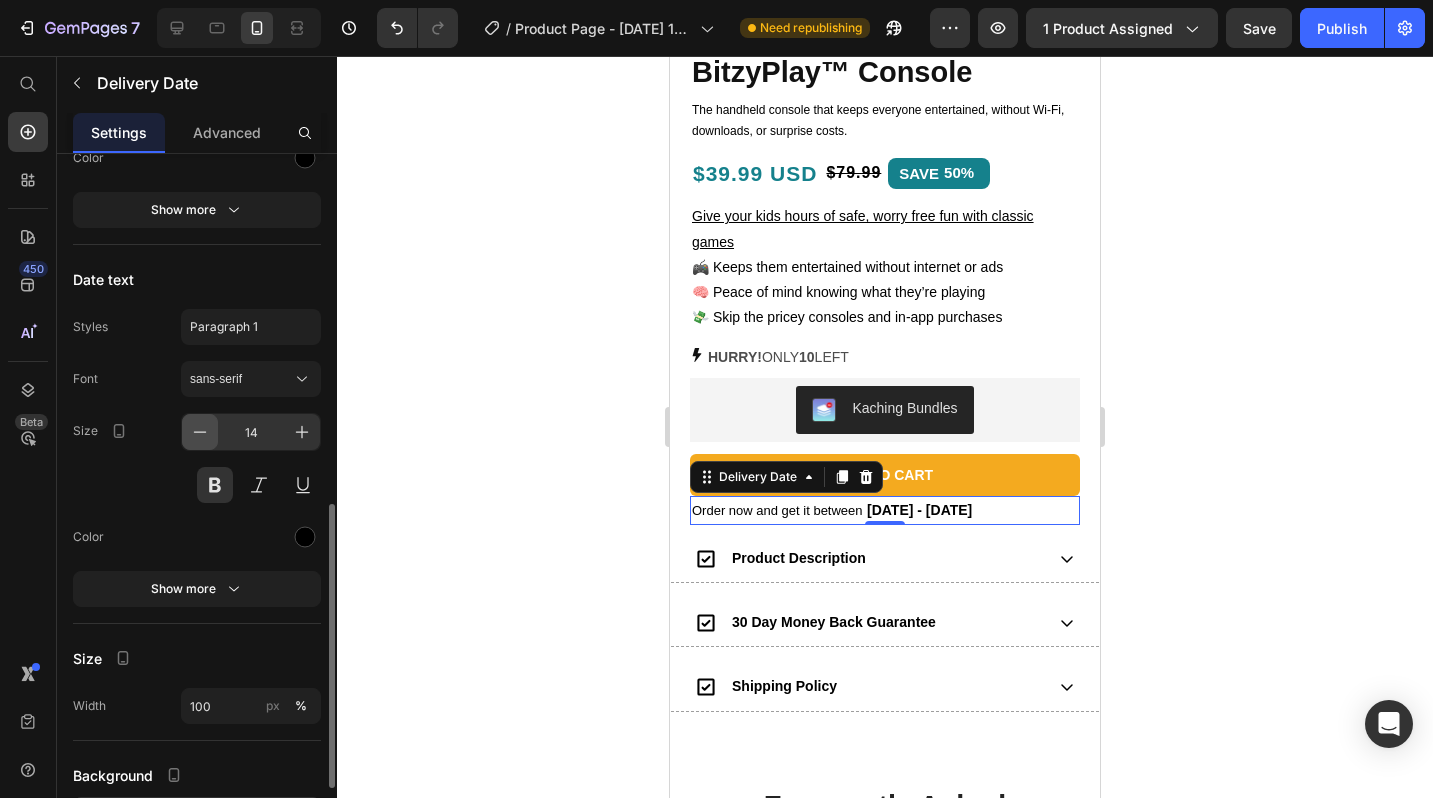 click 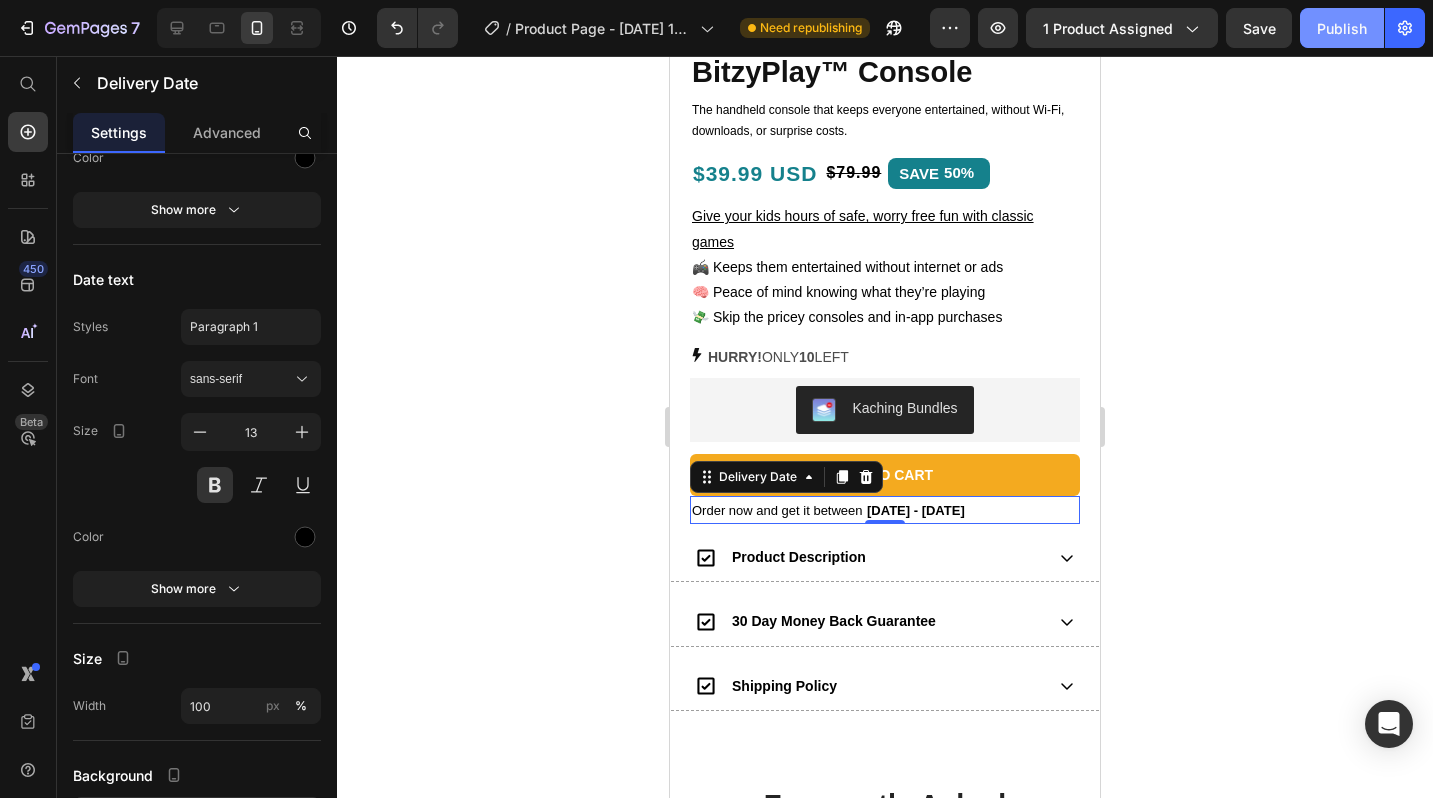 click on "Publish" at bounding box center (1342, 28) 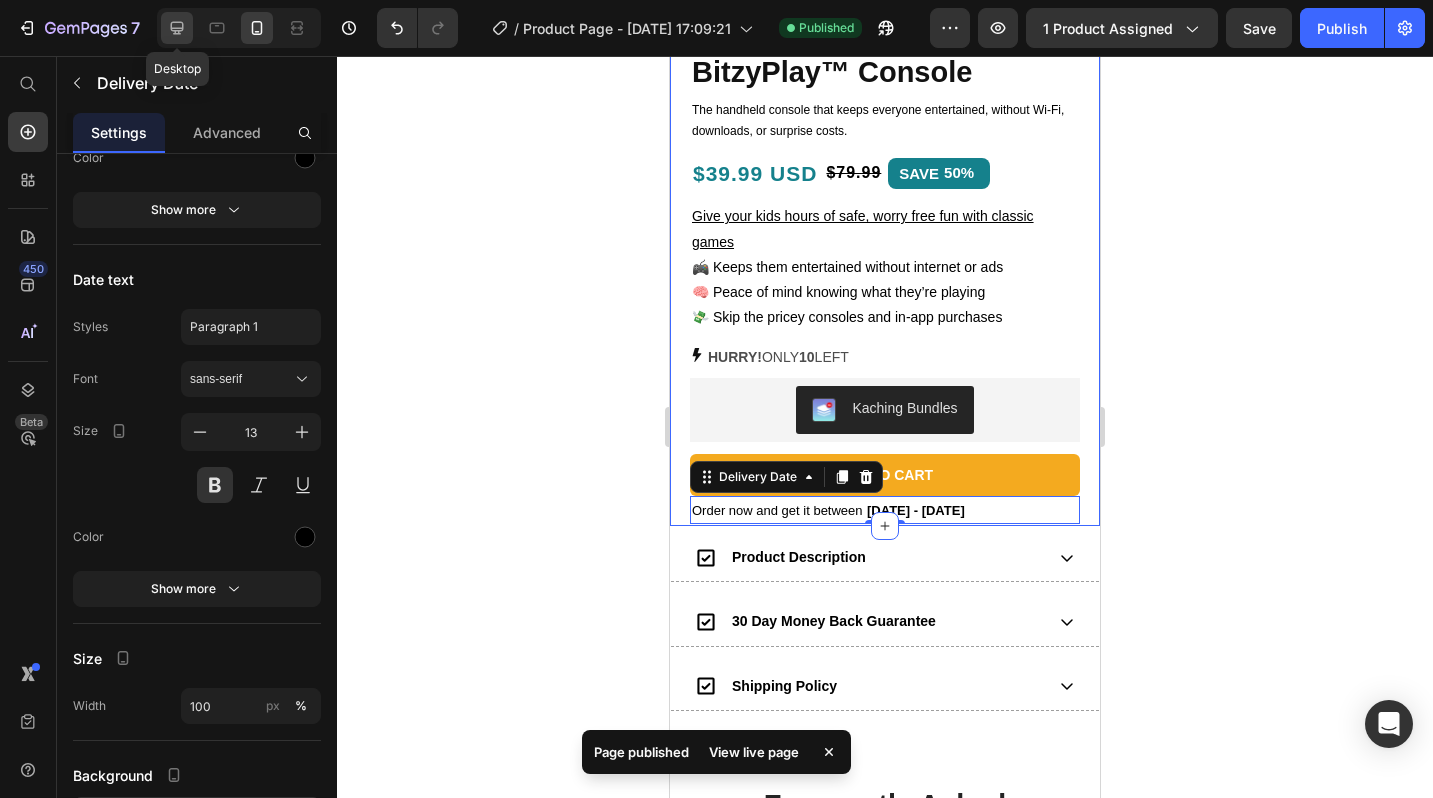 click 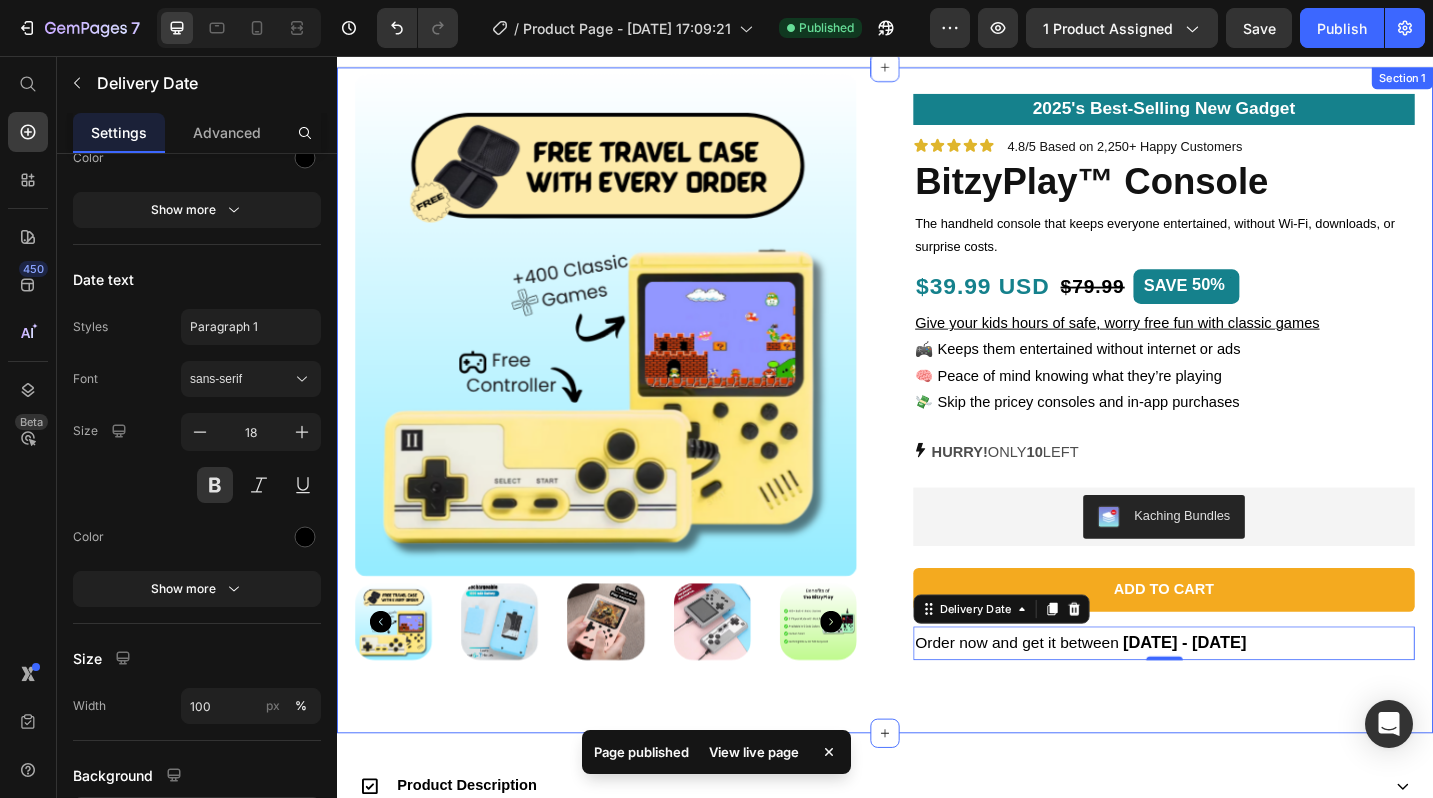 scroll, scrollTop: 0, scrollLeft: 0, axis: both 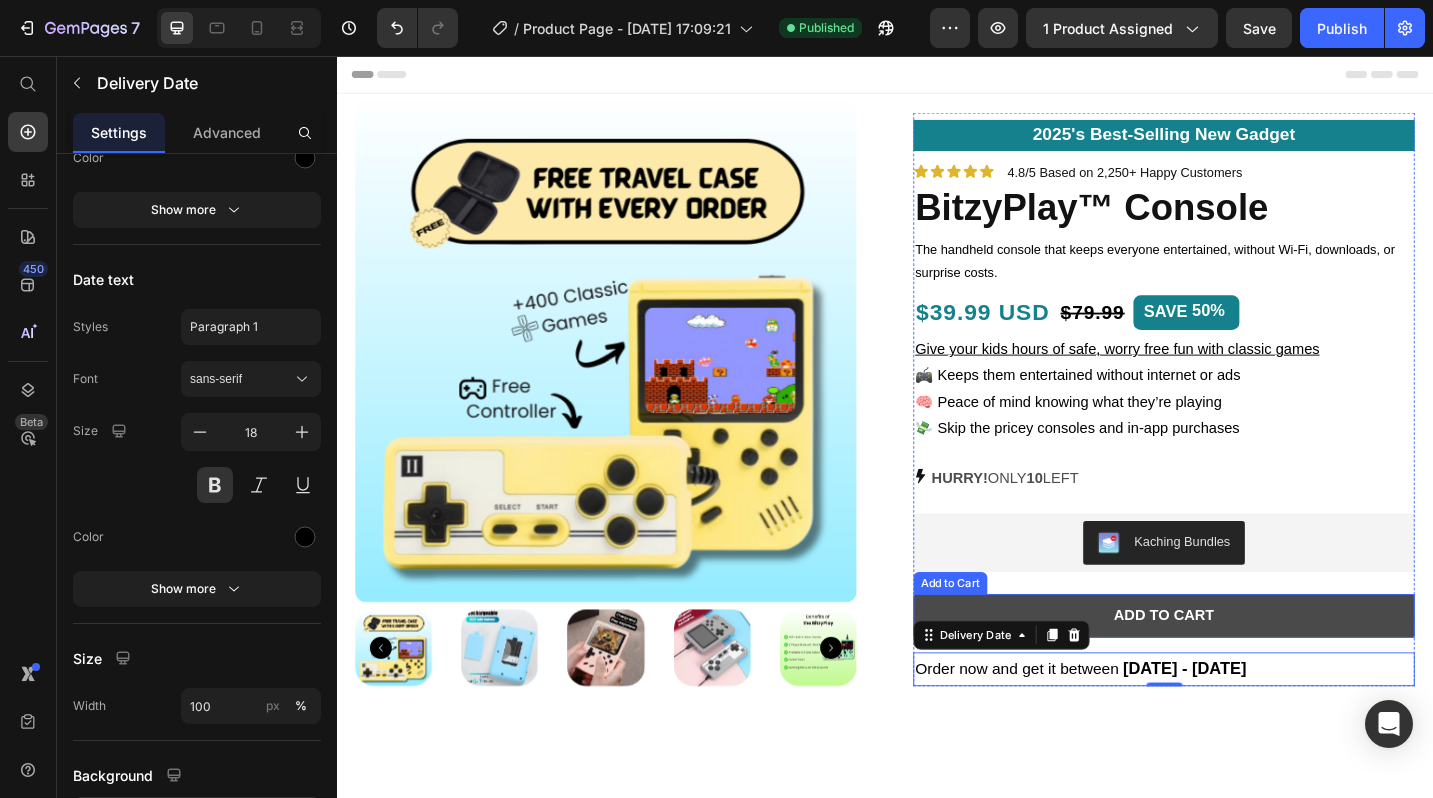 click on "Add to cart" at bounding box center (1242, 670) 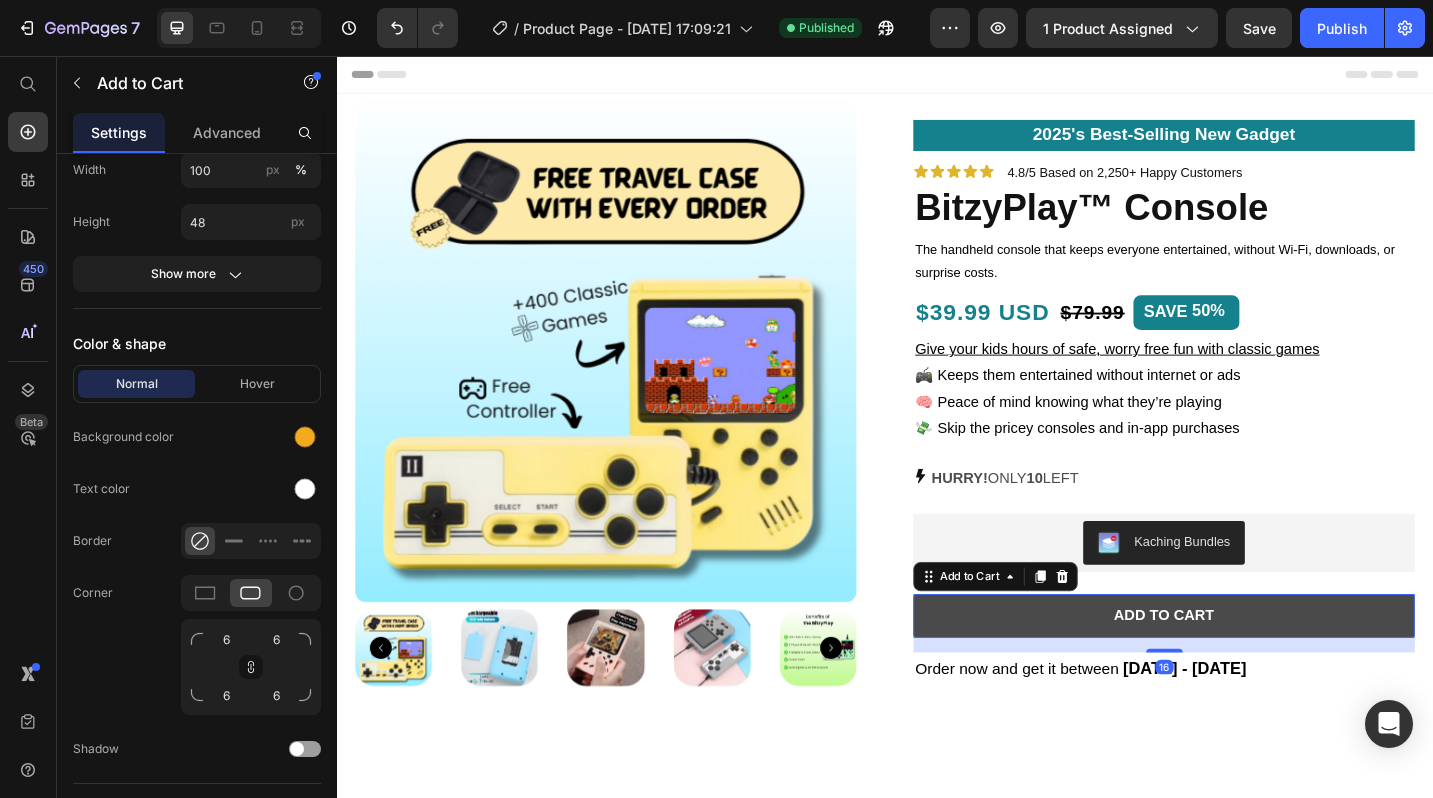 scroll, scrollTop: 0, scrollLeft: 0, axis: both 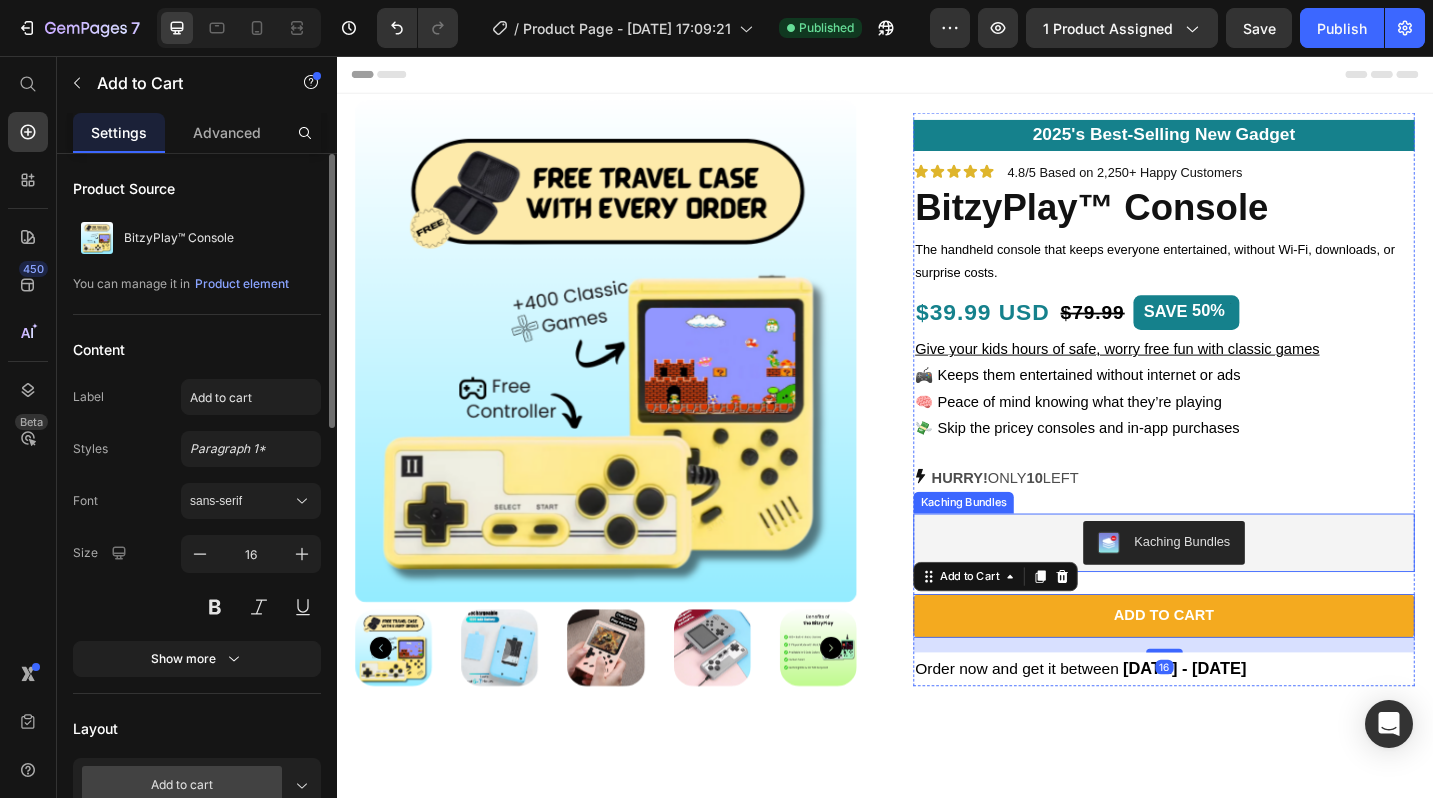 click on "Kaching Bundles" at bounding box center [1242, 590] 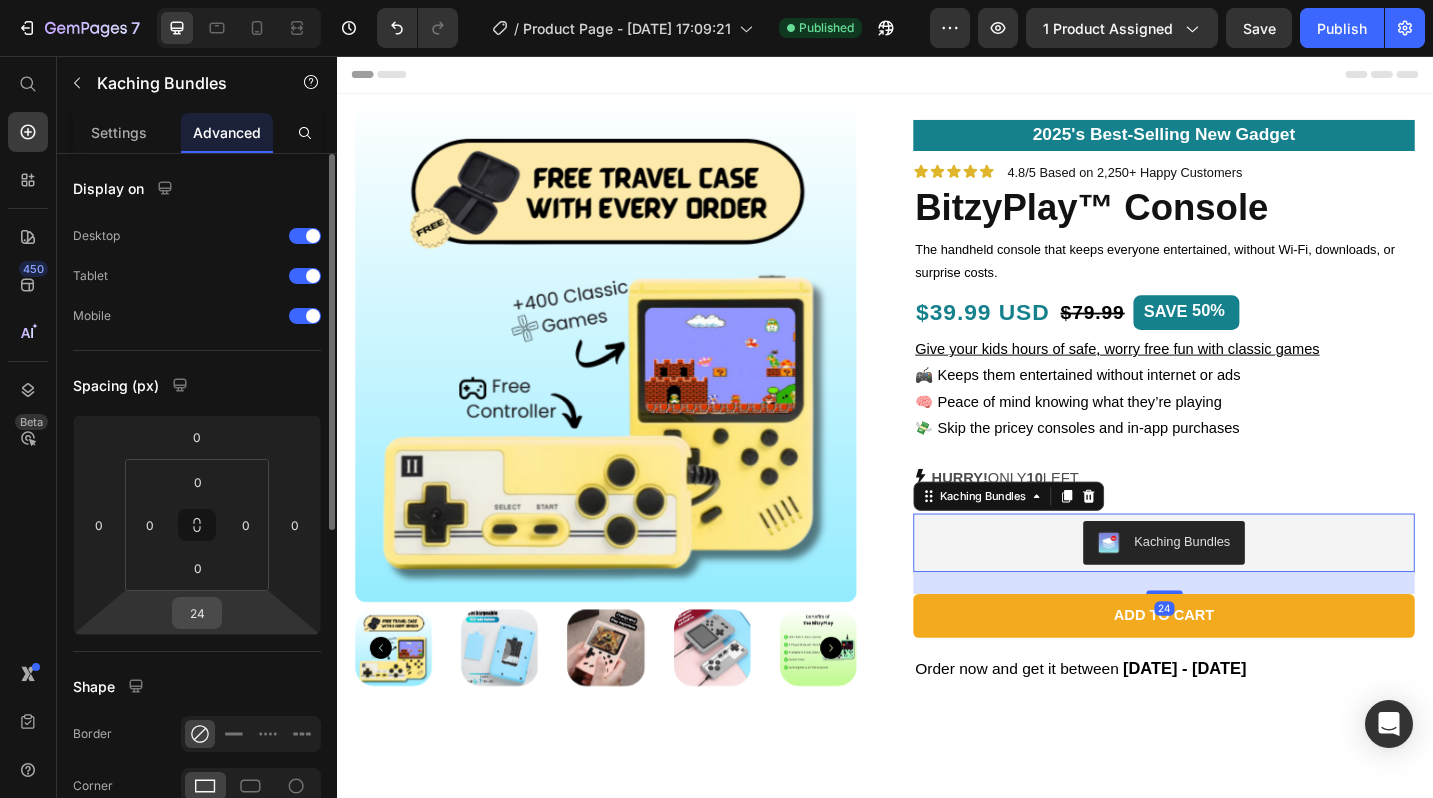 click on "24" at bounding box center [197, 613] 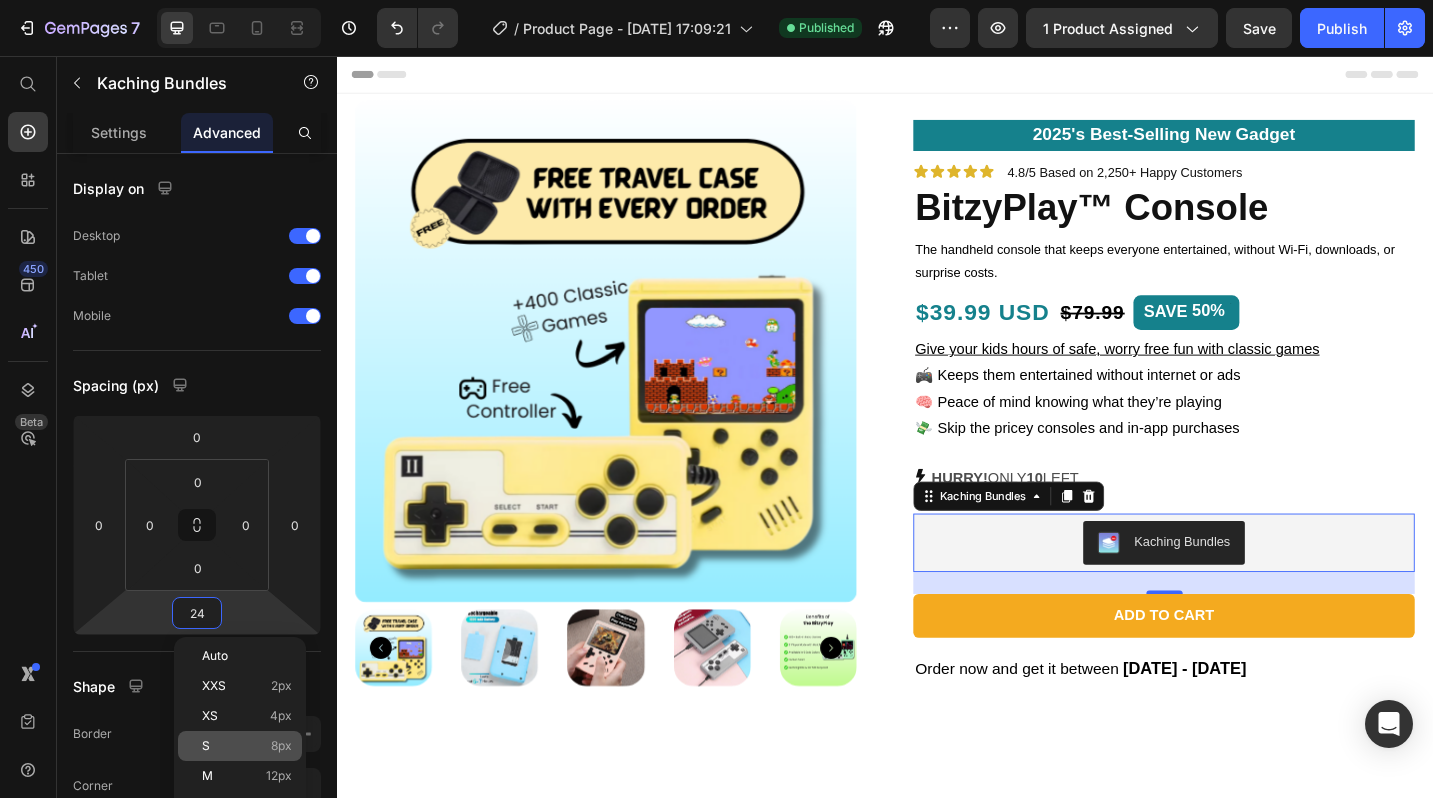 click on "S 8px" at bounding box center (247, 746) 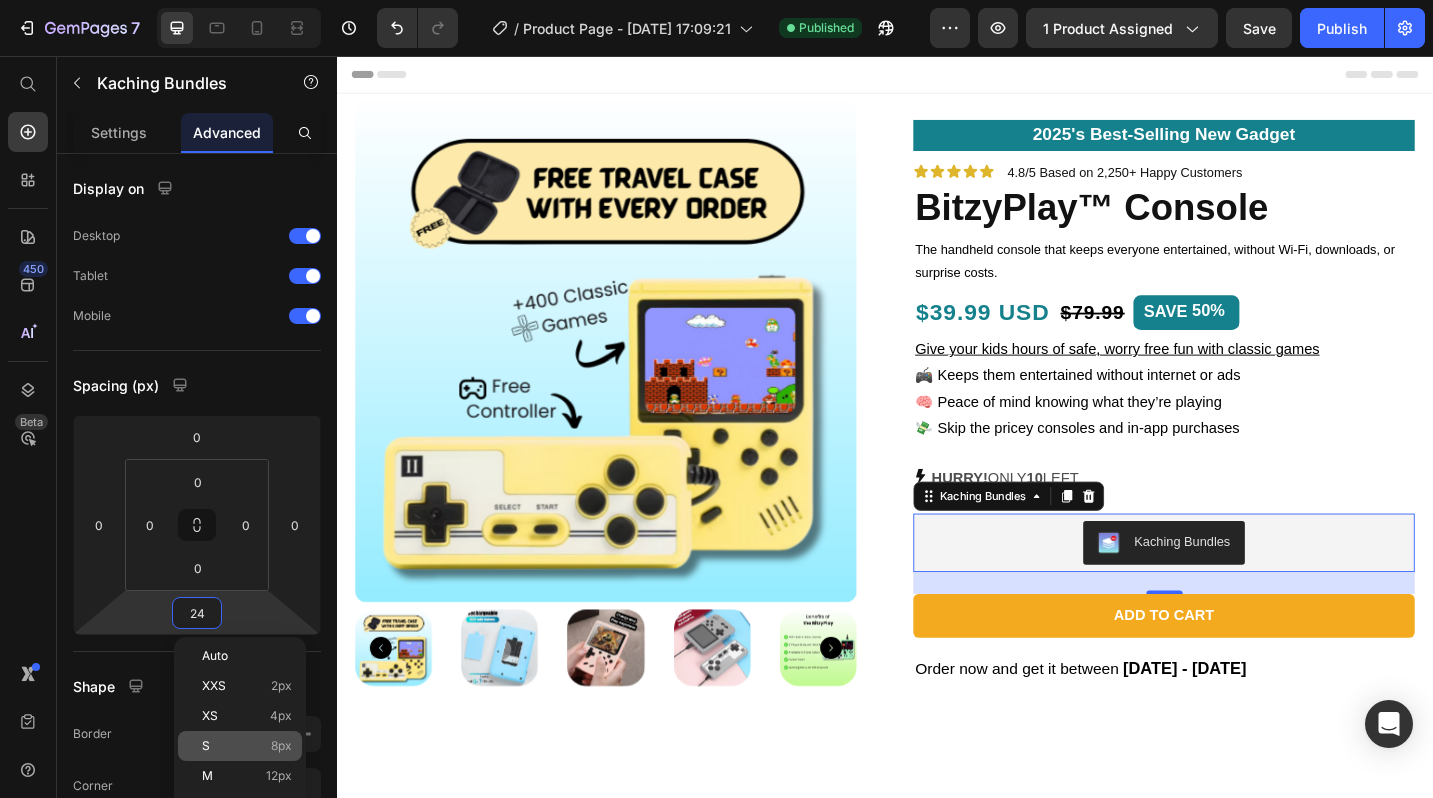 type on "8" 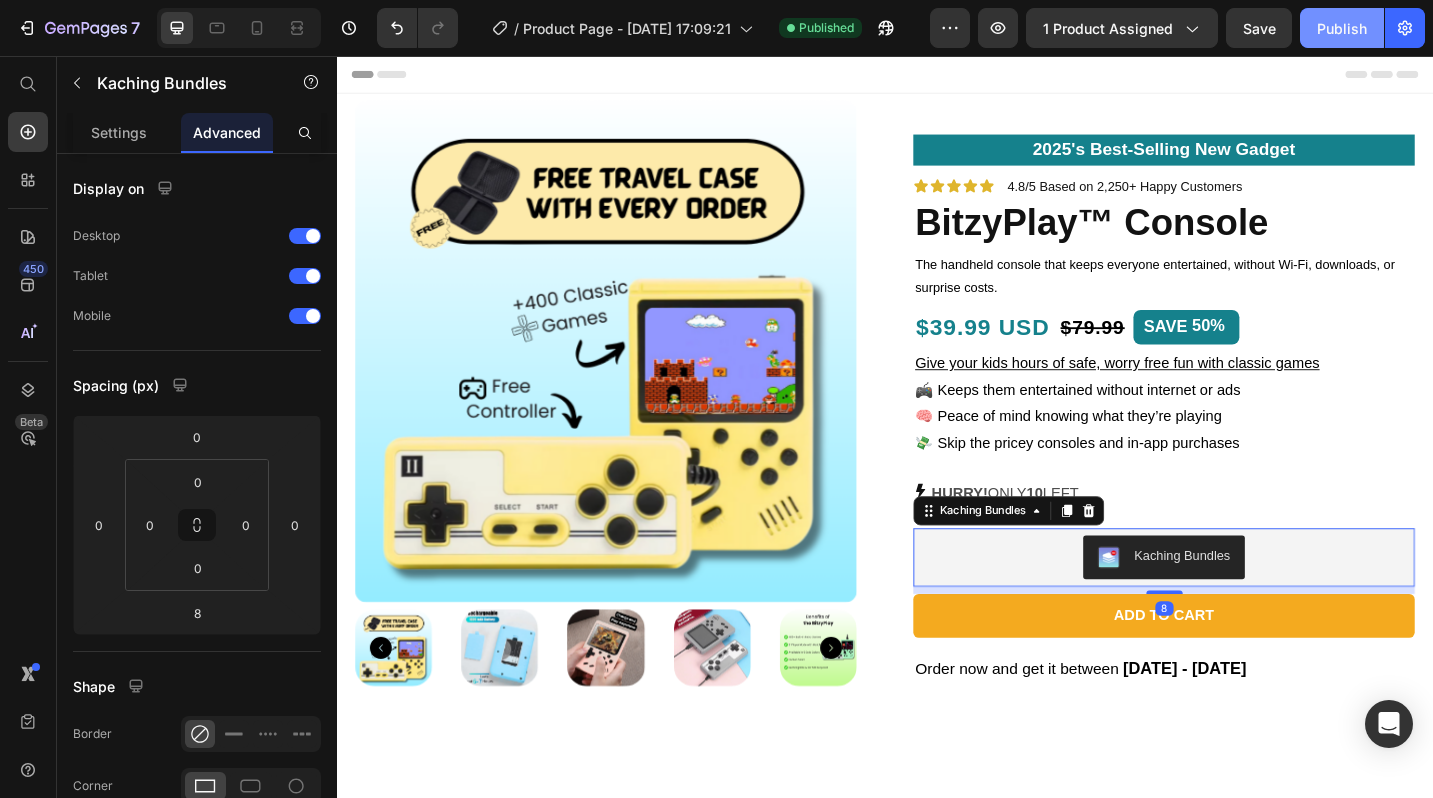 click on "Publish" 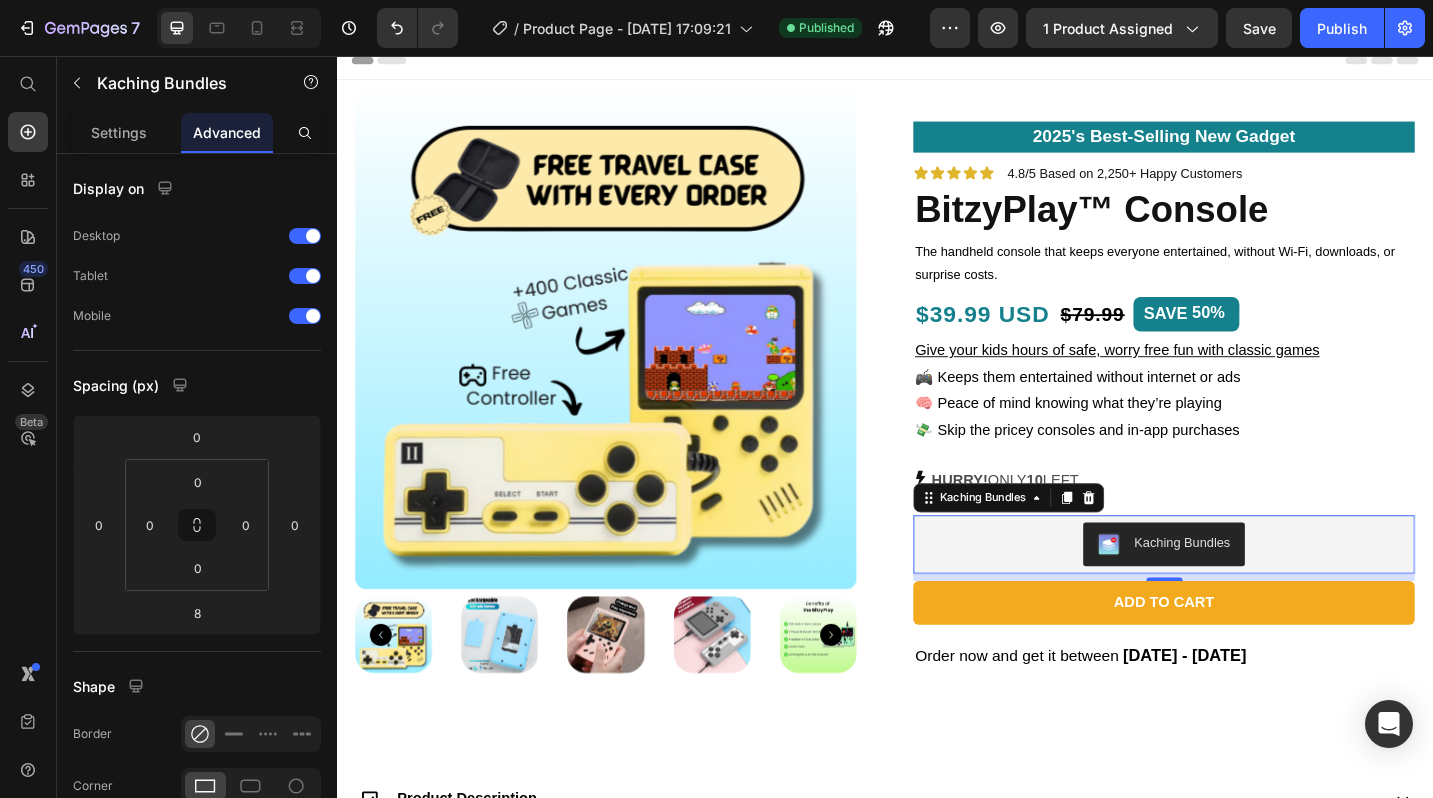 scroll, scrollTop: 0, scrollLeft: 0, axis: both 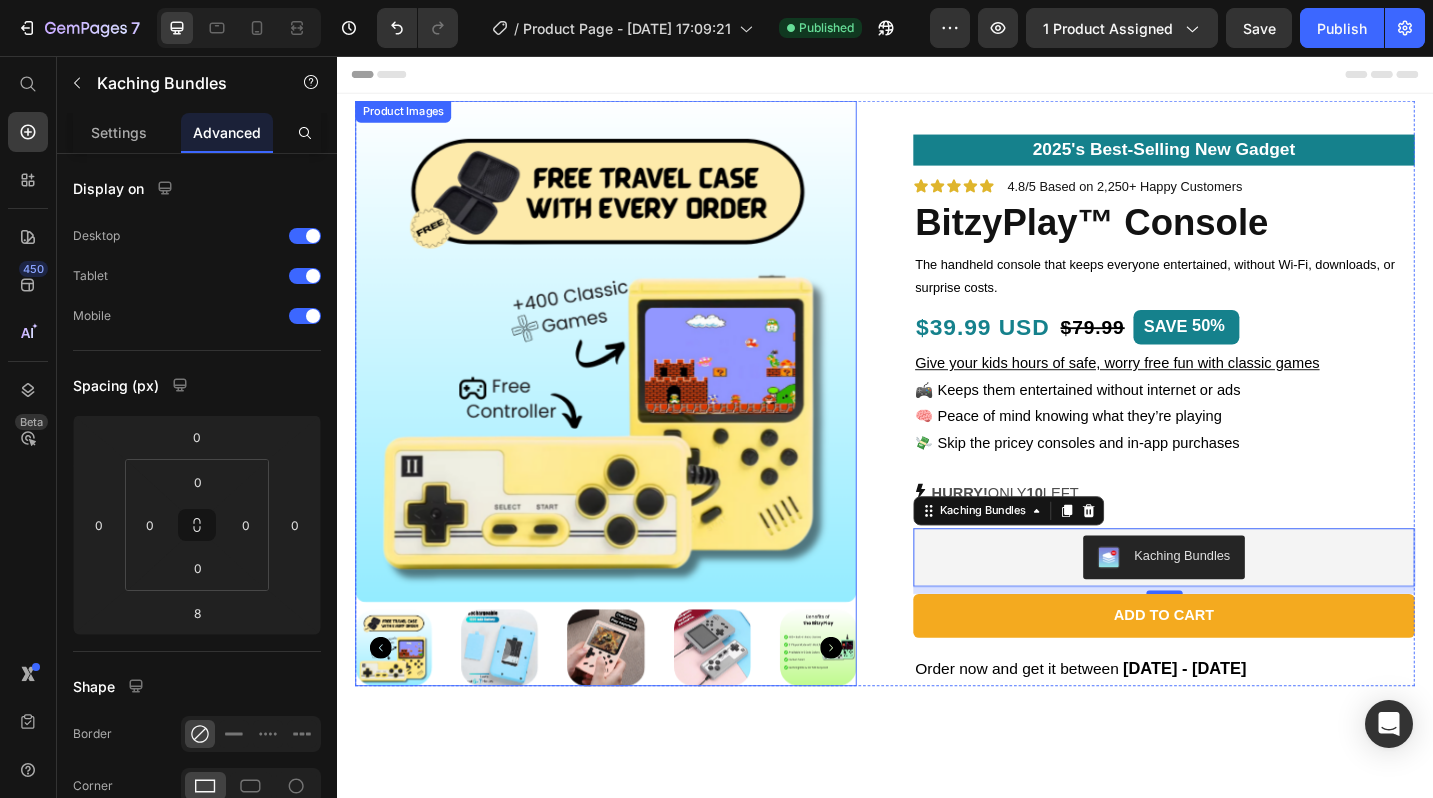 click at bounding box center [631, 379] 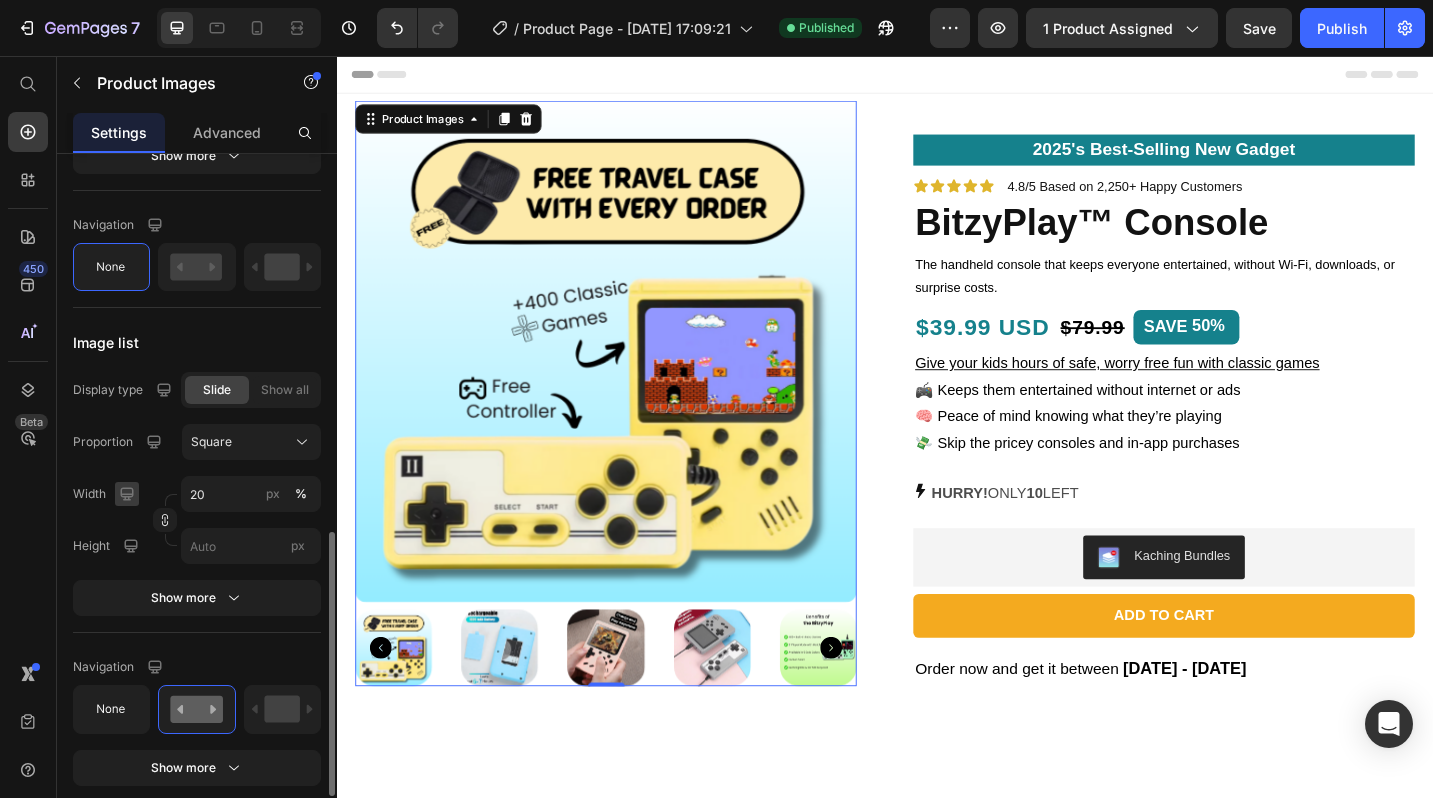 scroll, scrollTop: 976, scrollLeft: 0, axis: vertical 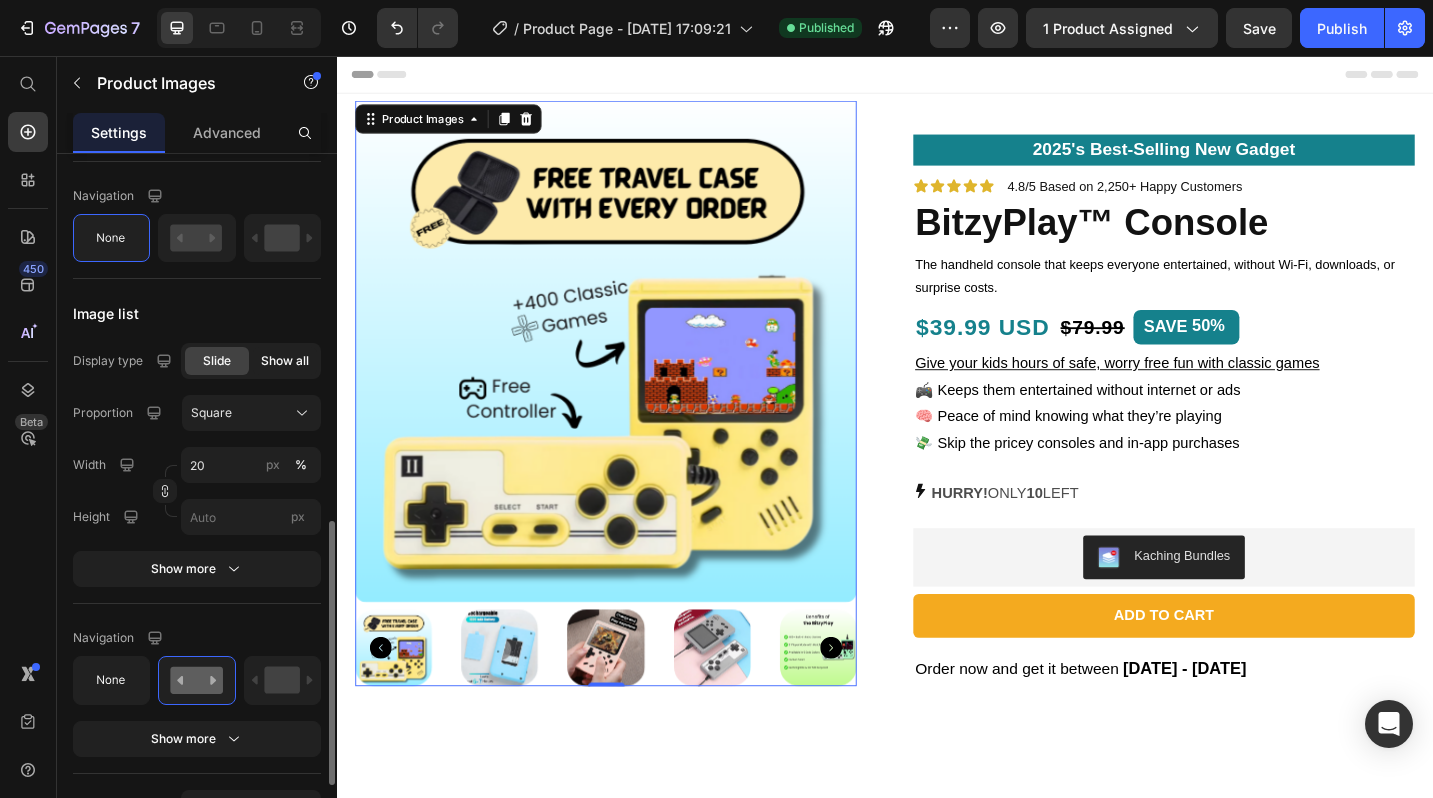 click on "Show all" 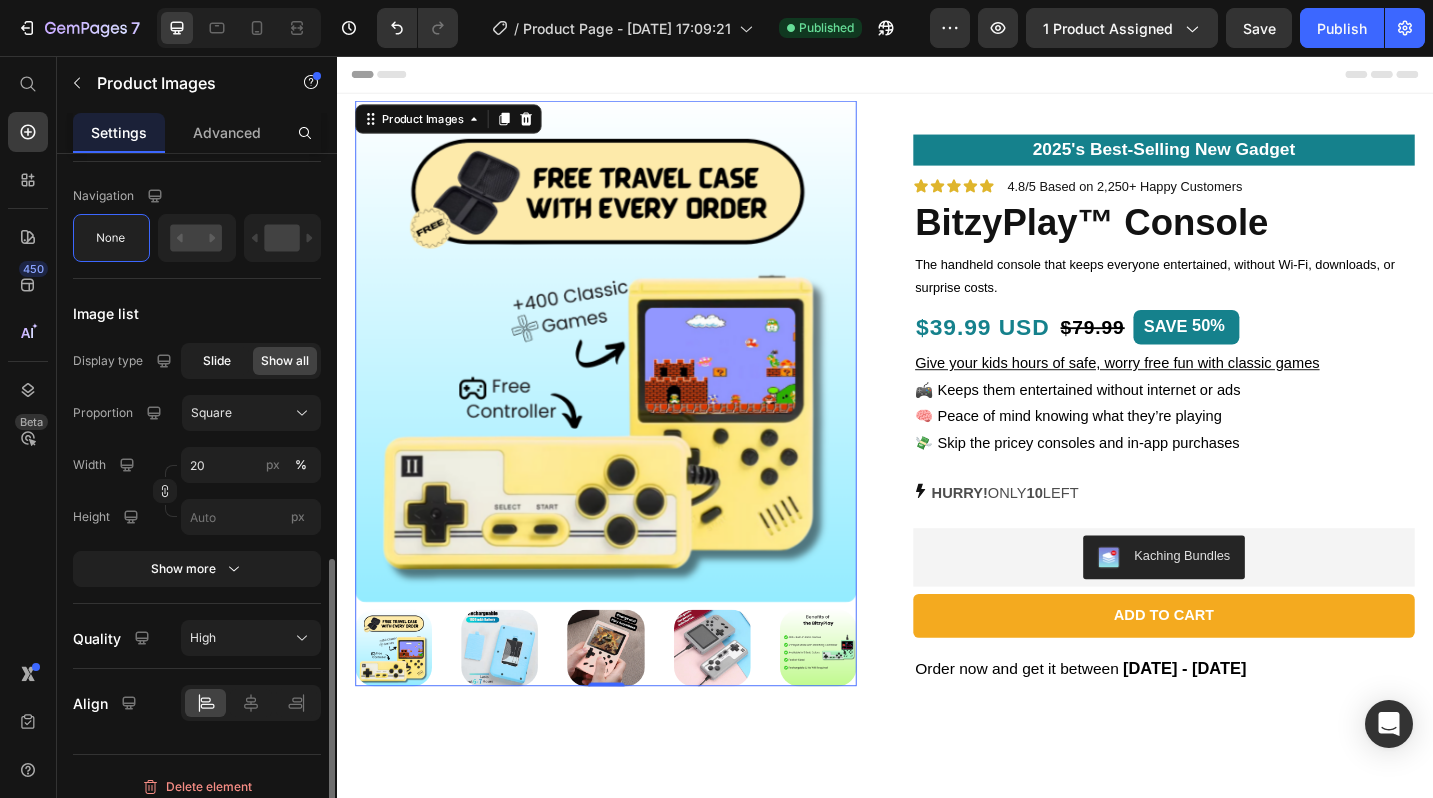 click on "Slide" 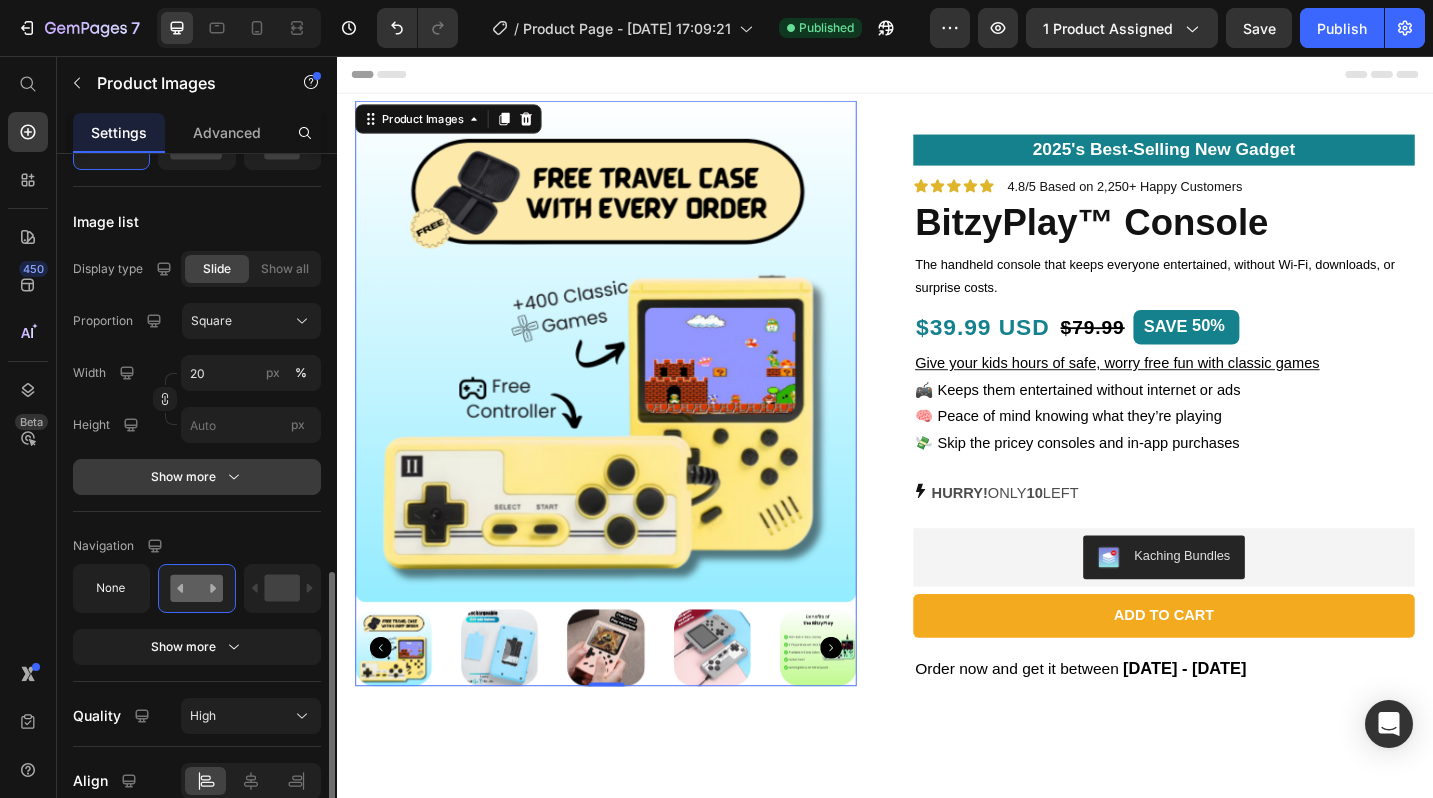 scroll, scrollTop: 1159, scrollLeft: 0, axis: vertical 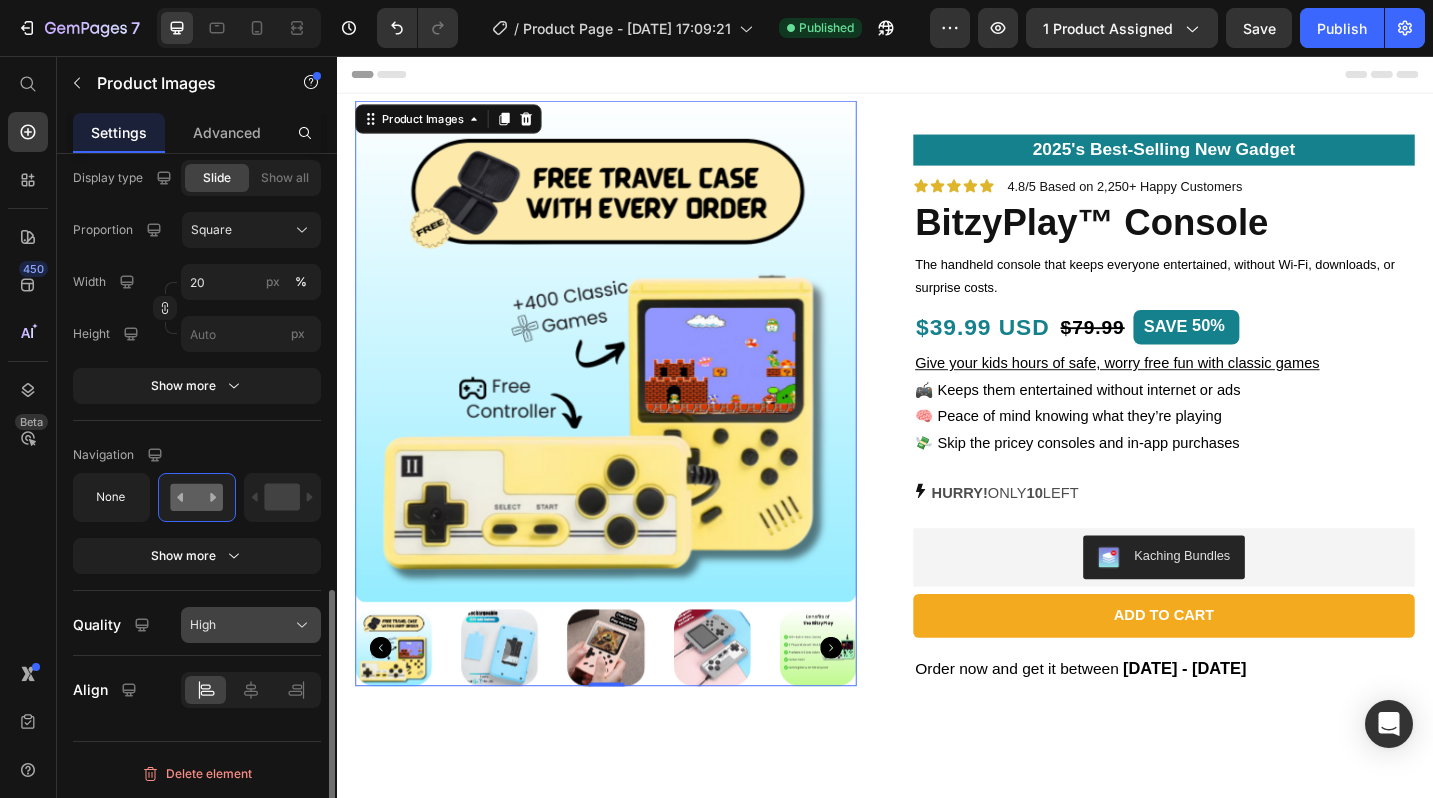 click on "High" 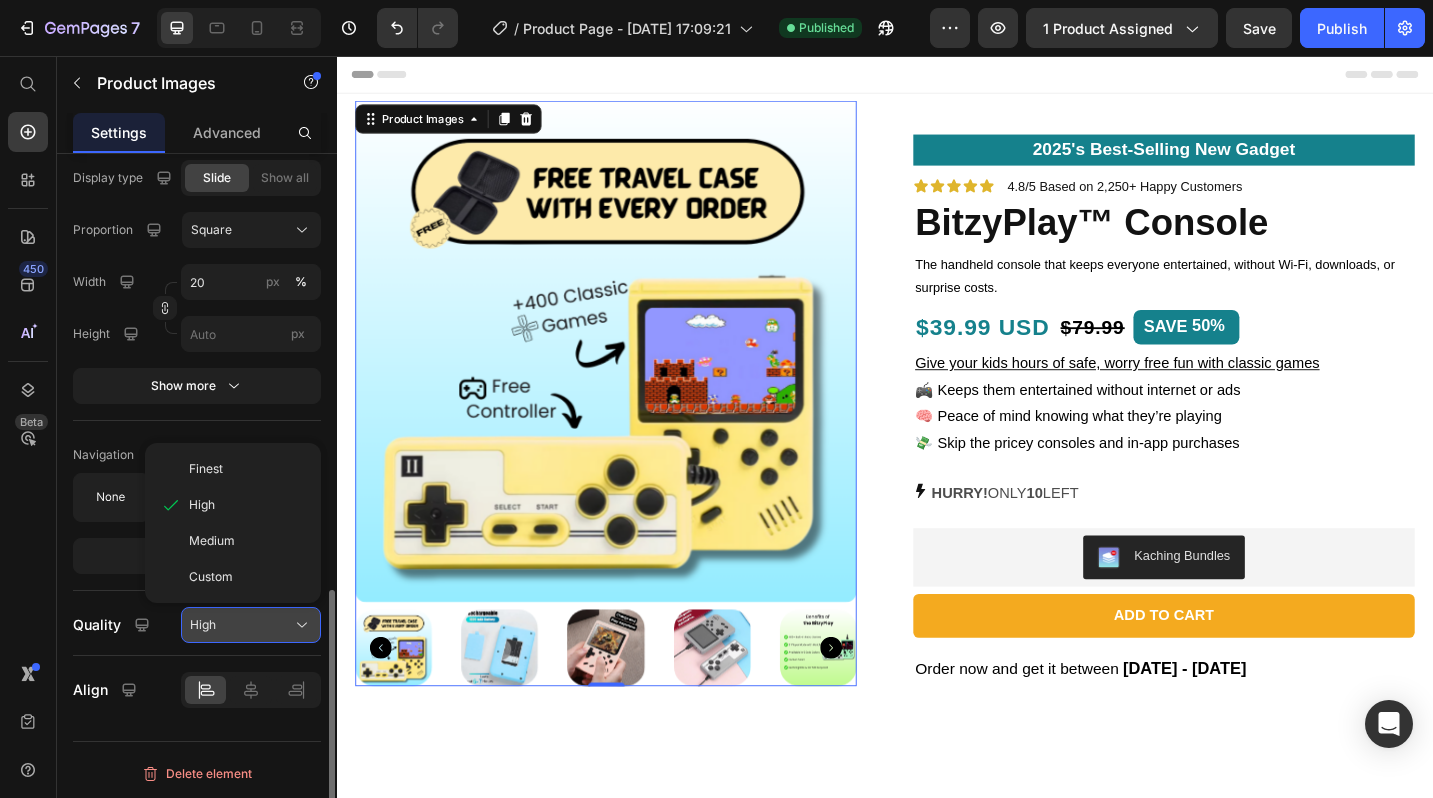 click on "High" 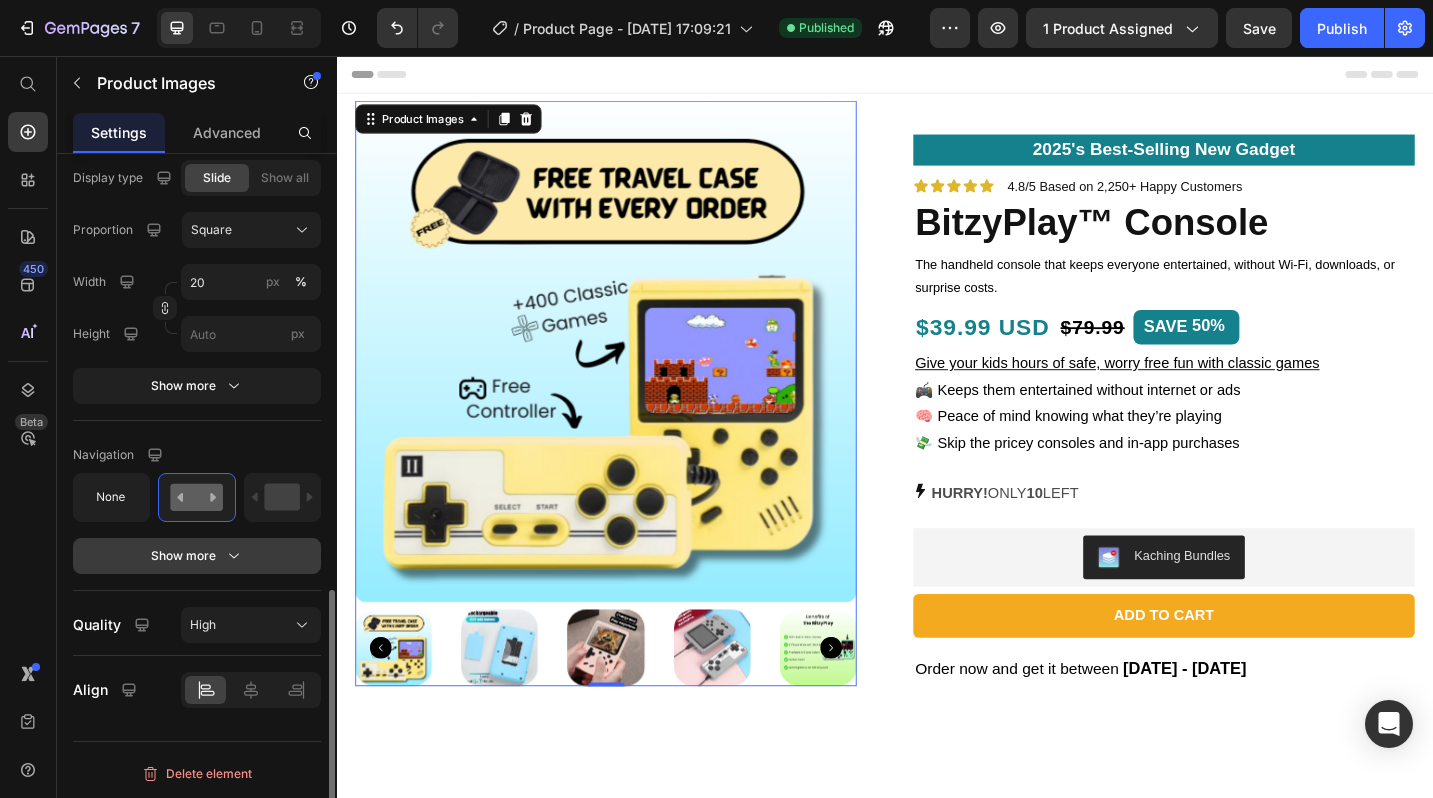 click on "Show more" at bounding box center (197, 556) 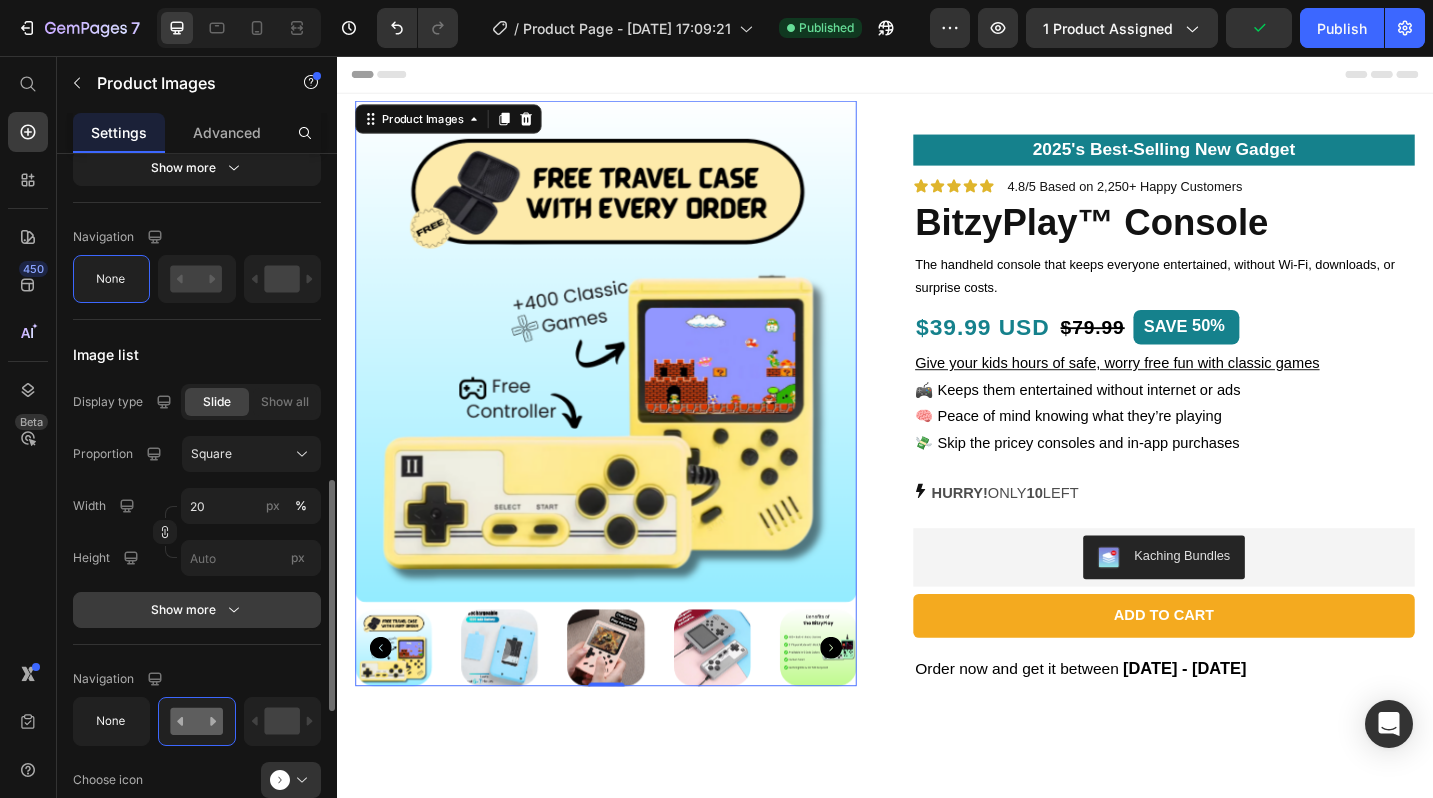 scroll, scrollTop: 921, scrollLeft: 0, axis: vertical 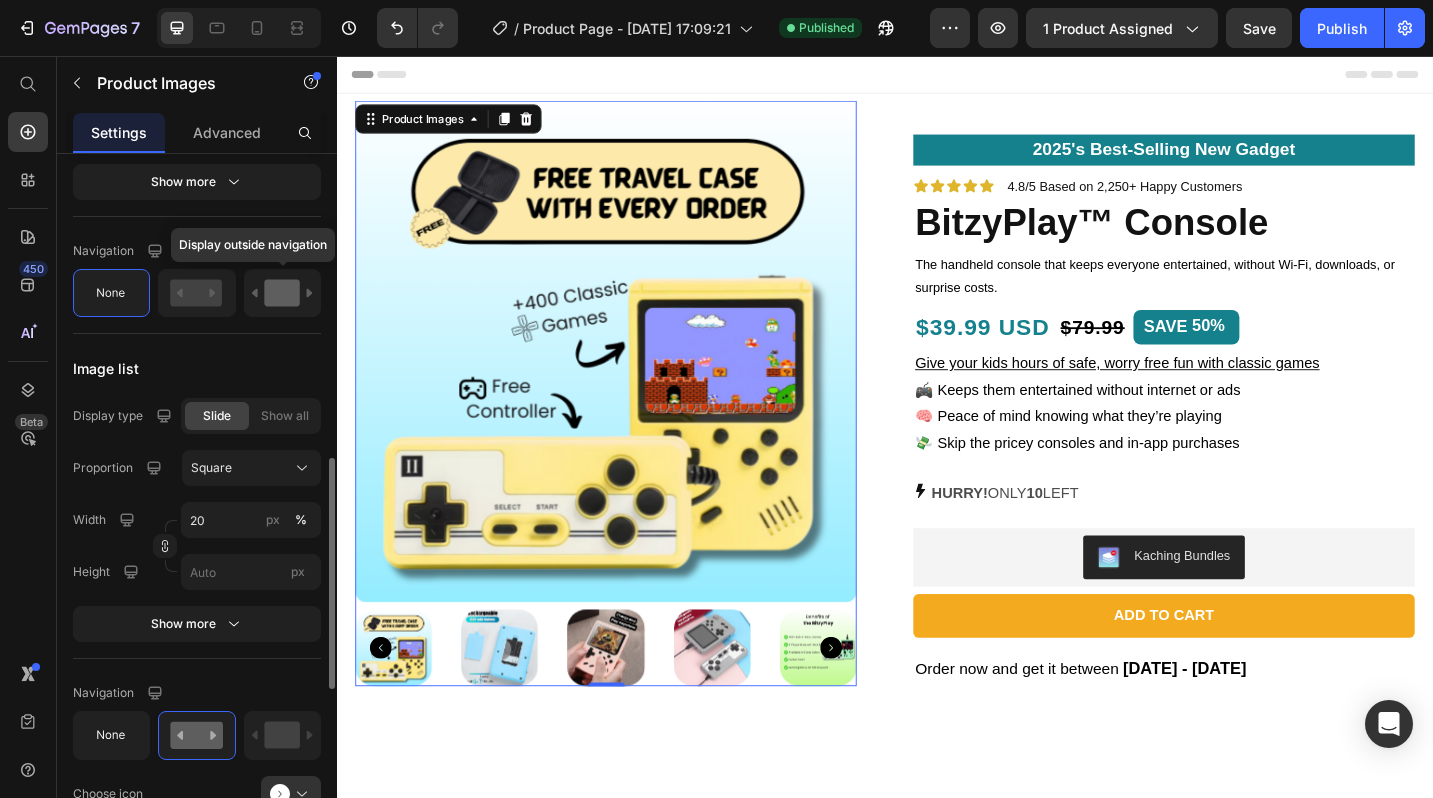 click 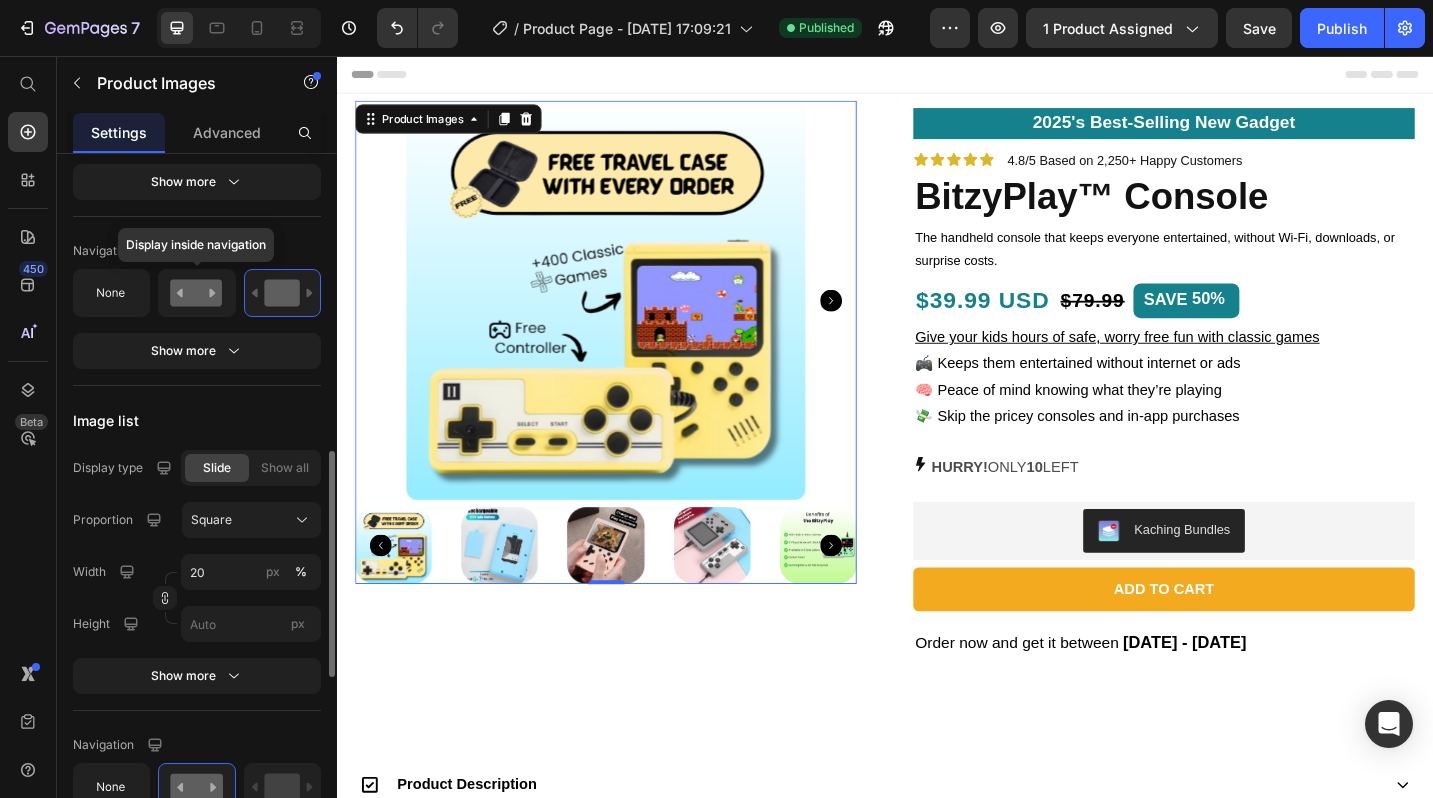 click 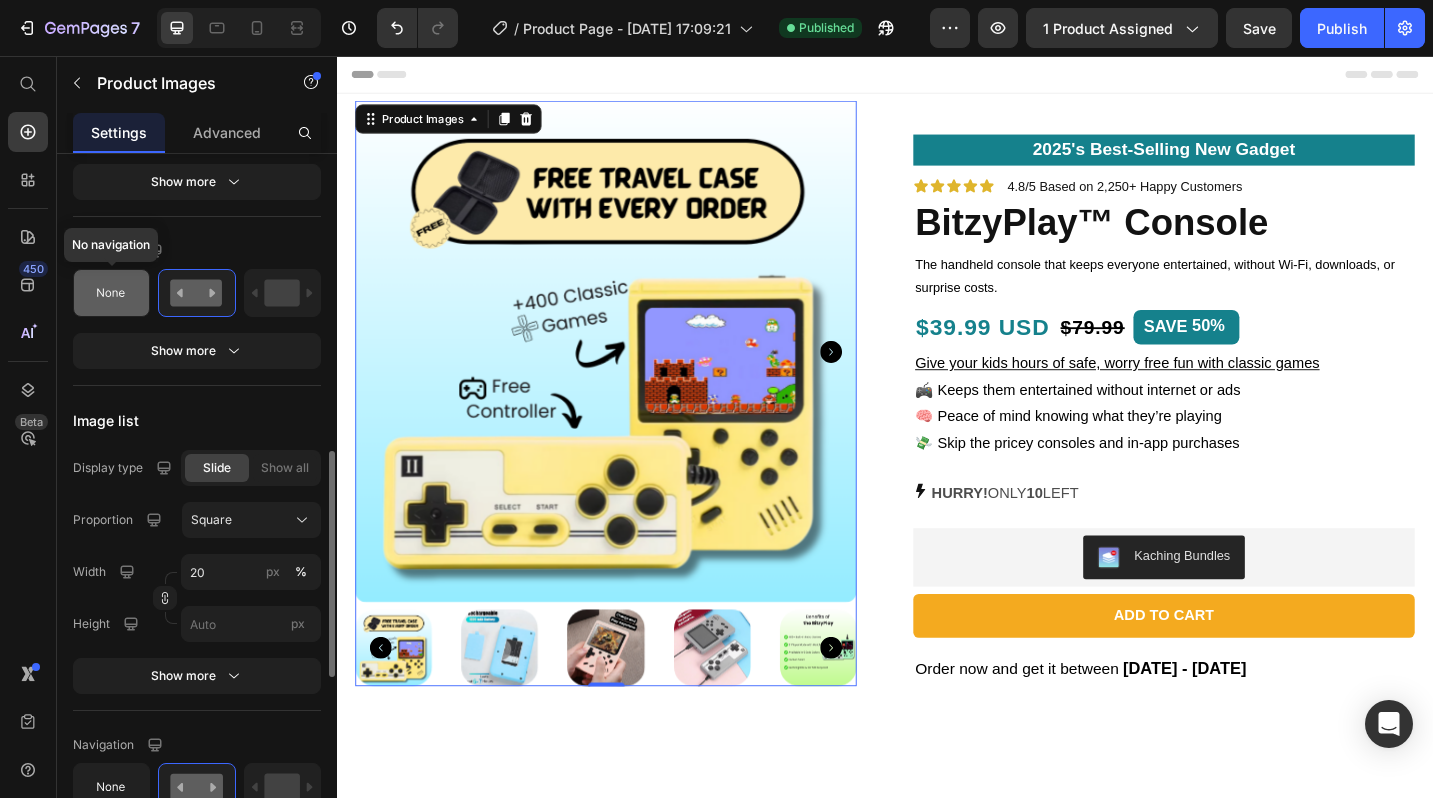 click 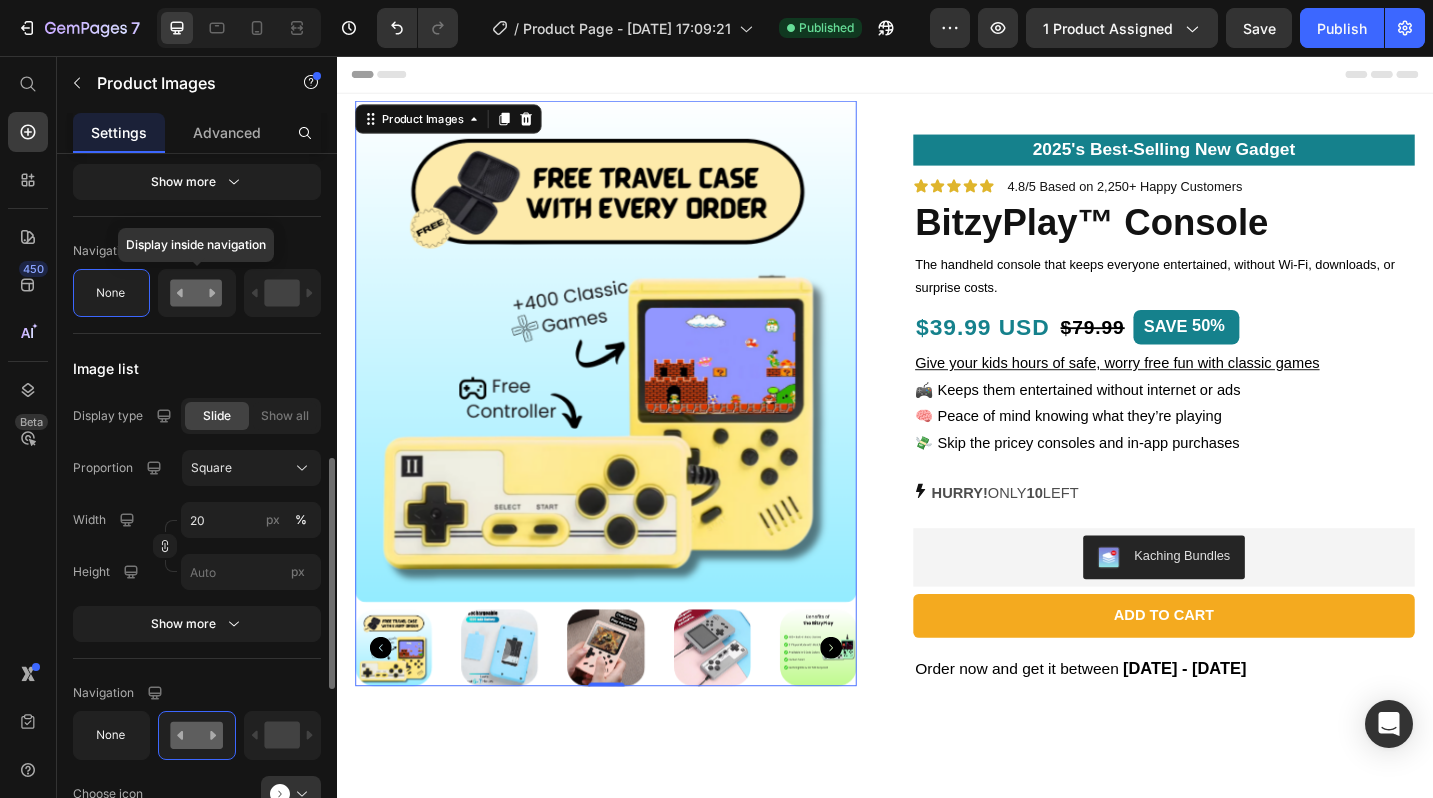 click 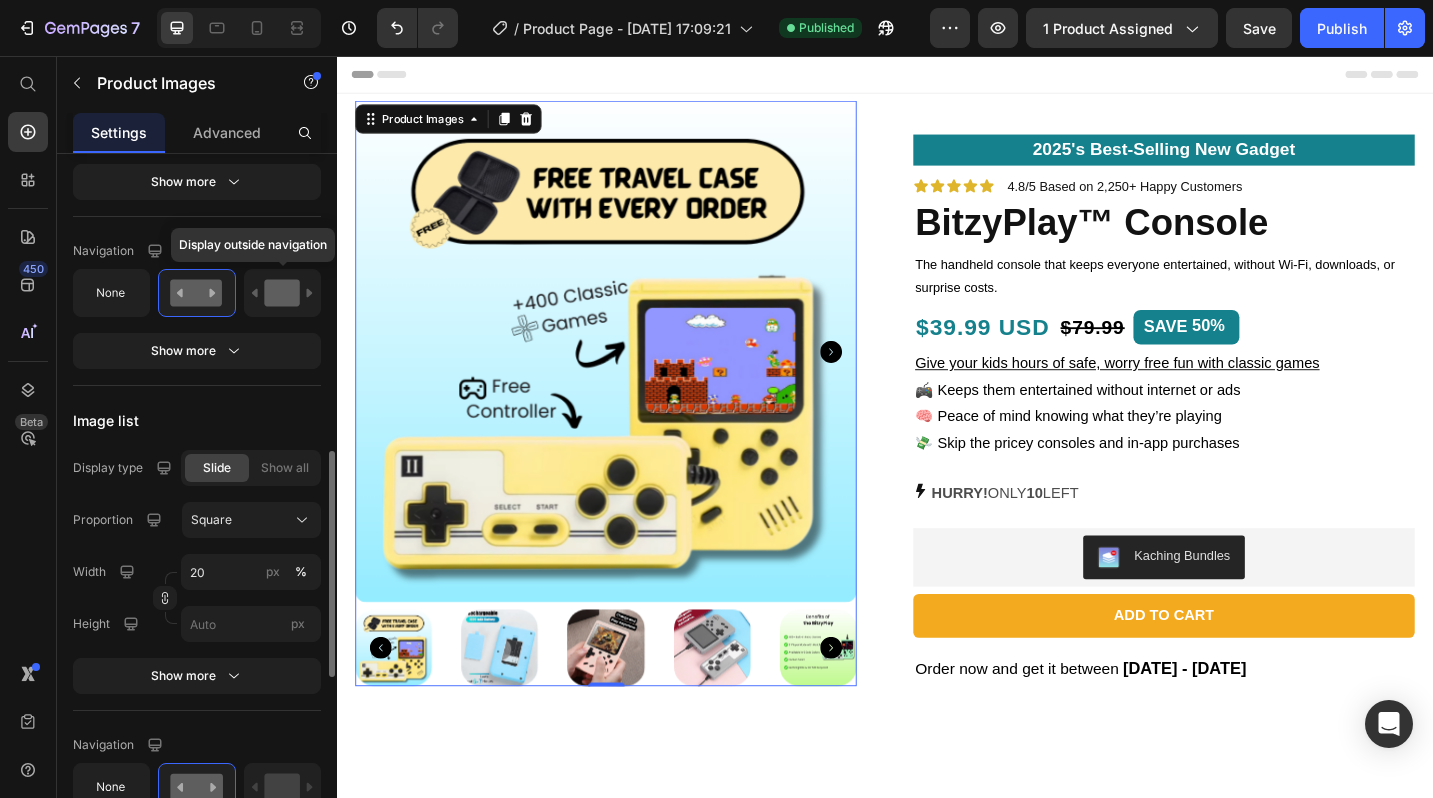 click 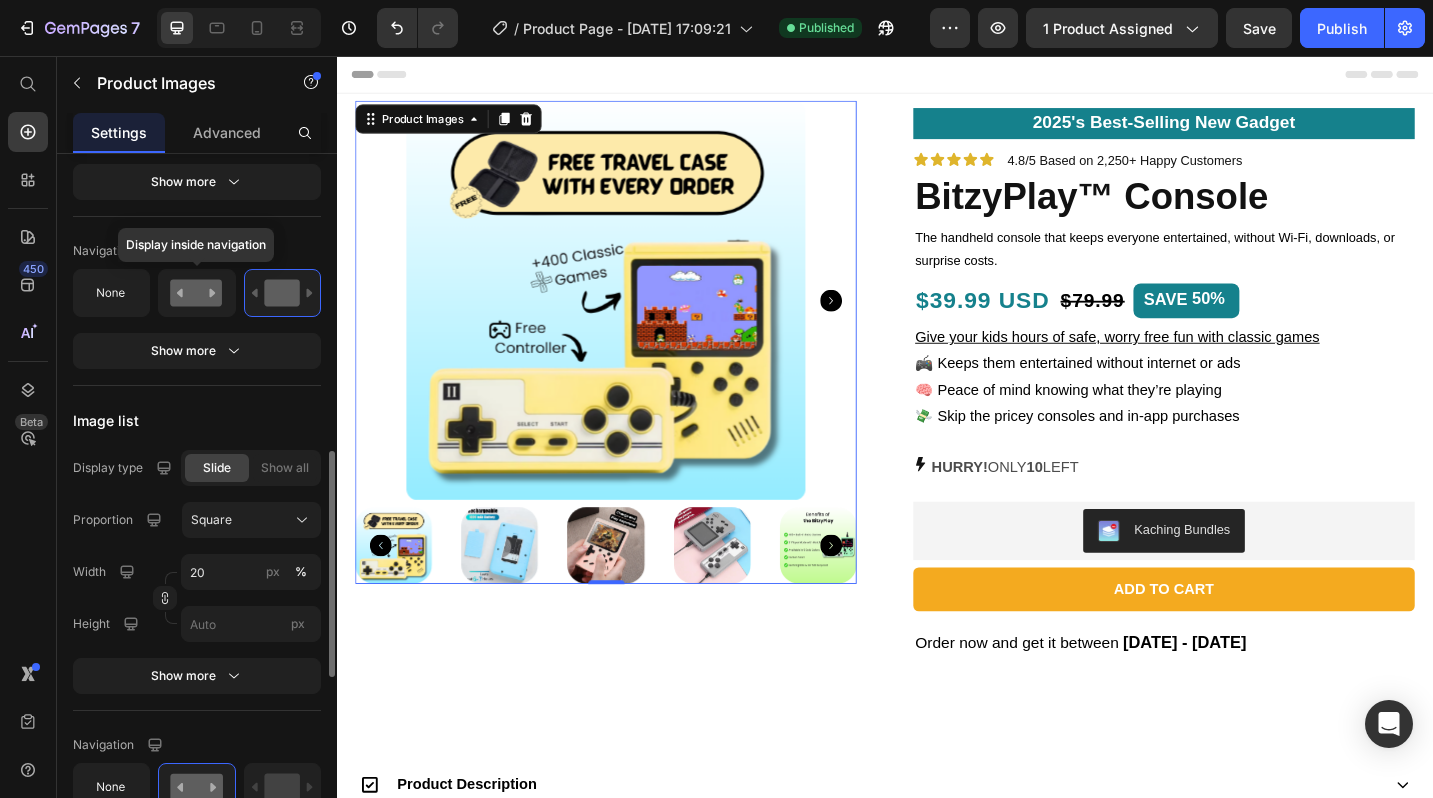 click 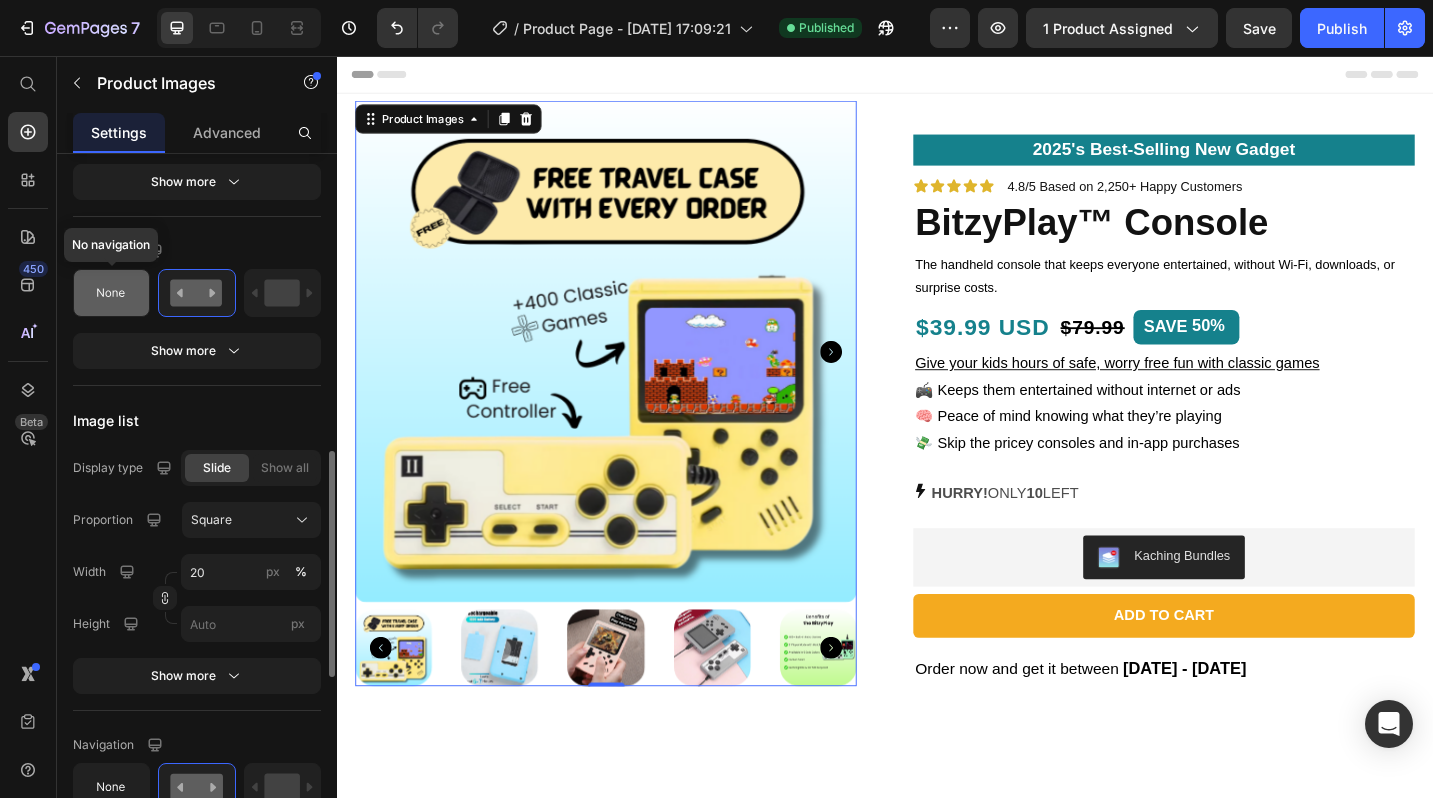 click 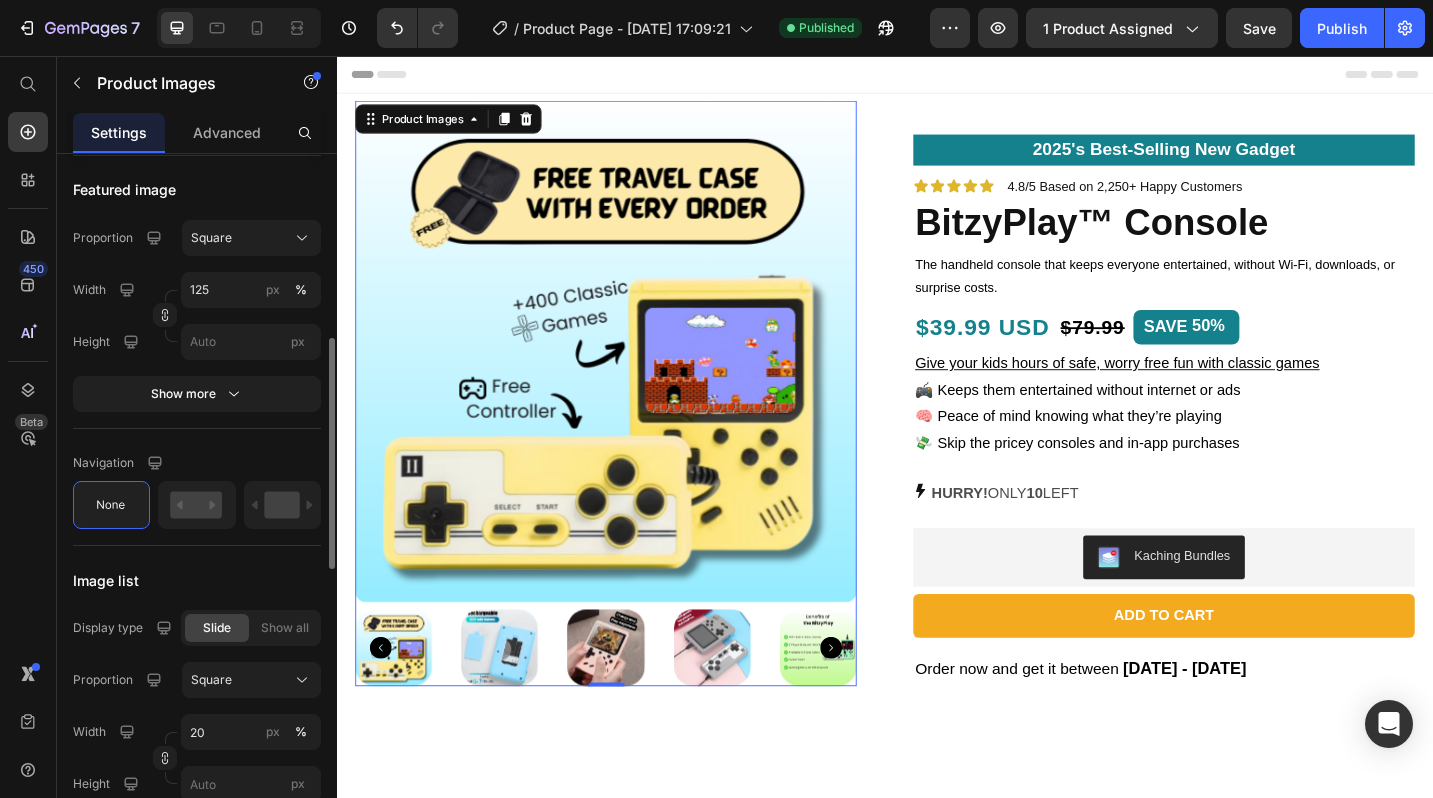 scroll, scrollTop: 660, scrollLeft: 0, axis: vertical 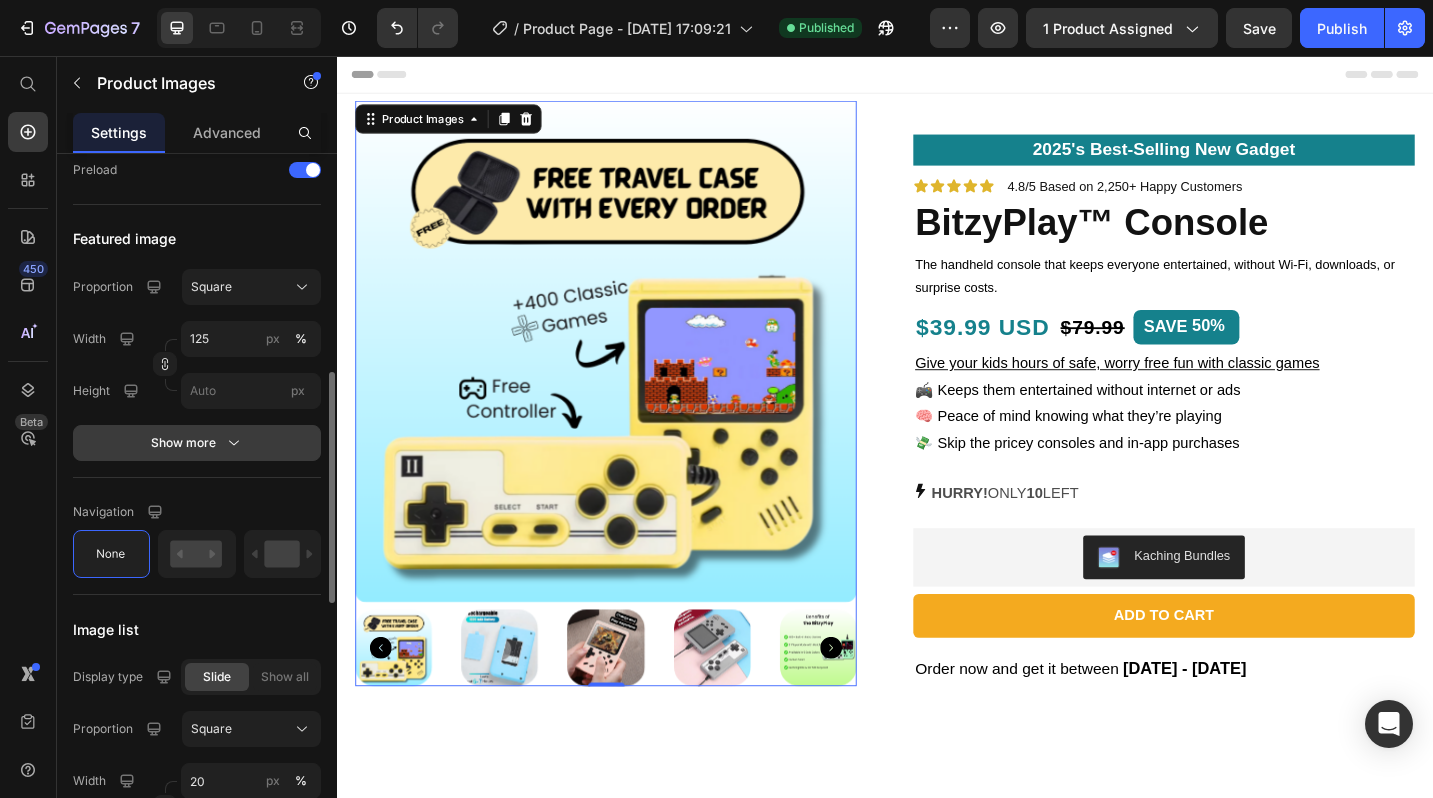 click on "Show more" at bounding box center (197, 443) 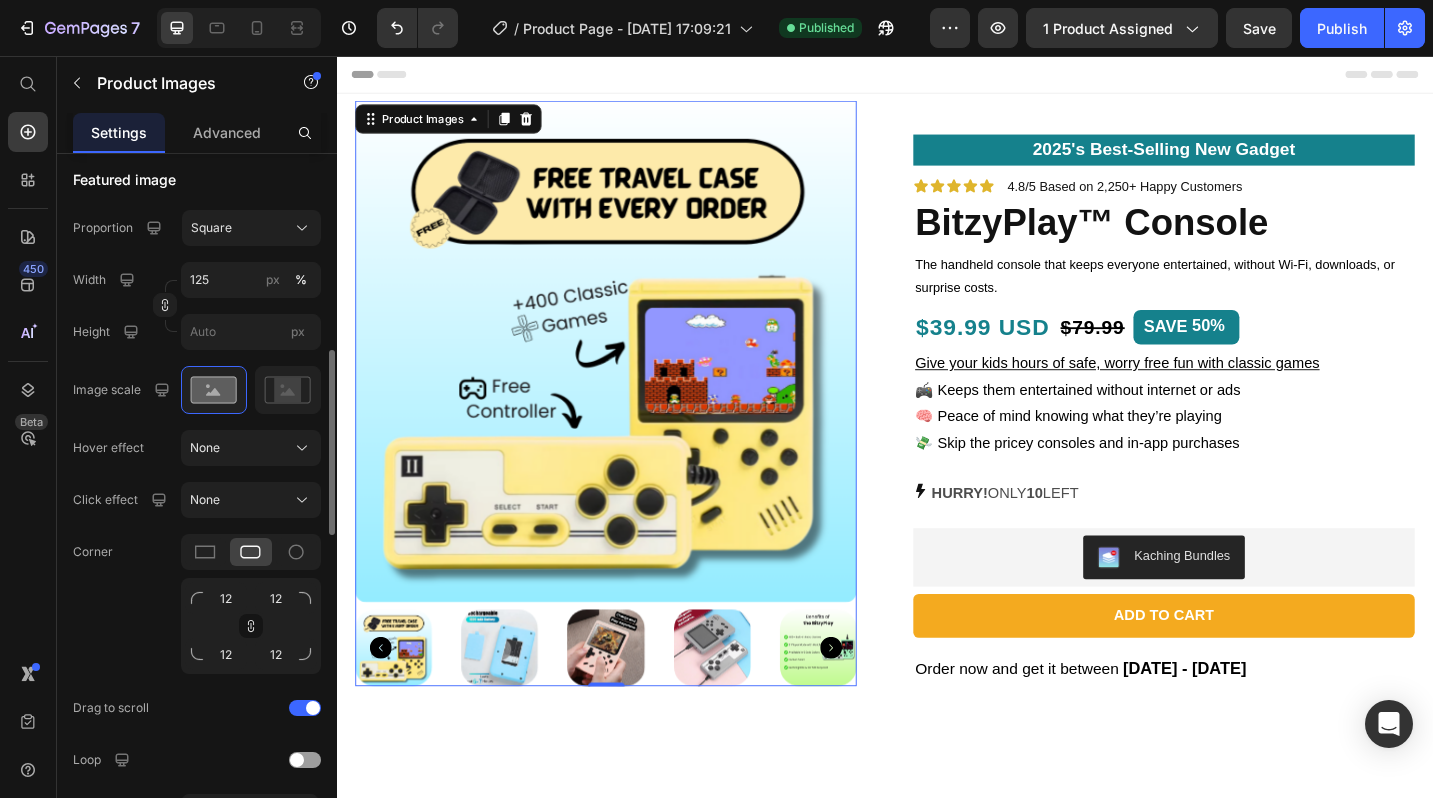 scroll, scrollTop: 724, scrollLeft: 0, axis: vertical 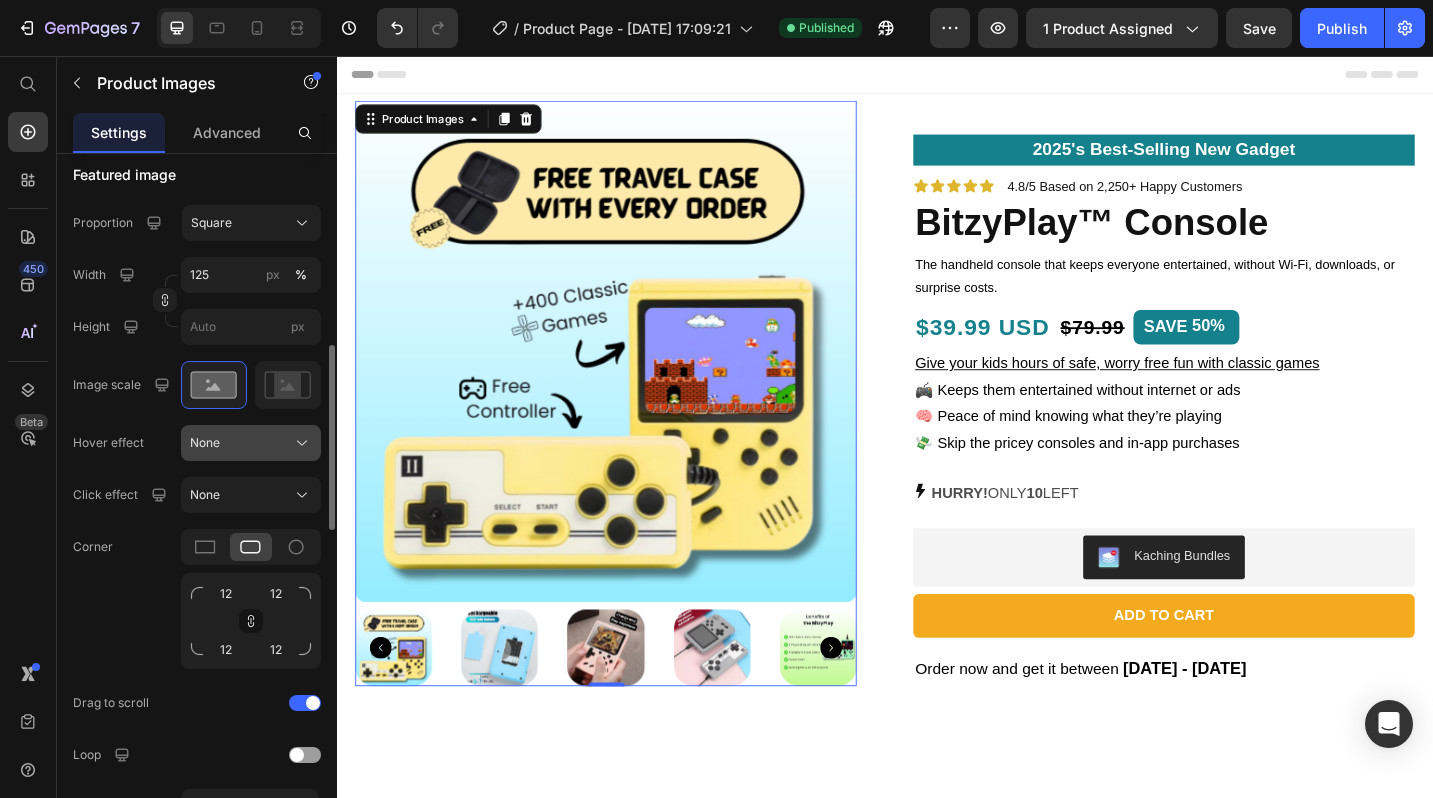 click on "None" at bounding box center (251, 443) 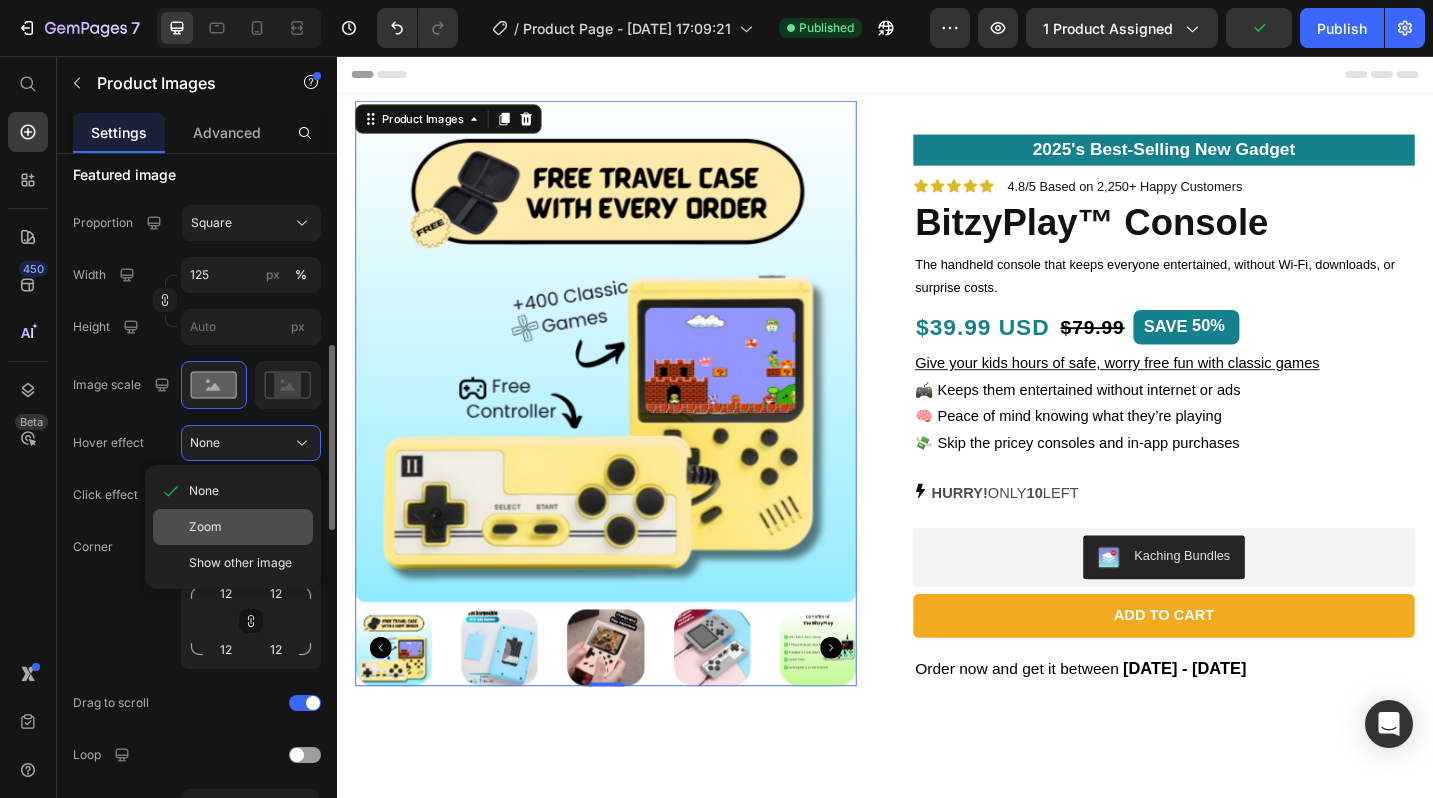 click on "Zoom" 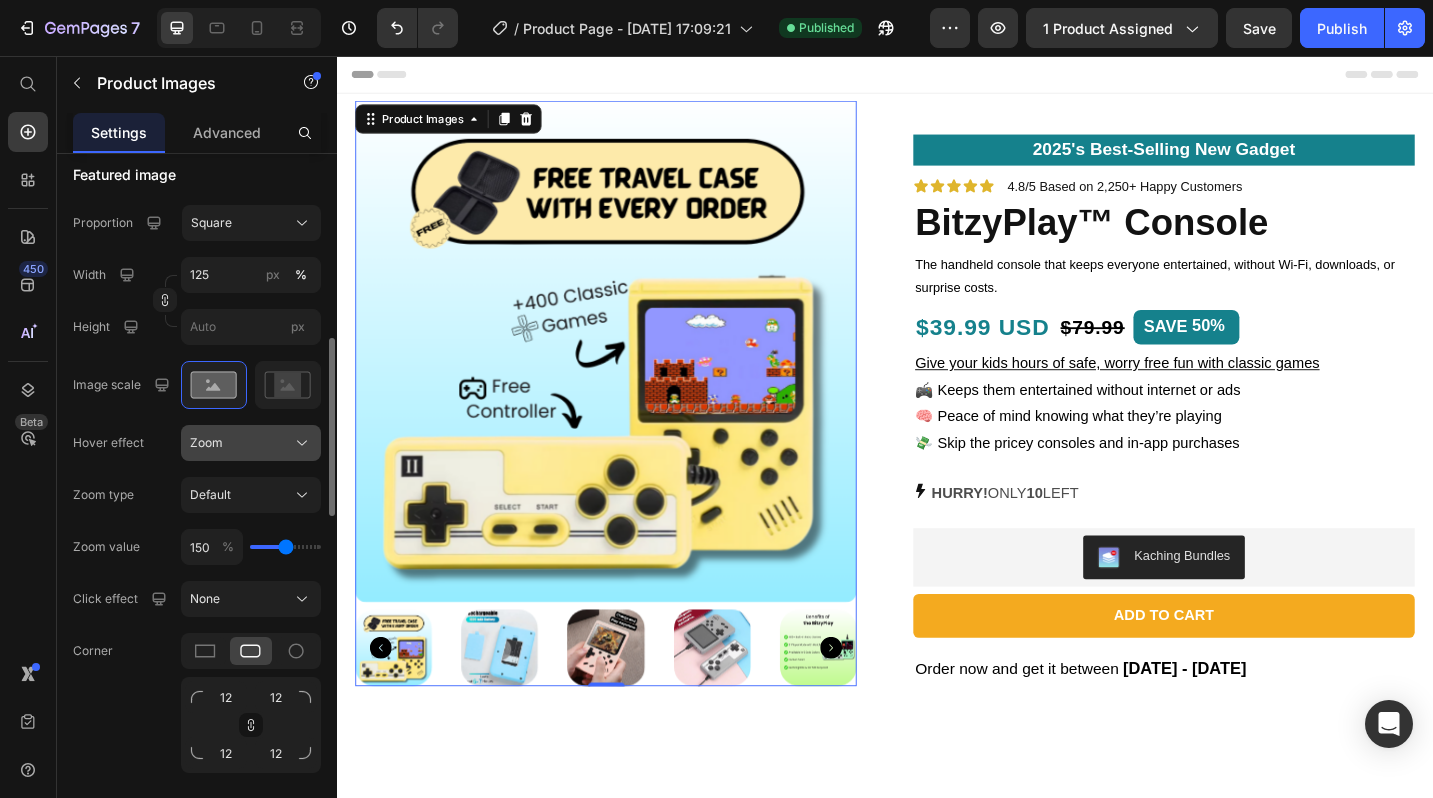 click on "Zoom" 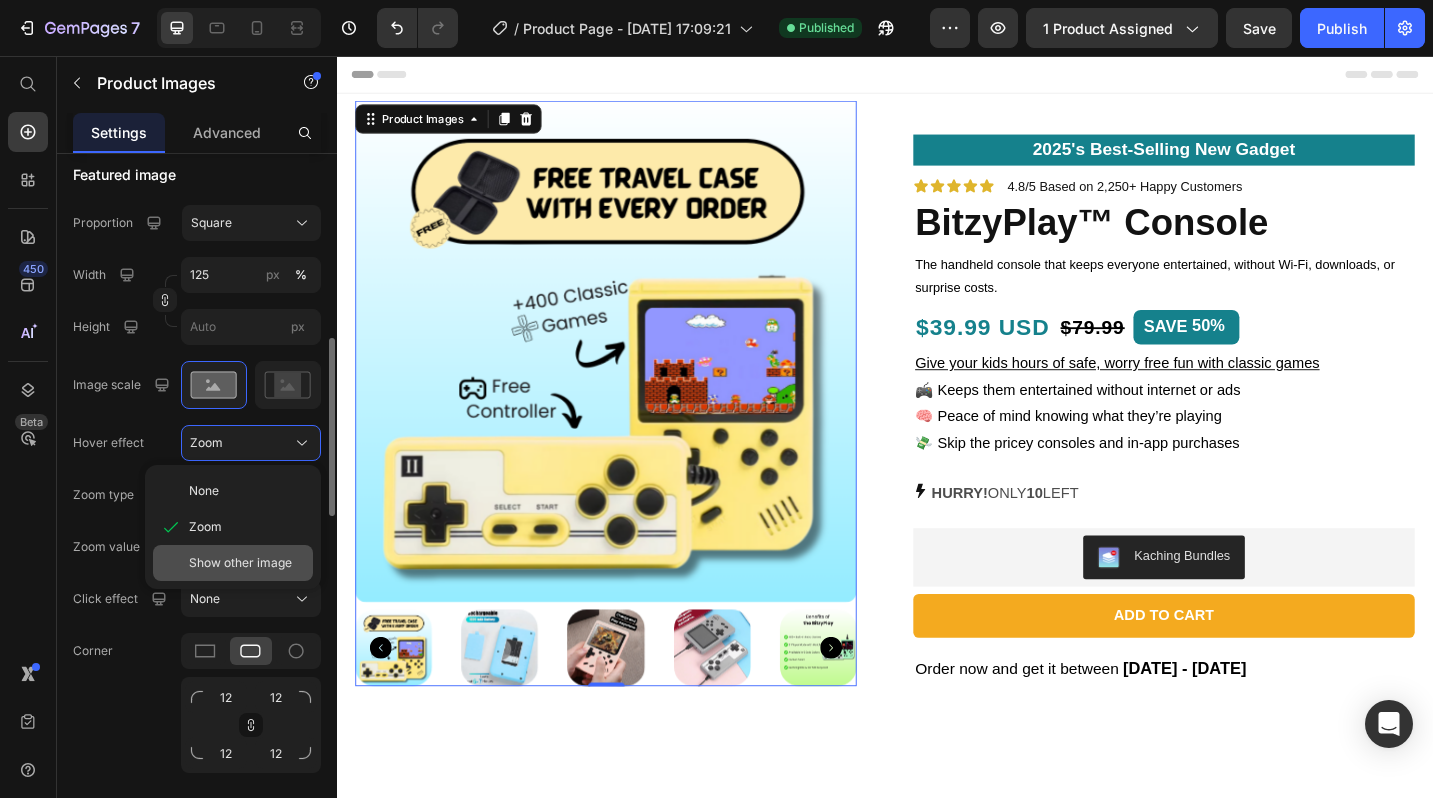 click on "Show other image" at bounding box center [240, 563] 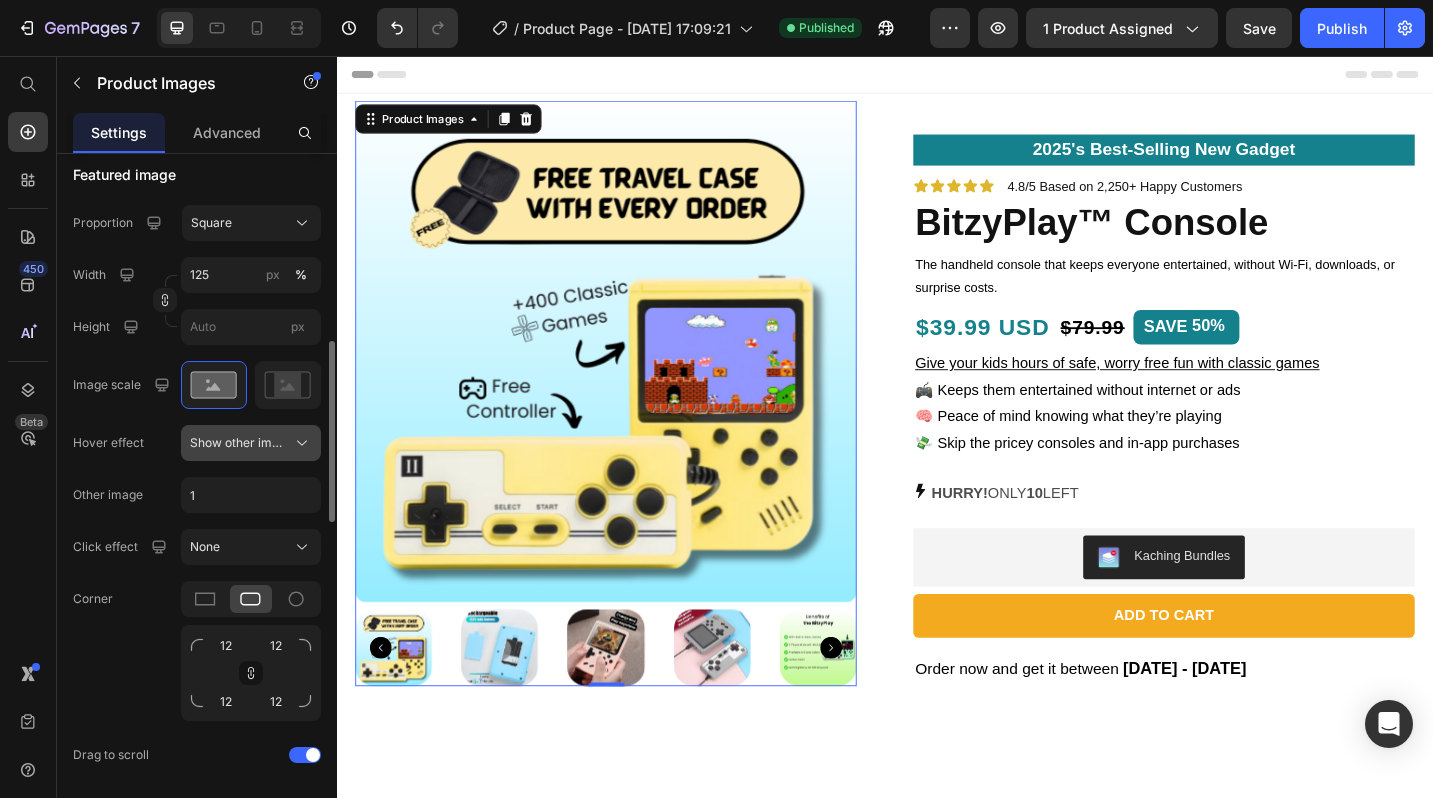 click on "Show other image" at bounding box center [251, 443] 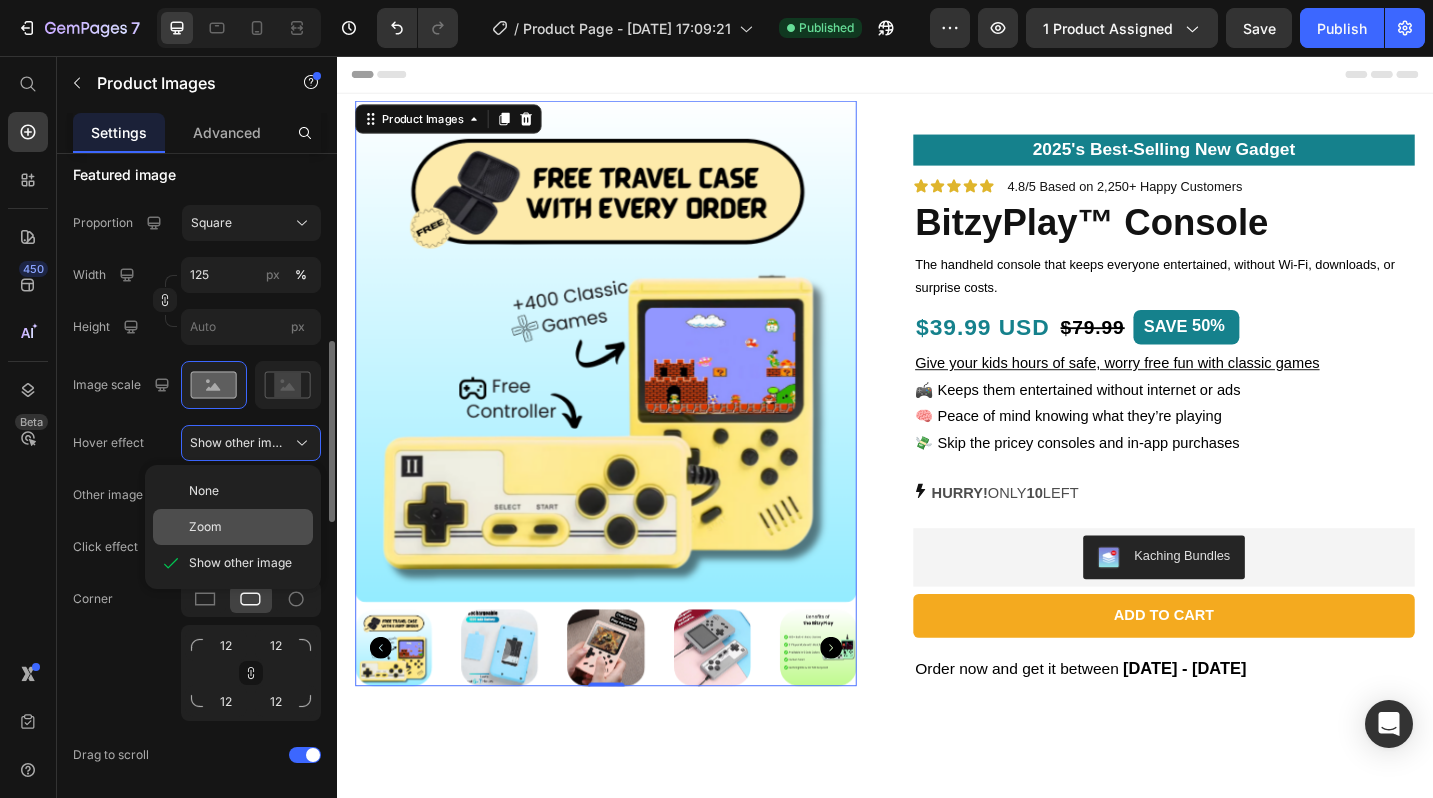 click on "Zoom" at bounding box center [205, 527] 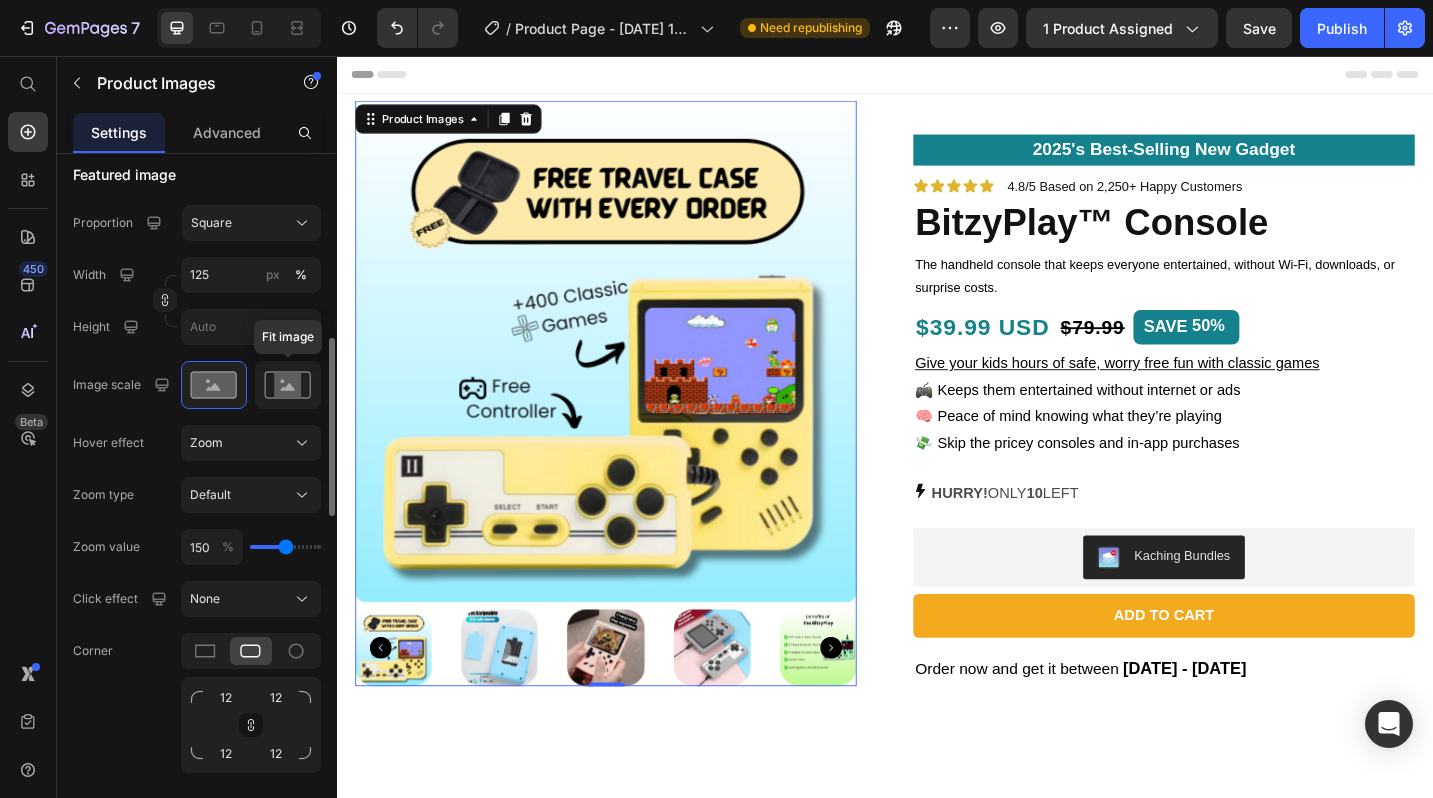 click 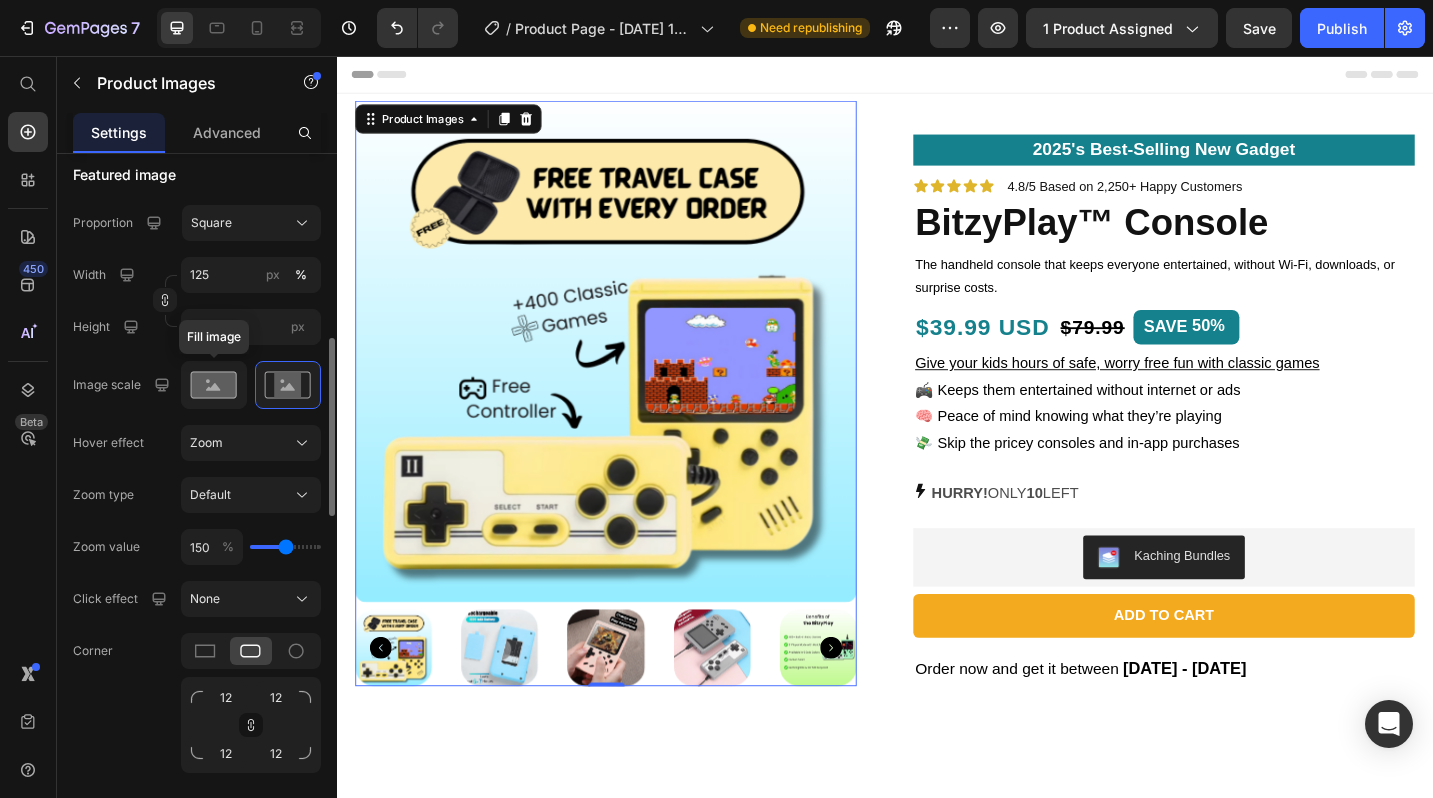 click 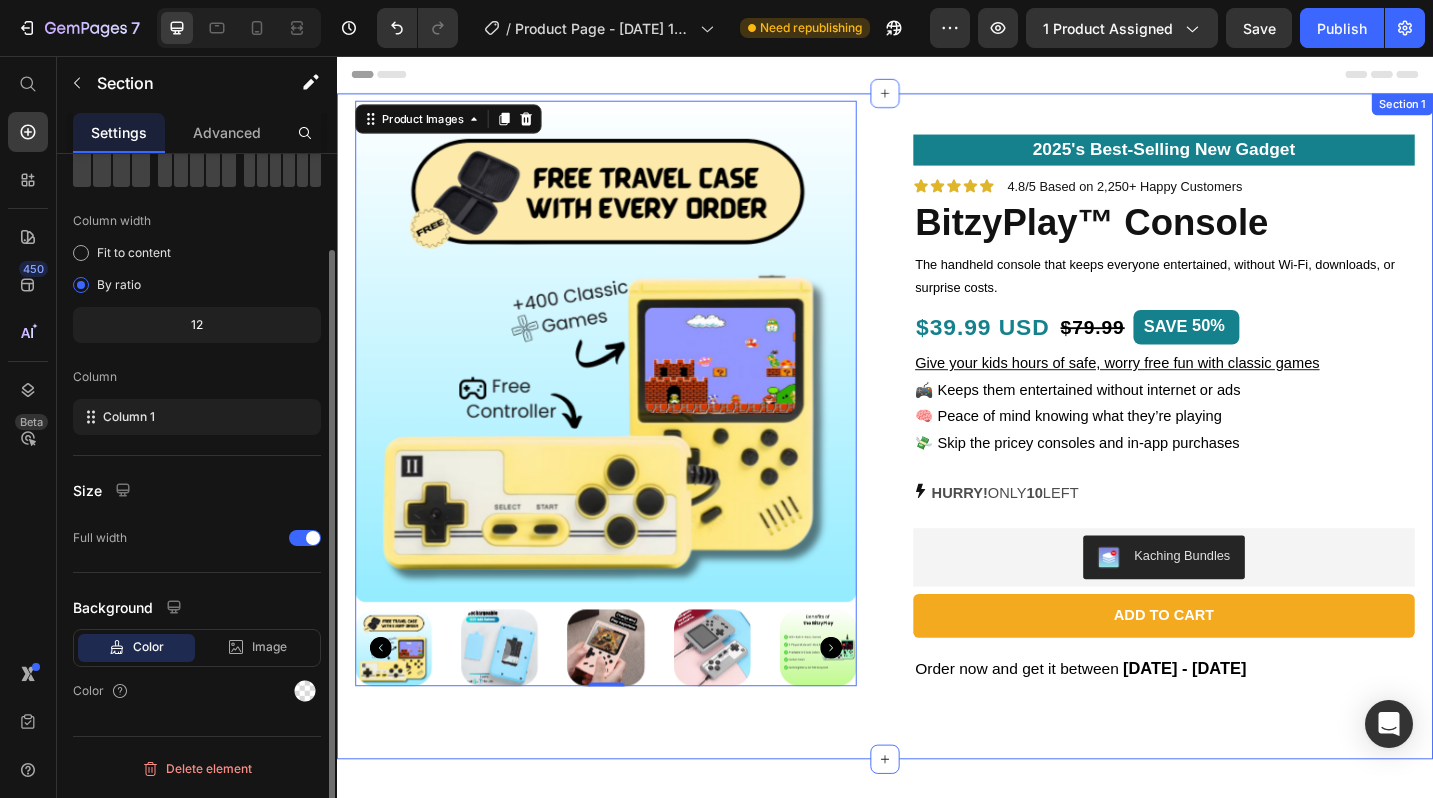 click on "Product Images   0 2025's Best-Selling New Gadget Text Block
Icon
Icon
Icon
Icon
Icon Icon List 4.8/5 Based on 2,250+ Happy Customers Text Block Row BitzyPlay™ Console Product Title The handheld console that keeps everyone entertained, without Wi-Fi, downloads, or surprise costs. Text Block $39.99 USD Text Block $79.99 Product Price SAVE 50% Discount Tag Row Give your kids hours of safe, worry free fun with classic games 🎮 Keeps them entertained without internet or ads 🧠 Peace of mind knowing what they’re playing 💸 Skip the pricey consoles and in-app purchases Text Block   HURRY!  ONLY  10  LEFT Stock Counter Kaching Bundles Kaching Bundles Add to cart Add to Cart
Order now and get it between
Tue, Jul 15 - Sun, Jul 20
Delivery Date Row Product Section 1" at bounding box center [937, 461] 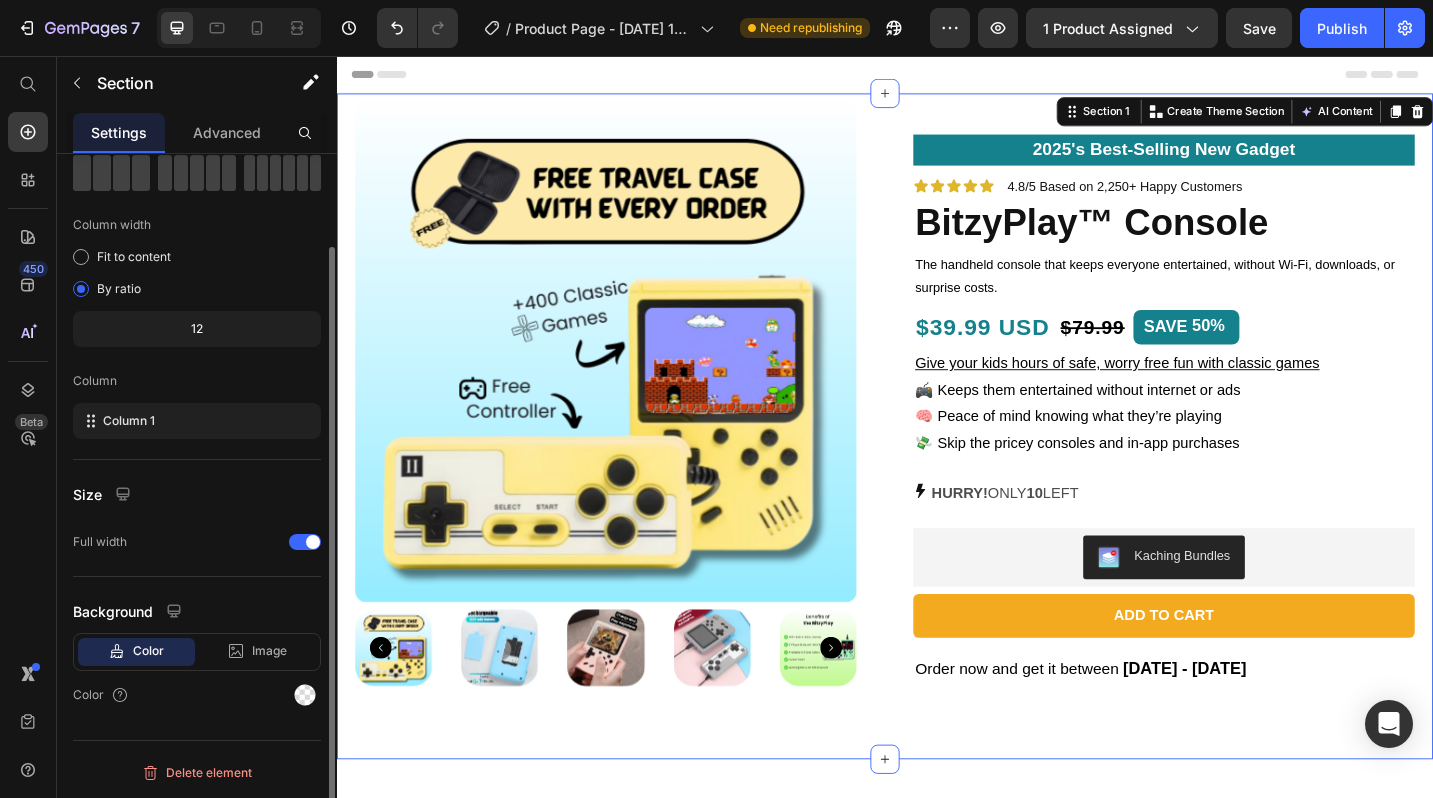 scroll, scrollTop: 0, scrollLeft: 0, axis: both 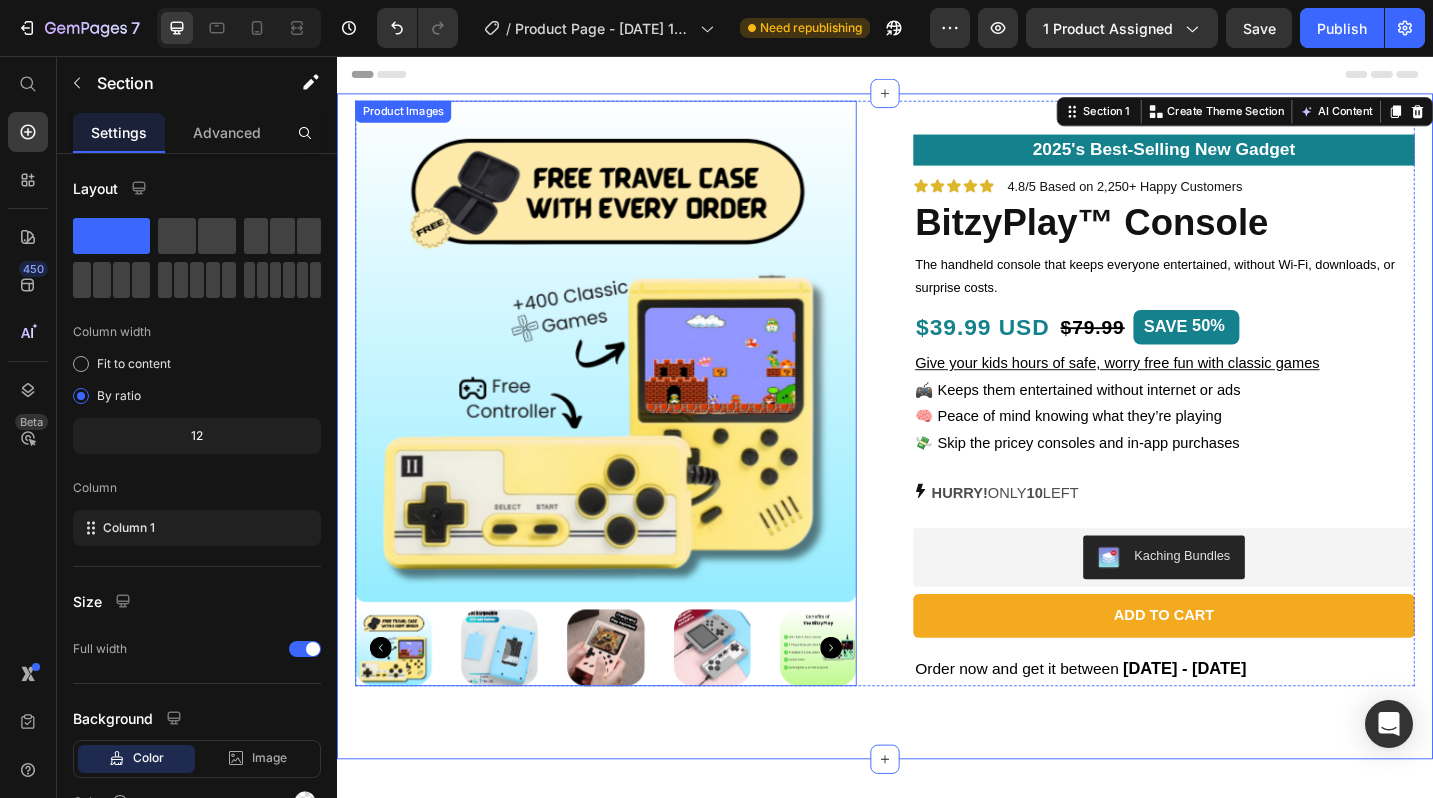 click at bounding box center [631, 704] 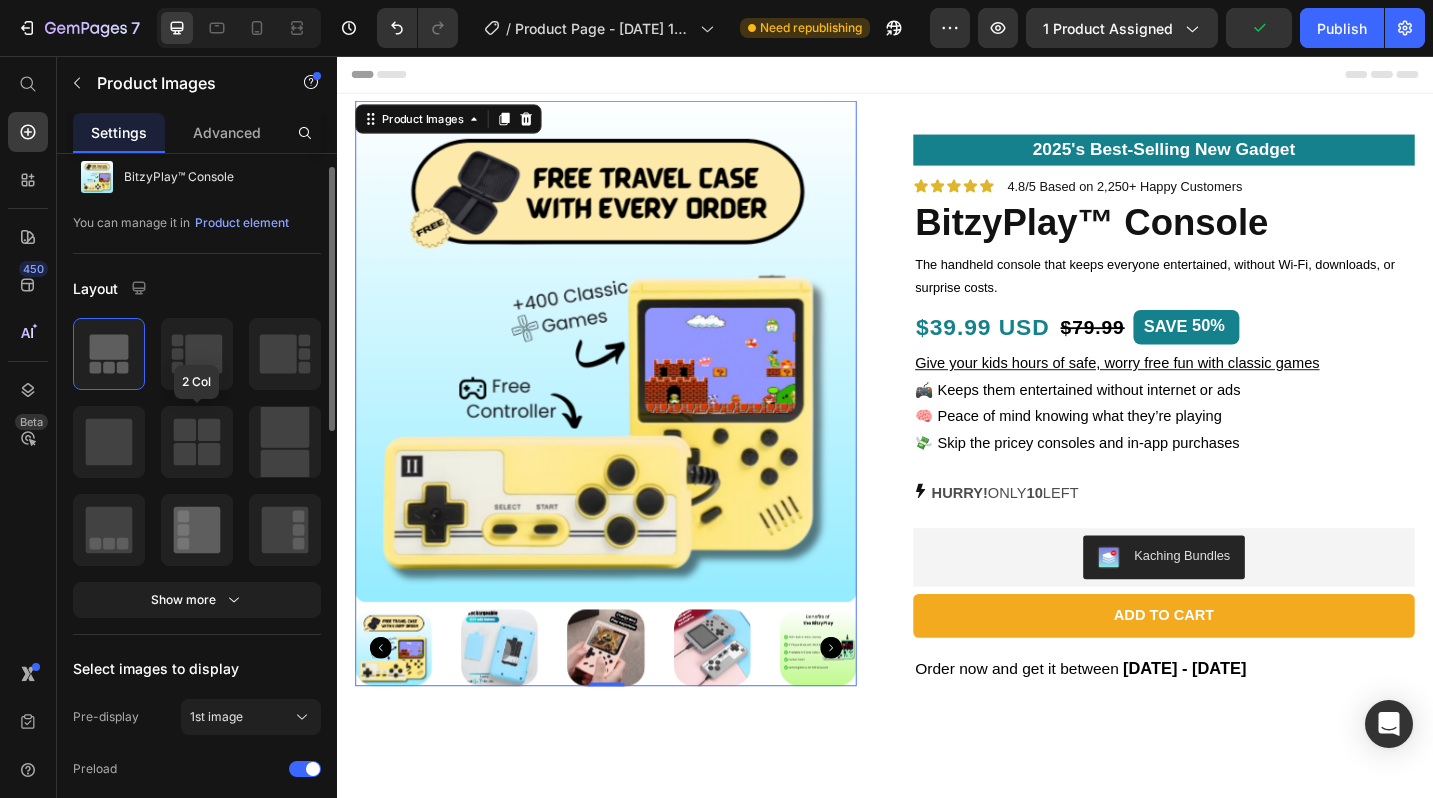 scroll, scrollTop: 63, scrollLeft: 0, axis: vertical 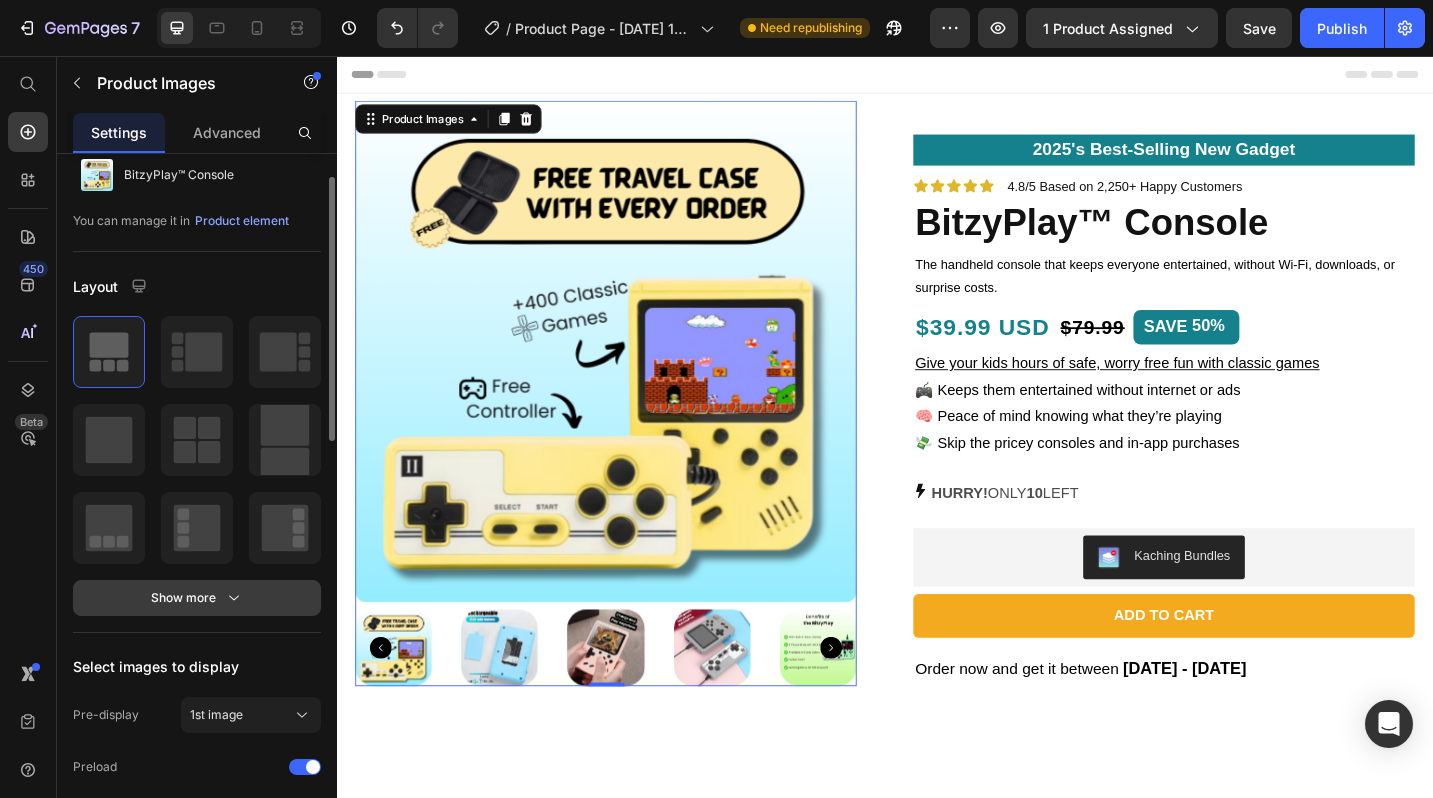 click on "Show more" at bounding box center (197, 598) 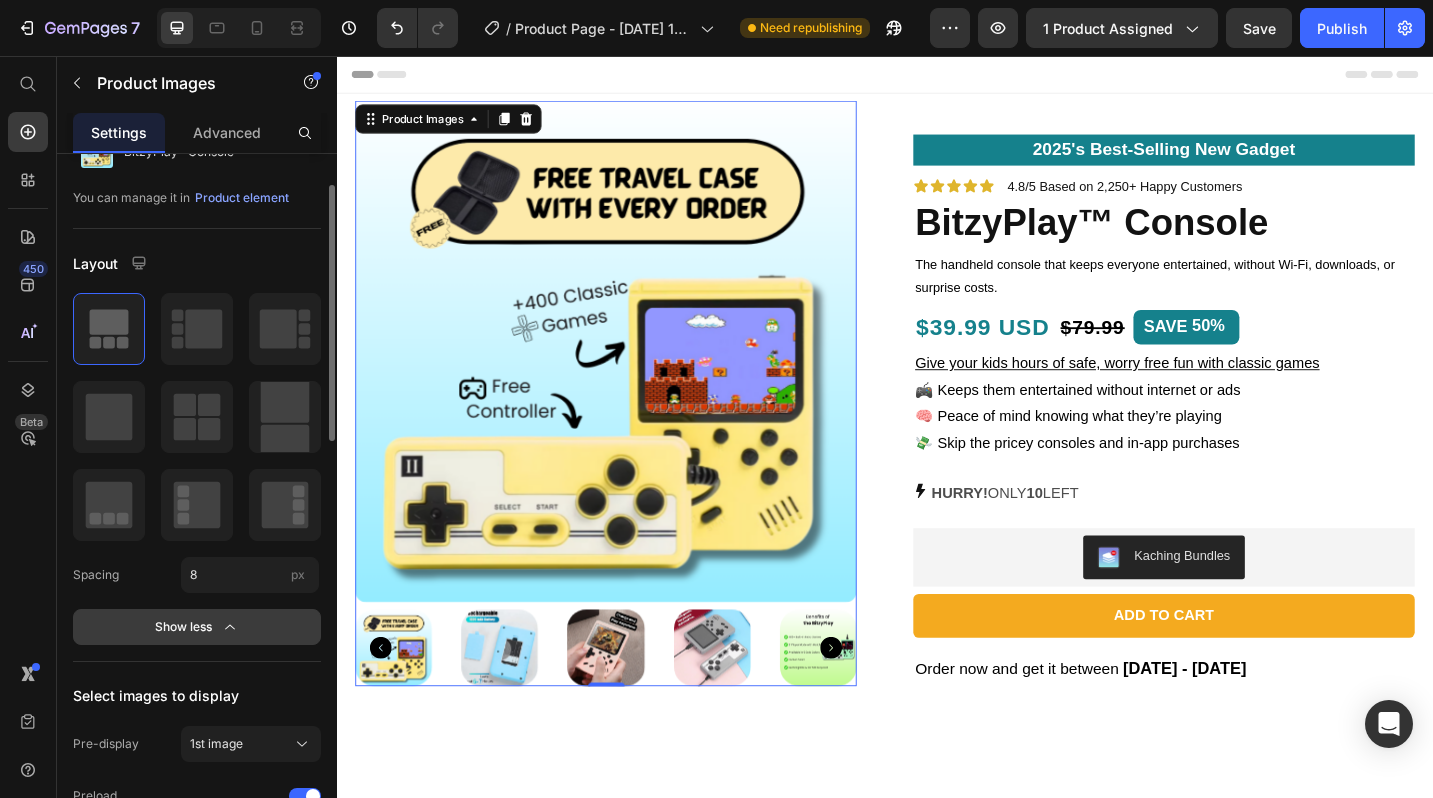 click on "Show less" at bounding box center (197, 627) 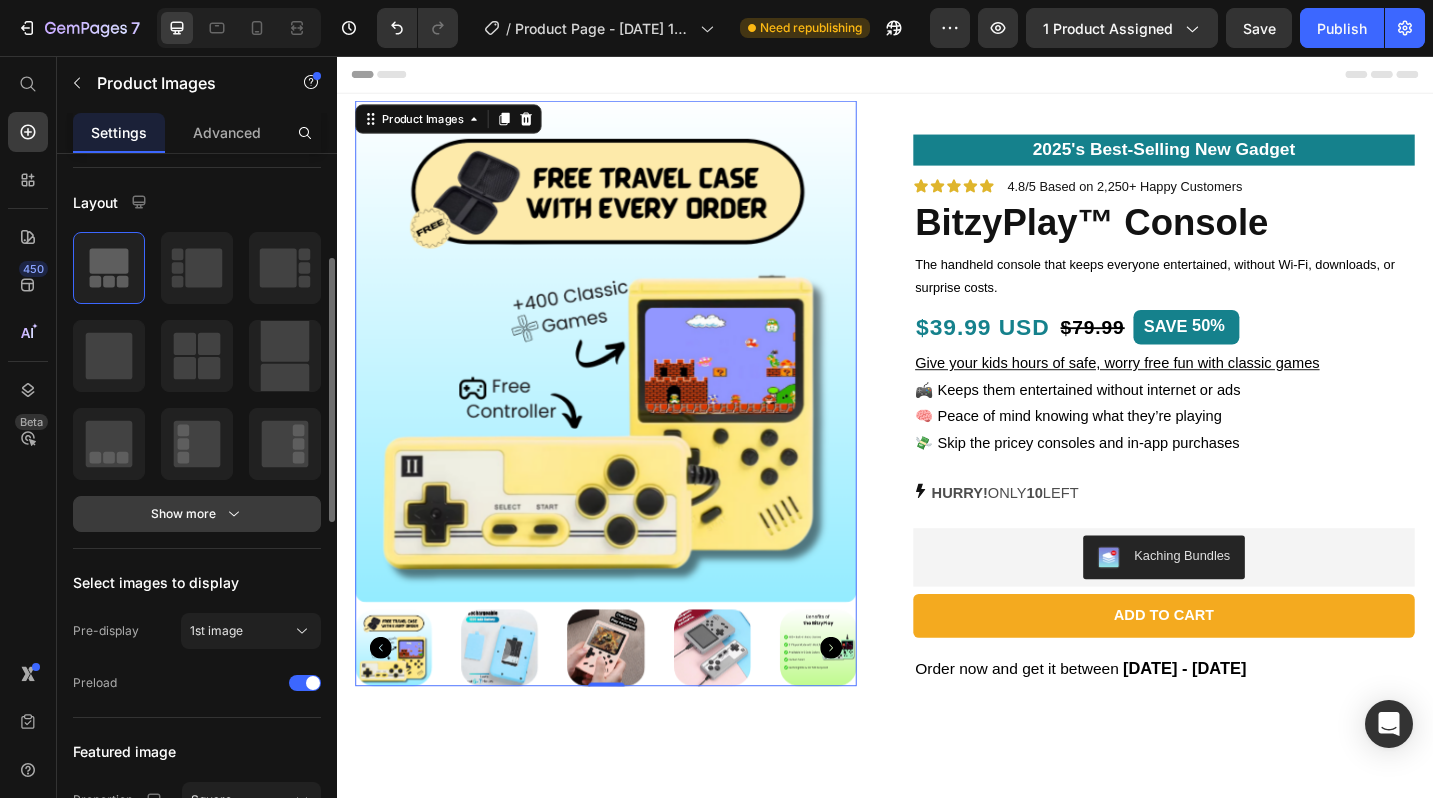 scroll, scrollTop: 190, scrollLeft: 0, axis: vertical 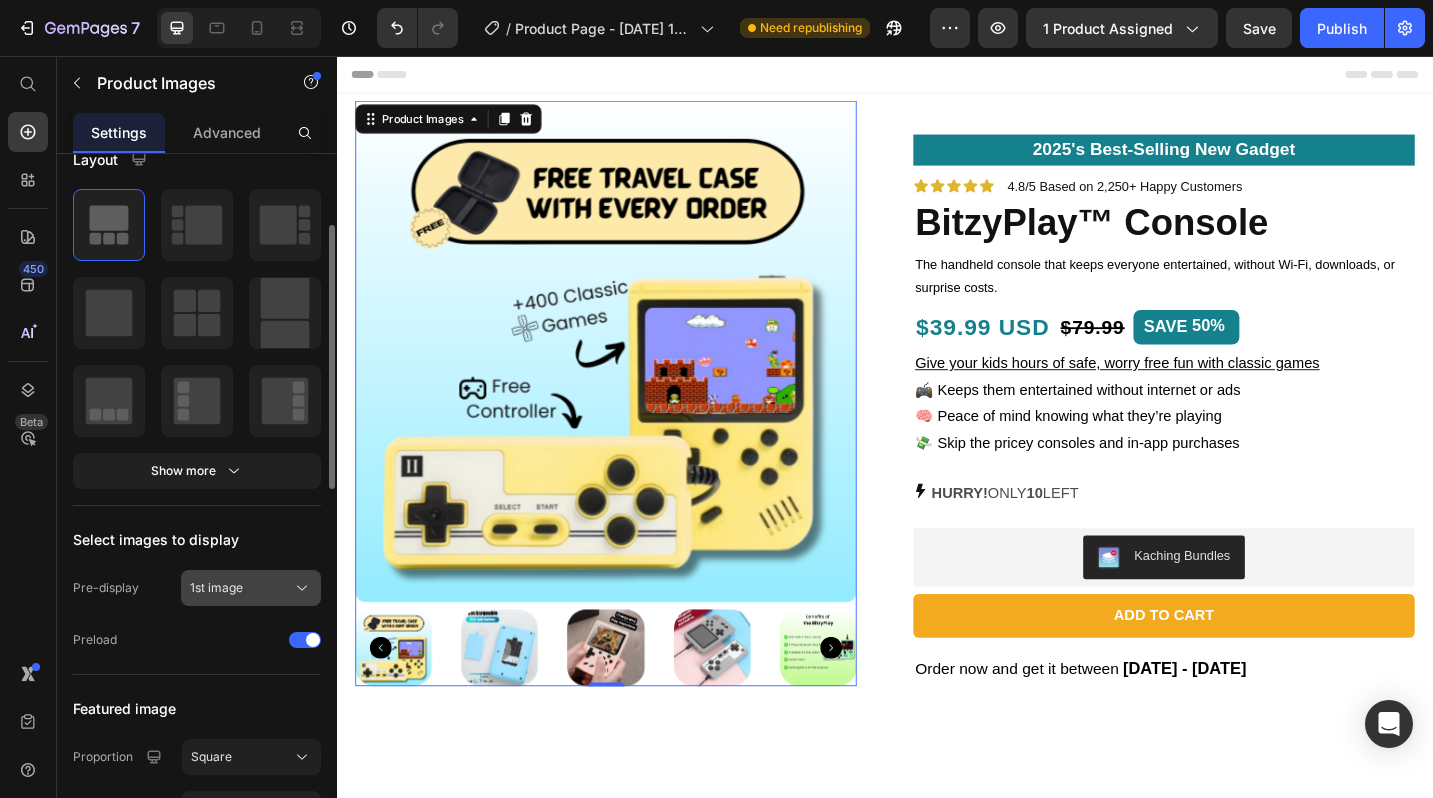 click on "1st image" at bounding box center (216, 588) 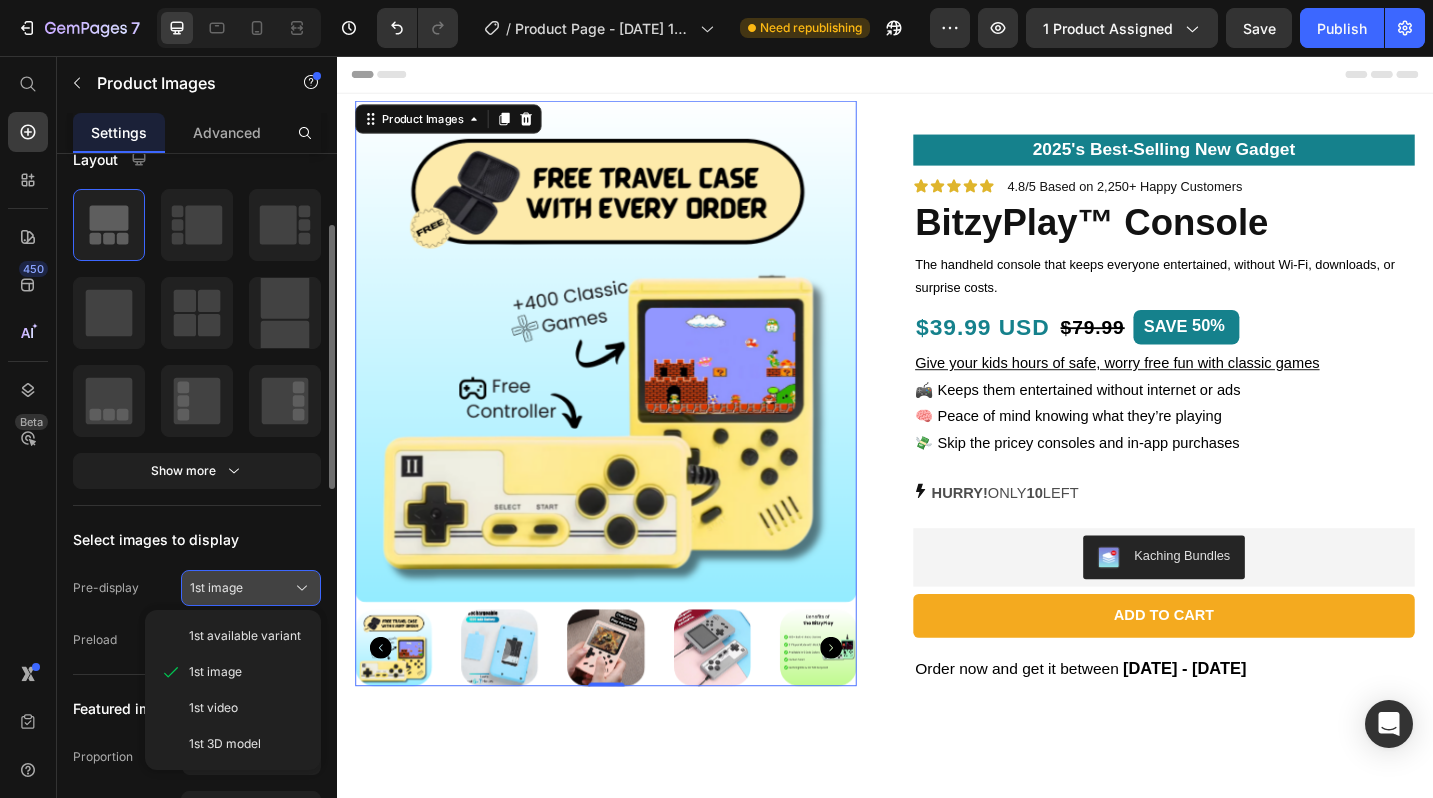 click on "1st image" at bounding box center (216, 588) 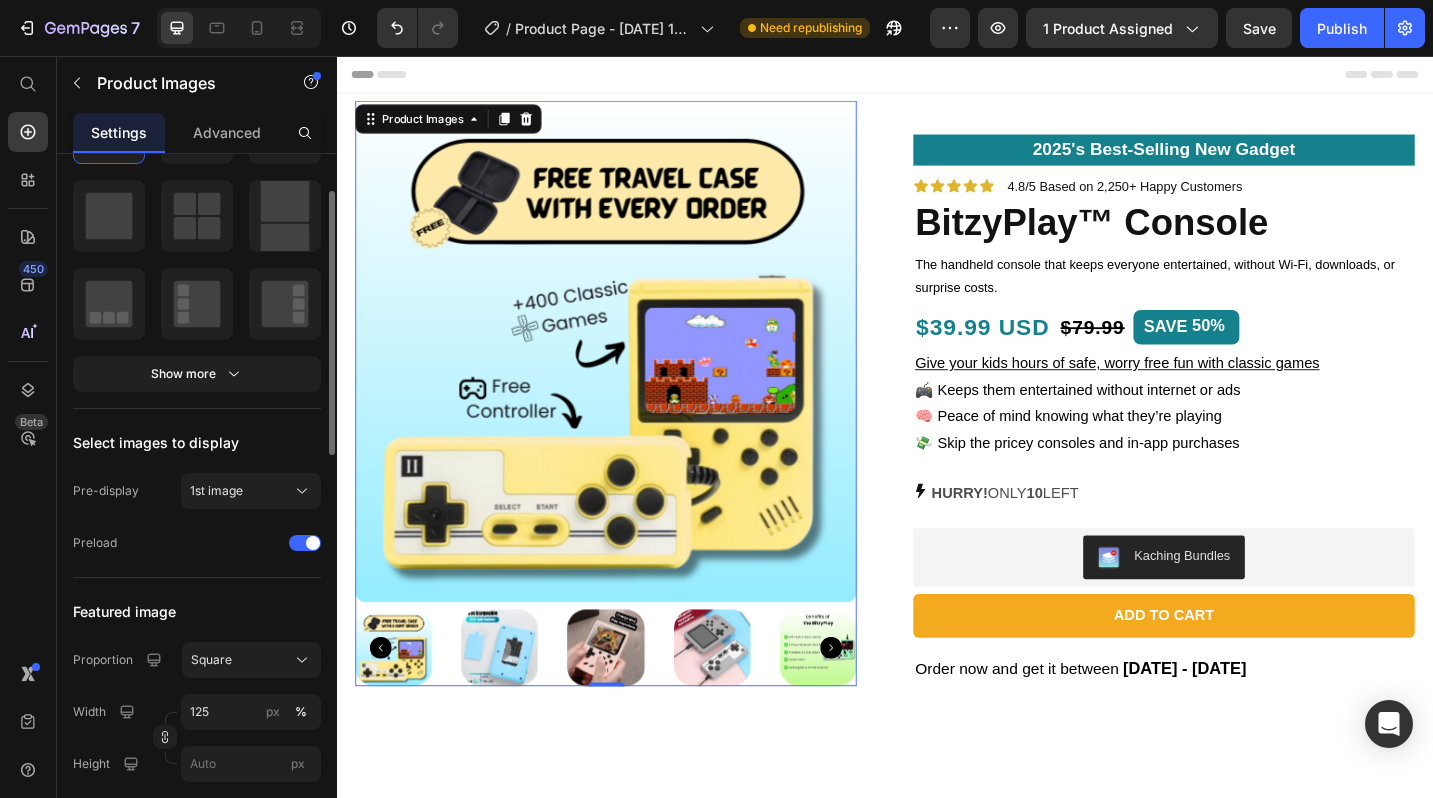 scroll, scrollTop: 322, scrollLeft: 0, axis: vertical 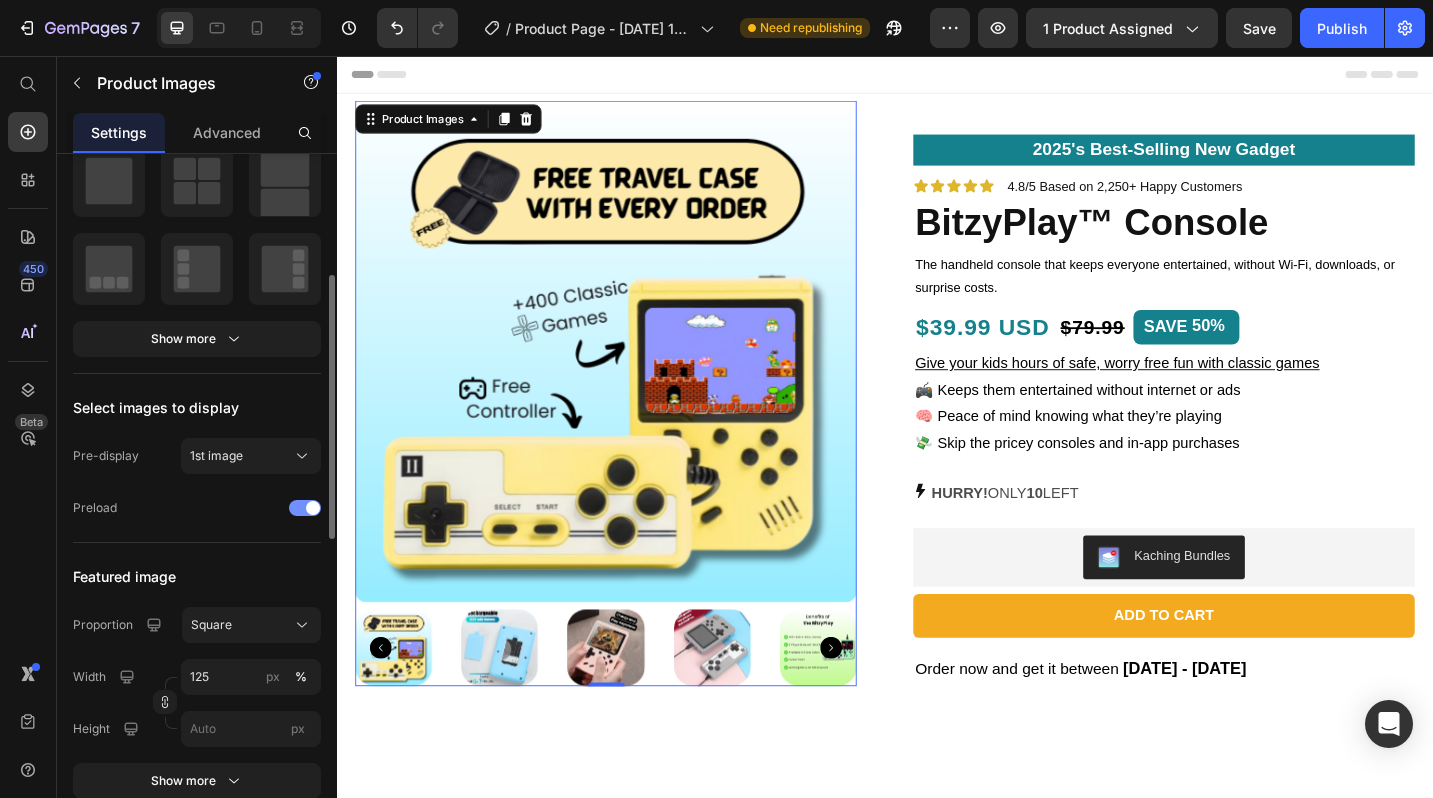 click at bounding box center (305, 508) 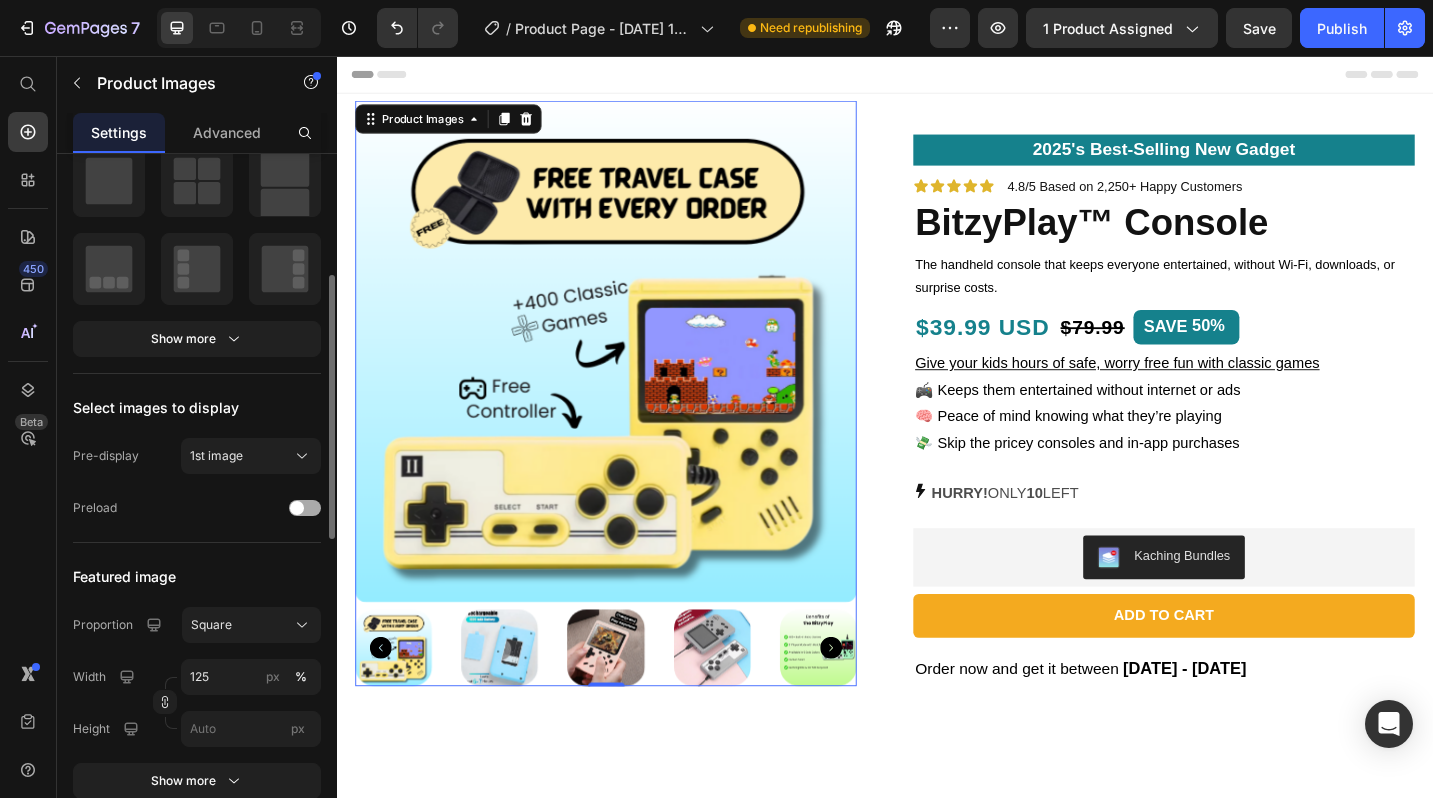 click at bounding box center [297, 508] 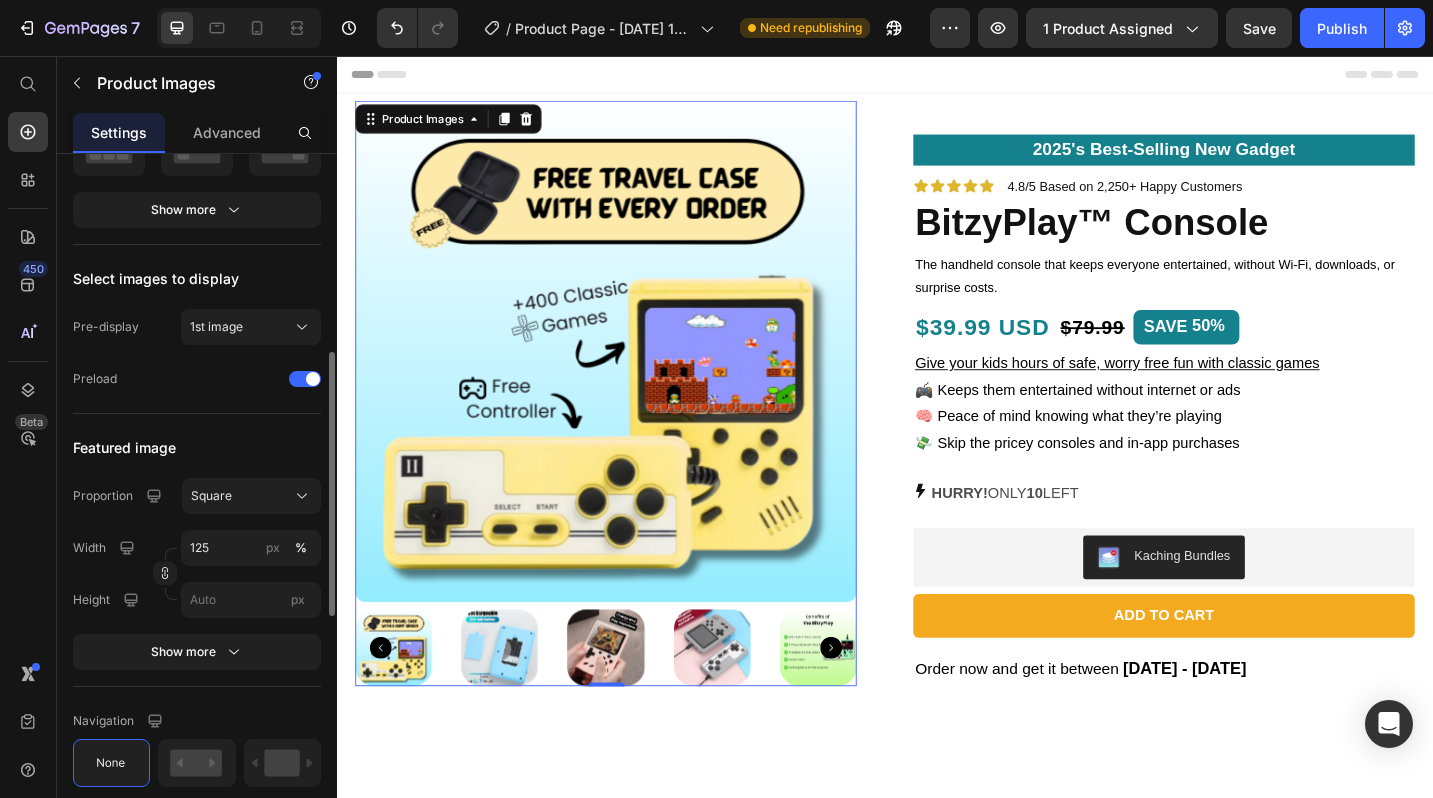 scroll, scrollTop: 472, scrollLeft: 0, axis: vertical 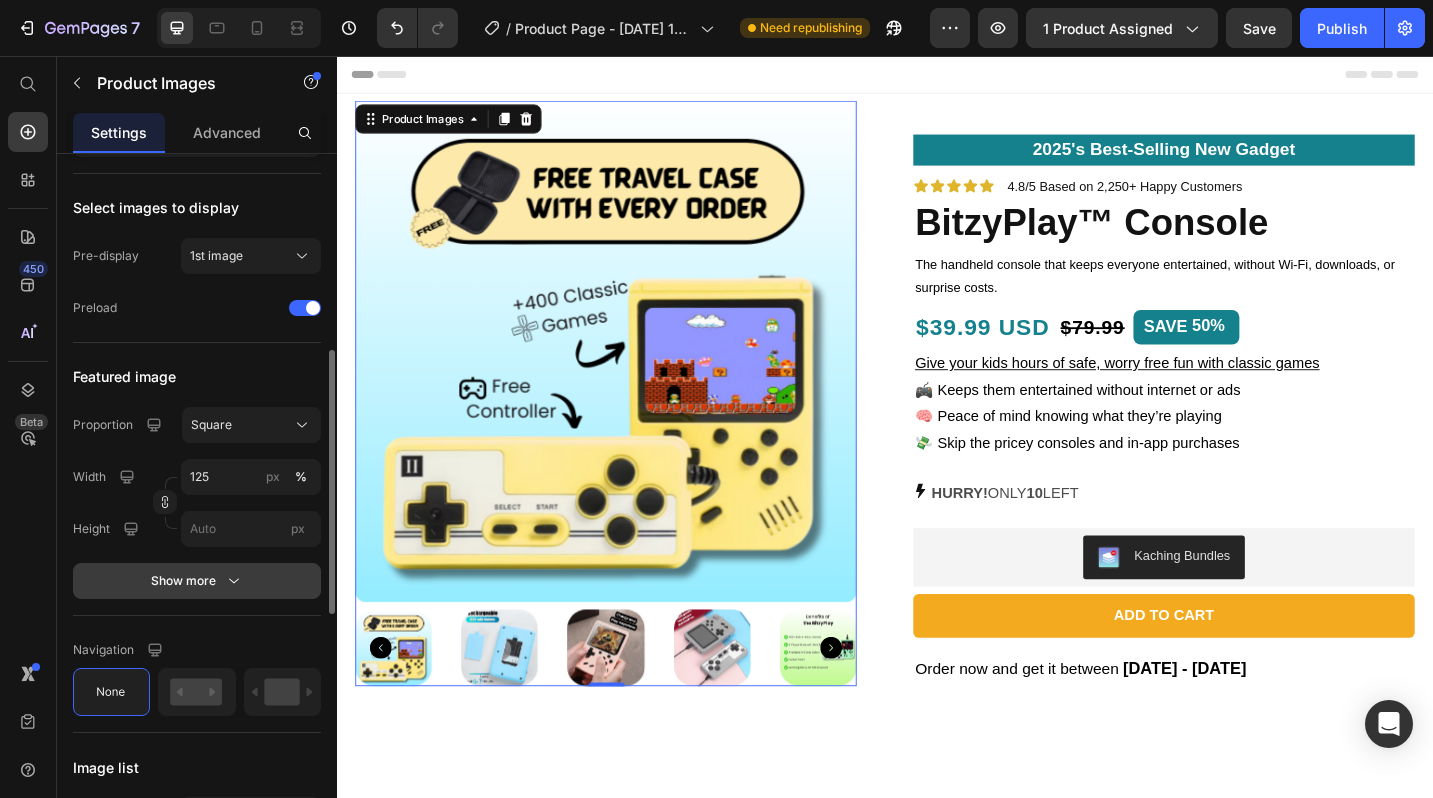 click on "Show more" at bounding box center (197, 581) 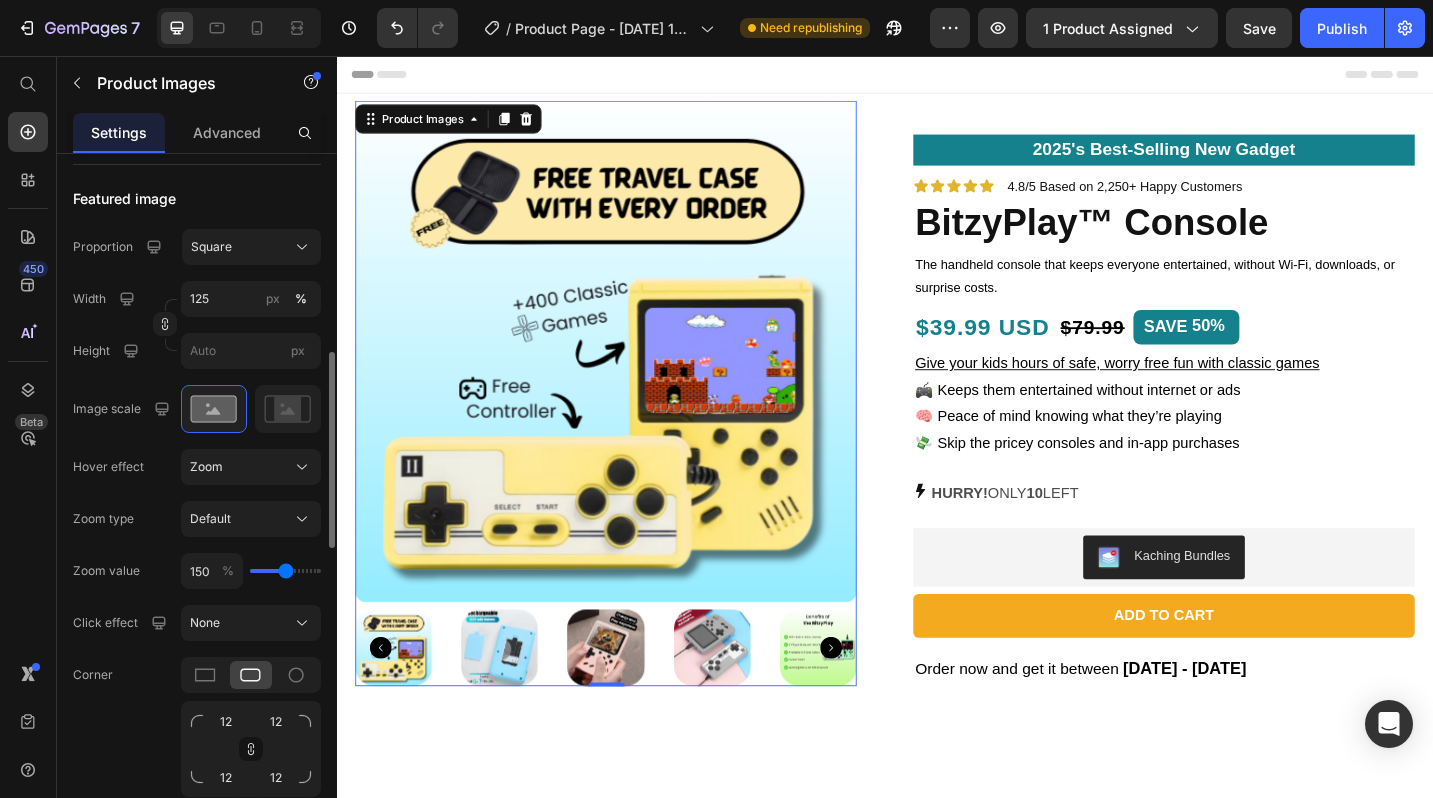 scroll, scrollTop: 716, scrollLeft: 0, axis: vertical 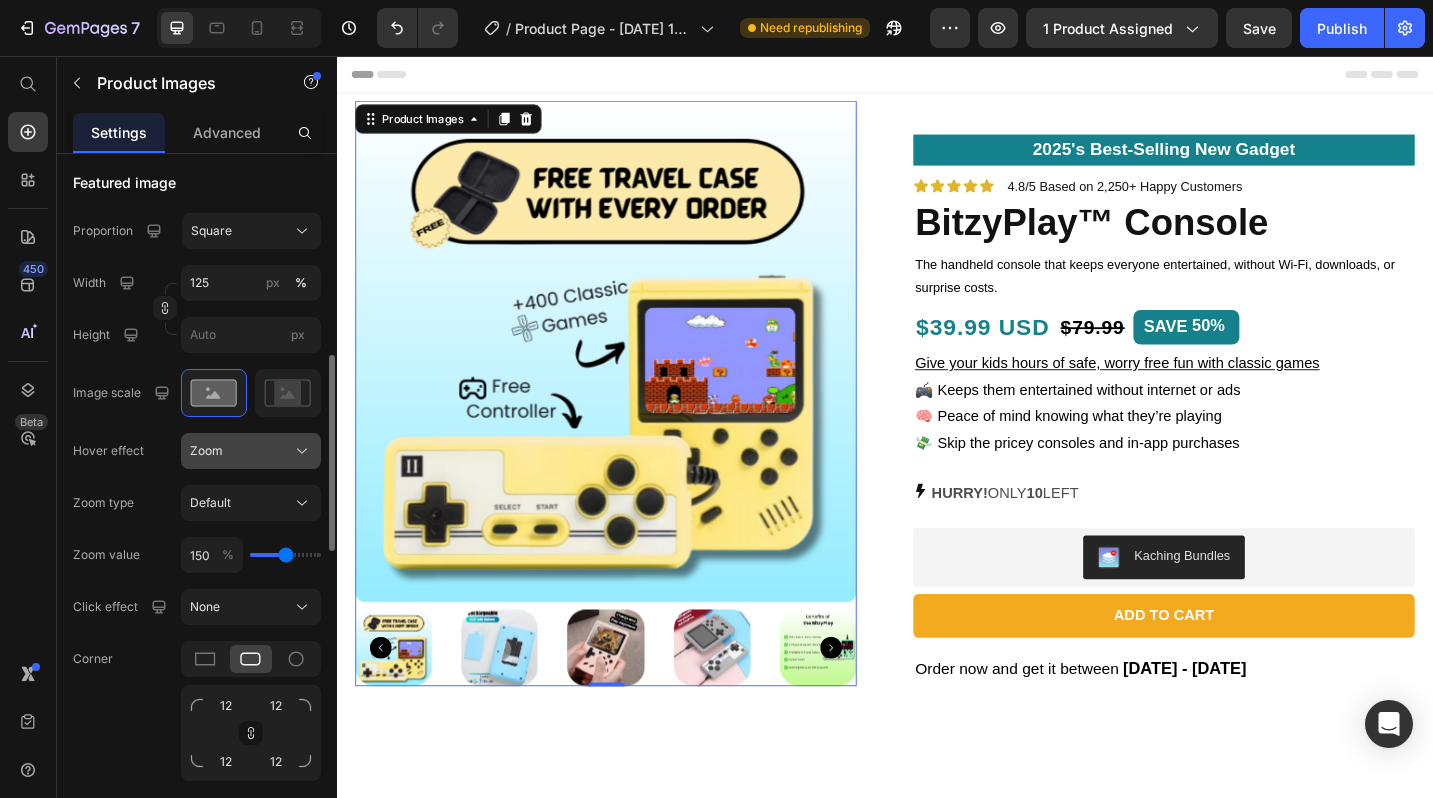click on "Zoom" at bounding box center (251, 451) 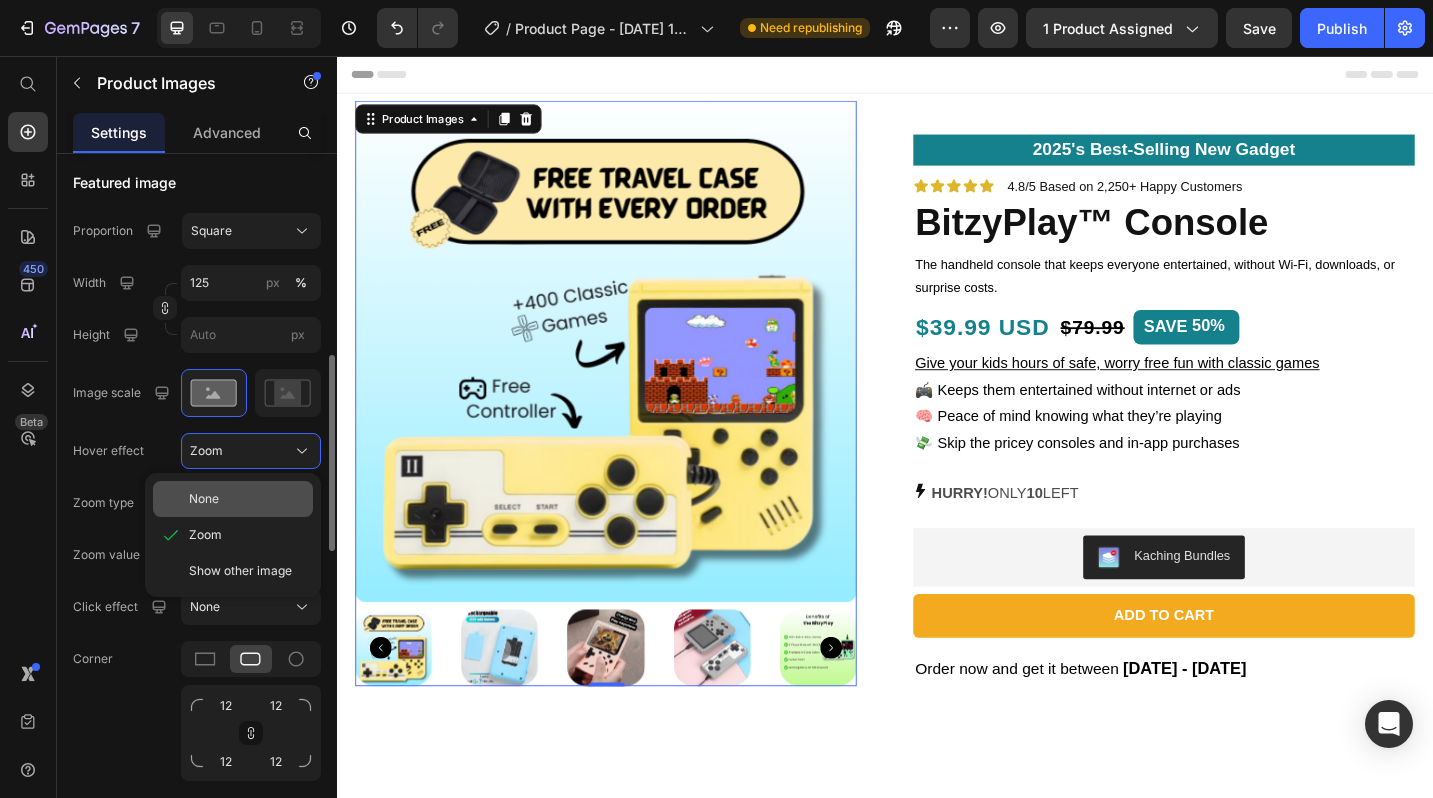 click on "None" at bounding box center (247, 499) 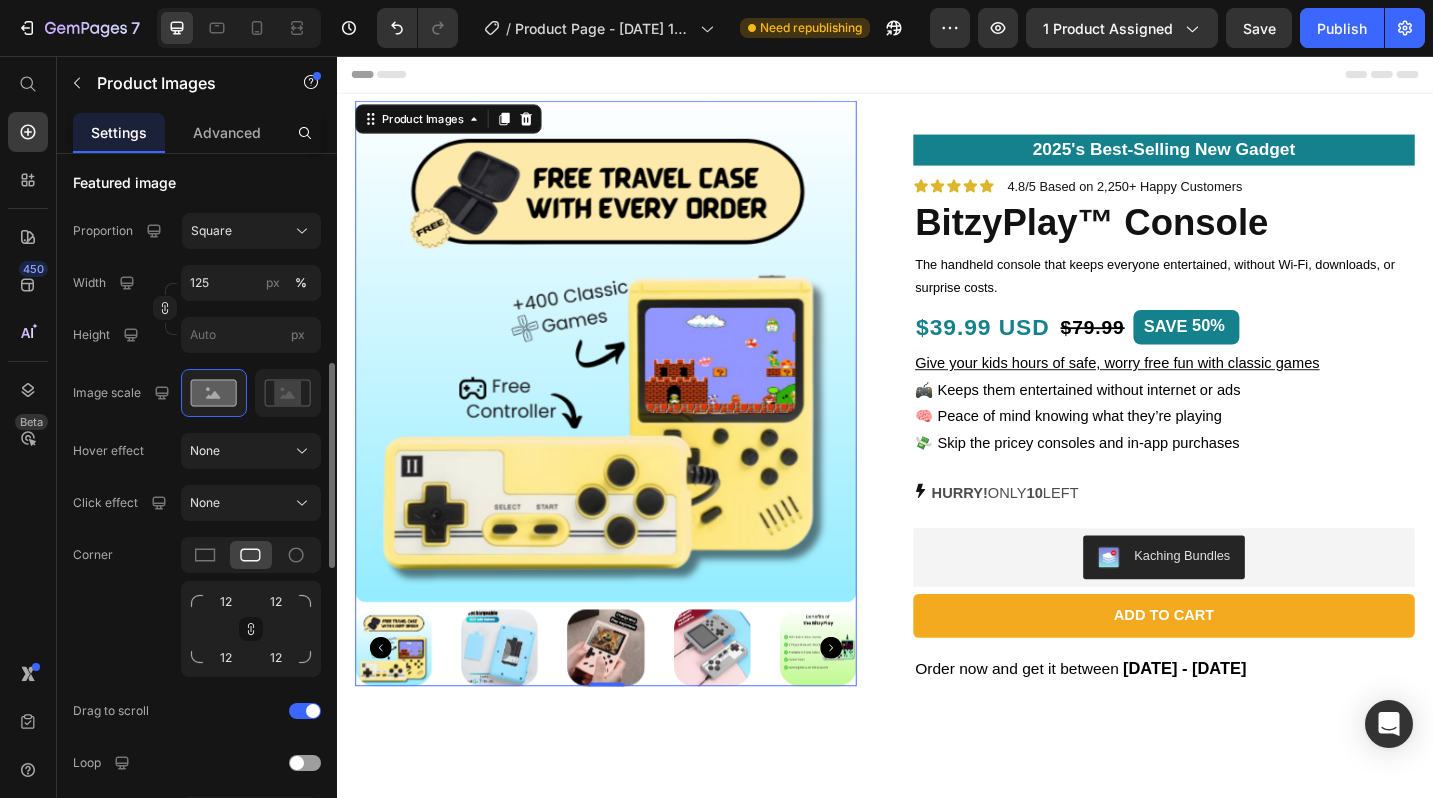 click at bounding box center (631, 379) 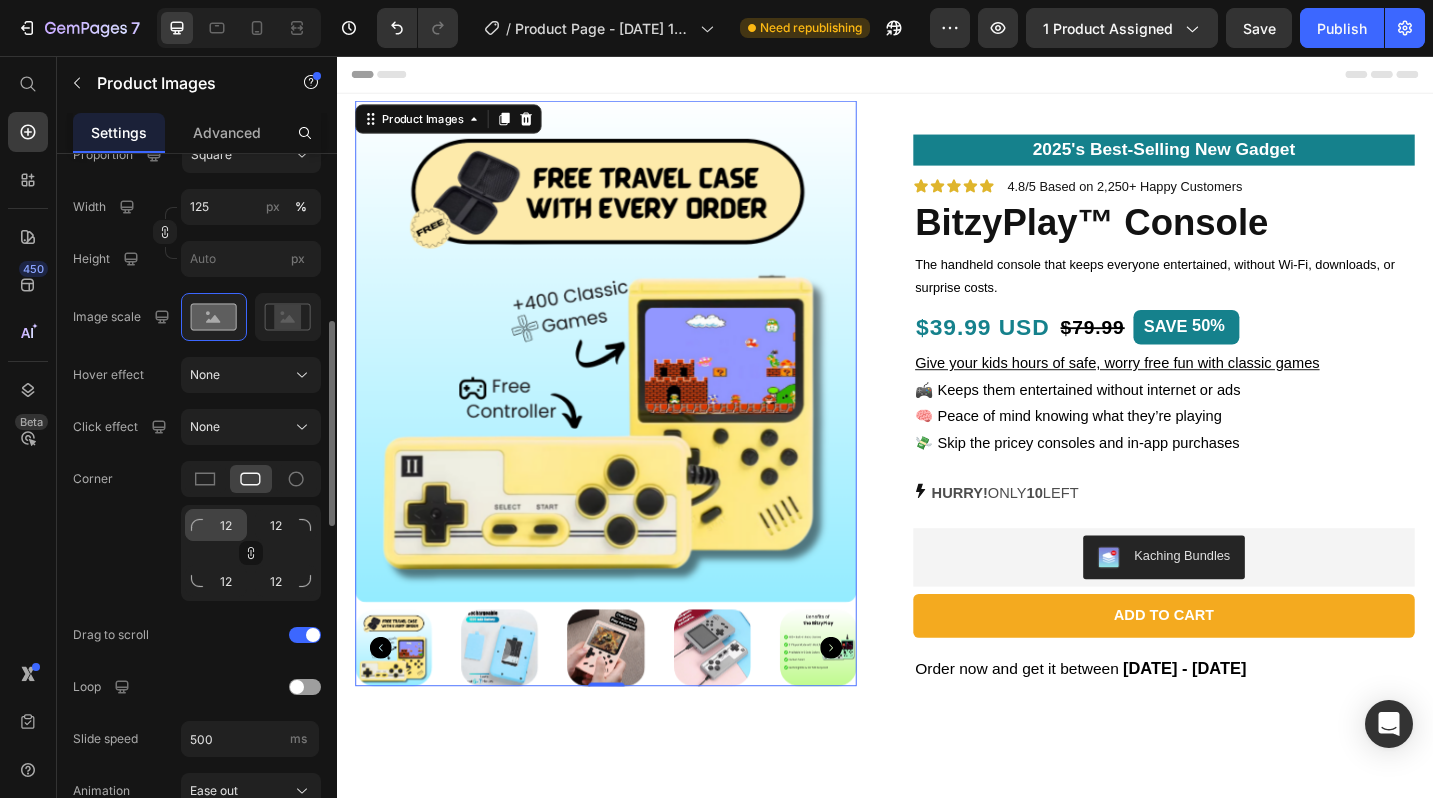 scroll, scrollTop: 817, scrollLeft: 0, axis: vertical 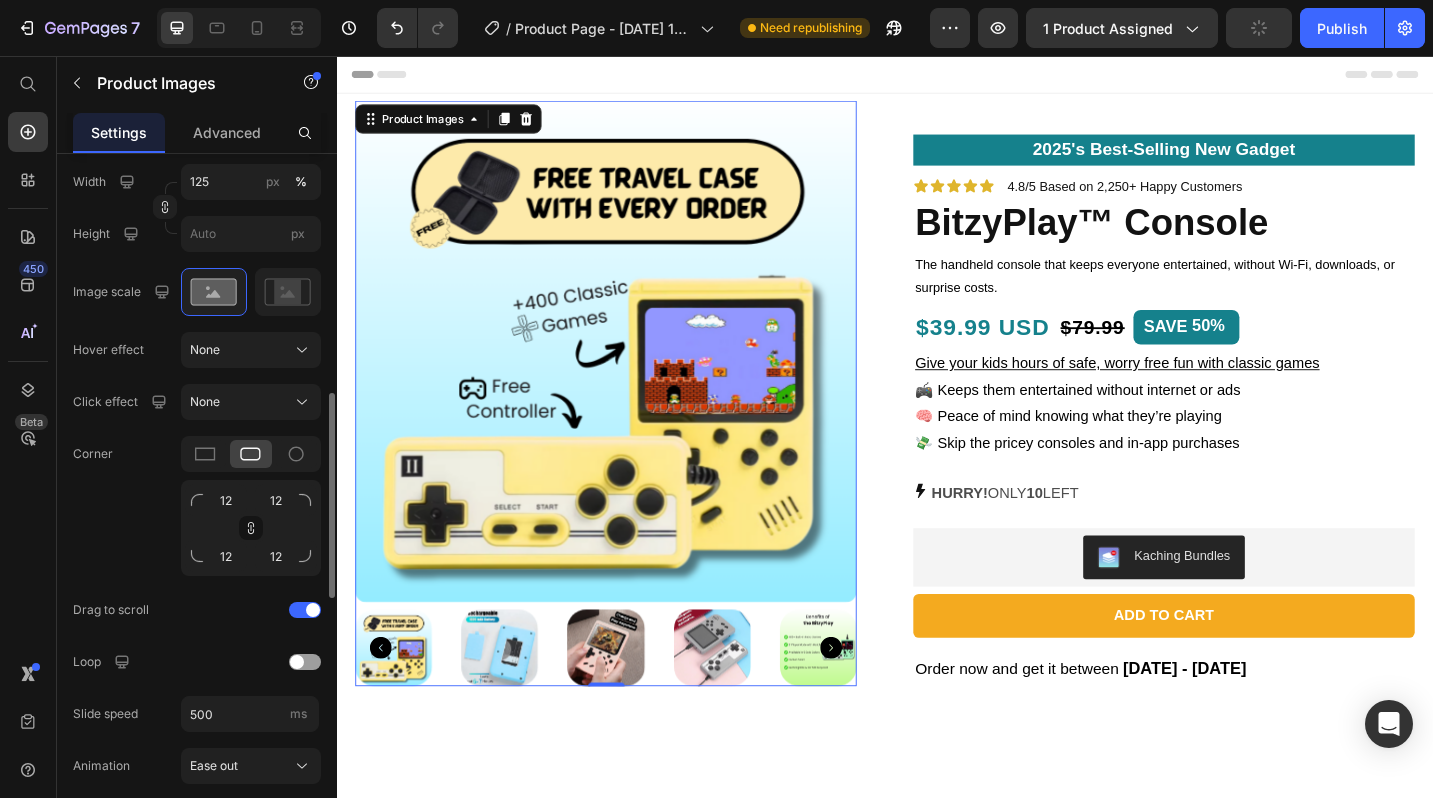 click on "Featured image Proportion Square Width 125 px % Height px Image scale Hover effect None Click effect None Corner 12 12 12 12 Drag to scroll Loop Slide speed 500 ms Animation Ease out Show less" 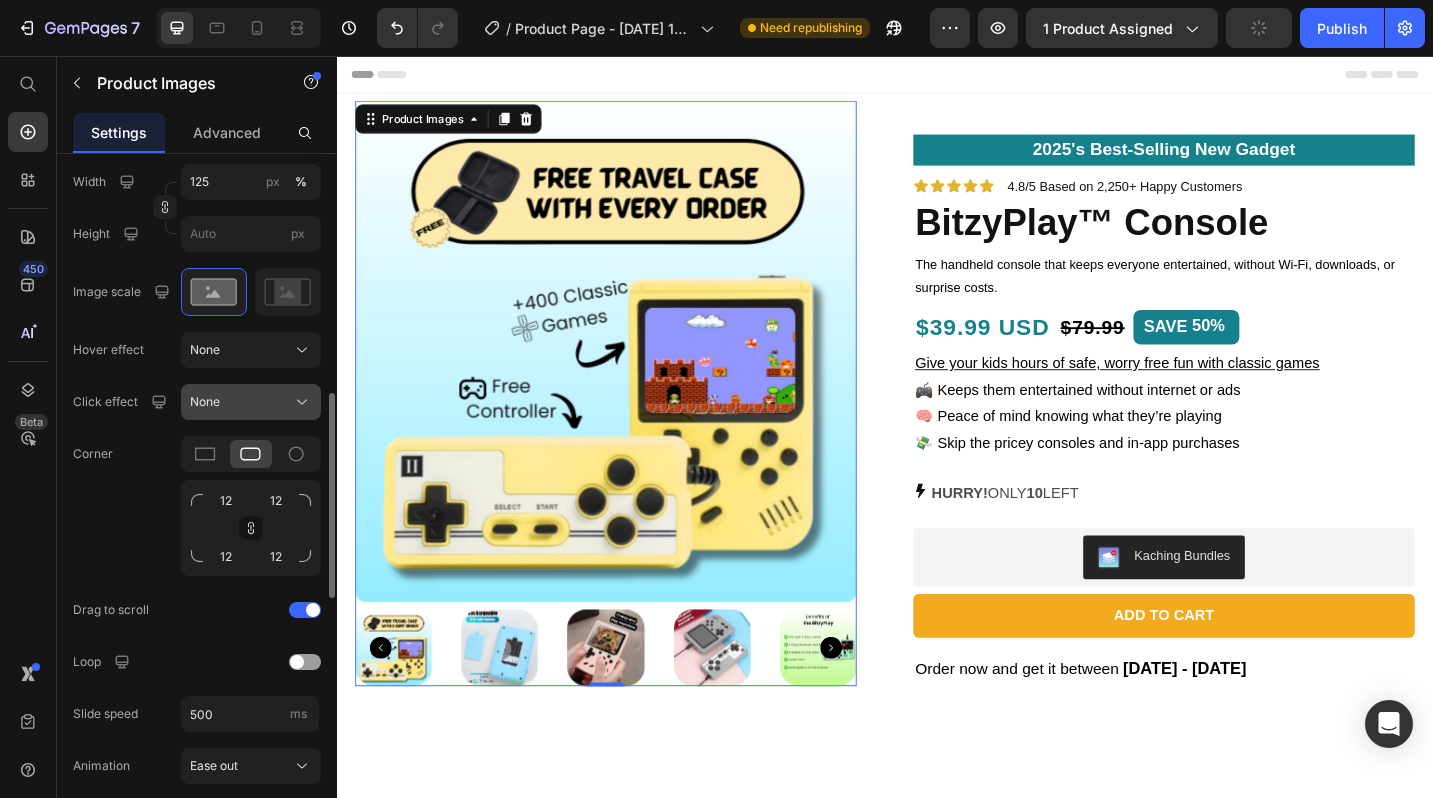 click on "None" 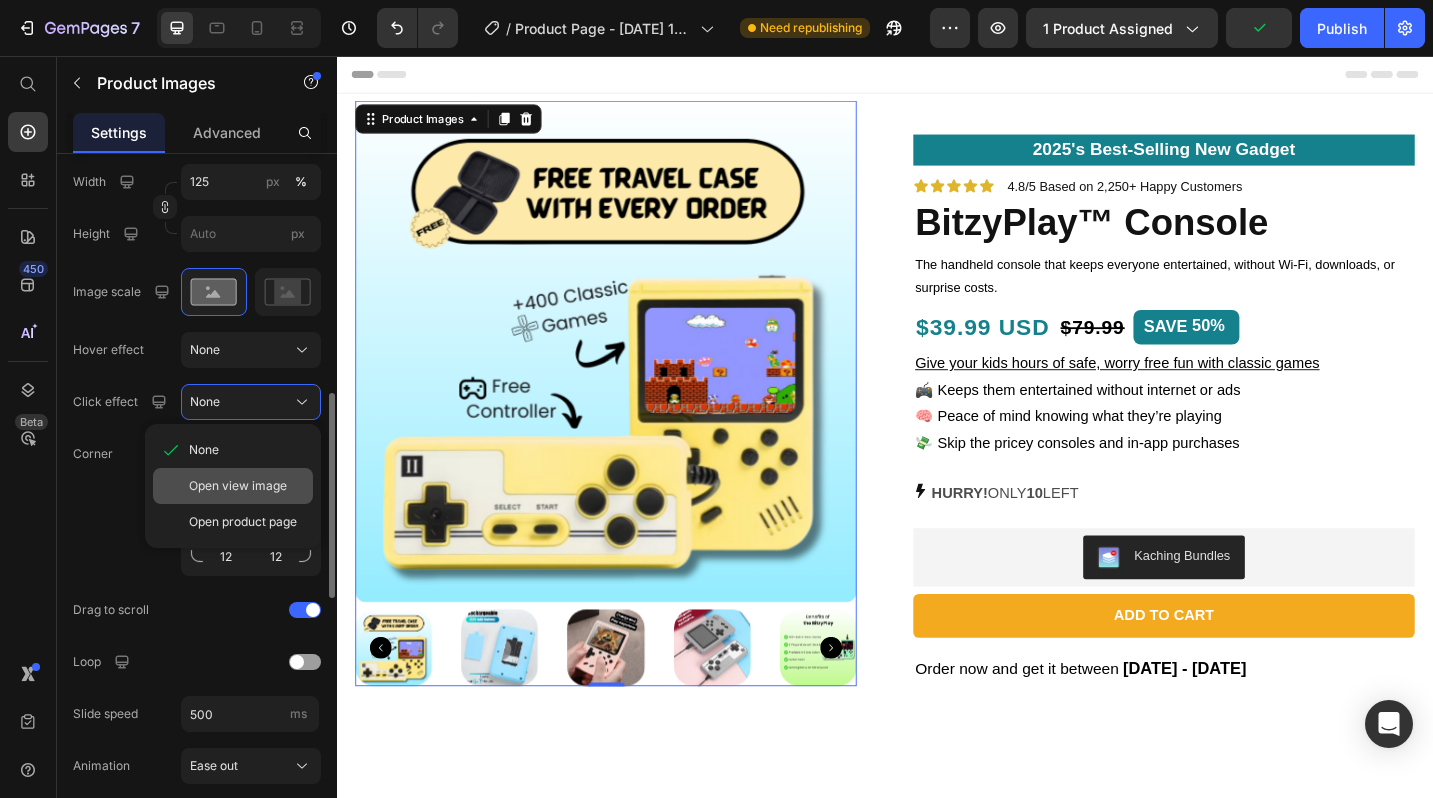 click on "Open view image" at bounding box center (238, 486) 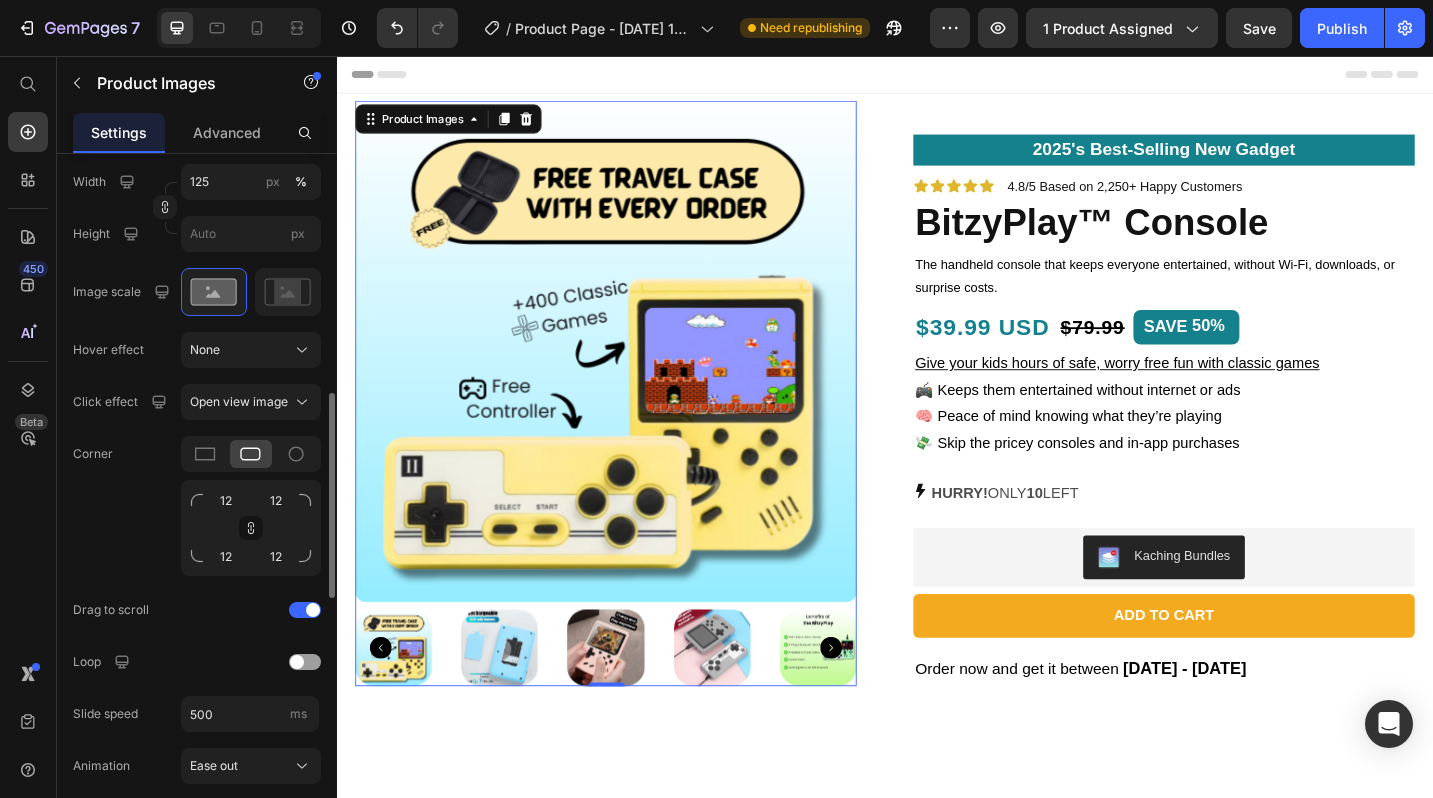 click at bounding box center [631, 379] 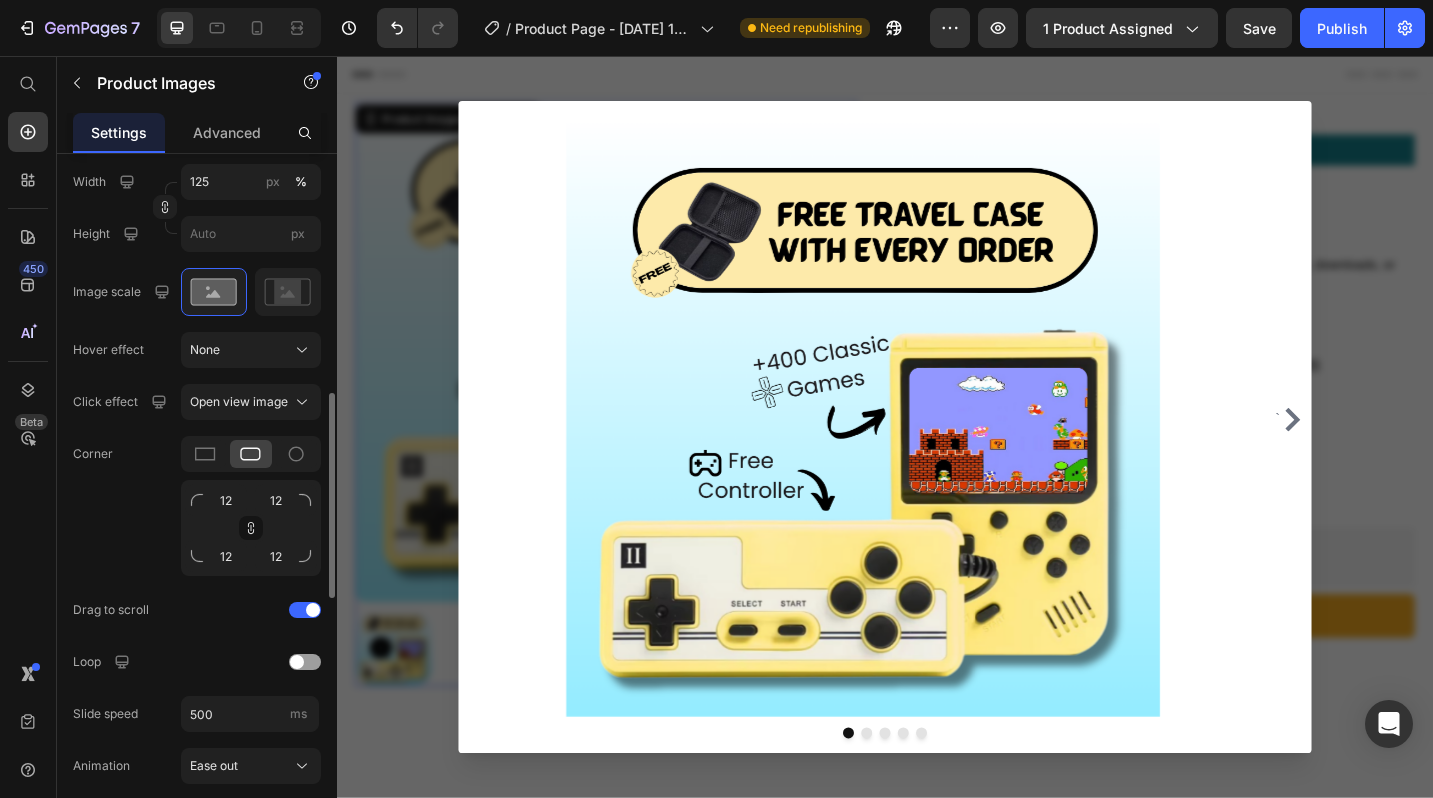 click 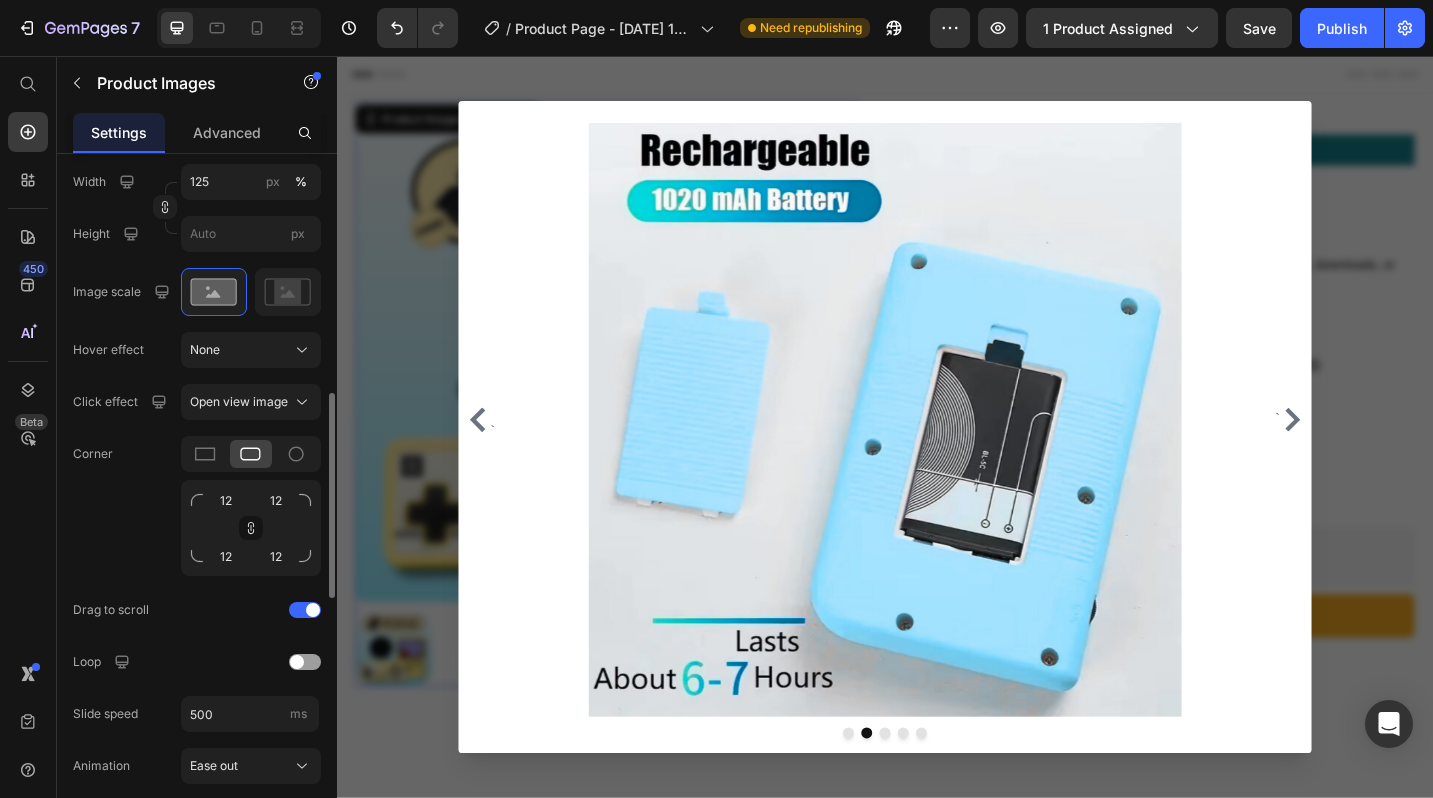 click at bounding box center [937, 454] 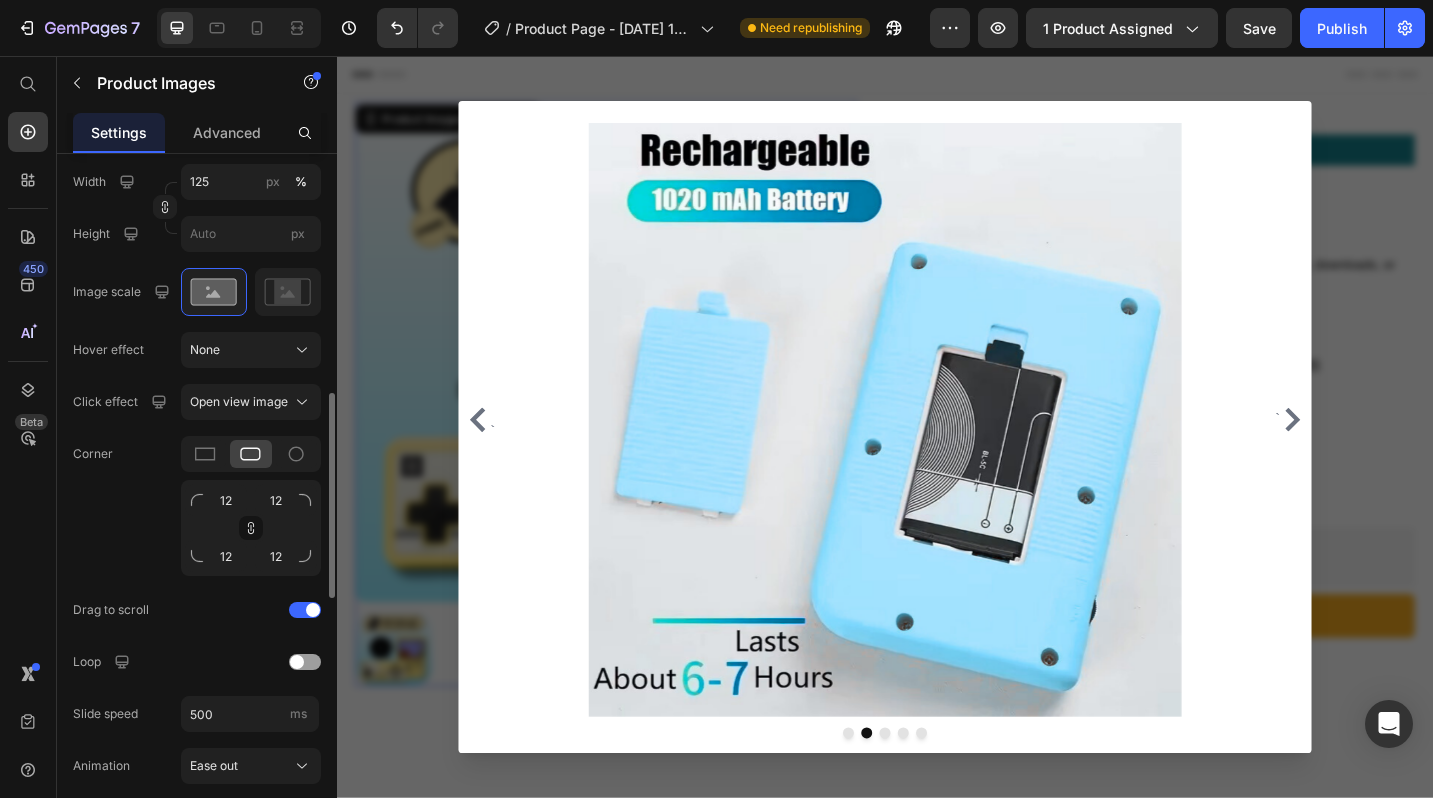 click 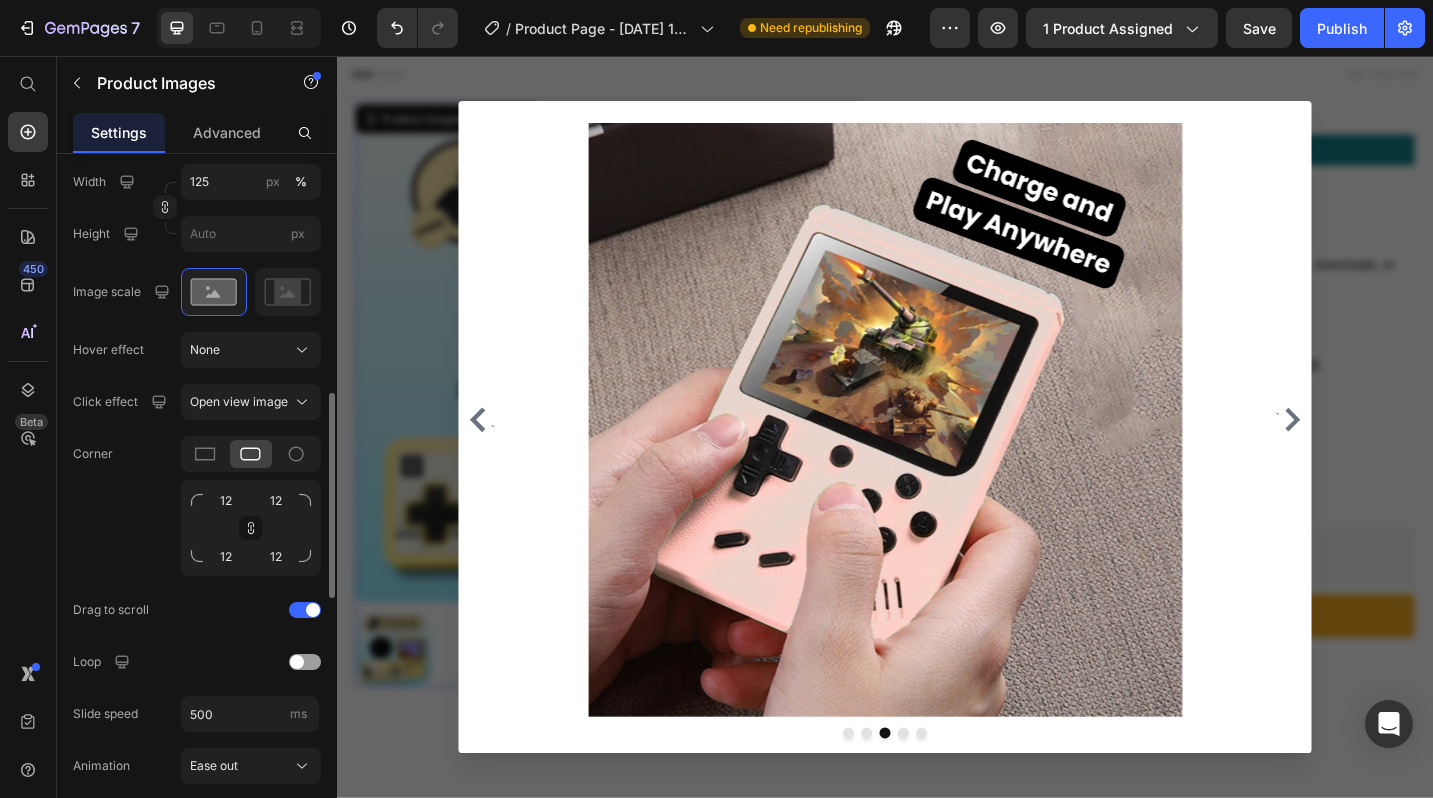 click 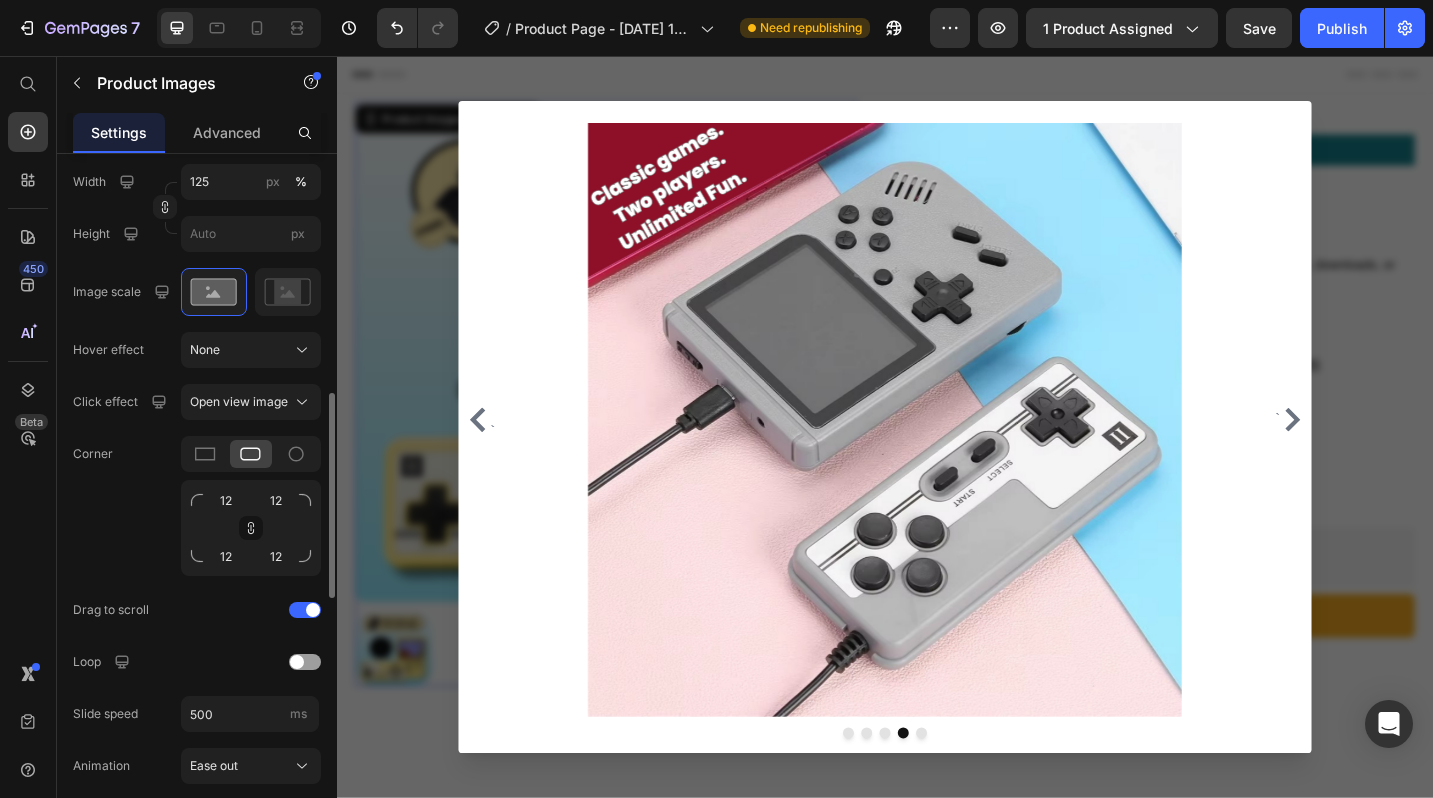 click 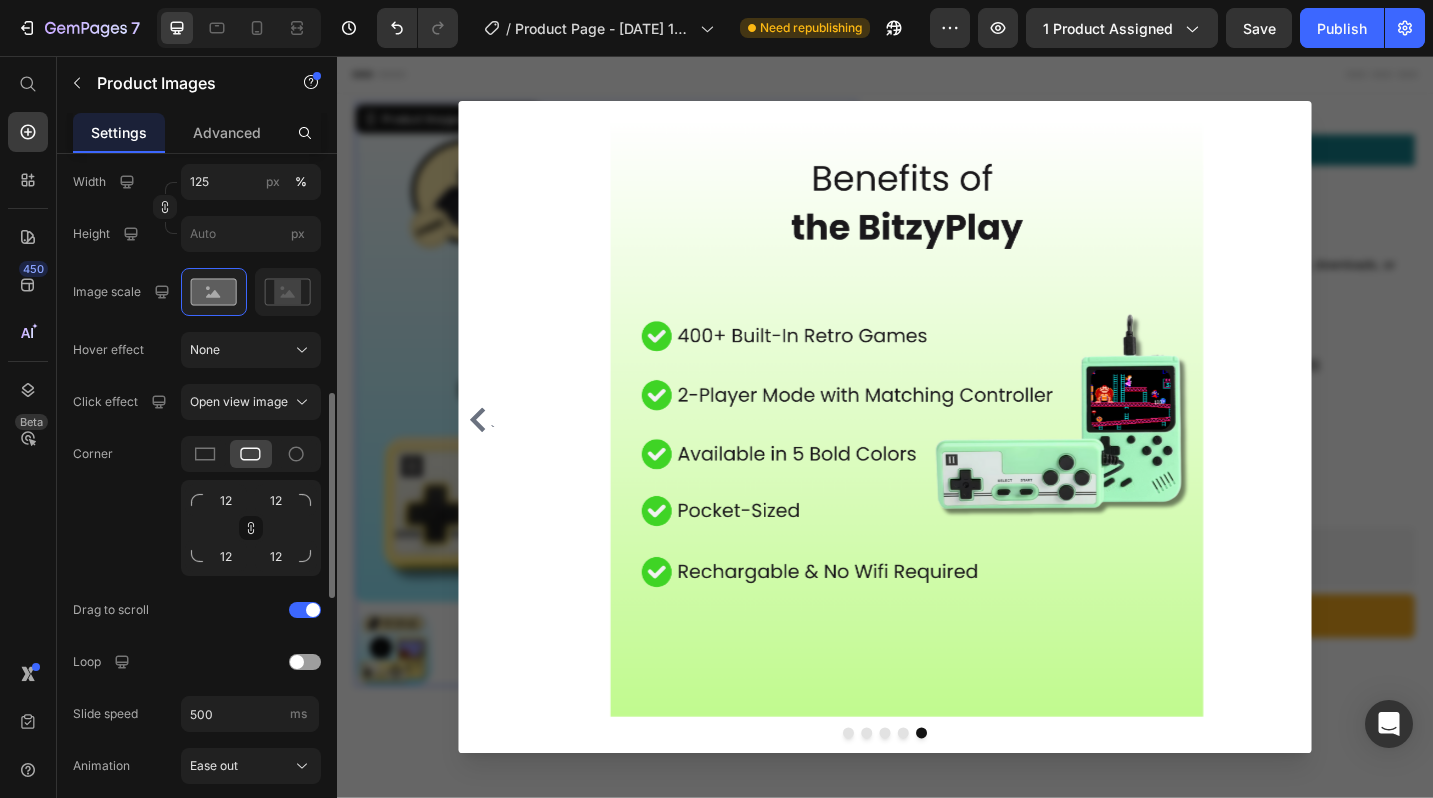 click at bounding box center [937, 462] 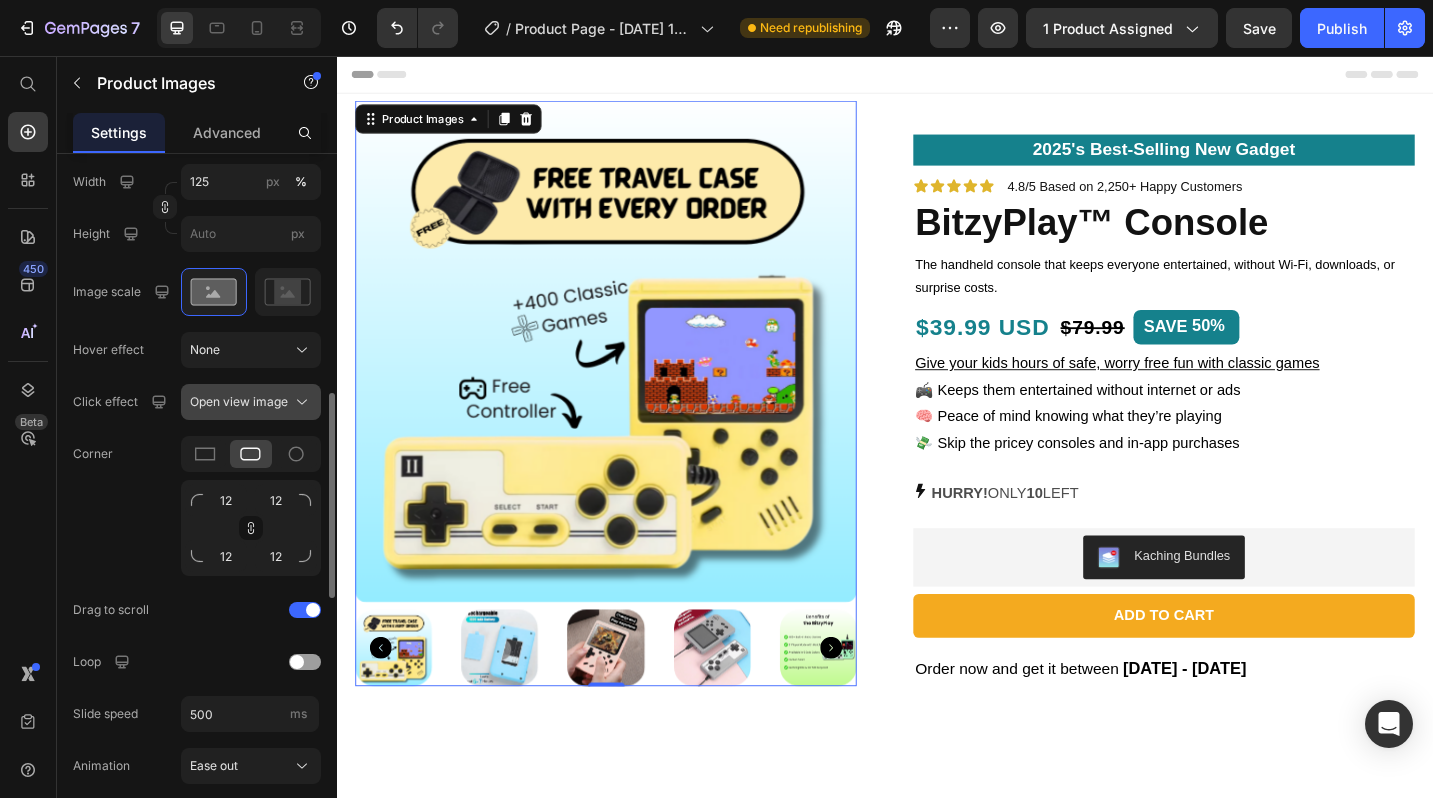 click on "Open view image" at bounding box center (251, 402) 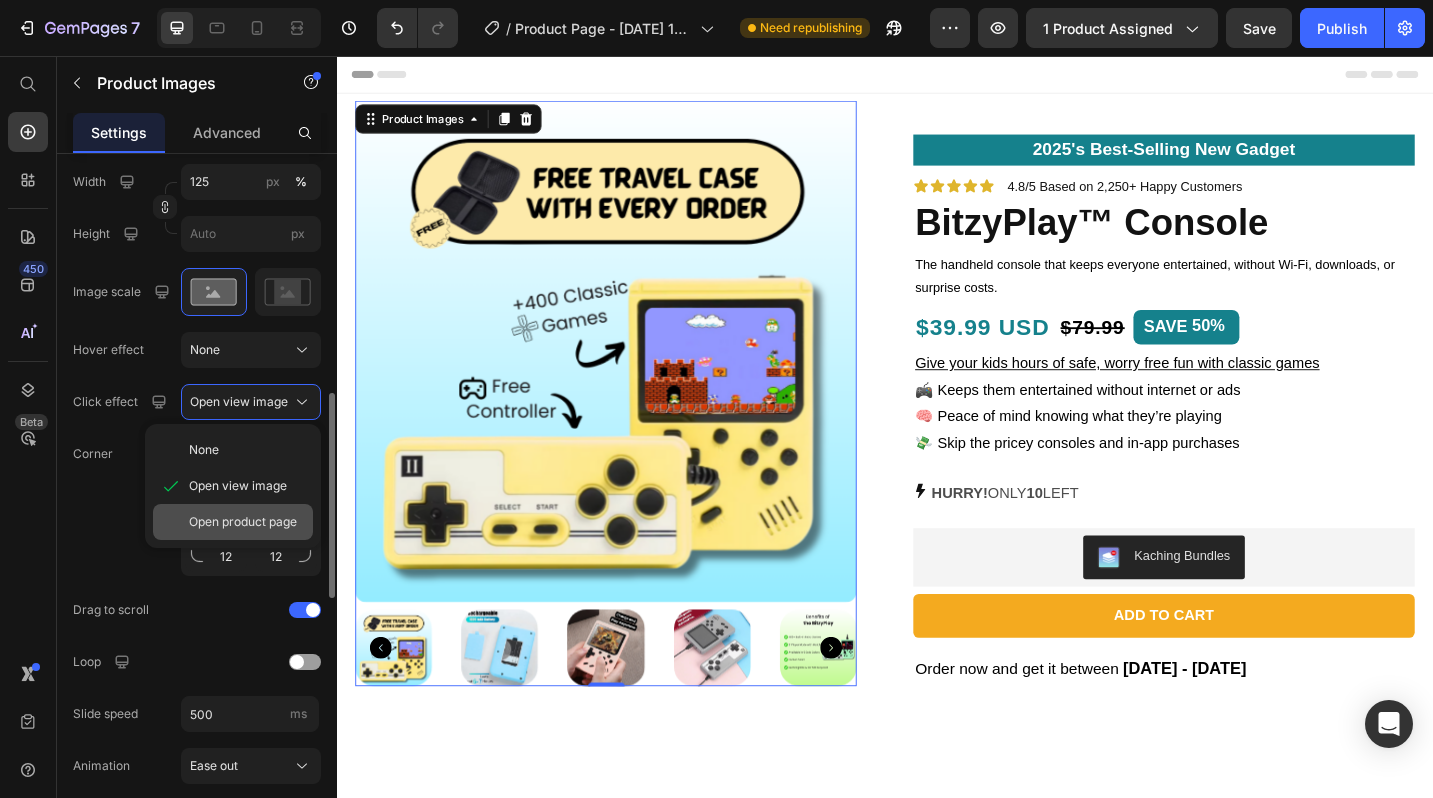 click on "Open product page" at bounding box center [243, 522] 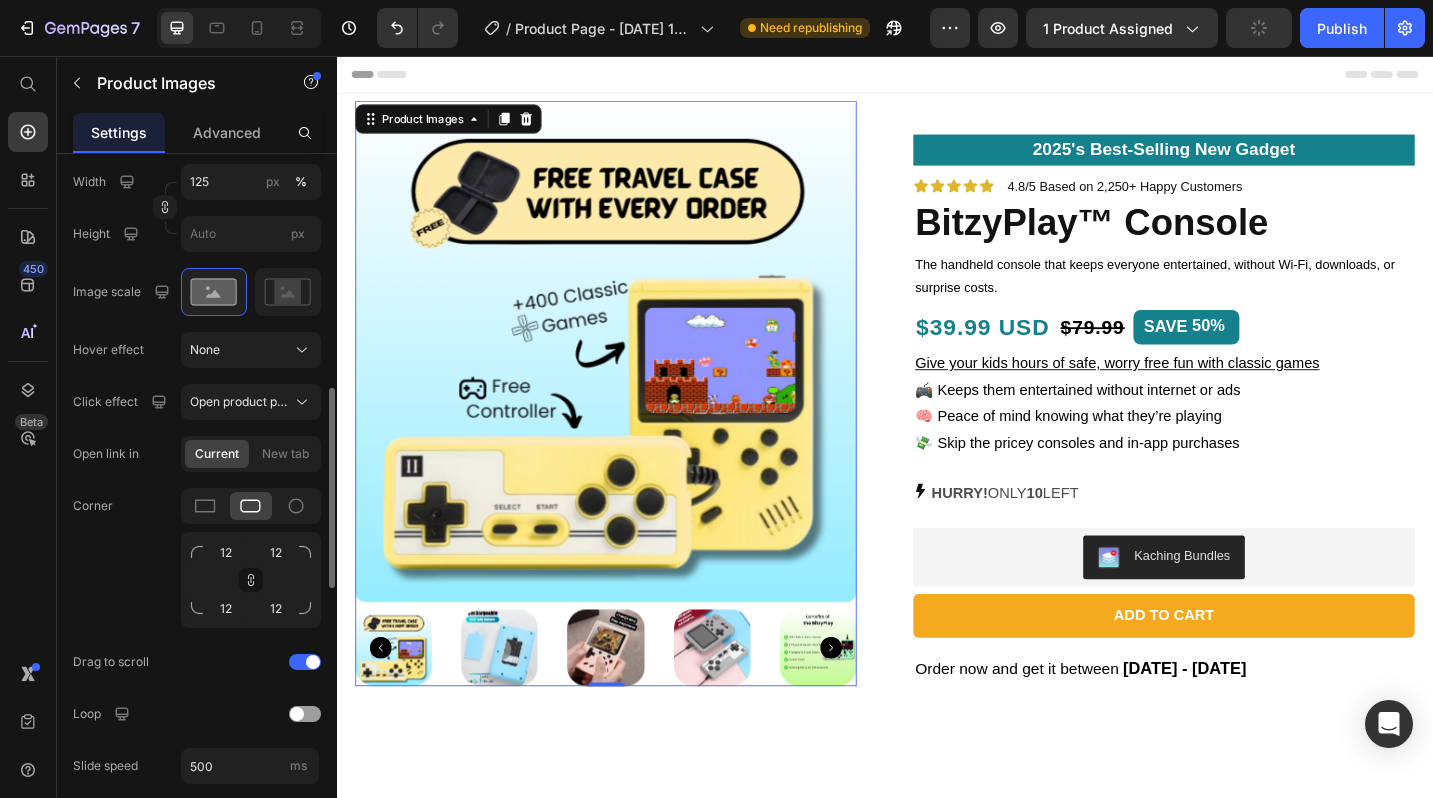 click at bounding box center [631, 379] 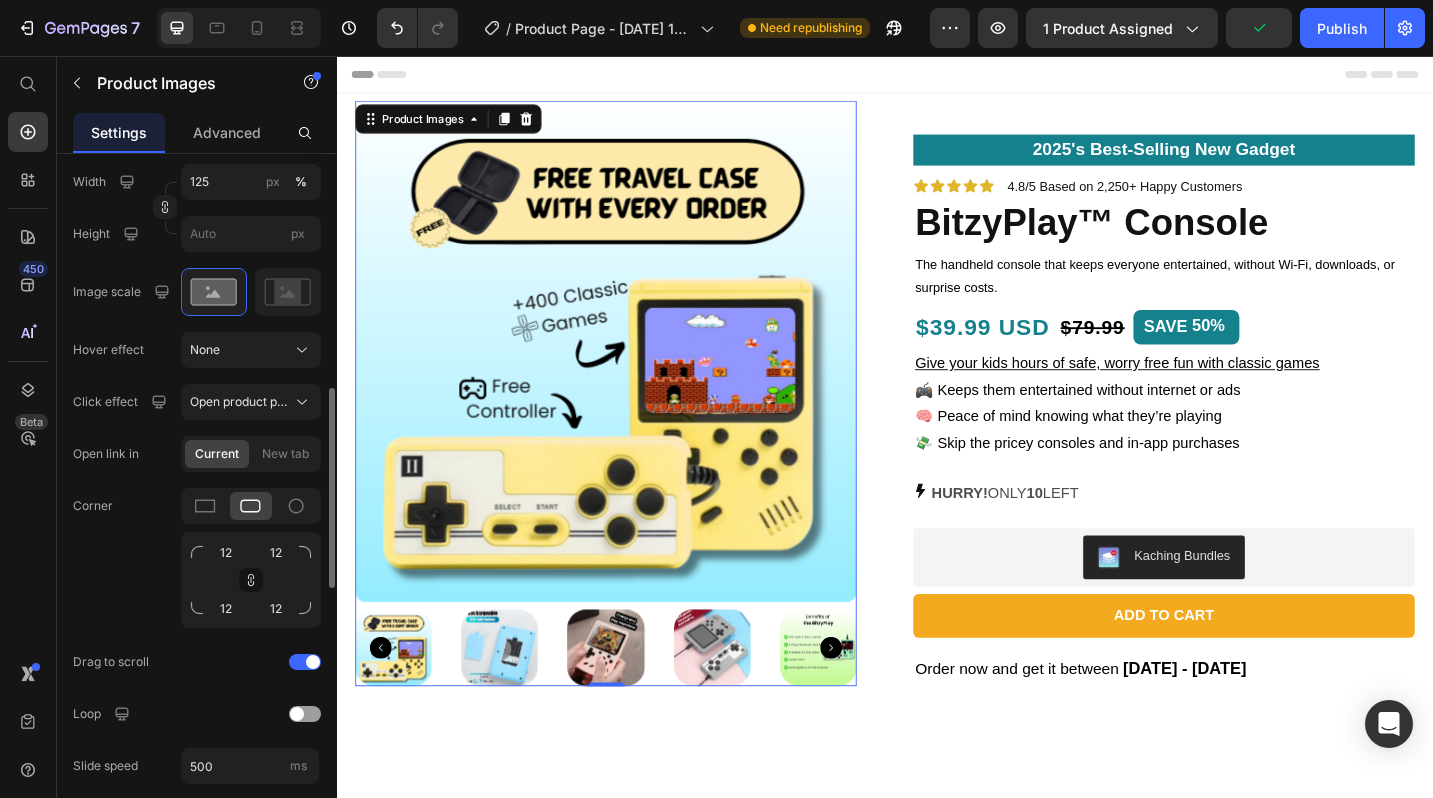 click at bounding box center (631, 379) 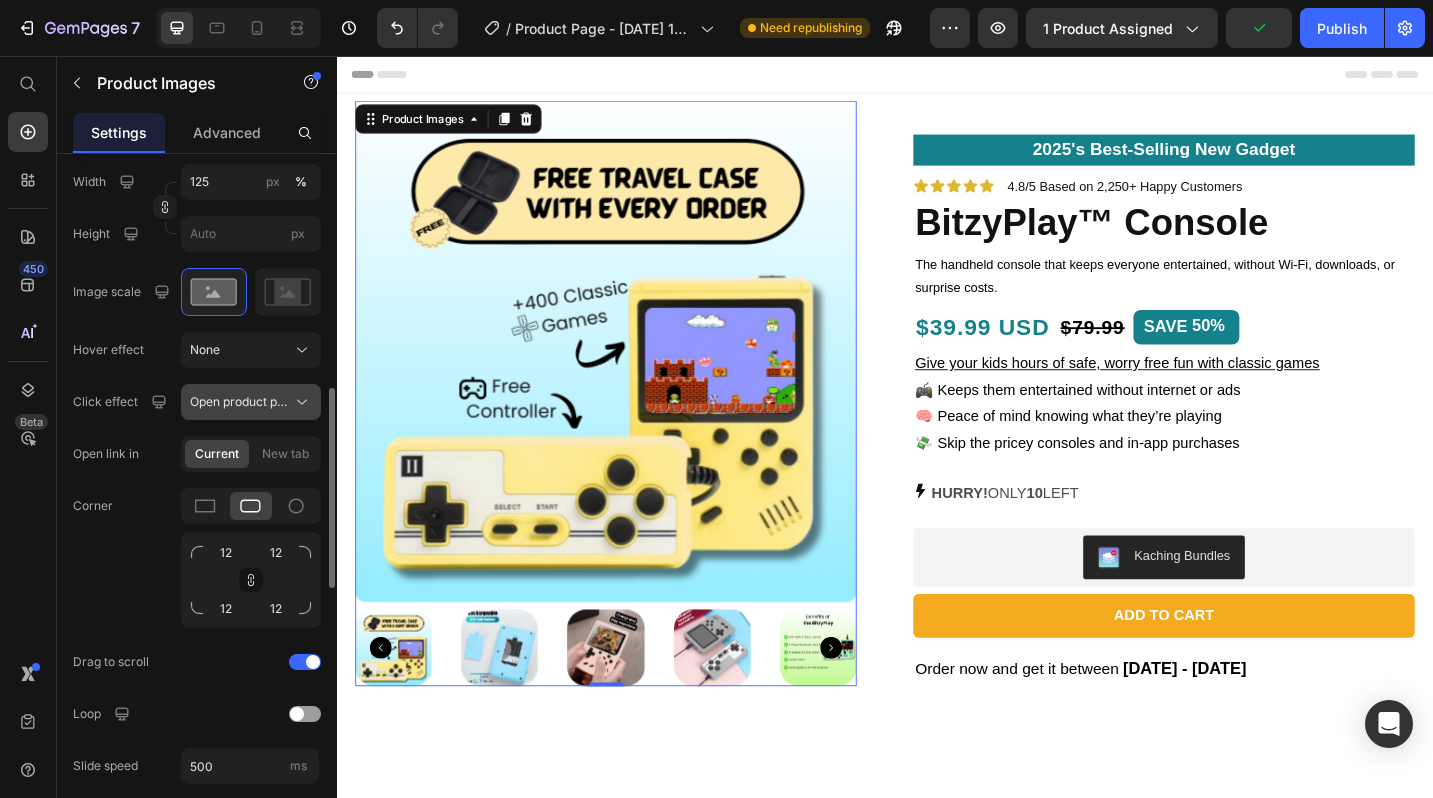 click 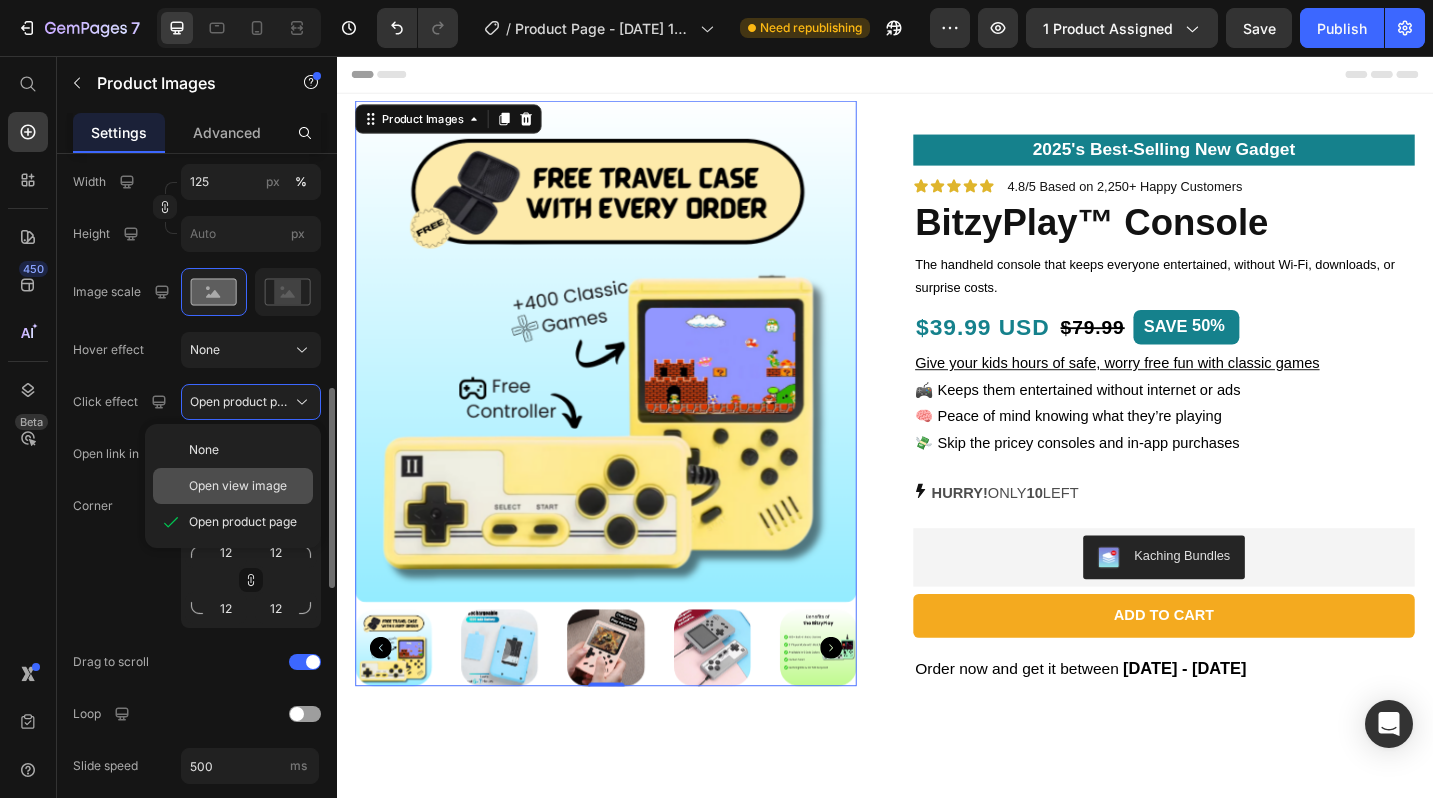 click on "Open view image" at bounding box center (238, 486) 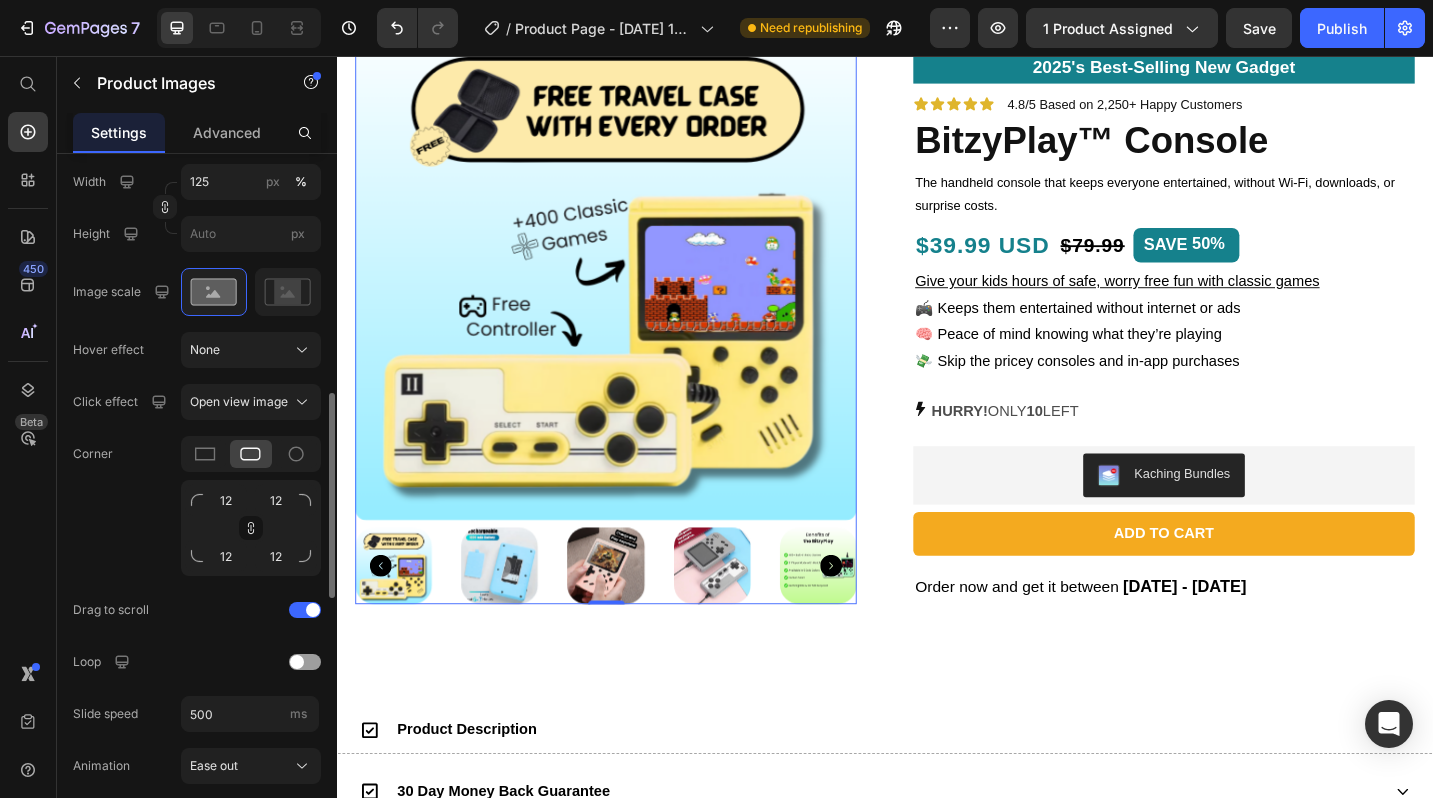 scroll, scrollTop: 0, scrollLeft: 0, axis: both 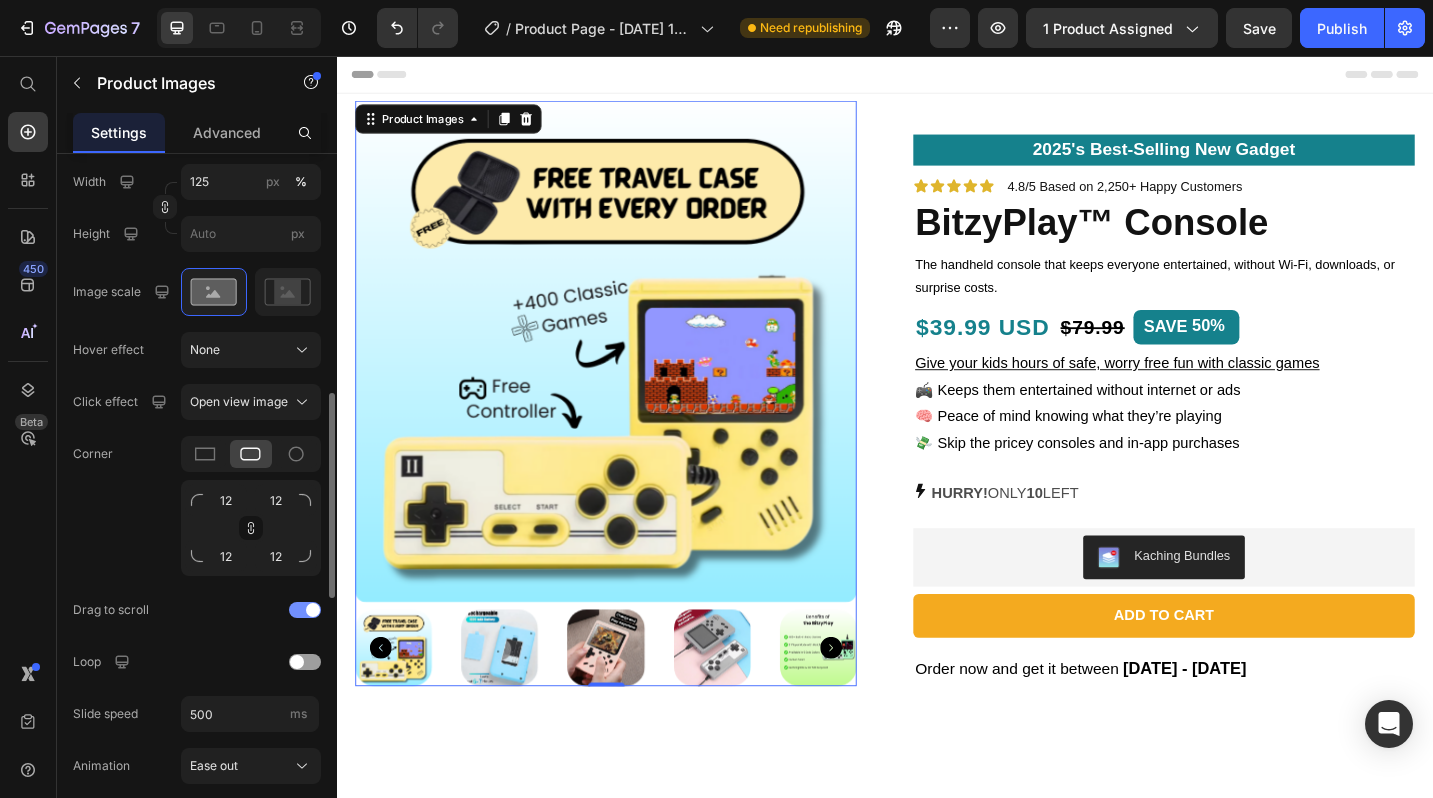 click at bounding box center [305, 610] 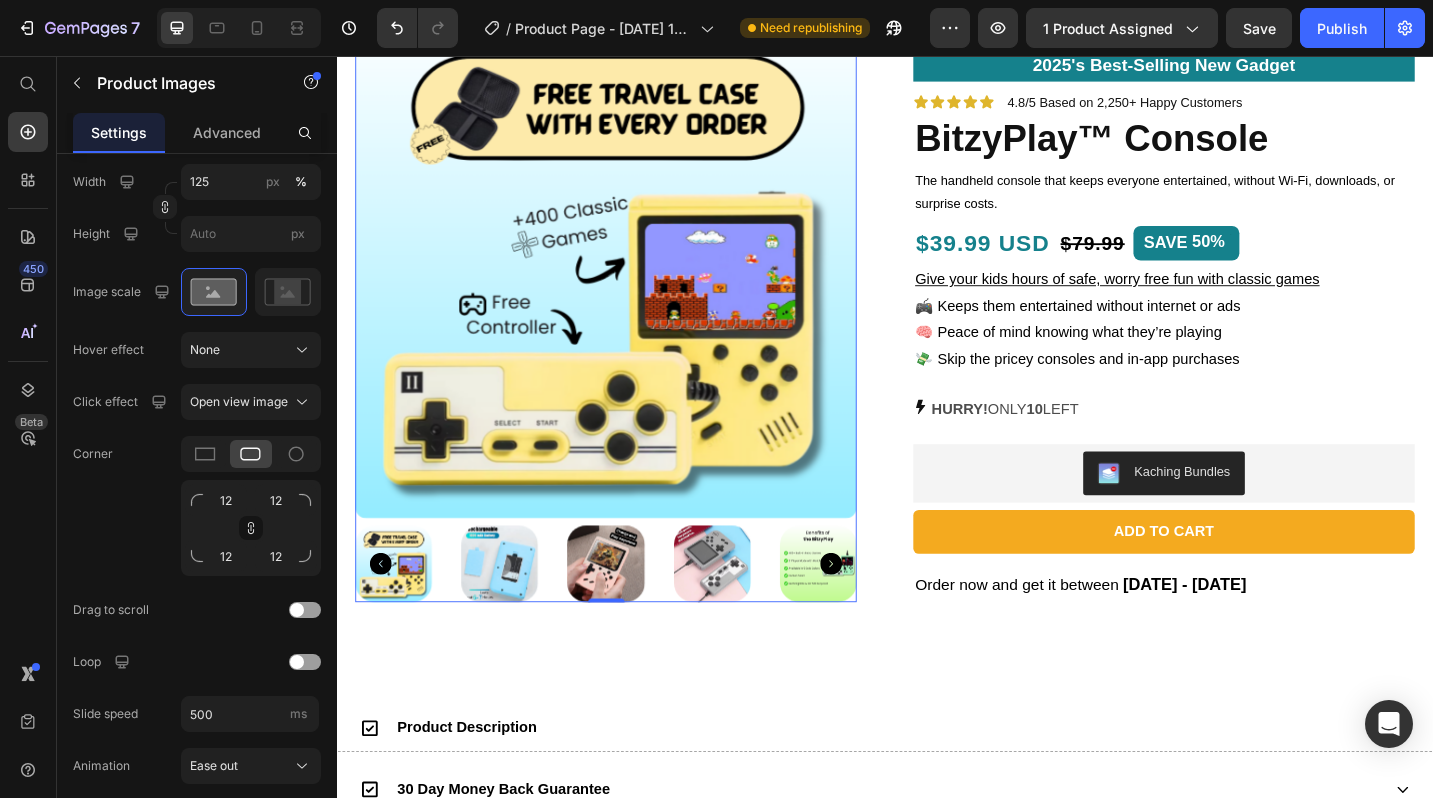 scroll, scrollTop: 0, scrollLeft: 0, axis: both 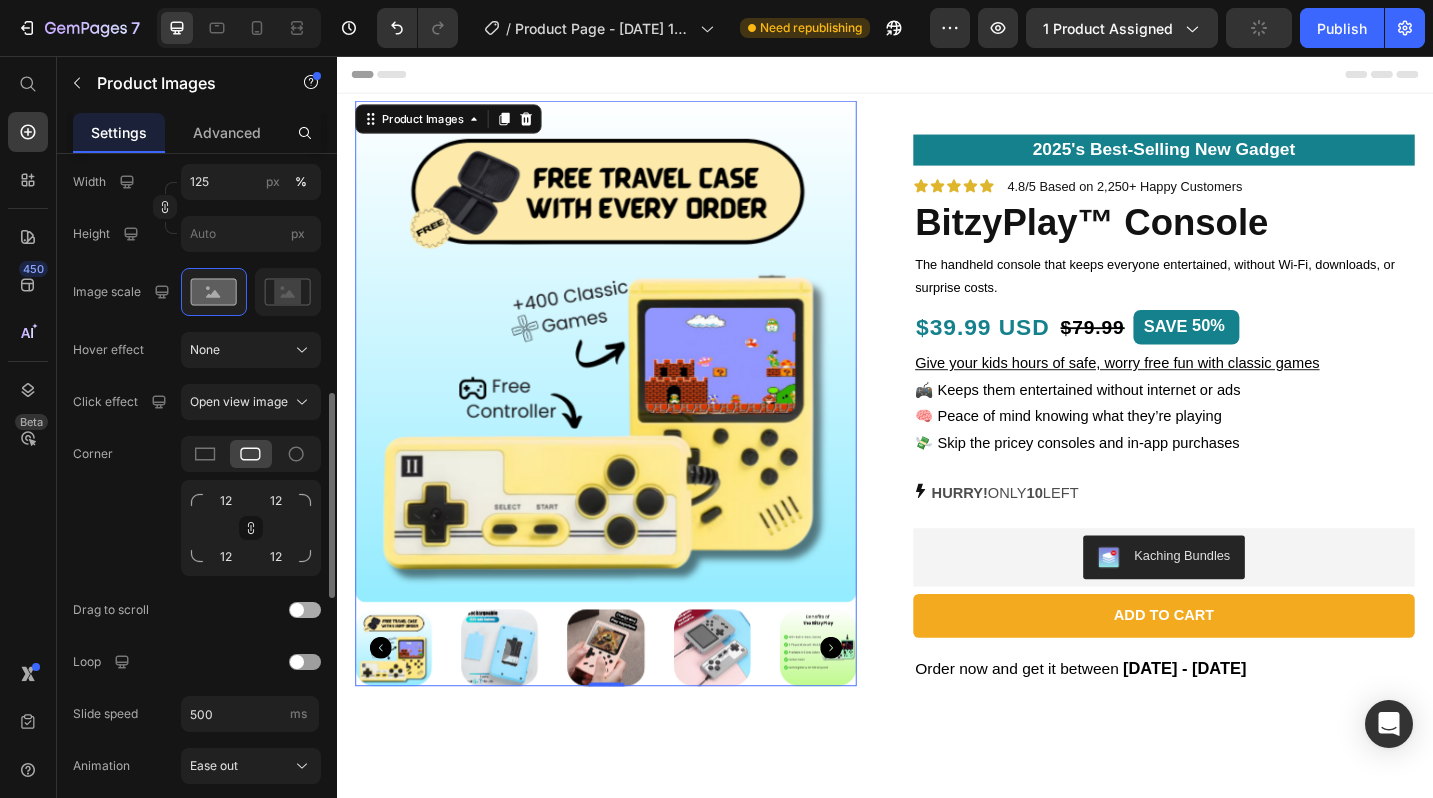 click at bounding box center [305, 610] 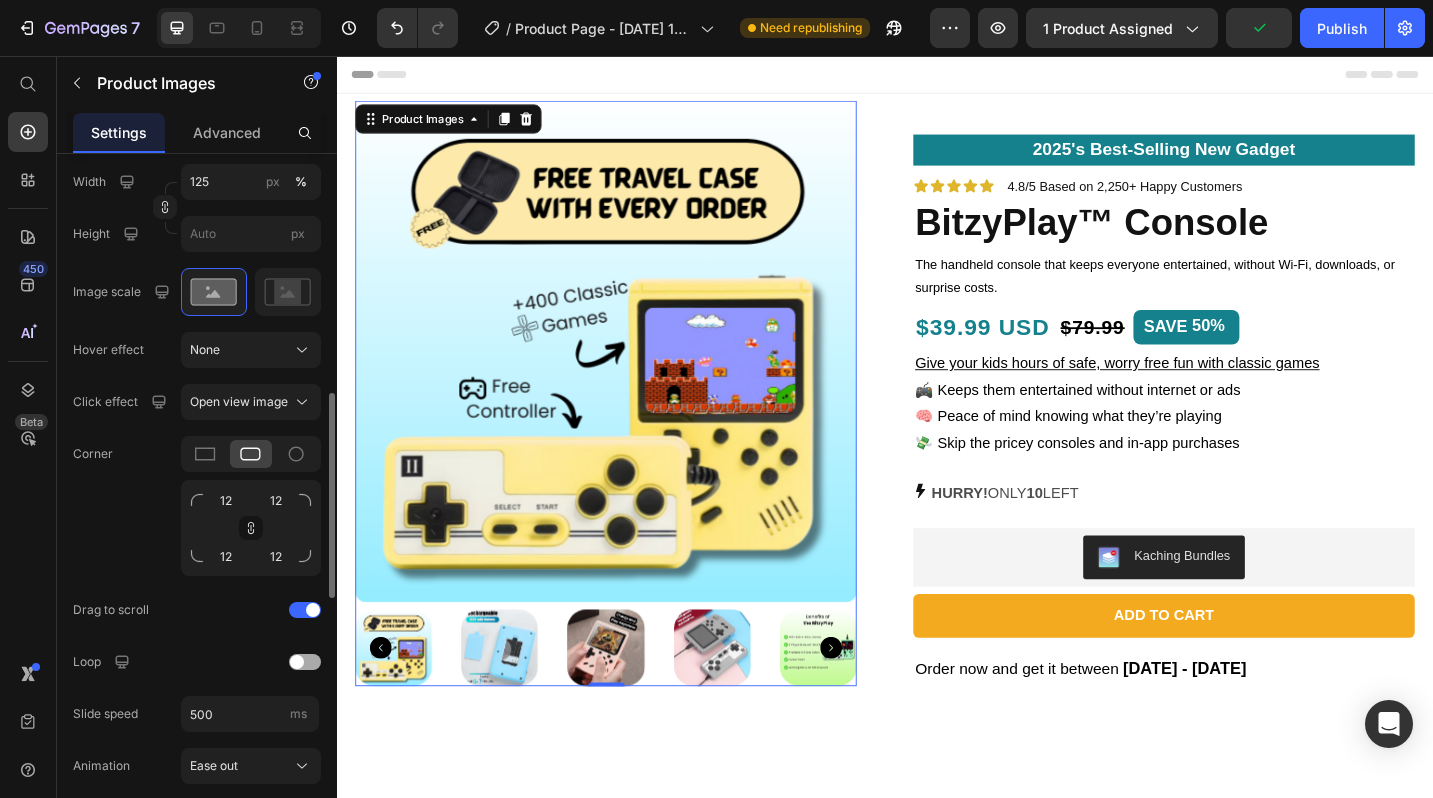 click at bounding box center (297, 662) 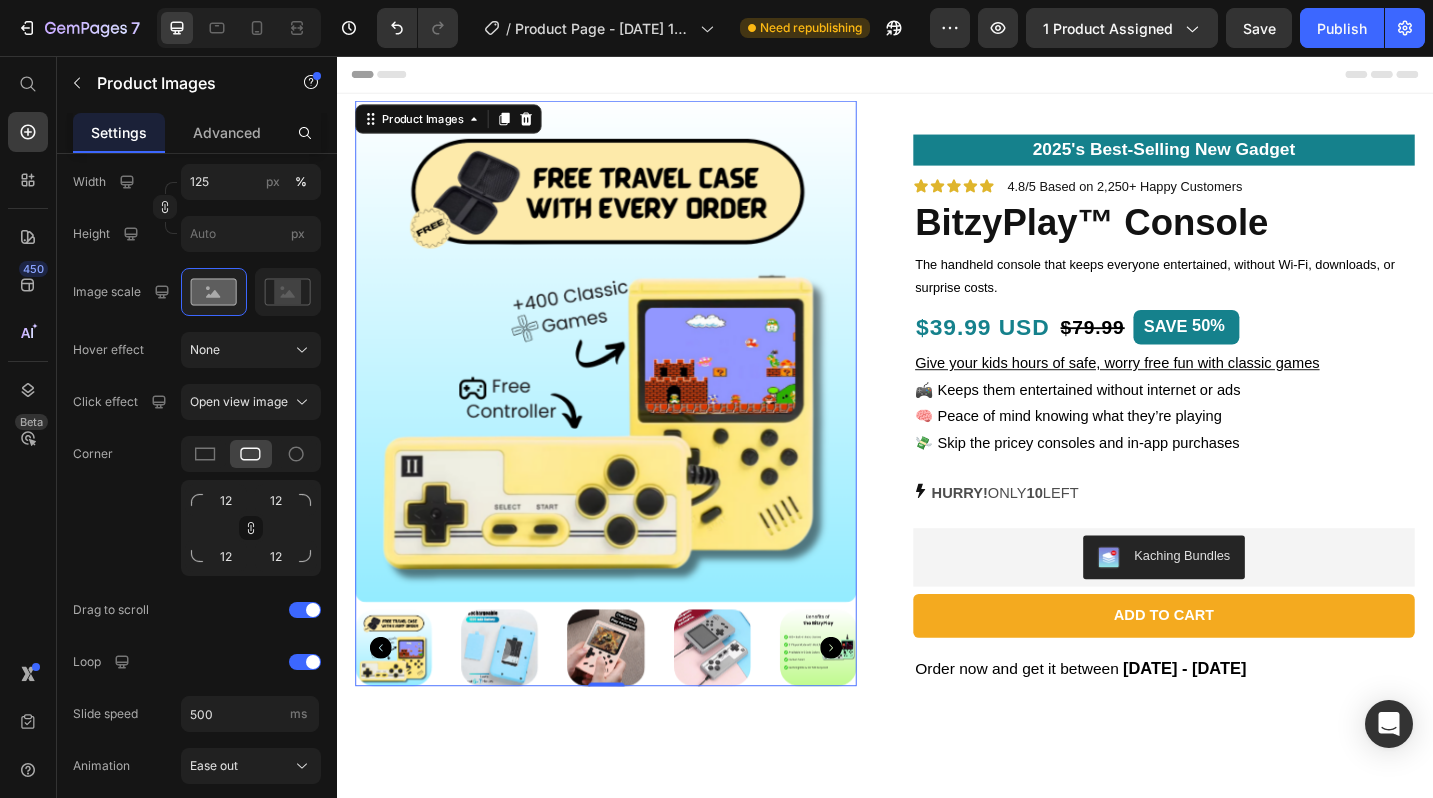 click 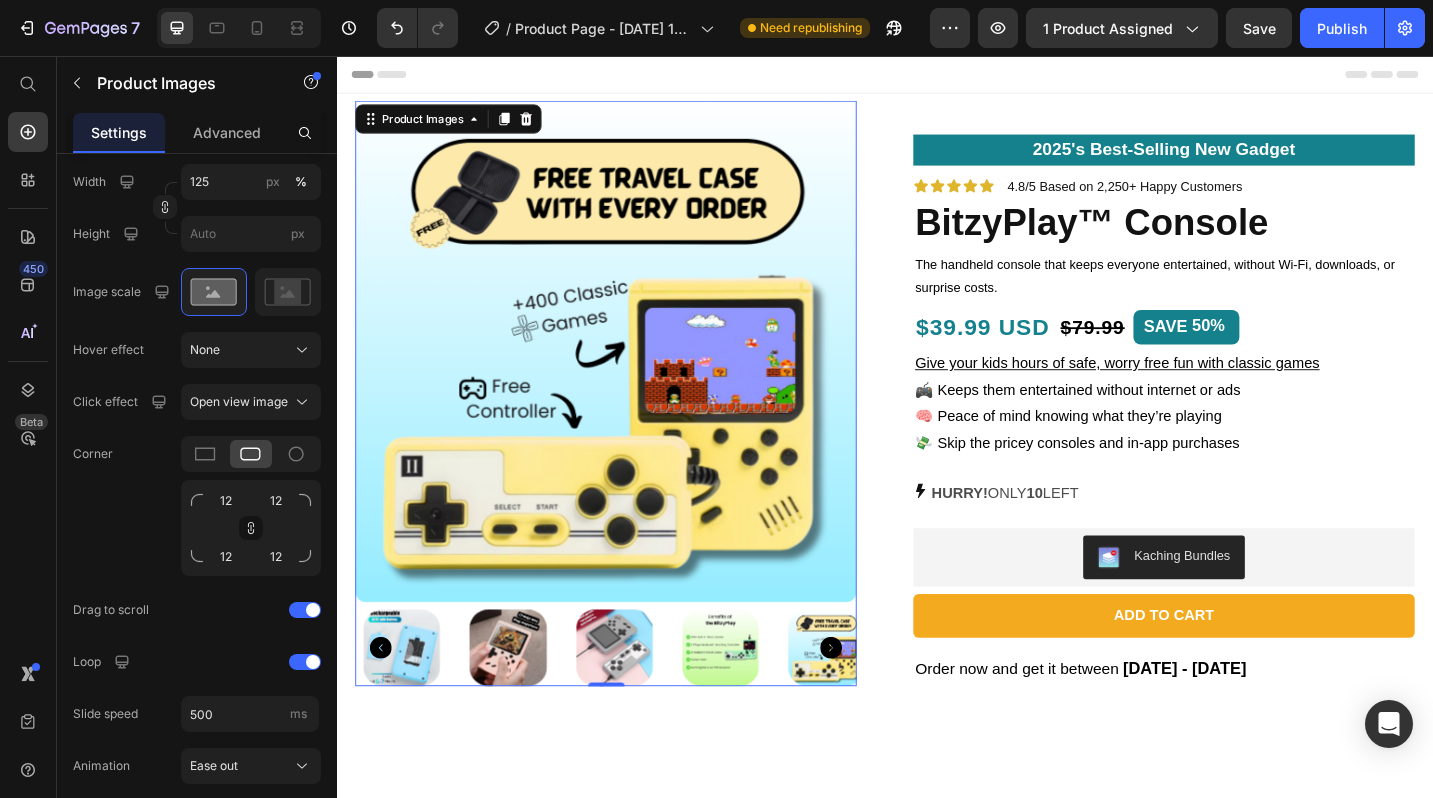 click 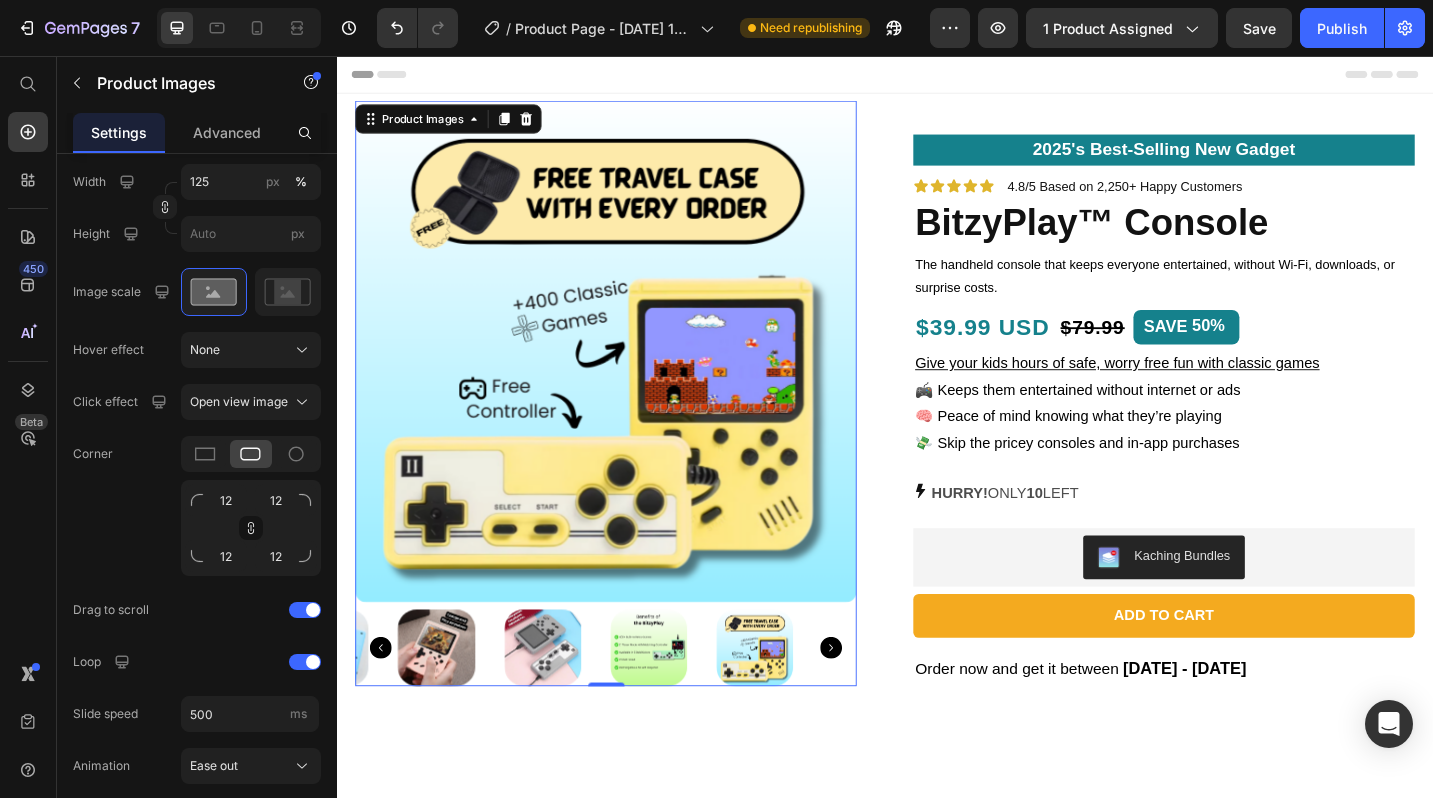 click 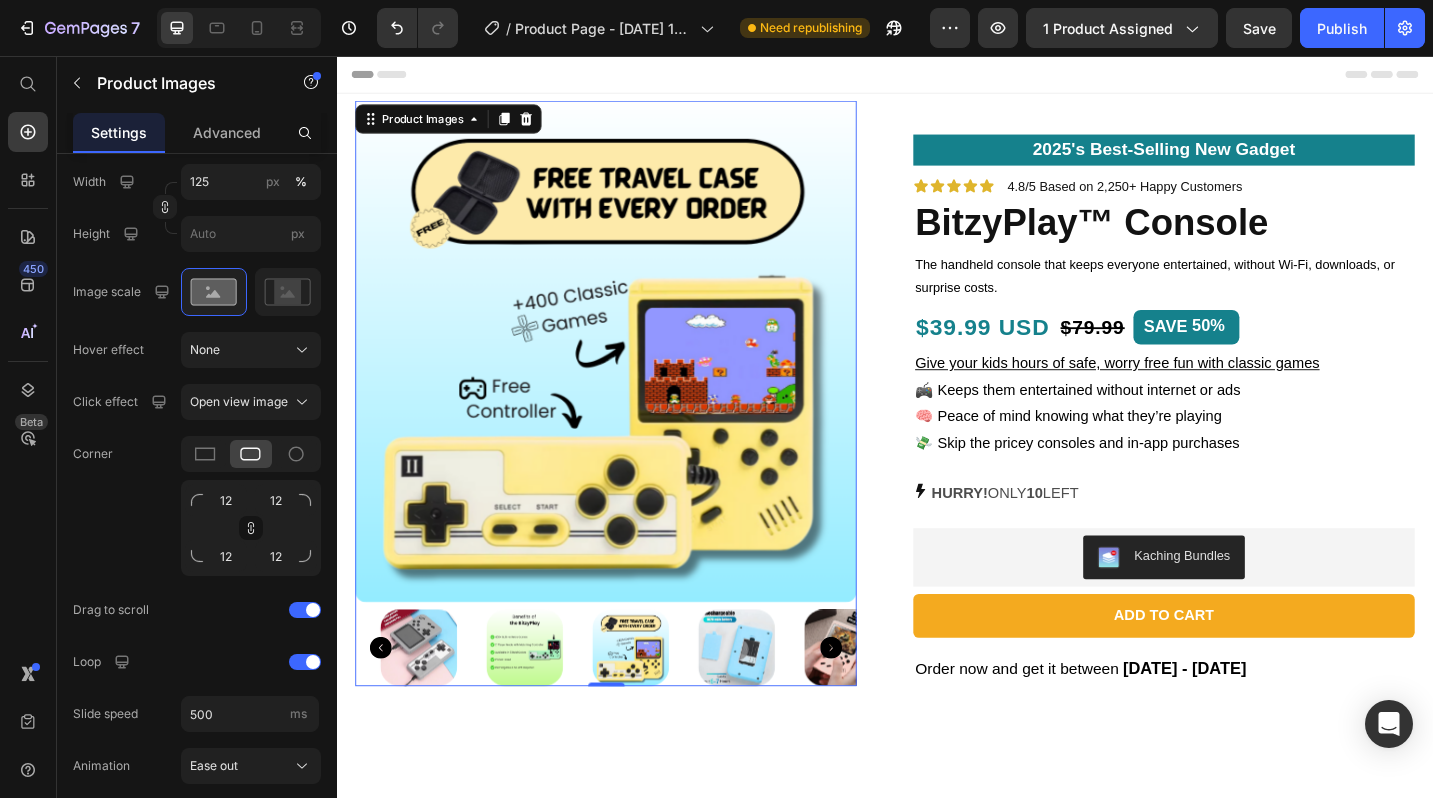 click 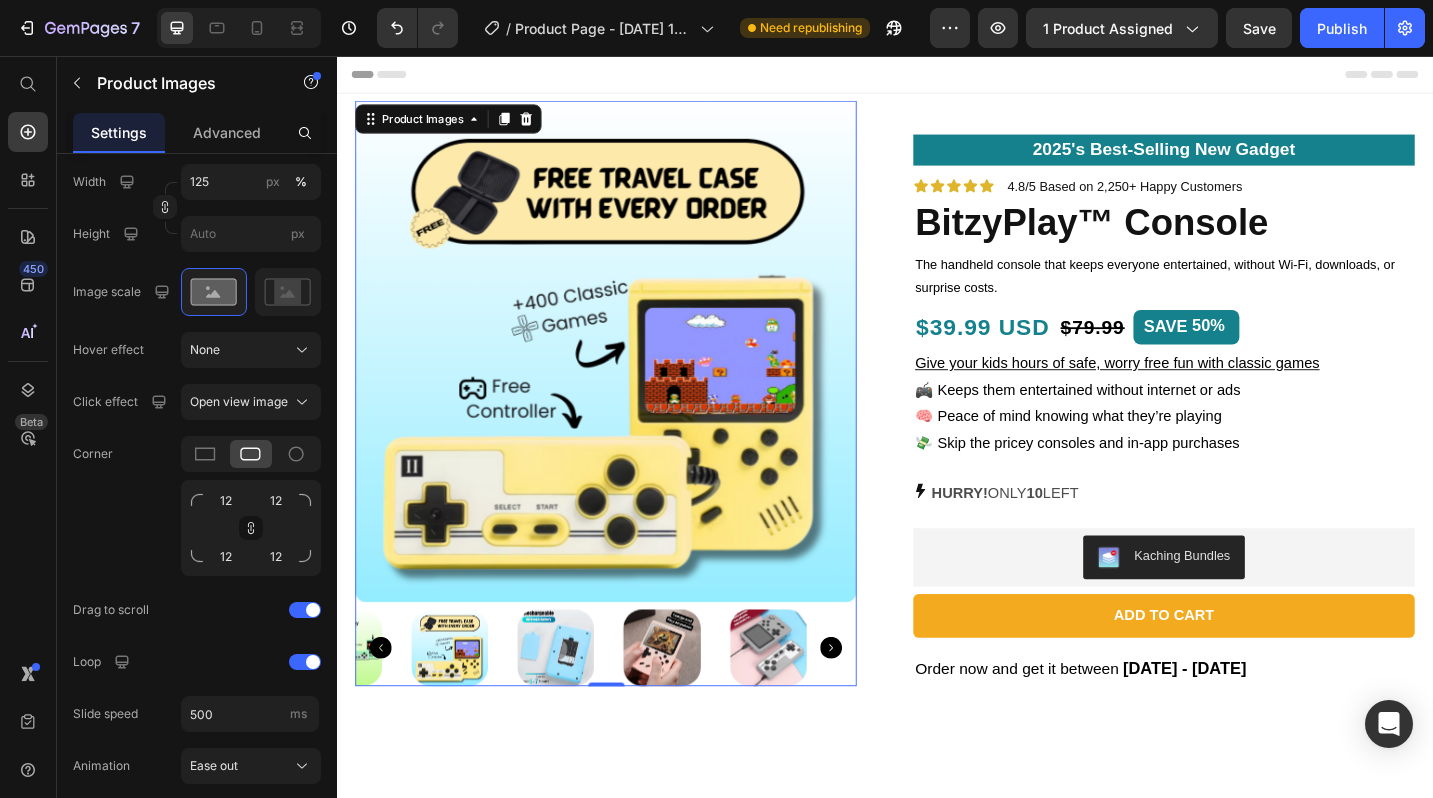 click 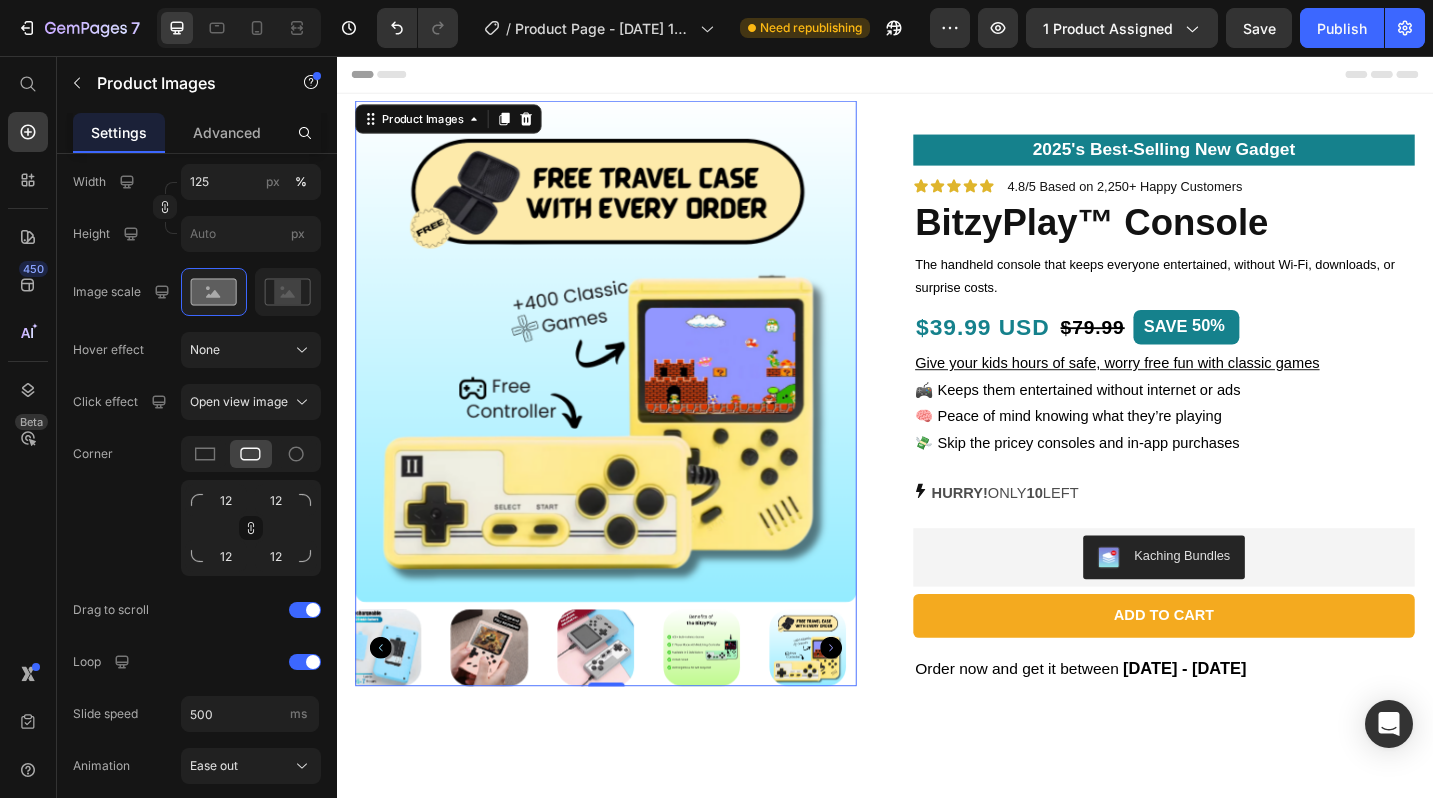 click 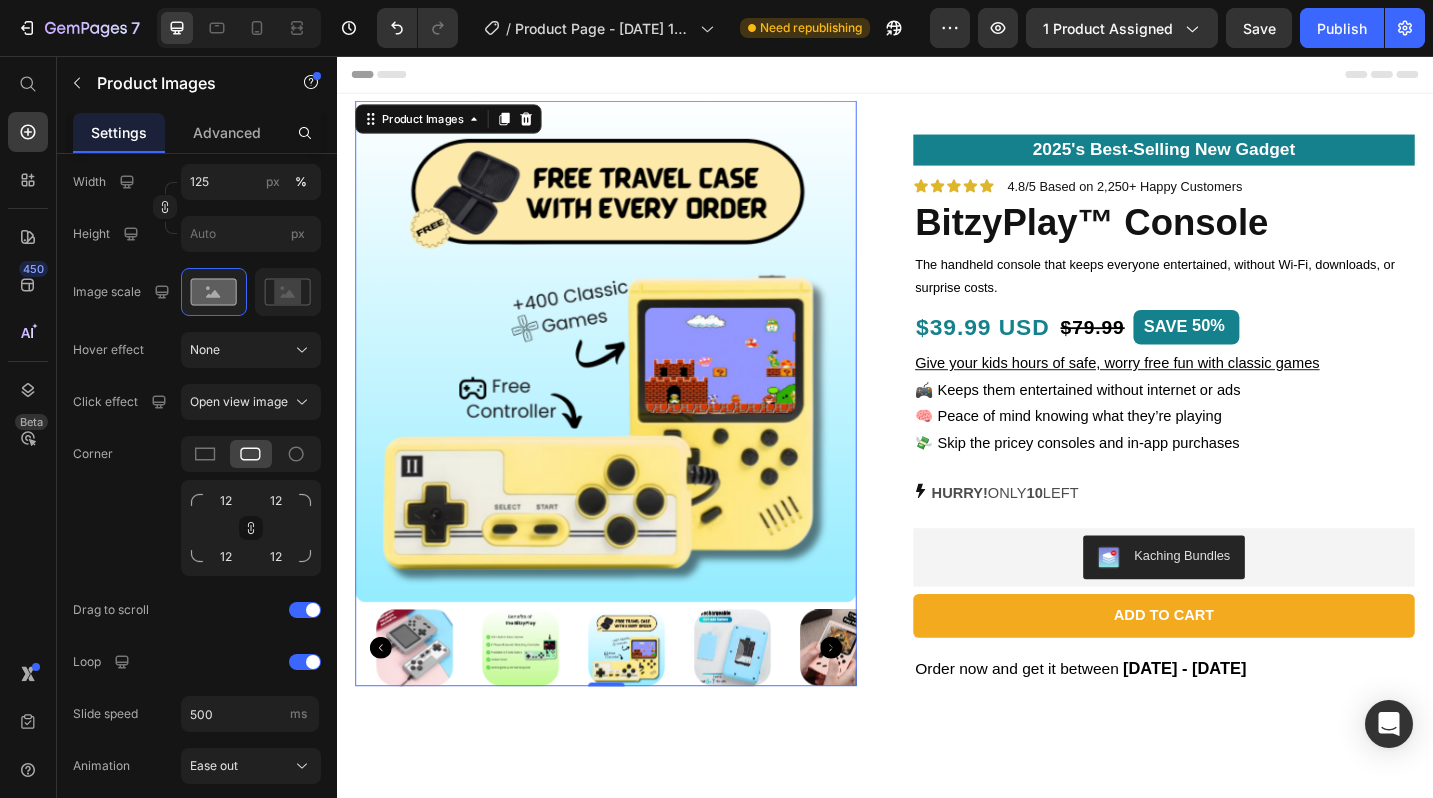 click 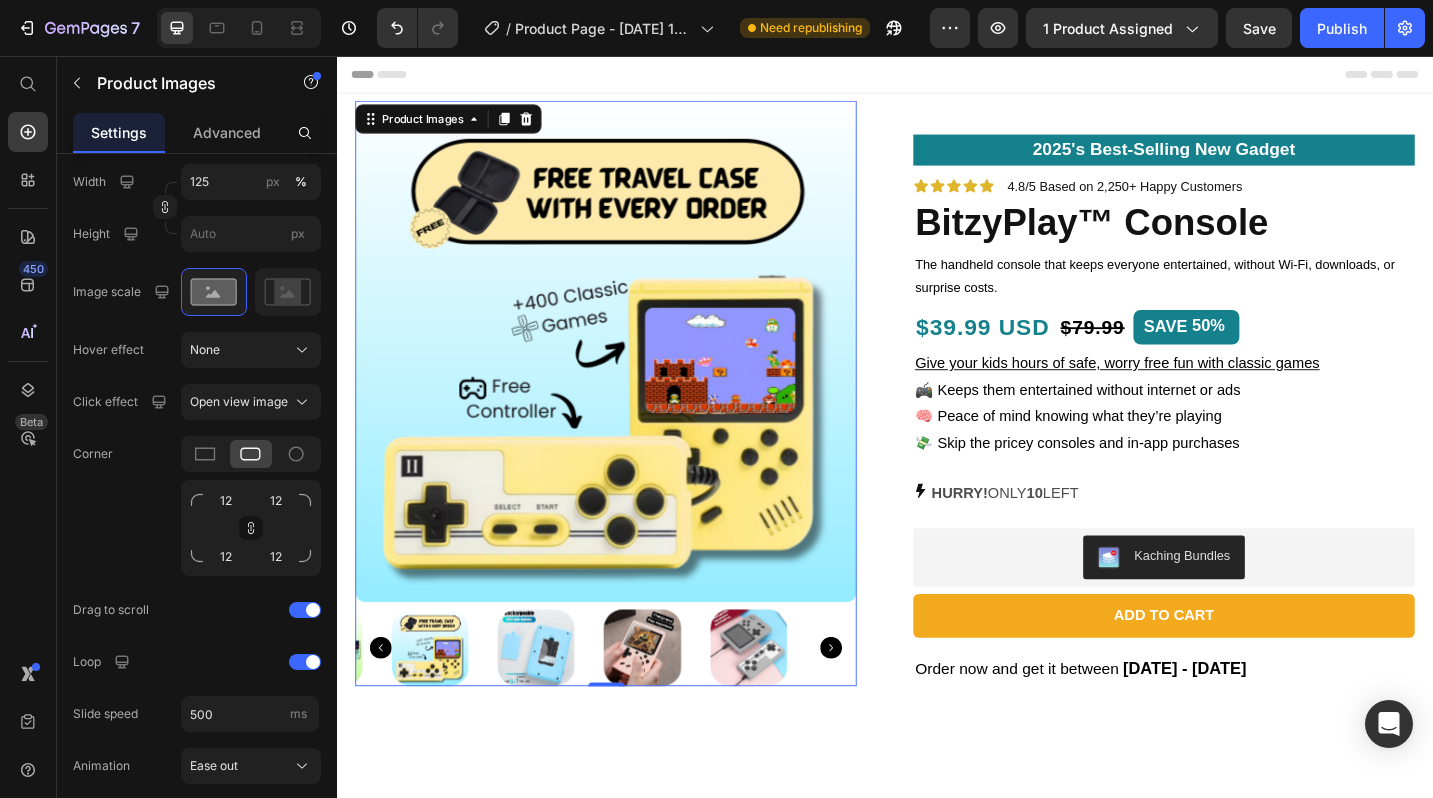 click 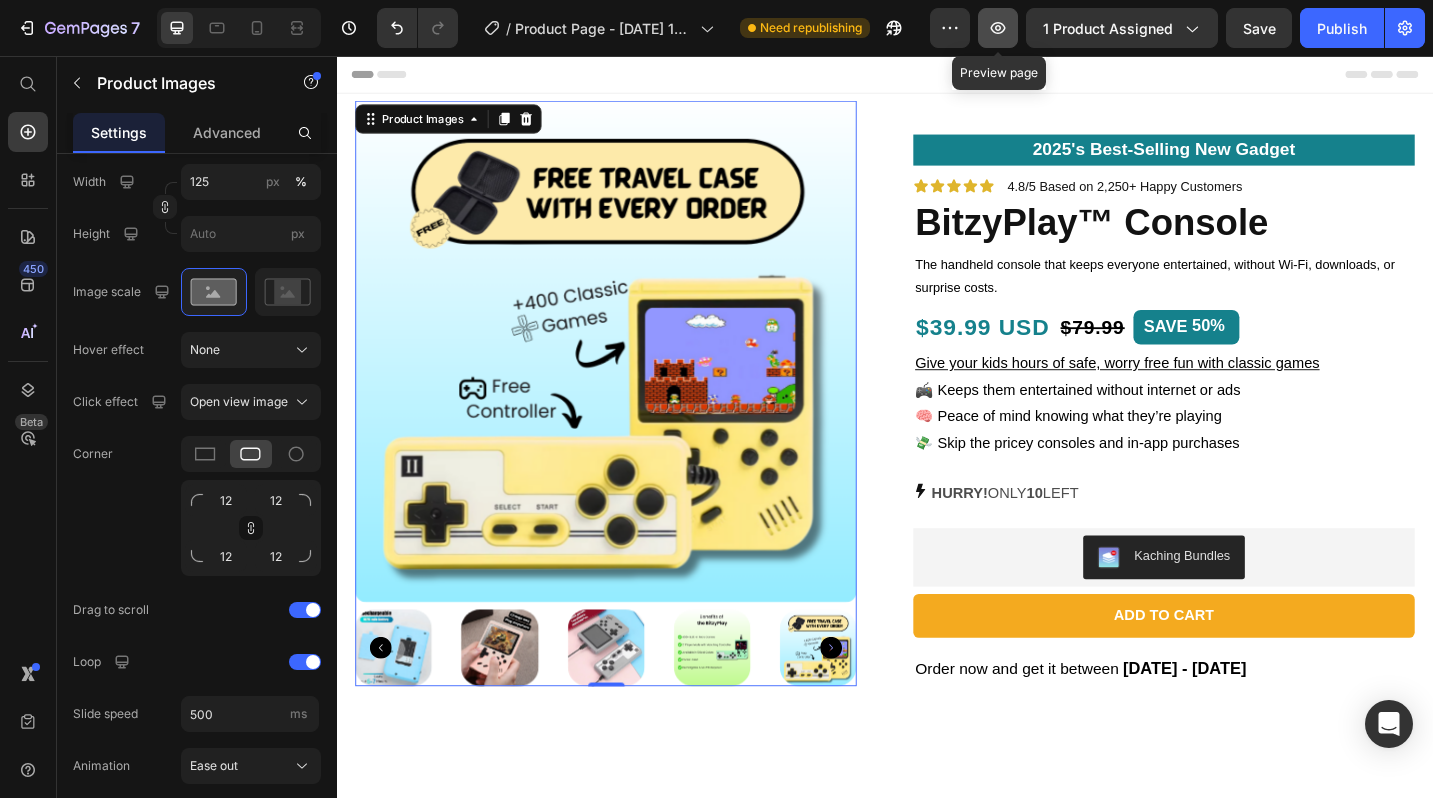 click 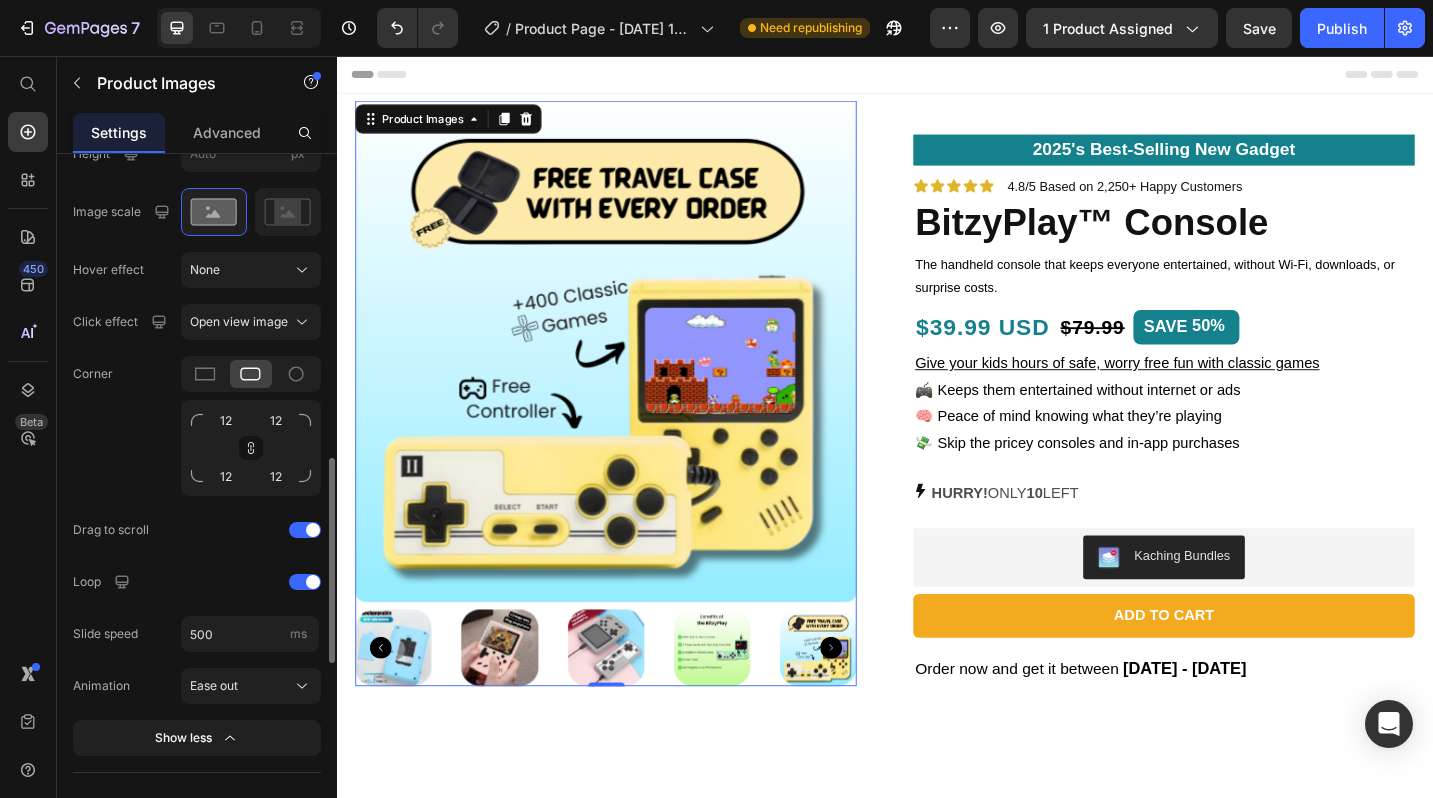 scroll, scrollTop: 939, scrollLeft: 0, axis: vertical 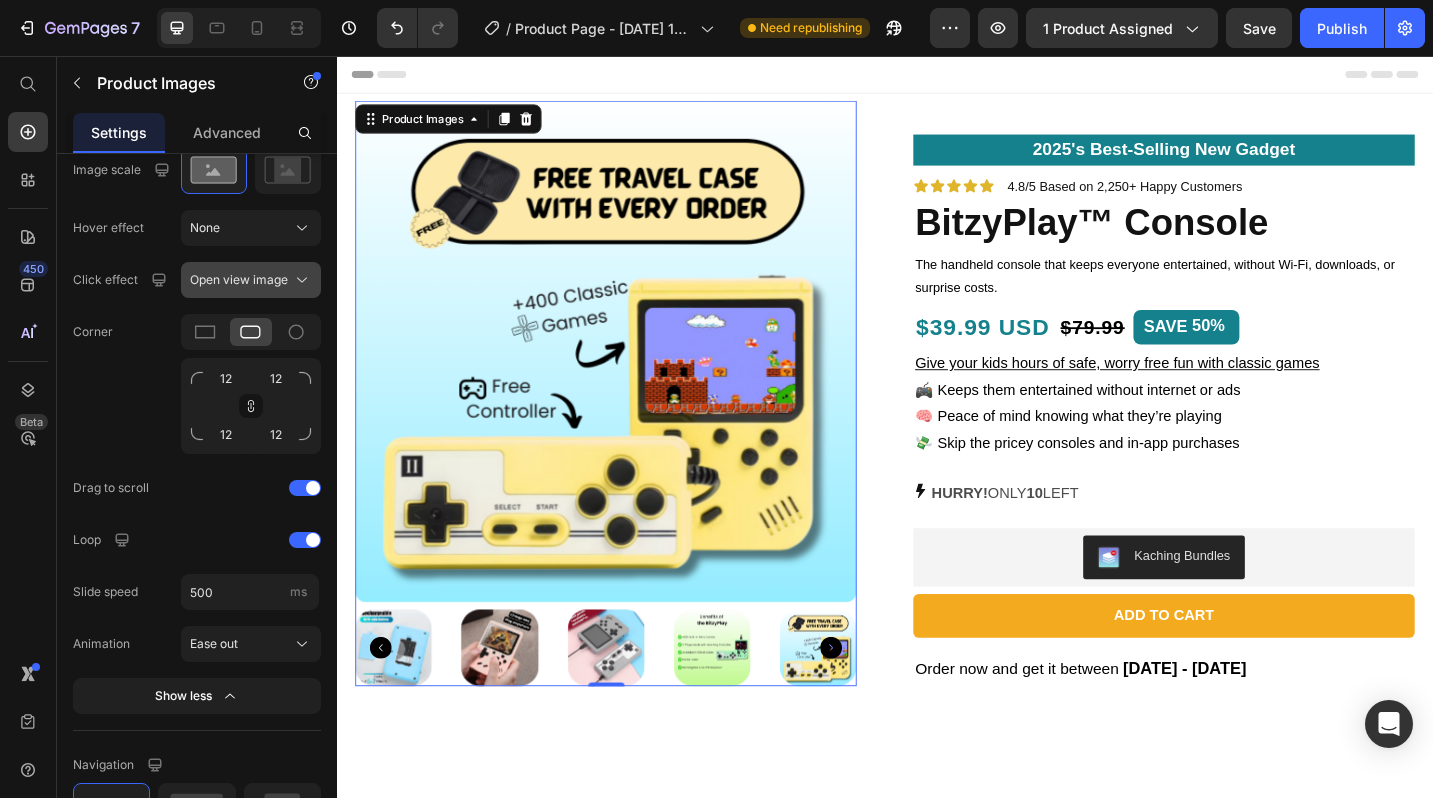 click on "Open view image" at bounding box center (239, 280) 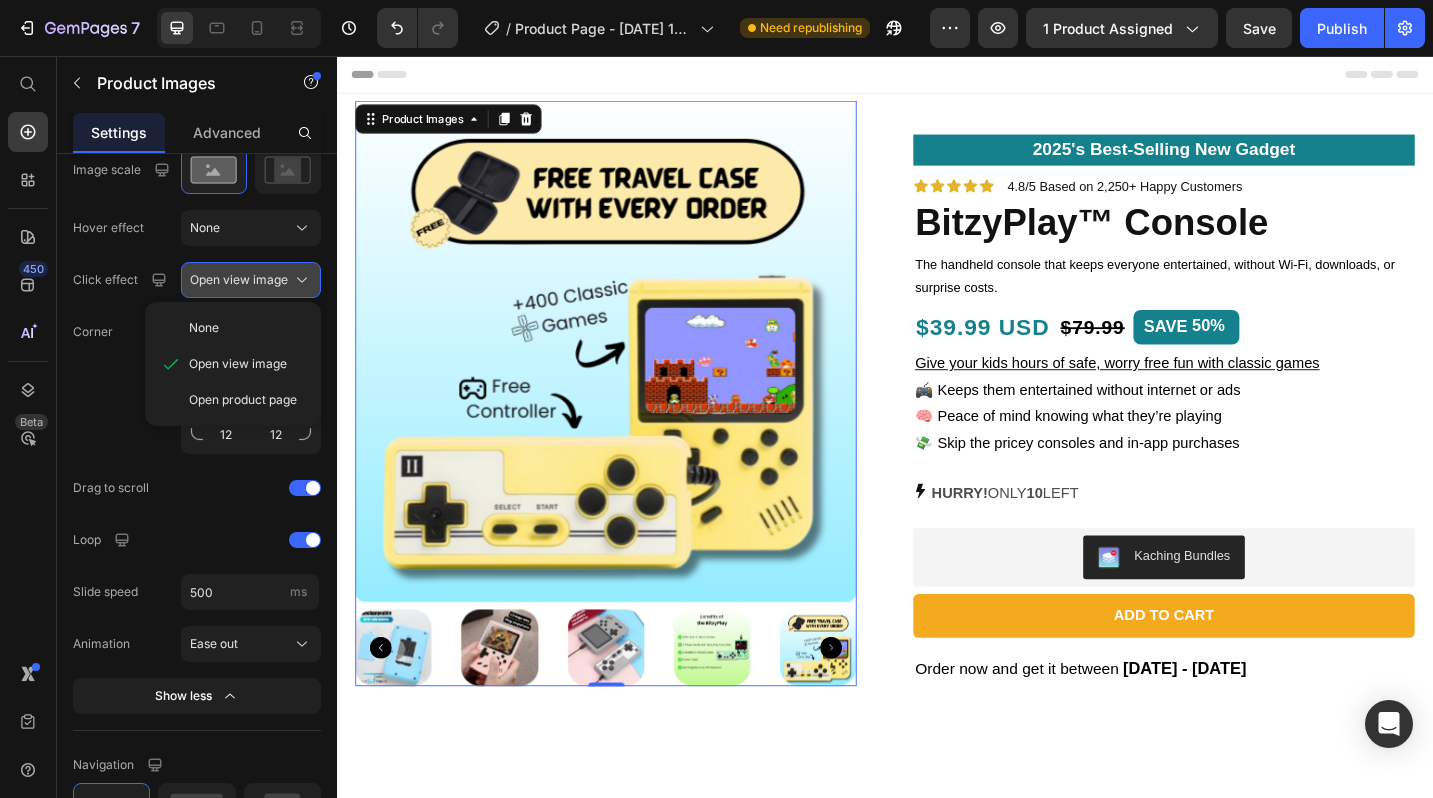 click on "Open view image" at bounding box center (239, 280) 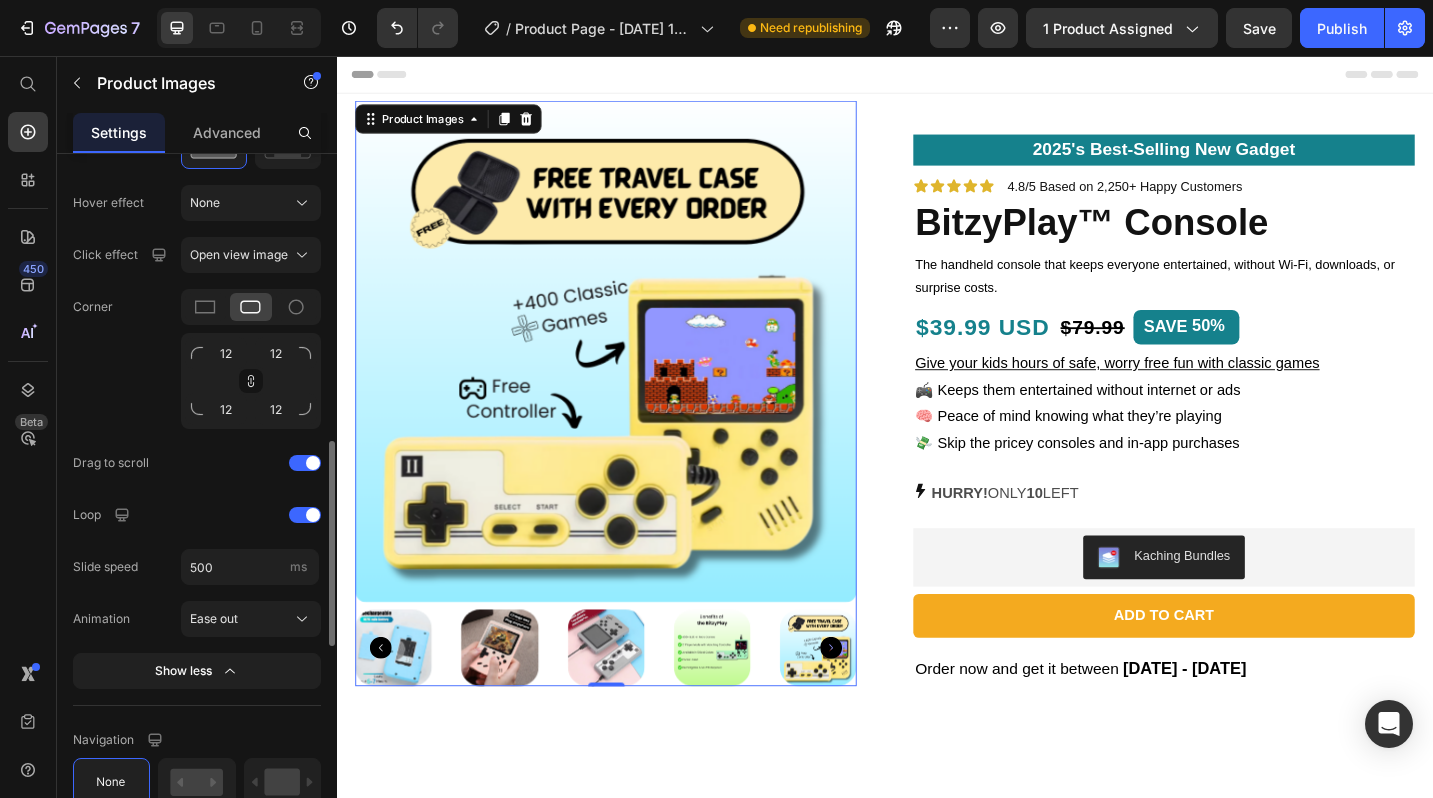 scroll, scrollTop: 983, scrollLeft: 0, axis: vertical 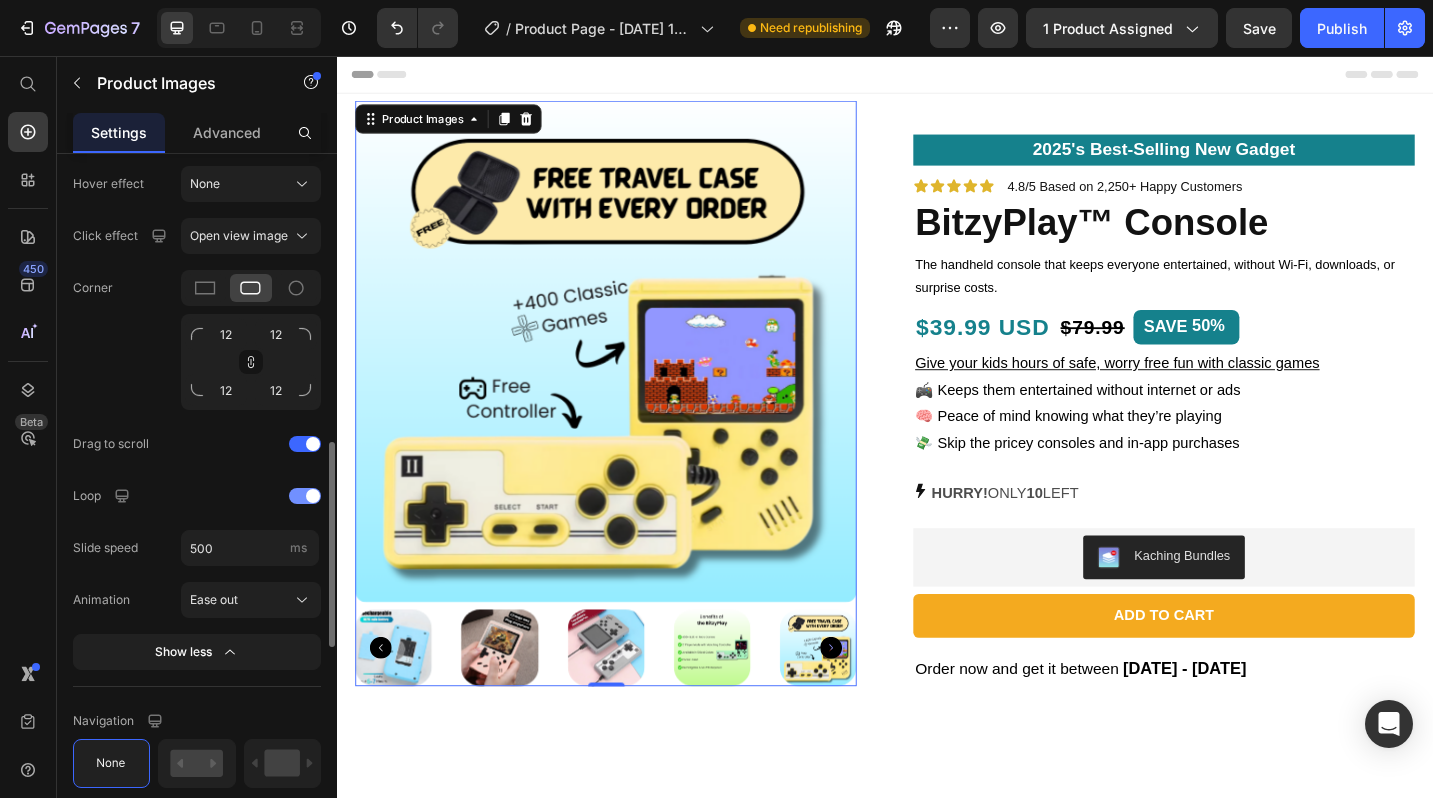 click at bounding box center [305, 496] 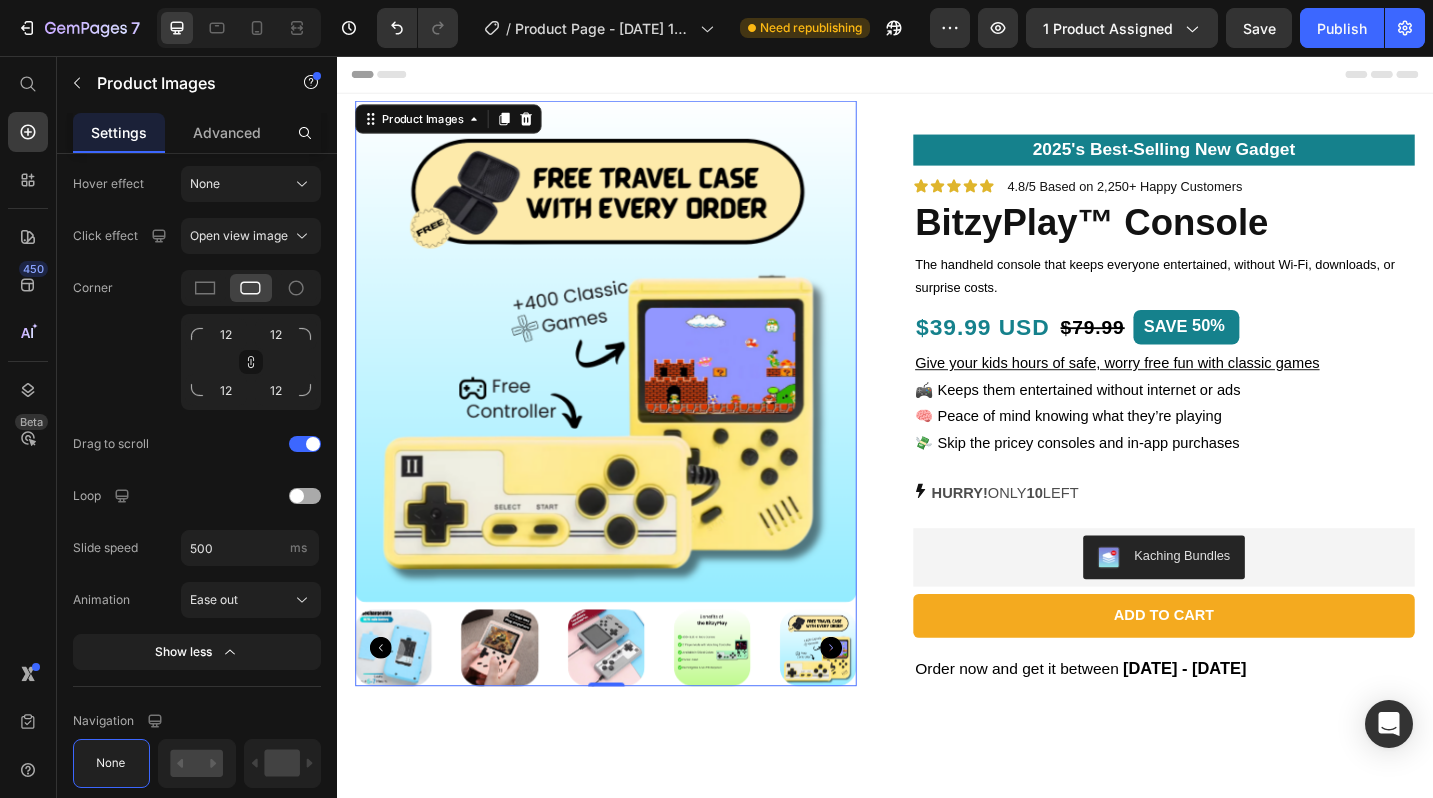 click at bounding box center (297, 496) 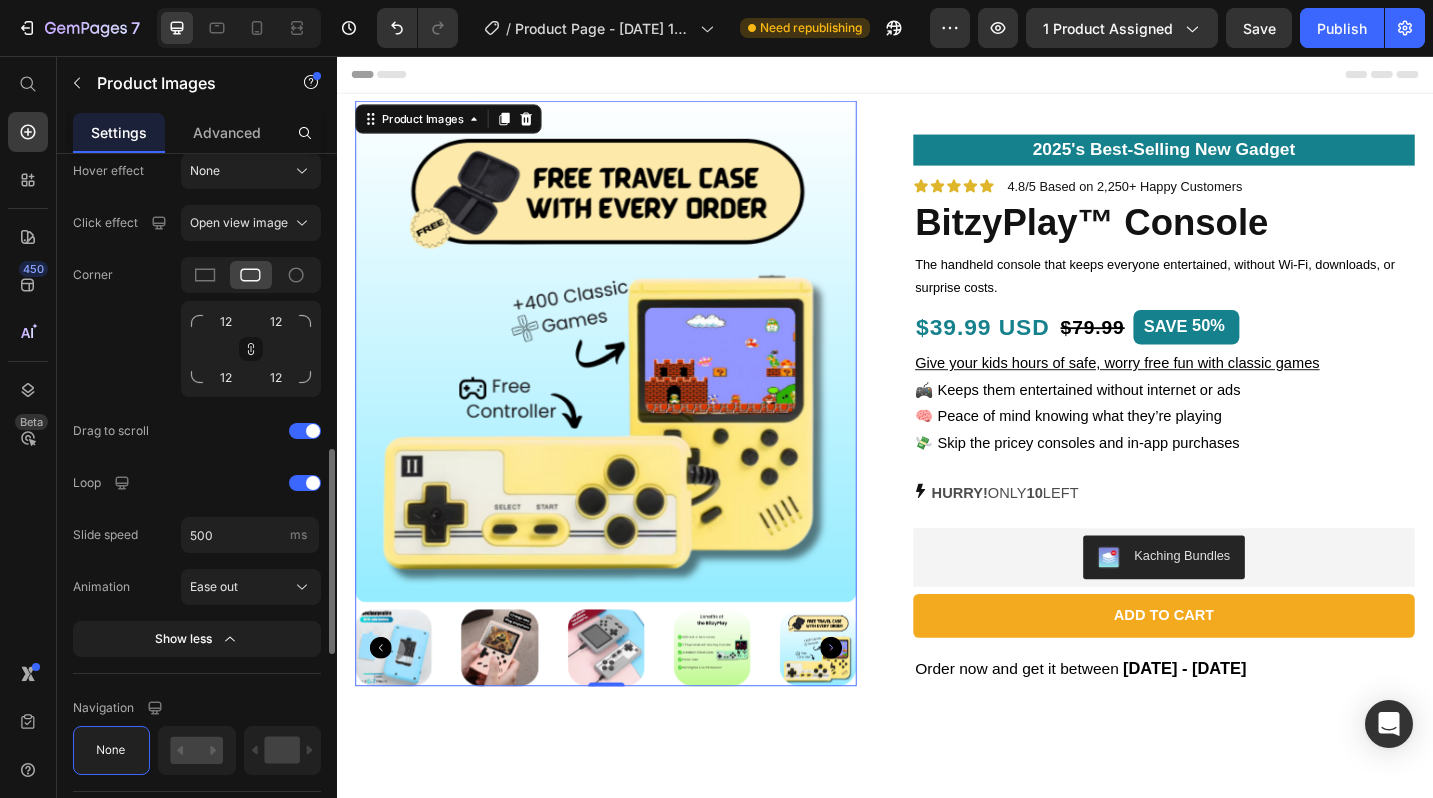 scroll, scrollTop: 999, scrollLeft: 0, axis: vertical 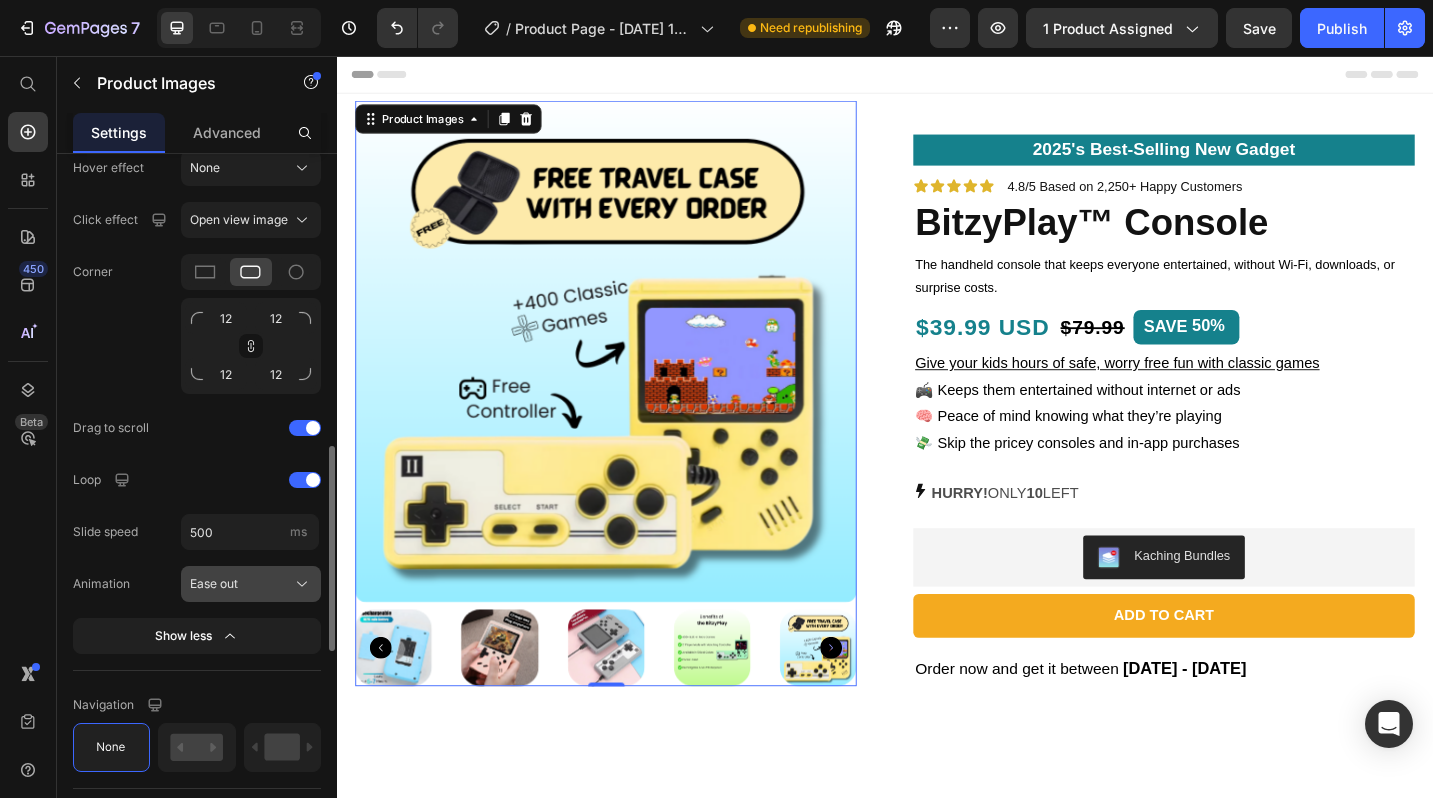 click on "Ease out" at bounding box center (214, 584) 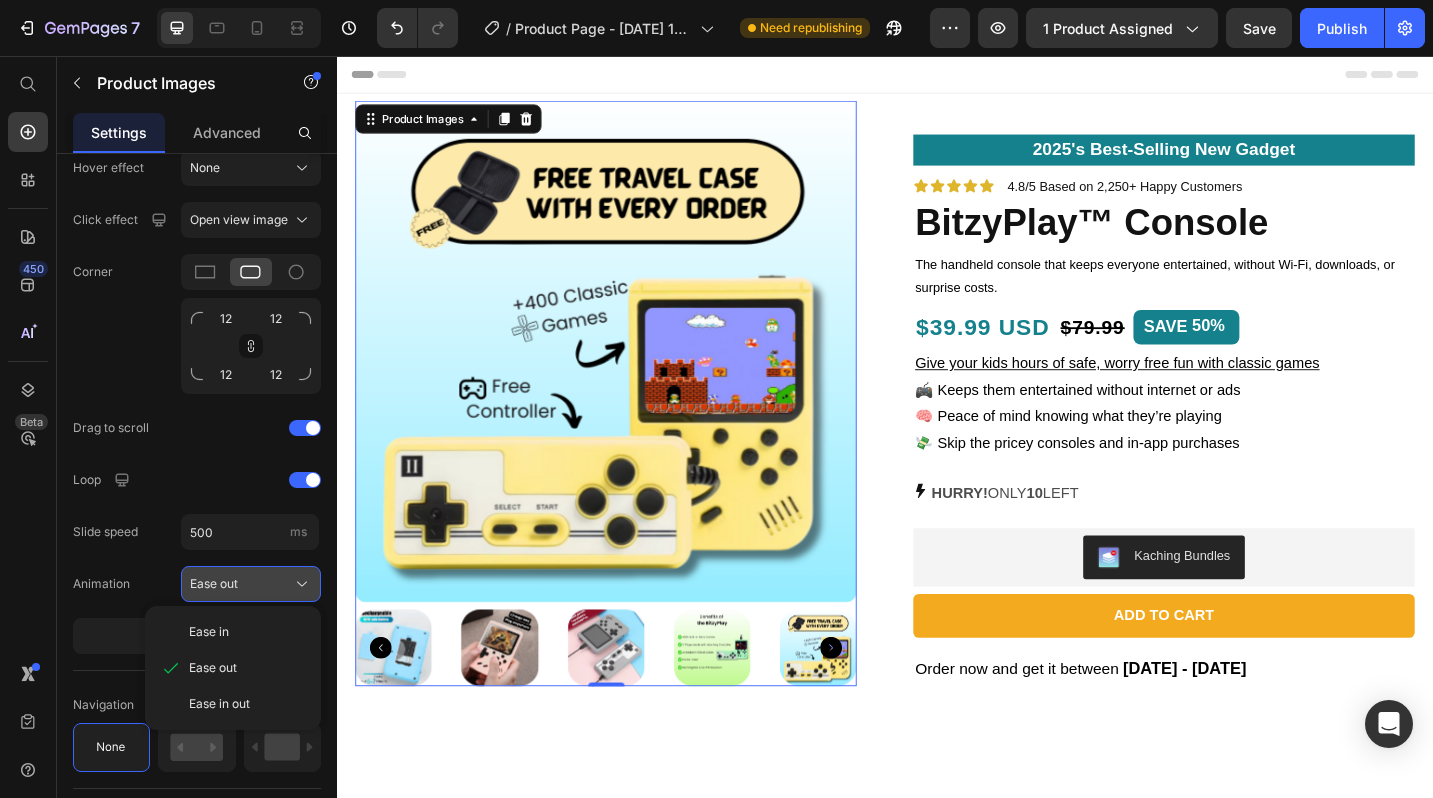 click on "Ease out" at bounding box center [214, 584] 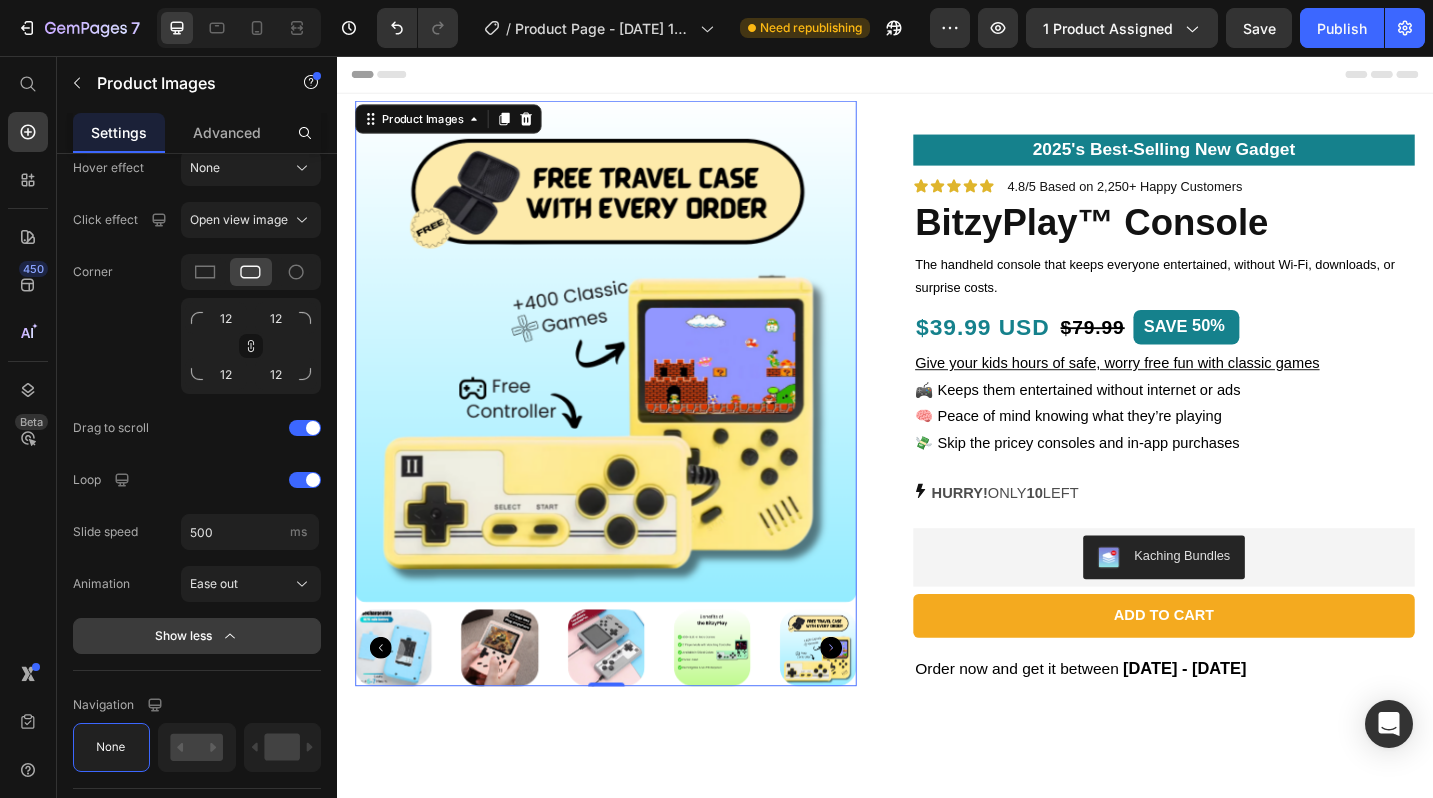 click on "Show less" at bounding box center [197, 636] 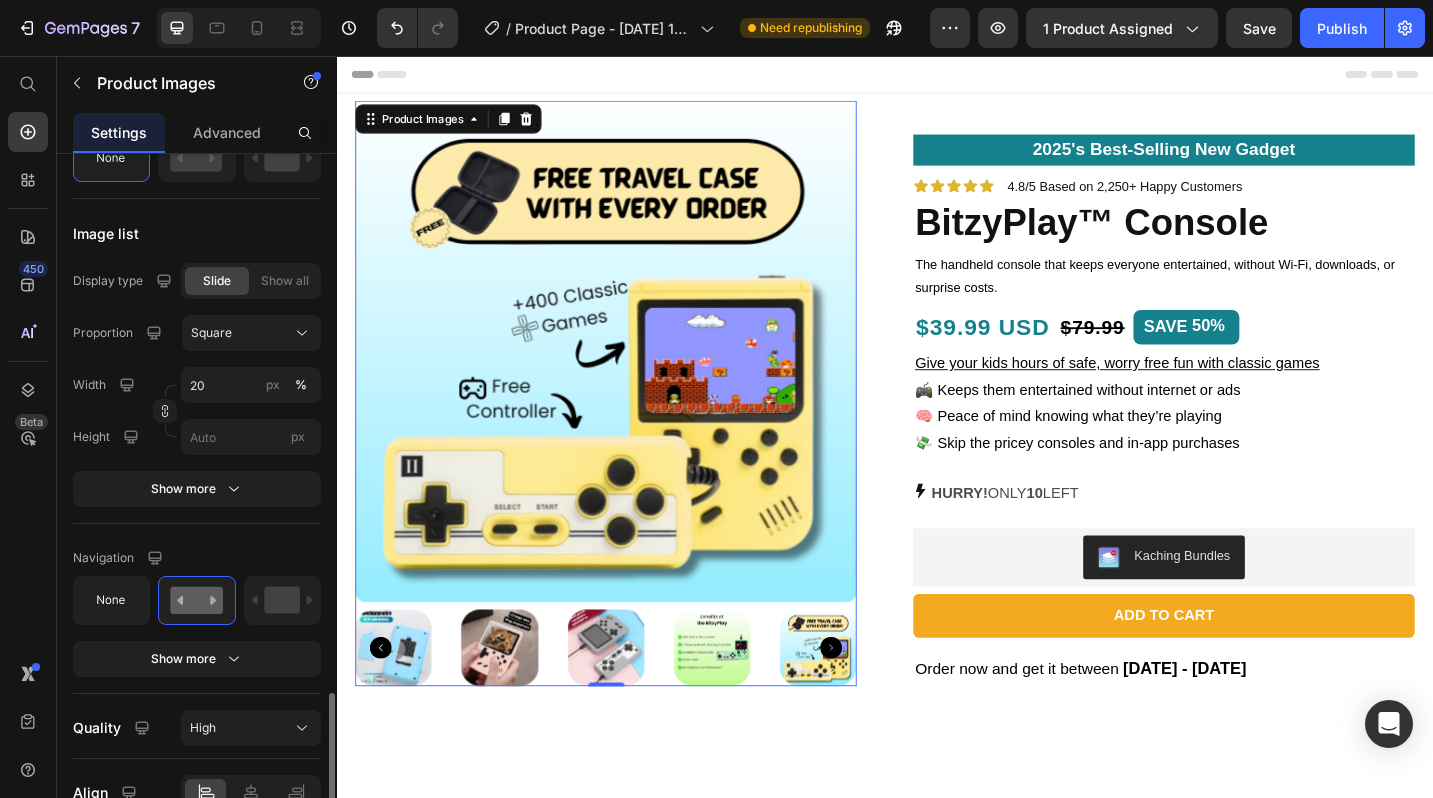 scroll, scrollTop: 1159, scrollLeft: 0, axis: vertical 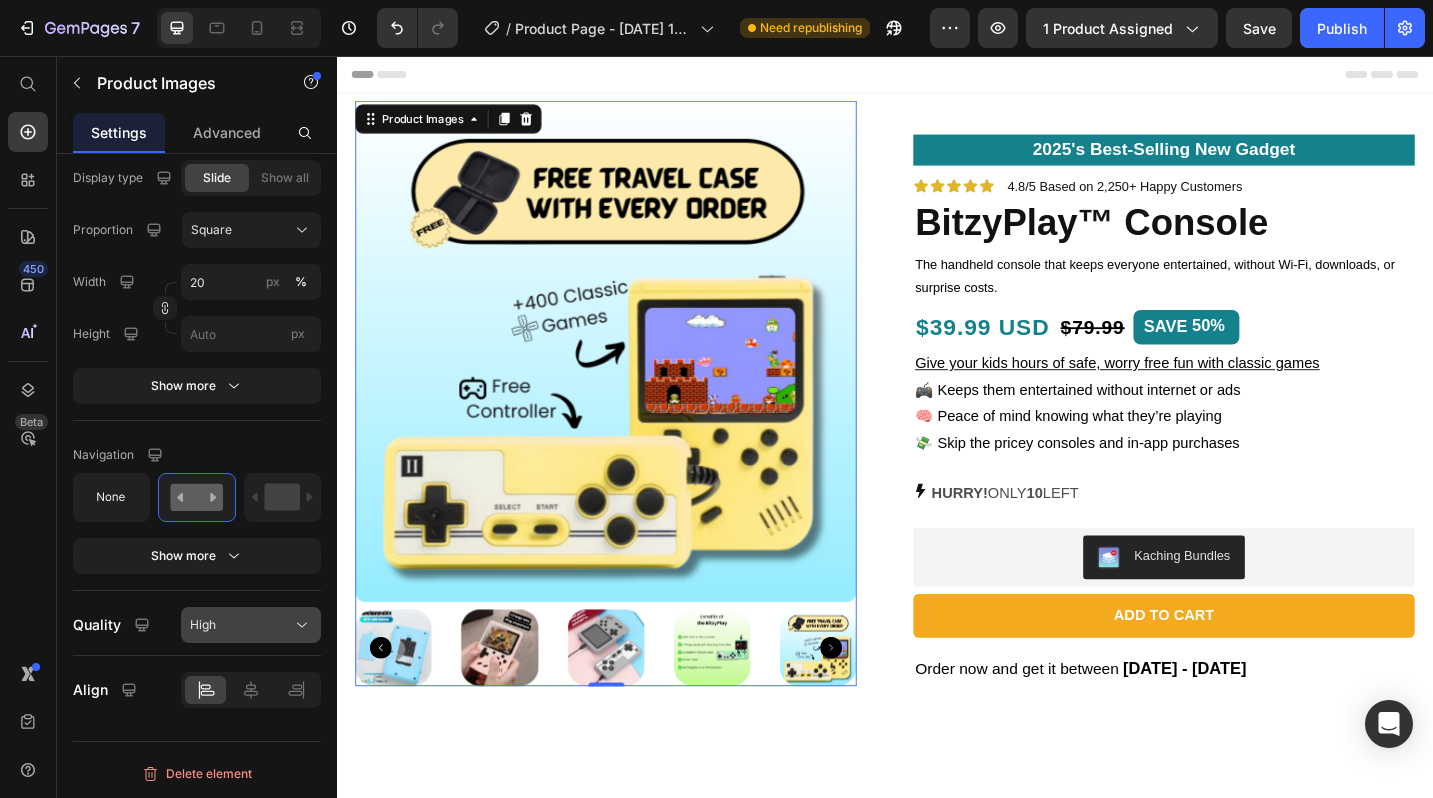 click on "High" 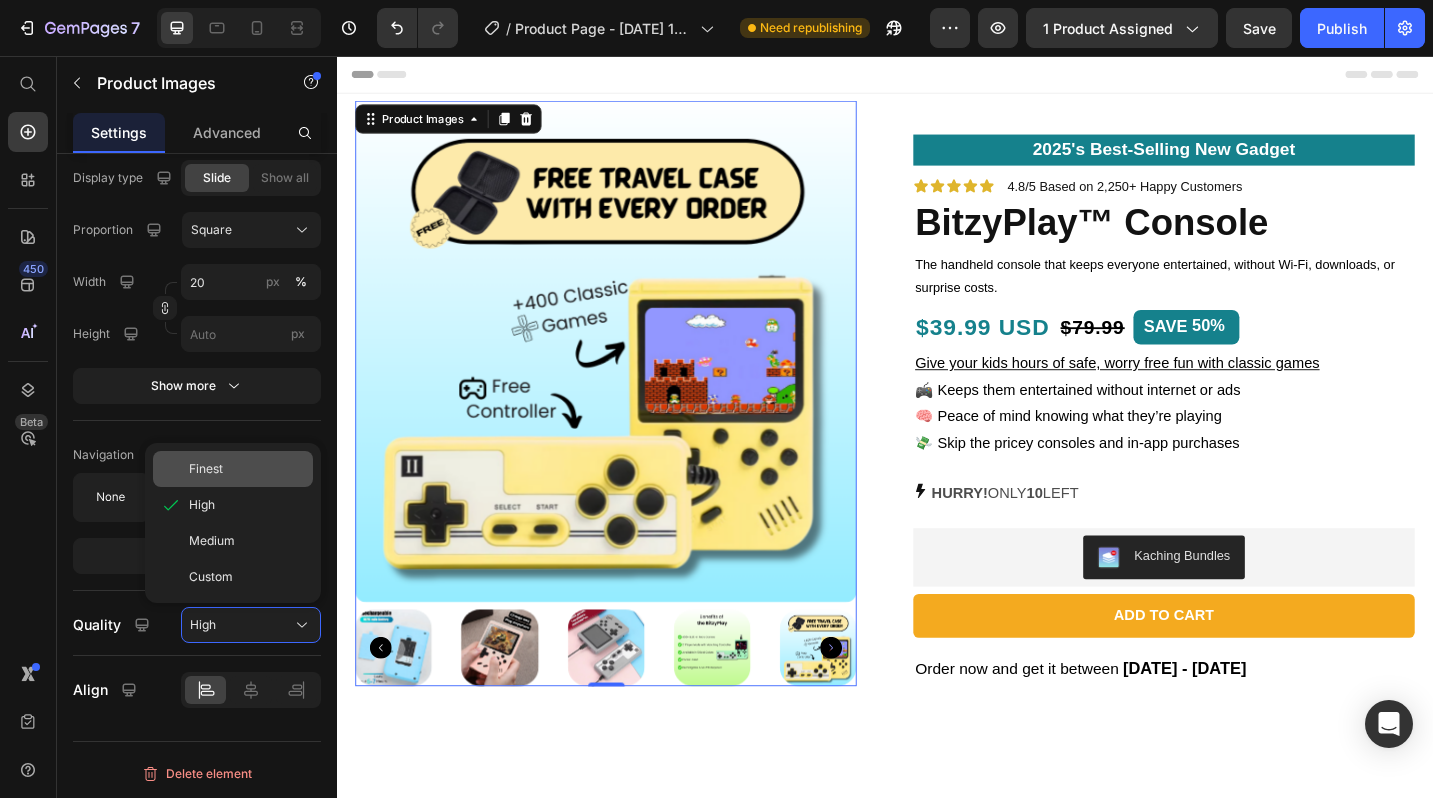 click on "Finest" at bounding box center [206, 469] 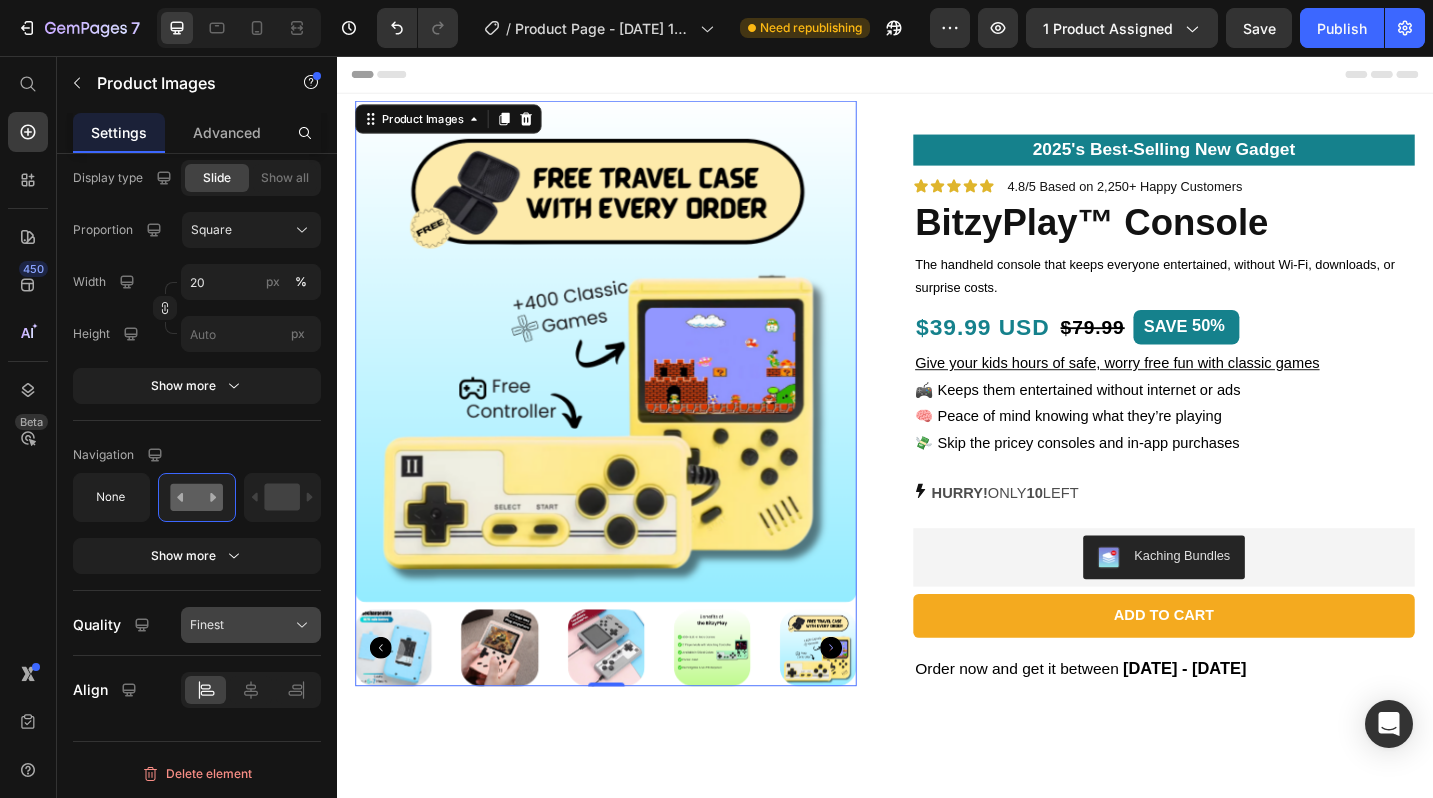 click on "Finest" 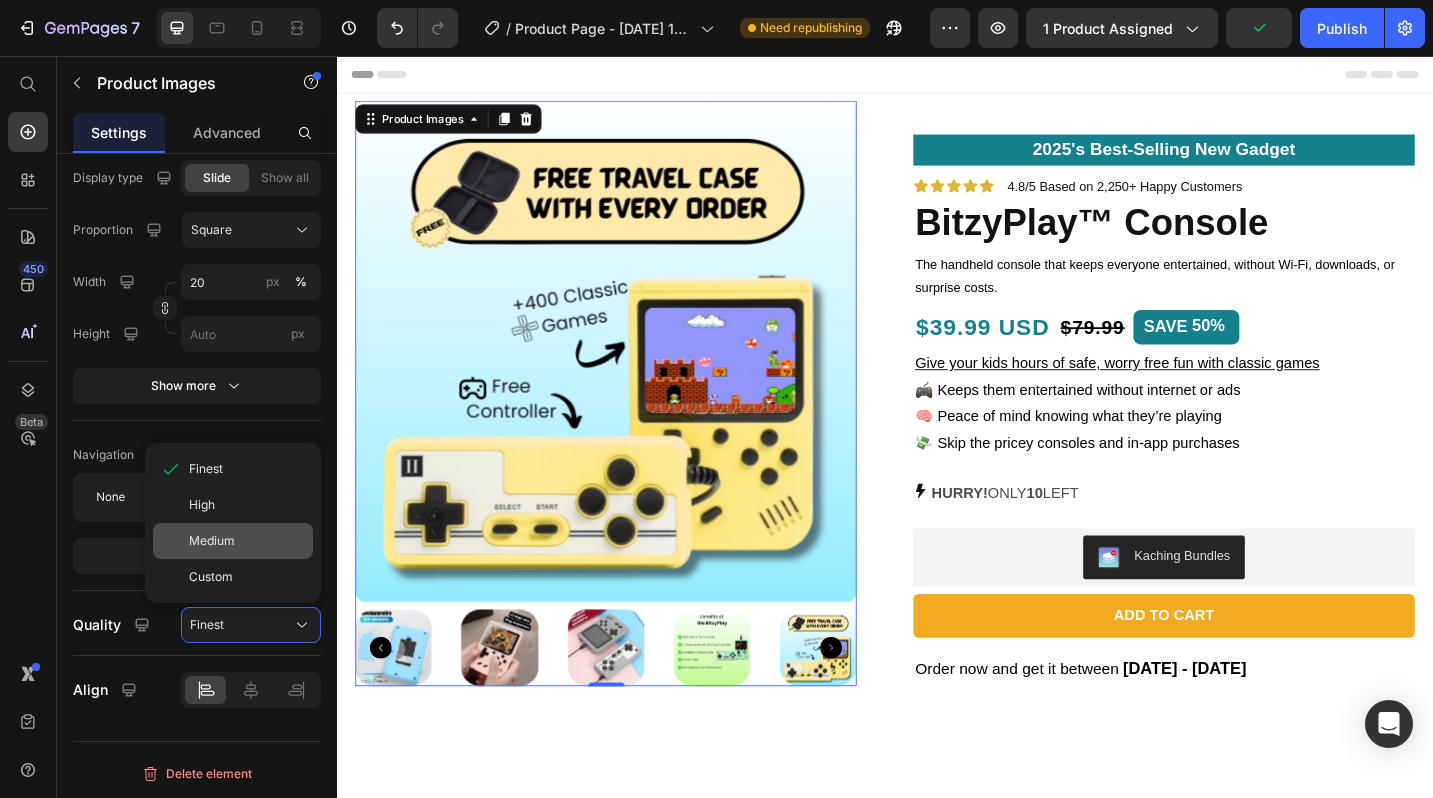 click on "Medium" at bounding box center (212, 541) 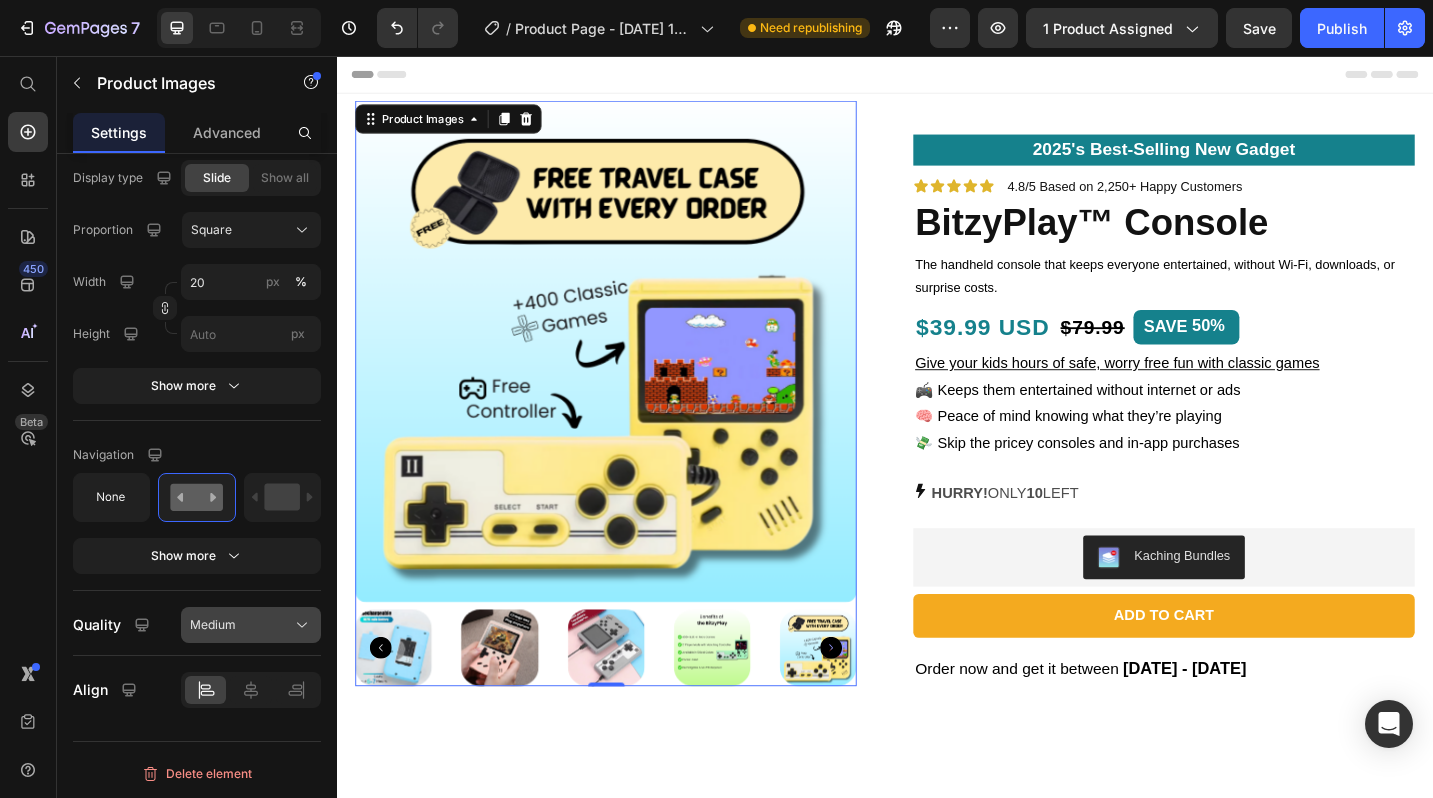 click on "Medium" 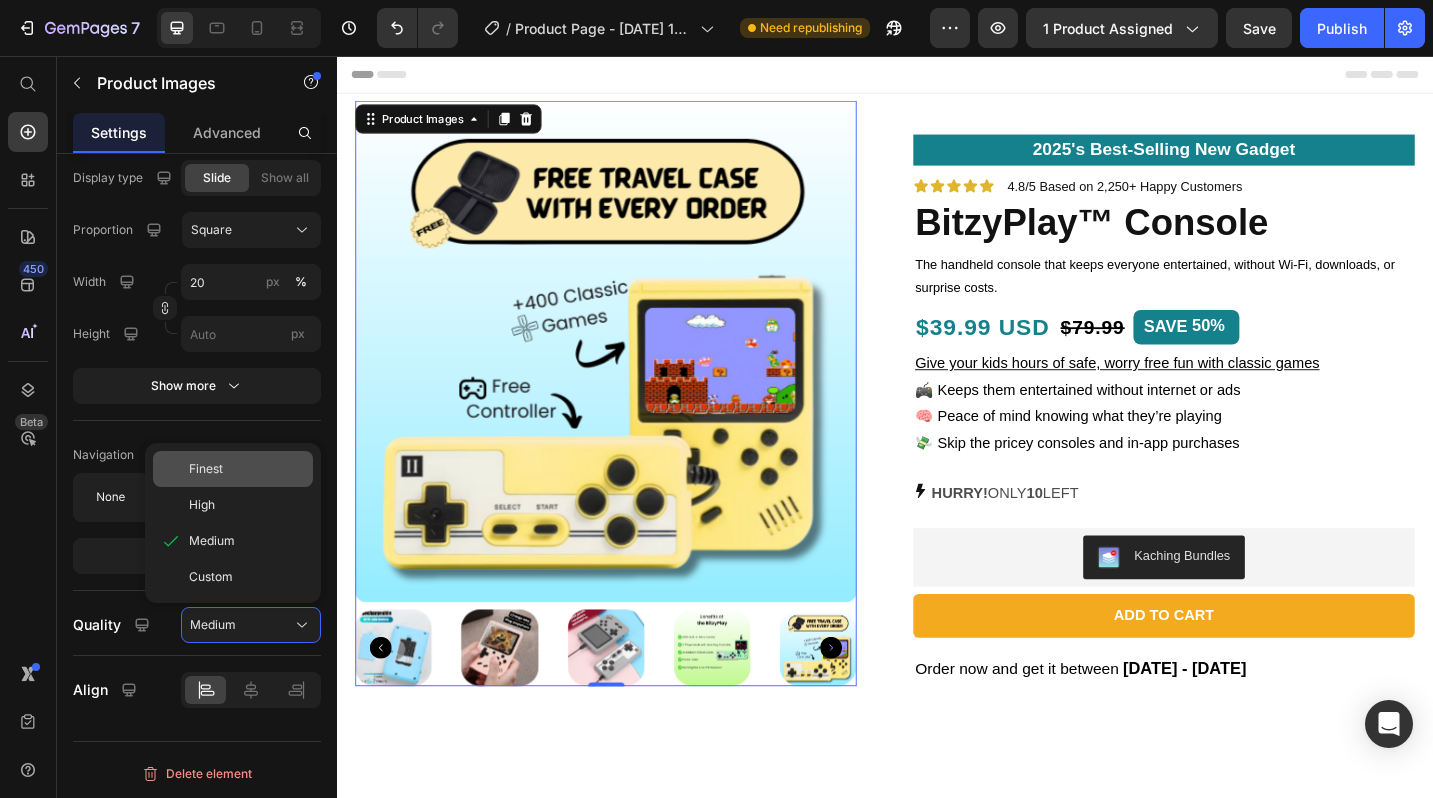 click on "Finest" at bounding box center [247, 469] 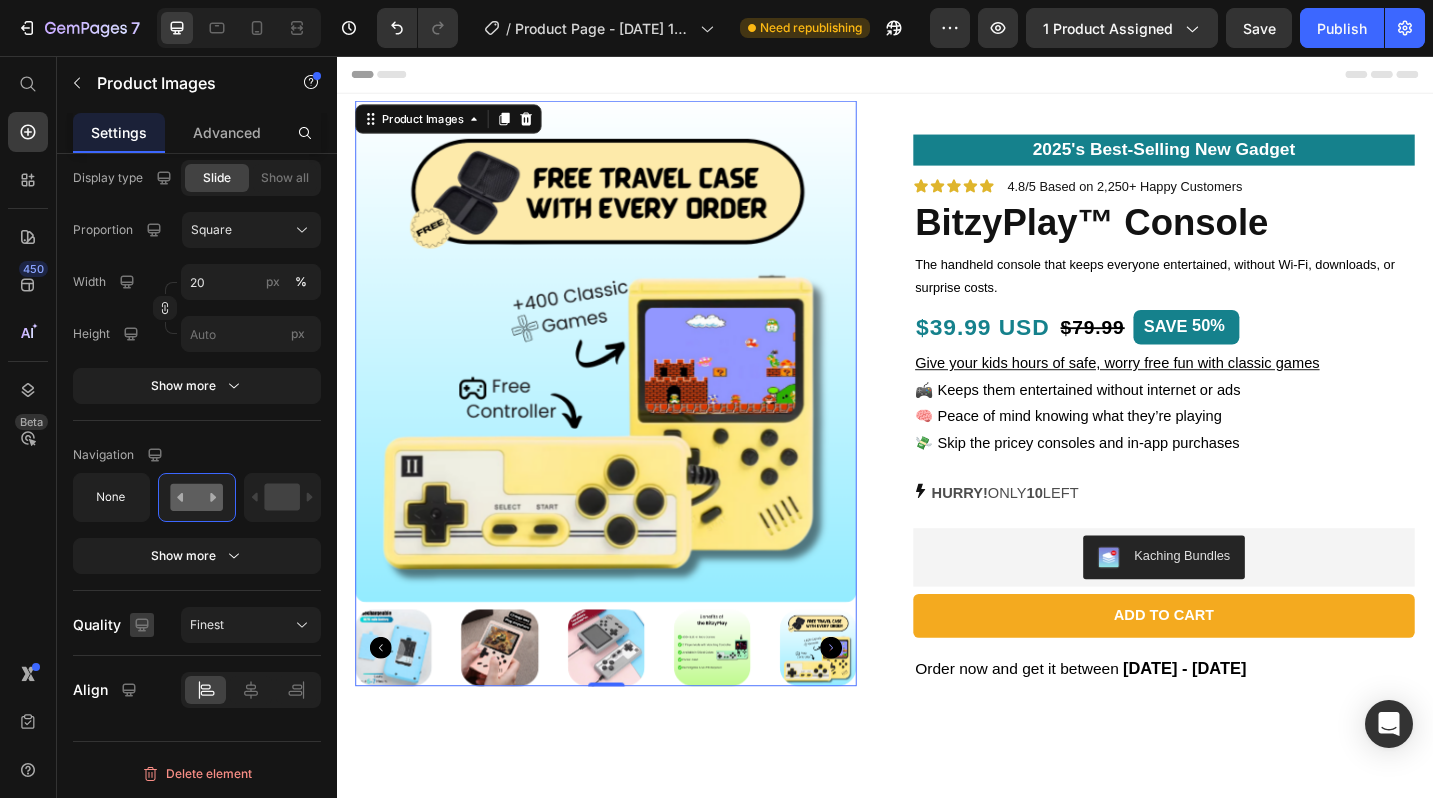 click 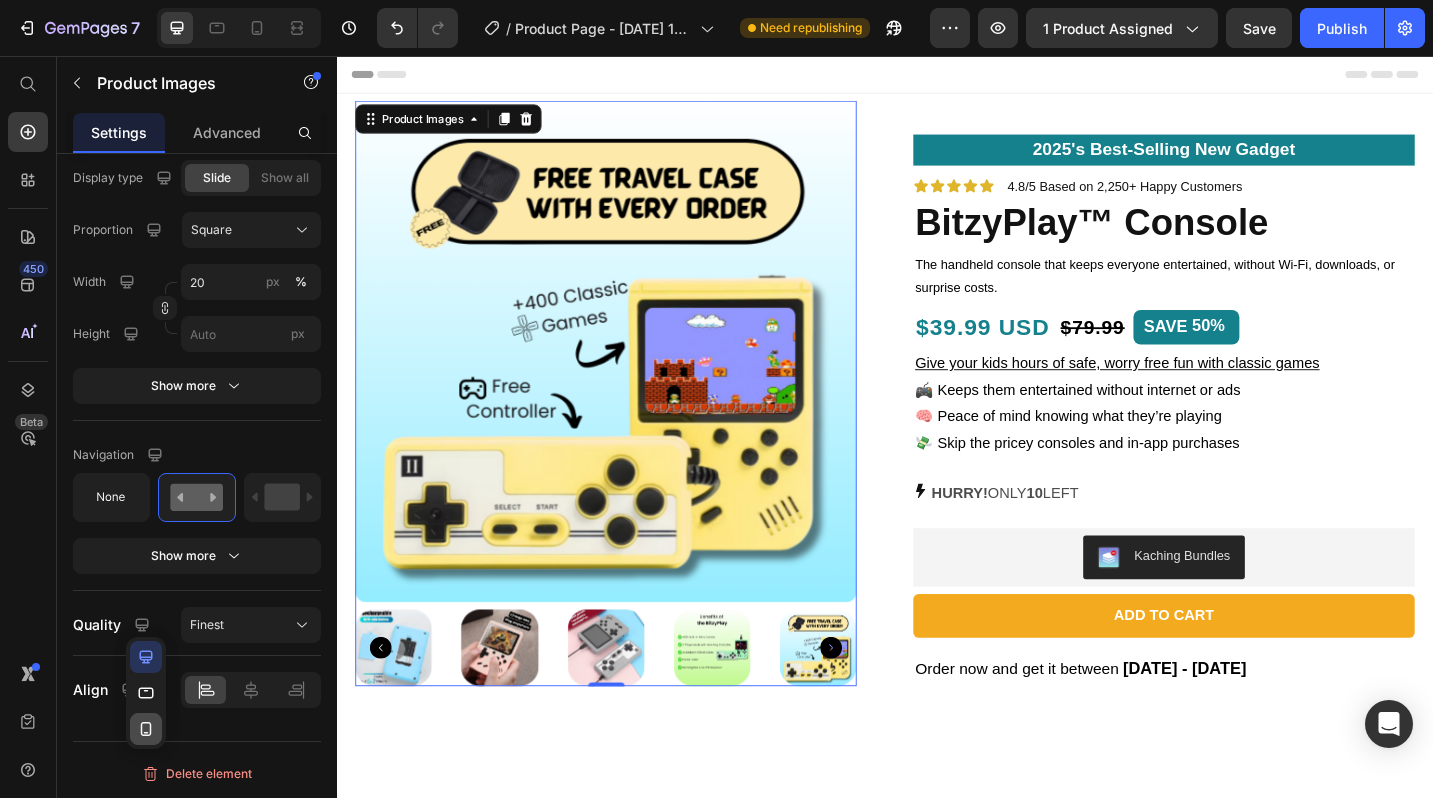click 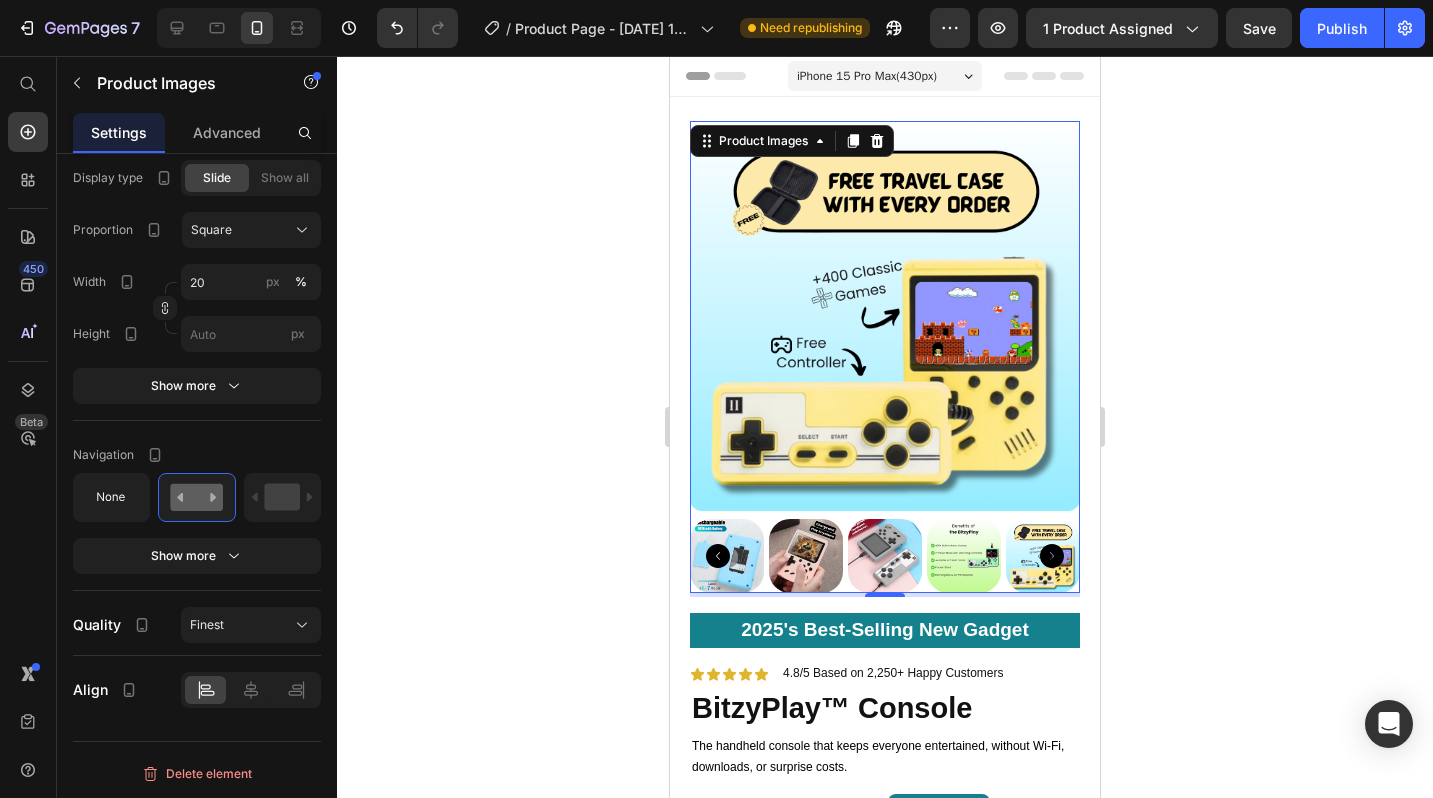 scroll, scrollTop: 1159, scrollLeft: 0, axis: vertical 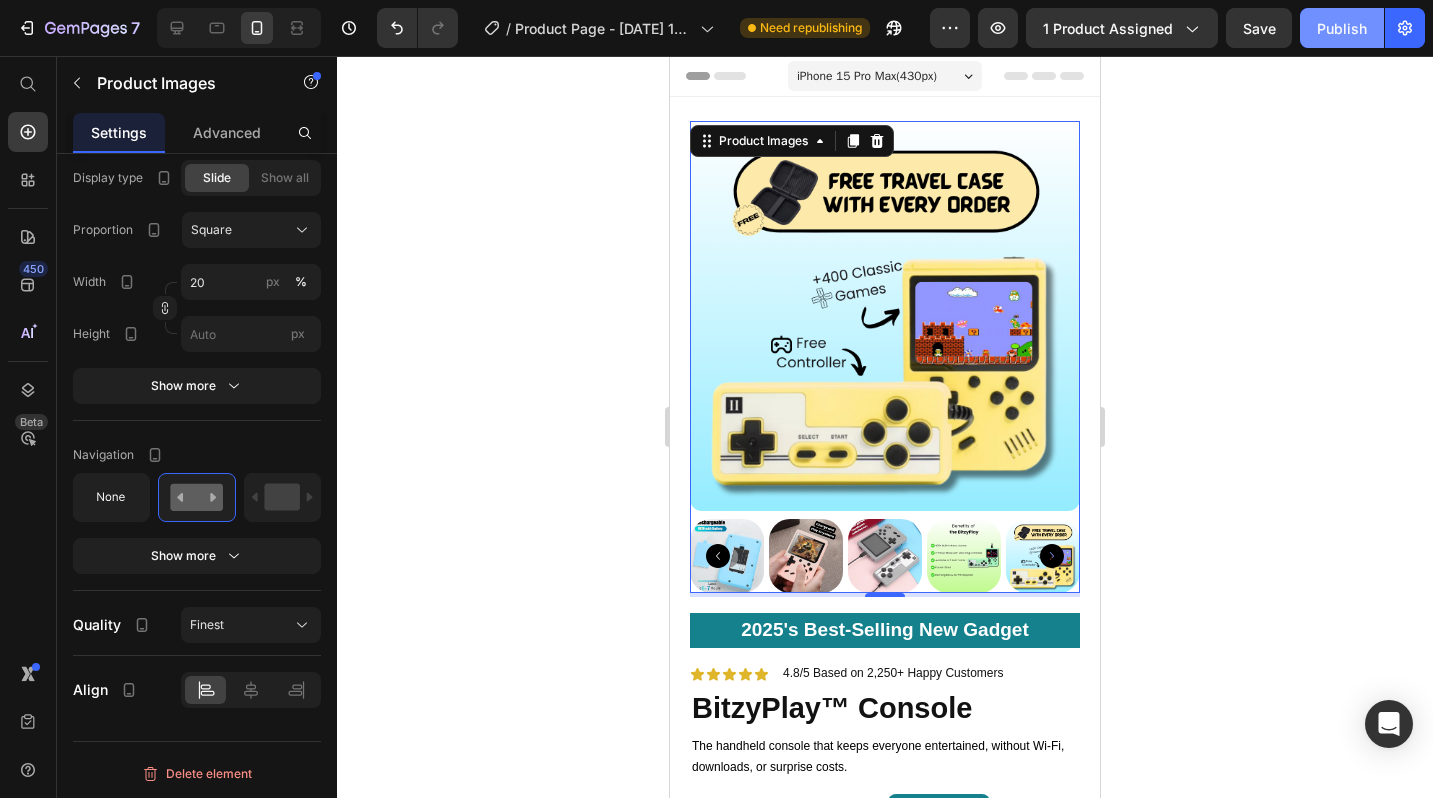 click on "Publish" at bounding box center [1342, 28] 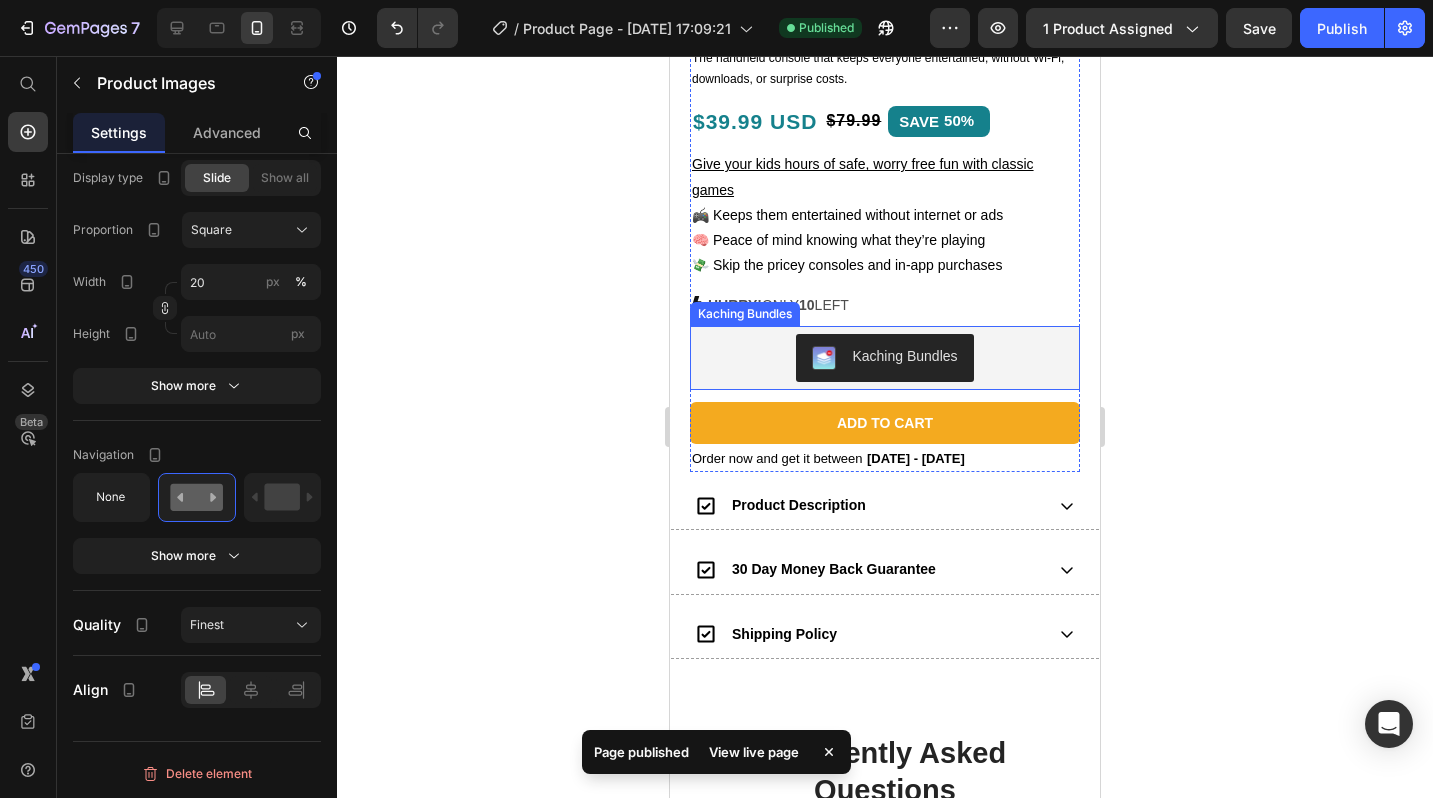 scroll, scrollTop: 718, scrollLeft: 0, axis: vertical 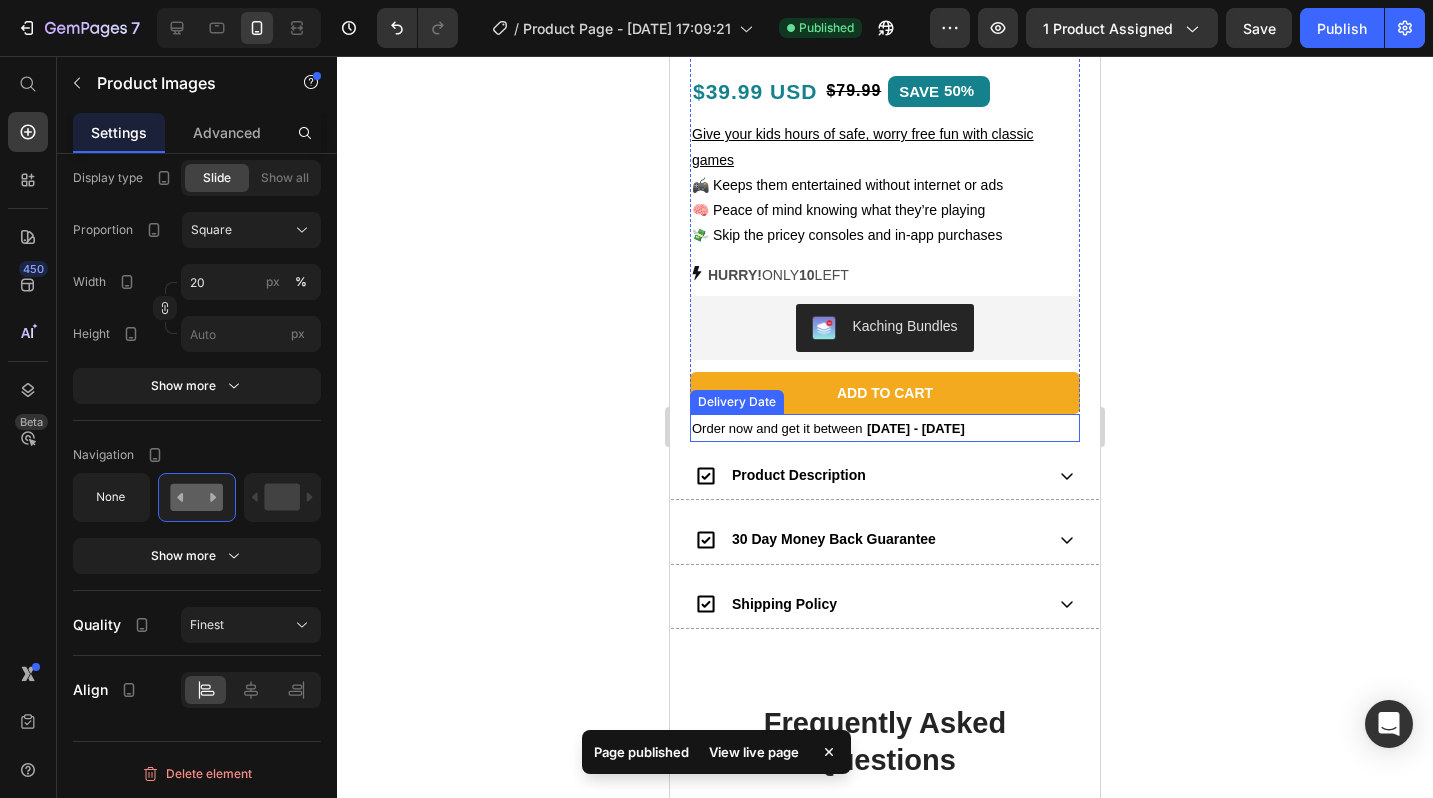 click on "[DATE] - [DATE]" at bounding box center [916, 428] 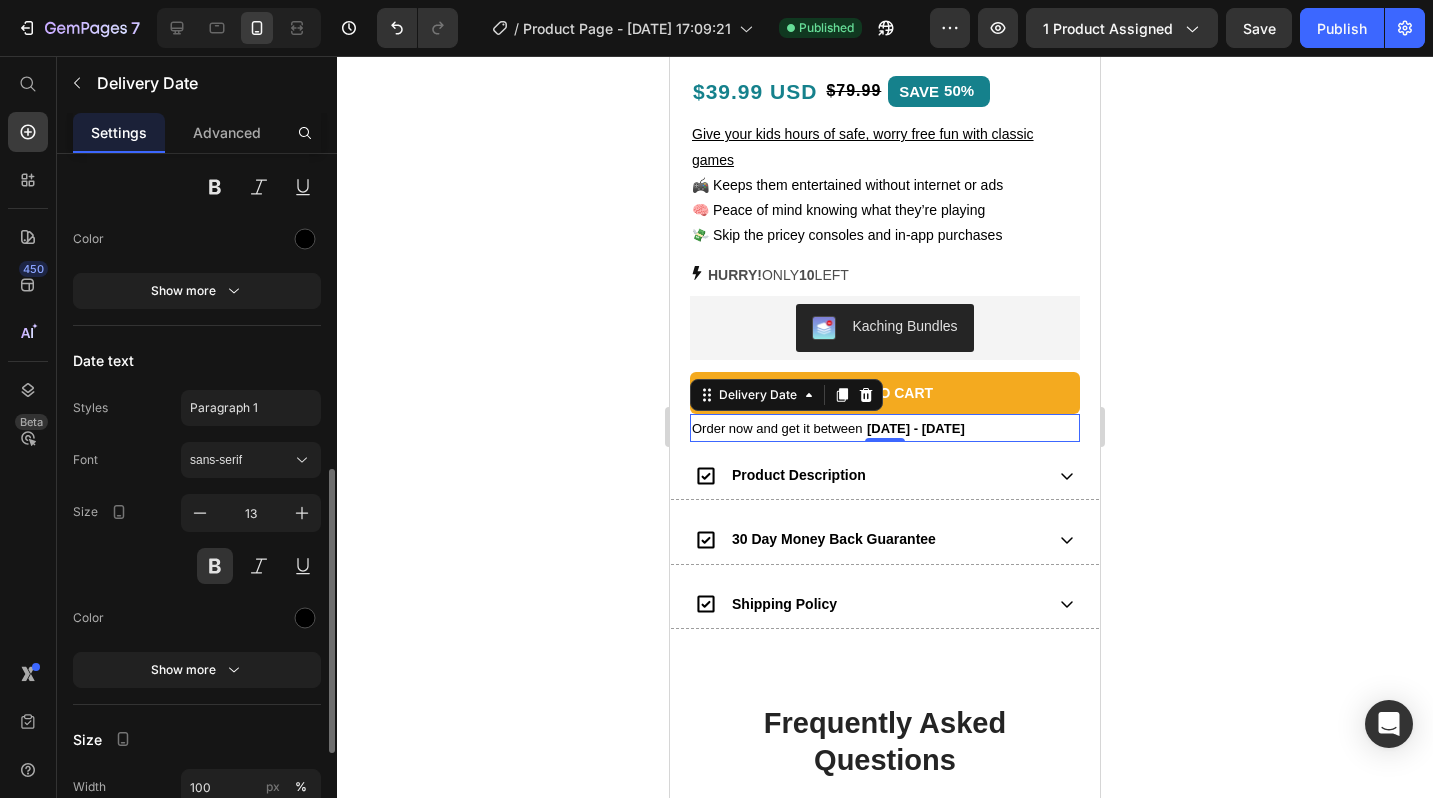 scroll, scrollTop: 778, scrollLeft: 0, axis: vertical 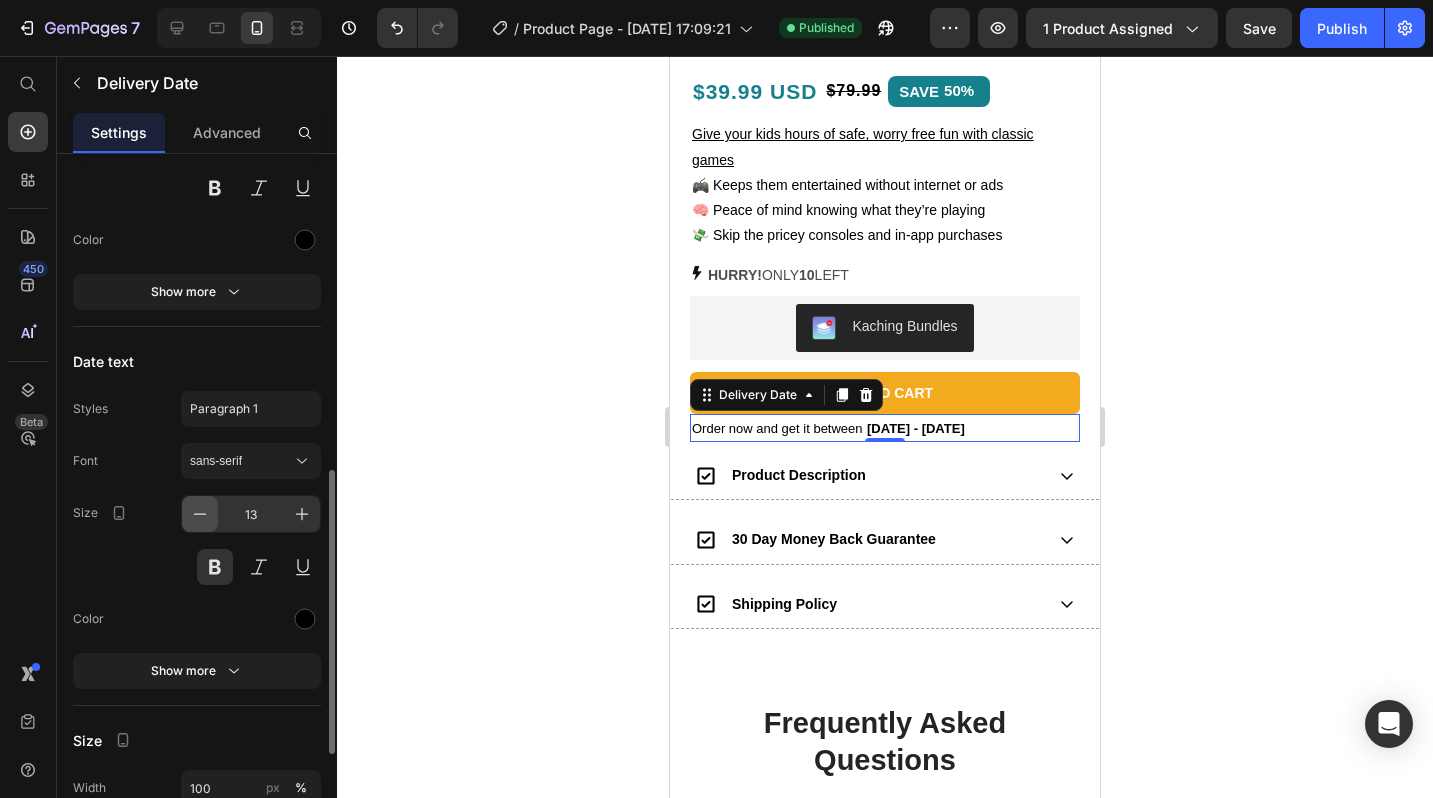 click 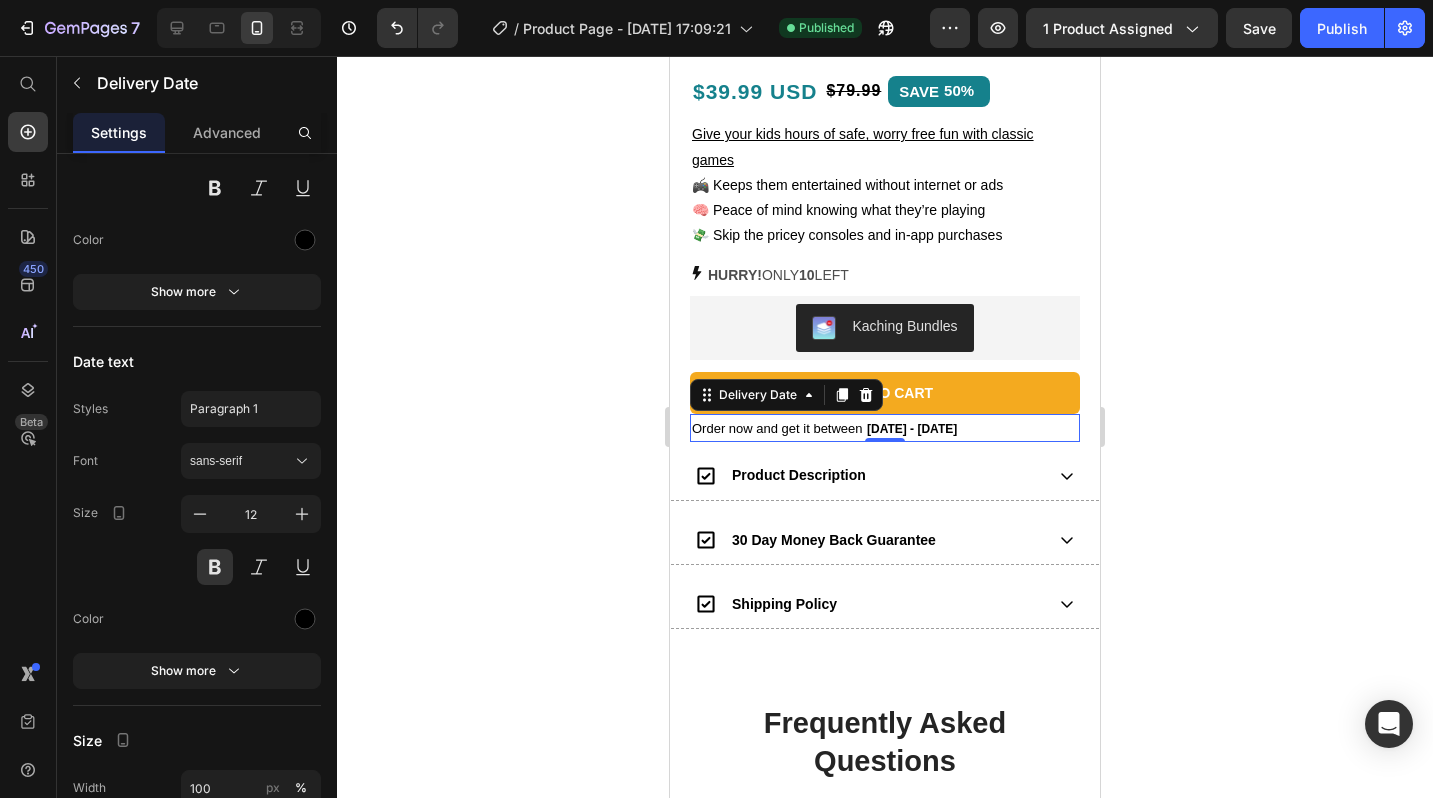 click 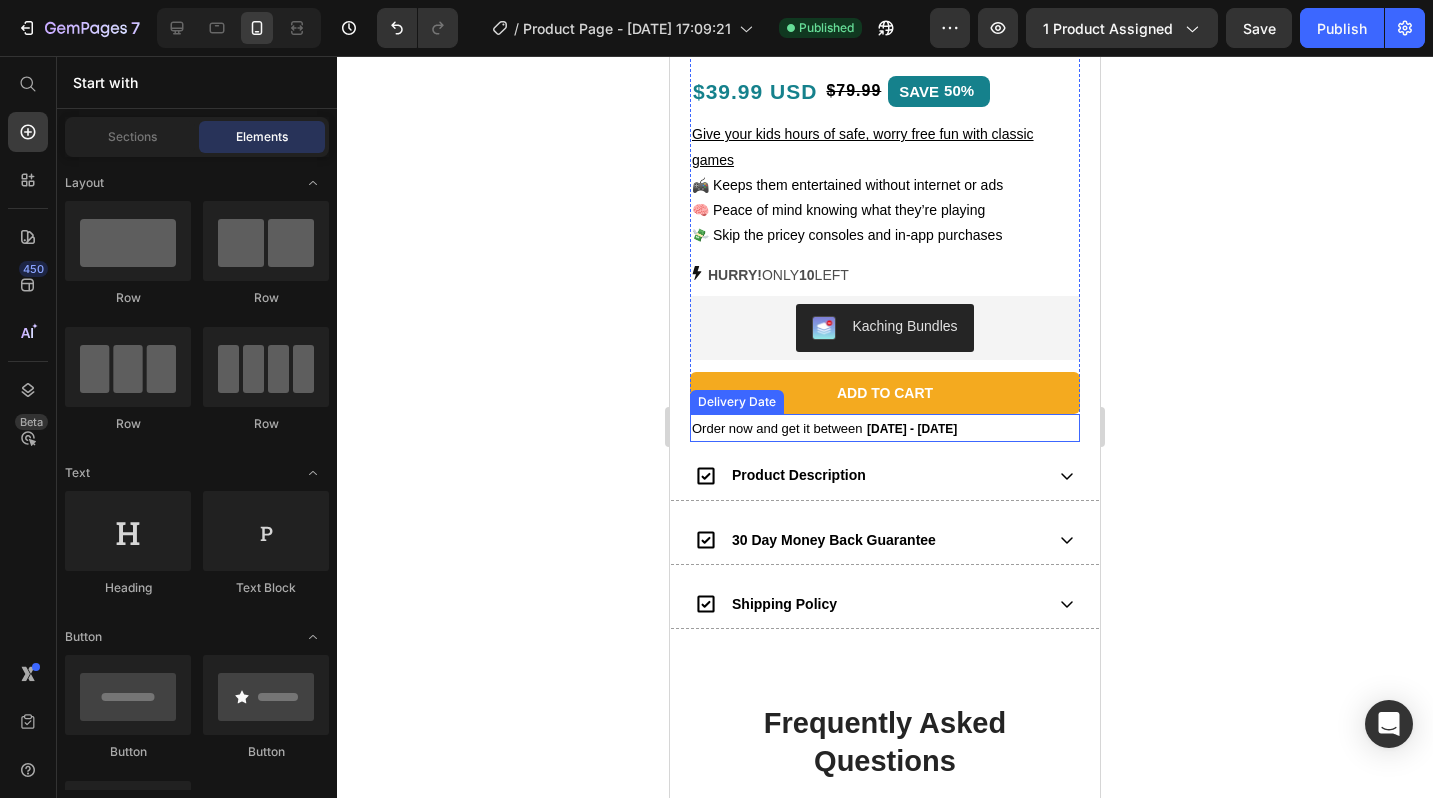 click on "Order now and get it between" at bounding box center (777, 428) 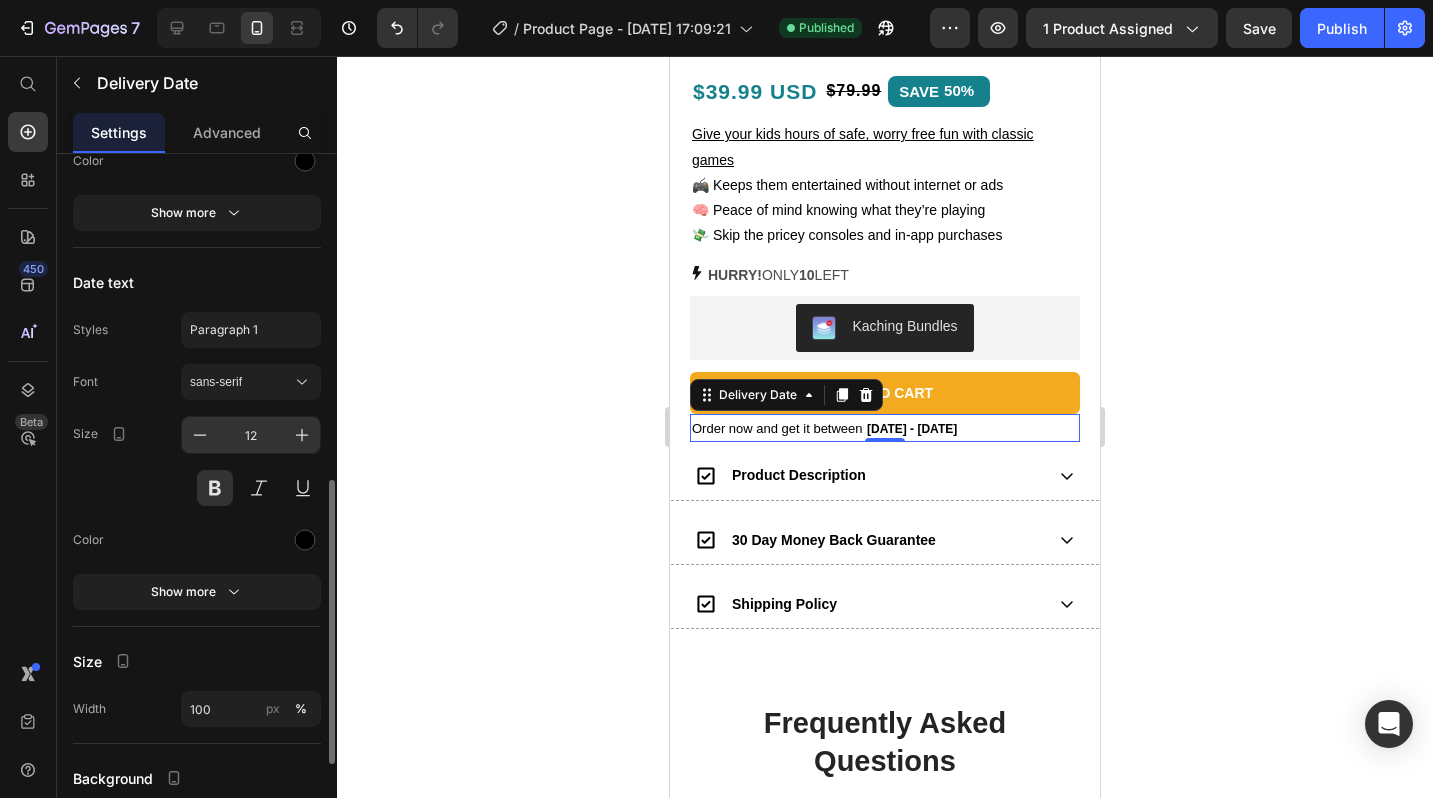 scroll, scrollTop: 841, scrollLeft: 0, axis: vertical 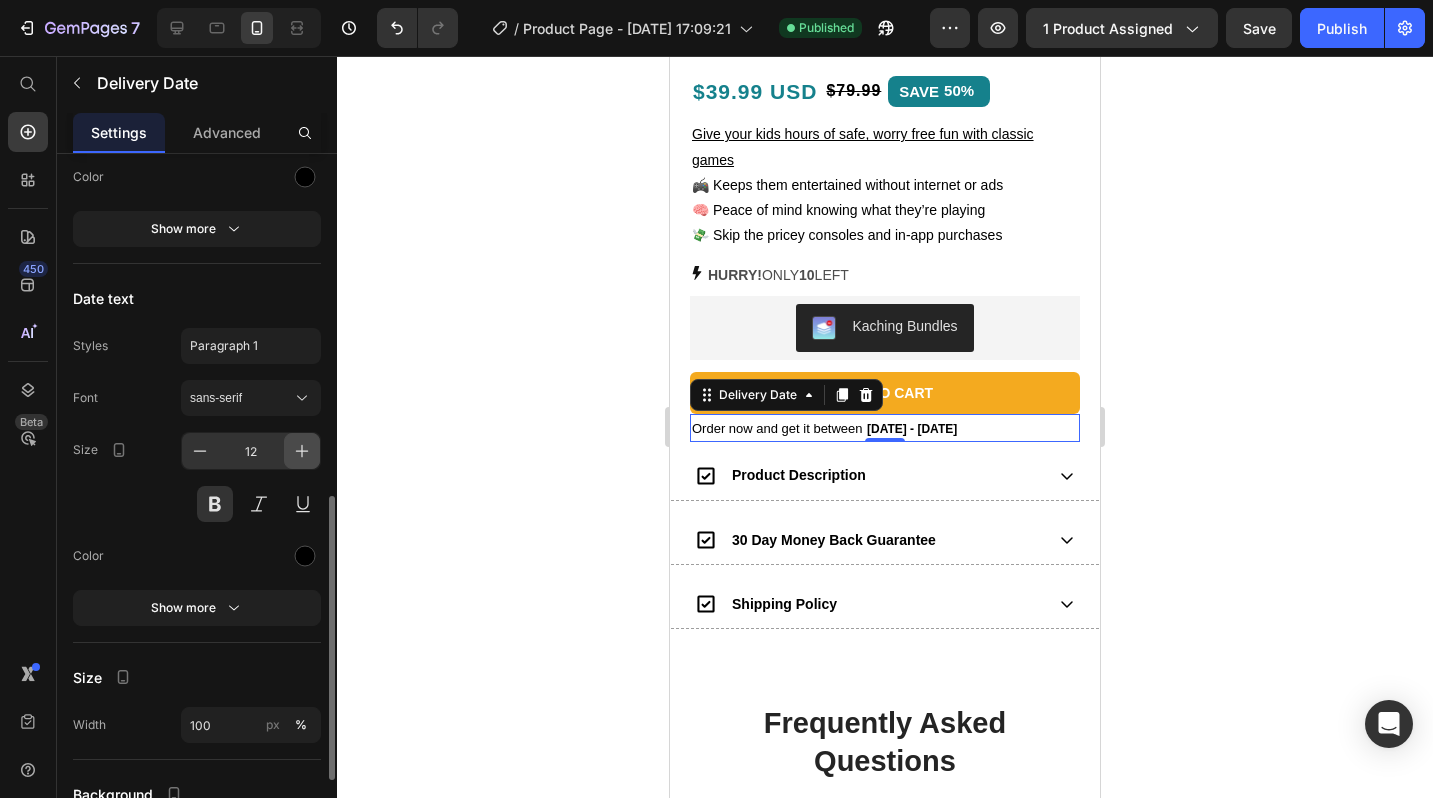 click 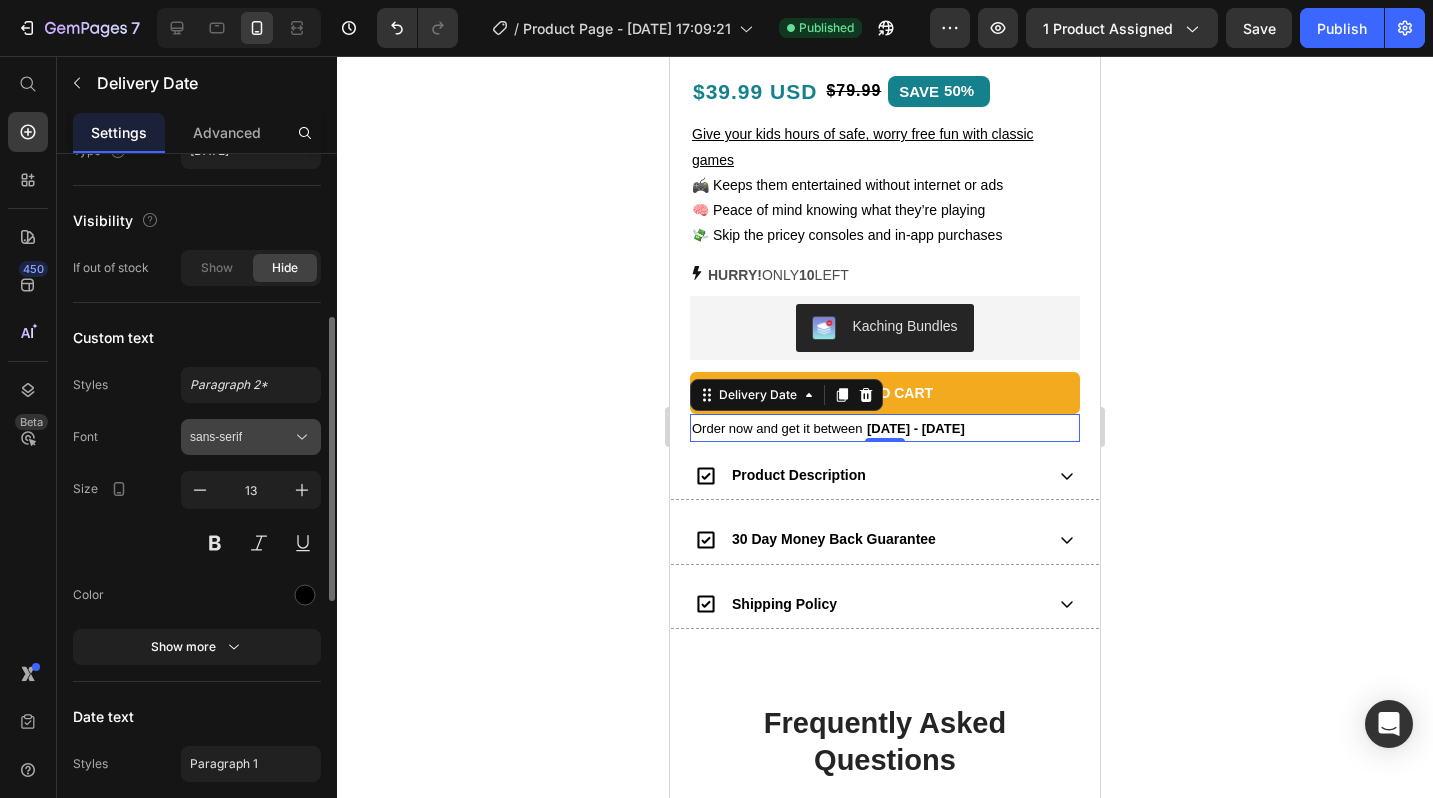scroll, scrollTop: 411, scrollLeft: 0, axis: vertical 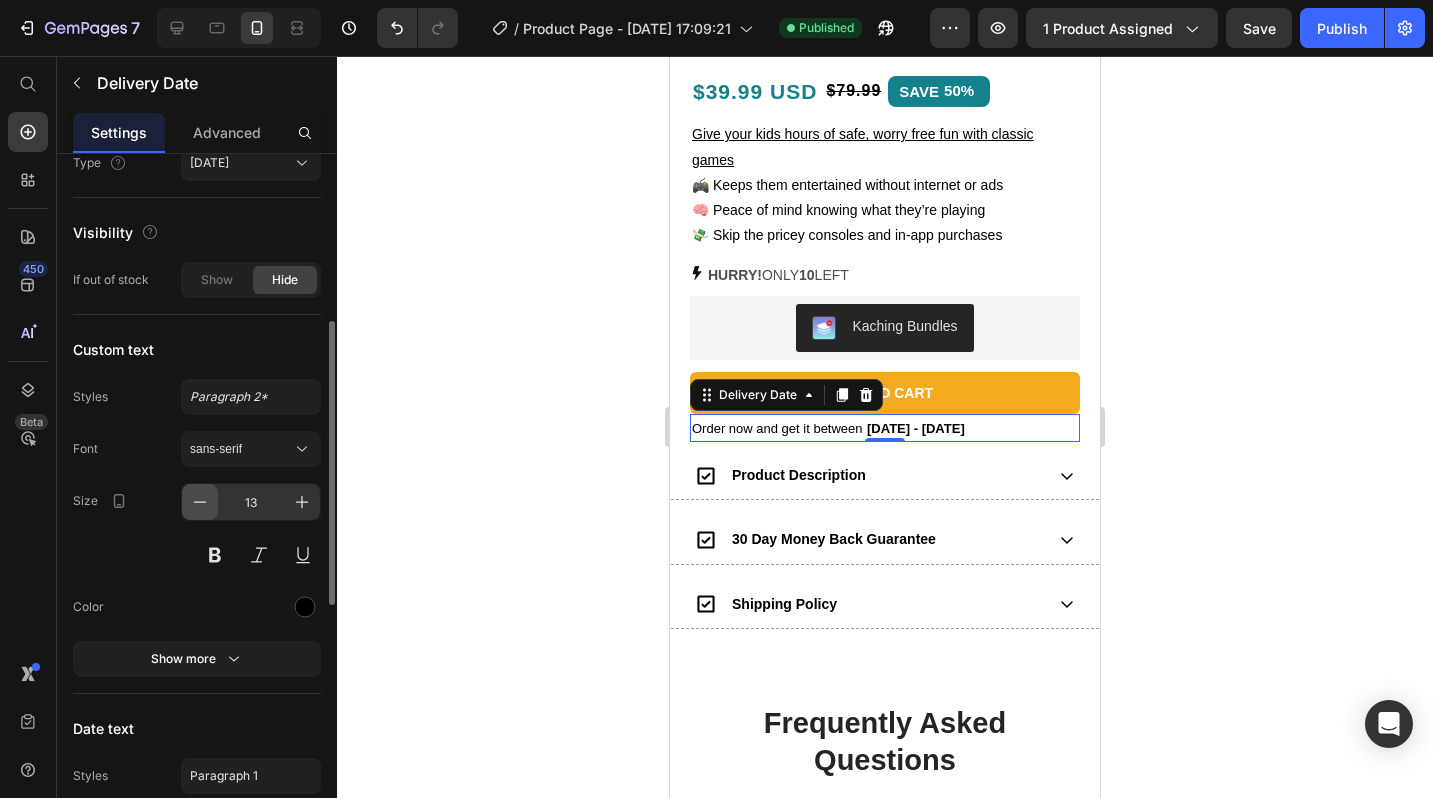 click 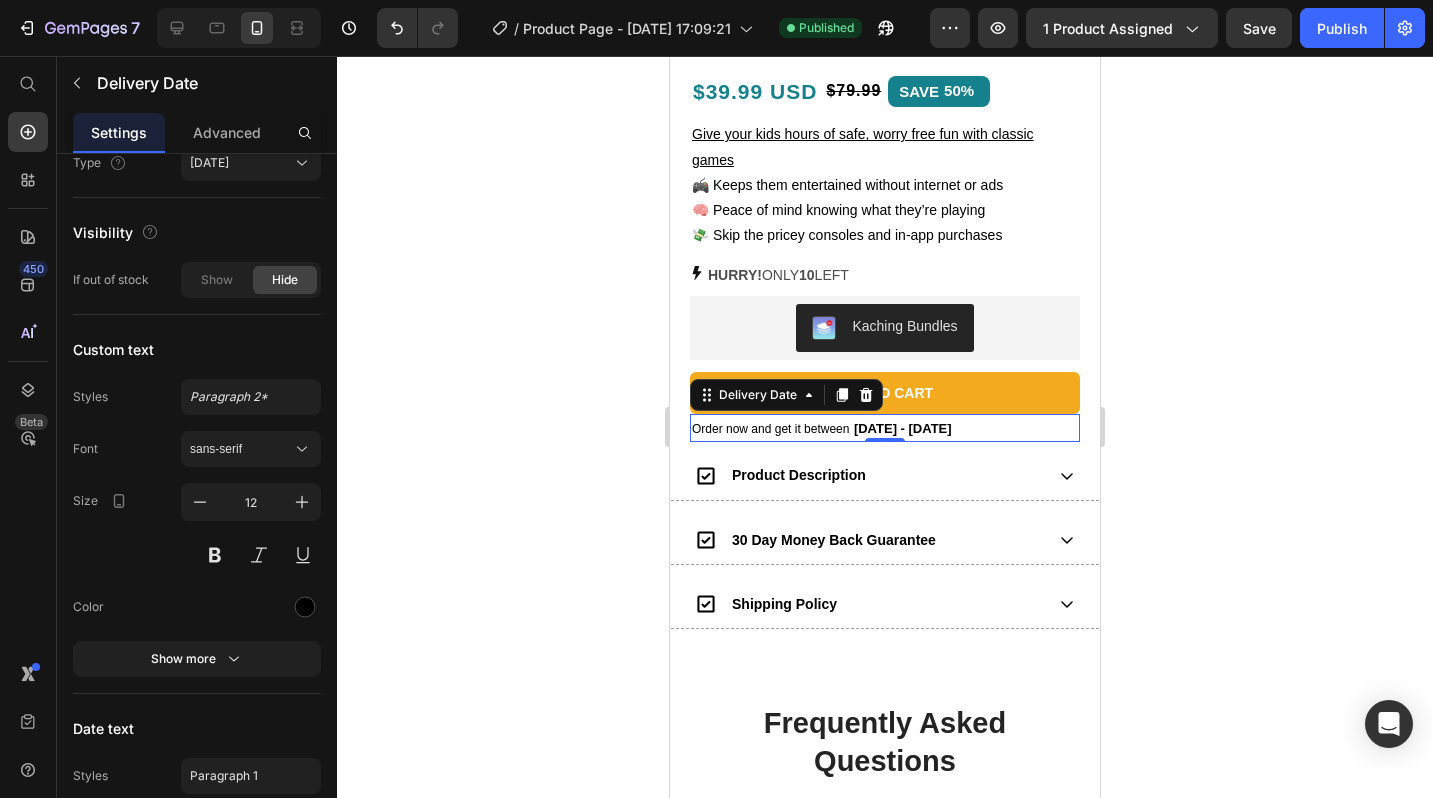 click 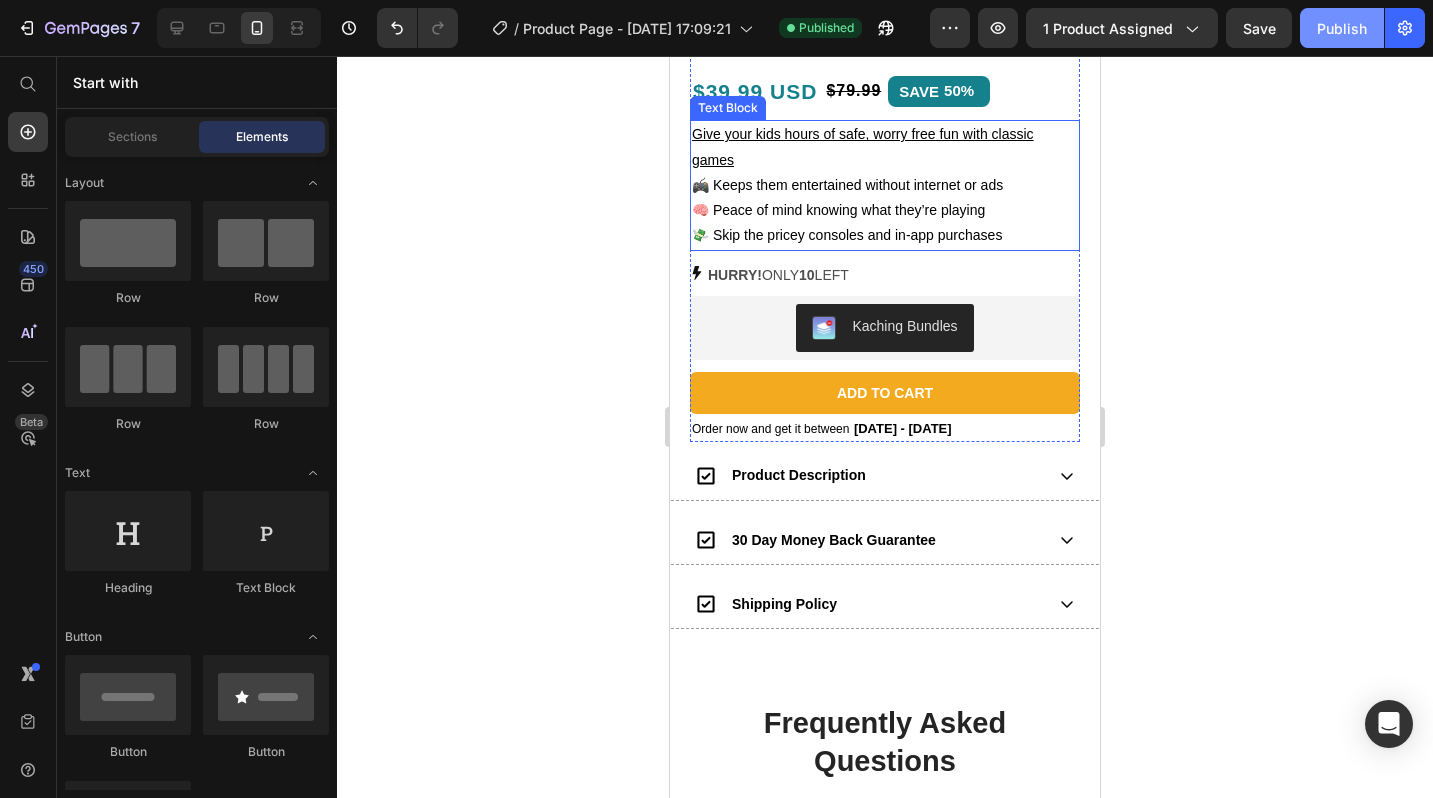 click on "Publish" at bounding box center [1342, 28] 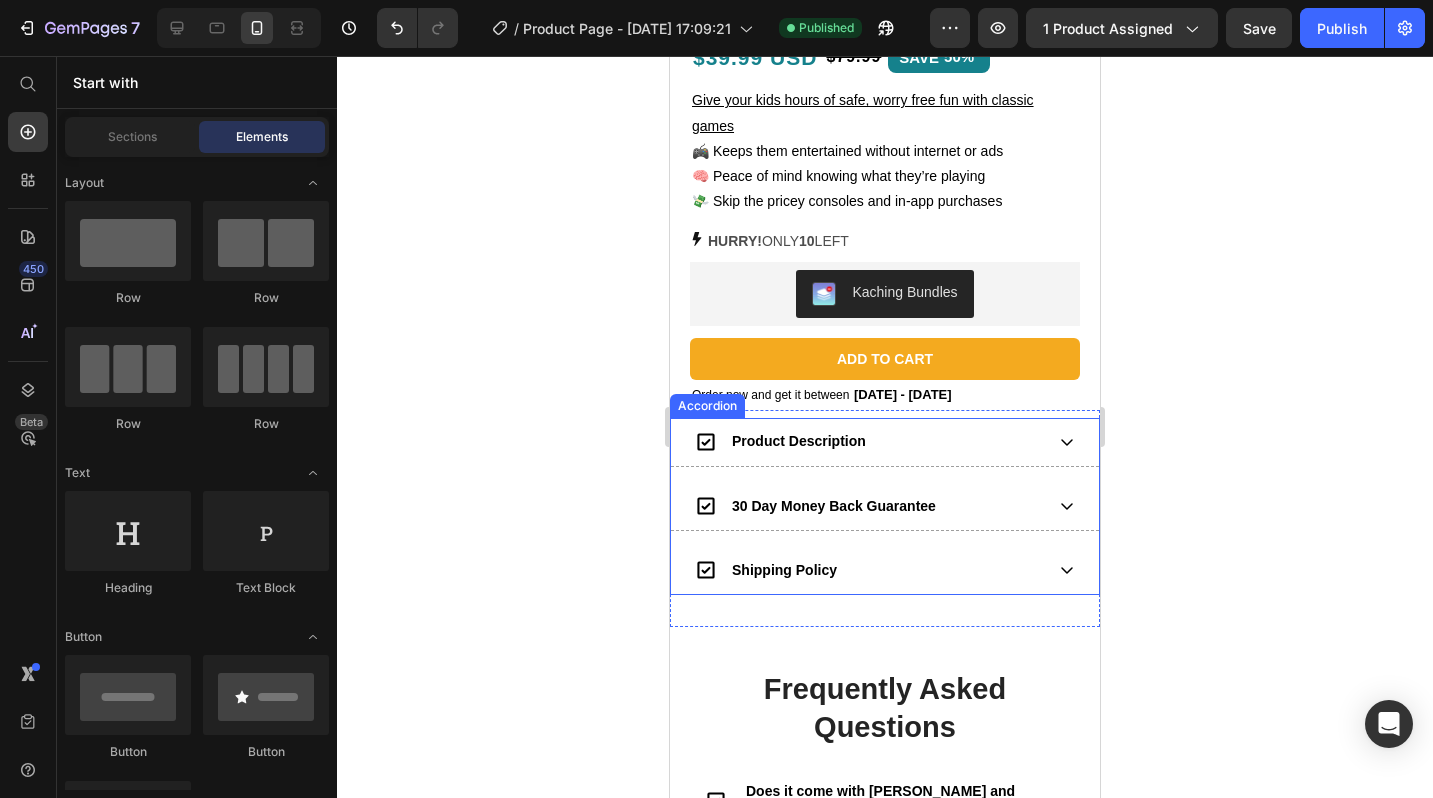 scroll, scrollTop: 754, scrollLeft: 0, axis: vertical 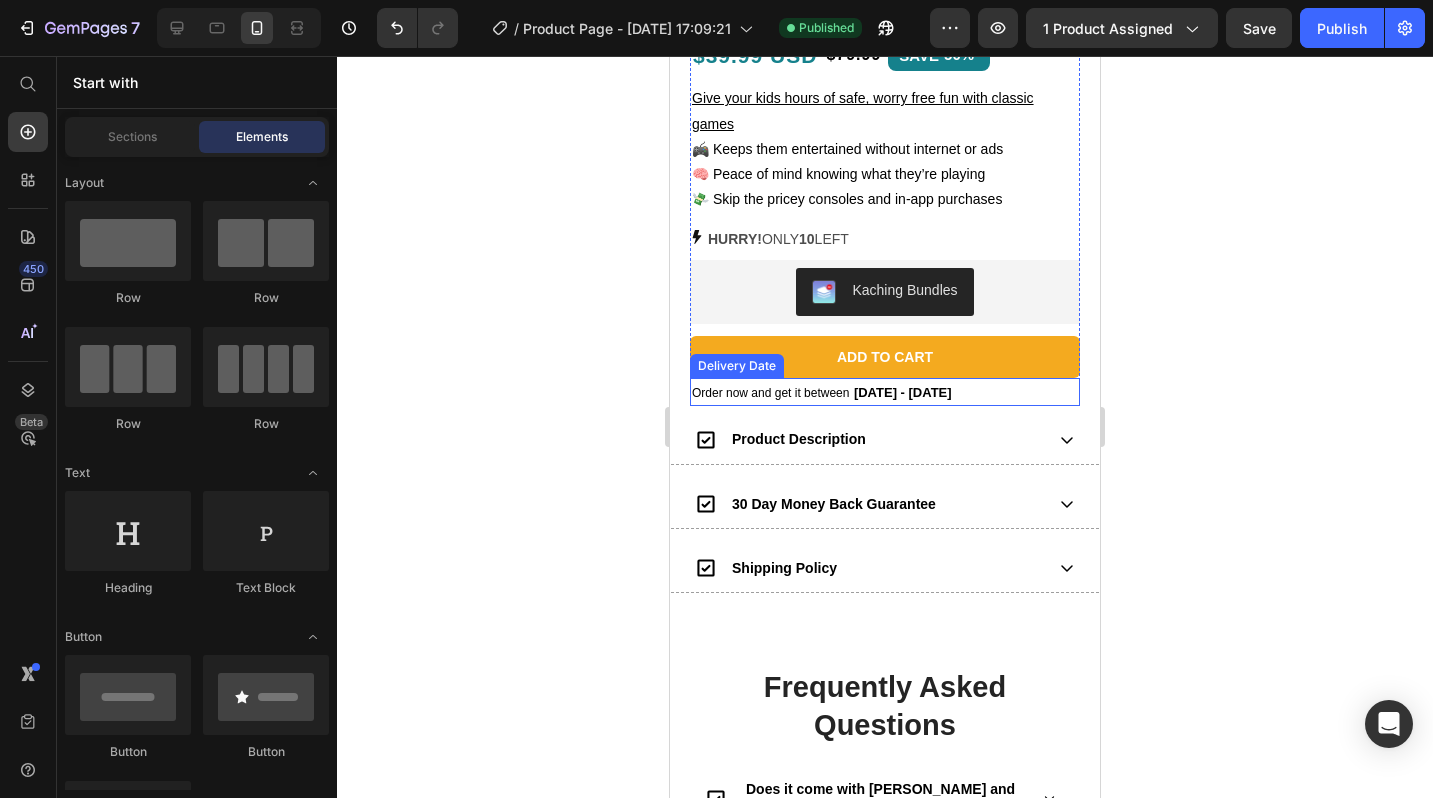 click on "Order now and get it between" at bounding box center (770, 393) 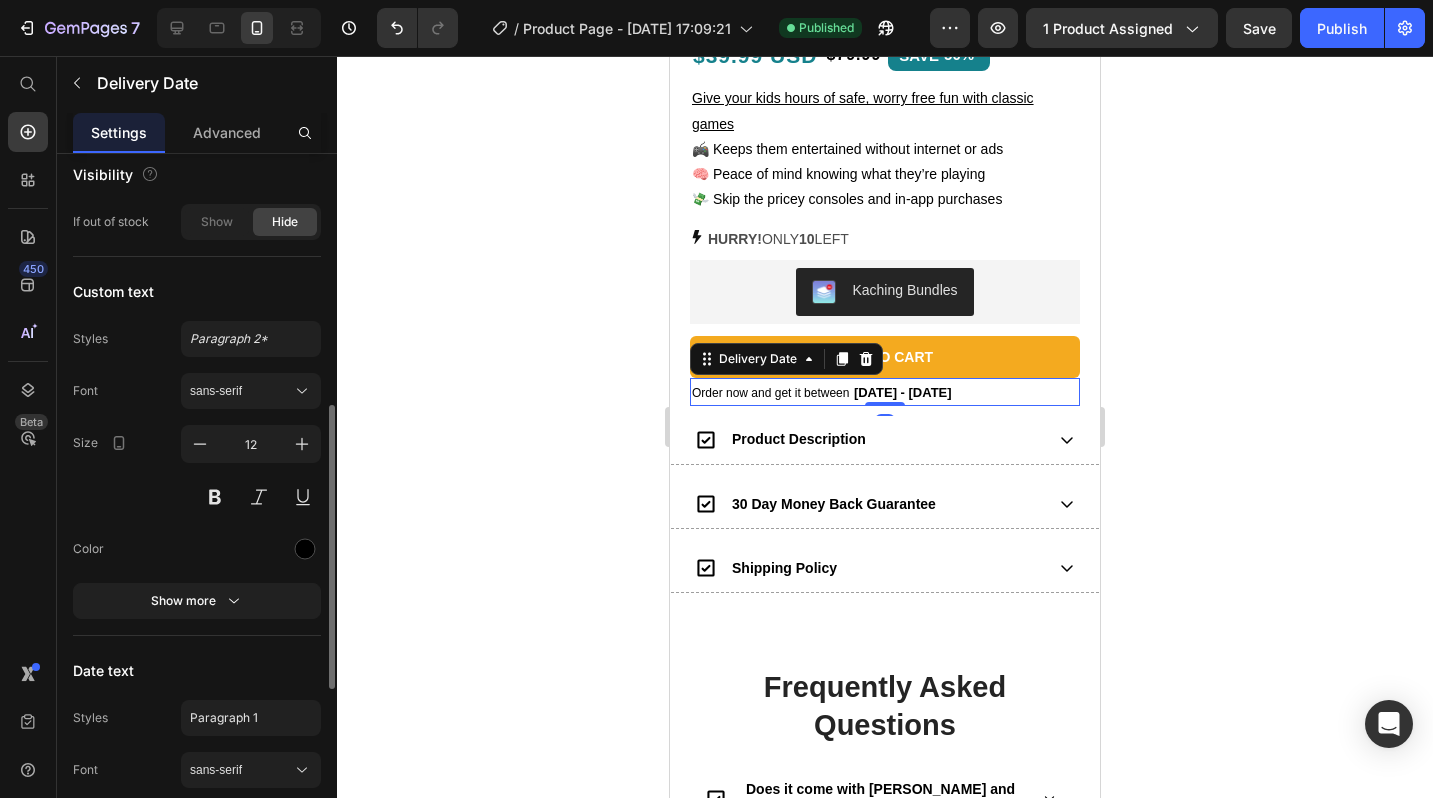 scroll, scrollTop: 544, scrollLeft: 0, axis: vertical 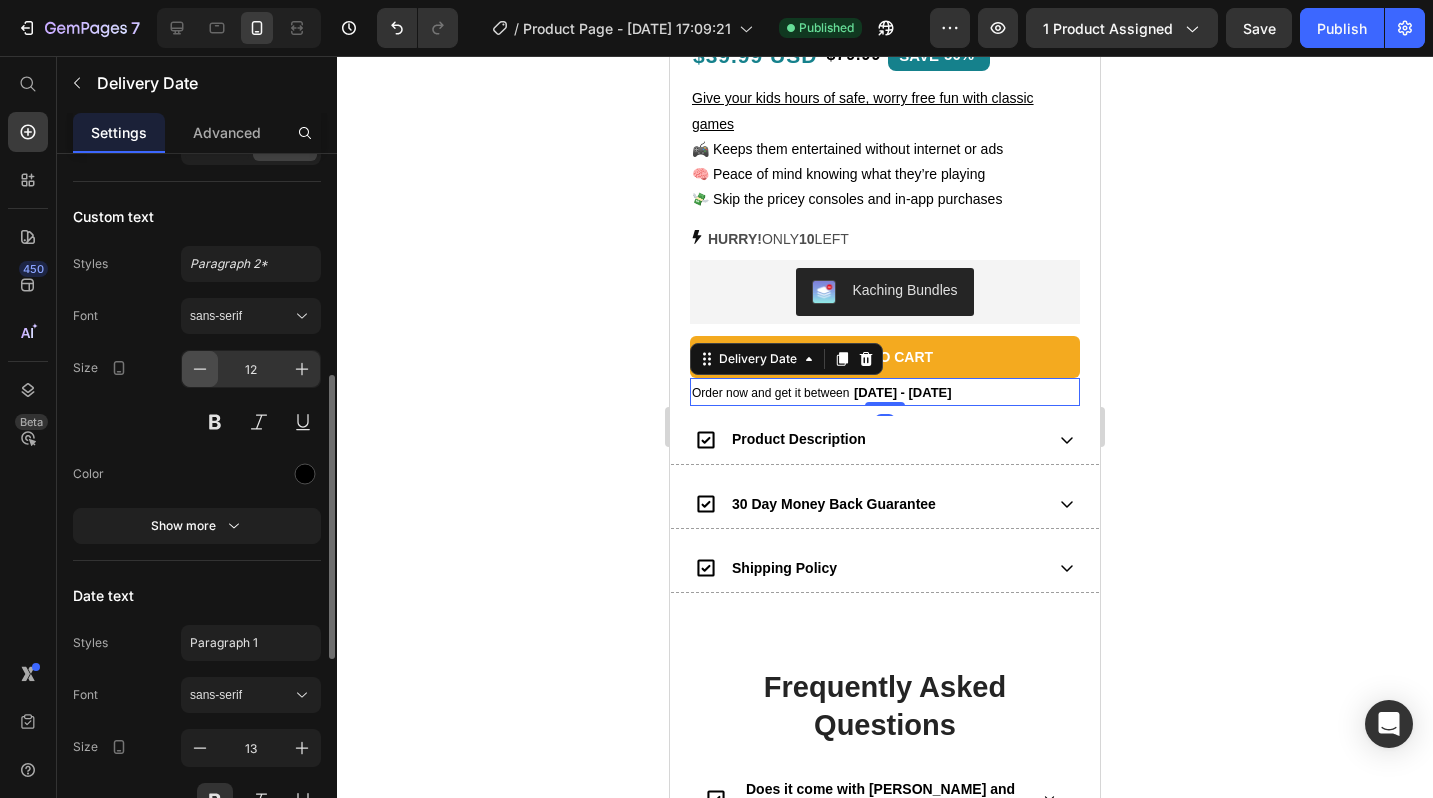 click 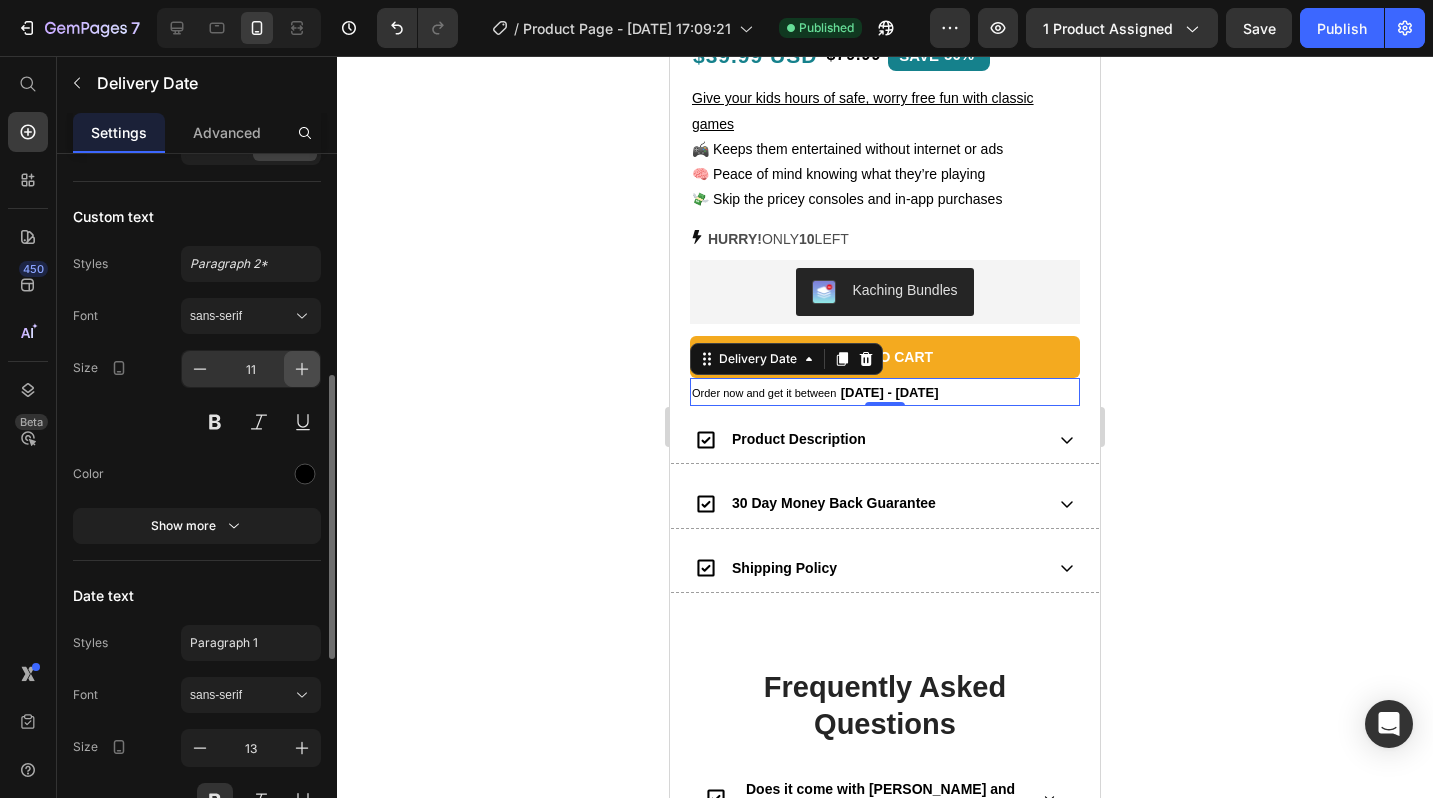 click 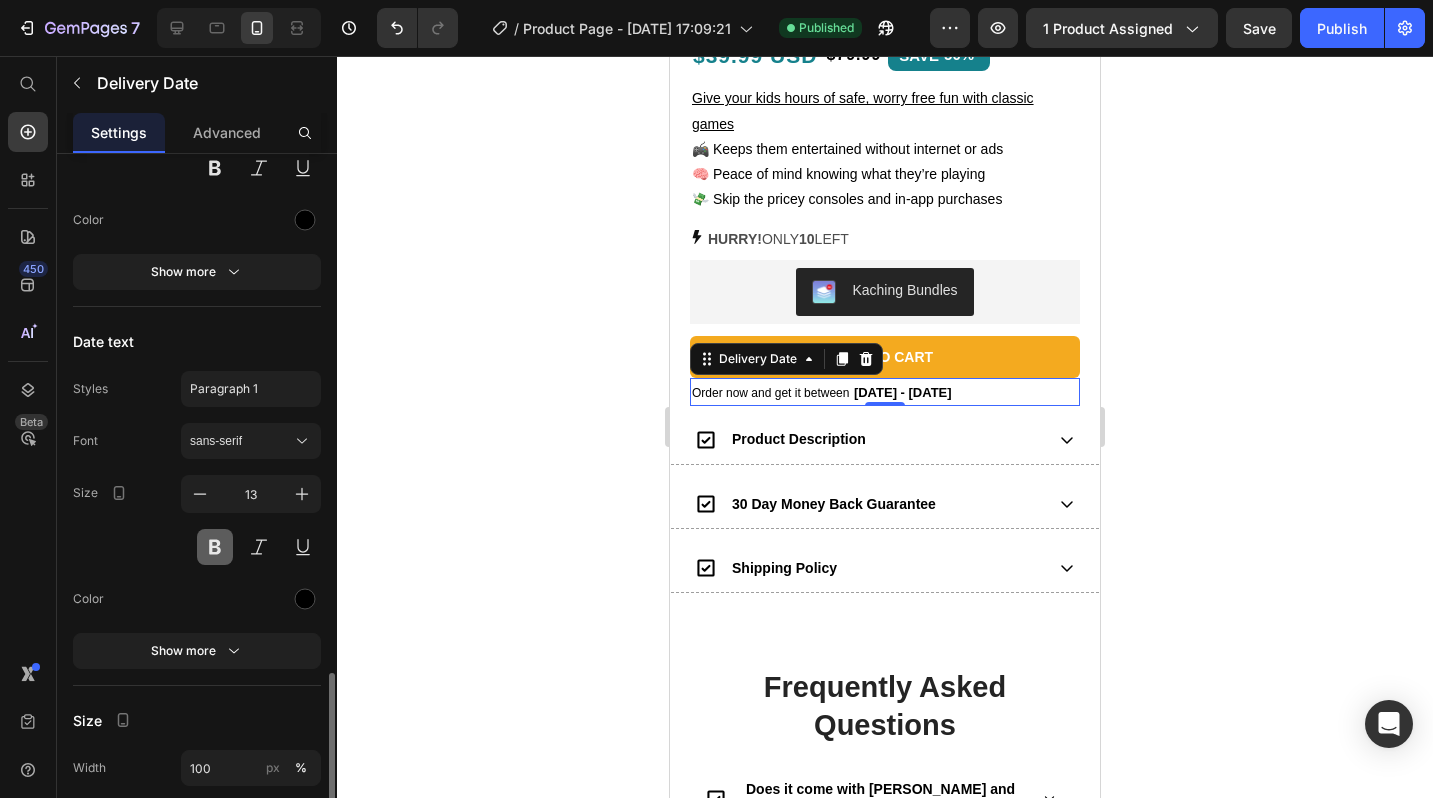scroll, scrollTop: 707, scrollLeft: 0, axis: vertical 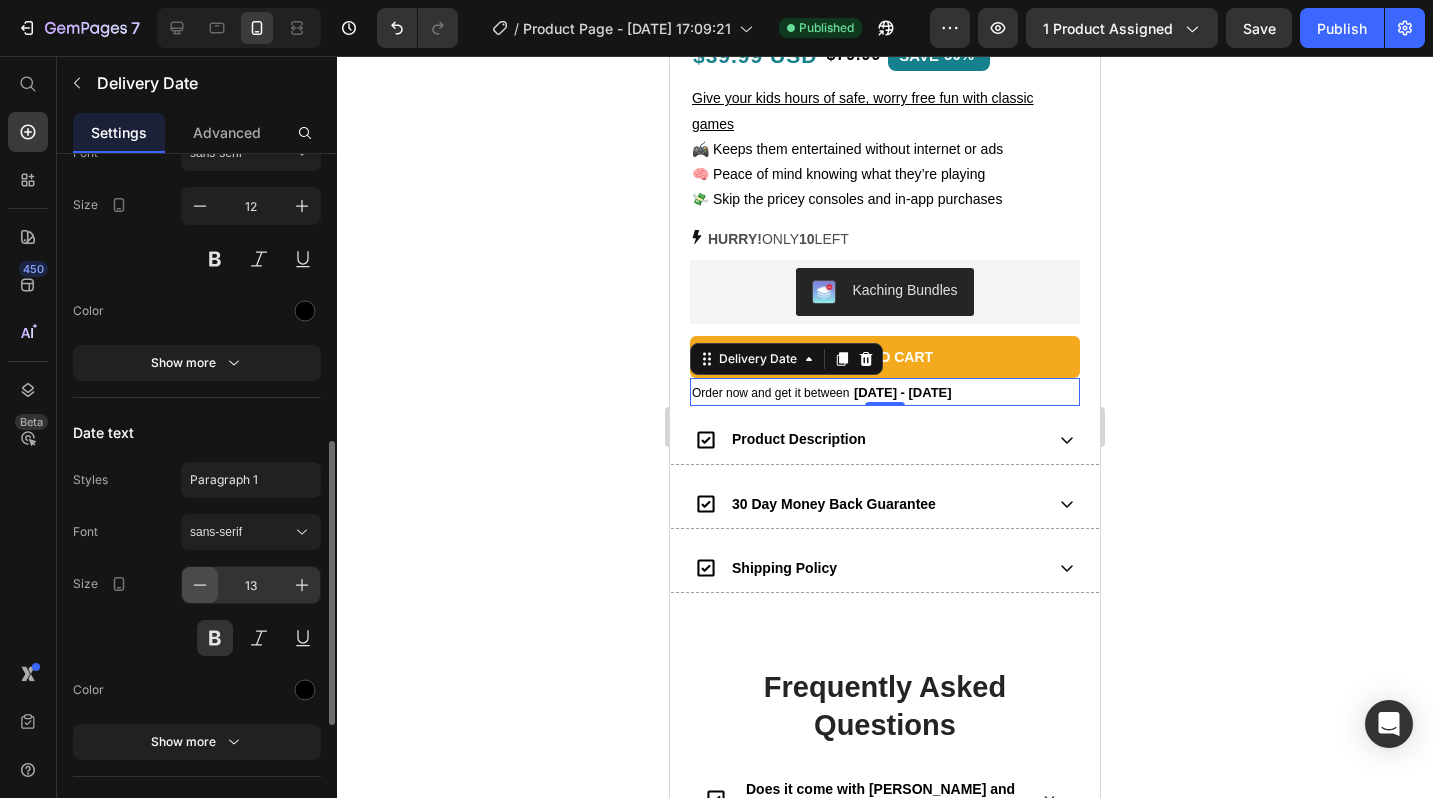 click 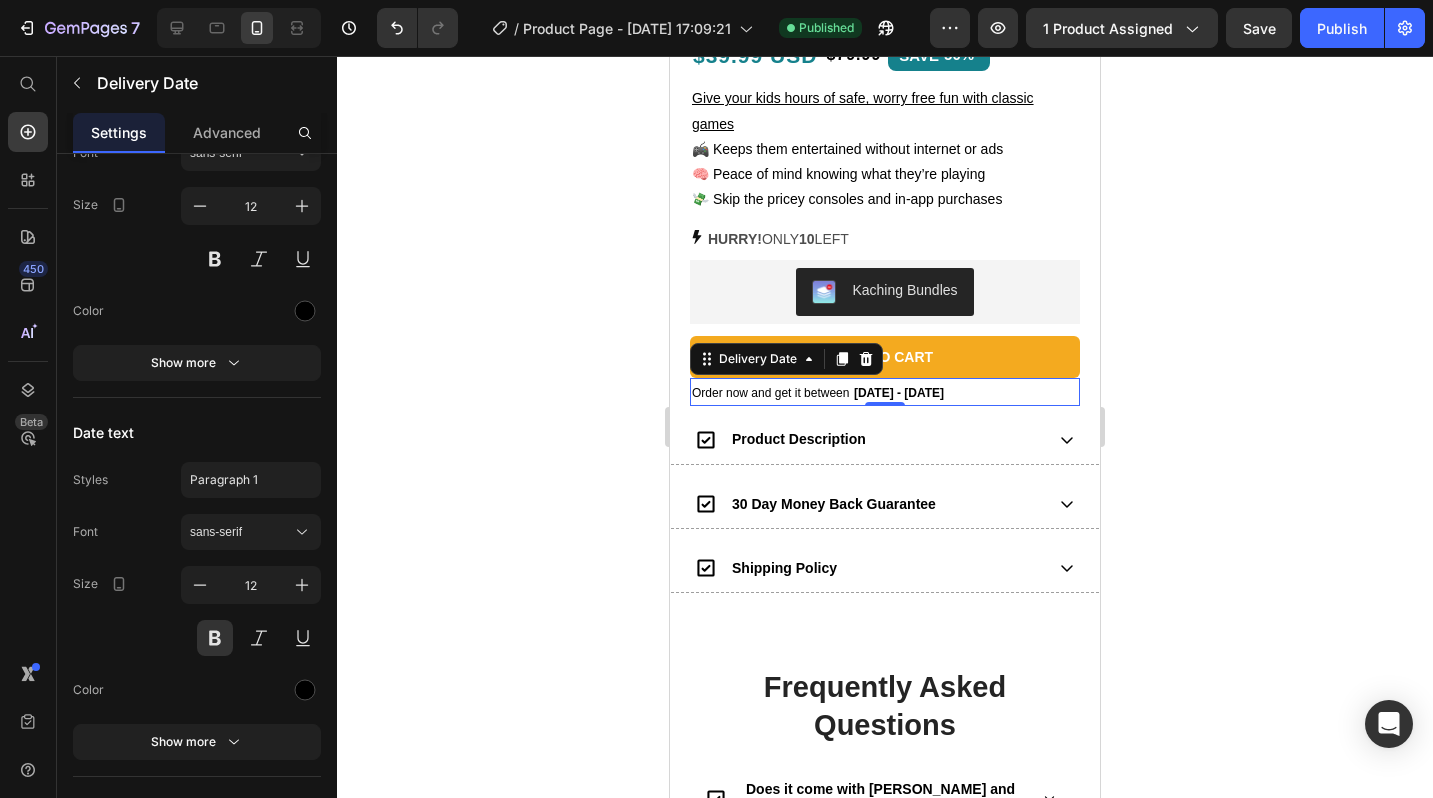 click 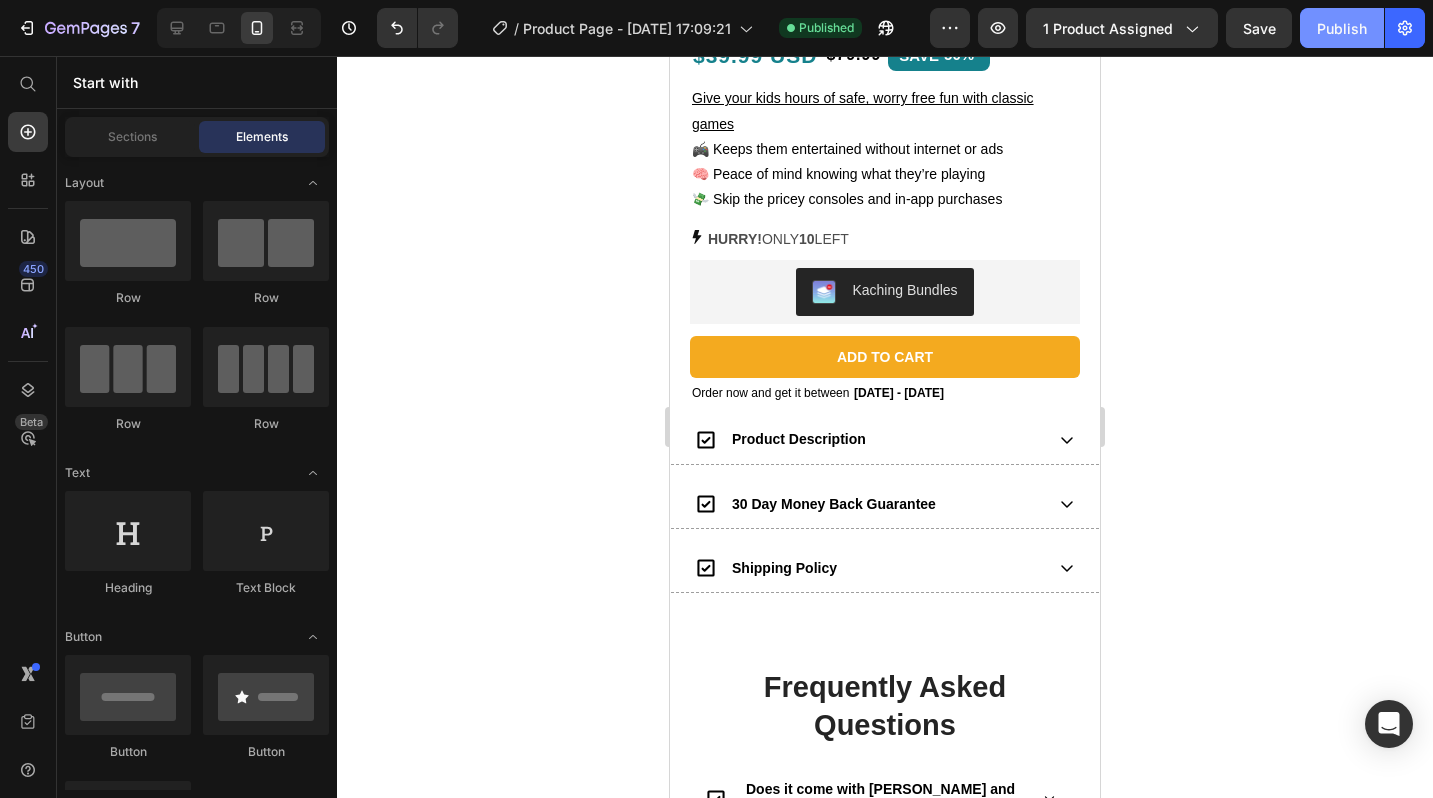 click on "Publish" 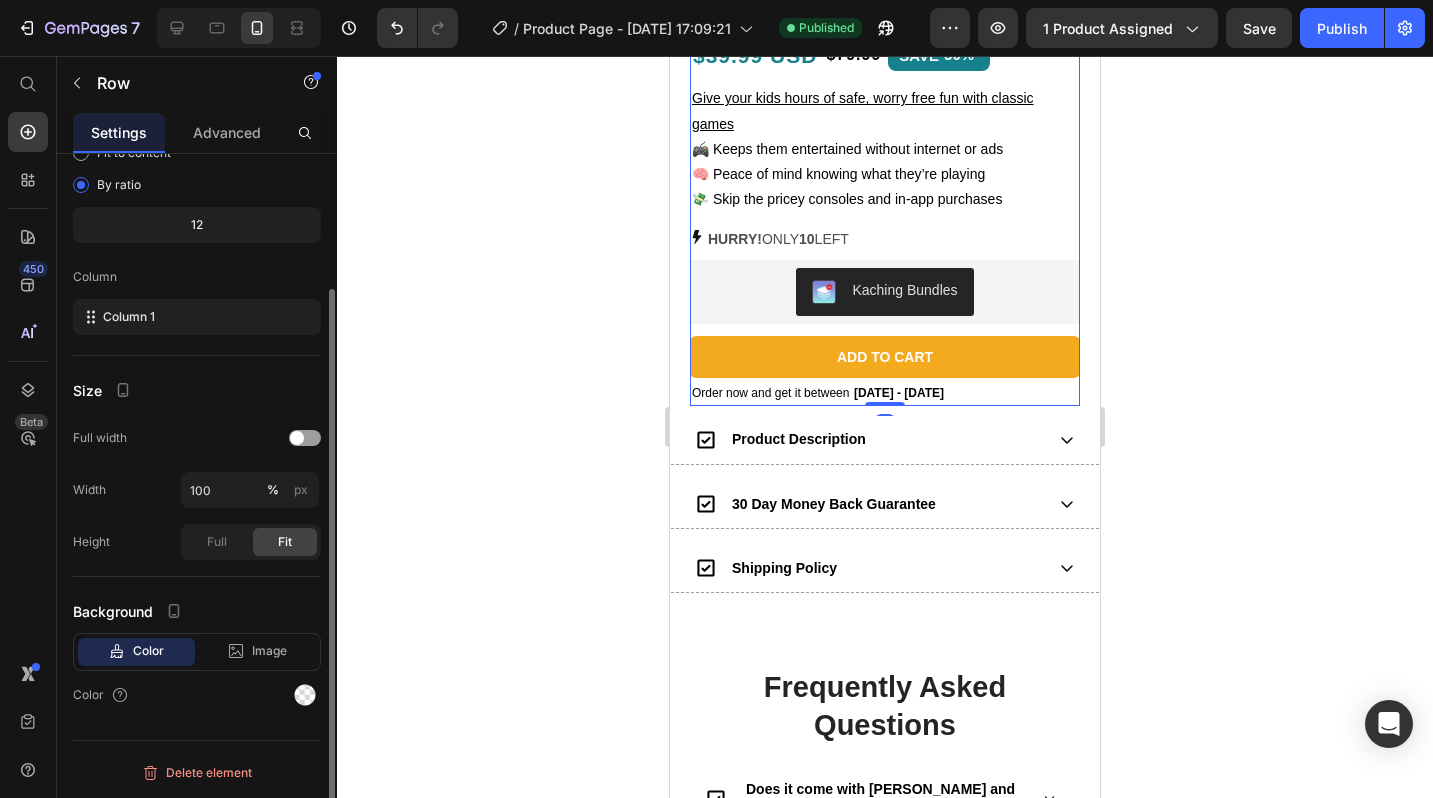 click on "2025's Best-Selling New Gadget Text Block
Icon
Icon
Icon
Icon
Icon Icon List 4.8/5 Based on 2,250+ Happy Customers Text Block Row BitzyPlay™ Console Product Title The handheld console that keeps everyone entertained, without Wi-Fi, downloads, or surprise costs. Text Block $39.99 USD Text Block $79.99 Product Price SAVE 50% Discount Tag Row Give your kids hours of safe, worry free fun with classic games 🎮 Keeps them entertained without internet or ads 🧠 Peace of mind knowing what they’re playing 💸 Skip the pricey consoles and in-app purchases Text Block   HURRY!  ONLY  10  LEFT Stock Counter Kaching Bundles Kaching Bundles Add to cart Add to Cart
Order now and get it between
Tue, Jul 15 - Sun, Jul 20
Delivery Date" at bounding box center [885, 124] 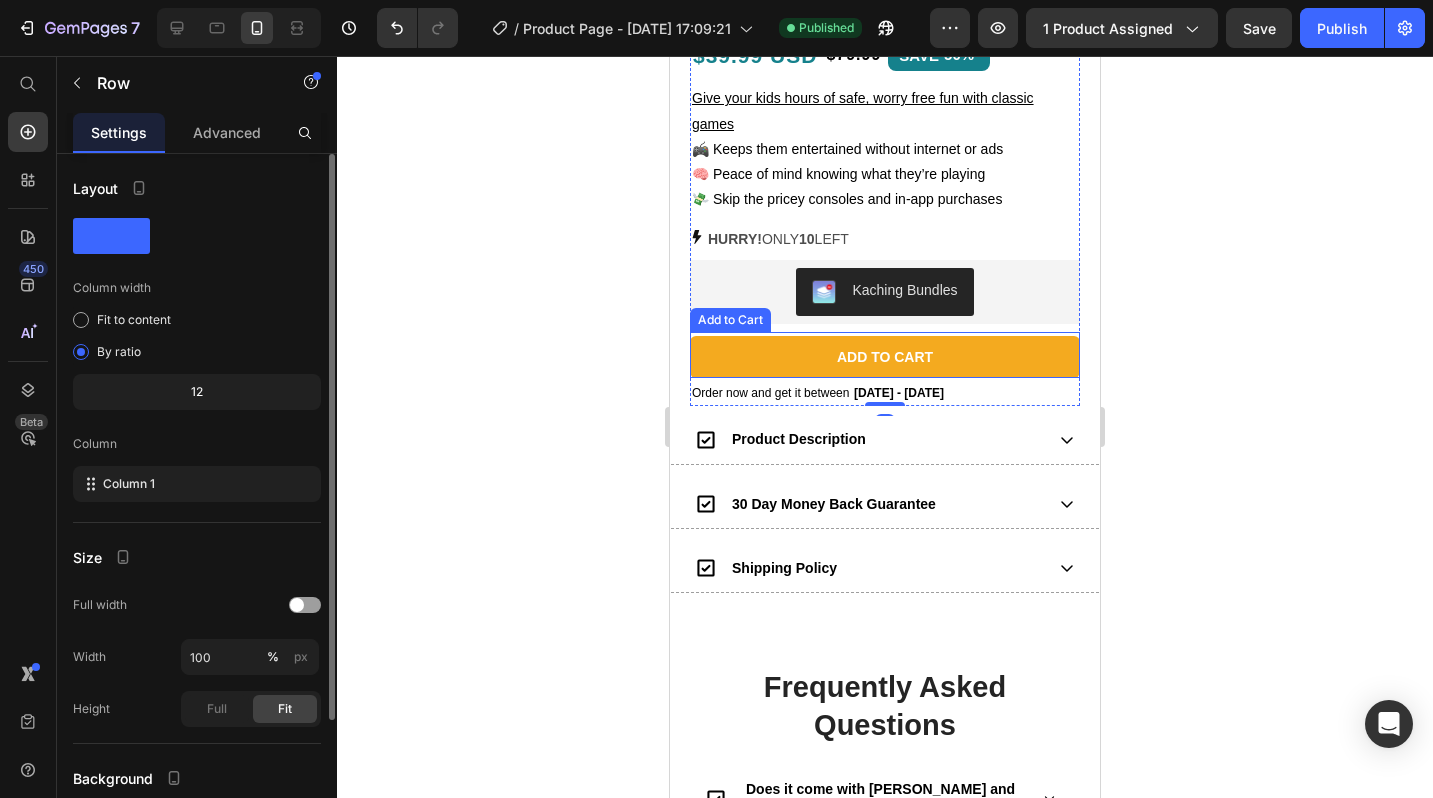 click on "Add to cart Add to Cart" at bounding box center (885, 355) 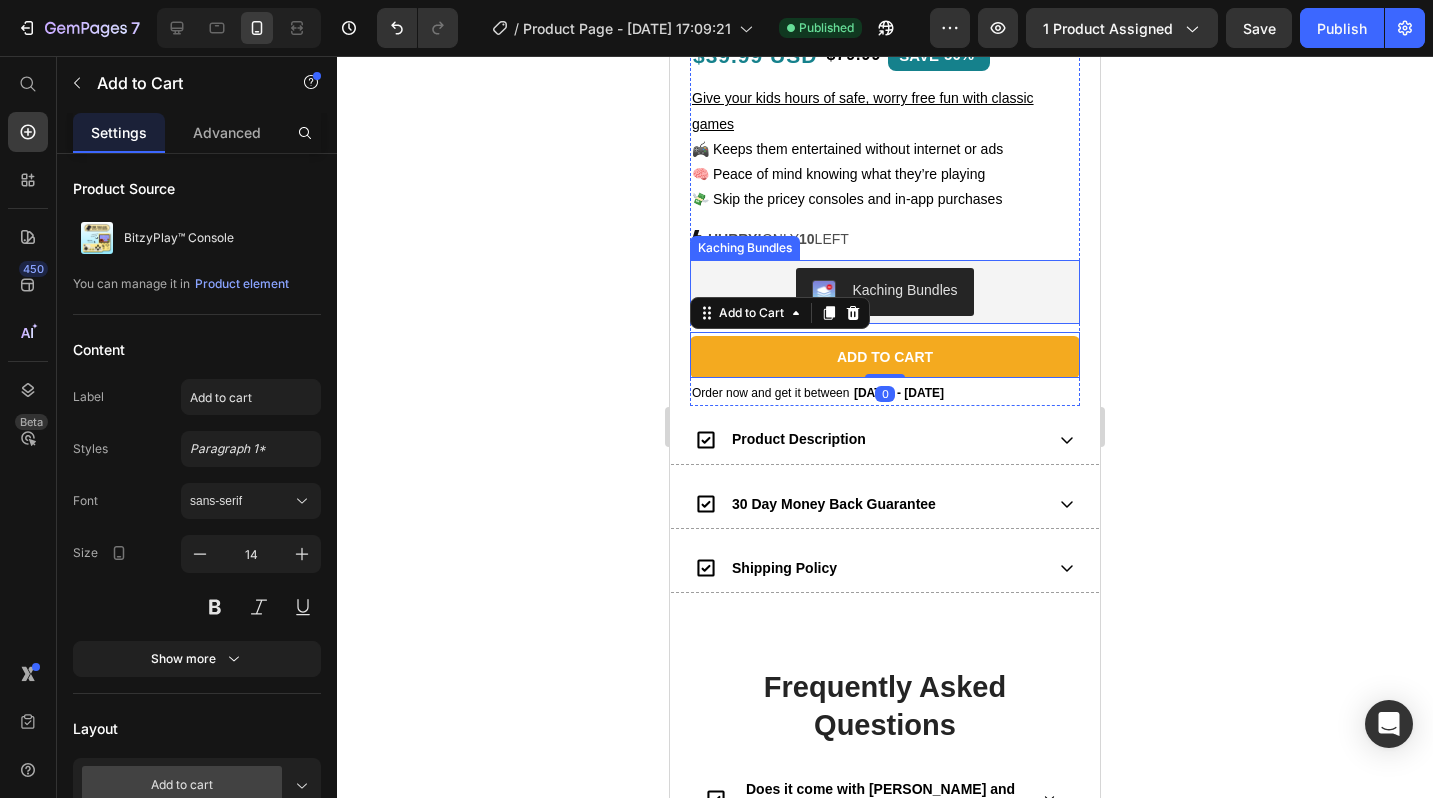 click on "Kaching Bundles" at bounding box center [885, 292] 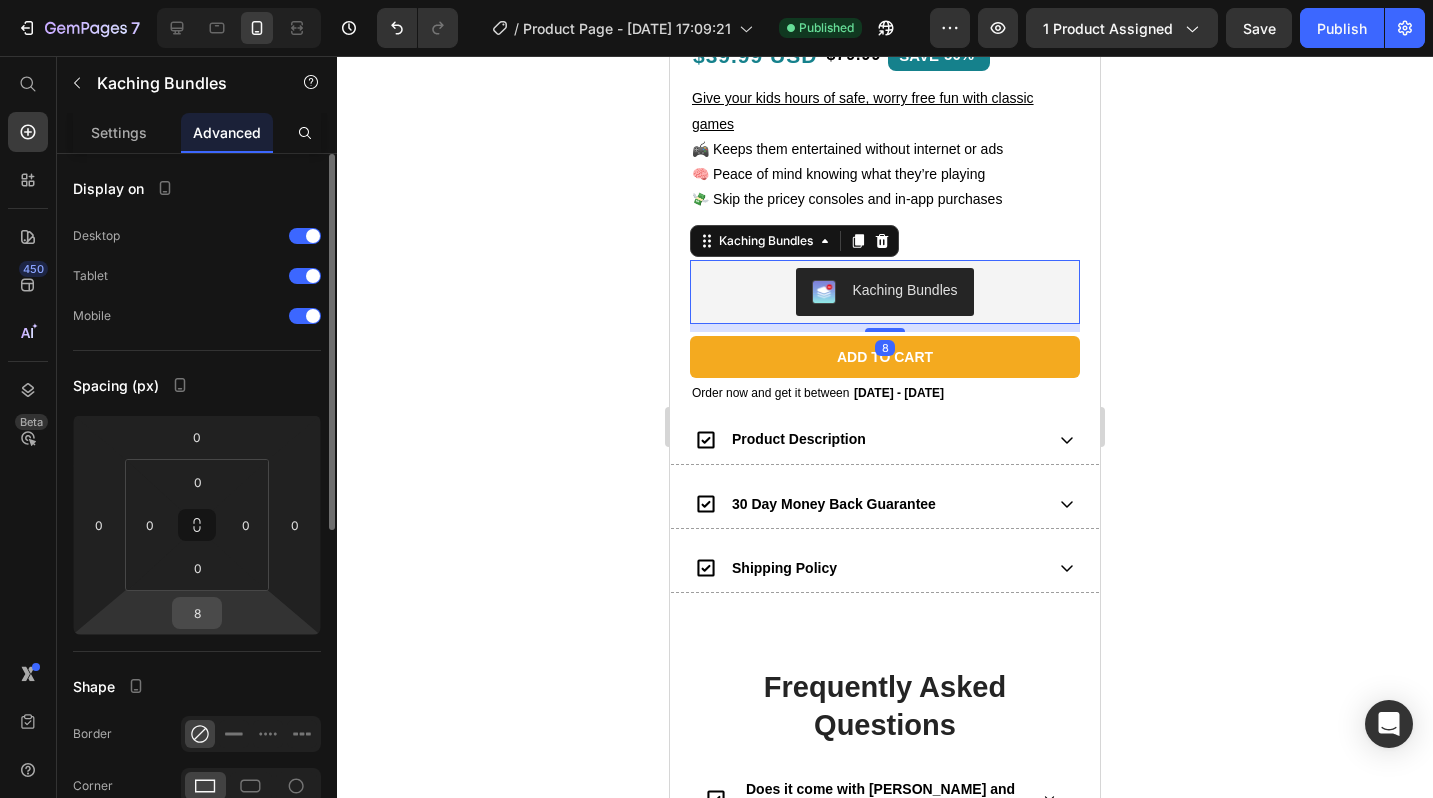 click on "8" at bounding box center (197, 613) 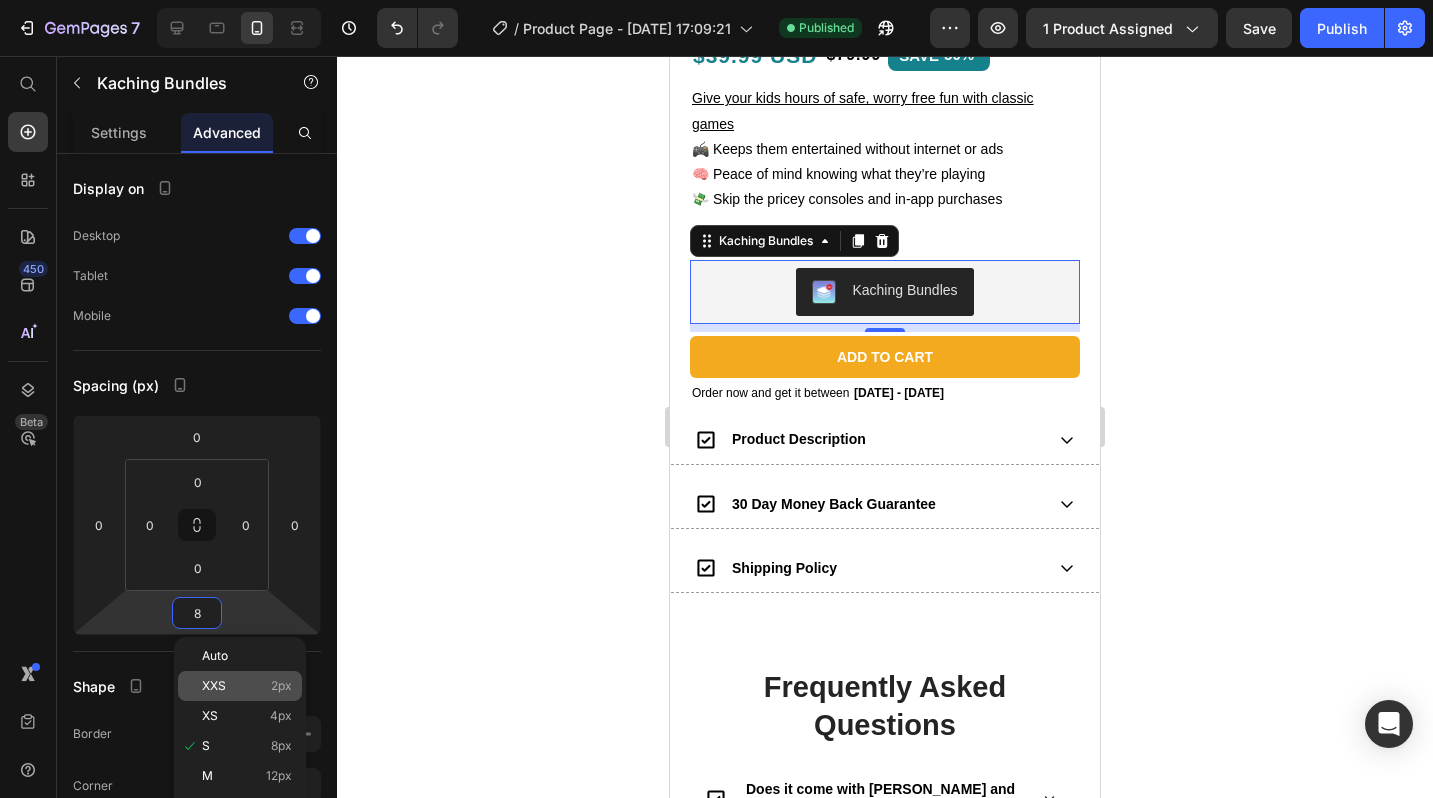 click on "XXS 2px" at bounding box center (247, 686) 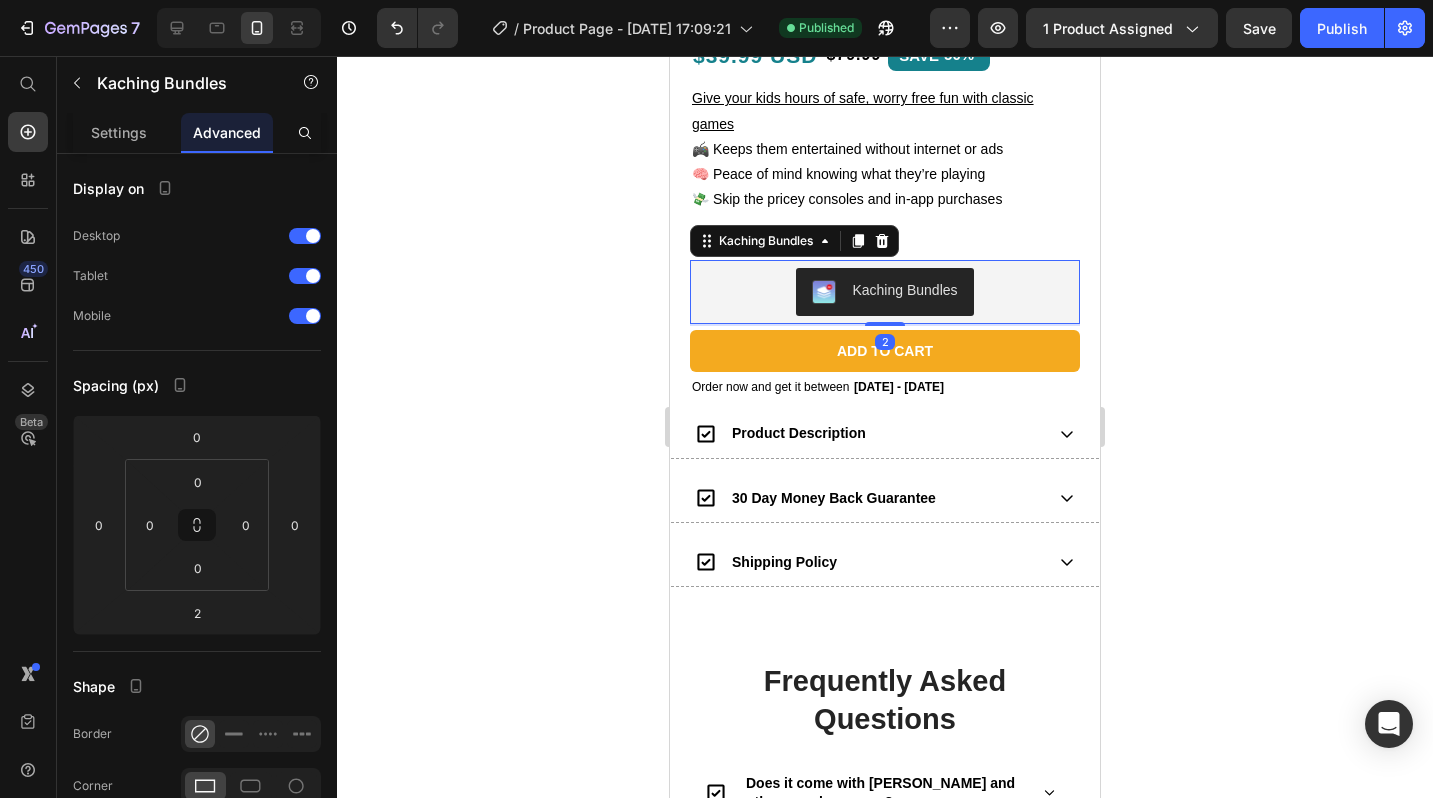 click 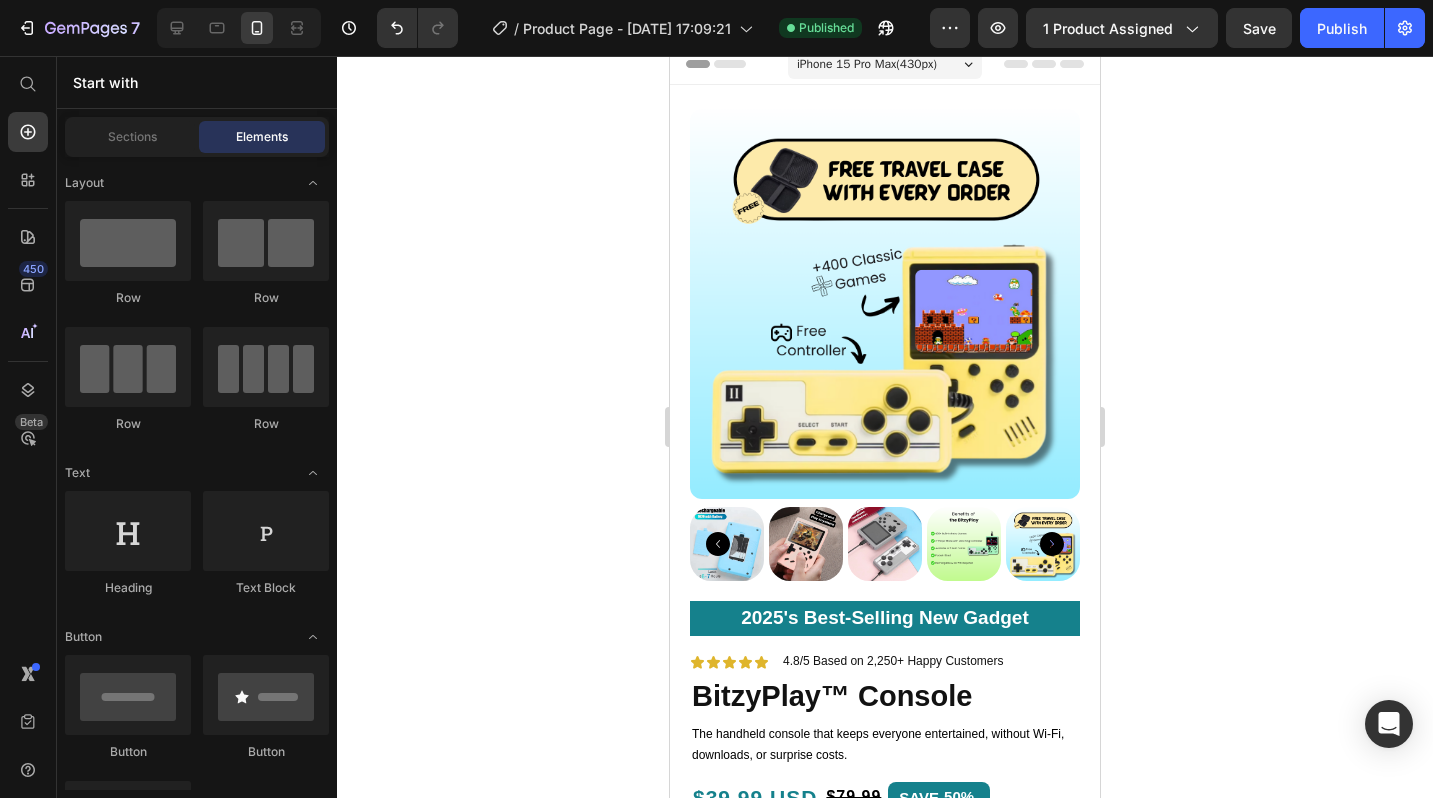 scroll, scrollTop: 0, scrollLeft: 0, axis: both 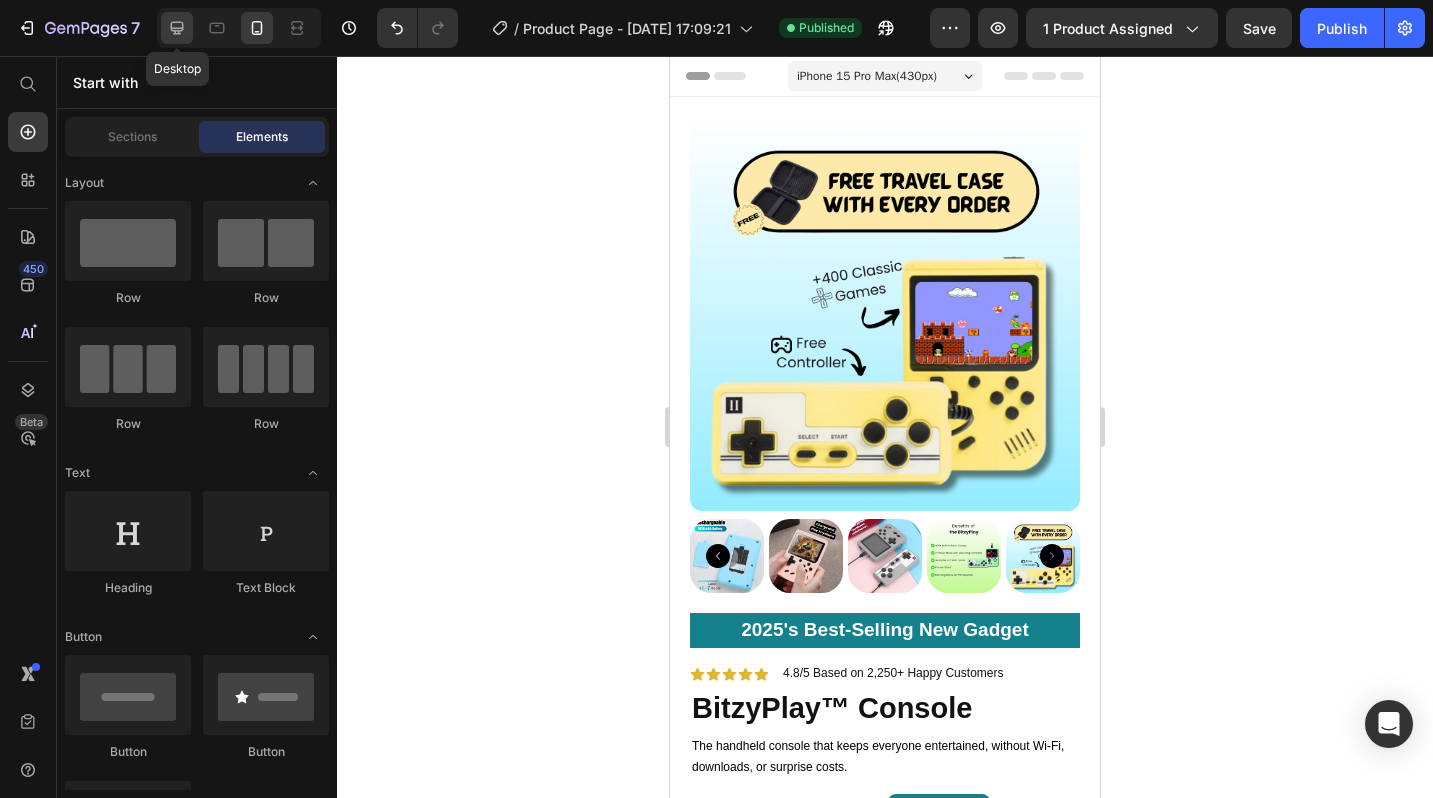 click 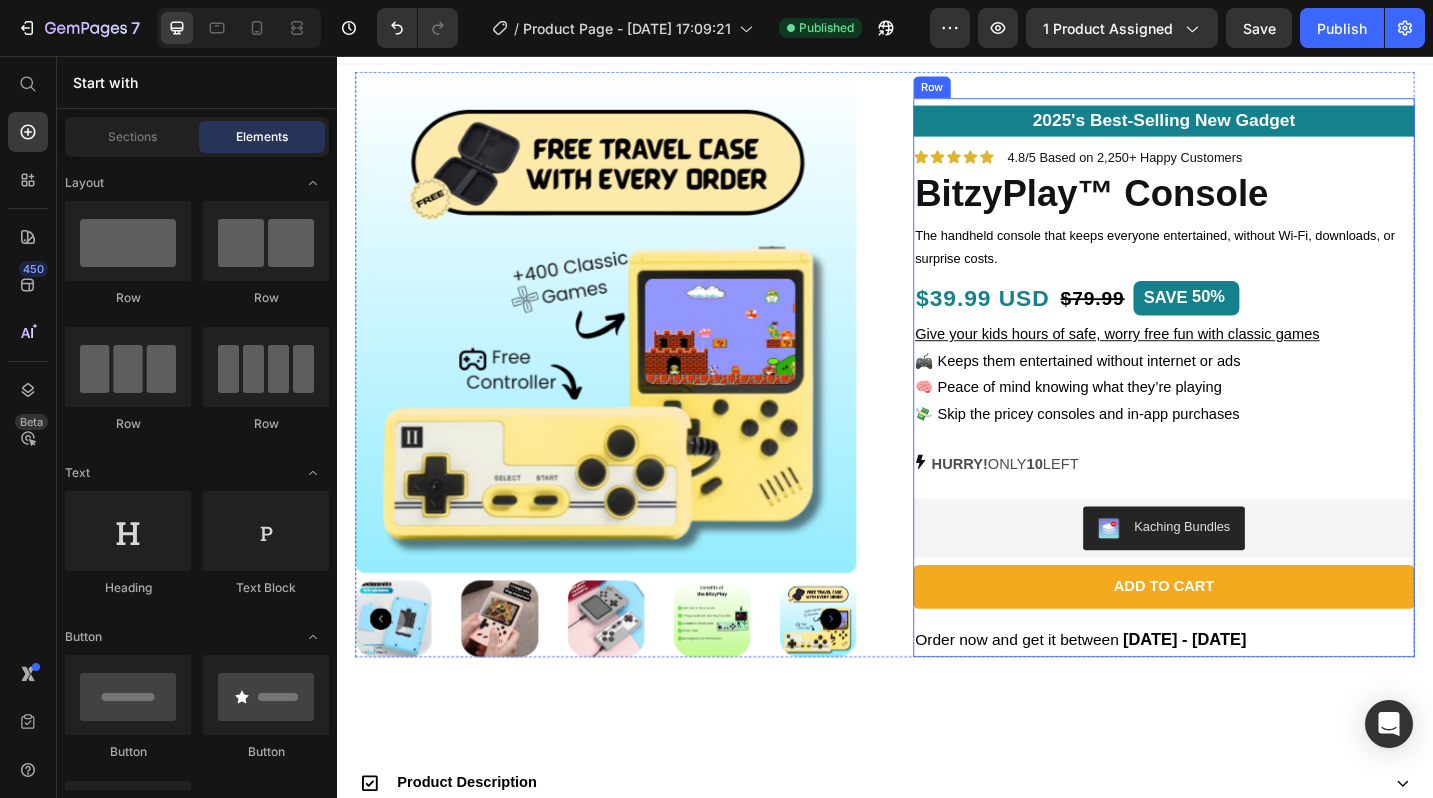 scroll, scrollTop: 30, scrollLeft: 0, axis: vertical 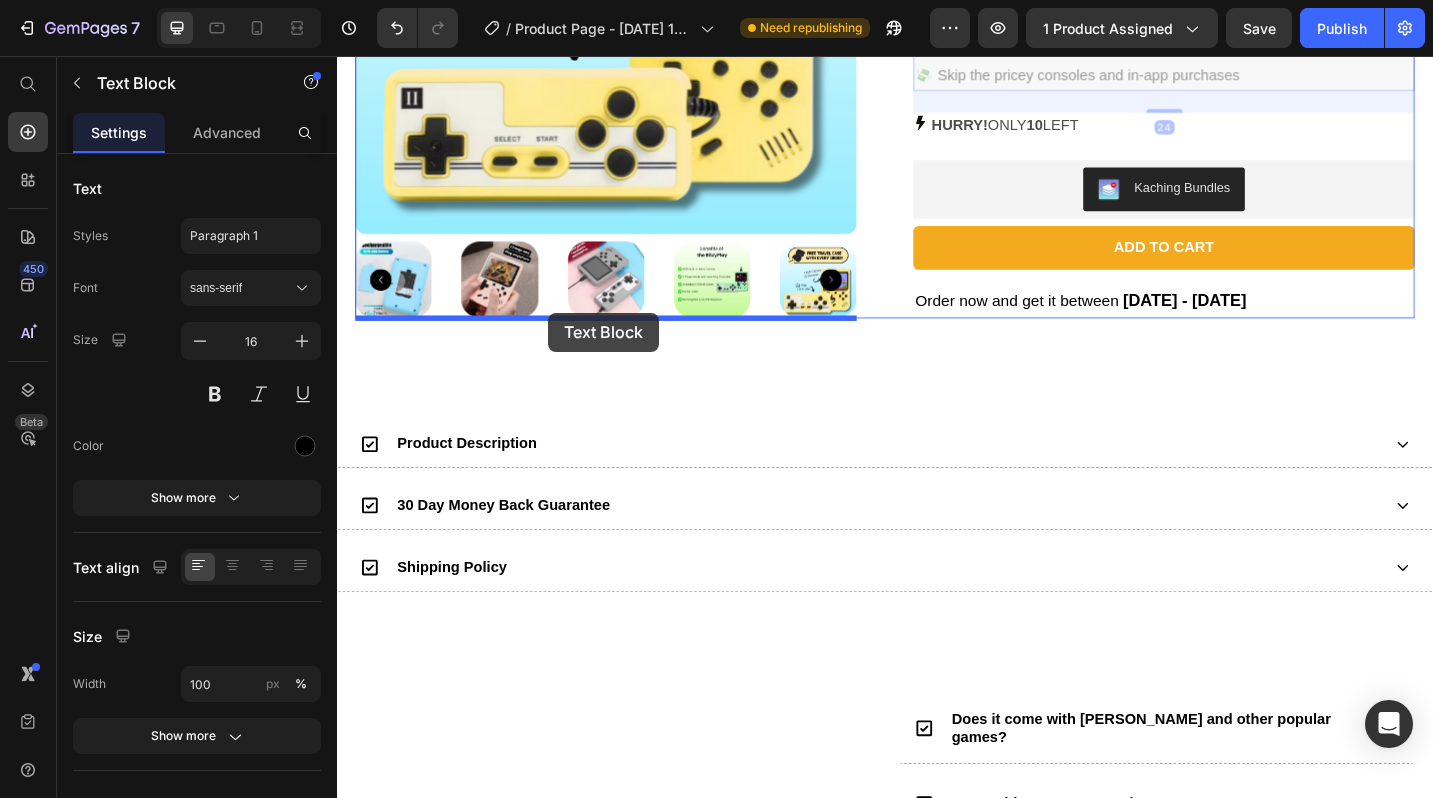 drag, startPoint x: 1079, startPoint y: 412, endPoint x: 568, endPoint y: 337, distance: 516.4746 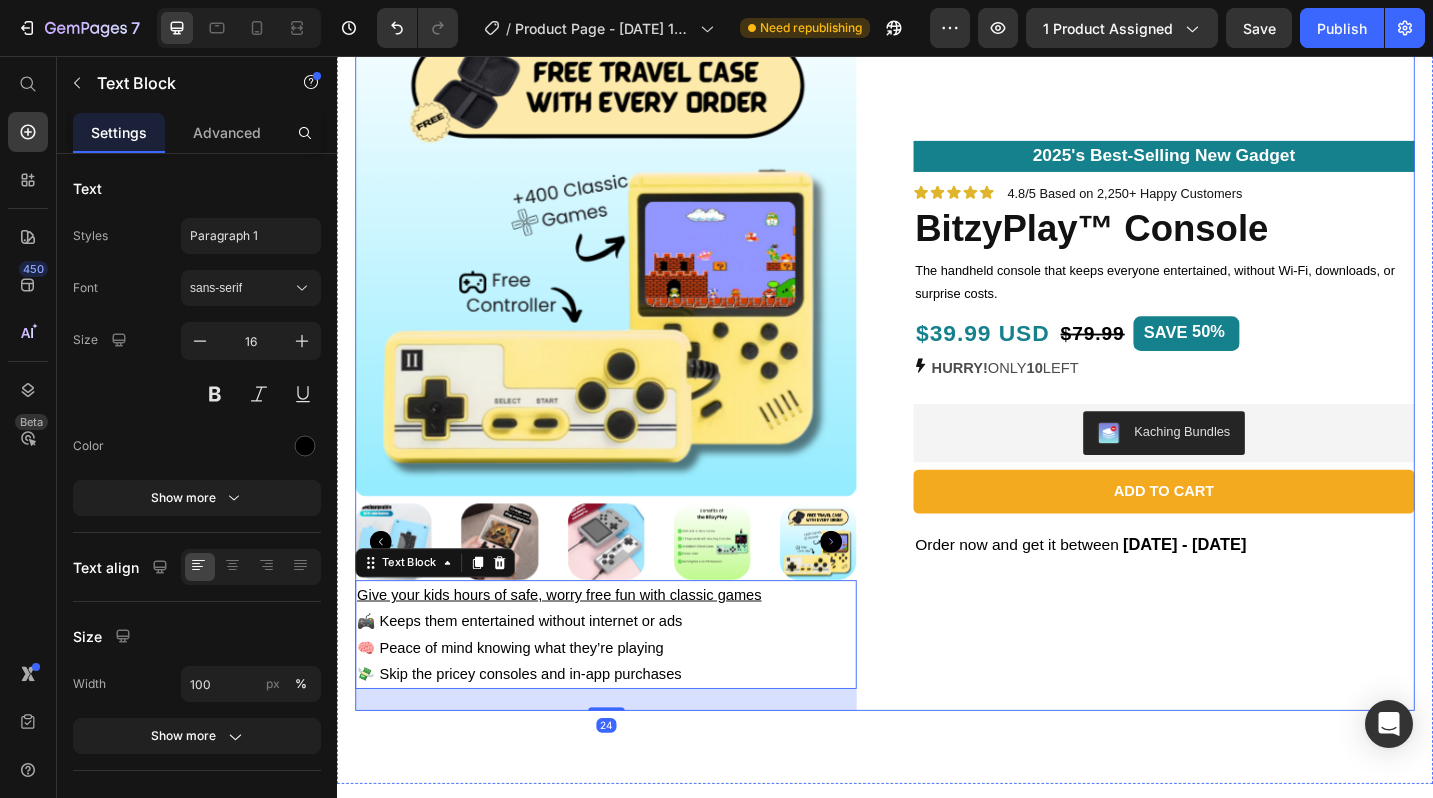 scroll, scrollTop: 0, scrollLeft: 0, axis: both 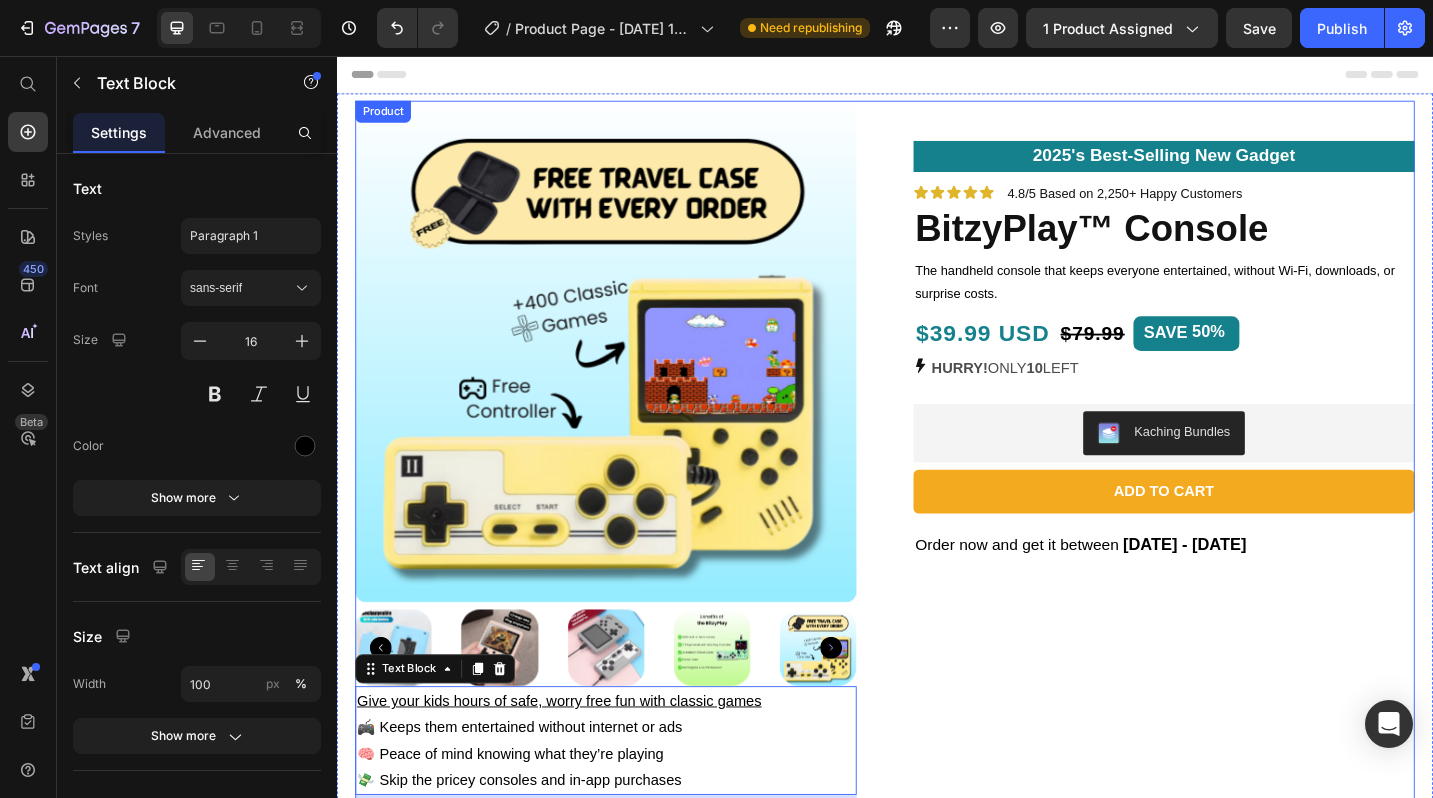 click on "Product Images Give your kids hours of safe, worry free fun with classic games 🎮 Keeps them entertained without internet or ads 🧠 Peace of mind knowing what they’re playing 💸 Skip the pricey consoles and in-app purchases Text Block   24 2025's Best-Selling New Gadget Text Block
Icon
Icon
Icon
Icon
Icon Icon List 4.8/5 Based on 2,250+ Happy Customers Text Block Row BitzyPlay™ Console Product Title The handheld console that keeps everyone entertained, without Wi-Fi, downloads, or surprise costs. Text Block $39.99 USD Text Block $79.99 Product Price SAVE 50% Discount Tag Row   HURRY!  ONLY  10  LEFT Stock Counter Kaching Bundles Kaching Bundles Add to cart Add to Cart
Order now and get it between
Tue, Jul 15 - Sun, Jul 20
Delivery Date Row Product" at bounding box center [937, 497] 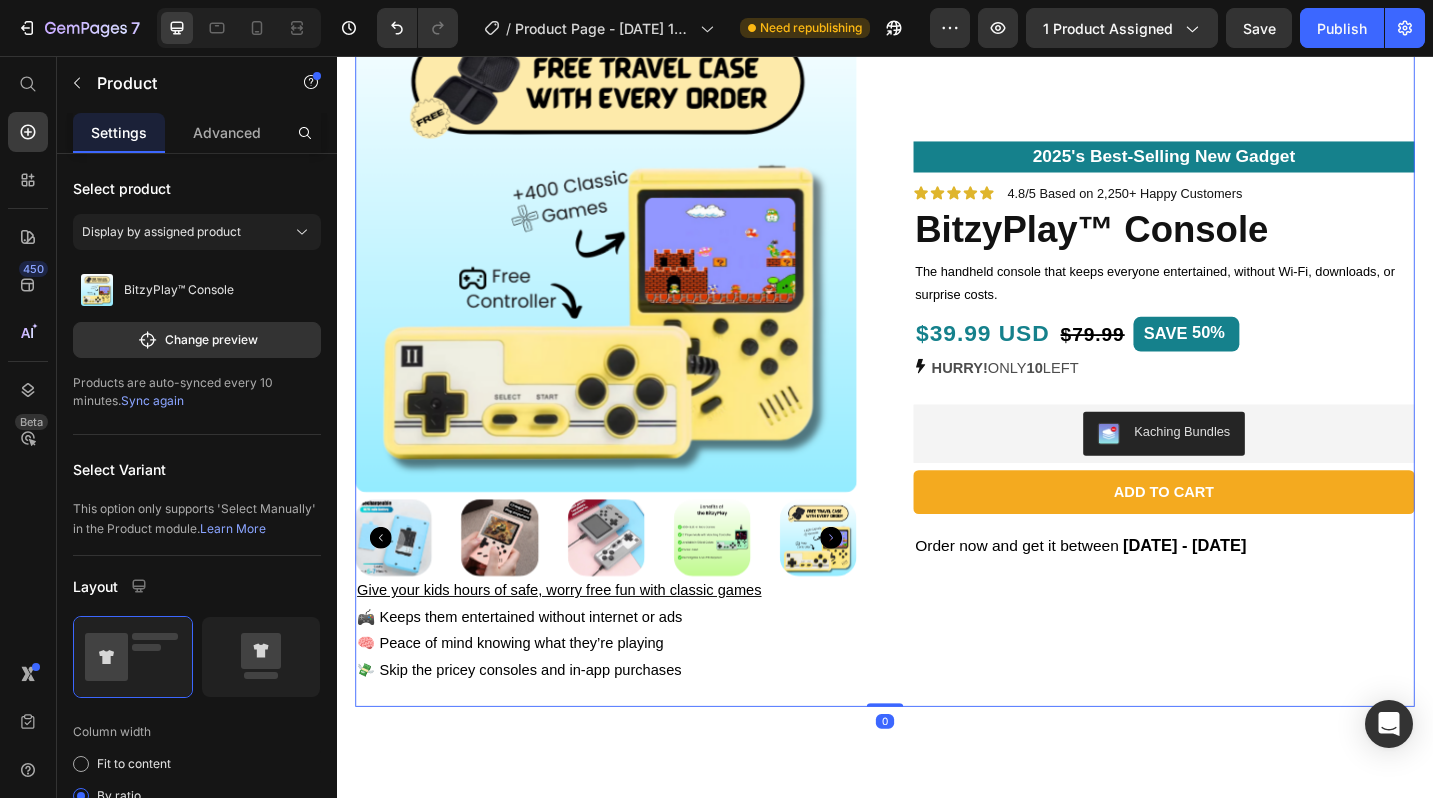scroll, scrollTop: 125, scrollLeft: 0, axis: vertical 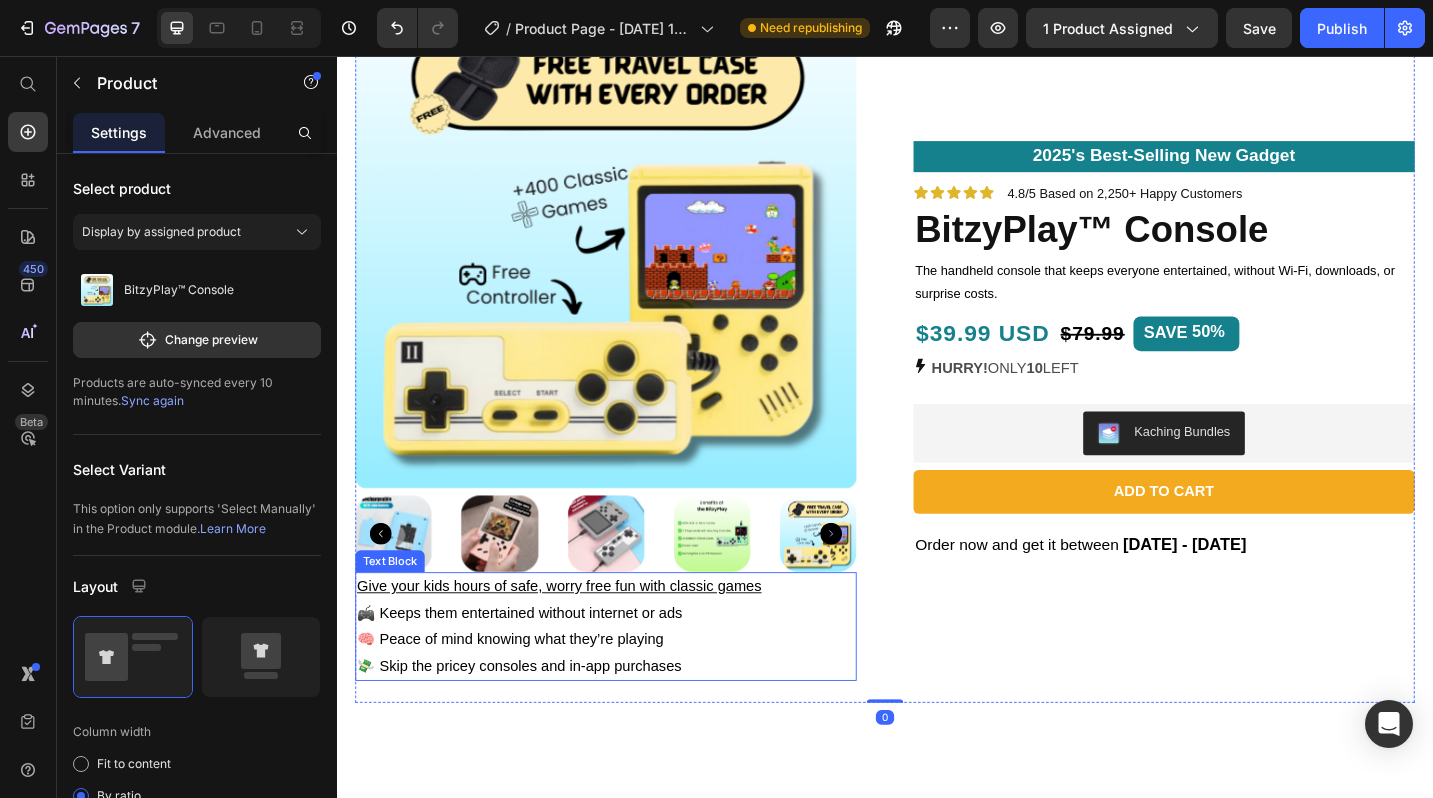 click on "🎮 Keeps them entertained without internet or ads" at bounding box center [537, 665] 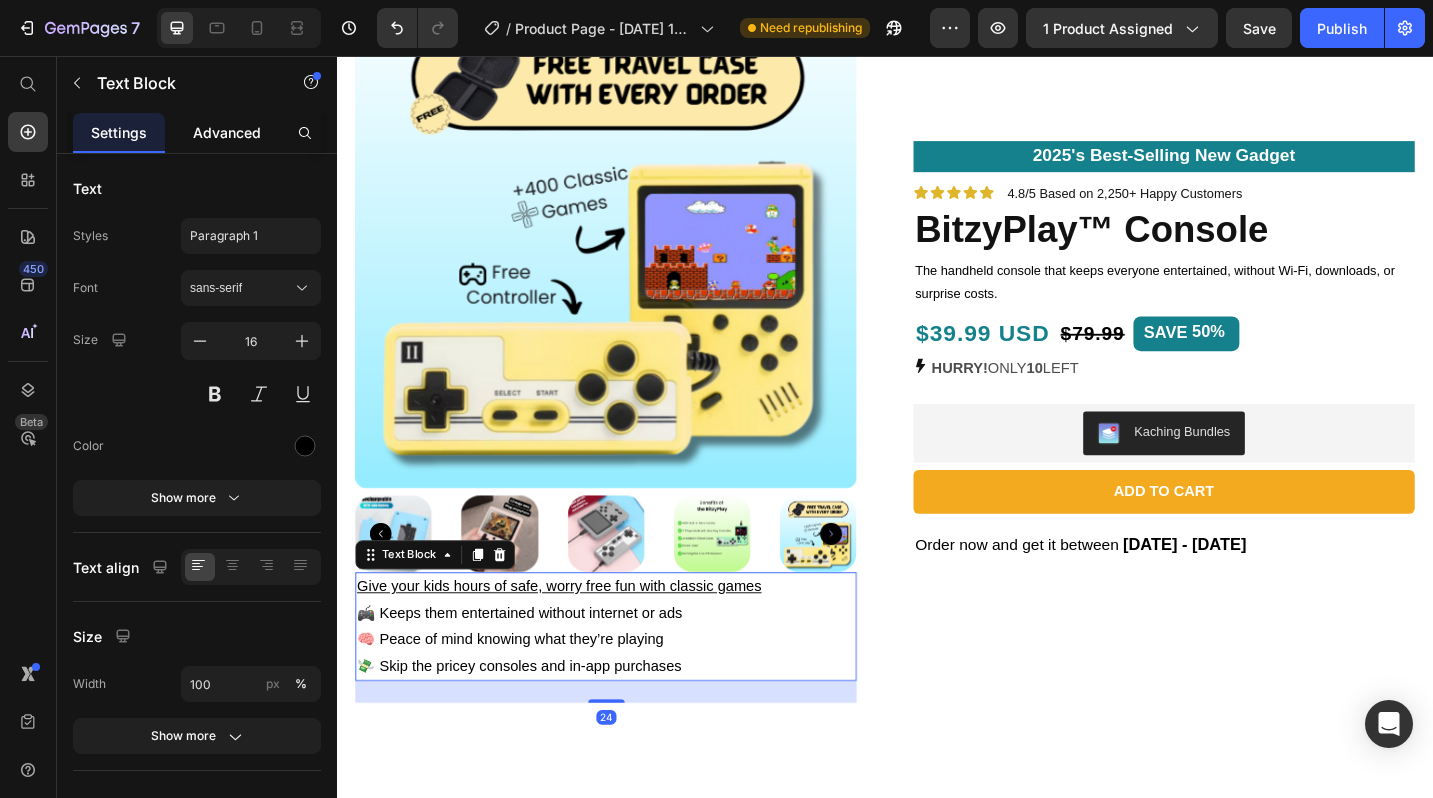 click on "Advanced" at bounding box center [227, 132] 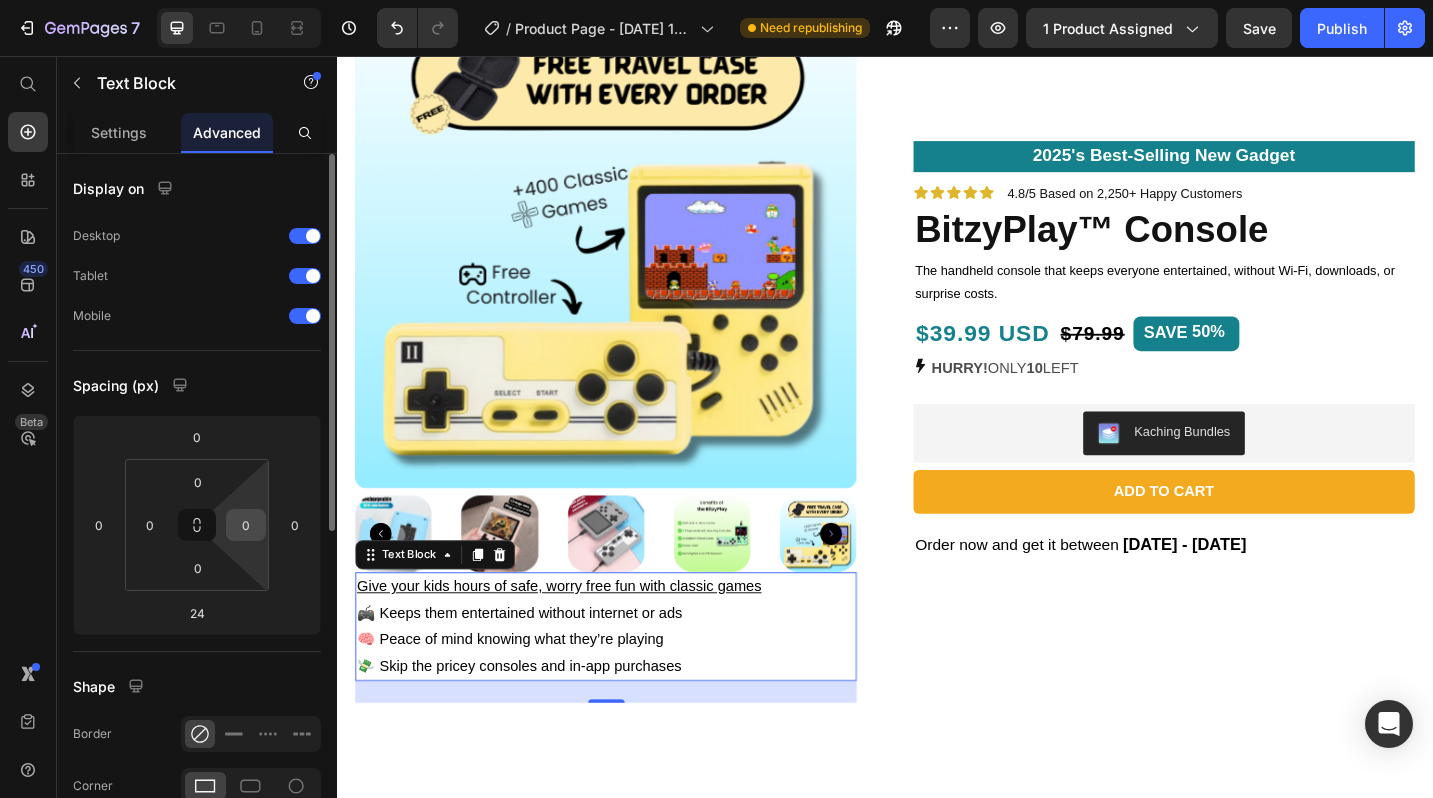 scroll, scrollTop: 17, scrollLeft: 0, axis: vertical 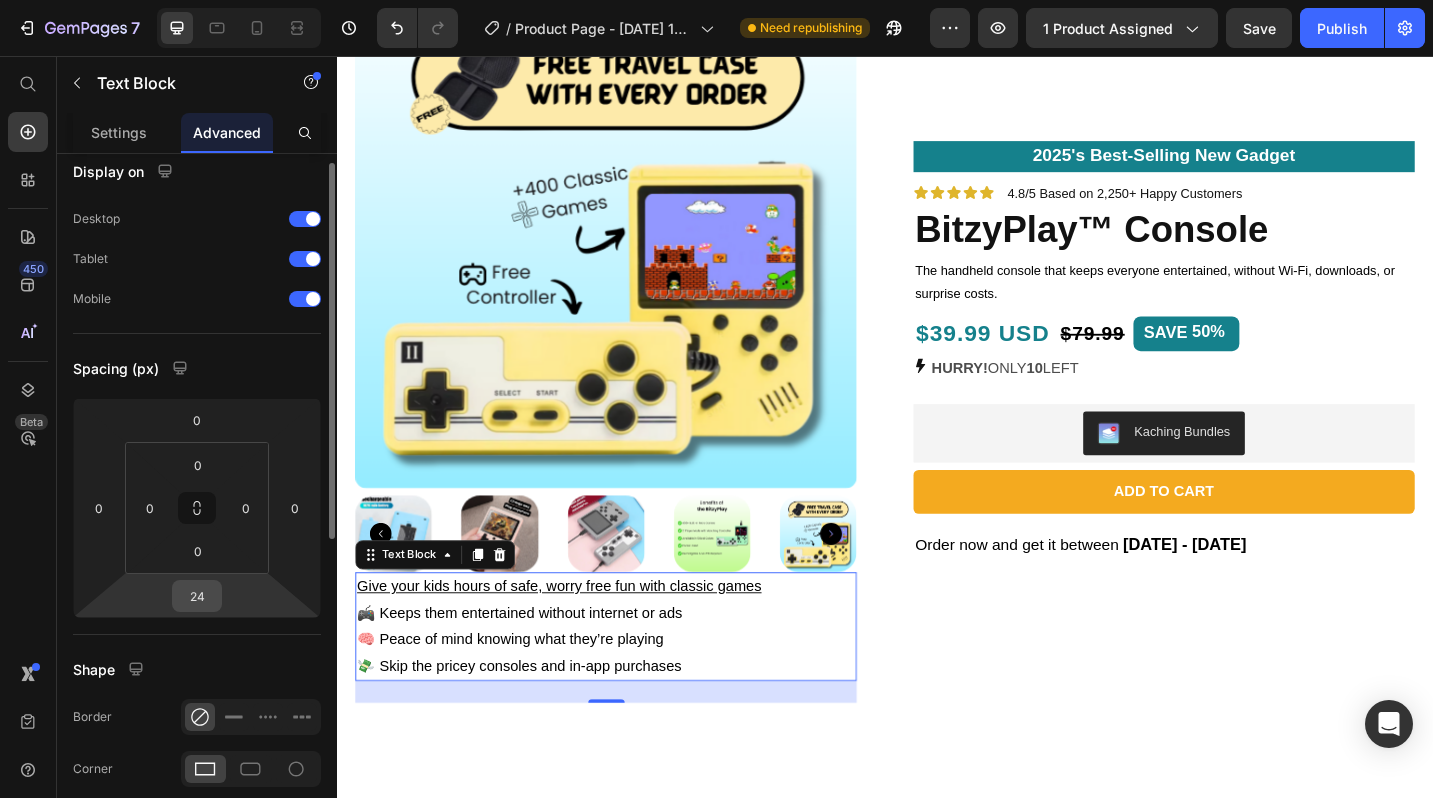 click on "24" at bounding box center (197, 596) 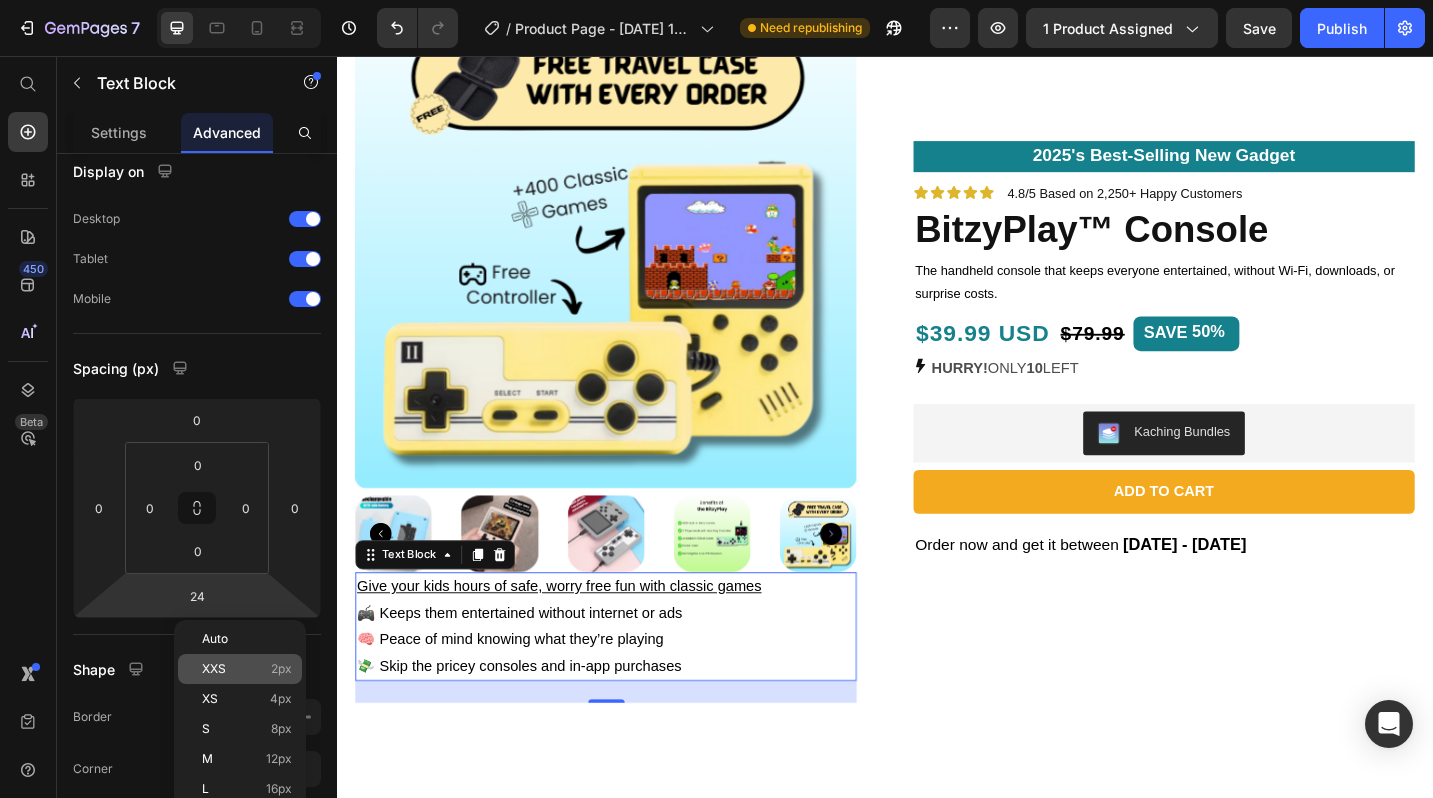 click on "XXS 2px" 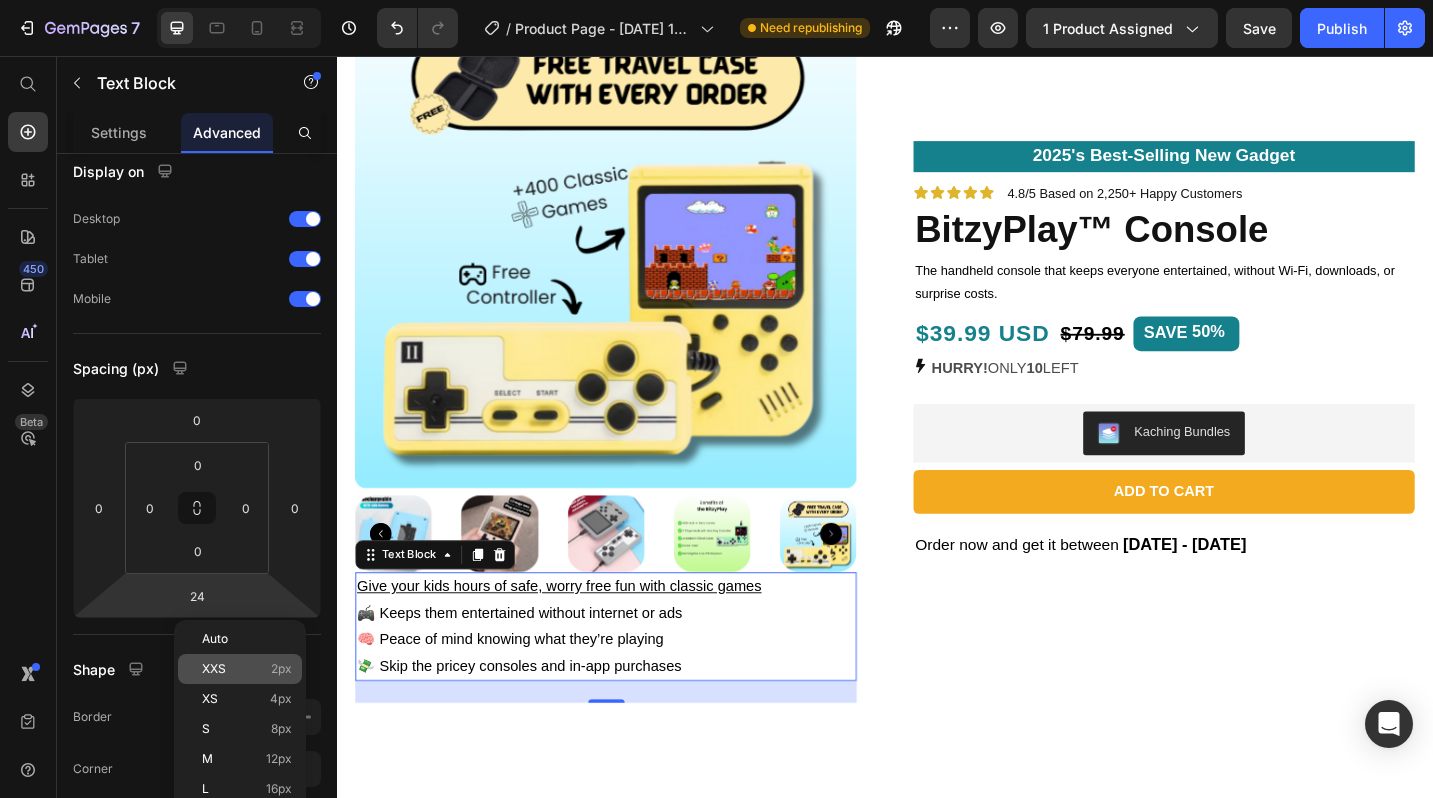 type on "2" 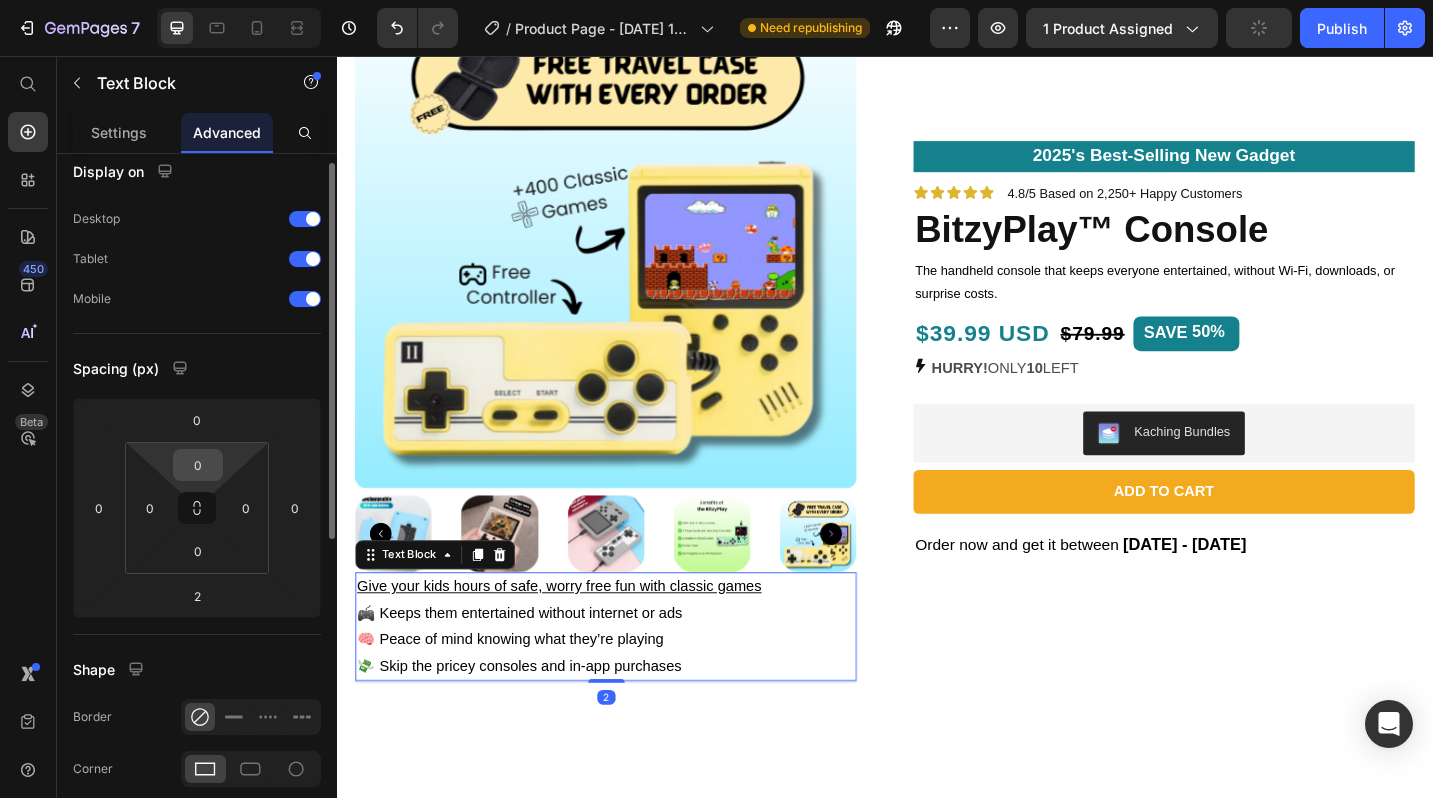 click on "0" at bounding box center [198, 465] 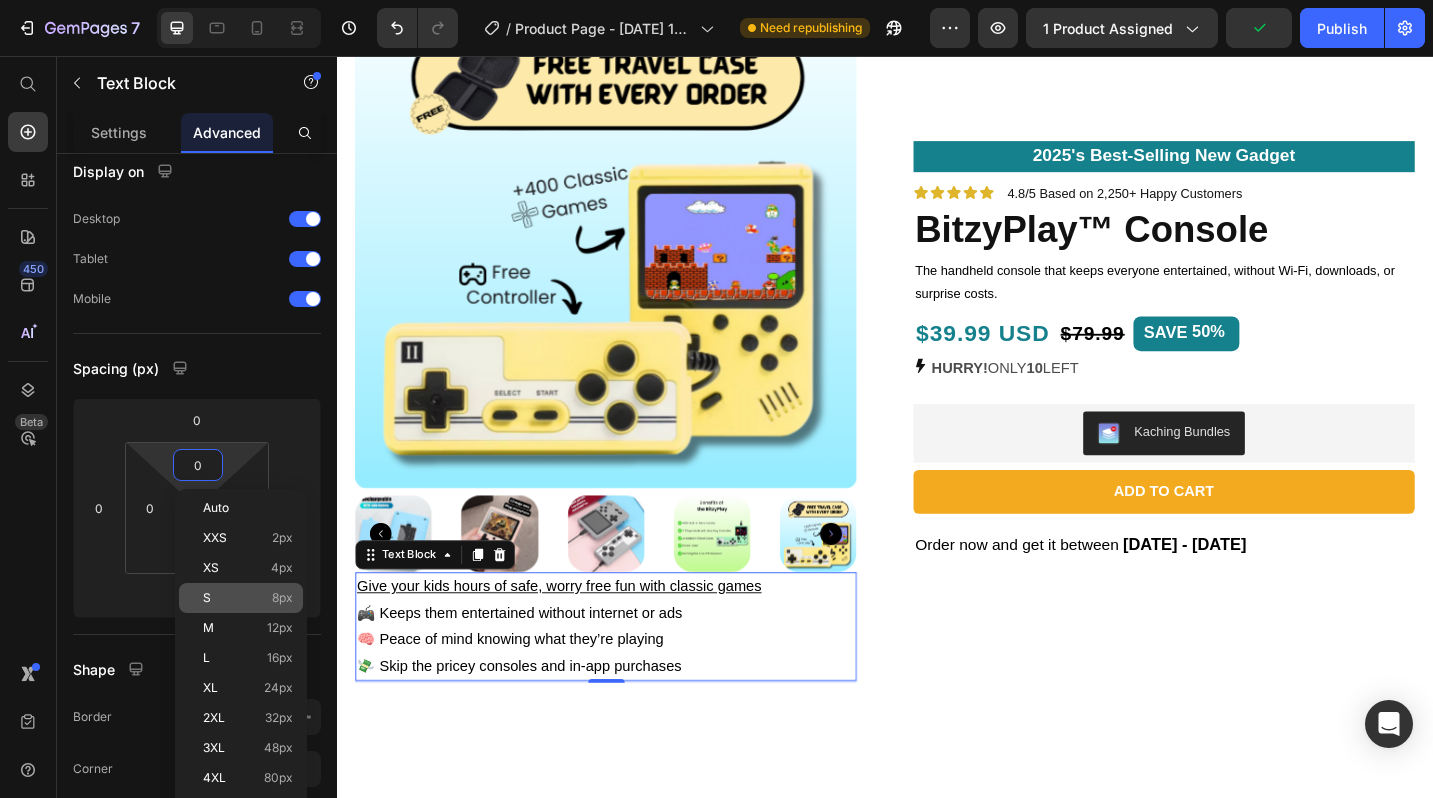 click on "S 8px" at bounding box center [248, 598] 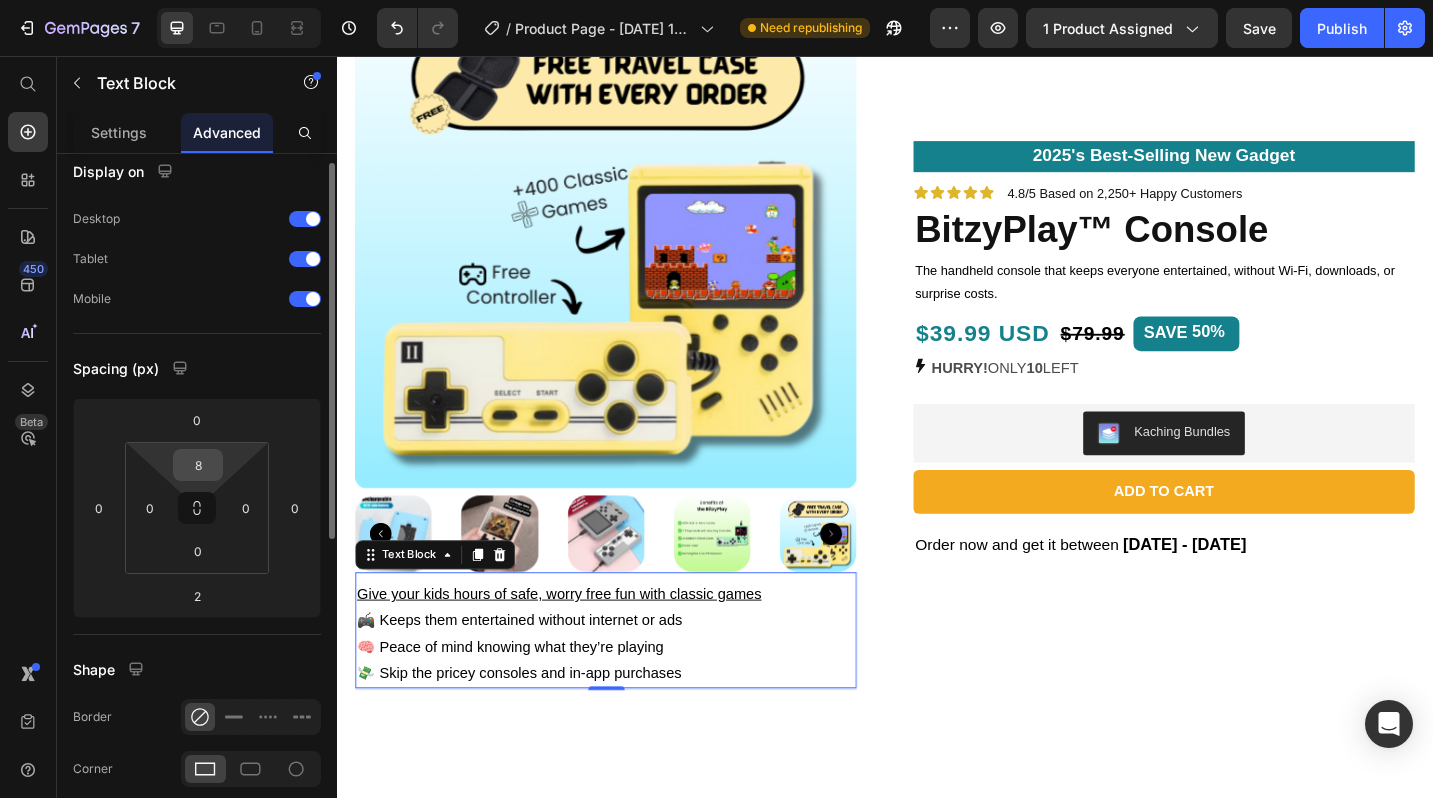 click on "8" at bounding box center [198, 465] 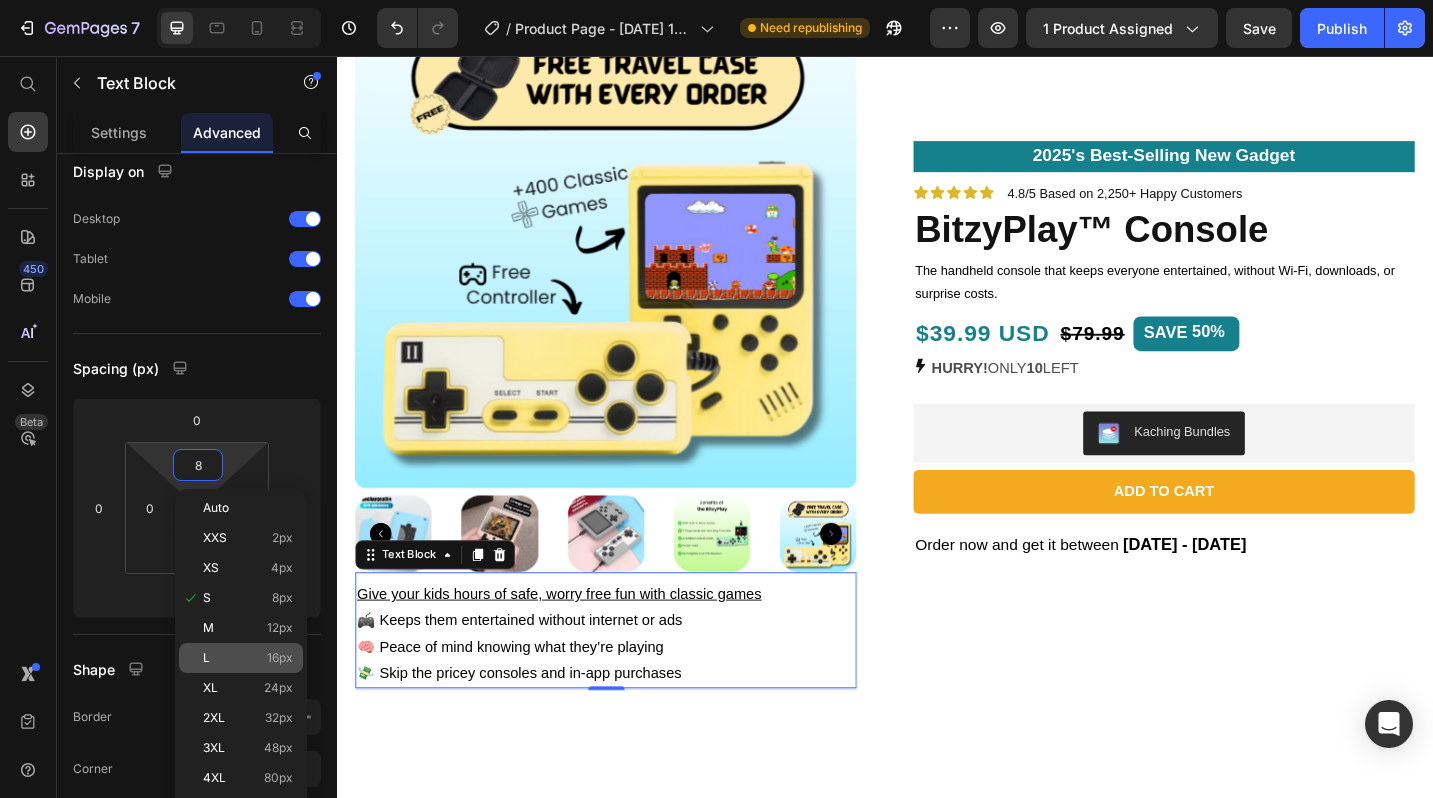 click on "L 16px" 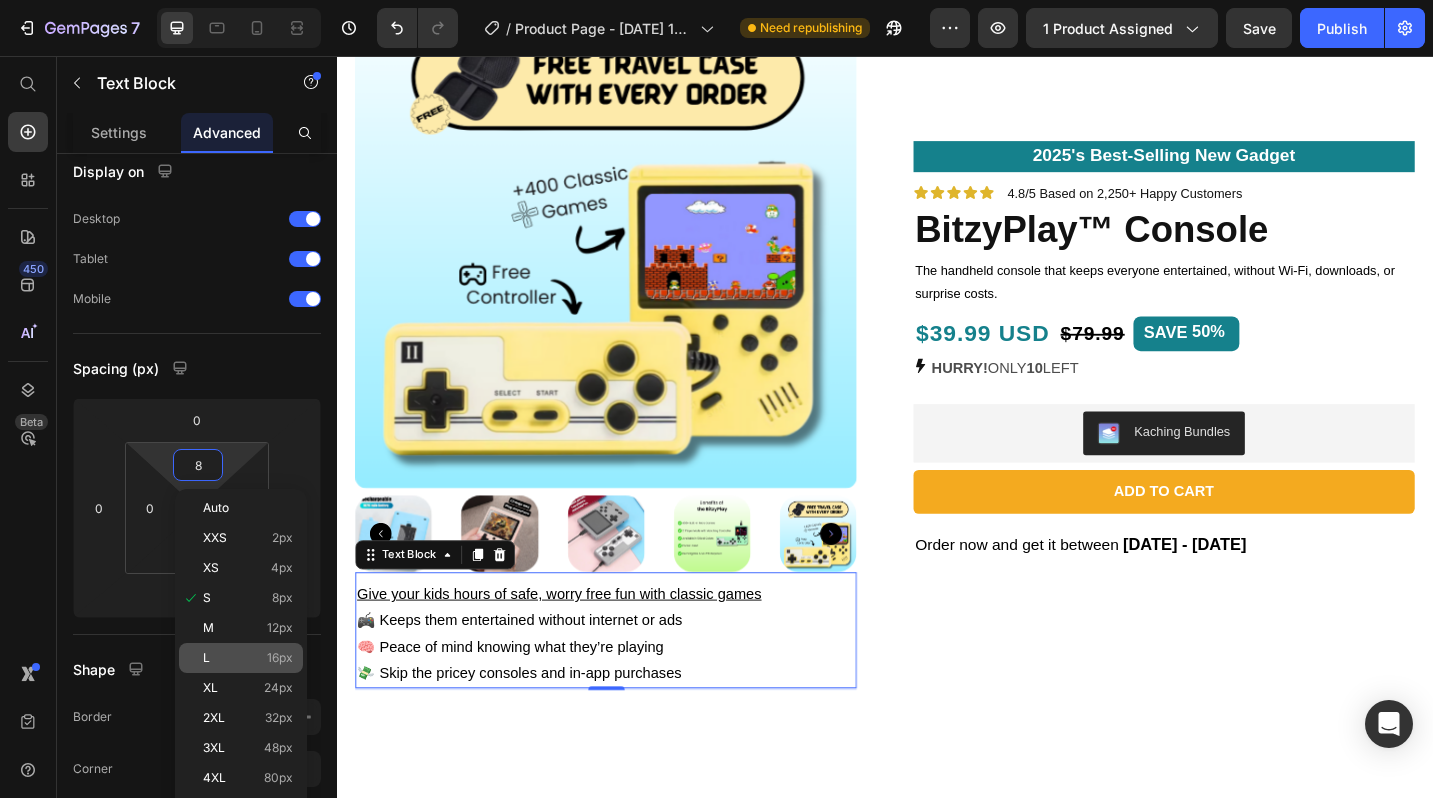type on "16" 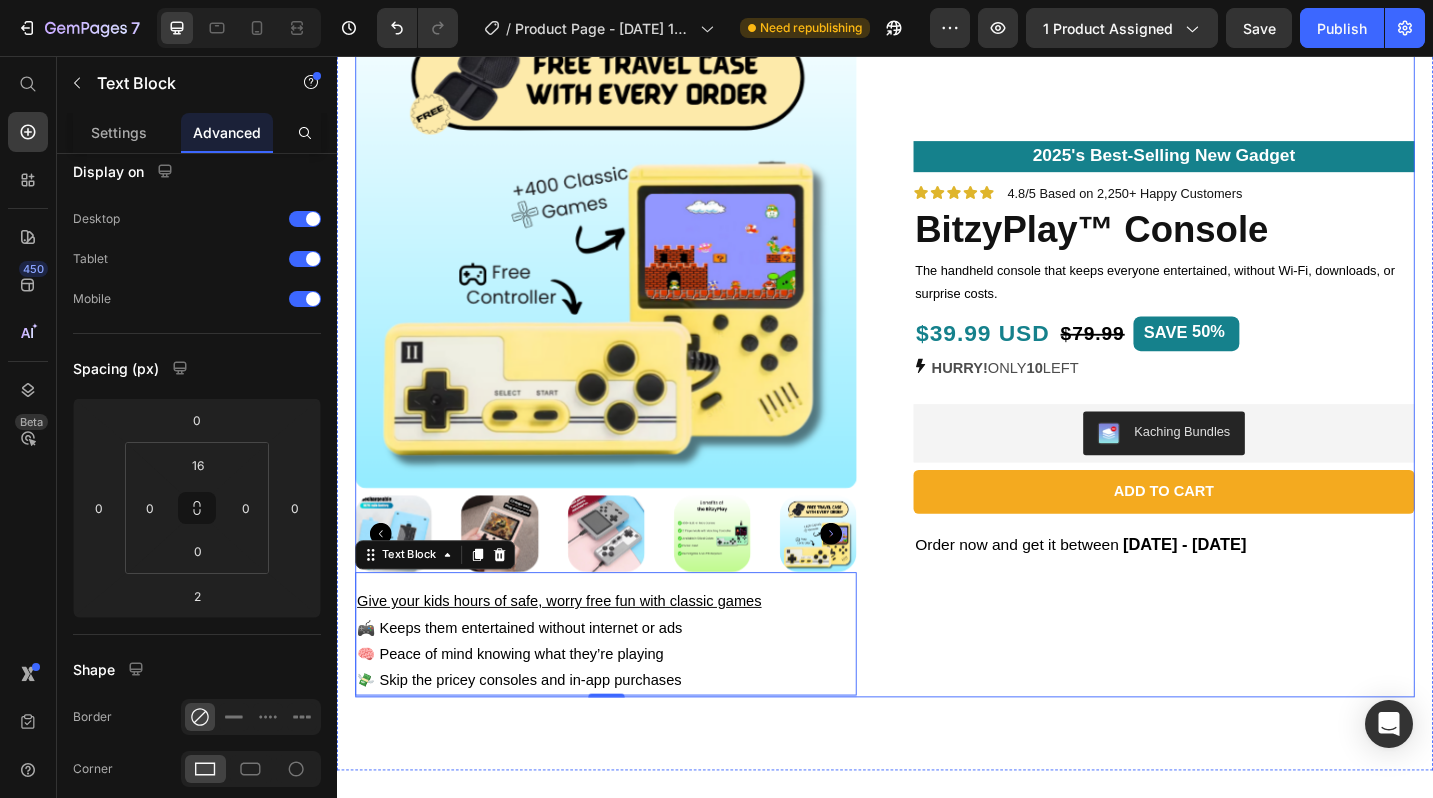 click on "Product Images Give your kids hours of safe, worry free fun with classic games 🎮 Keeps them entertained without internet or ads 🧠 Peace of mind knowing what they’re playing 💸 Skip the pricey consoles and in-app purchases Text Block   2 2025's Best-Selling New Gadget Text Block
Icon
Icon
Icon
Icon
Icon Icon List 4.8/5 Based on 2,250+ Happy Customers Text Block Row BitzyPlay™ Console Product Title The handheld console that keeps everyone entertained, without Wi-Fi, downloads, or surprise costs. Text Block $39.99 USD Text Block $79.99 Product Price SAVE 50% Discount Tag Row   HURRY!  ONLY  10  LEFT Stock Counter Kaching Bundles Kaching Bundles Add to cart Add to Cart
Order now and get it between
Tue, Jul 15 - Sun, Jul 20
Delivery Date Row Product" at bounding box center [937, 369] 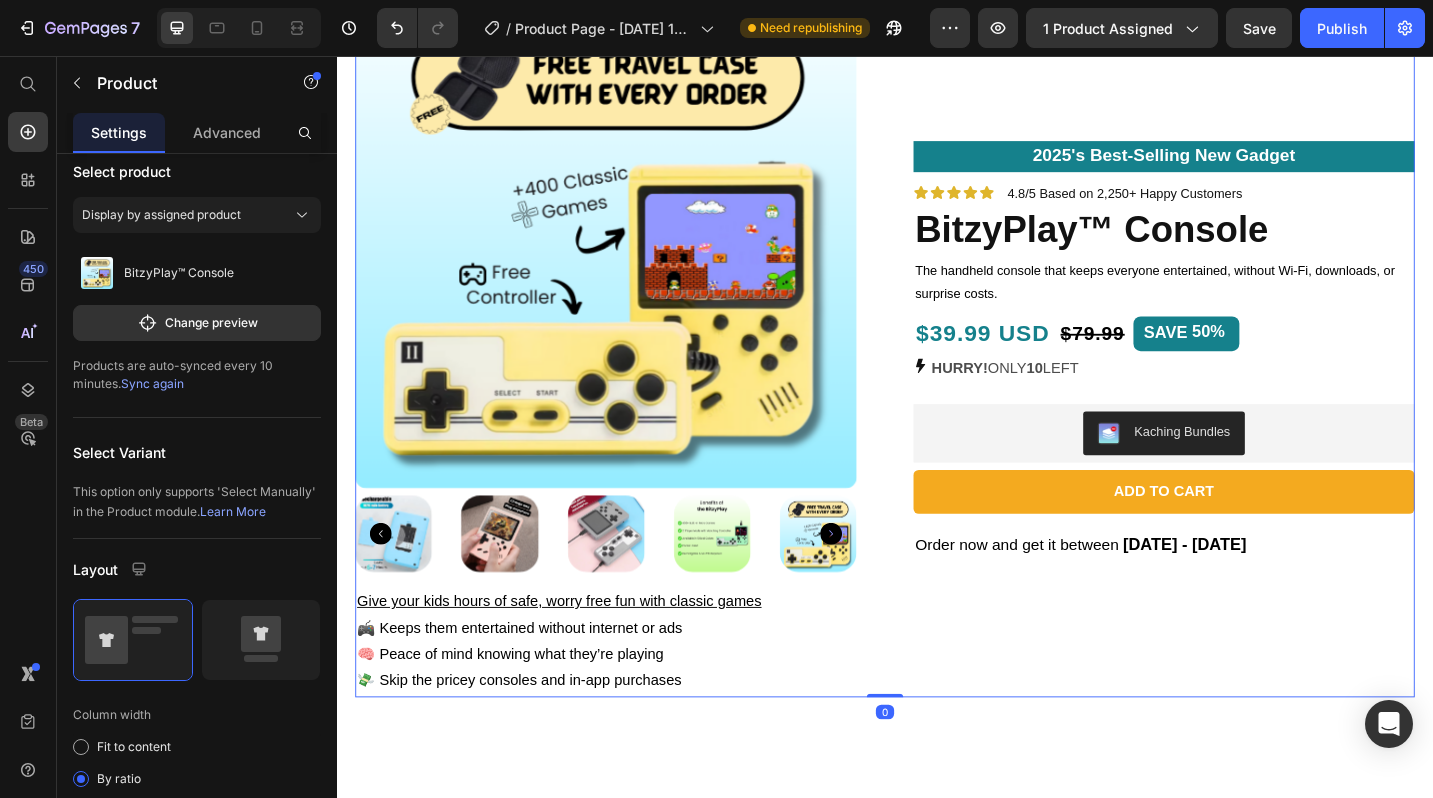 scroll, scrollTop: 0, scrollLeft: 0, axis: both 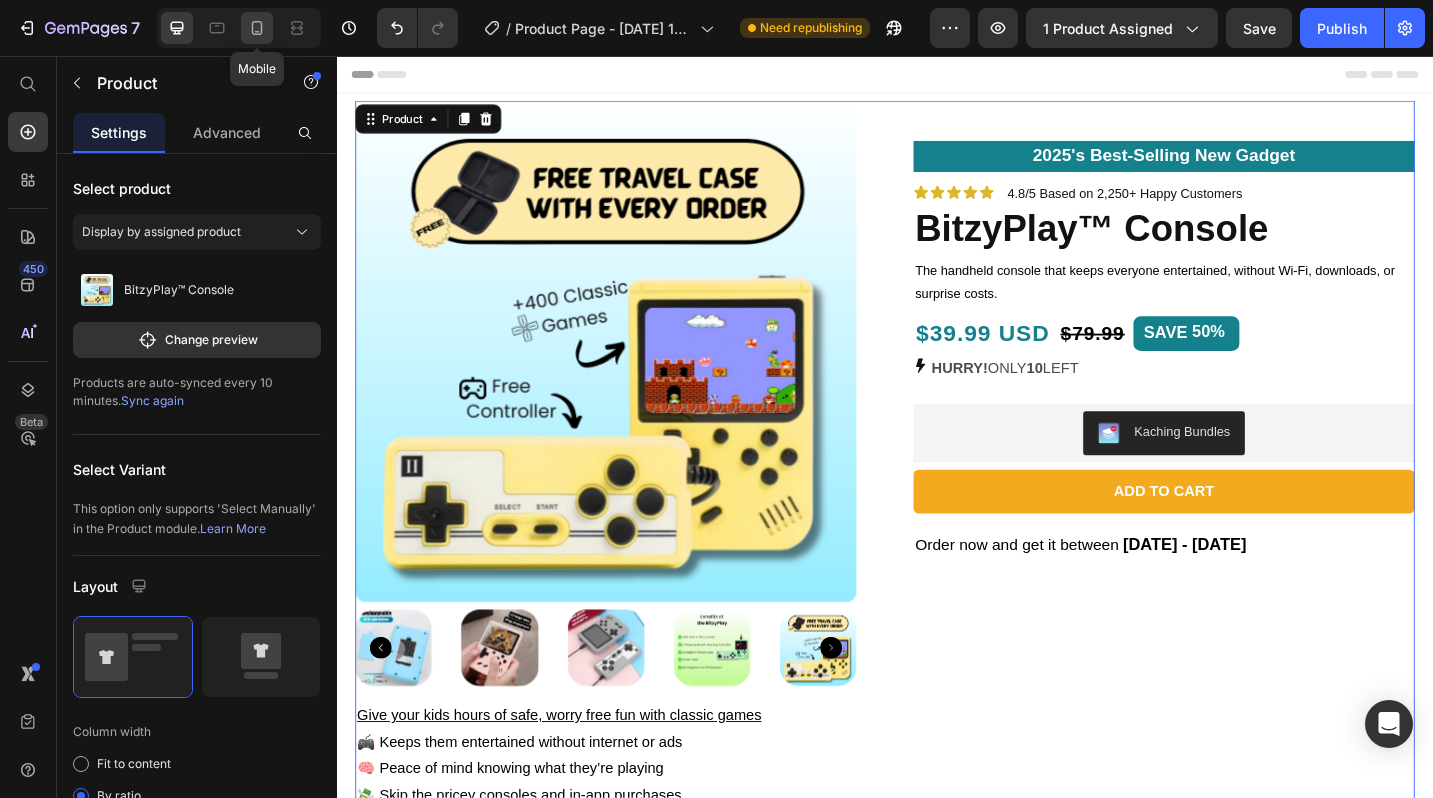 click 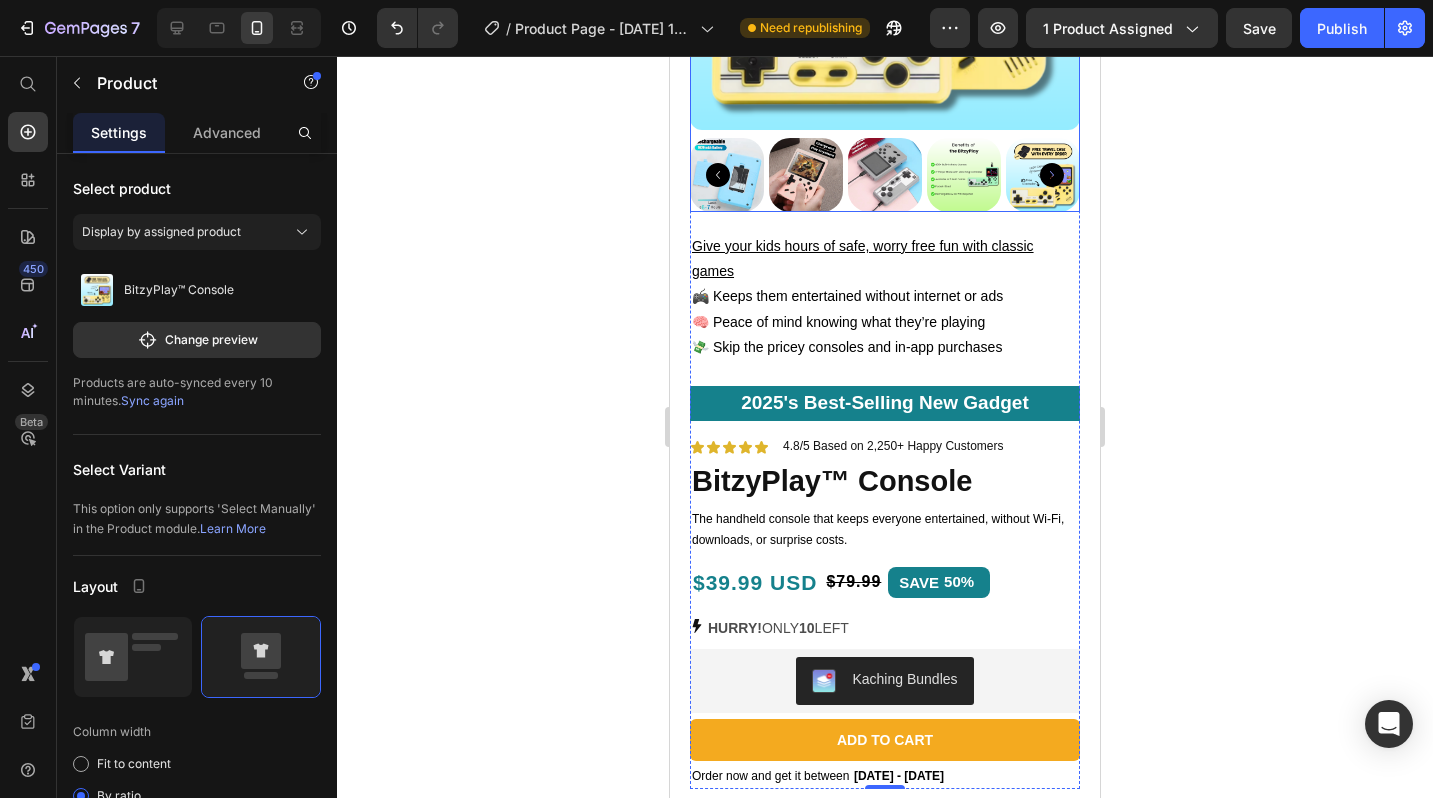 scroll, scrollTop: 378, scrollLeft: 0, axis: vertical 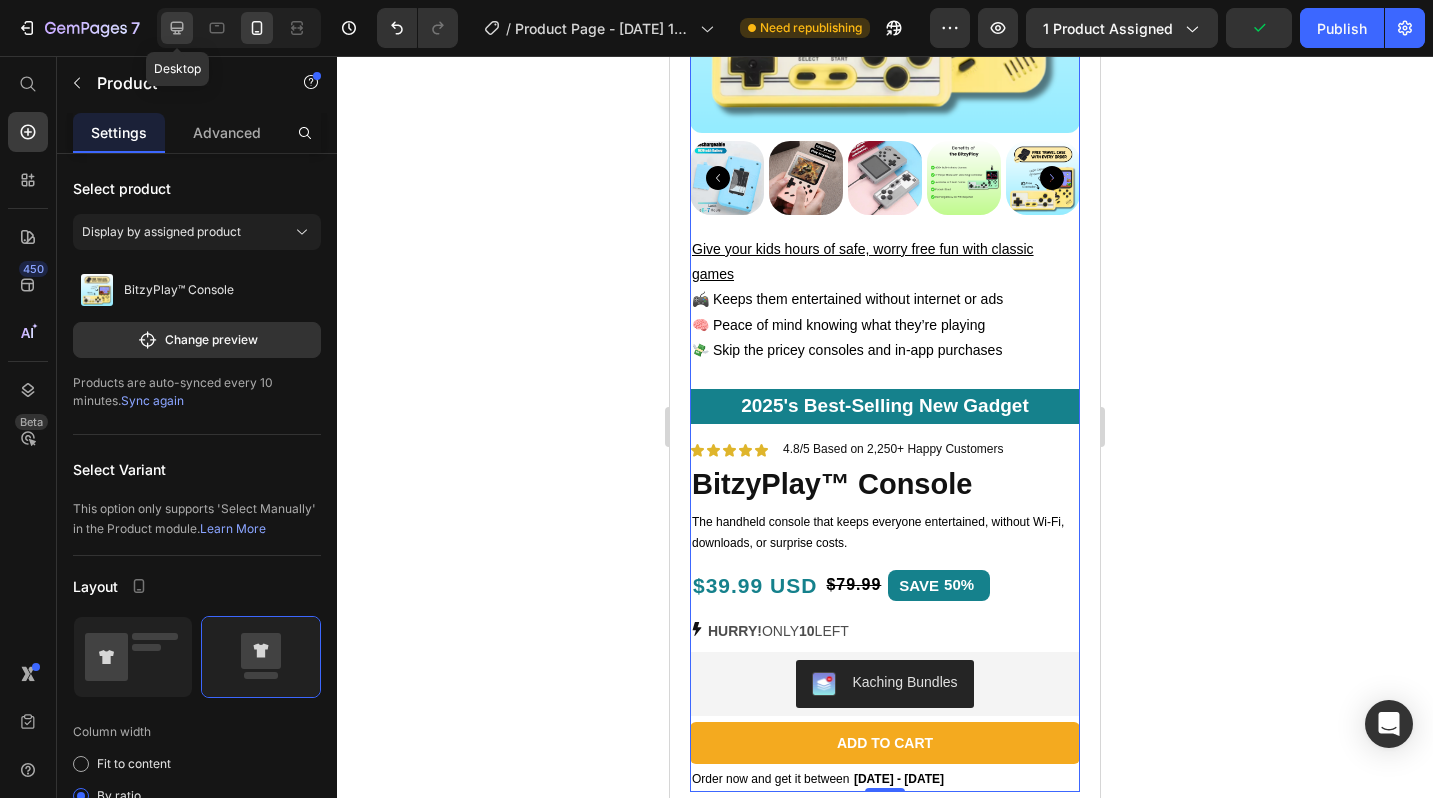 click 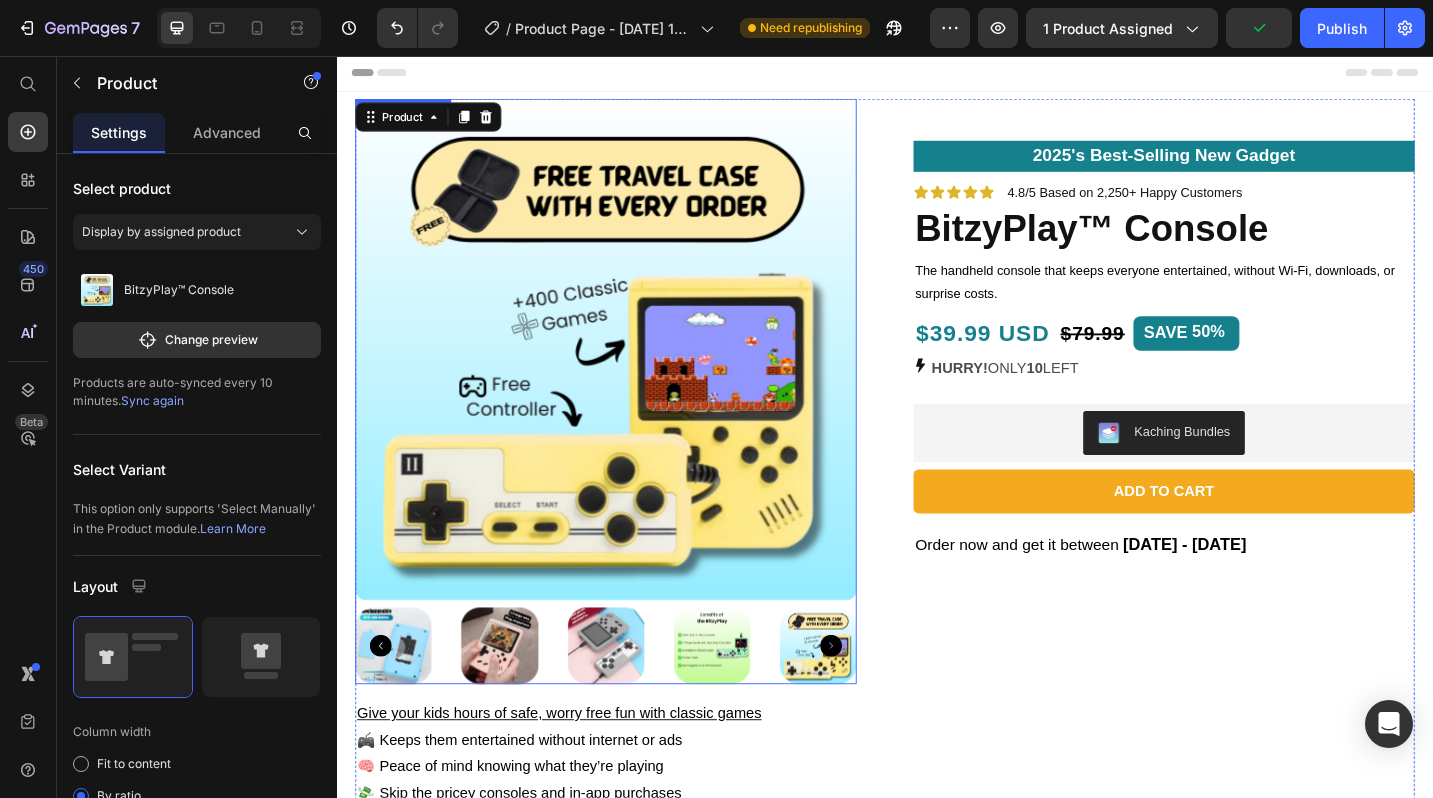 scroll, scrollTop: 0, scrollLeft: 0, axis: both 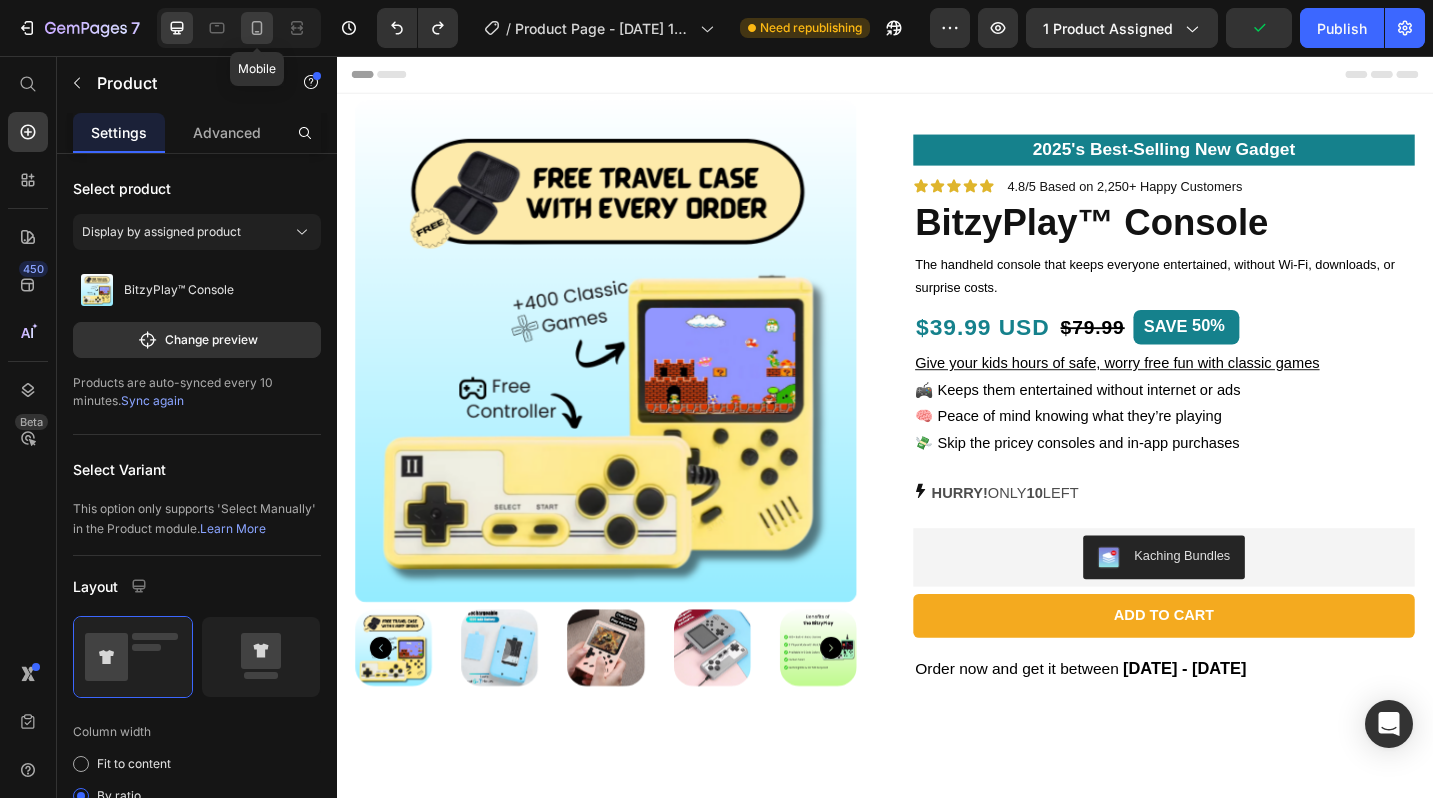 click 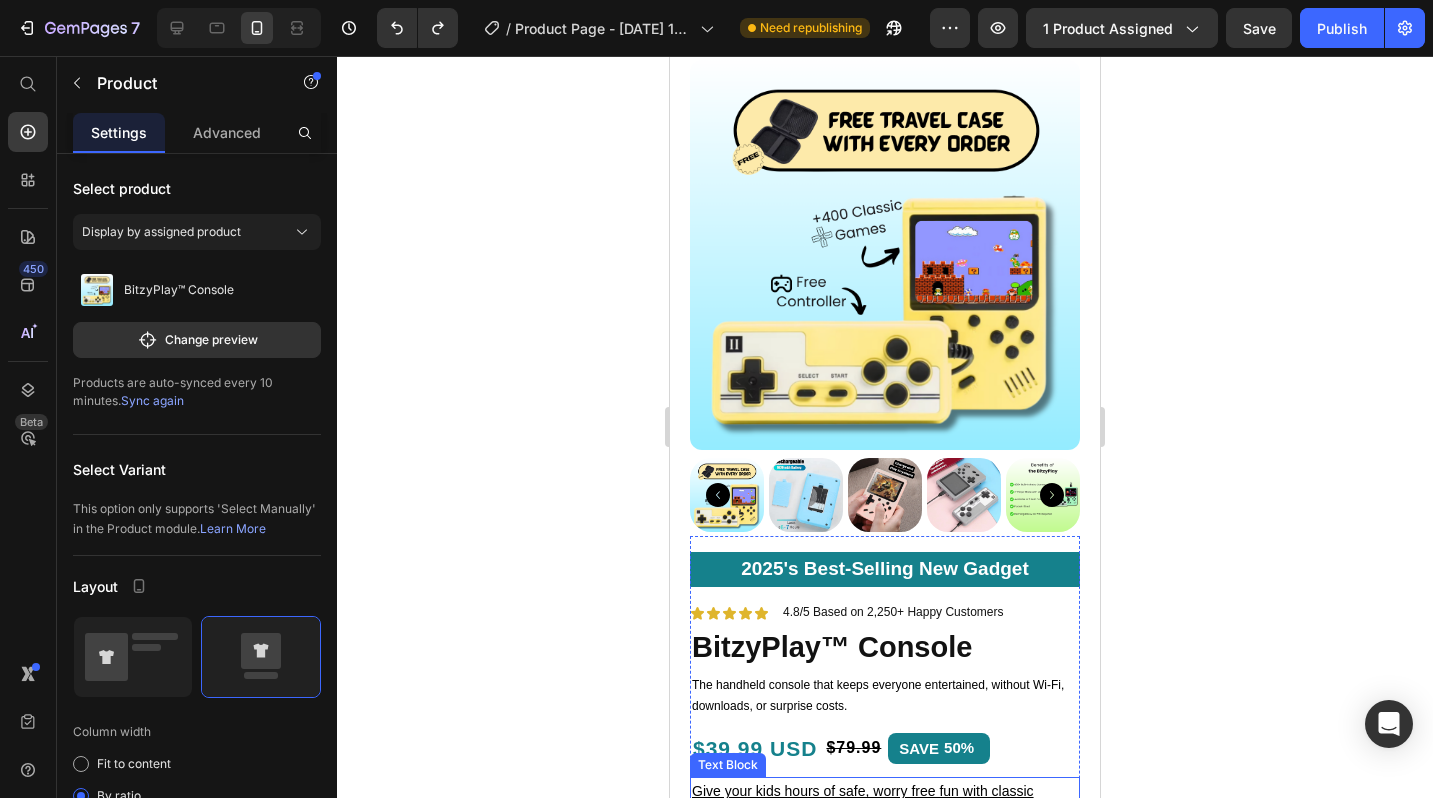 scroll, scrollTop: 0, scrollLeft: 0, axis: both 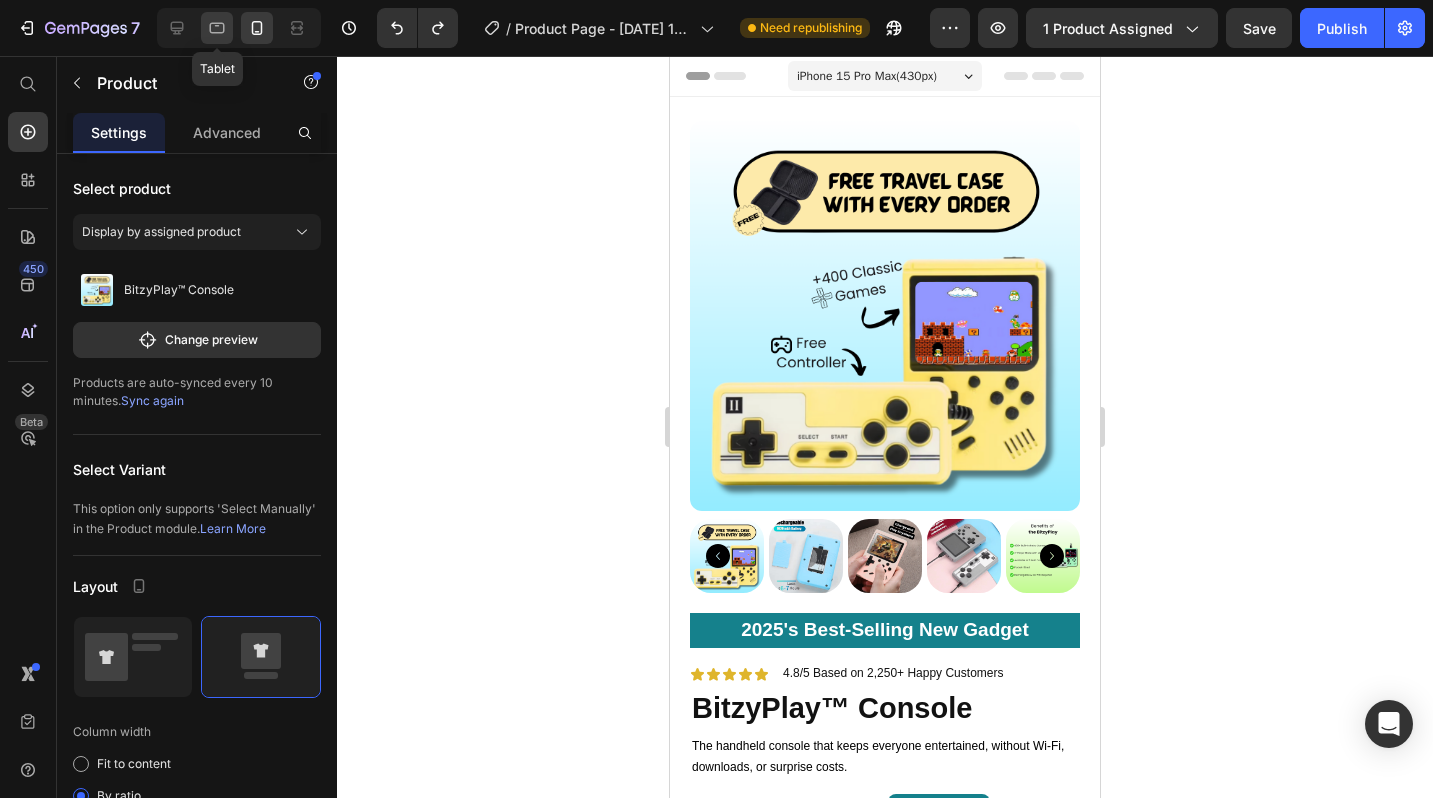 click 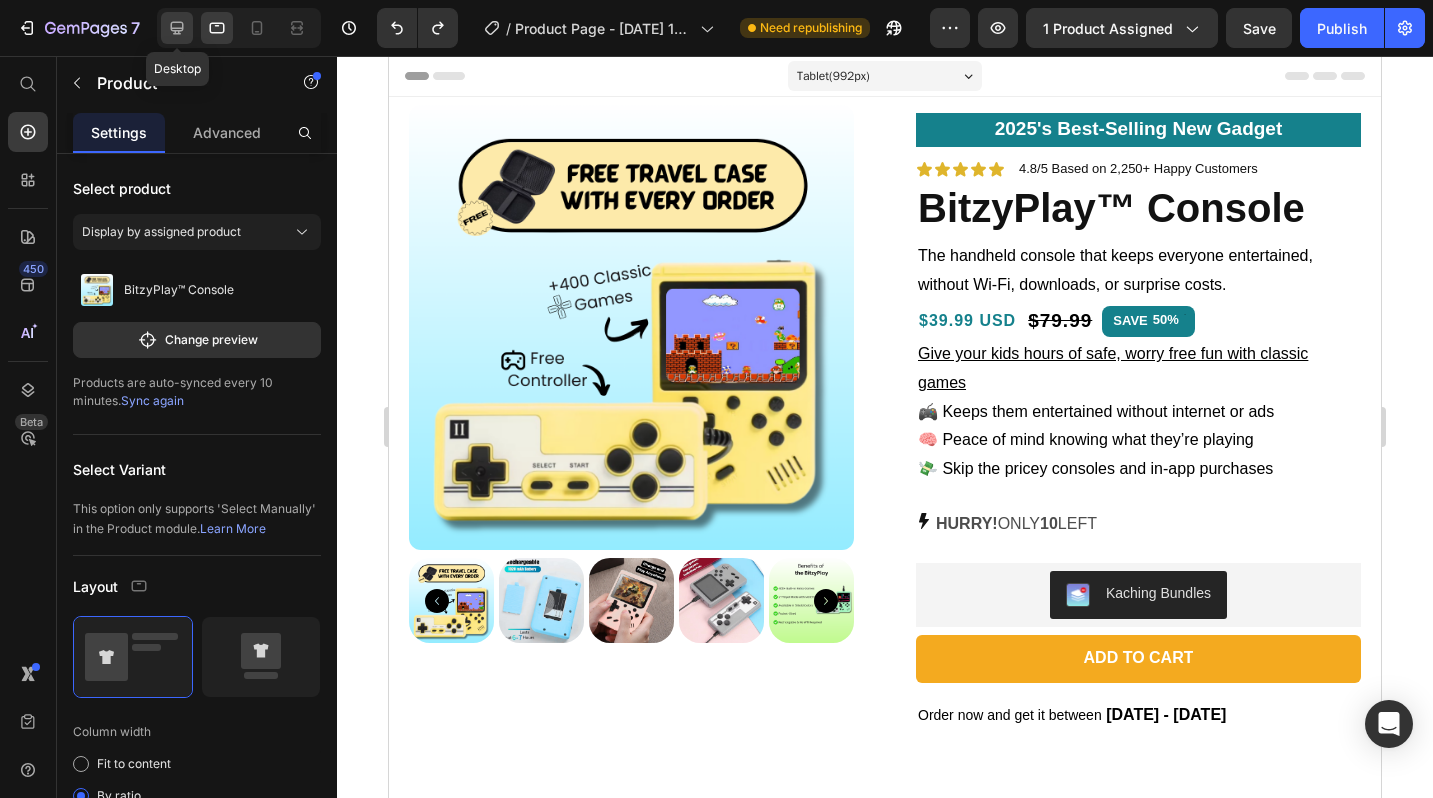 click 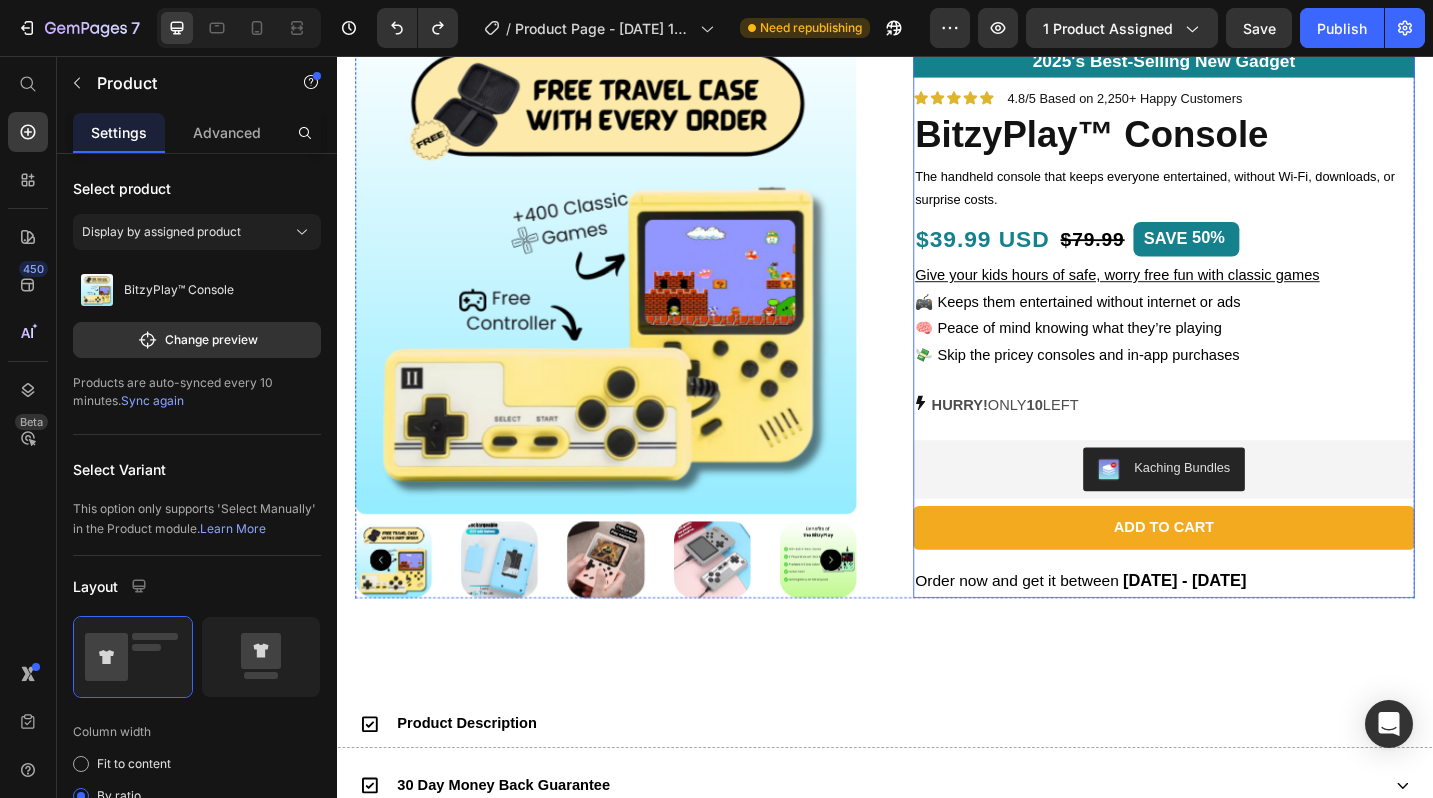 scroll, scrollTop: 0, scrollLeft: 0, axis: both 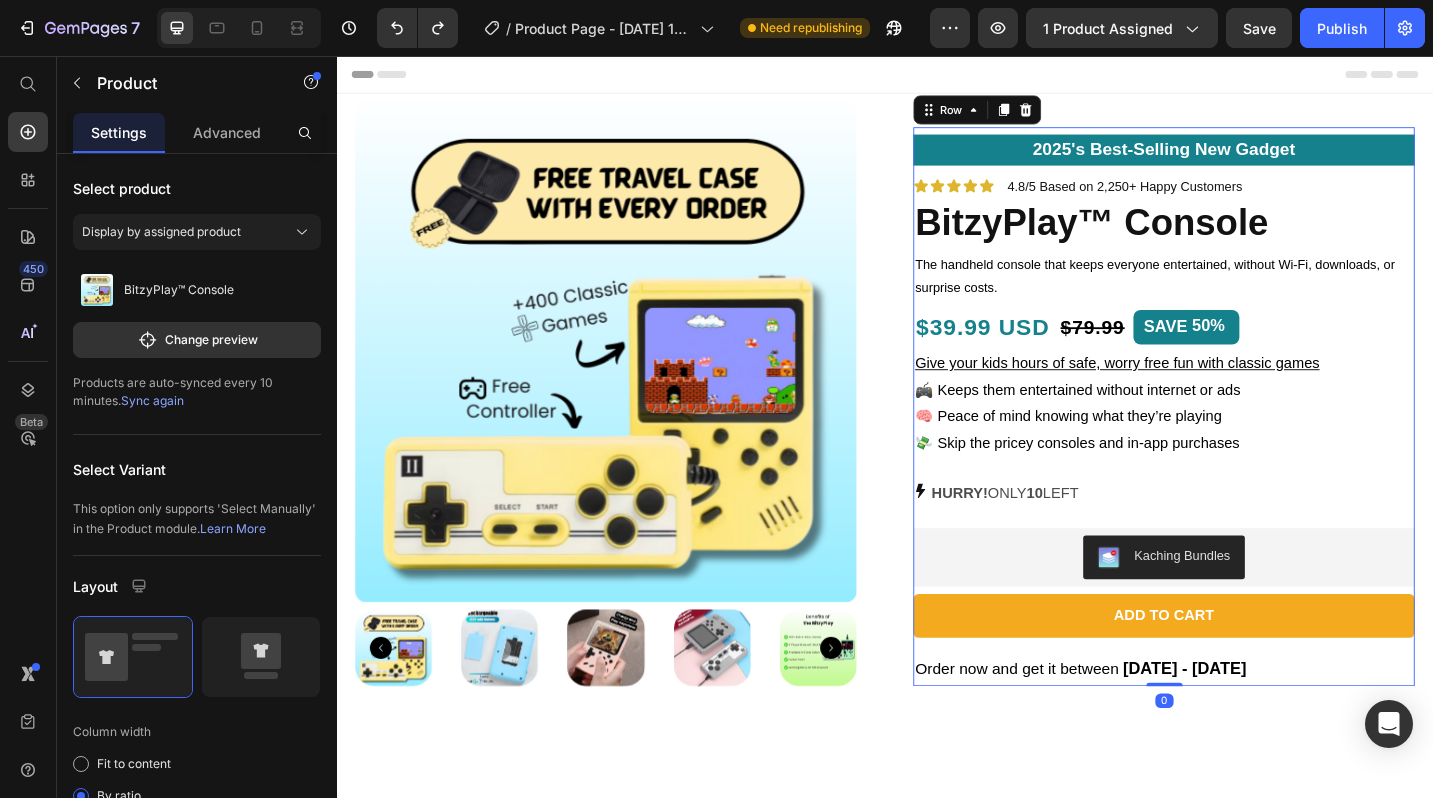 click on "2025's Best-Selling New Gadget Text Block
Icon
Icon
Icon
Icon
Icon Icon List 4.8/5 Based on 2,250+ Happy Customers Text Block Row BitzyPlay™ Console Product Title The handheld console that keeps everyone entertained, without Wi-Fi, downloads, or surprise costs. Text Block $39.99 USD Text Block $79.99 Product Price SAVE 50% Discount Tag Row Give your kids hours of safe, worry free fun with classic games 🎮 Keeps them entertained without internet or ads 🧠 Peace of mind knowing what they’re playing 💸 Skip the pricey consoles and in-app purchases Text Block   HURRY!  ONLY  10  LEFT Stock Counter Kaching Bundles Kaching Bundles Add to cart Add to Cart
Order now and get it between
Tue, Jul 15 - Sun, Jul 20
Delivery Date" at bounding box center (1242, 440) 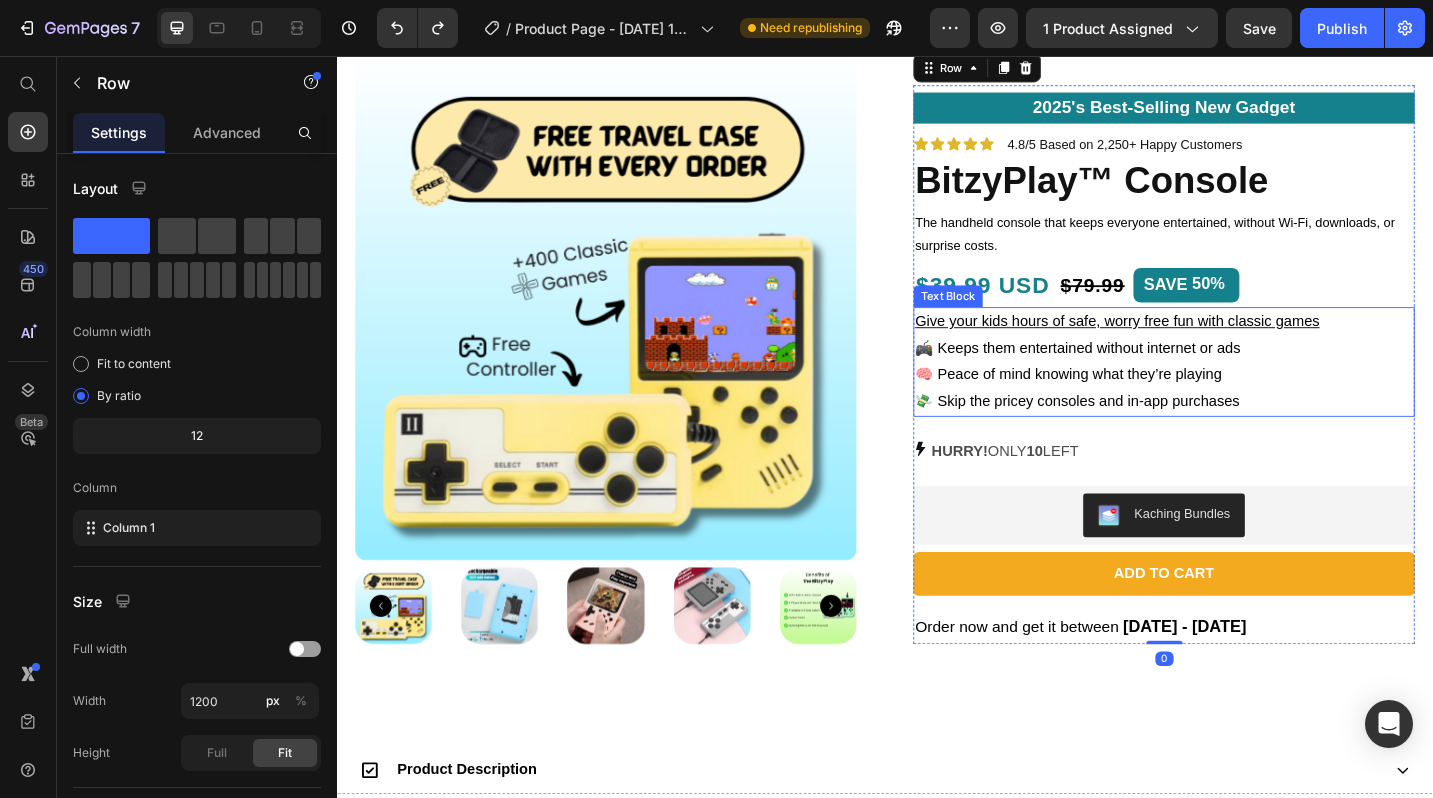 scroll, scrollTop: 49, scrollLeft: 0, axis: vertical 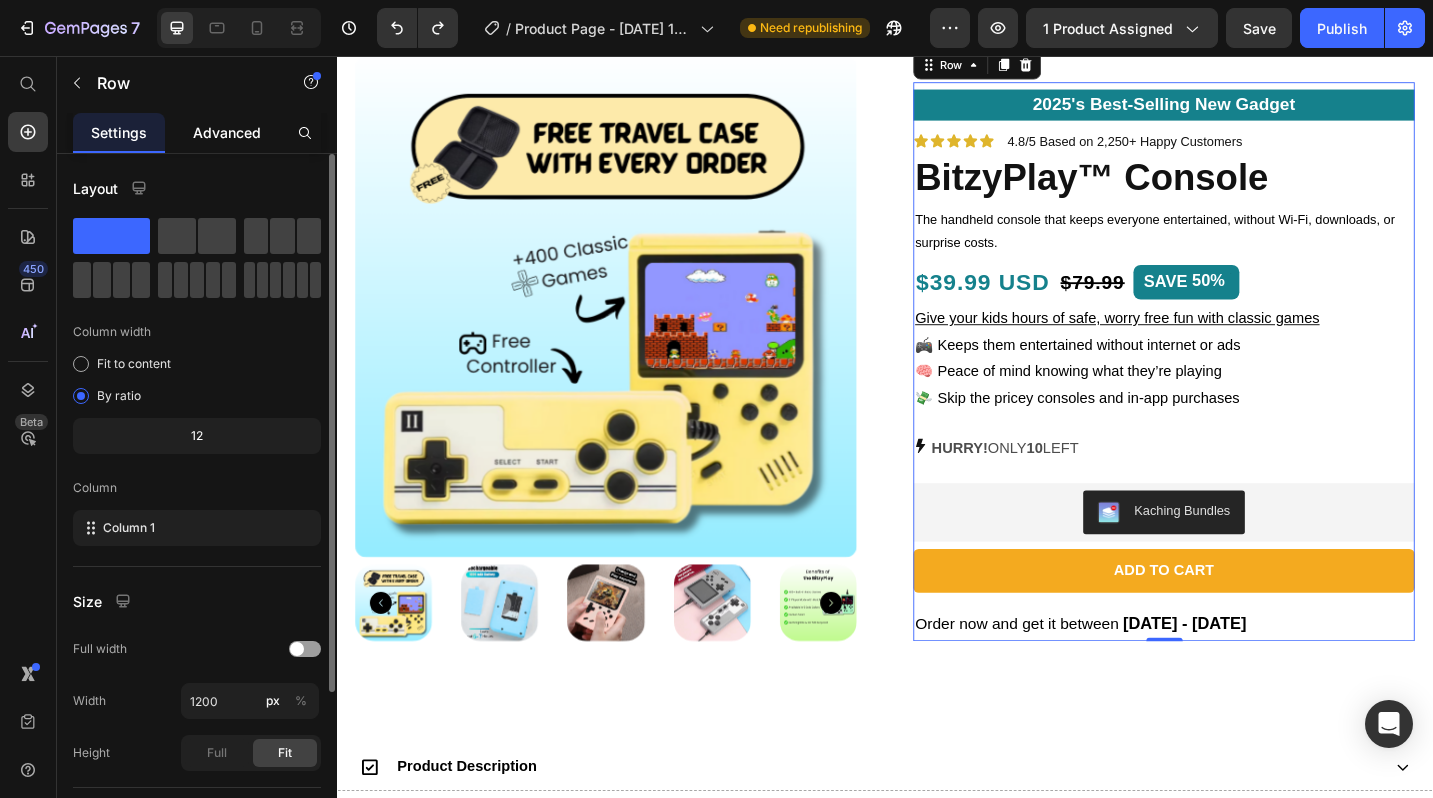 click on "Advanced" at bounding box center [227, 132] 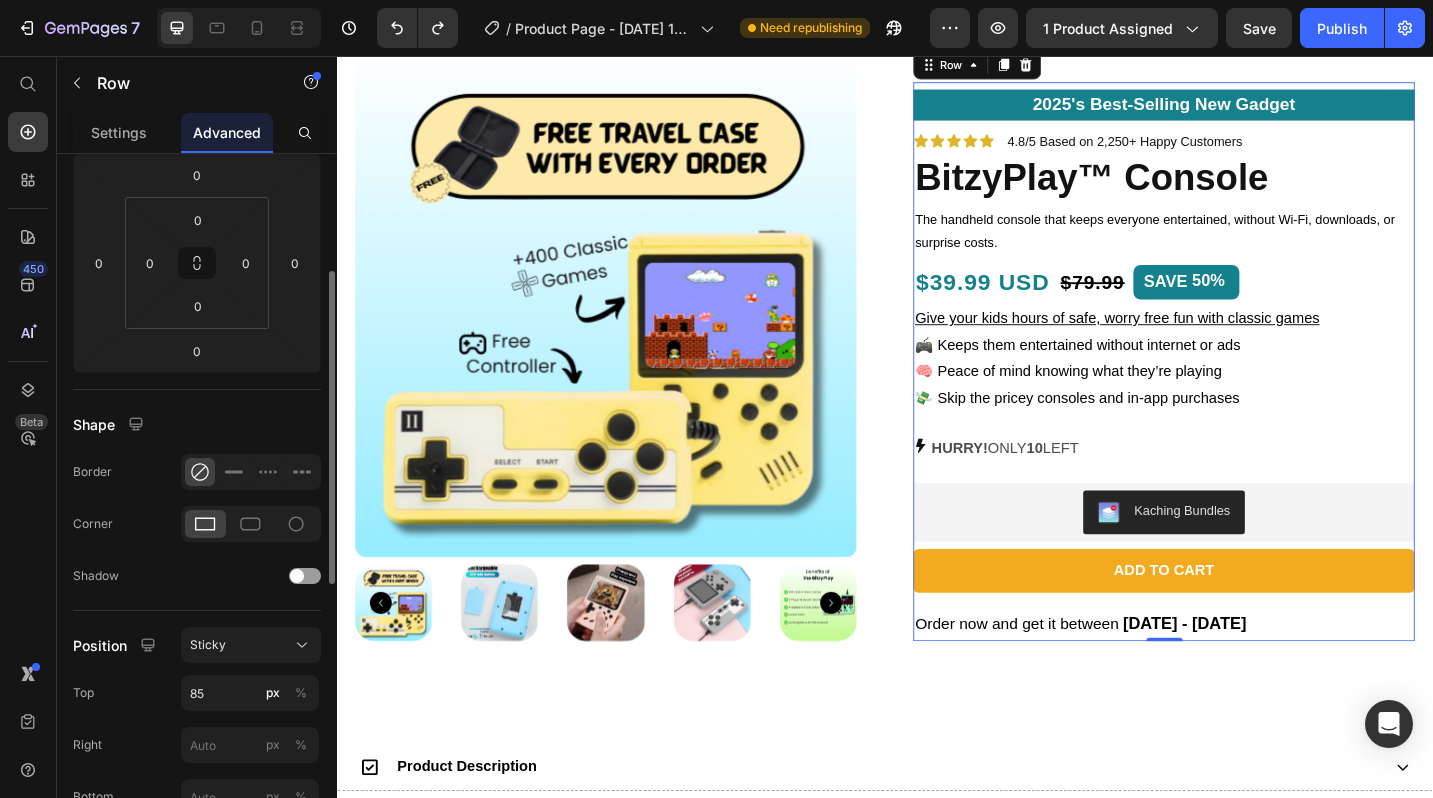 scroll, scrollTop: 0, scrollLeft: 0, axis: both 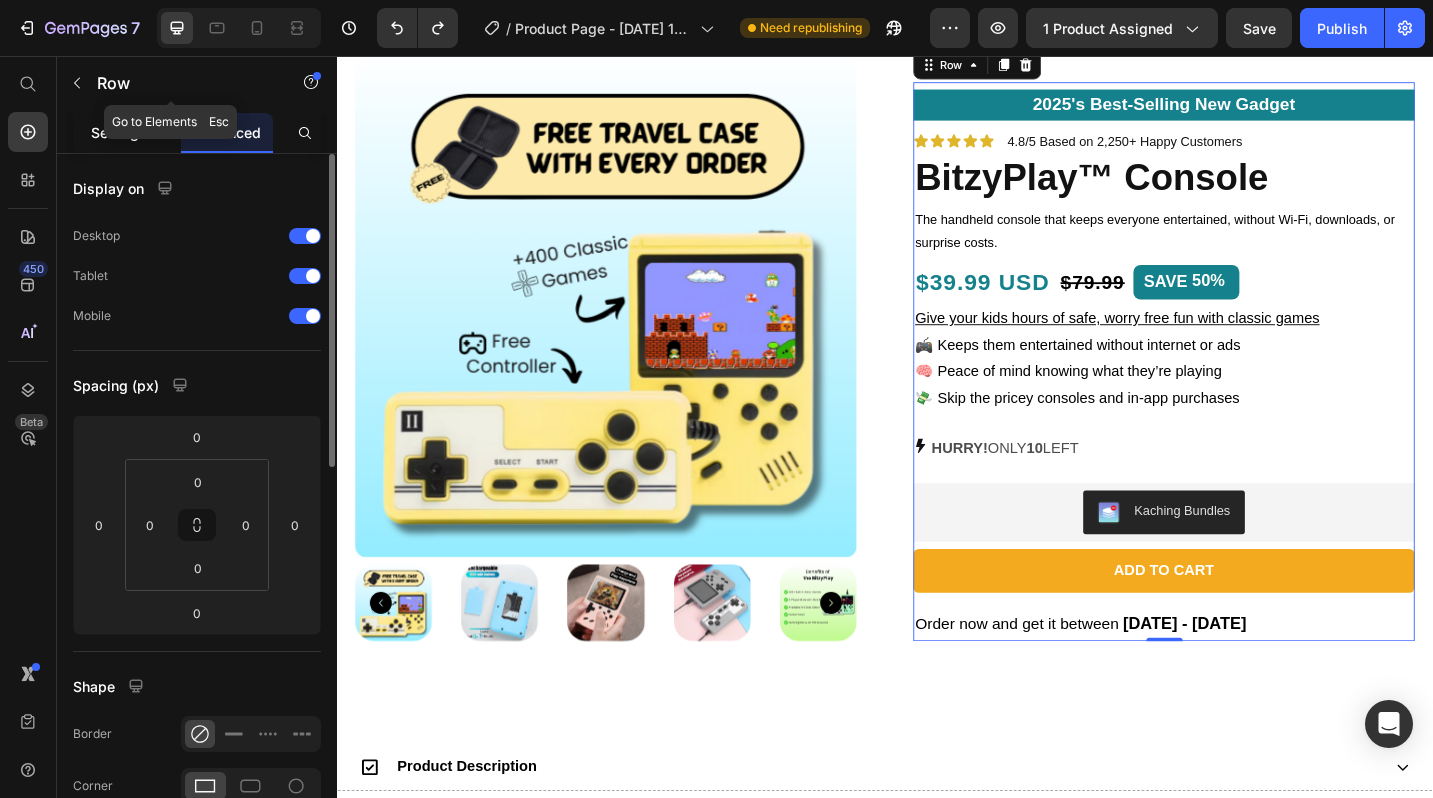click on "Settings" at bounding box center [119, 132] 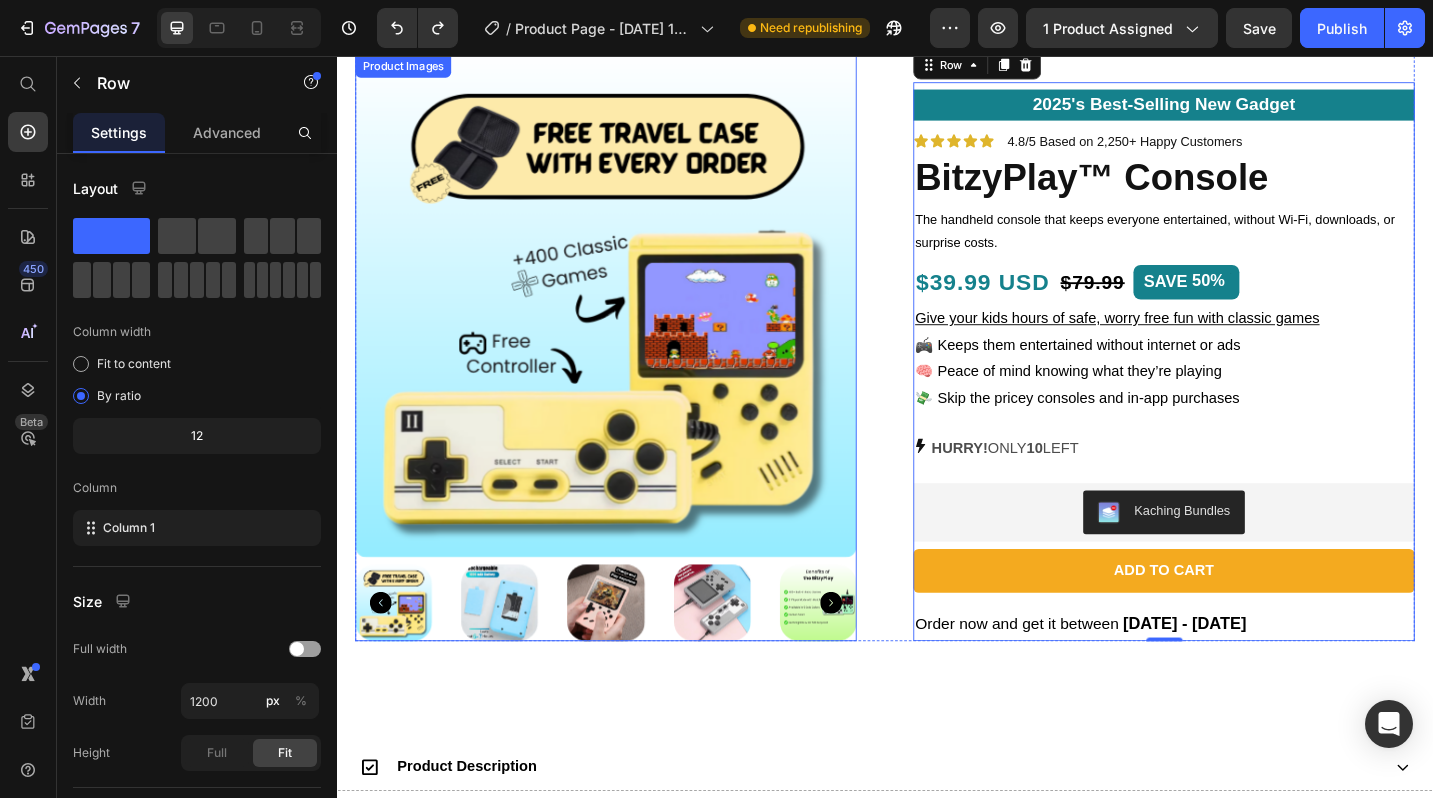 click at bounding box center [631, 330] 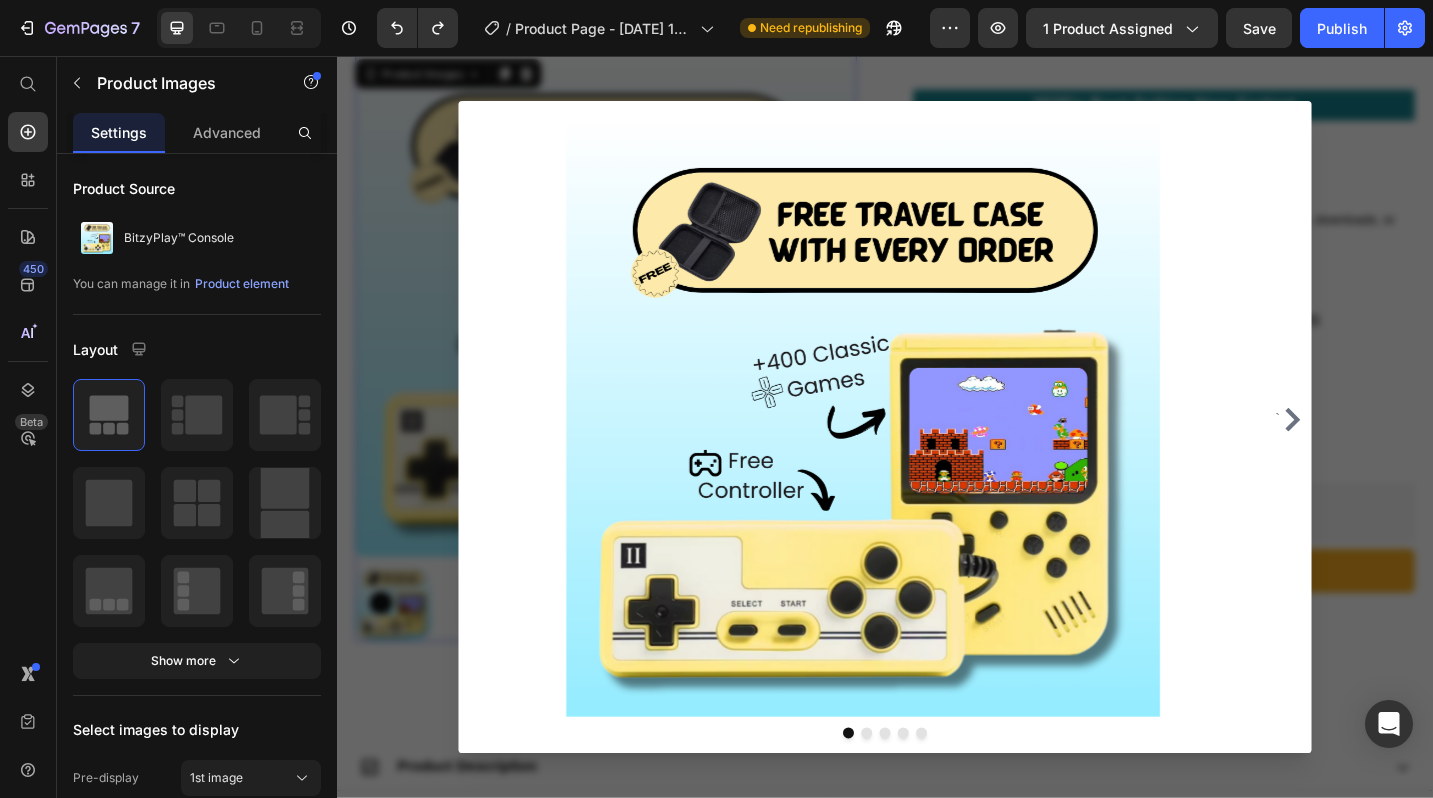 click at bounding box center [937, 462] 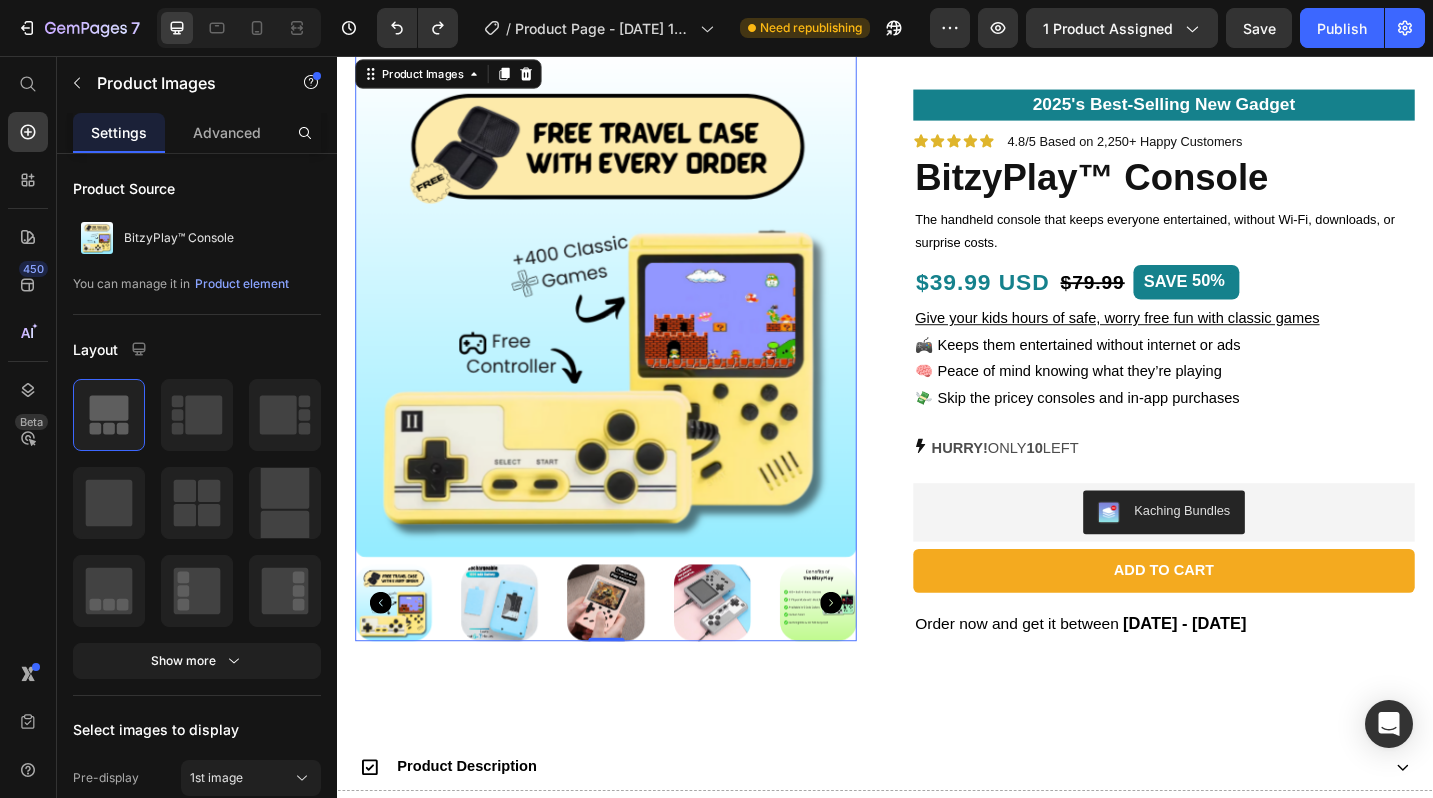 scroll, scrollTop: 0, scrollLeft: 0, axis: both 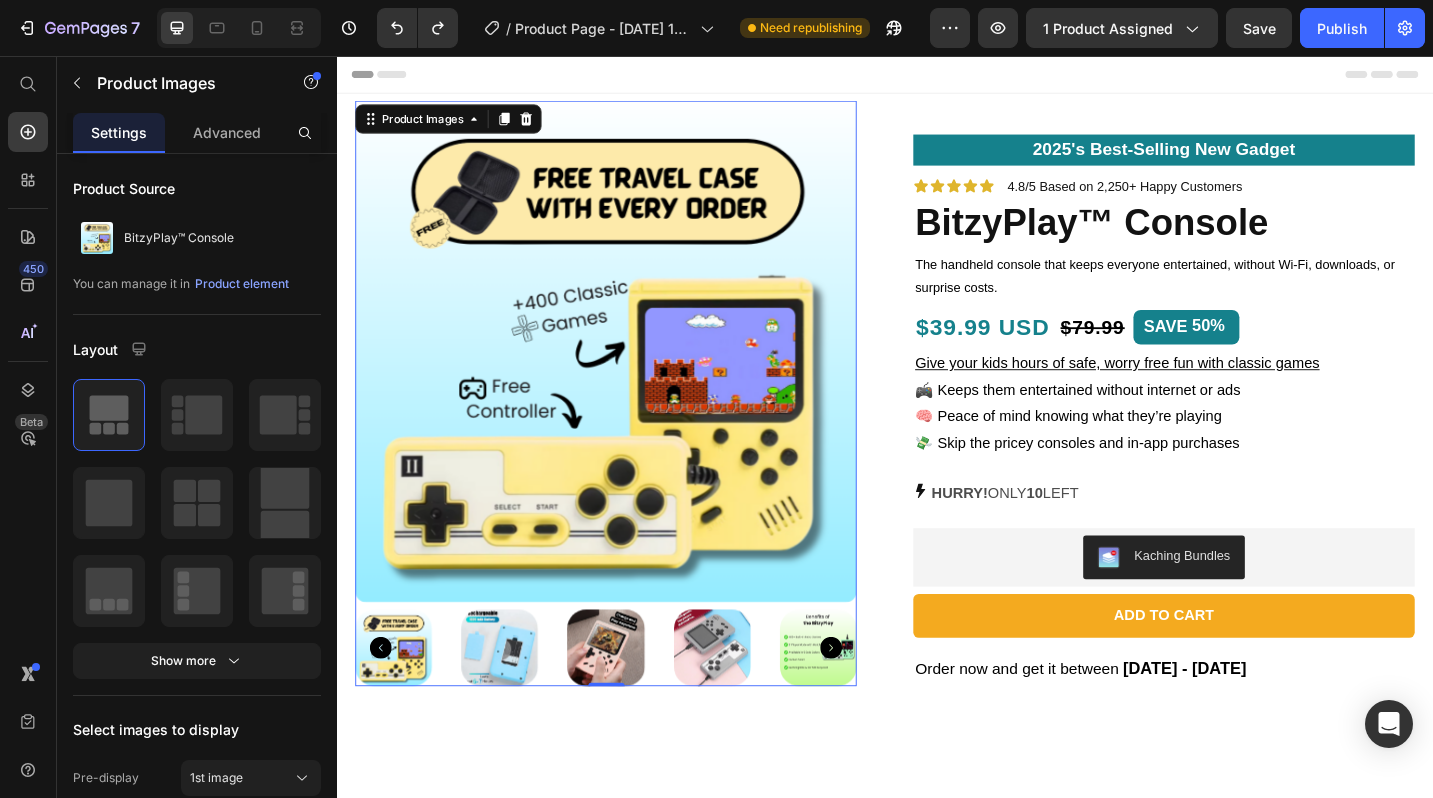 click at bounding box center [631, 379] 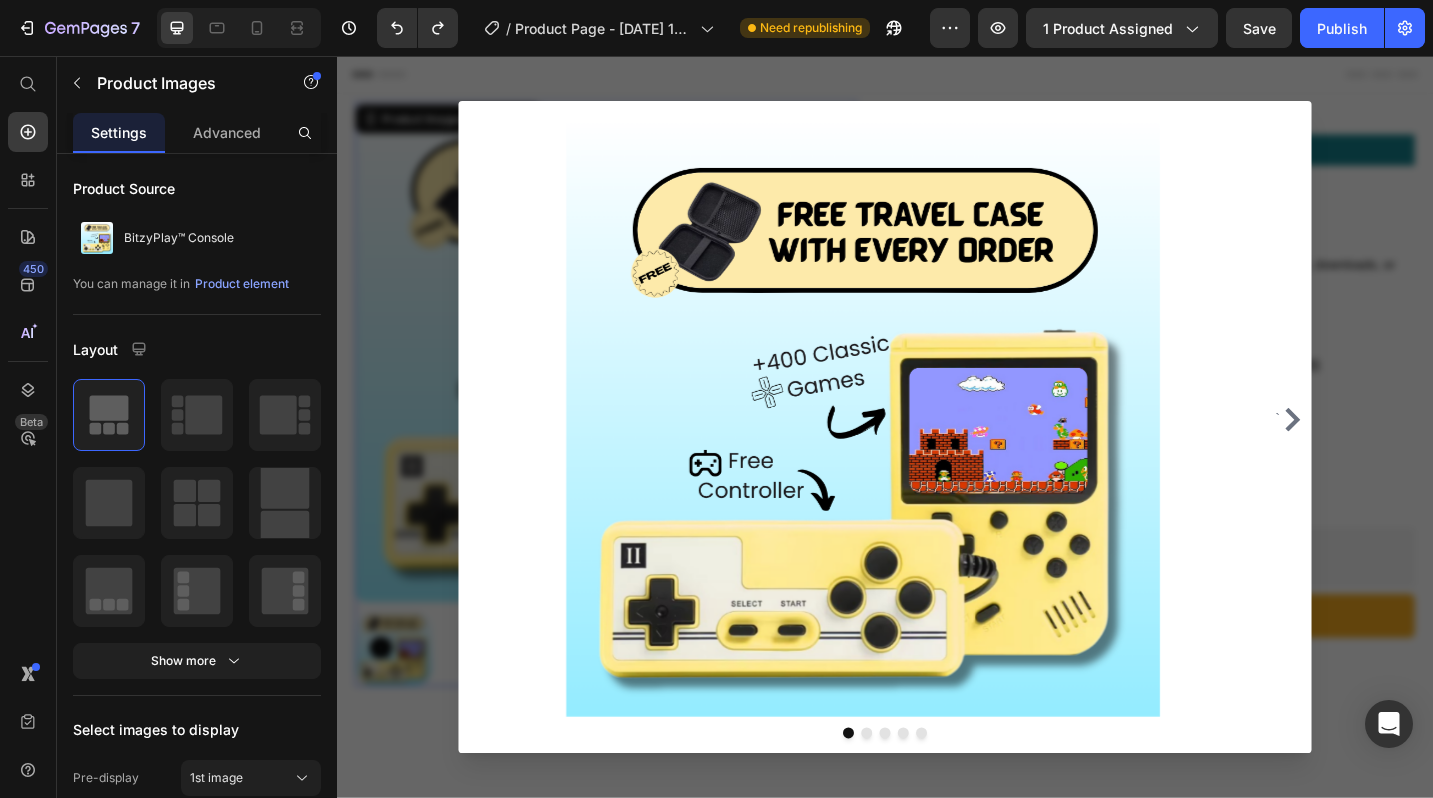click at bounding box center [937, 462] 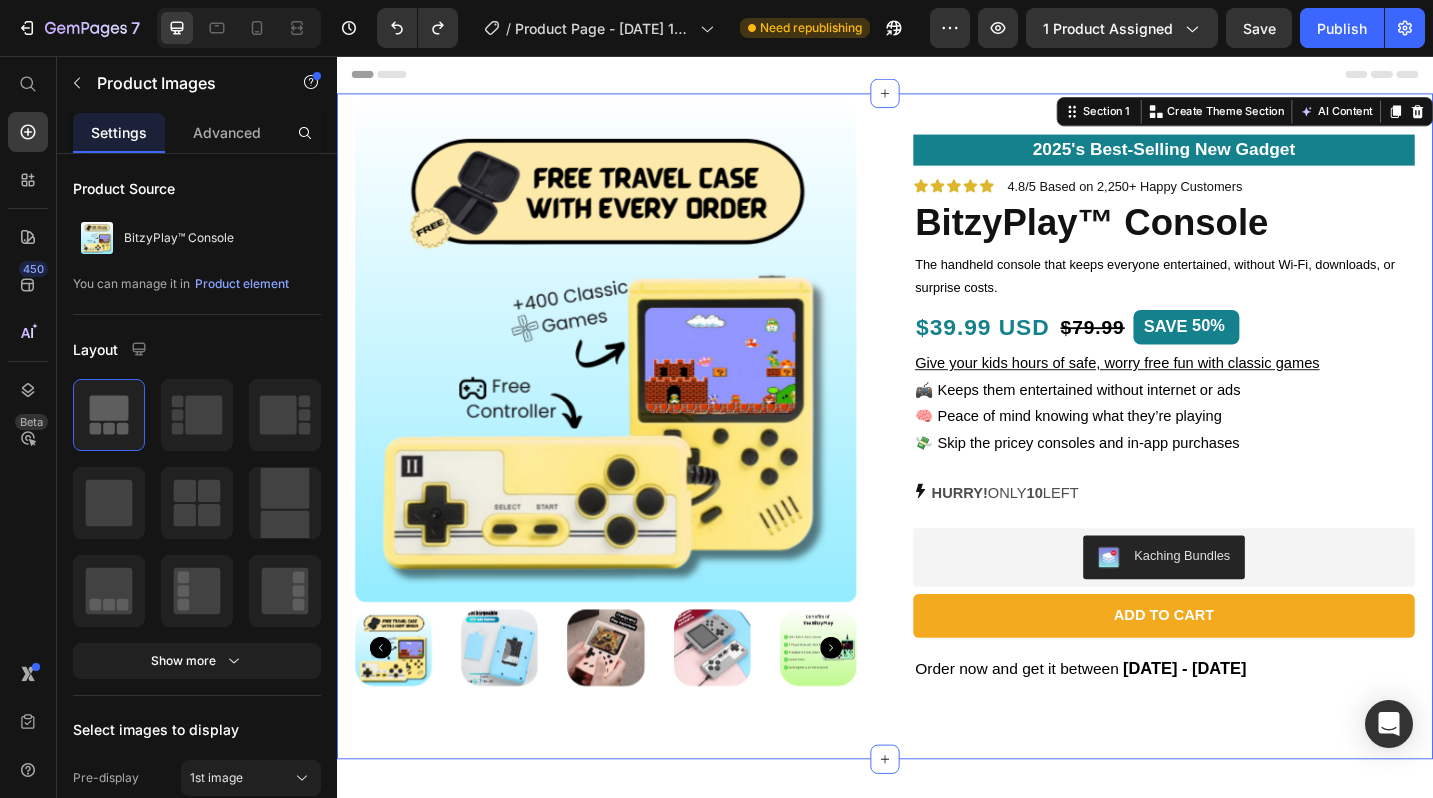 click on "Product Images 2025's Best-Selling New Gadget Text Block
Icon
Icon
Icon
Icon
Icon Icon List 4.8/5 Based on 2,250+ Happy Customers Text Block Row BitzyPlay™ Console Product Title The handheld console that keeps everyone entertained, without Wi-Fi, downloads, or surprise costs. Text Block $39.99 USD Text Block $79.99 Product Price SAVE 50% Discount Tag Row Give your kids hours of safe, worry free fun with classic games 🎮 Keeps them entertained without internet or ads 🧠 Peace of mind knowing what they’re playing 💸 Skip the pricey consoles and in-app purchases Text Block   HURRY!  ONLY  10  LEFT Stock Counter Kaching Bundles Kaching Bundles Add to cart Add to Cart
Order now and get it between
Tue, Jul 15 - Sun, Jul 20
Delivery Date Row Product Section 1   You can create reusable sections Create Theme Section AI Content Write with GemAI Tone and Voice" at bounding box center (937, 461) 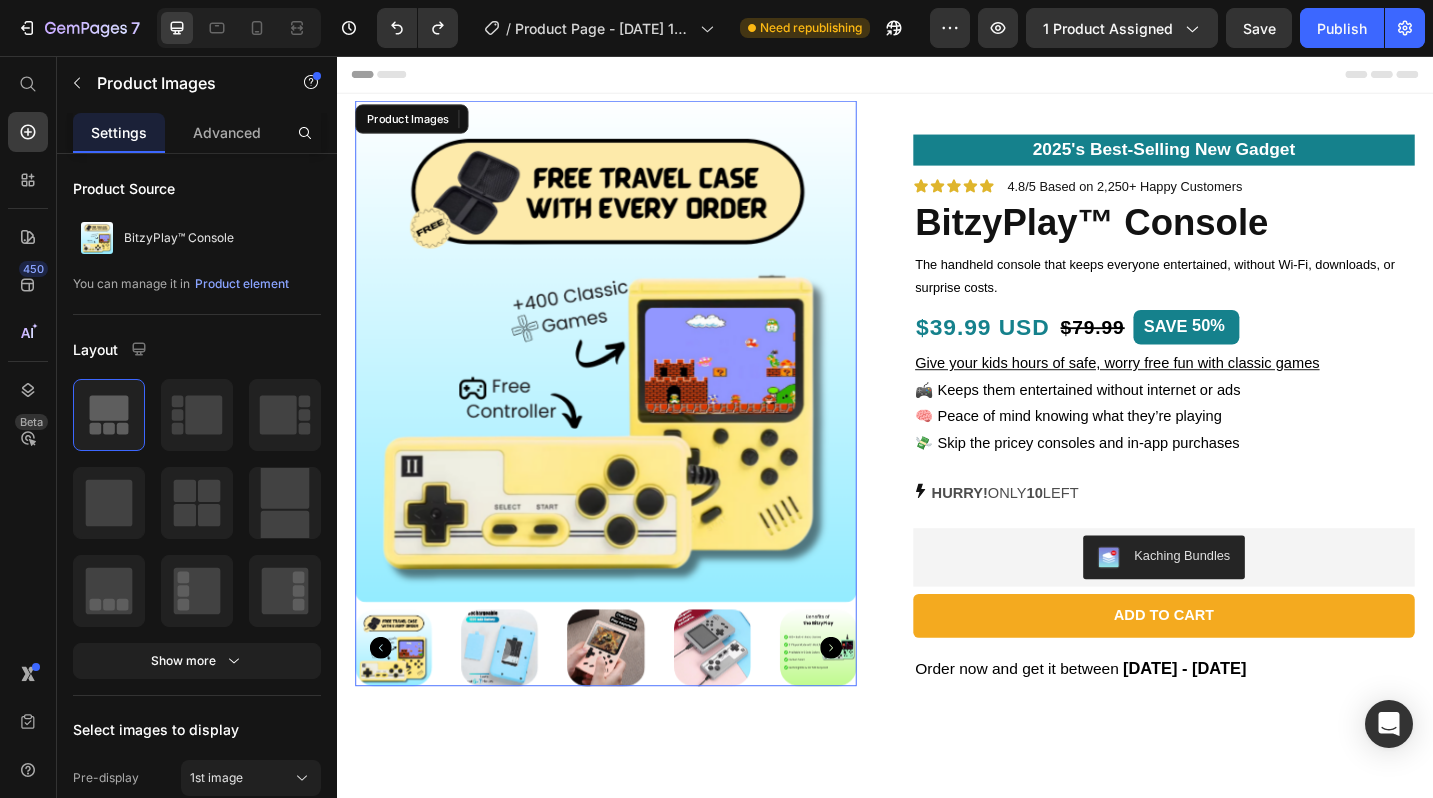 click at bounding box center [864, 704] 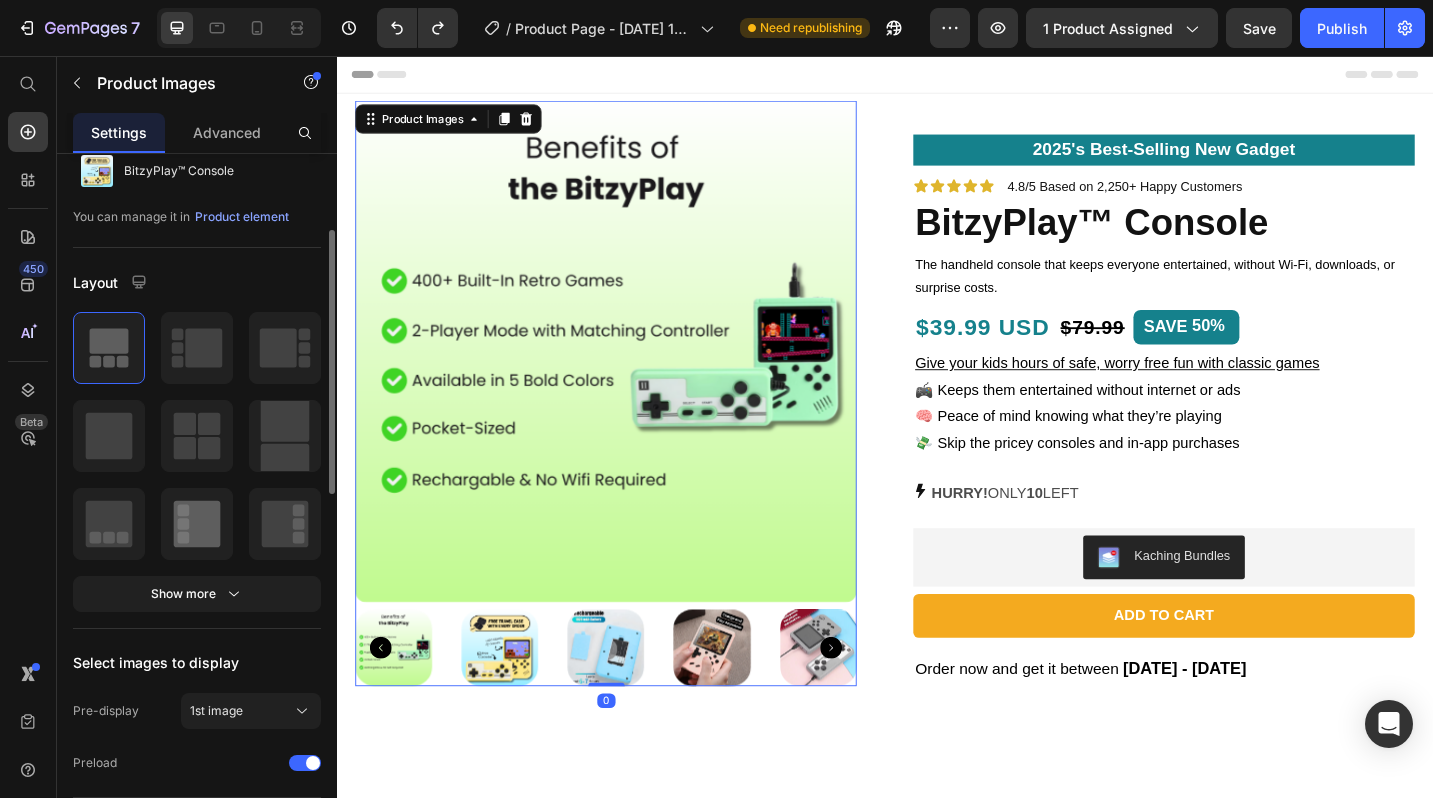 scroll, scrollTop: 169, scrollLeft: 0, axis: vertical 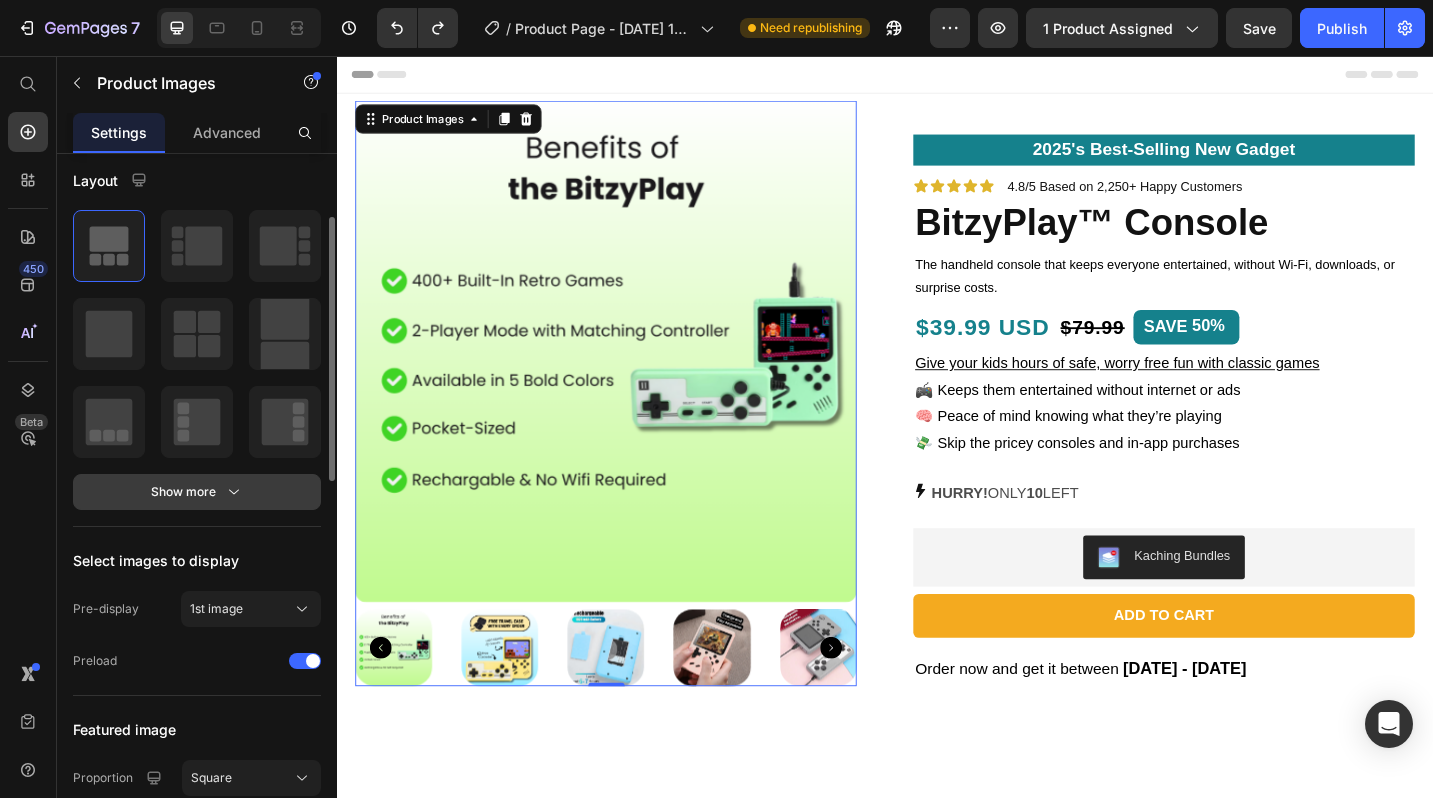click on "Show more" at bounding box center [197, 492] 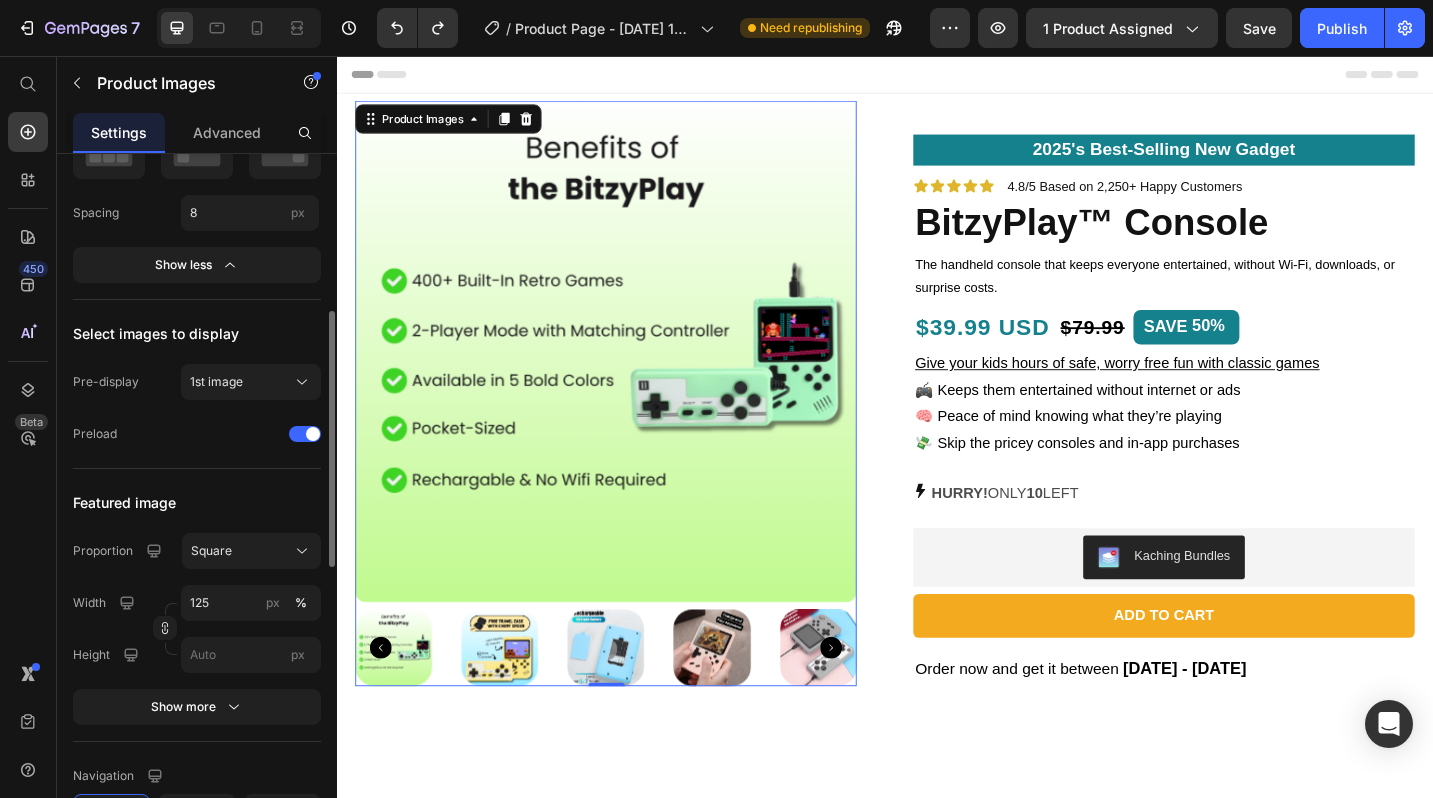 scroll, scrollTop: 457, scrollLeft: 0, axis: vertical 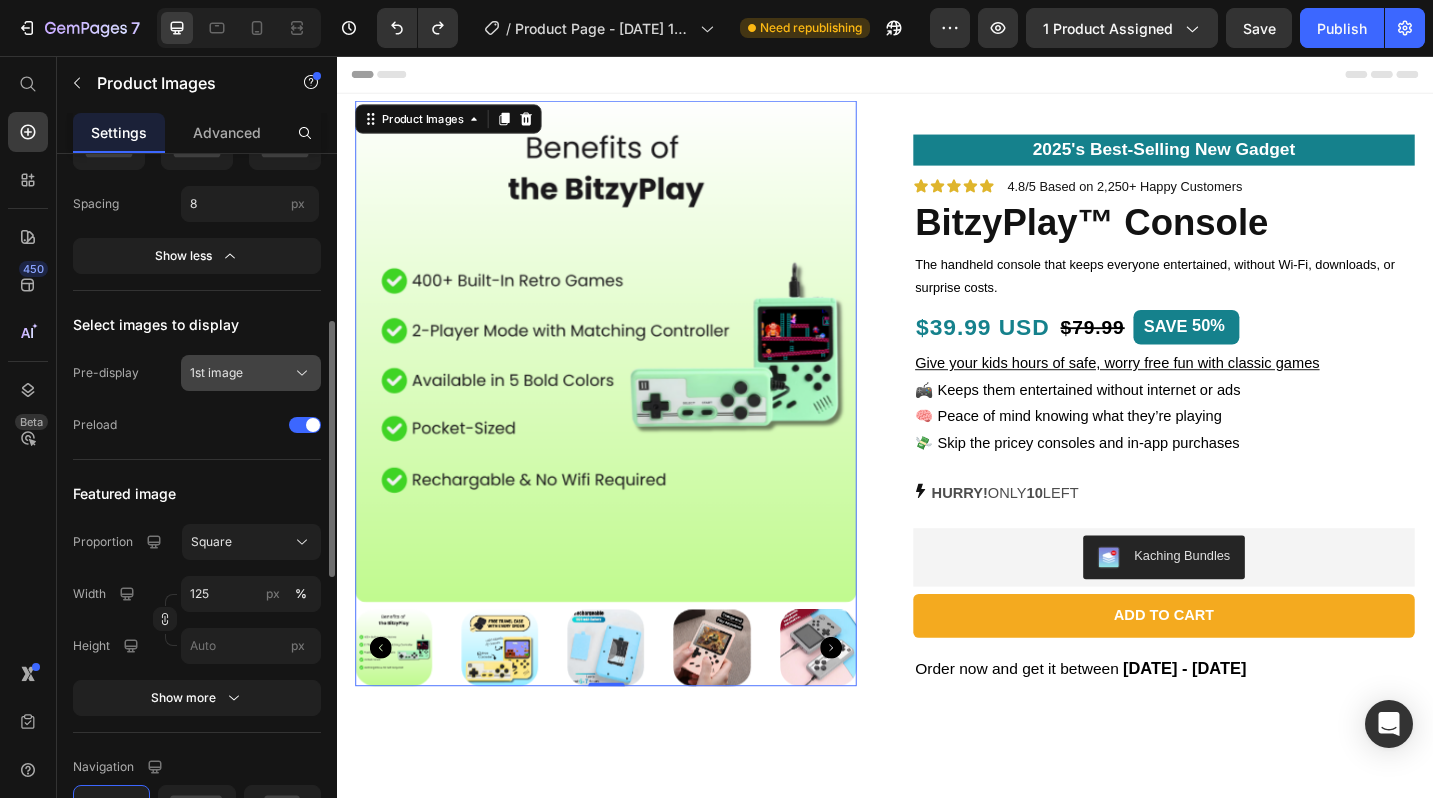 click on "1st image" at bounding box center [251, 373] 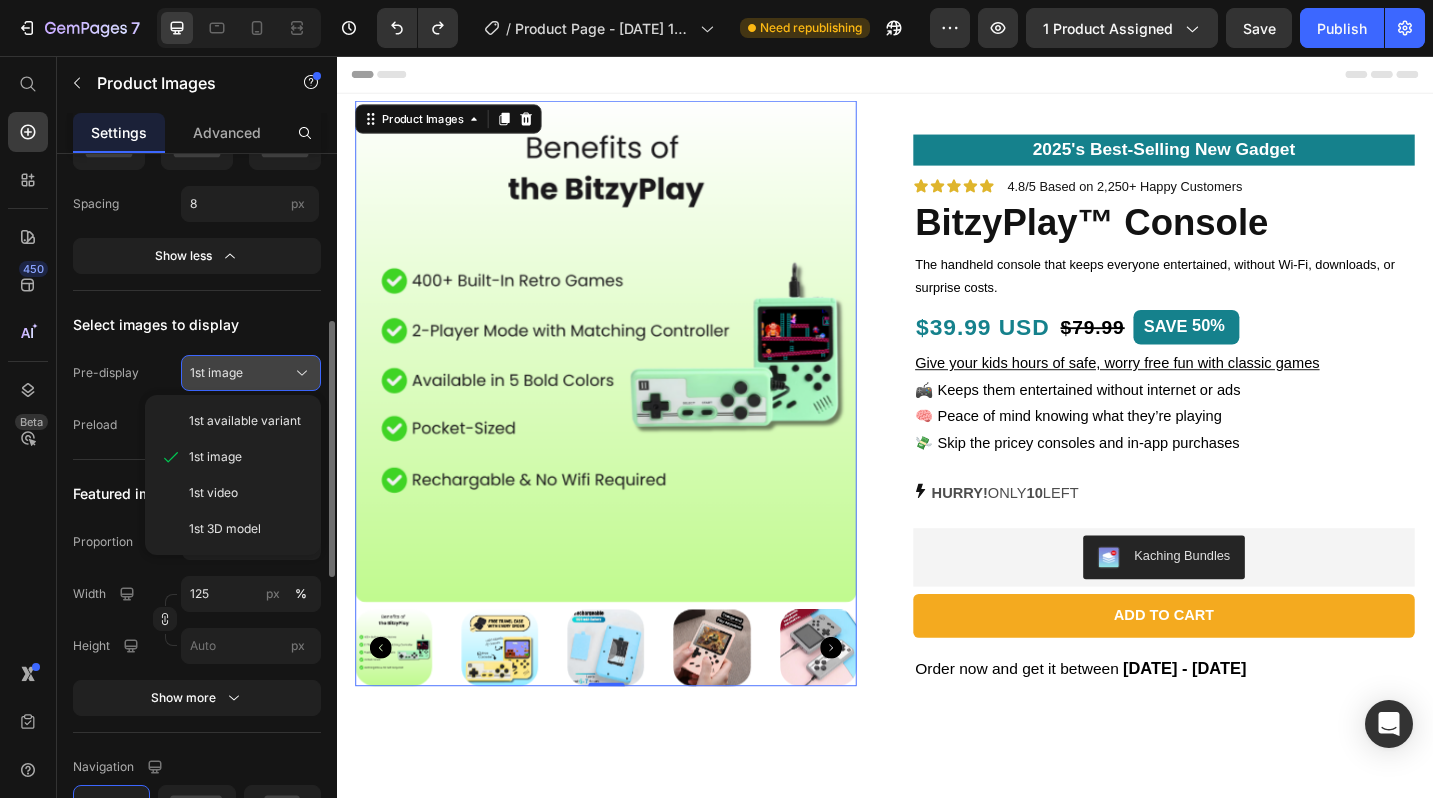 click on "1st image" at bounding box center (251, 373) 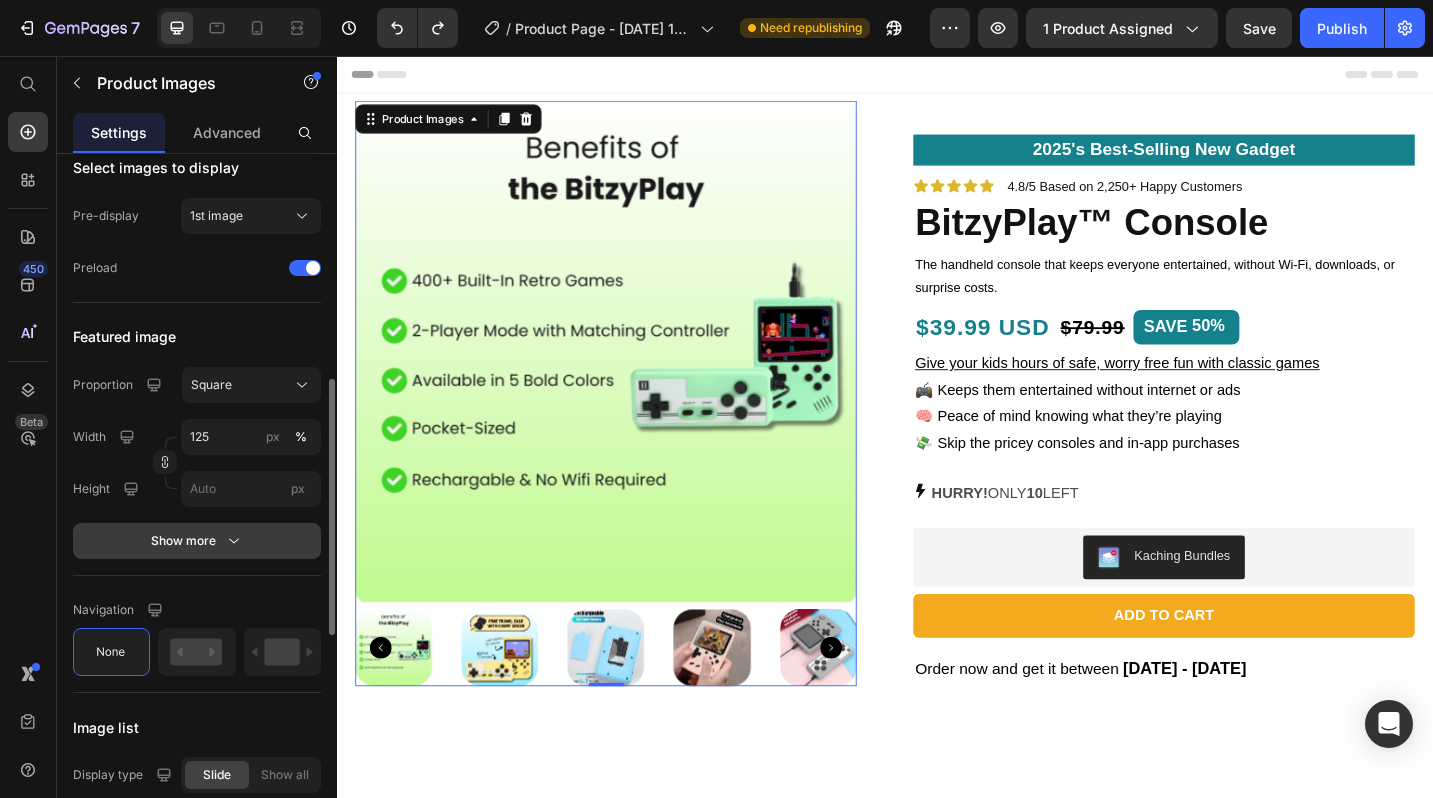 click on "Show more" at bounding box center (197, 541) 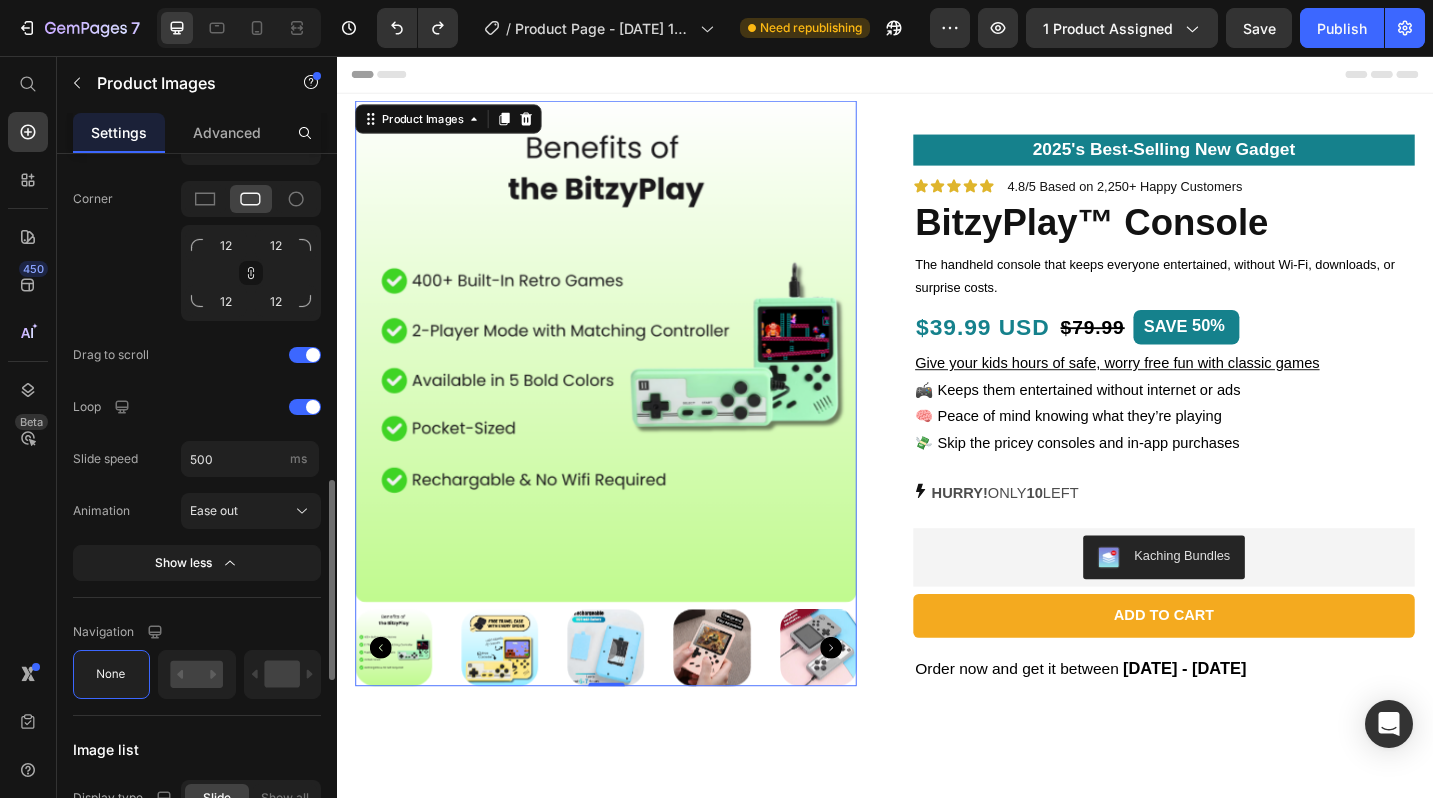 scroll, scrollTop: 1132, scrollLeft: 0, axis: vertical 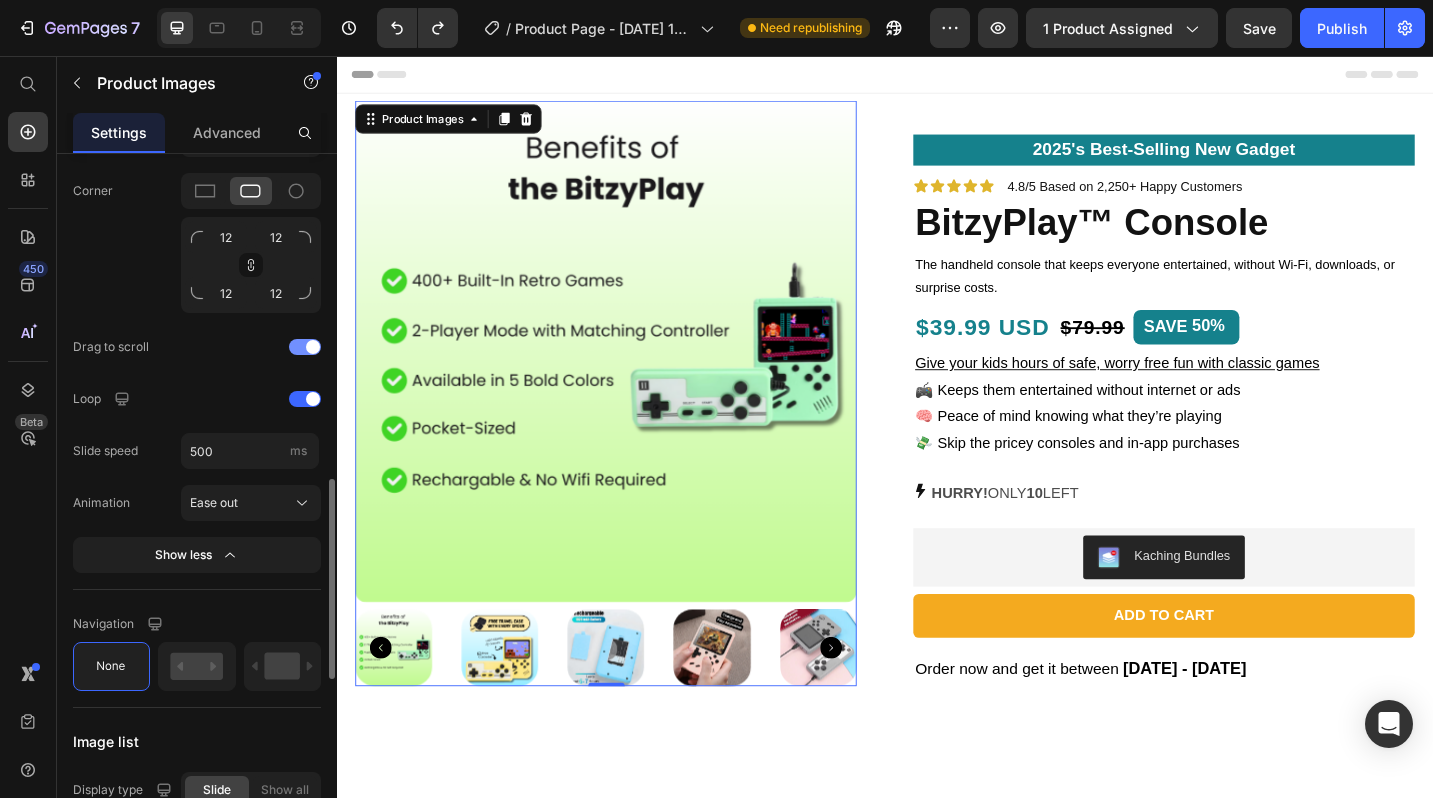 click at bounding box center (305, 347) 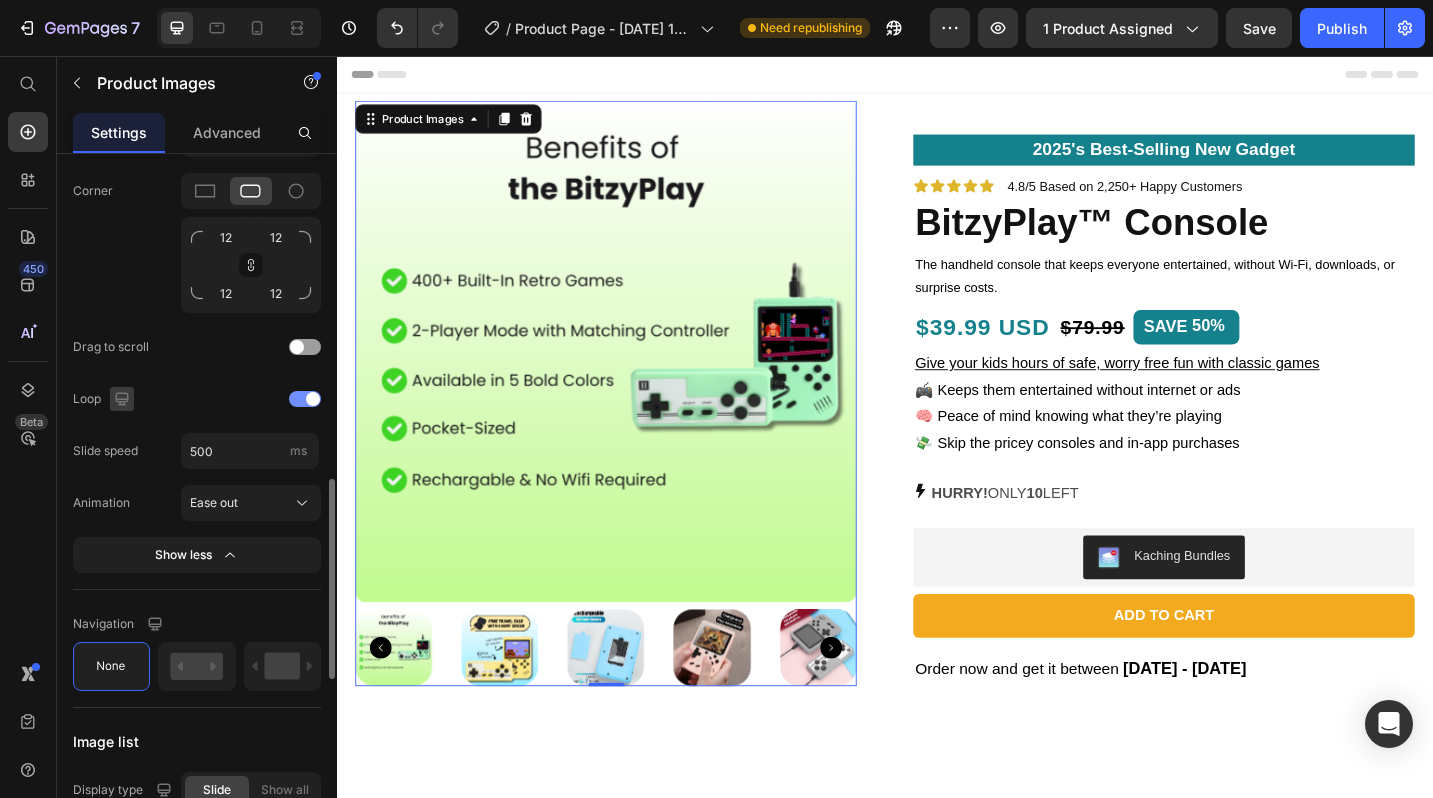 click 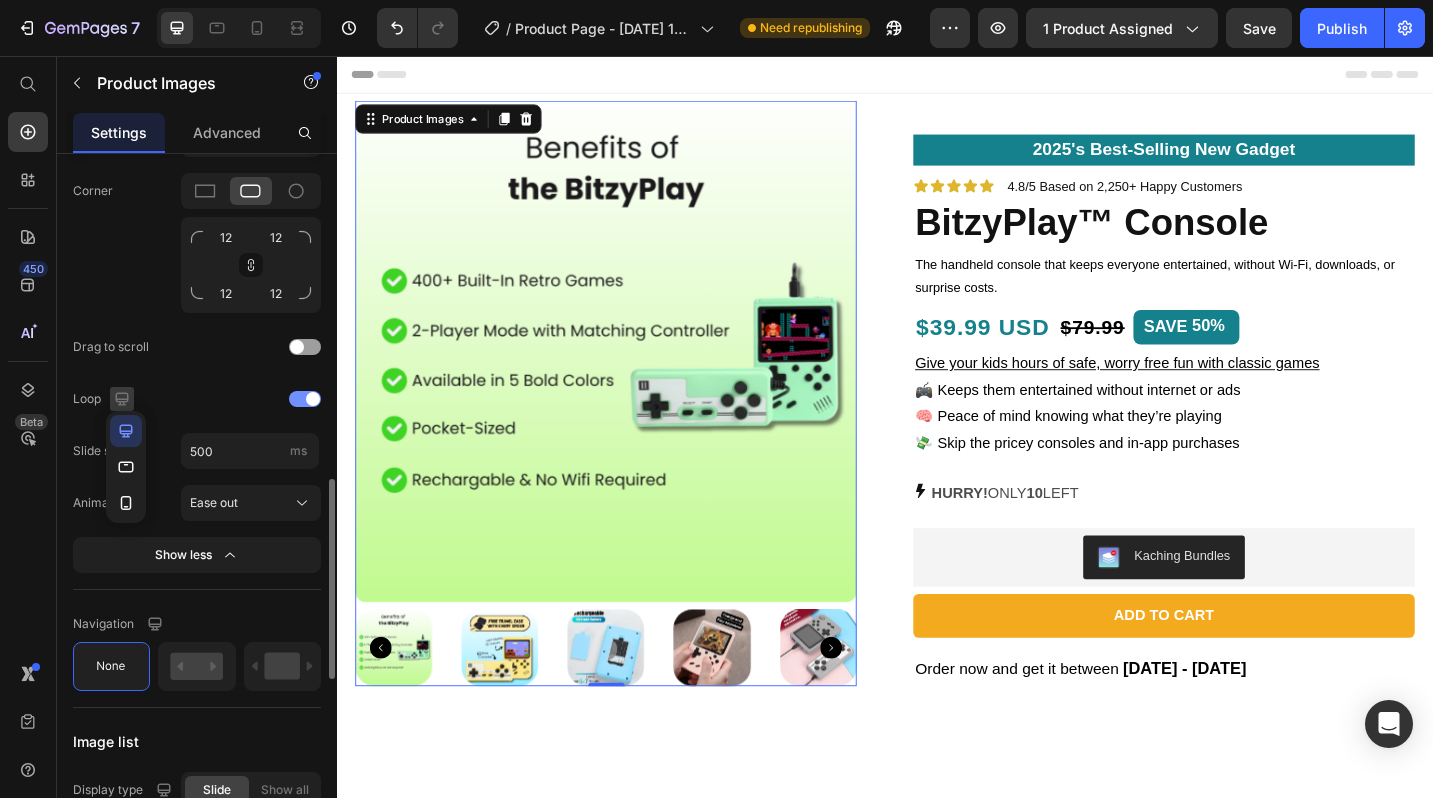 click 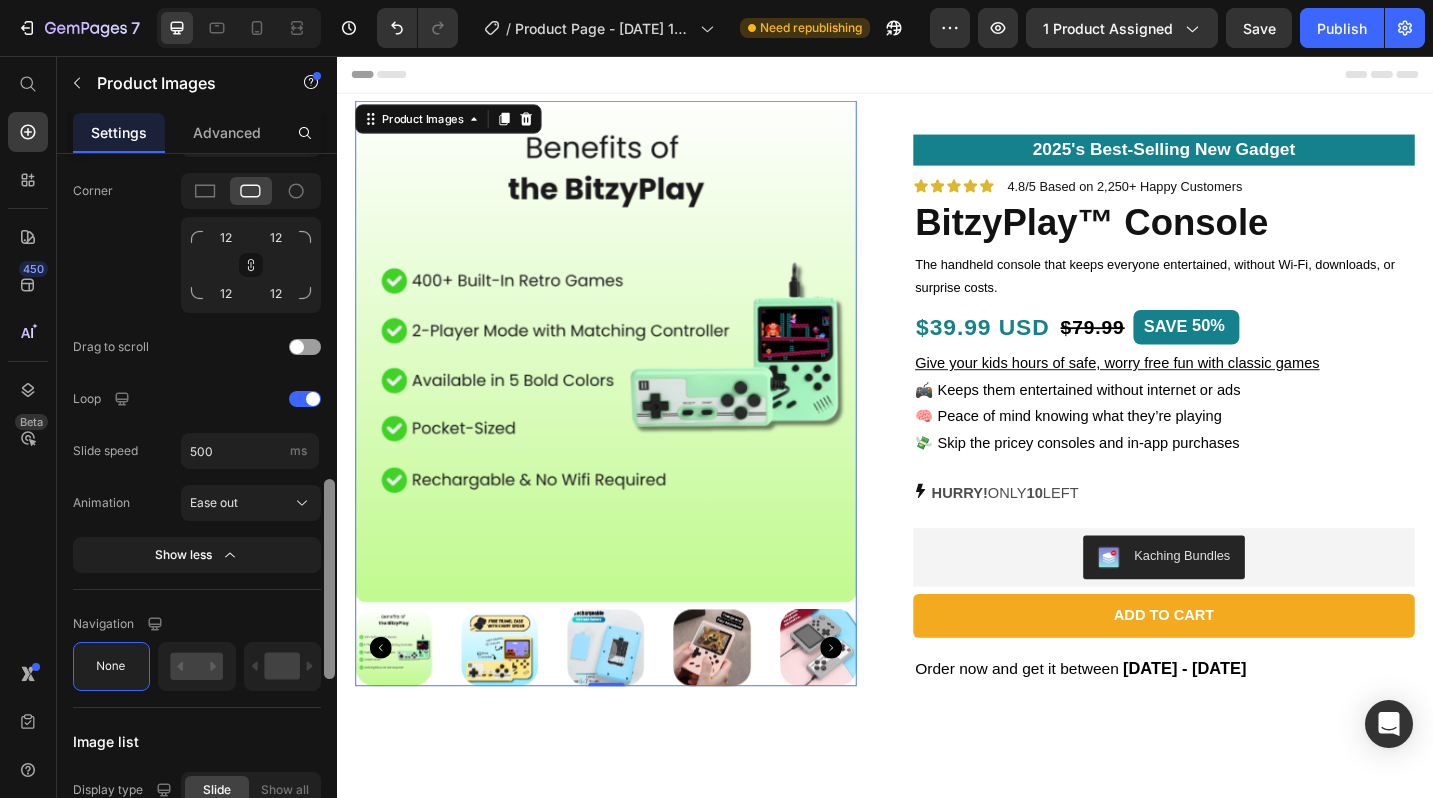 scroll, scrollTop: 431, scrollLeft: 0, axis: vertical 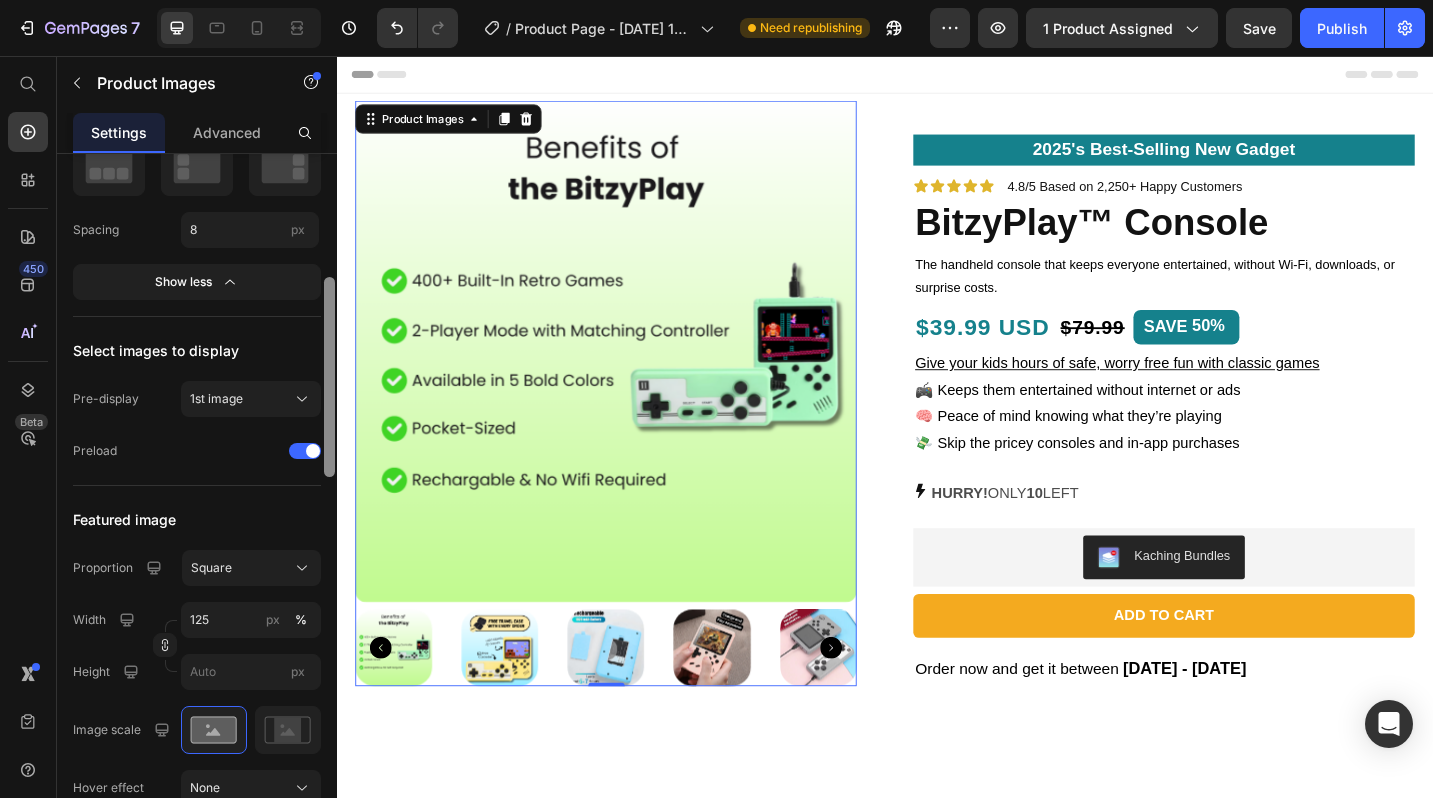 click at bounding box center [329, 504] 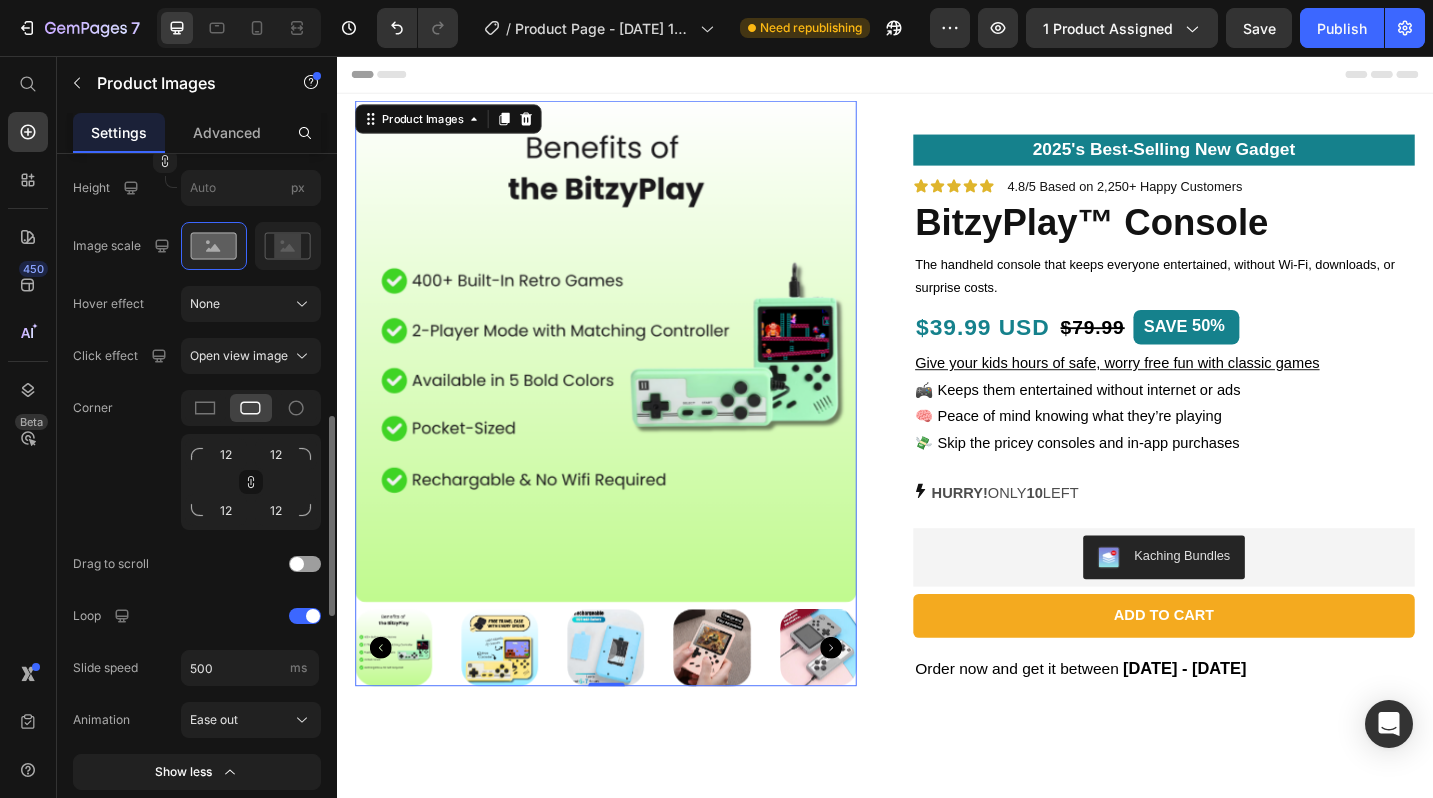 scroll, scrollTop: 988, scrollLeft: 0, axis: vertical 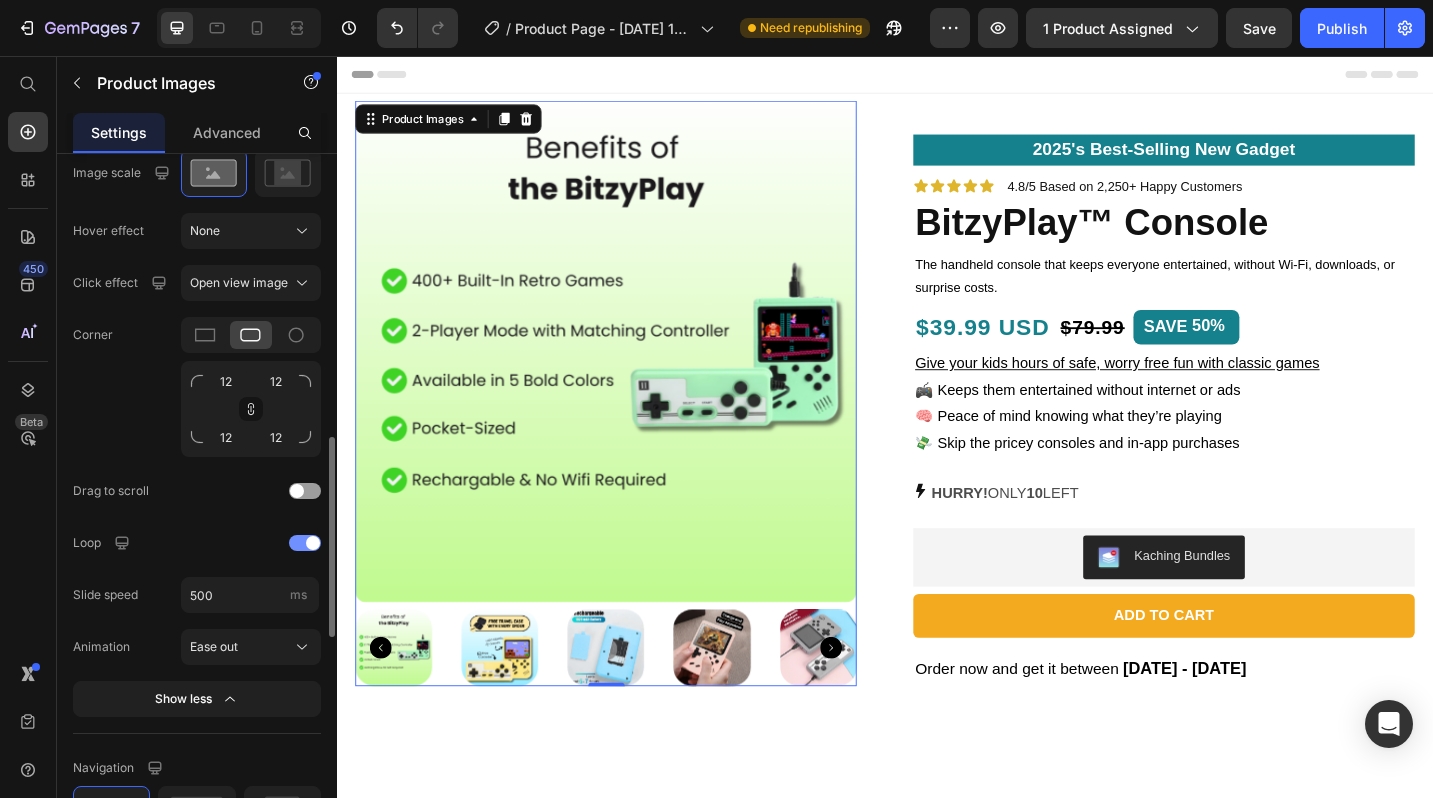 click at bounding box center [305, 543] 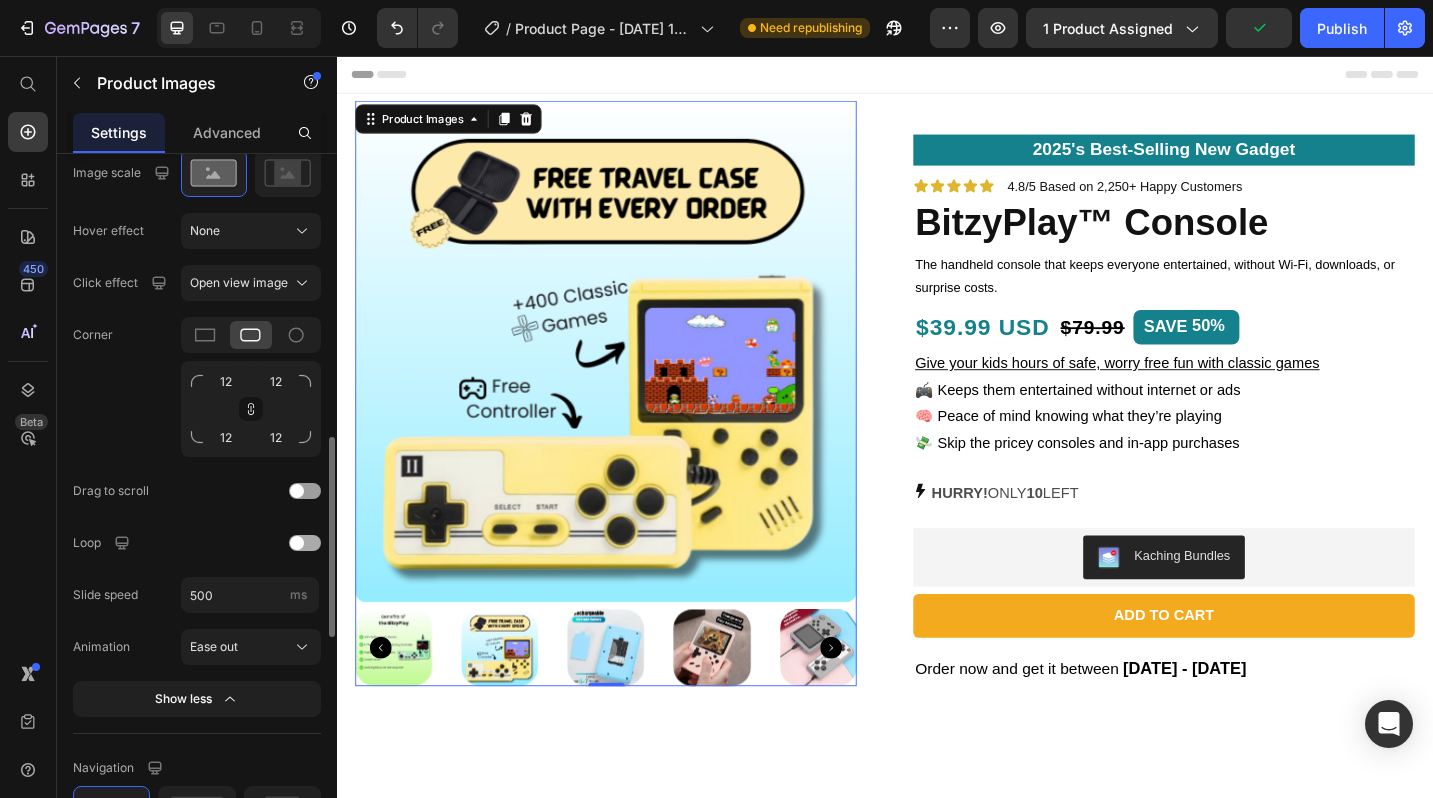 click at bounding box center [305, 543] 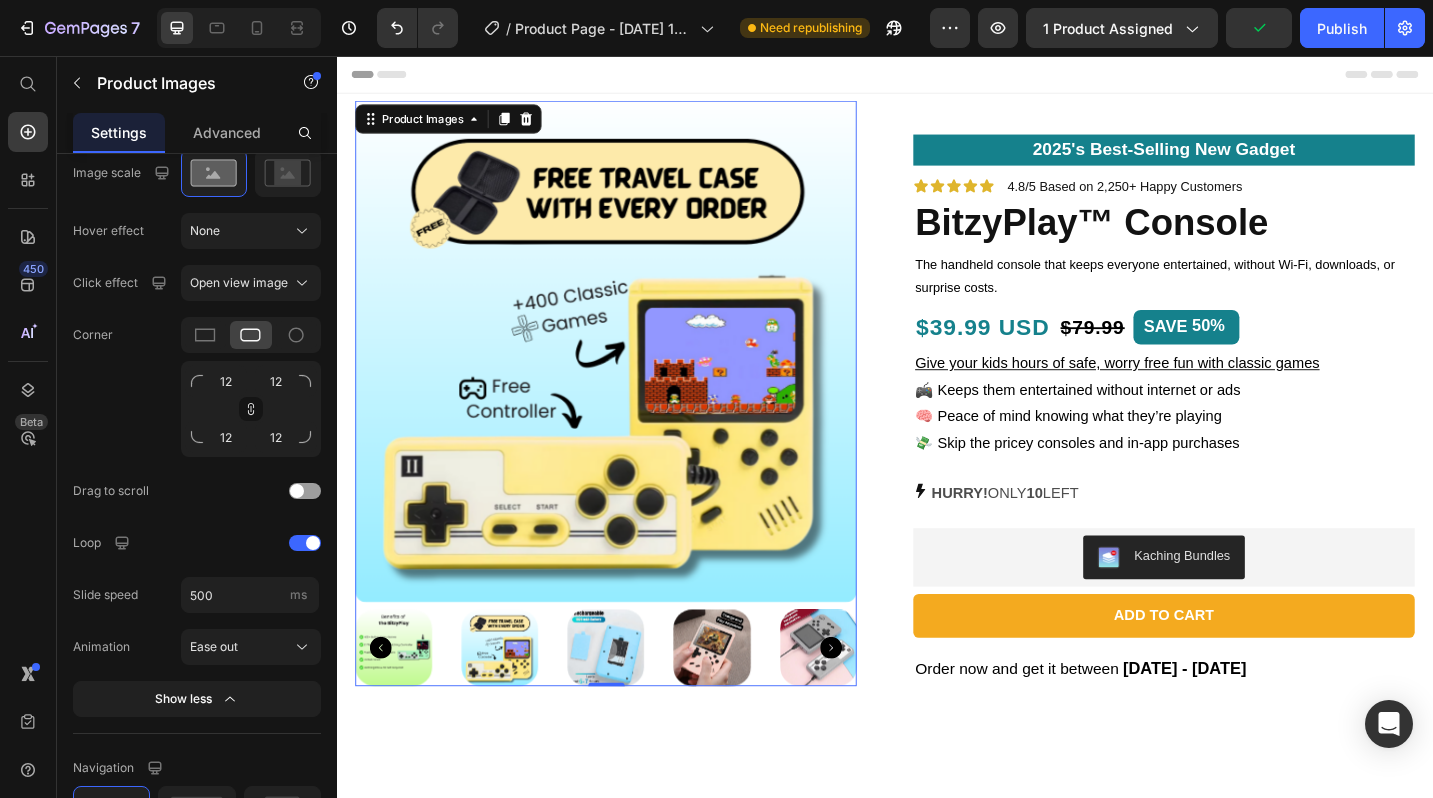 click at bounding box center (515, 704) 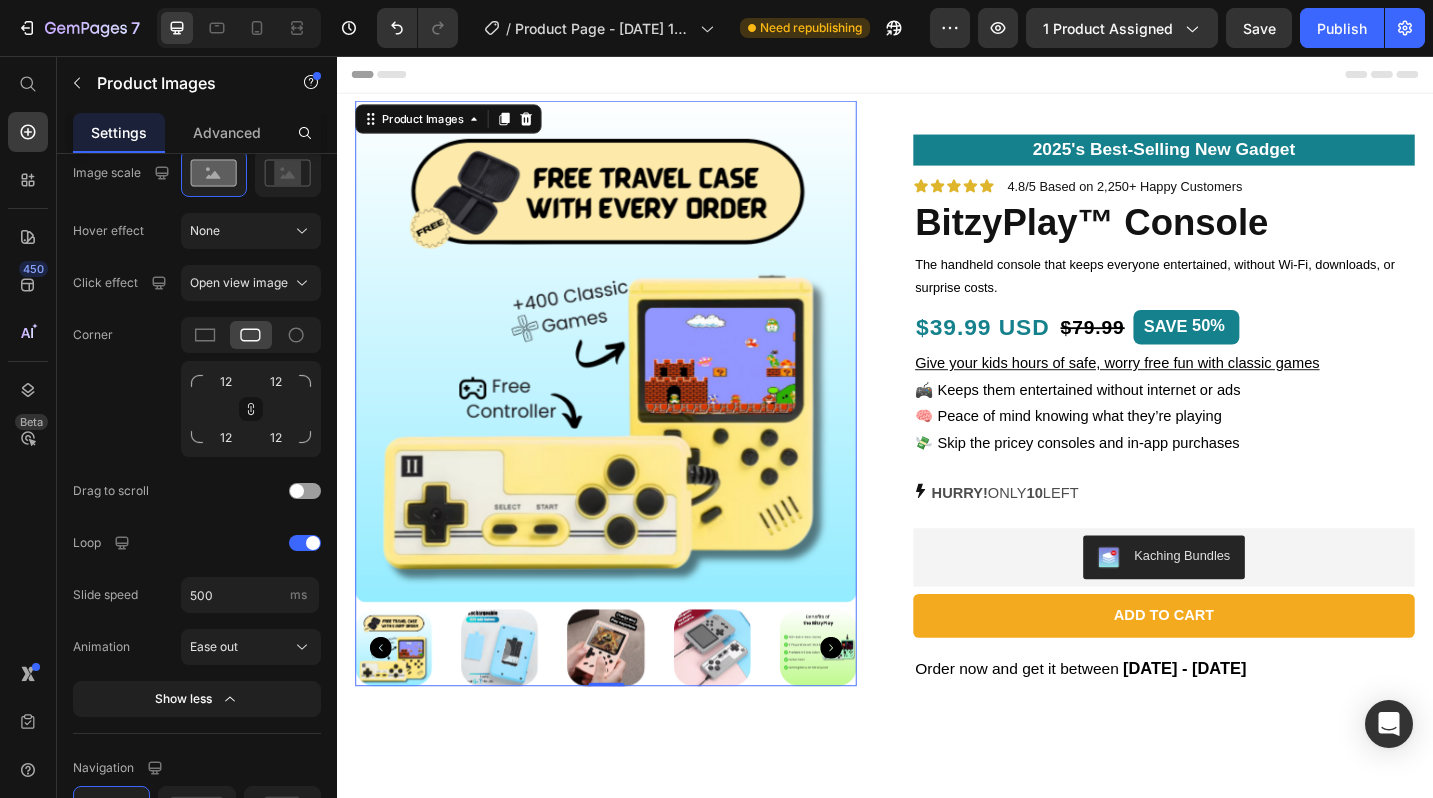 click at bounding box center [515, 704] 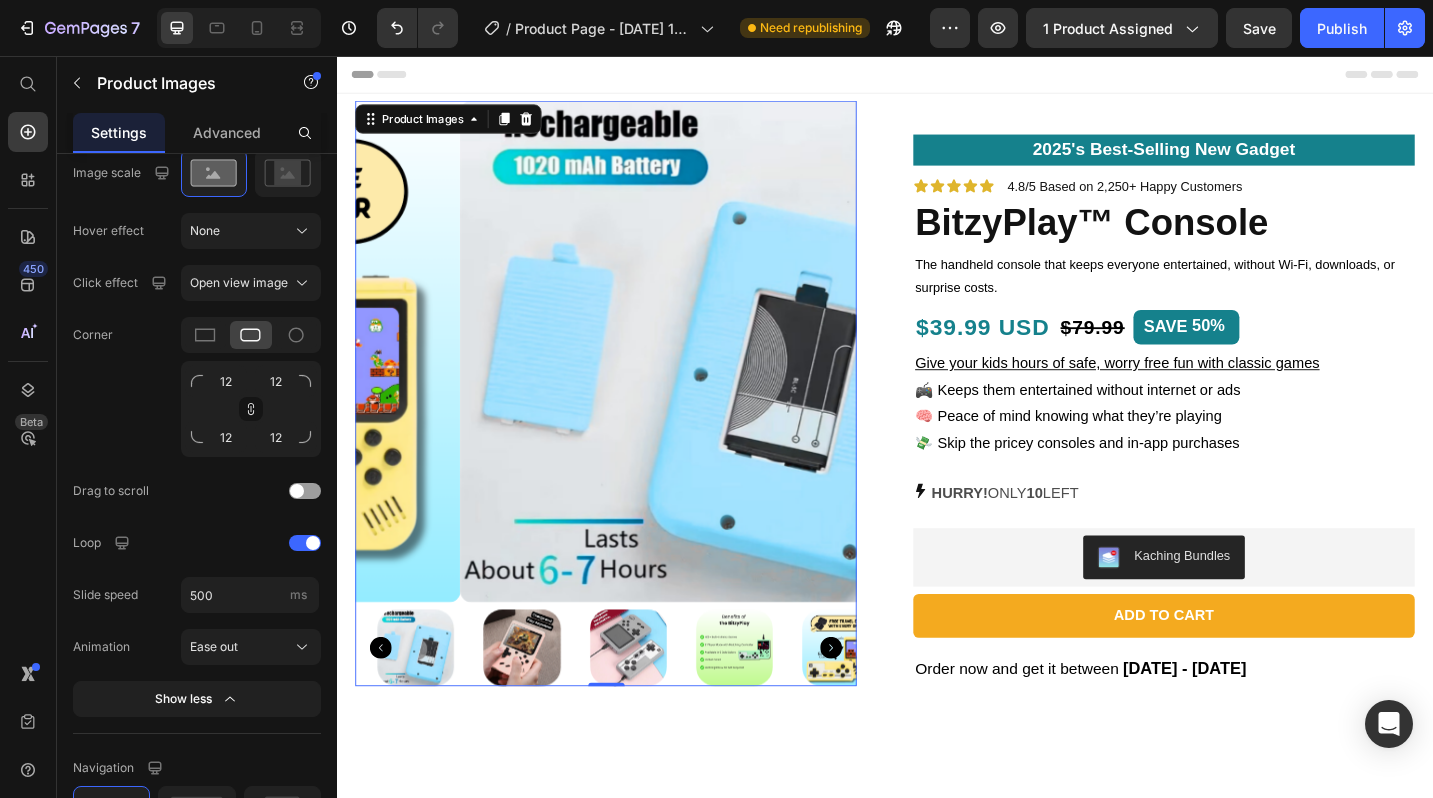 click at bounding box center [540, 704] 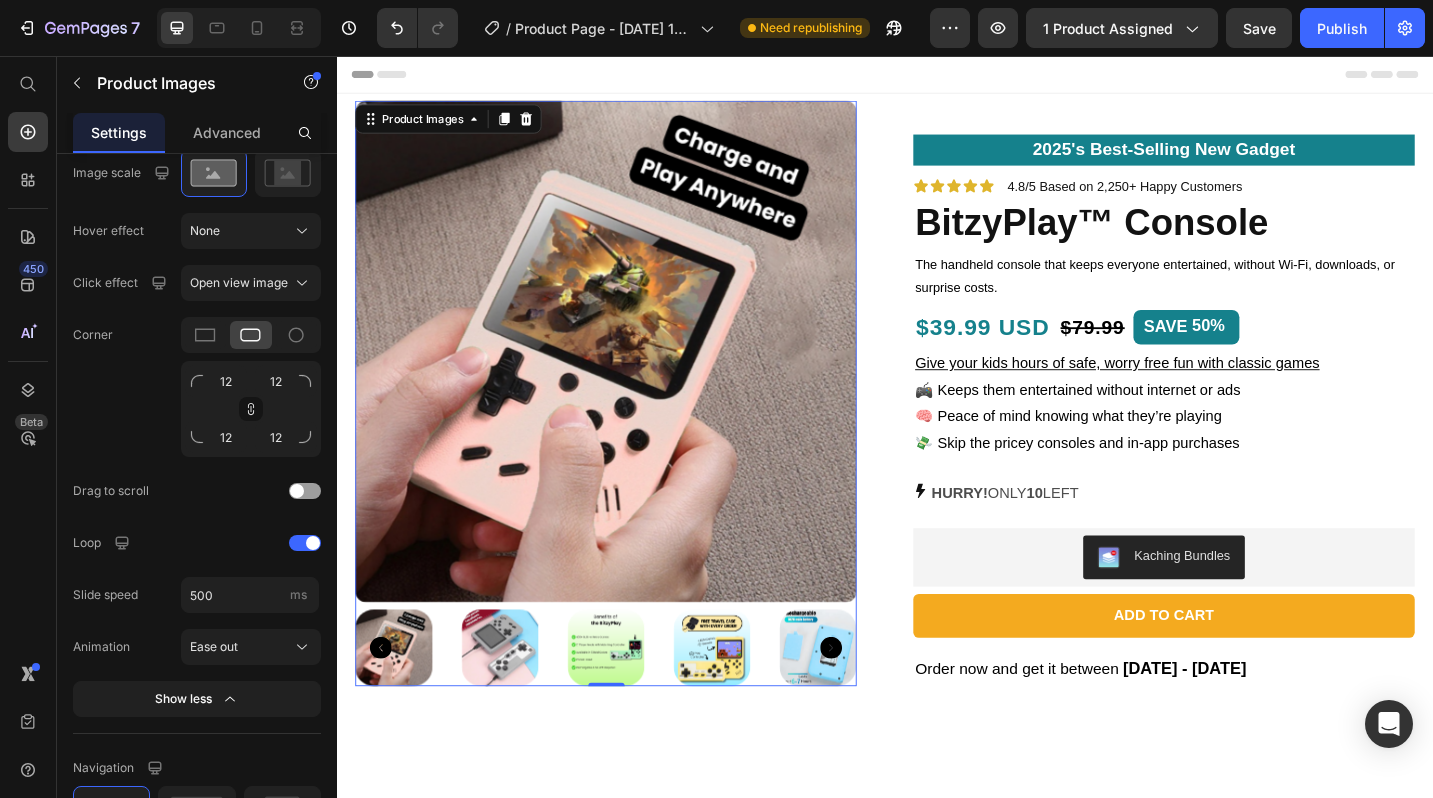 click at bounding box center [515, 704] 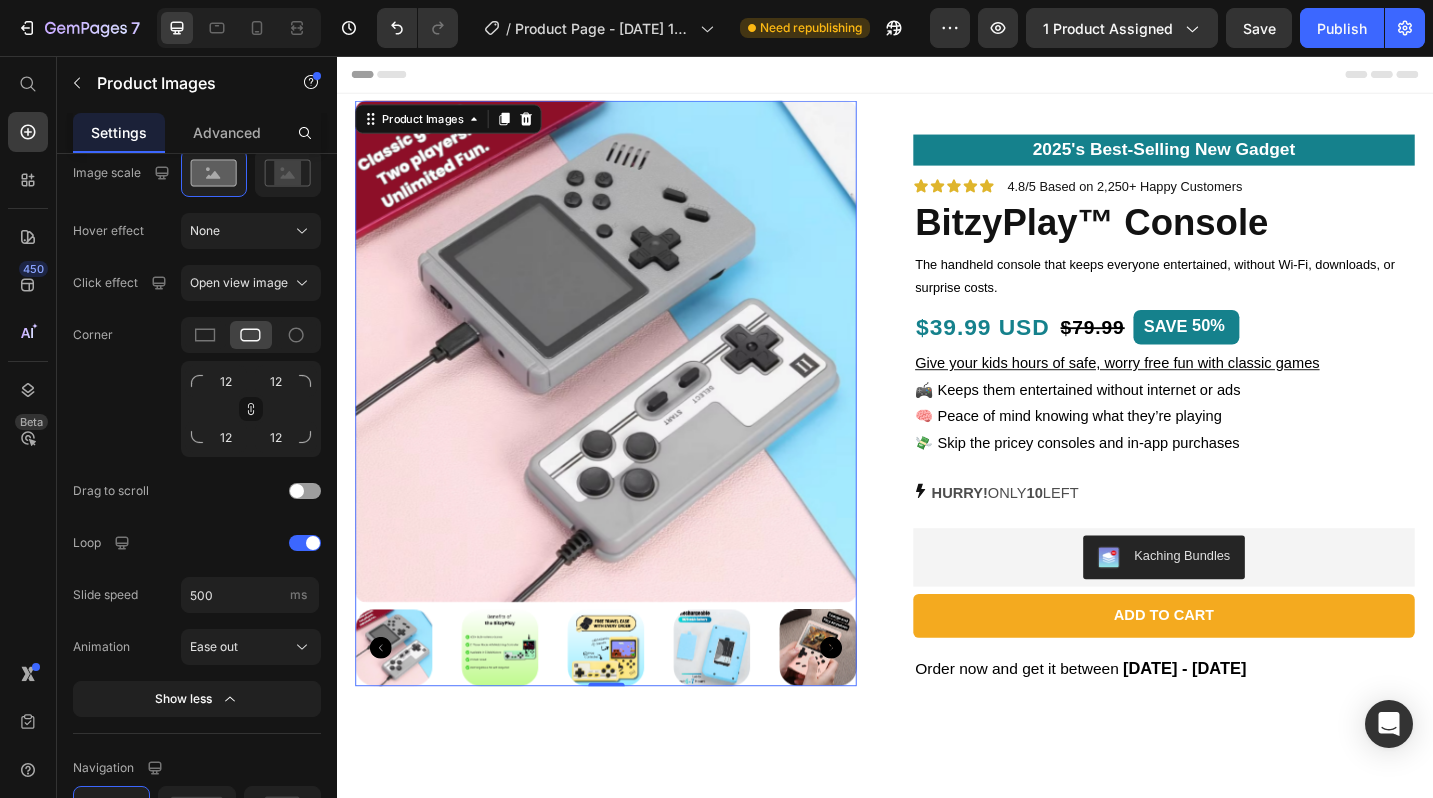 click at bounding box center (515, 704) 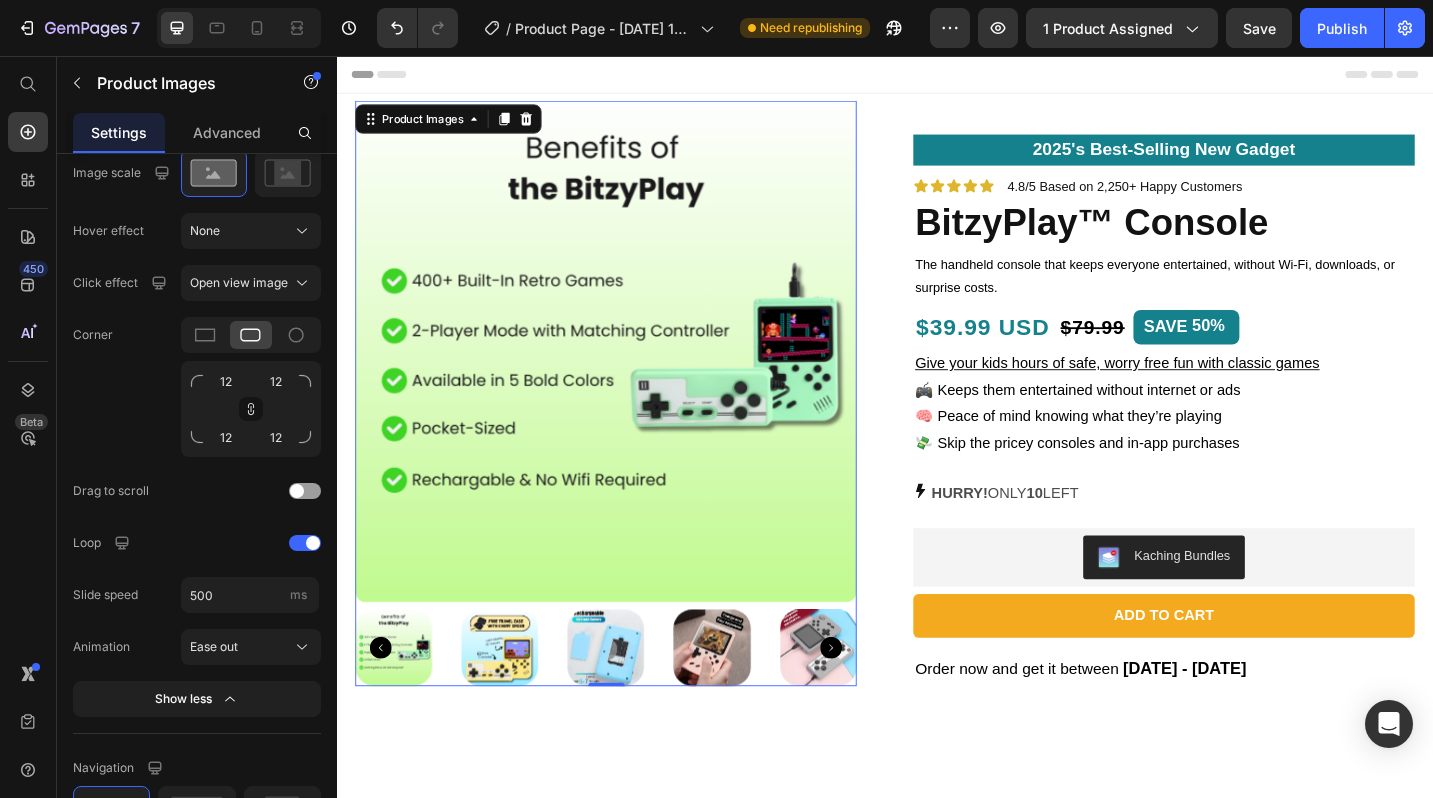 click at bounding box center [515, 704] 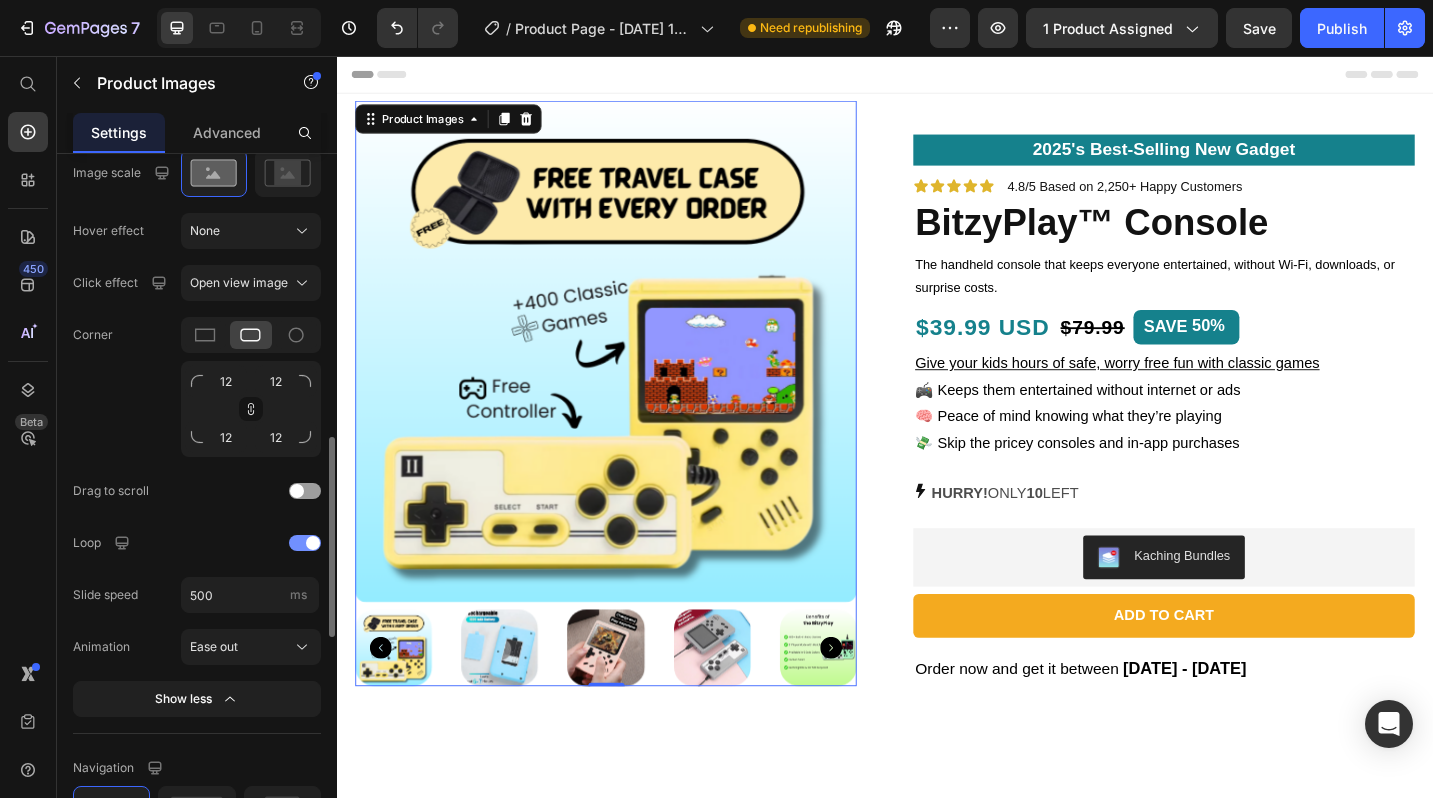 click at bounding box center [305, 543] 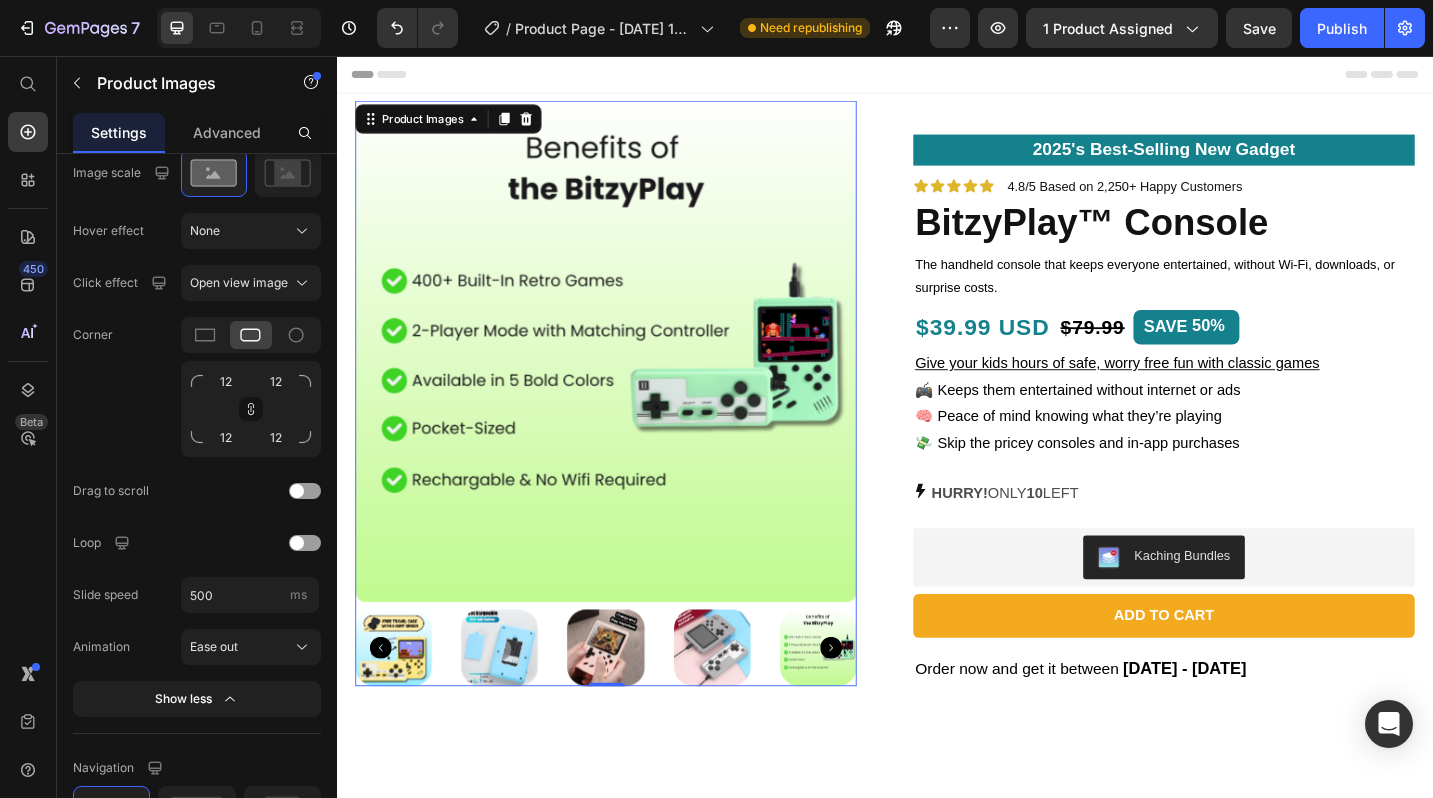 click at bounding box center (515, 704) 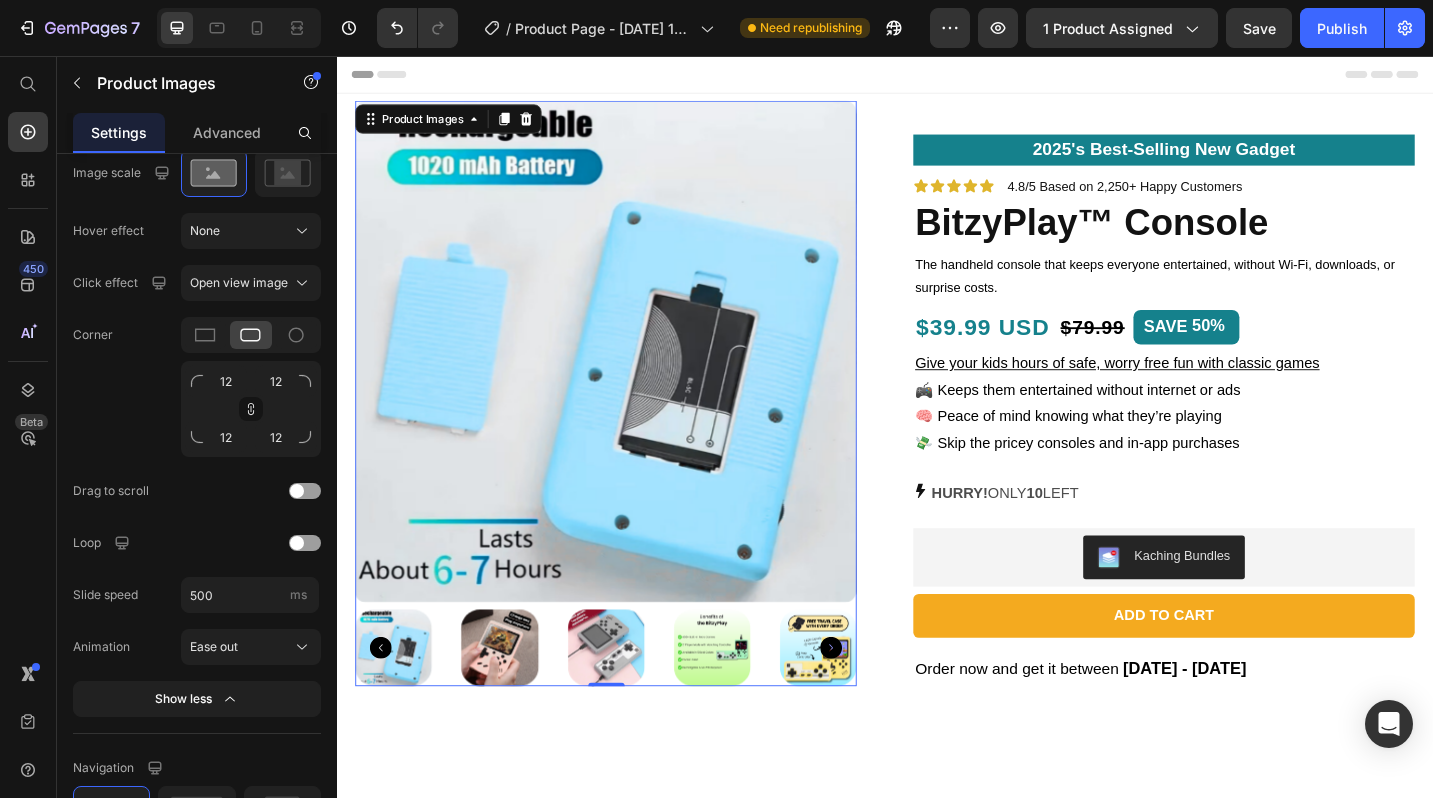 click at bounding box center (515, 704) 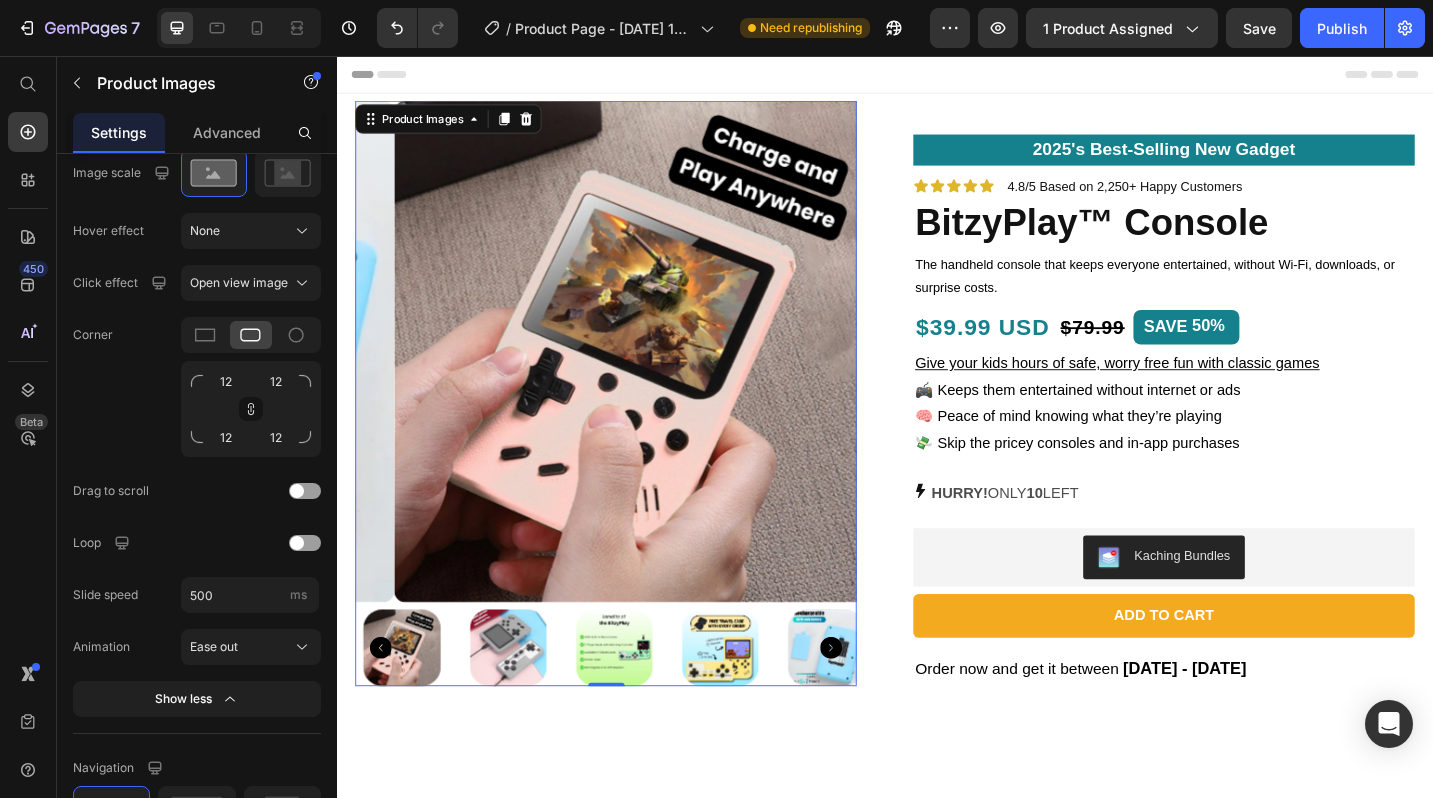 click at bounding box center [524, 704] 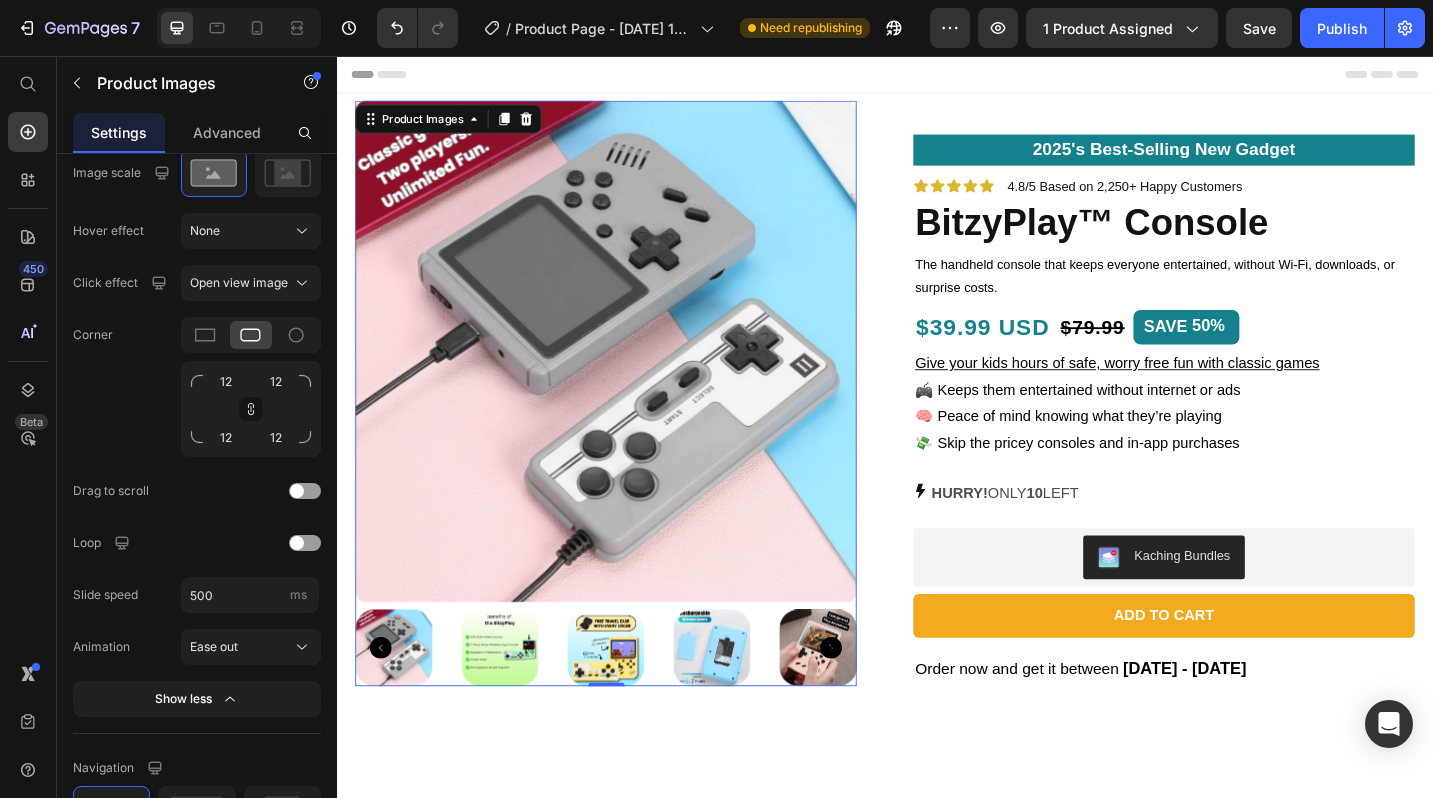 click at bounding box center (515, 704) 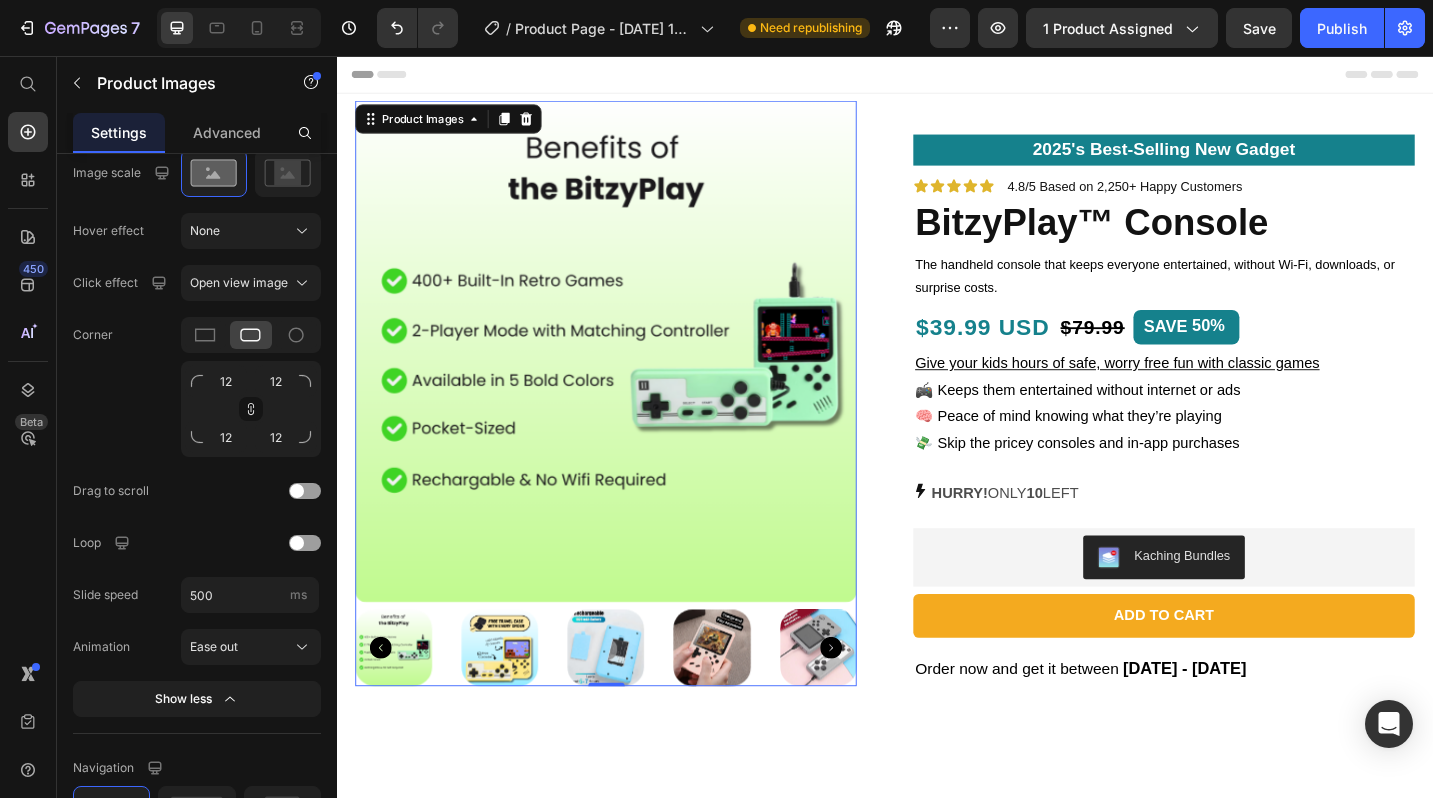 click at bounding box center (631, 704) 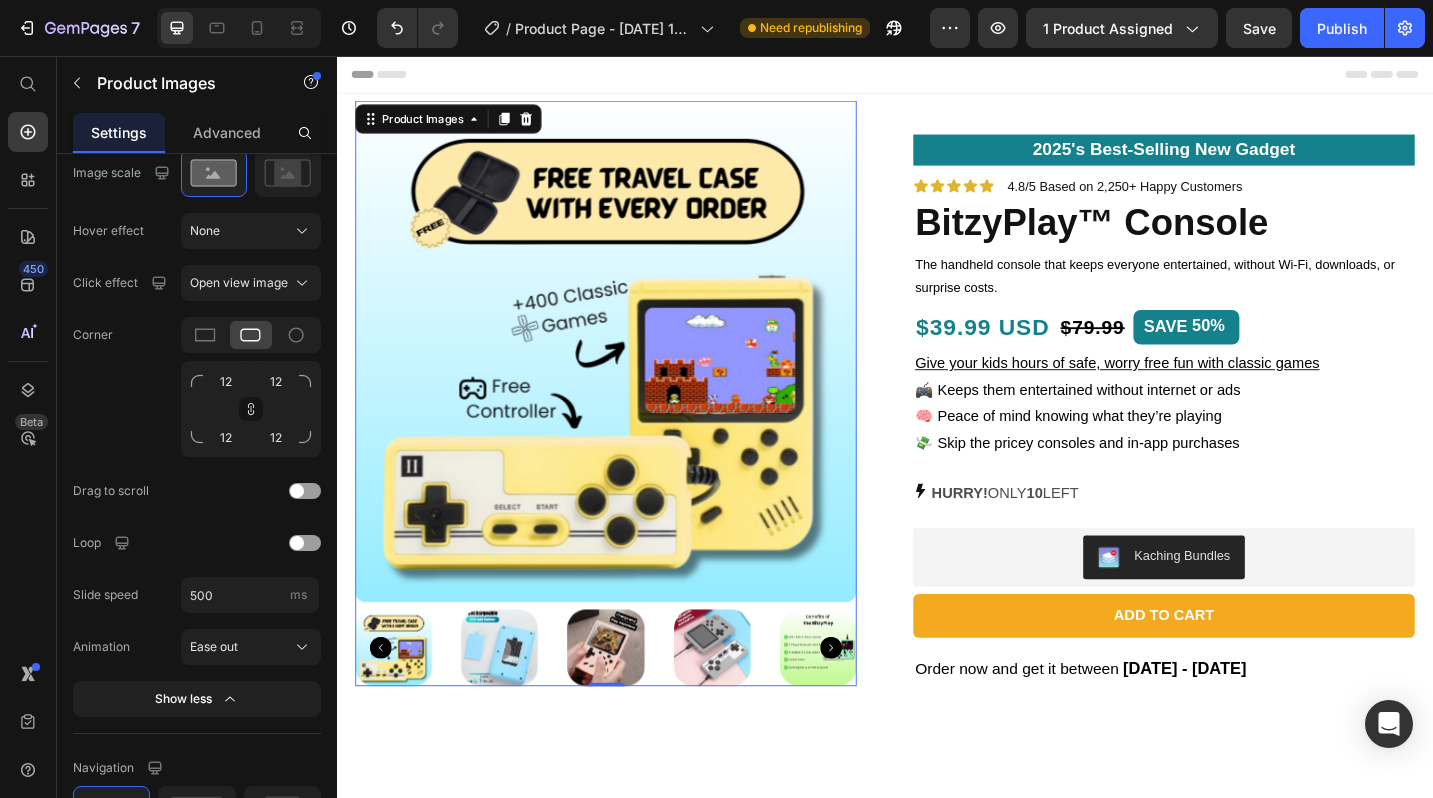 click at bounding box center (515, 704) 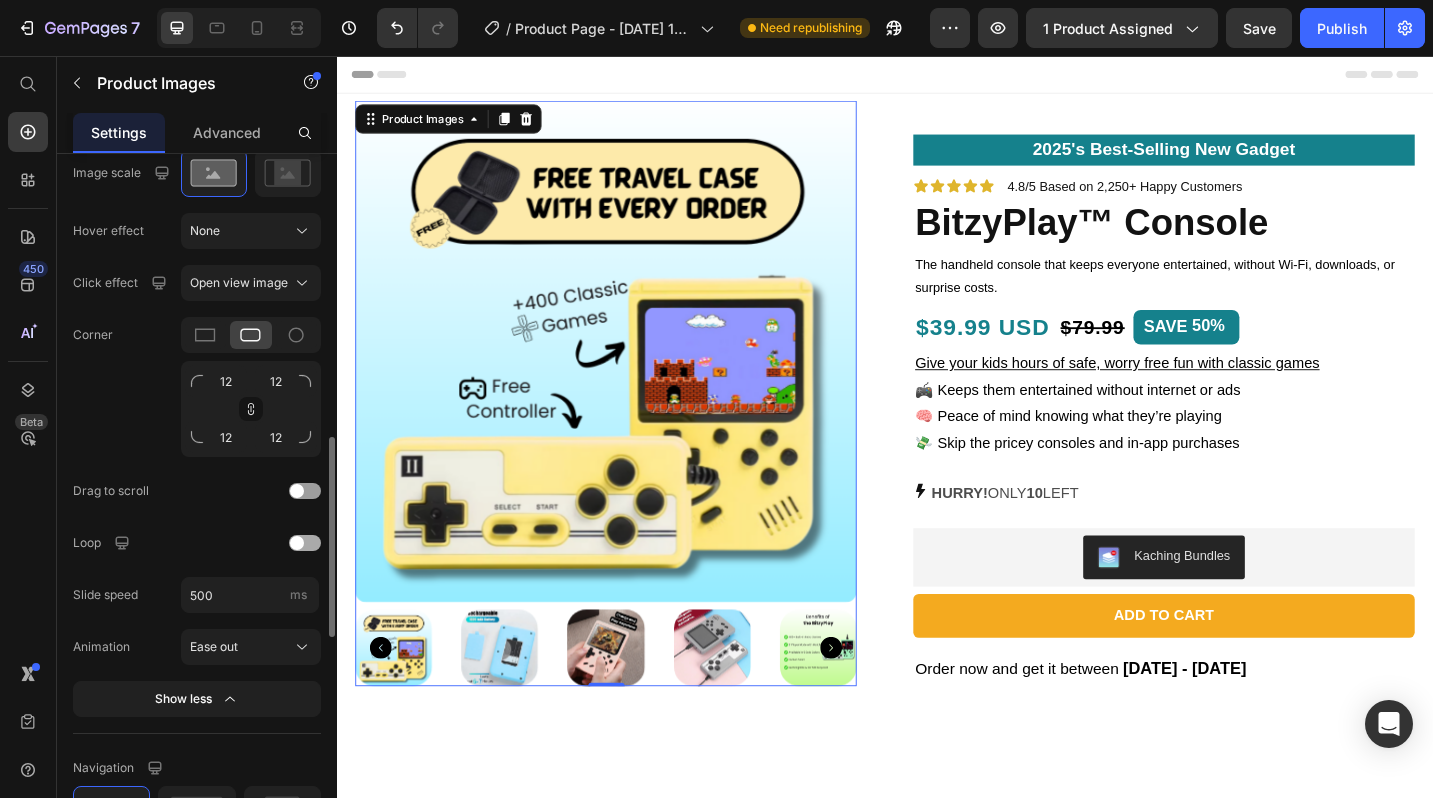 click at bounding box center [297, 543] 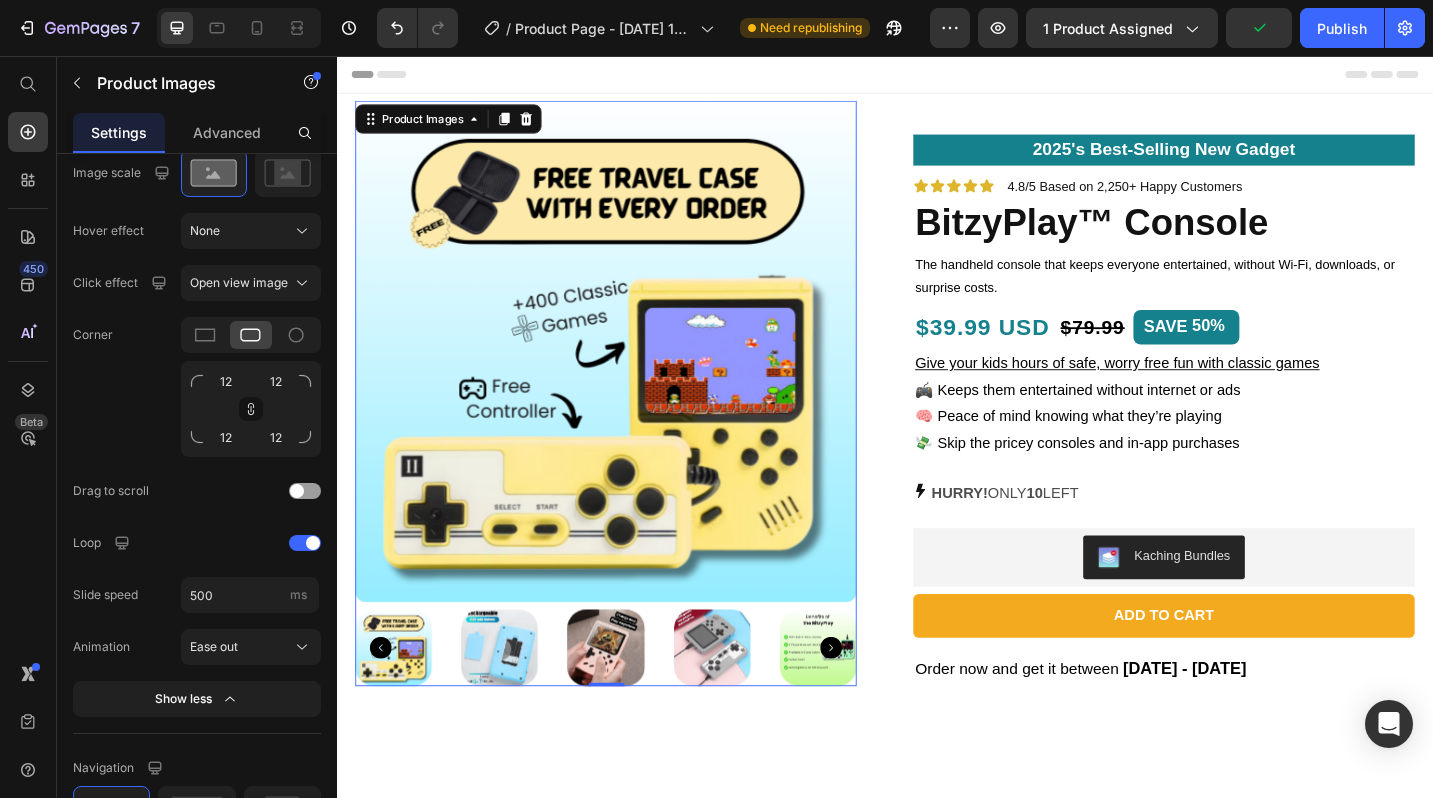 click at bounding box center [515, 704] 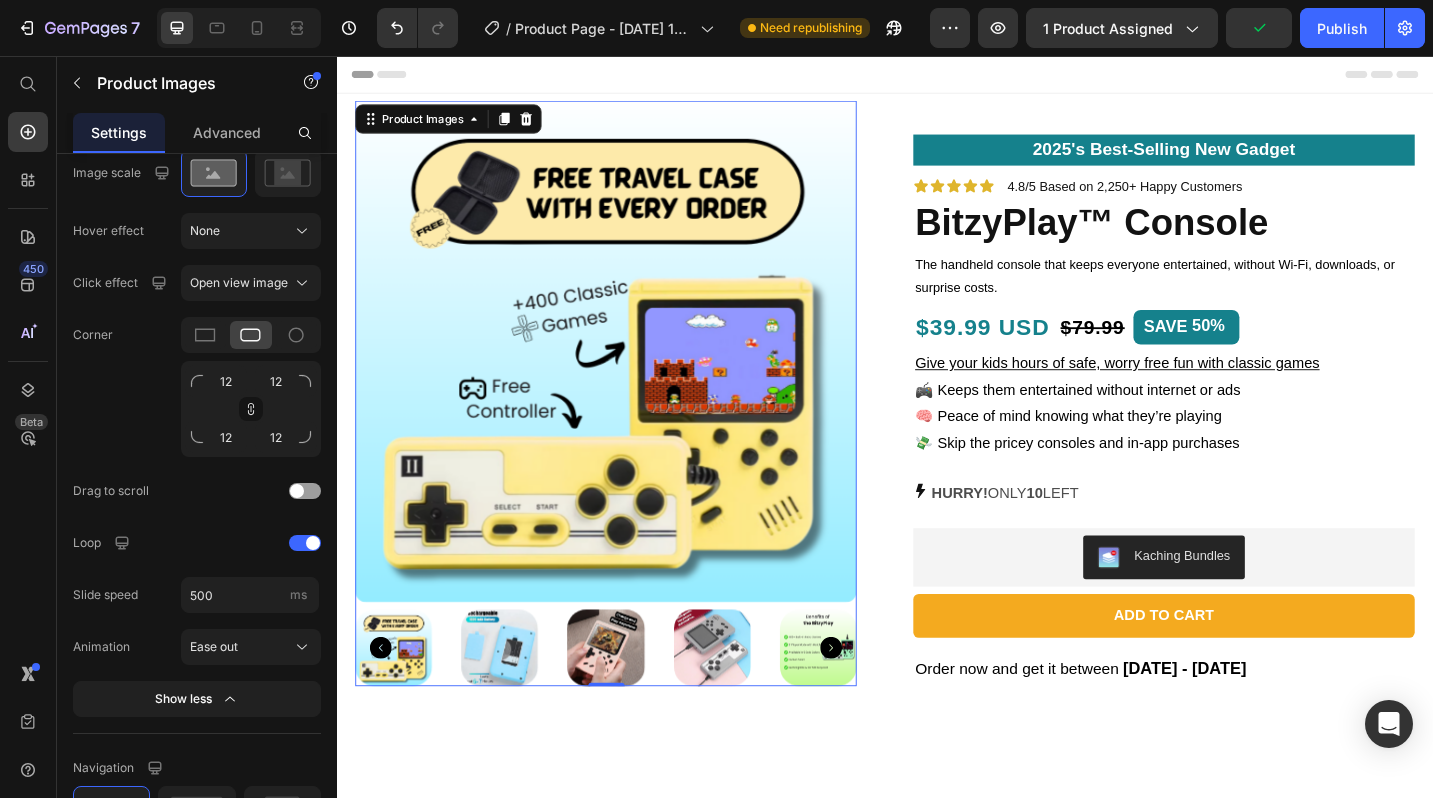 click at bounding box center [515, 704] 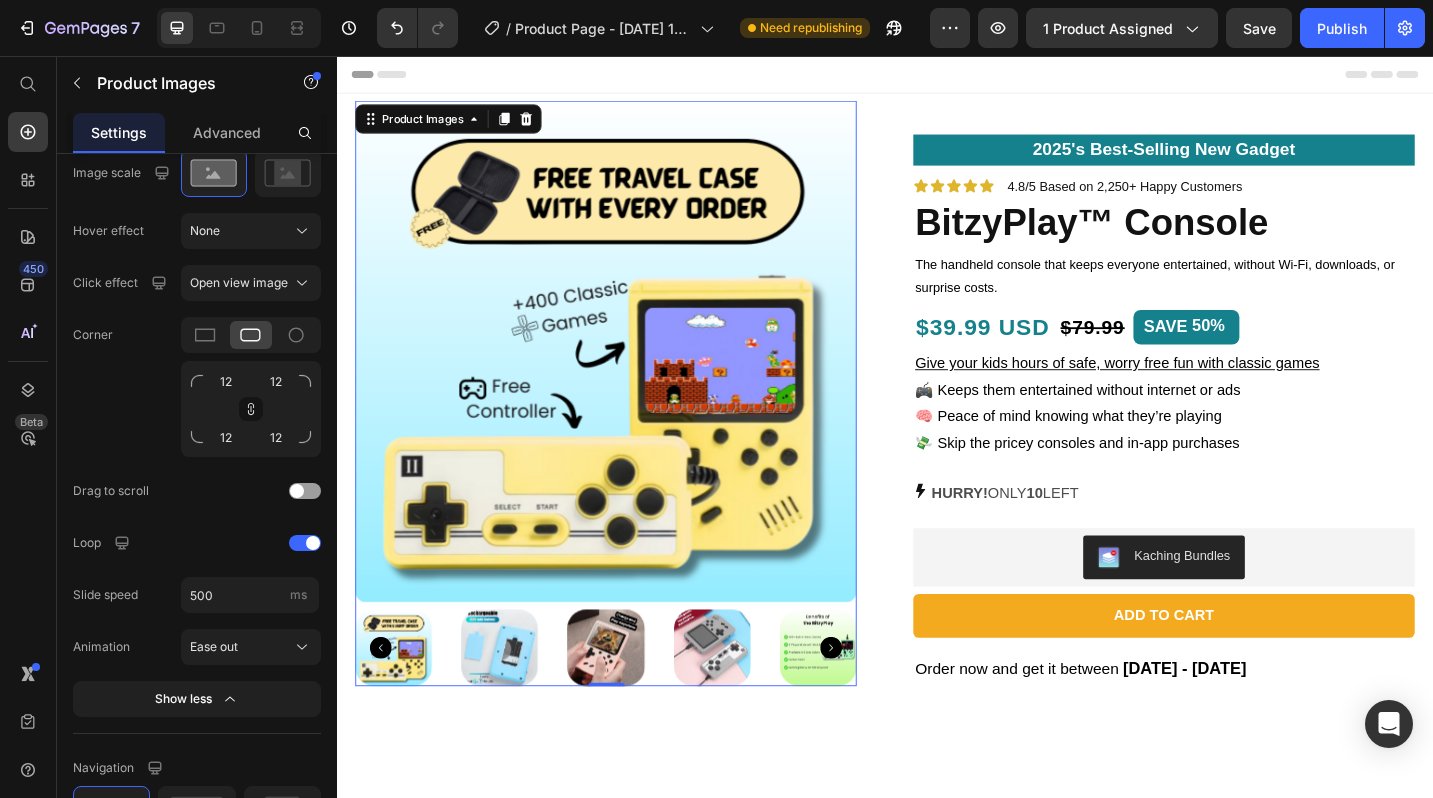 click 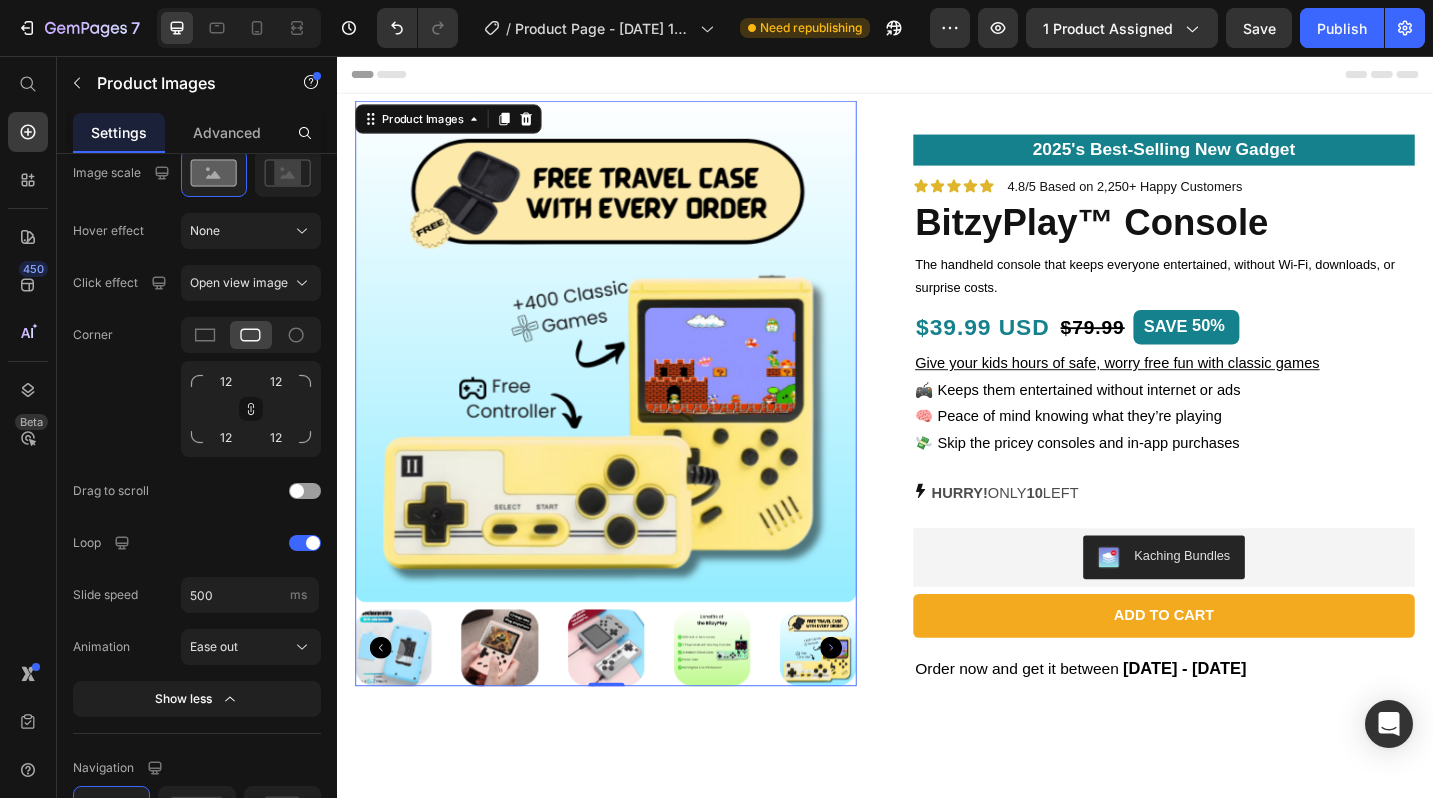 click 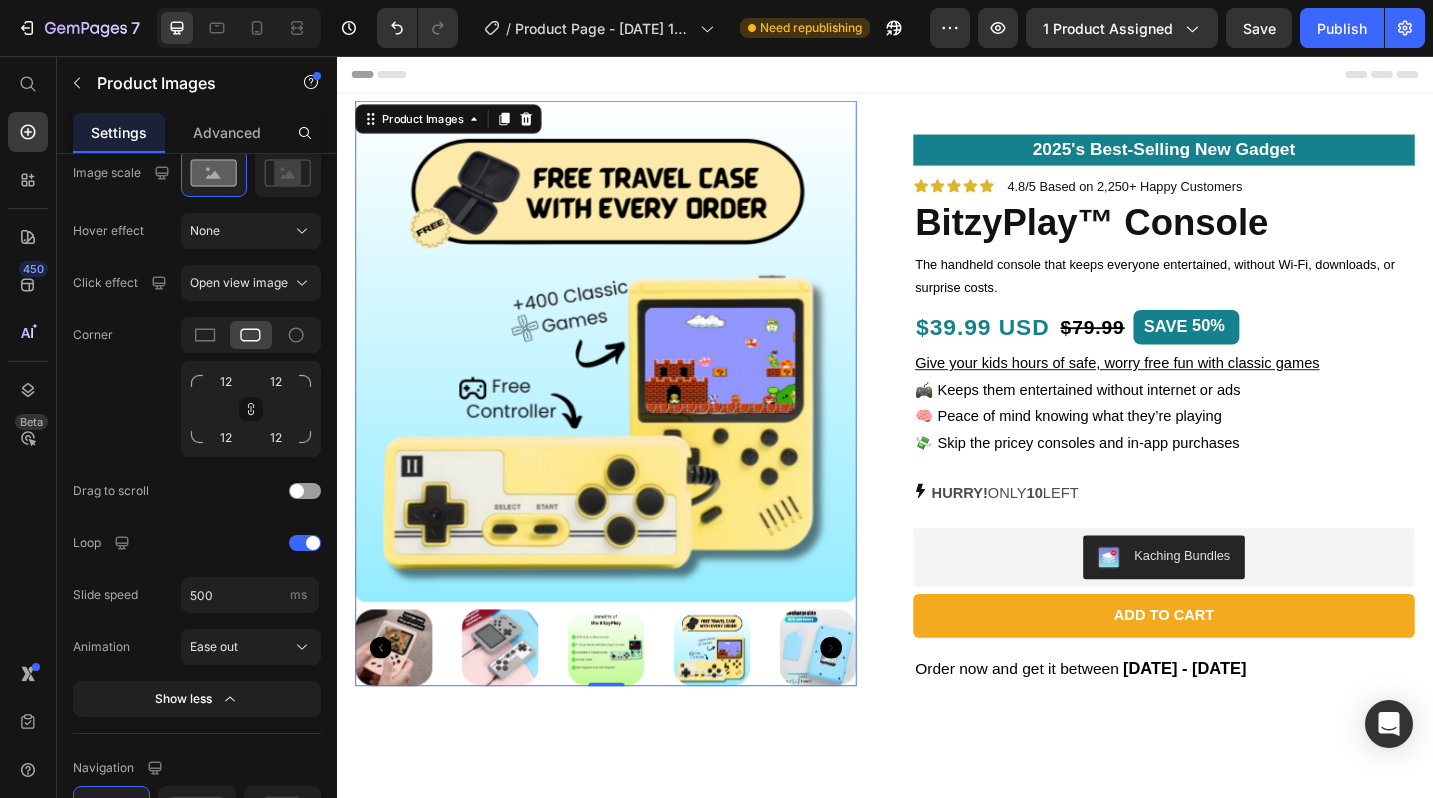 click at bounding box center (515, 704) 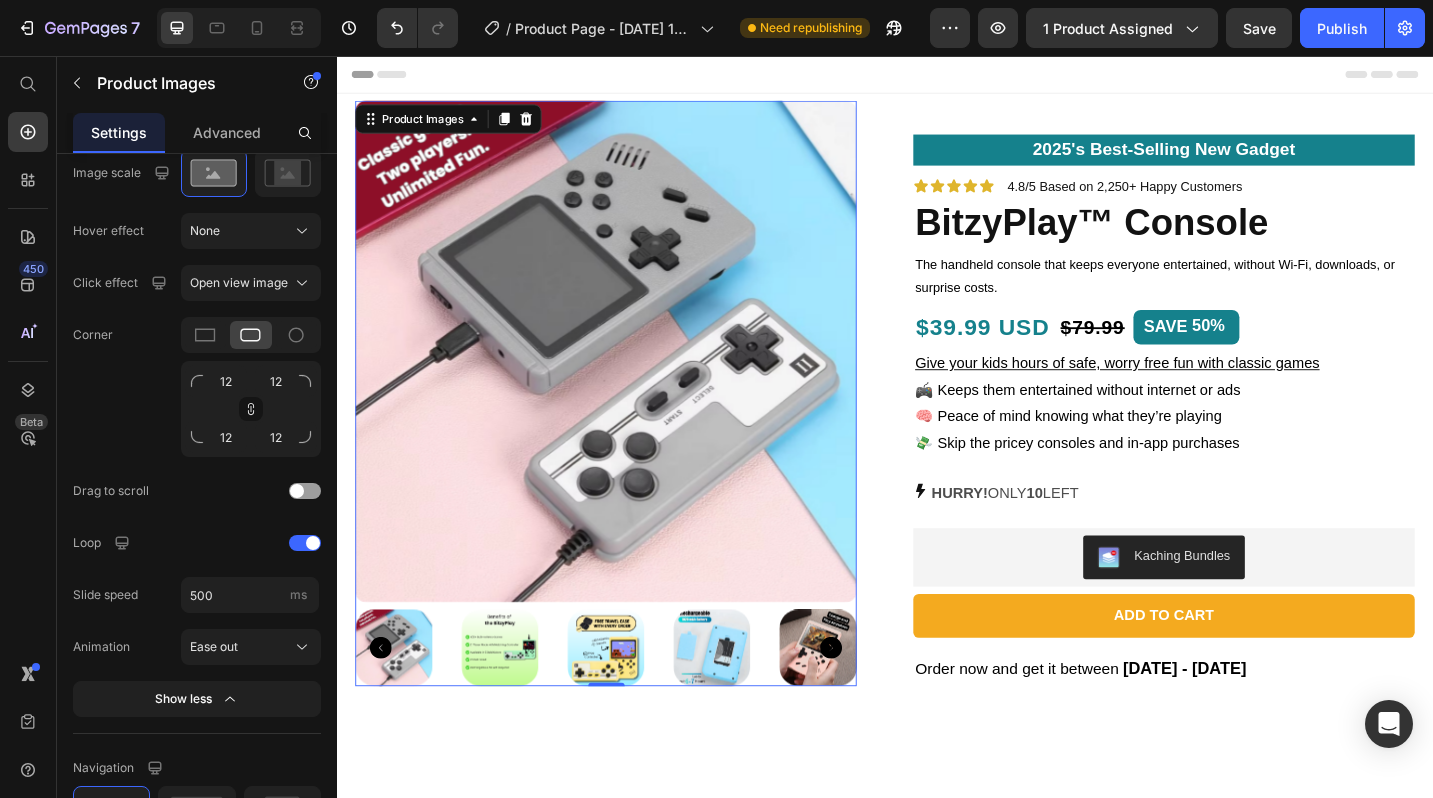 click at bounding box center (515, 704) 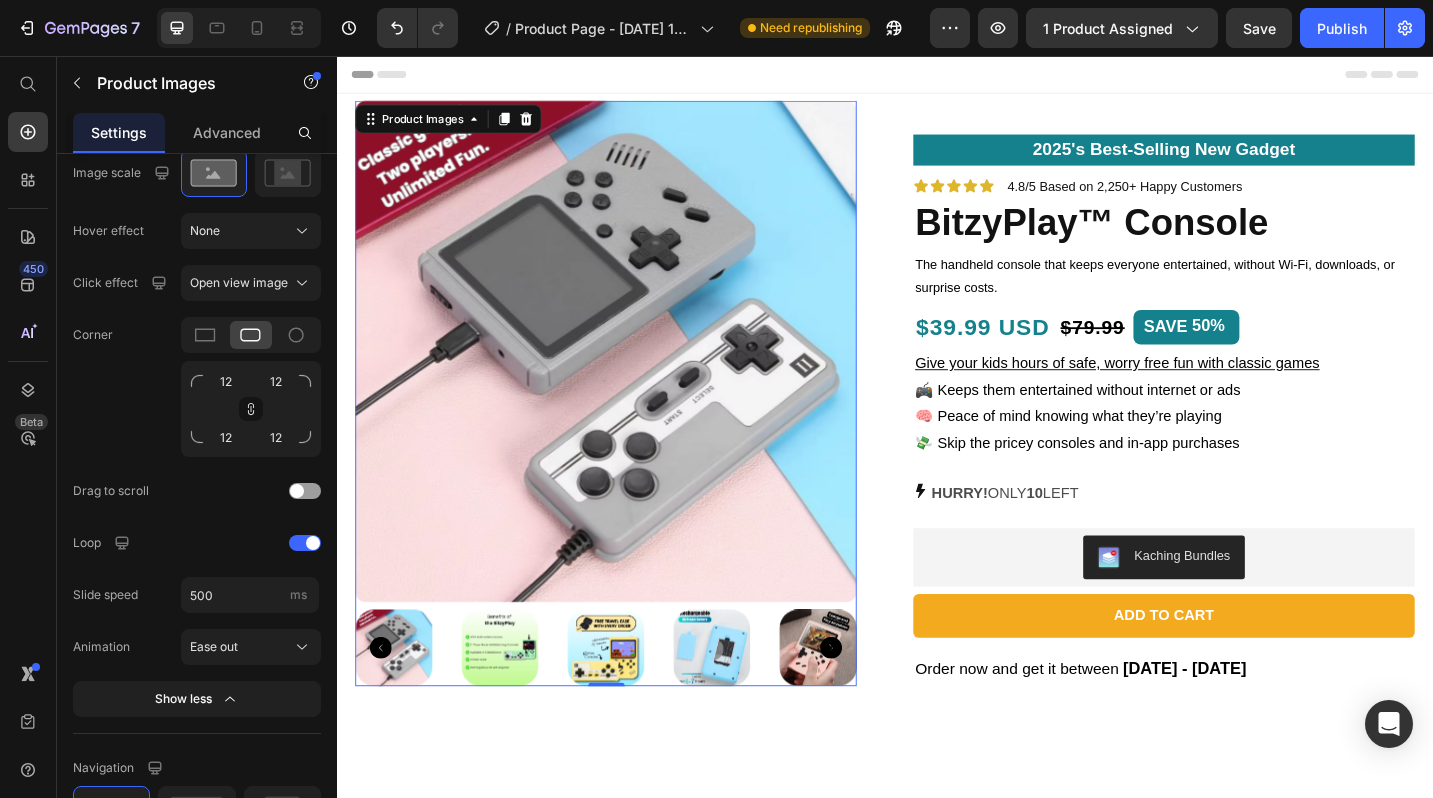 click at bounding box center (515, 704) 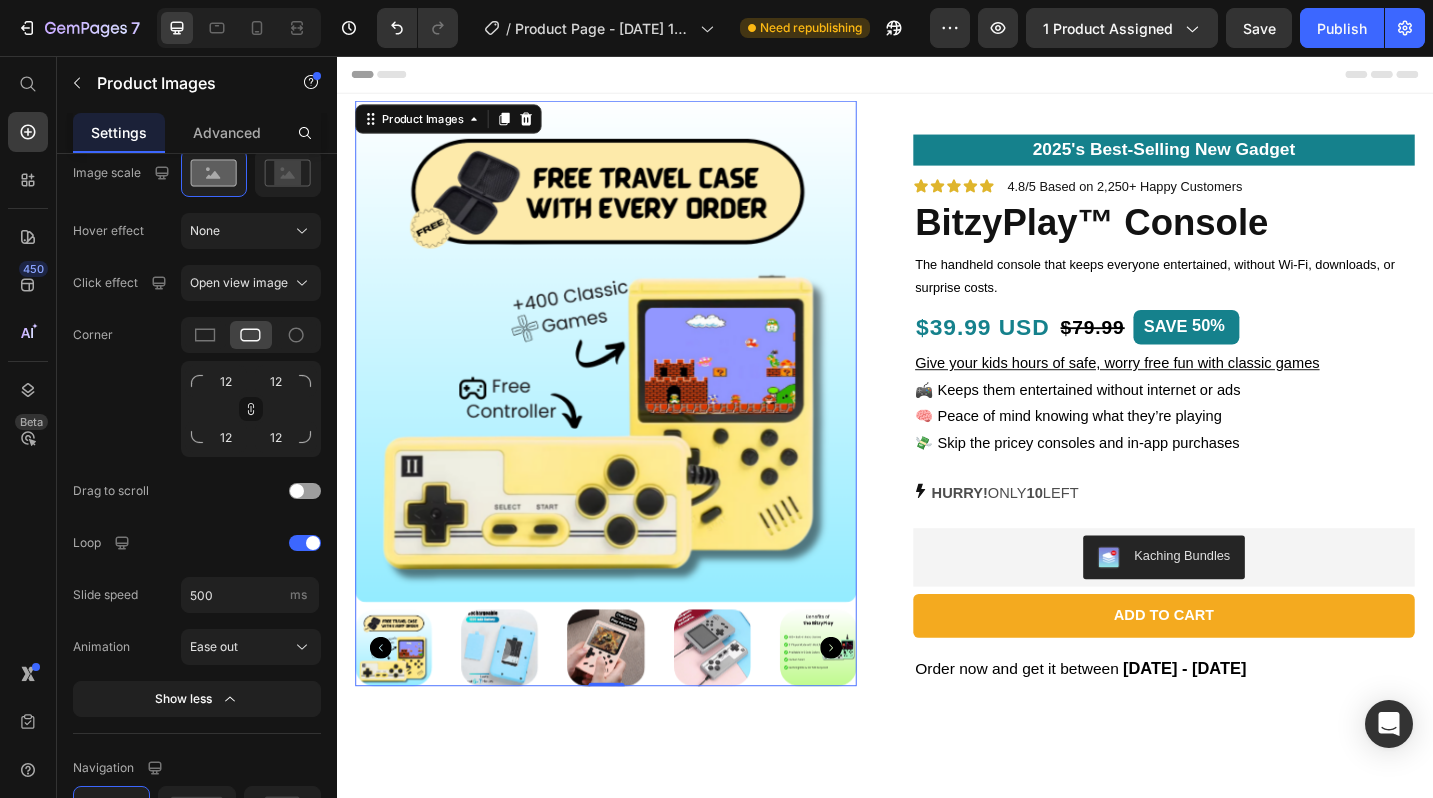 click at bounding box center [515, 704] 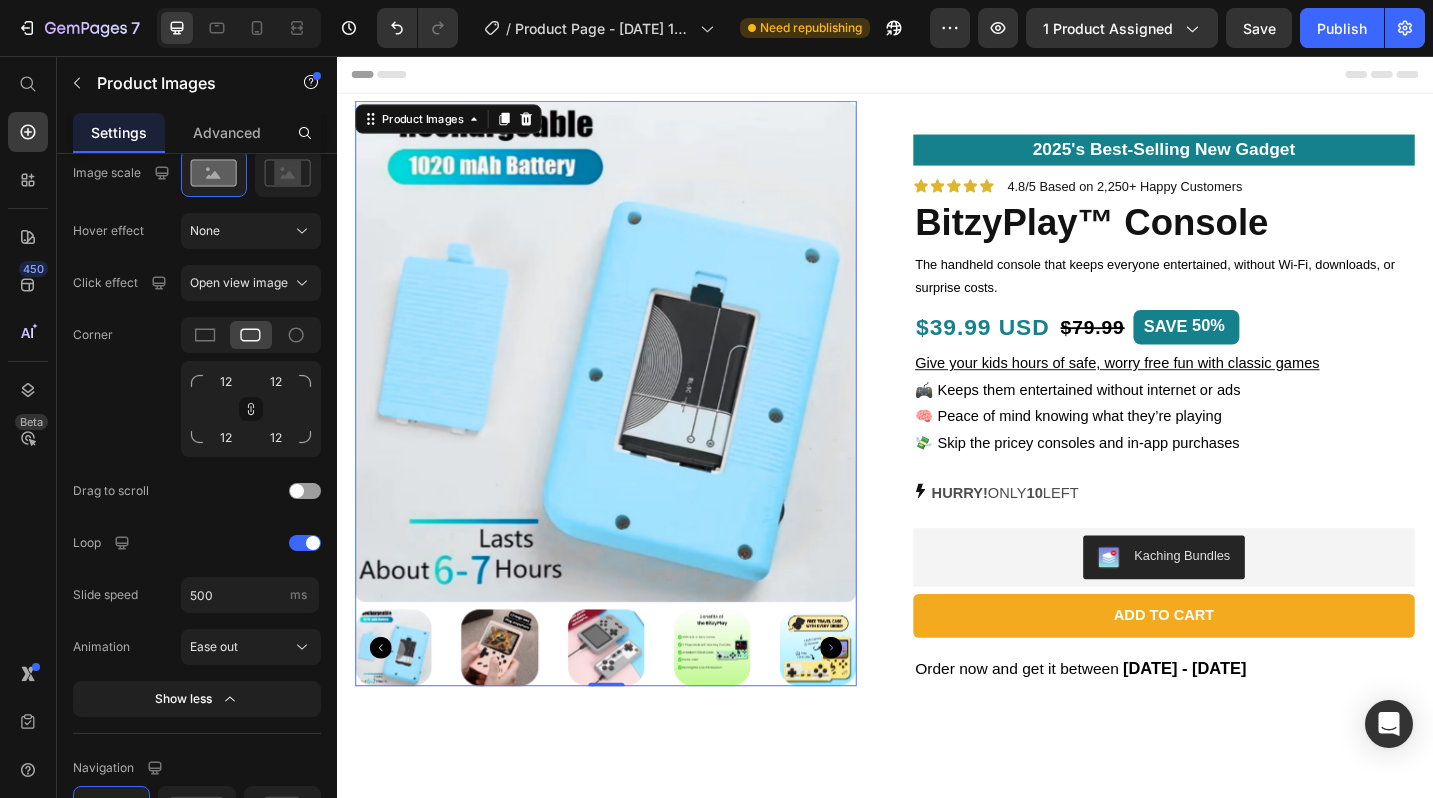 click at bounding box center [631, 704] 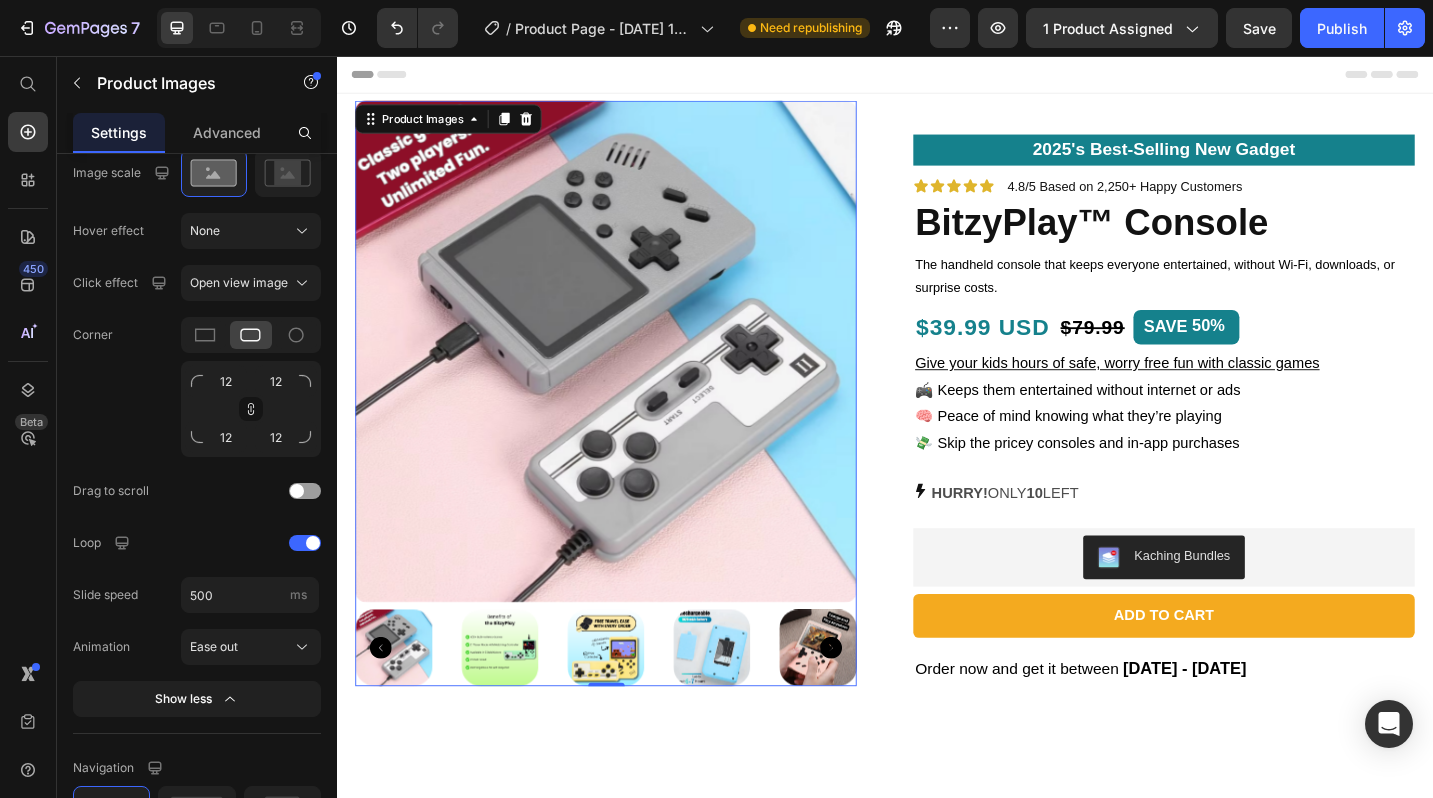 click at bounding box center (515, 704) 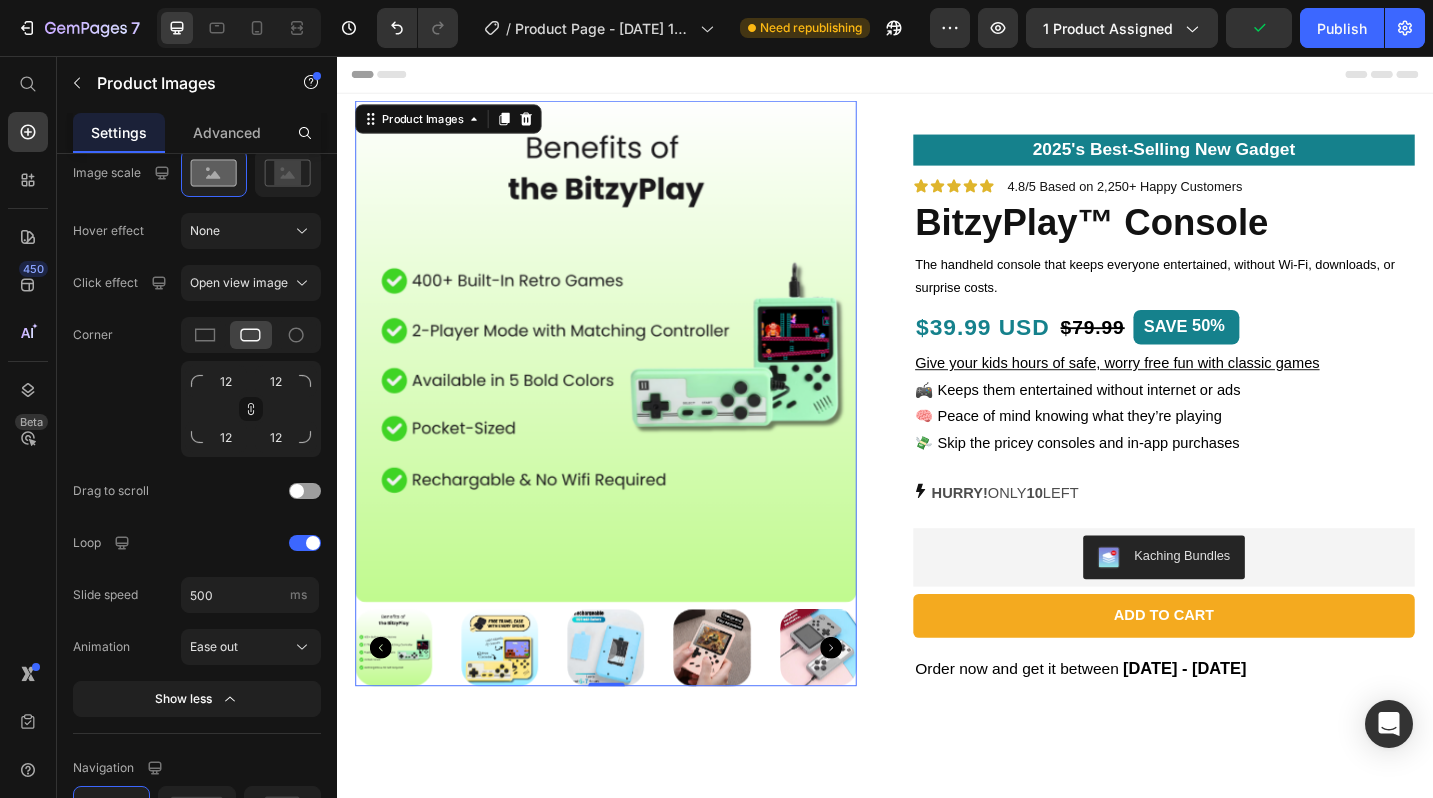 click at bounding box center [515, 704] 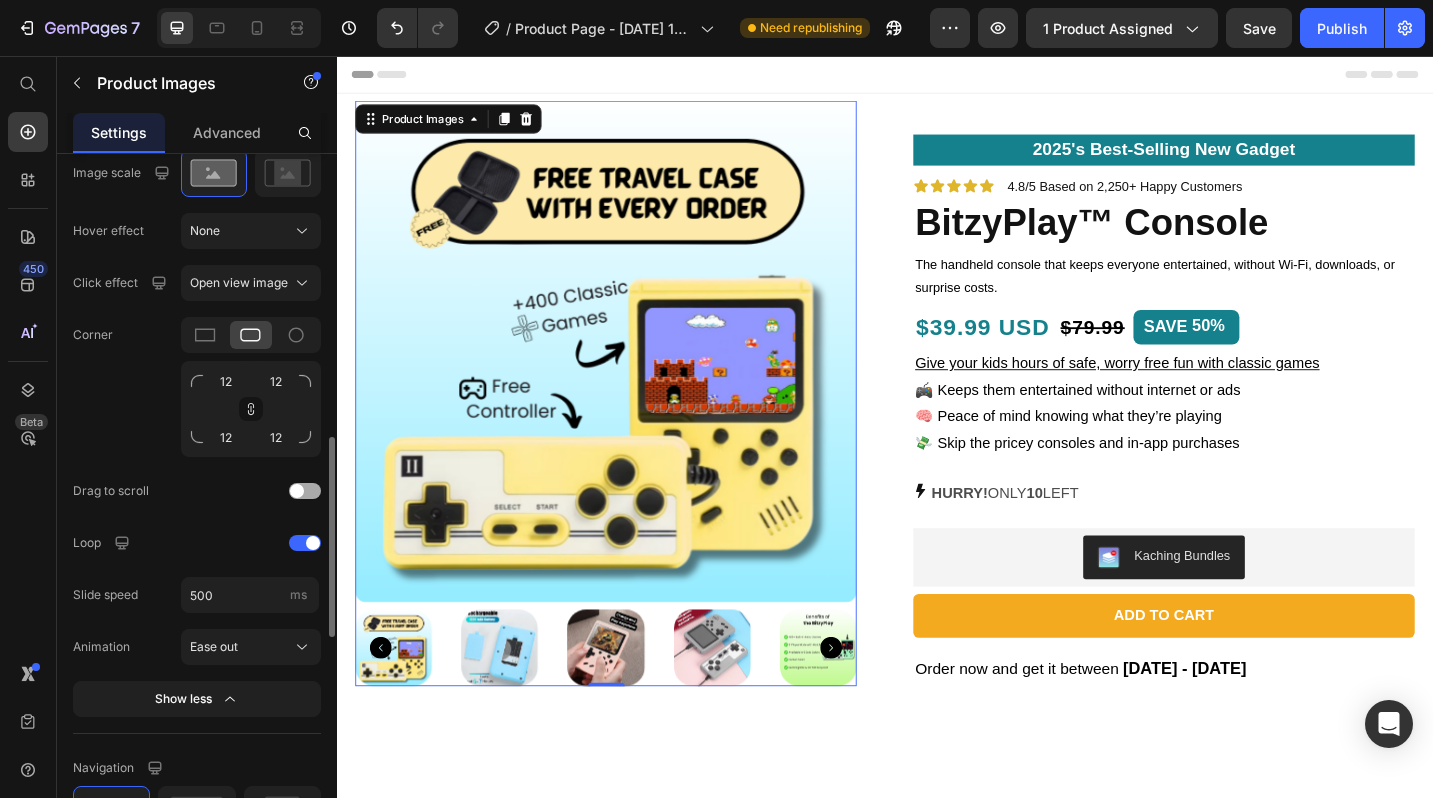 click at bounding box center [305, 491] 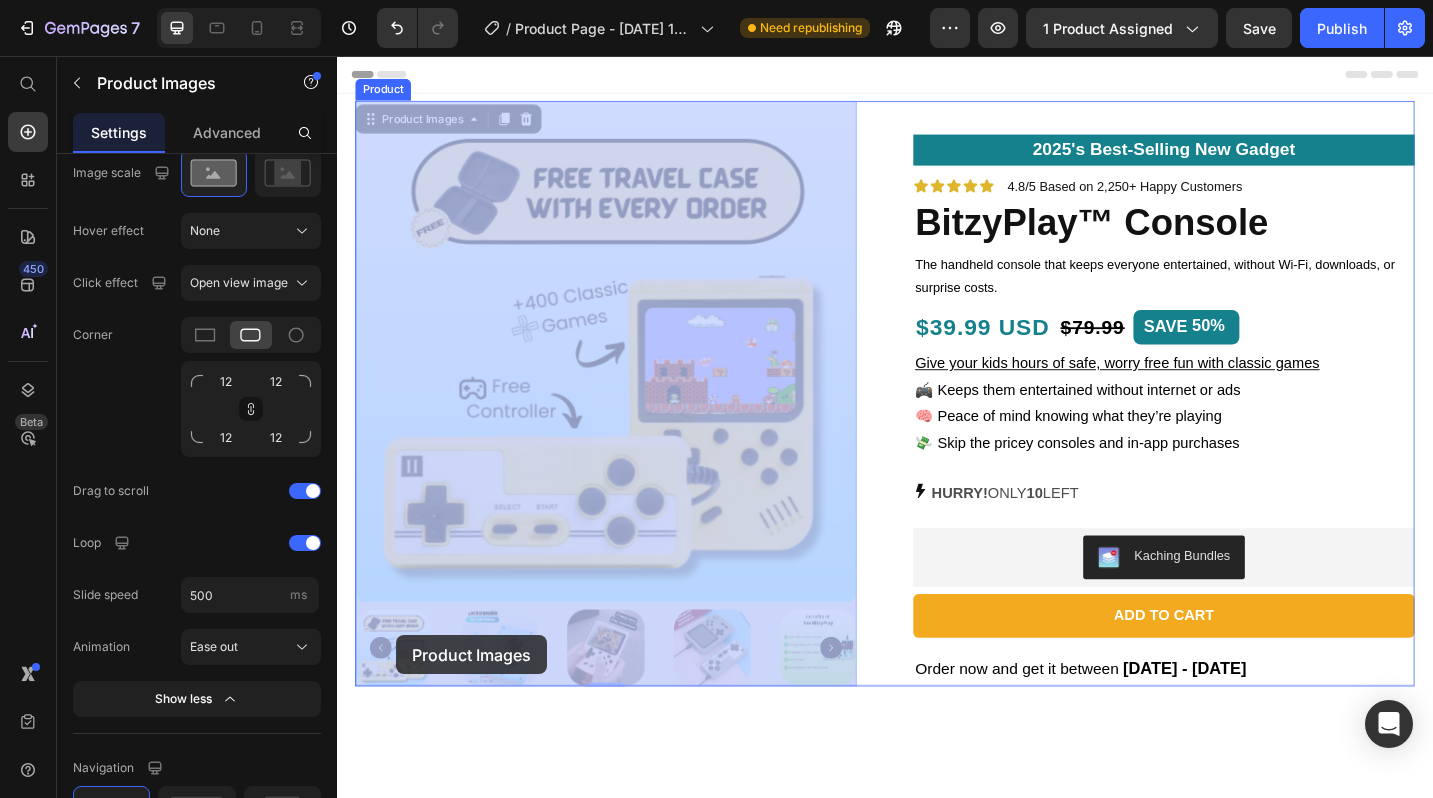 drag, startPoint x: 509, startPoint y: 689, endPoint x: 410, endPoint y: 687, distance: 99.0202 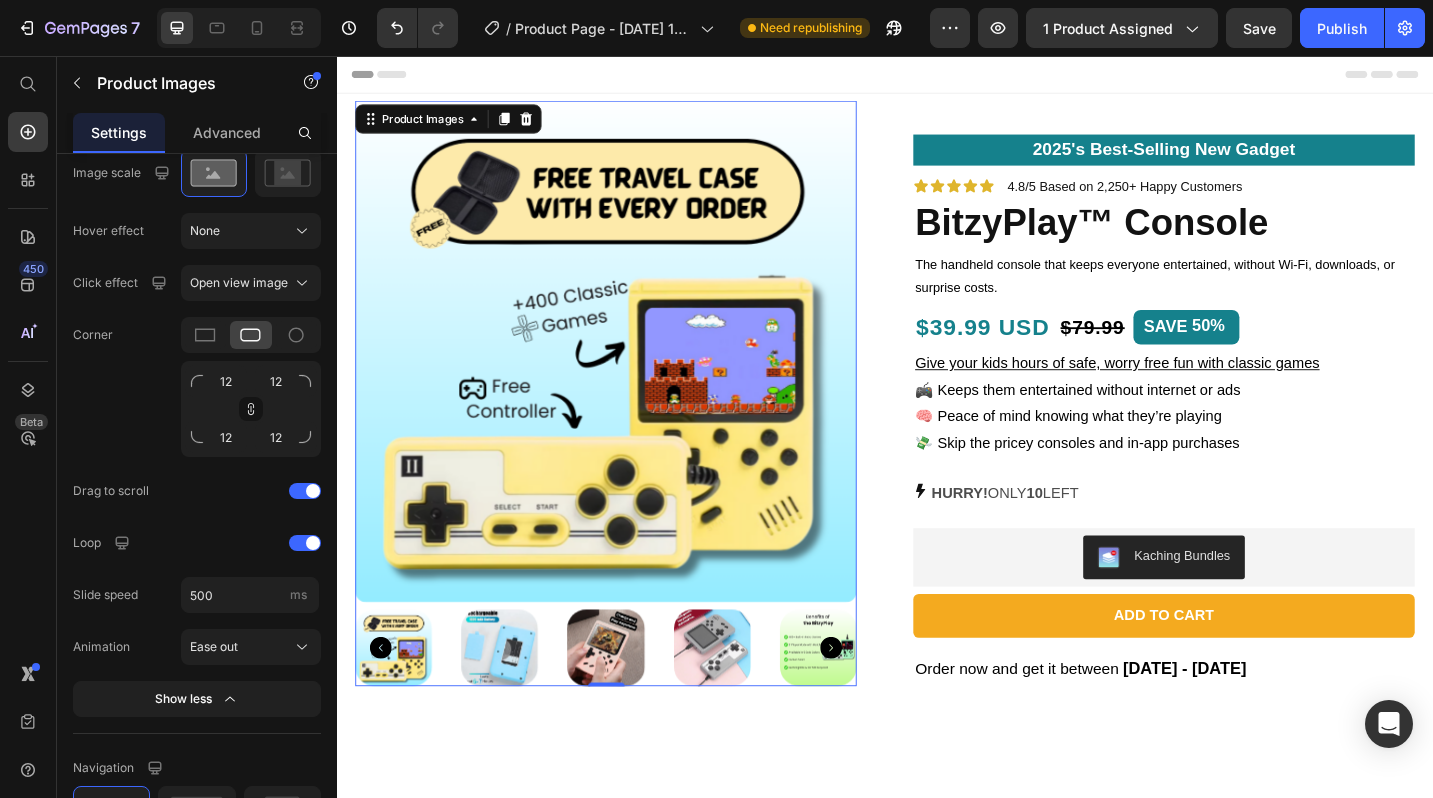 click at bounding box center [515, 704] 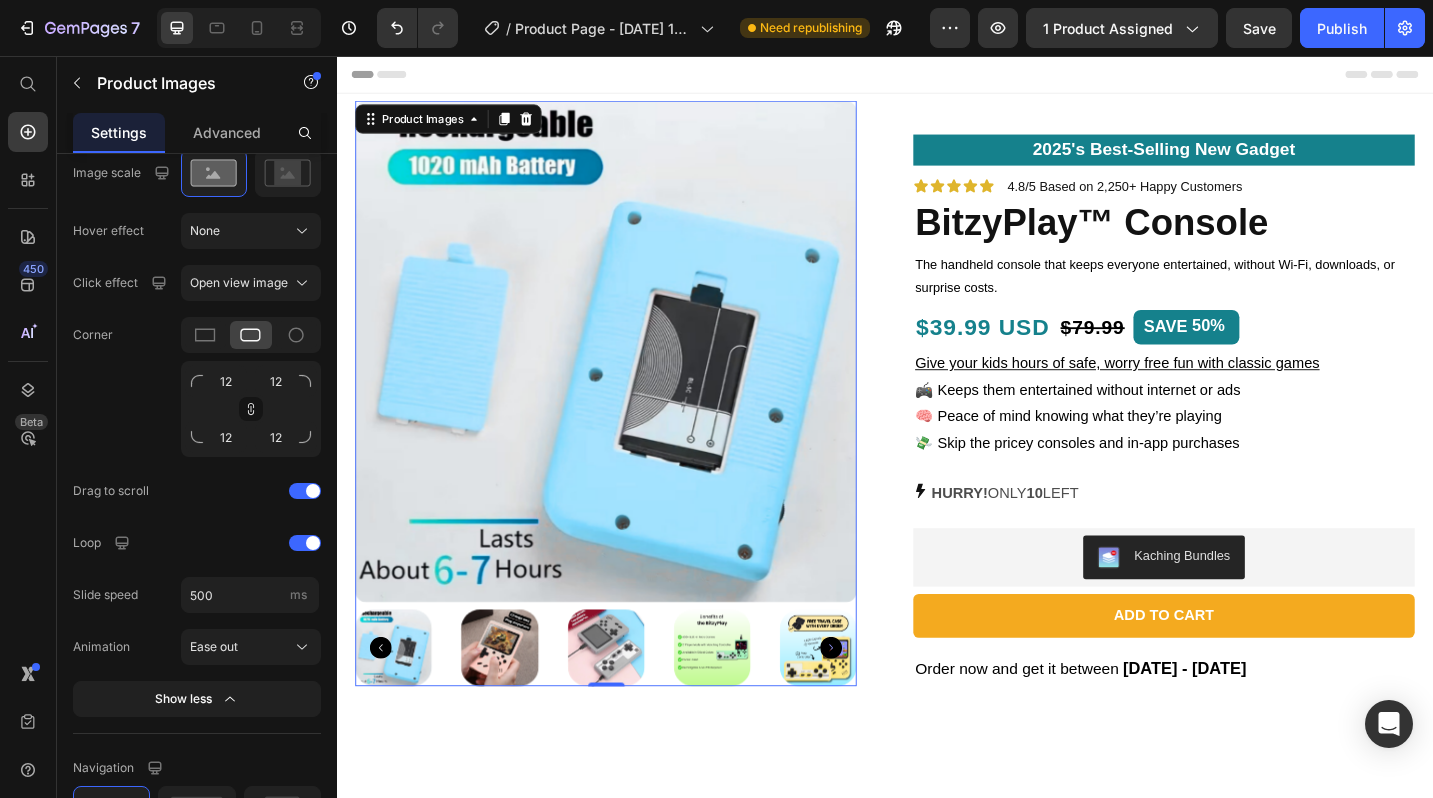 click at bounding box center [515, 704] 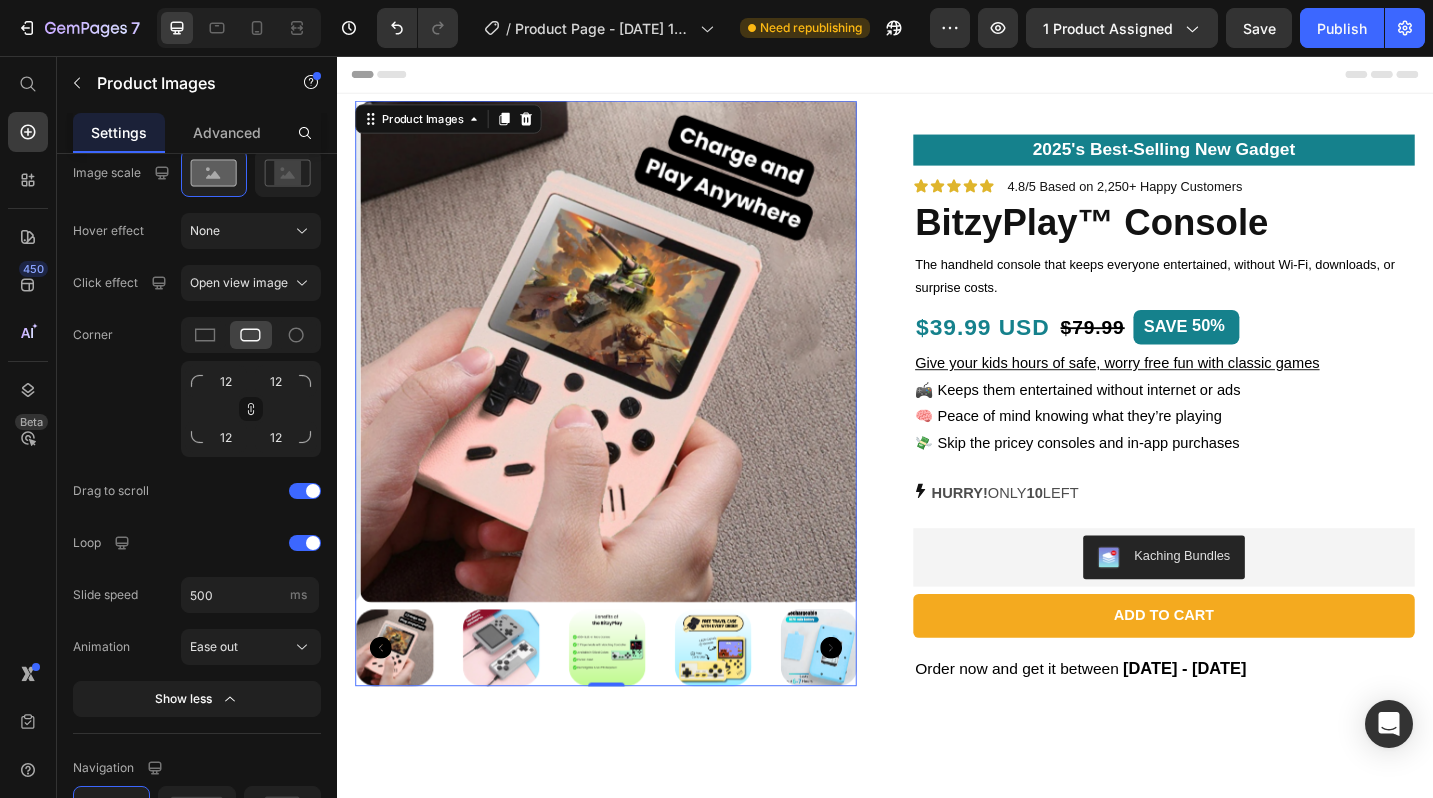 click at bounding box center (516, 704) 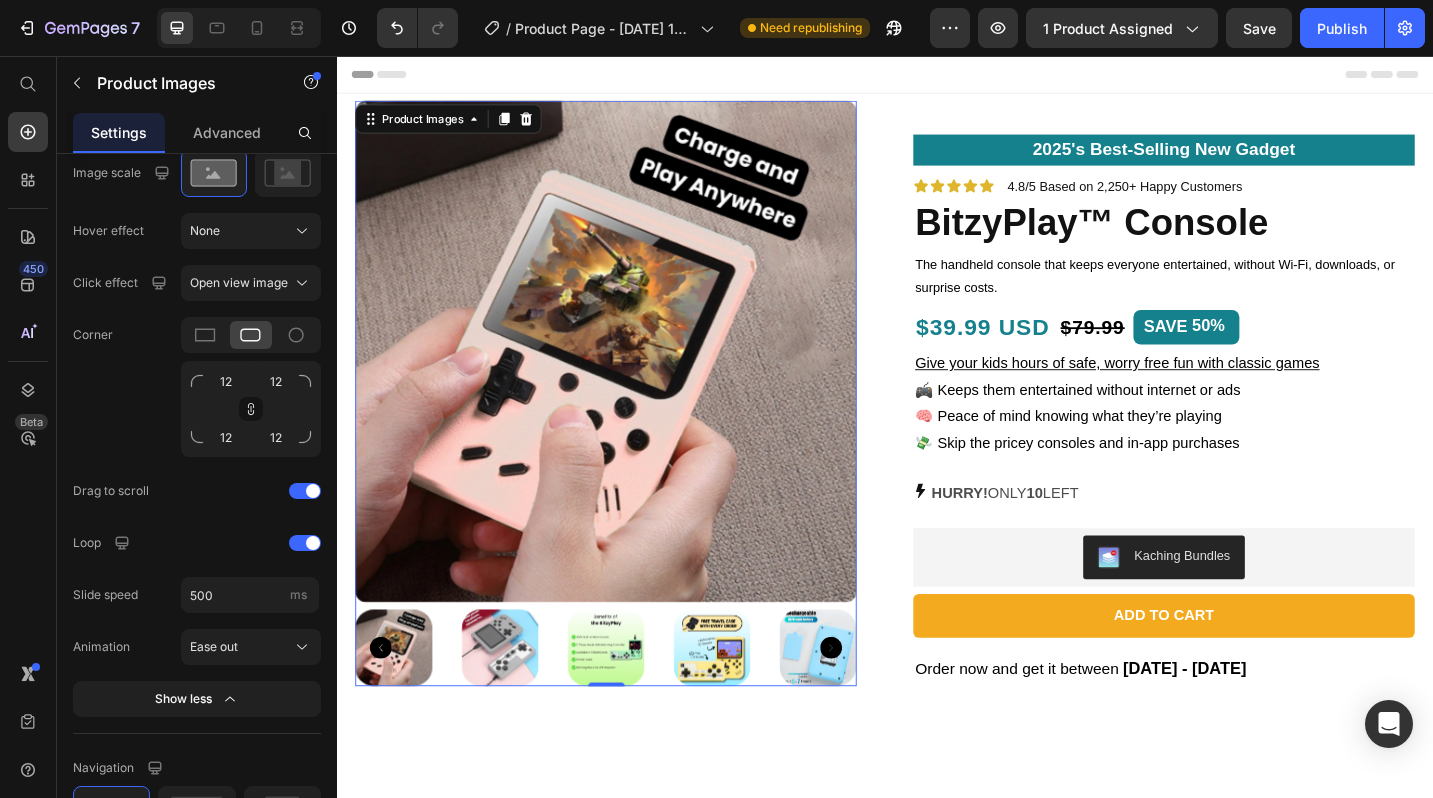 click at bounding box center [515, 704] 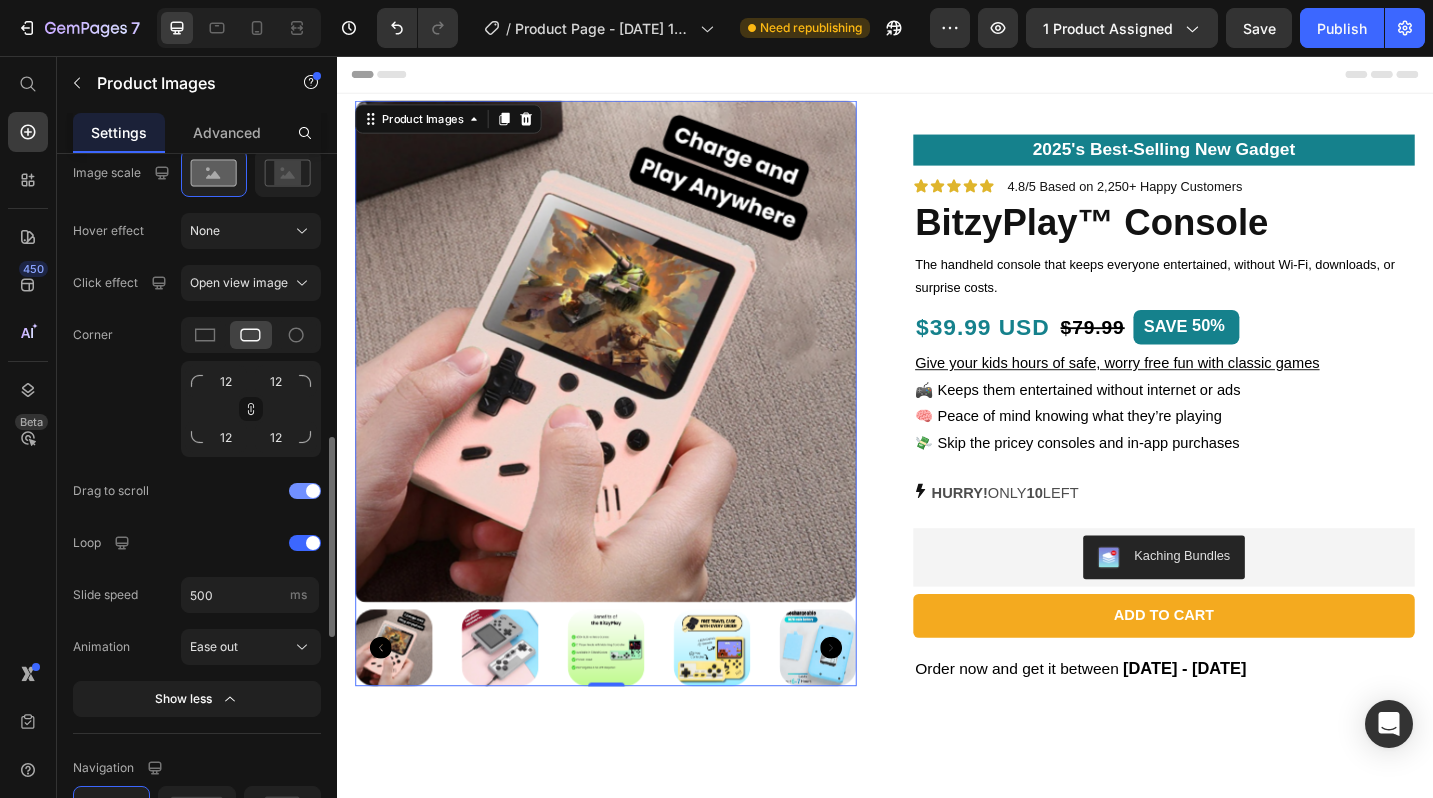 click at bounding box center (305, 491) 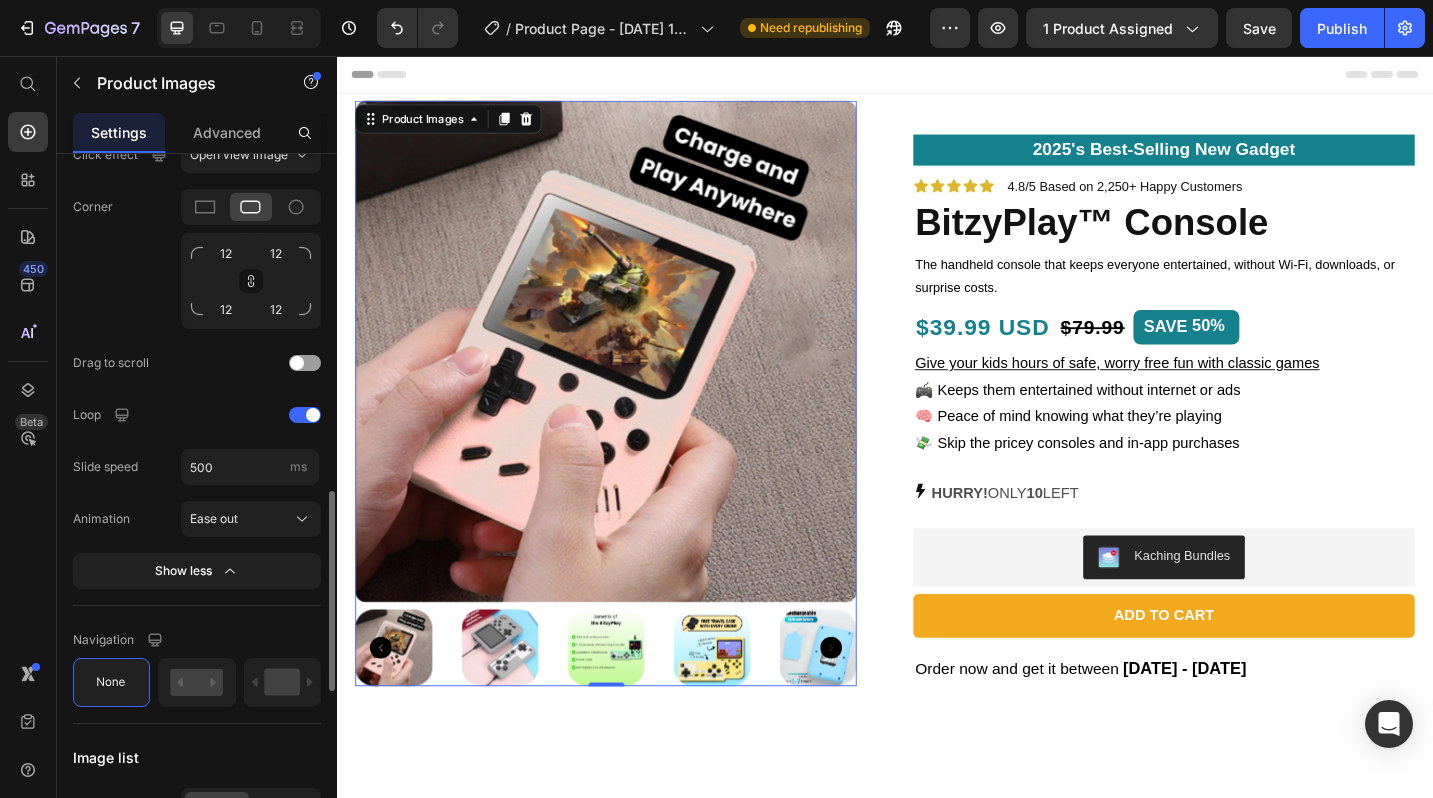 scroll, scrollTop: 1129, scrollLeft: 0, axis: vertical 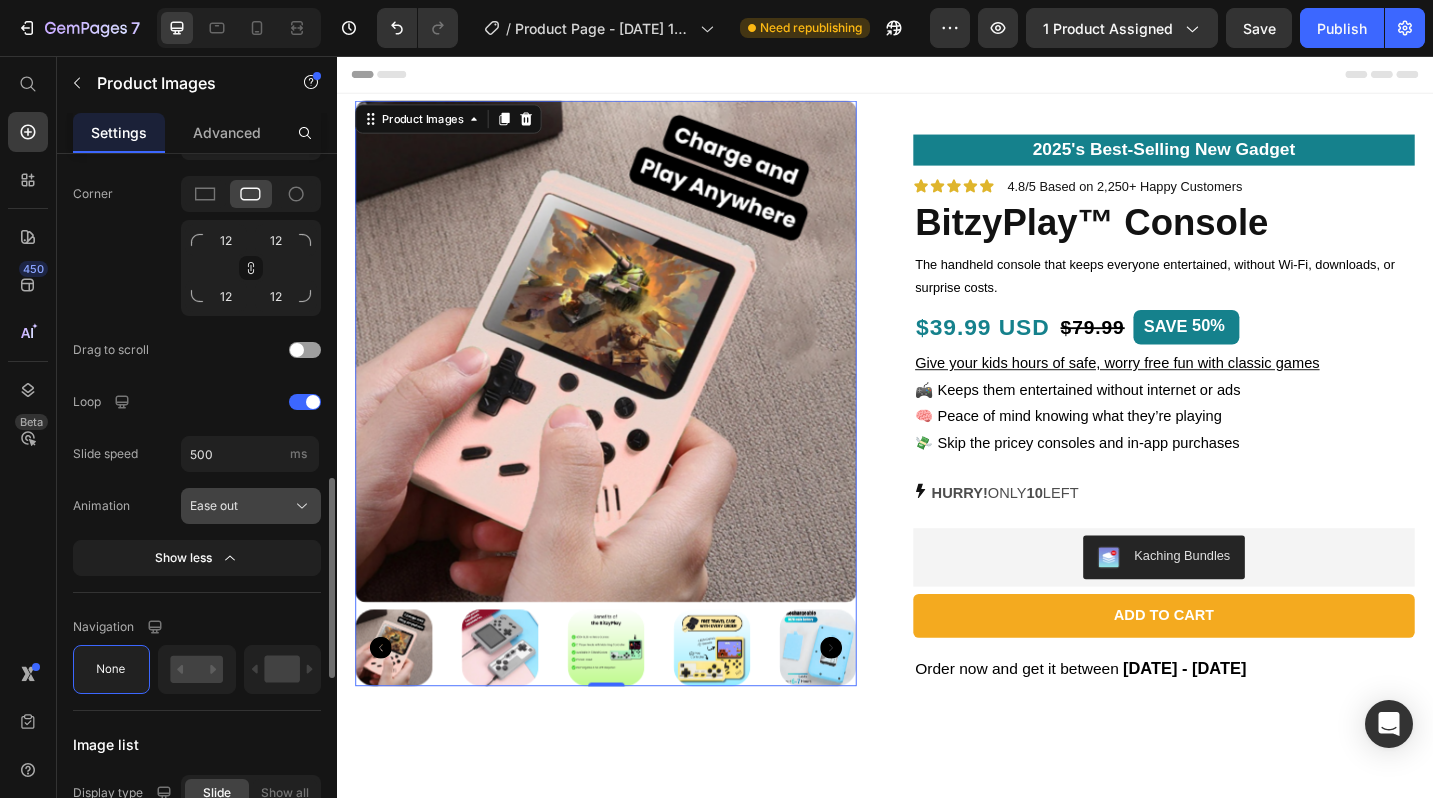 click on "Ease out" at bounding box center (214, 506) 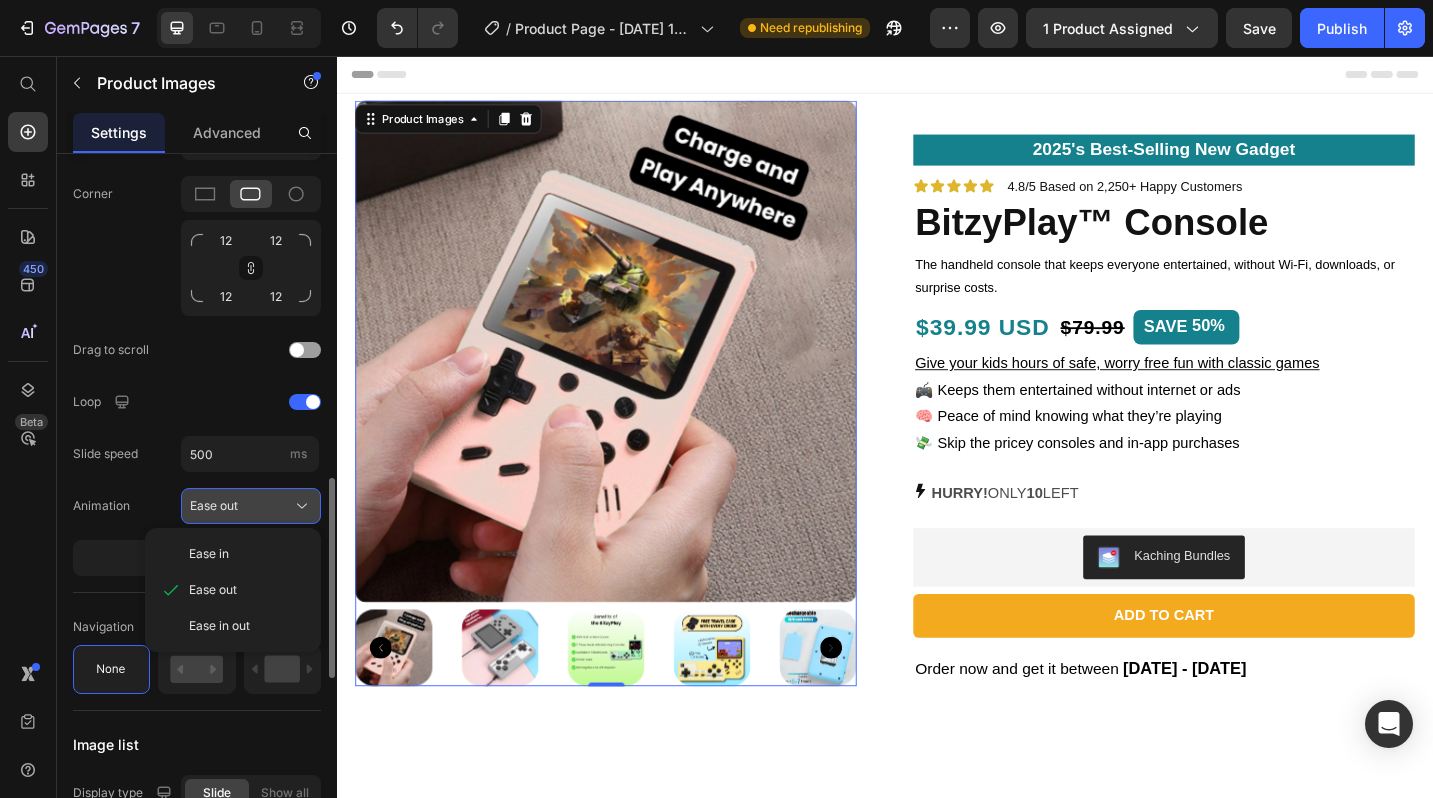click on "Ease out" at bounding box center [214, 506] 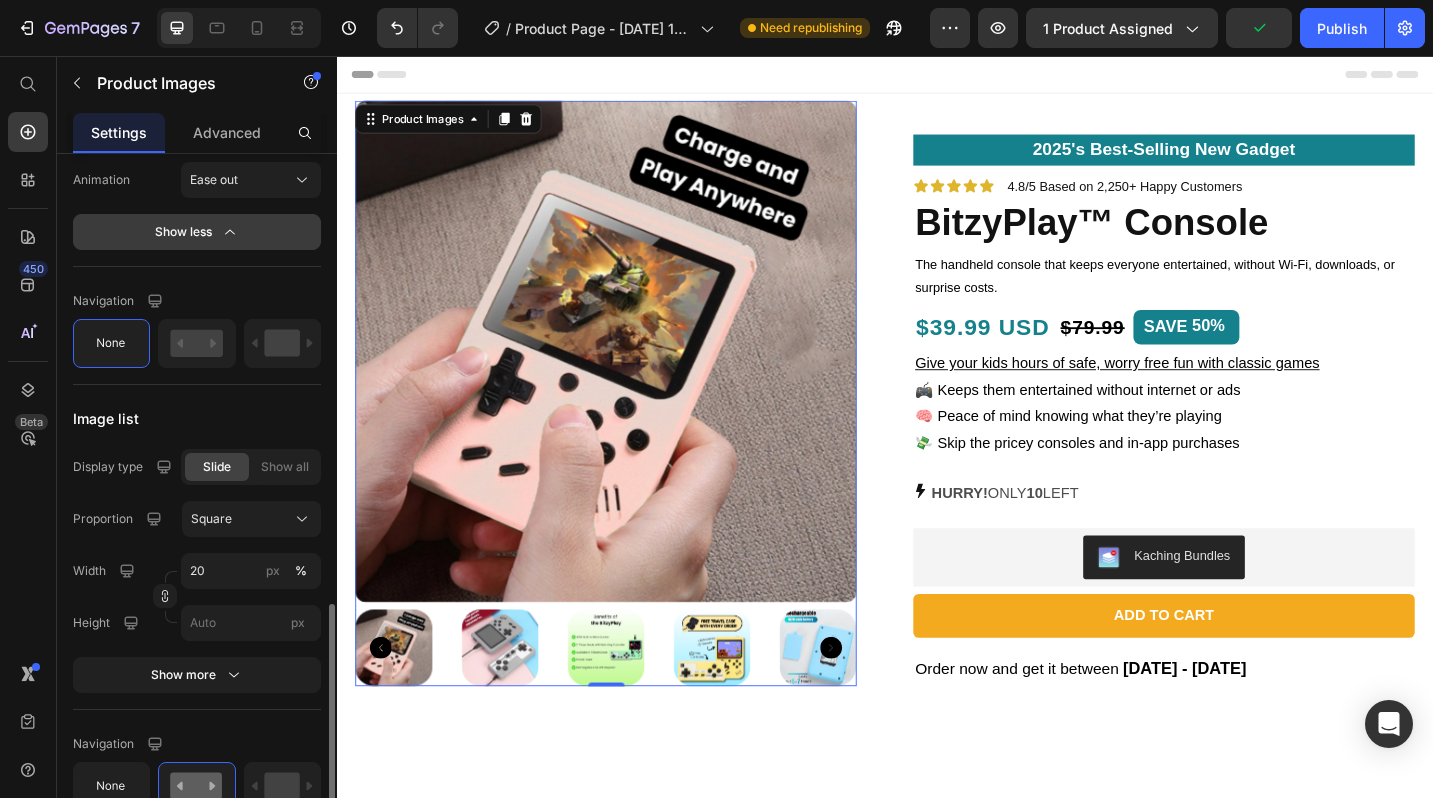 scroll, scrollTop: 1489, scrollLeft: 0, axis: vertical 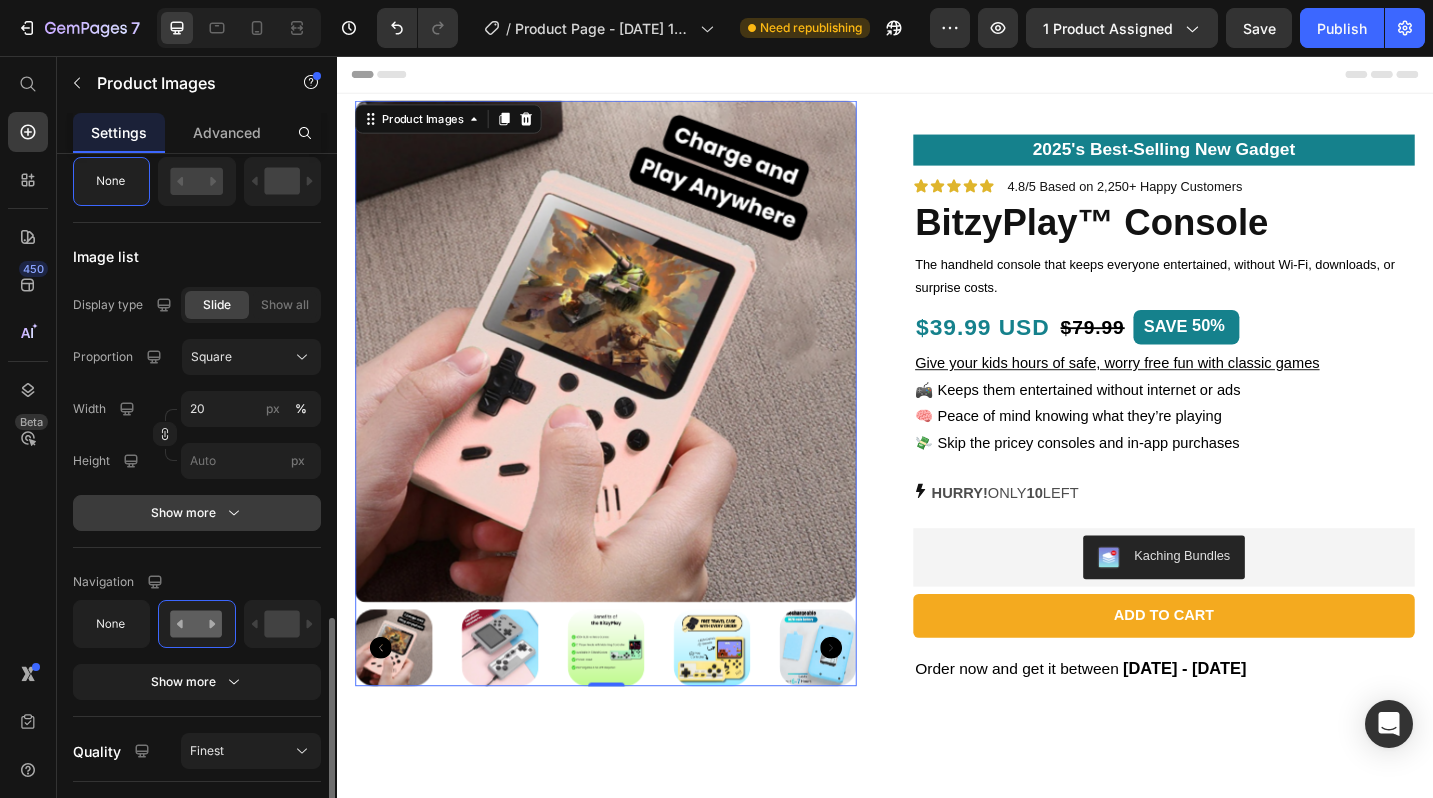 click on "Show more" at bounding box center [197, 513] 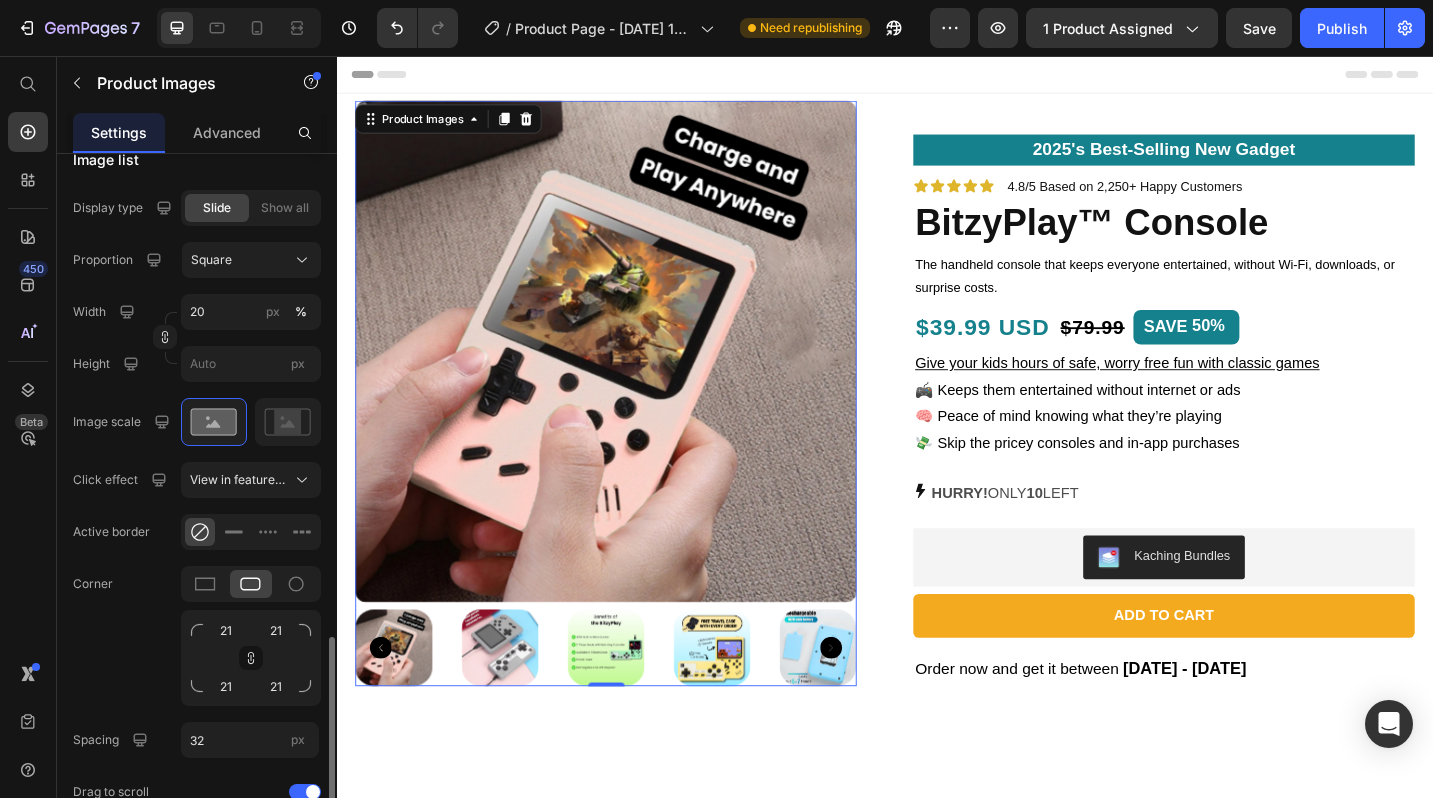 scroll, scrollTop: 1772, scrollLeft: 0, axis: vertical 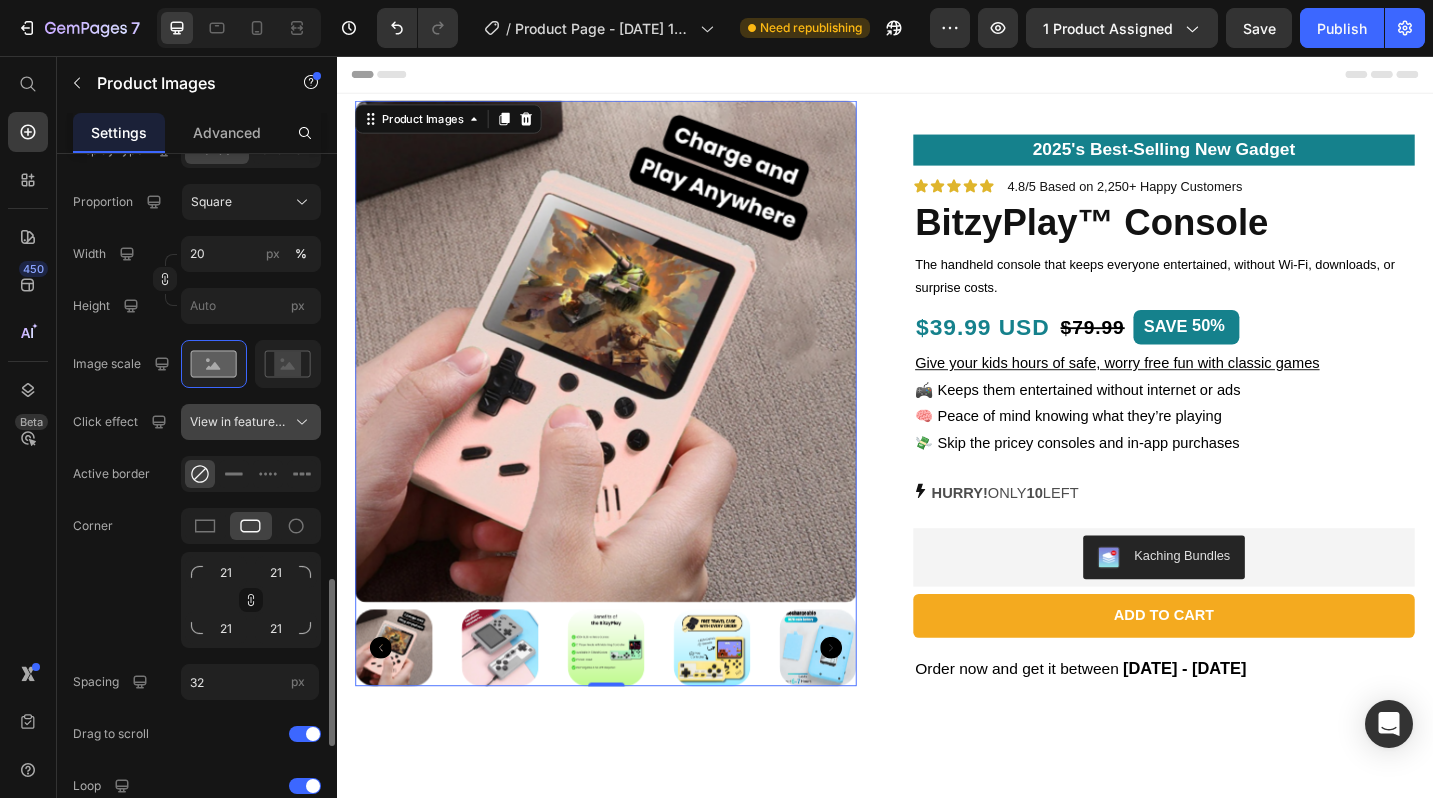 click on "View in featured image" at bounding box center (239, 422) 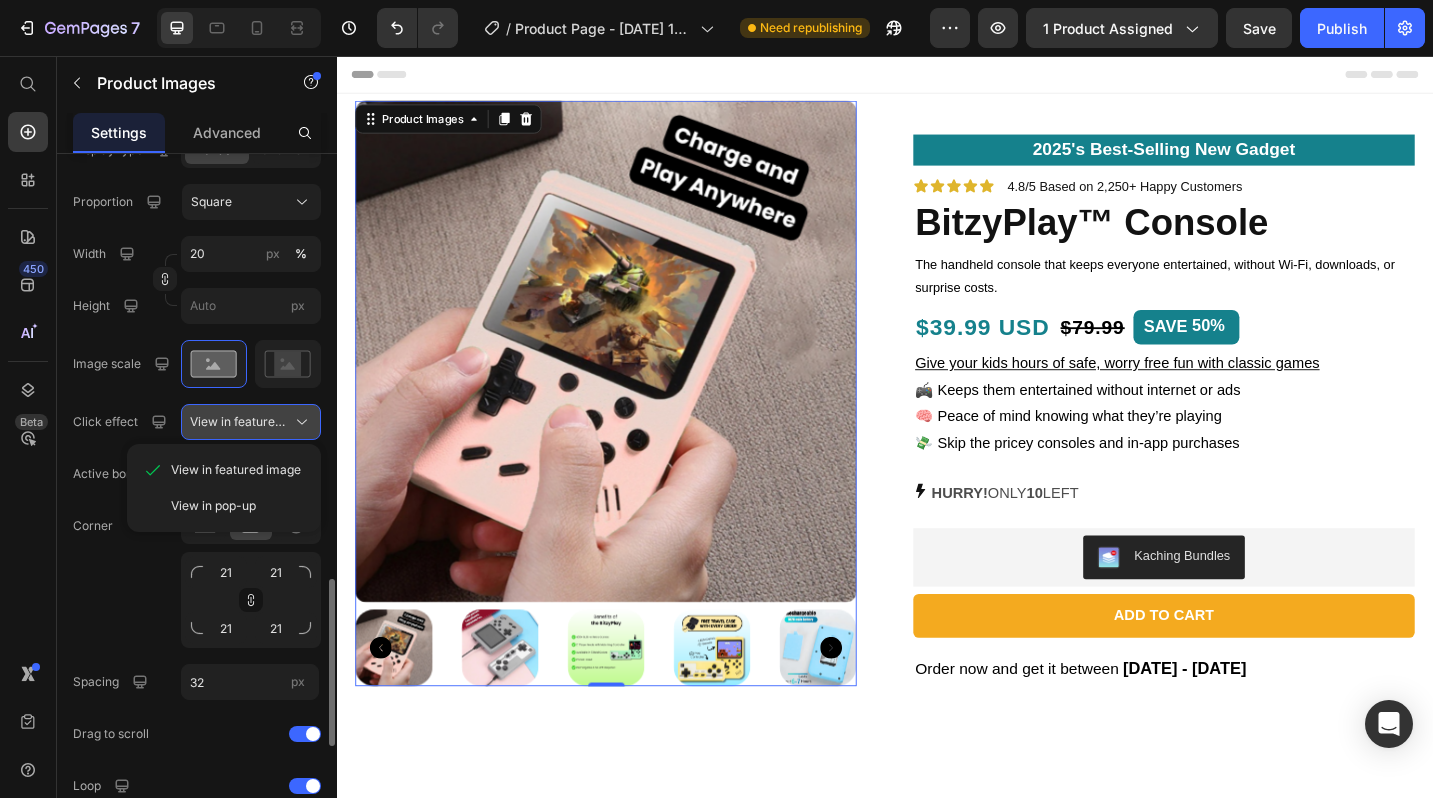 click on "View in featured image" at bounding box center (239, 422) 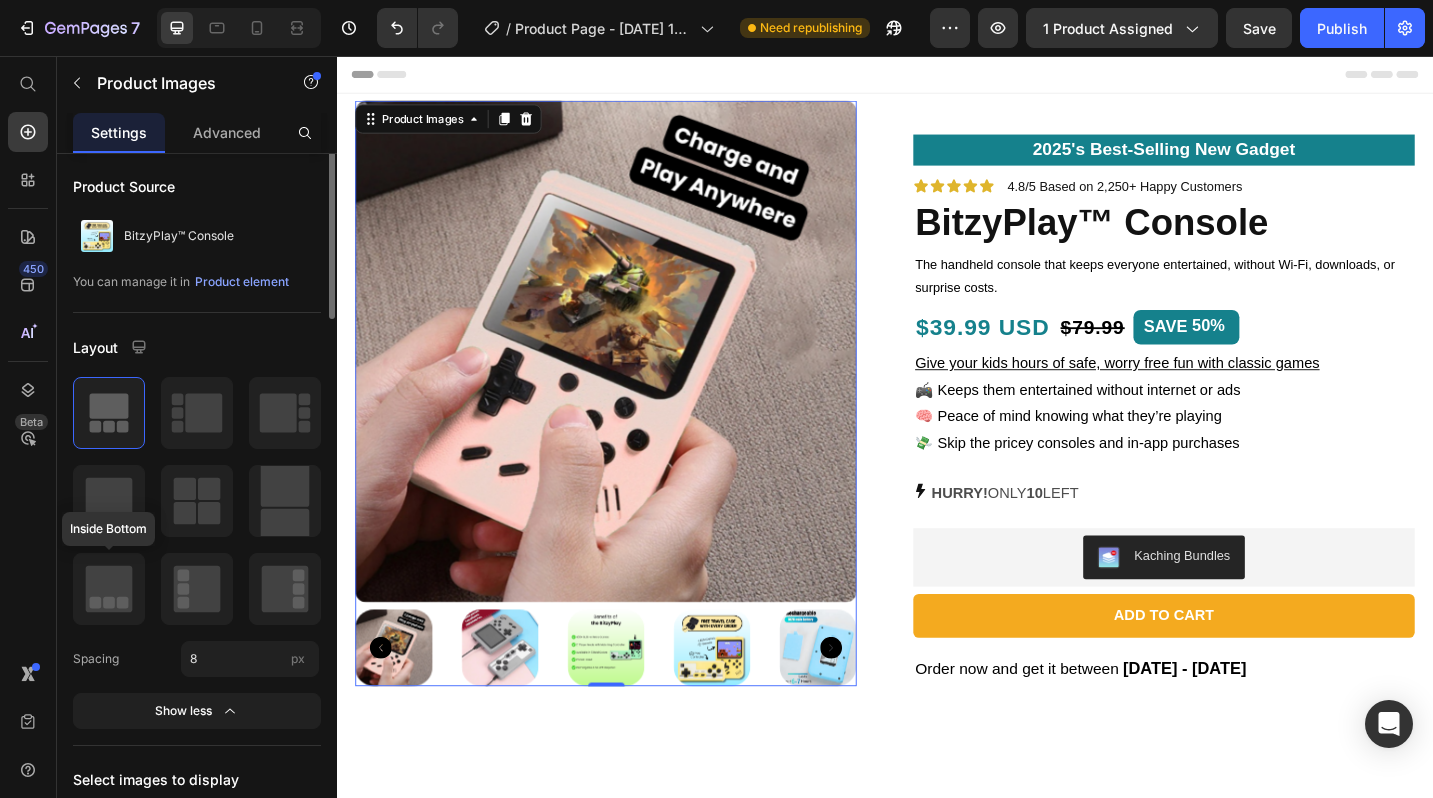 scroll, scrollTop: 0, scrollLeft: 0, axis: both 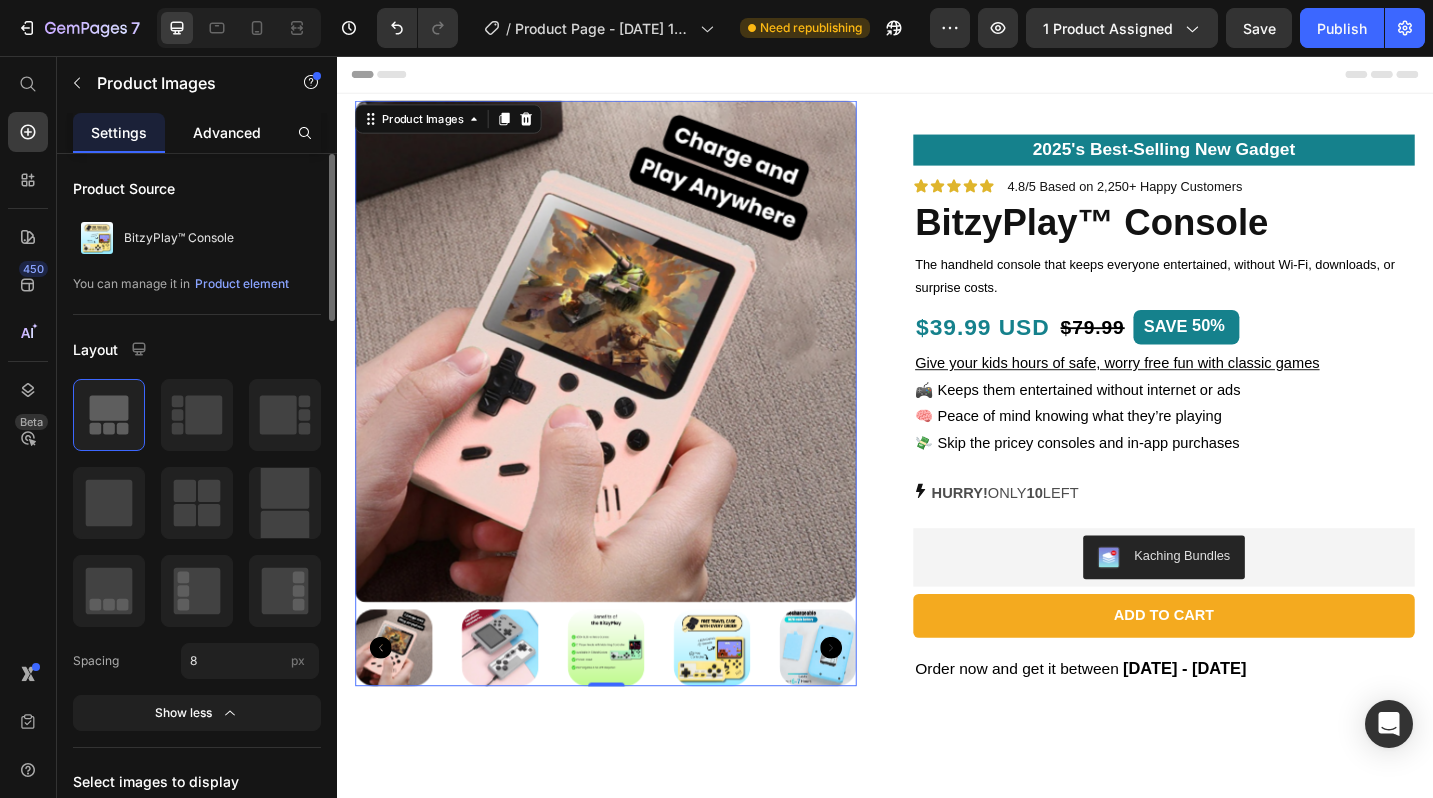 click on "Advanced" at bounding box center (227, 132) 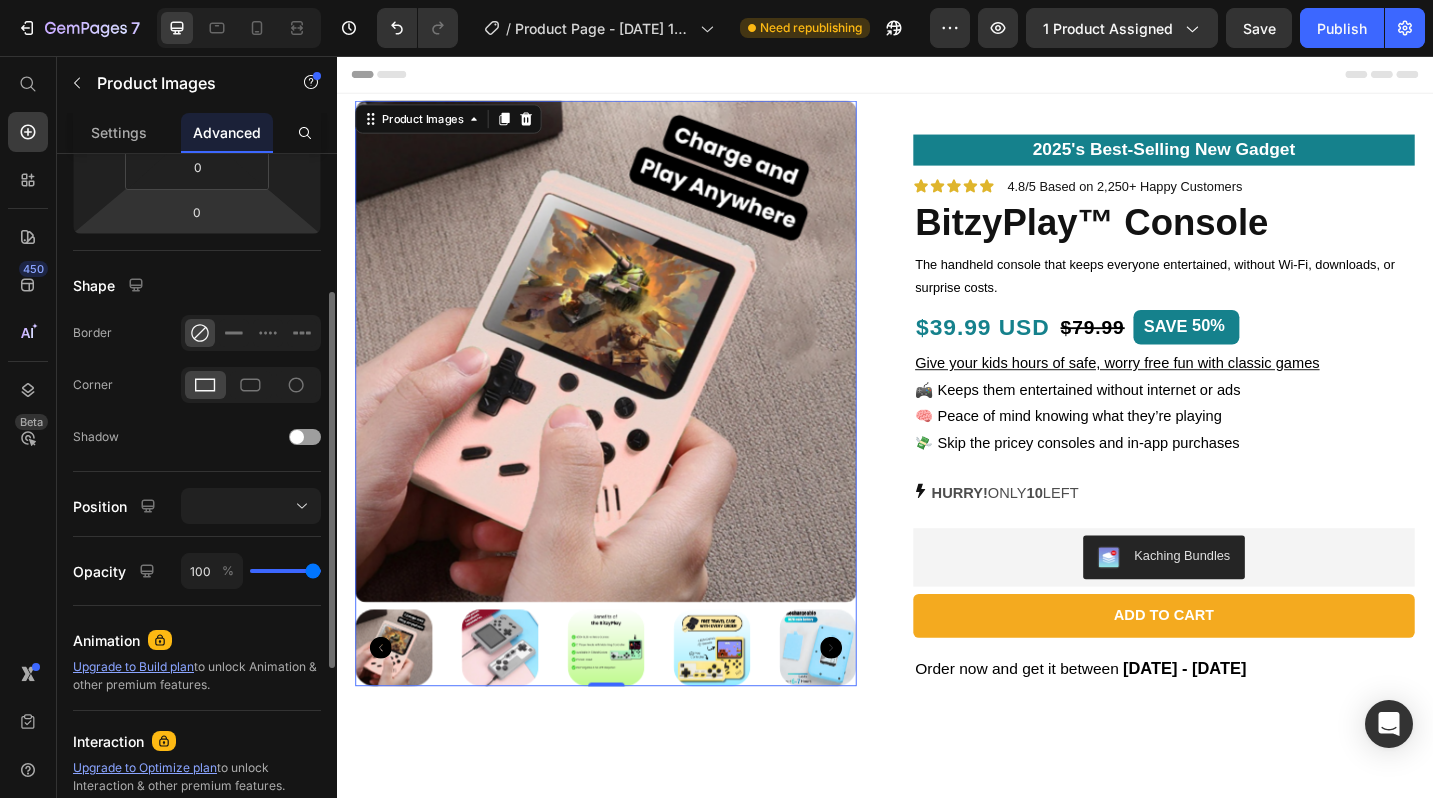 scroll, scrollTop: 0, scrollLeft: 0, axis: both 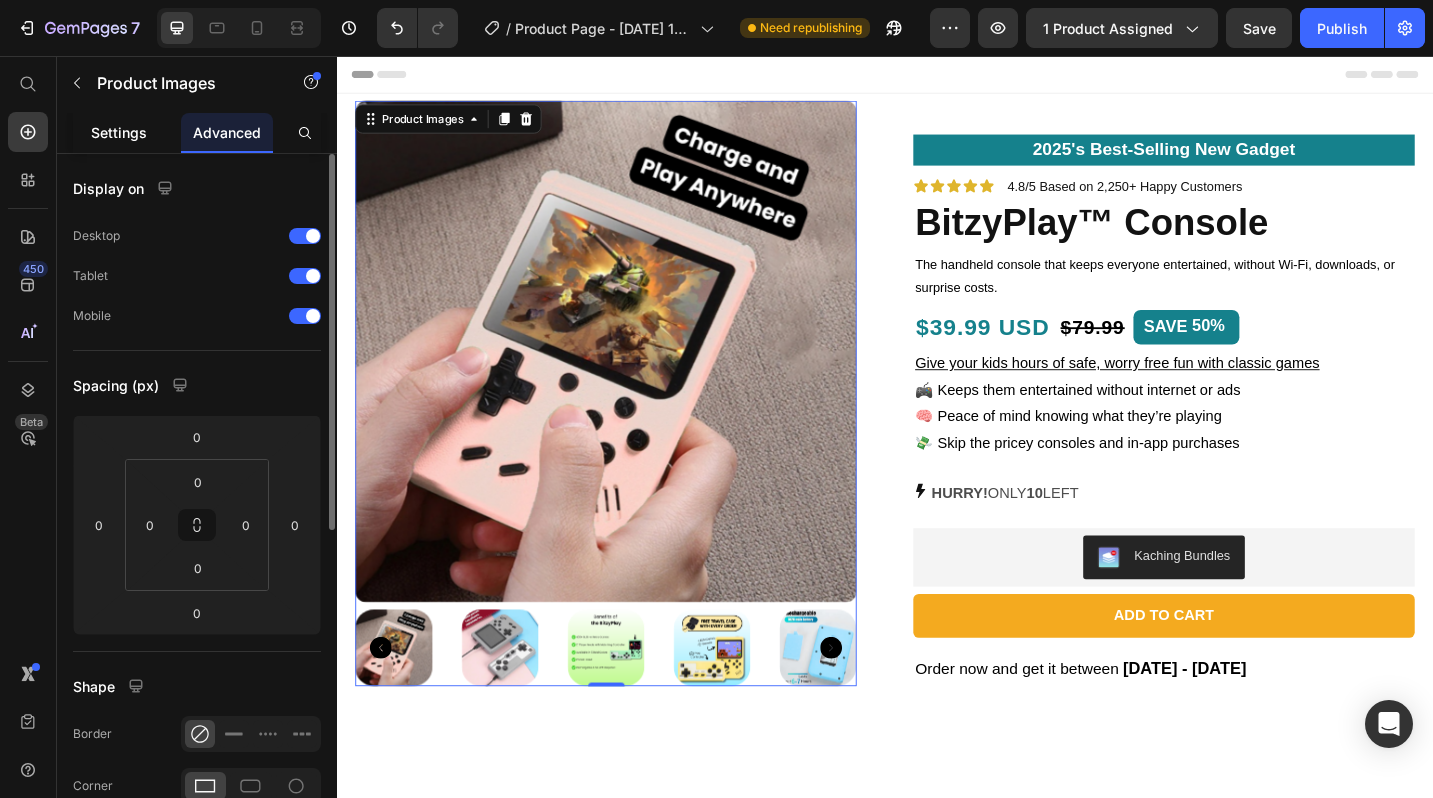 click on "Settings" at bounding box center (119, 132) 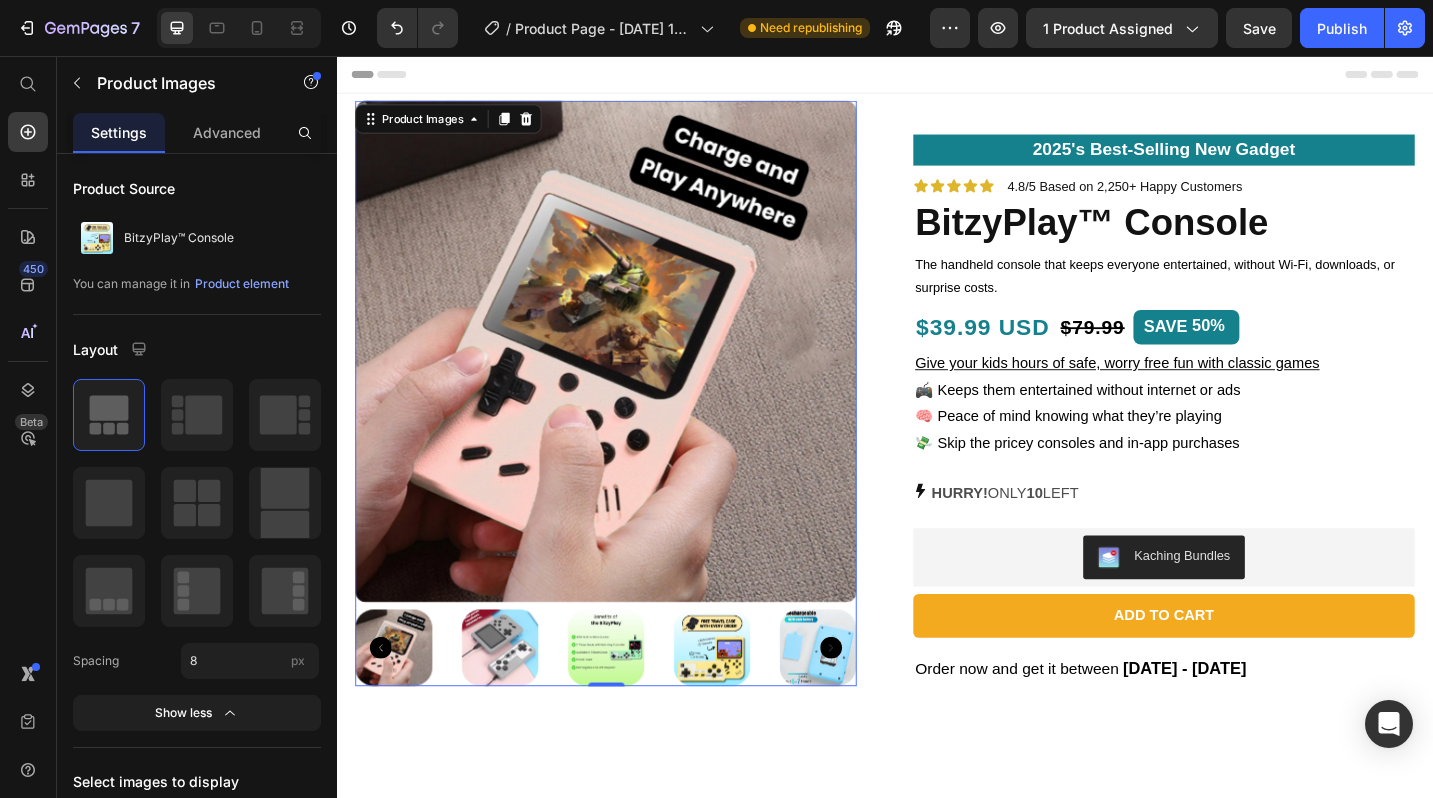 click at bounding box center [631, 379] 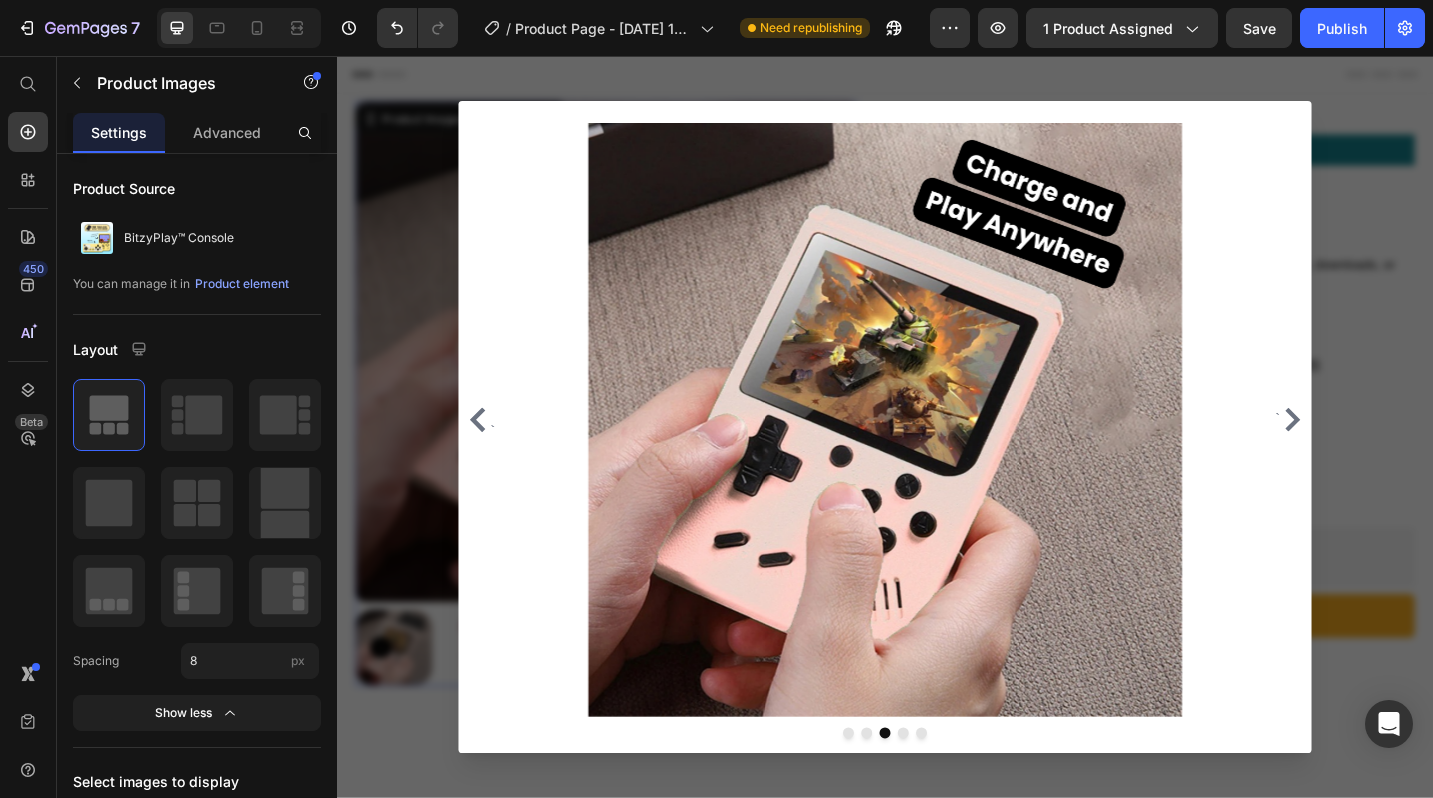 click at bounding box center [937, 462] 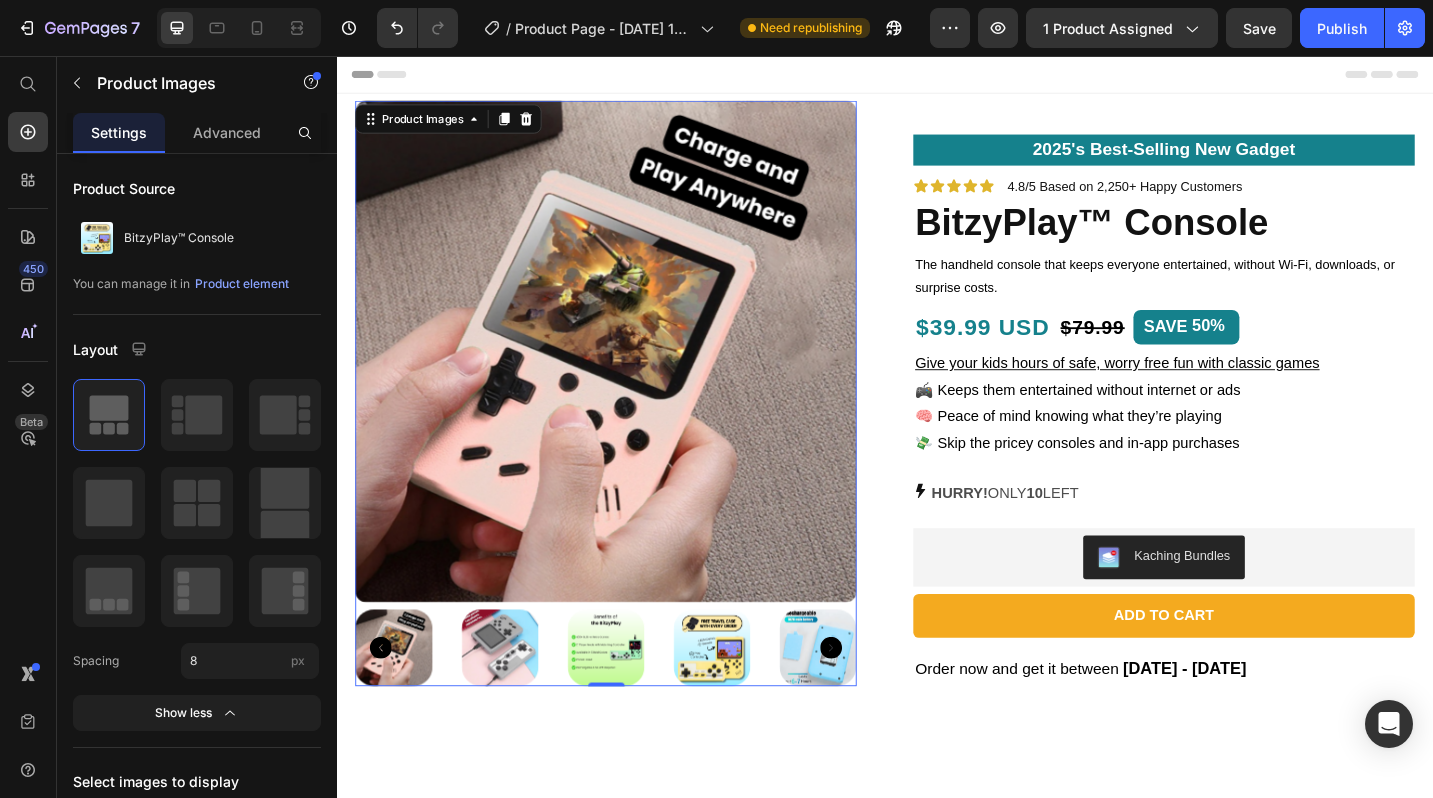 click at bounding box center [631, 704] 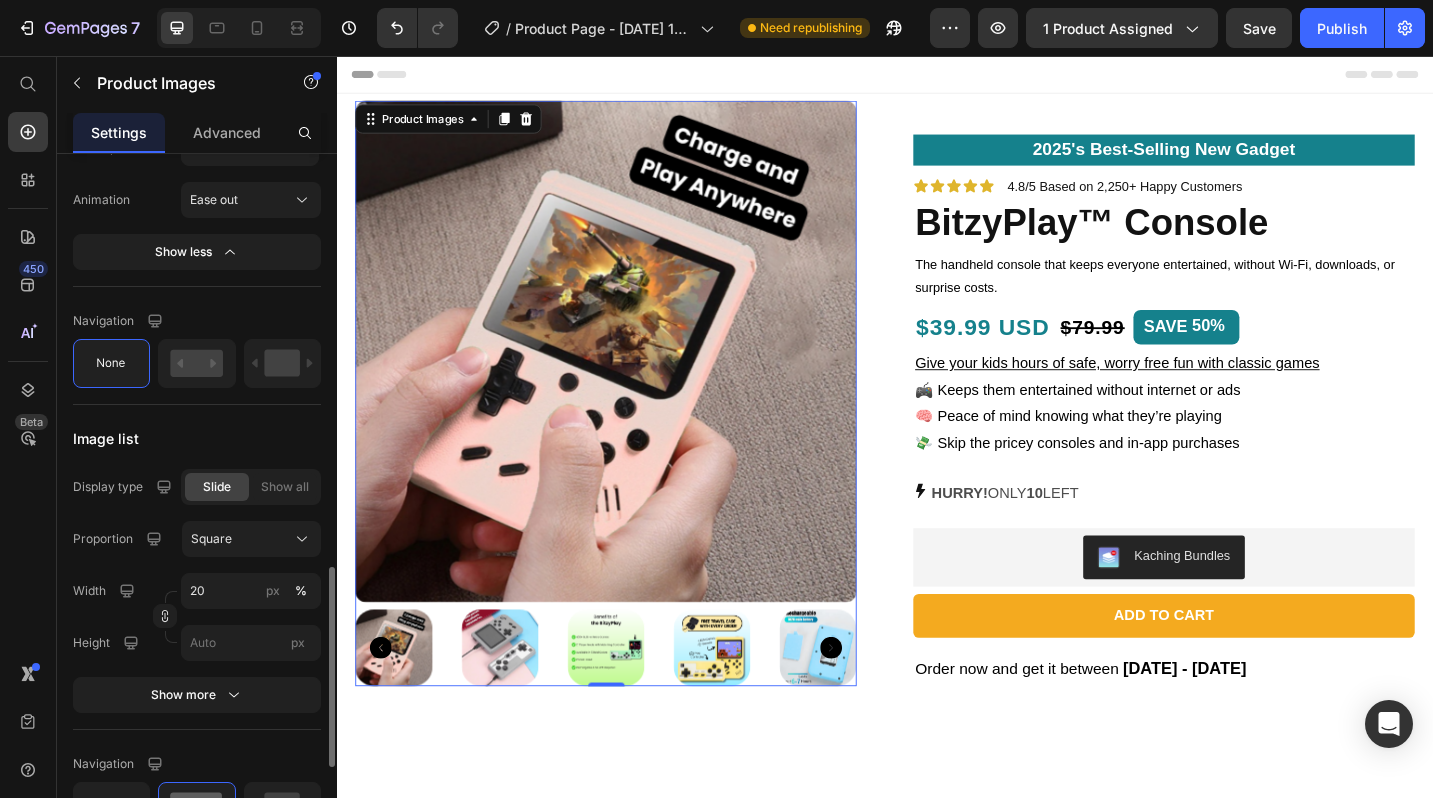 scroll, scrollTop: 1439, scrollLeft: 0, axis: vertical 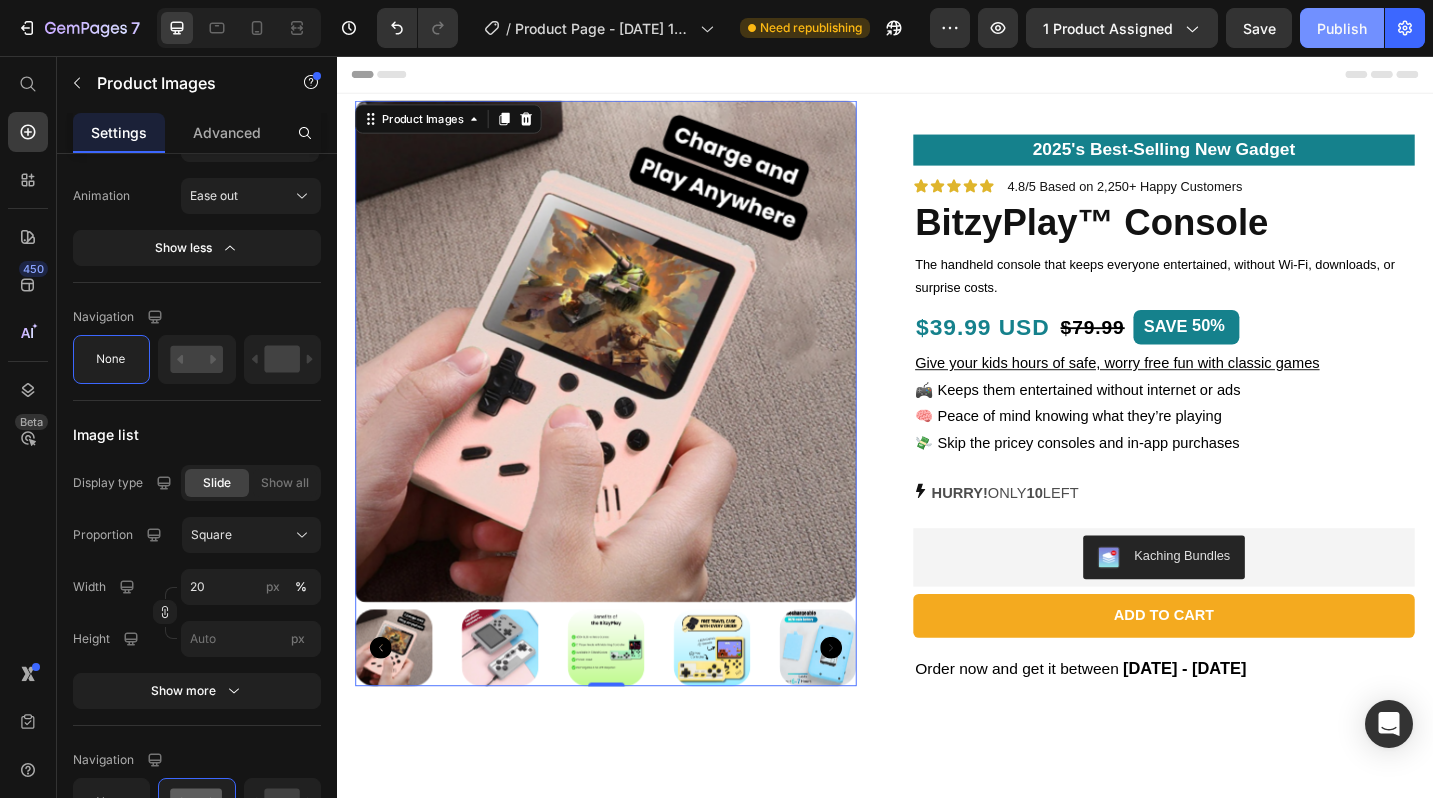 click on "Publish" at bounding box center [1342, 28] 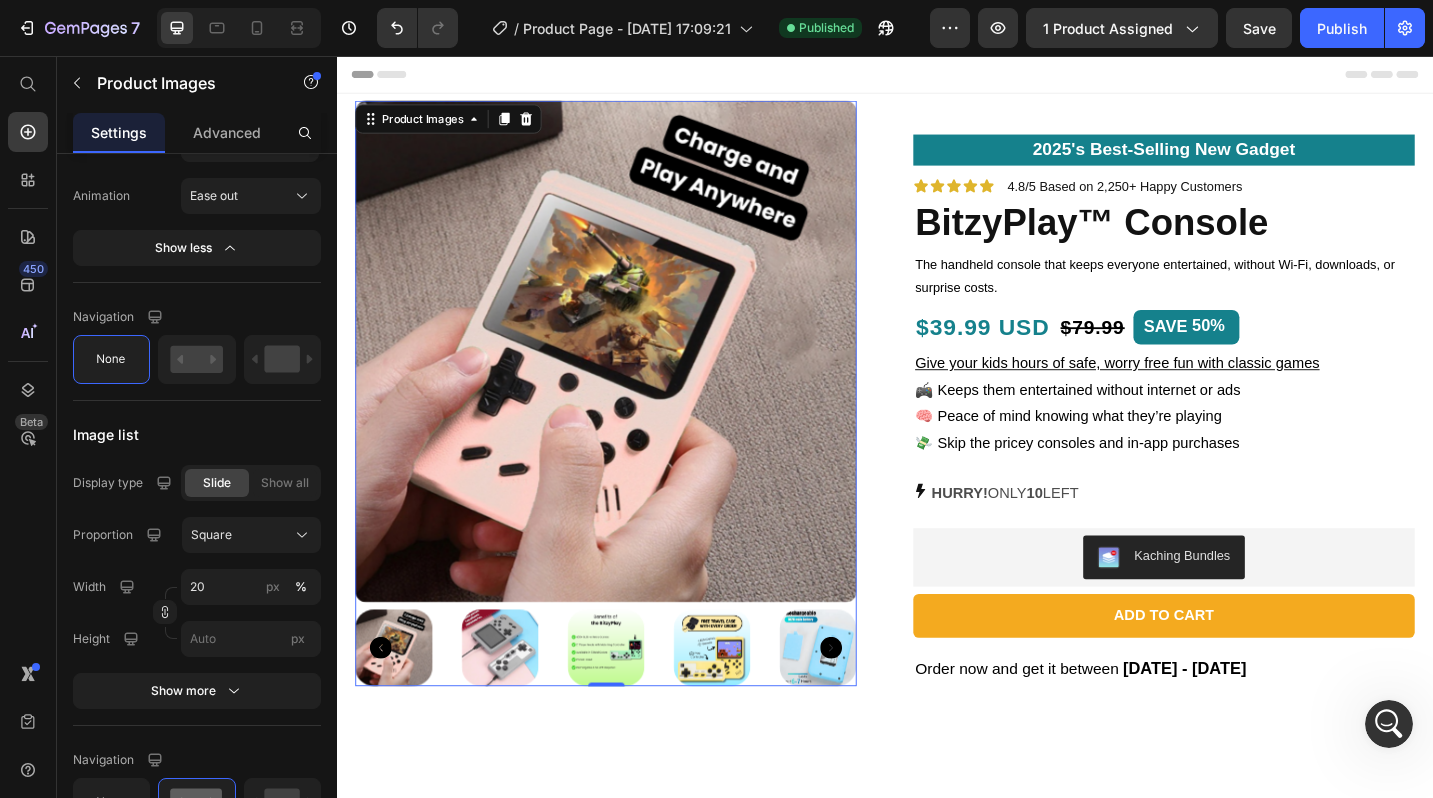 scroll, scrollTop: 0, scrollLeft: 0, axis: both 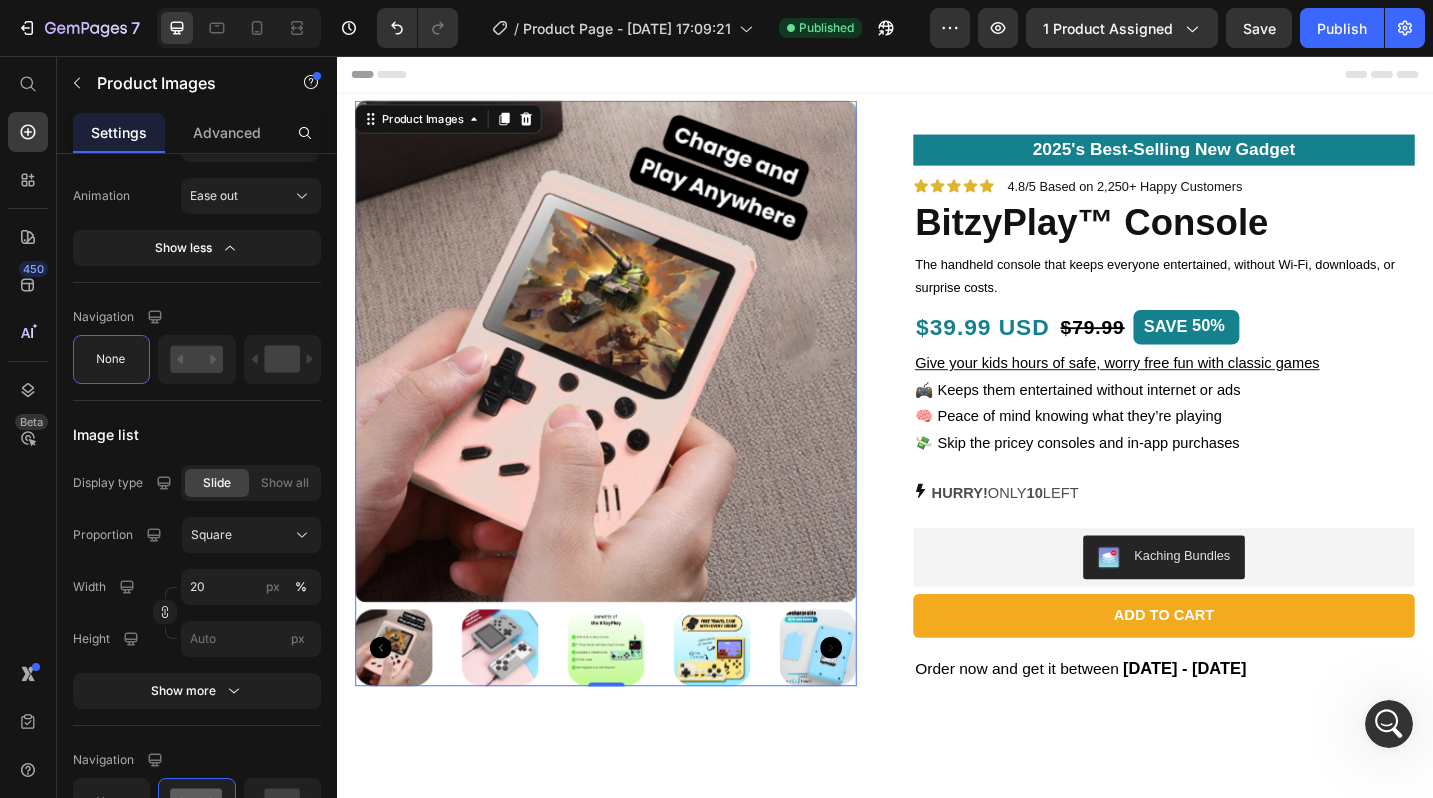 click at bounding box center (748, 704) 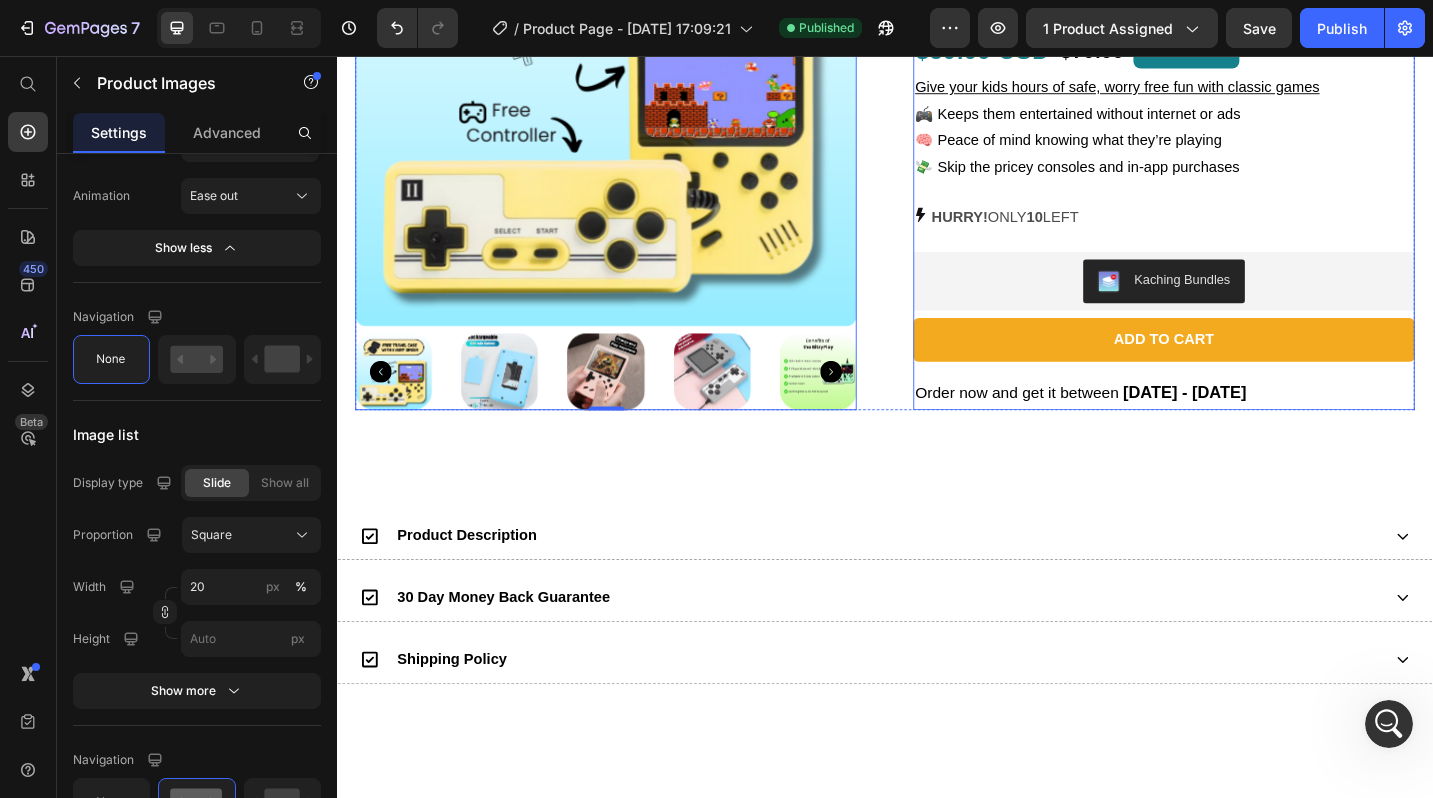 scroll, scrollTop: 0, scrollLeft: 0, axis: both 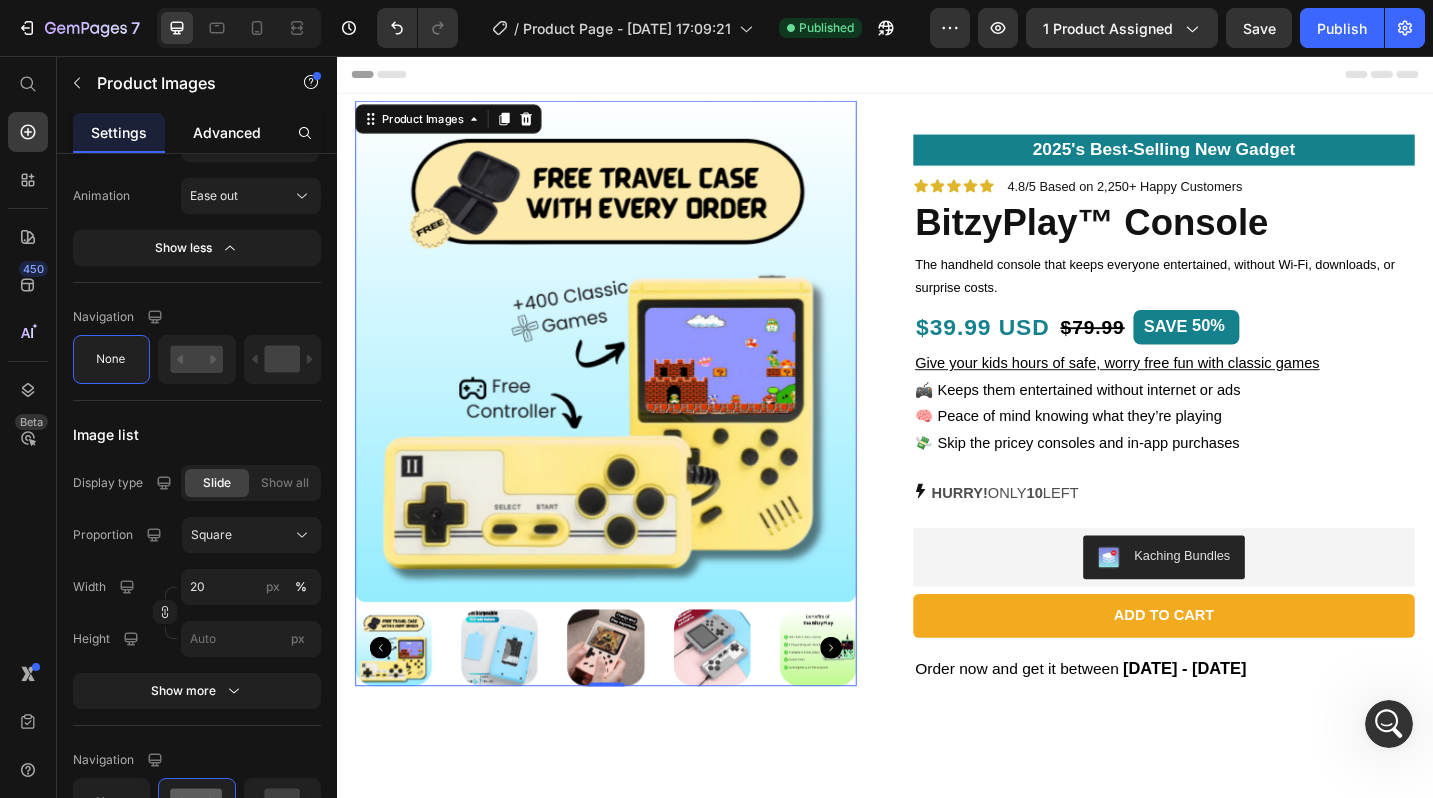 click on "Advanced" at bounding box center (227, 132) 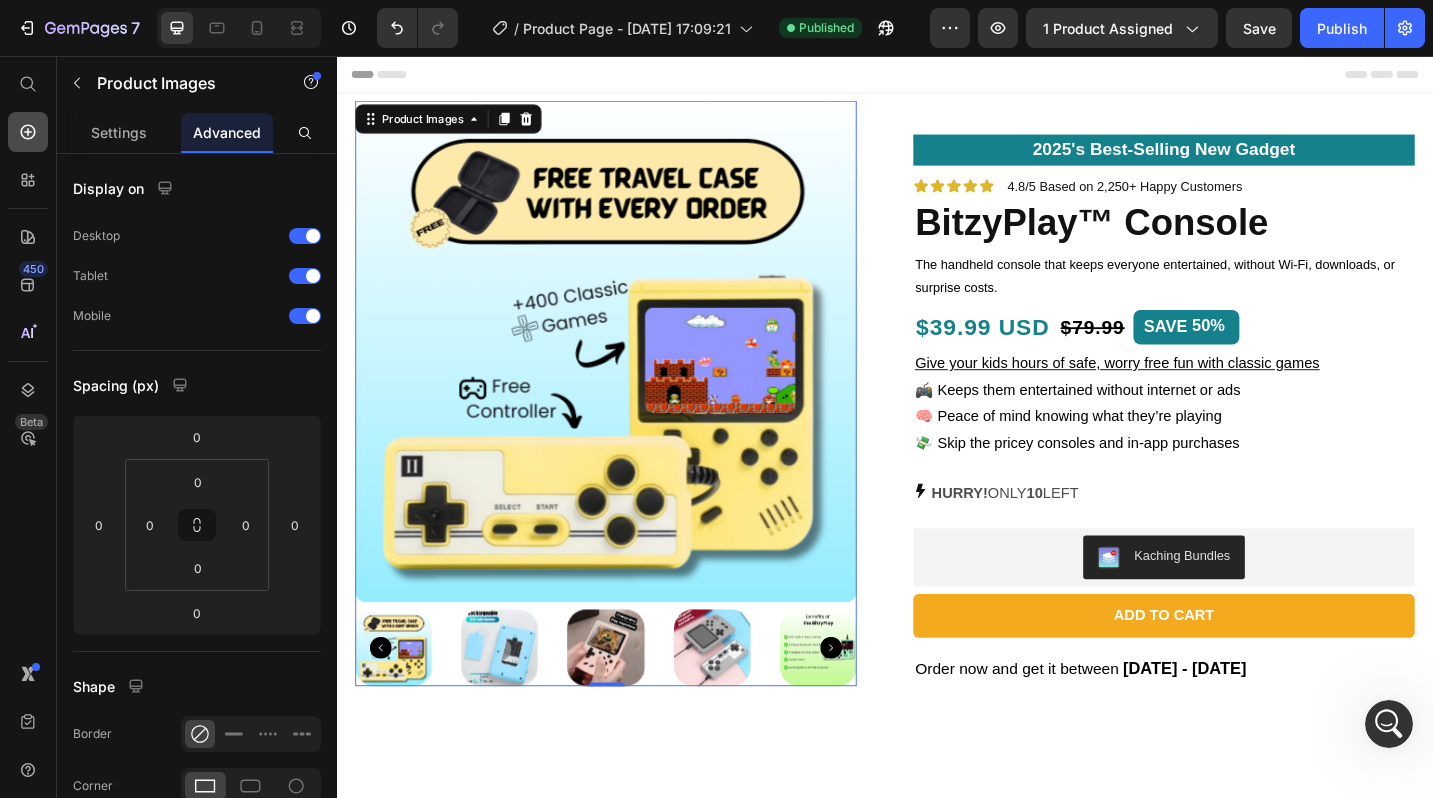 click 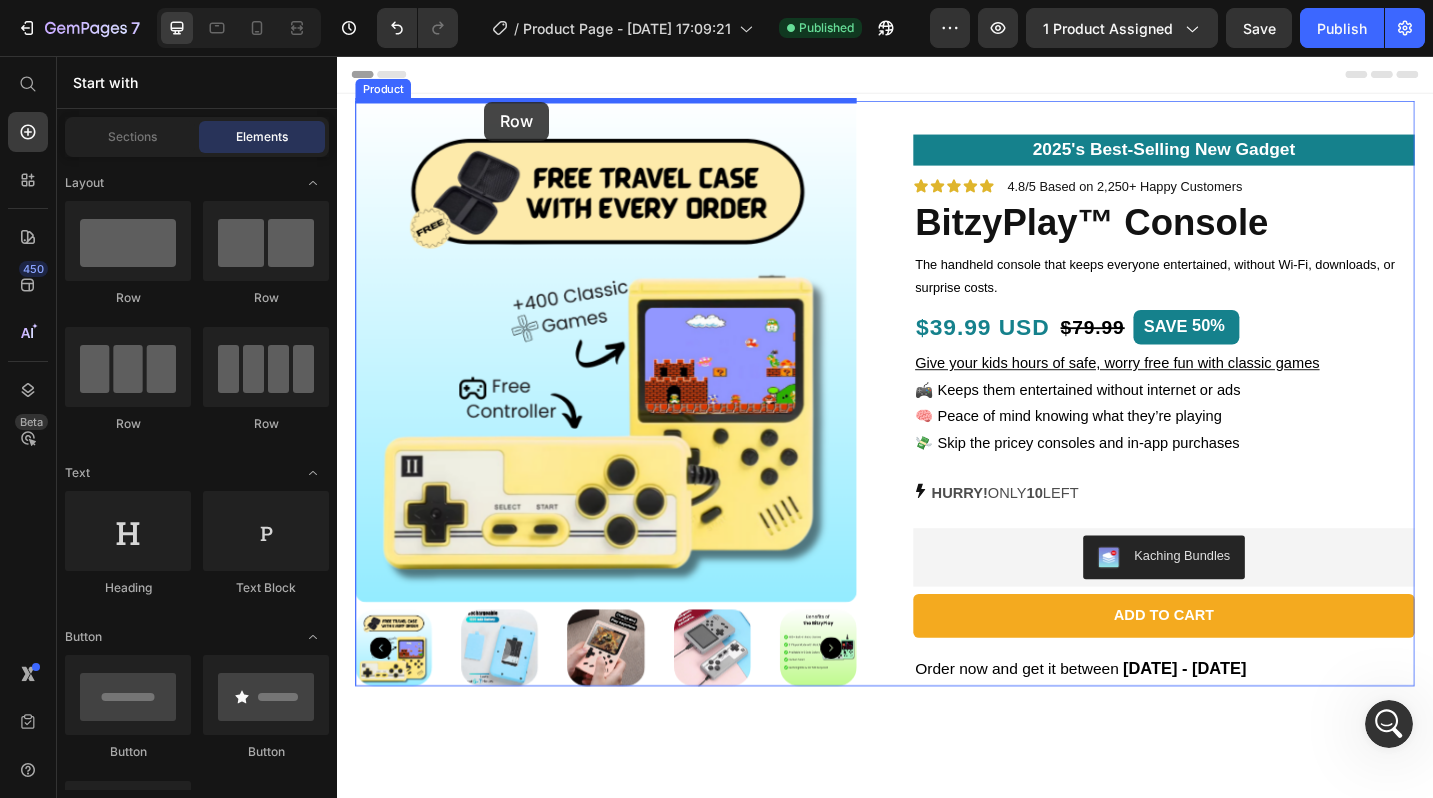 drag, startPoint x: 479, startPoint y: 307, endPoint x: 498, endPoint y: 106, distance: 201.89601 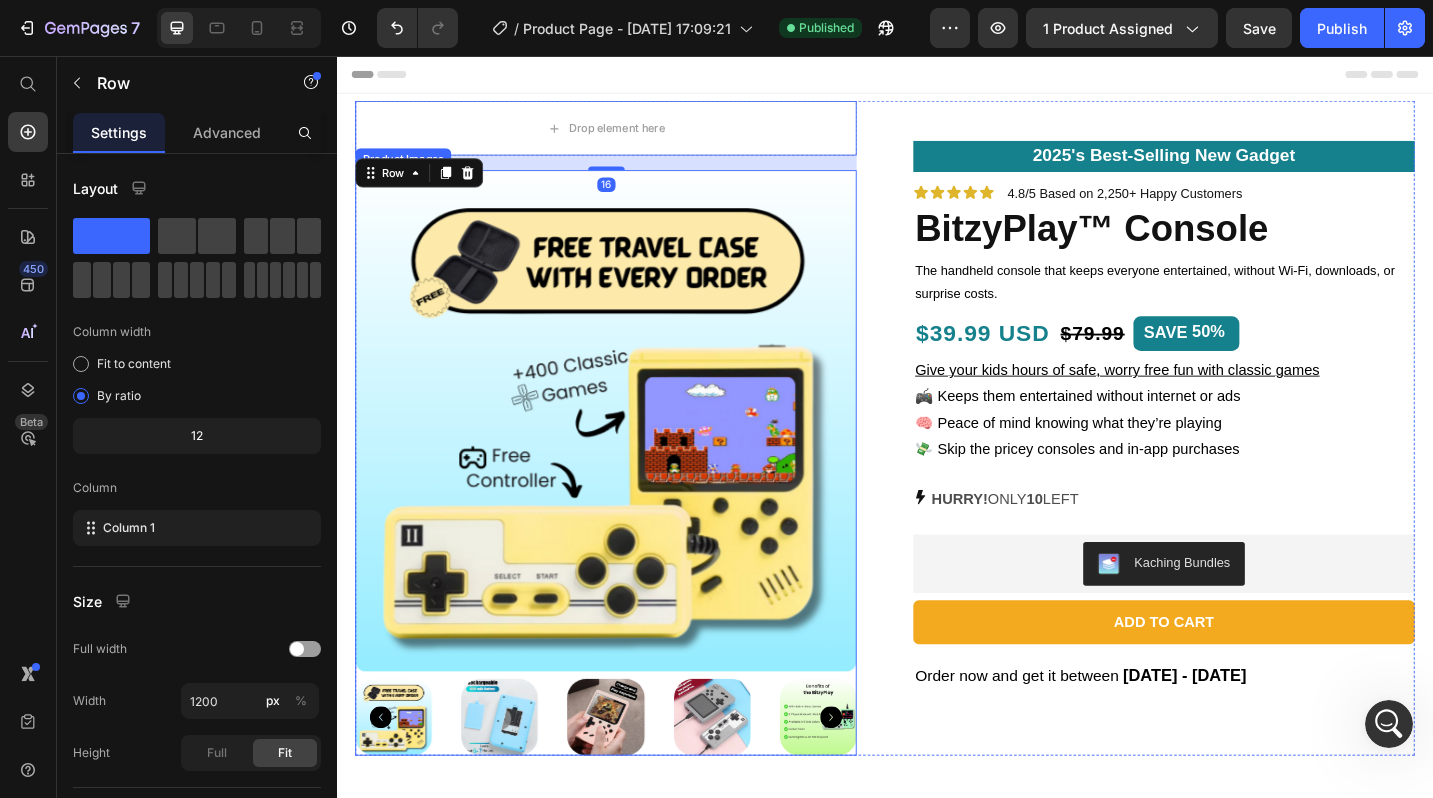 click at bounding box center (631, 455) 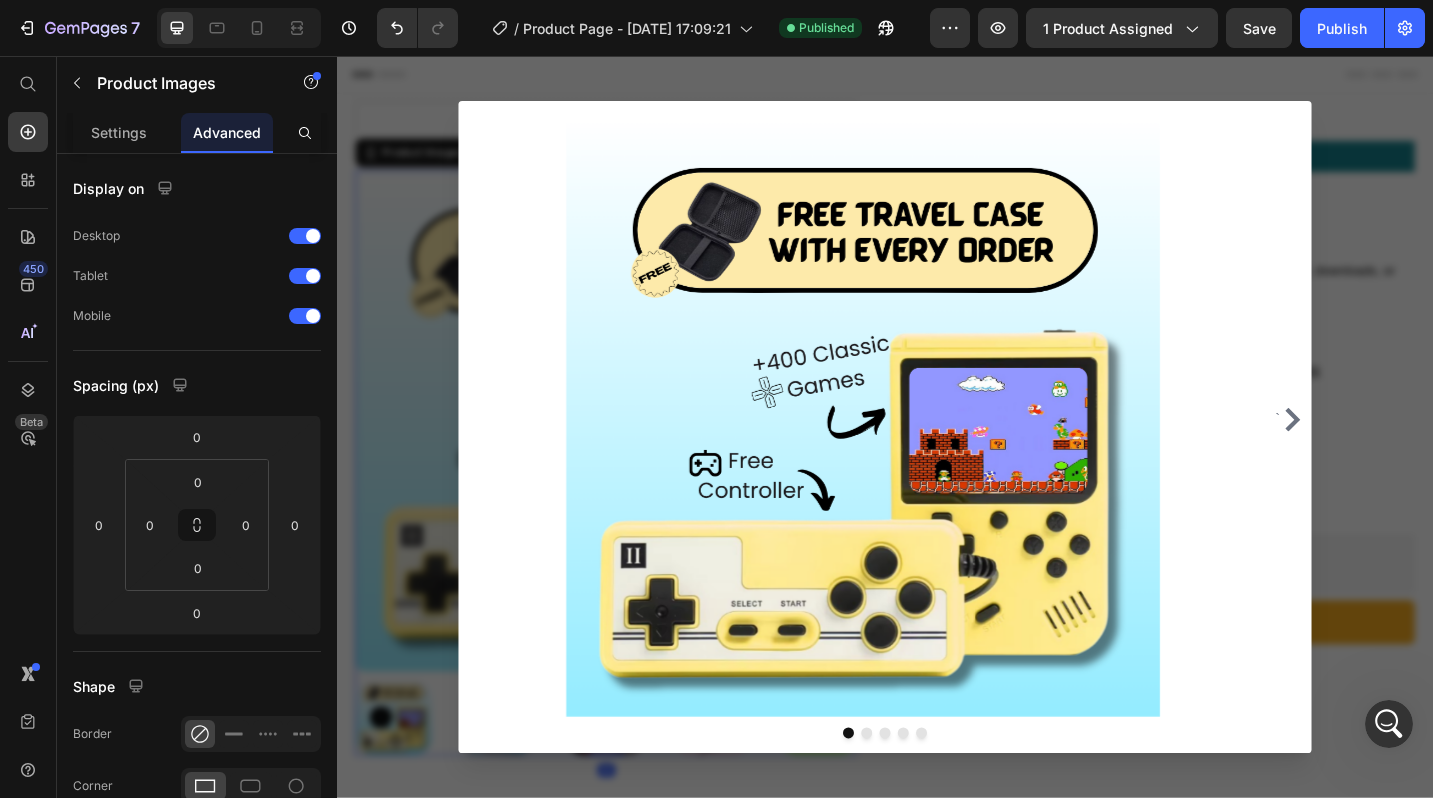 click at bounding box center [937, 462] 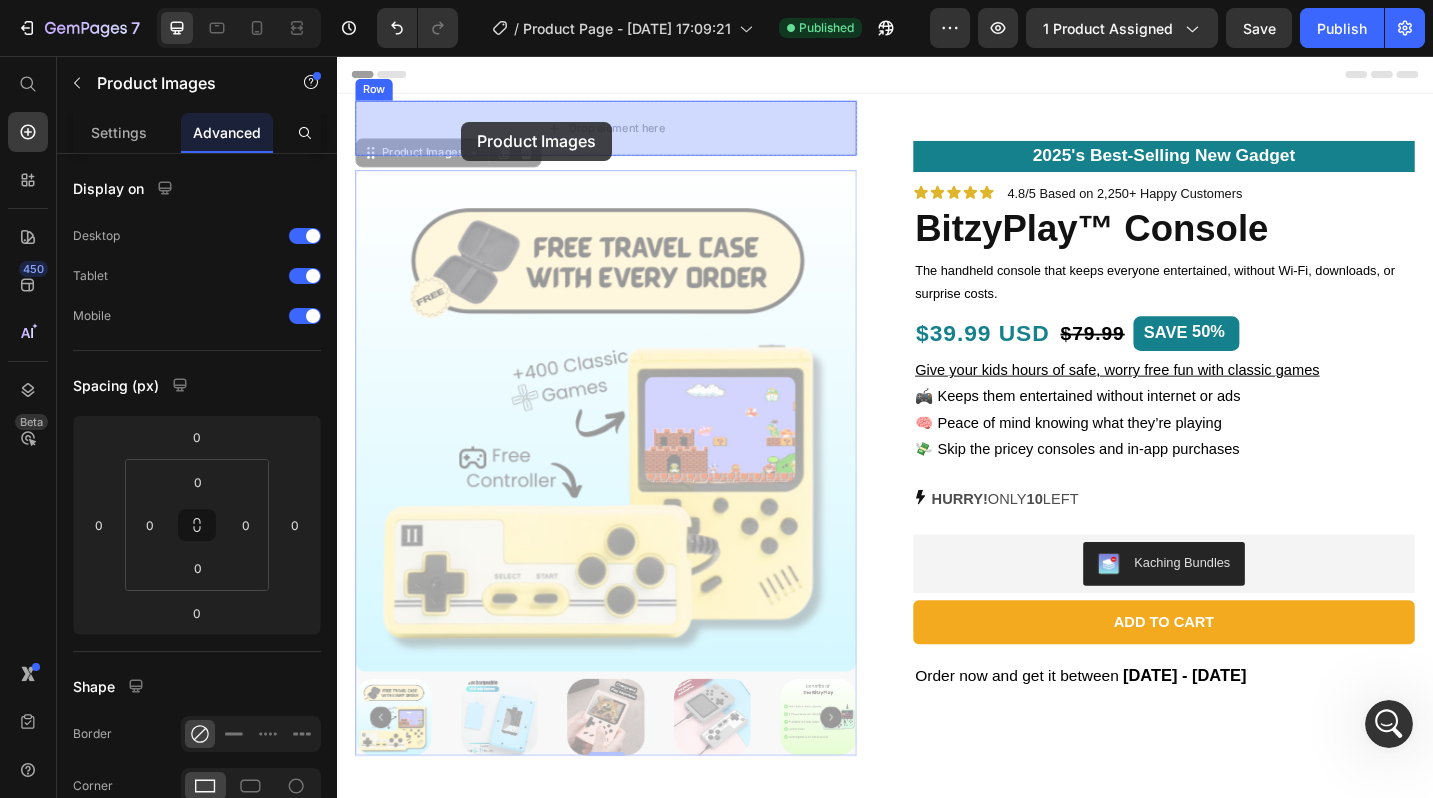 drag, startPoint x: 425, startPoint y: 160, endPoint x: 473, endPoint y: 128, distance: 57.68882 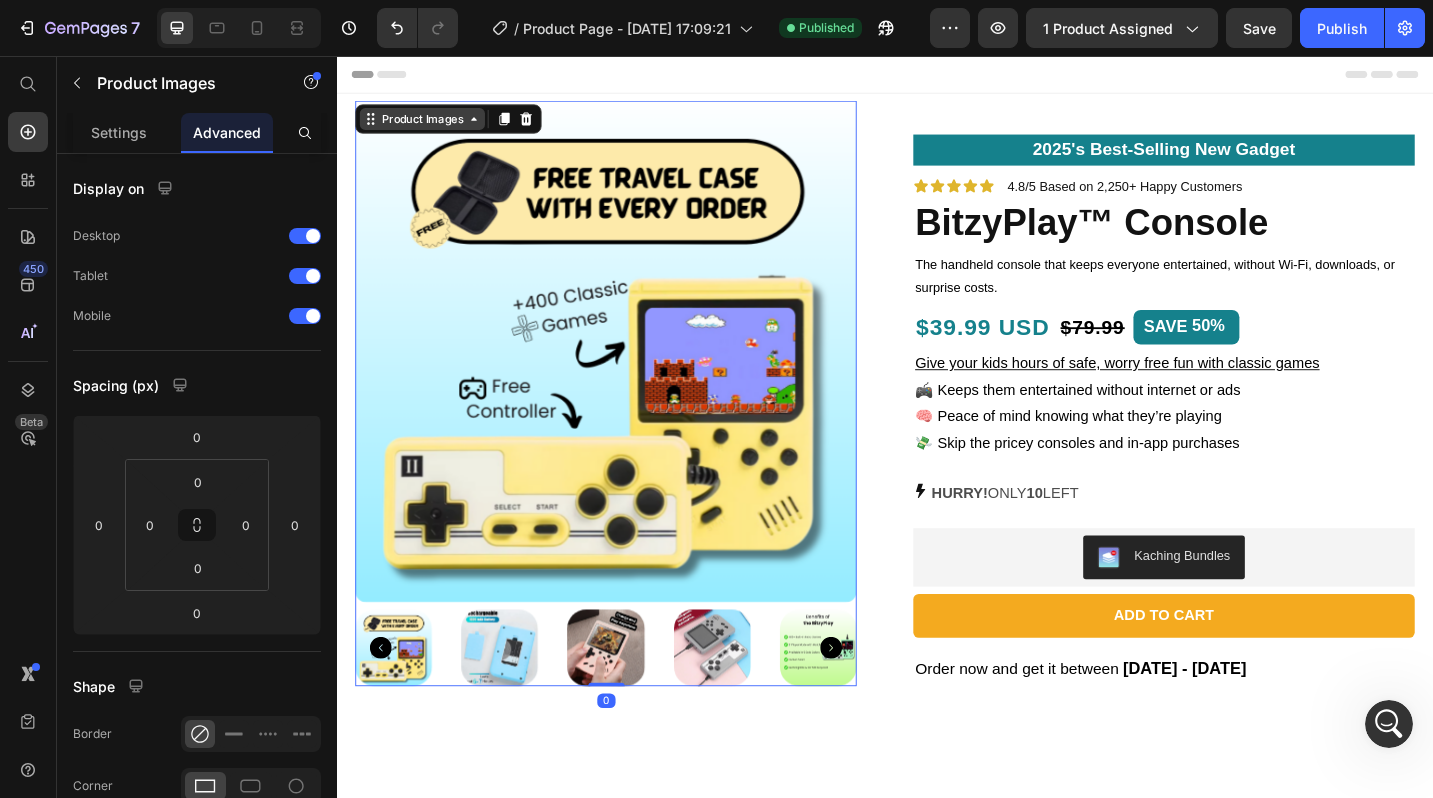 click on "Product Images" at bounding box center (430, 125) 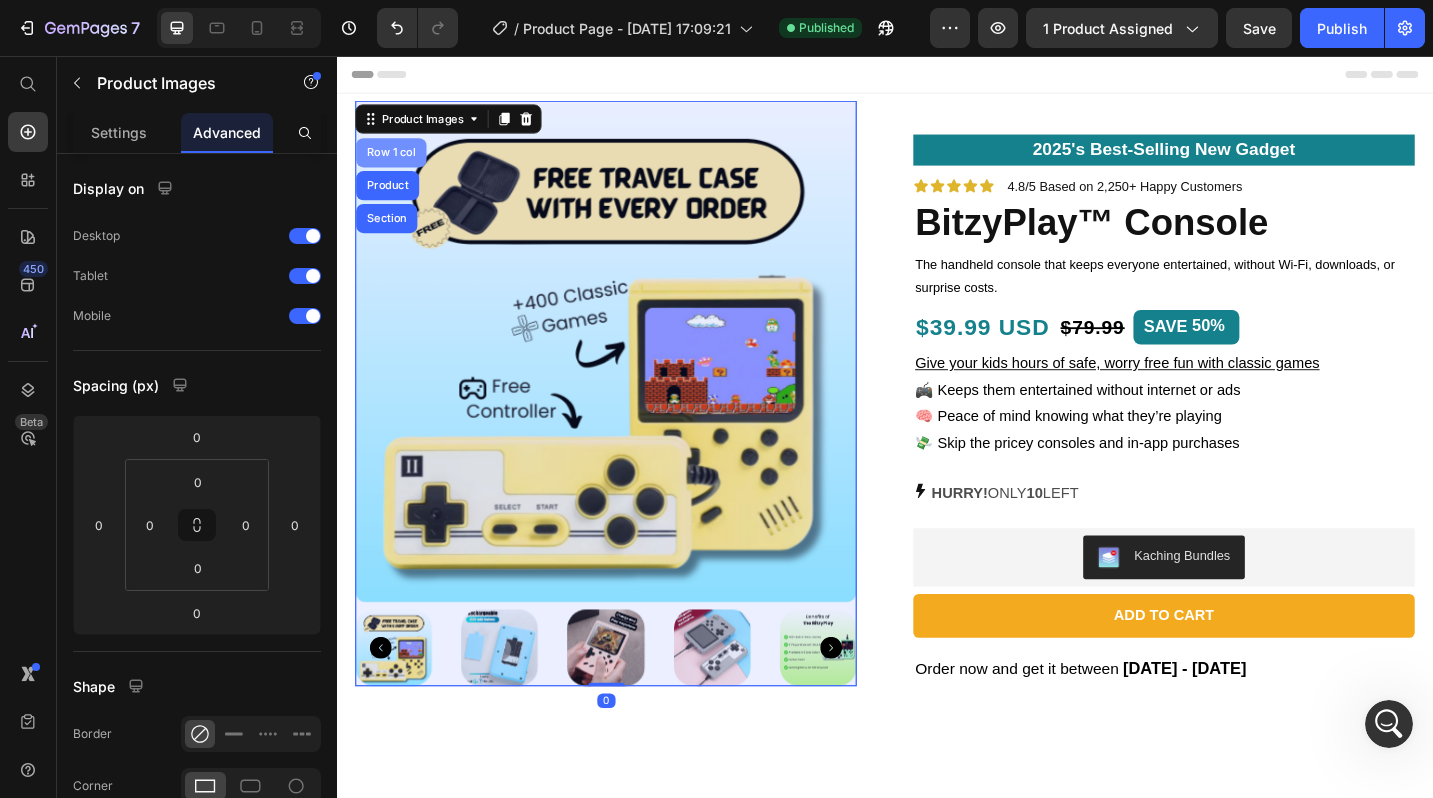 click on "Row 1 col" at bounding box center (396, 162) 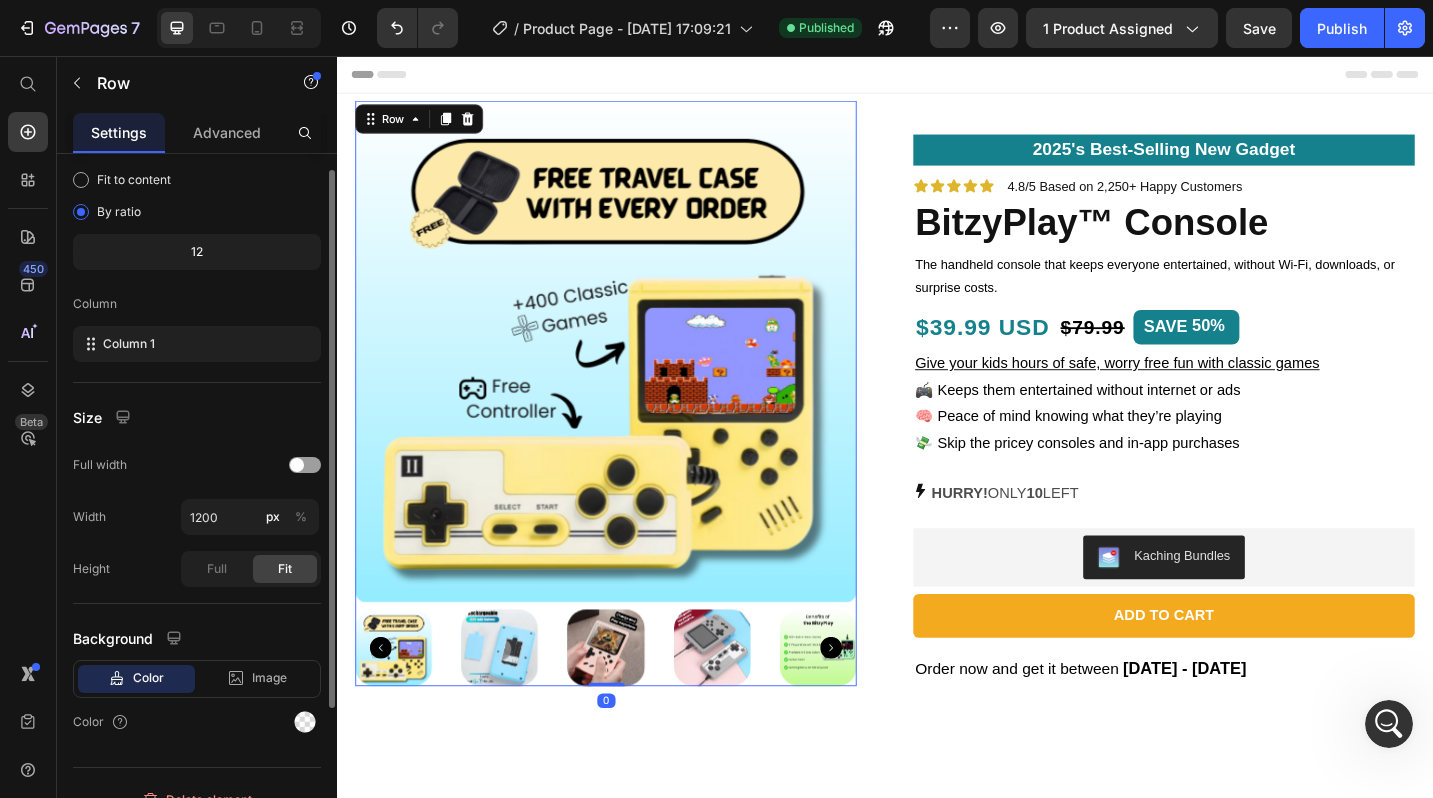 scroll, scrollTop: 211, scrollLeft: 0, axis: vertical 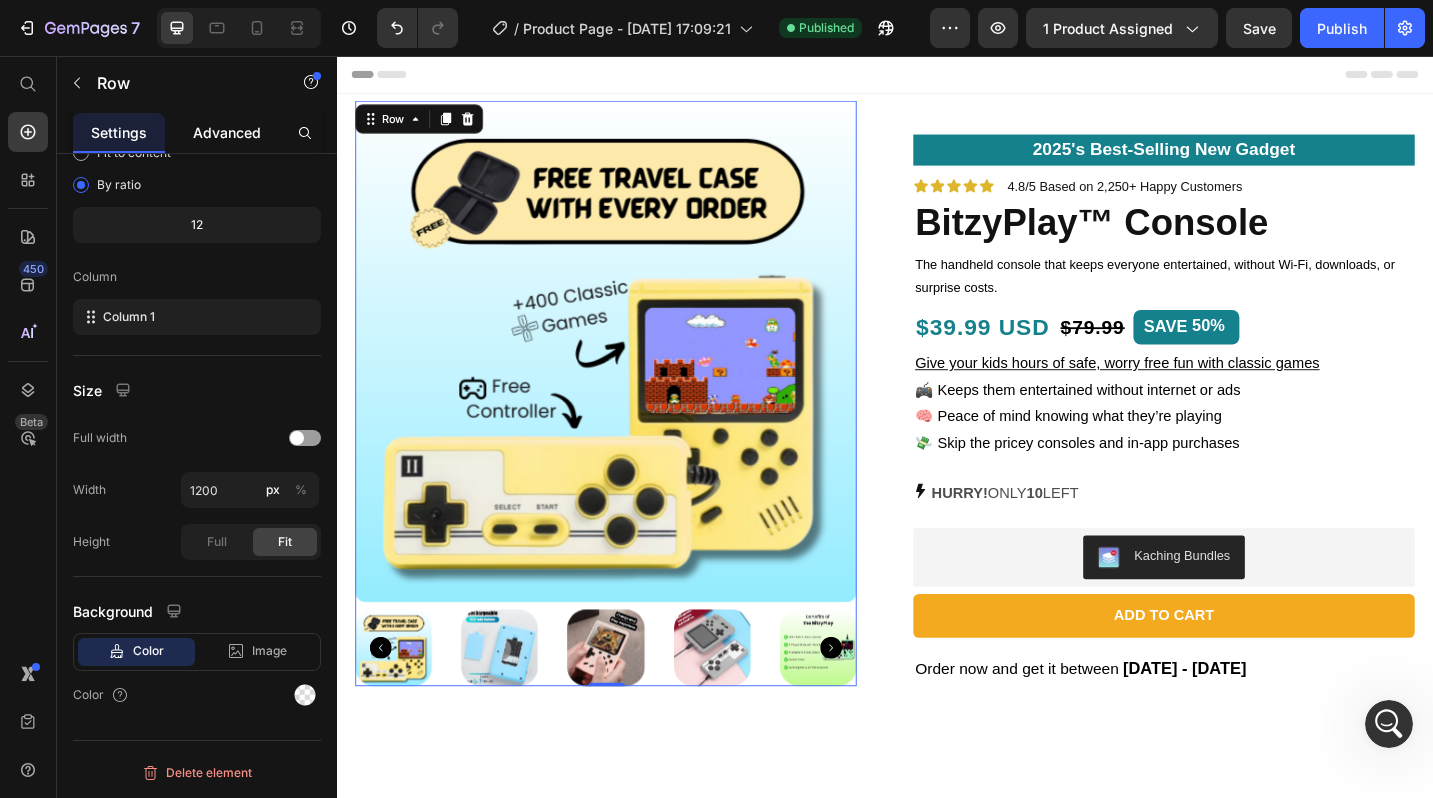 click on "Advanced" at bounding box center (227, 132) 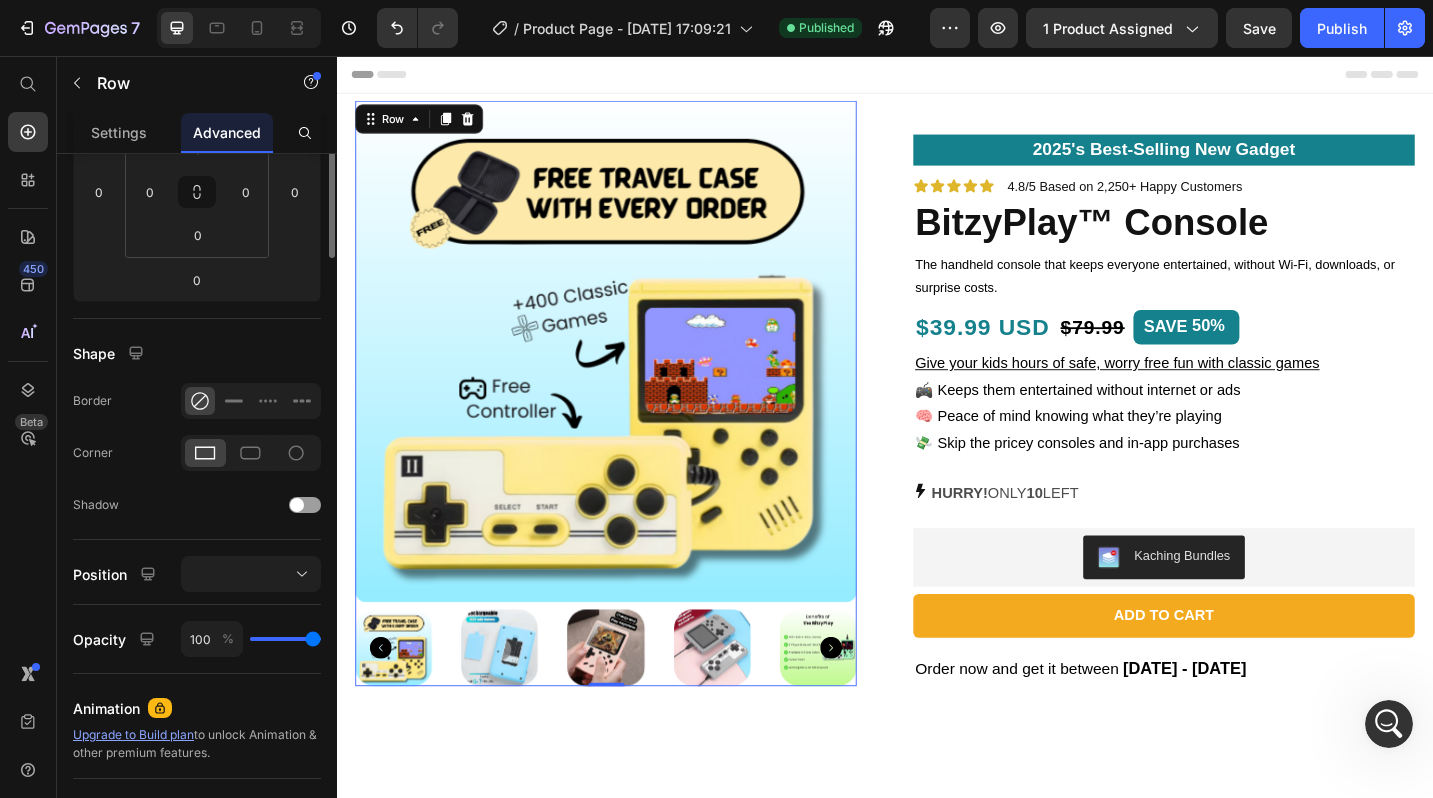 scroll, scrollTop: 492, scrollLeft: 0, axis: vertical 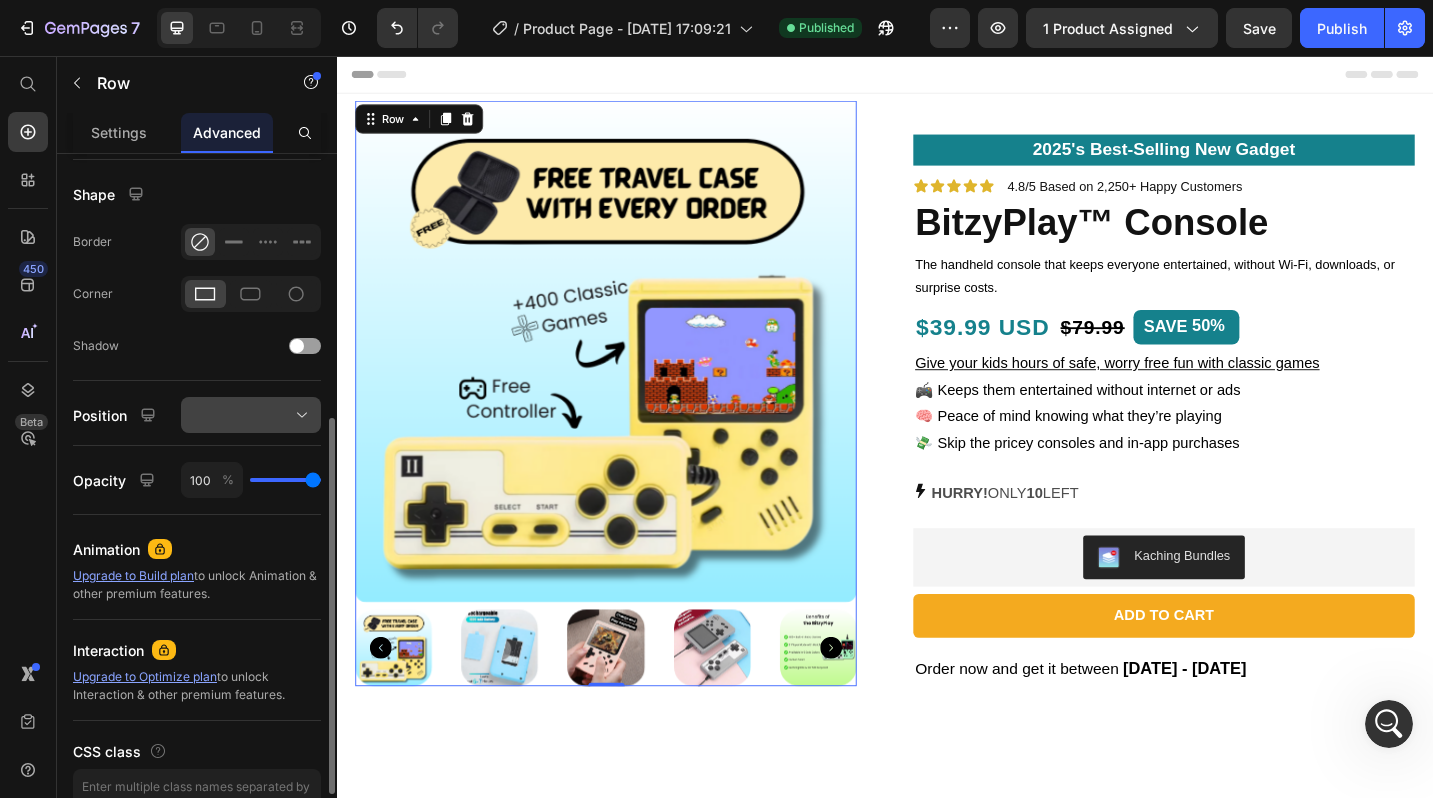 click at bounding box center (251, 415) 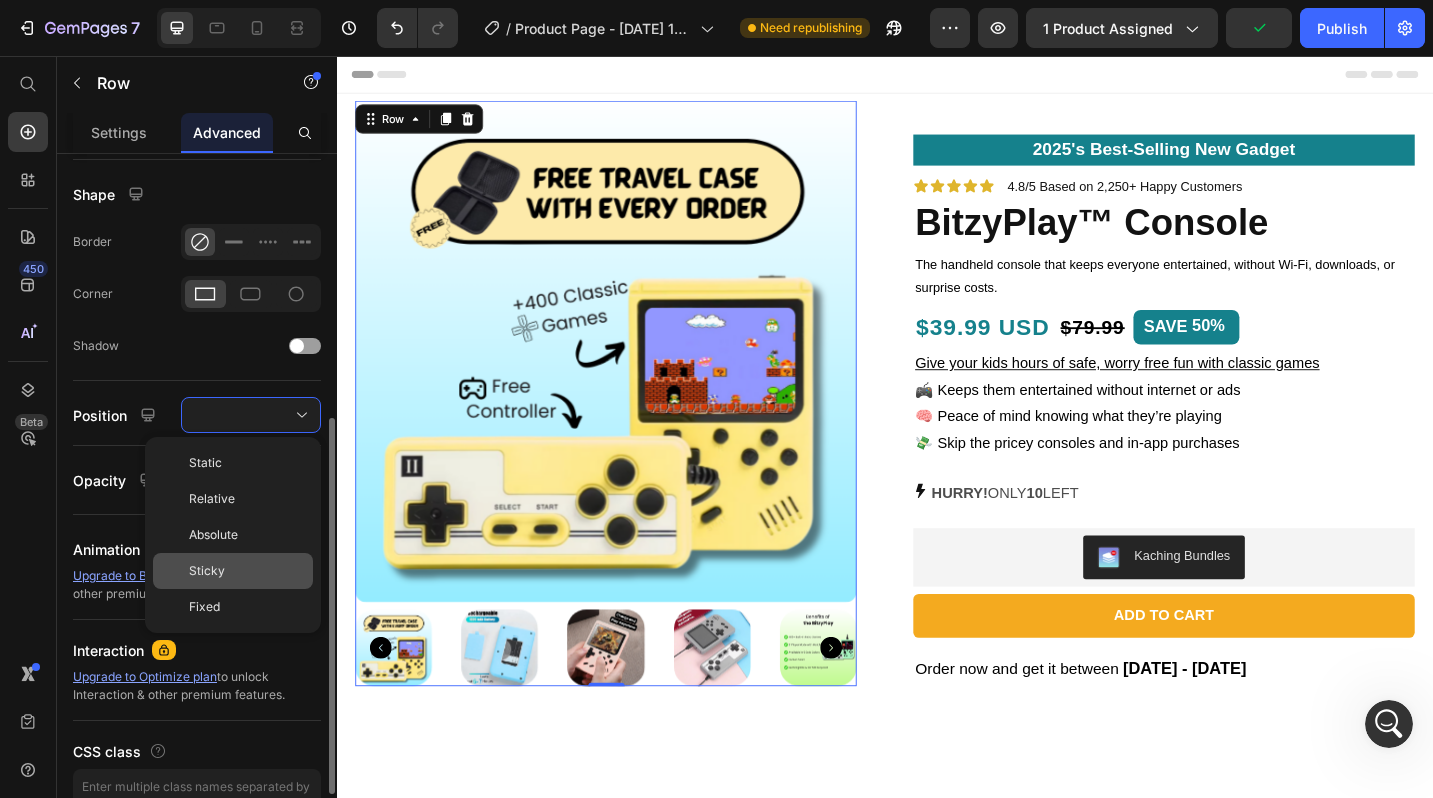 click on "Sticky" 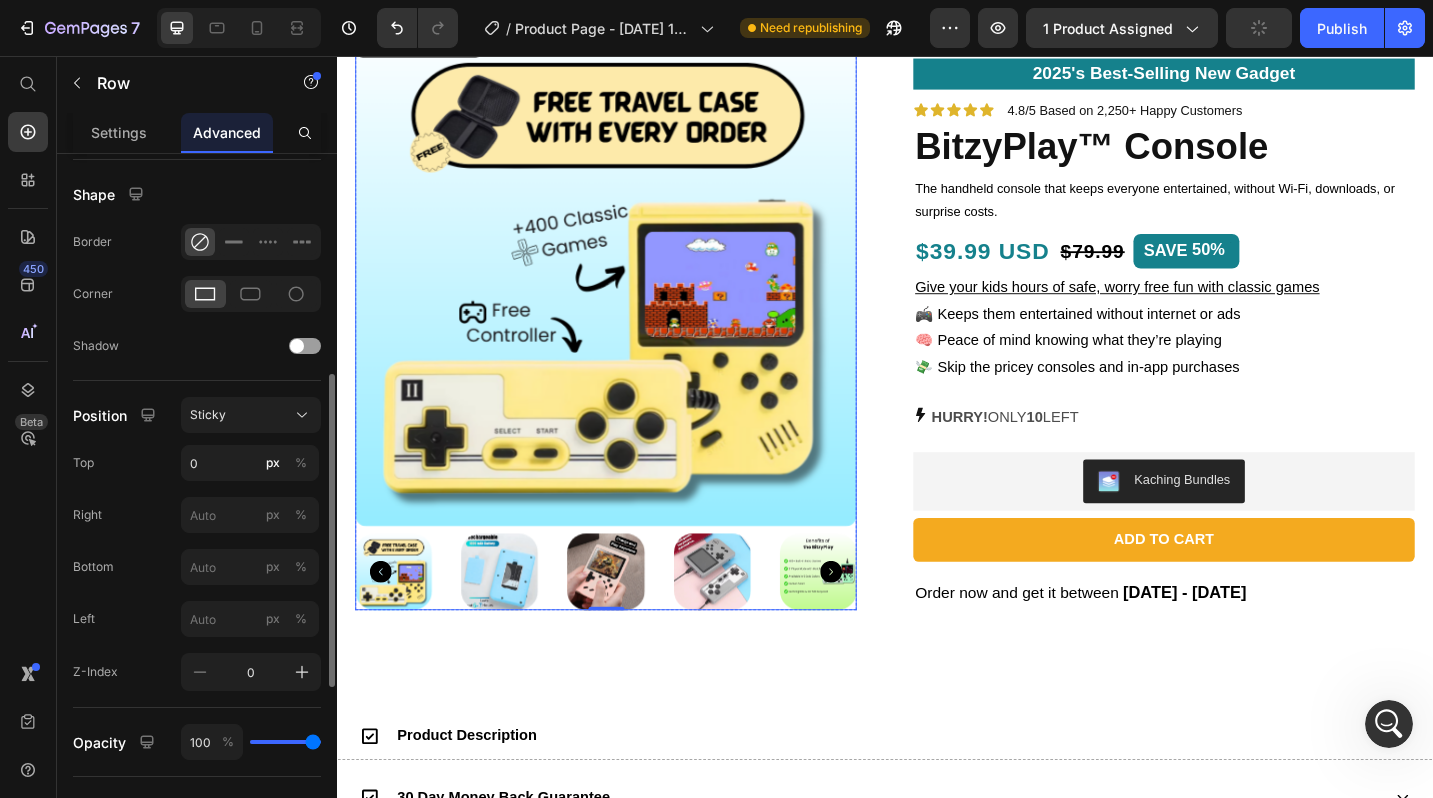 scroll, scrollTop: 0, scrollLeft: 0, axis: both 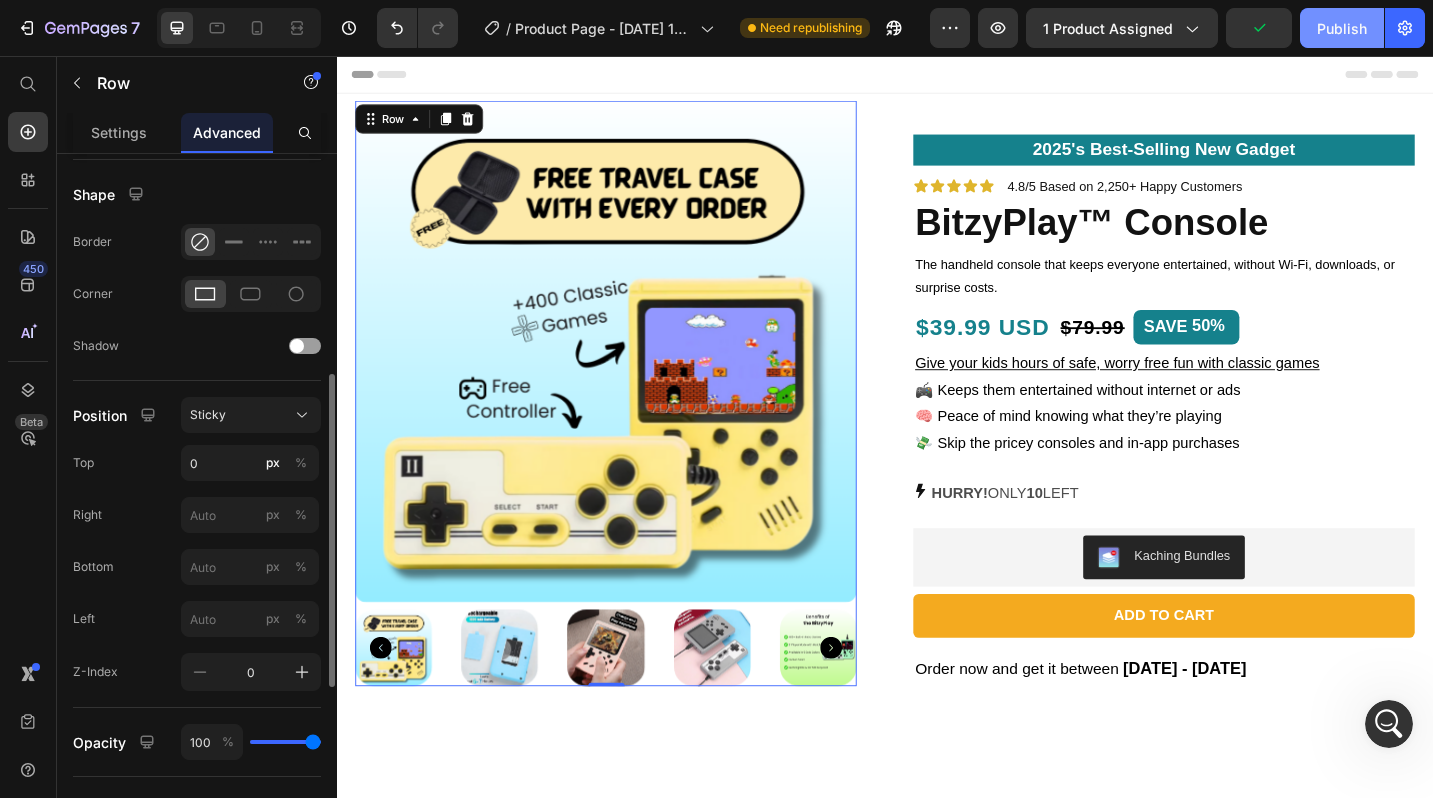 click on "Publish" at bounding box center (1342, 28) 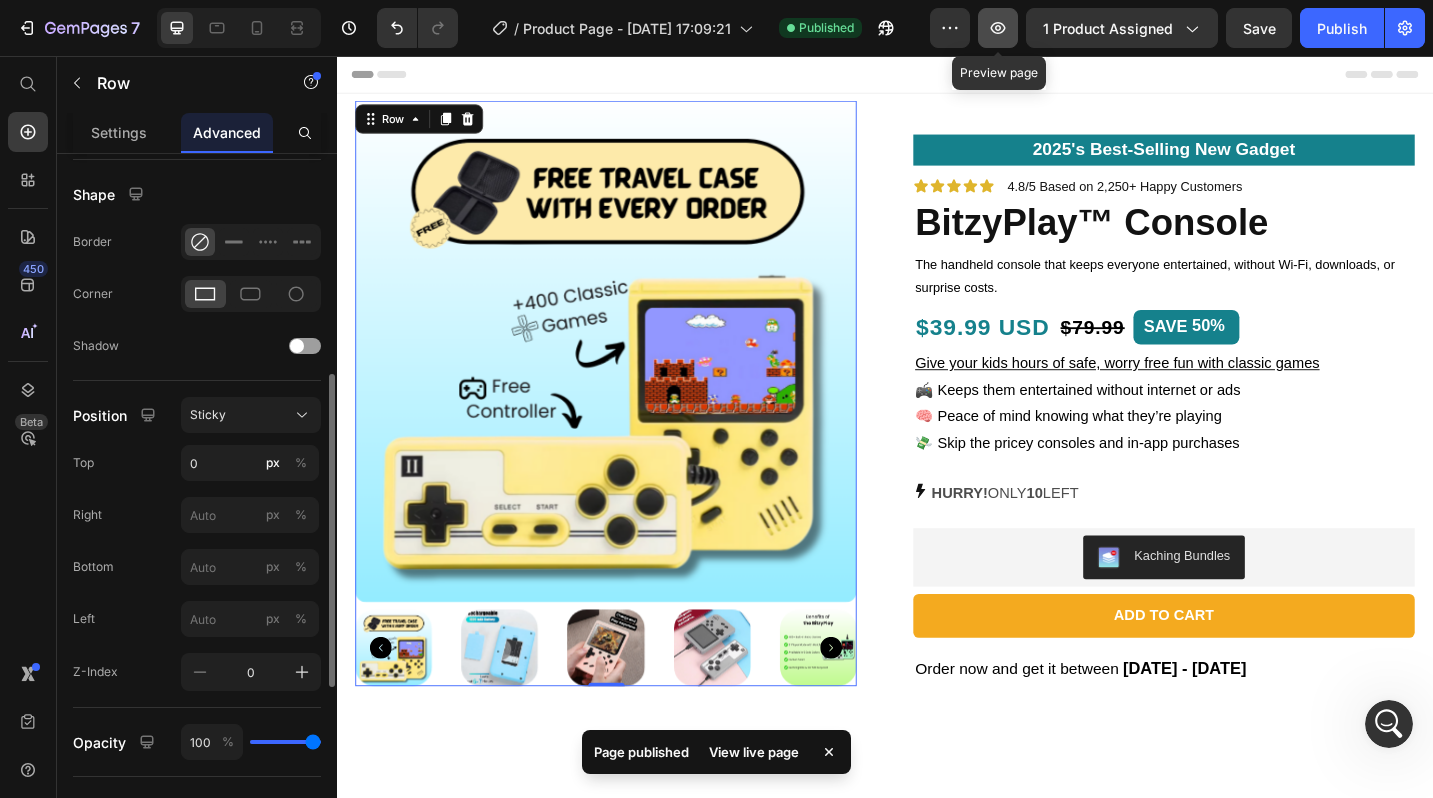 click 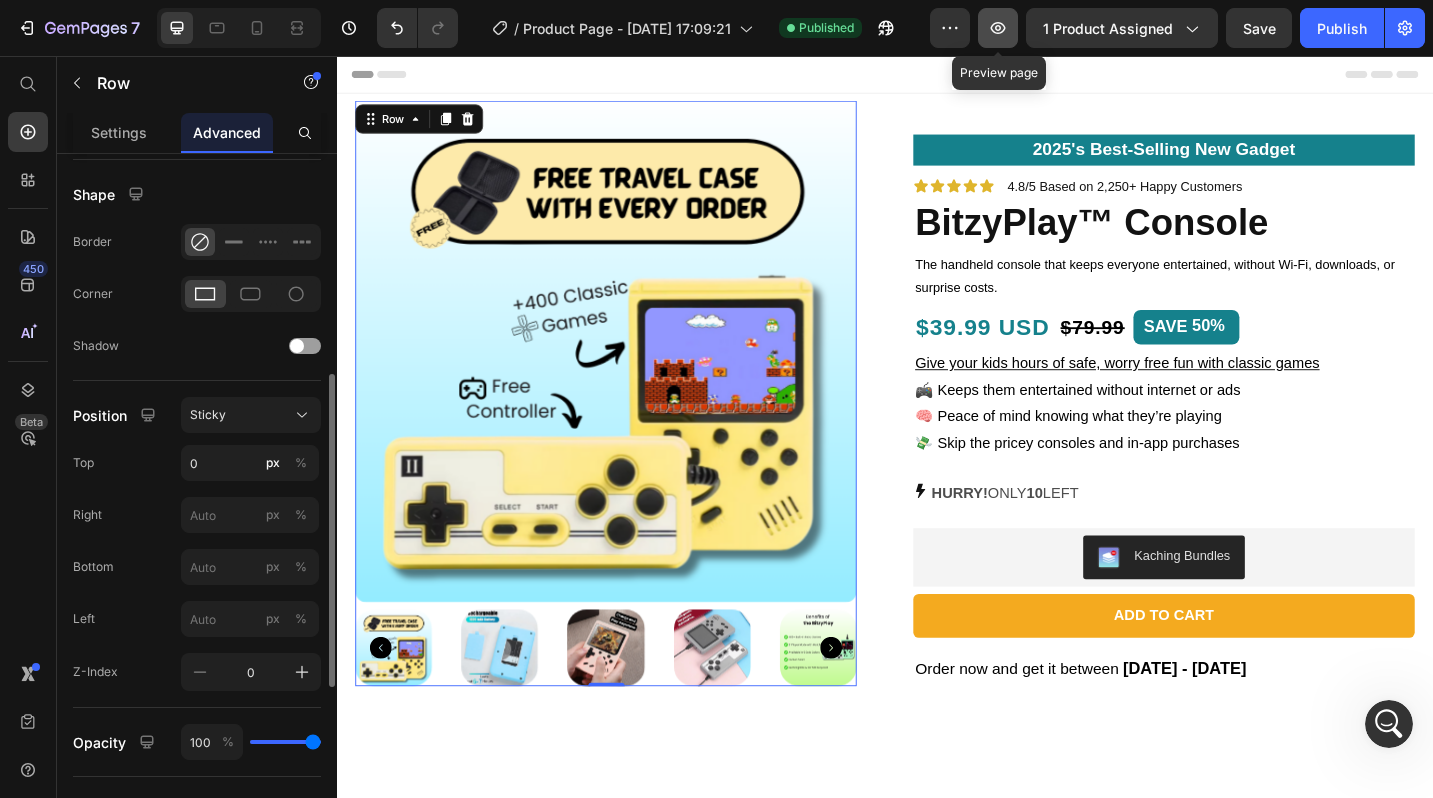 click 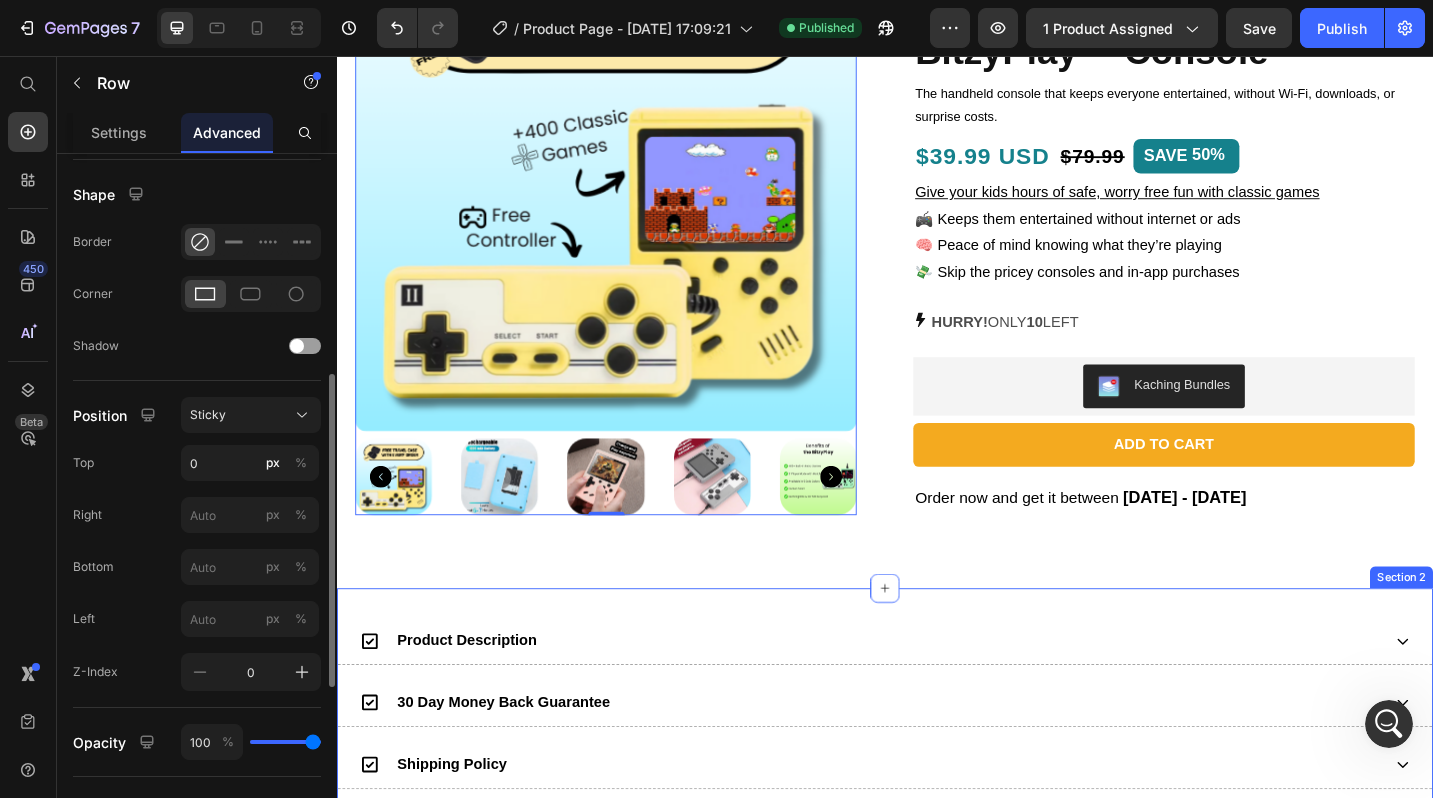 scroll, scrollTop: 0, scrollLeft: 0, axis: both 